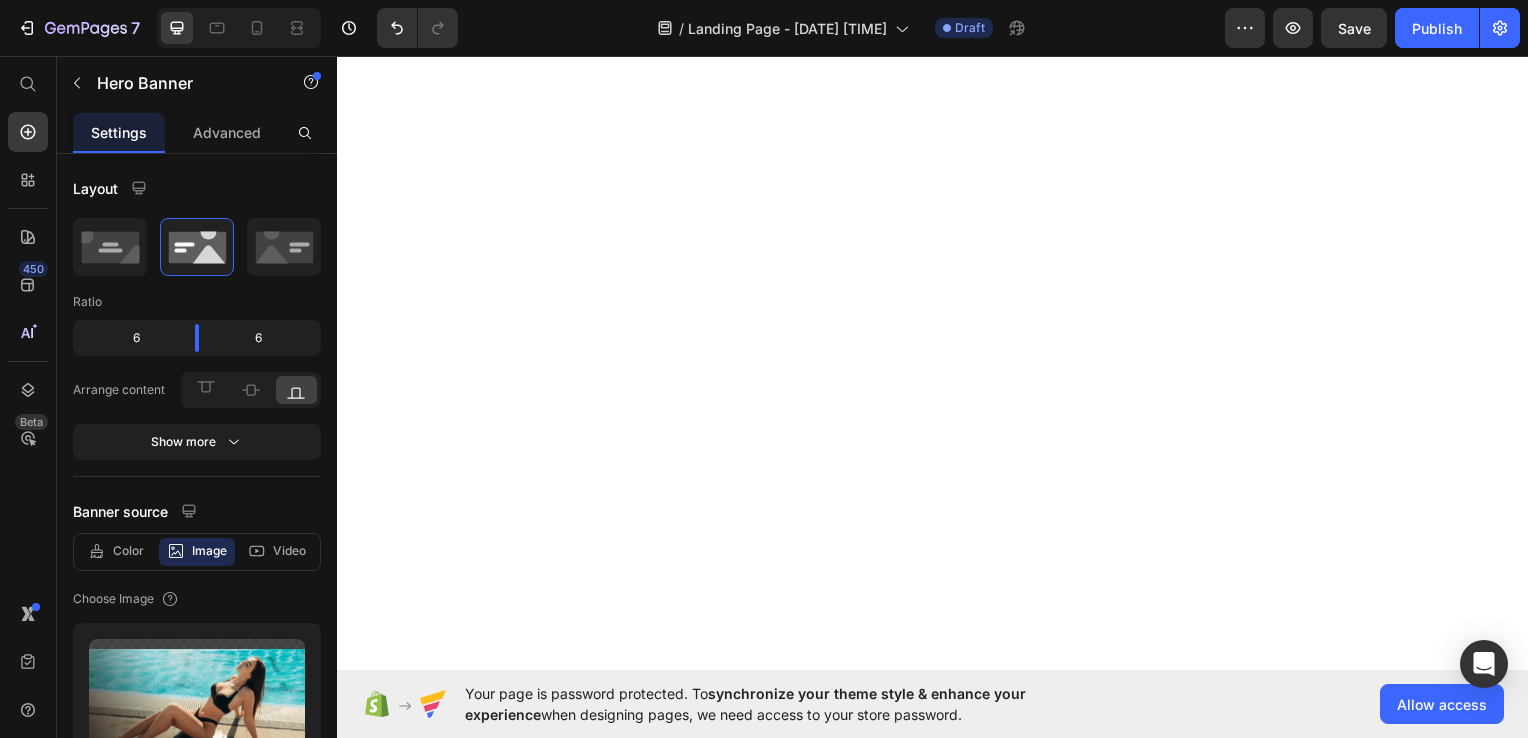 scroll, scrollTop: 0, scrollLeft: 0, axis: both 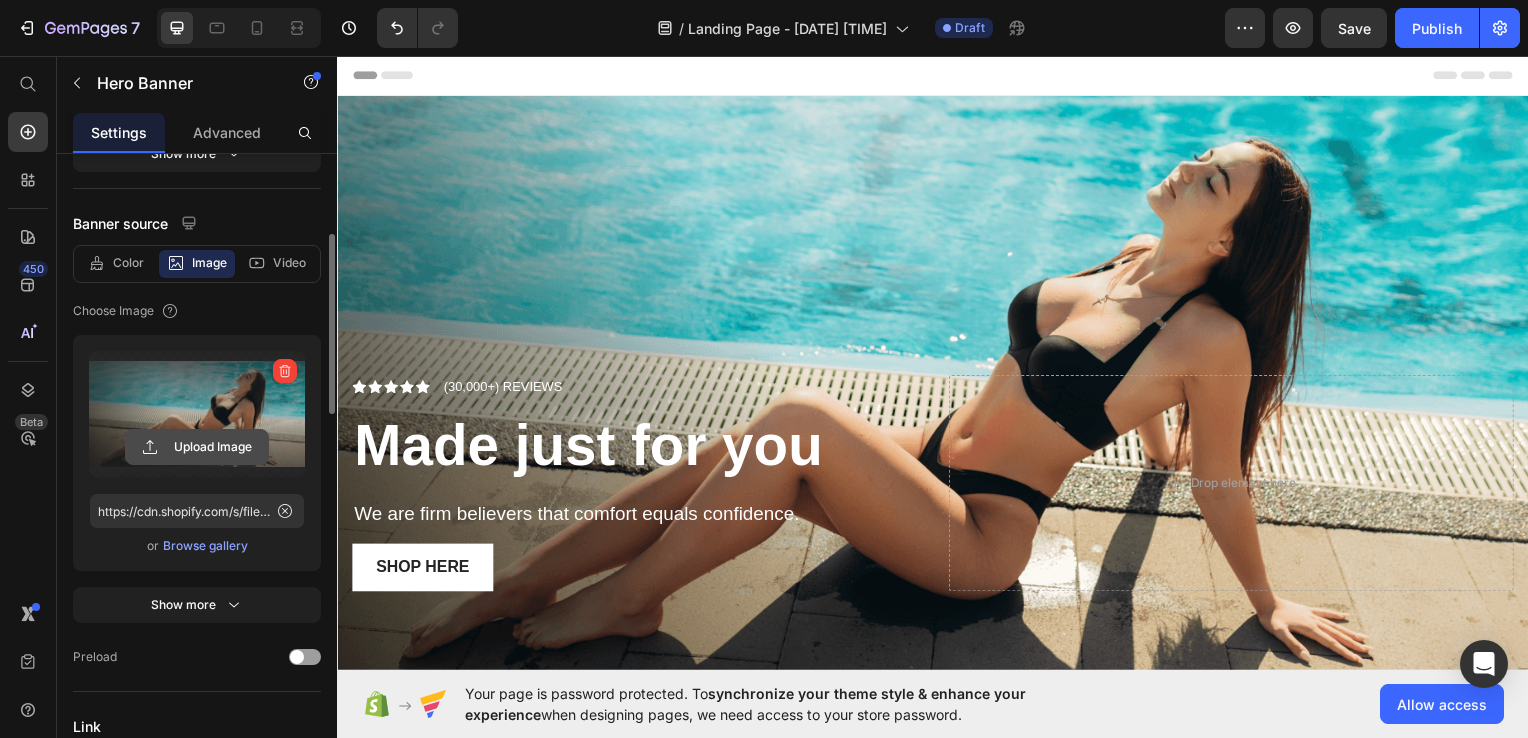 click 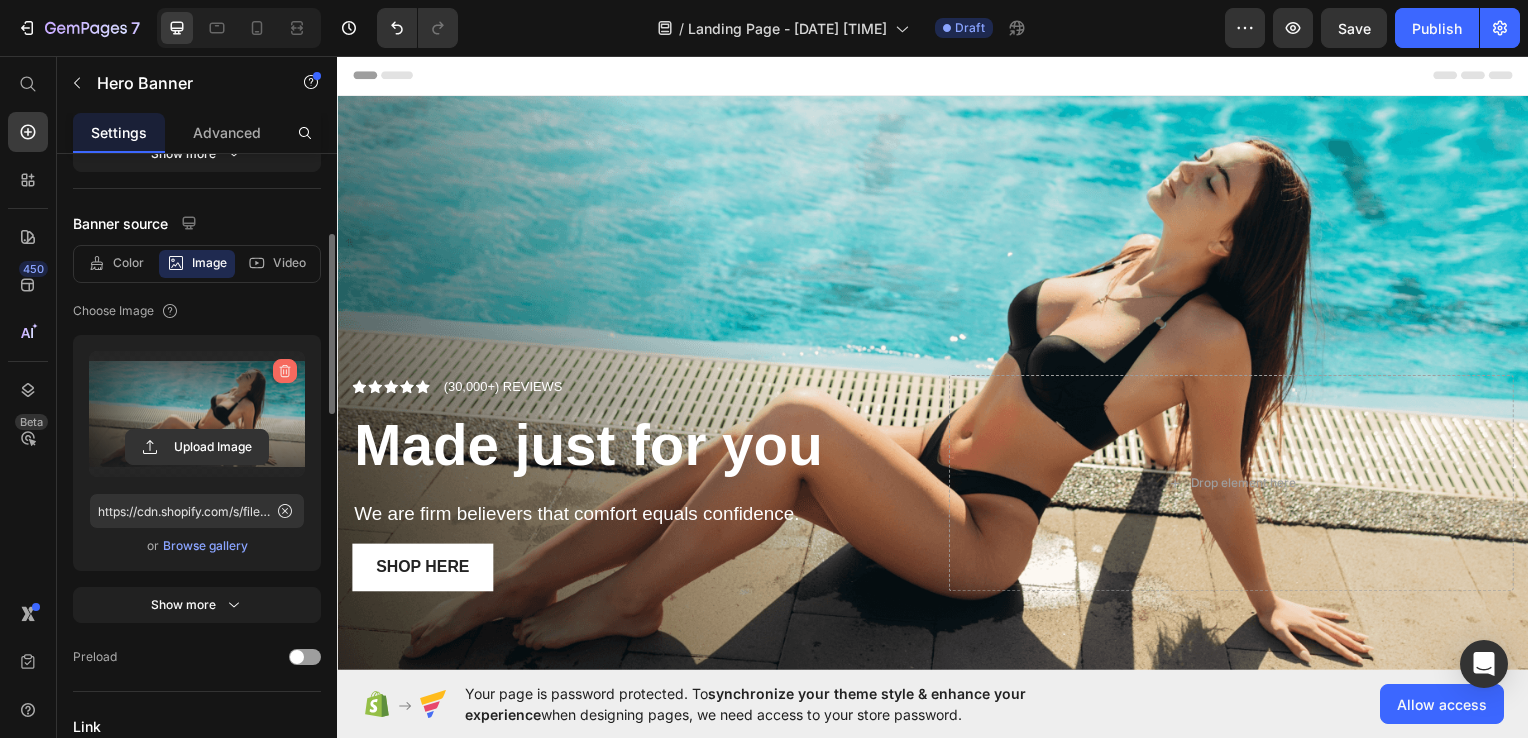click 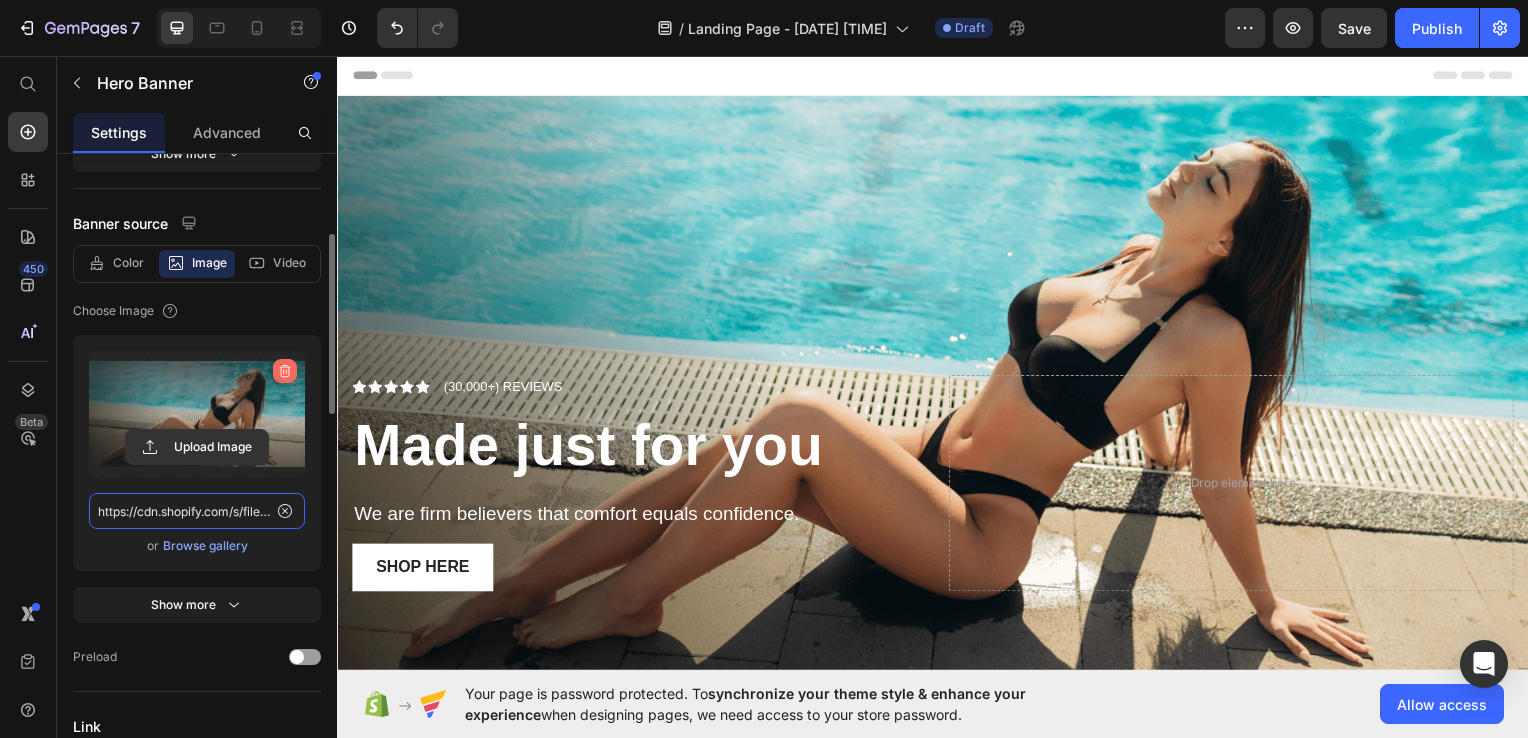 type 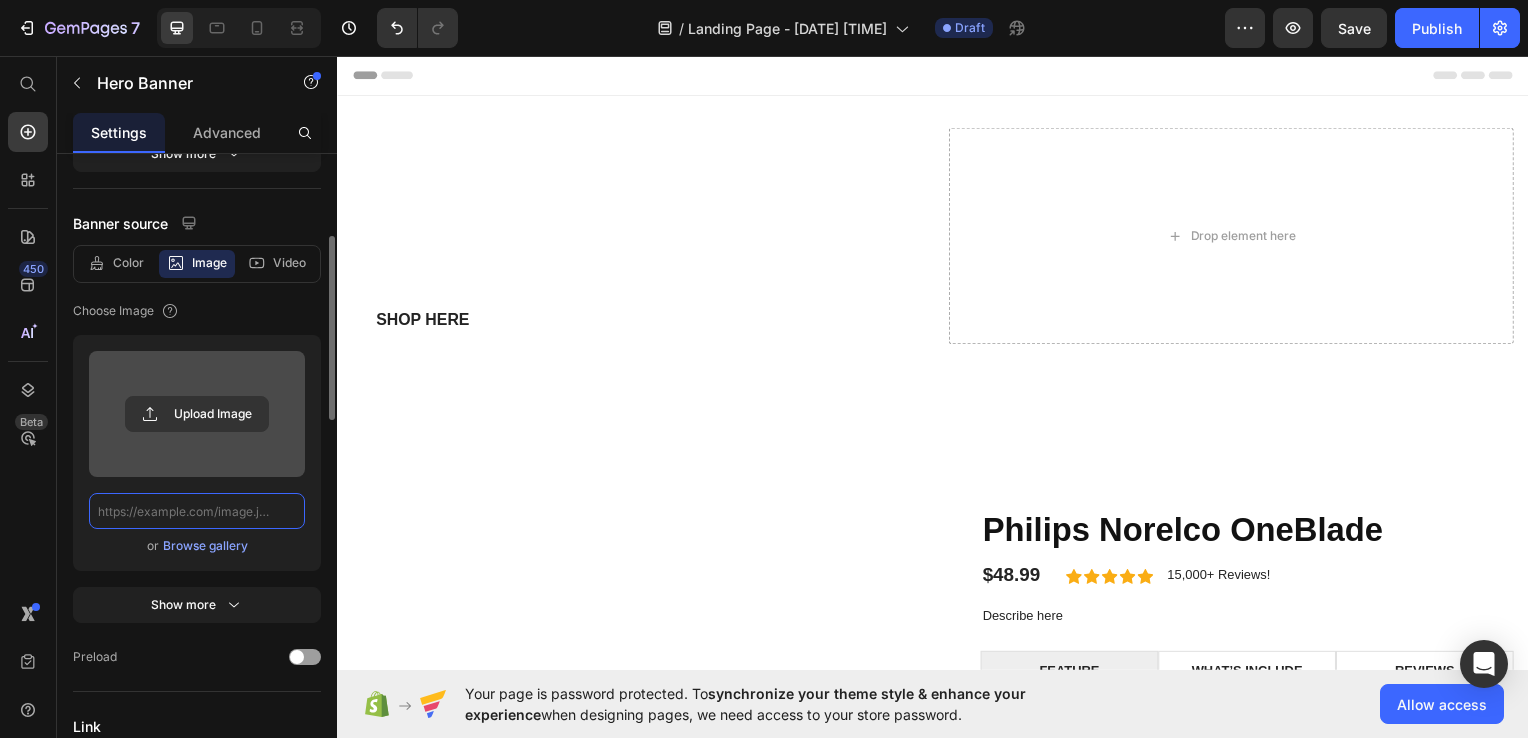 scroll, scrollTop: 0, scrollLeft: 0, axis: both 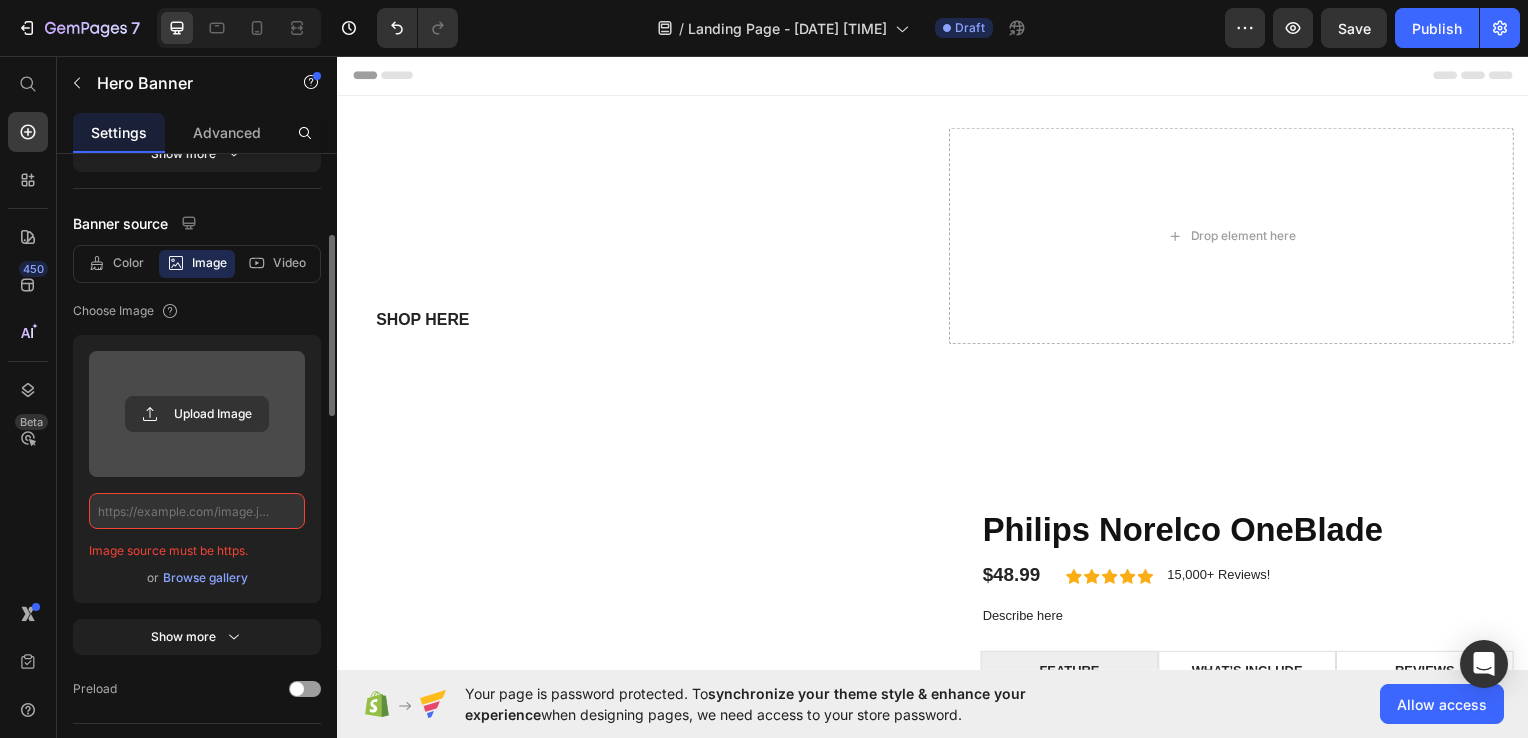 click at bounding box center [197, 414] 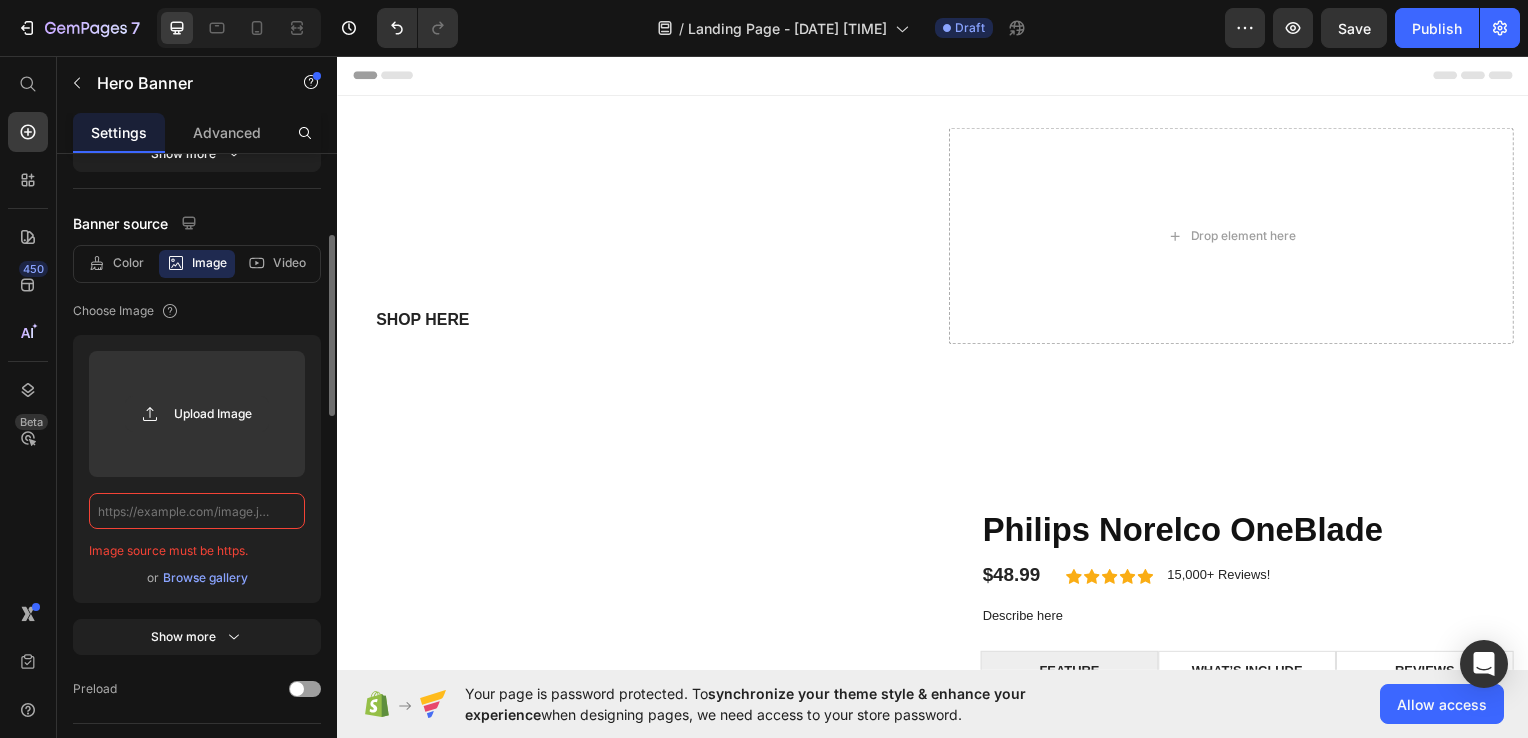 paste on "https://sdmntprsouthcentralus.oaiusercontent.com/files/00000000-e4d8-61f7-ad12-6c8f126f99bd/raw?se=2025-07-12T19%3A29%3A05Z&sp=r&sv=2024-08-04&sr=b&scid=8a45c909-7a9f-59d6-b9a1-49fc9c89c8a1&skoid=9ccea605-1409-4478-82eb-9c83b25dc1b0&sktid=a48cca56-e6da-484e-a814-9c849652bcb3&skt=2025-07-12T00%3A50%3A36Z&ske=2025-07-13T00%3A50%3A36Z&sks=b&skv=2024-08-04&sig=snwYBJ30HWingHDL5LbMqOFjeeAZcMkChQkU%2BLuYpHI%3D" 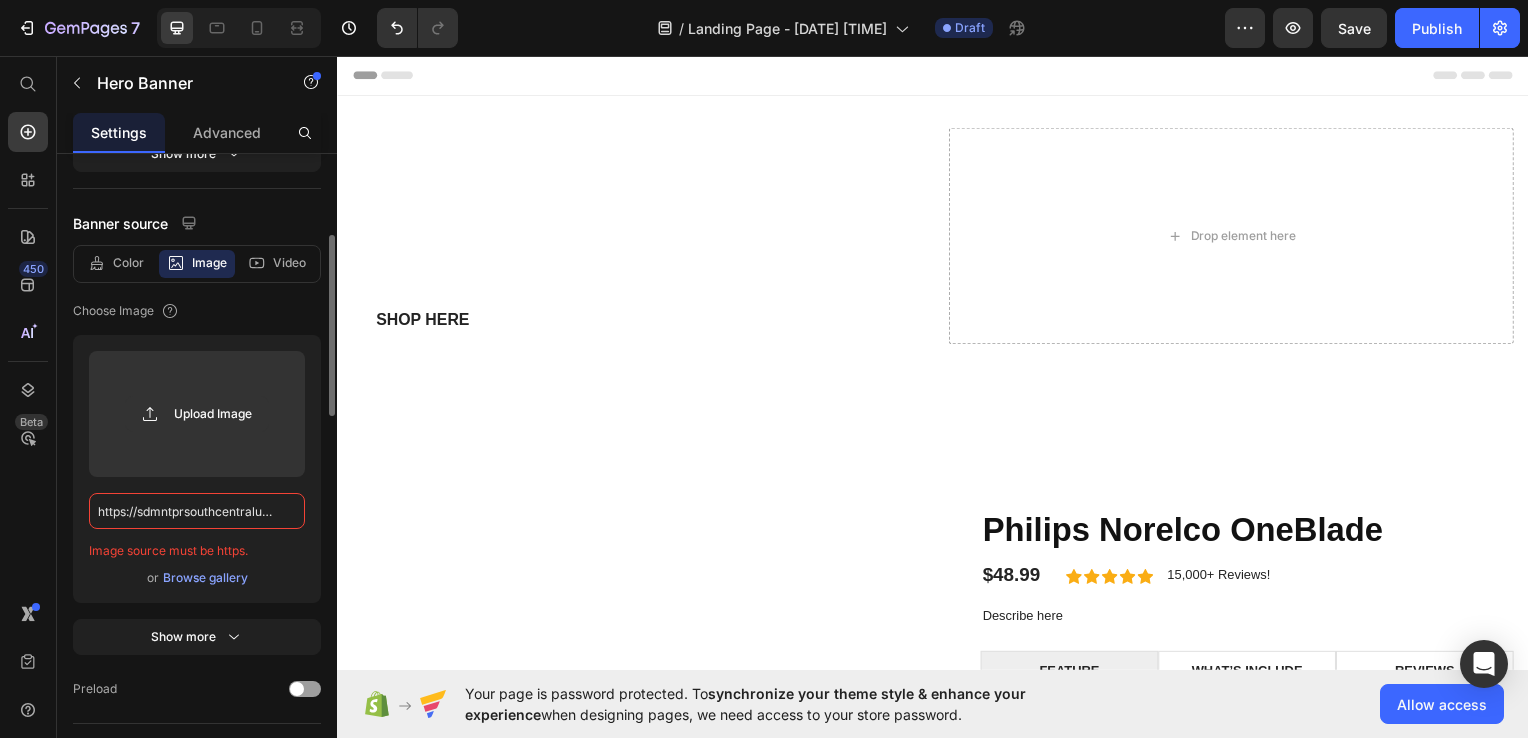 scroll, scrollTop: 0, scrollLeft: 2639, axis: horizontal 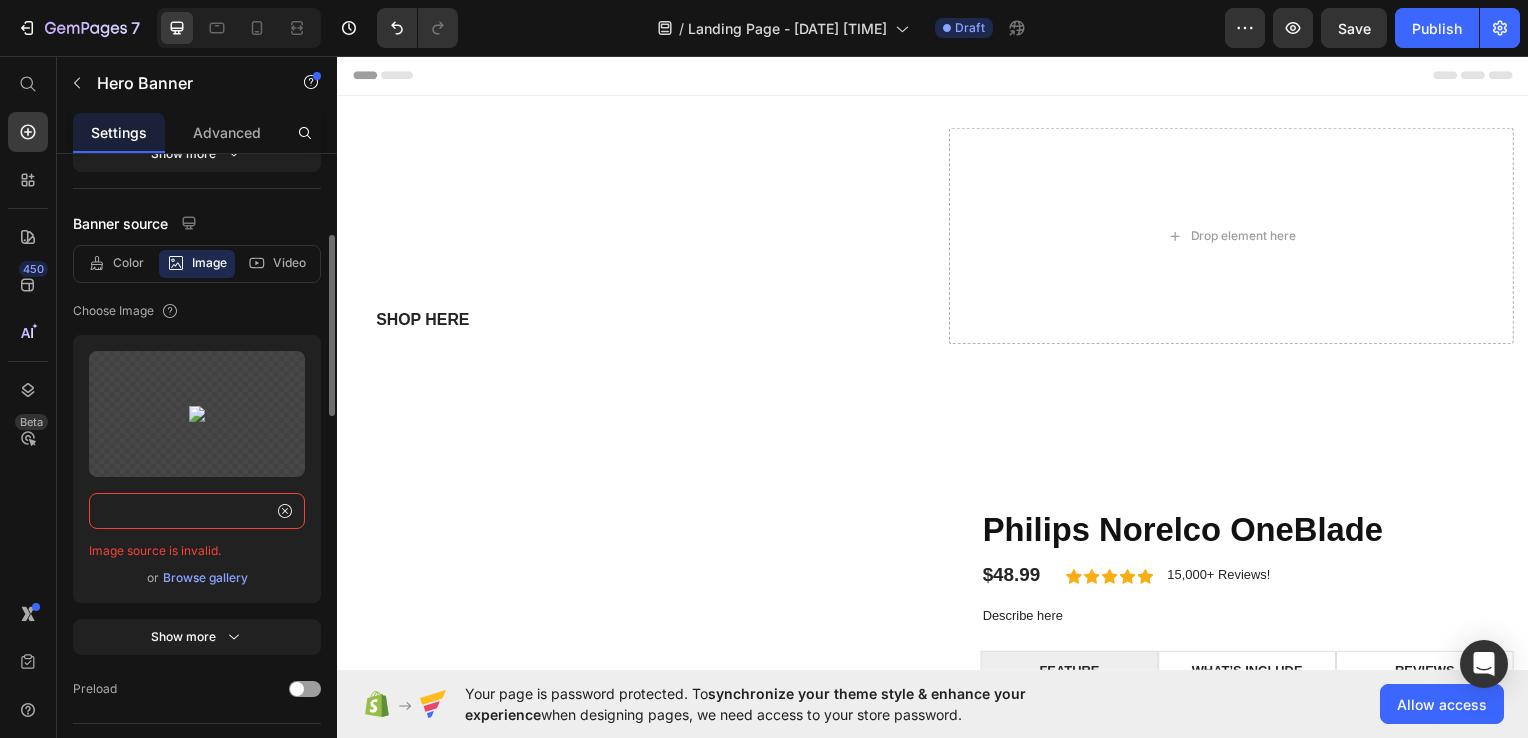 type on "https://sdmntprsouthcentralus.oaiusercontent.com/files/00000000-e4d8-61f7-ad12-6c8f126f99bd/raw?se=2025-07-12T19%3A29%3A05Z&sp=r&sv=2024-08-04&sr=b&scid=8a45c909-7a9f-59d6-b9a1-49fc9c89c8a1&skoid=9ccea605-1409-4478-82eb-9c83b25dc1b0&sktid=a48cca56-e6da-484e-a814-9c849652bcb3&skt=2025-07-12T00%3A50%3A36Z&ske=2025-07-13T00%3A50%3A36Z&sks=b&skv=2024-08-04&sig=snwYBJ30HWingHDL5LbMqOFjeeAZcMkChQkU%2BLuYpHI%3D" 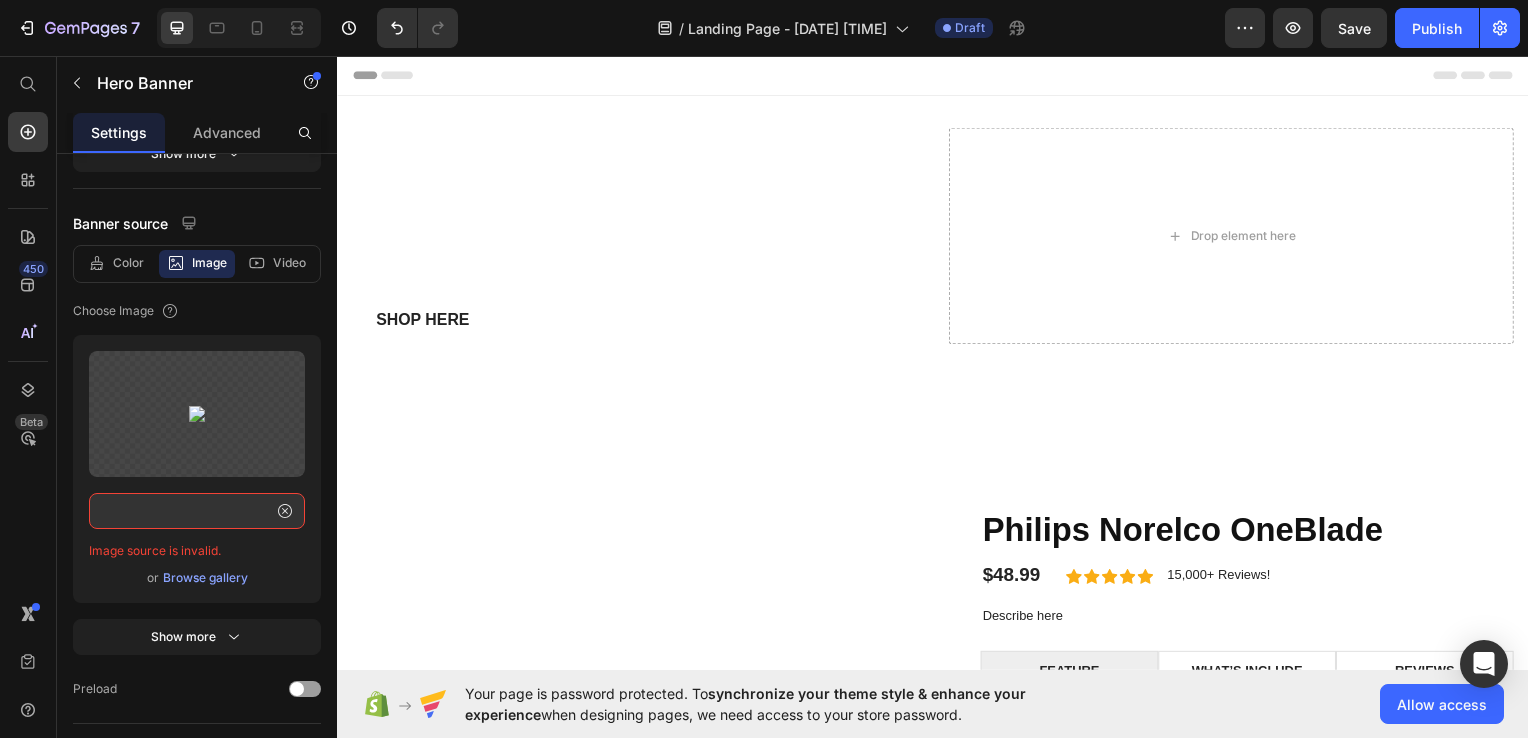 scroll, scrollTop: 0, scrollLeft: 0, axis: both 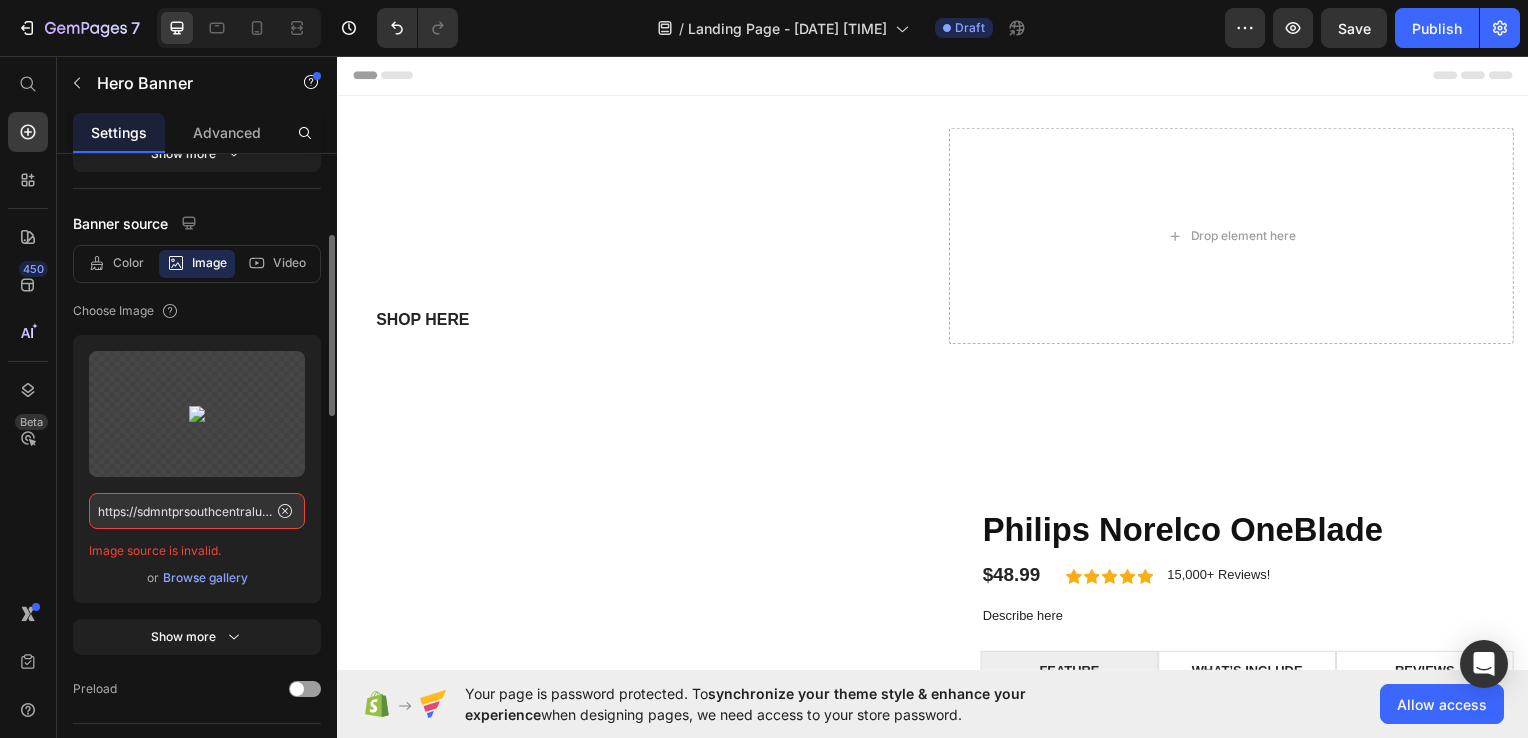 click on "Browse gallery" at bounding box center (205, 578) 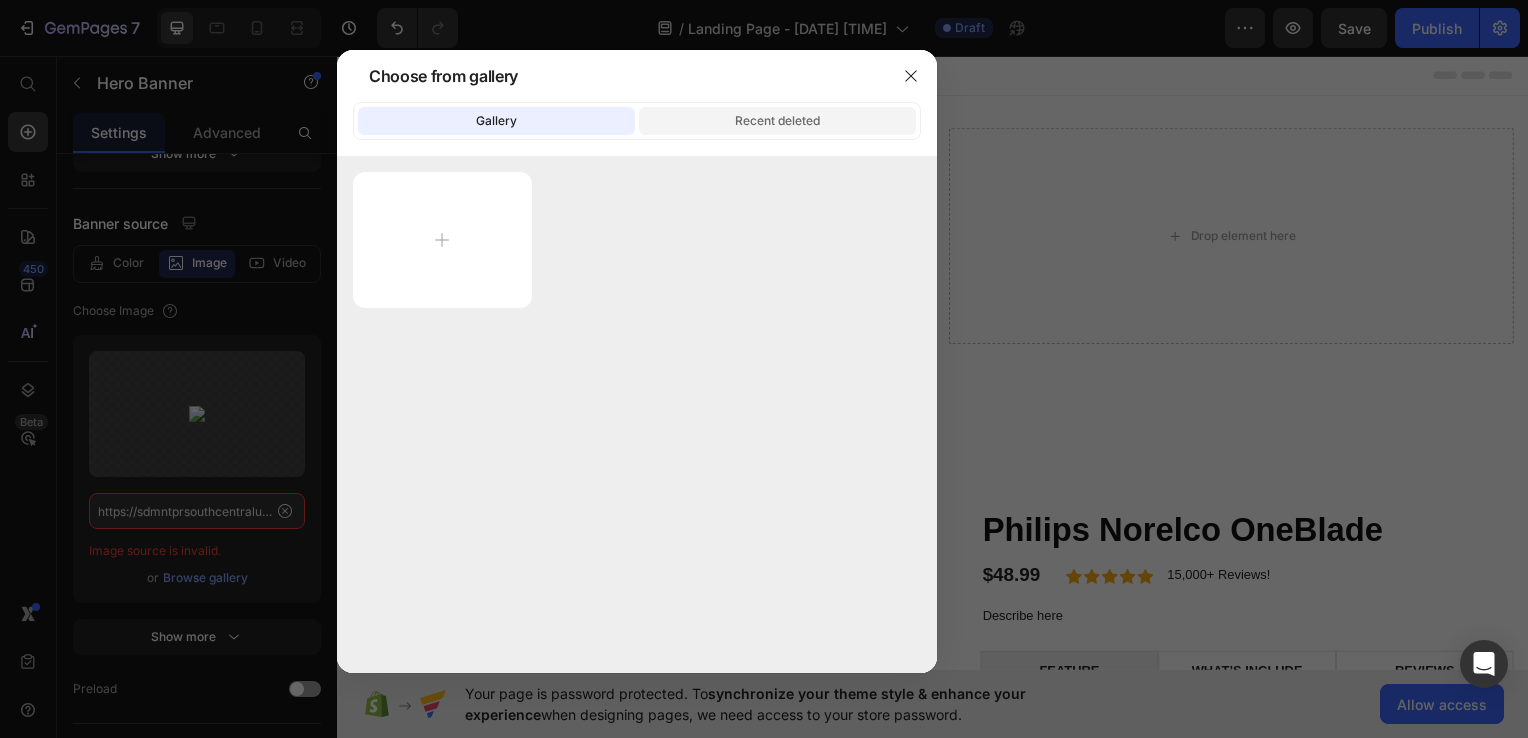 click on "Recent deleted" 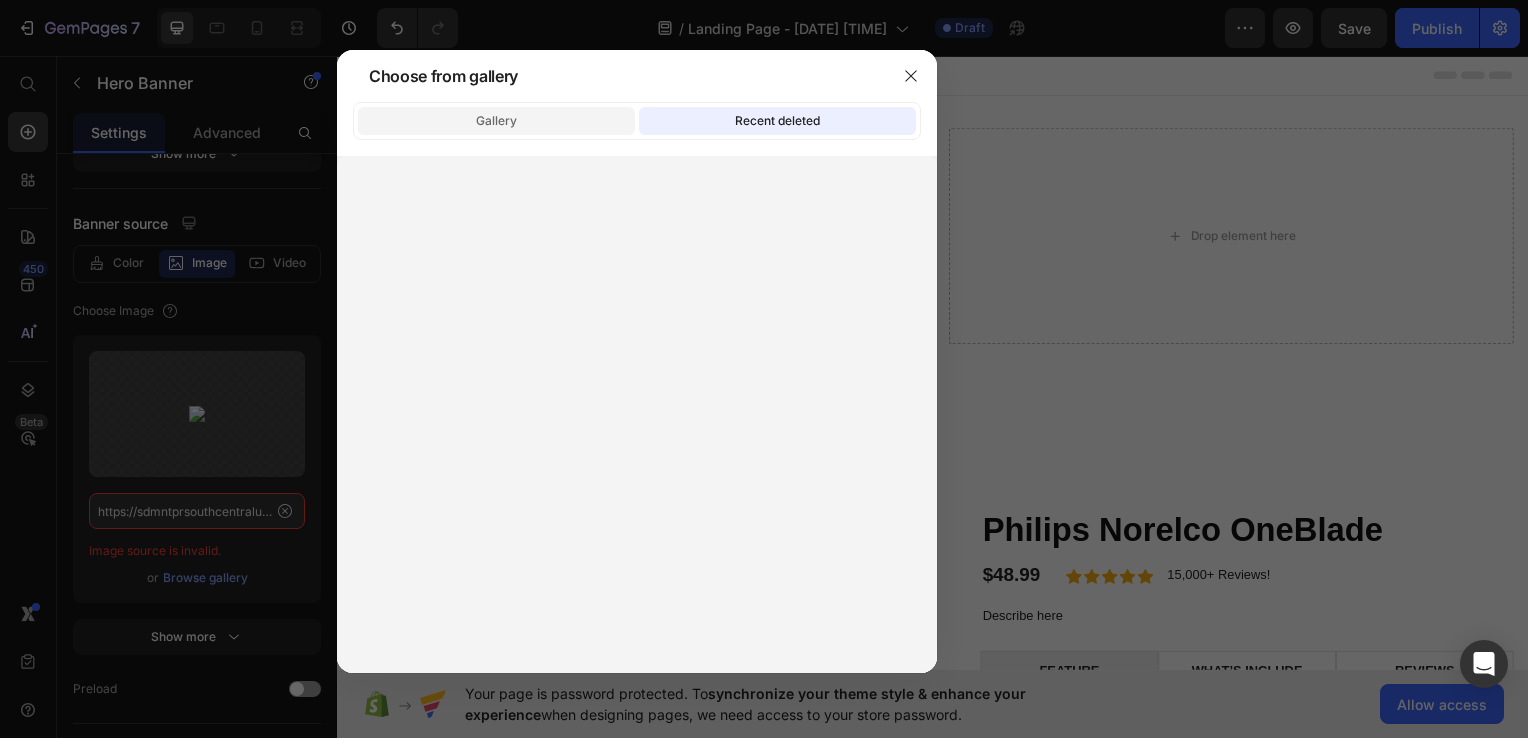 click on "Gallery" 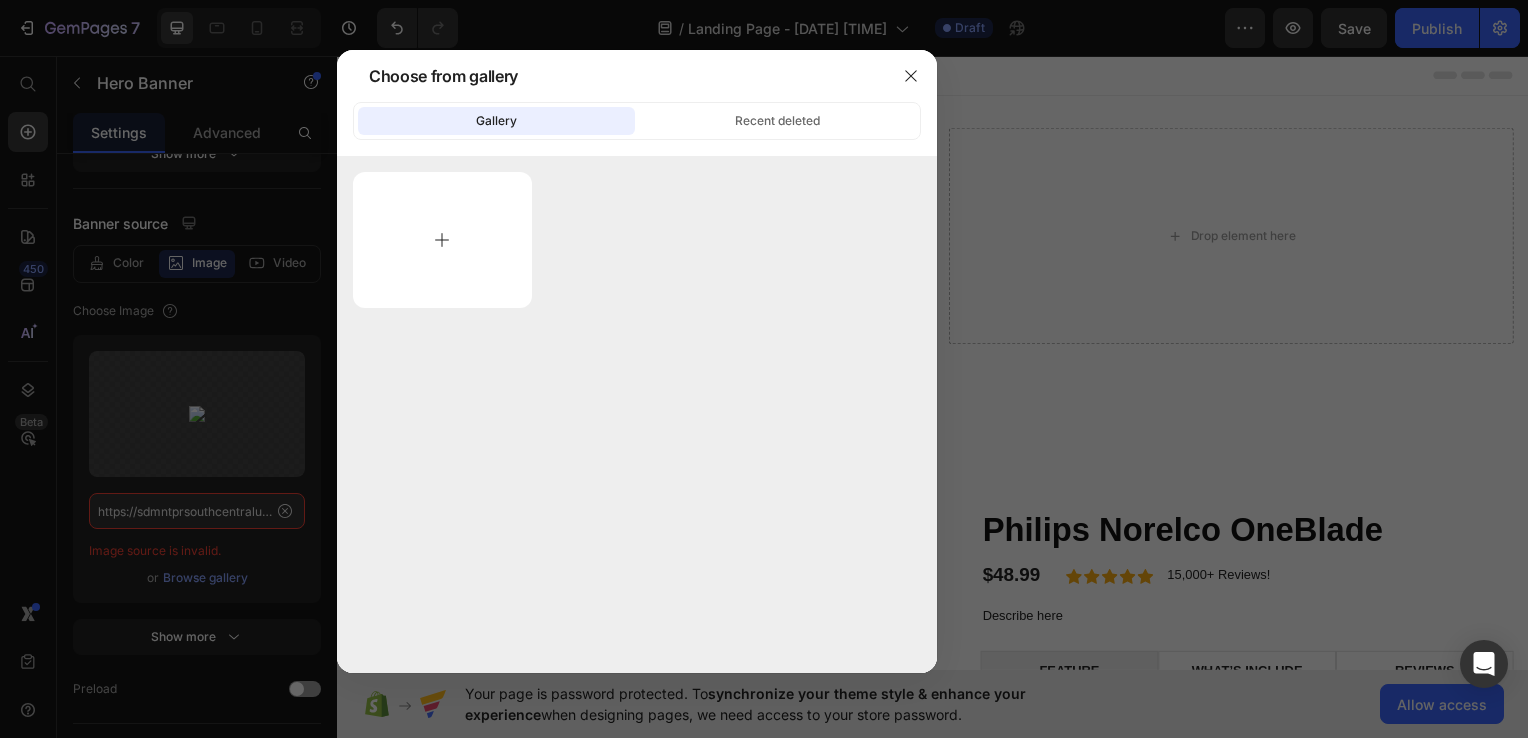 click at bounding box center [442, 240] 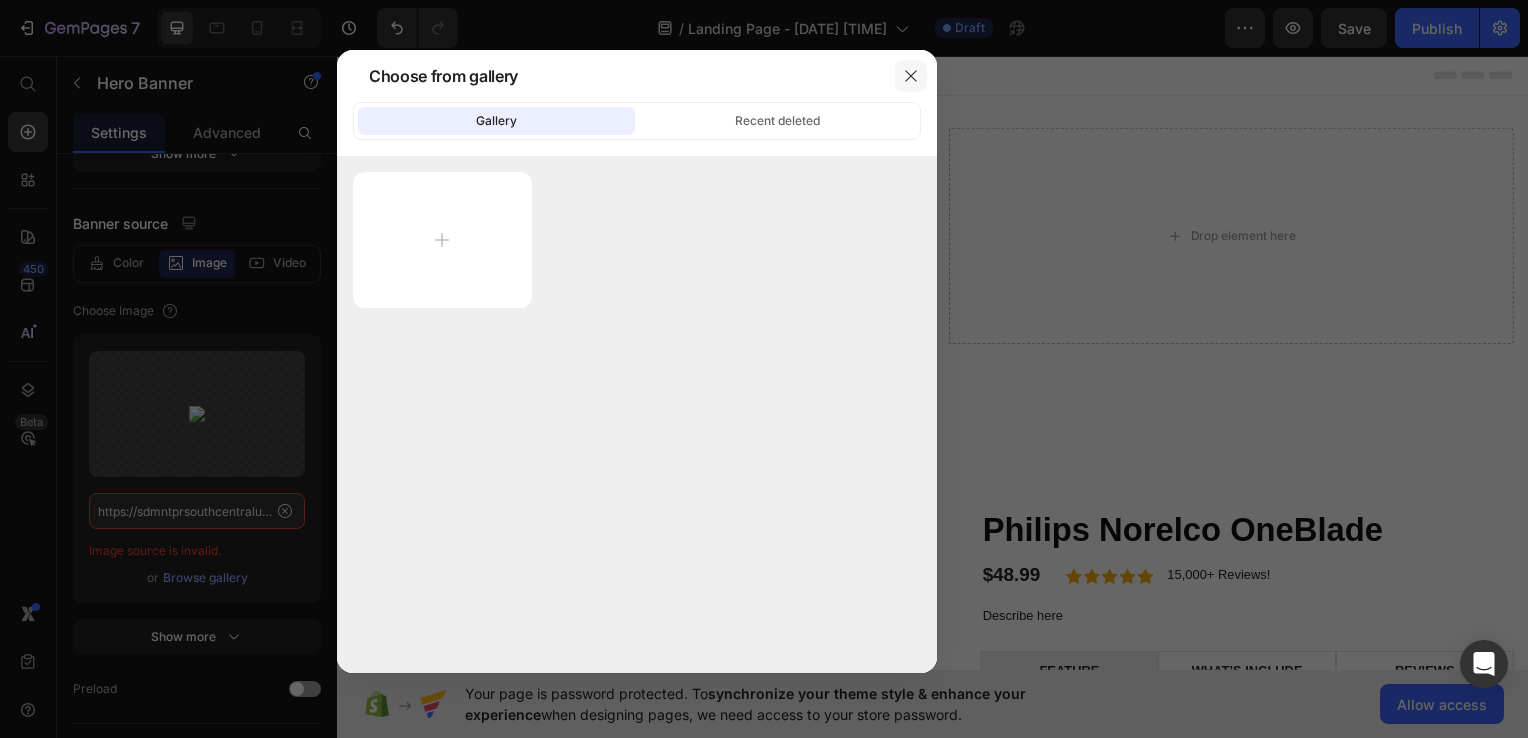 click at bounding box center (911, 76) 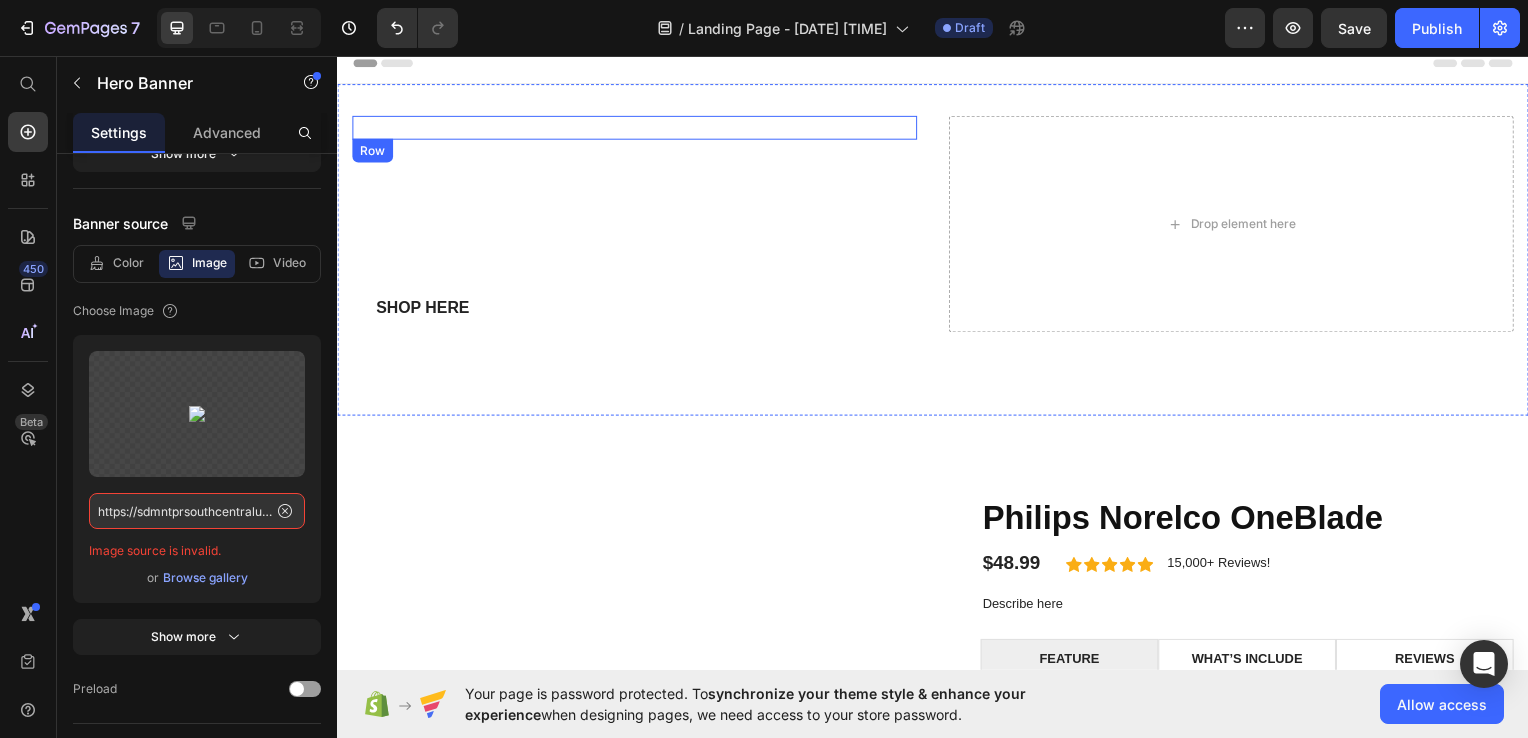 scroll, scrollTop: 8, scrollLeft: 0, axis: vertical 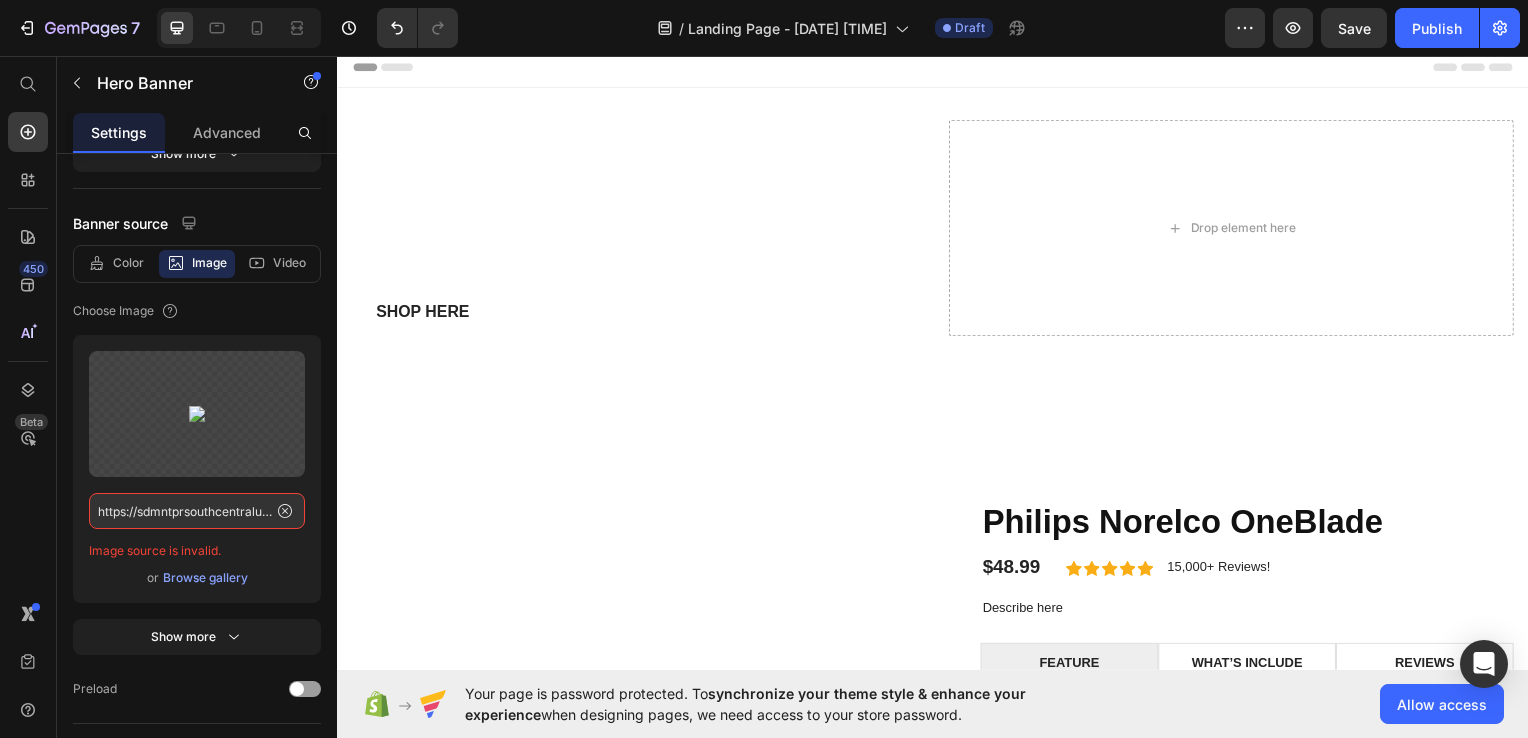 click 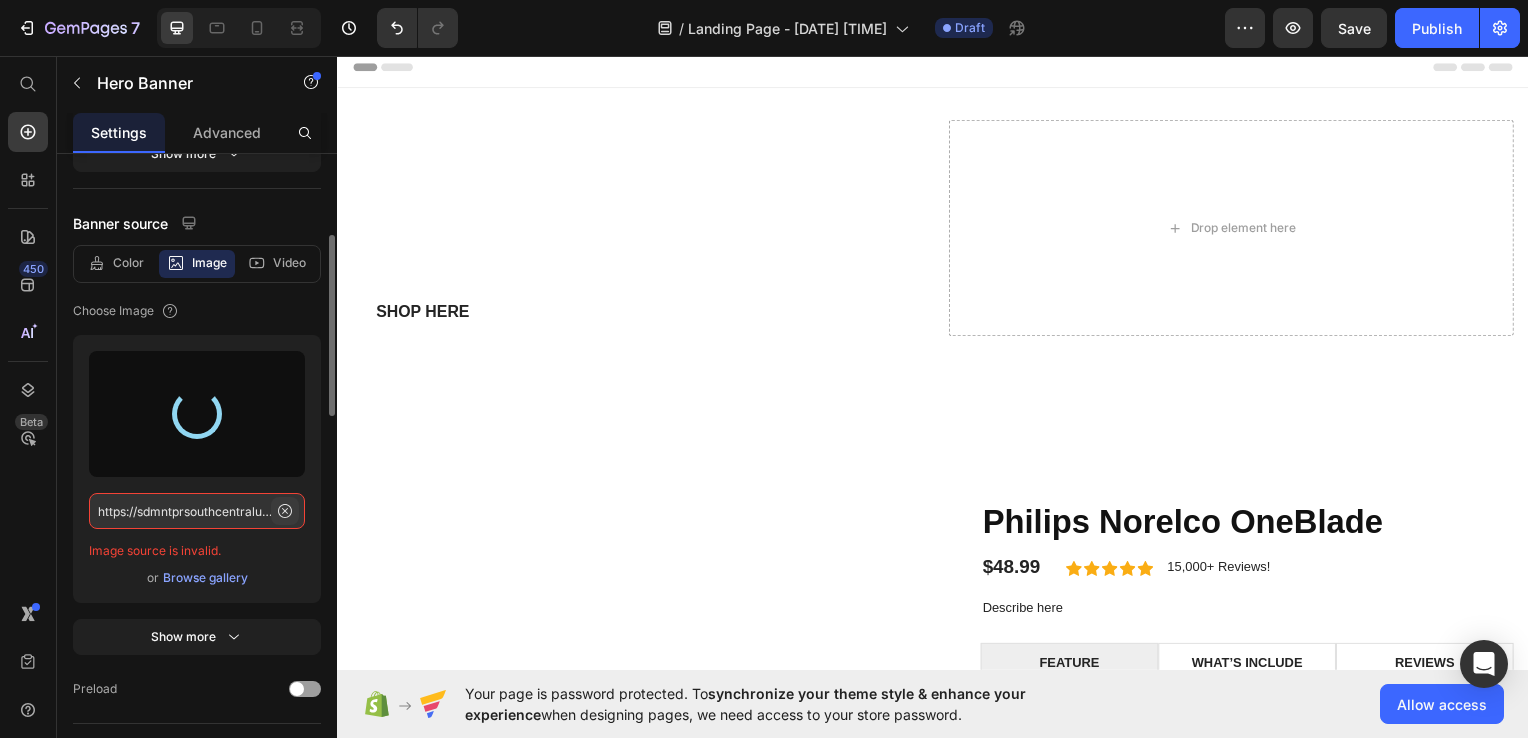 click 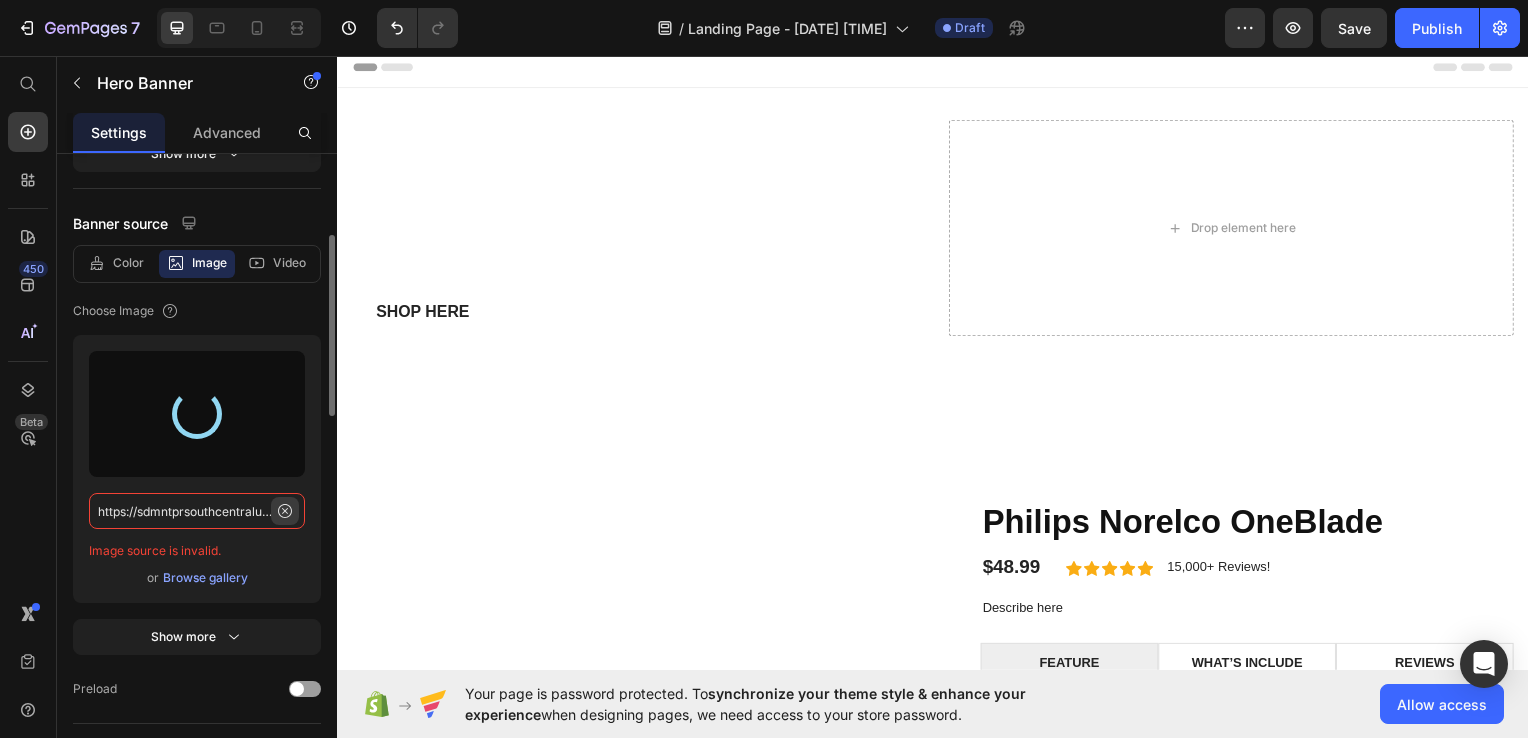 type 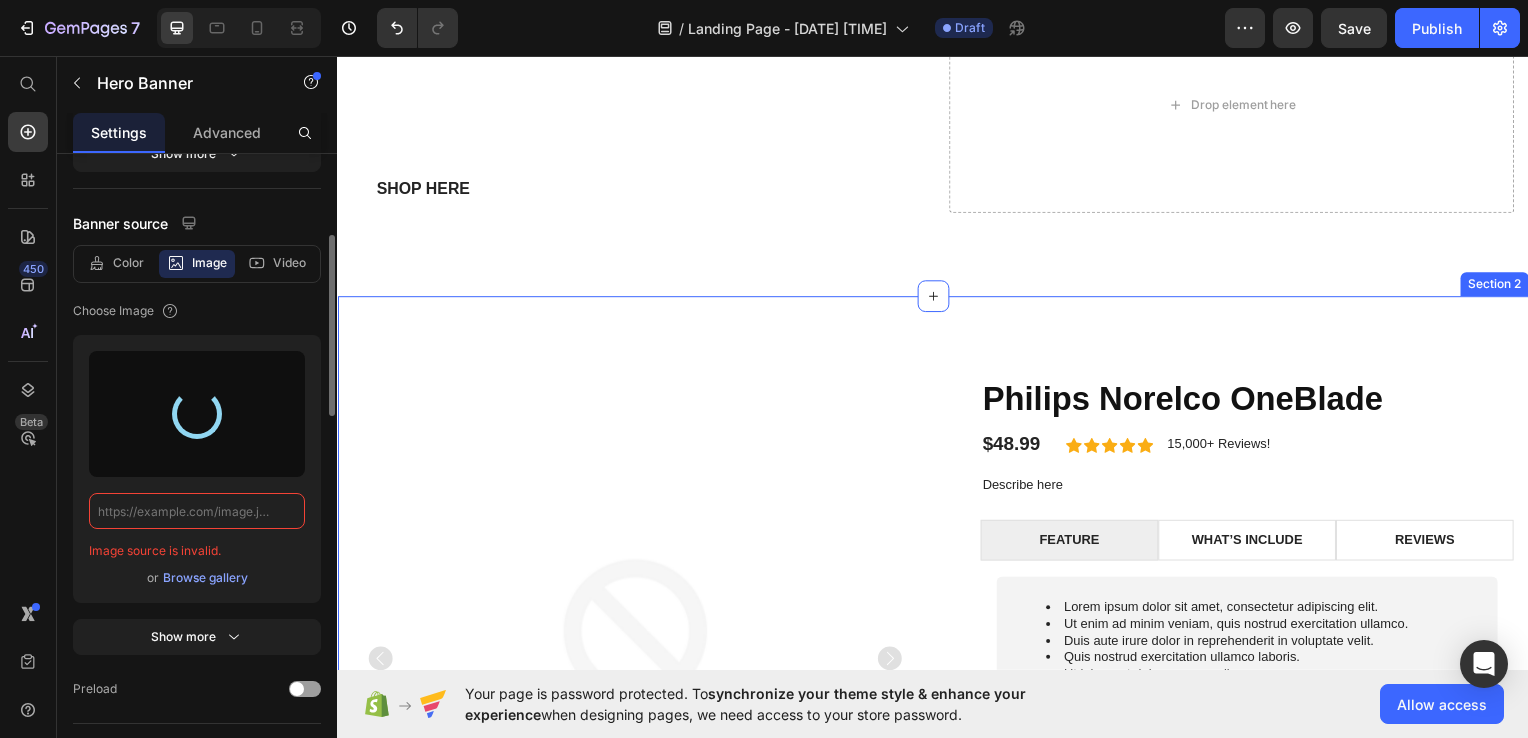 scroll, scrollTop: 0, scrollLeft: 0, axis: both 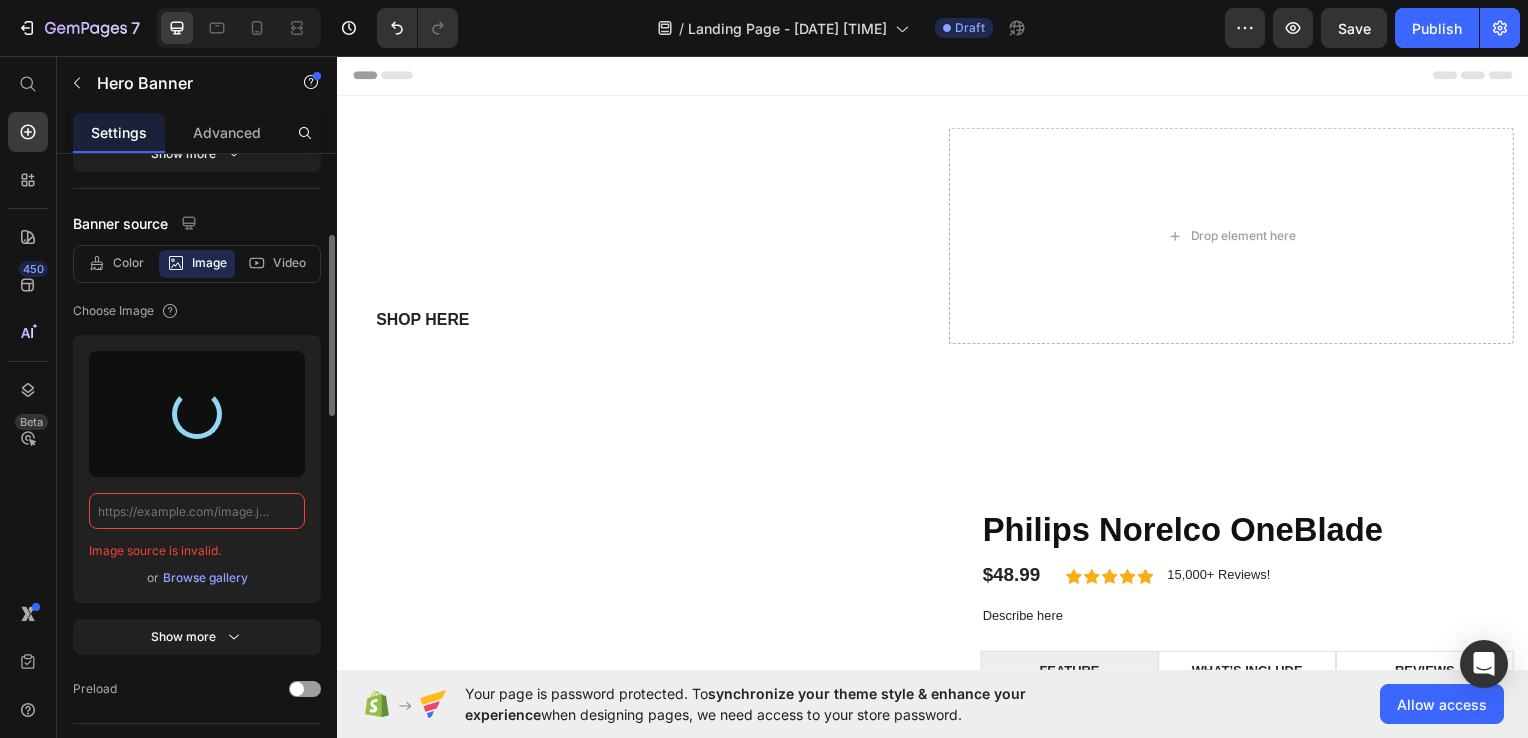click 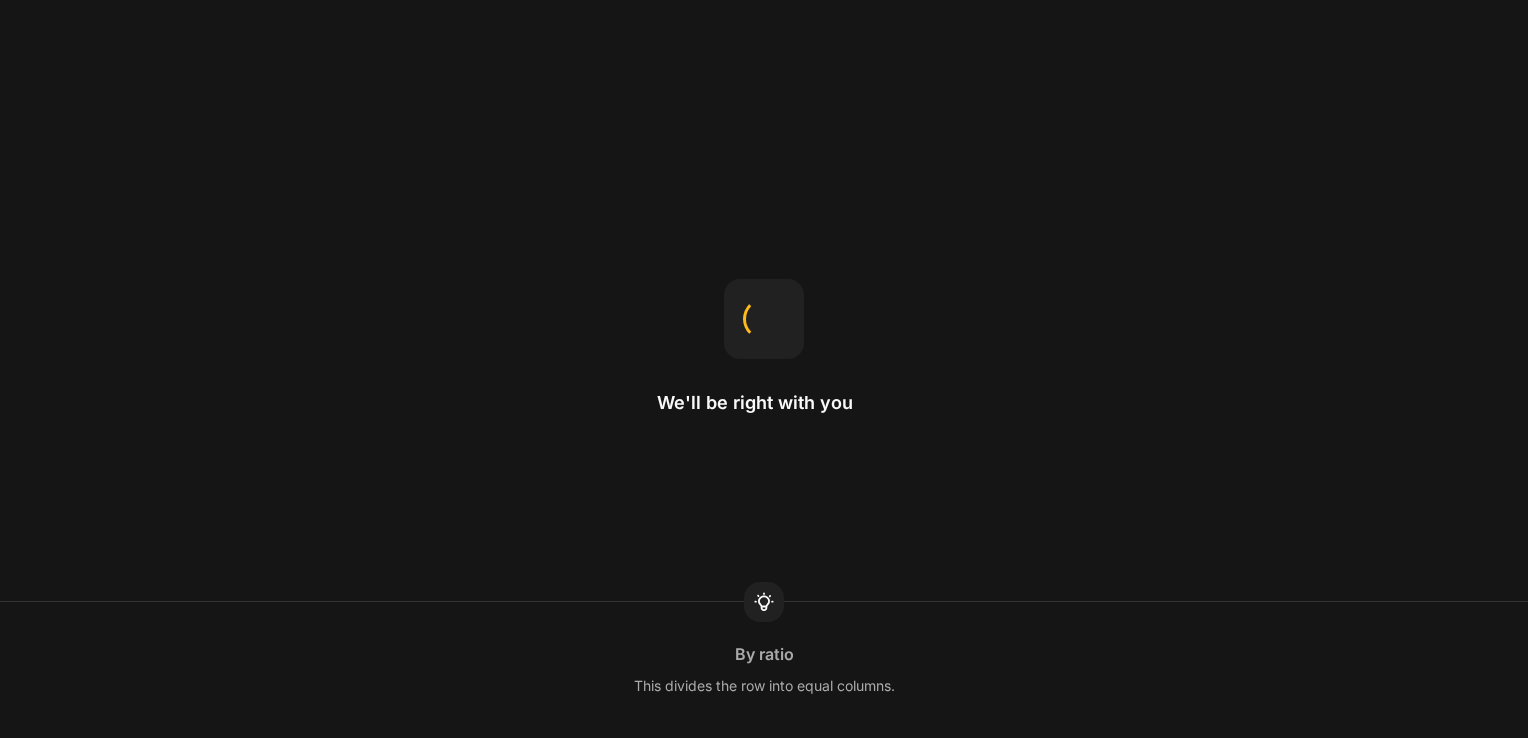 scroll, scrollTop: 0, scrollLeft: 0, axis: both 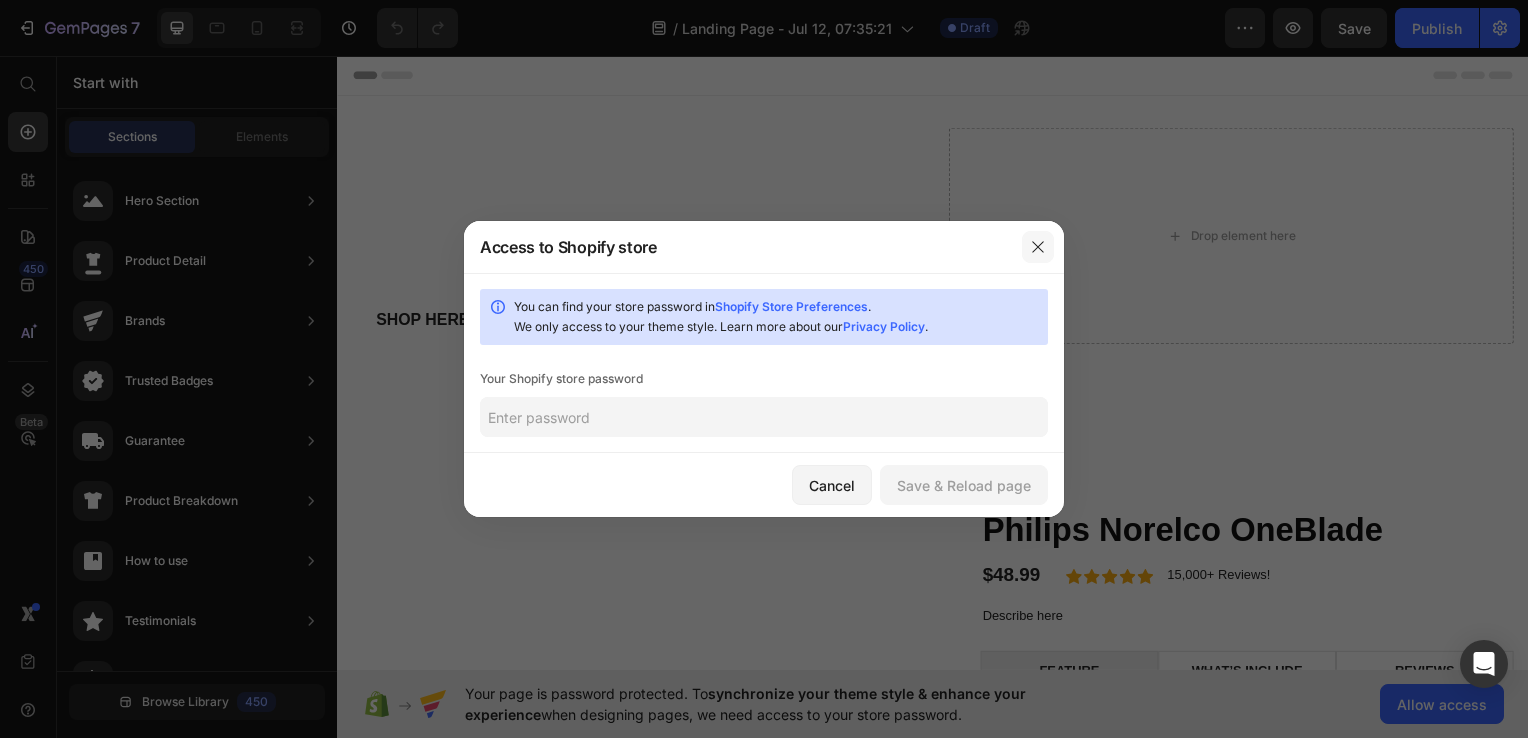 click at bounding box center (1038, 247) 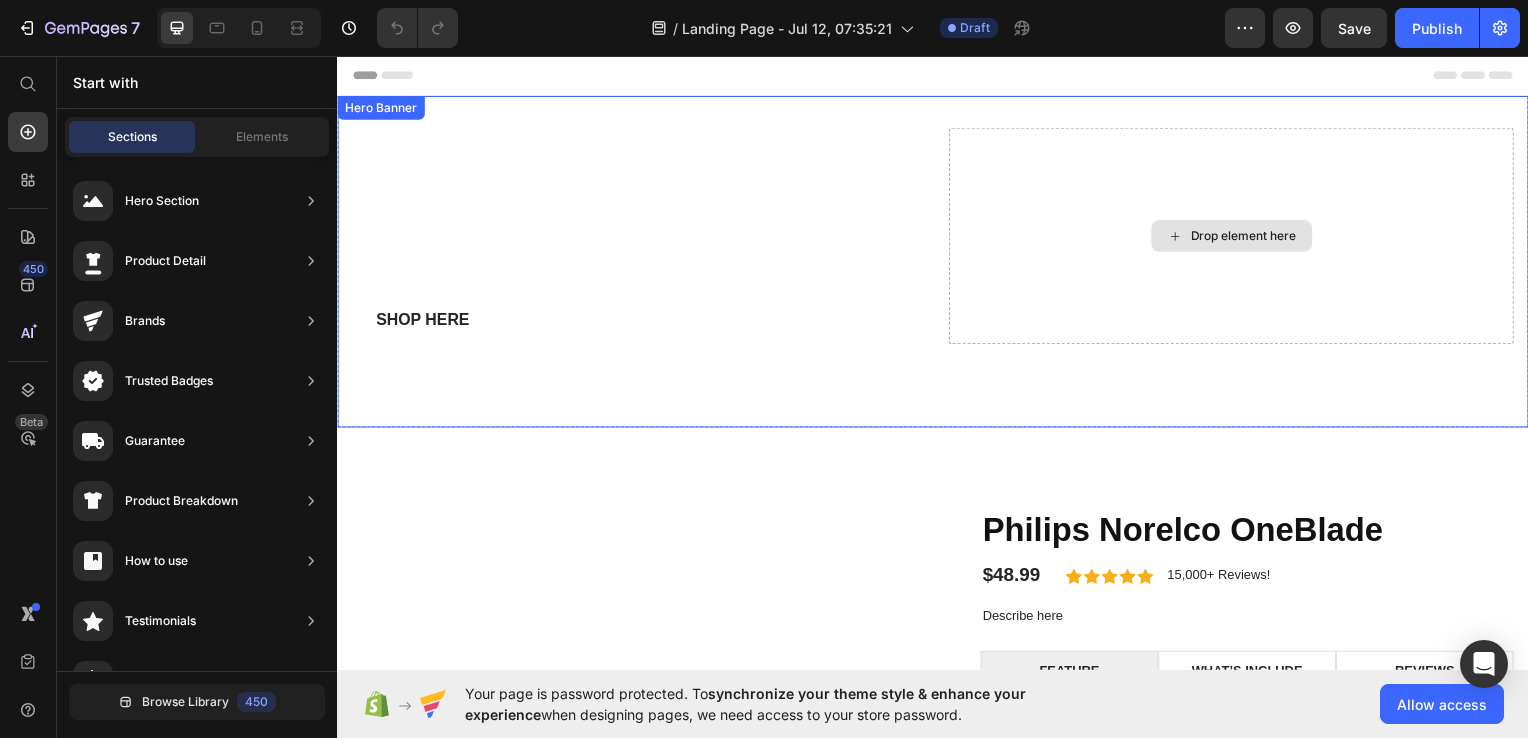 click on "Drop element here" at bounding box center (1238, 237) 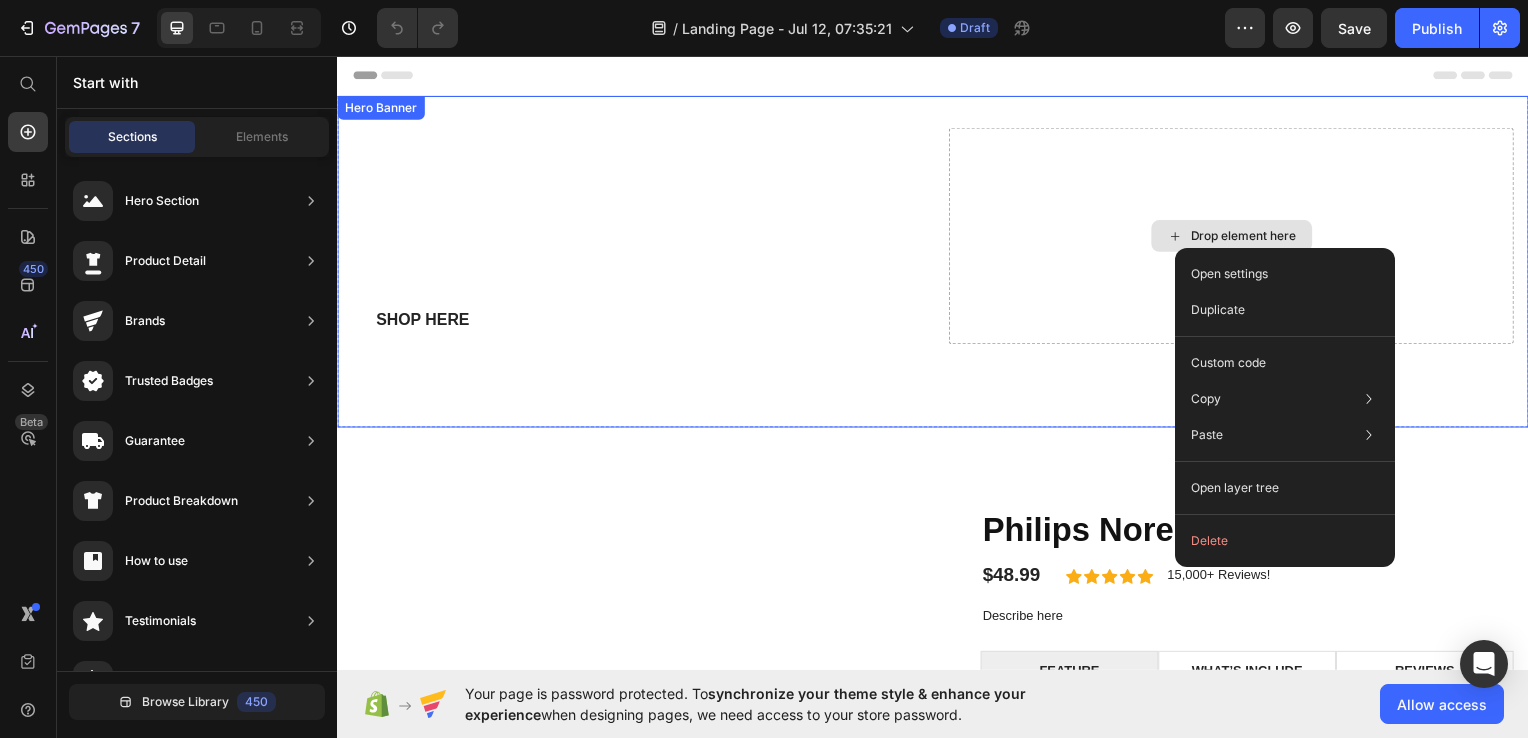 click on "Drop element here" at bounding box center [1237, 237] 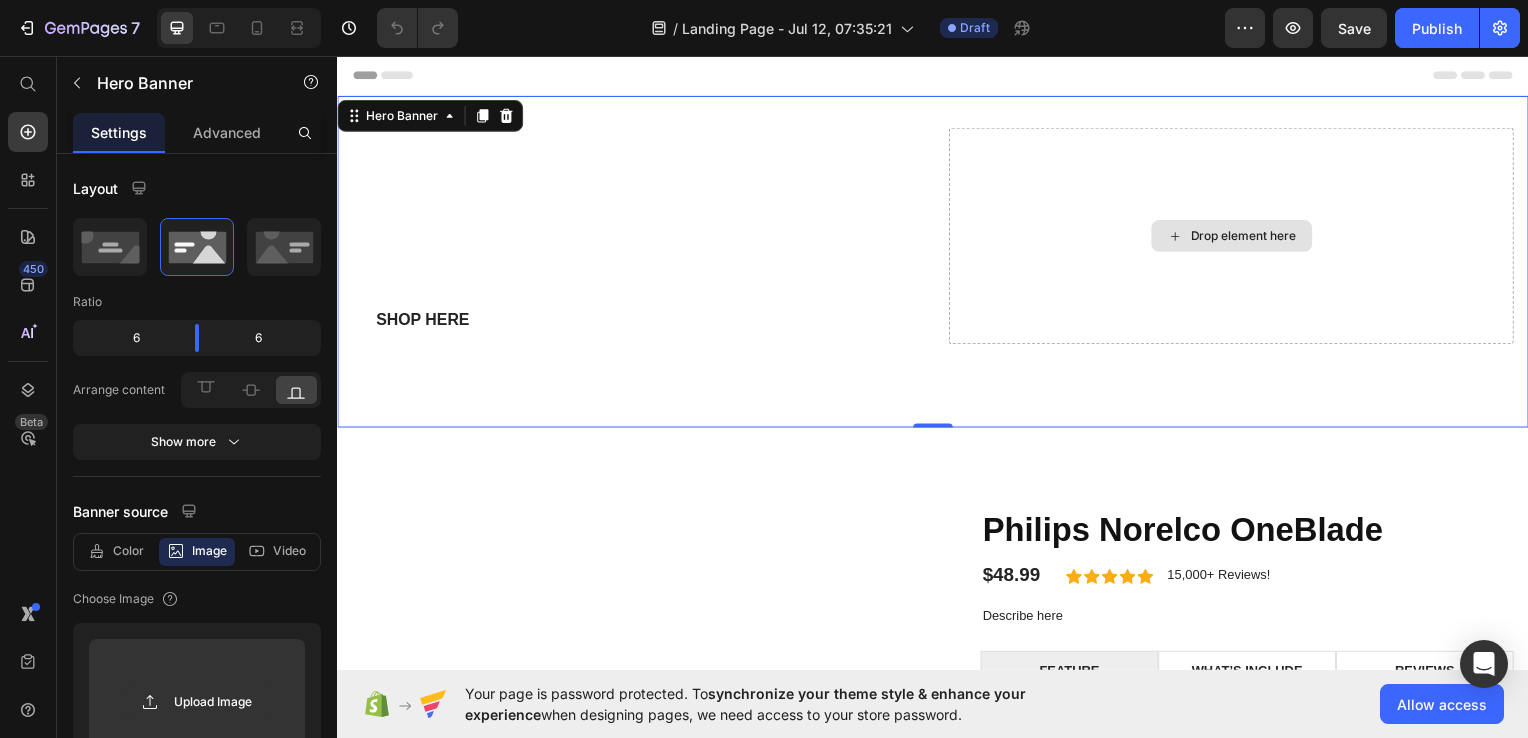 click on "Drop element here" at bounding box center [1237, 237] 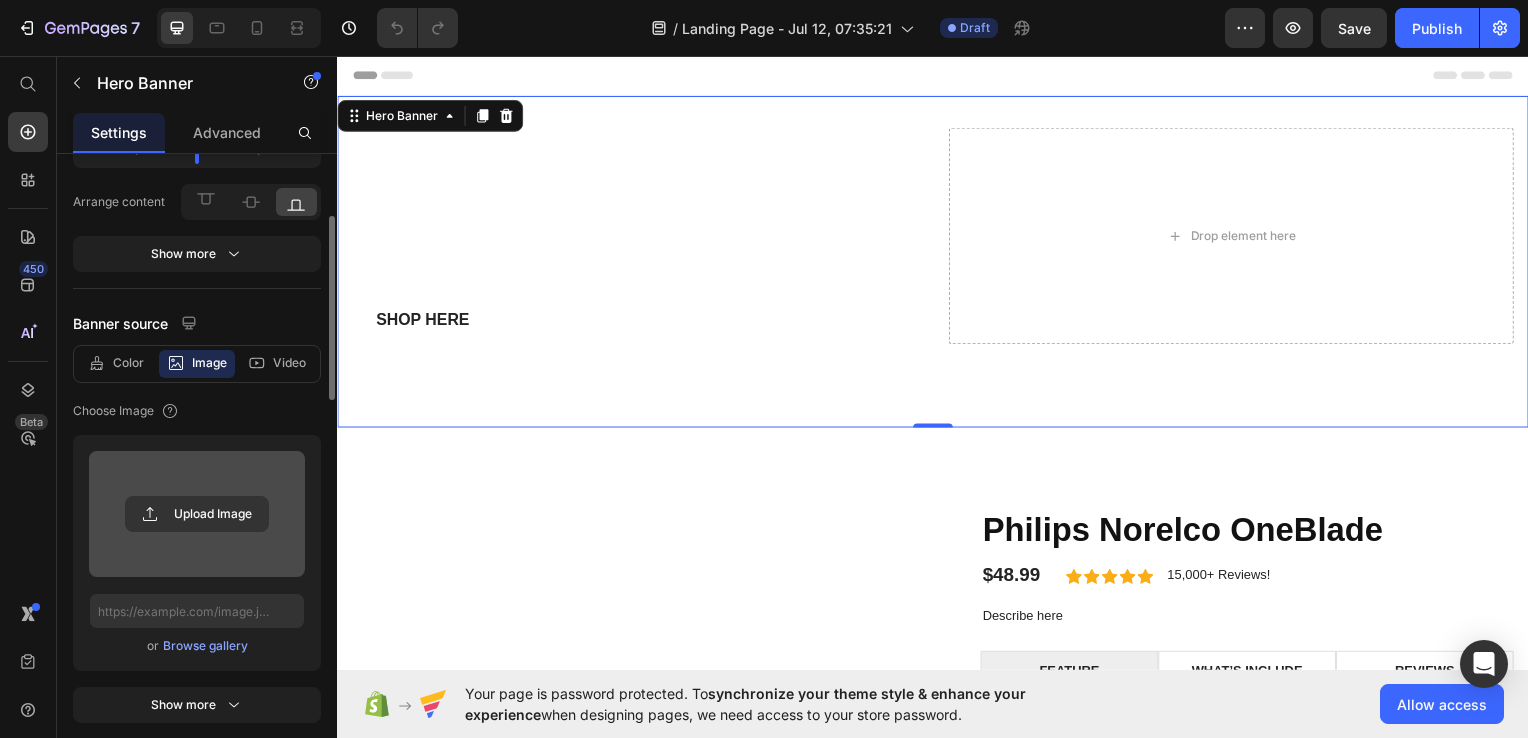 scroll, scrollTop: 200, scrollLeft: 0, axis: vertical 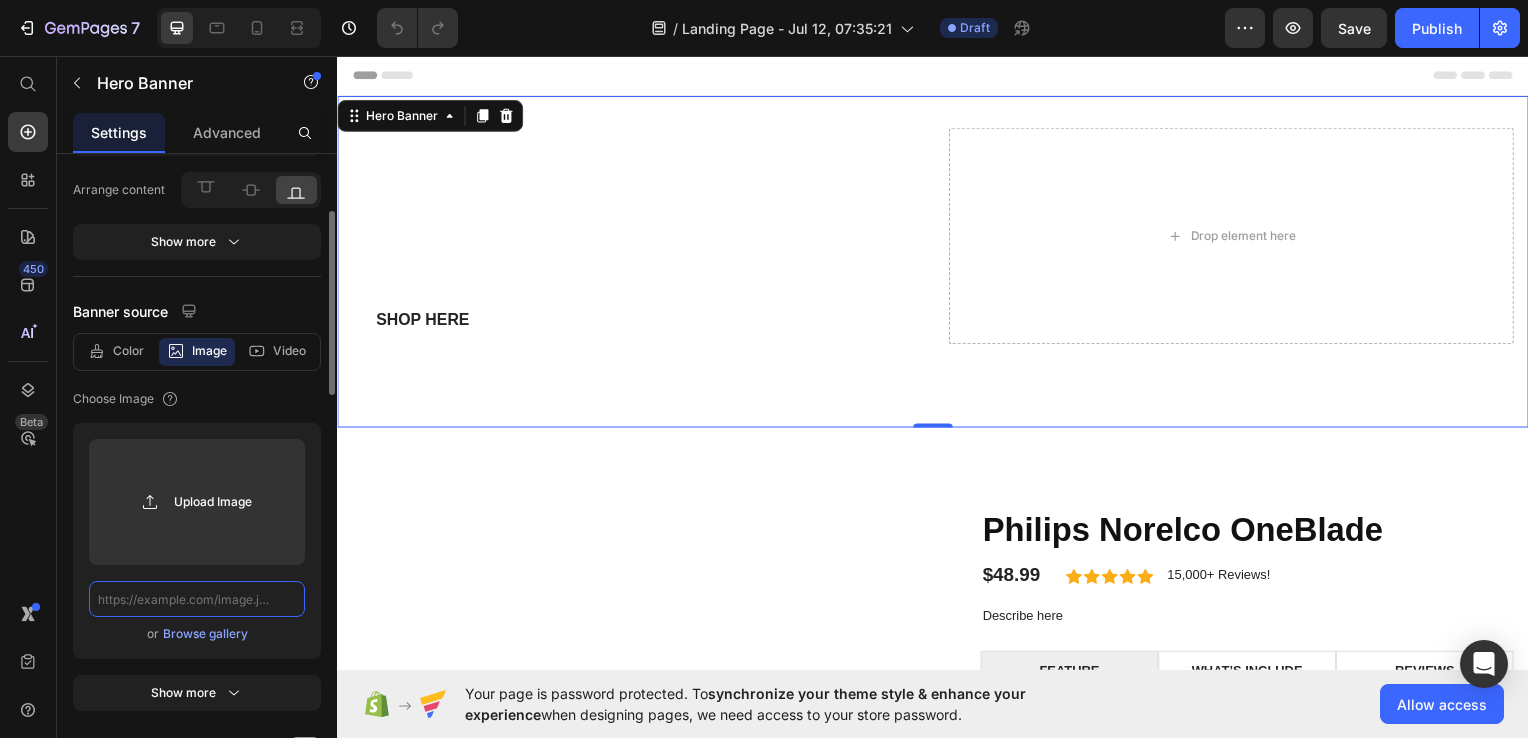 paste on "https://lh7-rt.googleusercontent.com/docsz/AD_4nXezEWjnTj42ztaXlSTBIeiPdZbSsE1LKbtd4QmswGmDnfKdNzDdQ8RdIcvW_YCeUgqS1KeUdCnYAJacFn8S8uMchh3Fz-oktbdnJJbb7VAGsK_0zXM0P2_yb-jPhWLwln3QKJ1d?key=S3Hc3ior8LbJ0Gm0sPa0jQ" 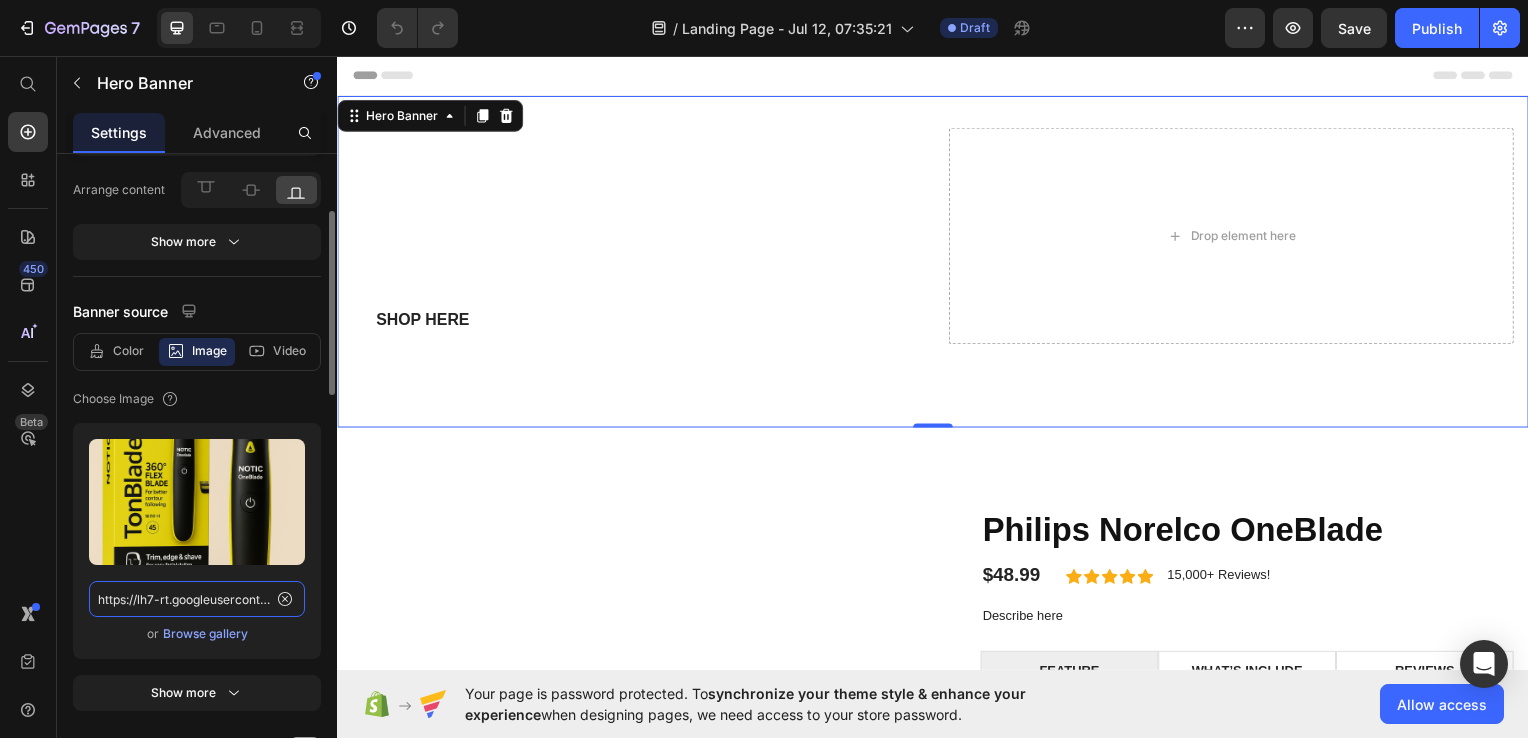 scroll, scrollTop: 0, scrollLeft: 1269, axis: horizontal 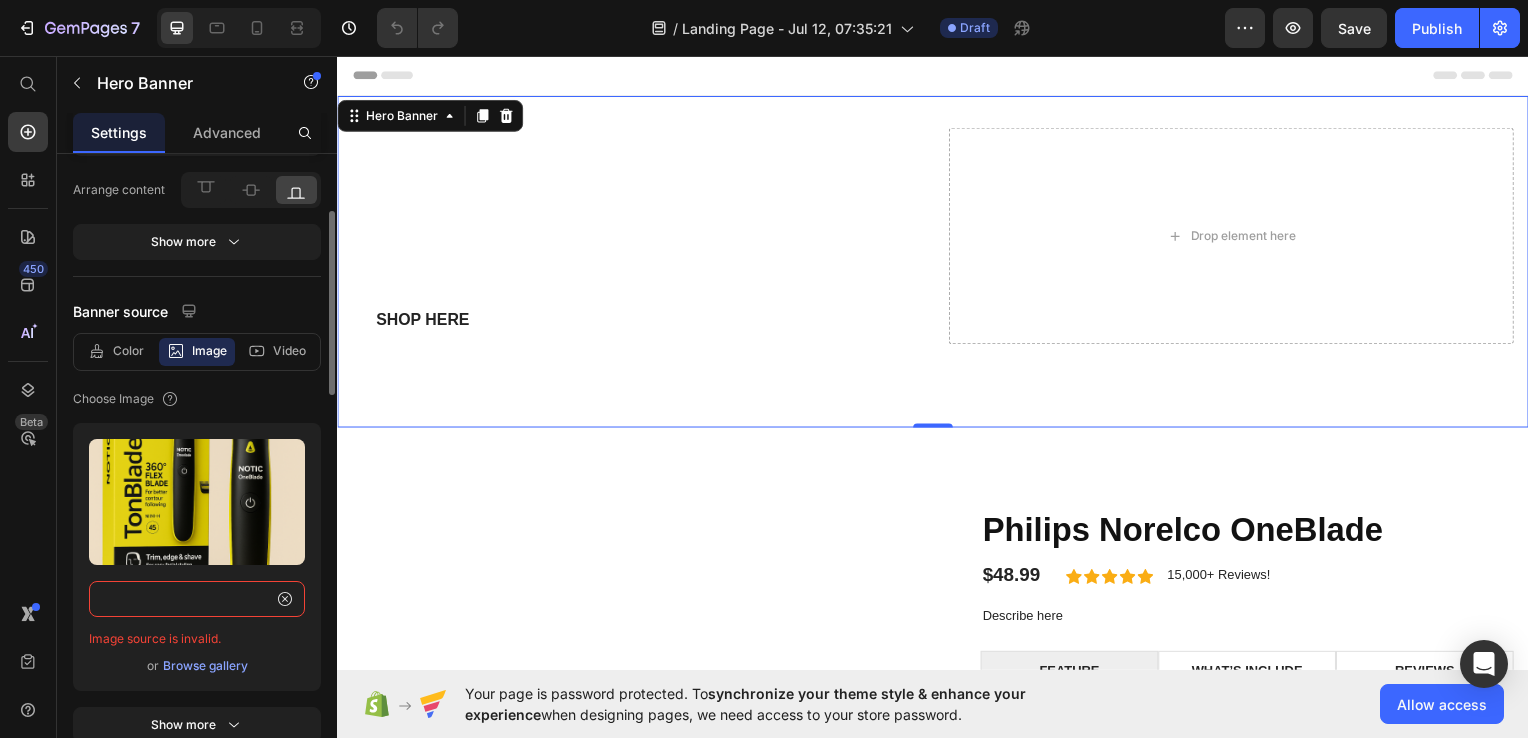type on "https://lh7-rt.googleusercontent.com/docsz/AD_4nXezEWjnTj42ztaXlSTBIeiPdZbSsE1LKbtd4QmswGmDnfKdNzDdQ8RdIcvW_YCeUgqS1KeUdCnYAJacFn8S8uMchh3Fz-oktbdnJJbb7VAGsK_0zXM0P2_yb-jPhWLwln3QKJ1d?key=S3Hc3ior8LbJ0Gm0sPa0jQ" 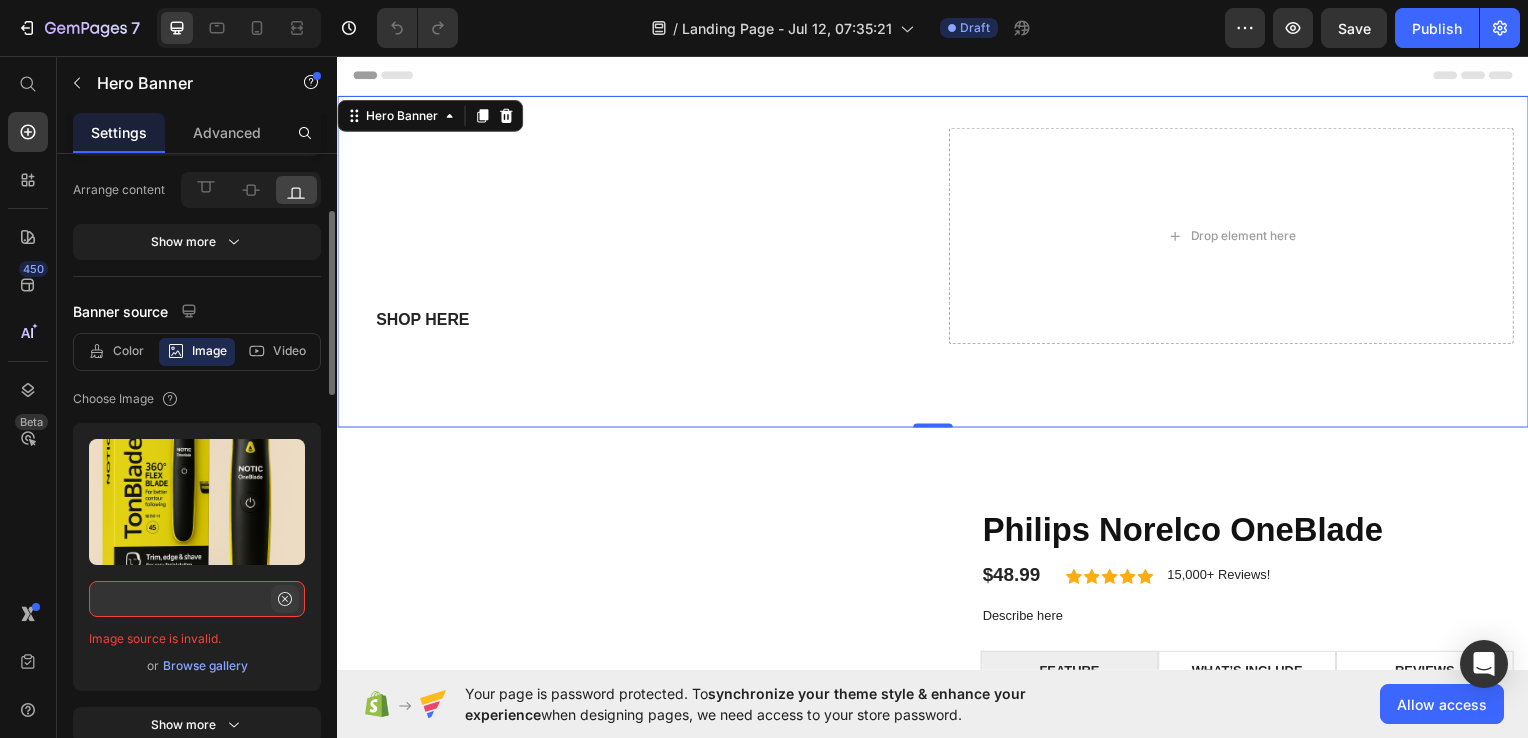 click 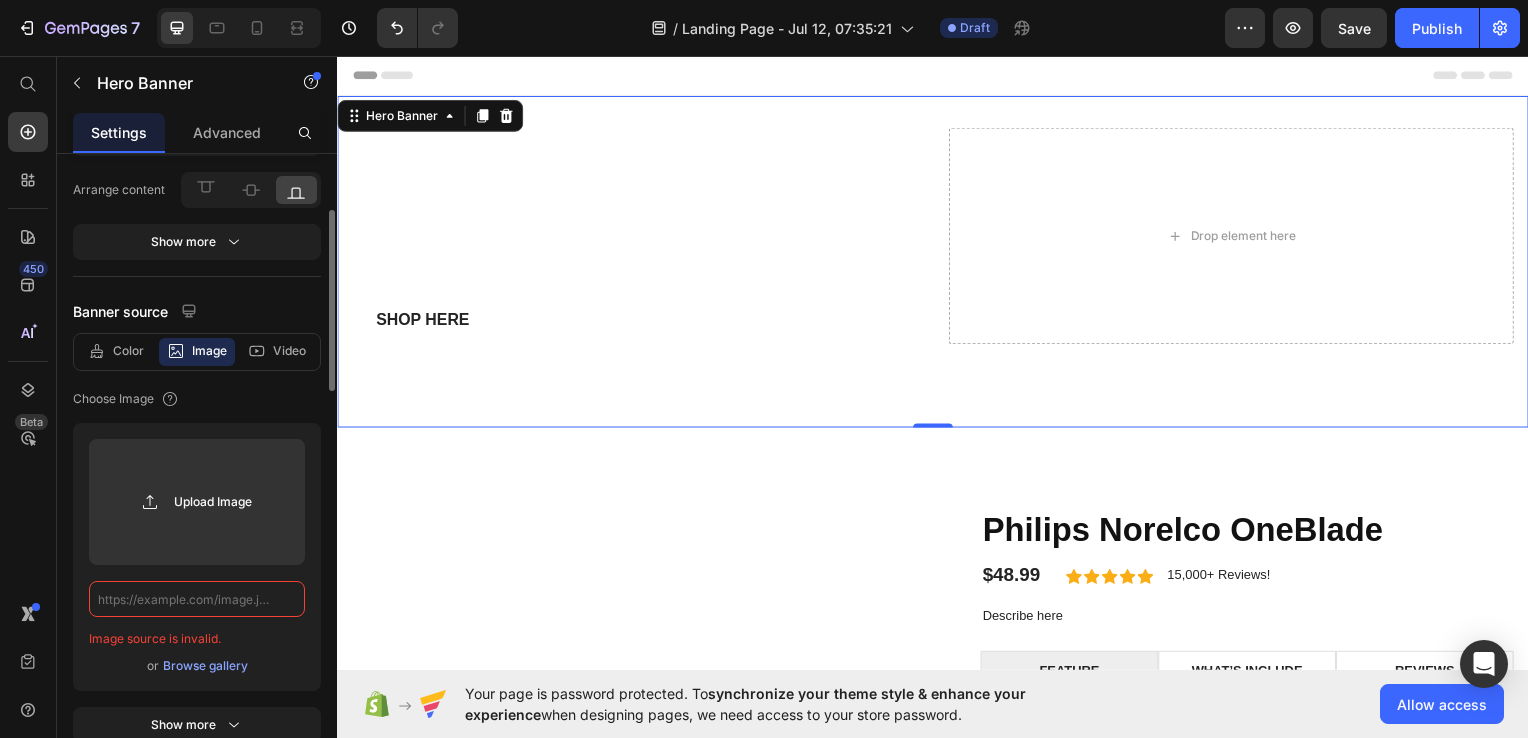 scroll, scrollTop: 0, scrollLeft: 0, axis: both 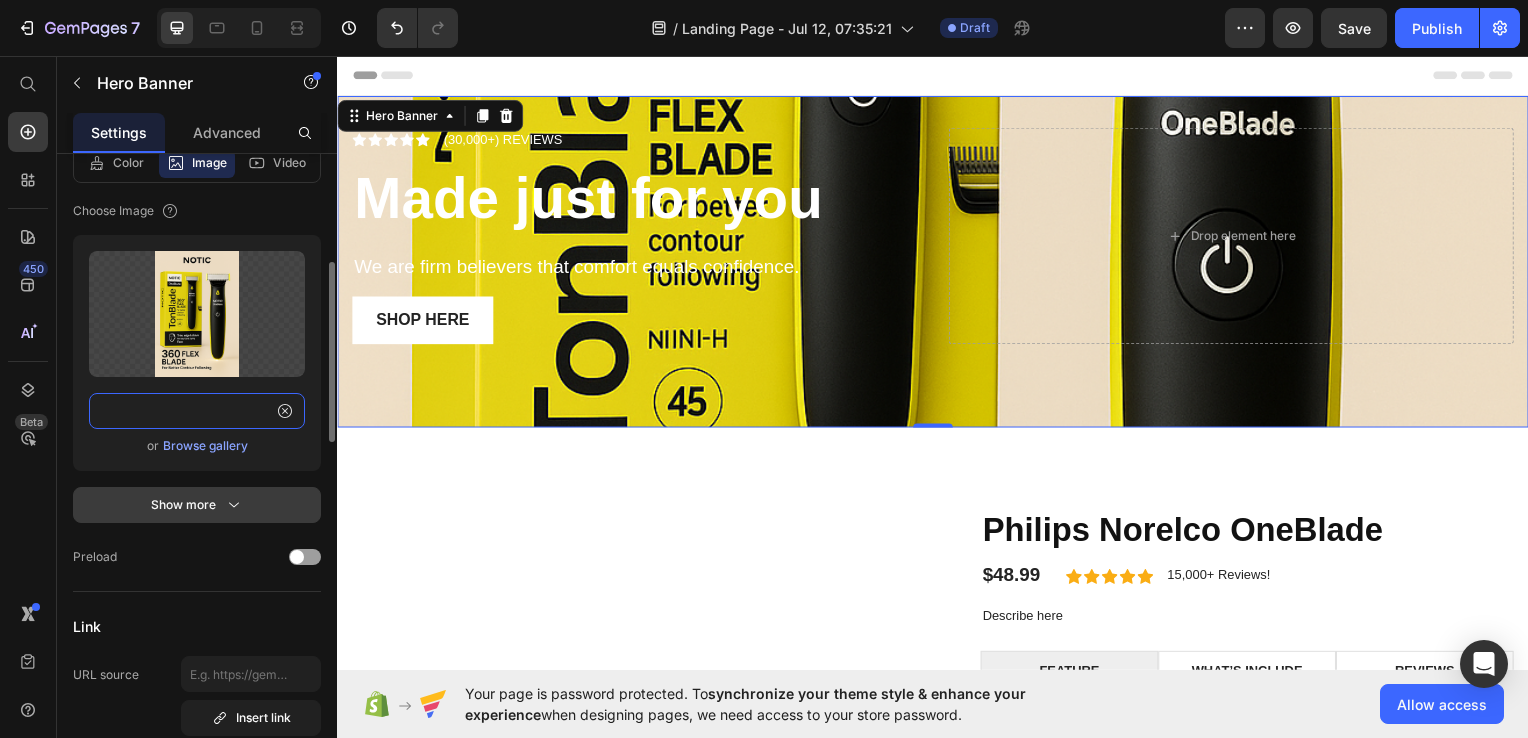 type on "https://lh7-rt.googleusercontent.com/docsz/AD_4nXezEWjnTj42ztaXlSTBIeiPdZbSsE1LKbtd4QmswGmDnfKdNzDdQ8RdIcvW_YCeUgqS1KeUdCnYAJacFn8S8uMchh3Fz-oktbdnJJbb7VAGsK_0zXM0P2_yb-jPhWLwln3QKJ1d?key=S3Hc3ior8LbJ0Gm0sPa0jQ" 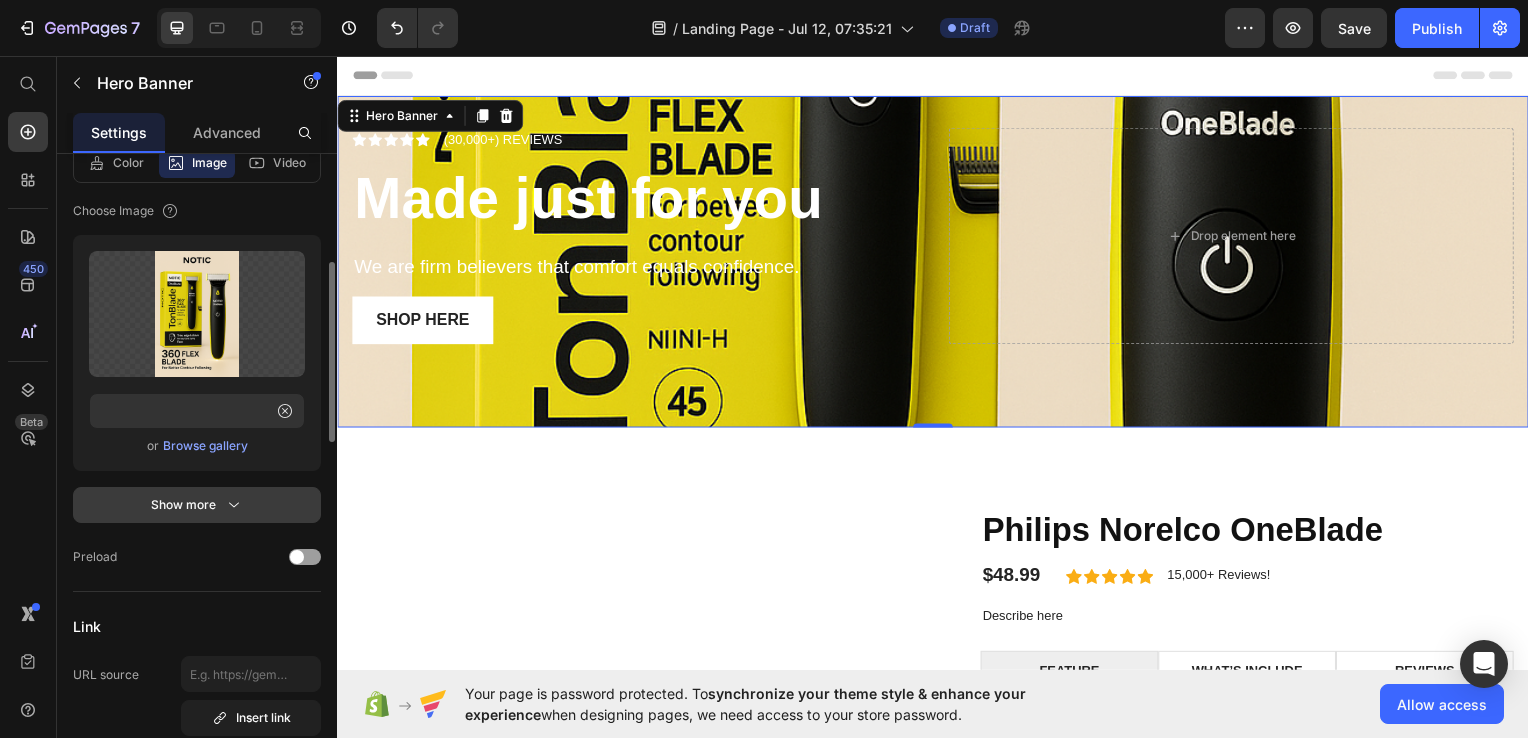 click on "Show more" at bounding box center [197, 505] 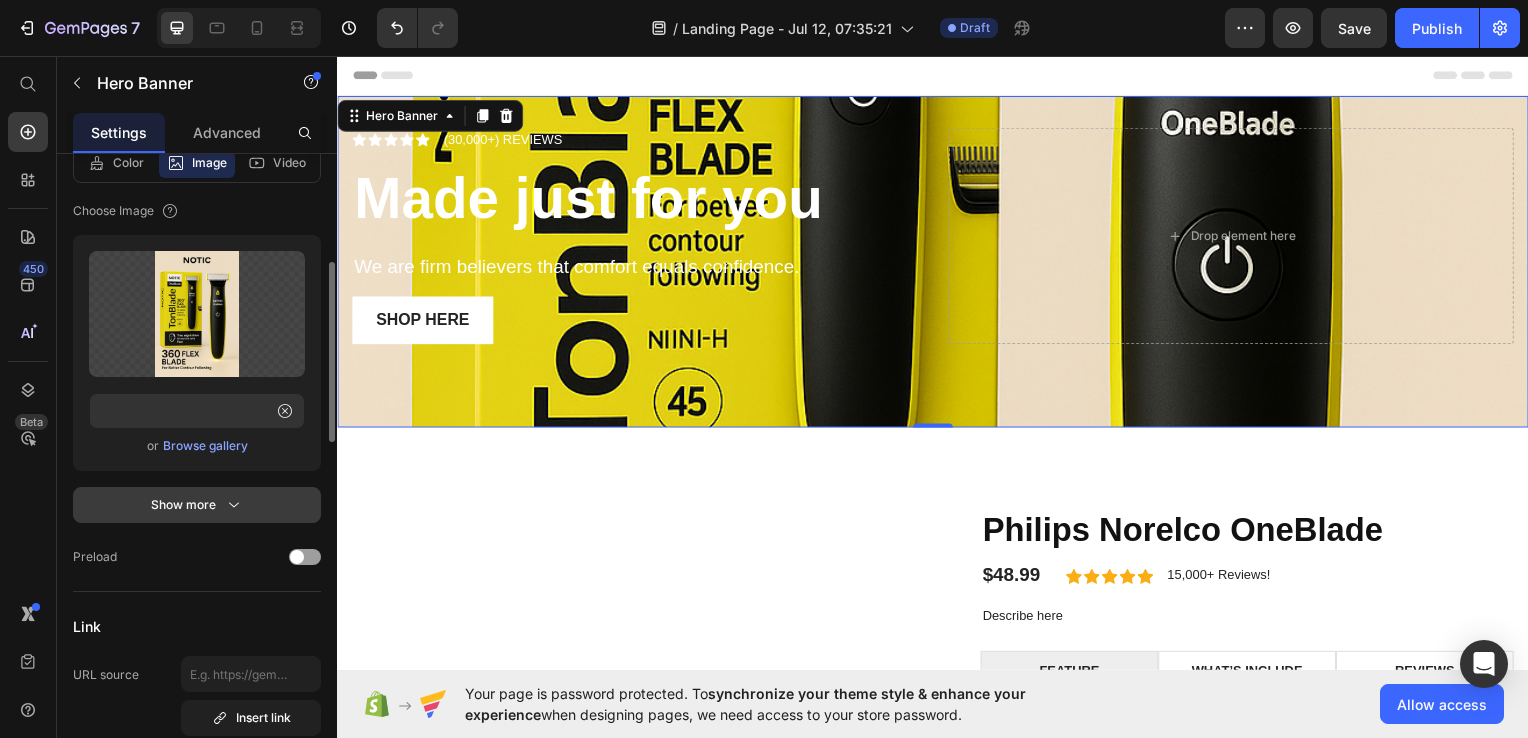 scroll, scrollTop: 0, scrollLeft: 0, axis: both 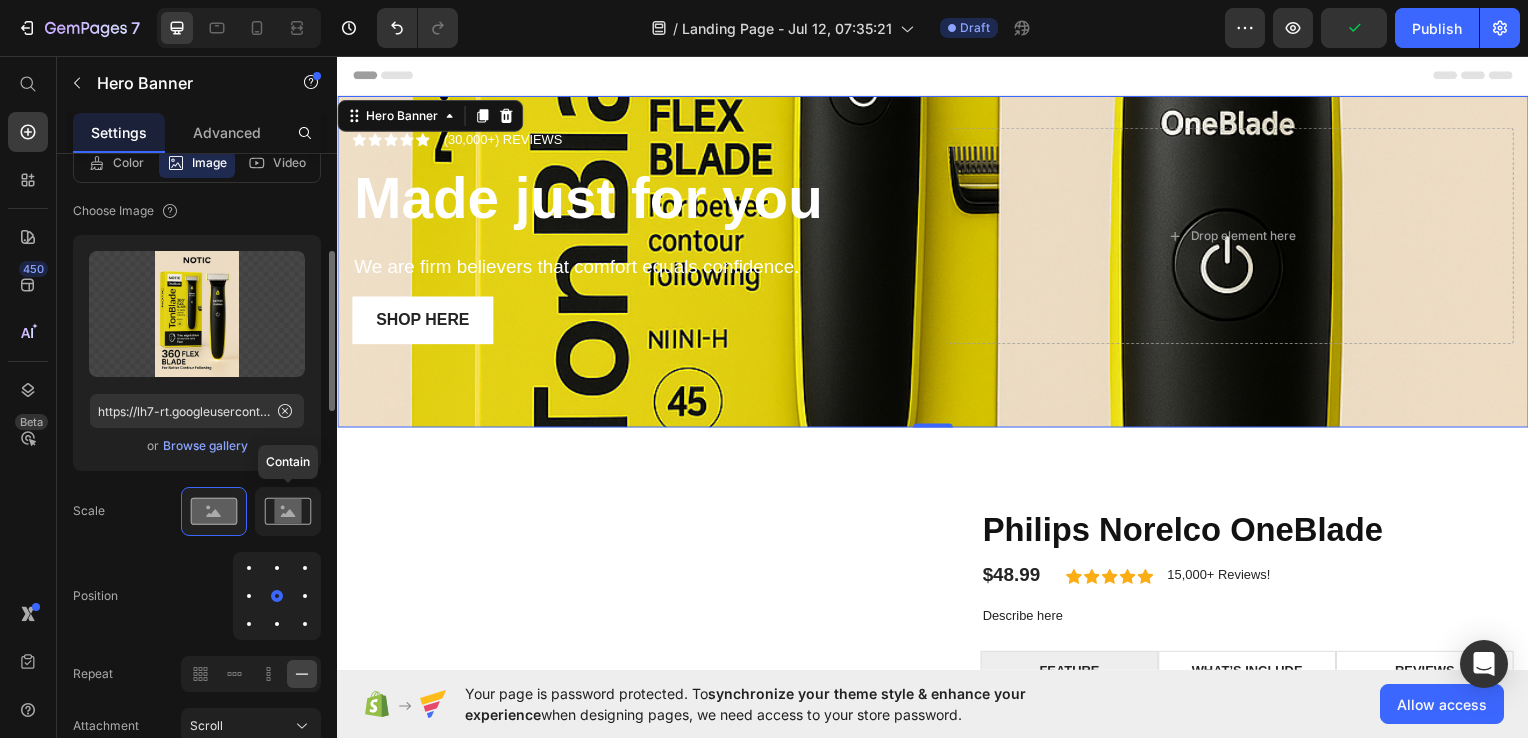 click 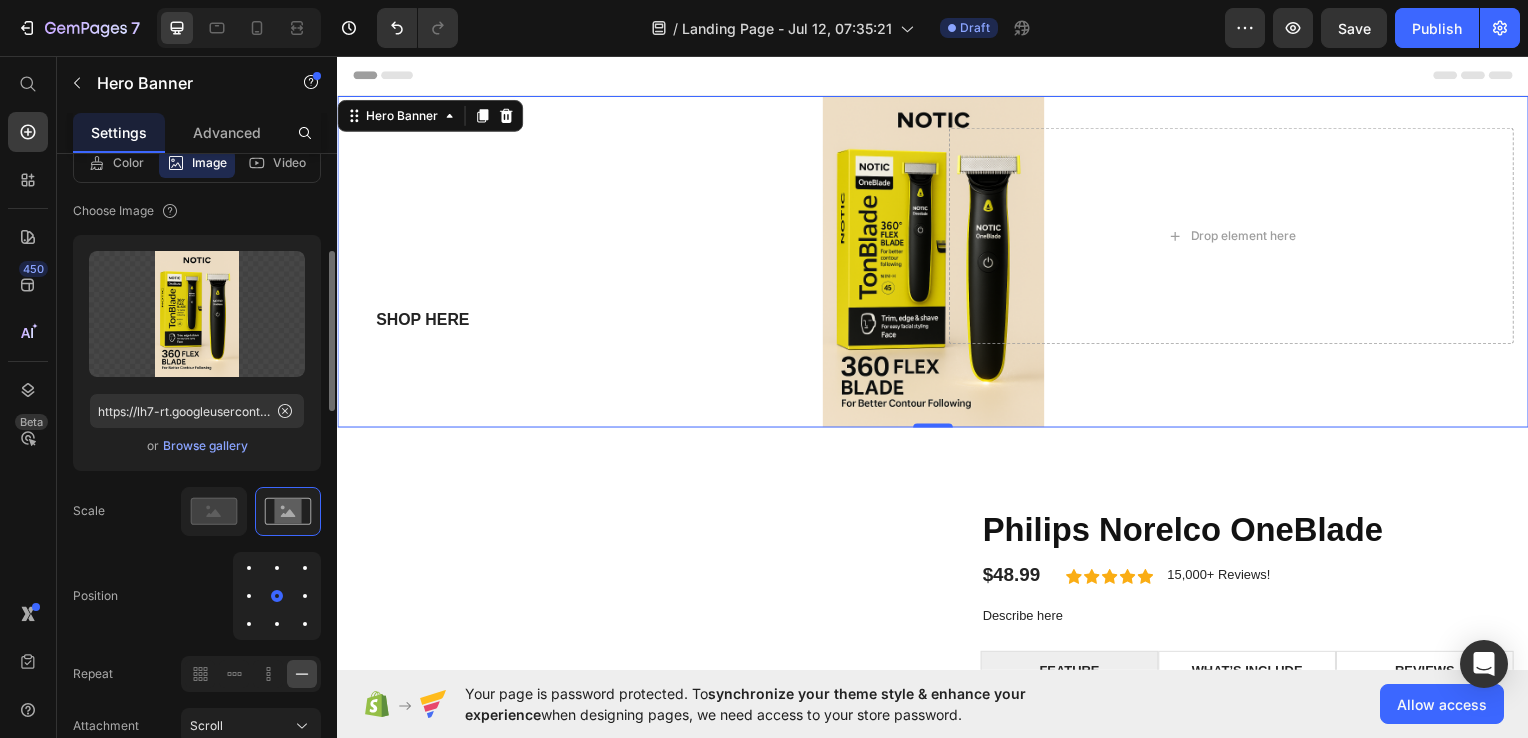 drag, startPoint x: 278, startPoint y: 585, endPoint x: 304, endPoint y: 565, distance: 32.80244 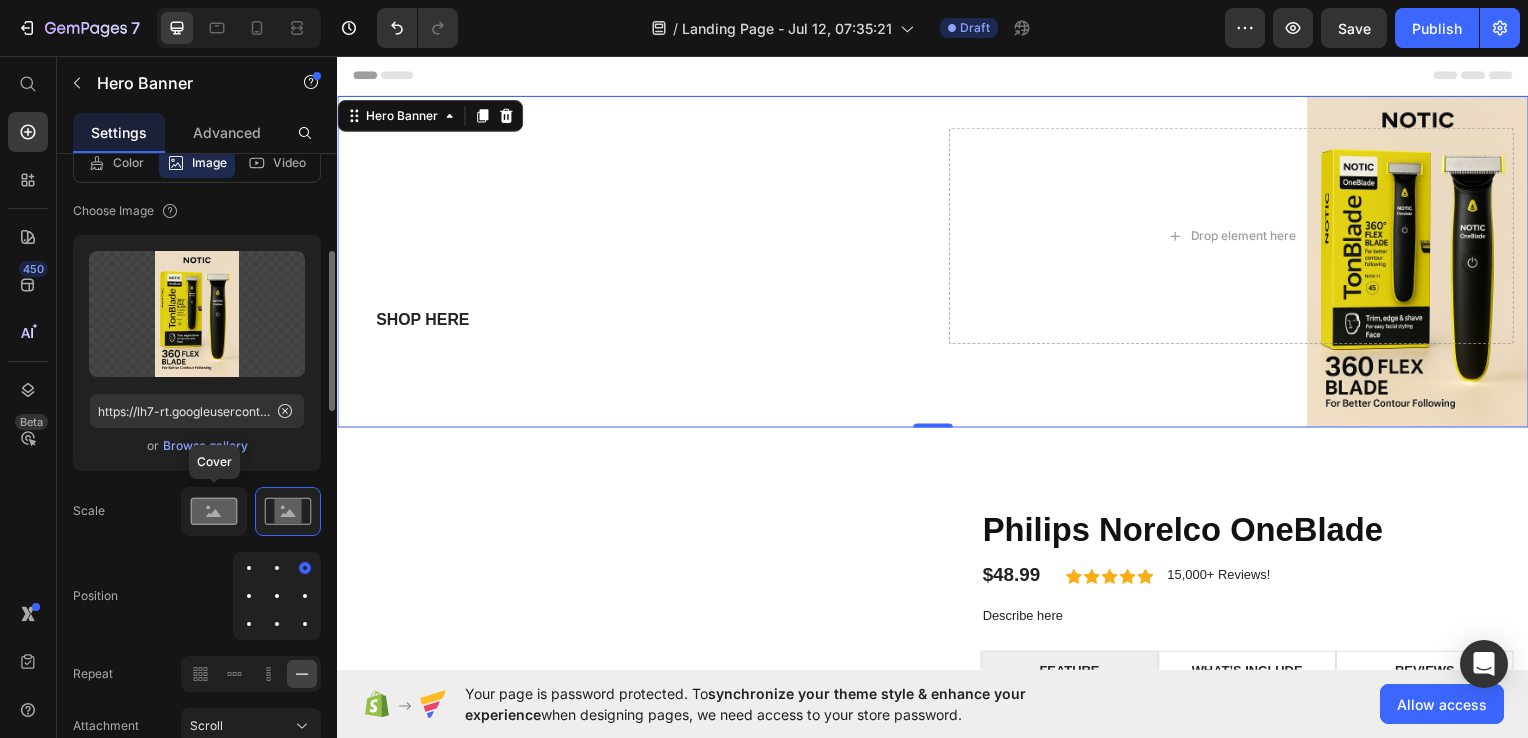 click 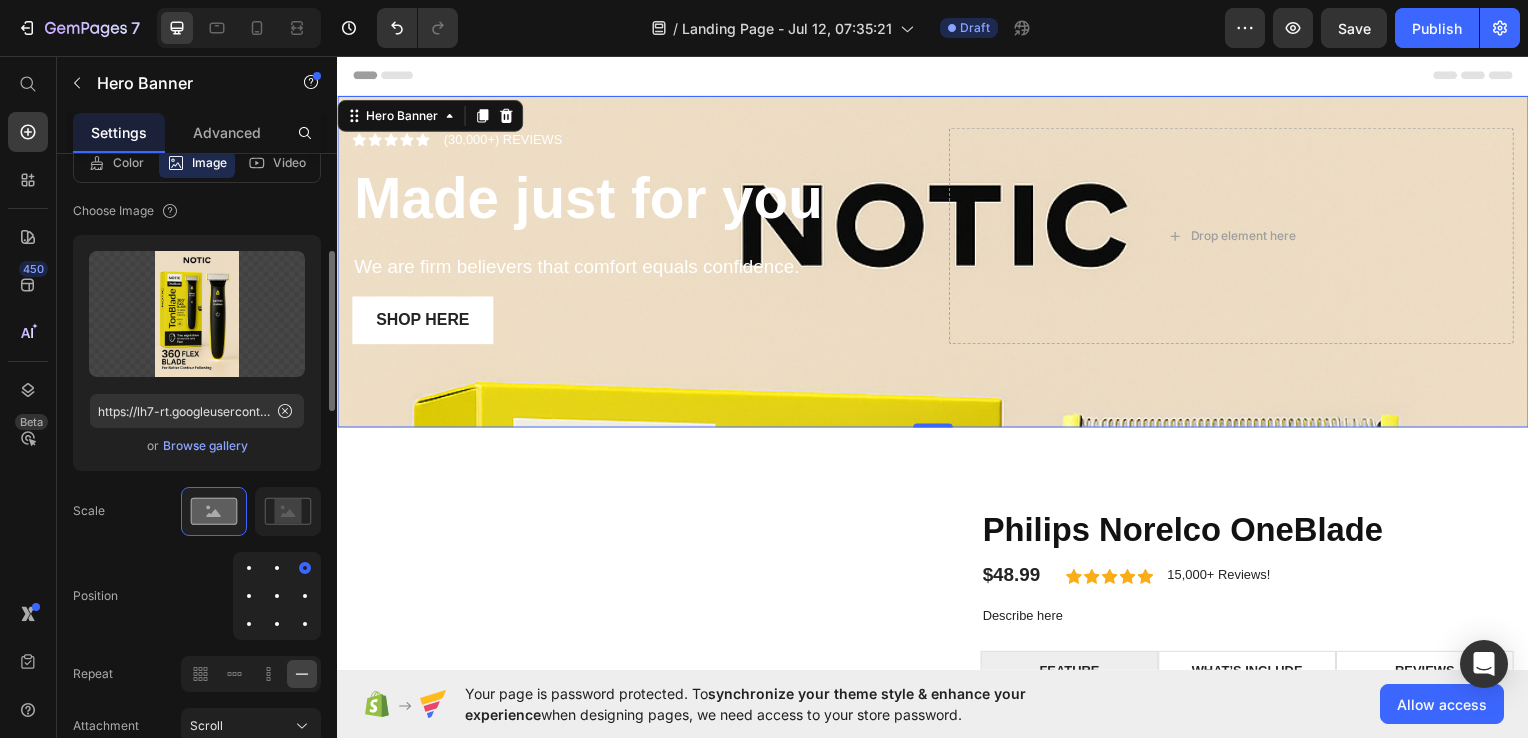 click at bounding box center [277, 568] 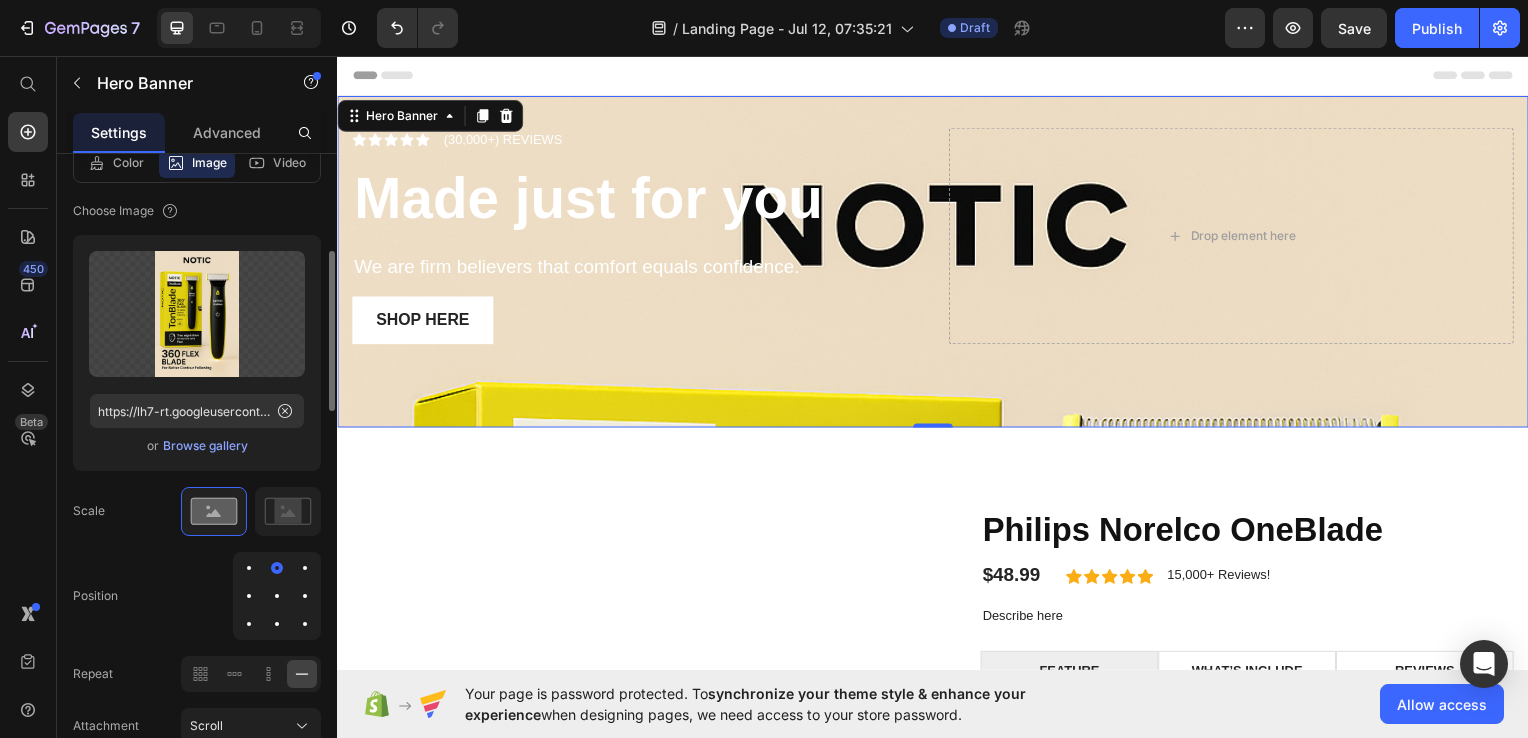 click at bounding box center [277, 596] 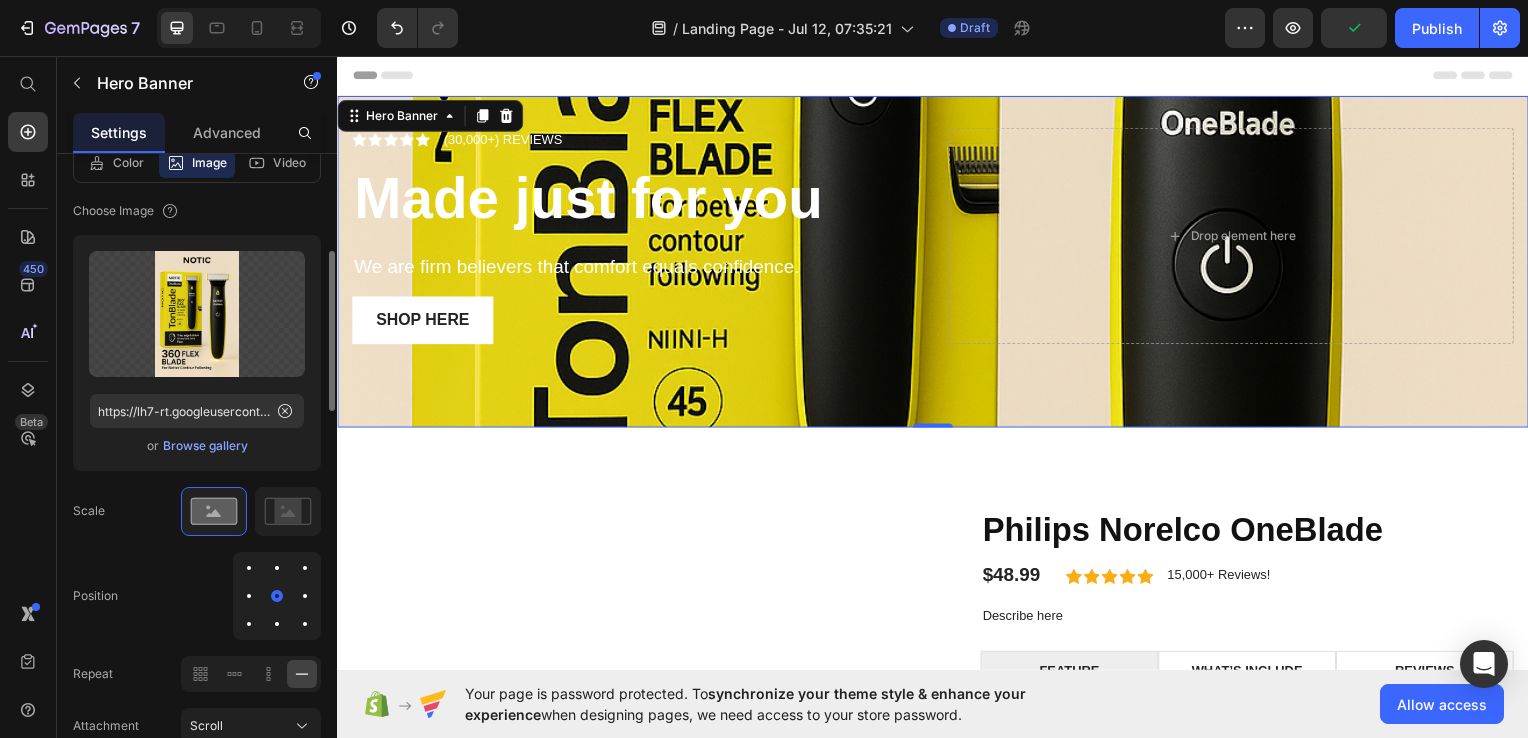 click at bounding box center (277, 624) 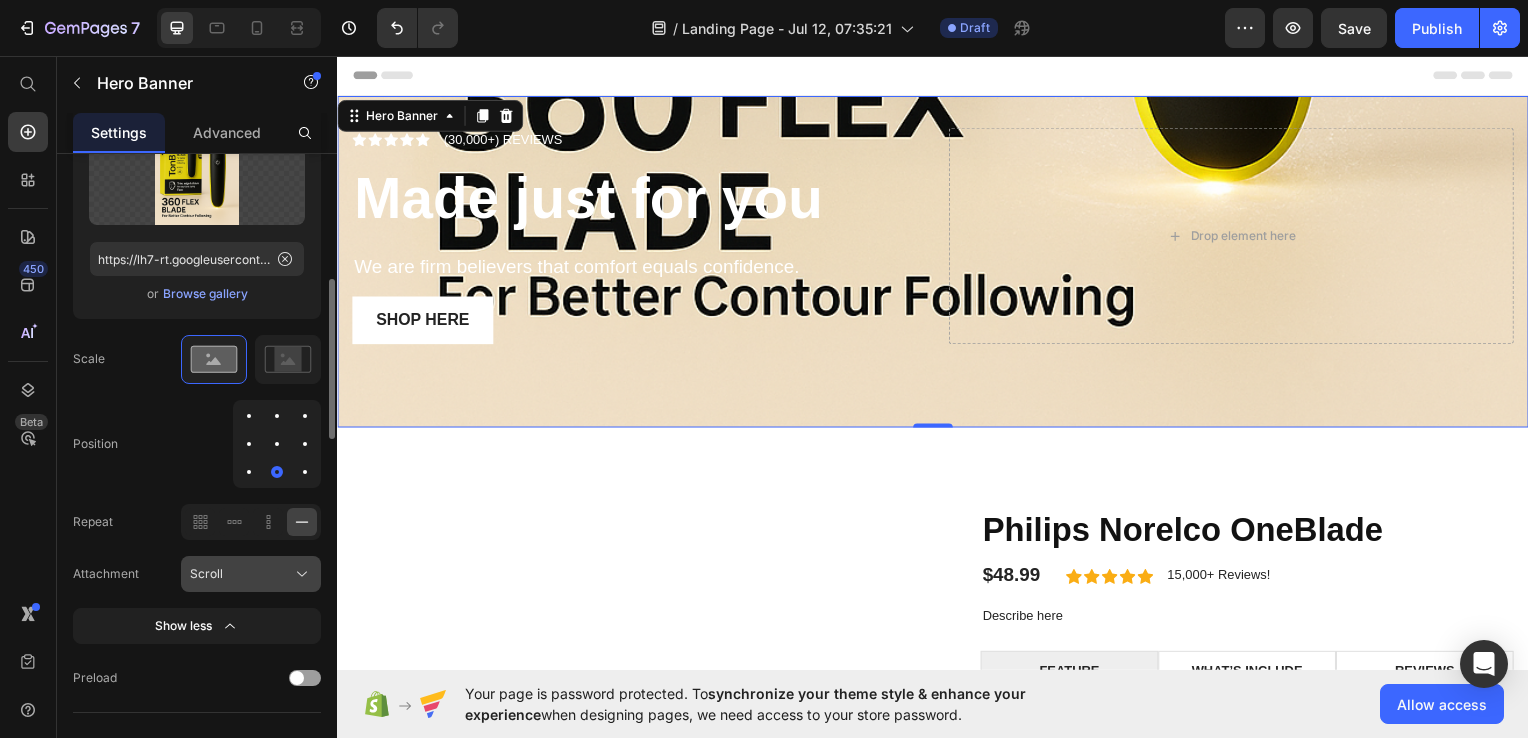 scroll, scrollTop: 508, scrollLeft: 0, axis: vertical 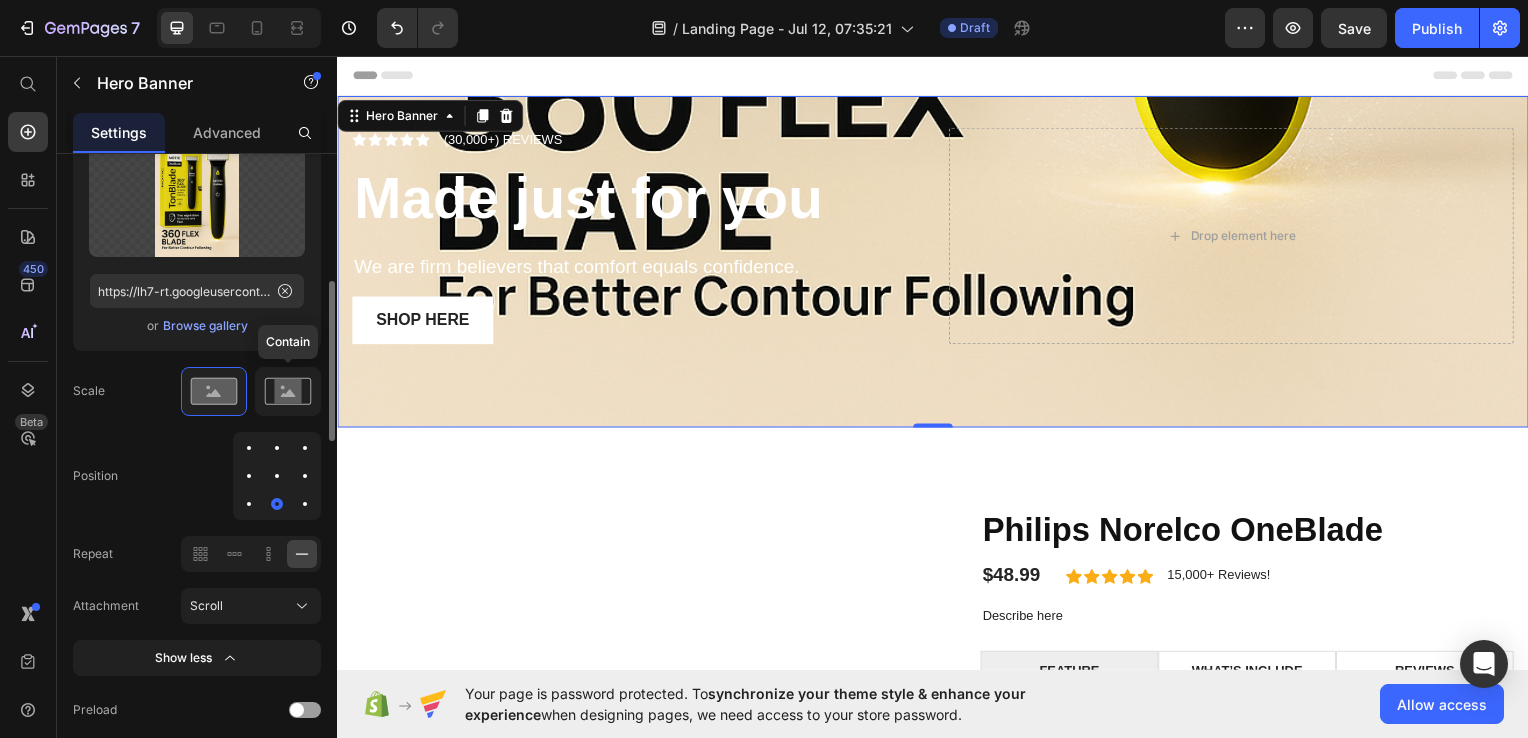 click 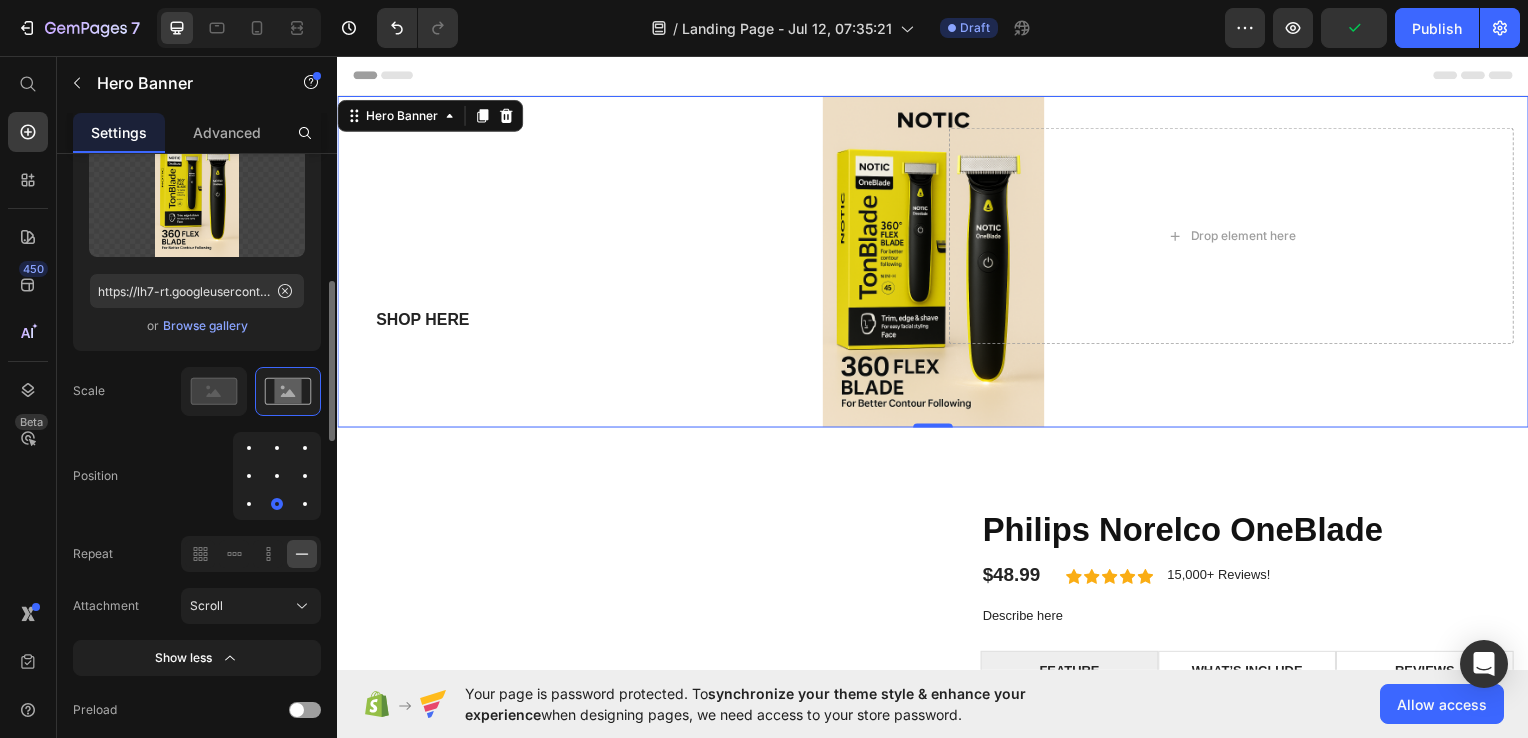 drag, startPoint x: 279, startPoint y: 498, endPoint x: 249, endPoint y: 477, distance: 36.619667 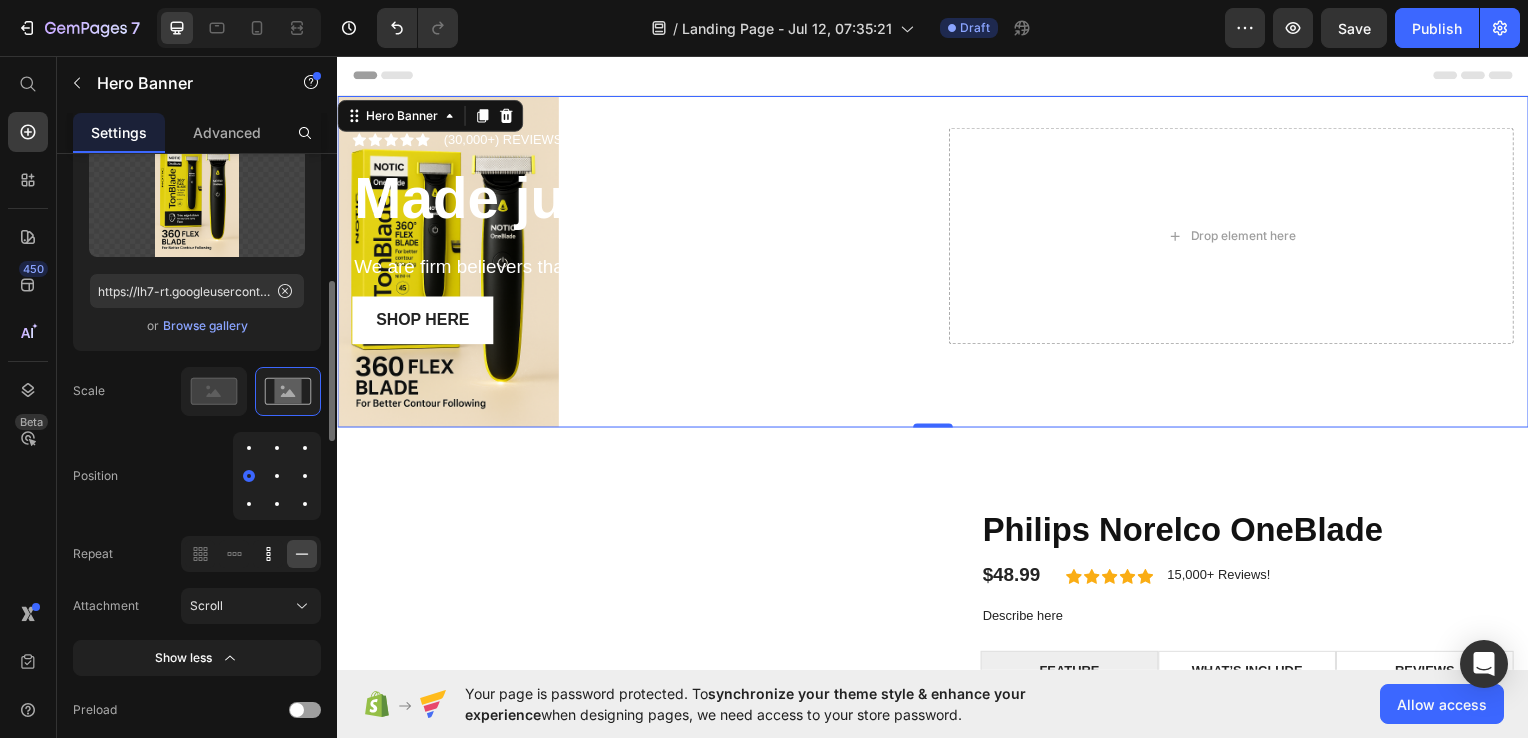 click 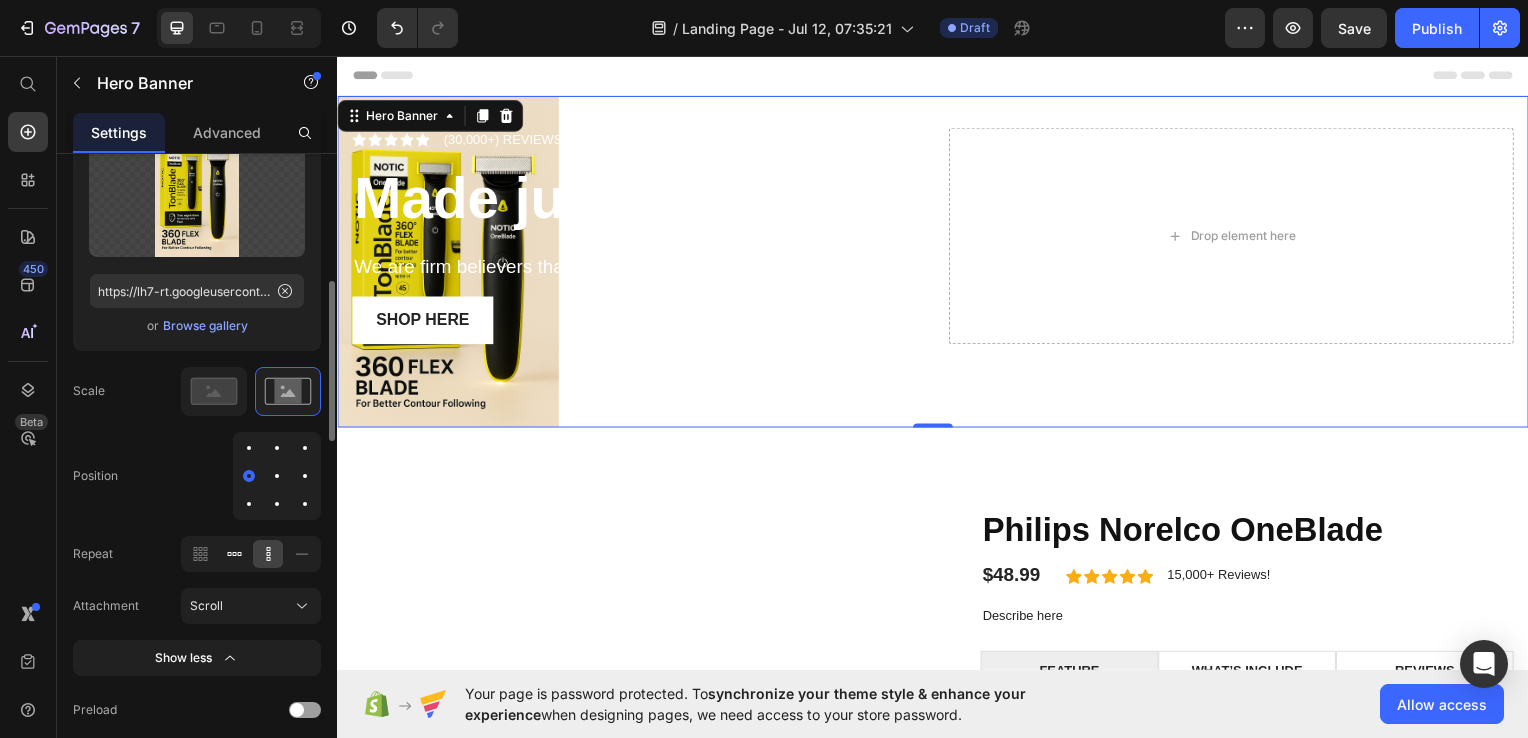 click 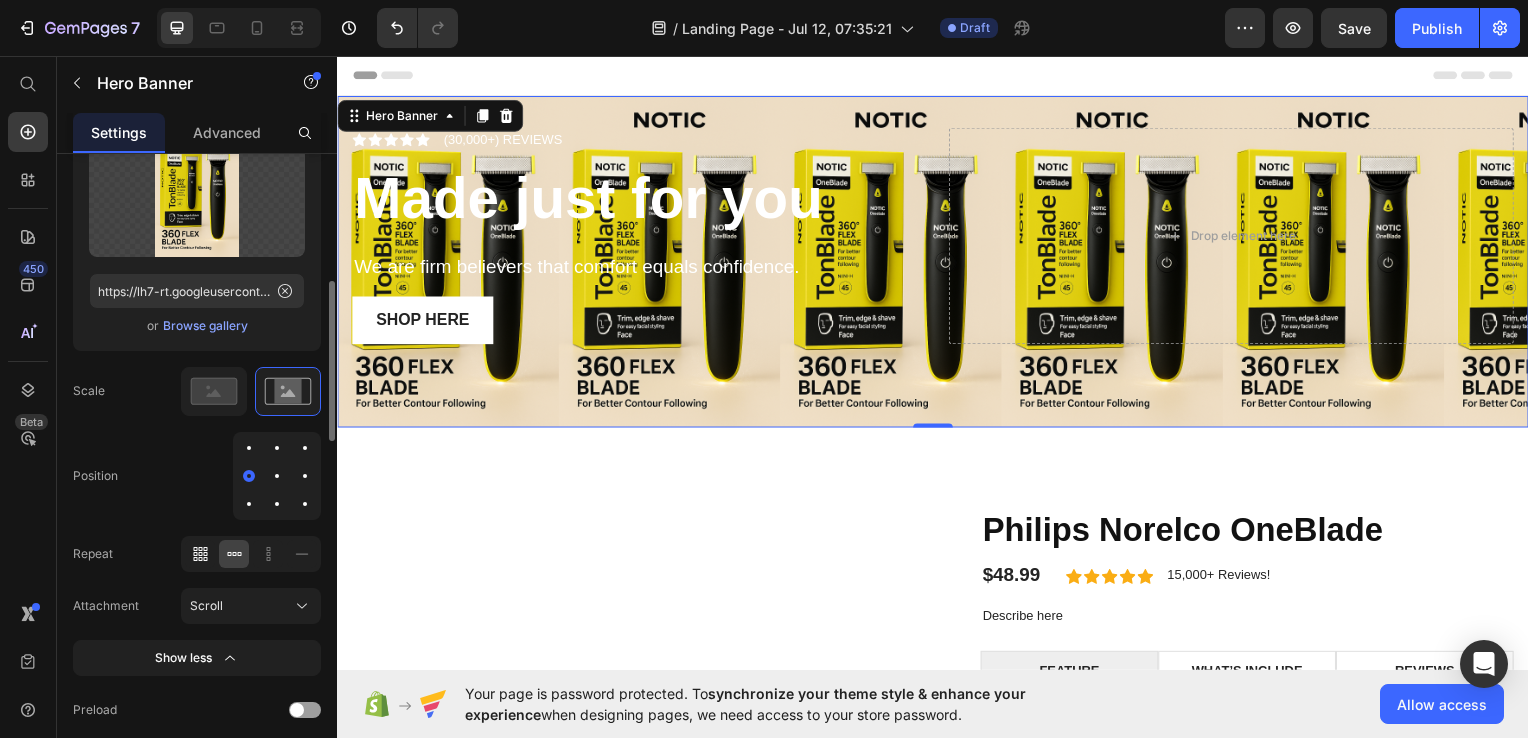 click 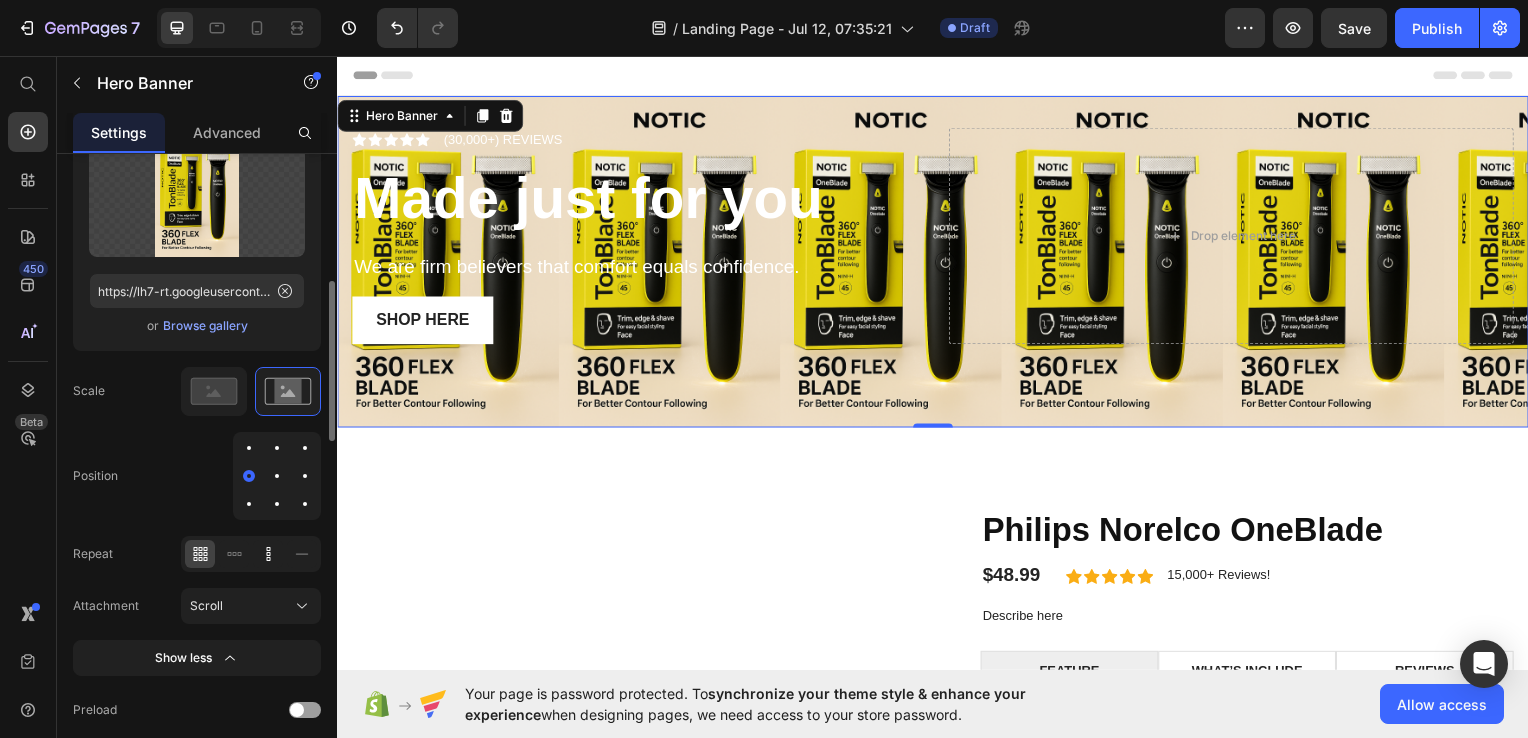 click 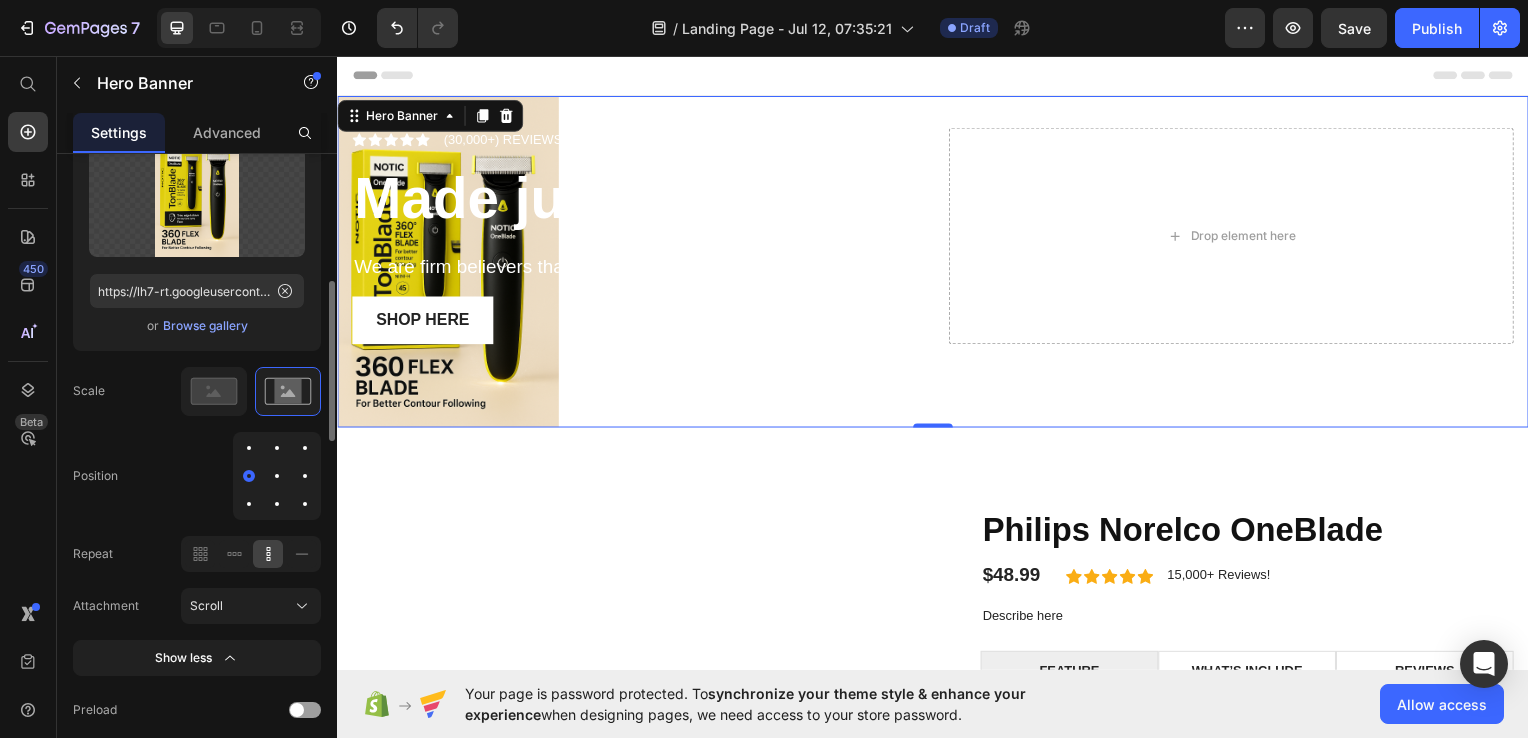 click on "Repeat" 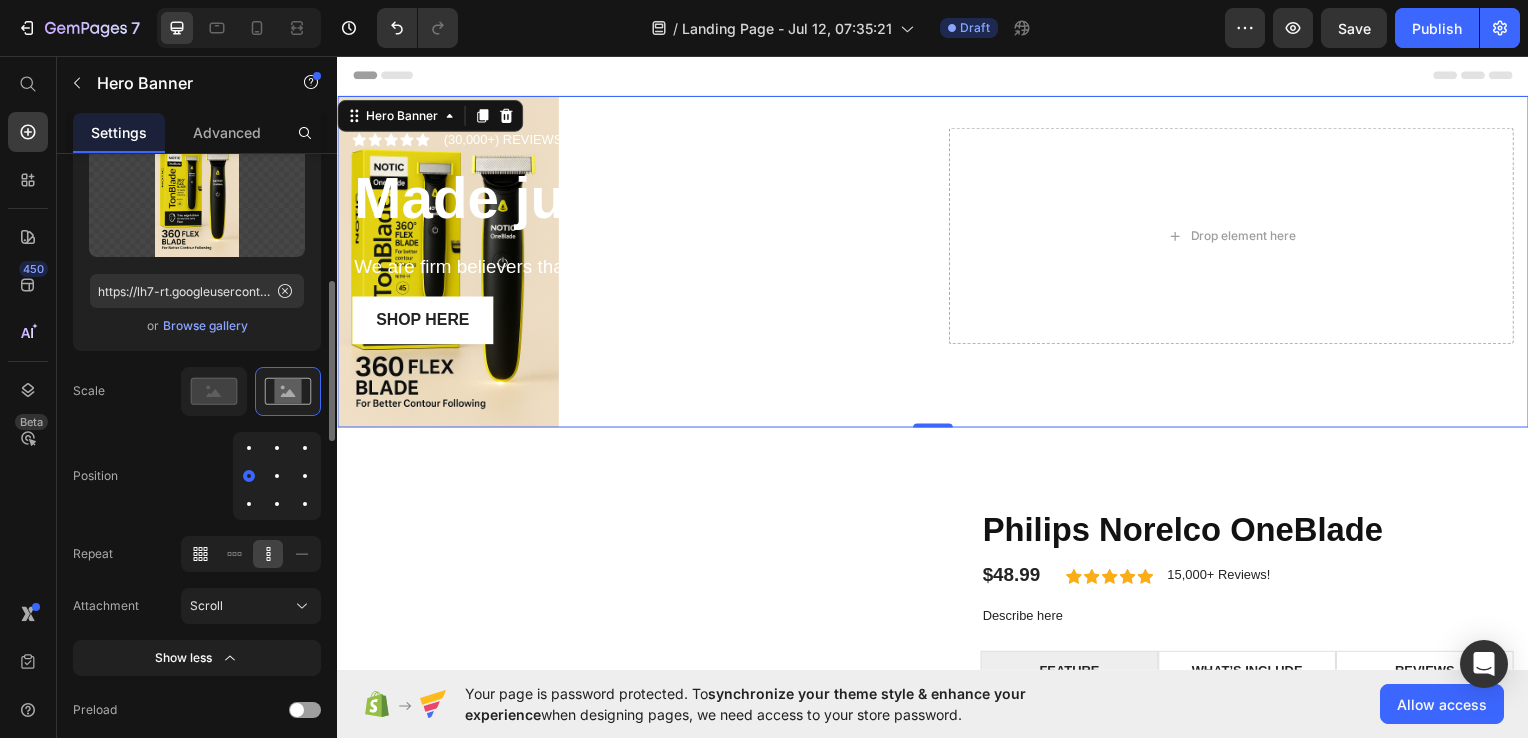 click 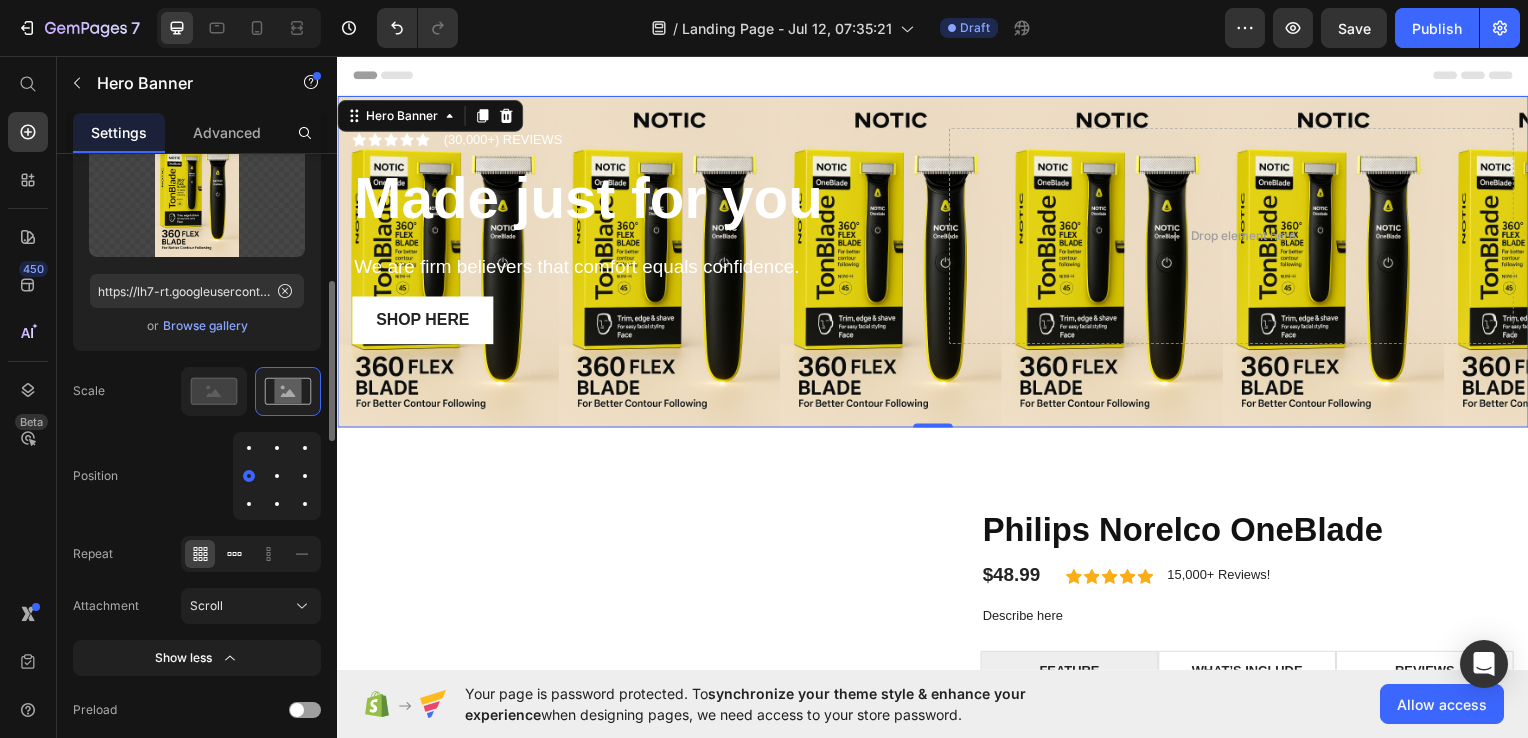 click 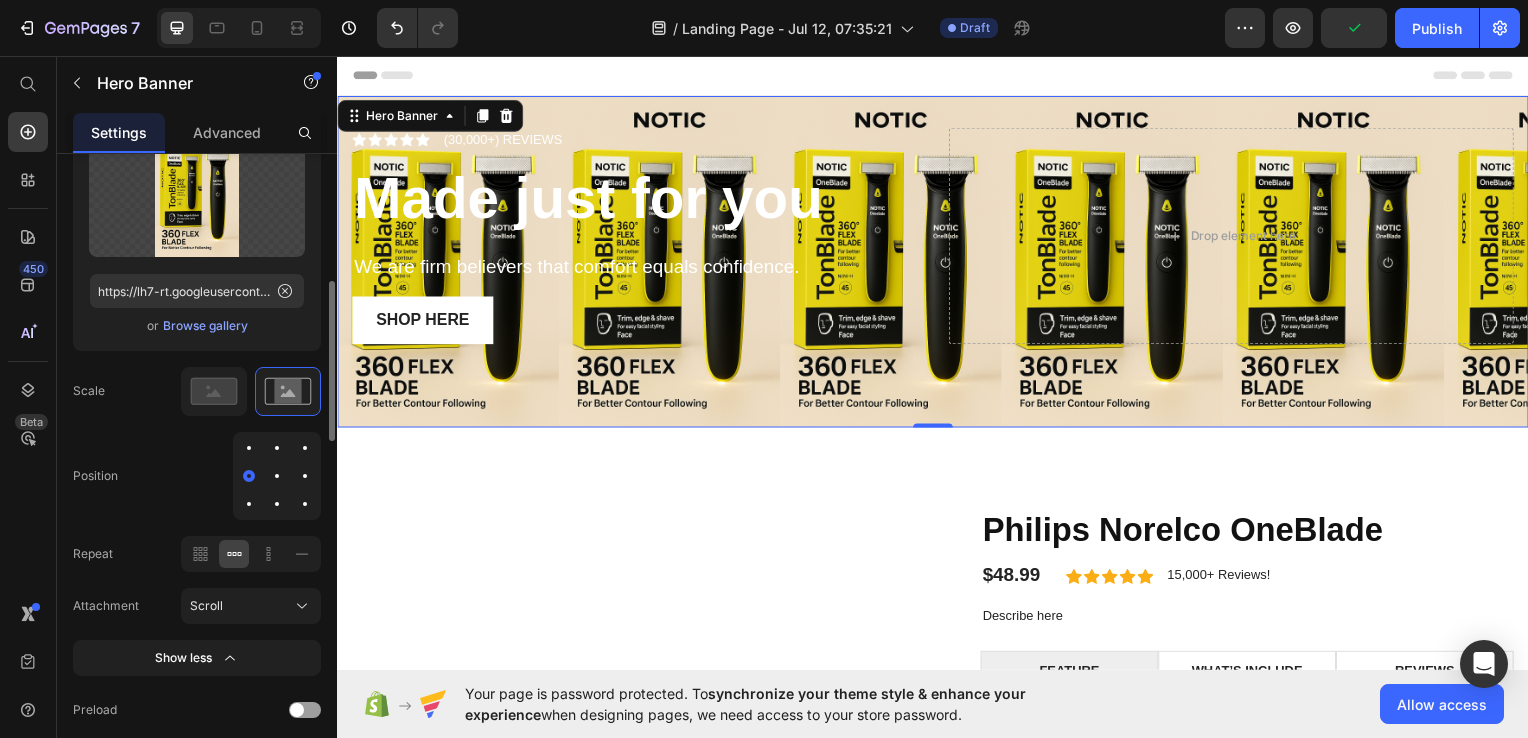click 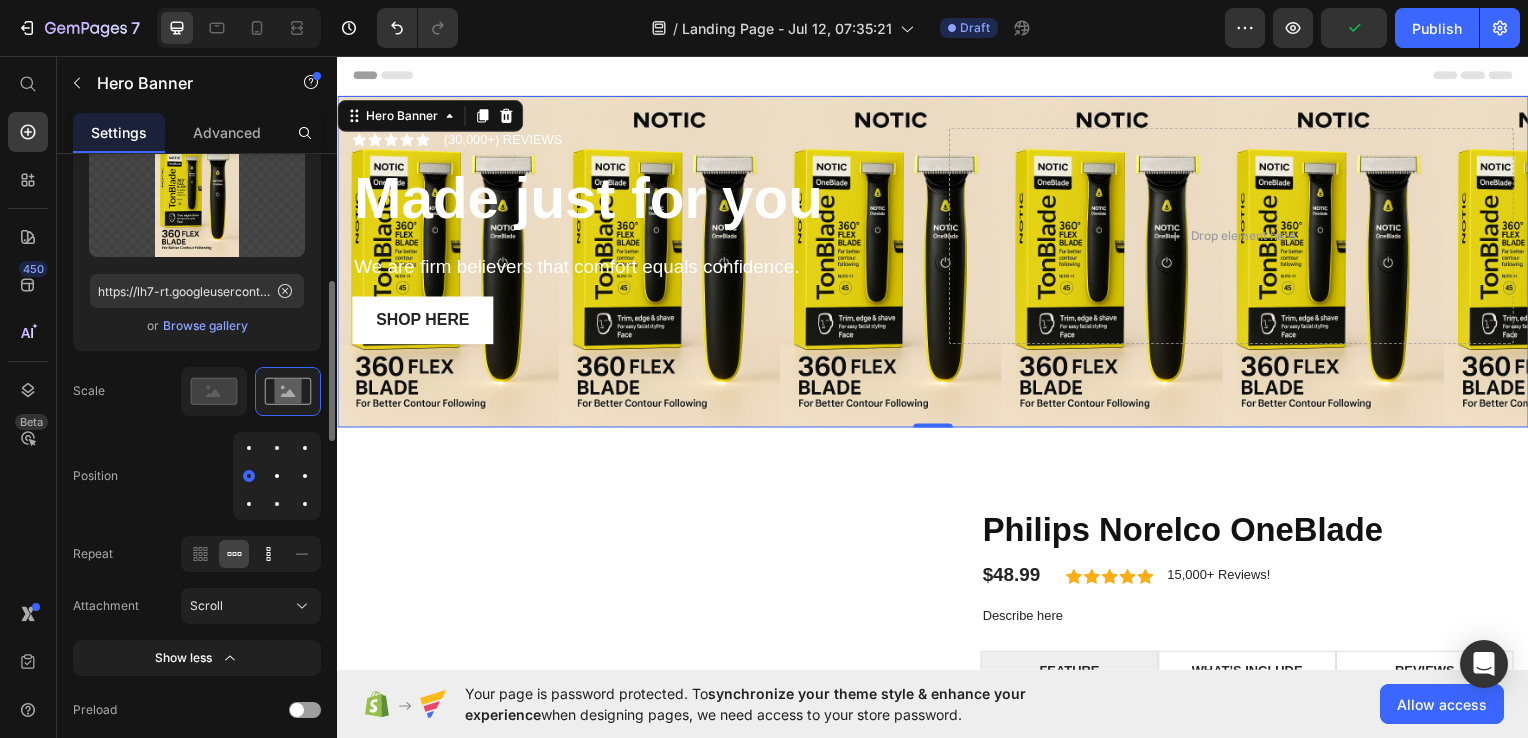 click 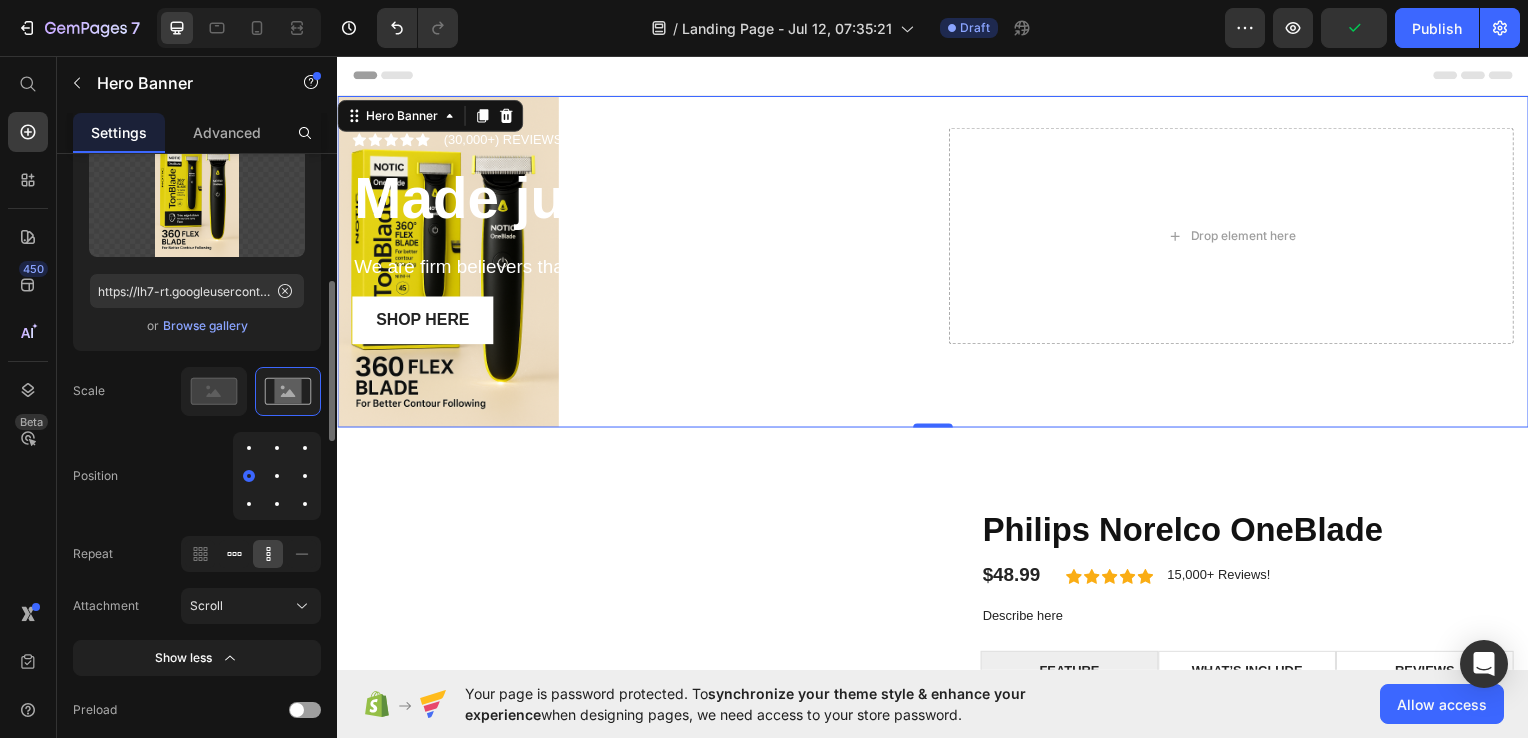 click 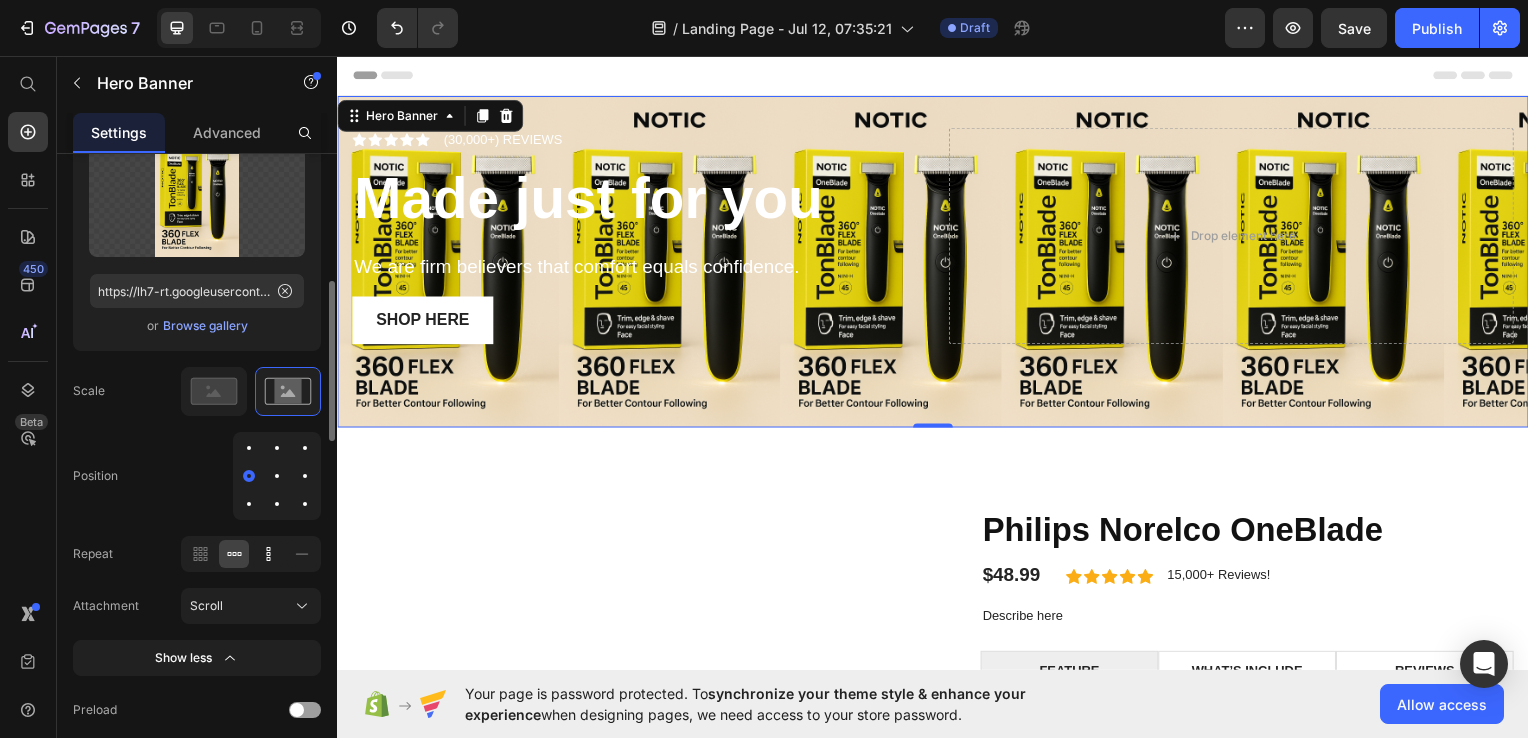 click 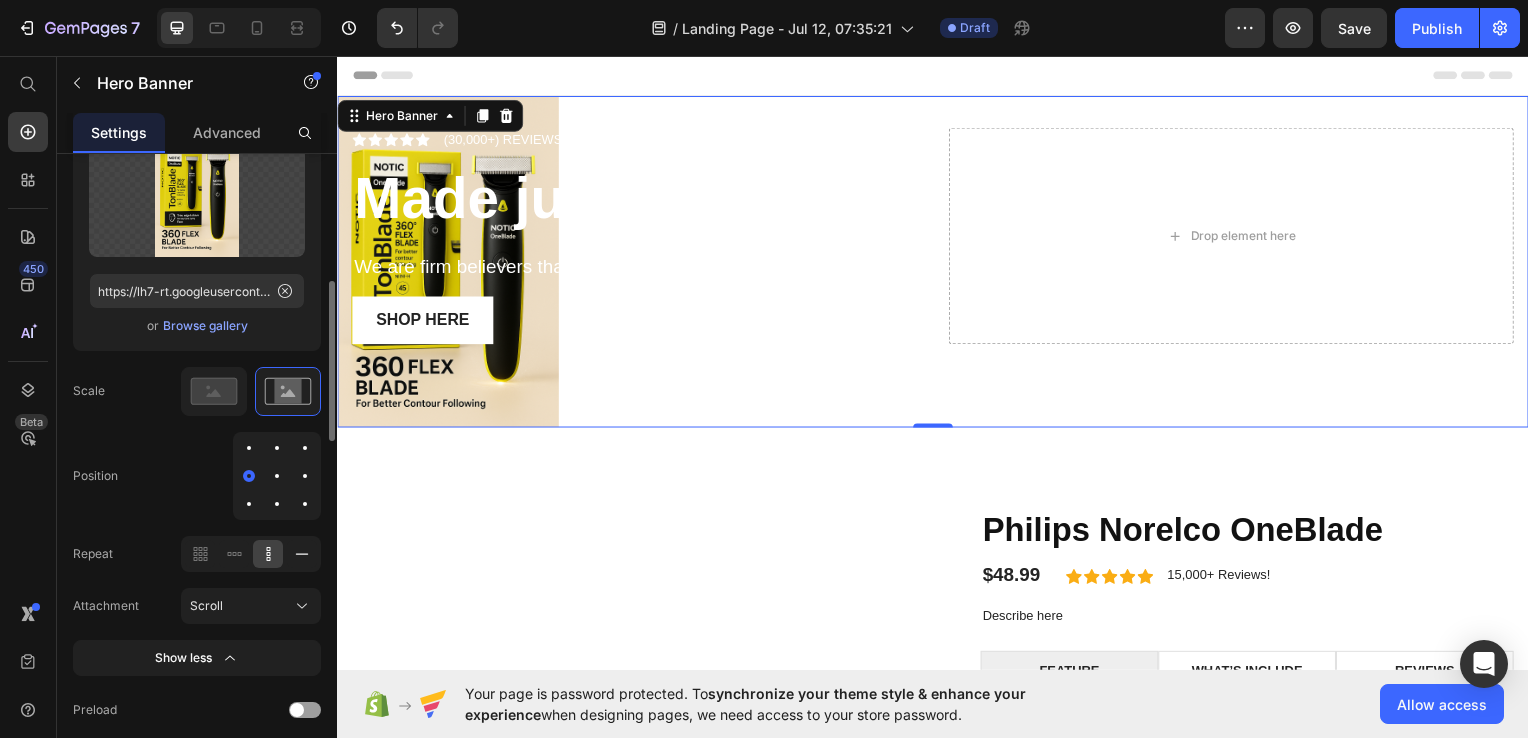 click 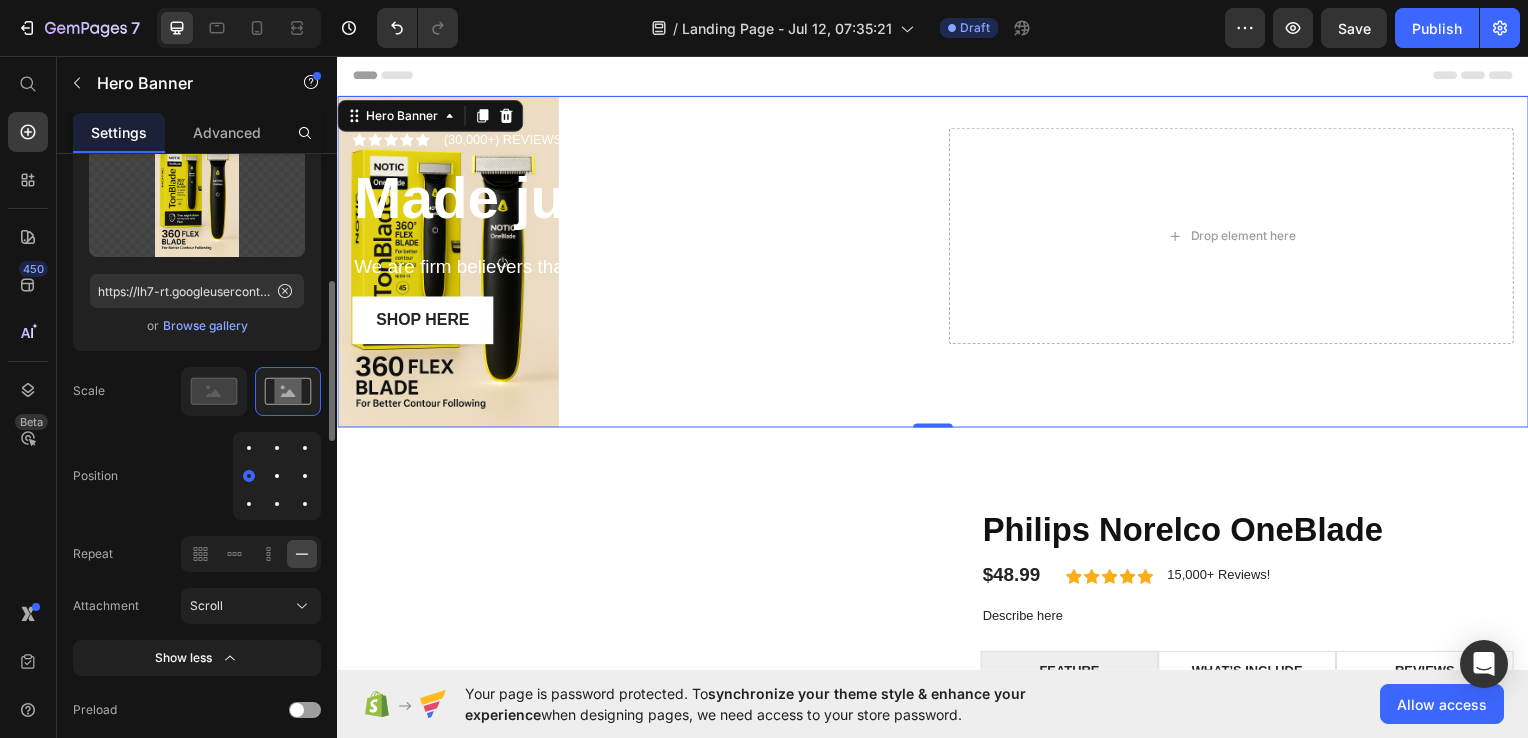 click at bounding box center [277, 476] 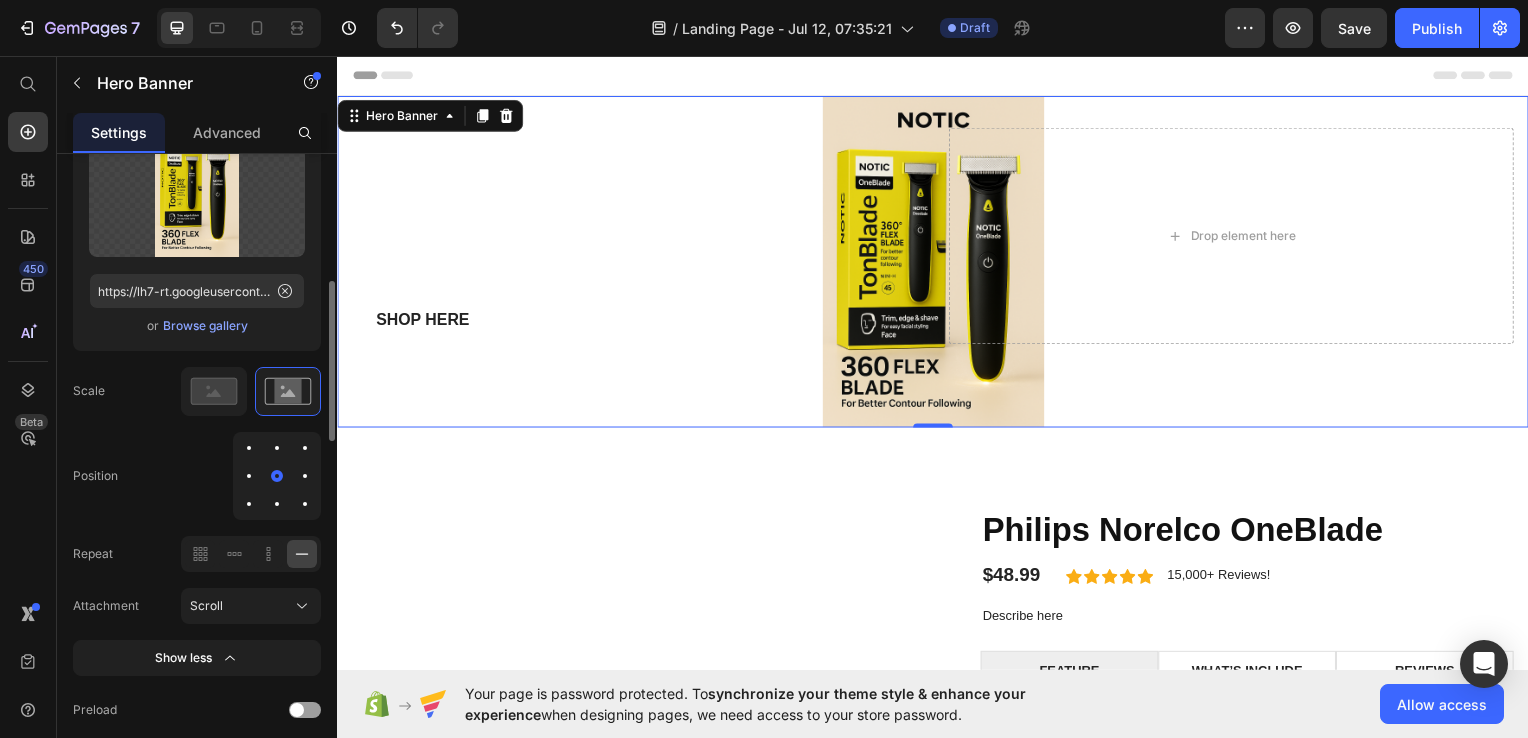 click at bounding box center [305, 476] 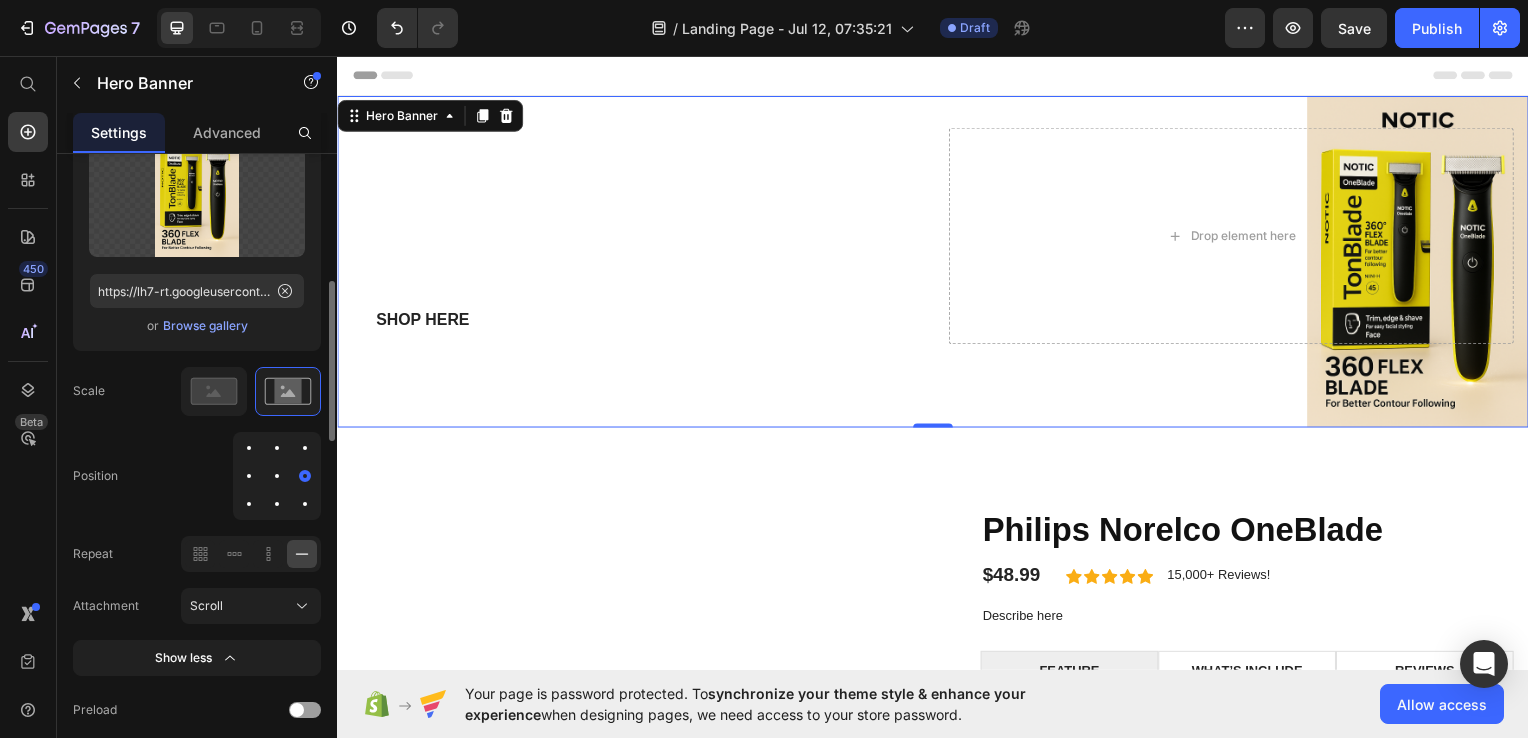click at bounding box center [305, 448] 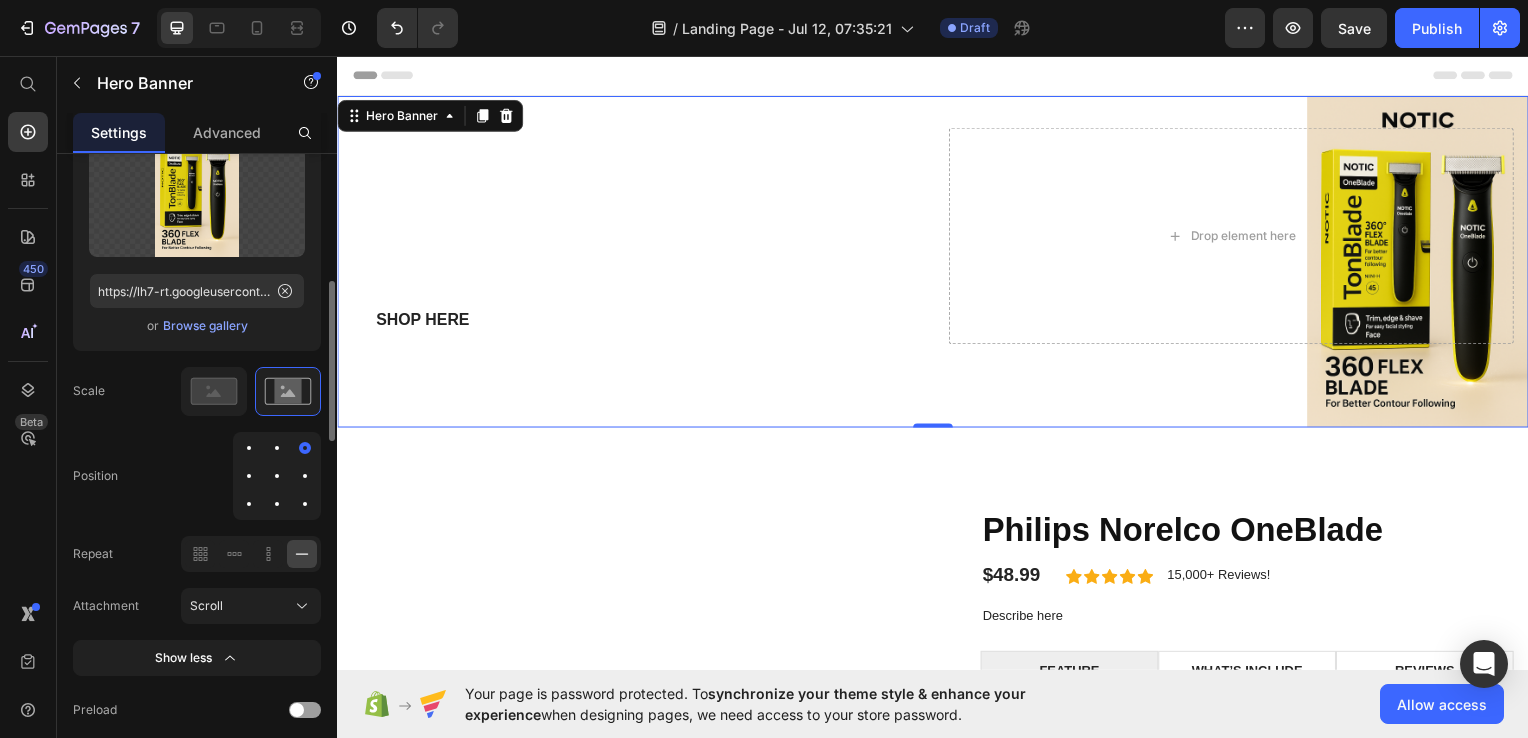 click at bounding box center (277, 448) 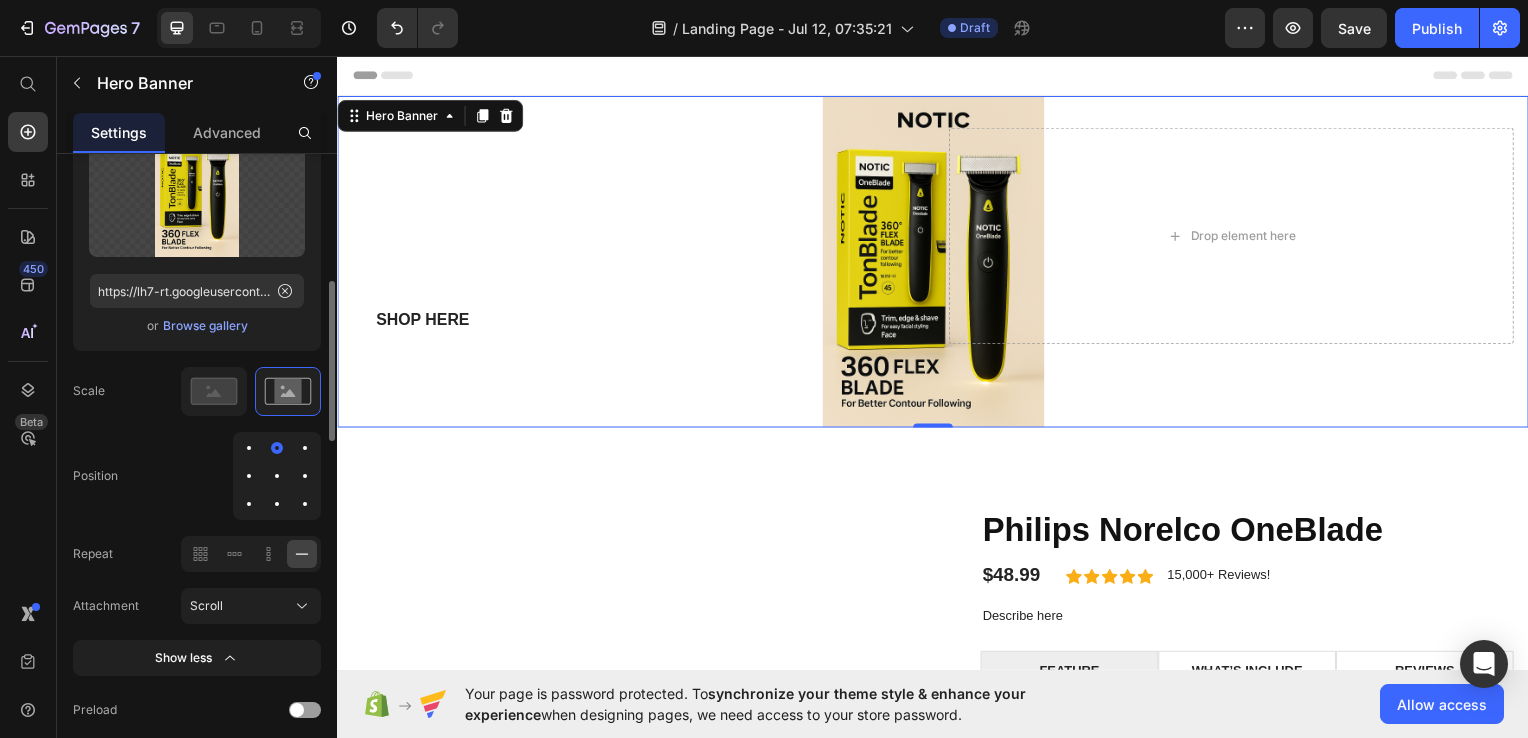click at bounding box center (249, 448) 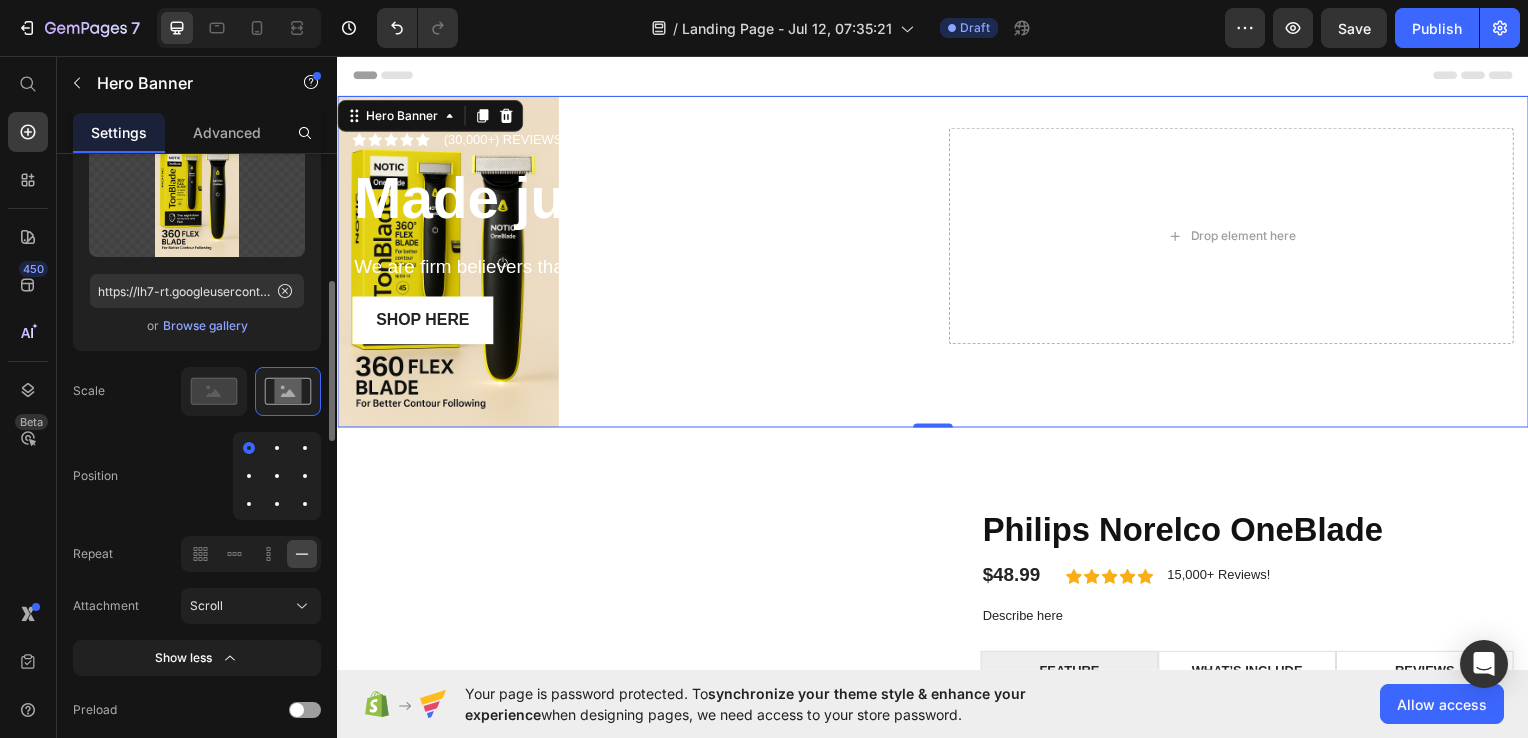 click at bounding box center (277, 504) 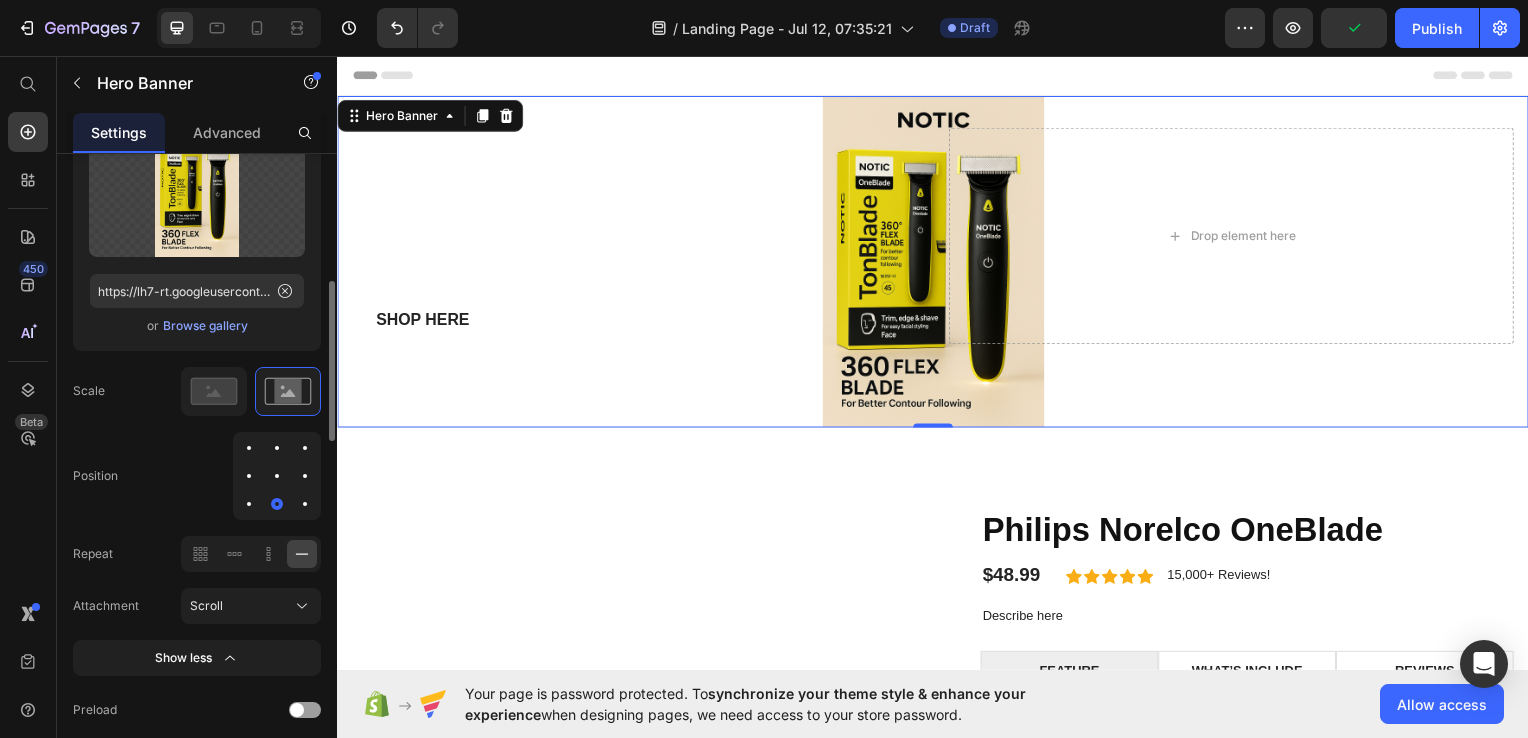 click at bounding box center (305, 504) 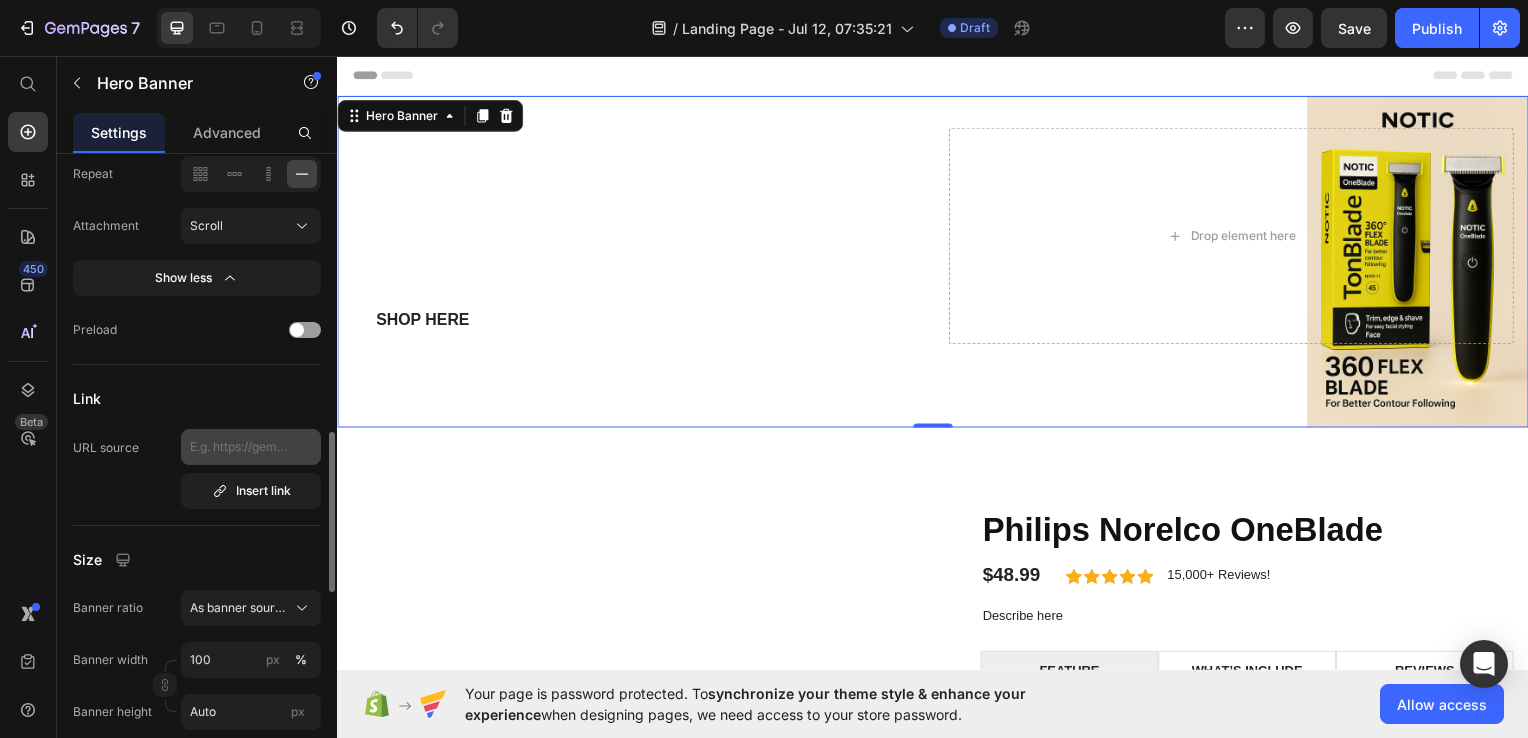 scroll, scrollTop: 933, scrollLeft: 0, axis: vertical 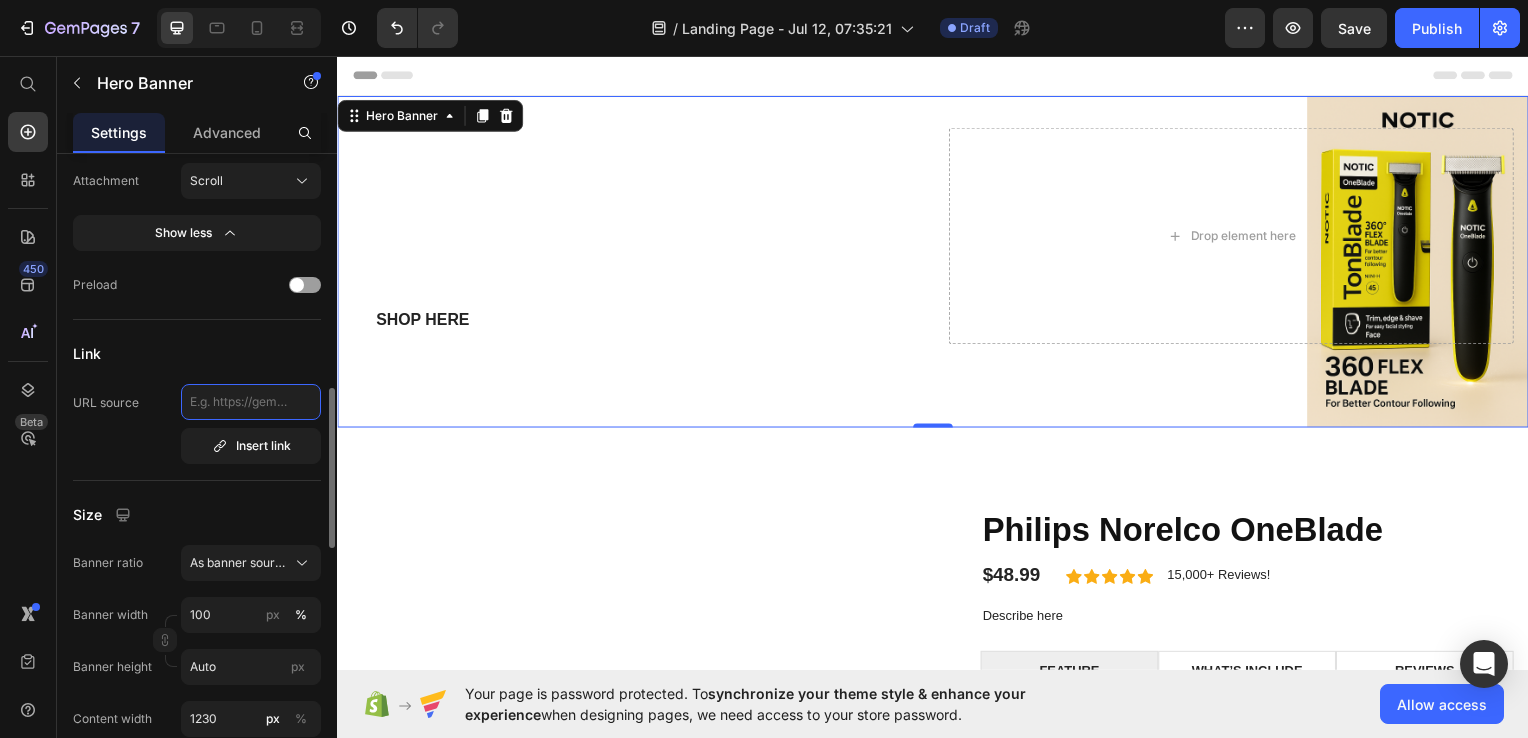 paste on "https://lh7-rt.googleusercontent.com/docsz/AD_4nXezEWjnTj42ztaXlSTBIeiPdZbSsE1LKbtd4QmswGmDnfKdNzDdQ8RdIcvW_YCeUgqS1KeUdCnYAJacFn8S8uMchh3Fz-oktbdnJJbb7VAGsK_0zXM0P2_yb-jPhWLwln3QKJ1d?key=S3Hc3ior8LbJ0Gm0sPa0jQ" 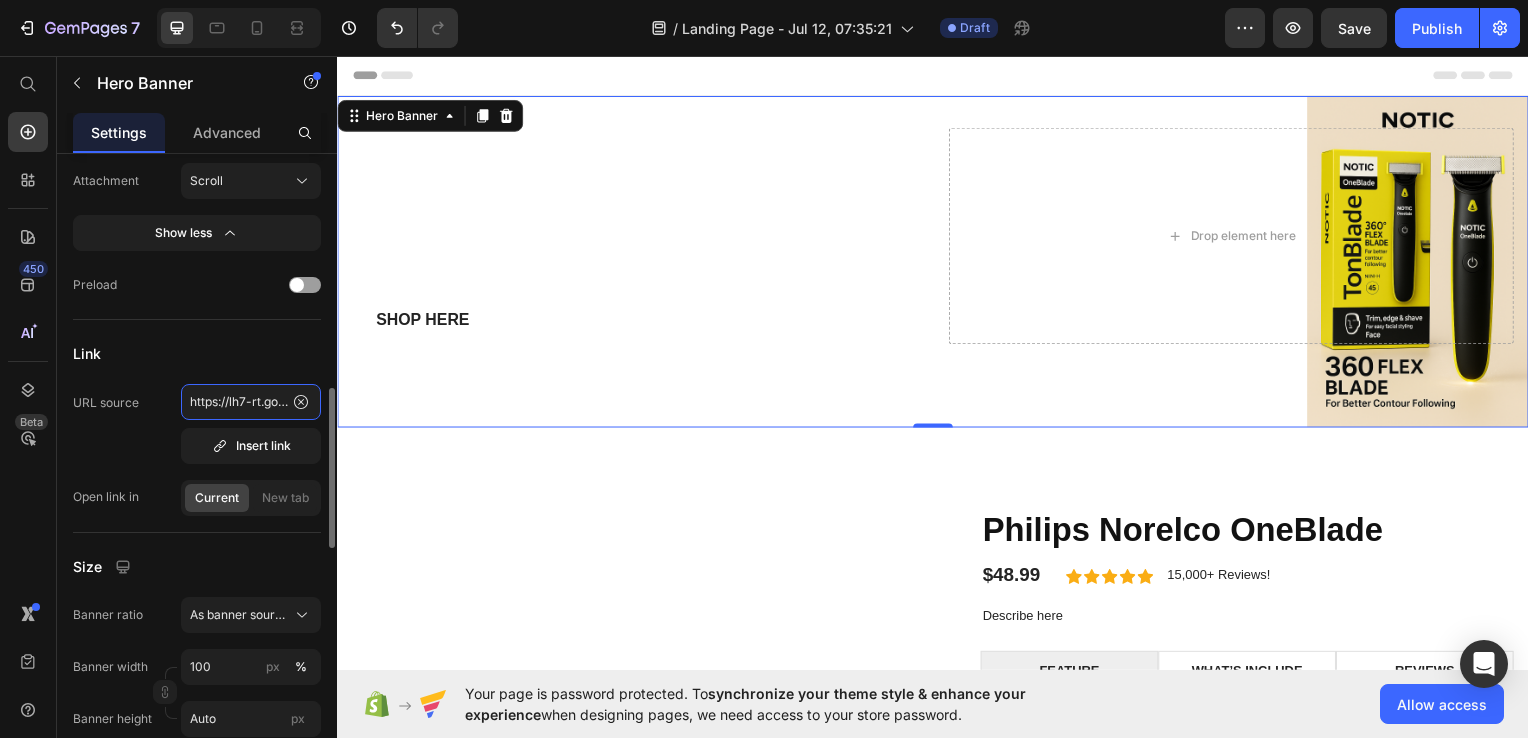 scroll, scrollTop: 0, scrollLeft: 1345, axis: horizontal 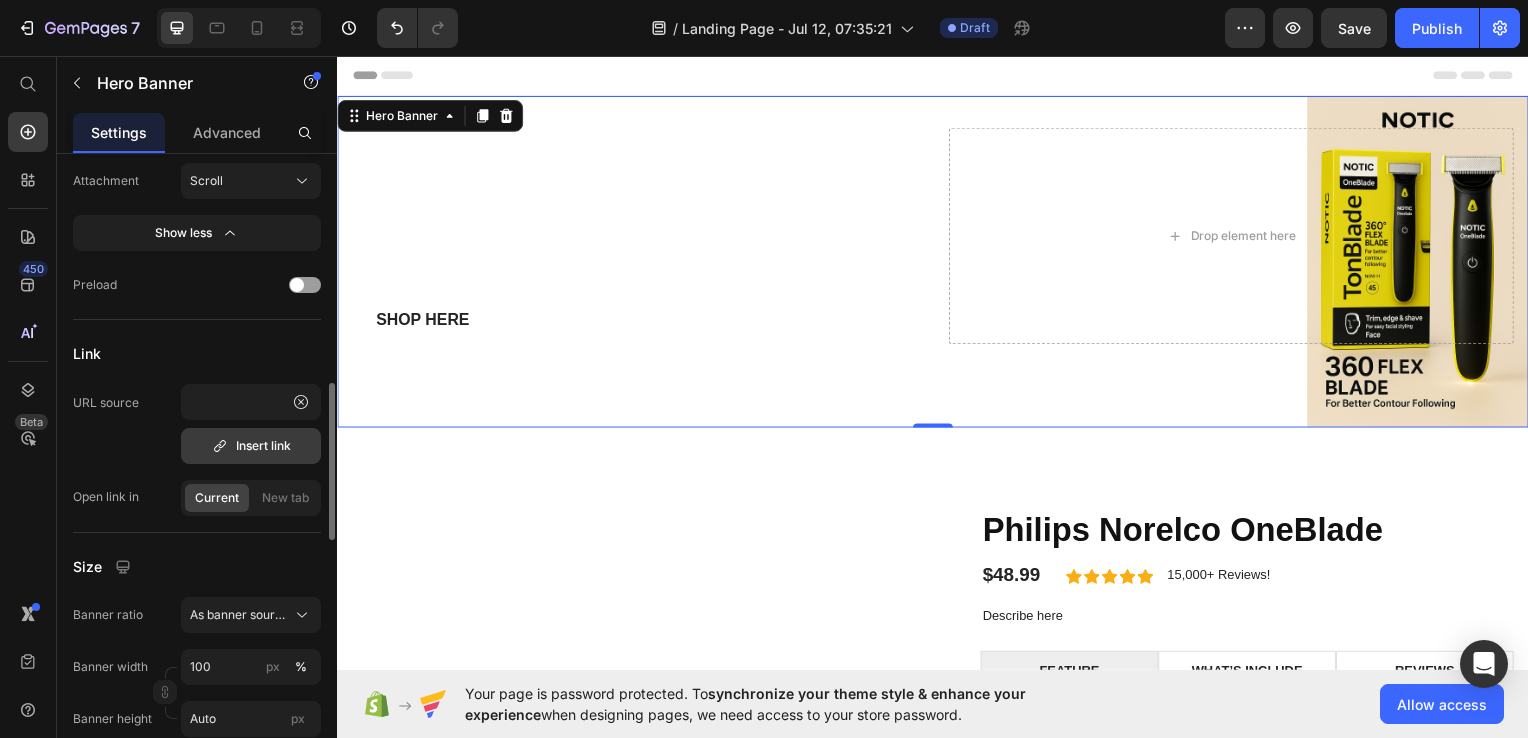 click on "Insert link" at bounding box center [251, 446] 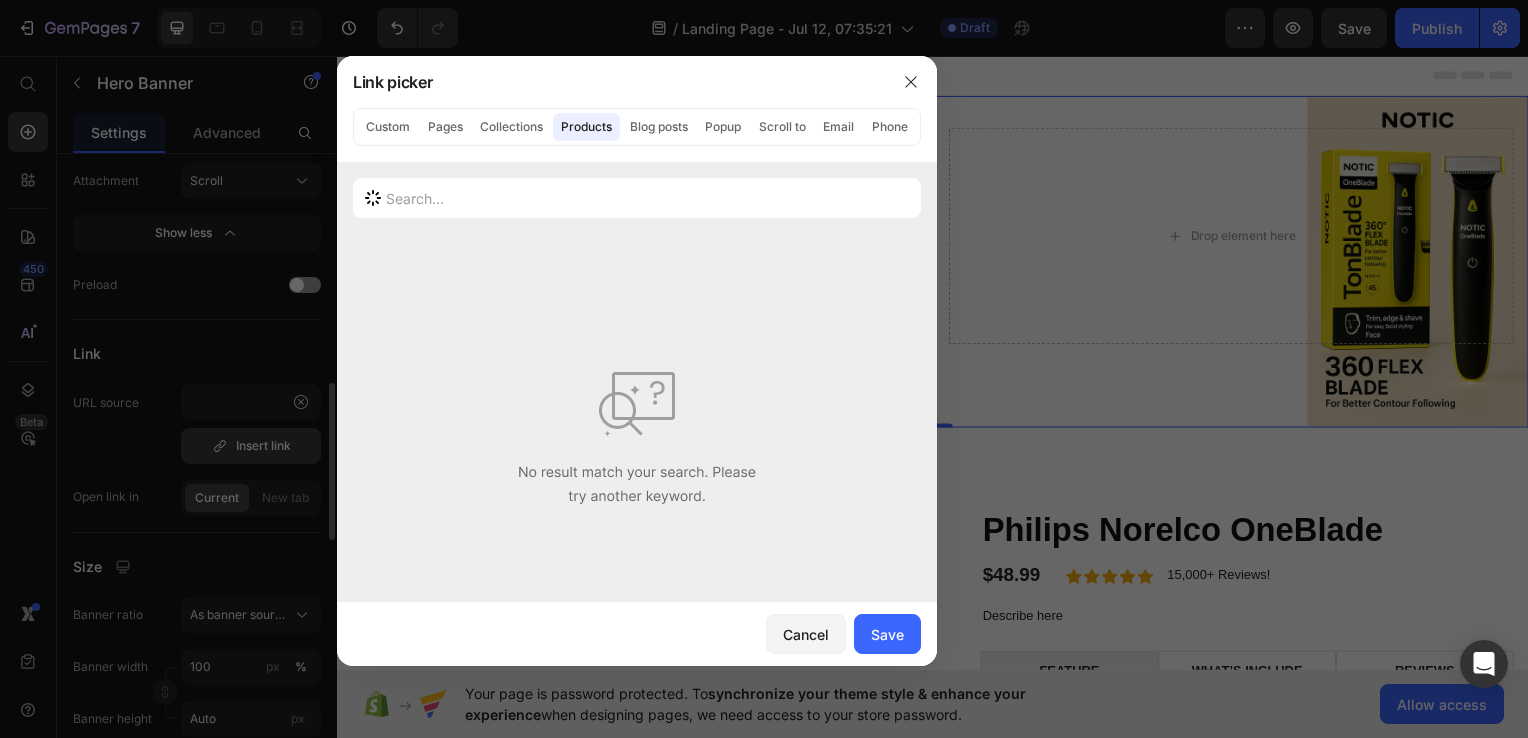 scroll, scrollTop: 0, scrollLeft: 0, axis: both 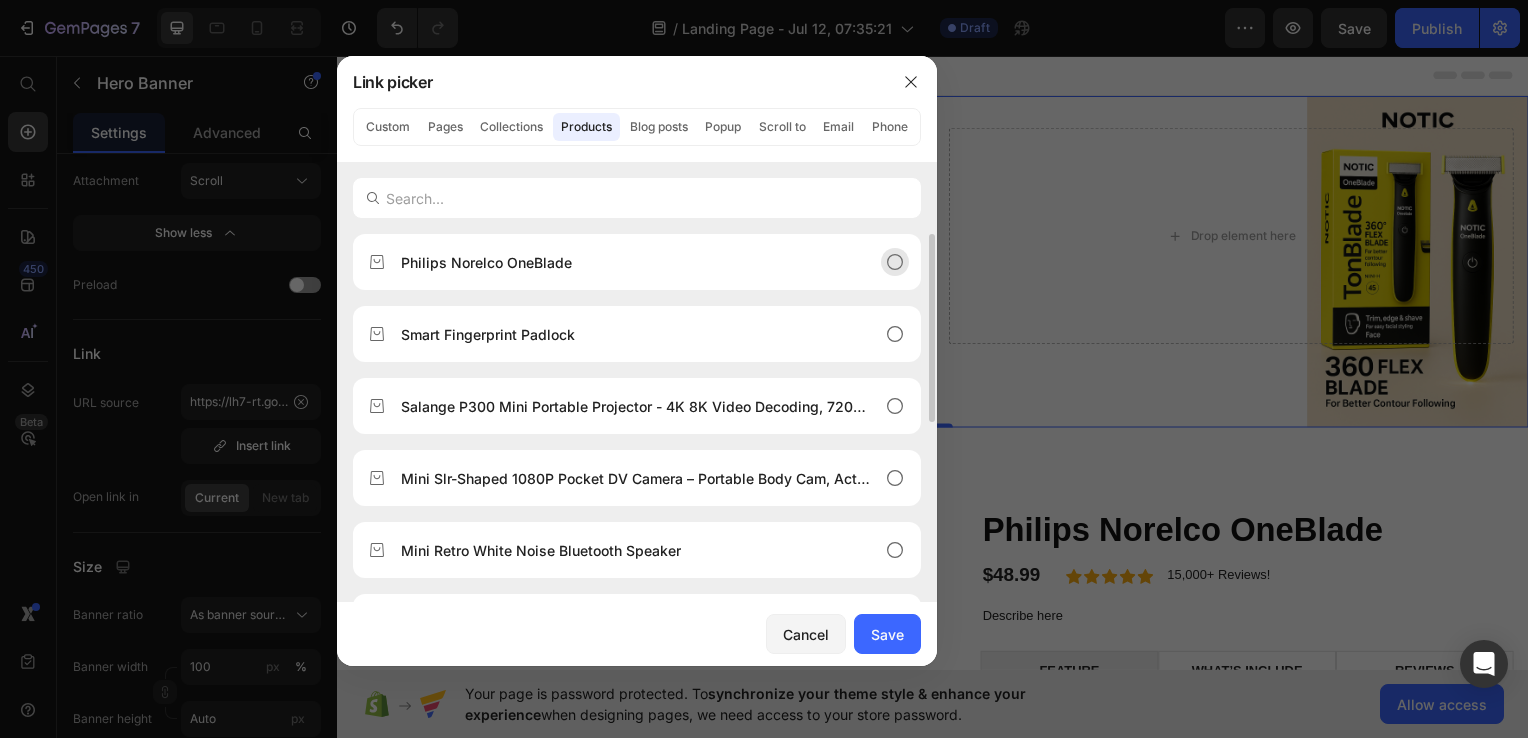 click on "Philips Norelco OneBlade" at bounding box center (621, 262) 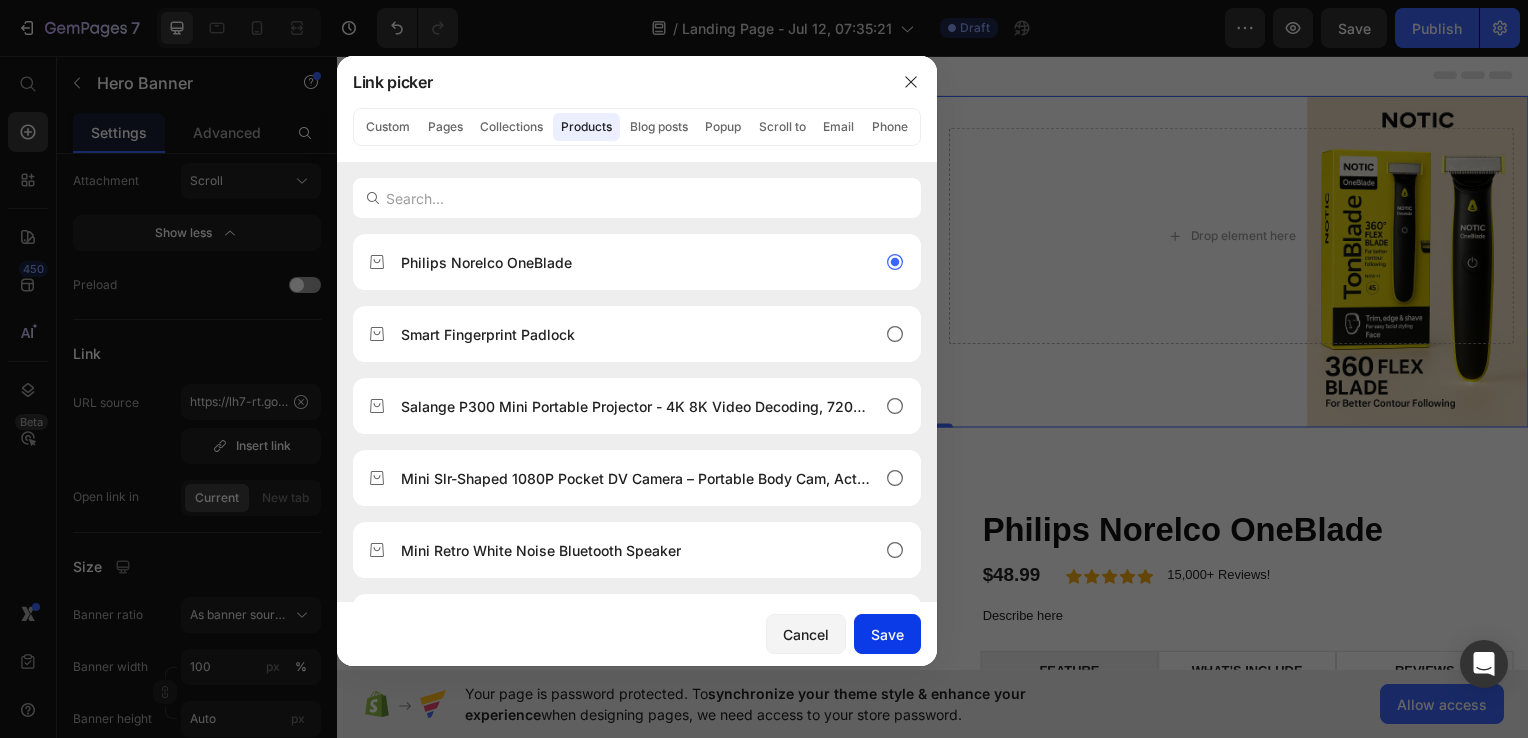 click on "Save" at bounding box center (887, 634) 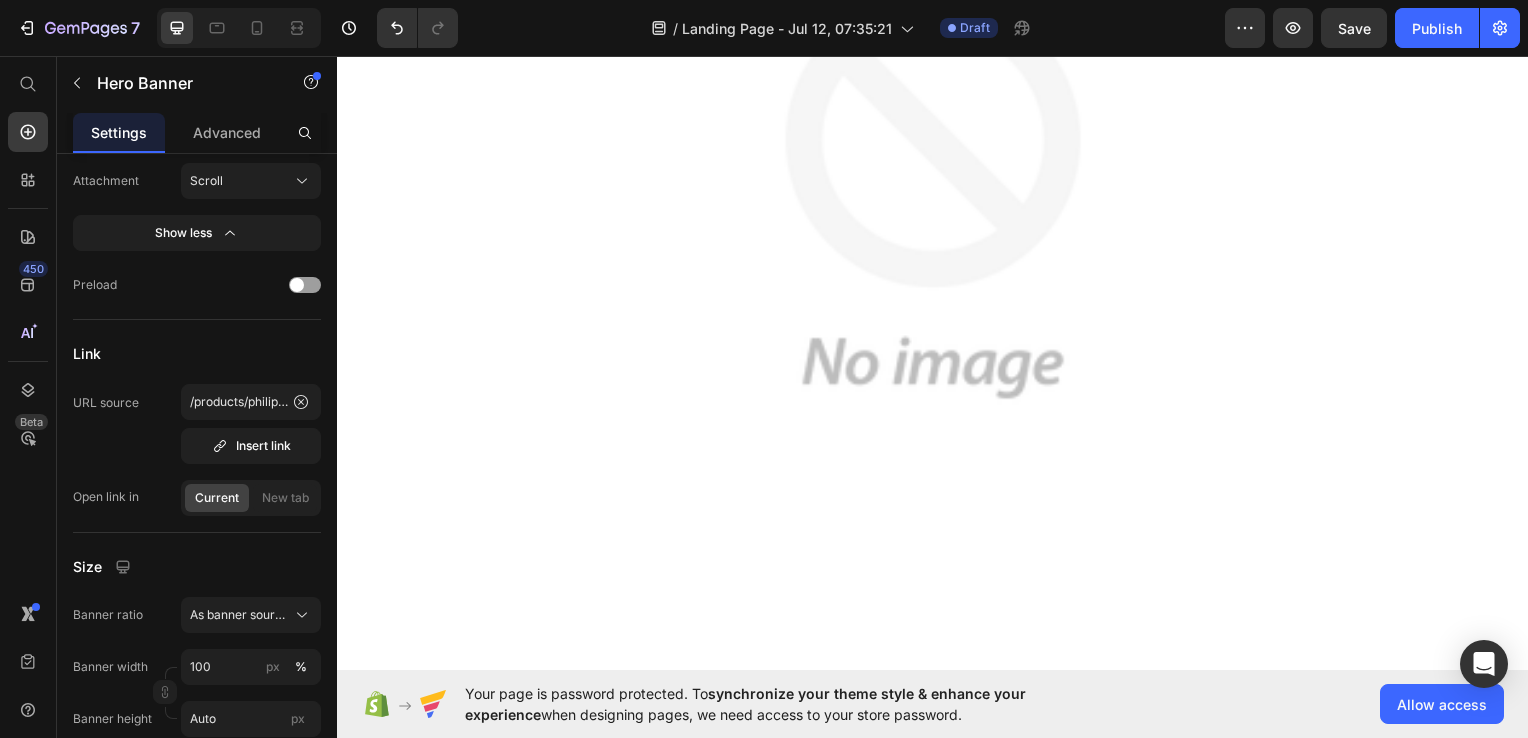 scroll, scrollTop: 1890, scrollLeft: 0, axis: vertical 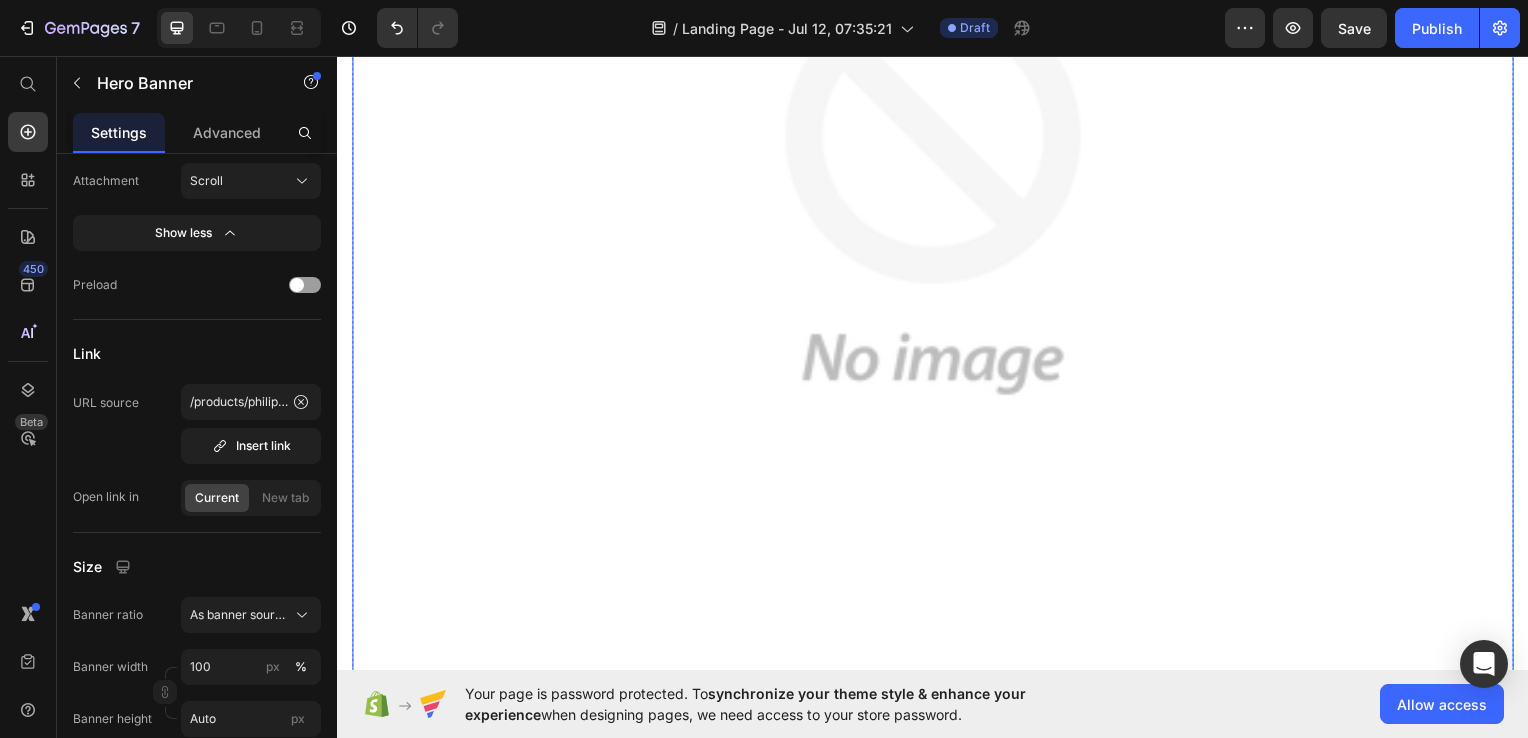 click at bounding box center (937, 192) 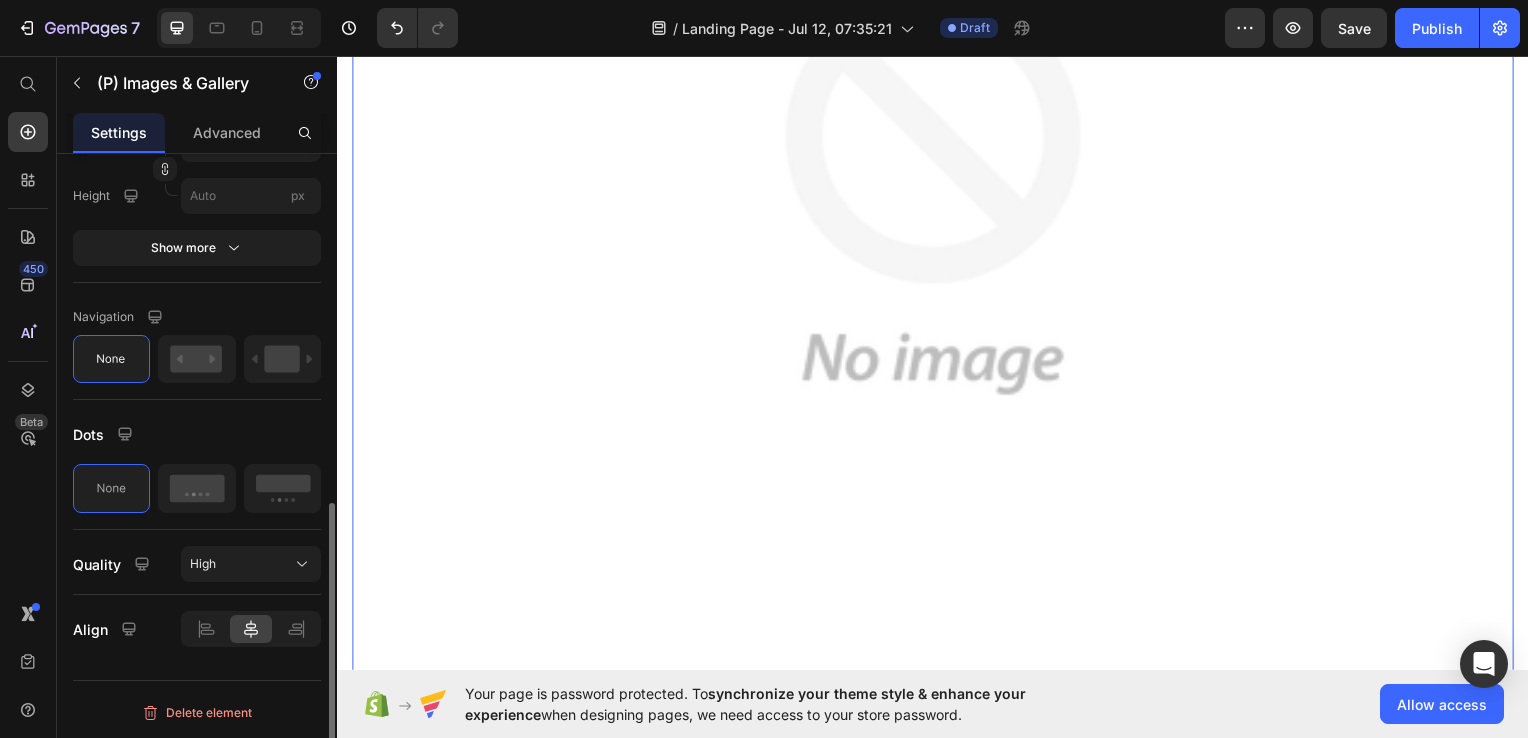 scroll, scrollTop: 0, scrollLeft: 0, axis: both 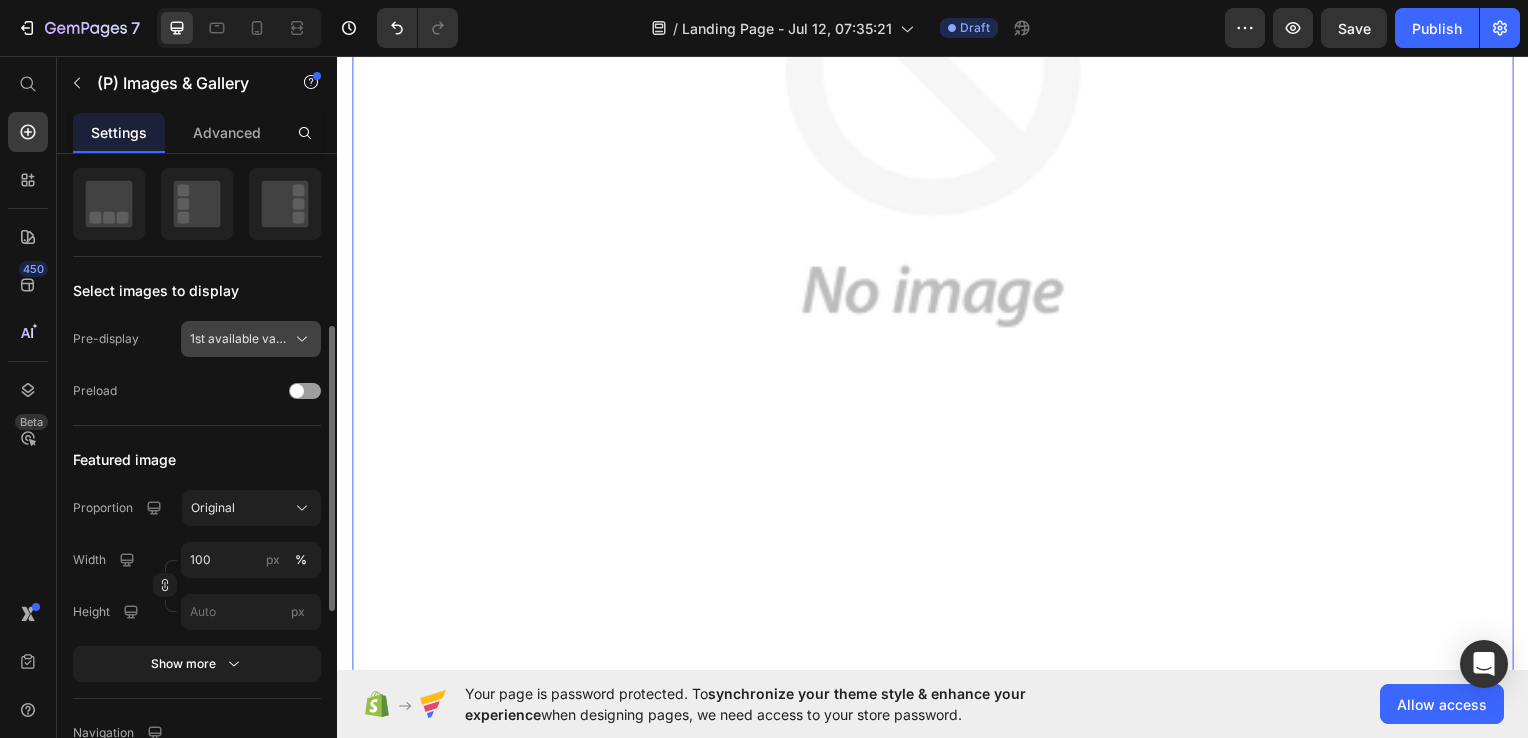 click on "1st available variant" at bounding box center (251, 339) 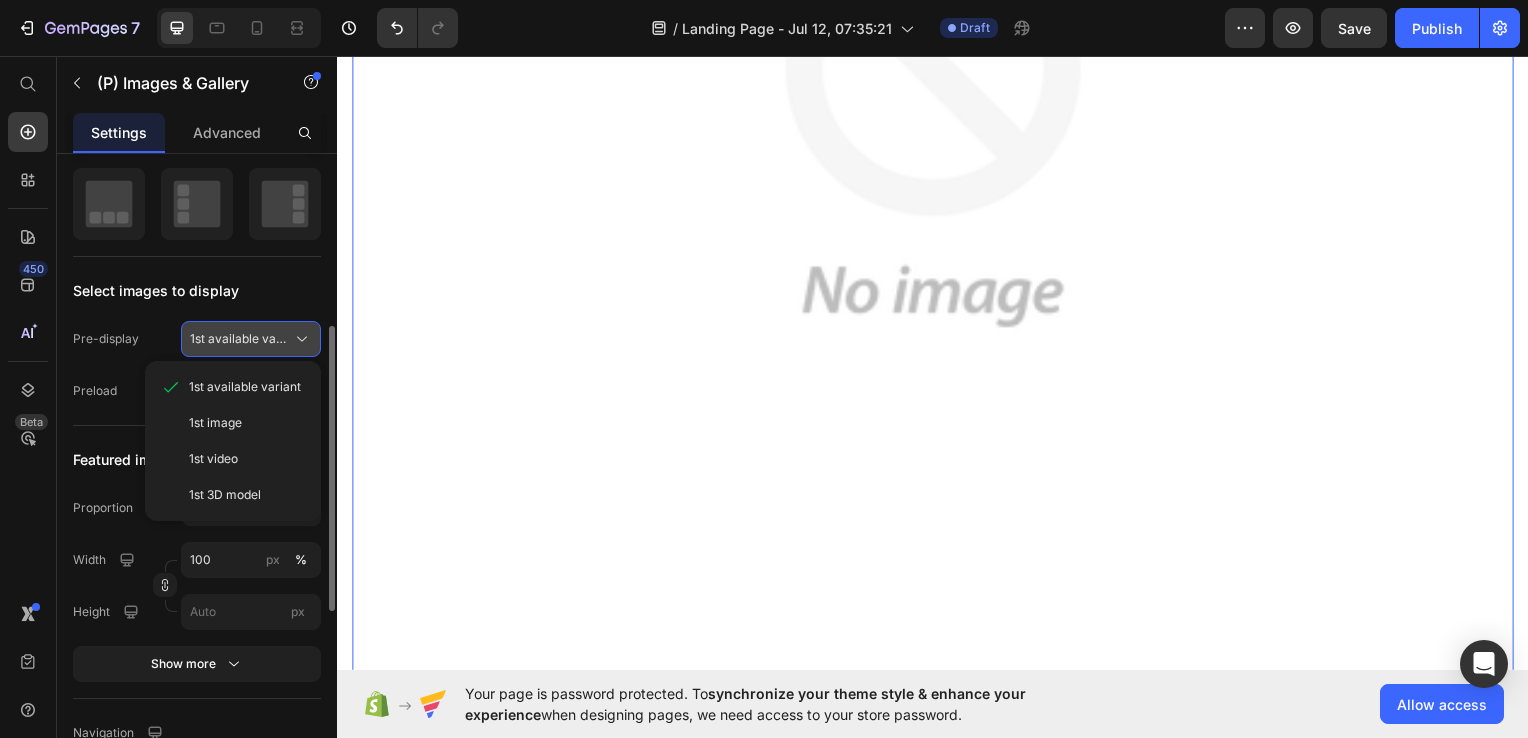 click on "1st available variant" at bounding box center [251, 339] 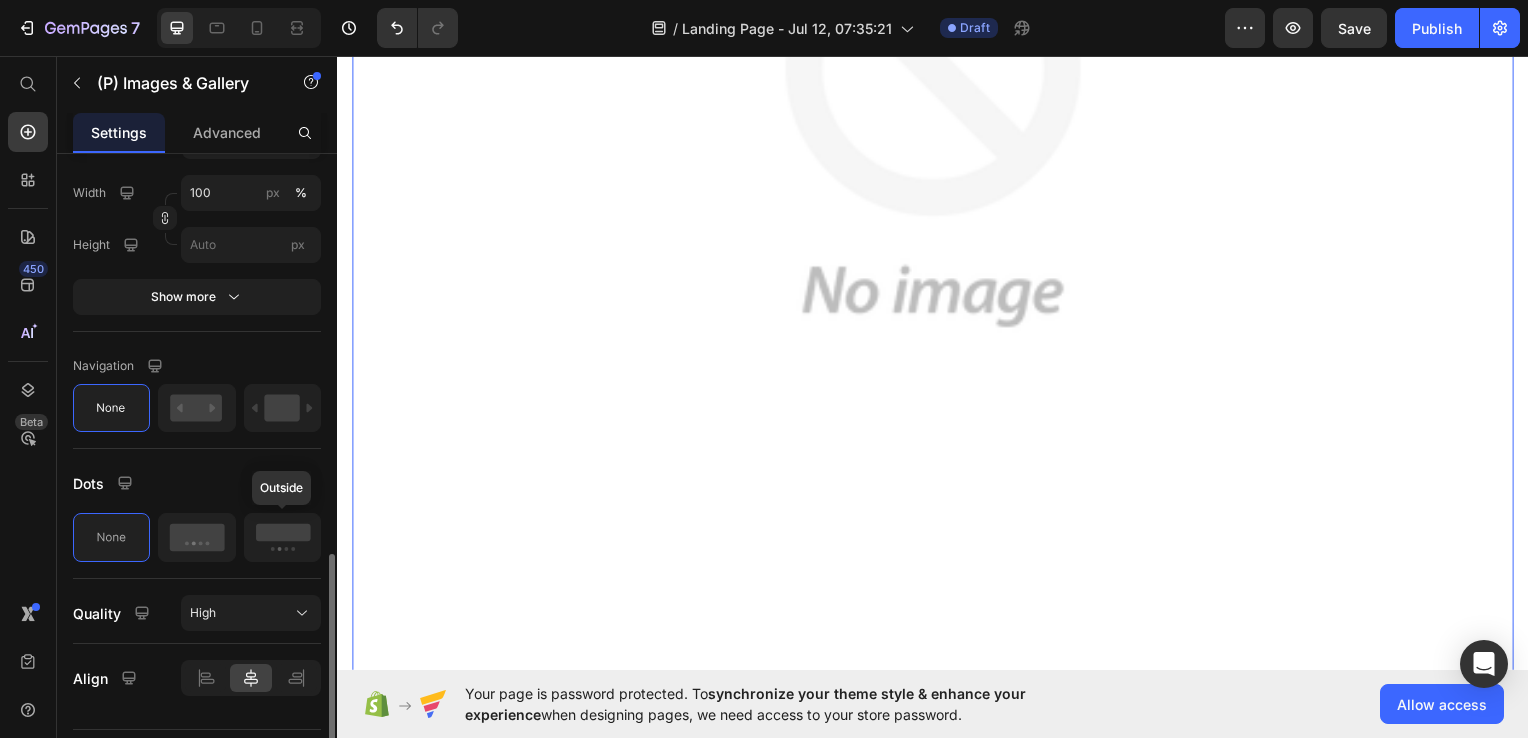 scroll, scrollTop: 798, scrollLeft: 0, axis: vertical 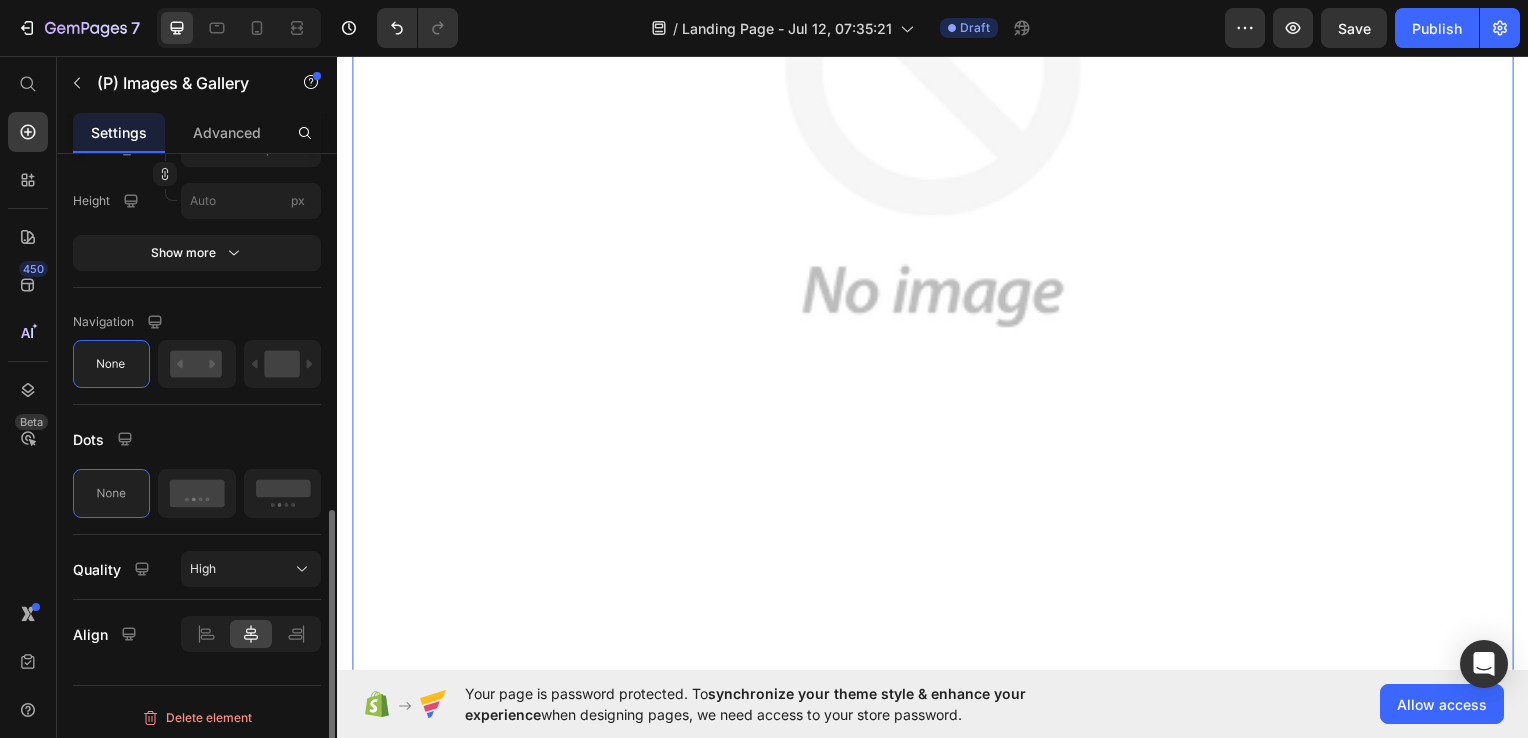 click at bounding box center (937, 124) 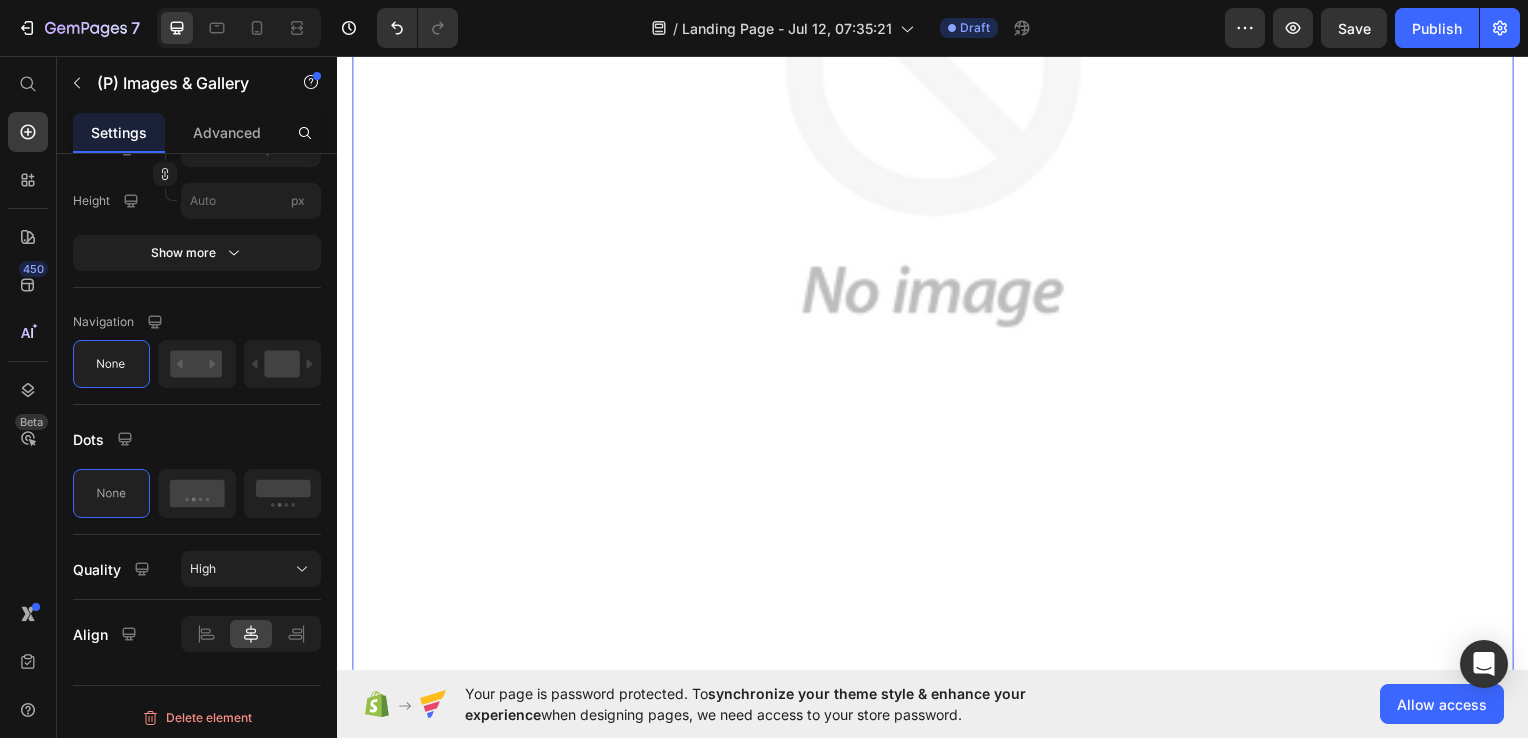 click at bounding box center (937, 124) 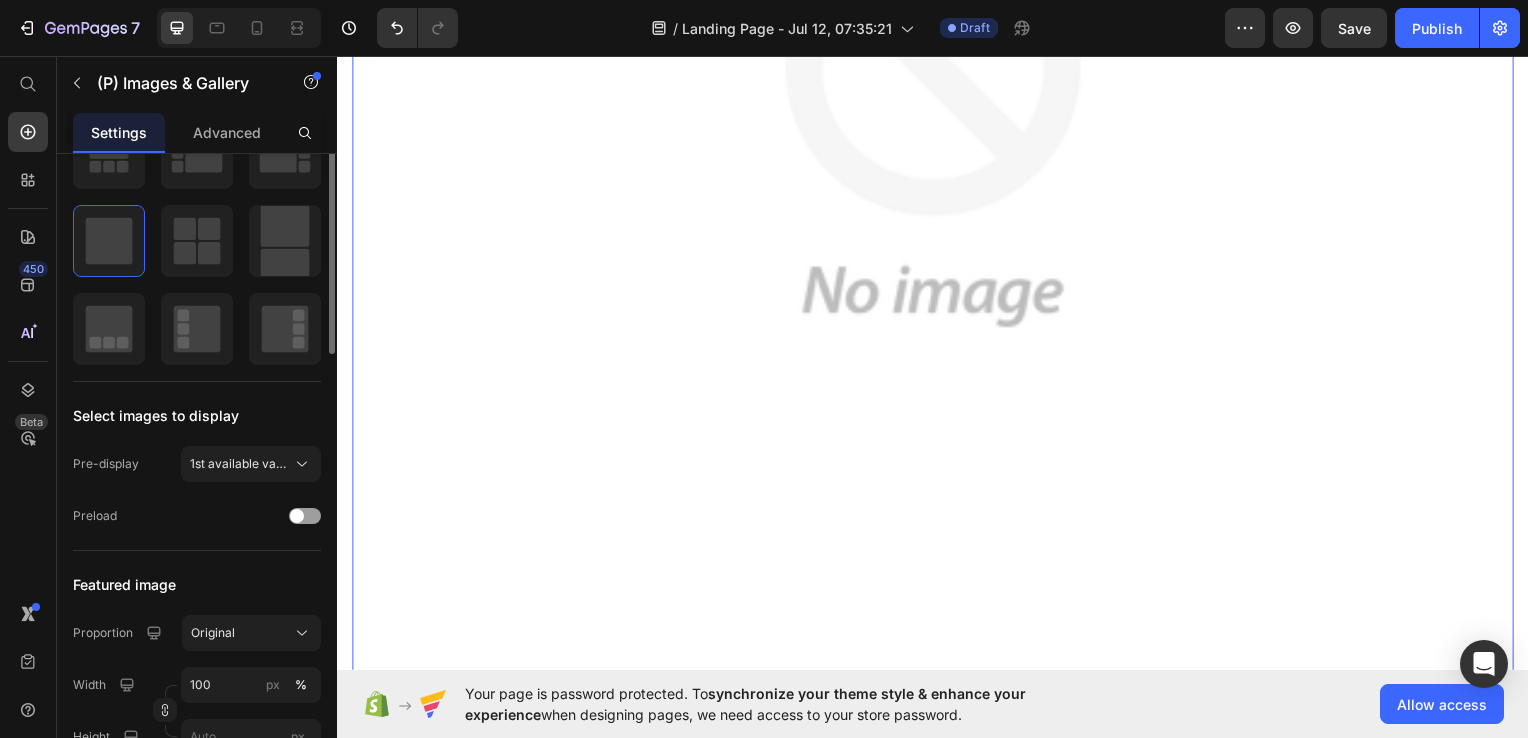 scroll, scrollTop: 0, scrollLeft: 0, axis: both 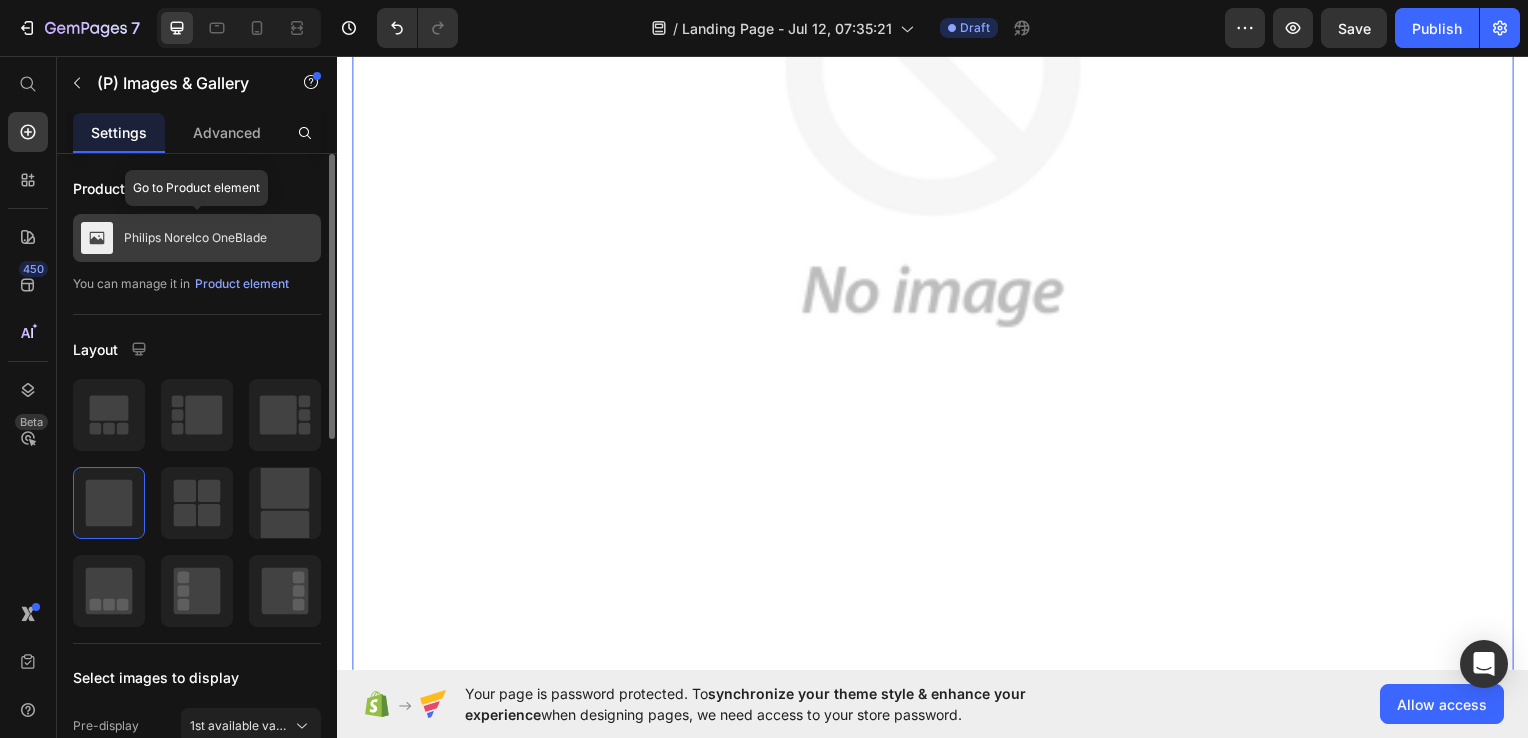 click on "Philips Norelco OneBlade" at bounding box center [197, 238] 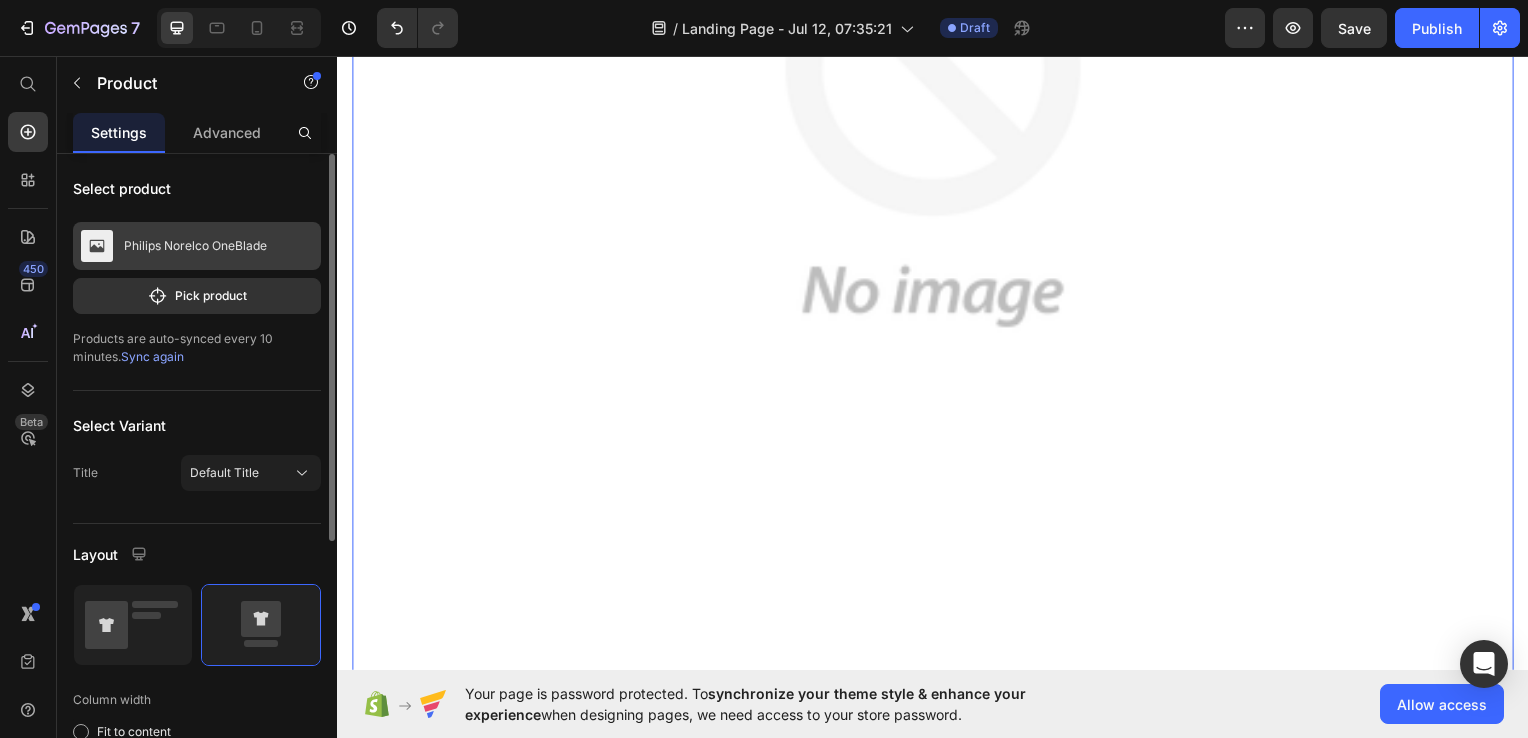 click on "Philips Norelco OneBlade" at bounding box center [195, 246] 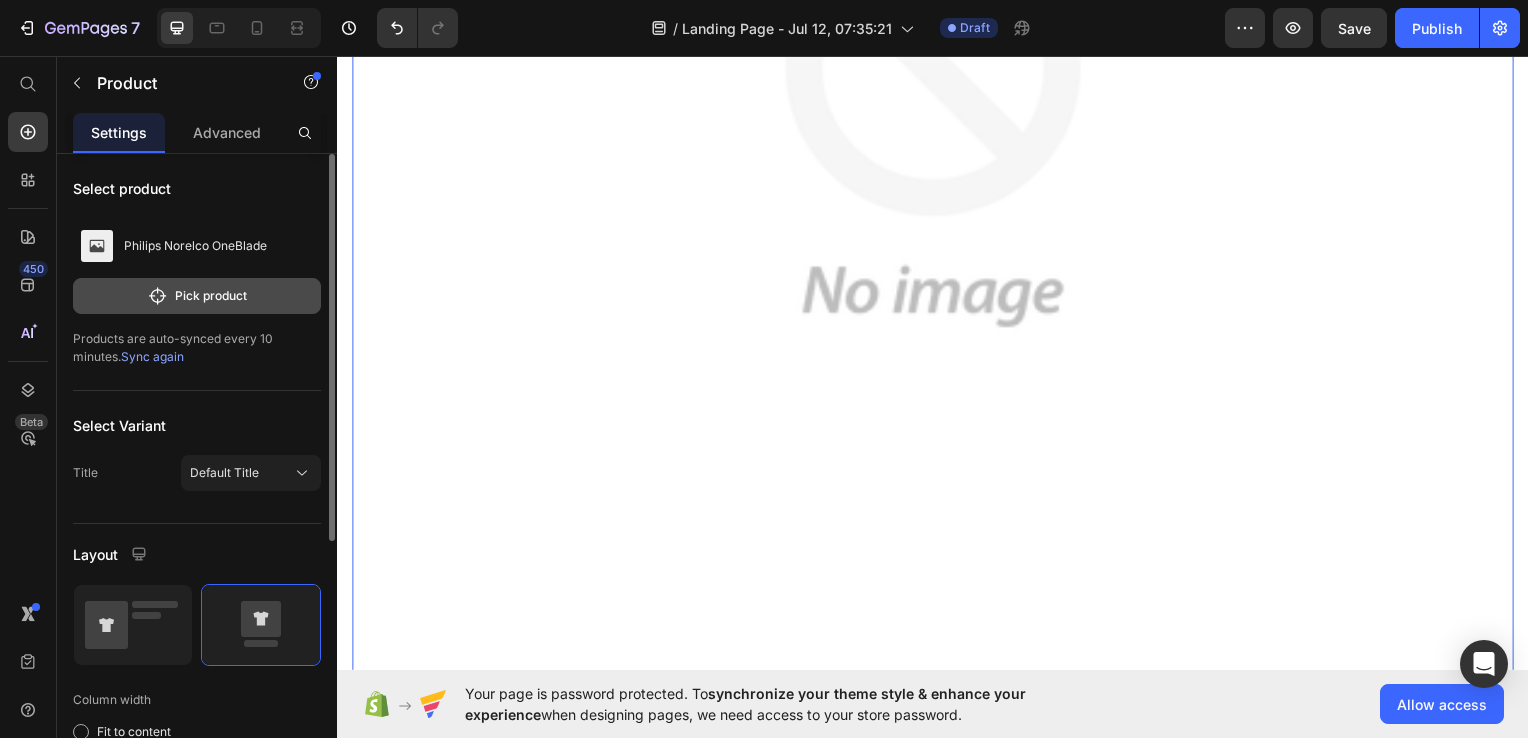 click on "Pick product" at bounding box center [197, 296] 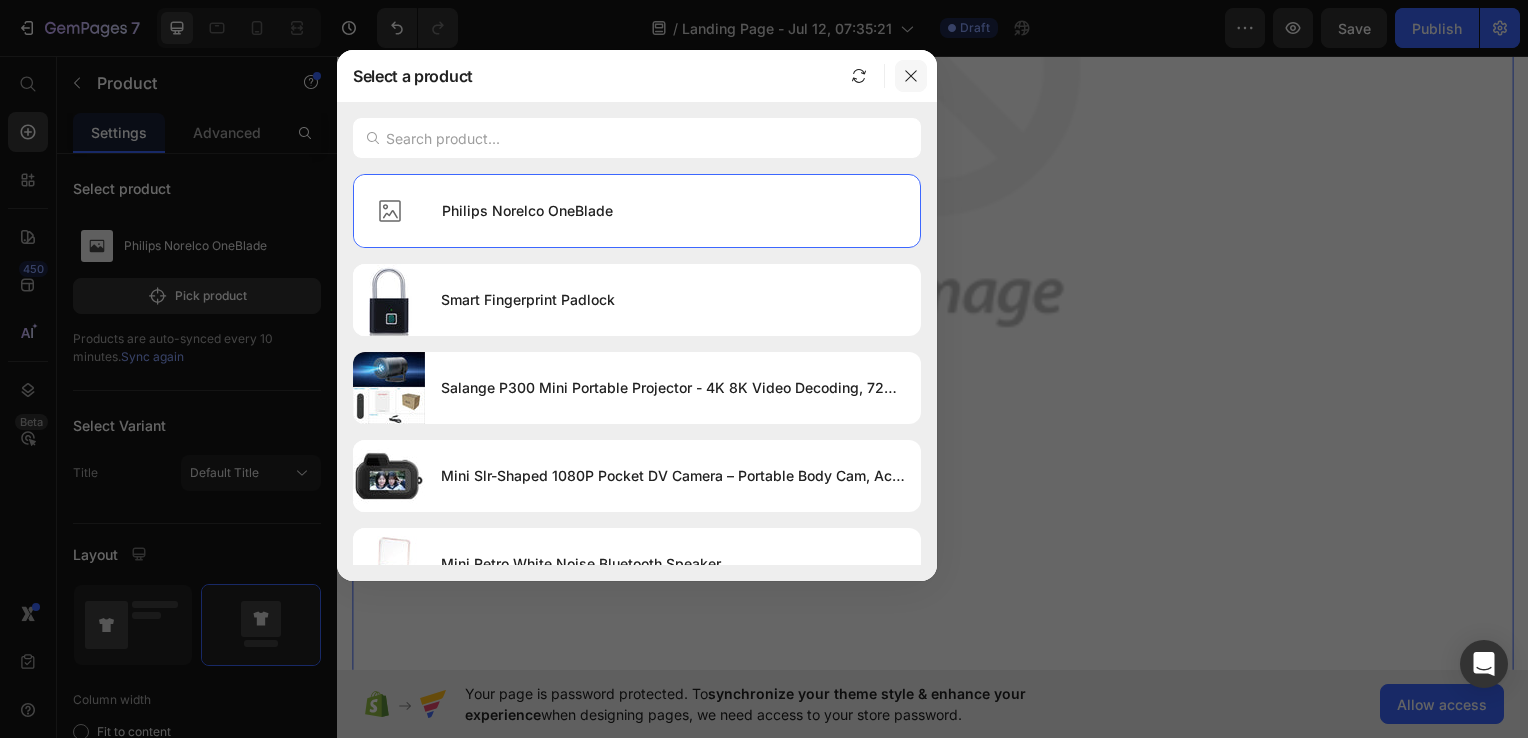 click 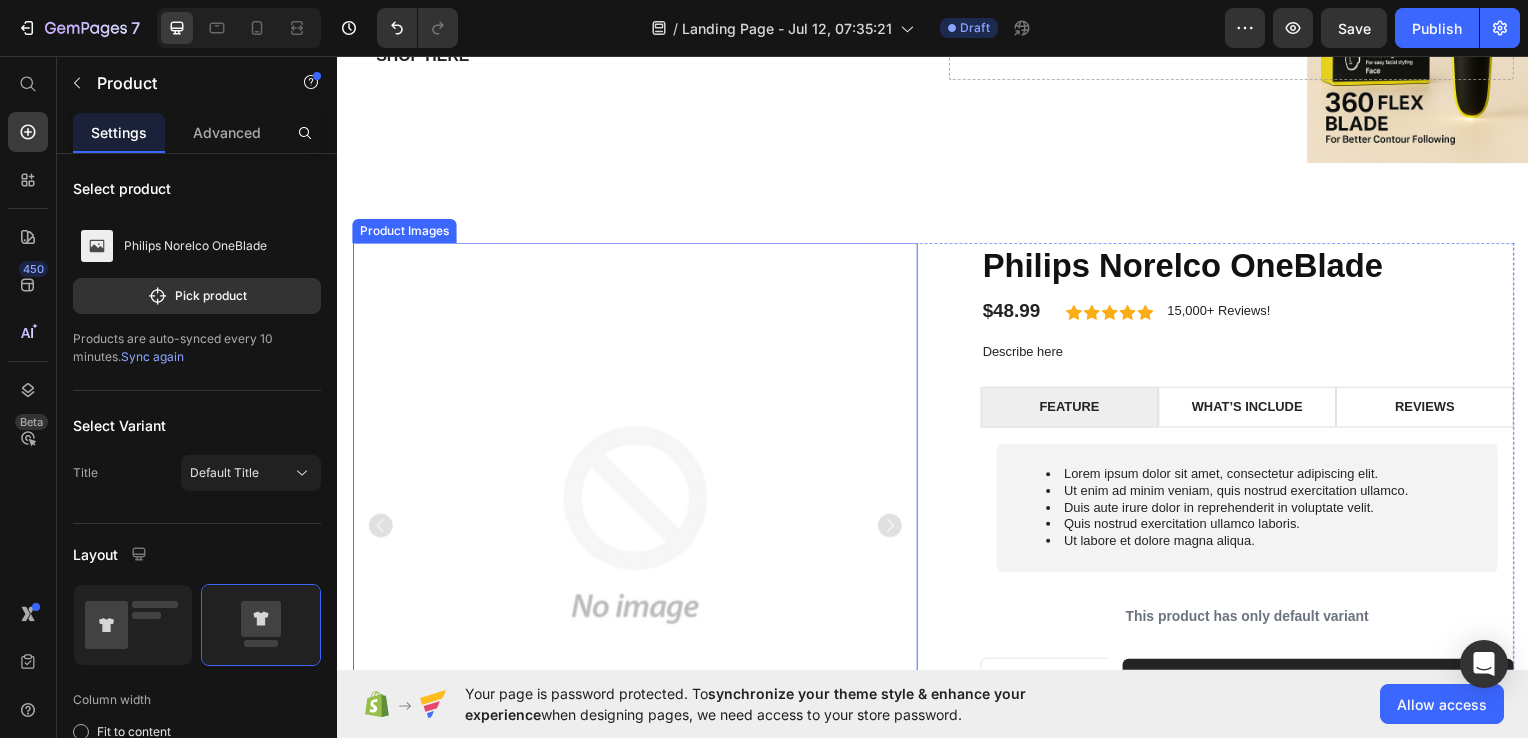 scroll, scrollTop: 0, scrollLeft: 0, axis: both 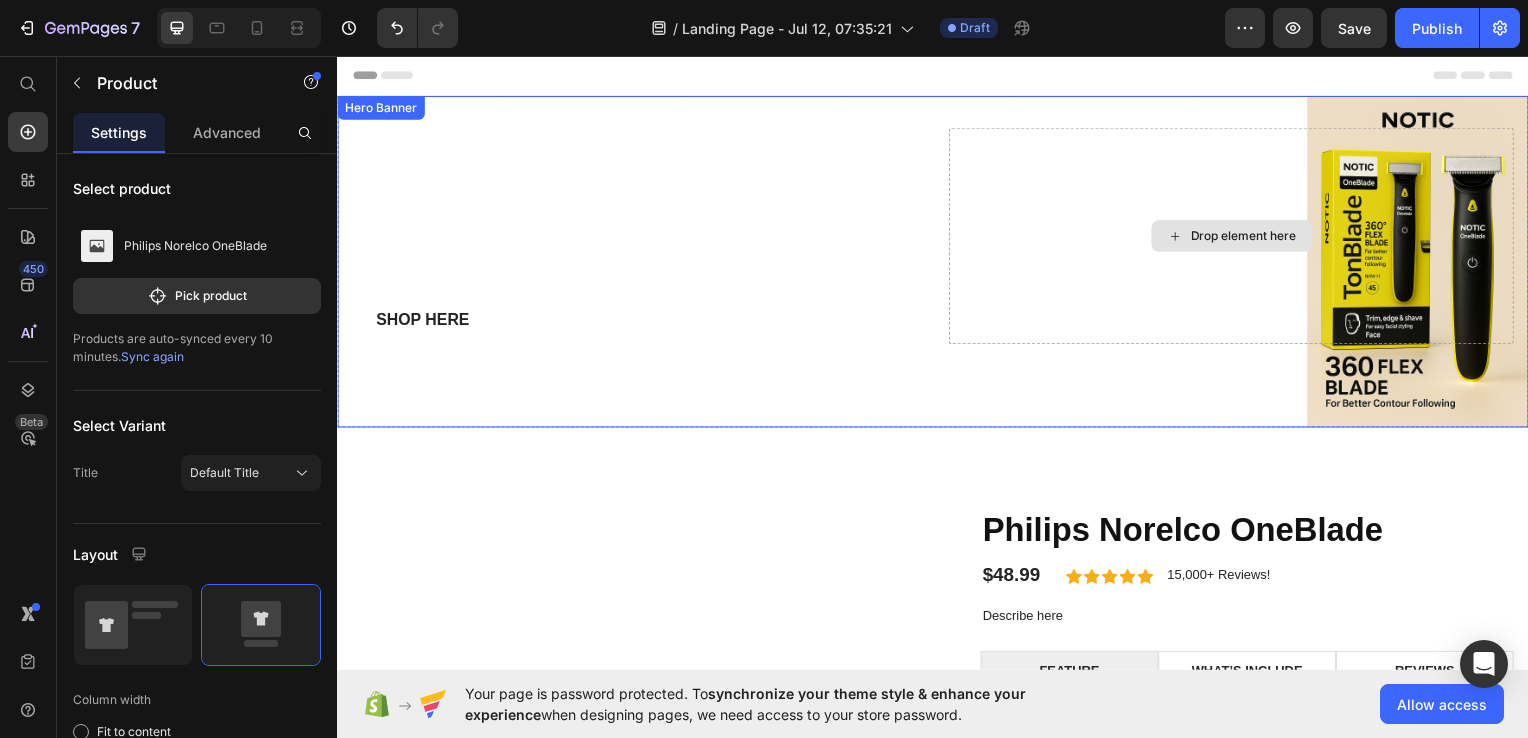 click on "Drop element here" at bounding box center [1250, 237] 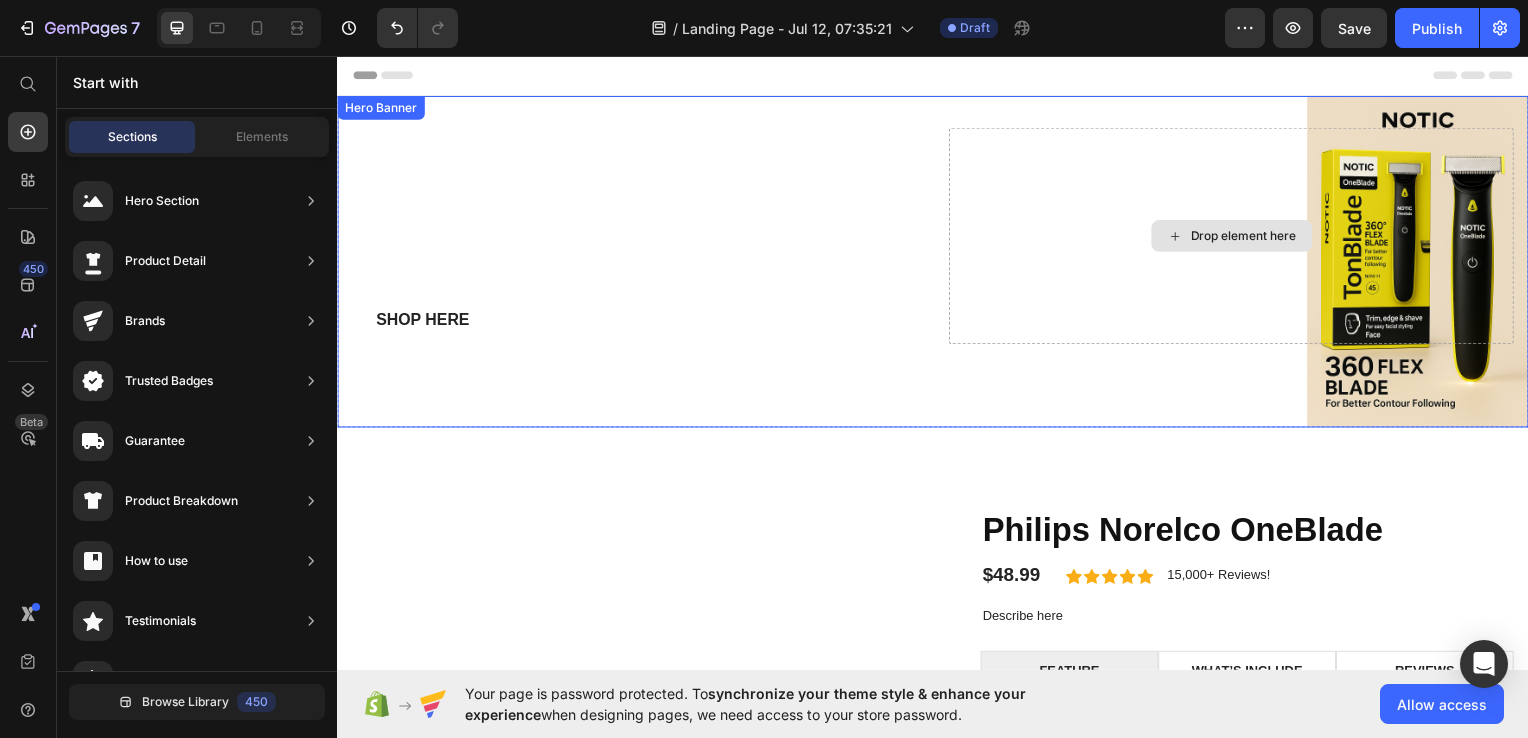 click on "Drop element here" at bounding box center (1238, 237) 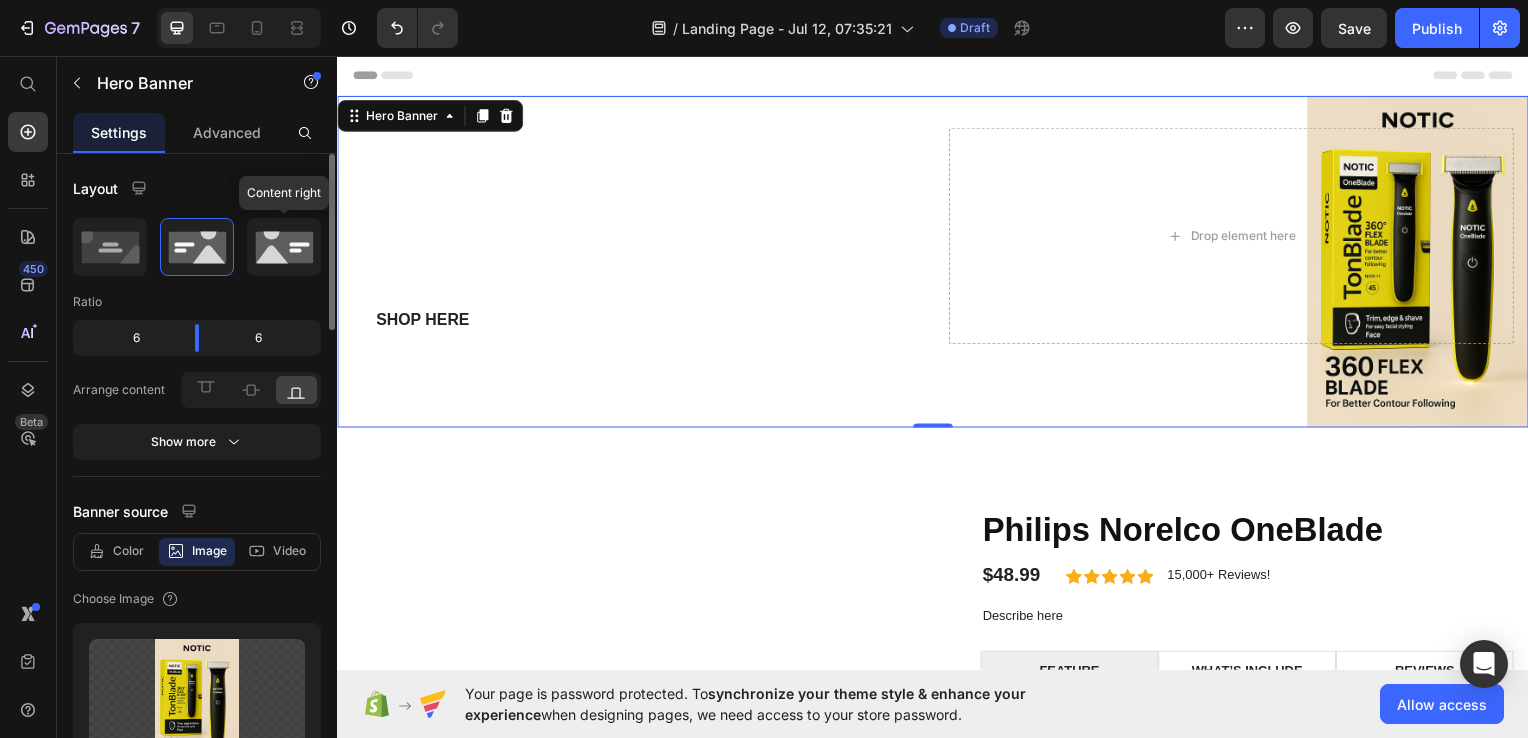 click 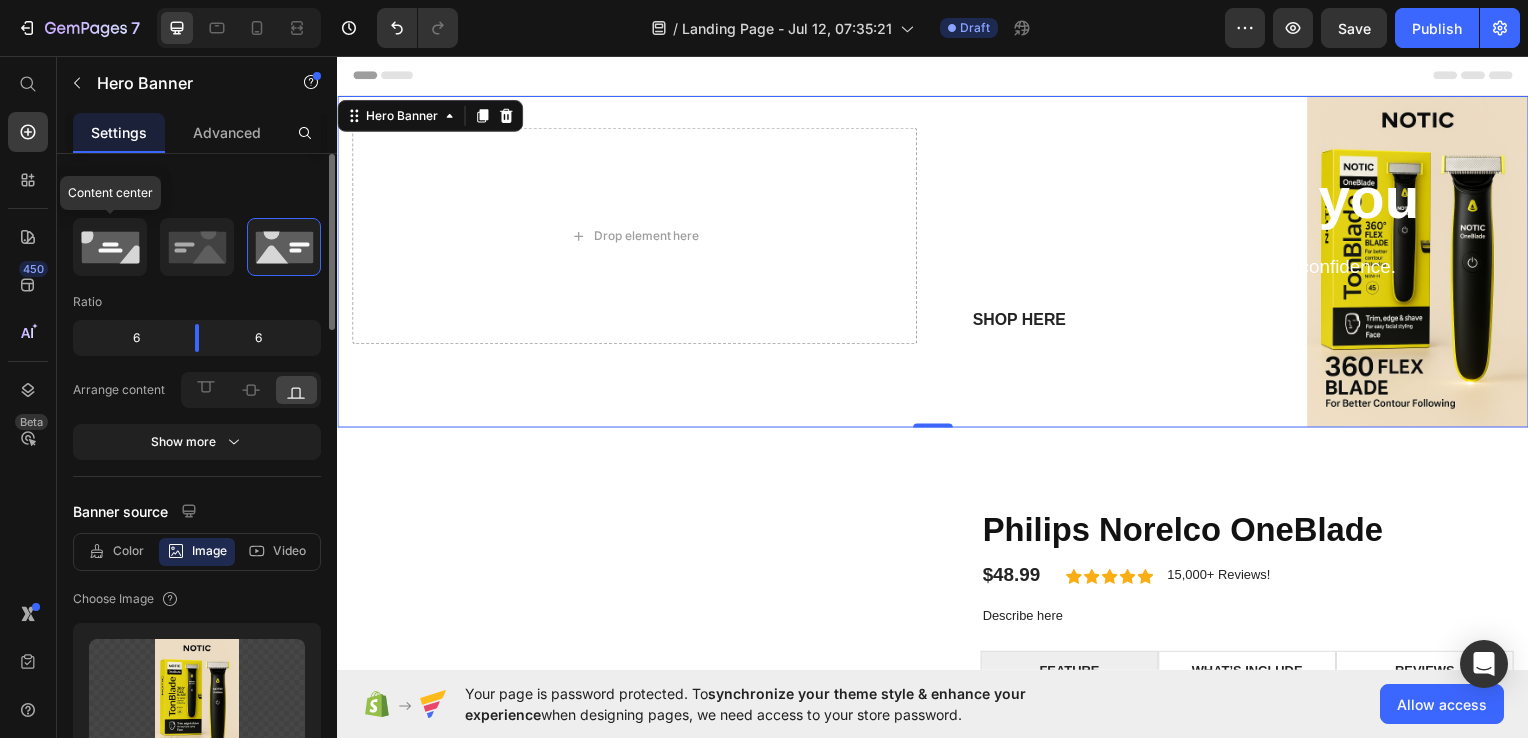 click 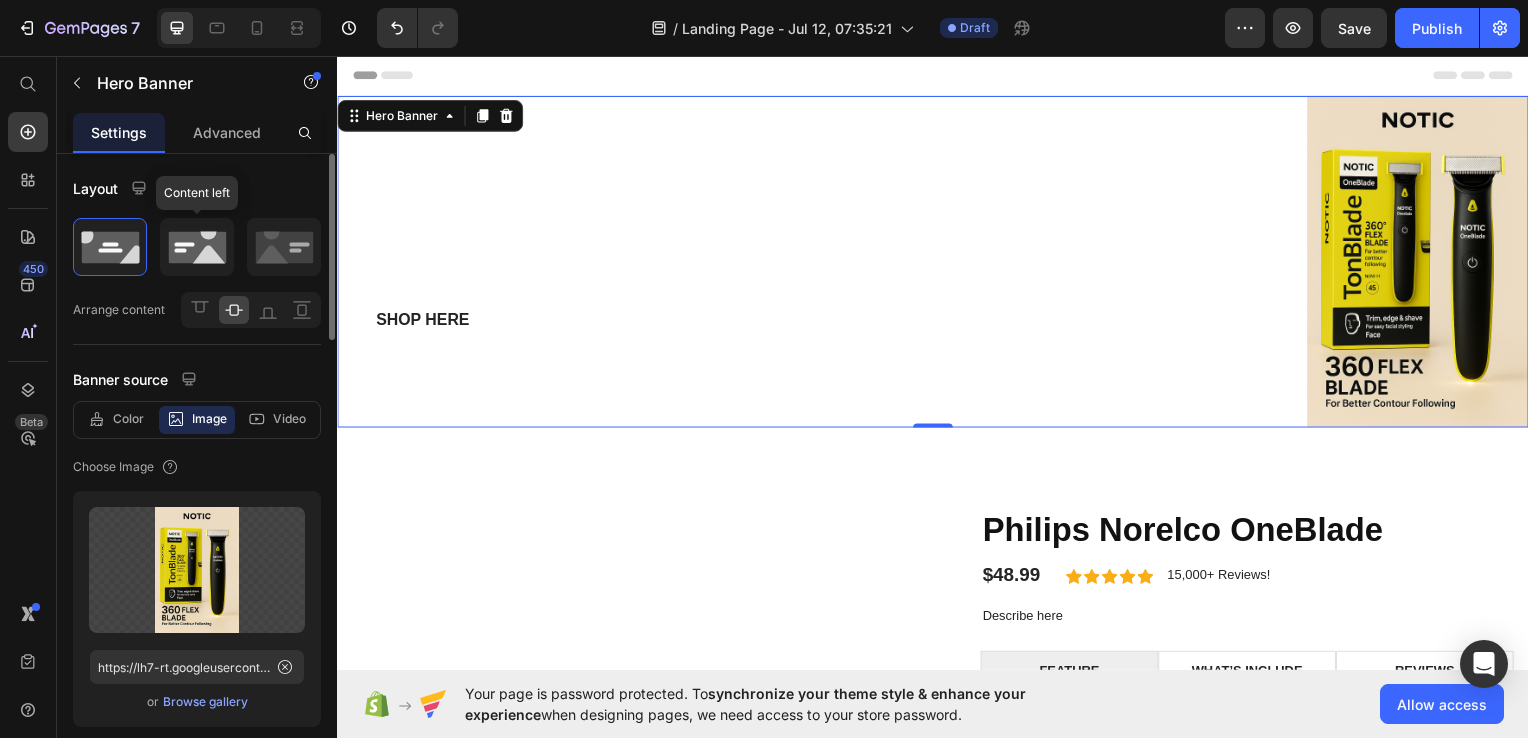 click 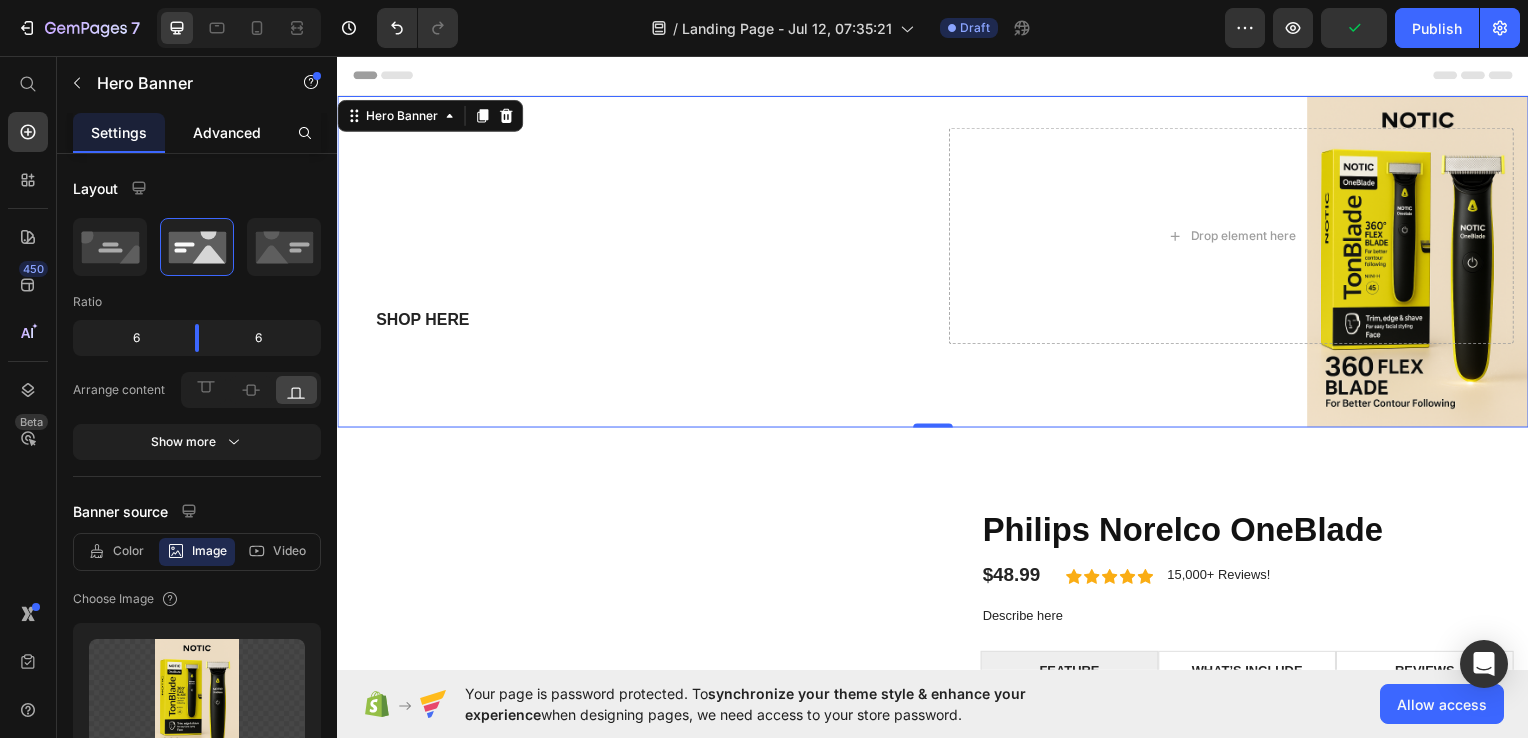click on "Advanced" at bounding box center (227, 132) 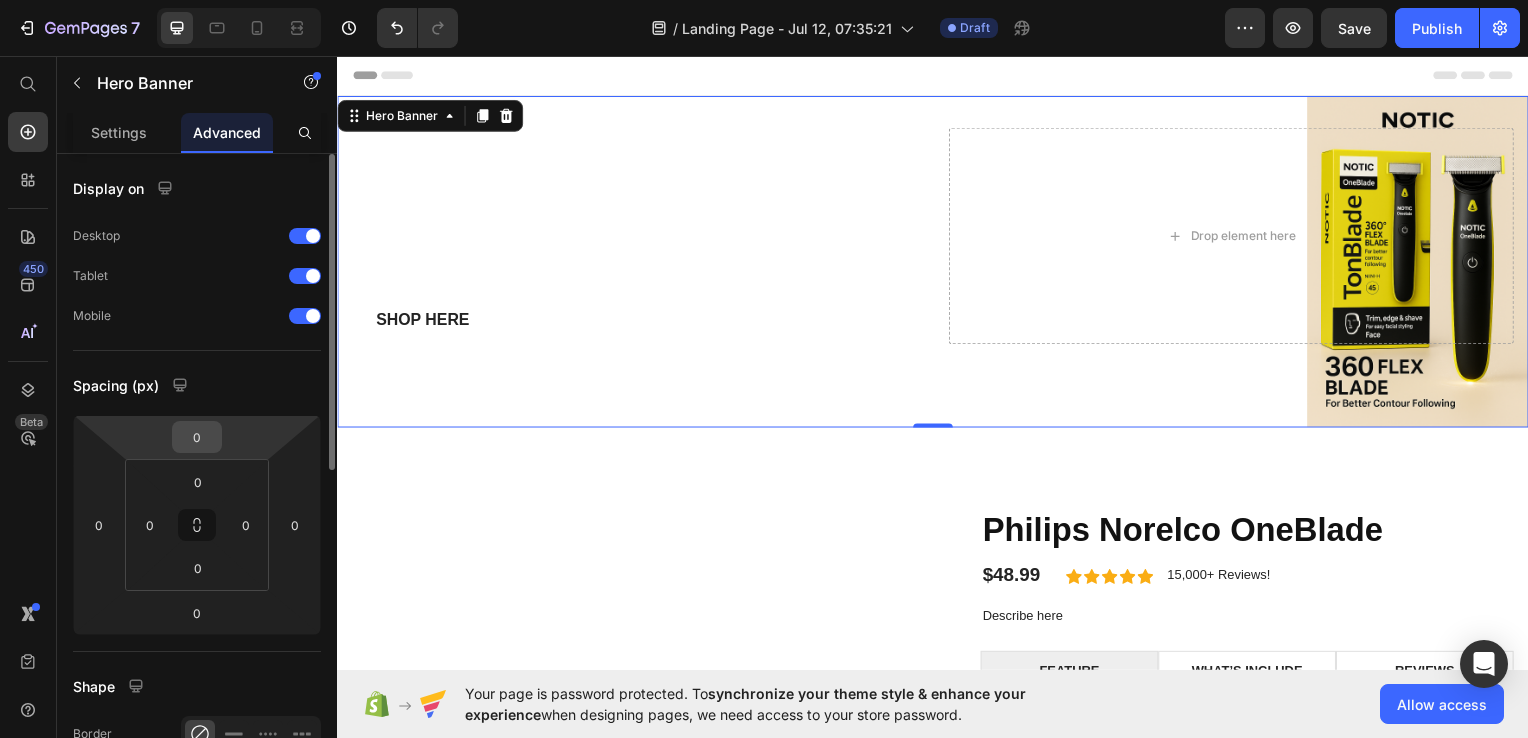 click on "0" at bounding box center (197, 437) 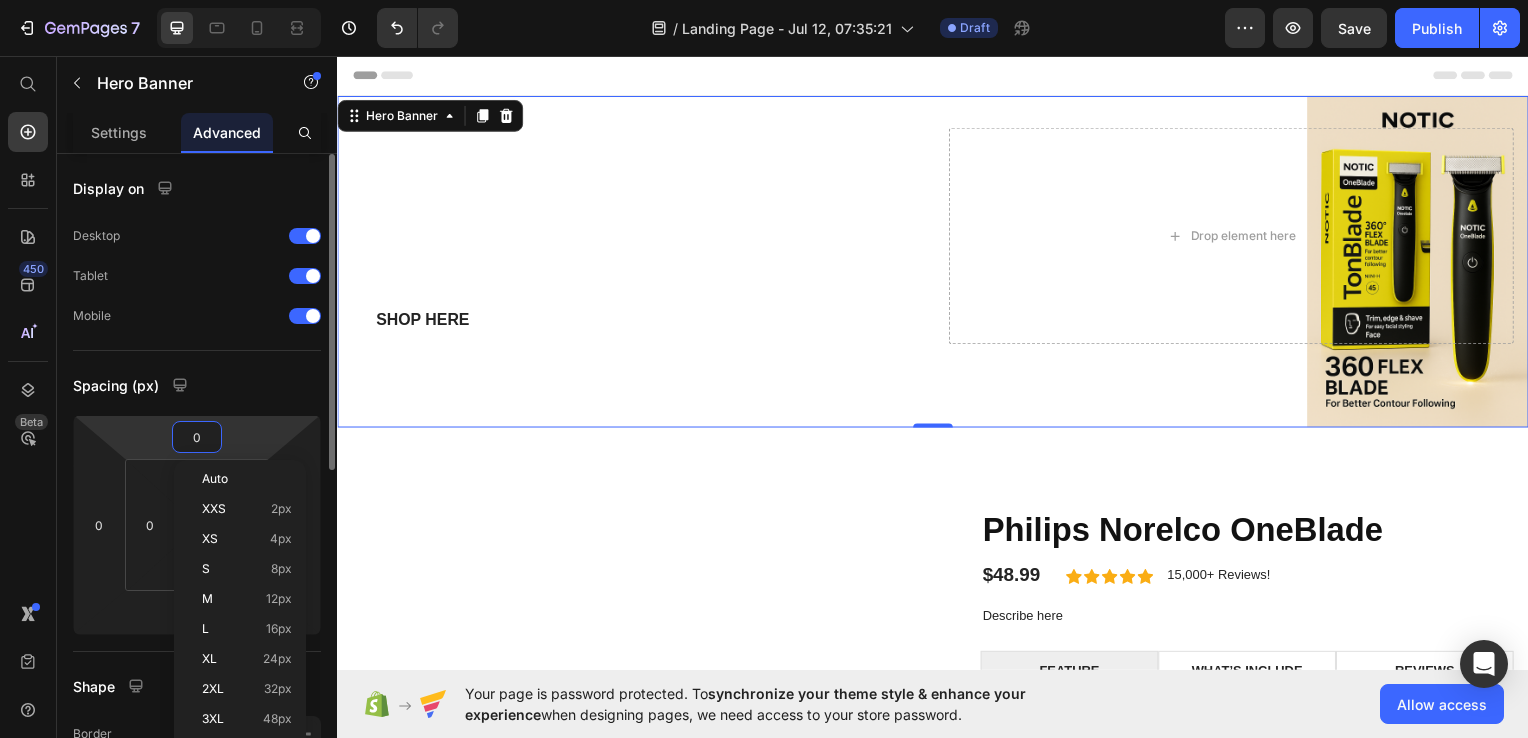 click on "7   /  Landing Page - Jul 12, 07:35:21 Draft Preview  Save   Publish  450 Beta Start with Sections Elements Hero Section Product Detail Brands Trusted Badges Guarantee Product Breakdown How to use Testimonials Compare Bundle FAQs Social Proof Brand Story Product List Collection Blog List Contact Sticky Add to Cart Custom Footer Browse Library 450 Layout
Row
Row
Row
Row Text
Heading
Text Block Button
Button
Button
Sticky Back to top Media
Image" at bounding box center [764, 0] 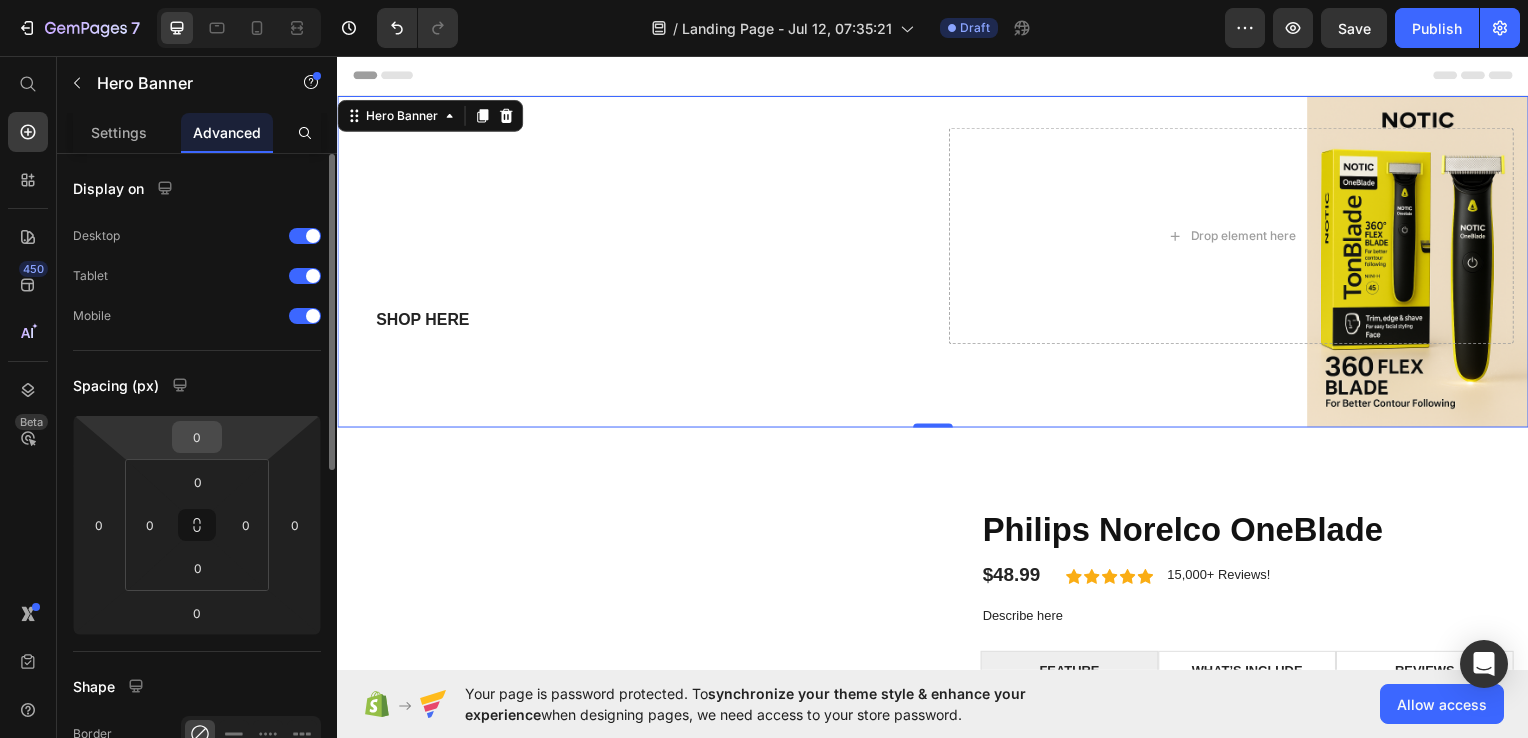click on "0" at bounding box center [197, 437] 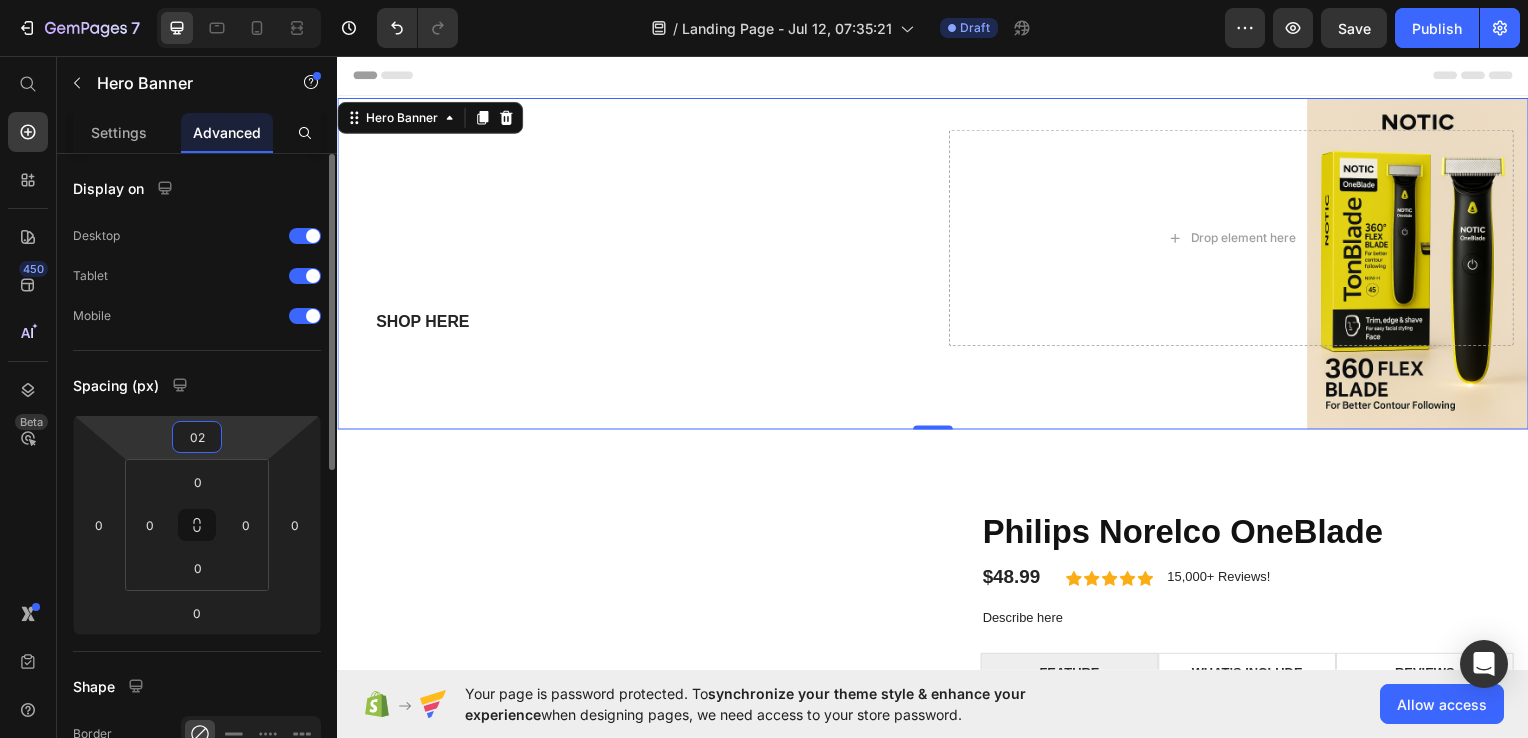 type on "0" 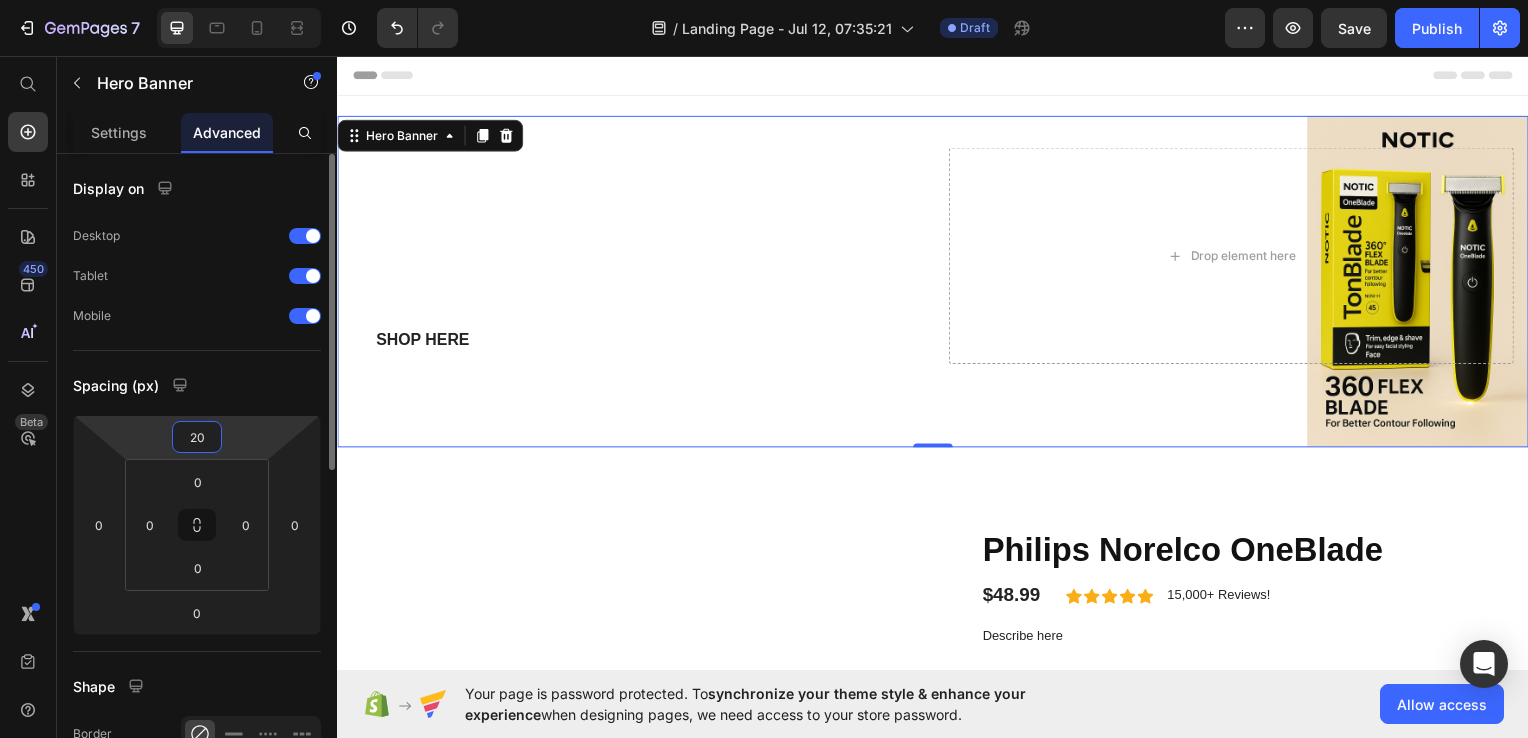 type on "2" 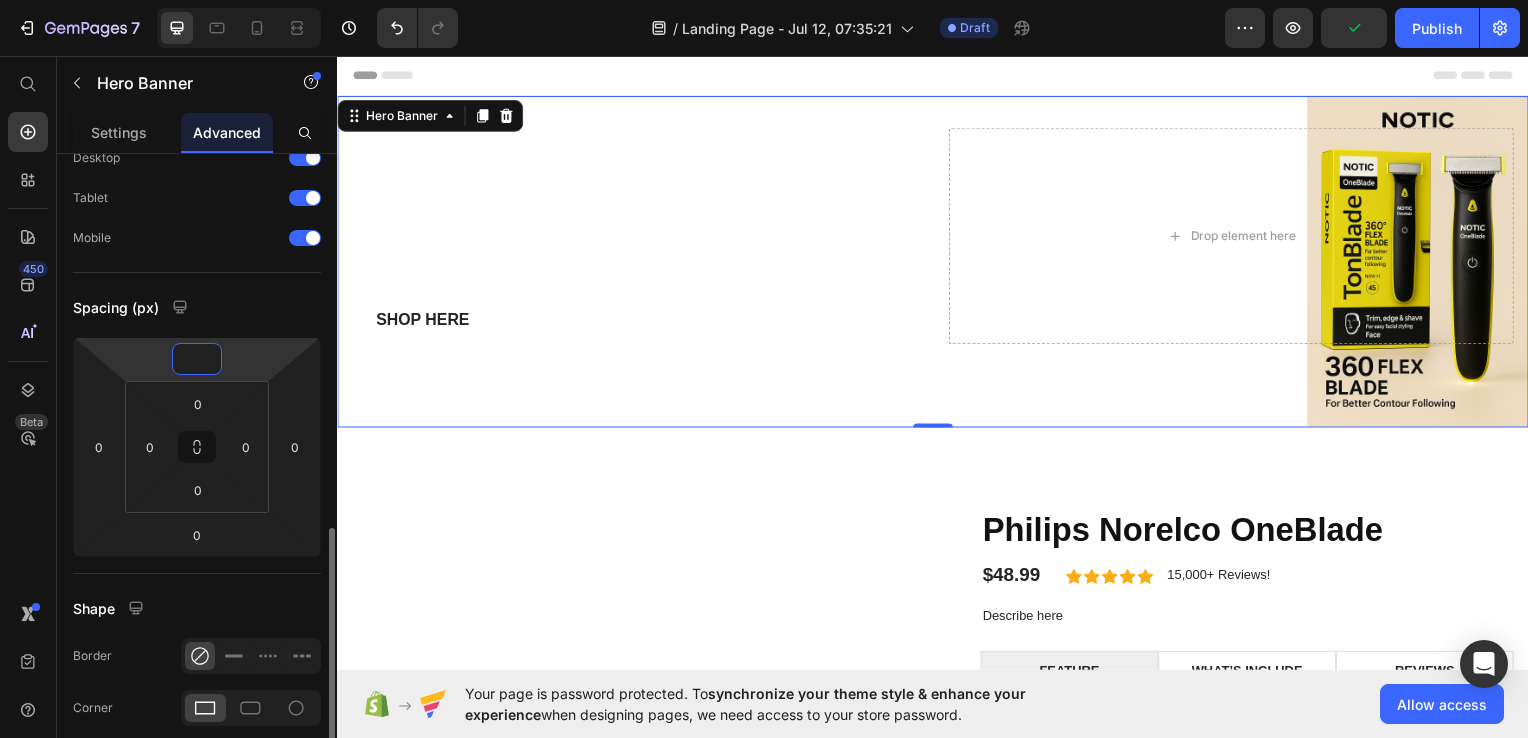 scroll, scrollTop: 302, scrollLeft: 0, axis: vertical 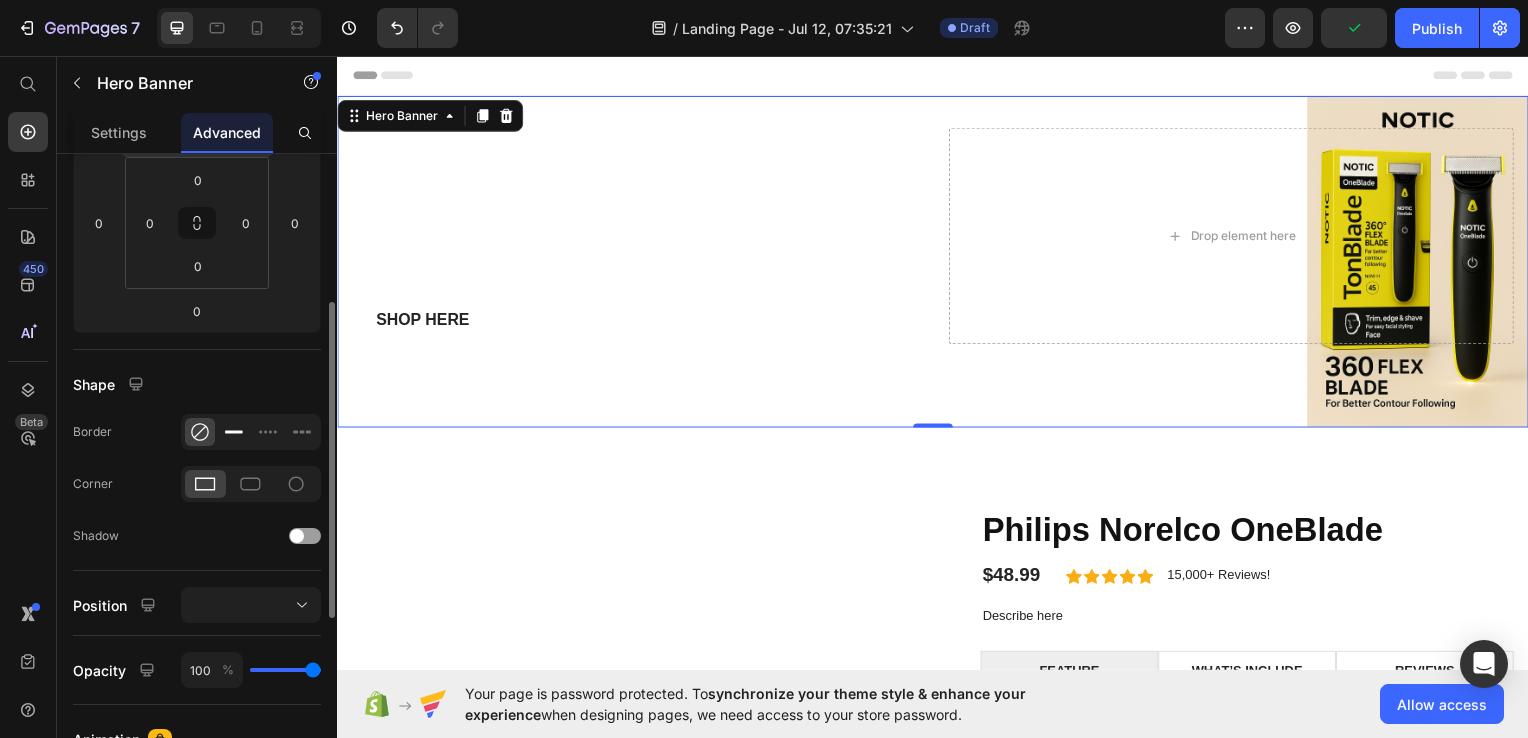 click 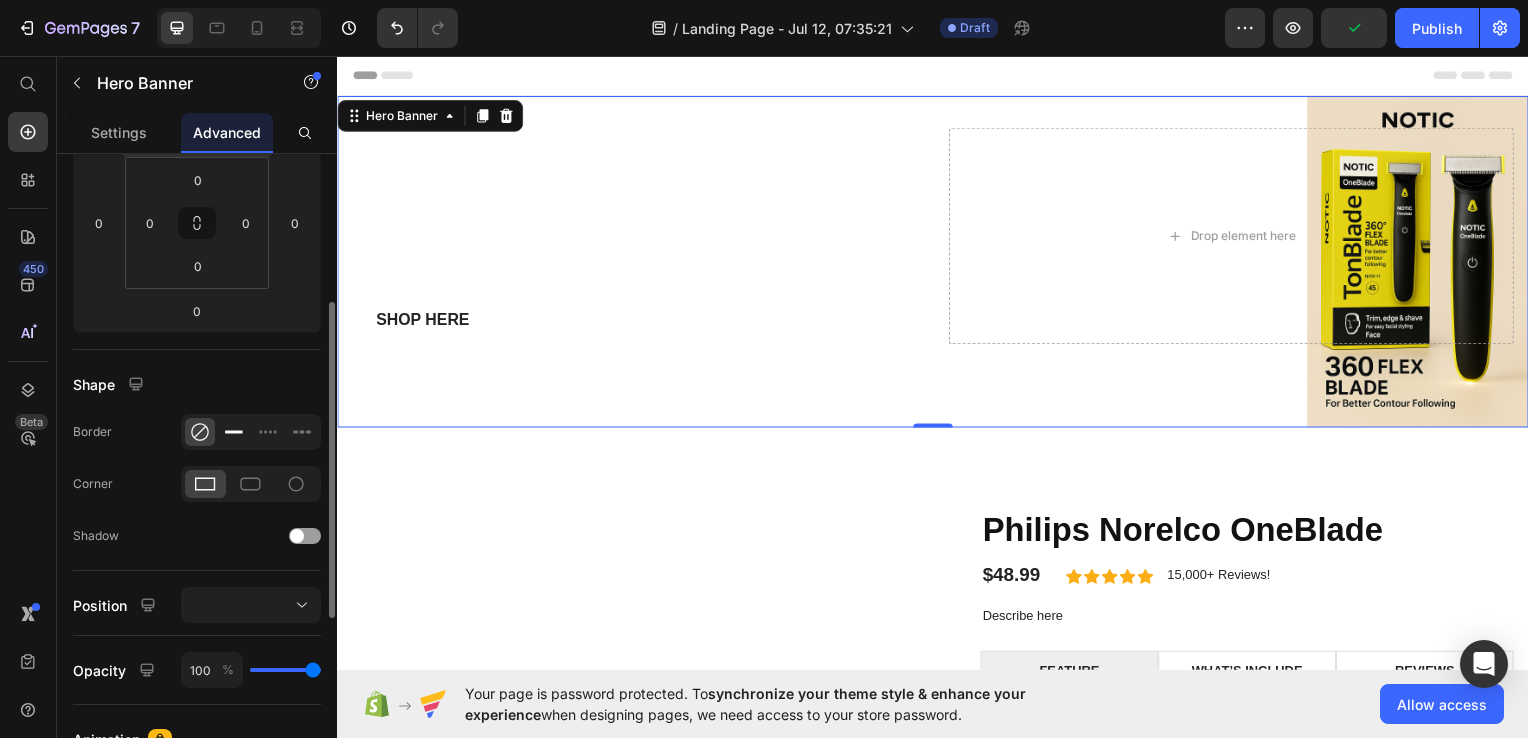 type on "0" 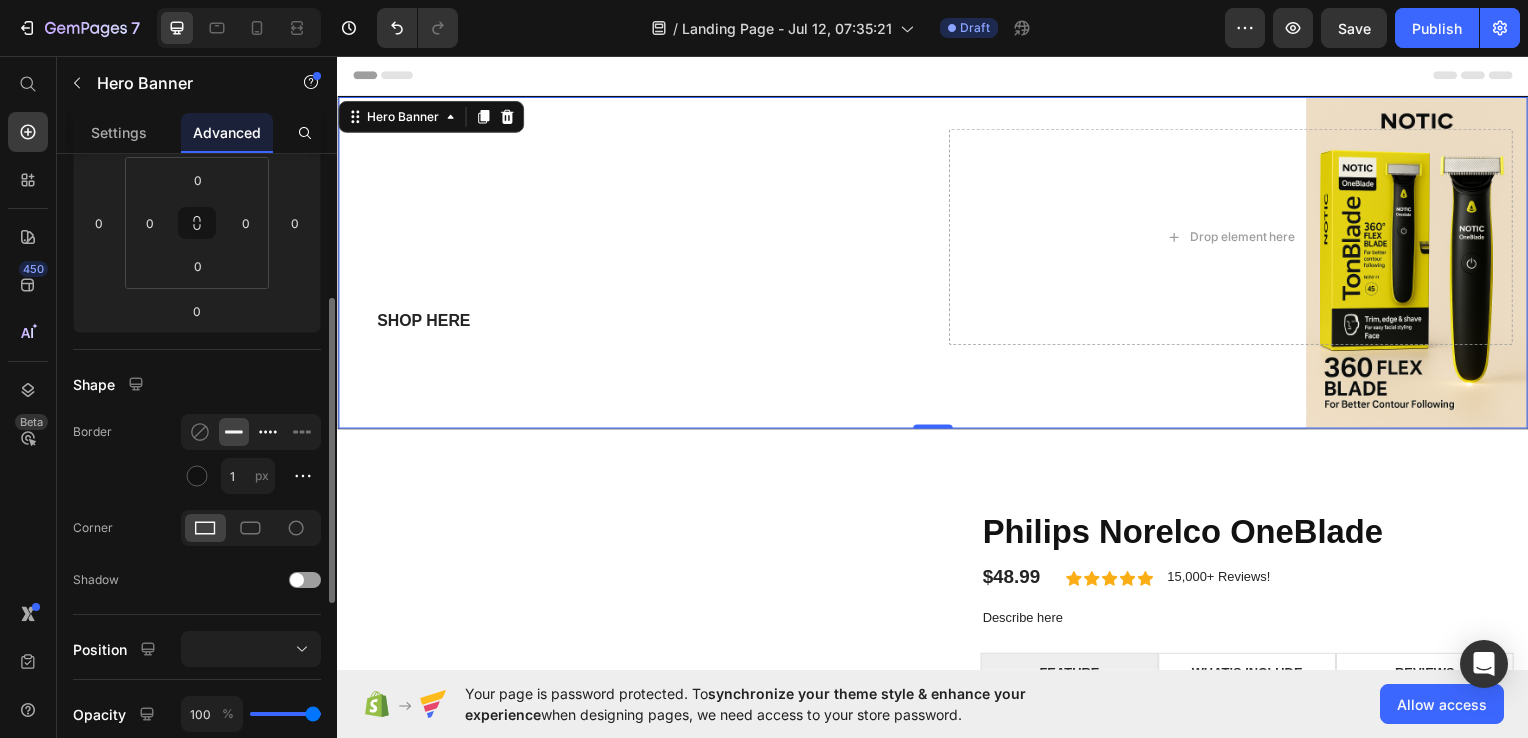 click 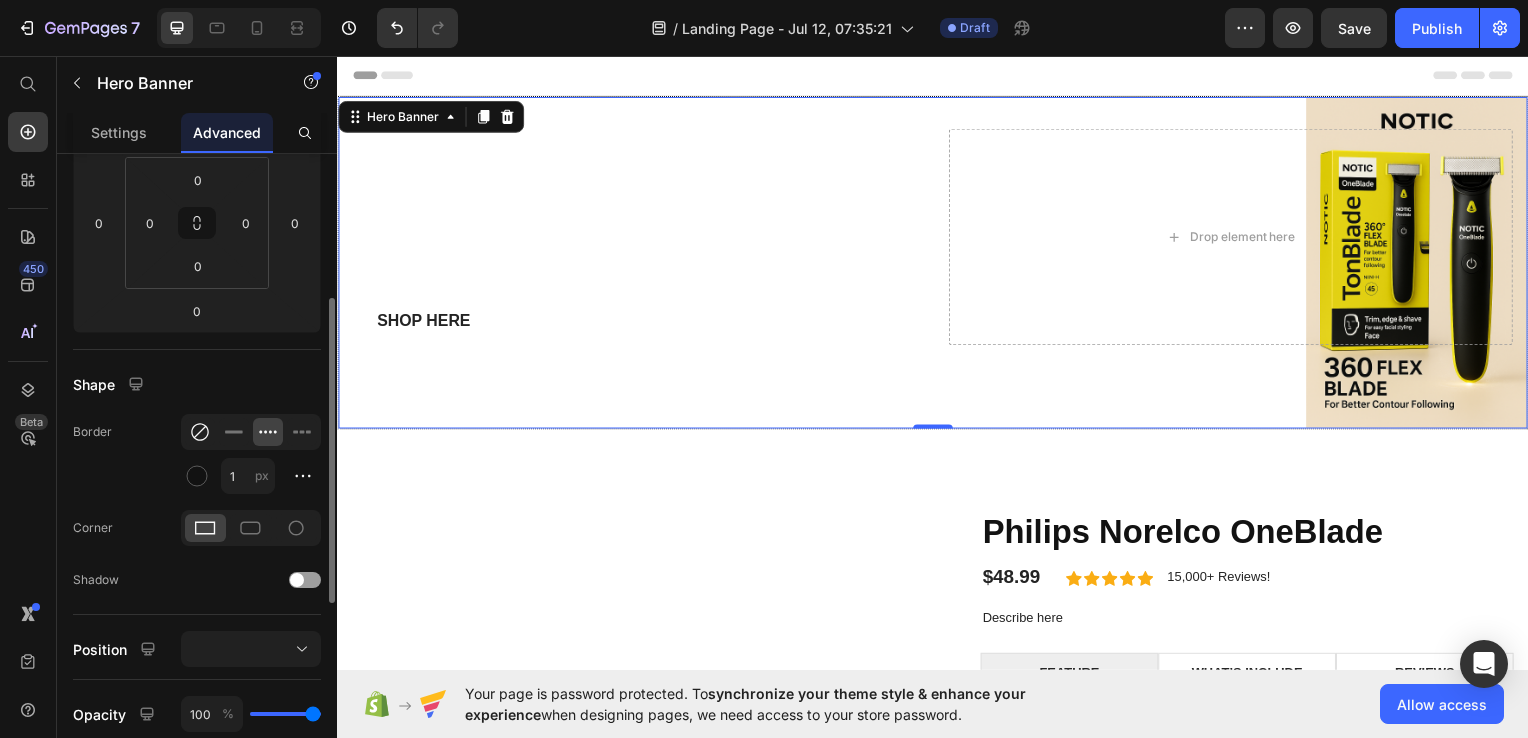 click 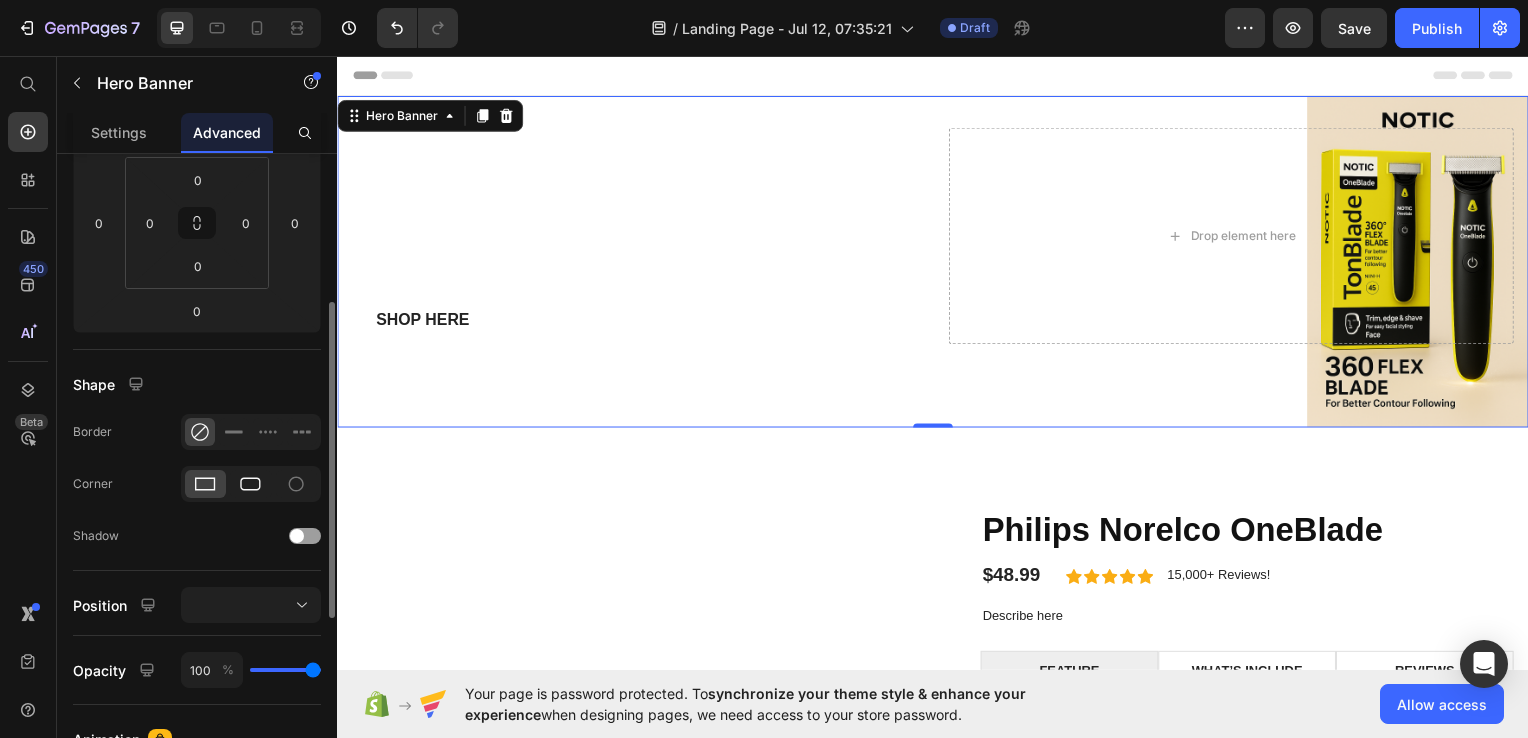 click 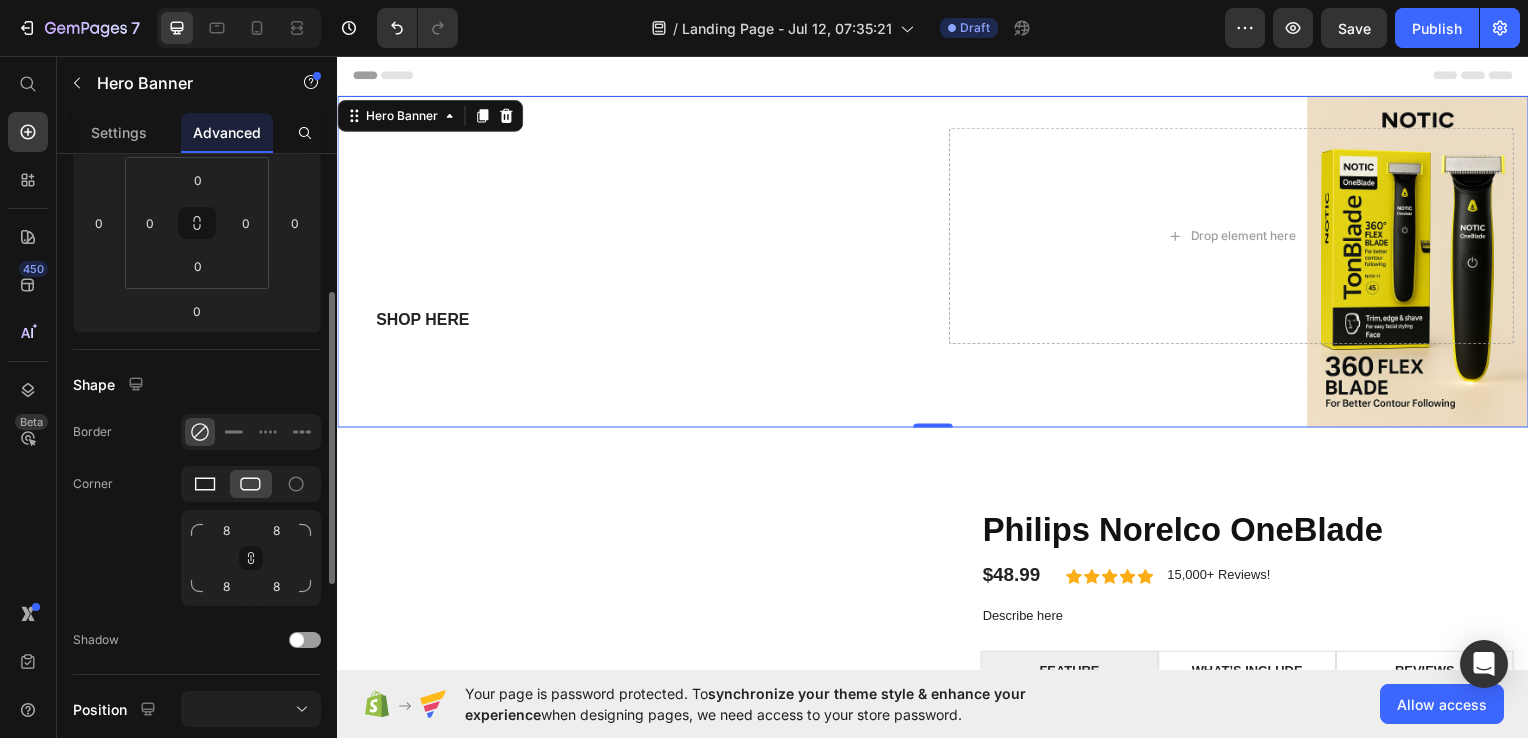 click 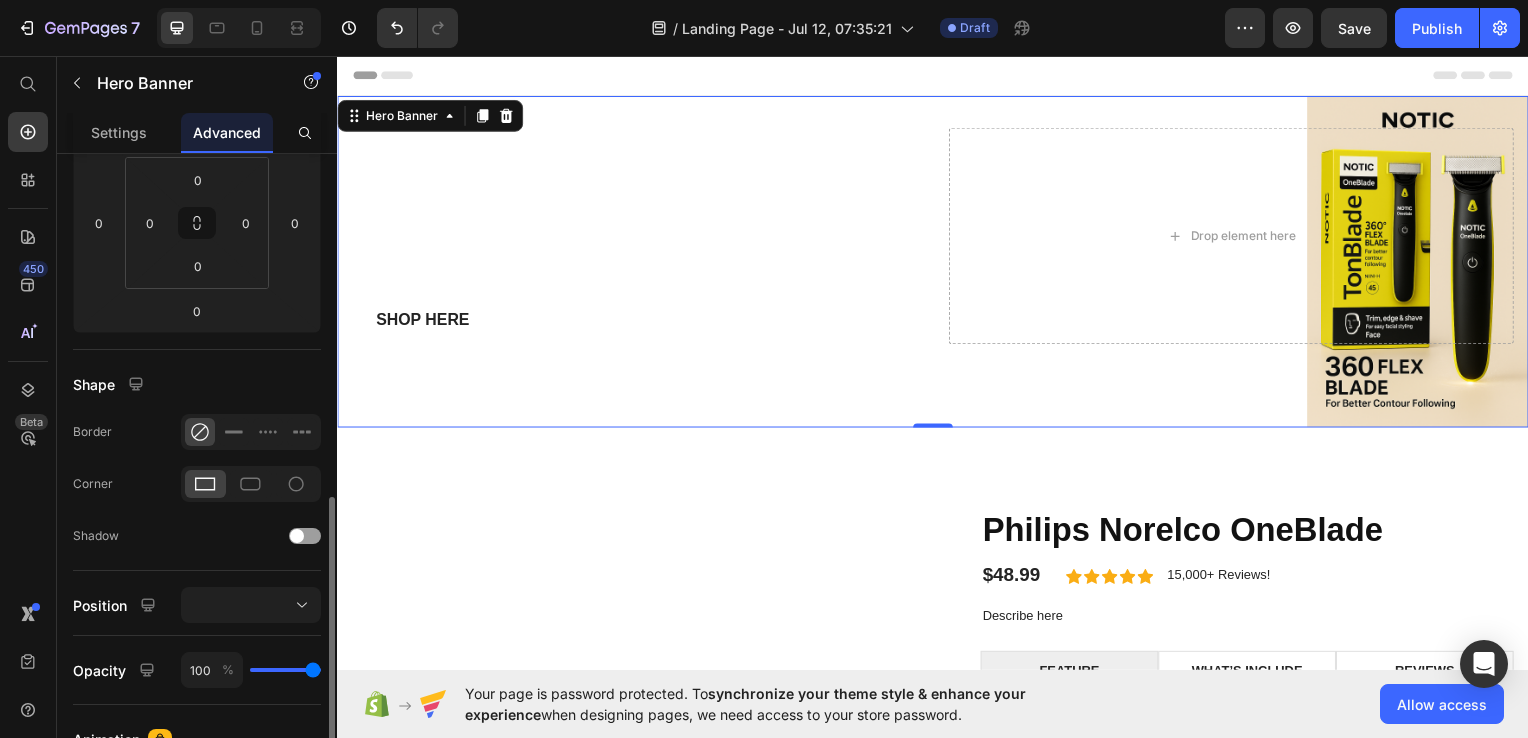 scroll, scrollTop: 433, scrollLeft: 0, axis: vertical 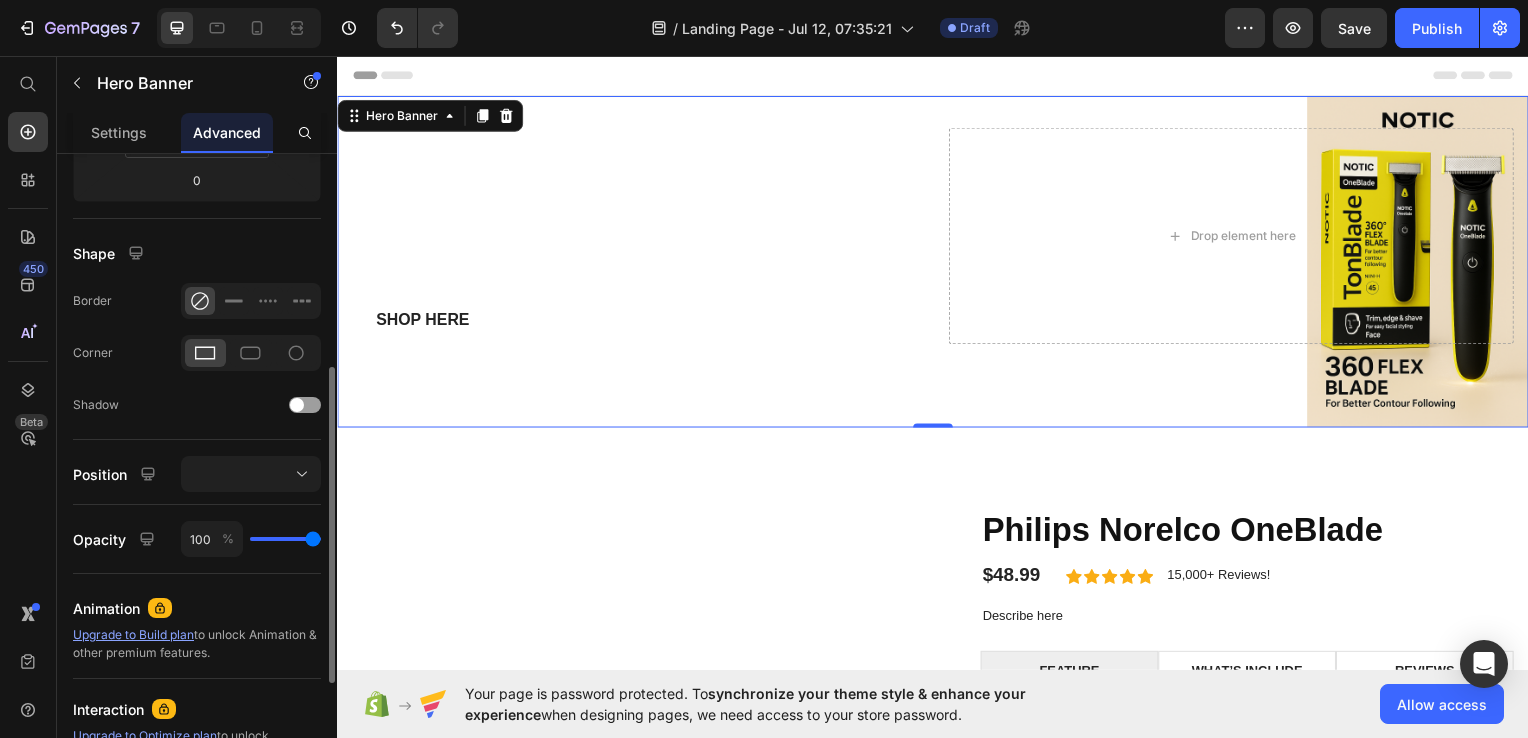 click on "Position" 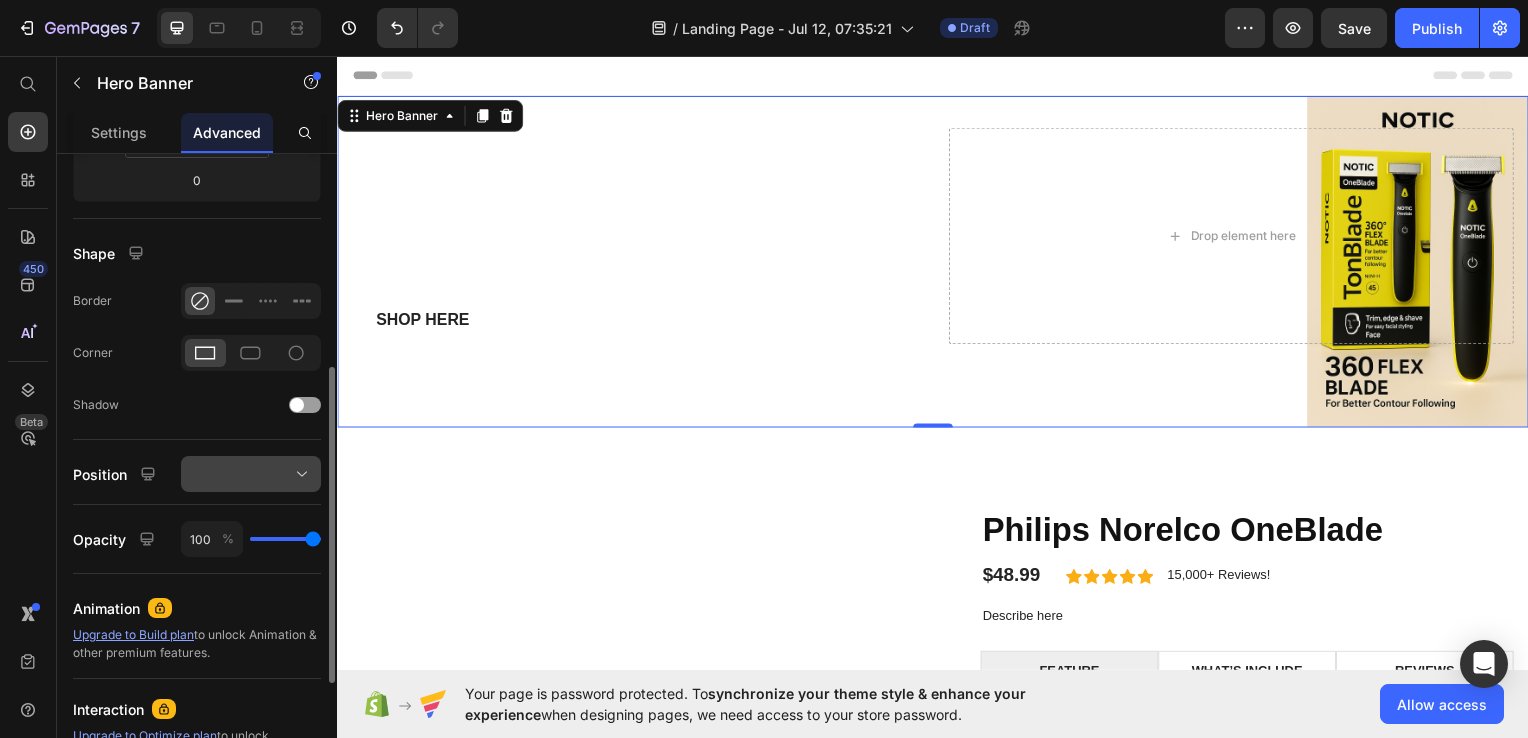 click at bounding box center [251, 474] 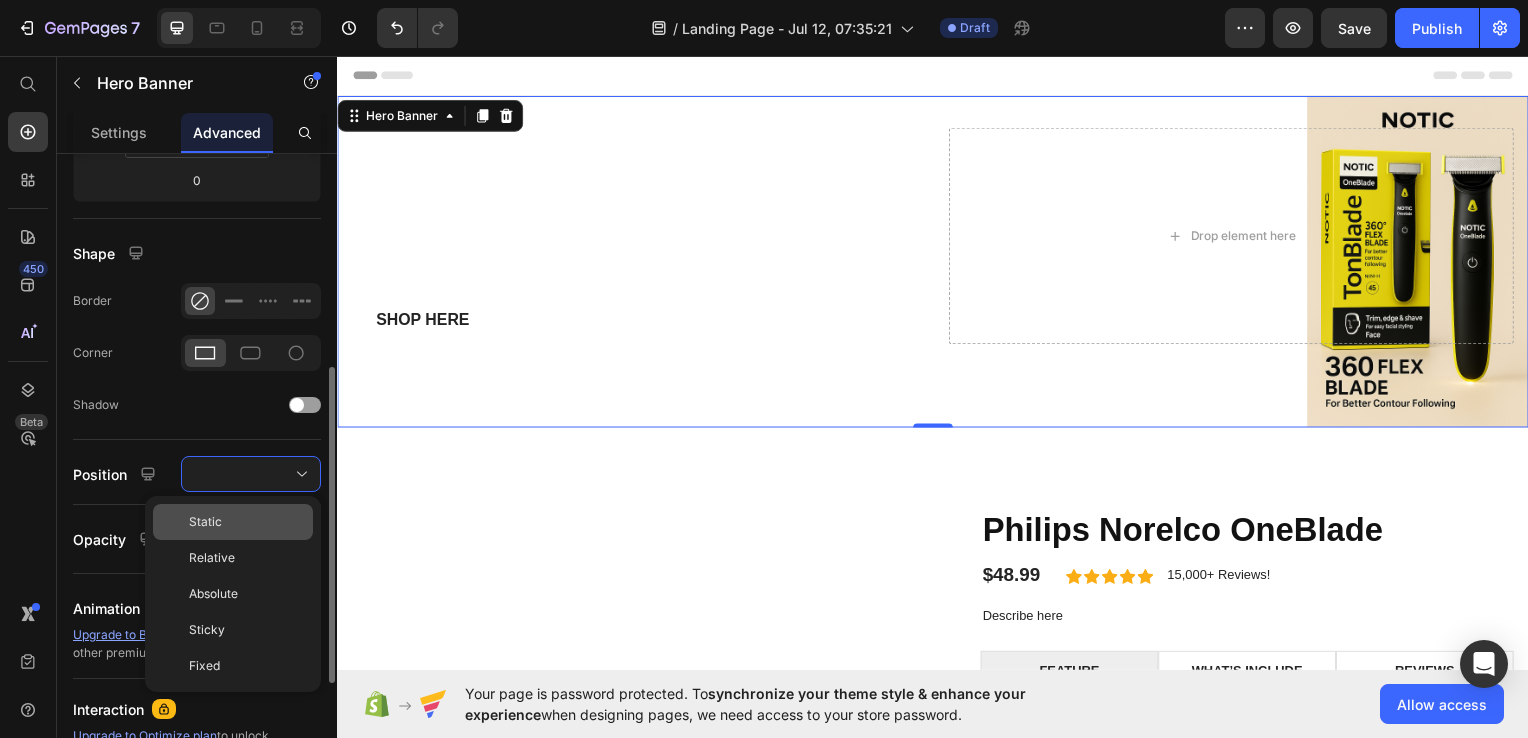 click on "Static" 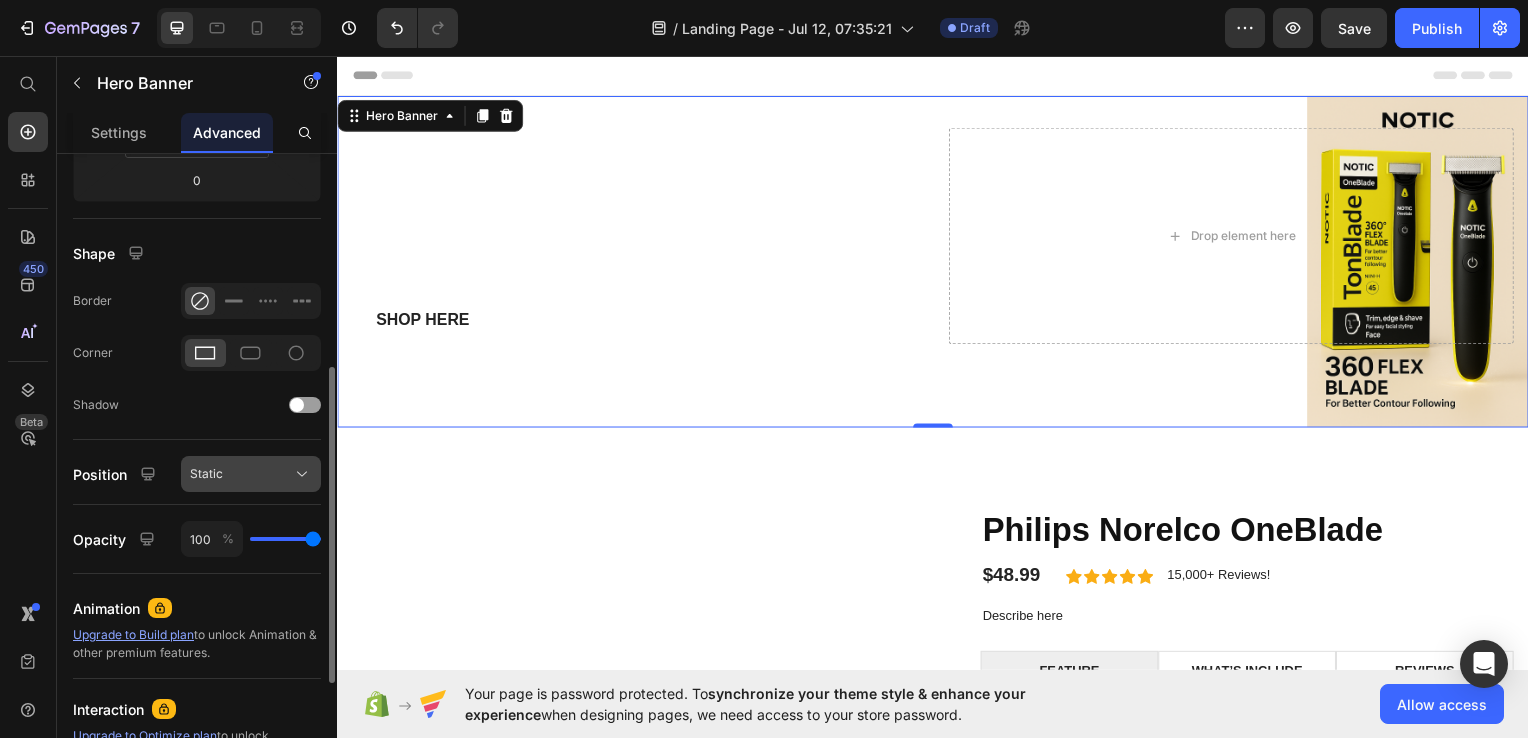 click on "Static" at bounding box center [251, 474] 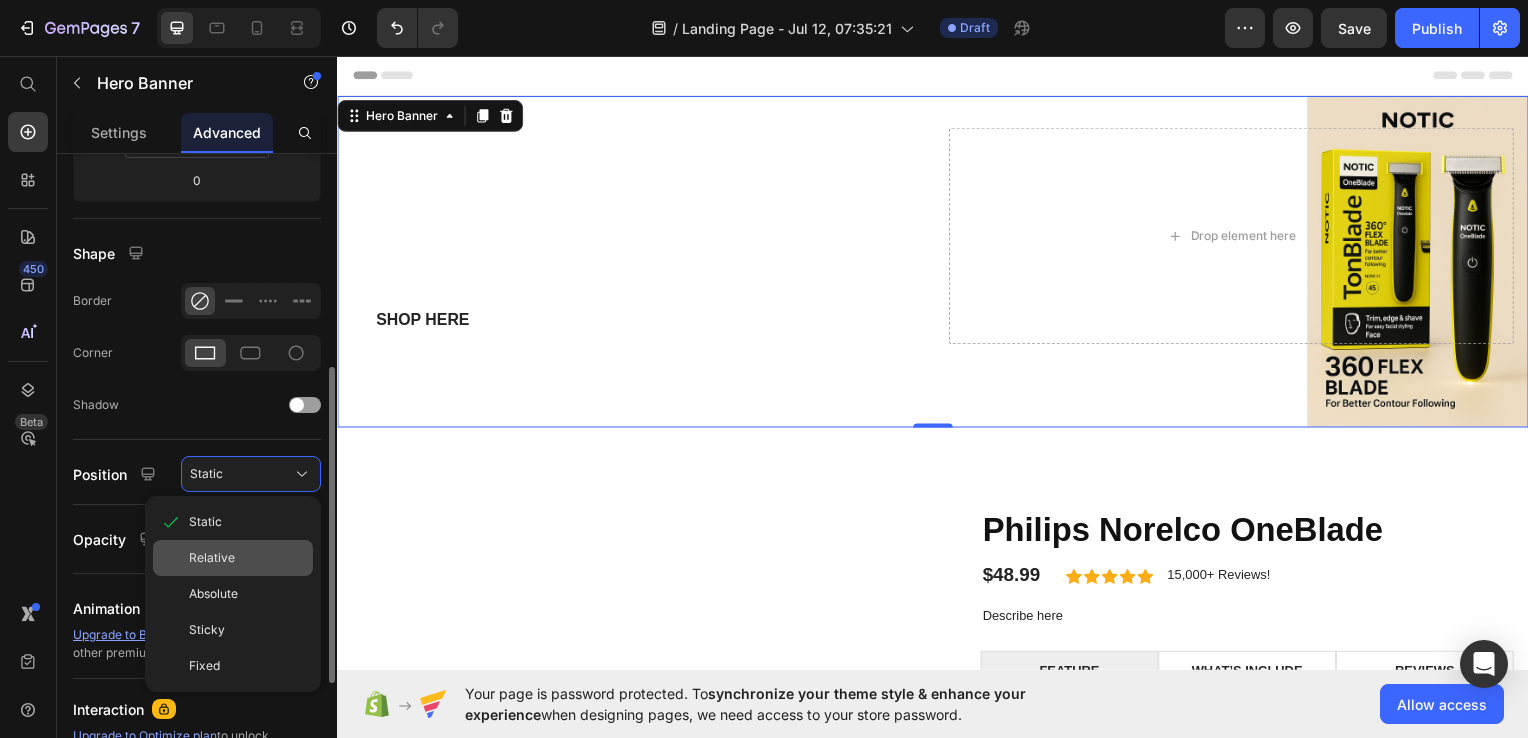 click on "Relative" at bounding box center [247, 558] 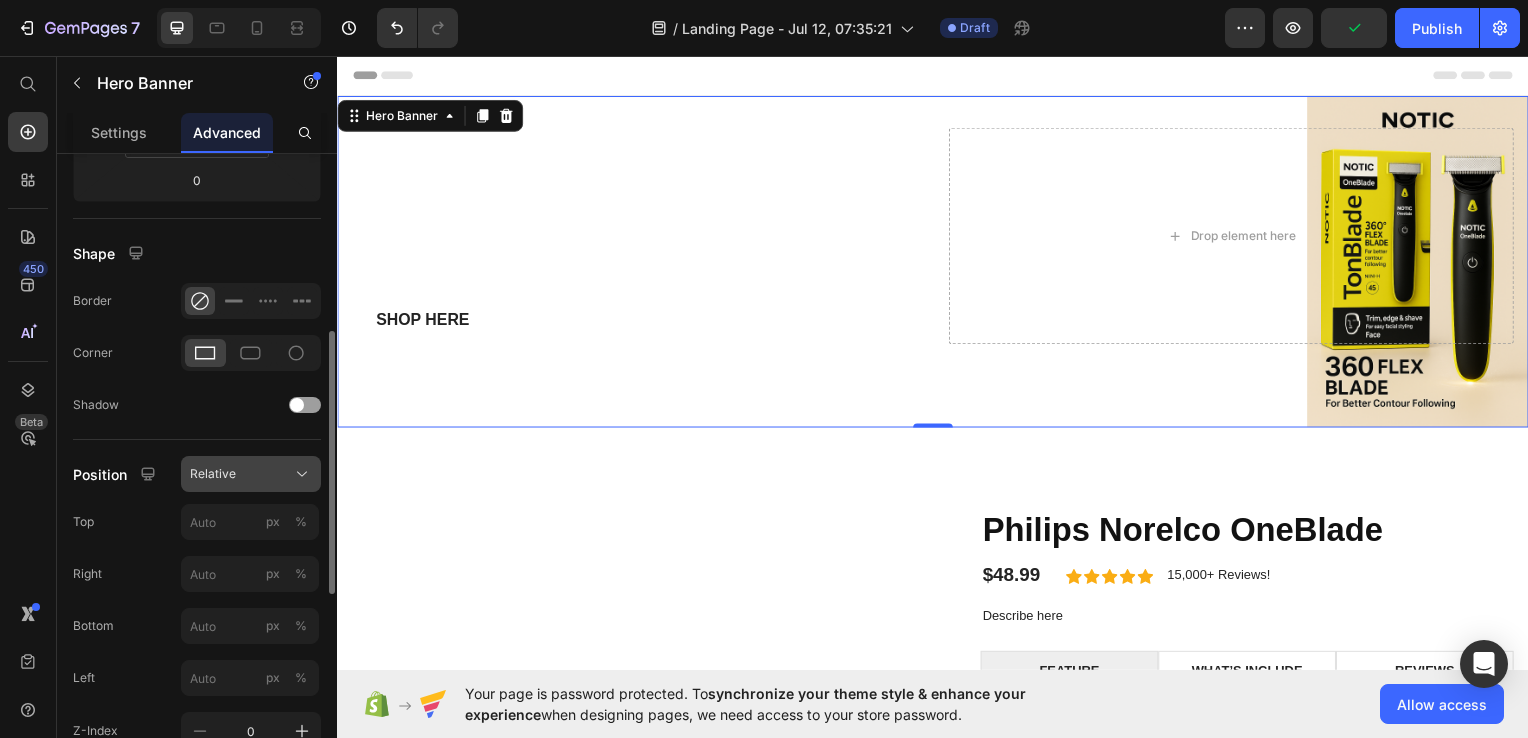 click on "Relative" at bounding box center (251, 474) 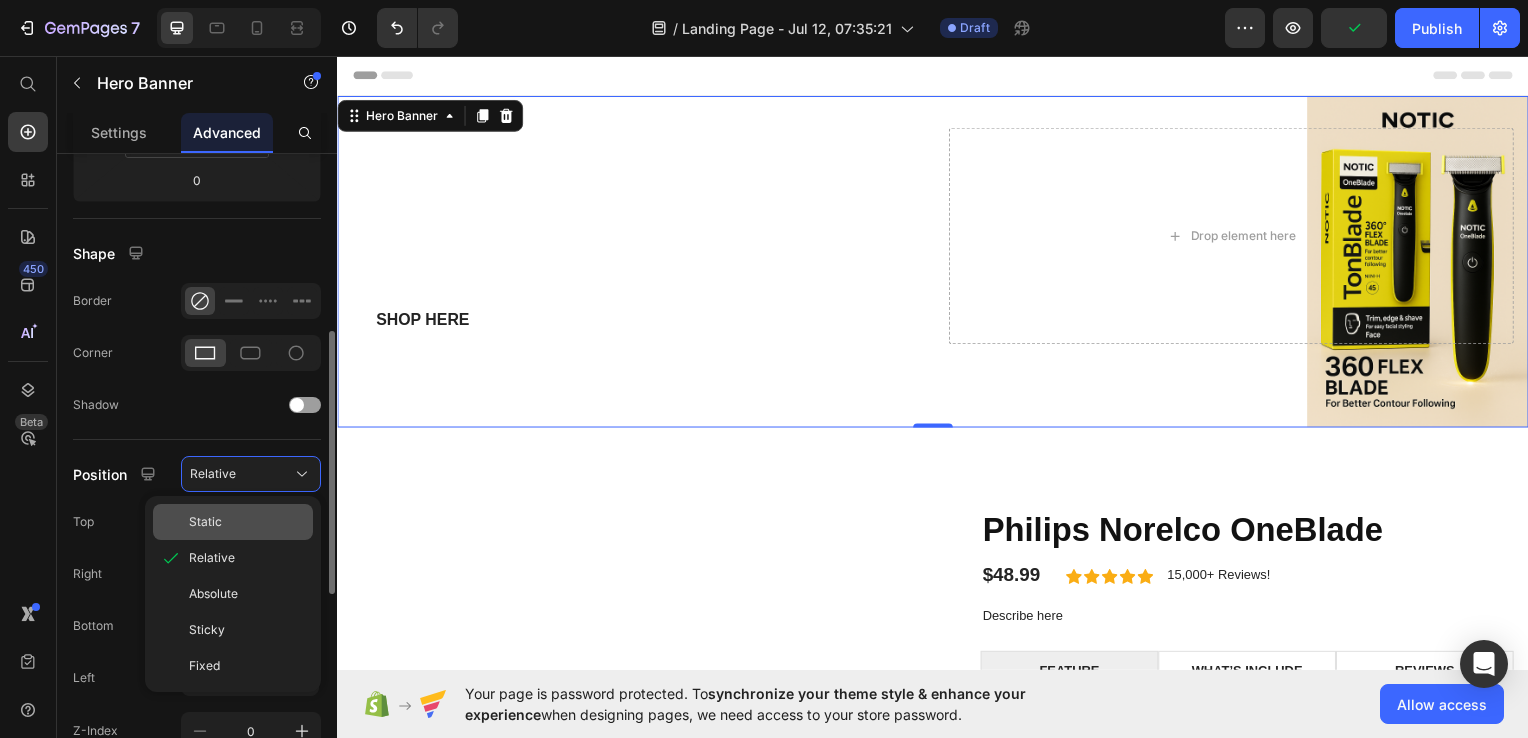 click on "Static" 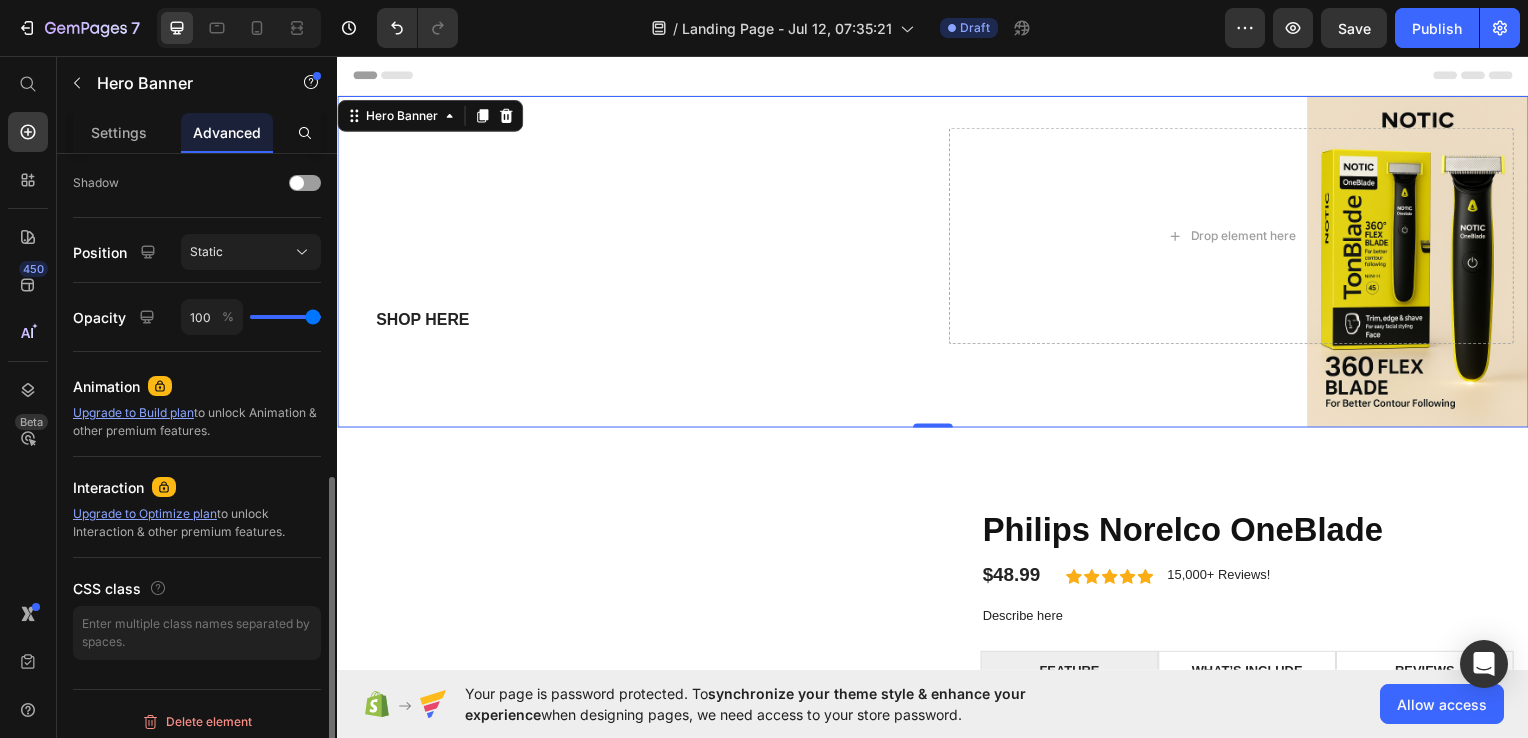 scroll, scrollTop: 661, scrollLeft: 0, axis: vertical 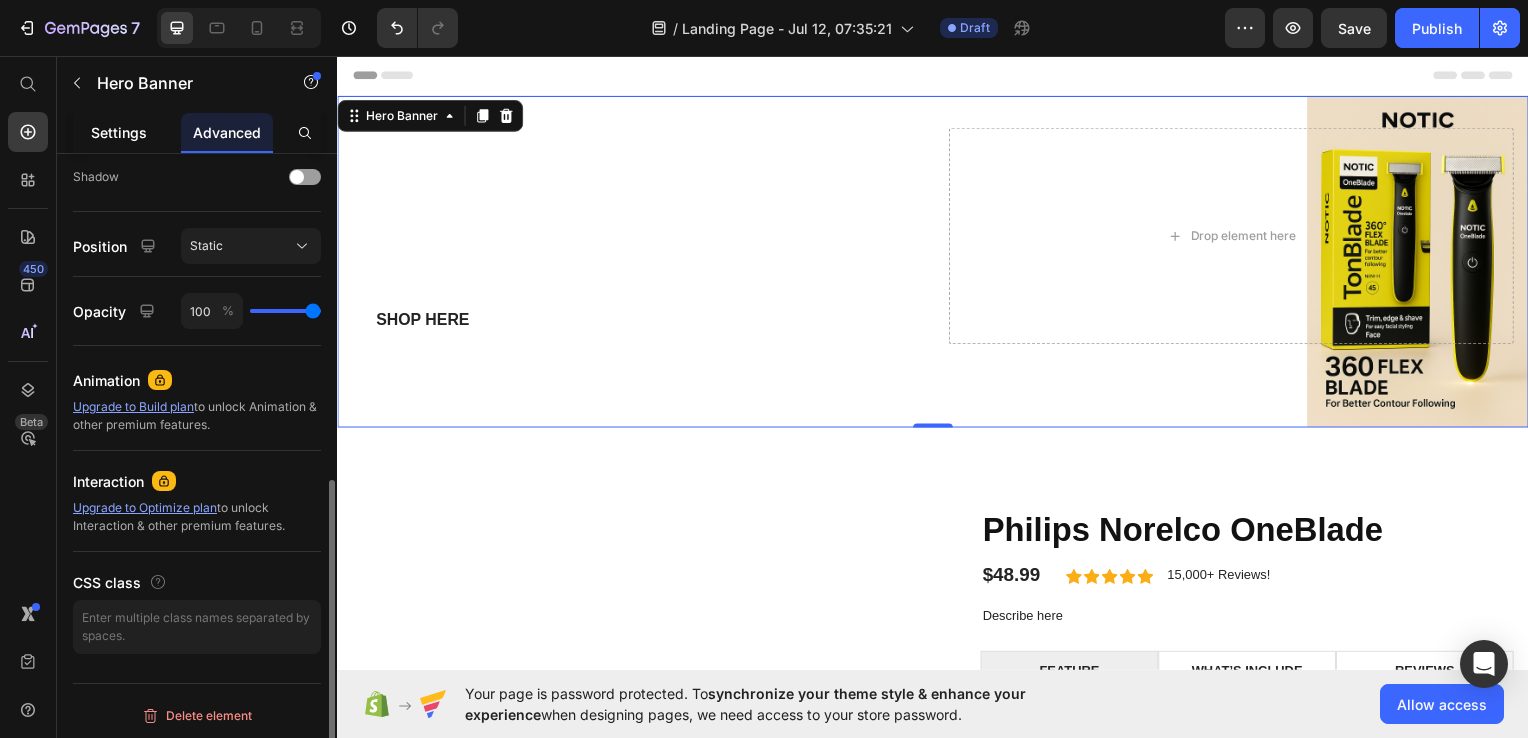 click on "Settings" 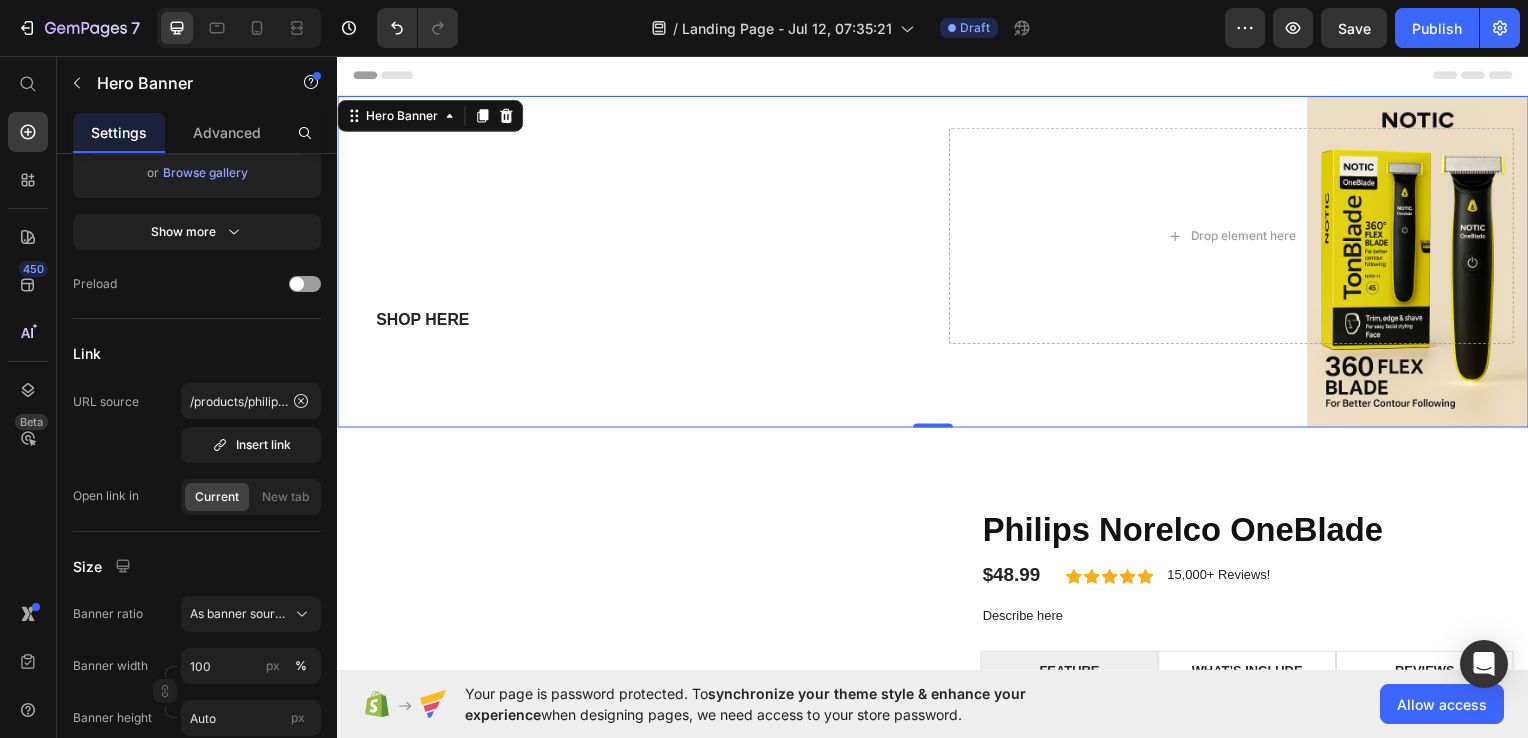 scroll, scrollTop: 0, scrollLeft: 0, axis: both 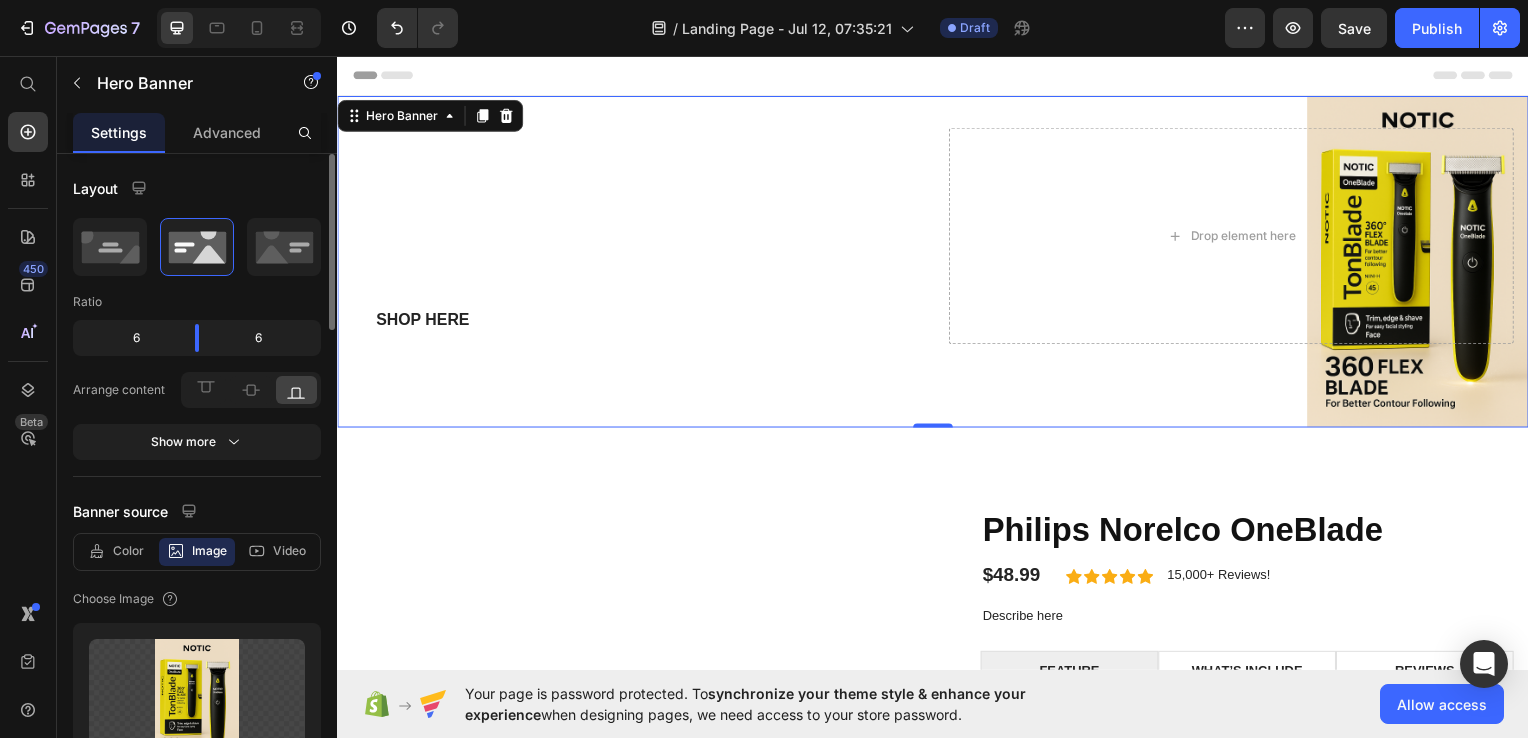 click on "6" 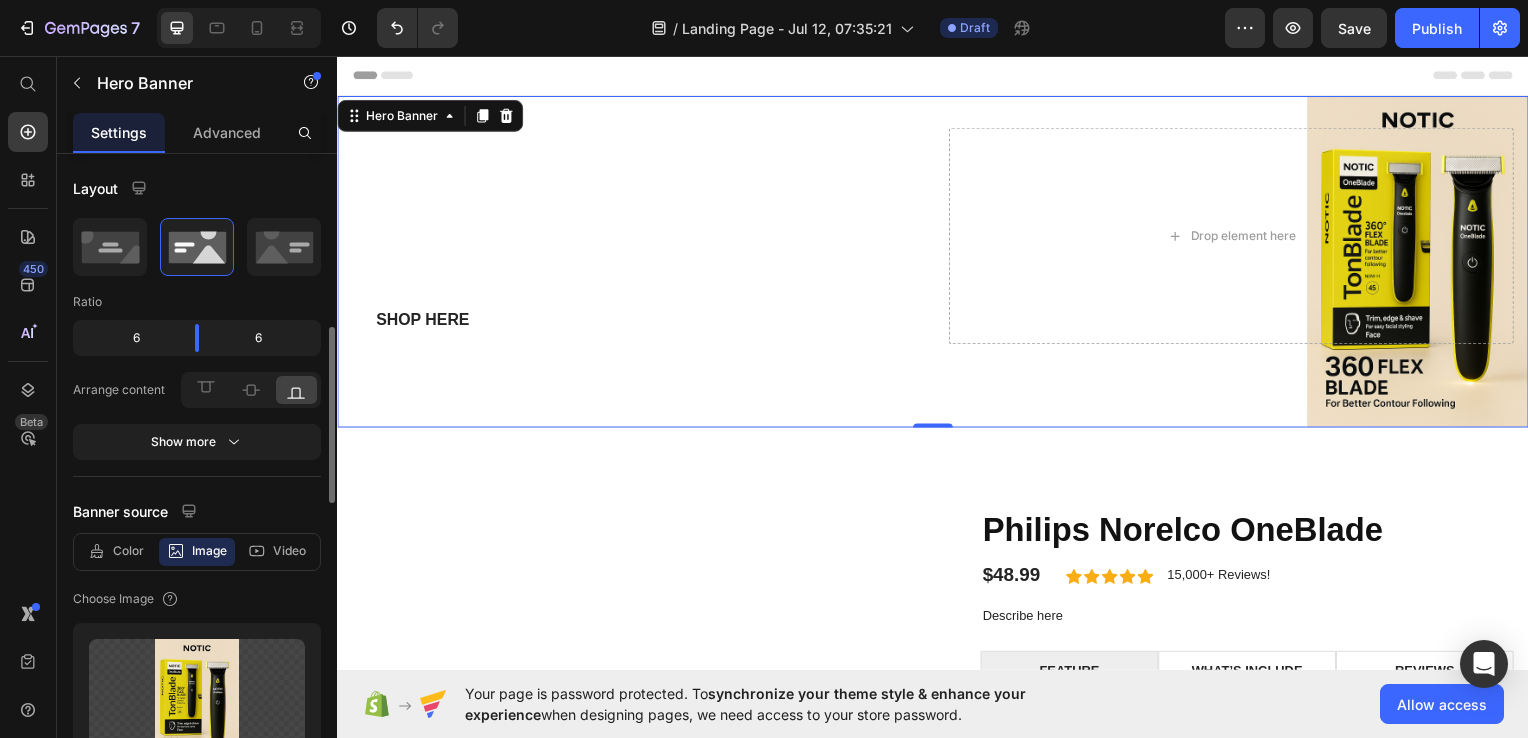 scroll, scrollTop: 144, scrollLeft: 0, axis: vertical 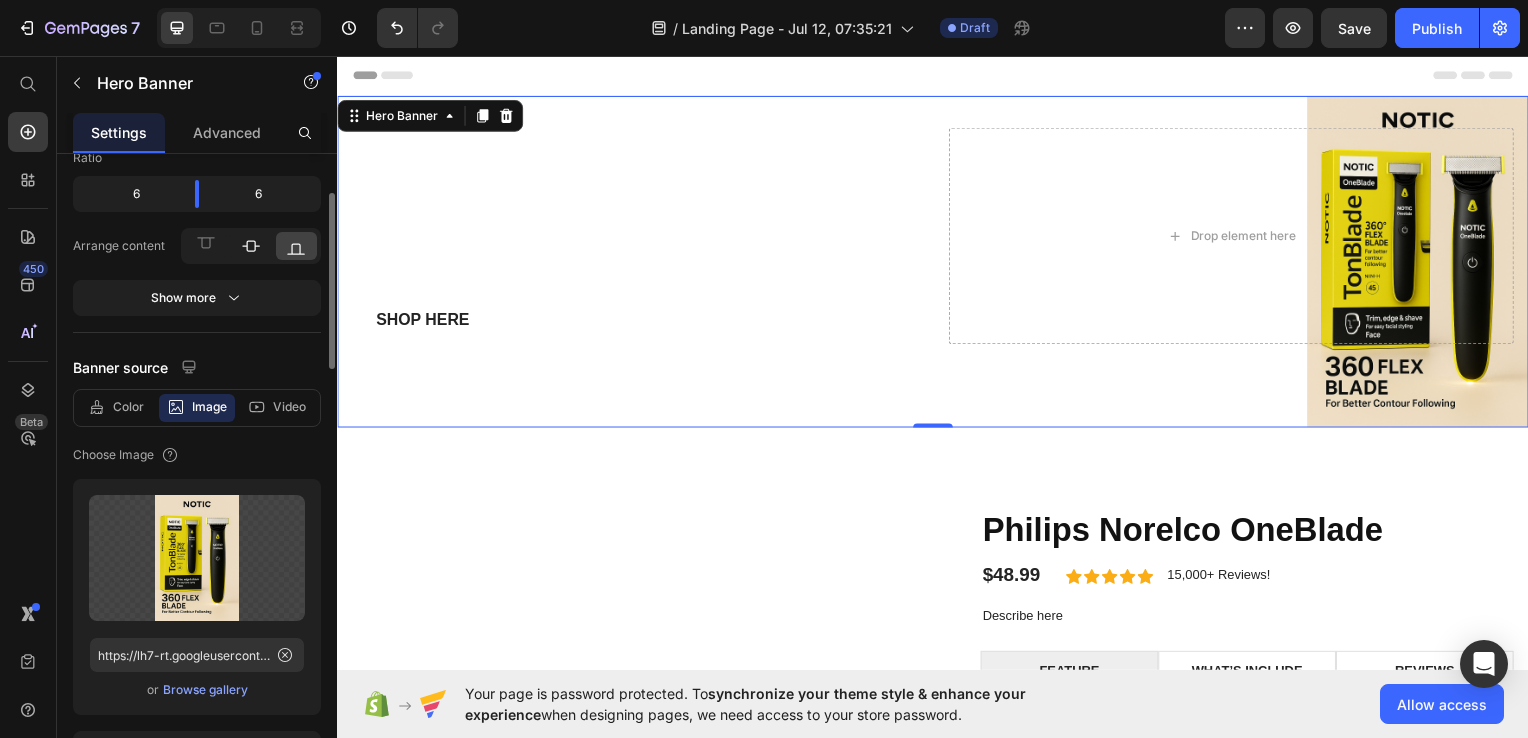 click 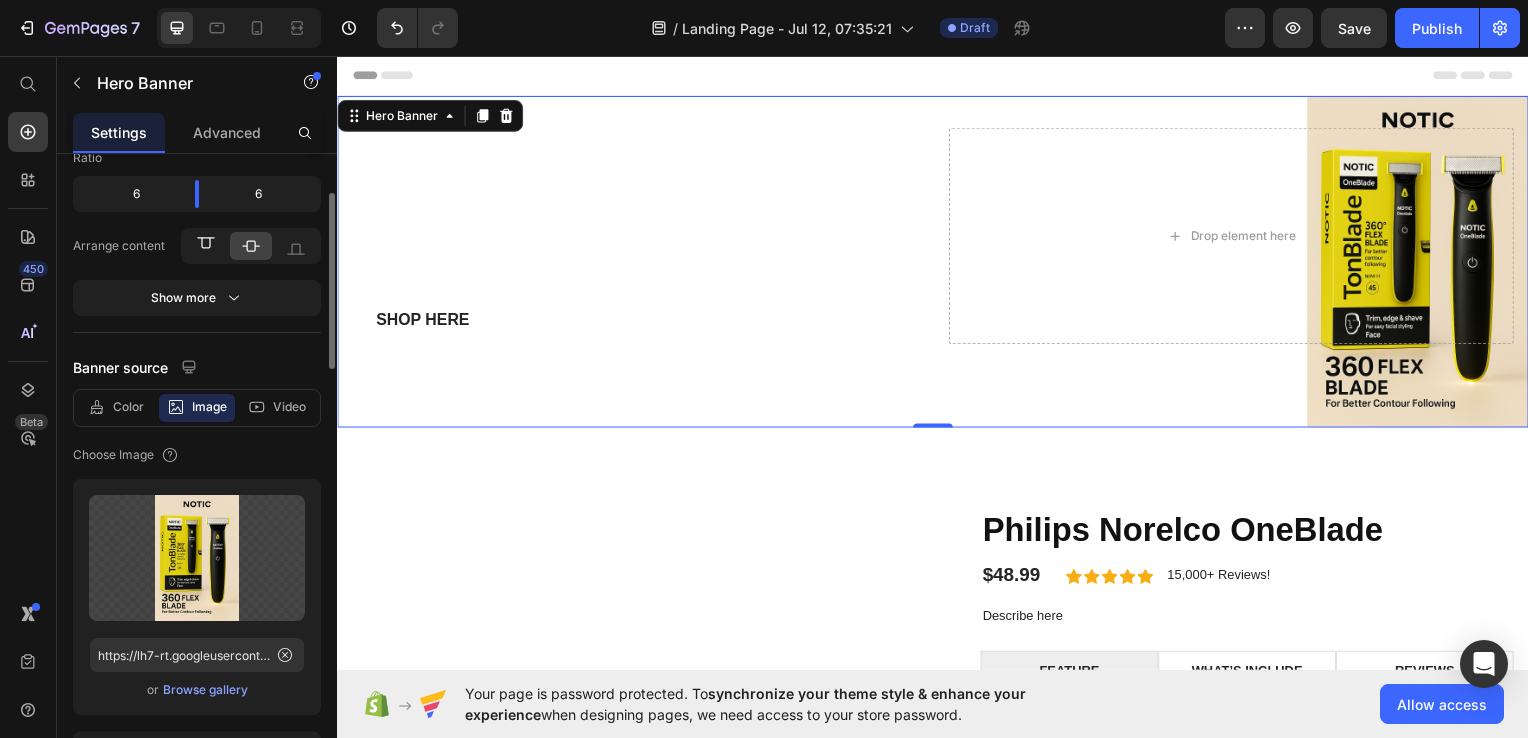 click 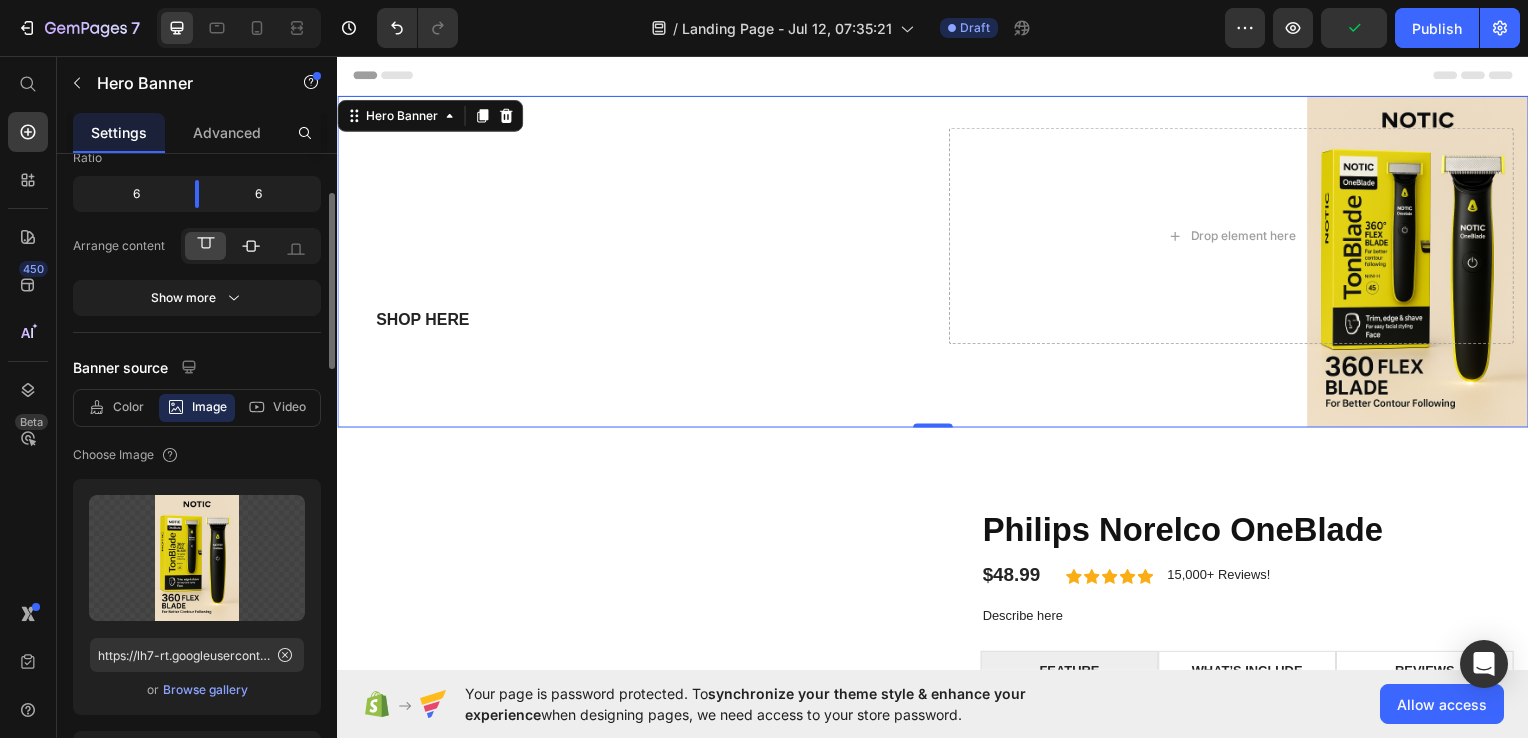 click 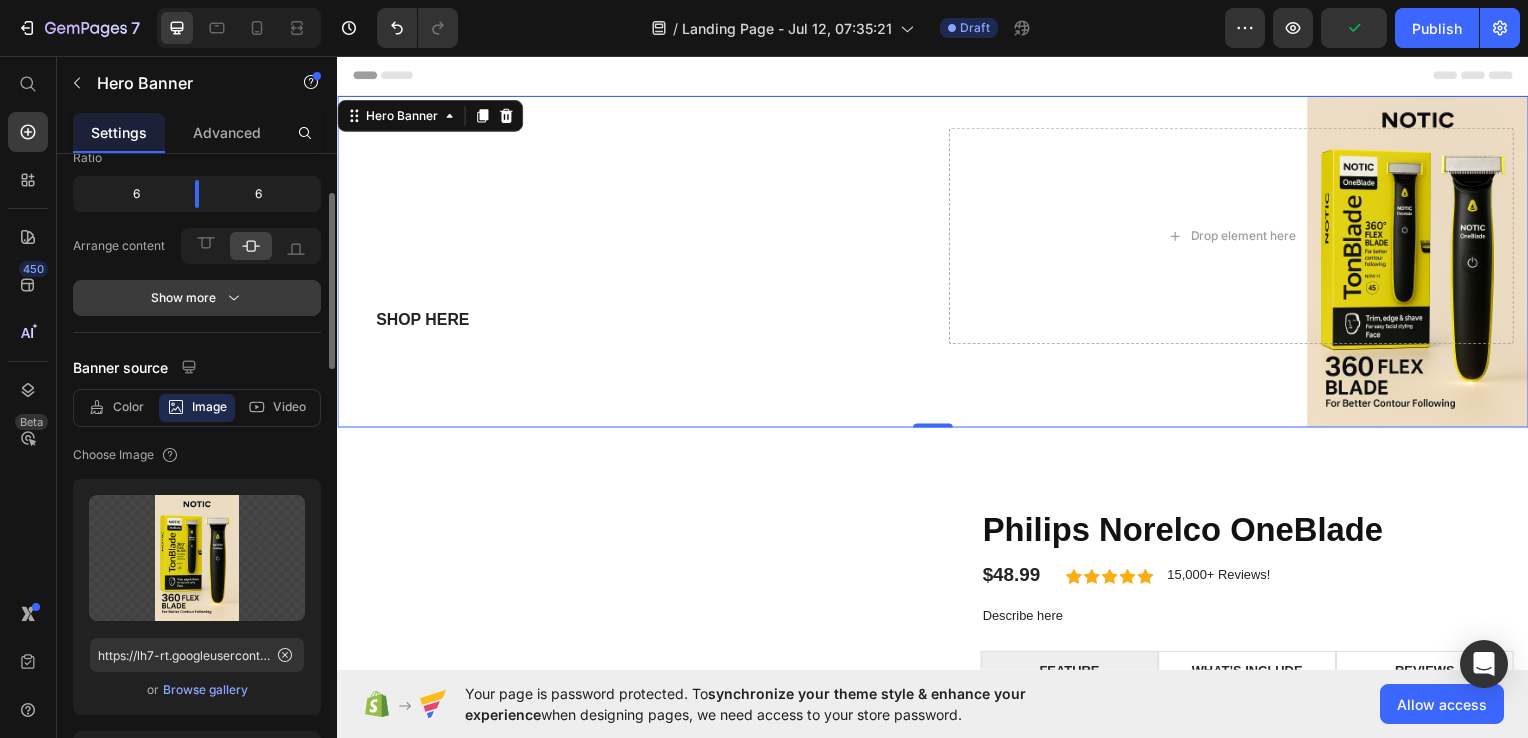 click on "Show more" at bounding box center [197, 298] 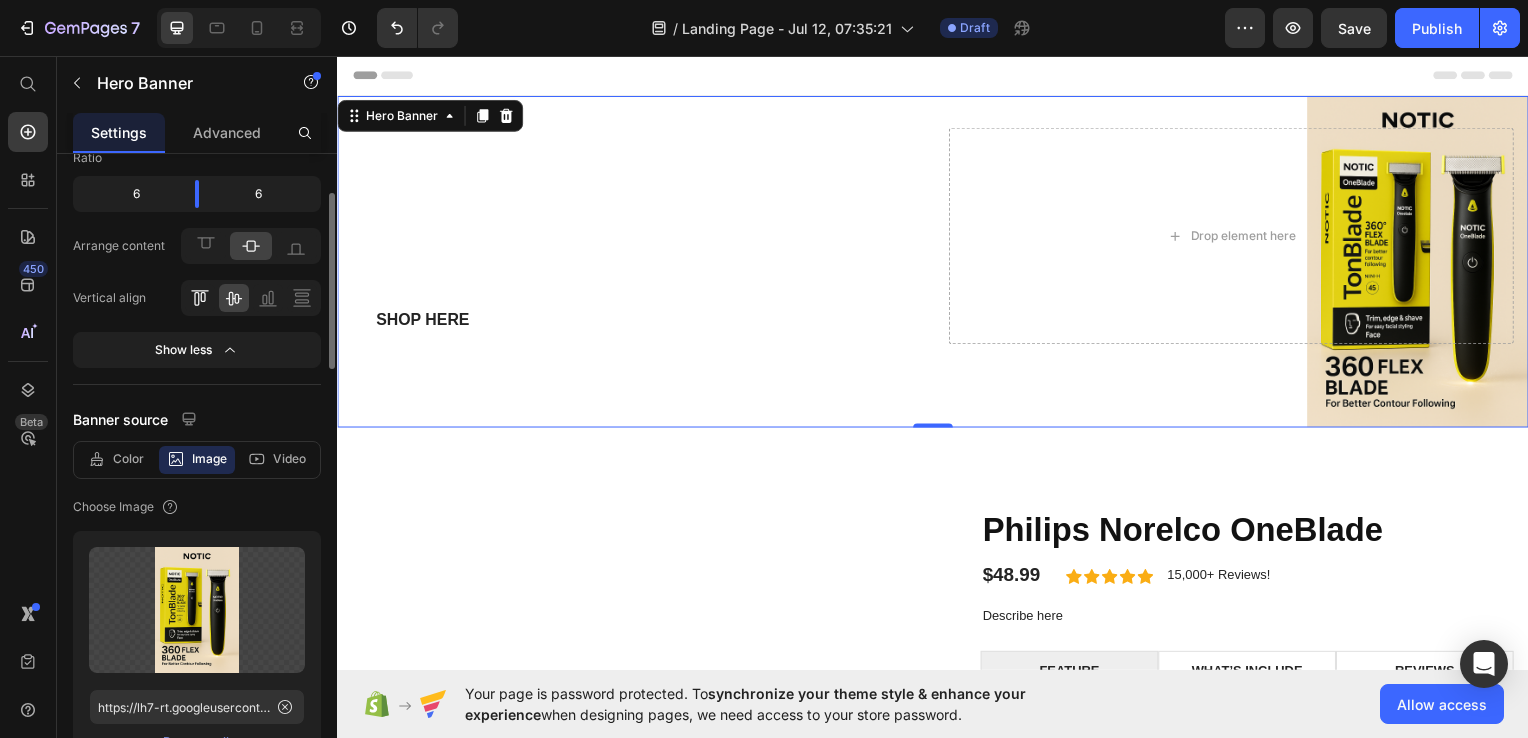 click 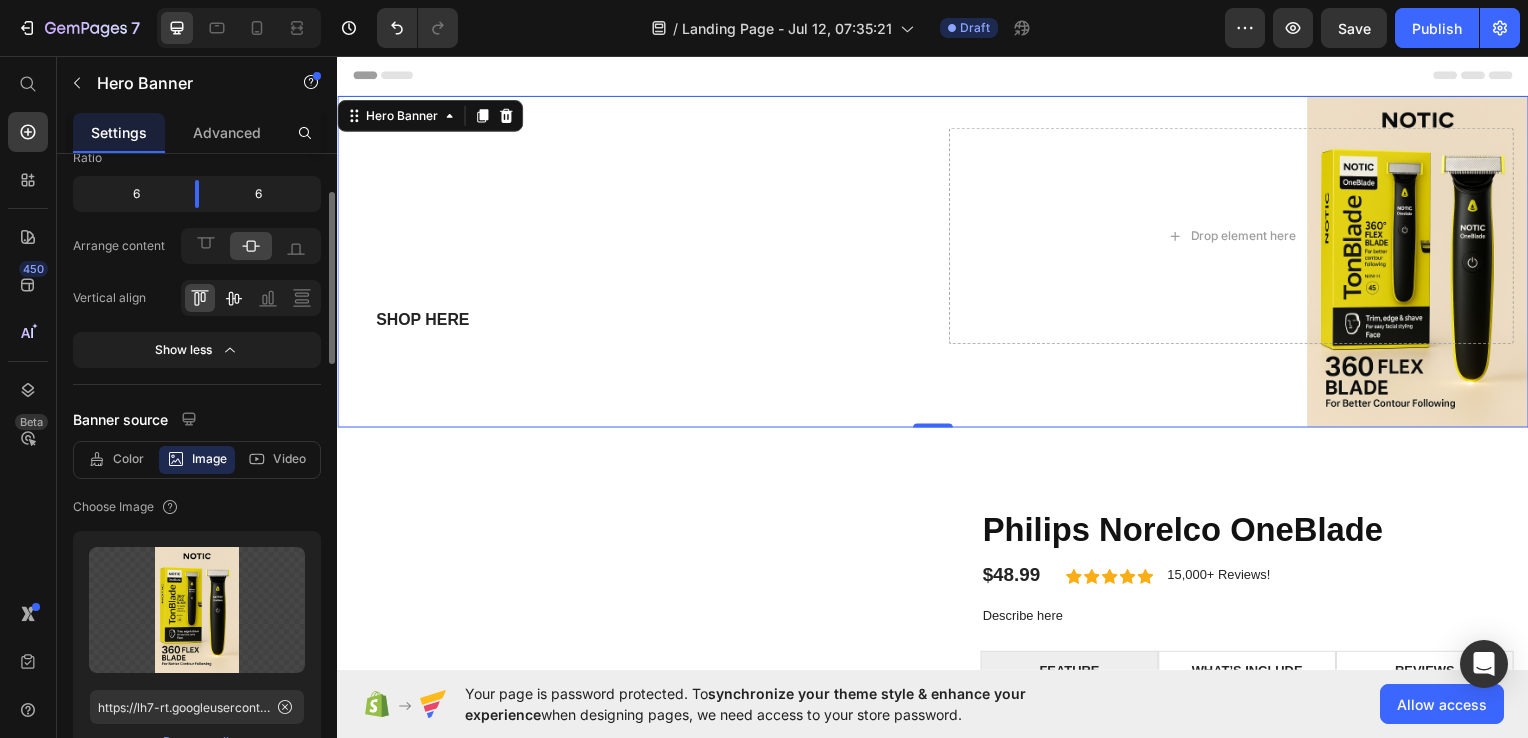 click 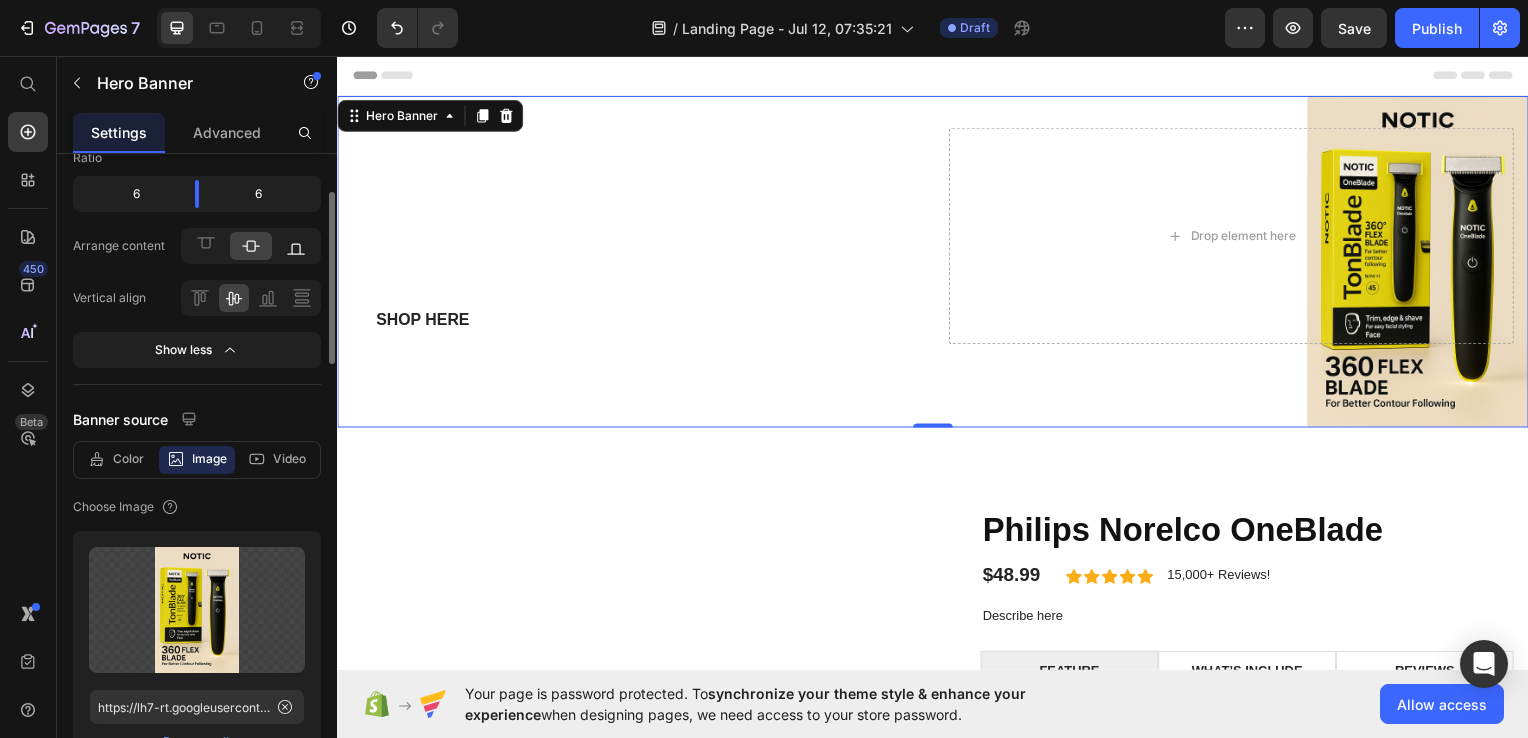 click 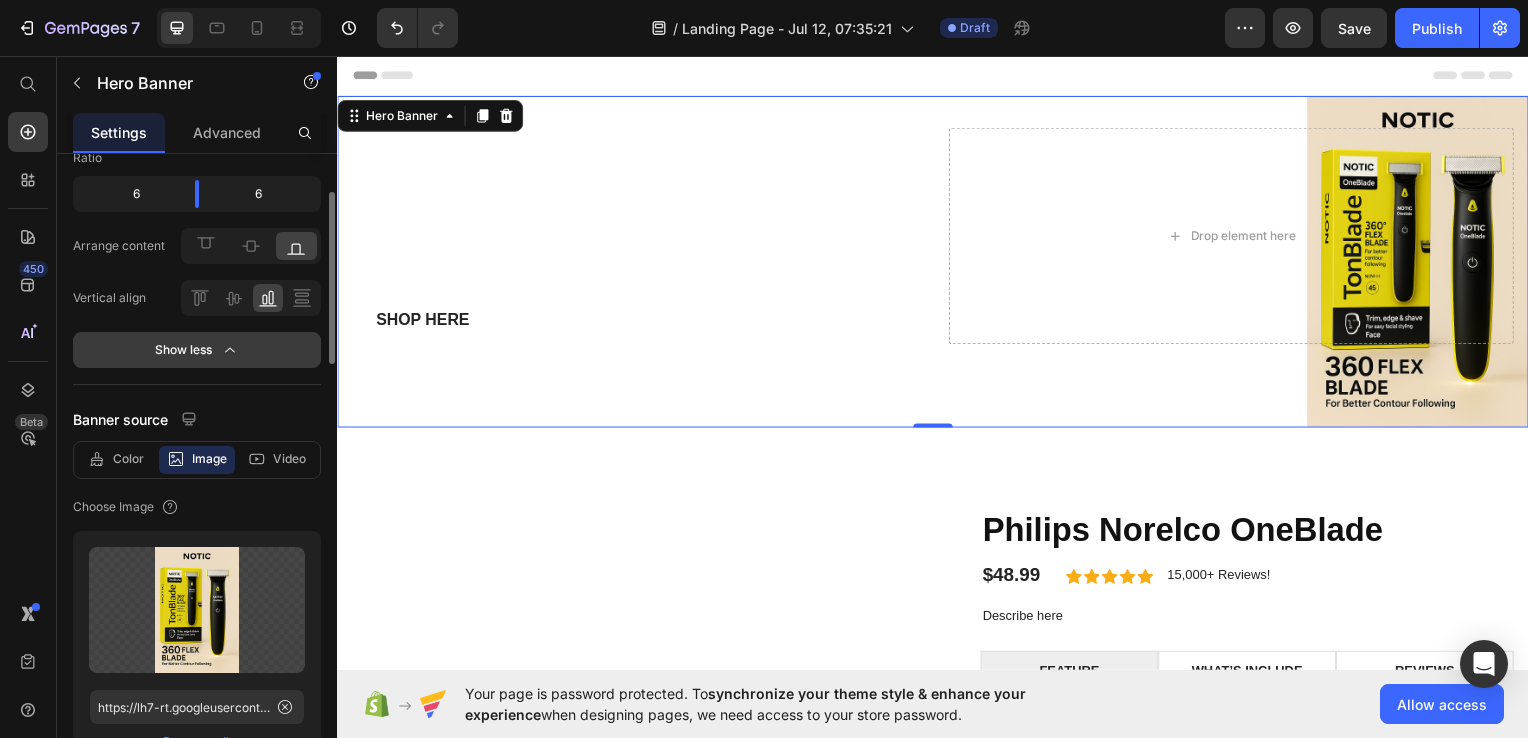 click on "Show less" at bounding box center [197, 350] 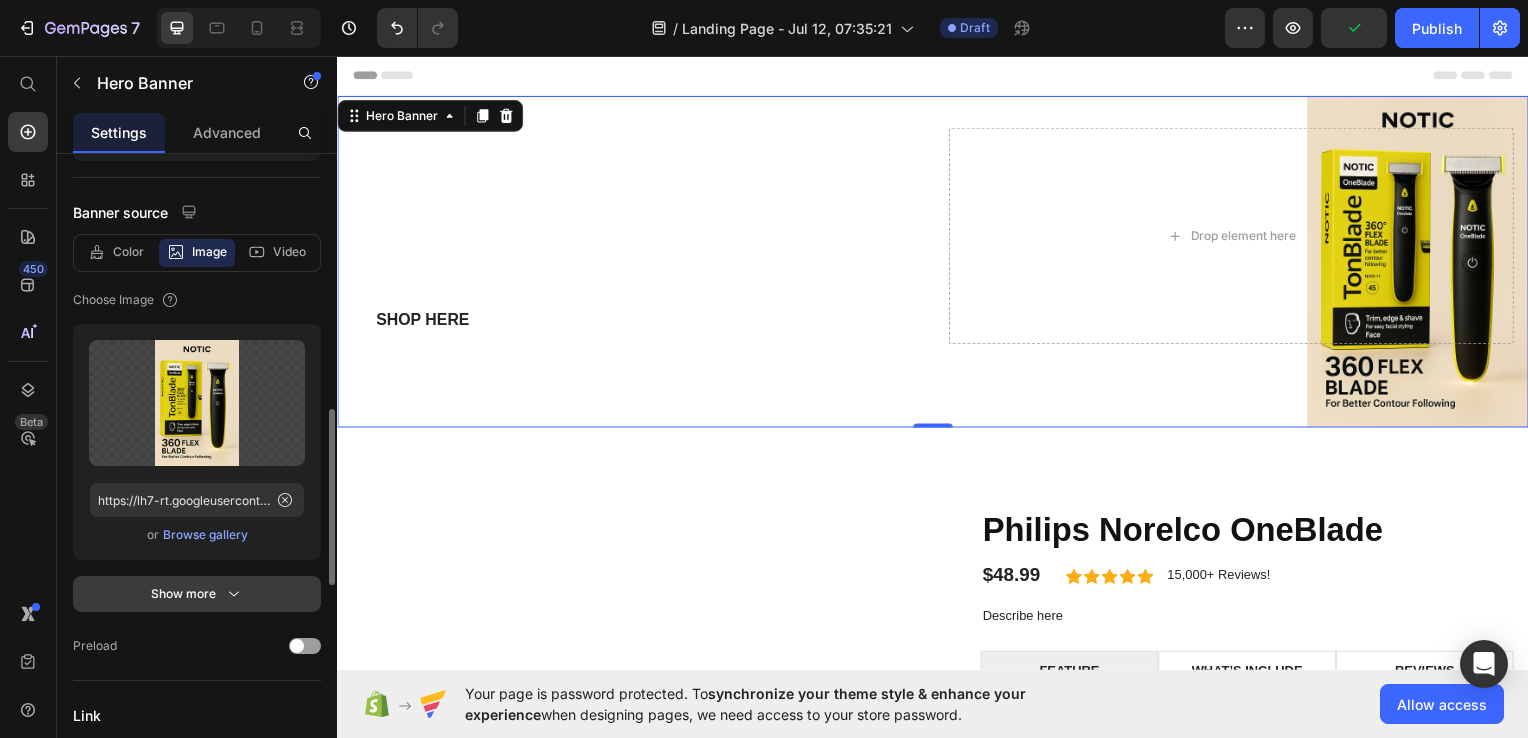 scroll, scrollTop: 435, scrollLeft: 0, axis: vertical 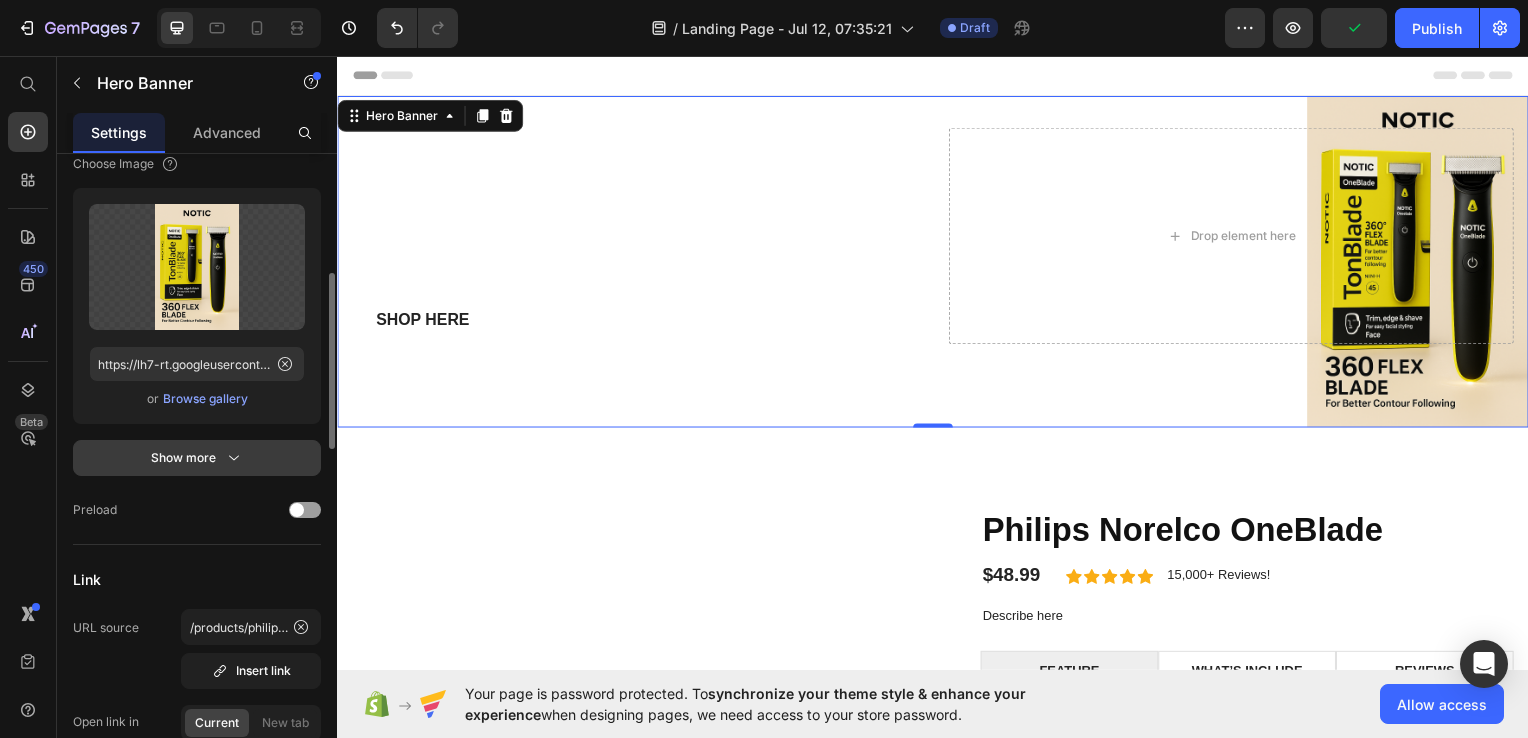 click on "Show more" at bounding box center (197, 458) 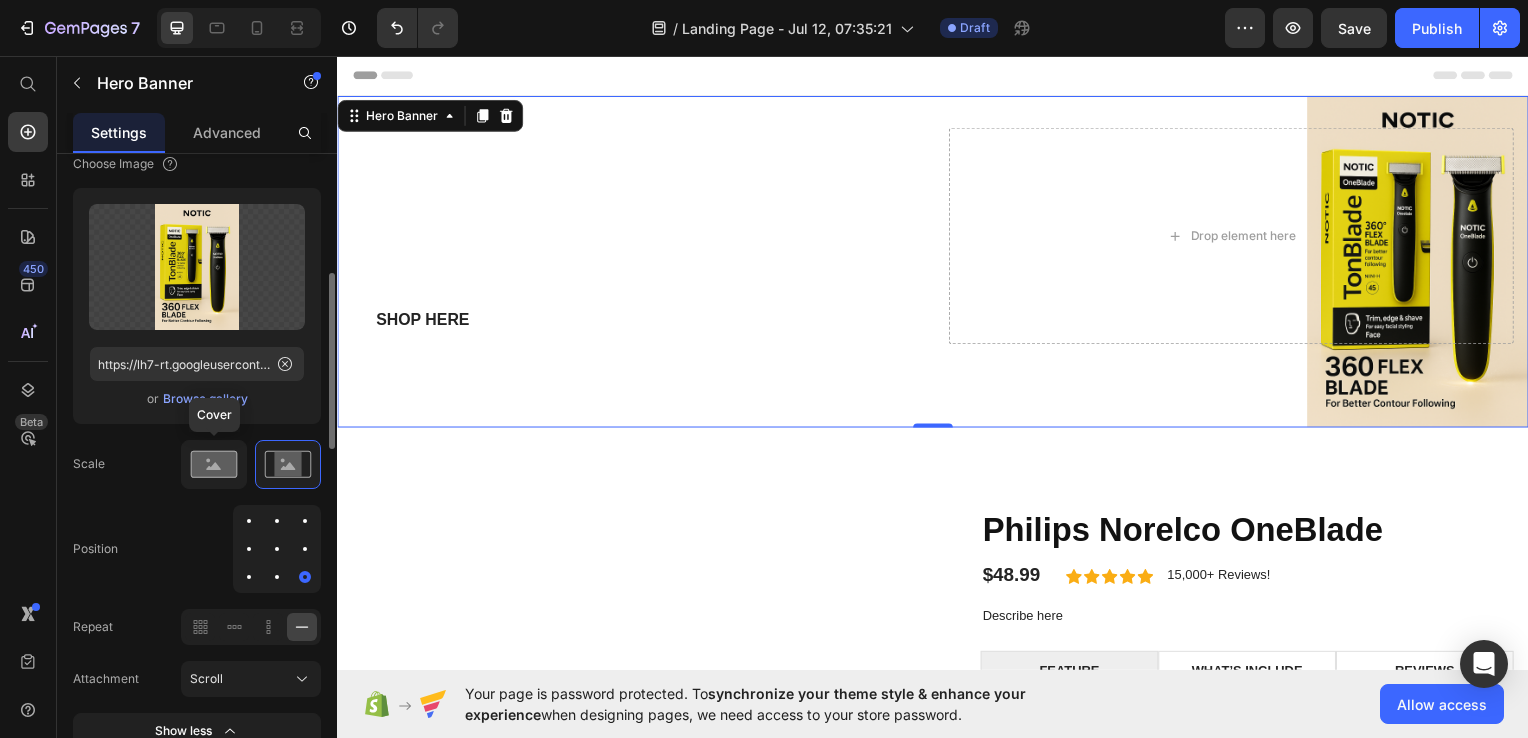 click 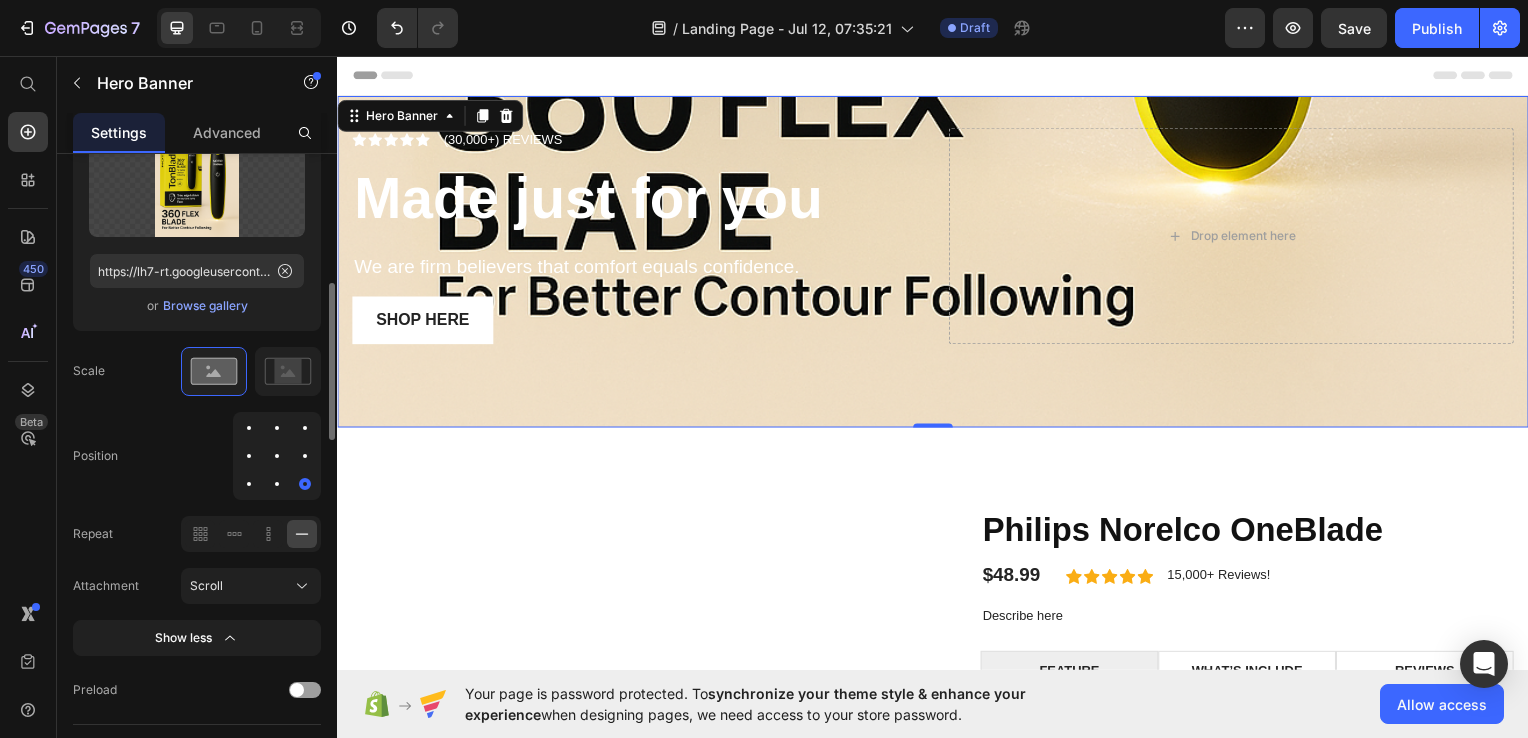 scroll, scrollTop: 530, scrollLeft: 0, axis: vertical 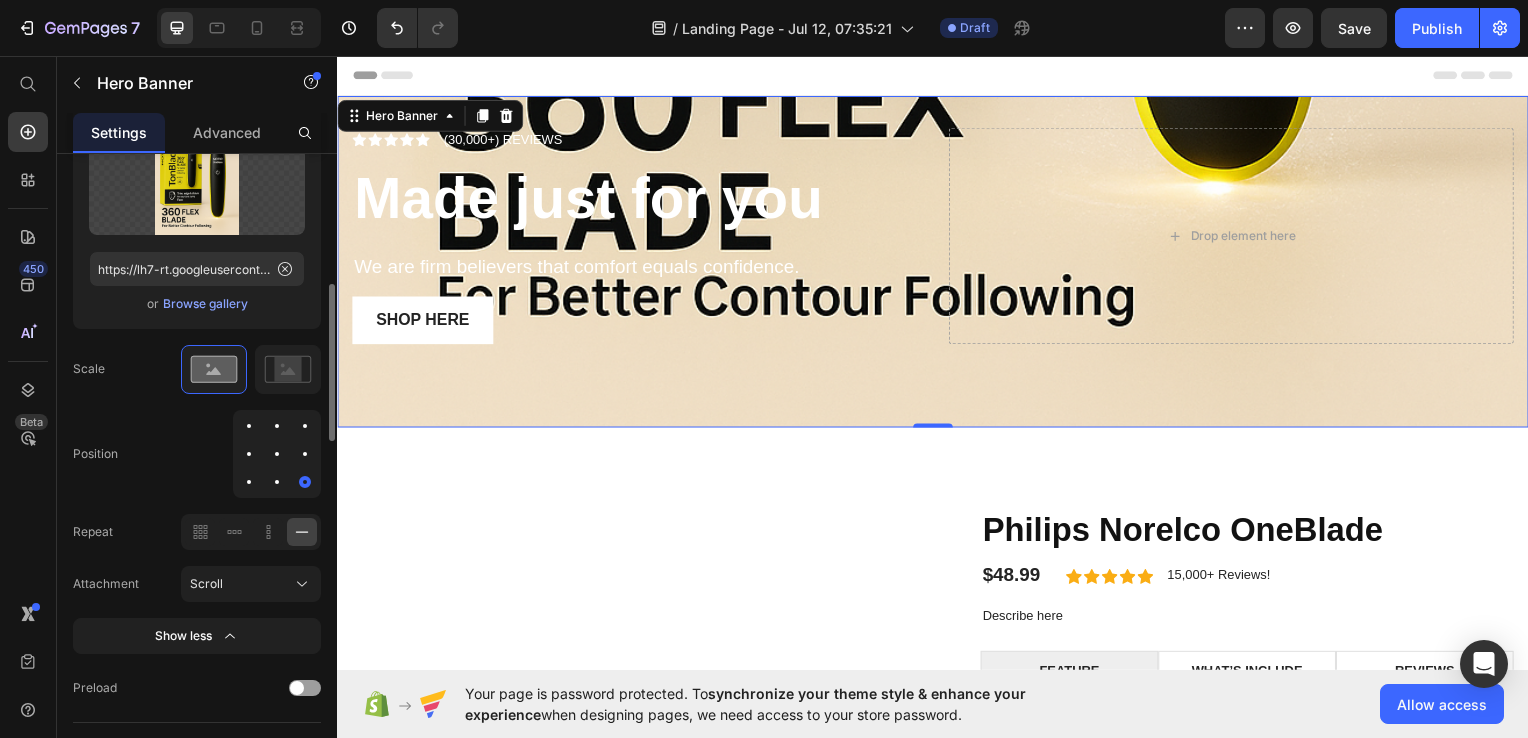 click at bounding box center [277, 454] 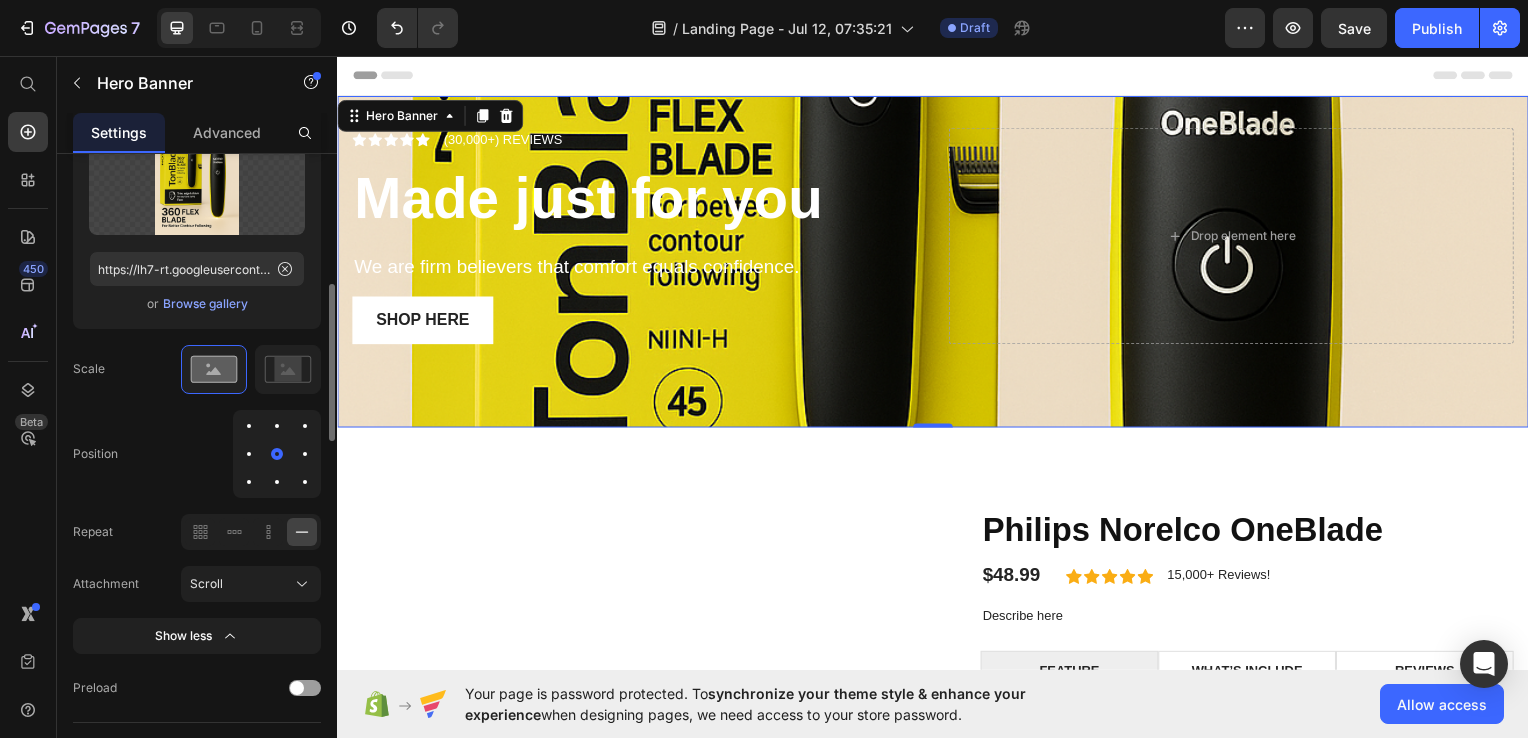 click at bounding box center [249, 454] 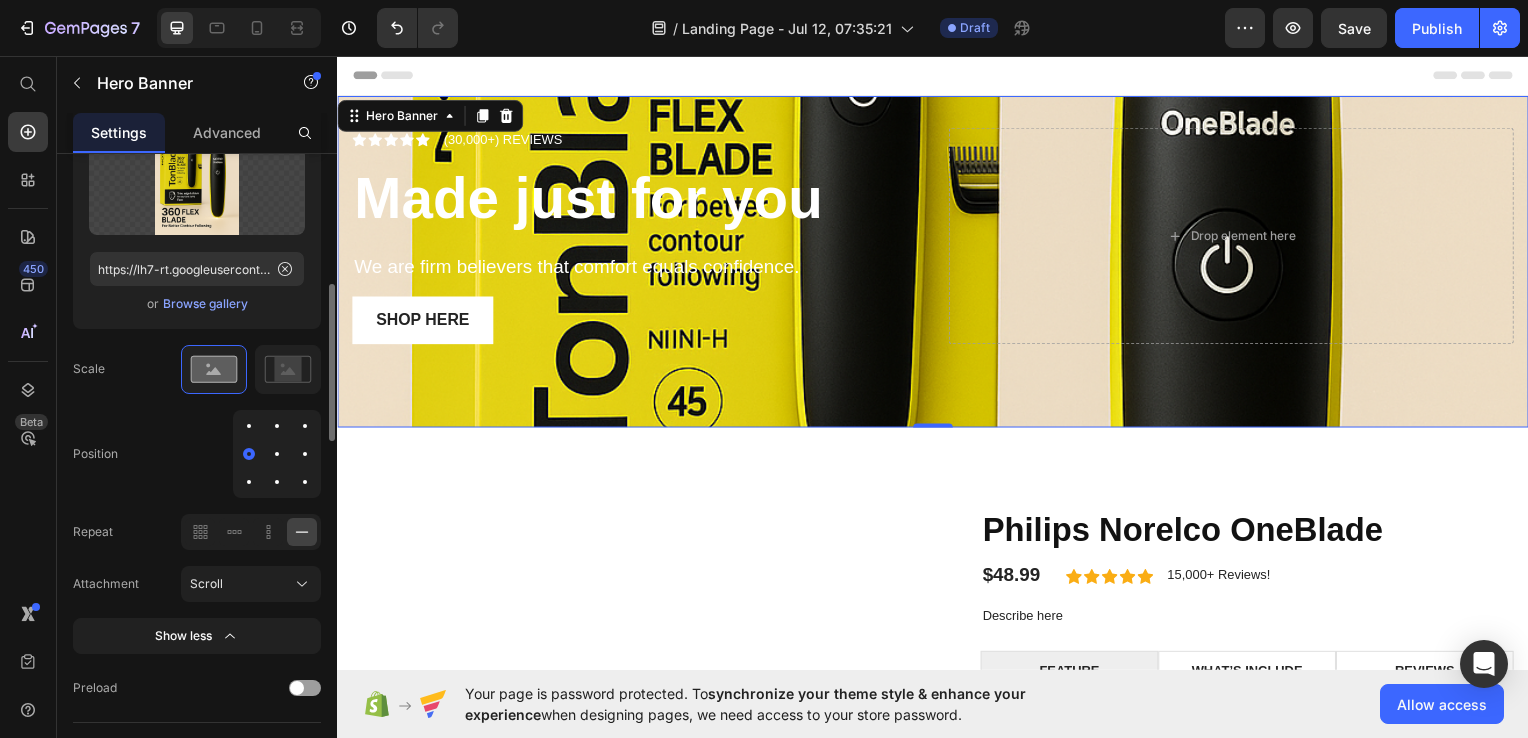 click at bounding box center (249, 454) 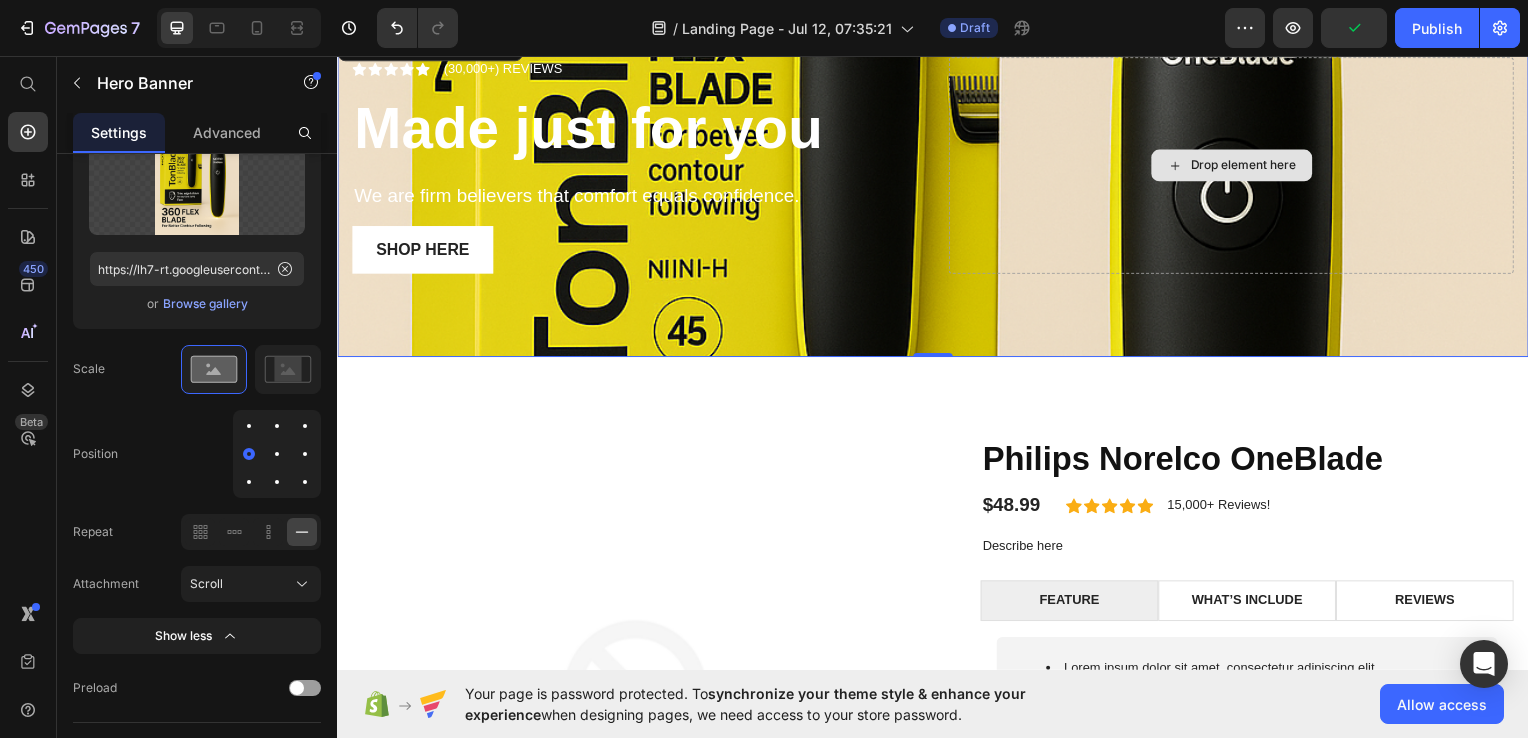 scroll, scrollTop: 0, scrollLeft: 0, axis: both 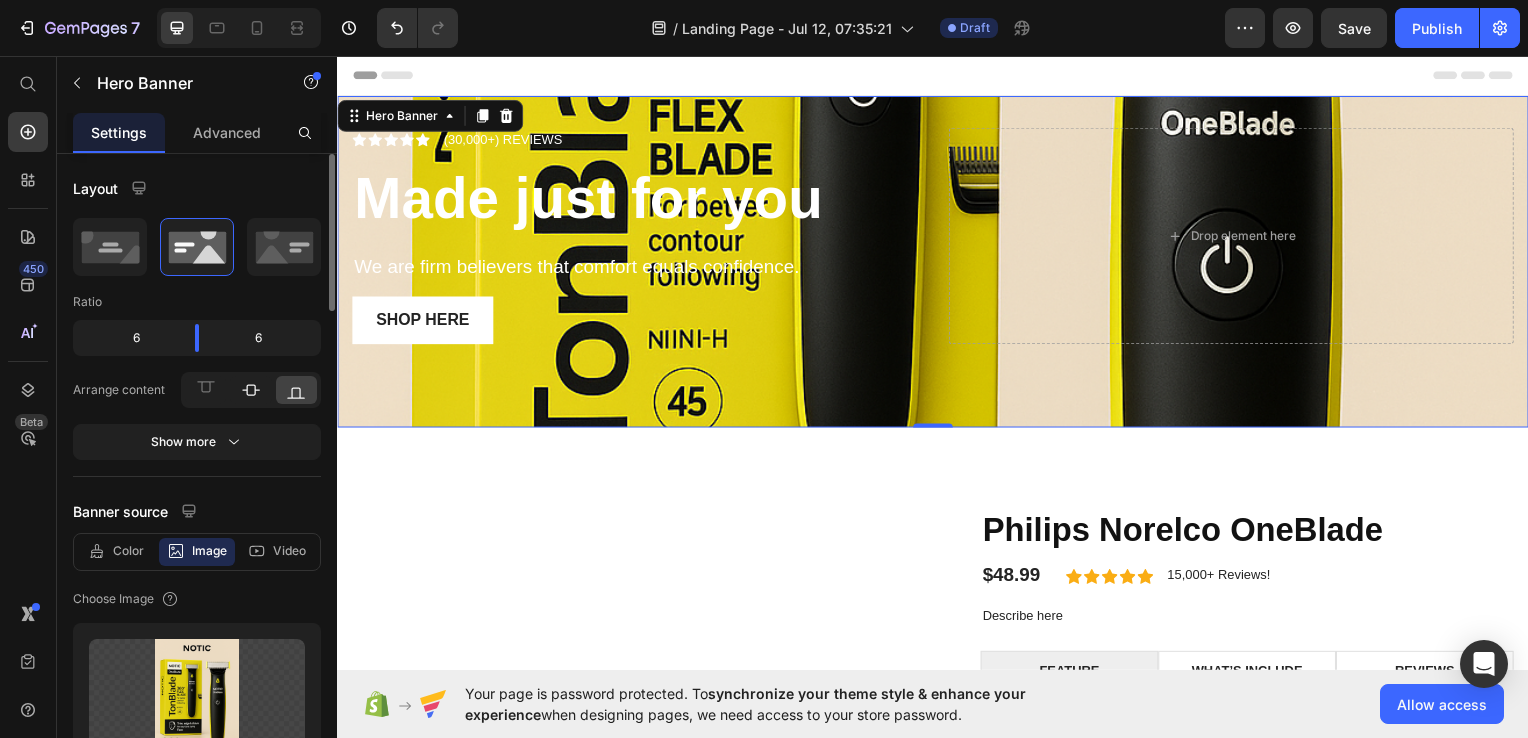 click 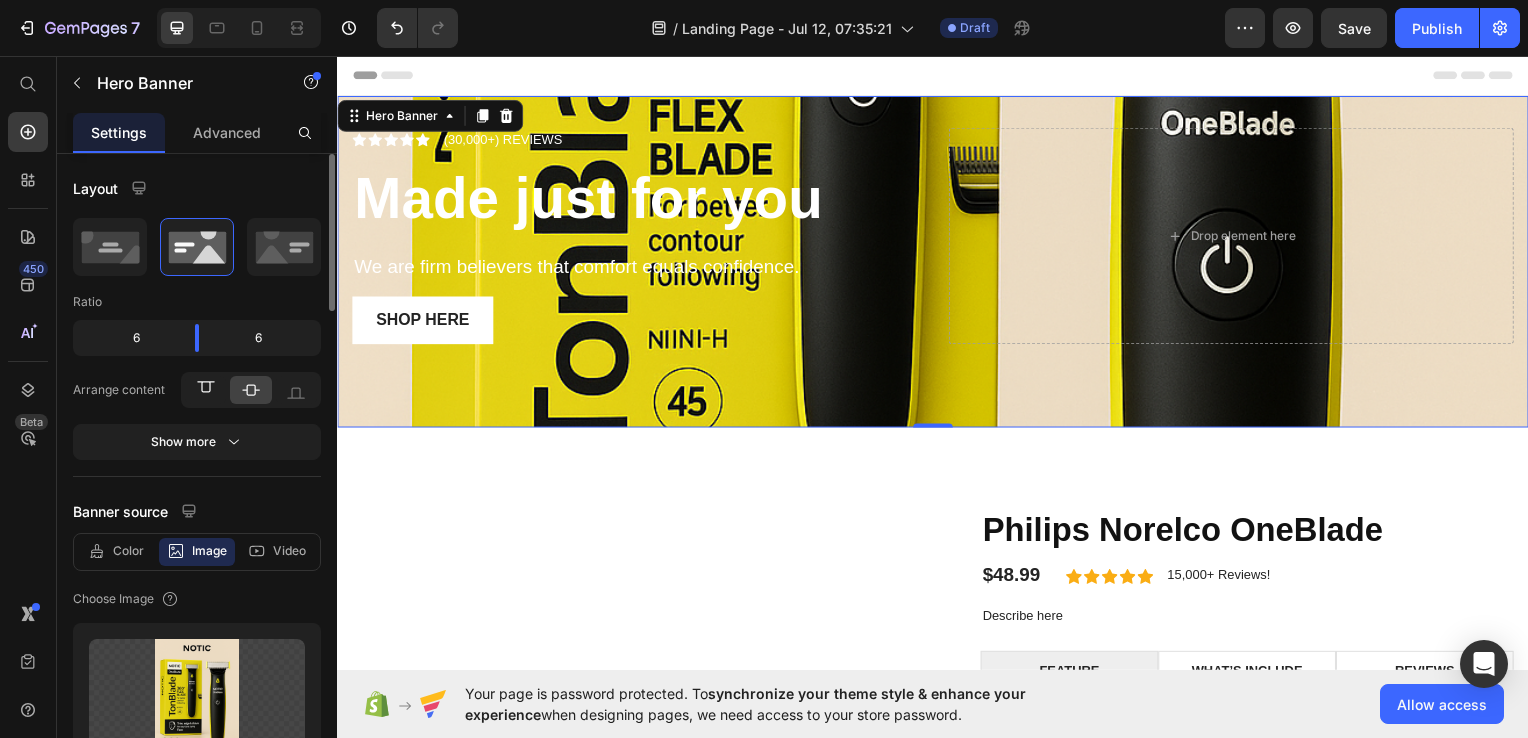 click 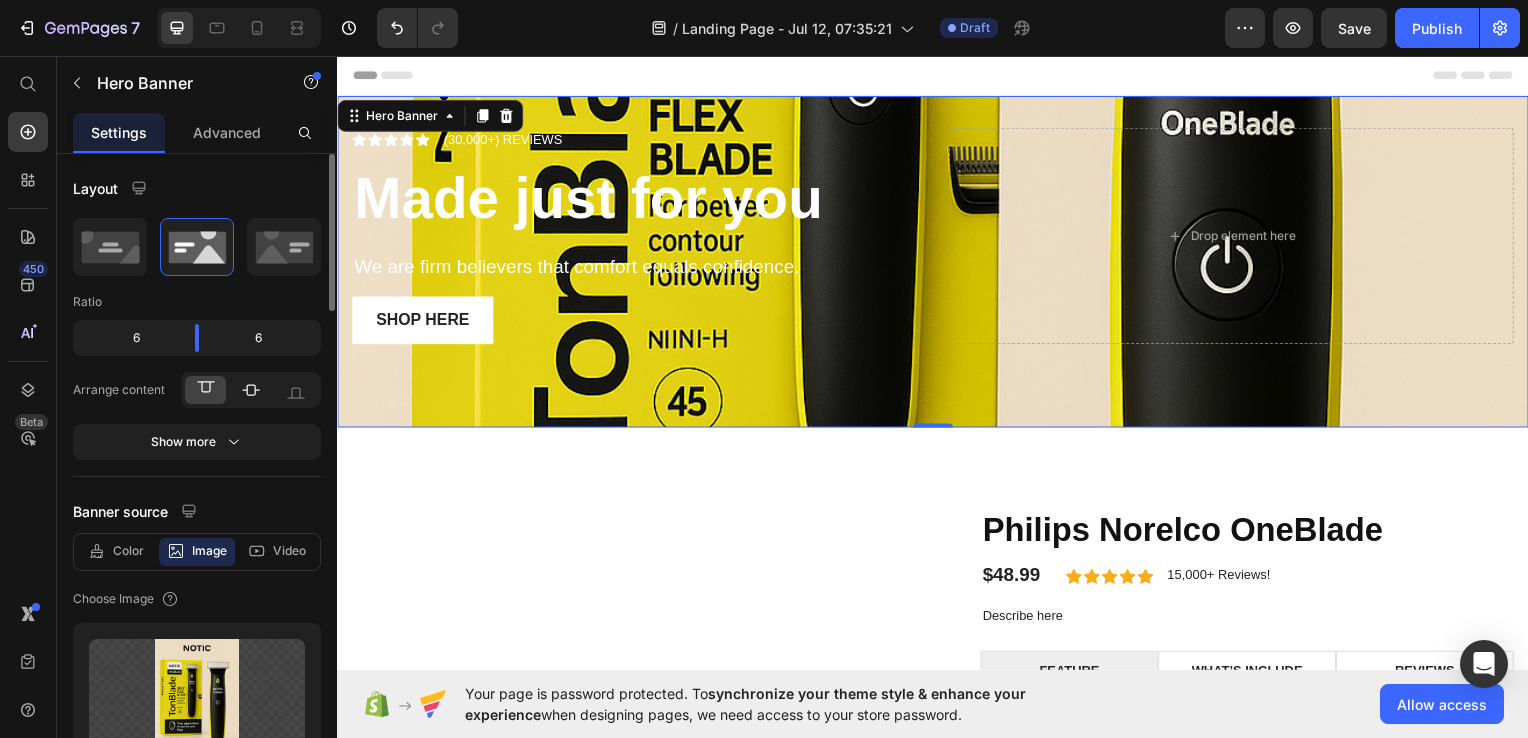 click 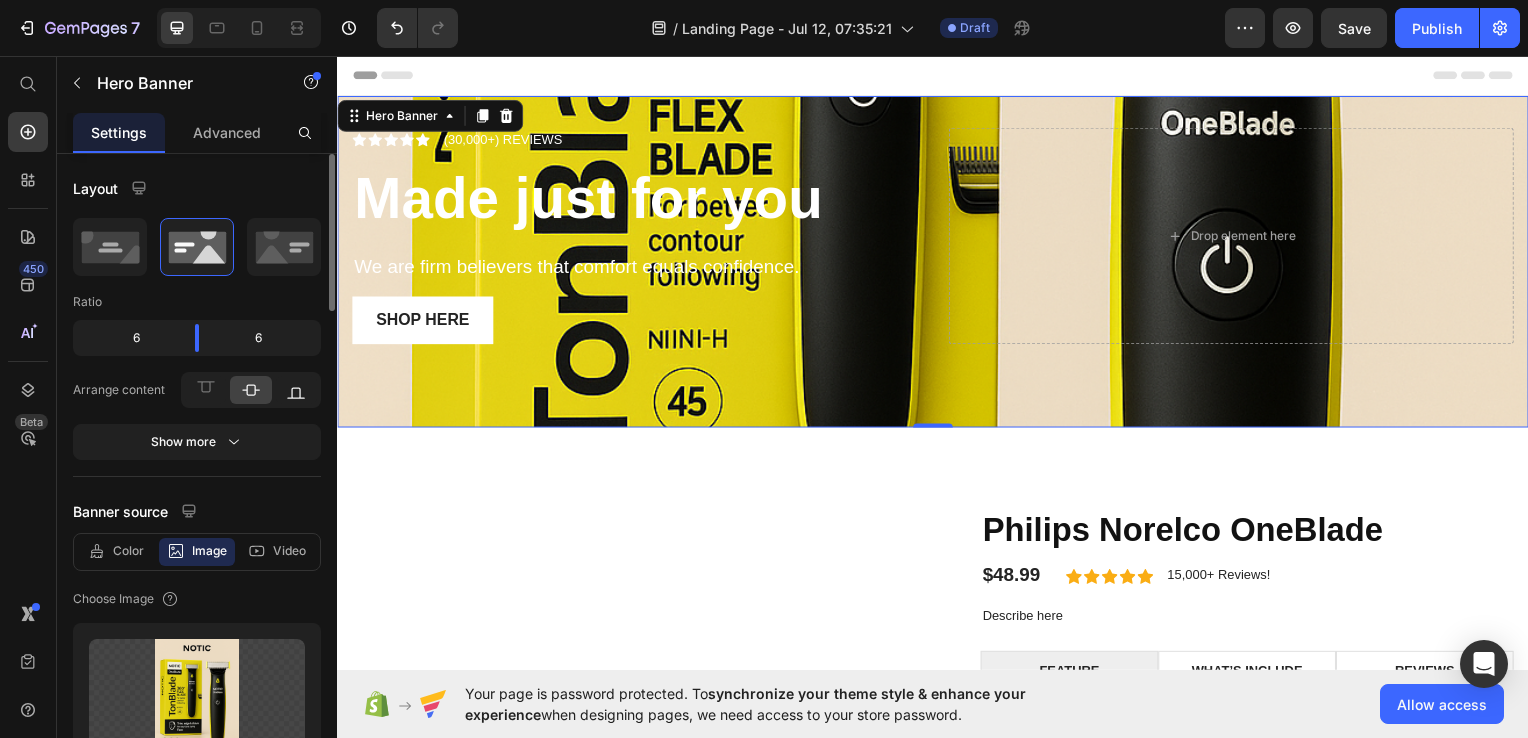 click 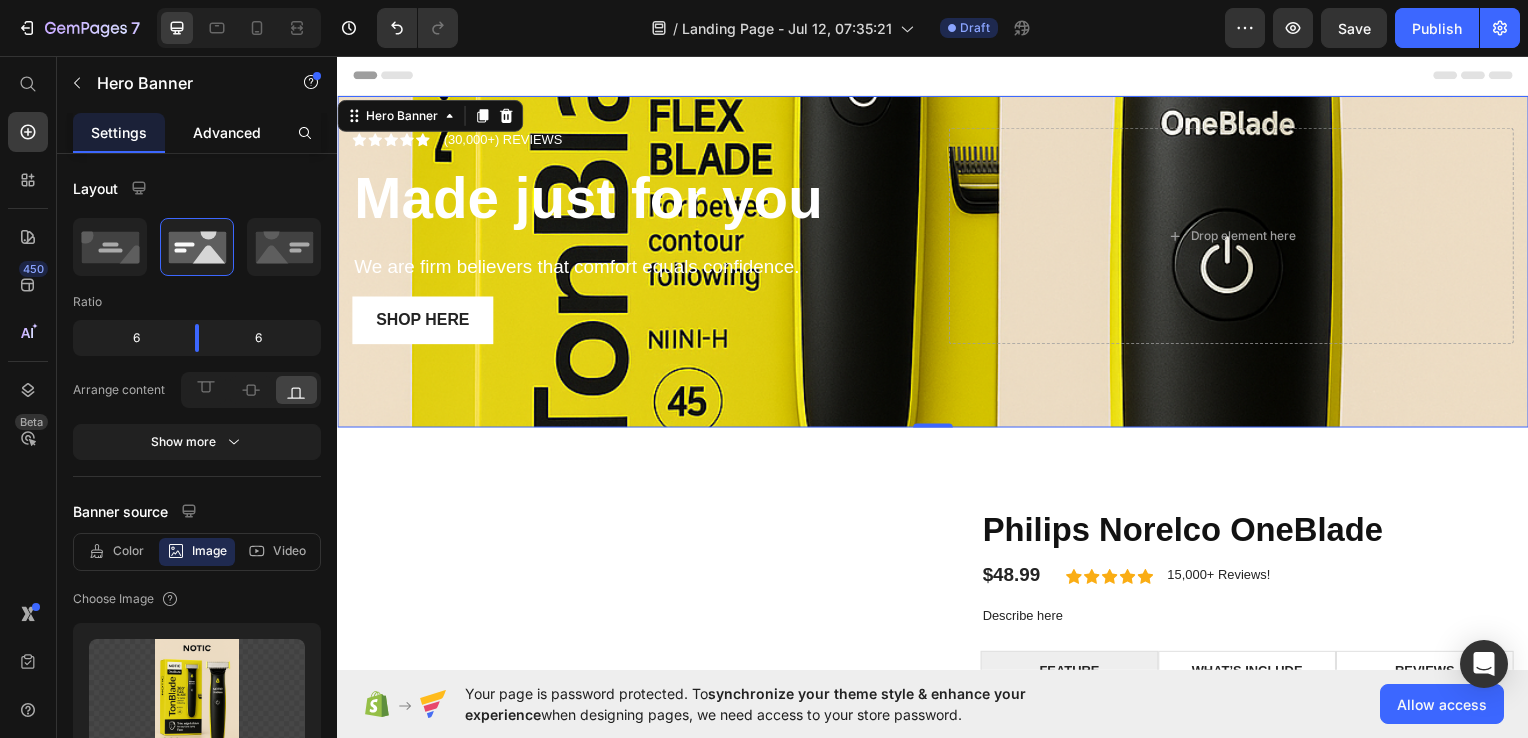 click on "Advanced" at bounding box center (227, 132) 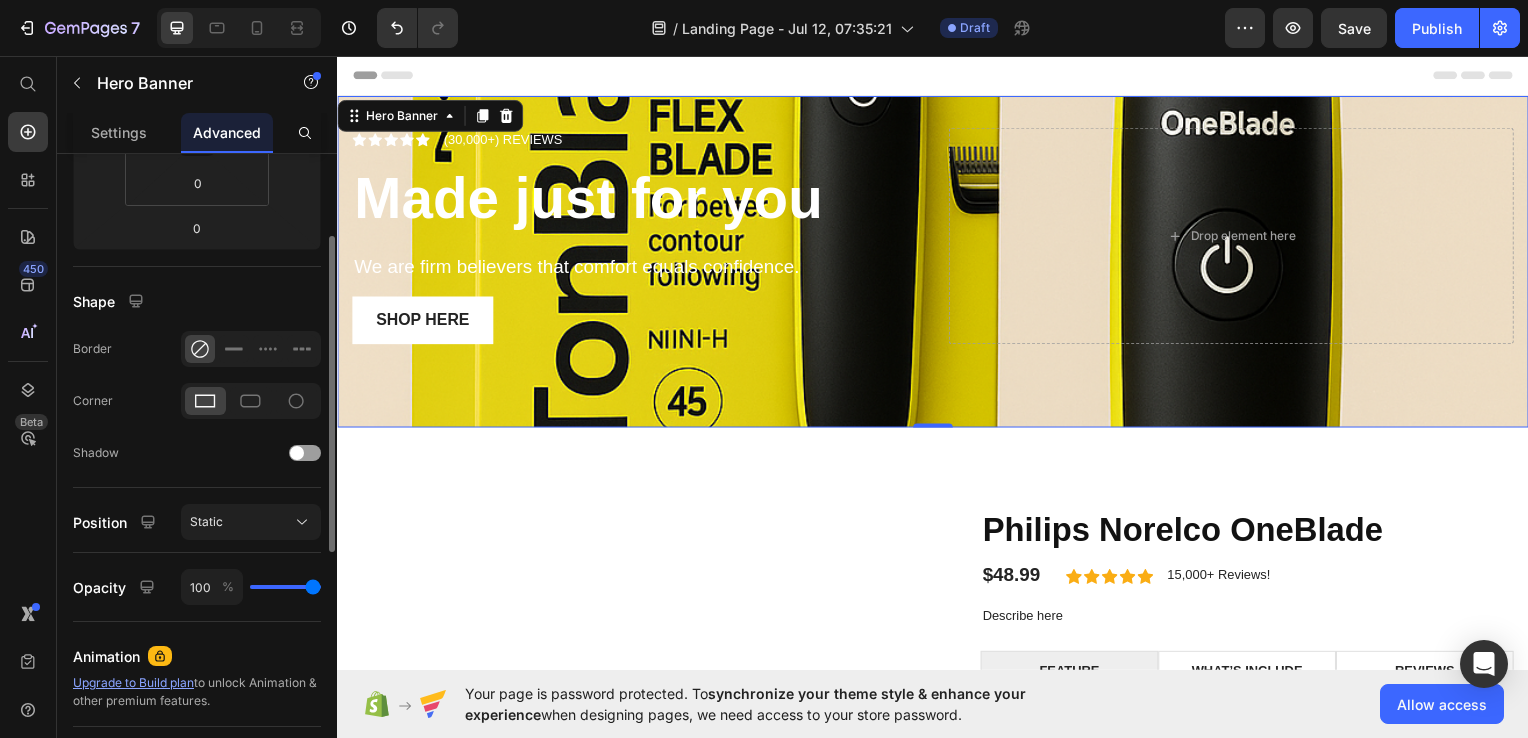 scroll, scrollTop: 311, scrollLeft: 0, axis: vertical 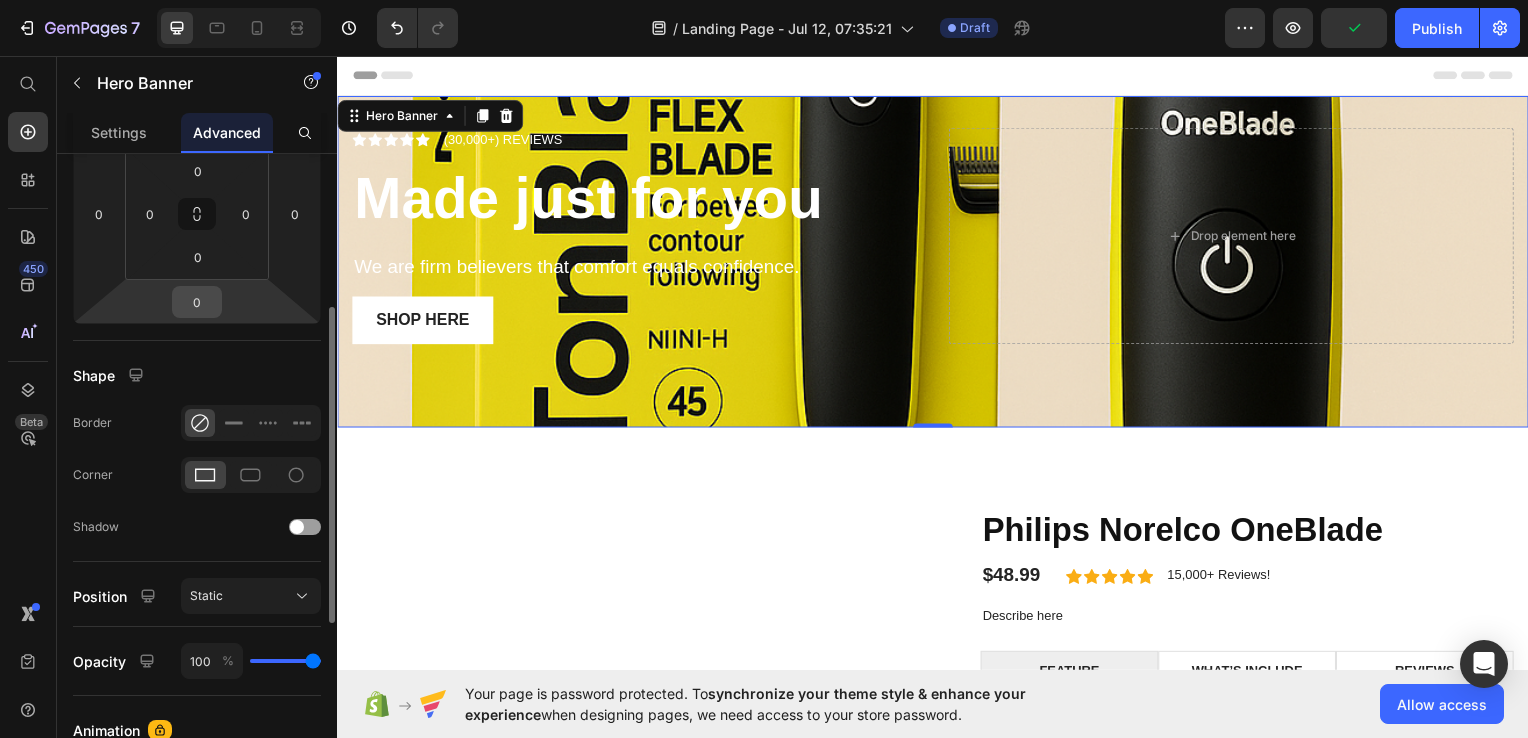 click on "0" at bounding box center (197, 302) 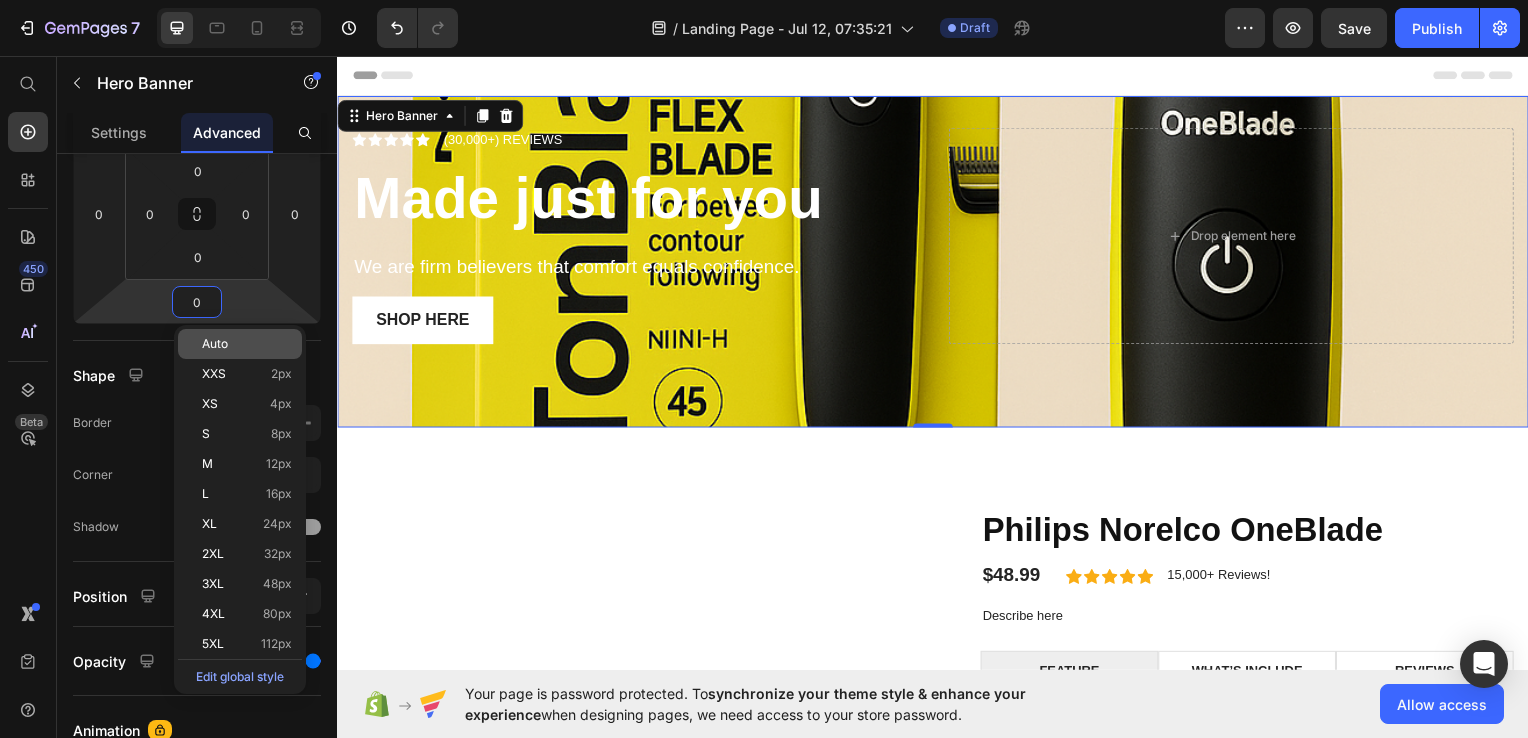 click on "Auto" at bounding box center (247, 344) 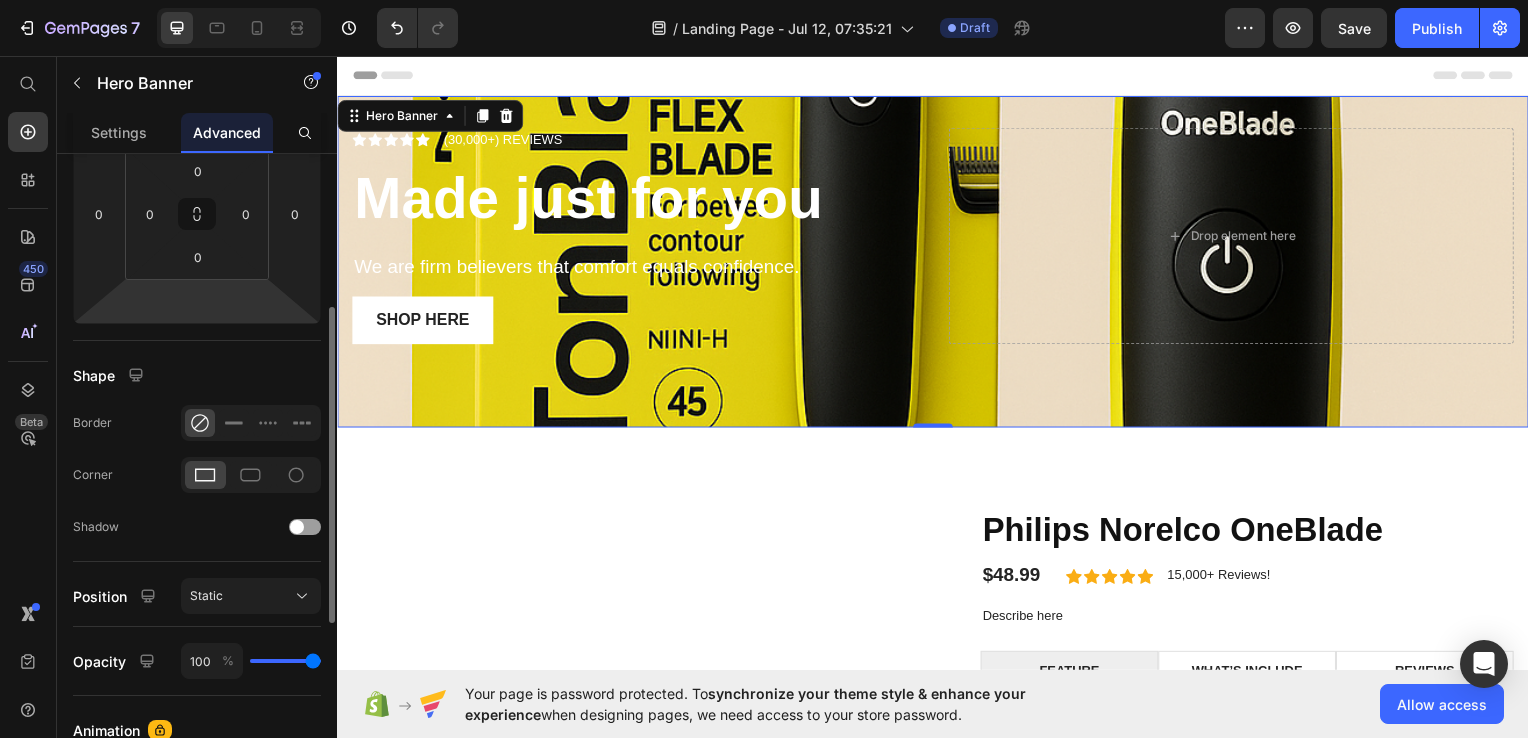 click on "7   /  Landing Page - Jul 12, 07:35:21 Draft Preview  Save   Publish  450 Beta Start with Sections Elements Hero Section Product Detail Brands Trusted Badges Guarantee Product Breakdown How to use Testimonials Compare Bundle FAQs Social Proof Brand Story Product List Collection Blog List Contact Sticky Add to Cart Custom Footer Browse Library 450 Layout
Row
Row
Row
Row Text
Heading
Text Block Button
Button
Button
Sticky Back to top Media
Image" at bounding box center (764, 0) 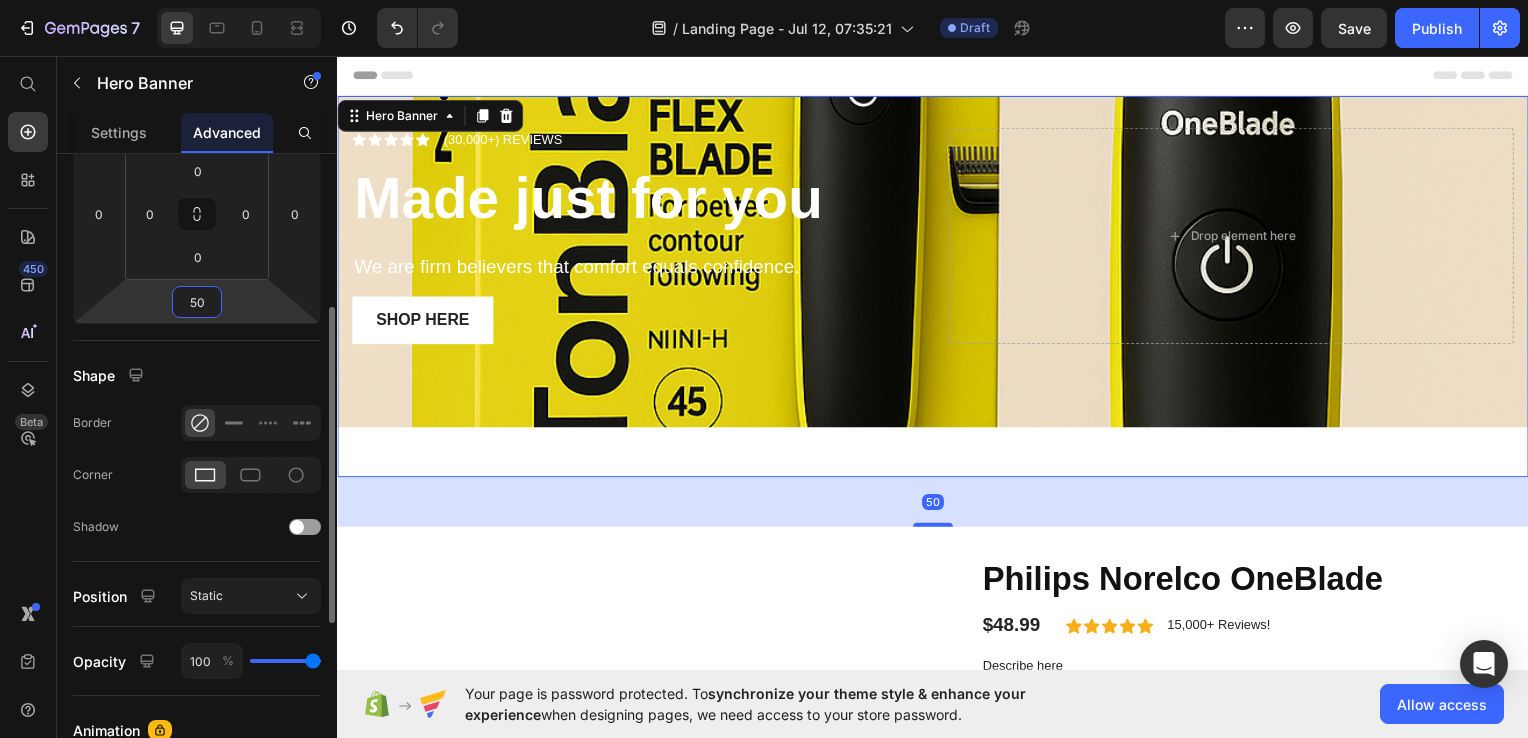 type on "5" 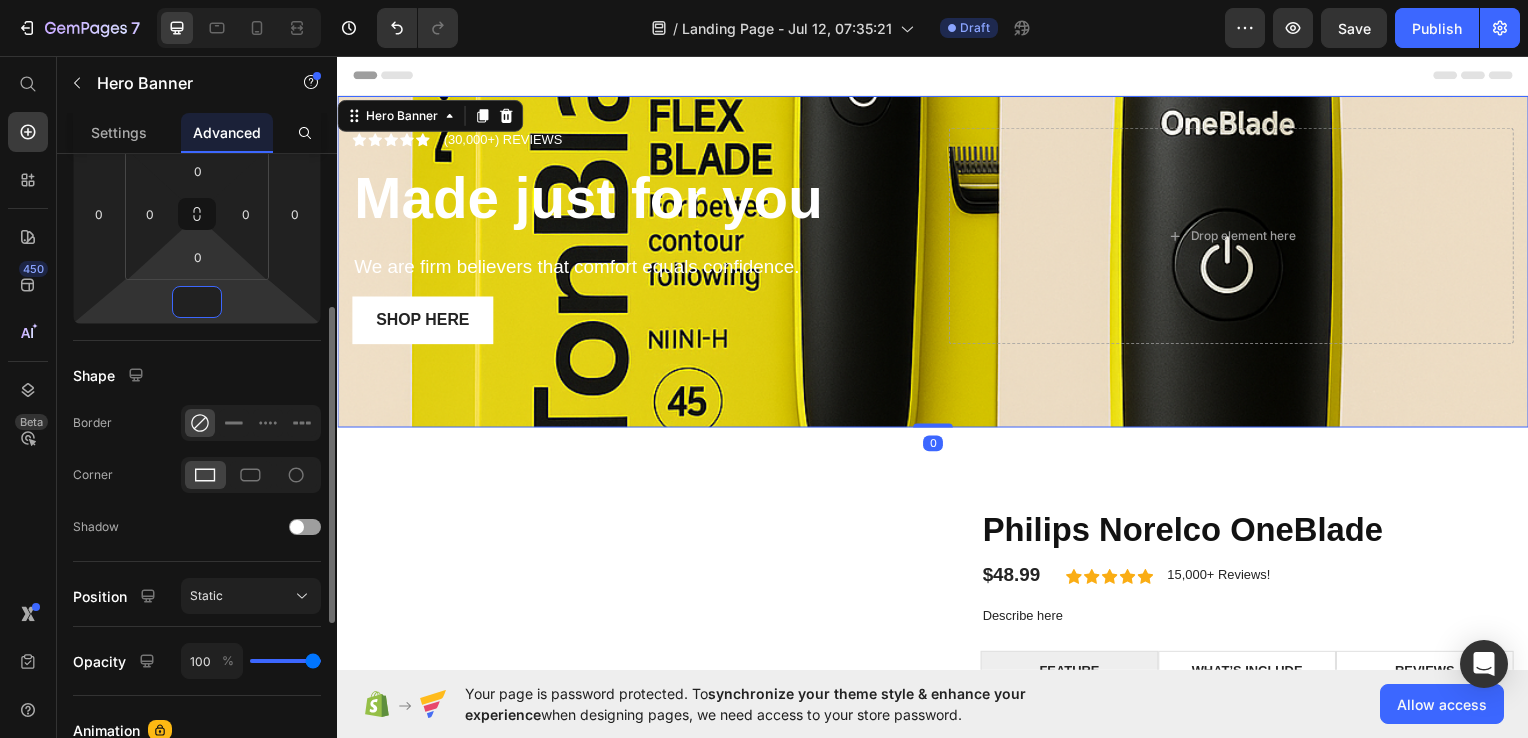 click on "7   /  Landing Page - Jul 12, 07:35:21 Draft Preview  Save   Publish  450 Beta Start with Sections Elements Hero Section Product Detail Brands Trusted Badges Guarantee Product Breakdown How to use Testimonials Compare Bundle FAQs Social Proof Brand Story Product List Collection Blog List Contact Sticky Add to Cart Custom Footer Browse Library 450 Layout
Row
Row
Row
Row Text
Heading
Text Block Button
Button
Button
Sticky Back to top Media
Image" at bounding box center (764, 0) 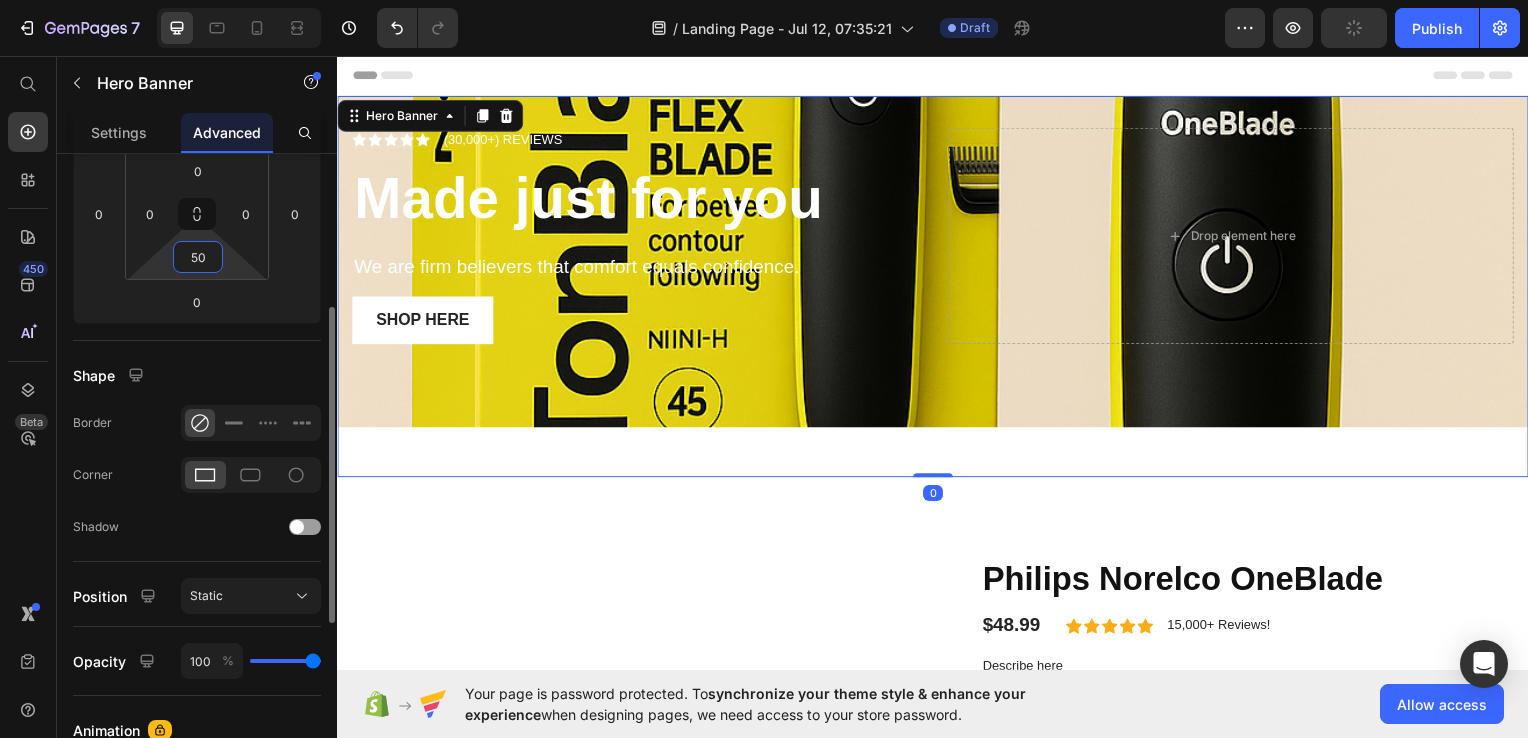 type on "5" 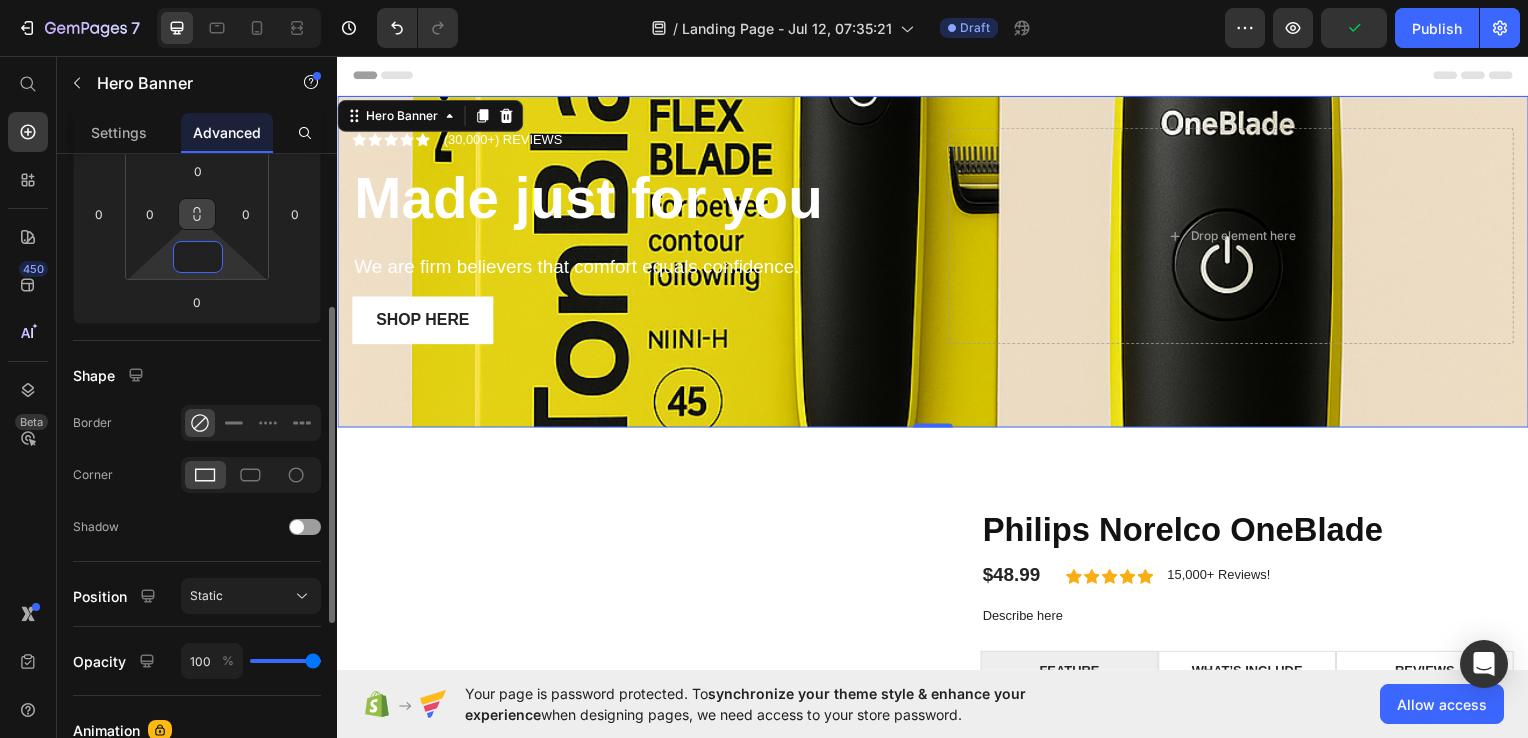 click 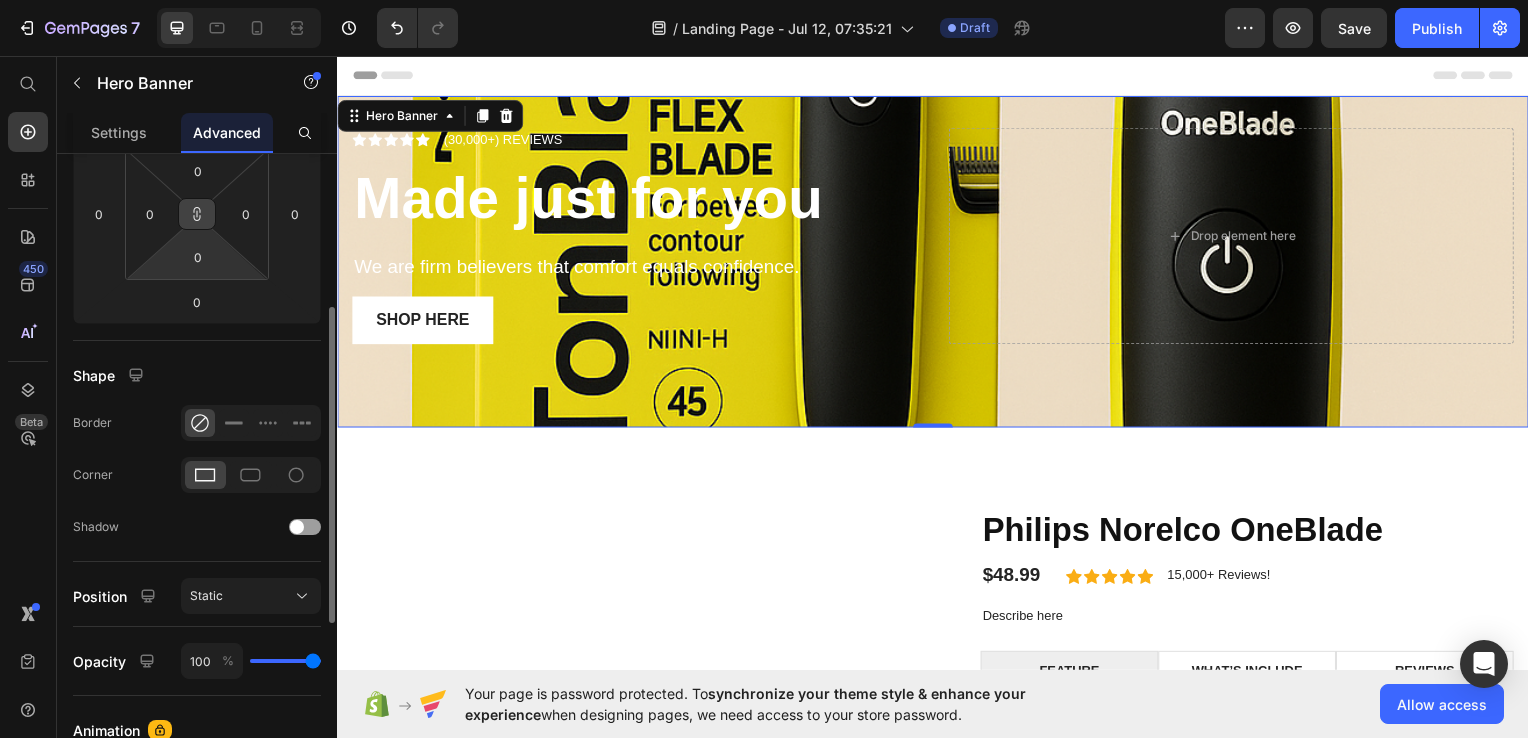 click 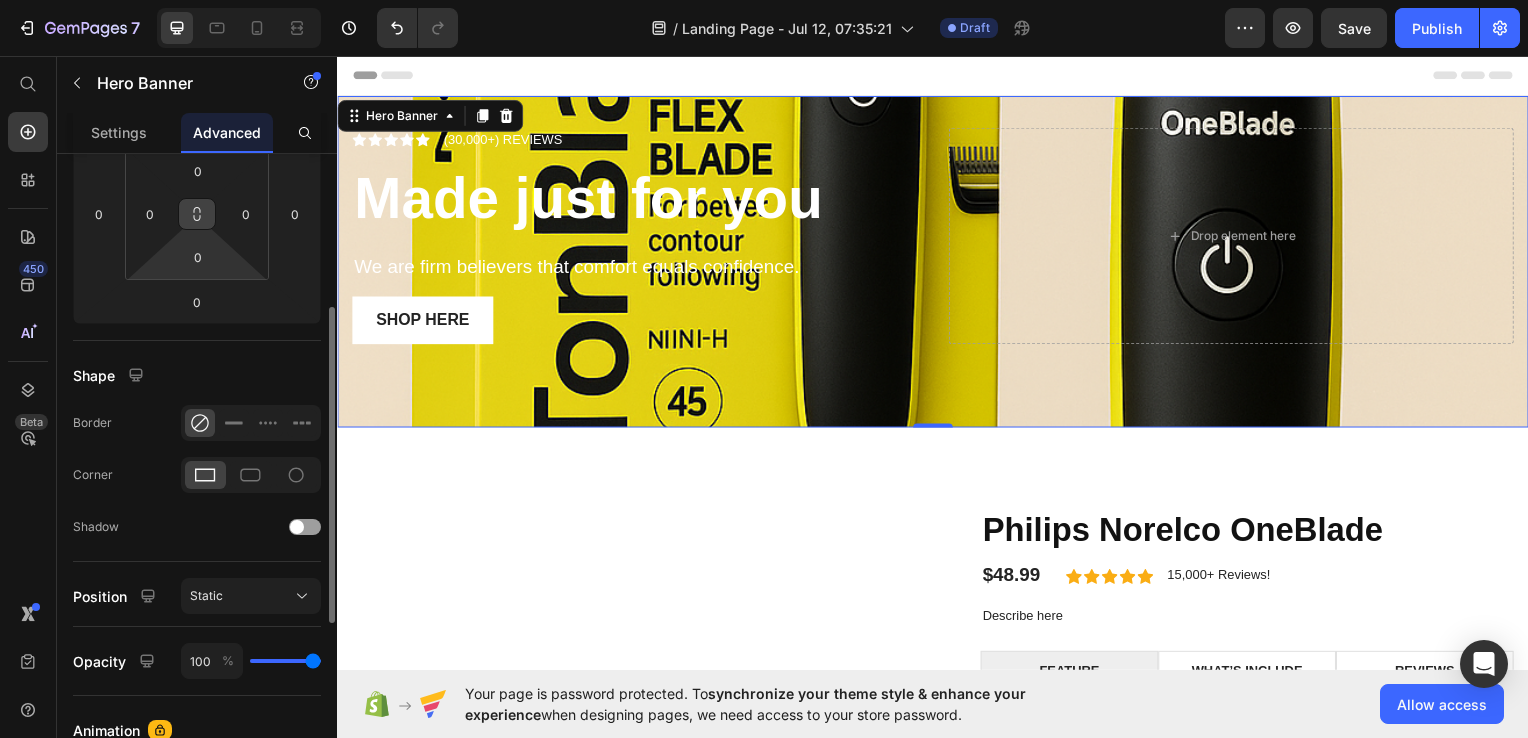click 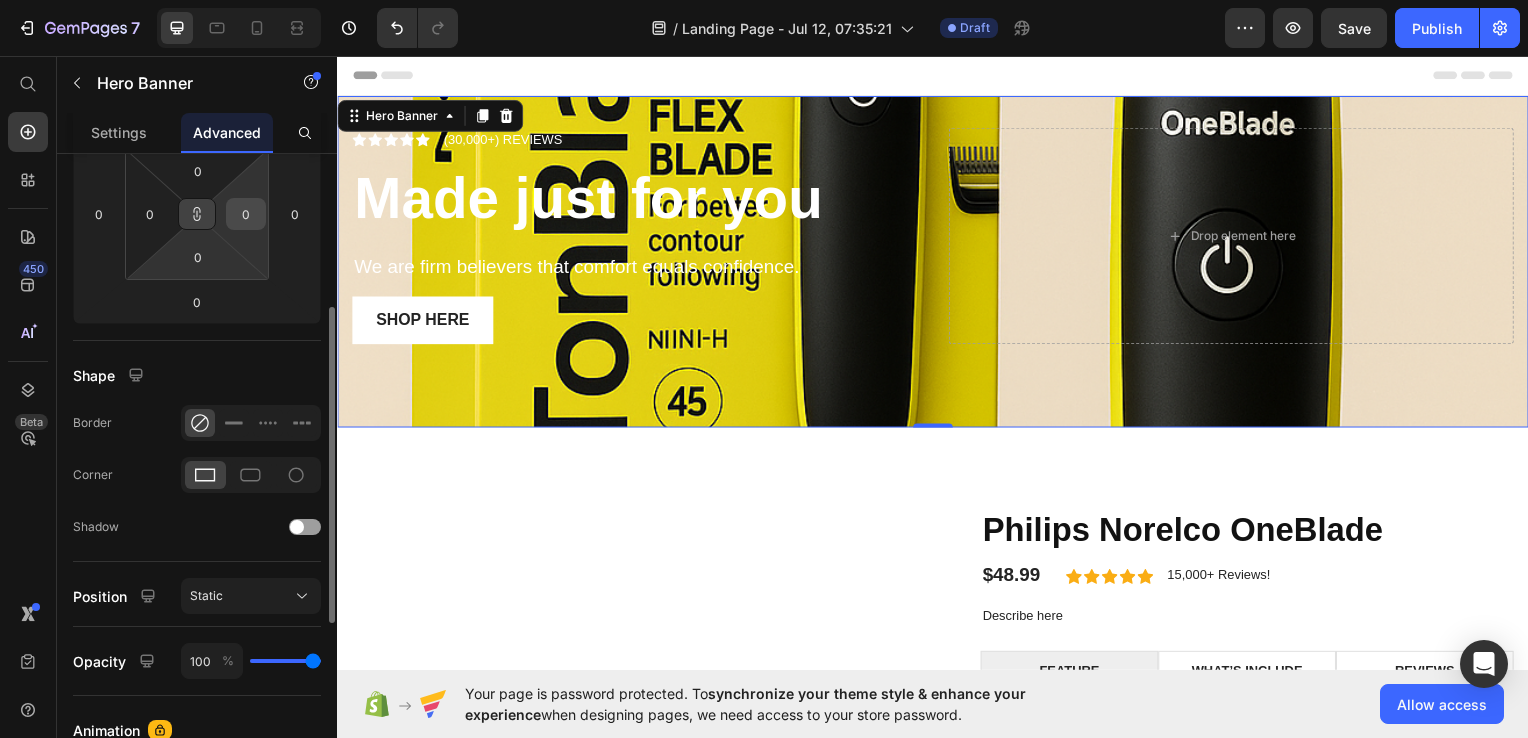 type 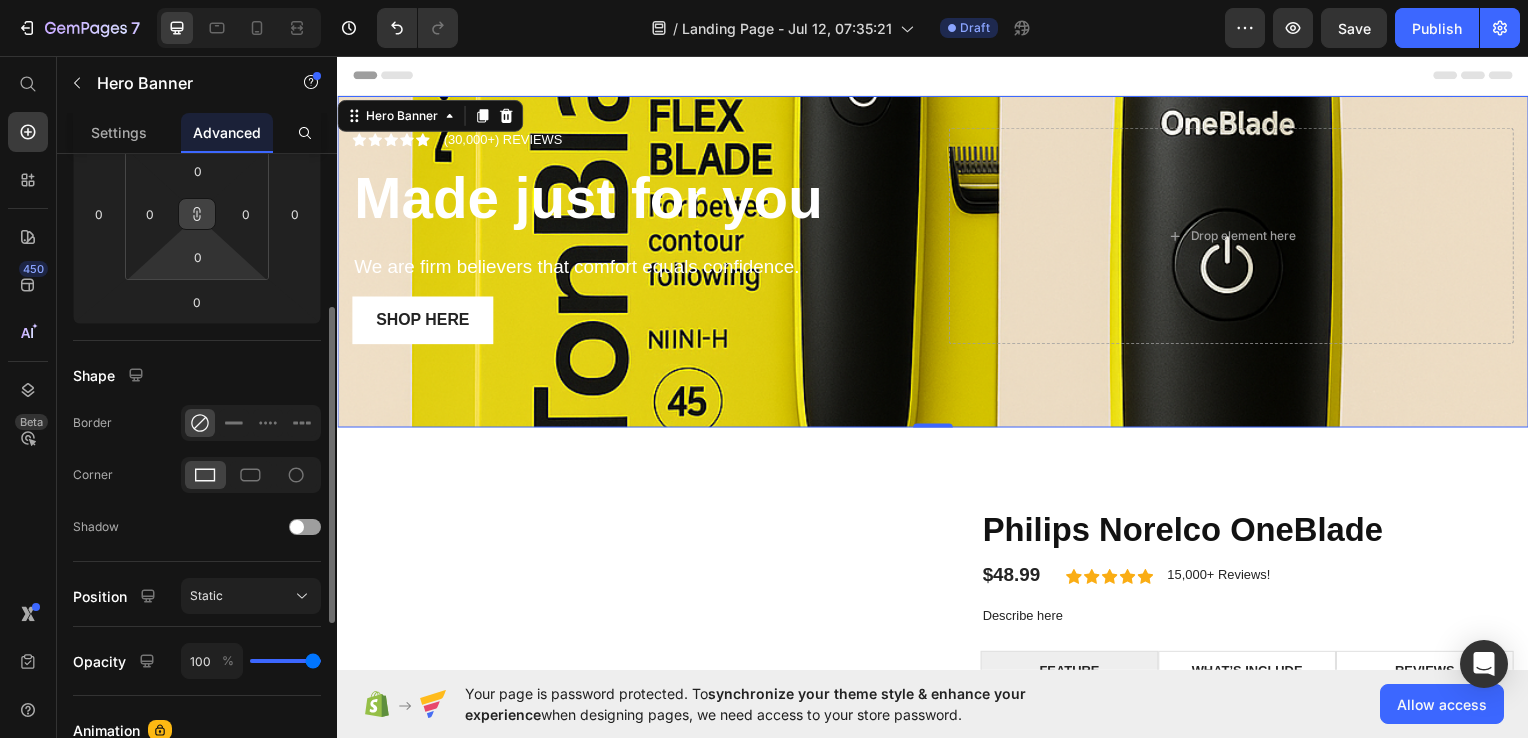 click on "Shape Border Corner Shadow" 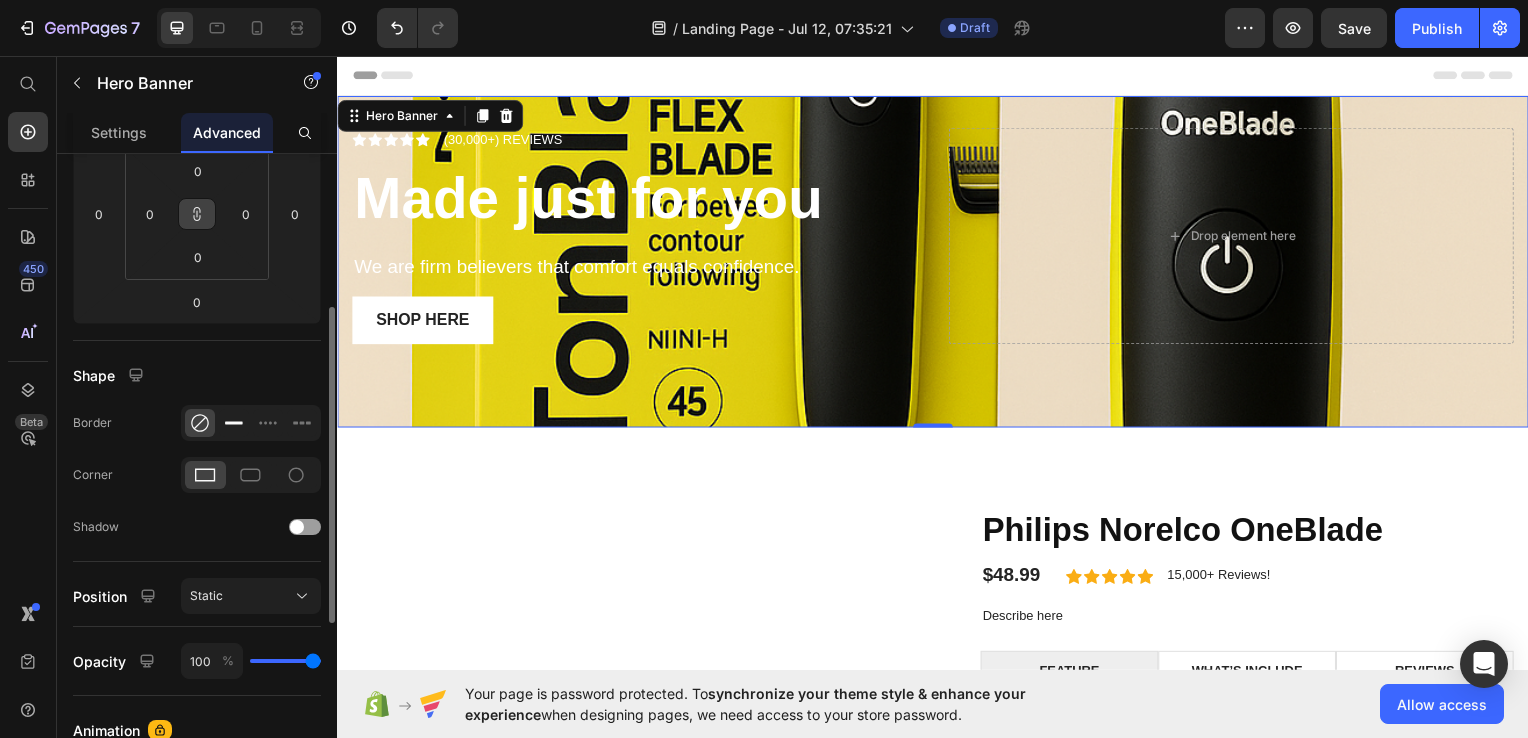 click 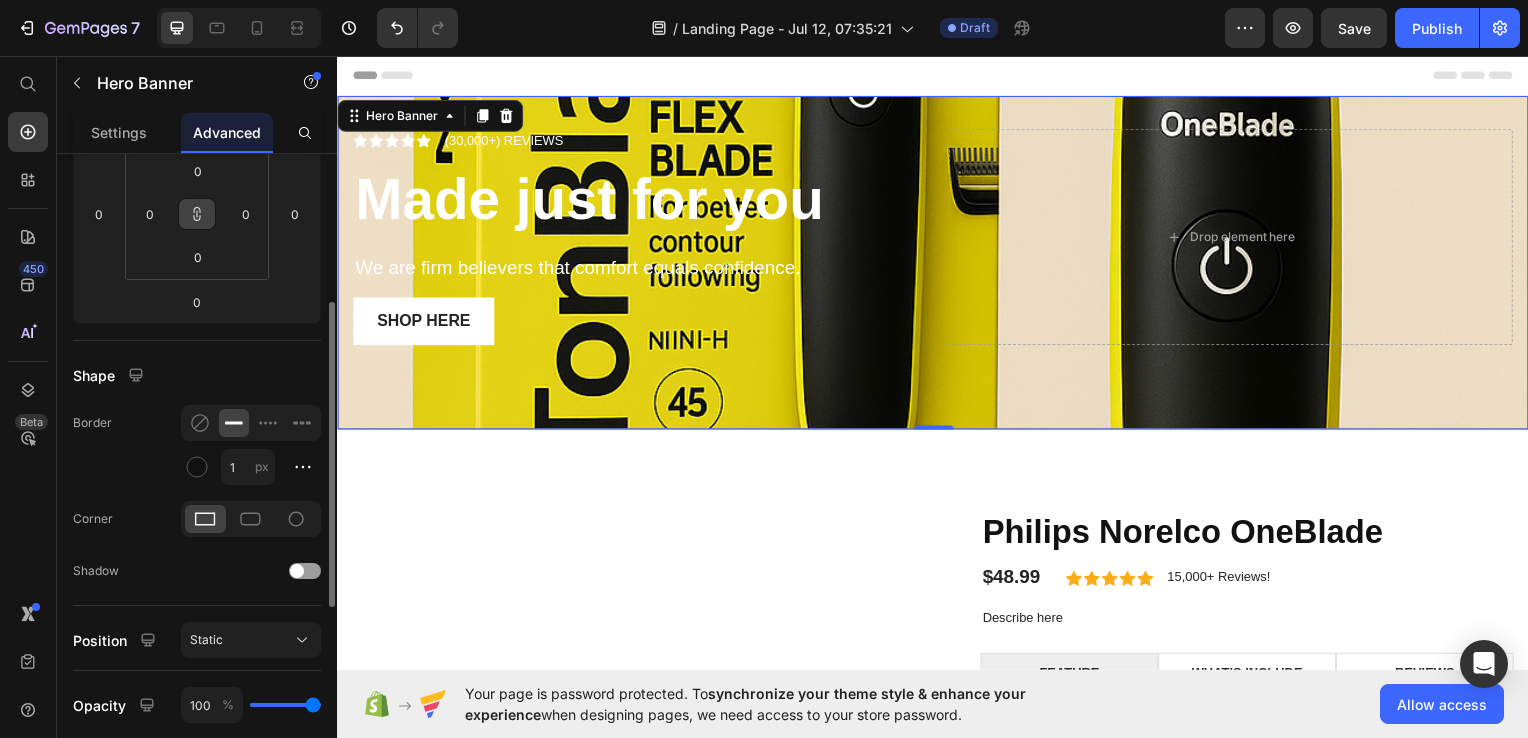click 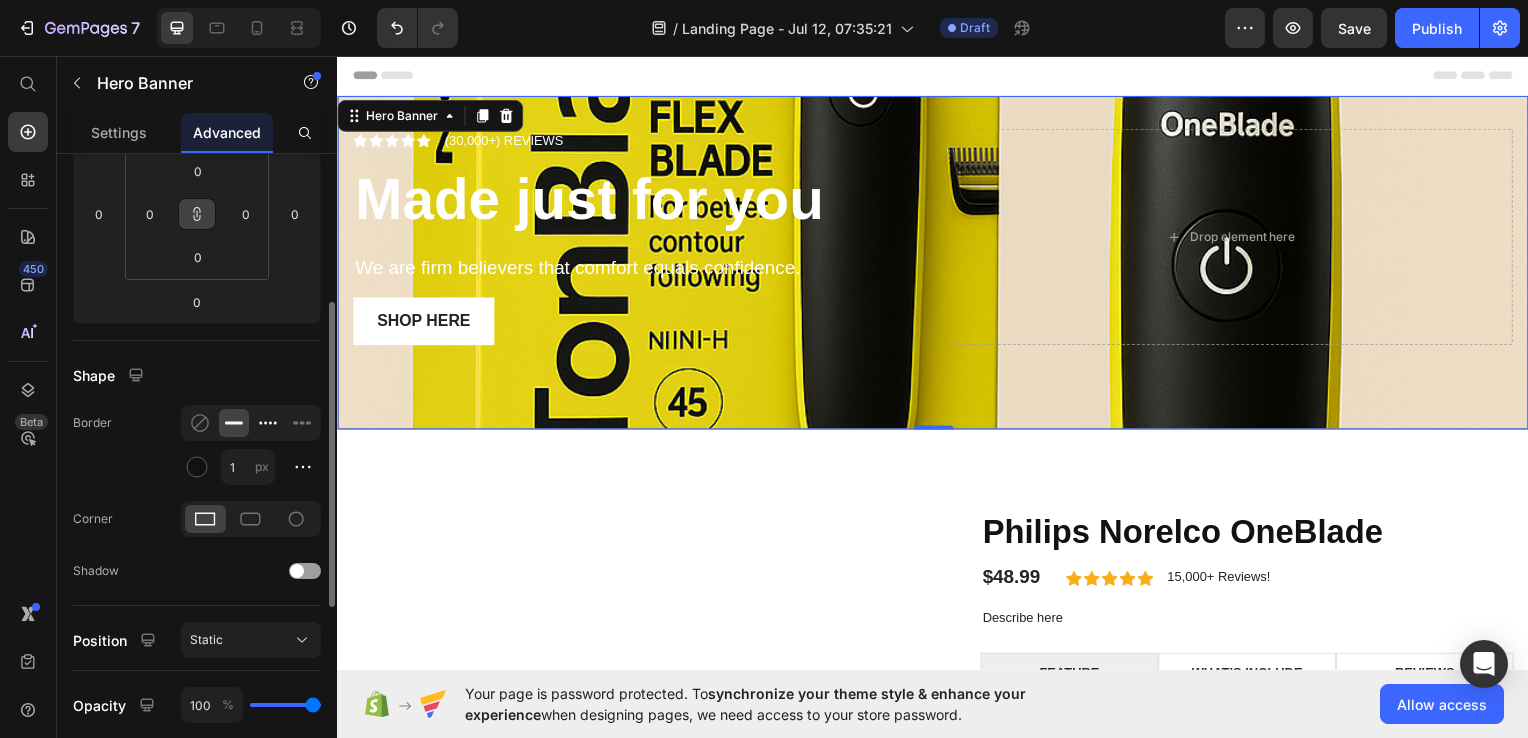 click 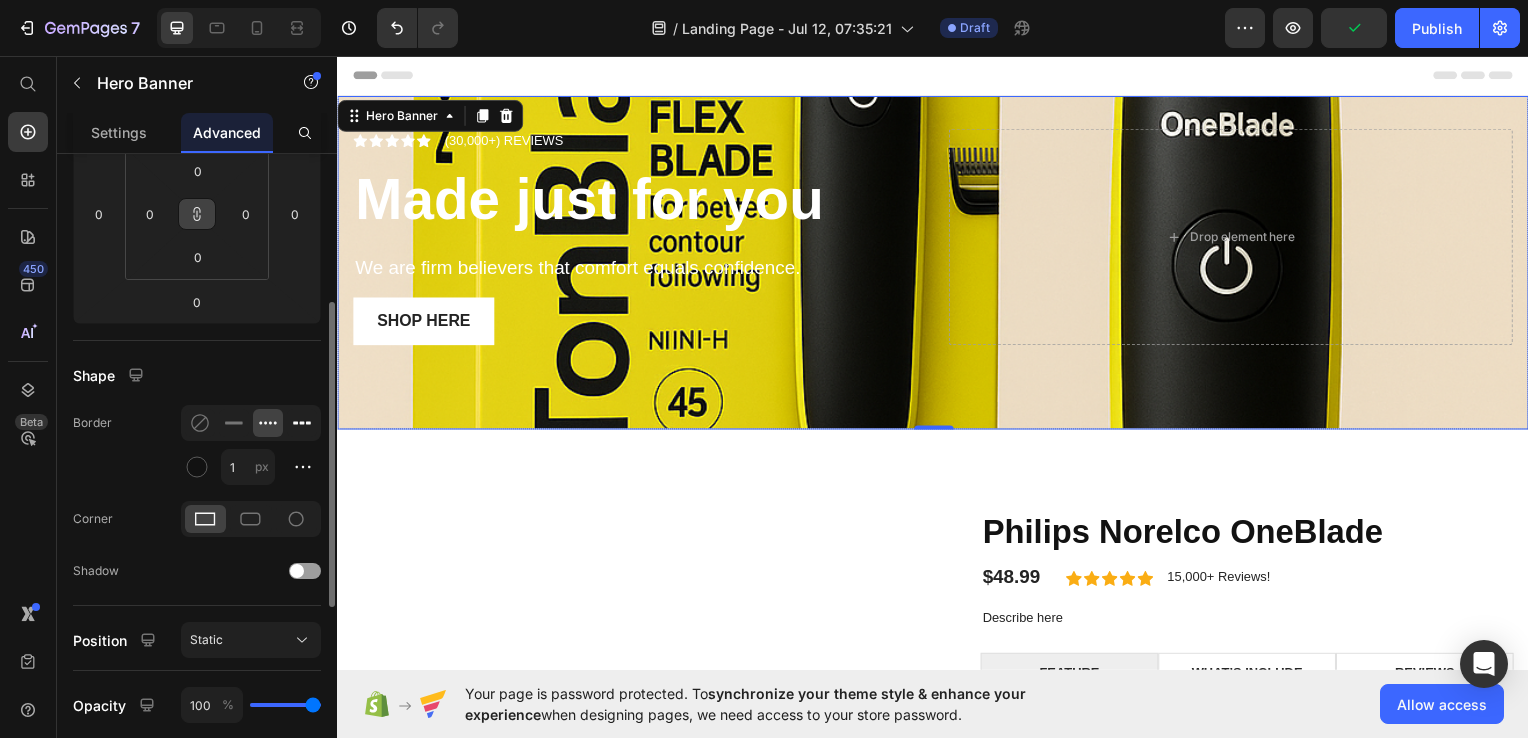 click 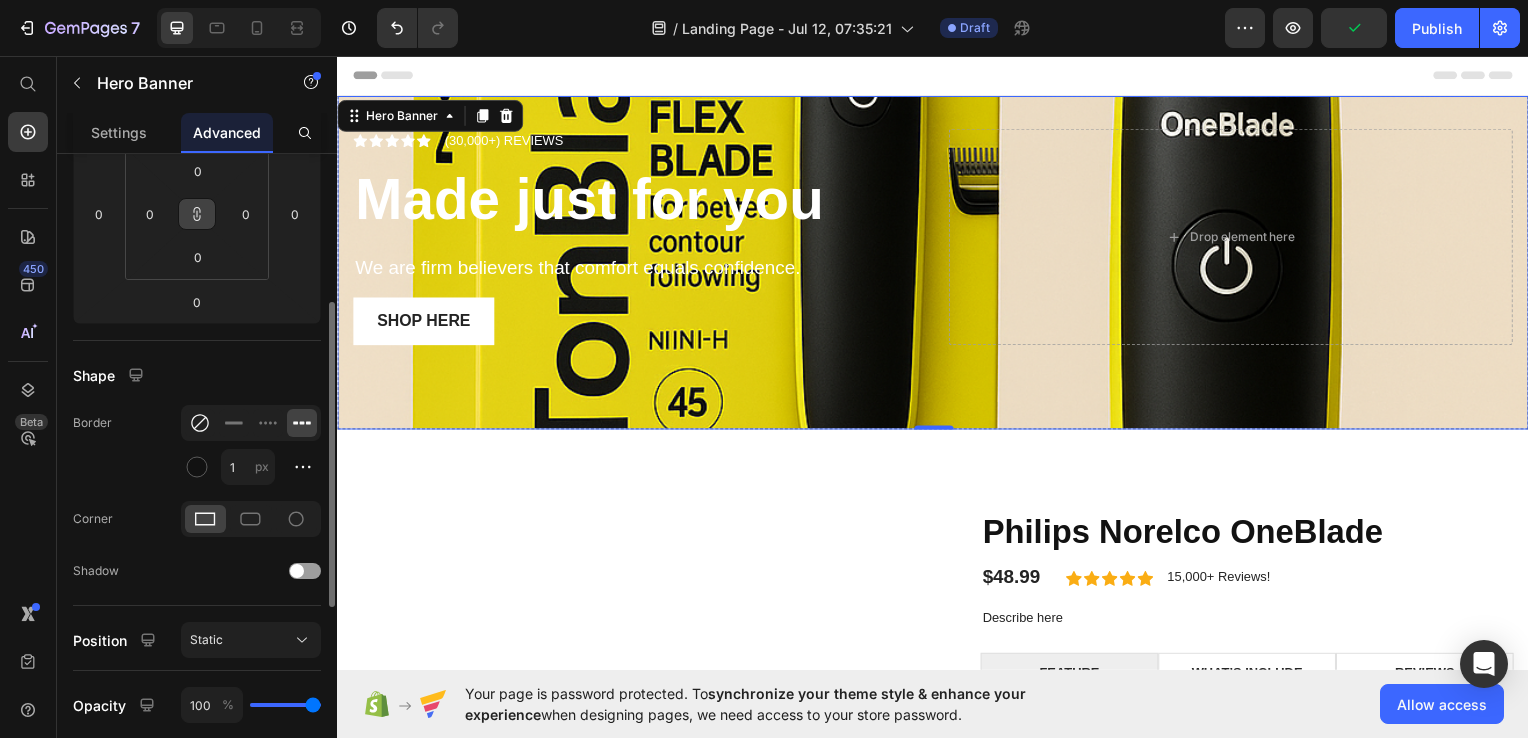 click 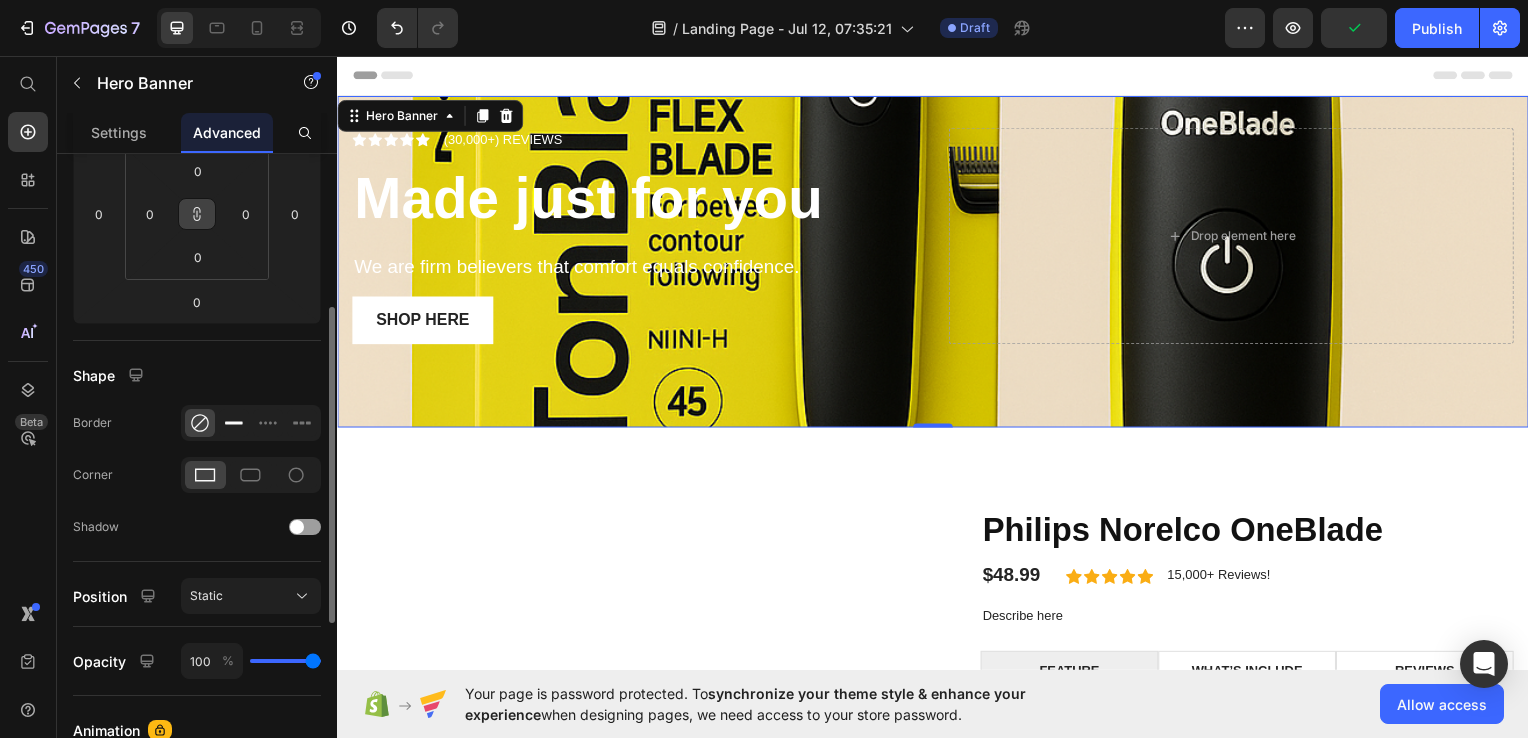 click 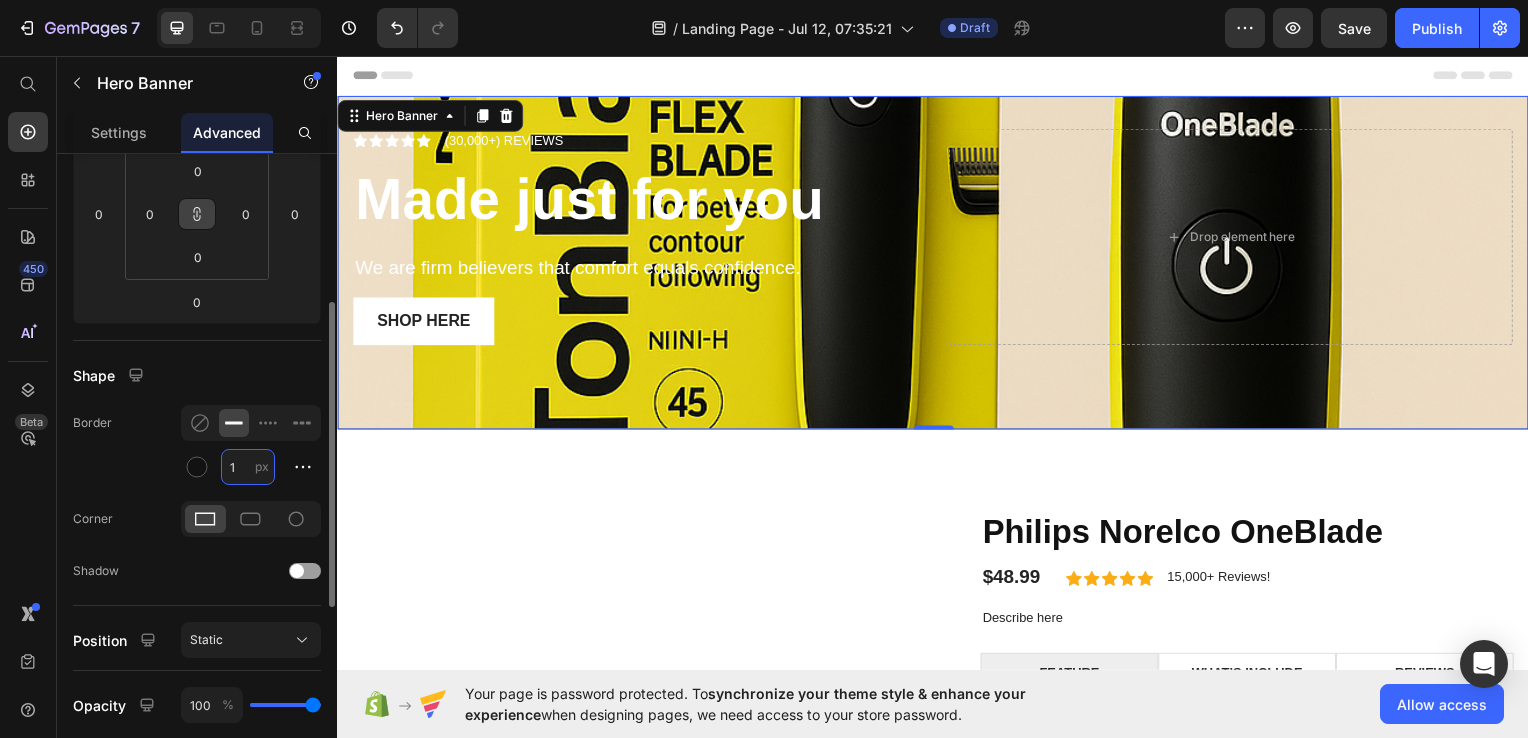click on "1" at bounding box center (248, 467) 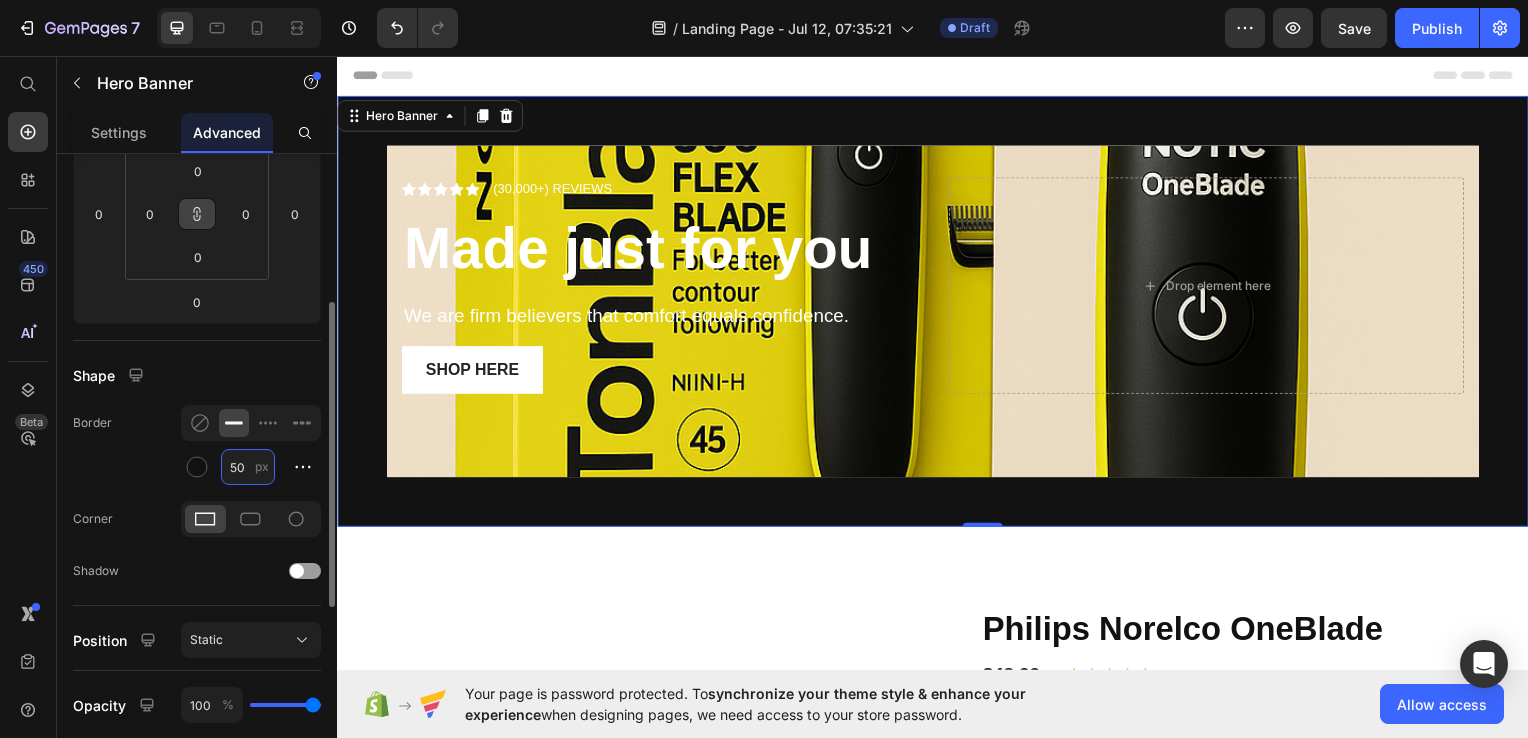 type on "5" 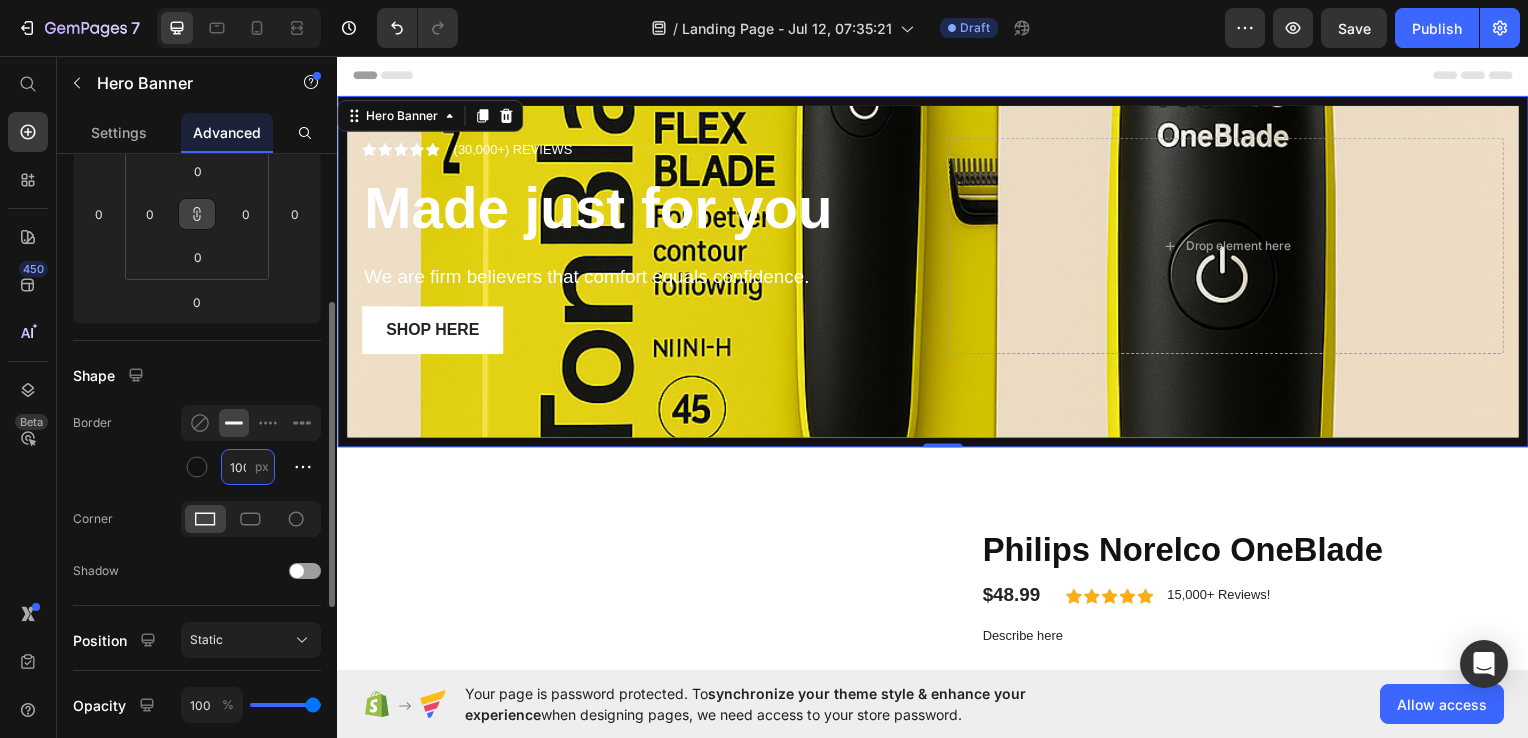 scroll, scrollTop: 0, scrollLeft: 3, axis: horizontal 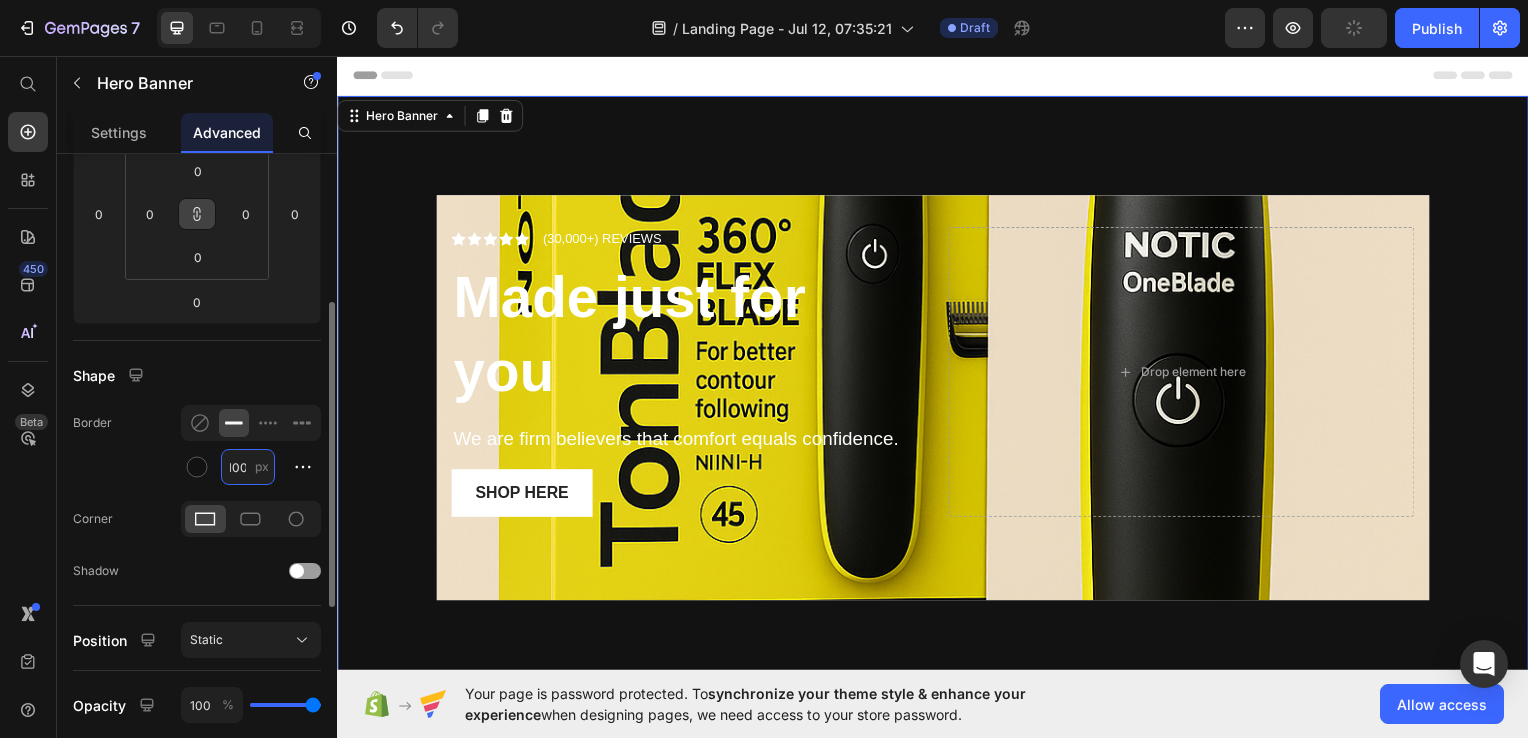 type on "1" 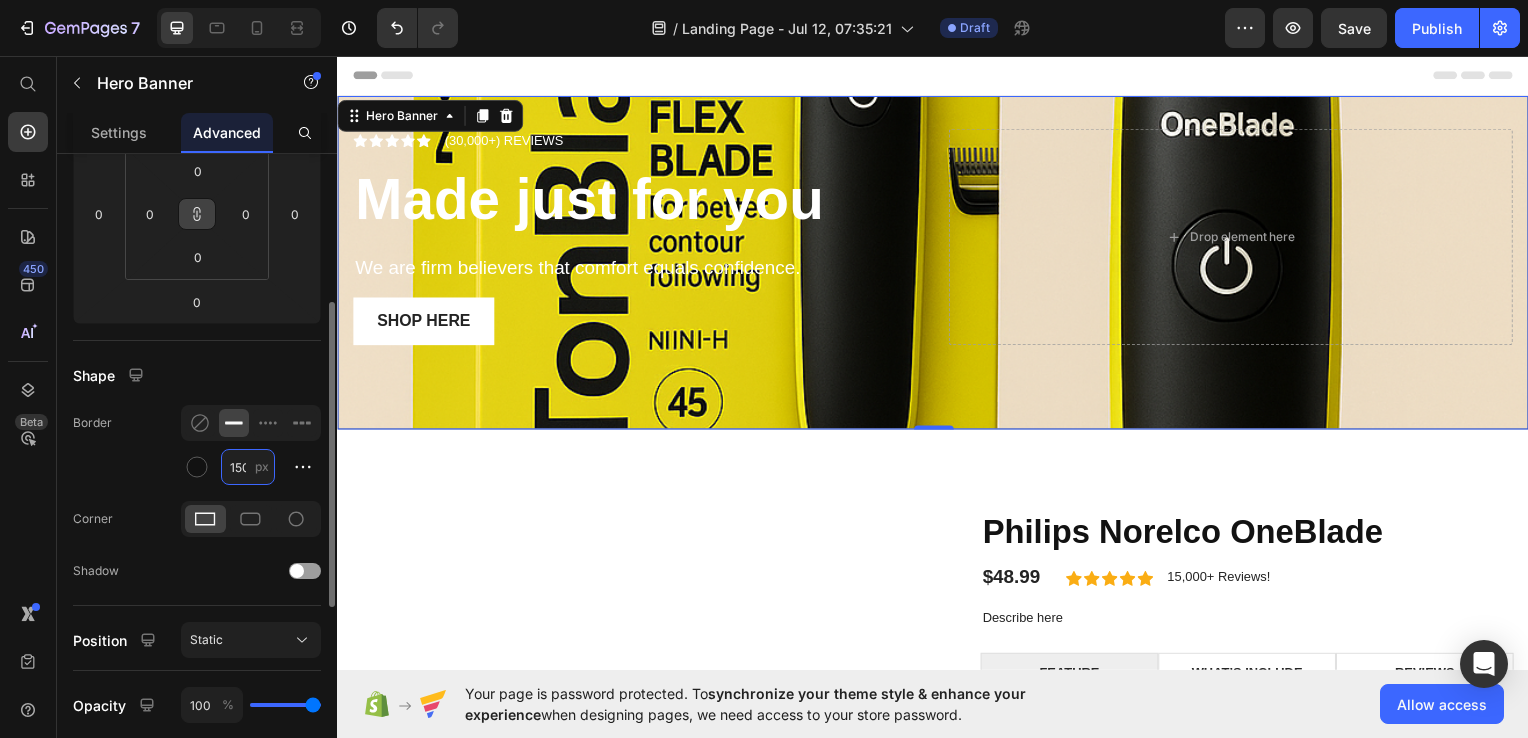 scroll, scrollTop: 0, scrollLeft: 2, axis: horizontal 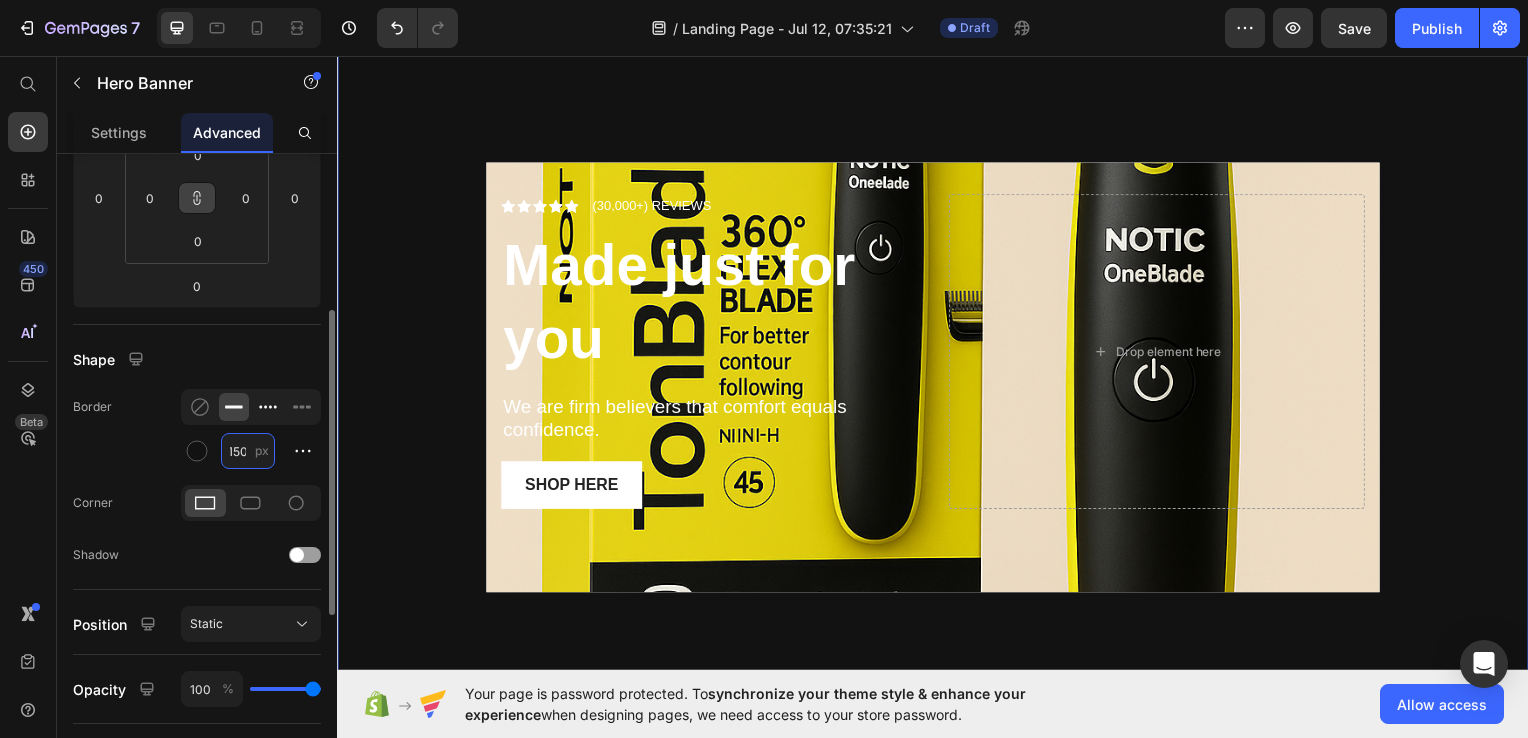 type on "150" 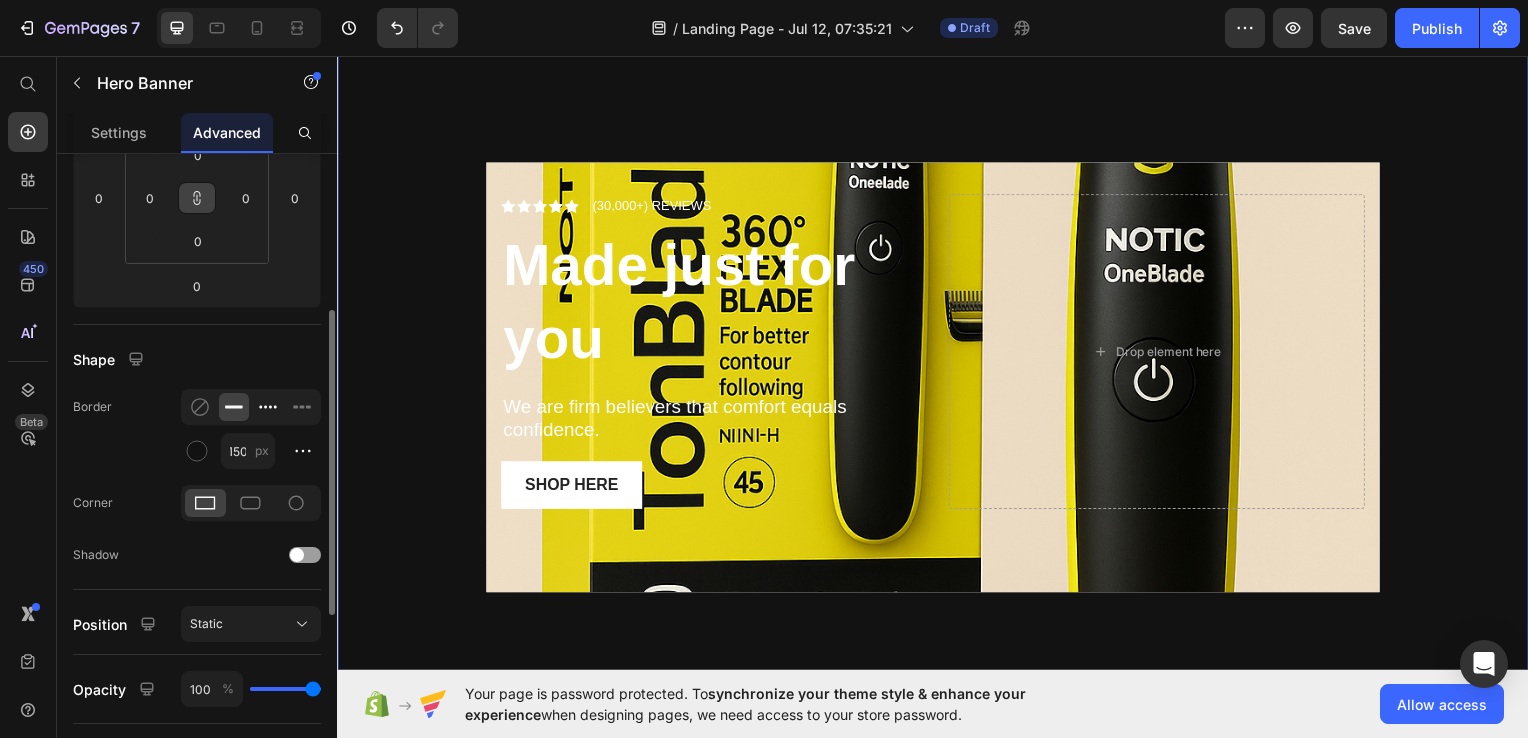 click 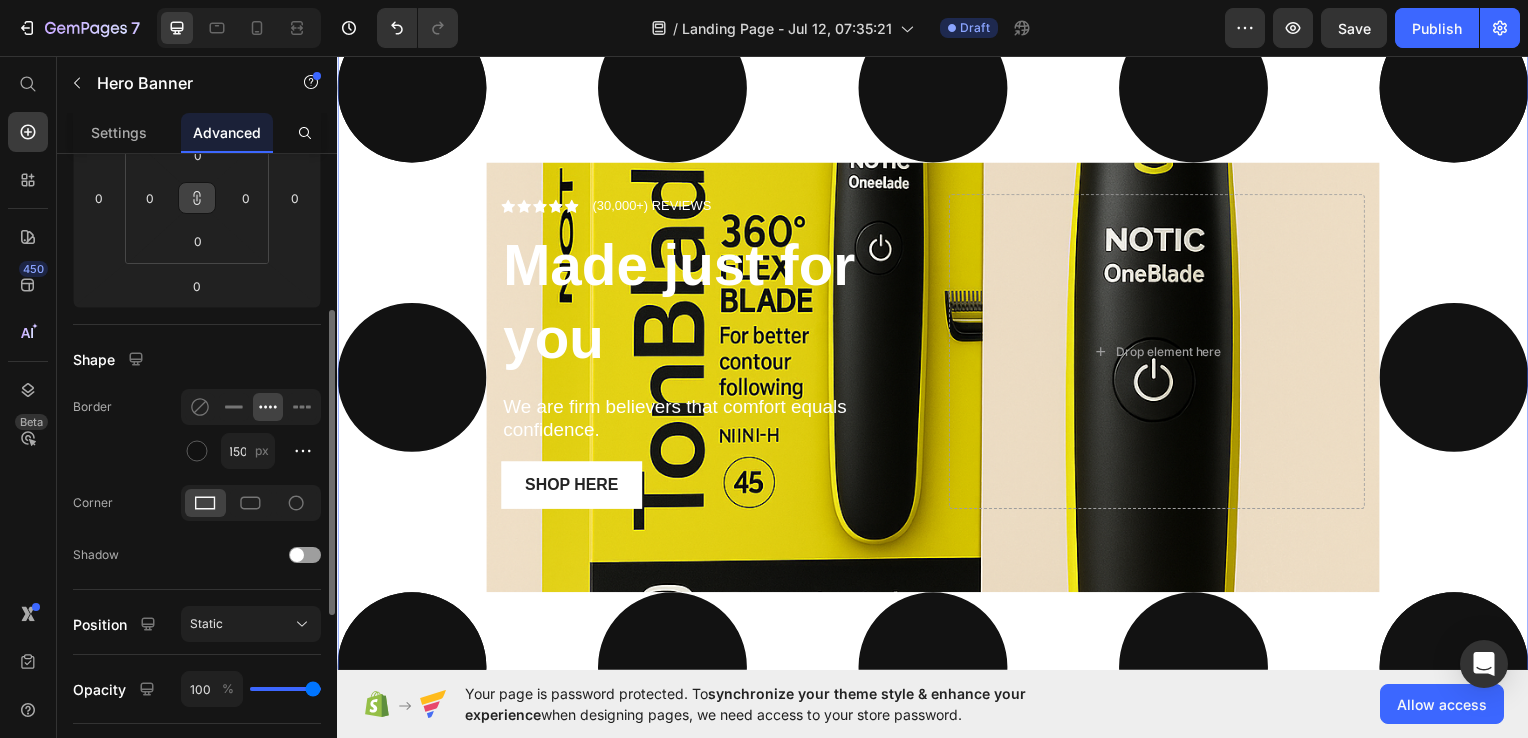 scroll, scrollTop: 0, scrollLeft: 0, axis: both 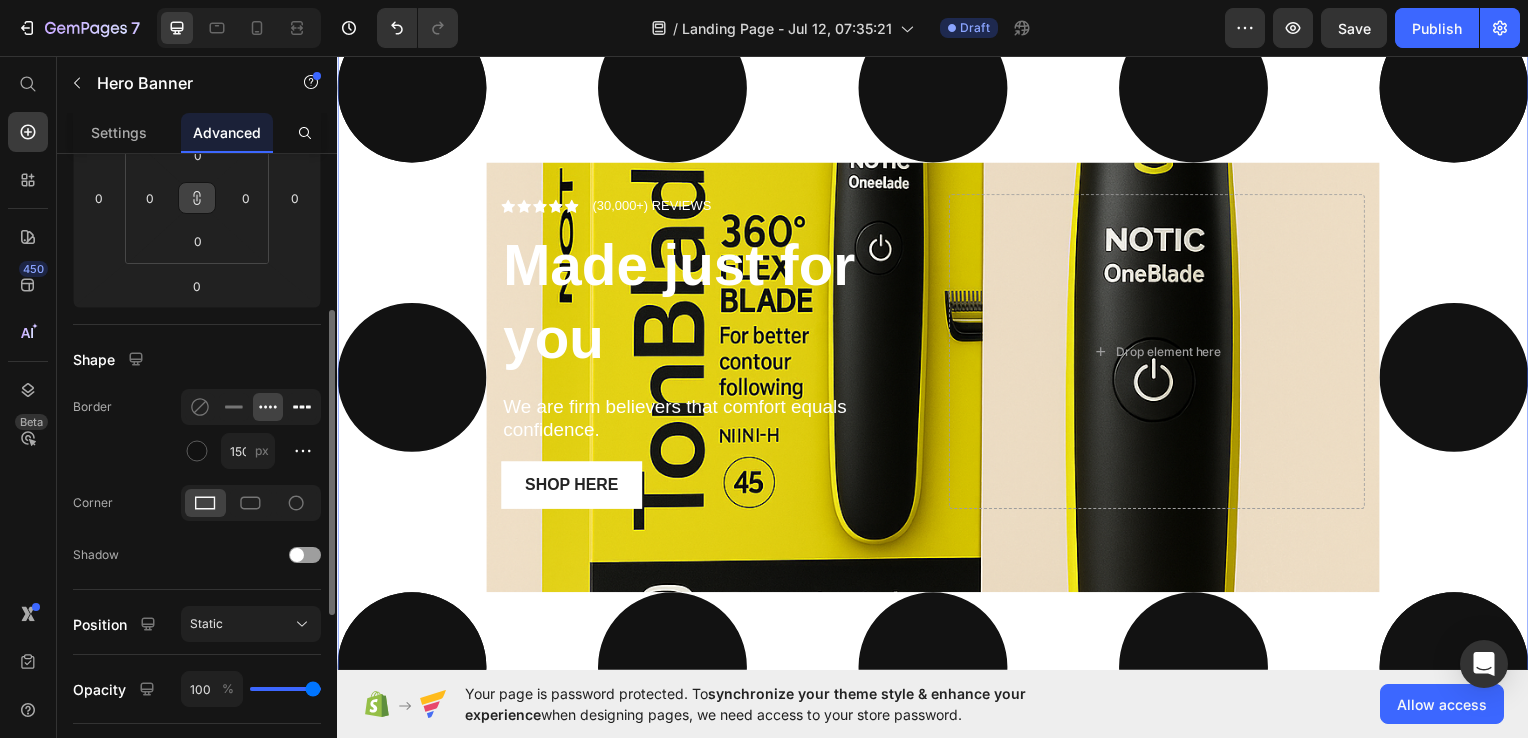 click 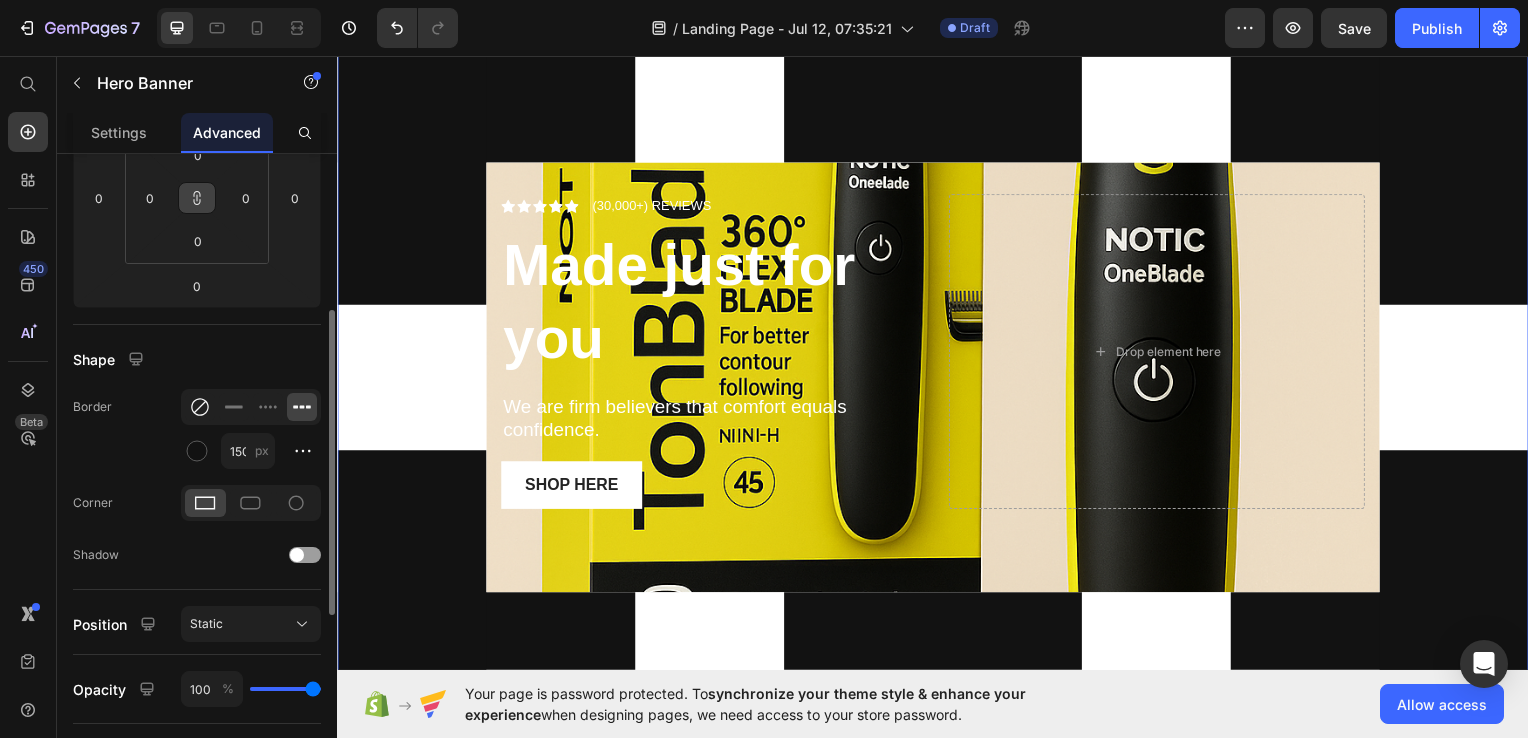 click 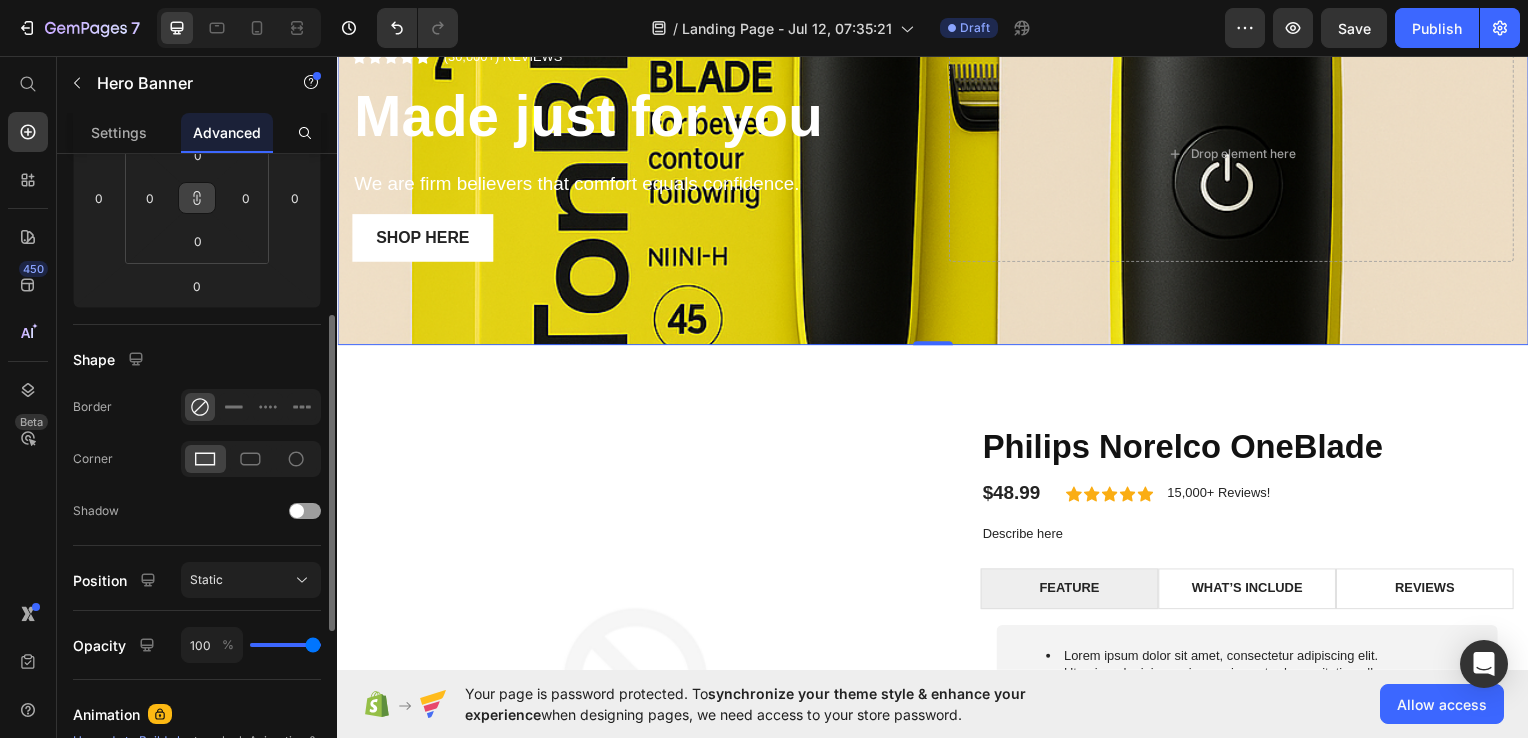 scroll, scrollTop: 0, scrollLeft: 0, axis: both 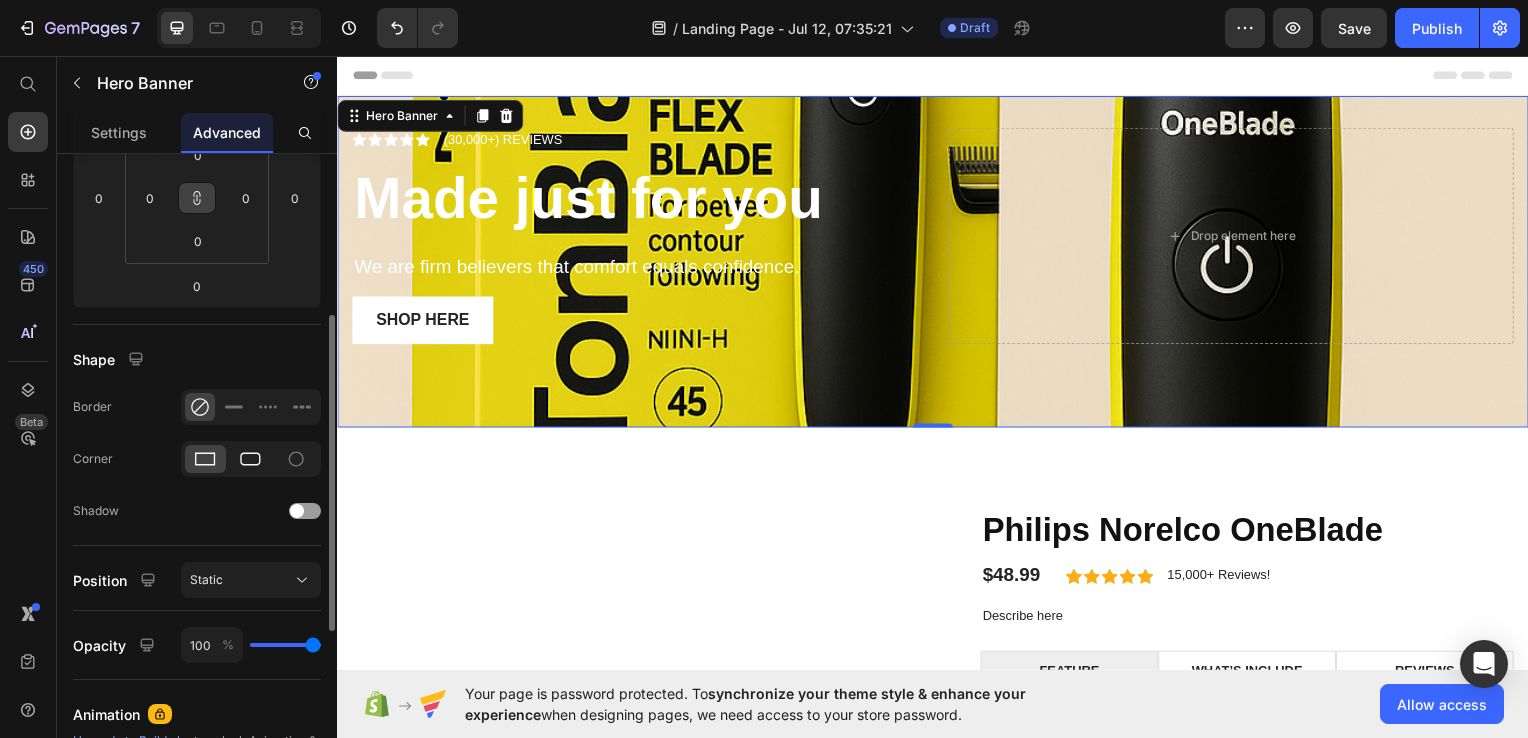 click 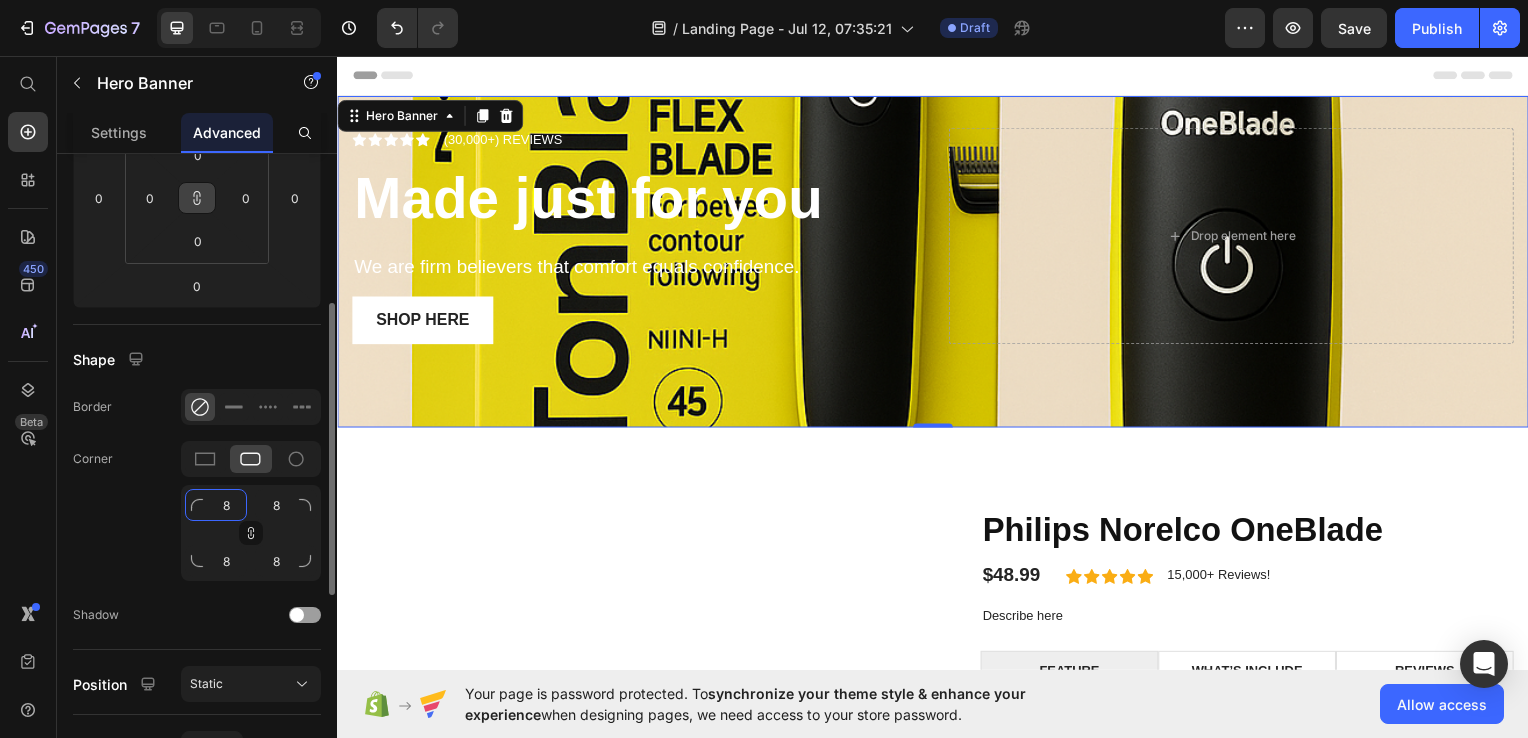 click on "8" 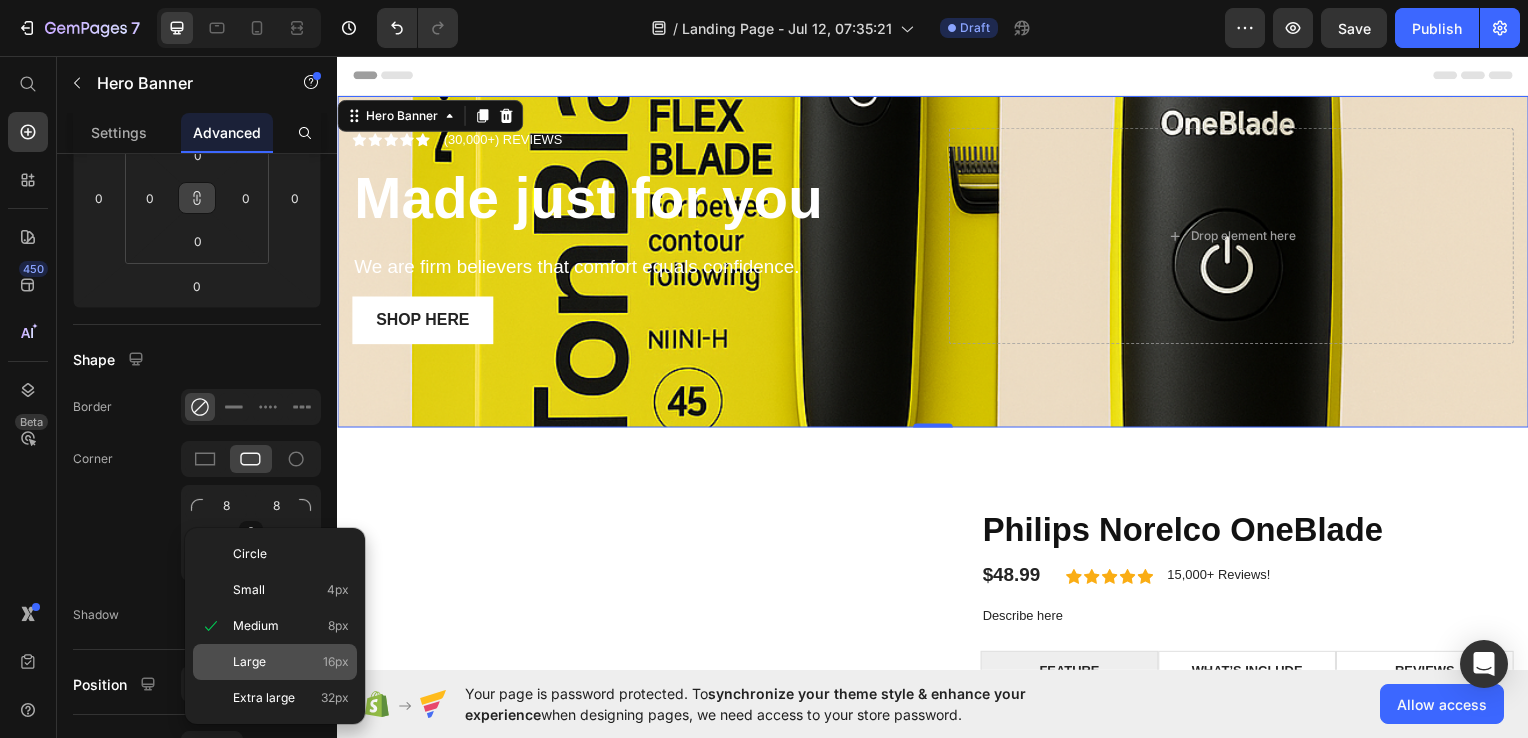 click on "Large" at bounding box center (249, 662) 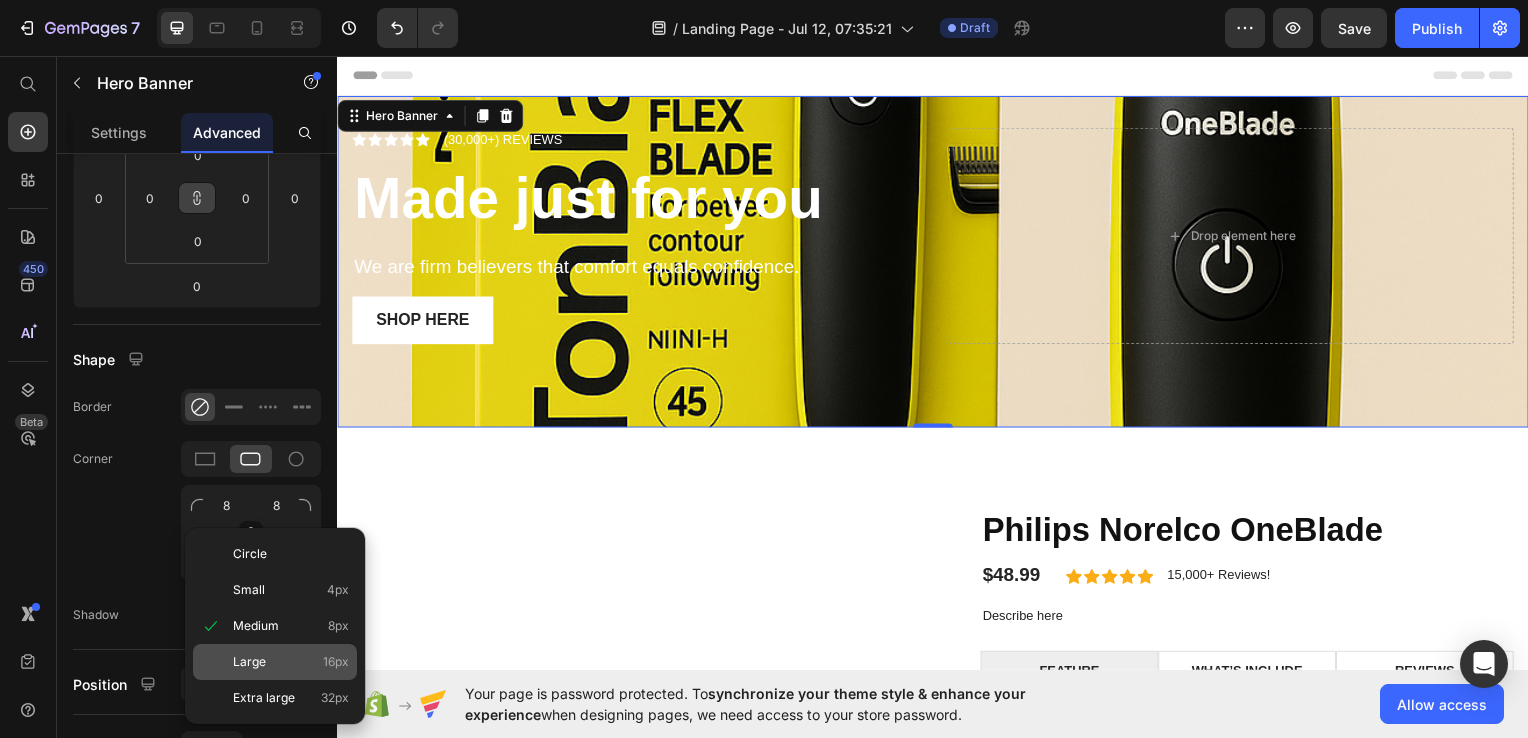 type on "16" 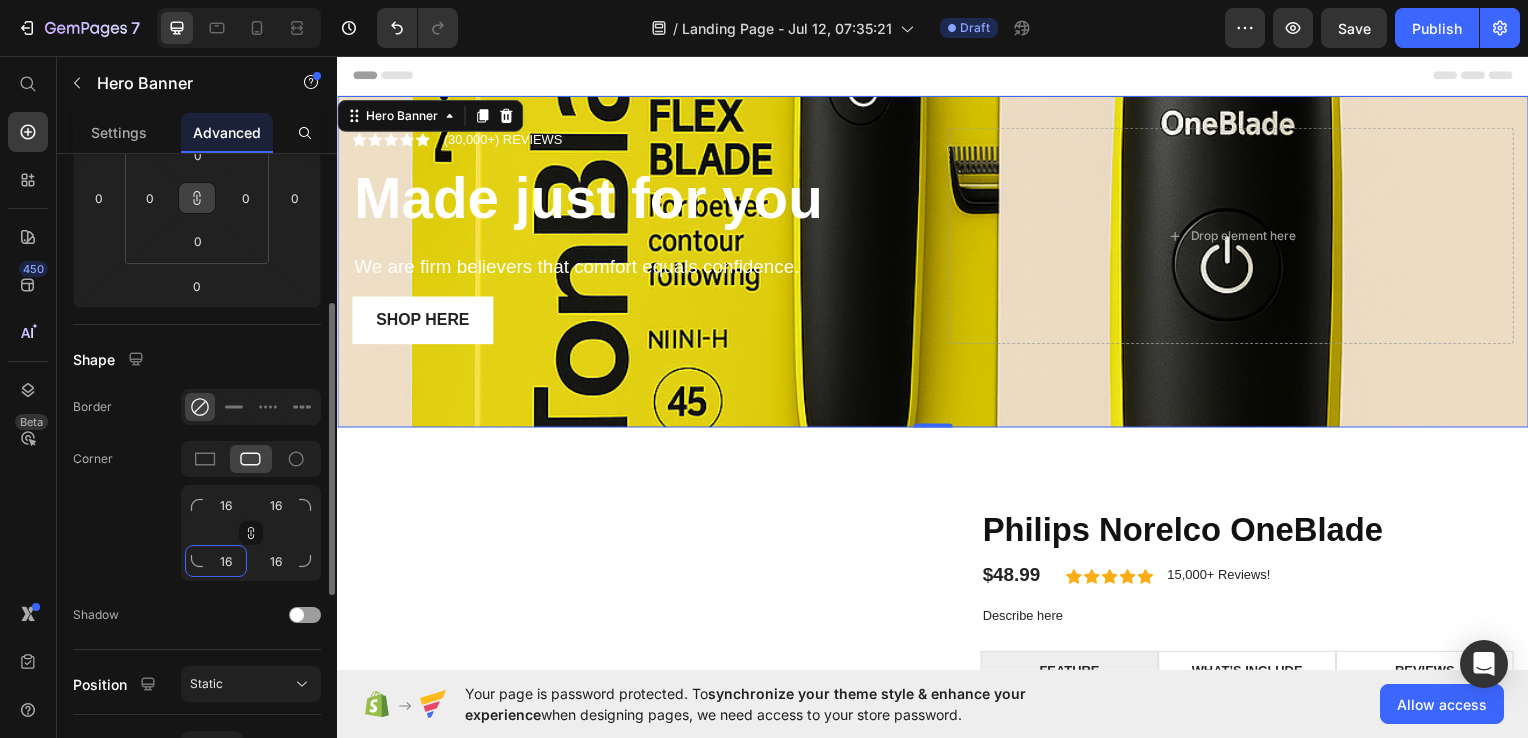 click on "16" 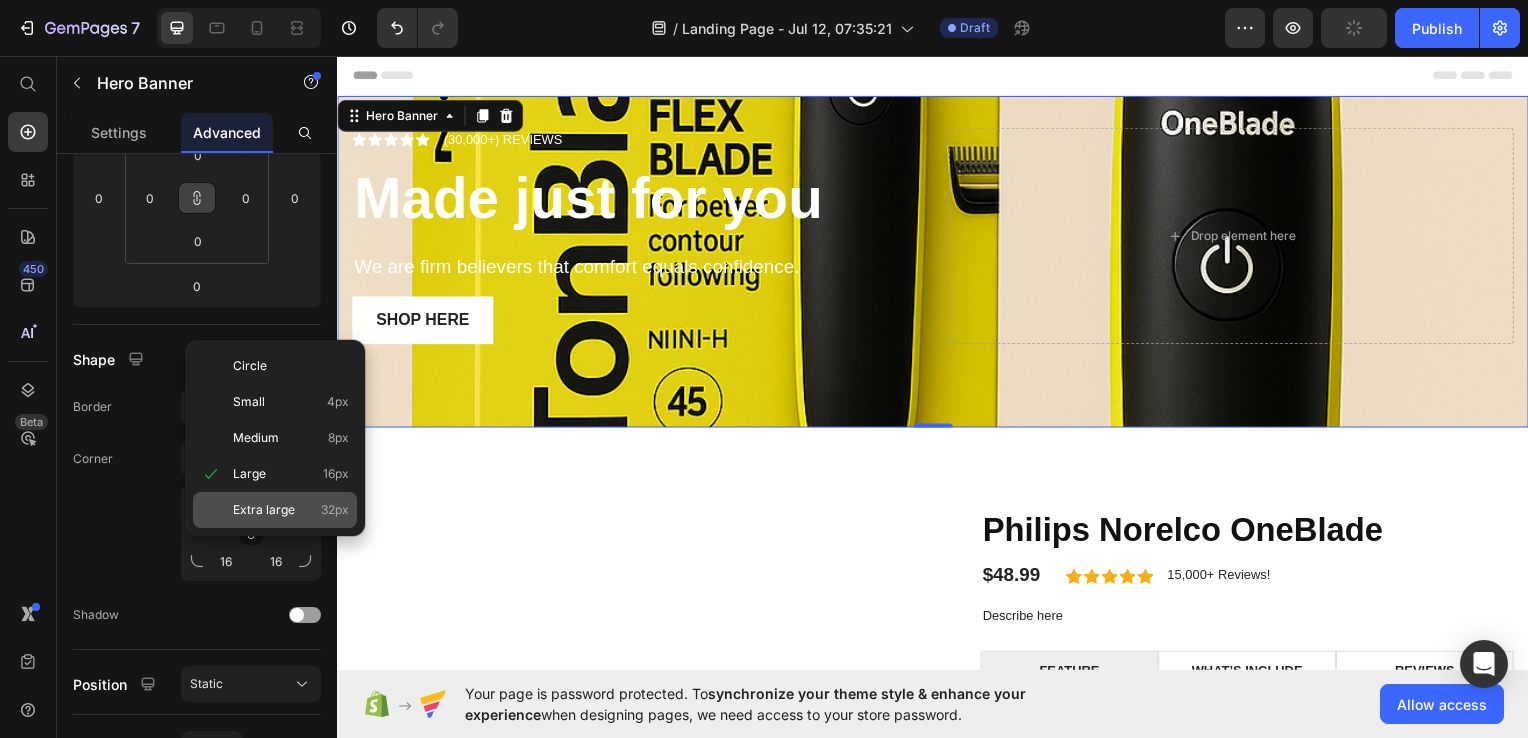 click on "Extra large 32px" 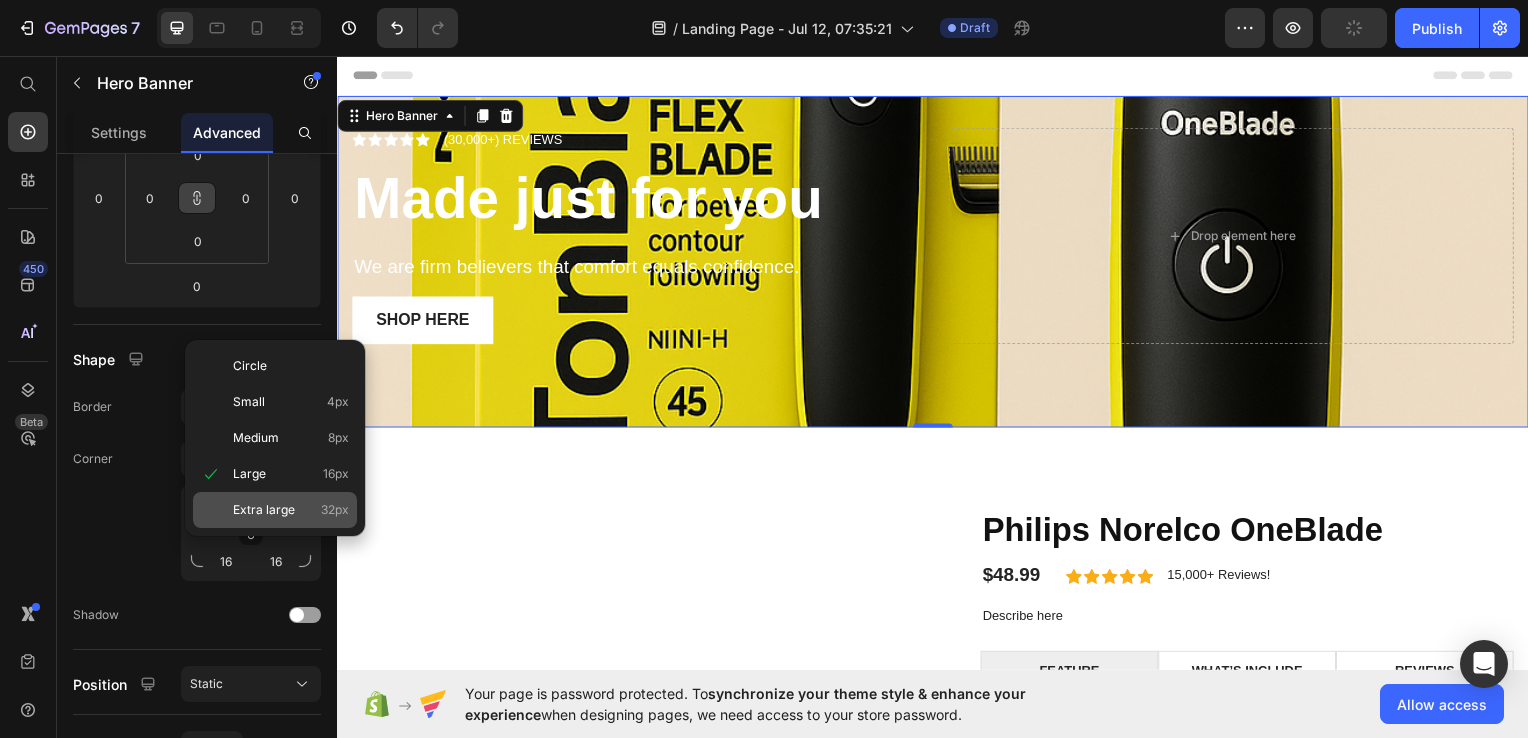 type on "32" 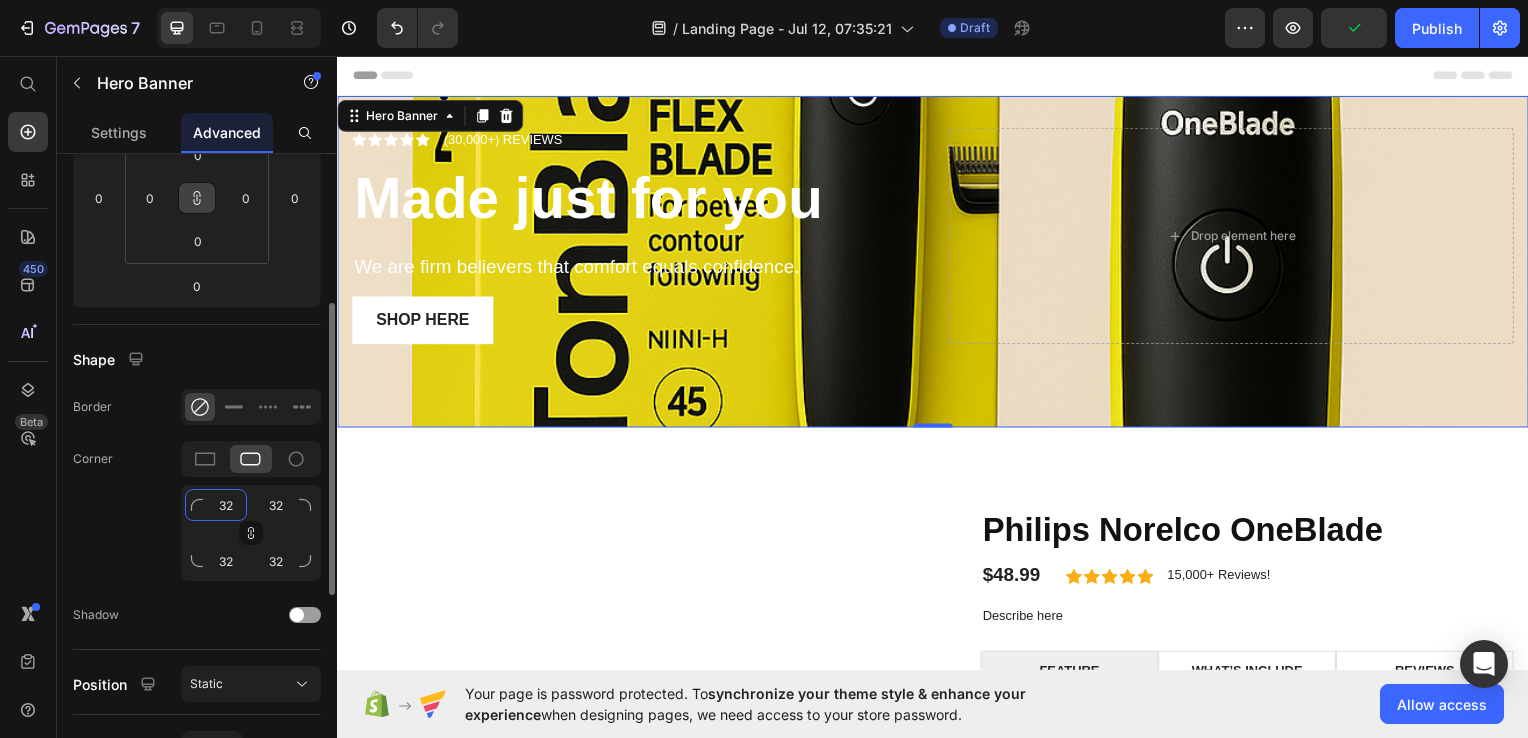 click on "32" 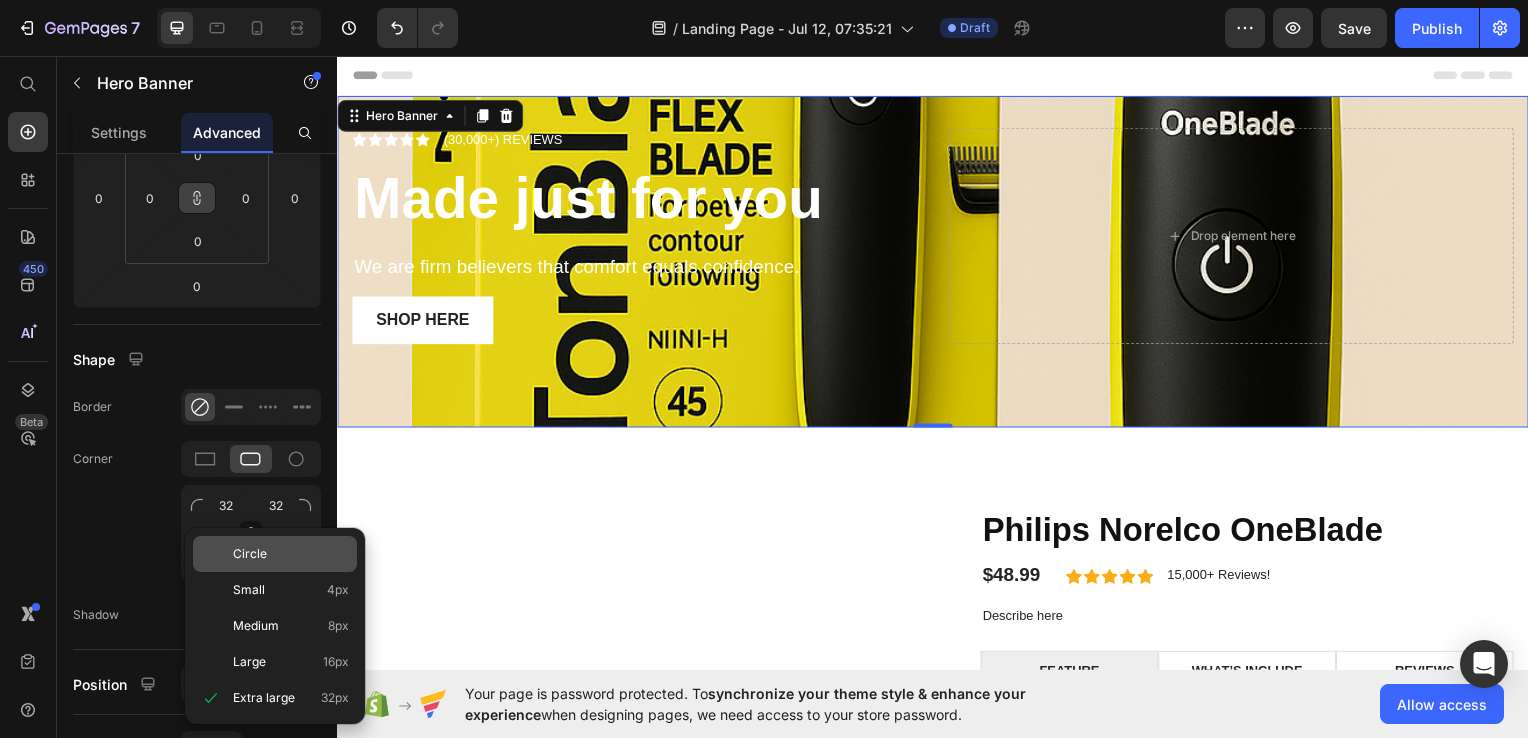 click on "Circle" at bounding box center [291, 554] 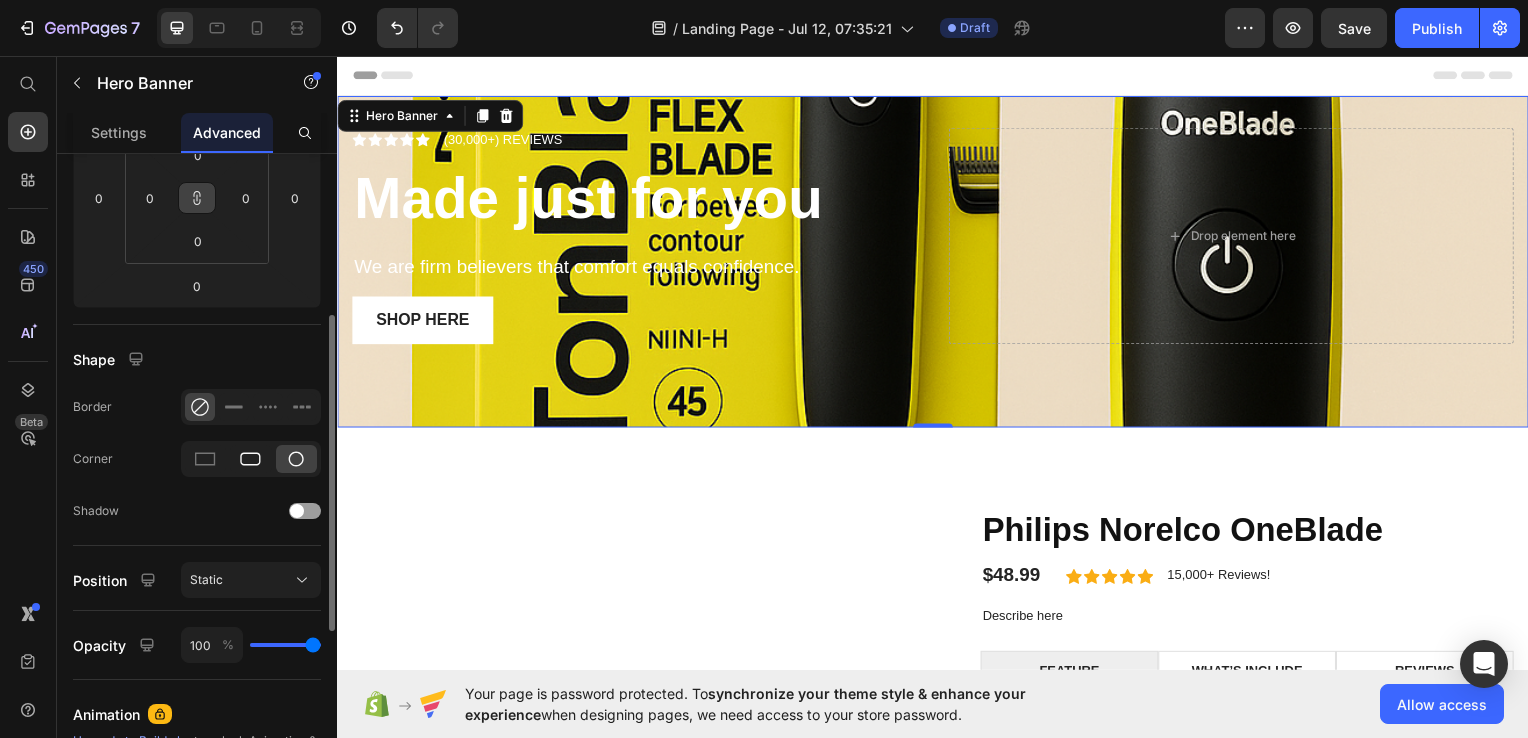 click 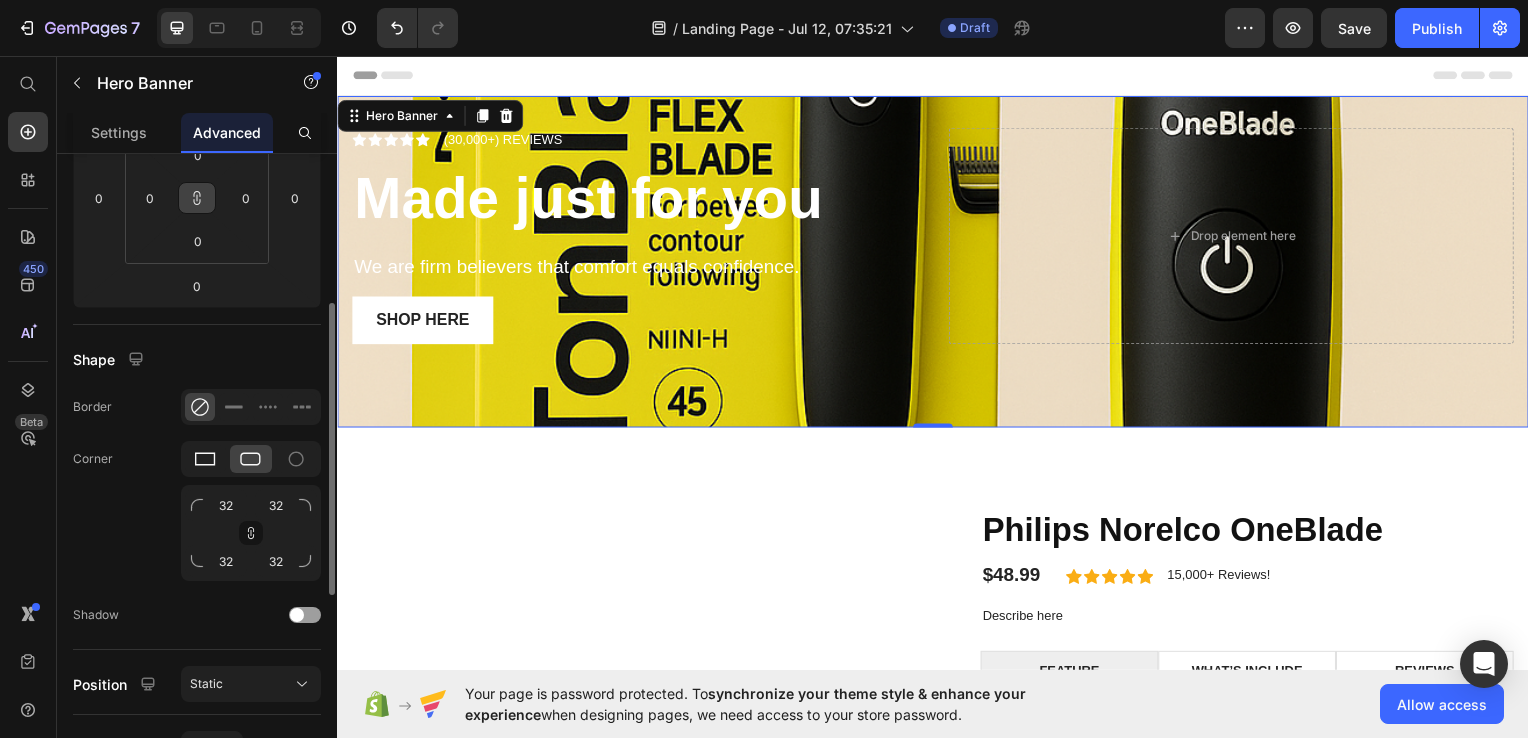 click 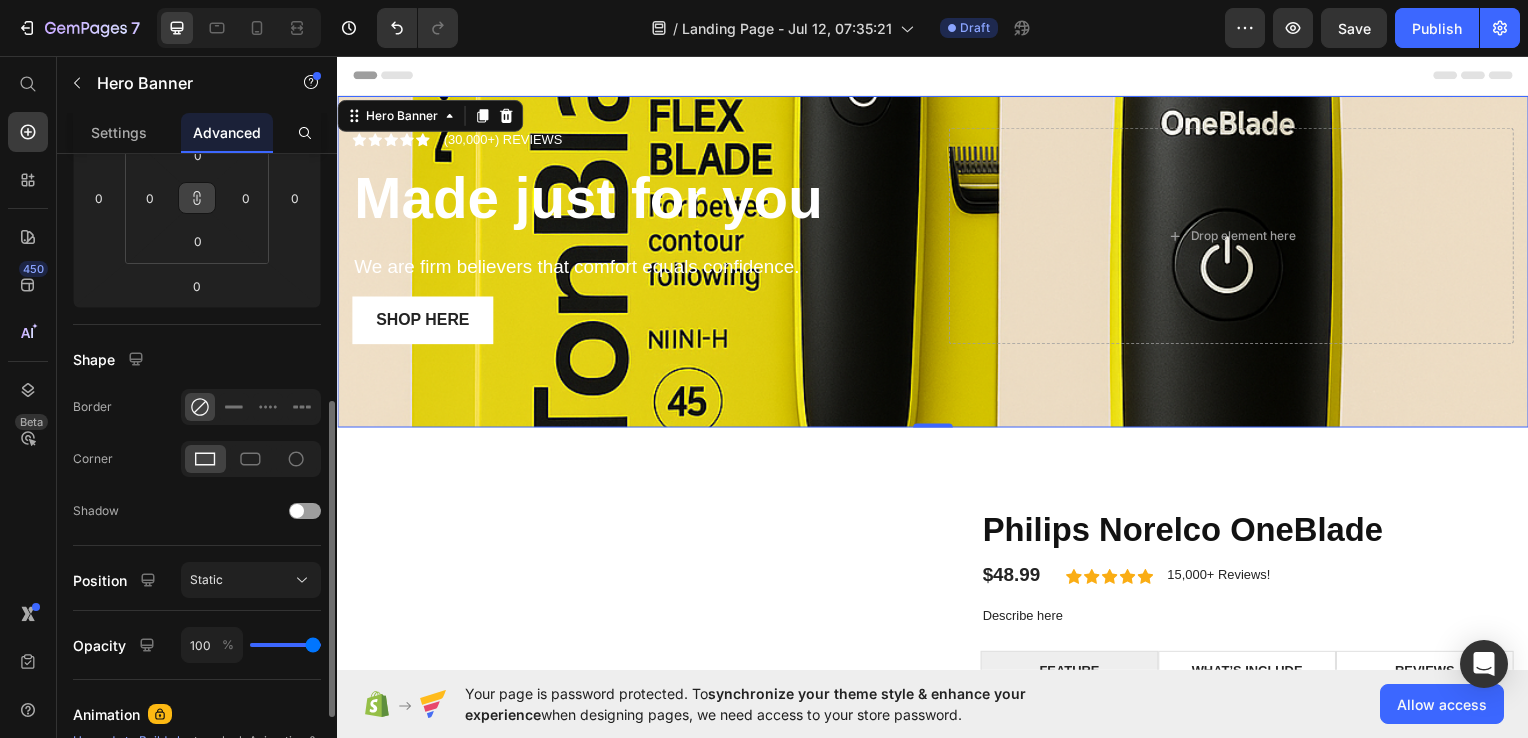 scroll, scrollTop: 386, scrollLeft: 0, axis: vertical 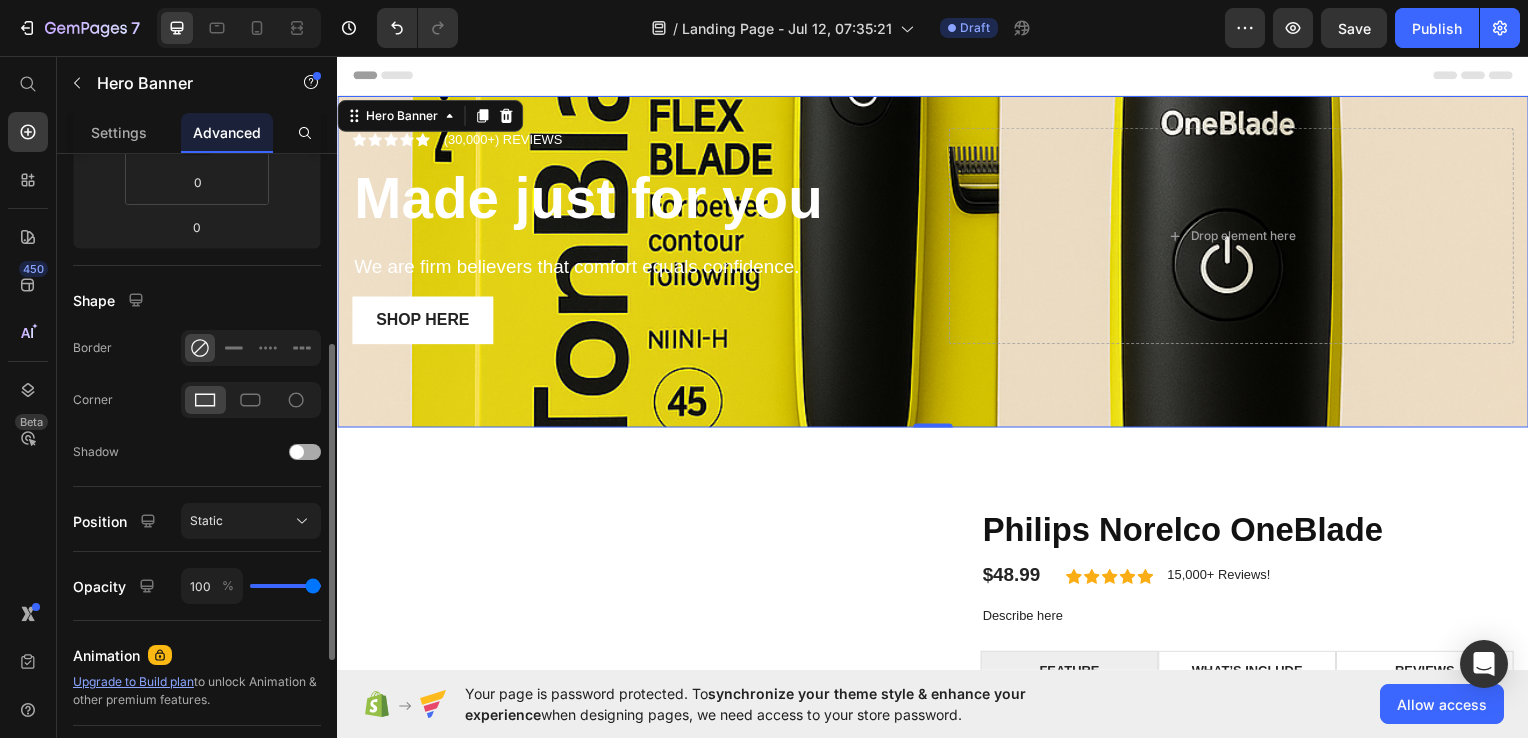 click at bounding box center [305, 452] 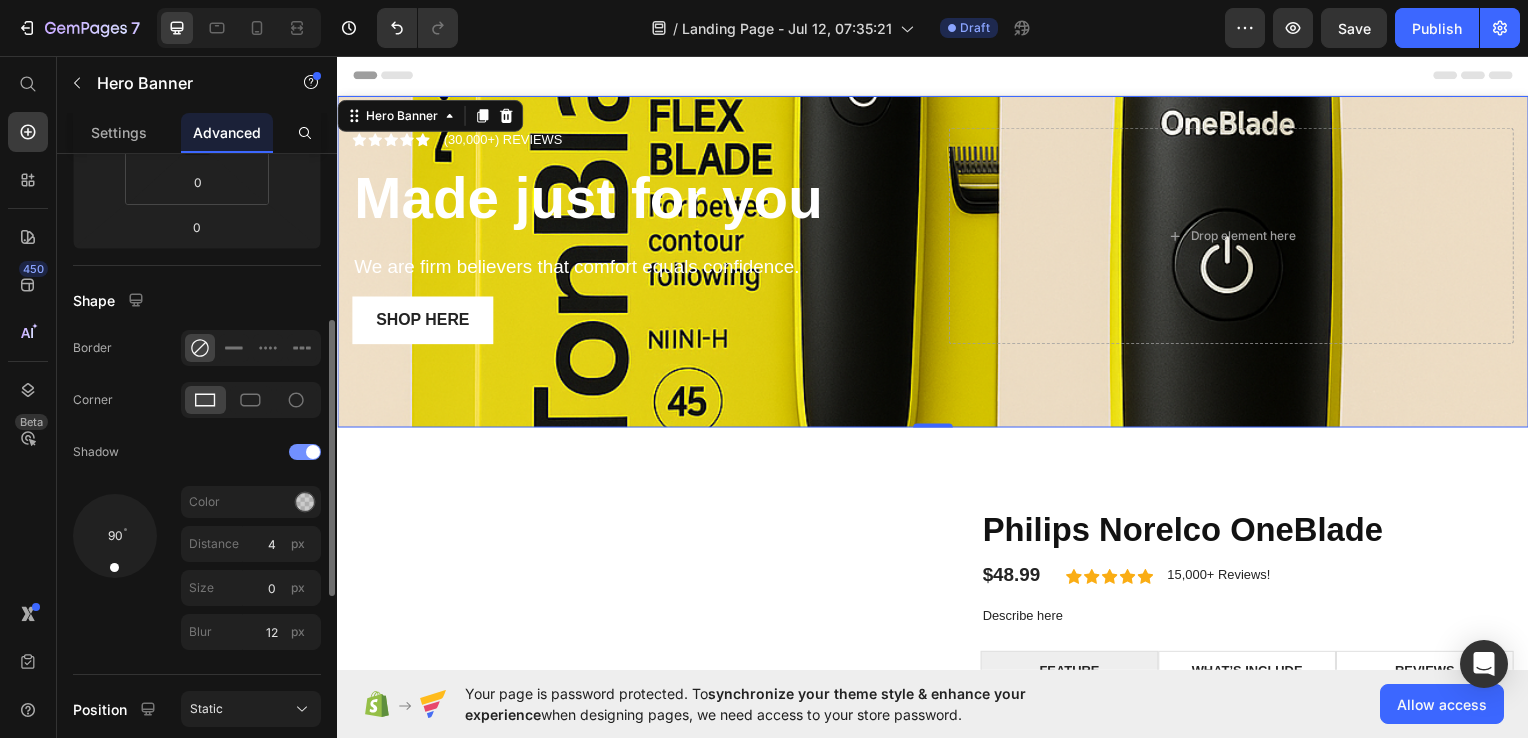 click at bounding box center (313, 452) 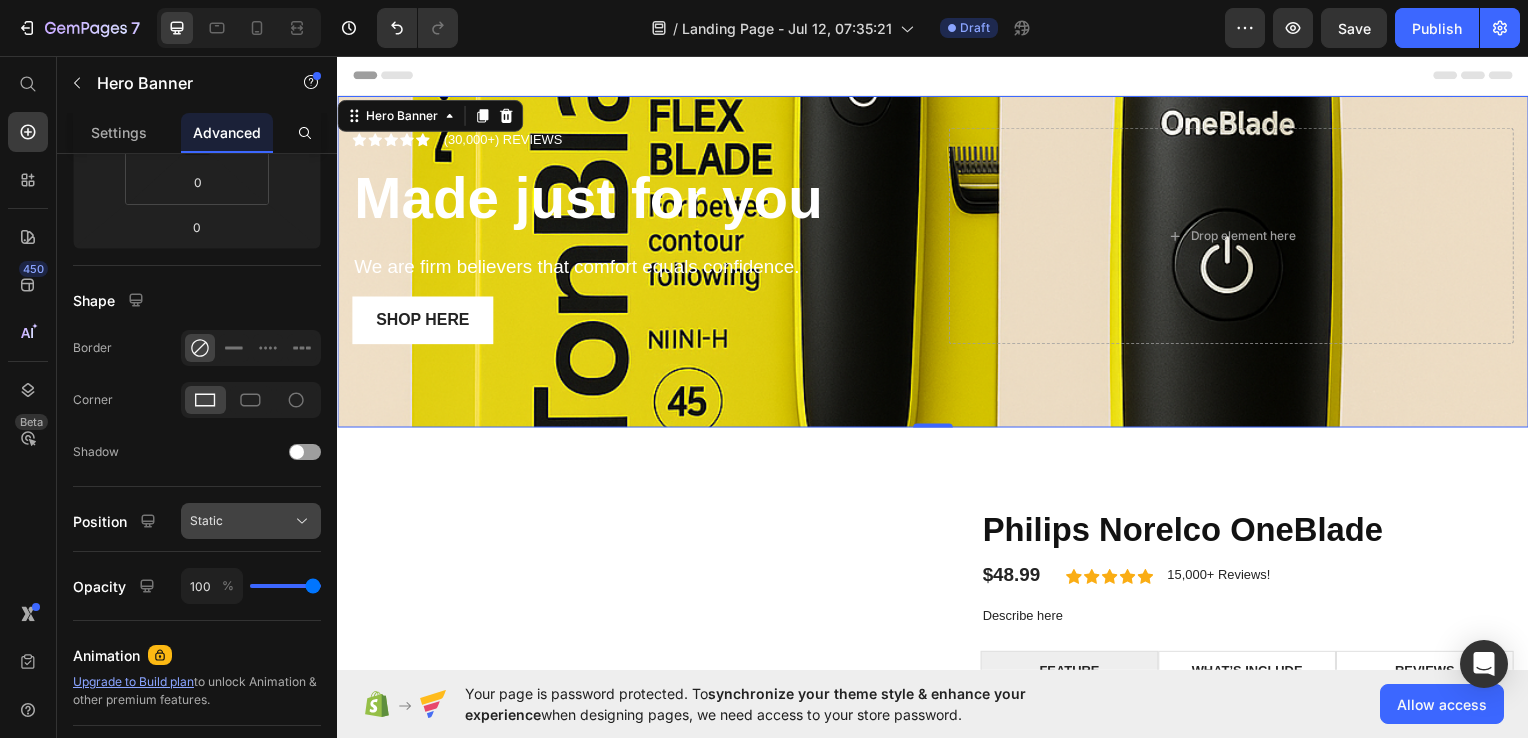 click on "Static" 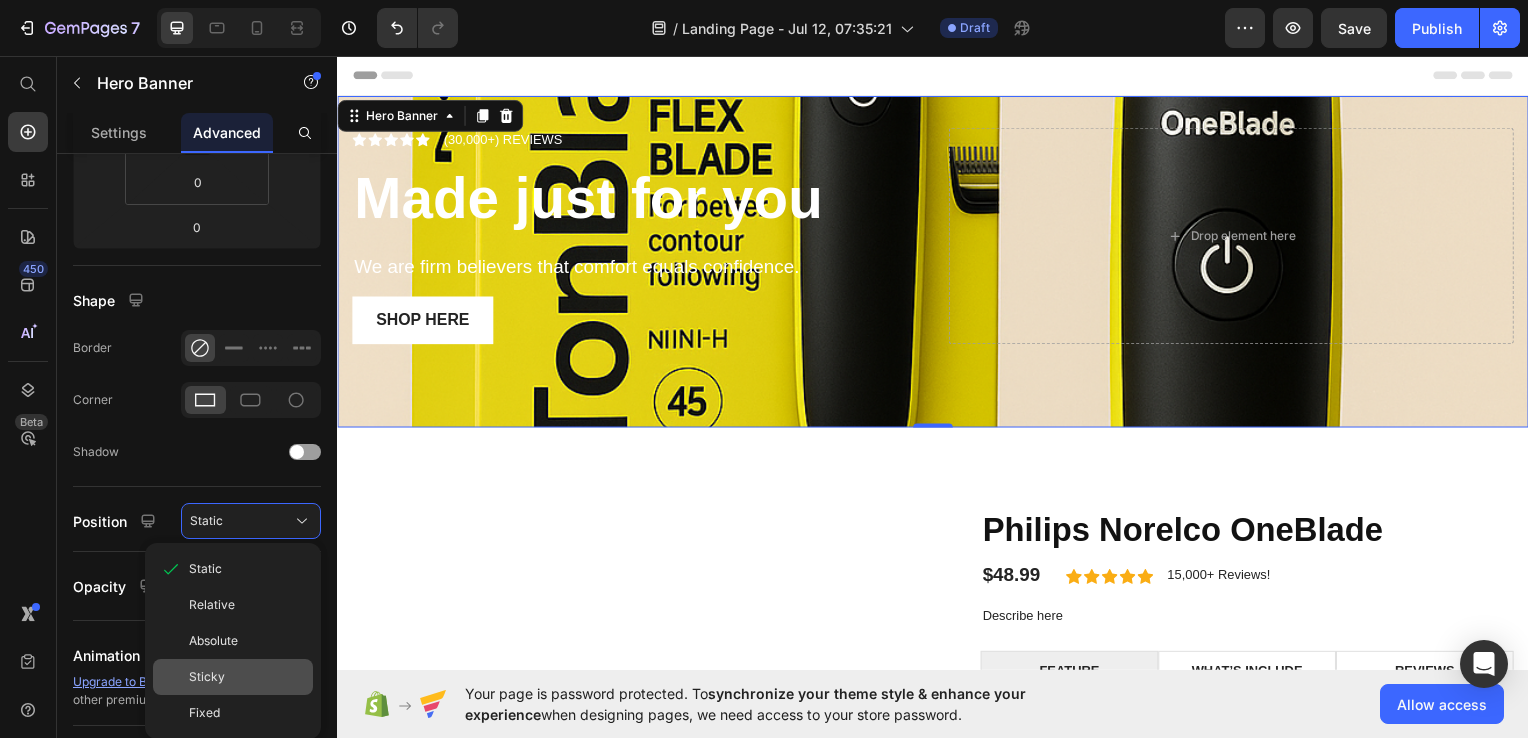 click on "Sticky" at bounding box center (247, 677) 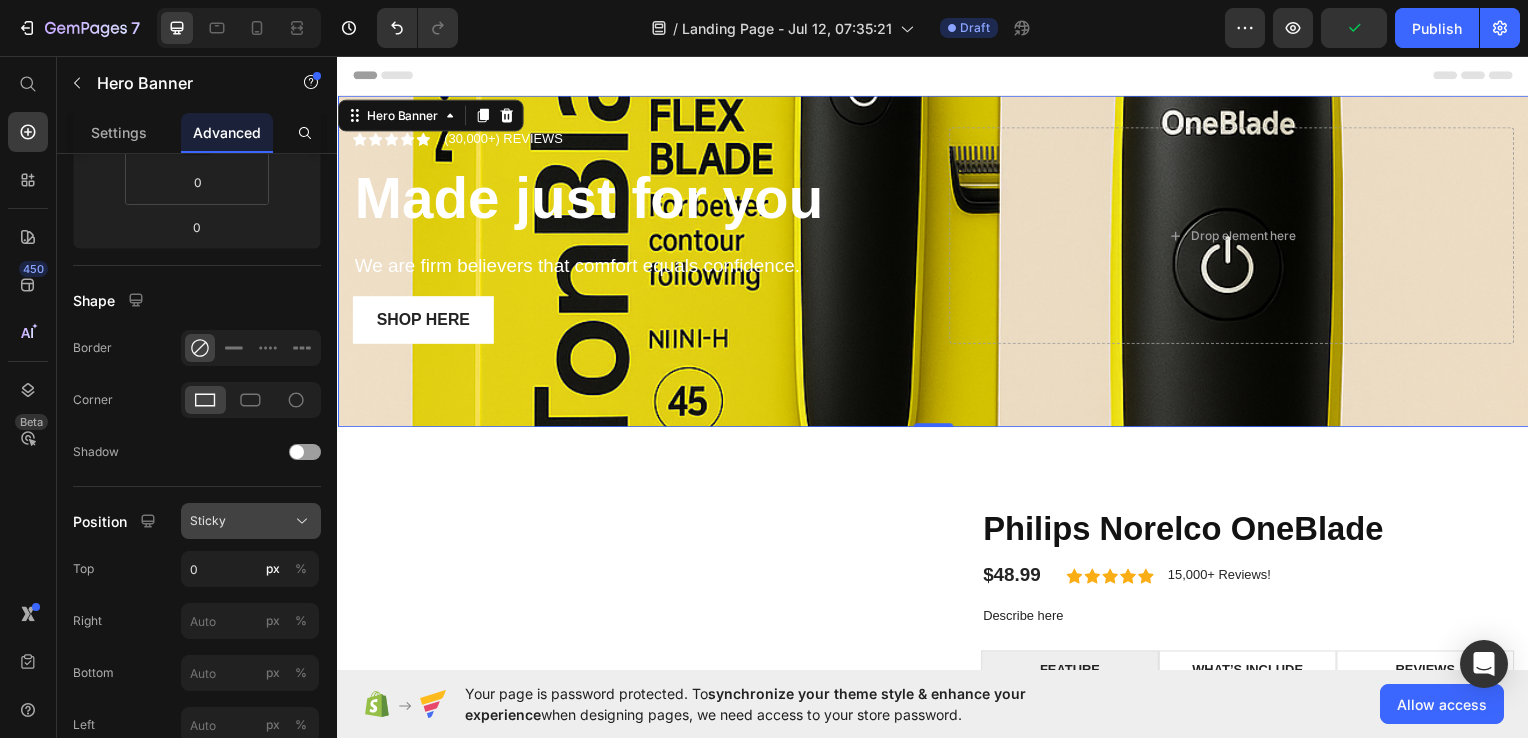 click on "Sticky" 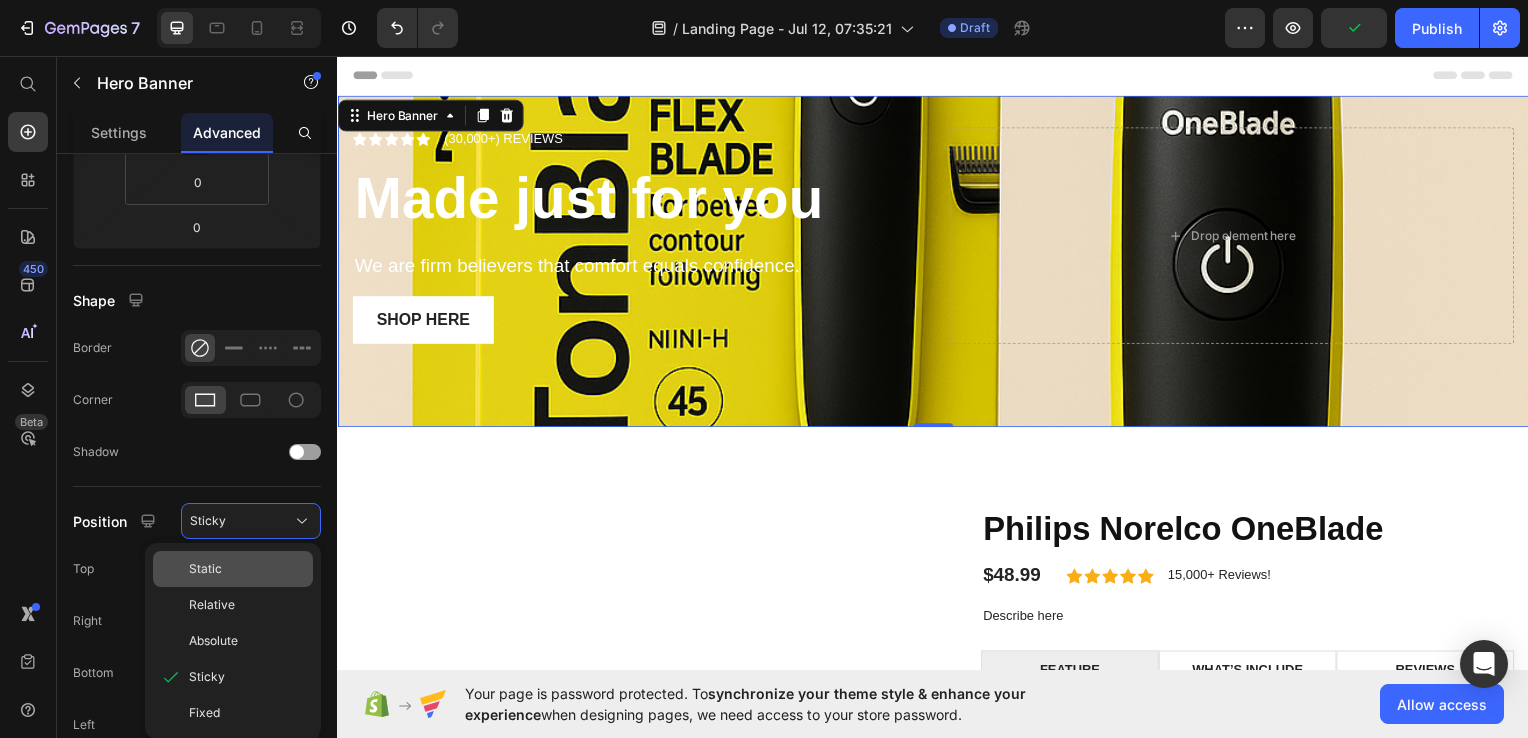 click on "Static" 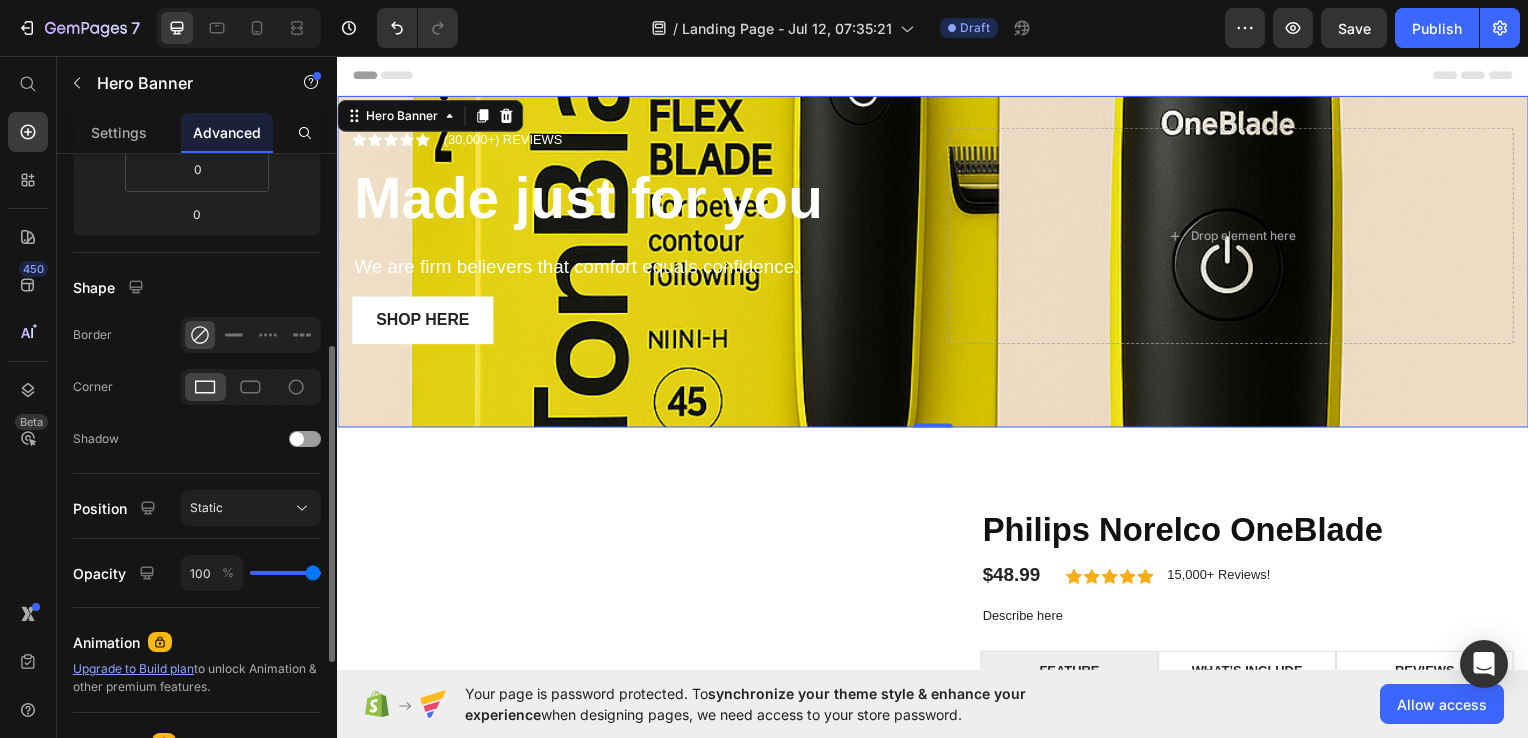 scroll, scrollTop: 392, scrollLeft: 0, axis: vertical 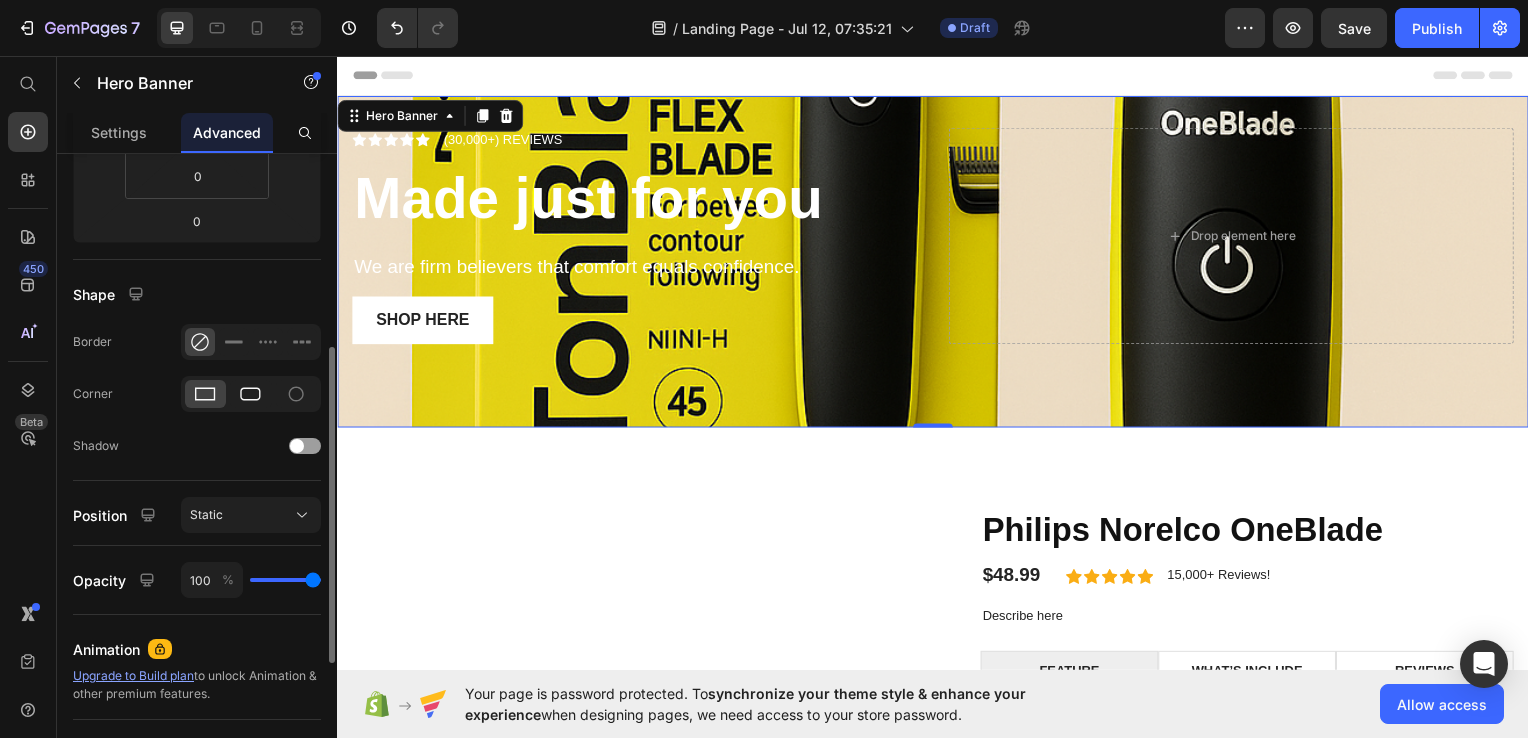 click 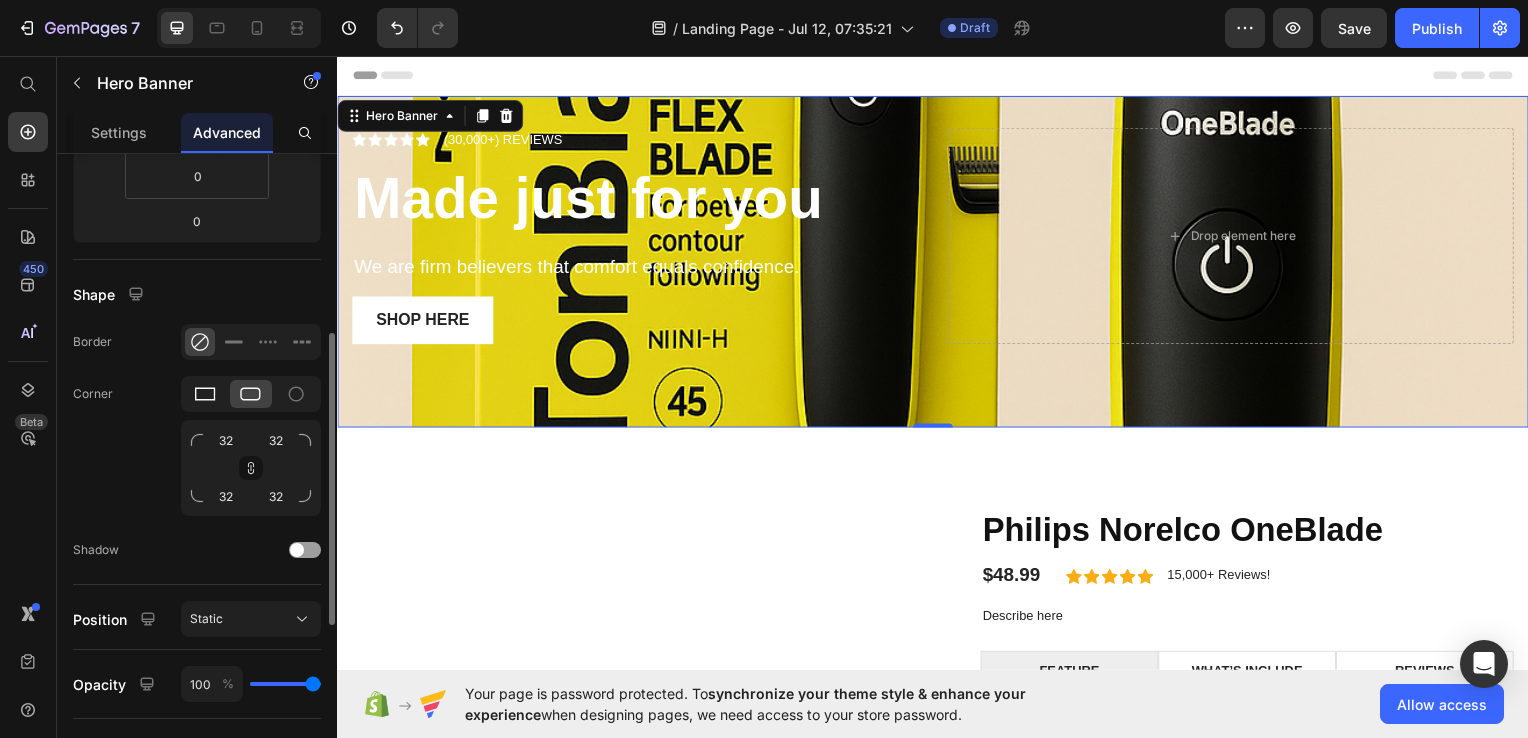 click 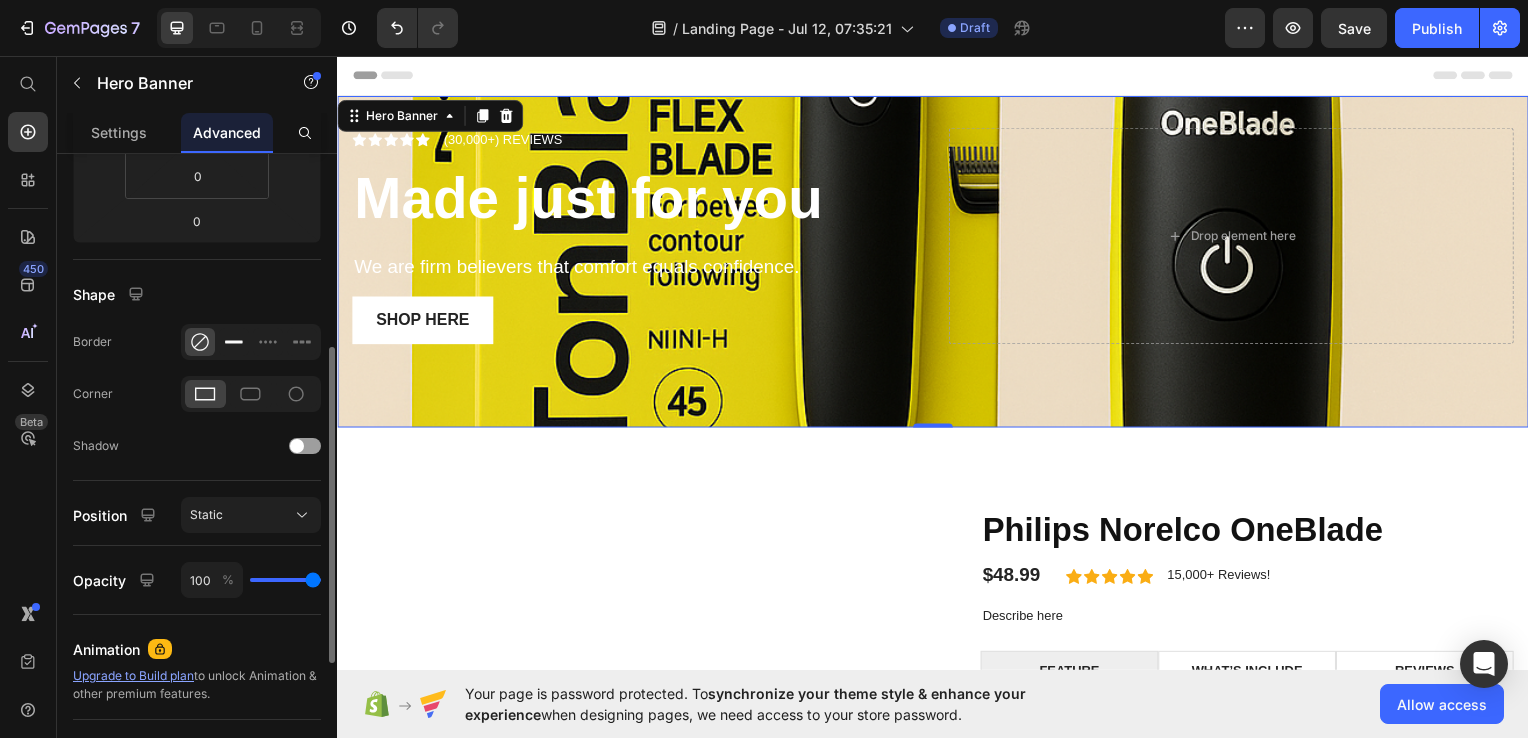 click 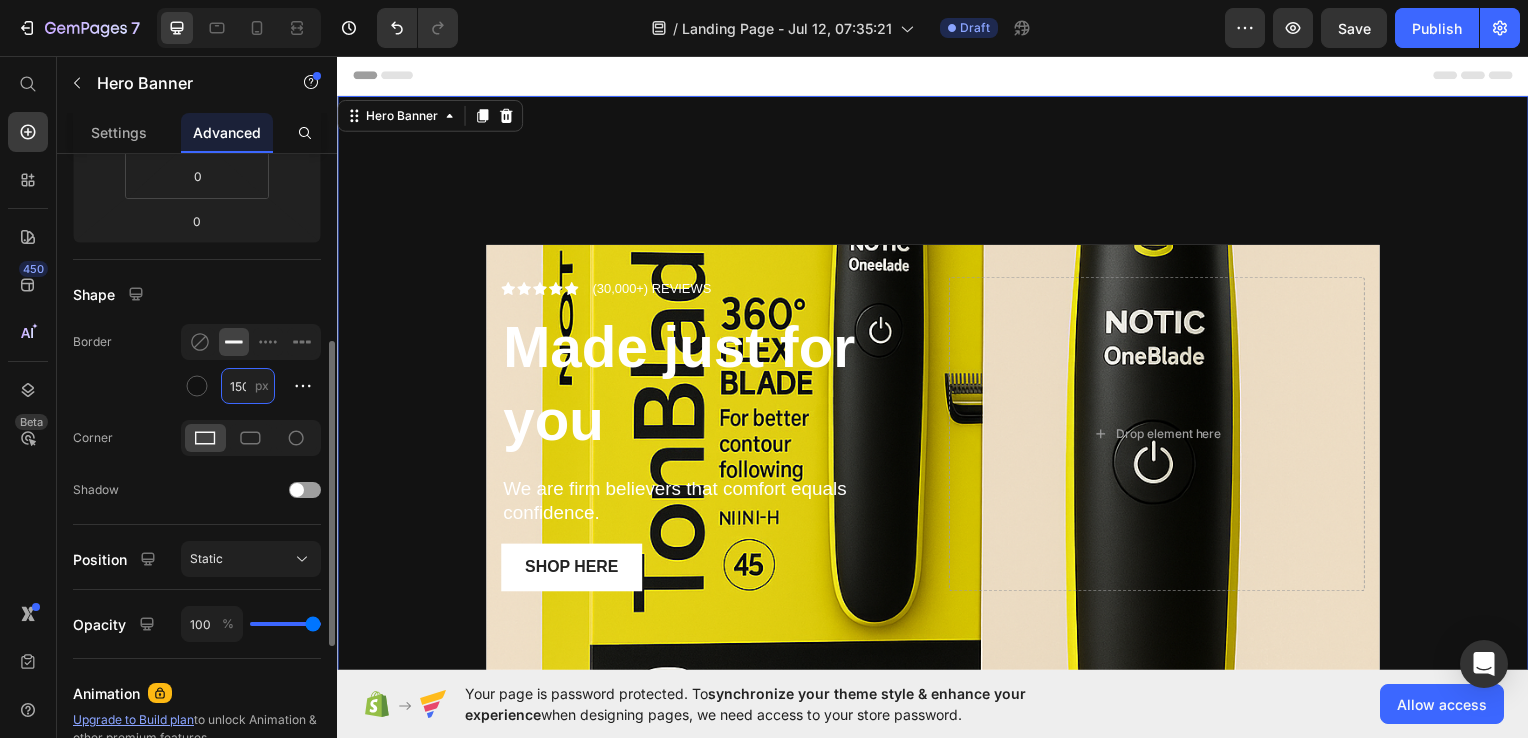 click on "150" at bounding box center (248, 386) 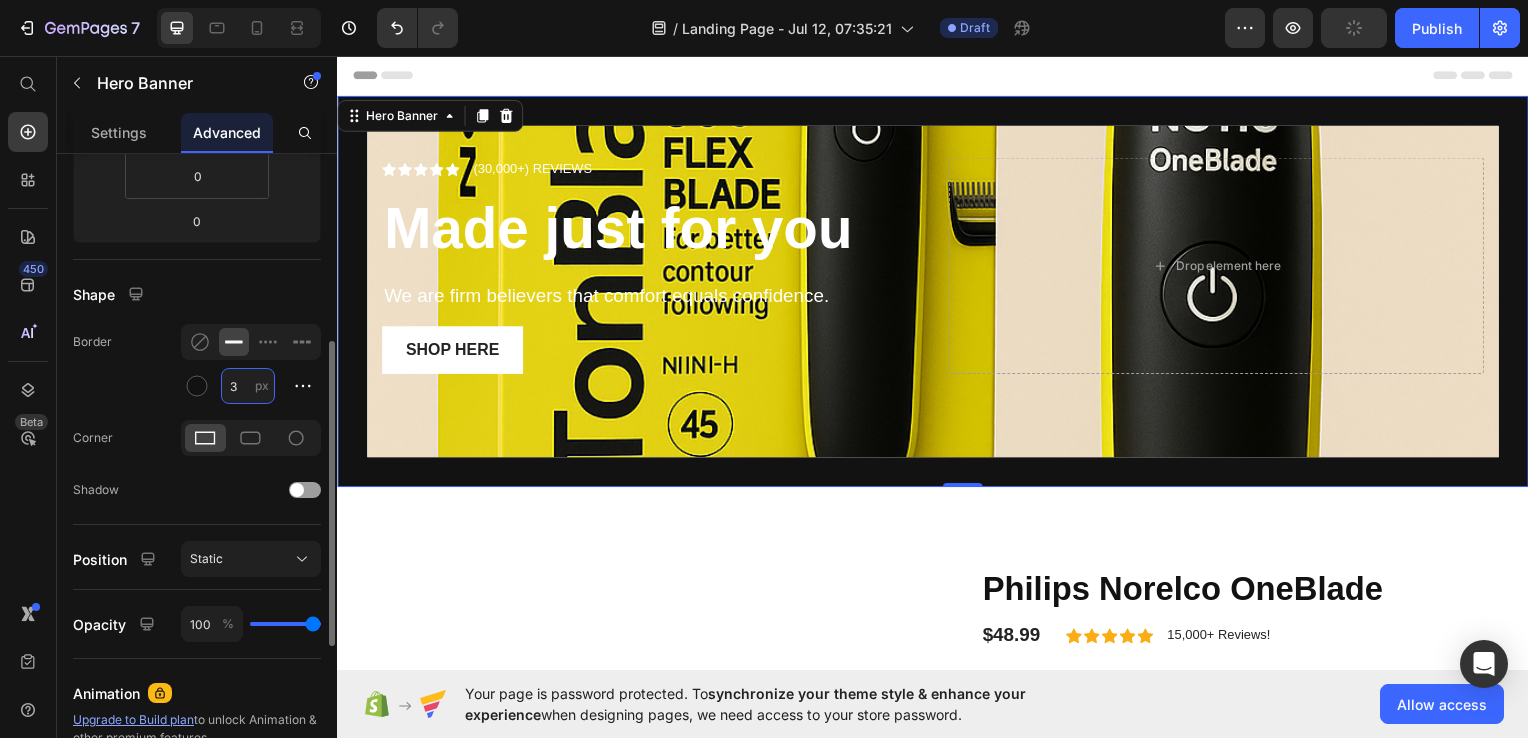 scroll, scrollTop: 0, scrollLeft: 0, axis: both 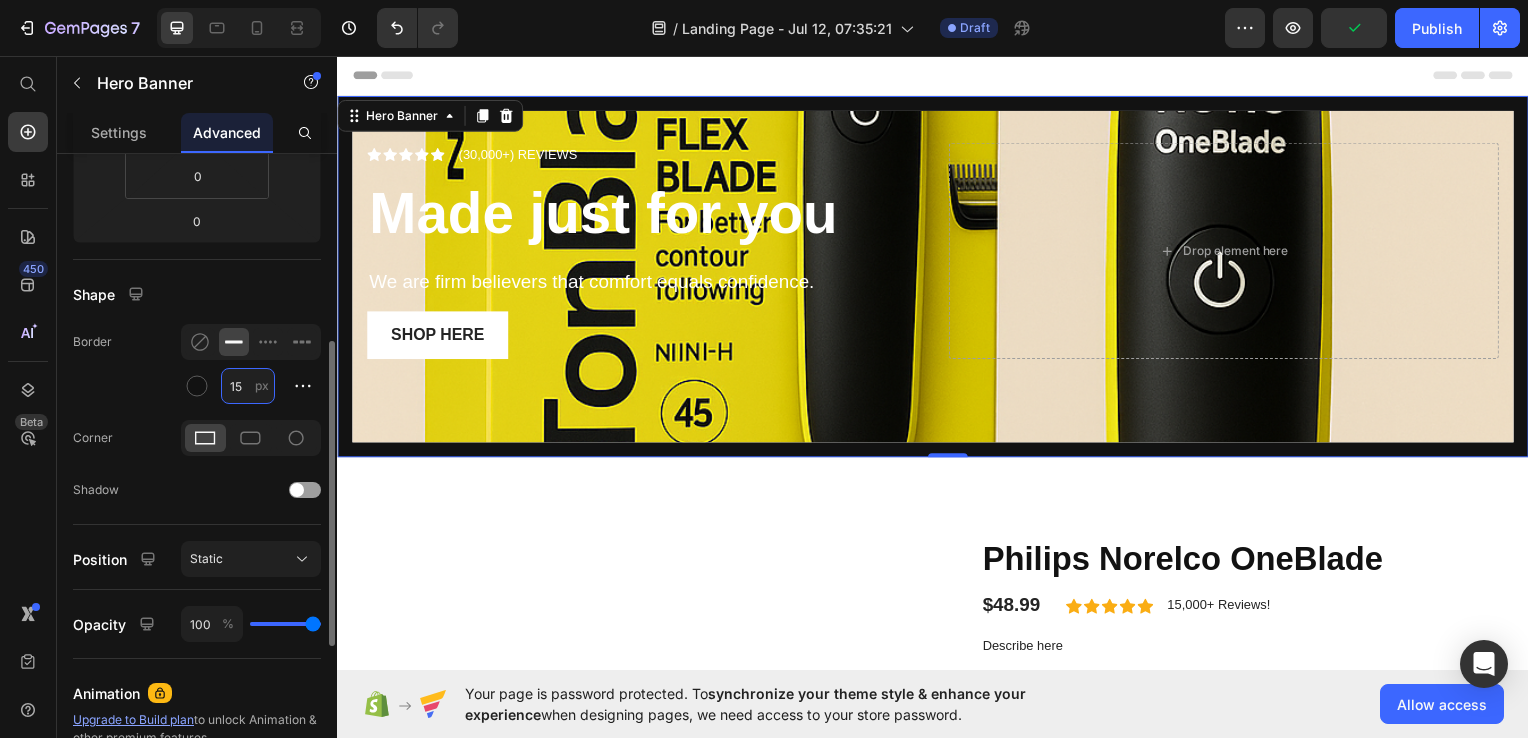 type on "1" 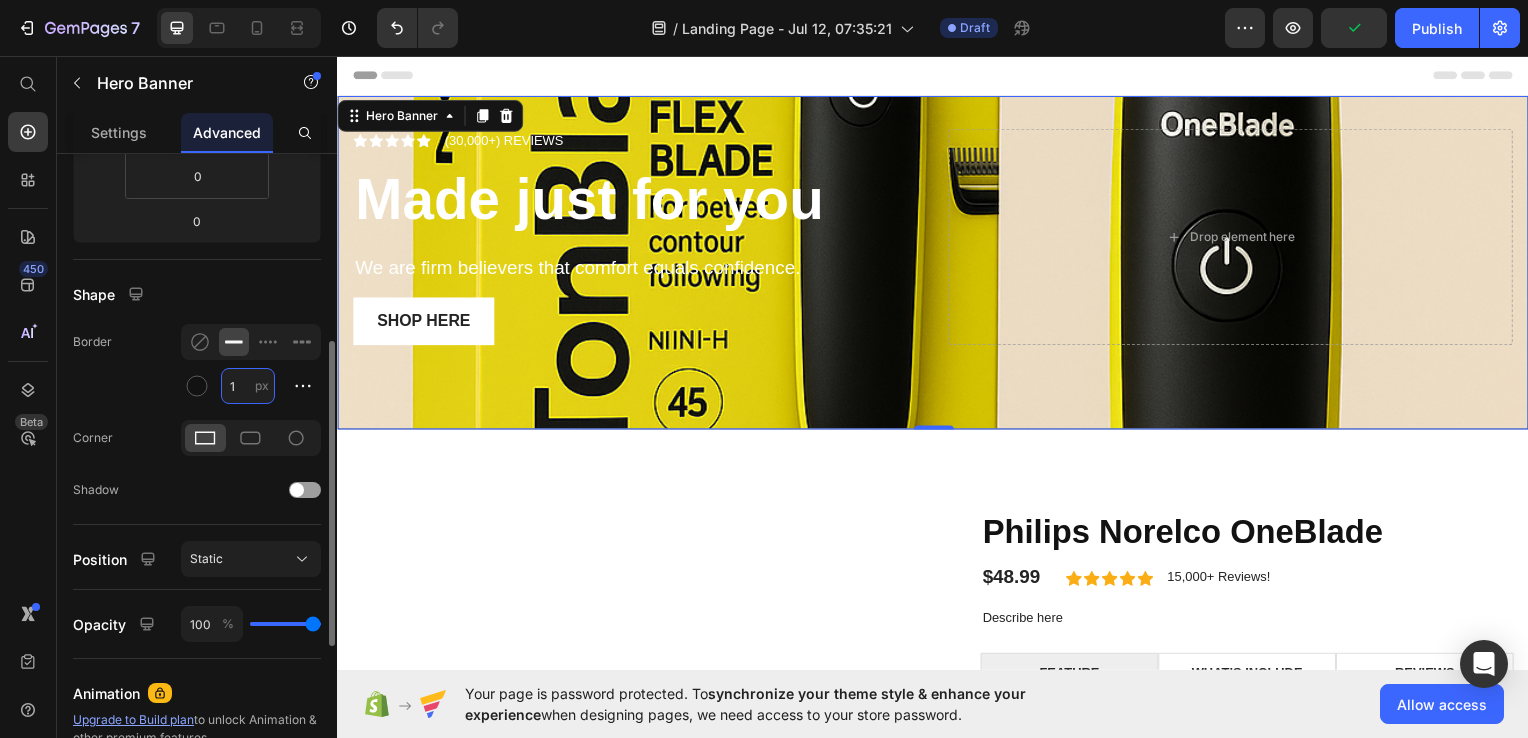 type 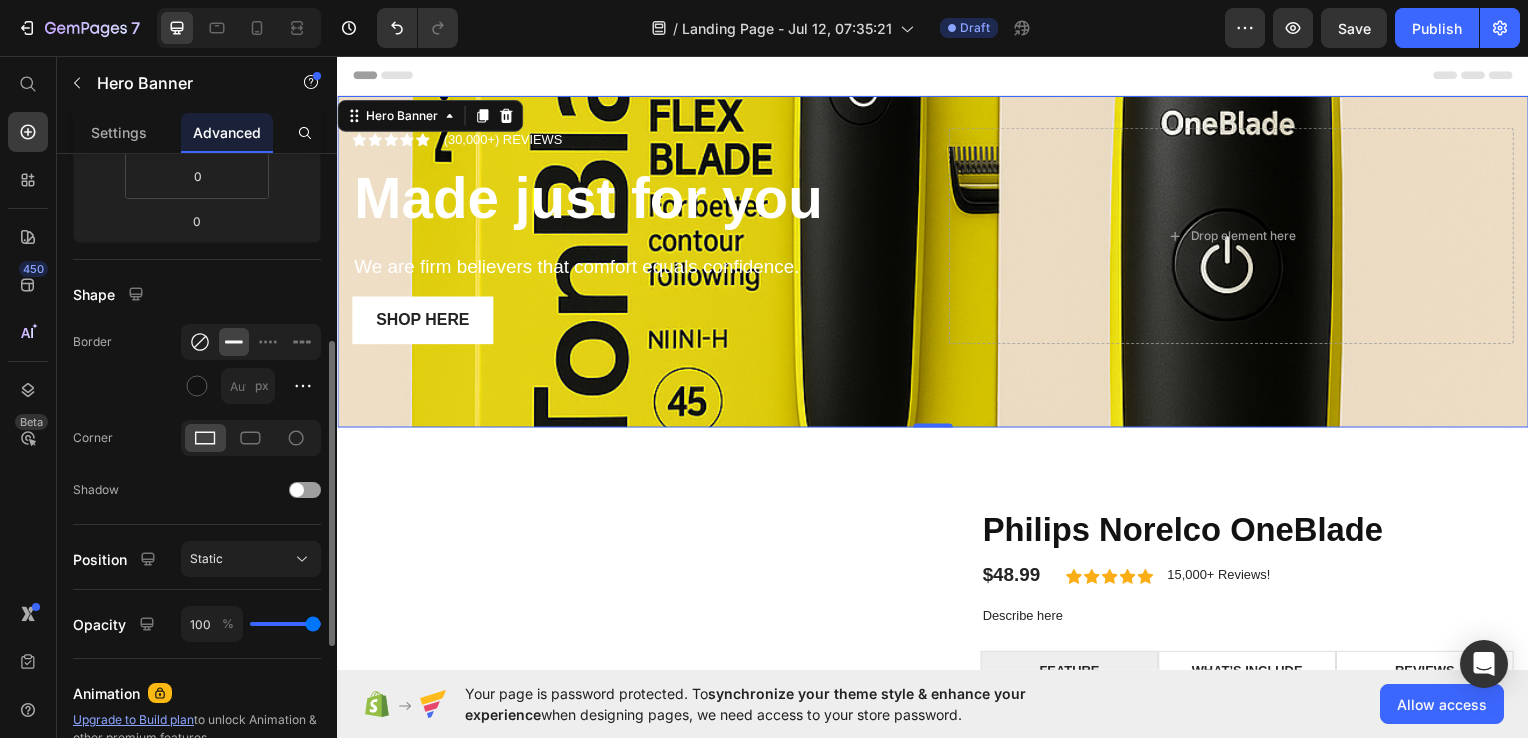 click 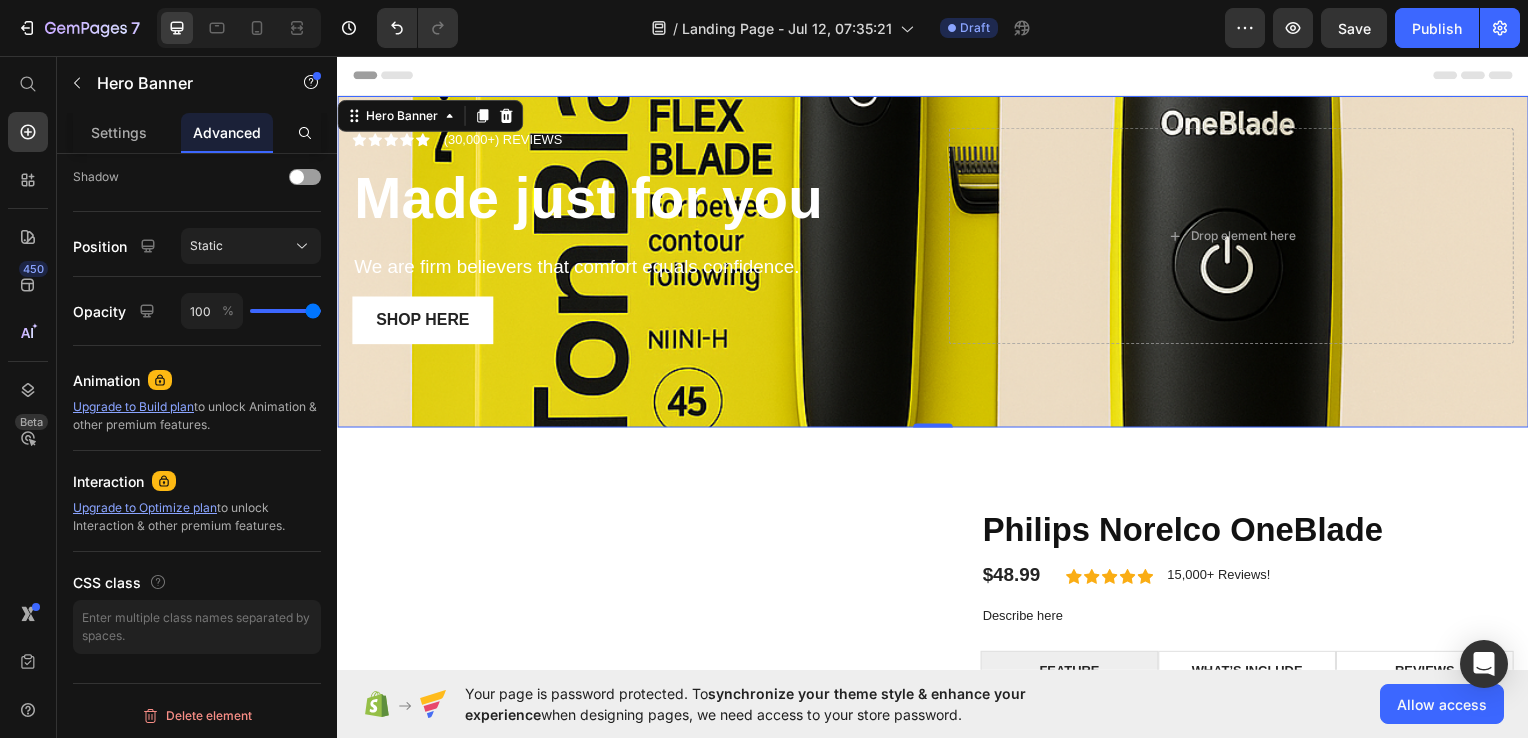 scroll, scrollTop: 0, scrollLeft: 0, axis: both 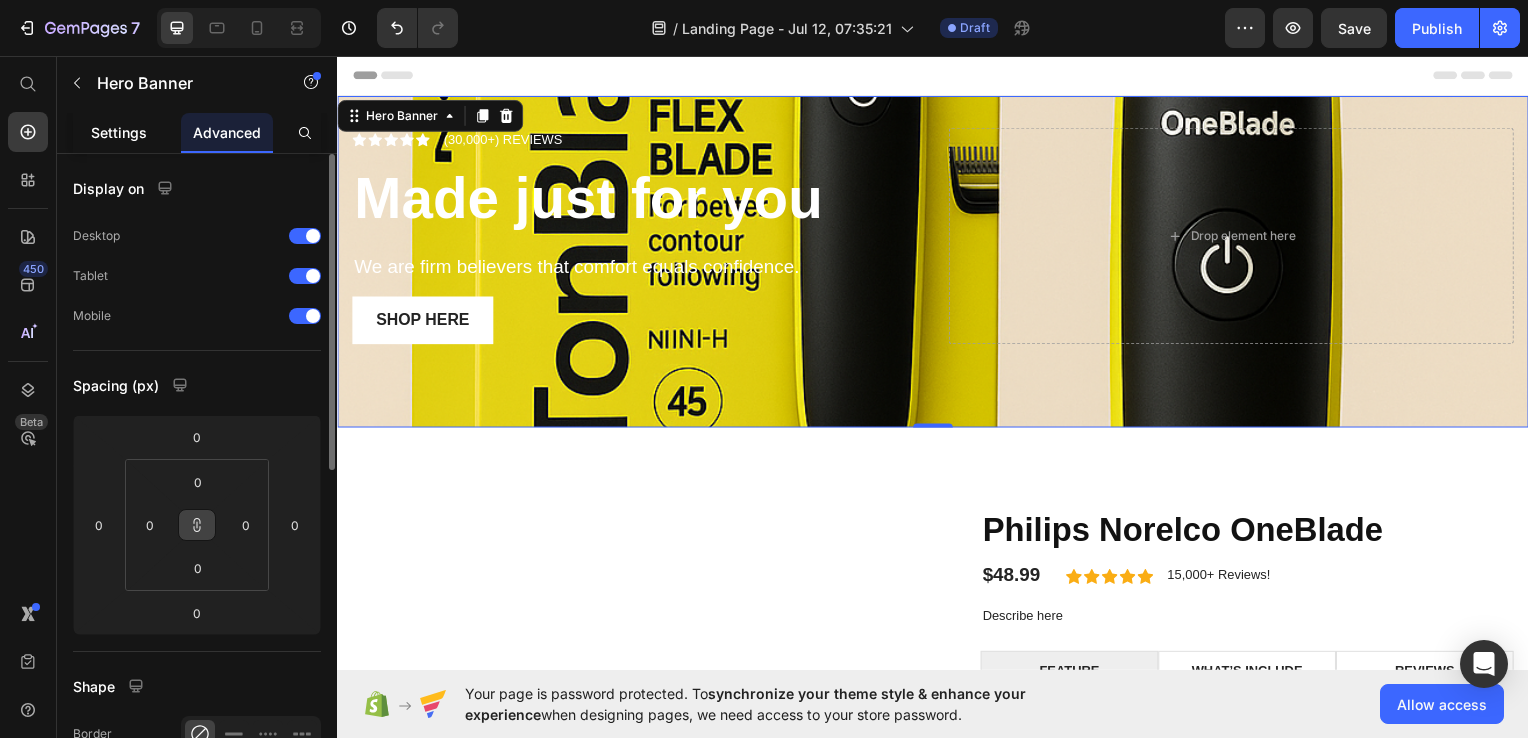 click on "Settings" 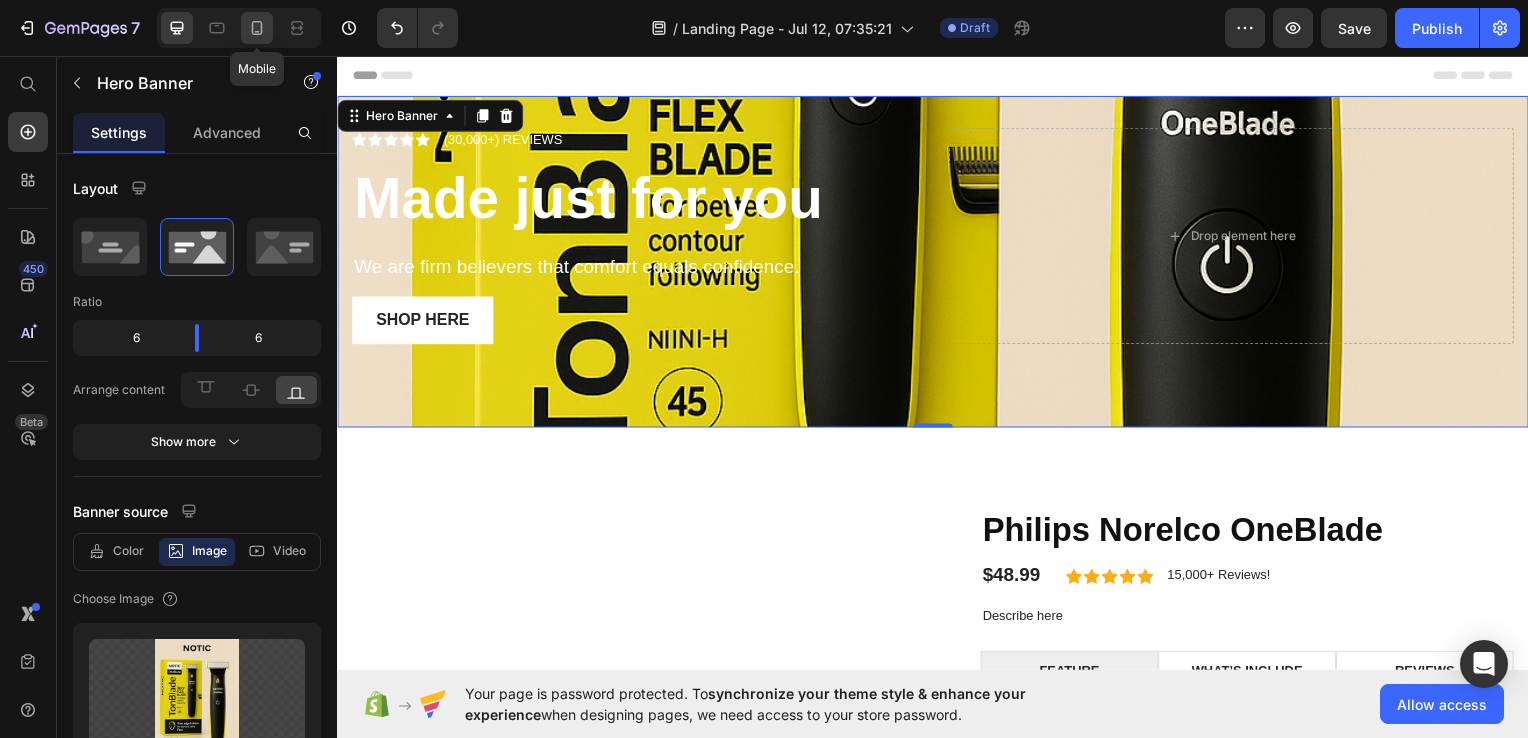 click 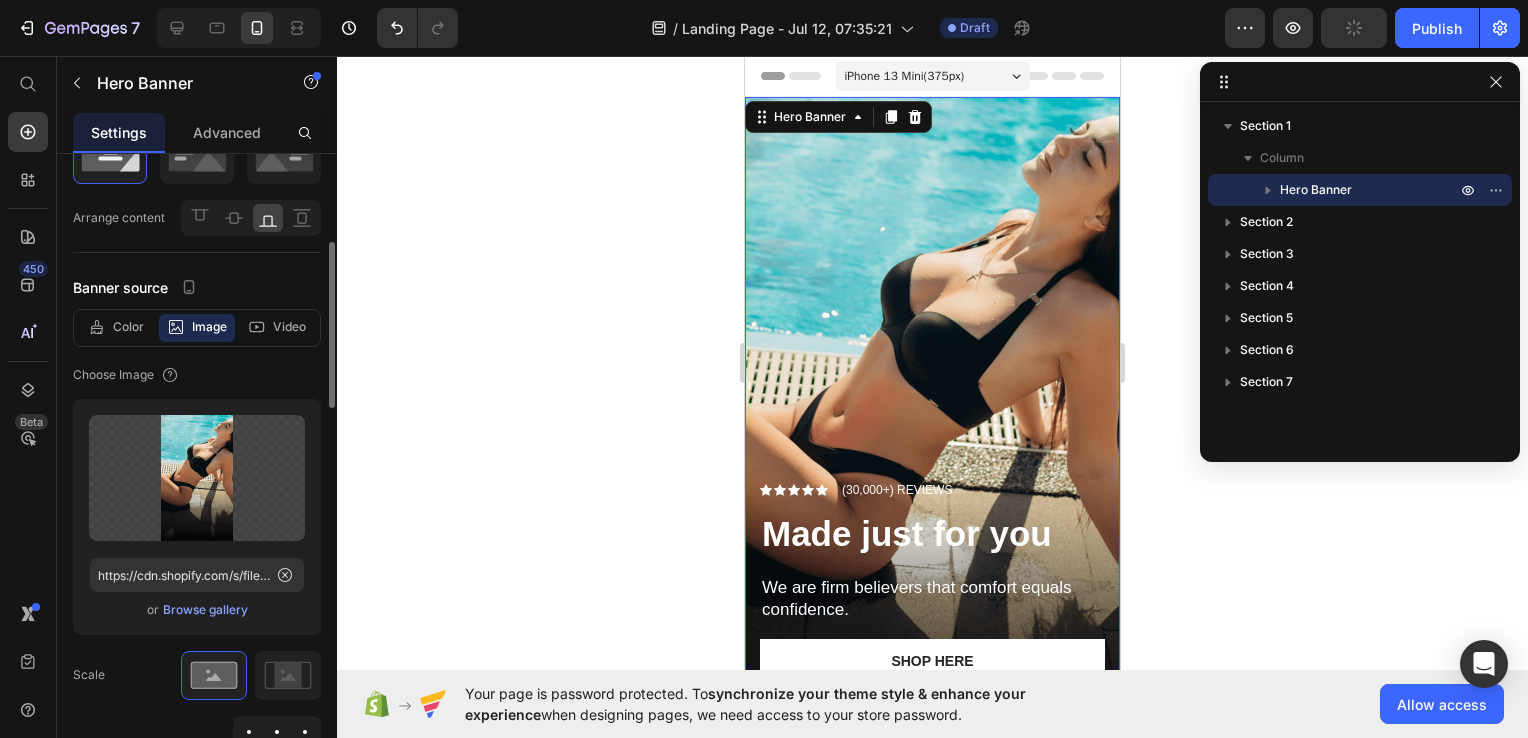 scroll, scrollTop: 144, scrollLeft: 0, axis: vertical 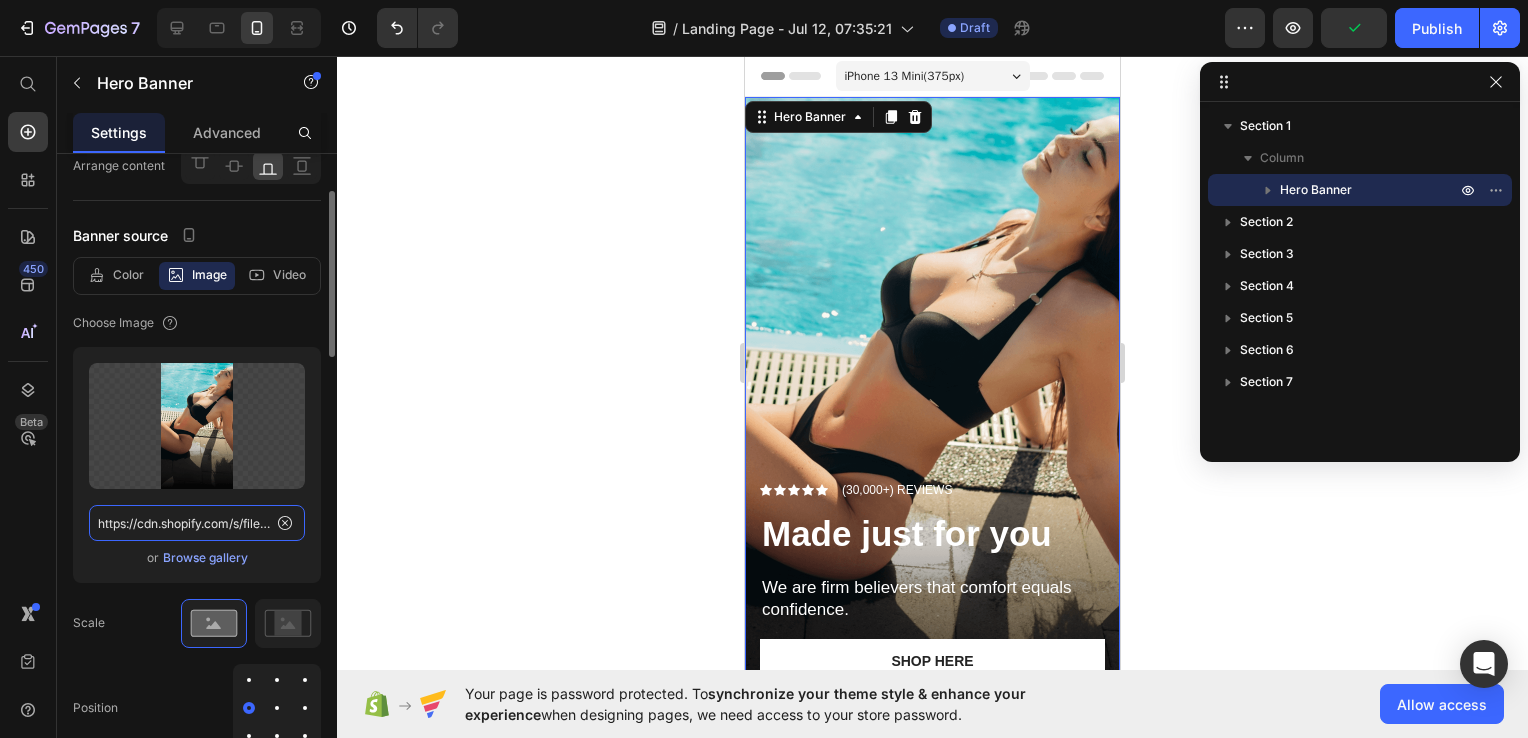 click on "https://cdn.shopify.com/s/files/1/0711/5364/7787/files/gempages_575052623200126064-585aa9d4-cdf2-43e8-a90a-577586806b39.png" 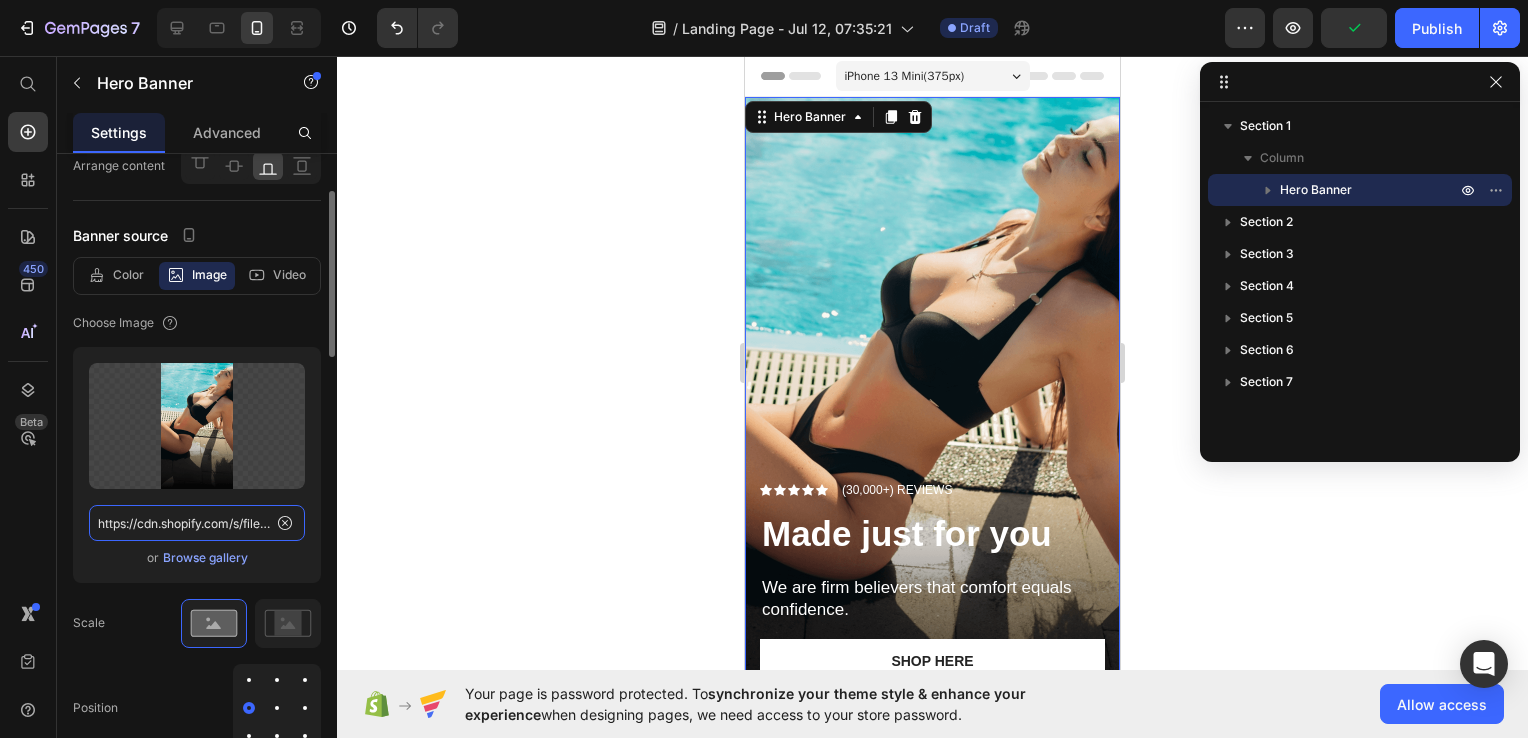 paste on "lh7-rt.googleusercontent.com/docsz/AD_4nXezEWjnTj42ztaXlSTBIeiPdZbSsE1LKbtd4QmswGmDnfKdNzDdQ8RdIcvW_YCeUgqS1KeUdCnYAJacFn8S8uMchh3Fz-oktbdnJJbb7VAGsK_0zXM0P2_yb-jPhWLwln3QKJ1d?key=S3Hc3ior8LbJ0Gm0sPa0jQ" 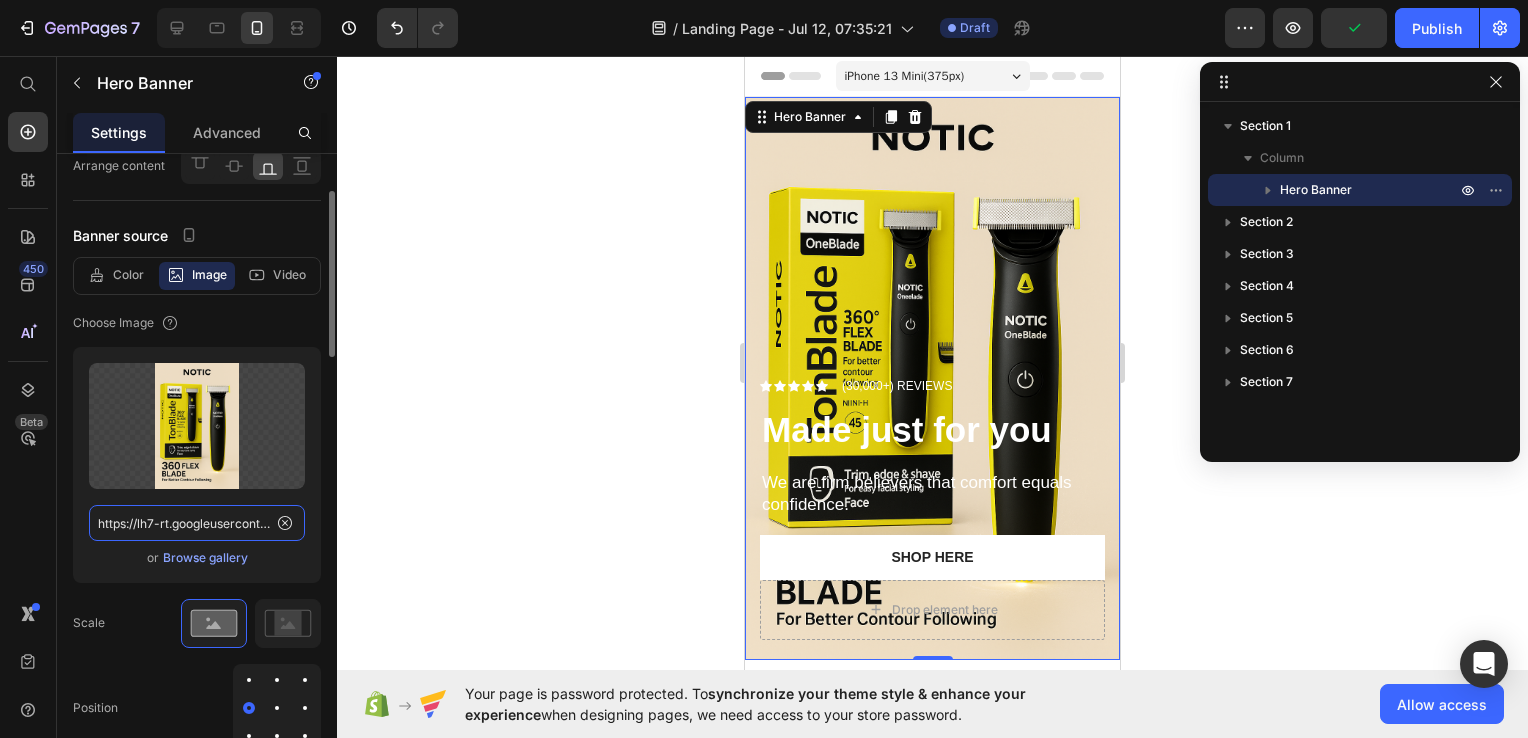 scroll, scrollTop: 0, scrollLeft: 1269, axis: horizontal 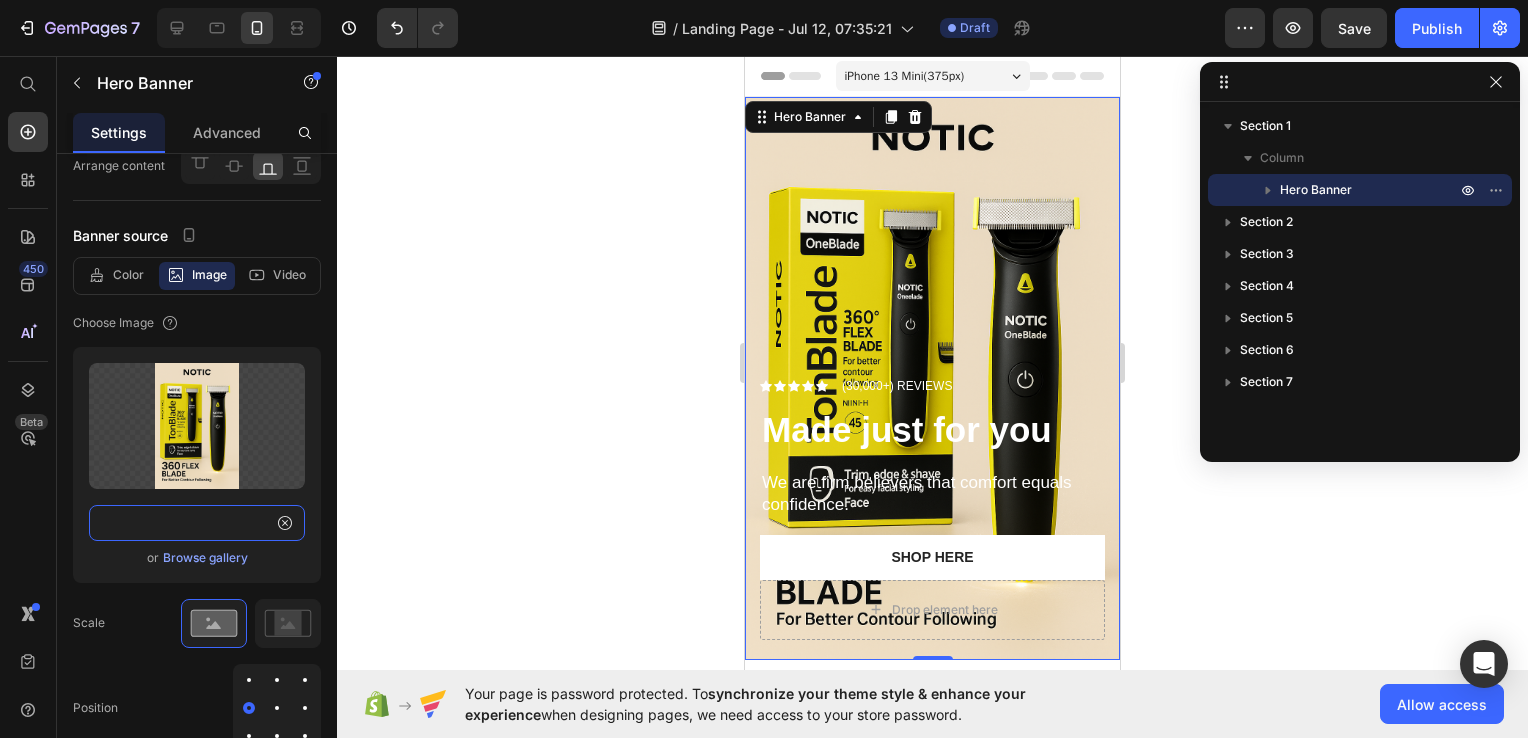 type on "https://lh7-rt.googleusercontent.com/docsz/AD_4nXezEWjnTj42ztaXlSTBIeiPdZbSsE1LKbtd4QmswGmDnfKdNzDdQ8RdIcvW_YCeUgqS1KeUdCnYAJacFn8S8uMchh3Fz-oktbdnJJbb7VAGsK_0zXM0P2_yb-jPhWLwln3QKJ1d?key=S3Hc3ior8LbJ0Gm0sPa0jQ" 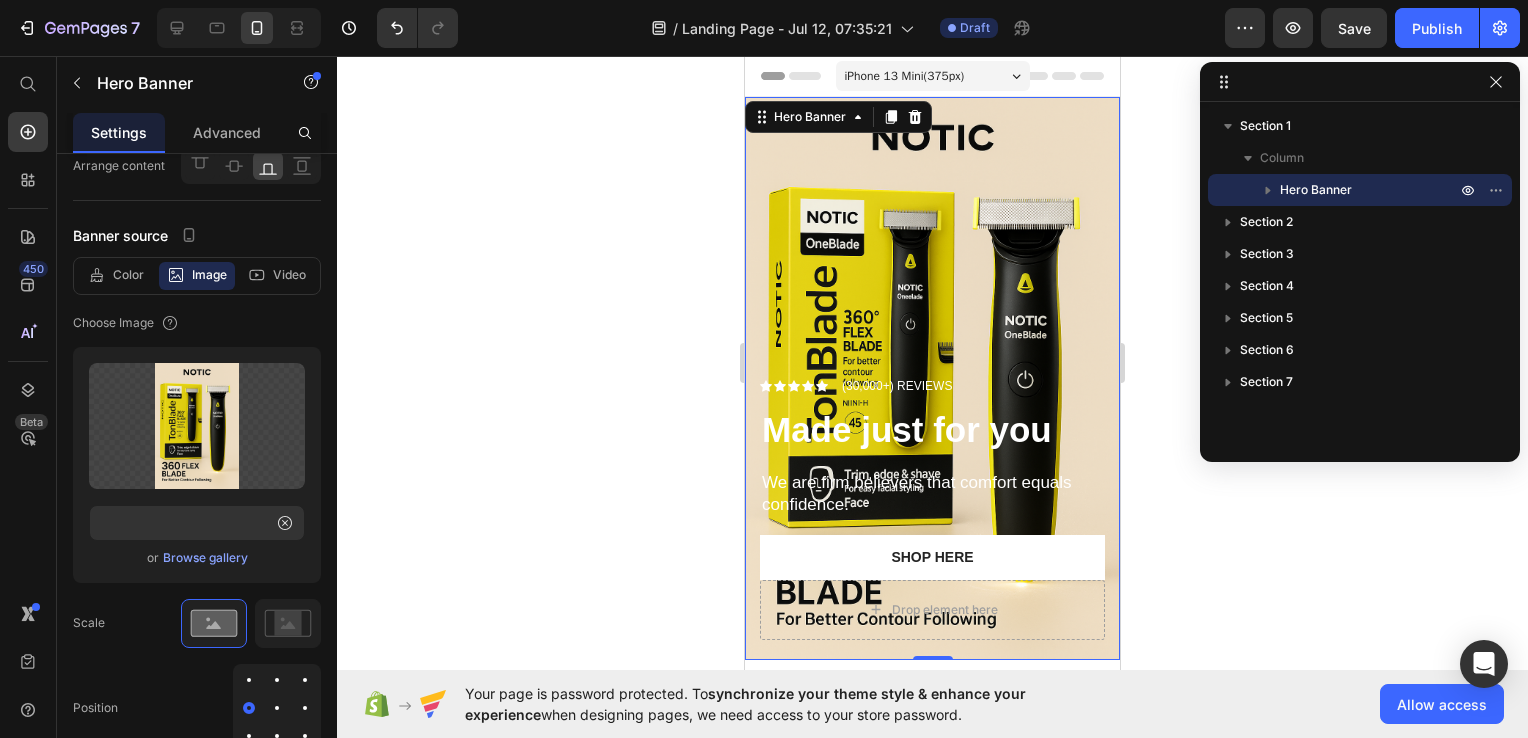 click 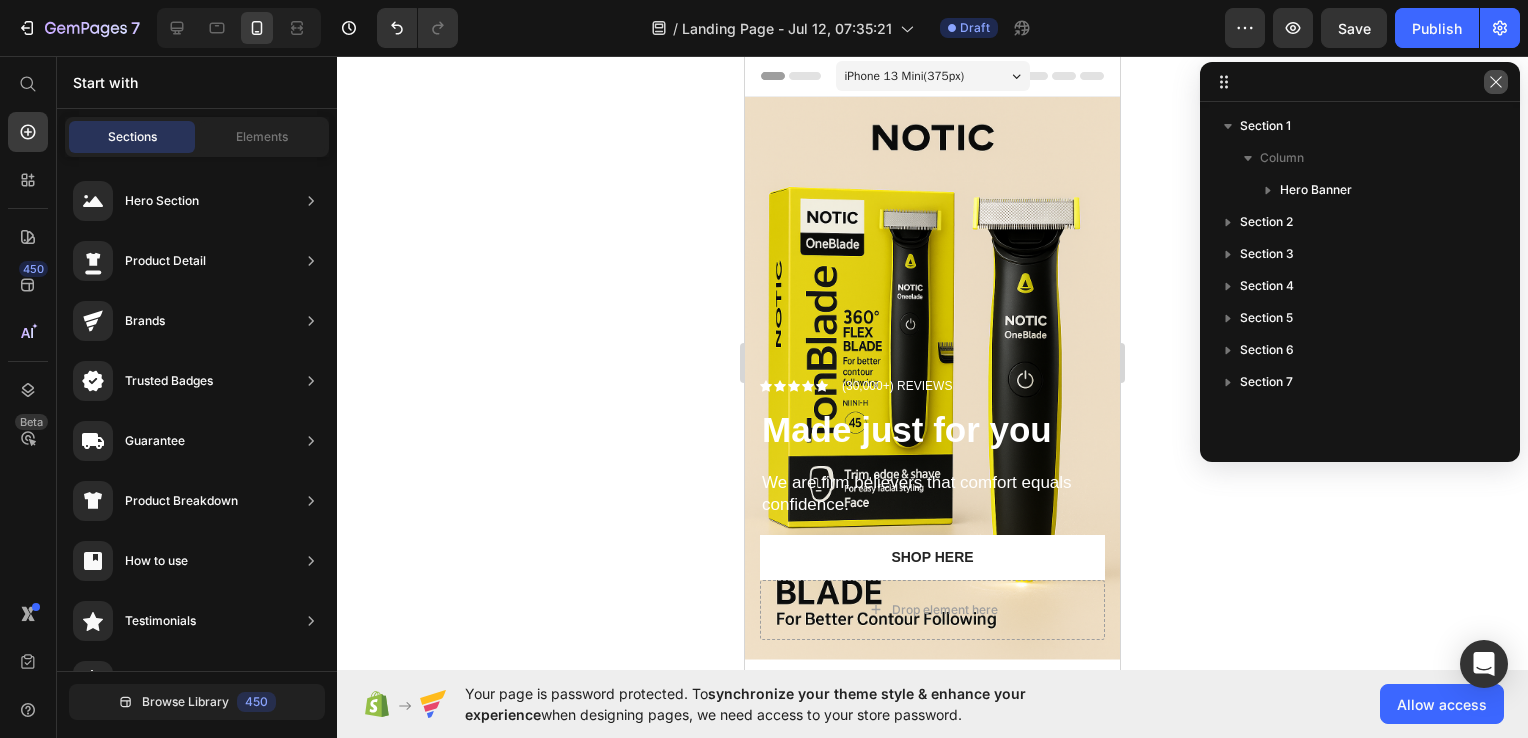 click at bounding box center [1496, 82] 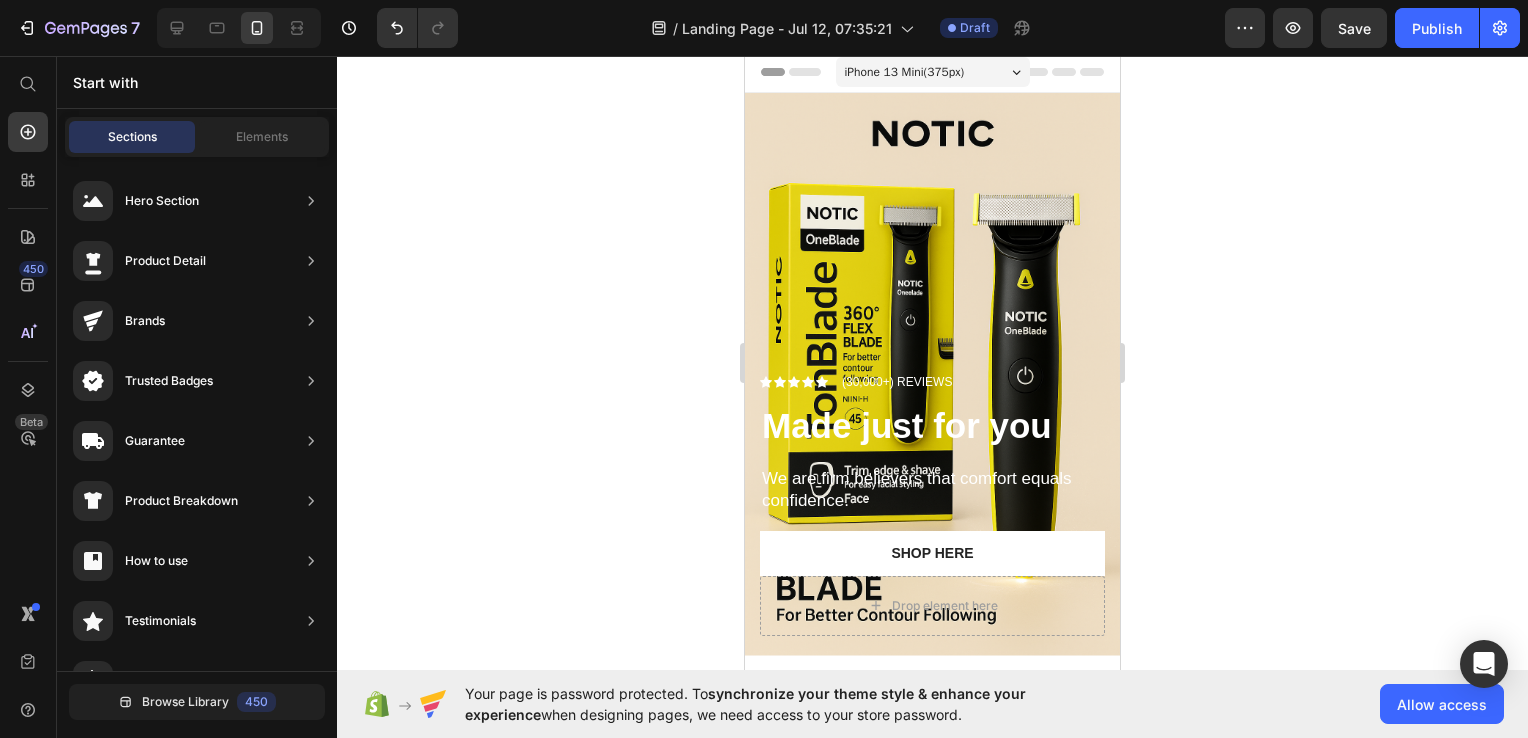 scroll, scrollTop: 0, scrollLeft: 0, axis: both 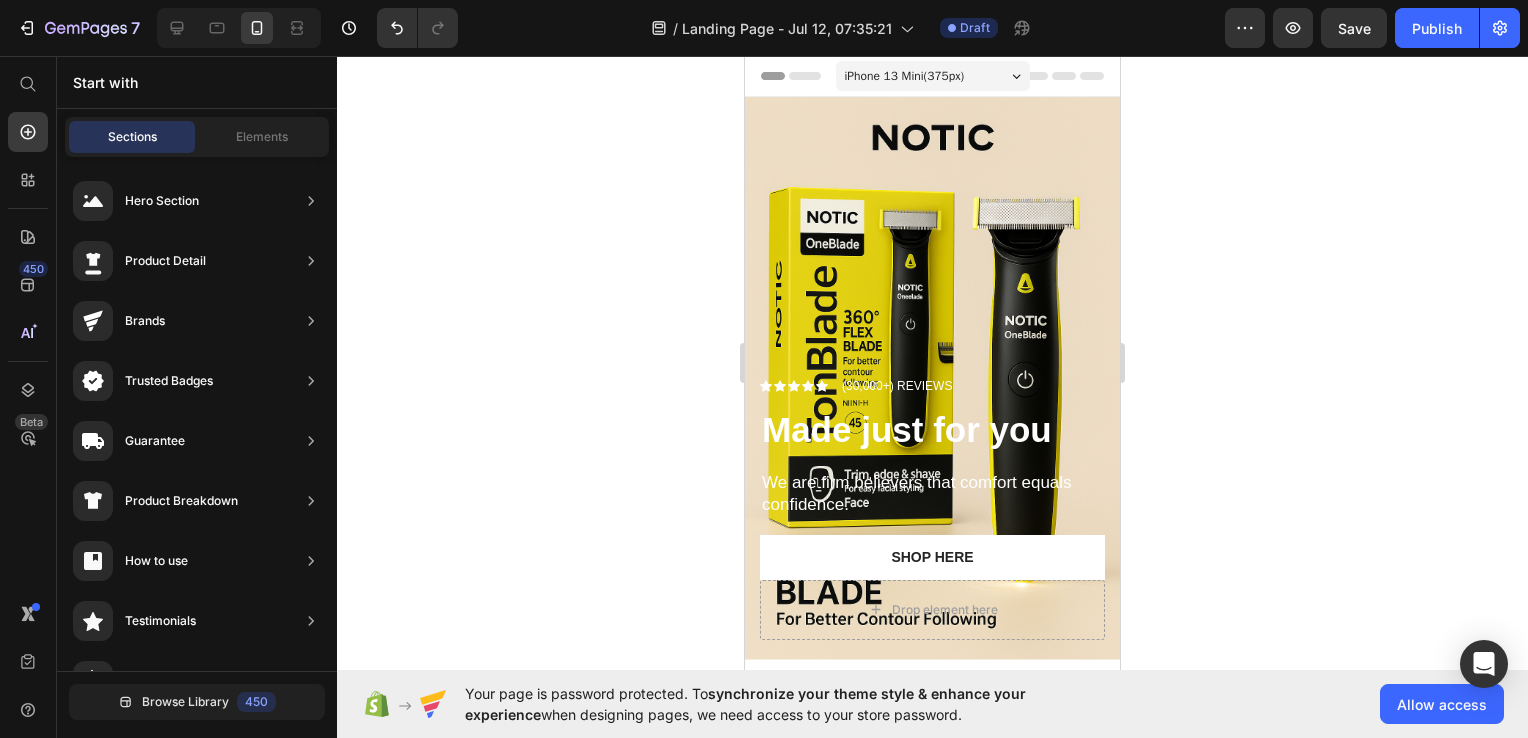 click on "iPhone 13 Mini  ( 375 px)" at bounding box center (905, 76) 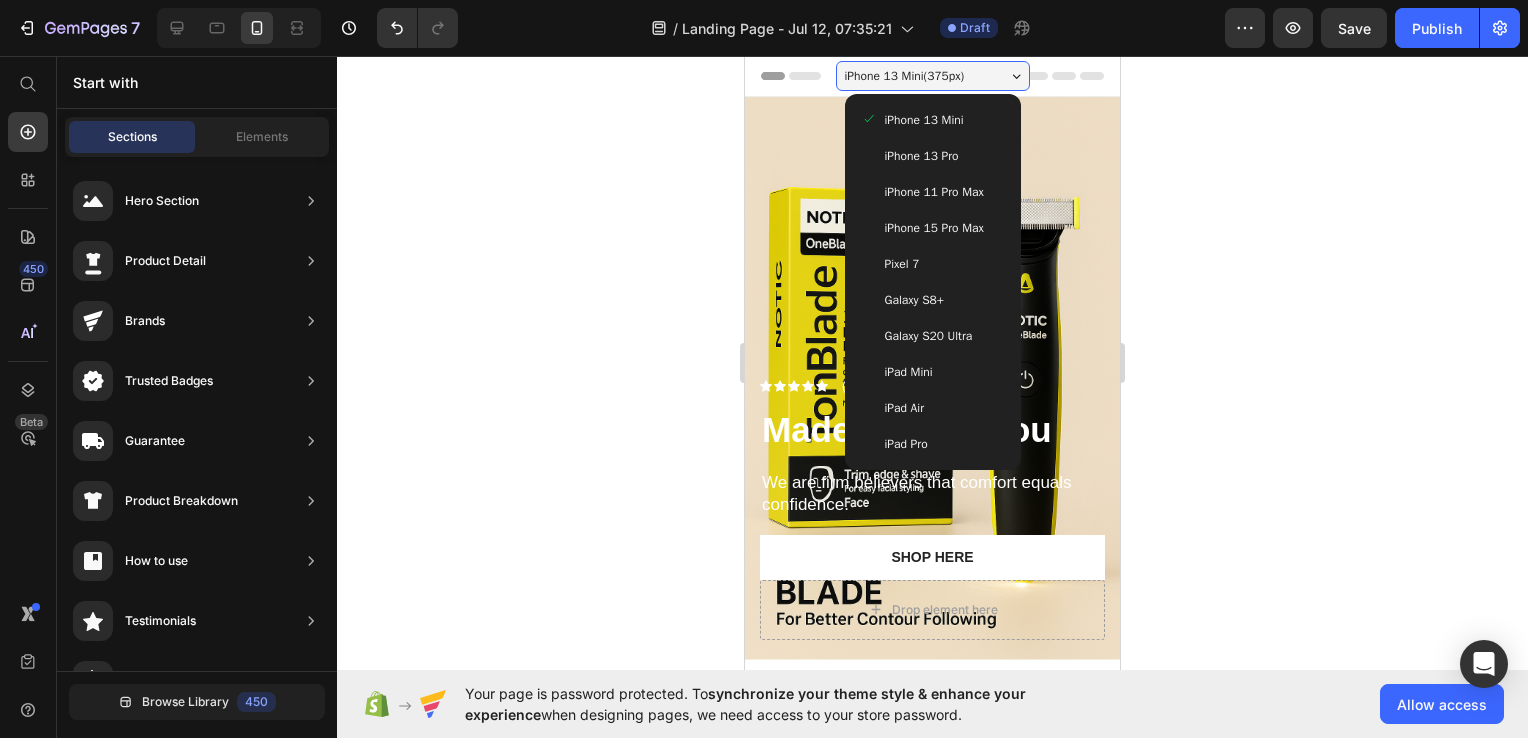 click on "iPad Air" at bounding box center (905, 408) 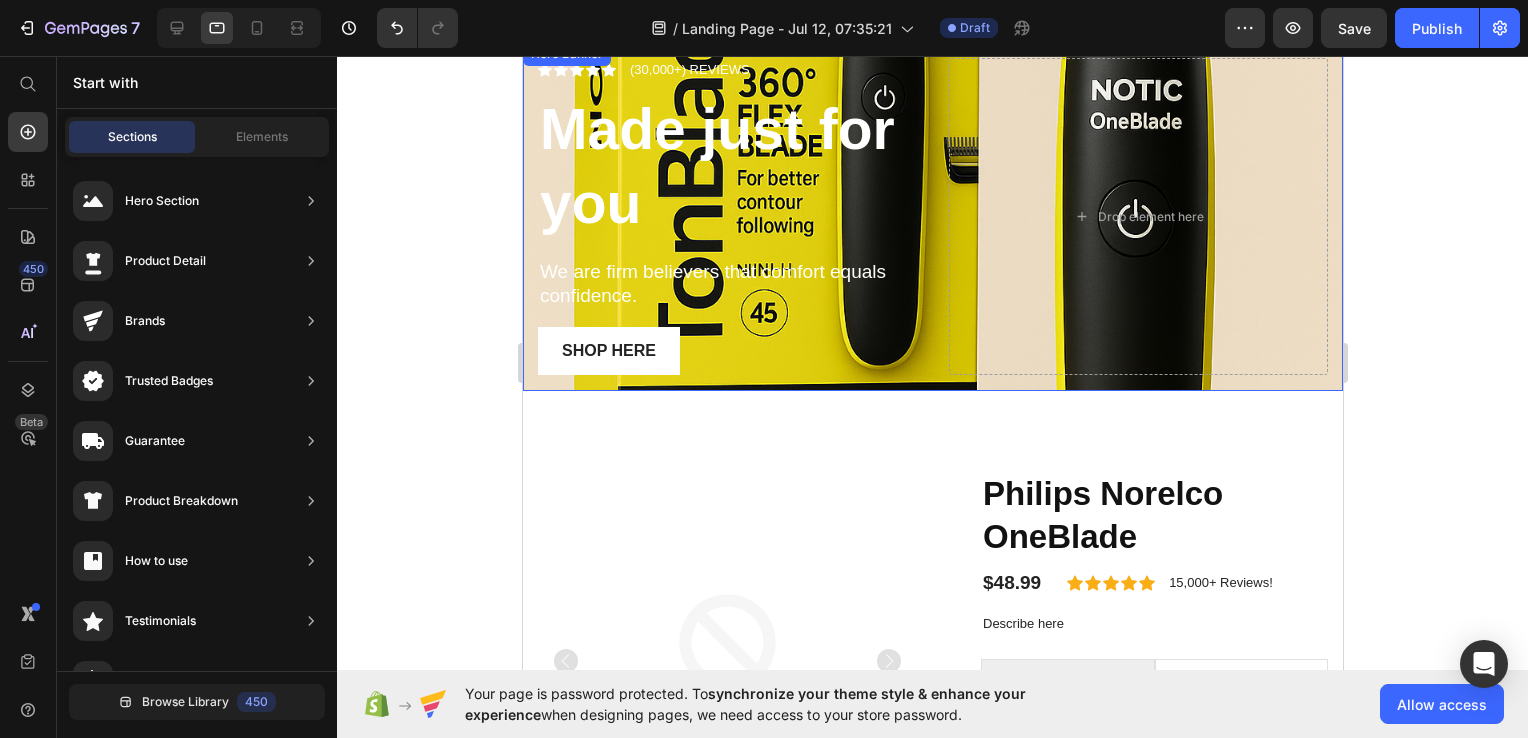 scroll, scrollTop: 0, scrollLeft: 0, axis: both 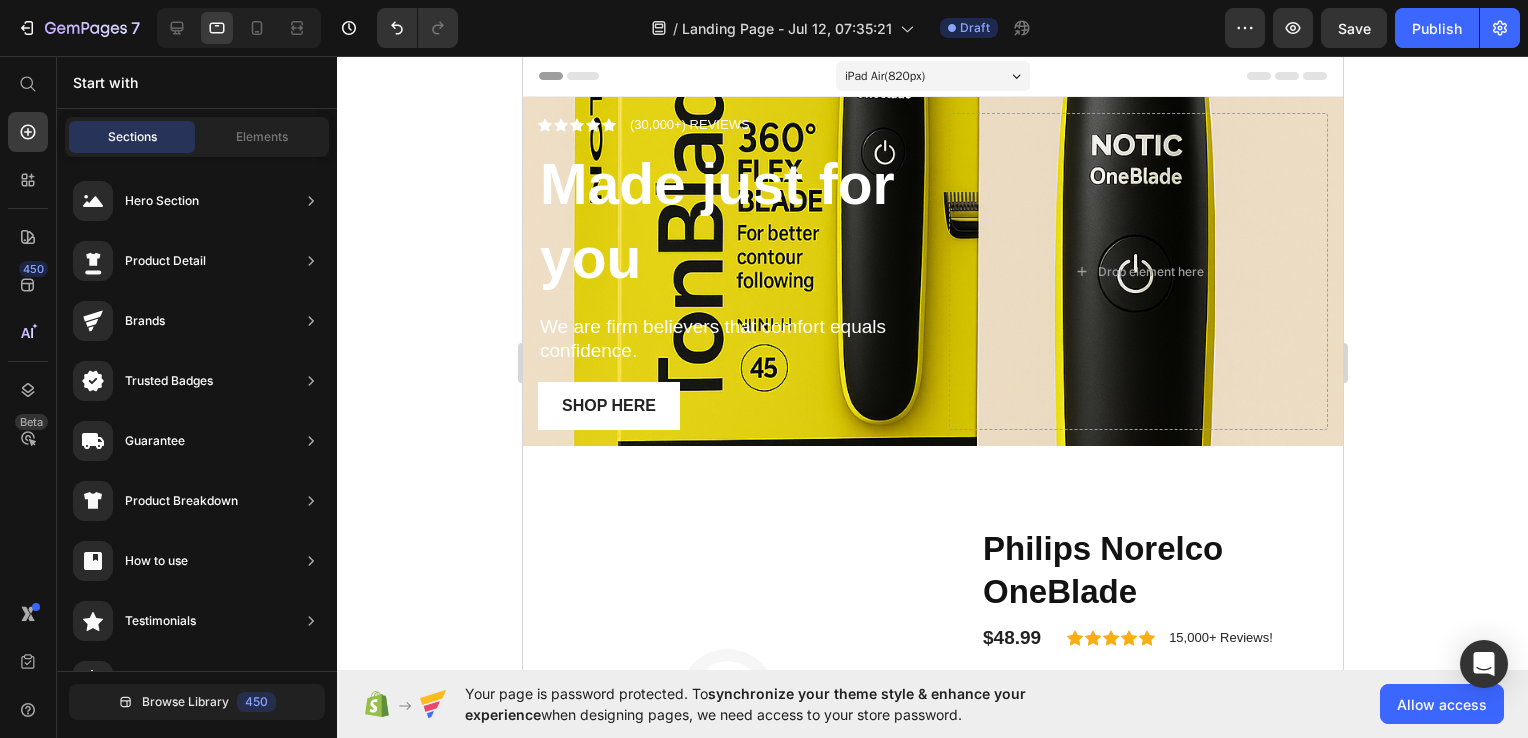 click on "iPad Air  ( 820 px)" at bounding box center [932, 76] 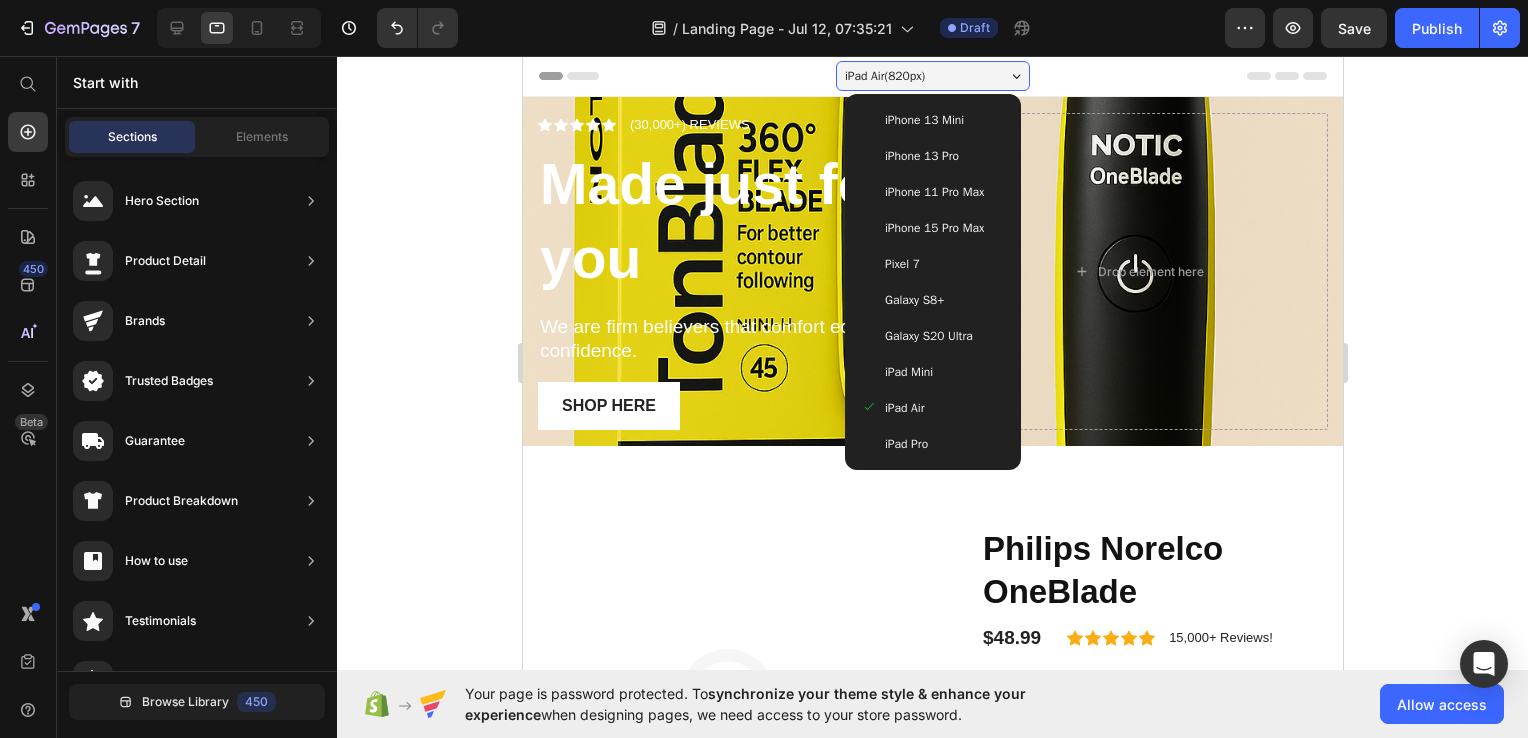 click on "iPhone 13 Pro" at bounding box center (921, 156) 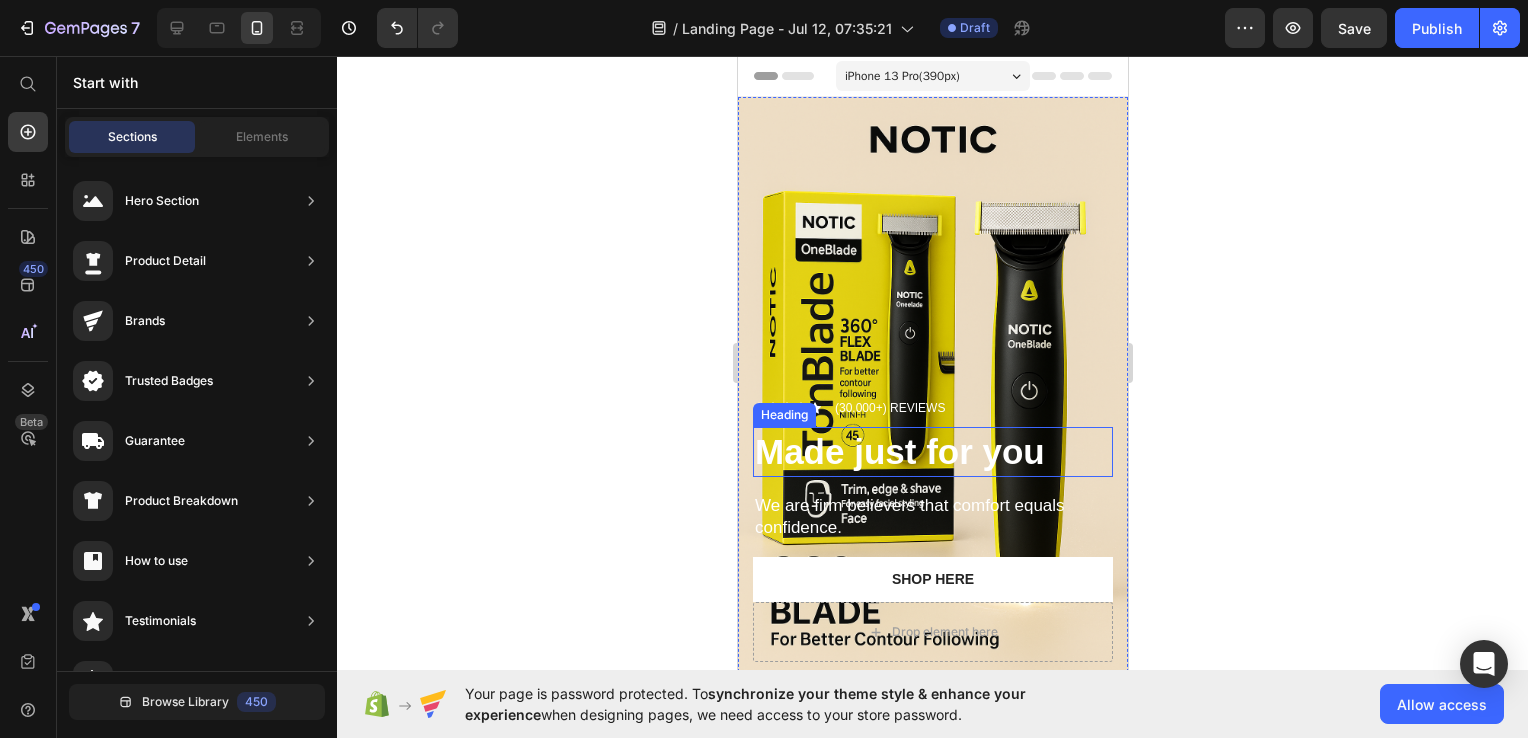 click on "Made just for you" at bounding box center [899, 451] 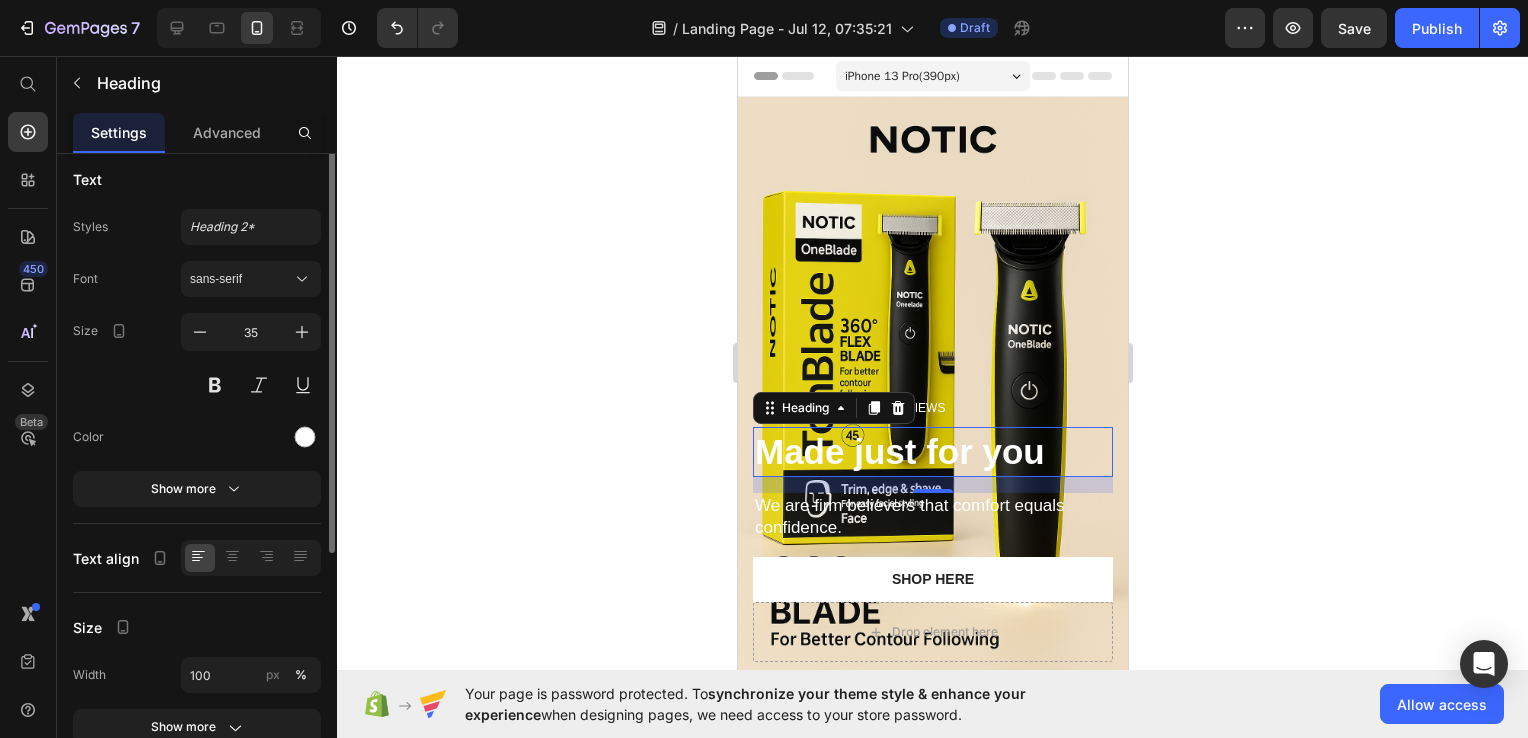 scroll, scrollTop: 0, scrollLeft: 0, axis: both 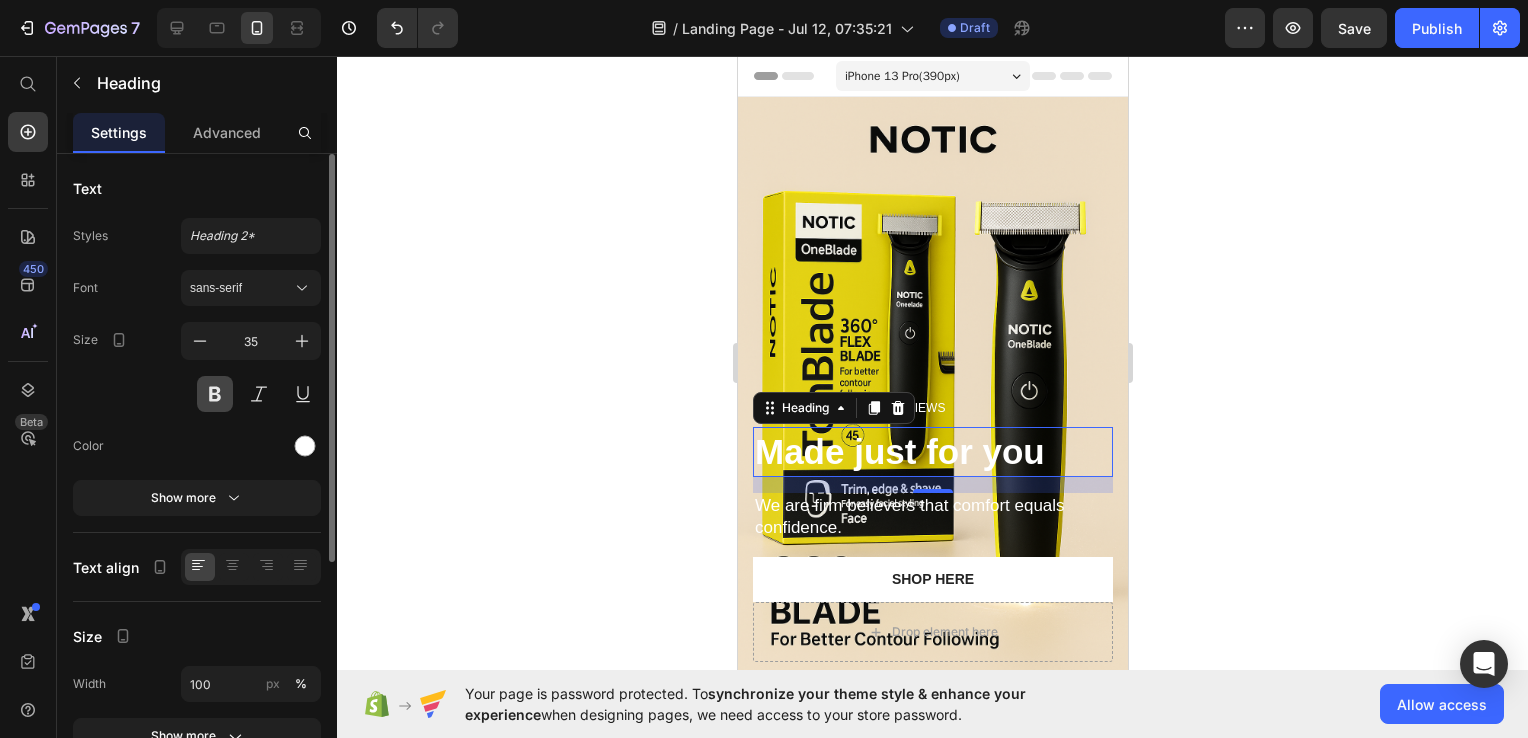 click at bounding box center (215, 394) 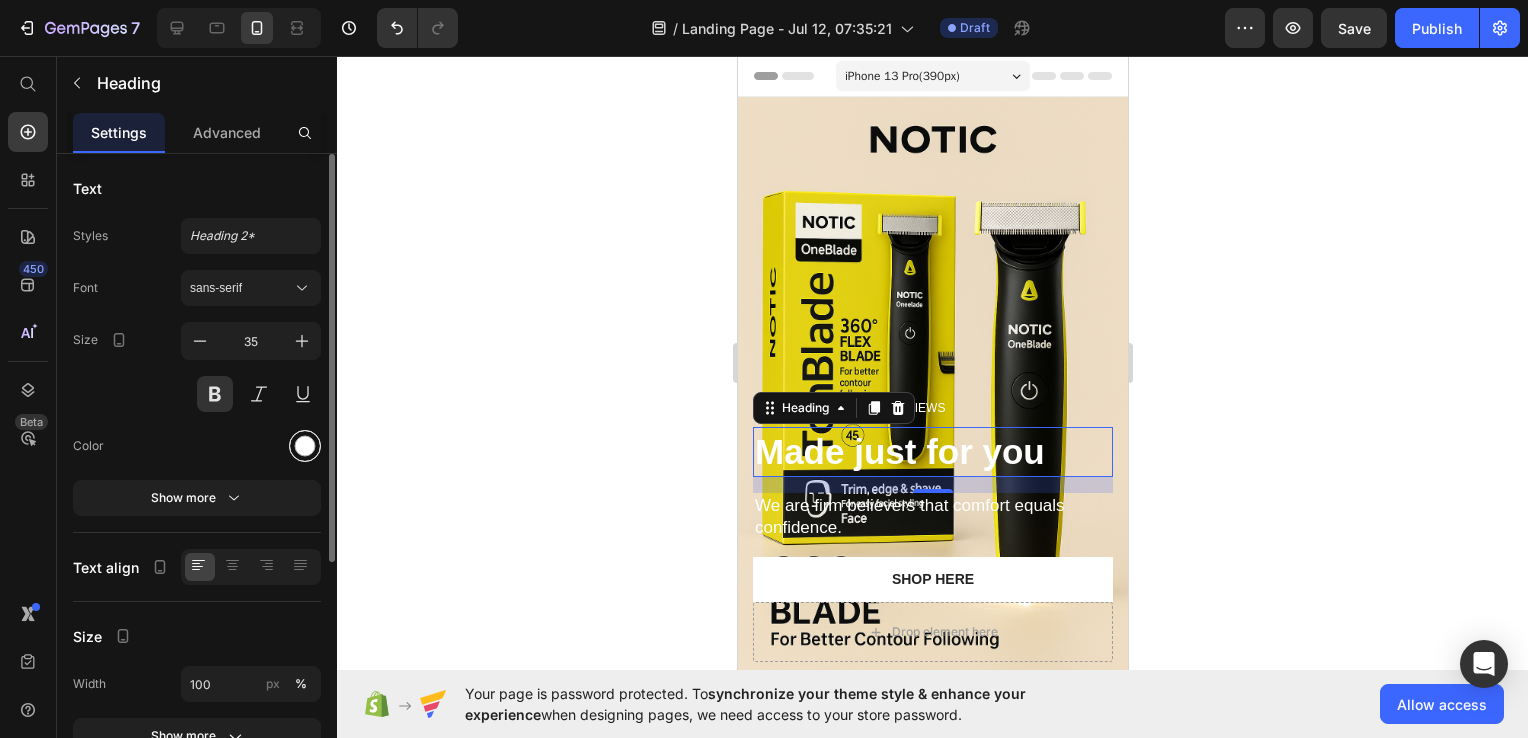 click at bounding box center [305, 446] 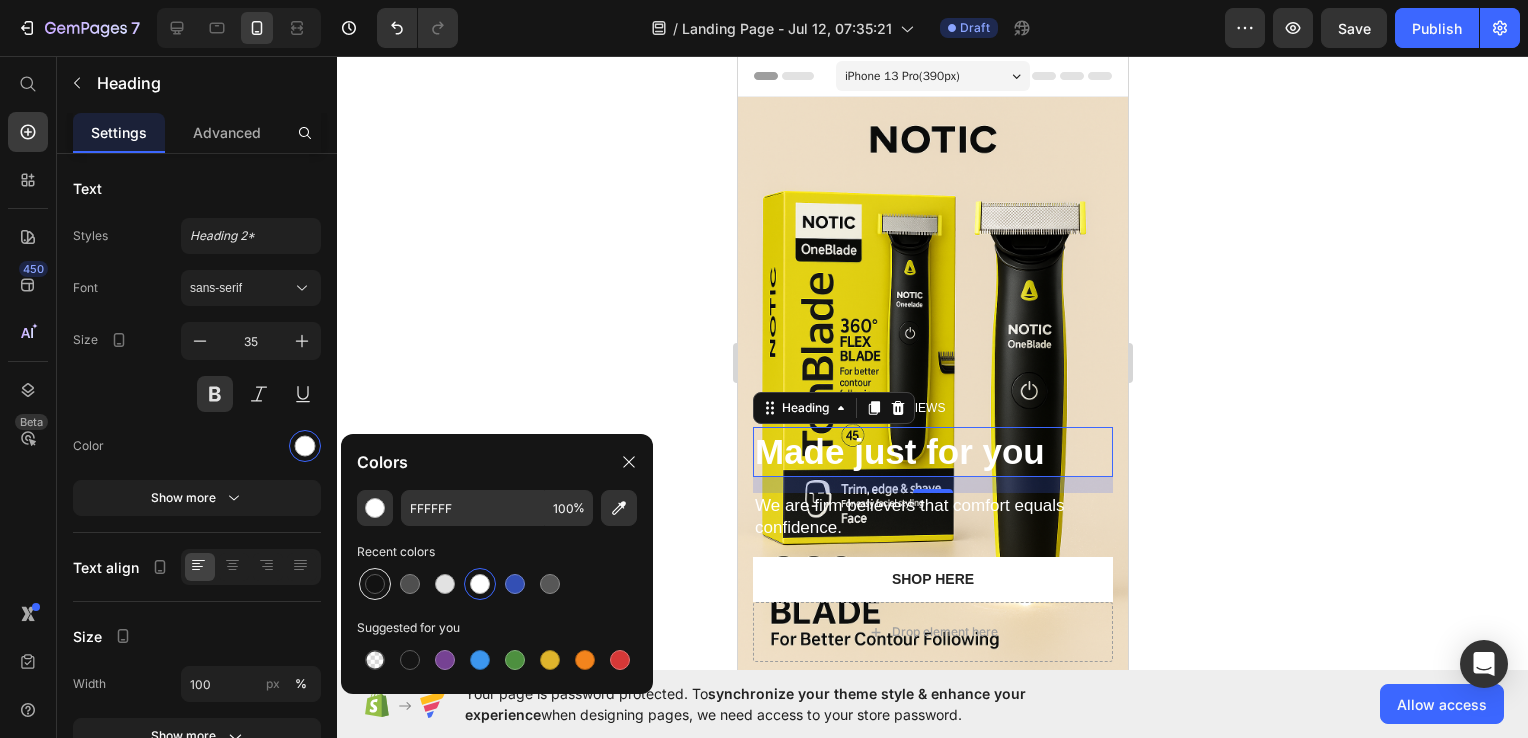 click at bounding box center (375, 584) 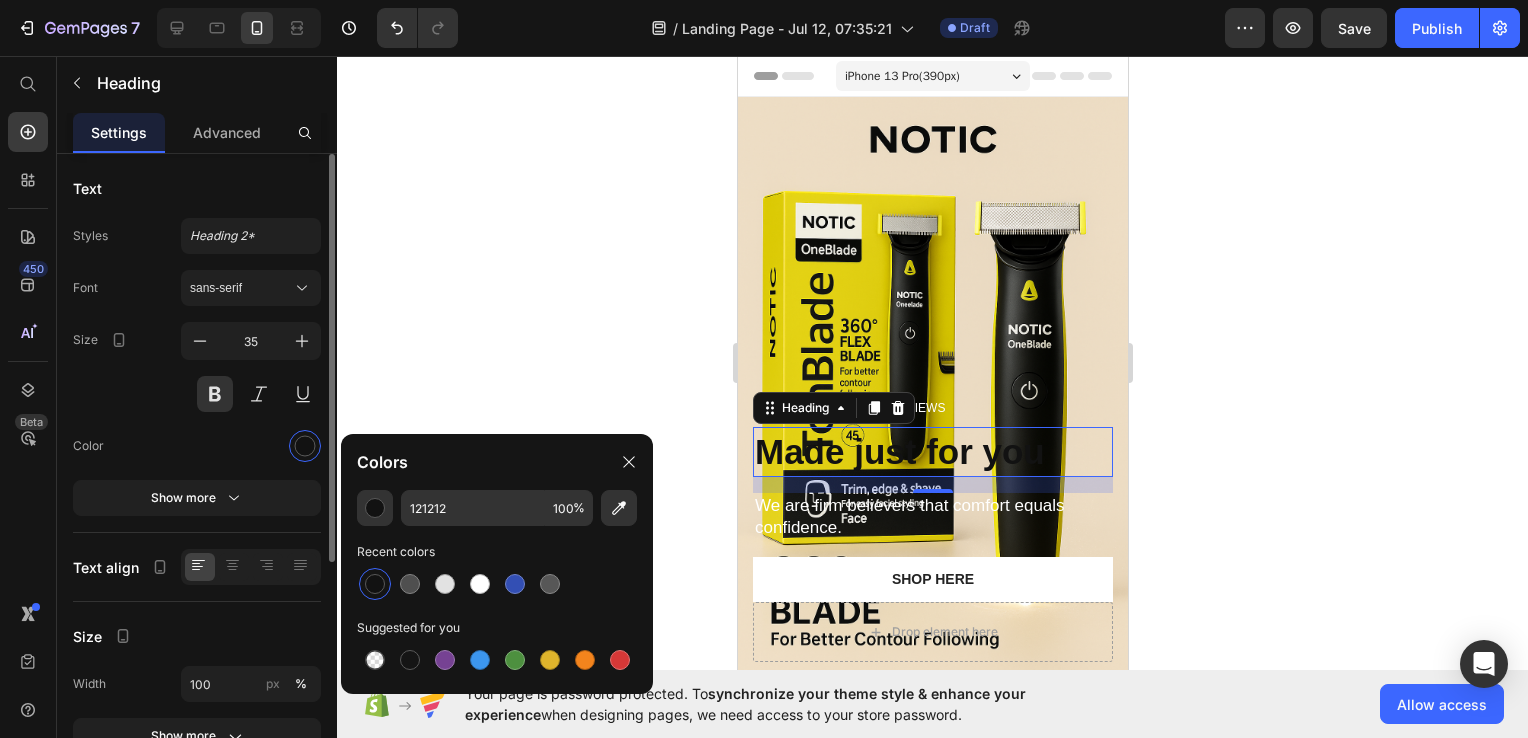 click at bounding box center (251, 446) 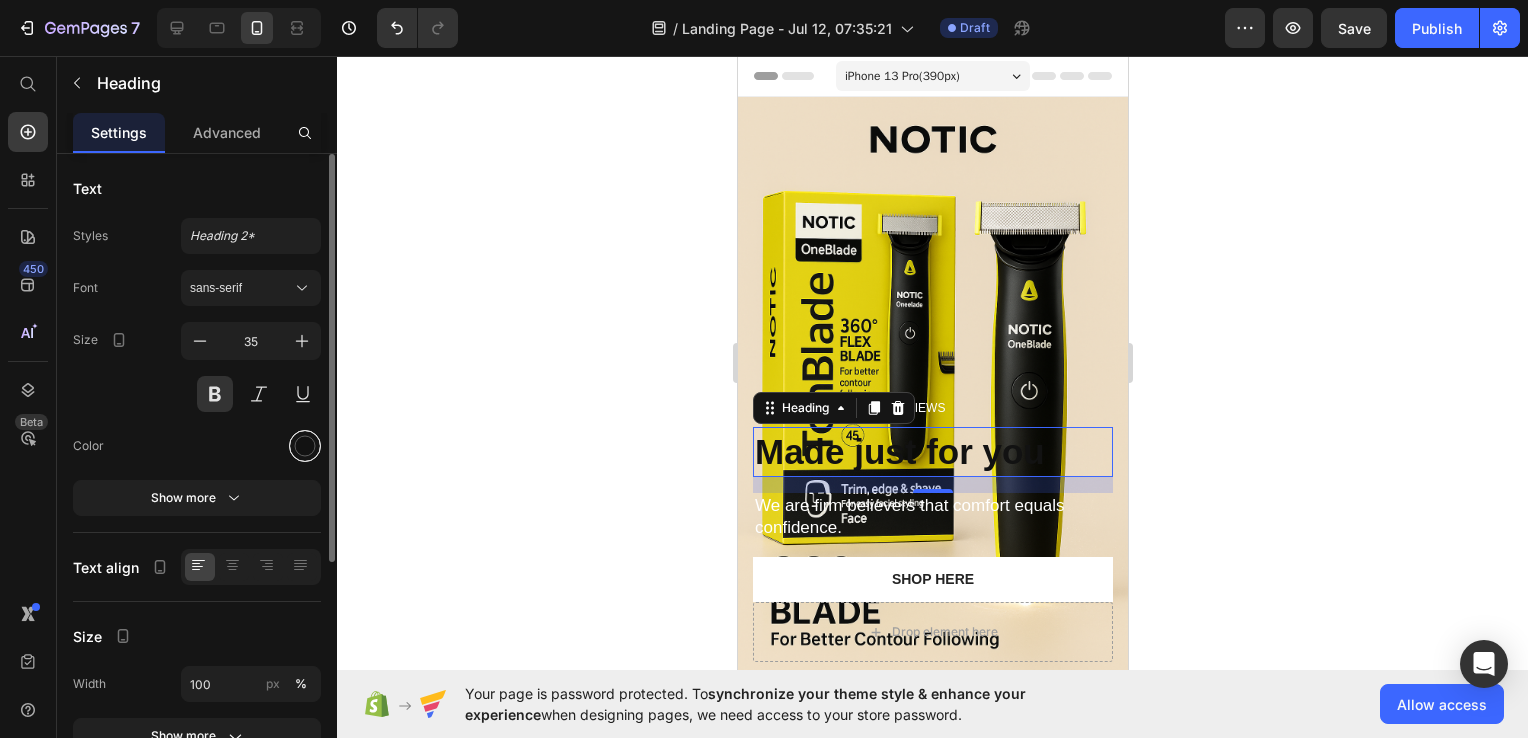 click at bounding box center [305, 446] 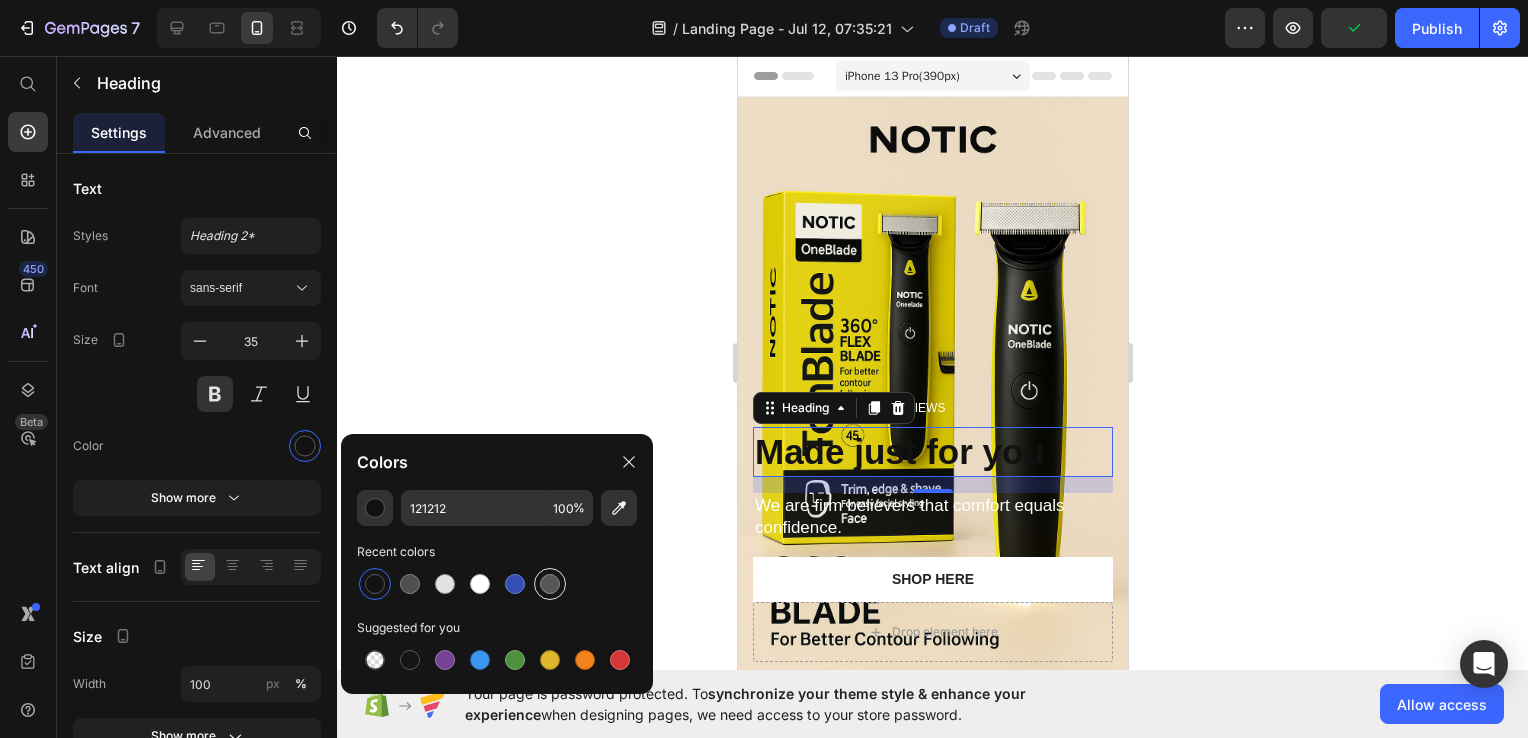 click at bounding box center (550, 584) 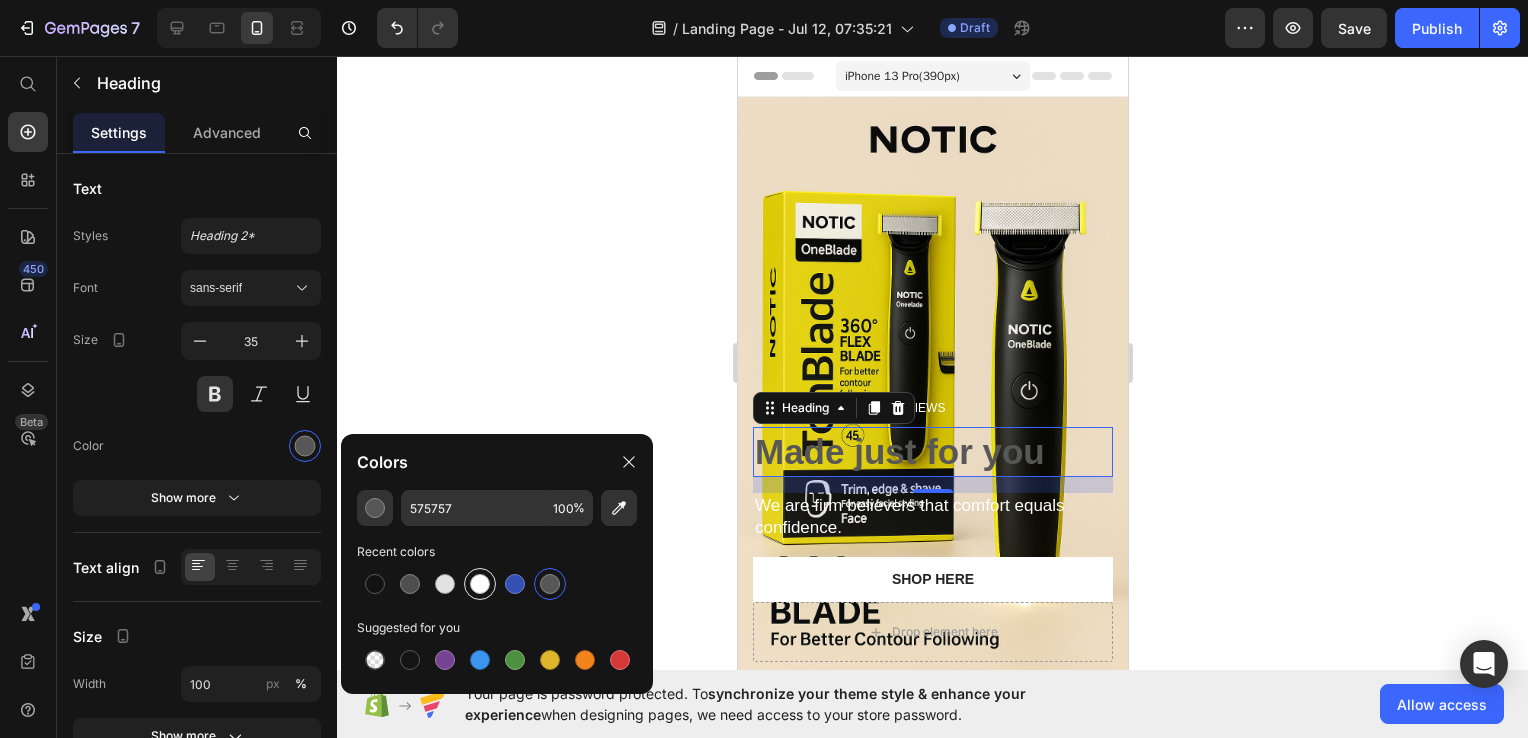 click at bounding box center (480, 584) 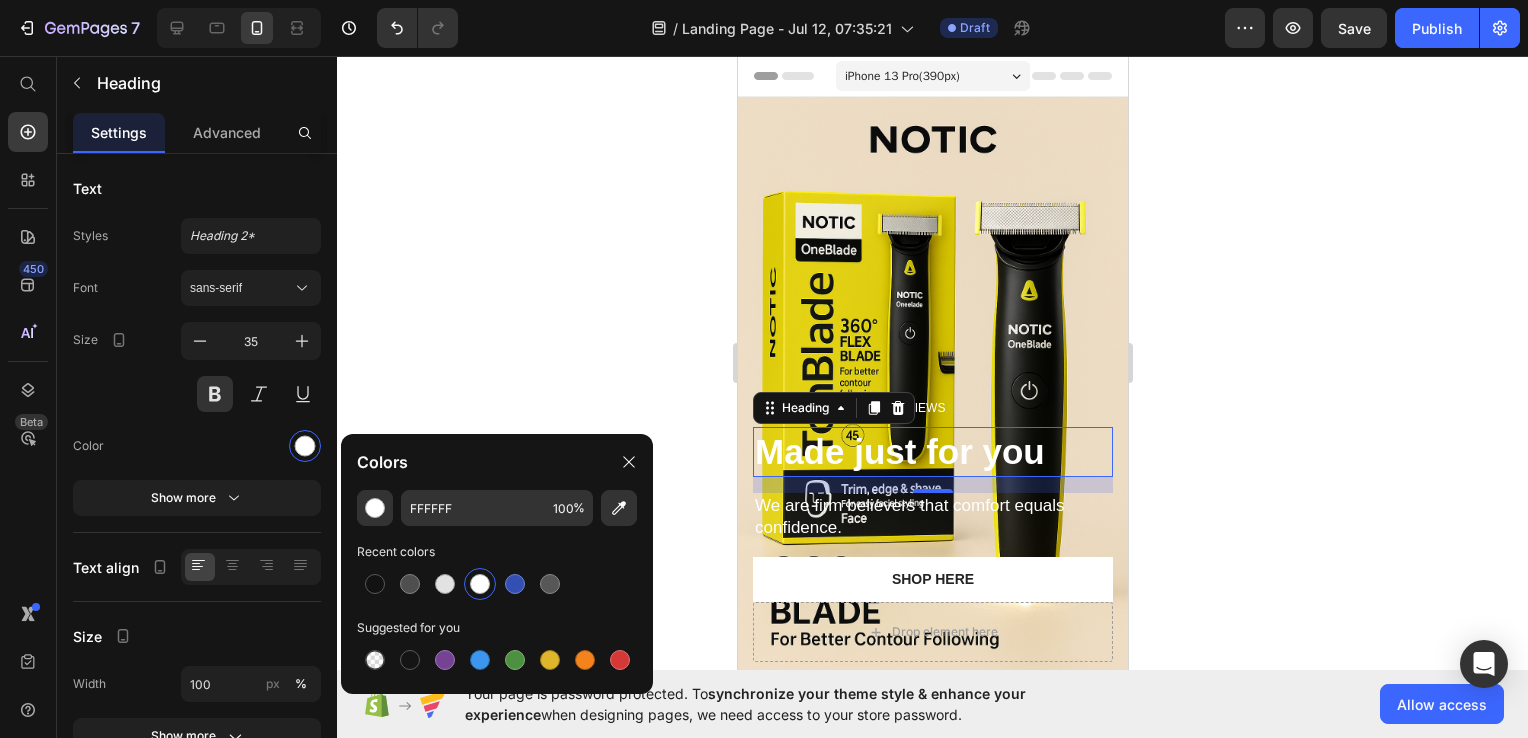 click 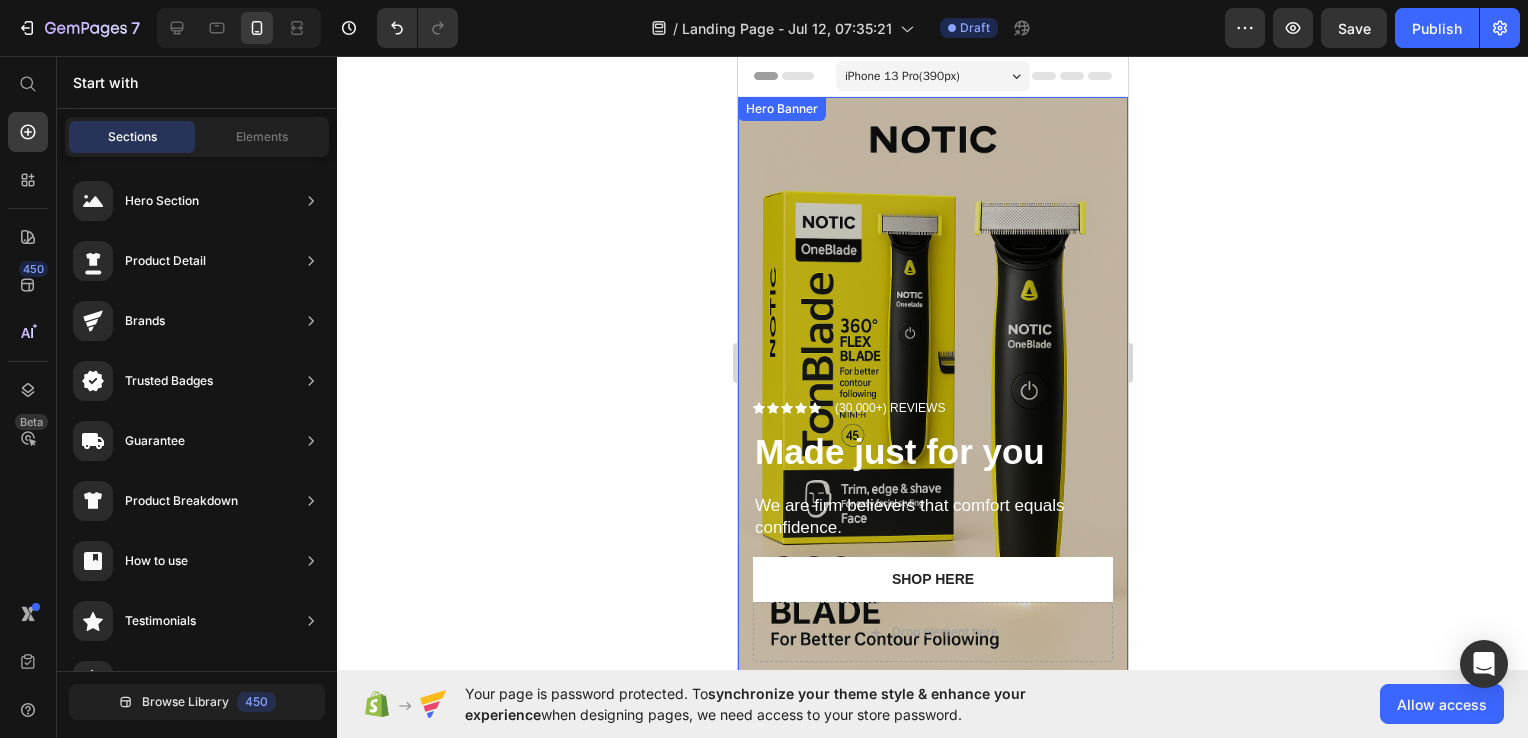 click at bounding box center (932, 389) 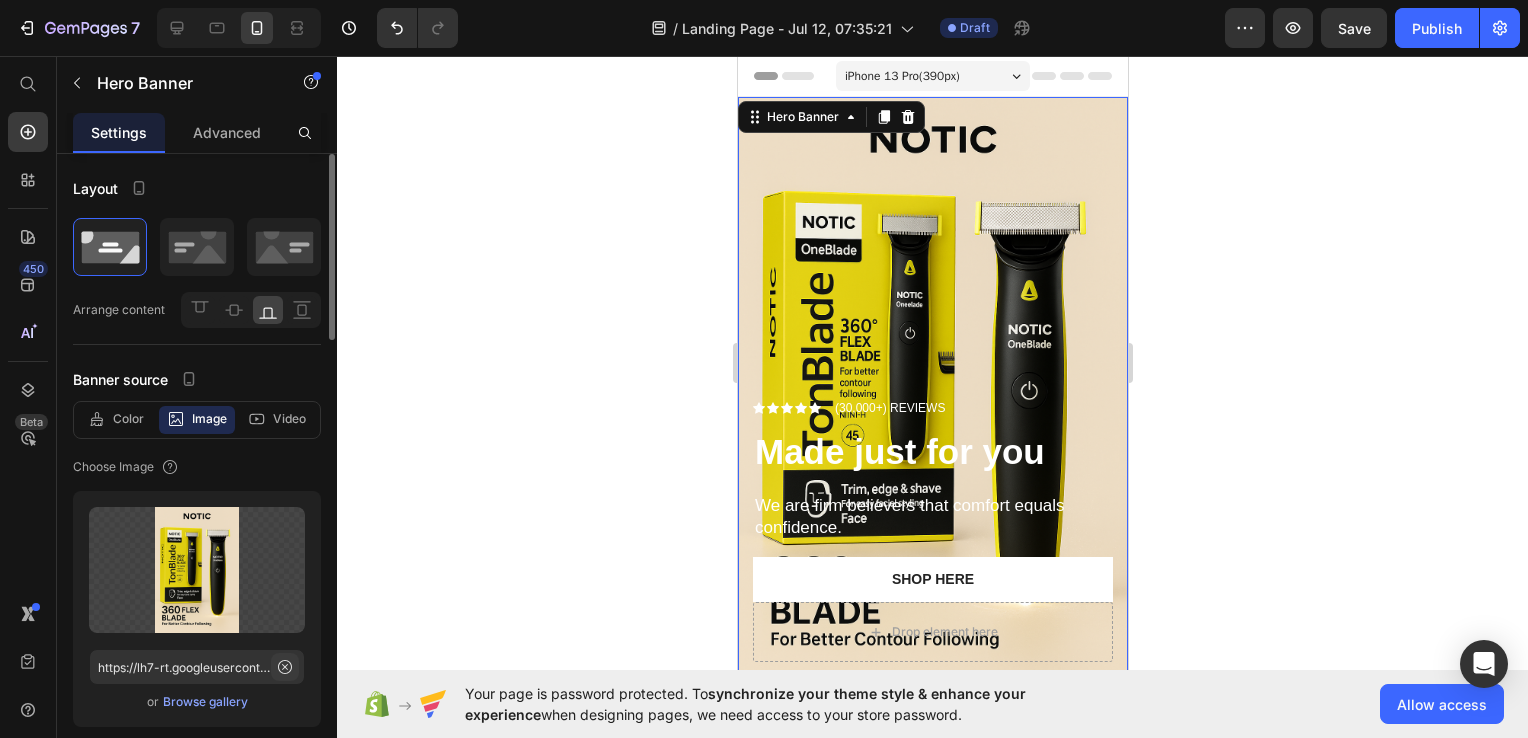 click 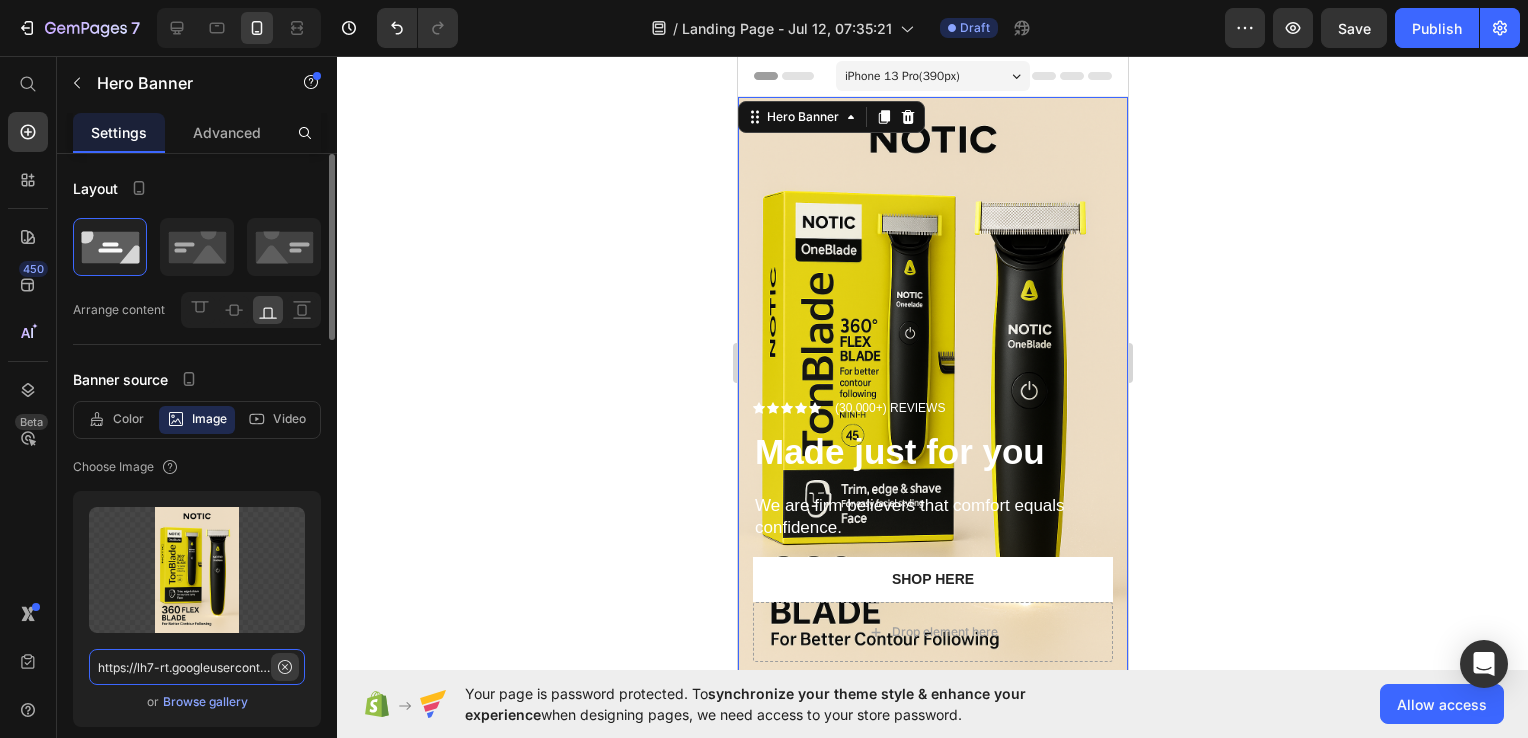 type 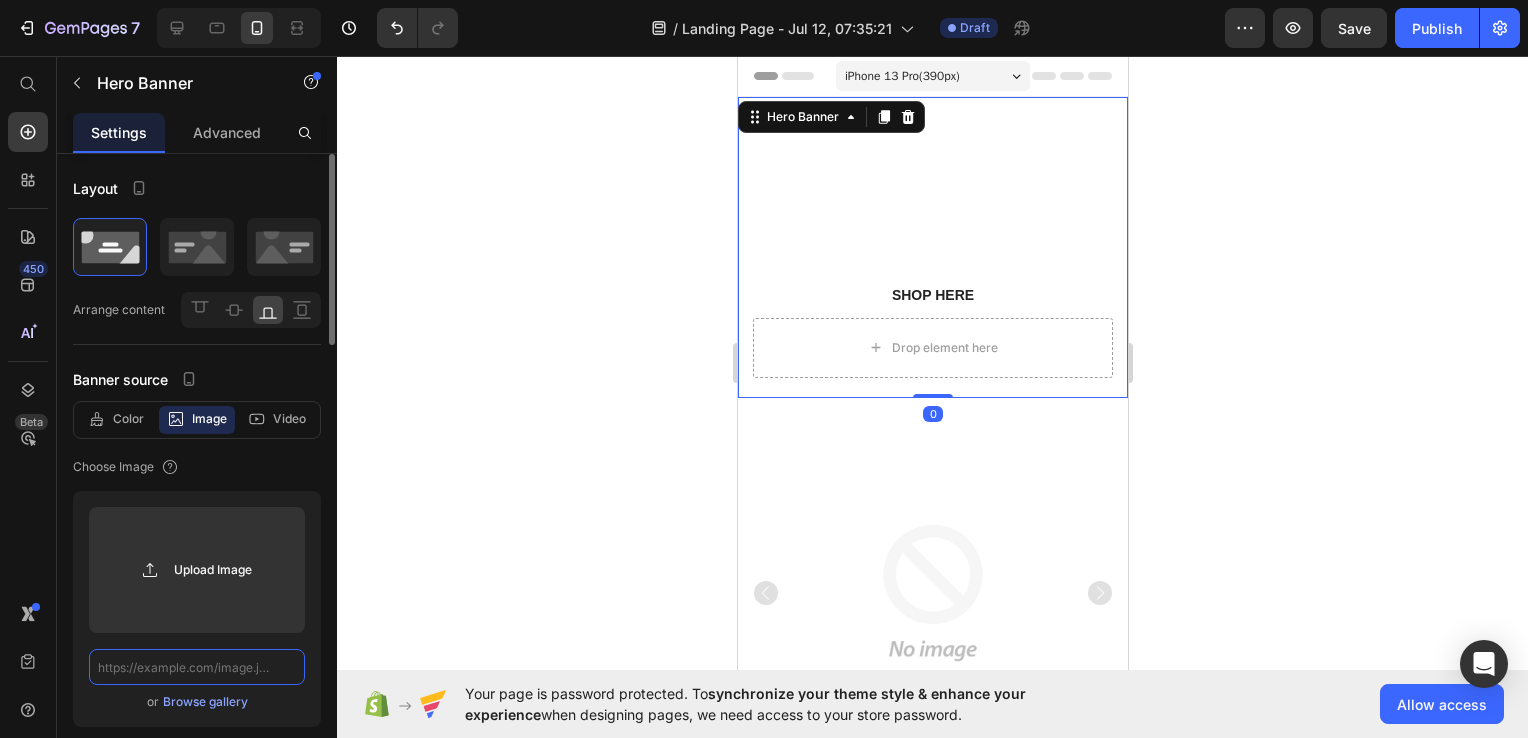 scroll, scrollTop: 0, scrollLeft: 0, axis: both 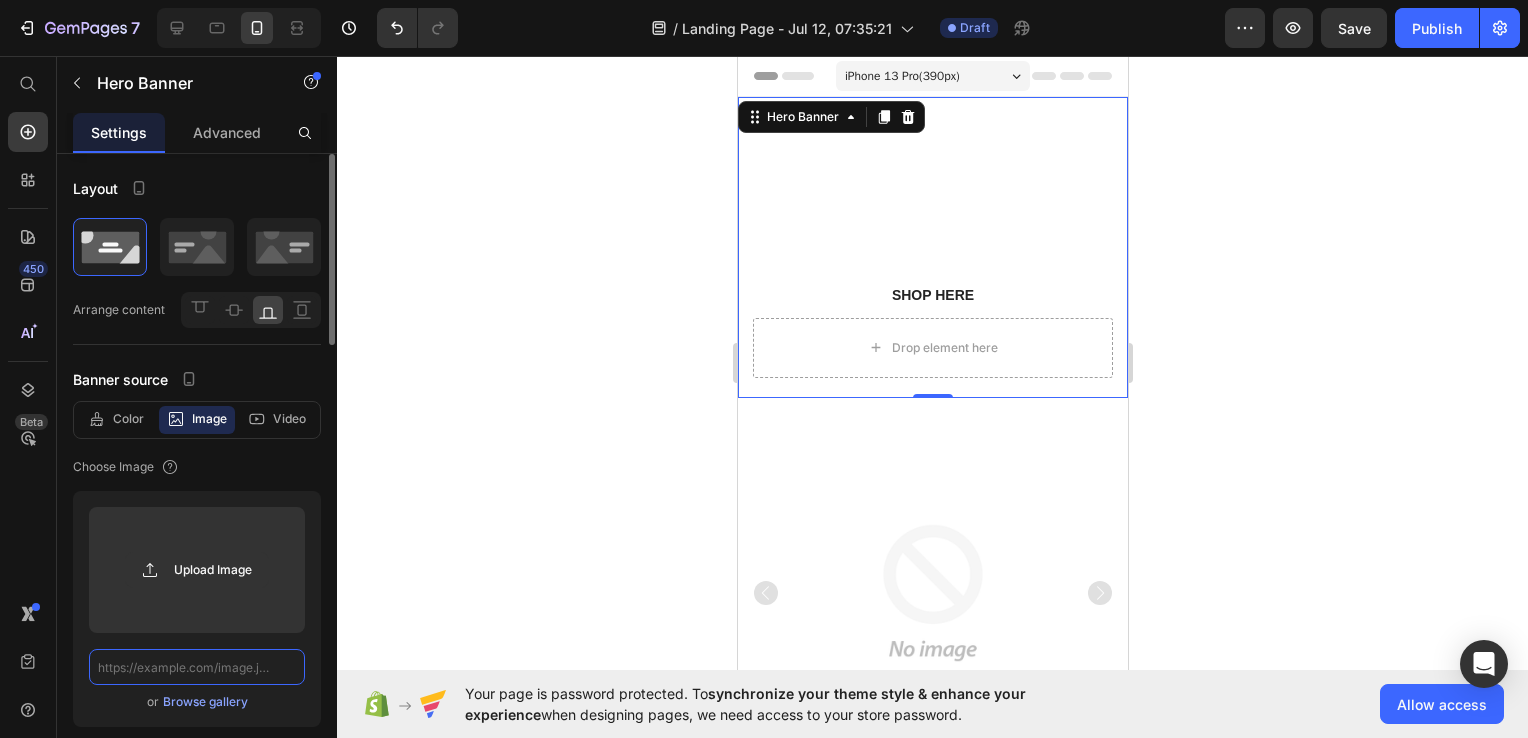 click 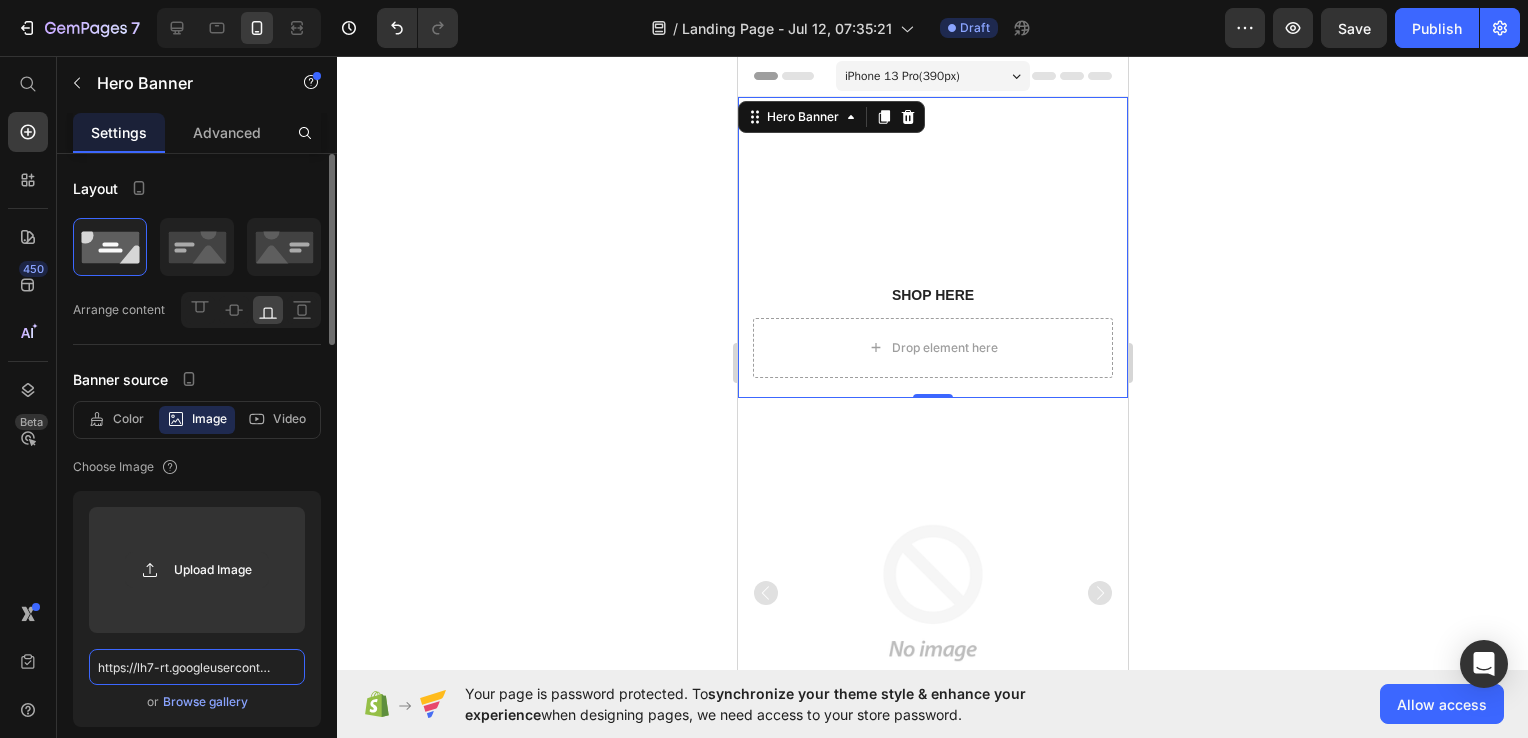 scroll, scrollTop: 0, scrollLeft: 1329, axis: horizontal 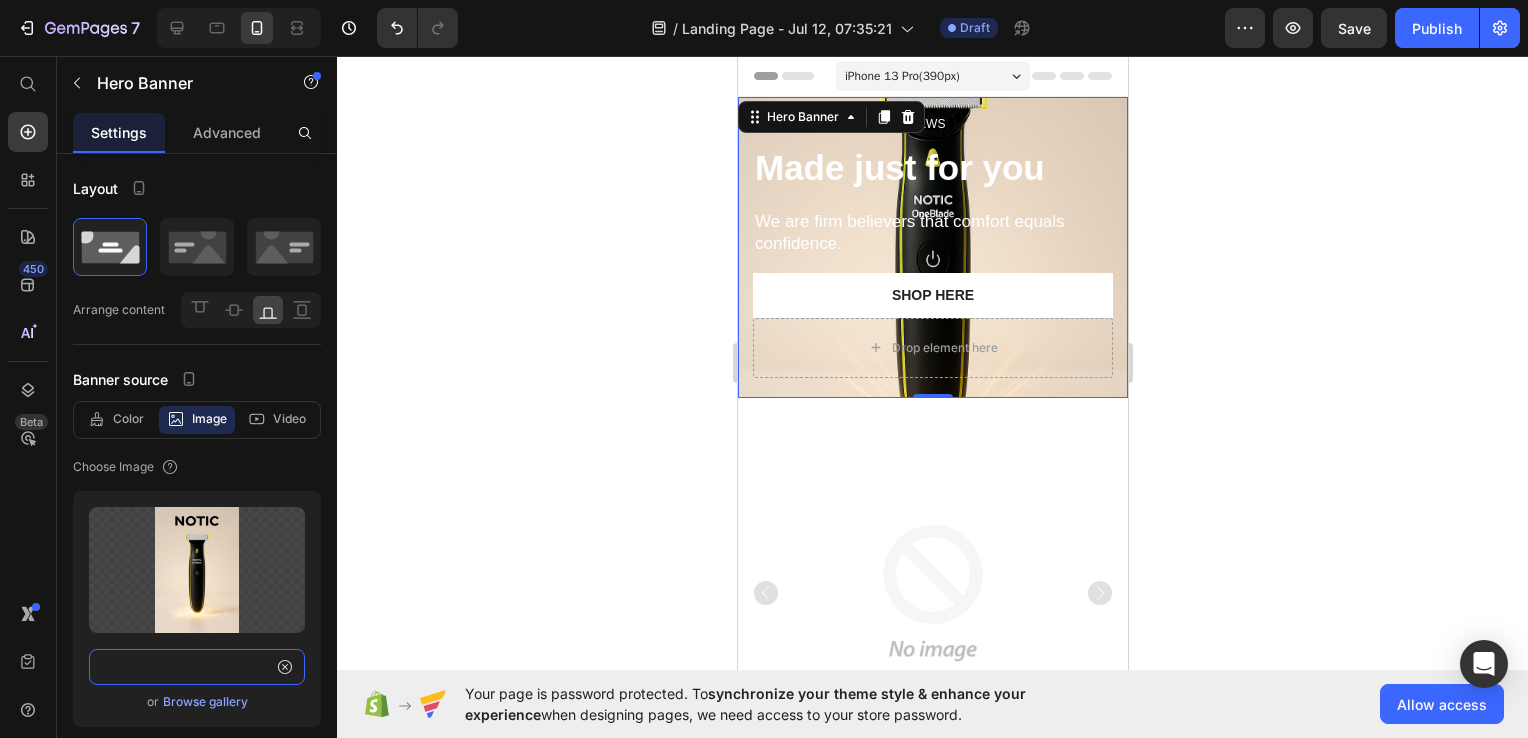 type on "https://lh7-rt.googleusercontent.com/docsz/AD_4nXcZOM8bkoKY9HSWo-UB5iwQsxD-kZo4mpXUEOpGcwH-V1Y6cKi8KYbG_nGgv7upJSm8_xBZnVwwmCpMNYZfKagxJauybbtZRkzlM4VkAiPuSQXWngfPLEVOEYvED-oYnAgsk_w2tA?key=S3Hc3ior8LbJ0Gm0sPa0jQ" 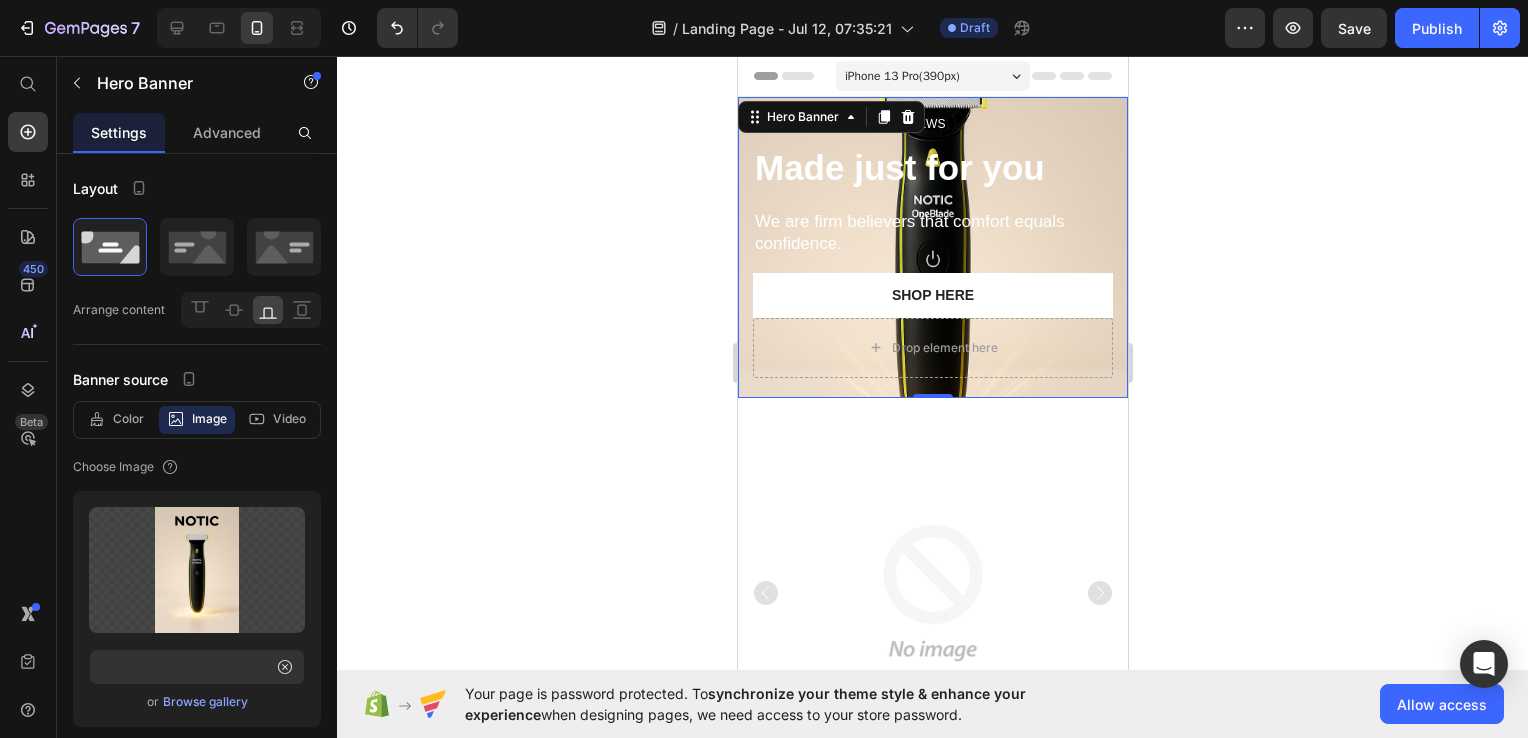 click 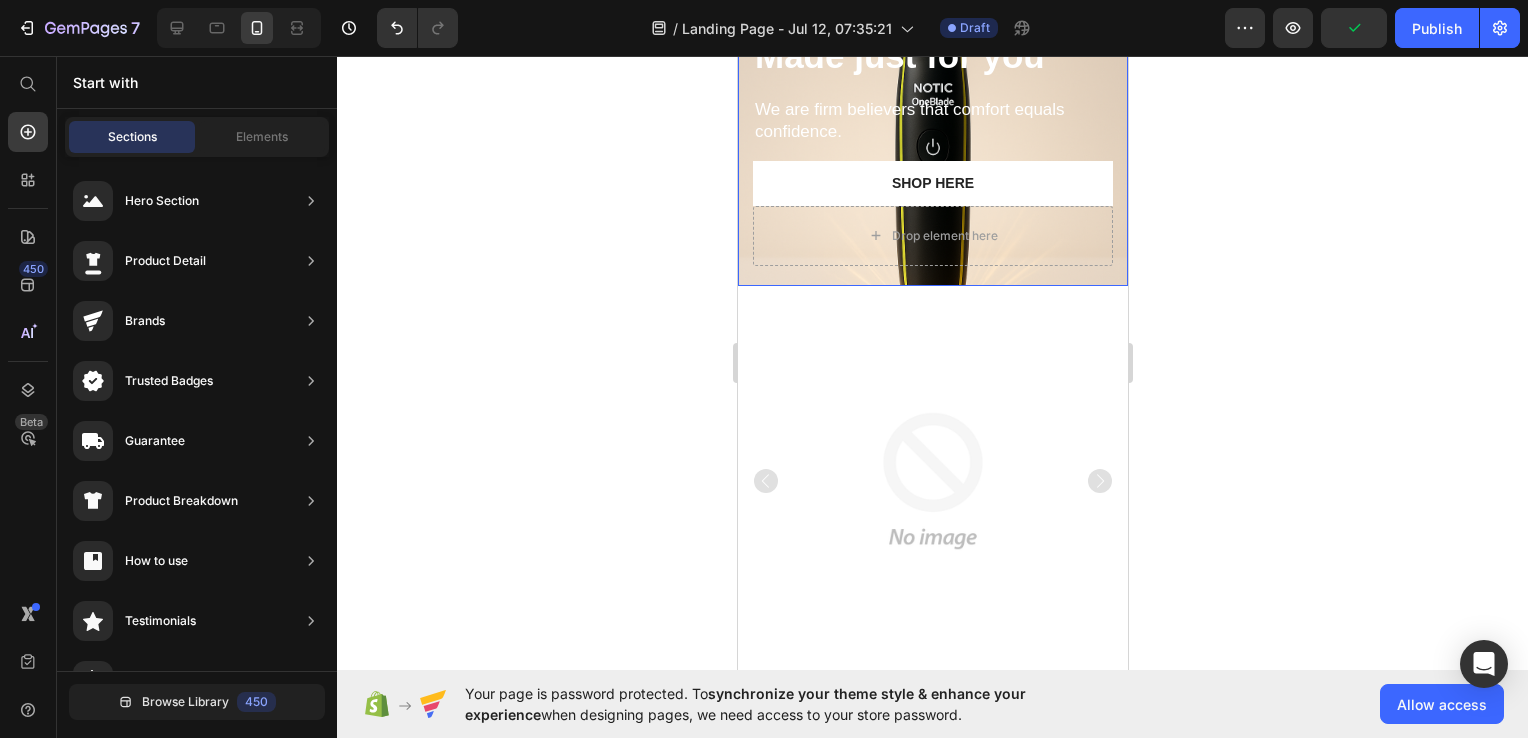 scroll, scrollTop: 0, scrollLeft: 0, axis: both 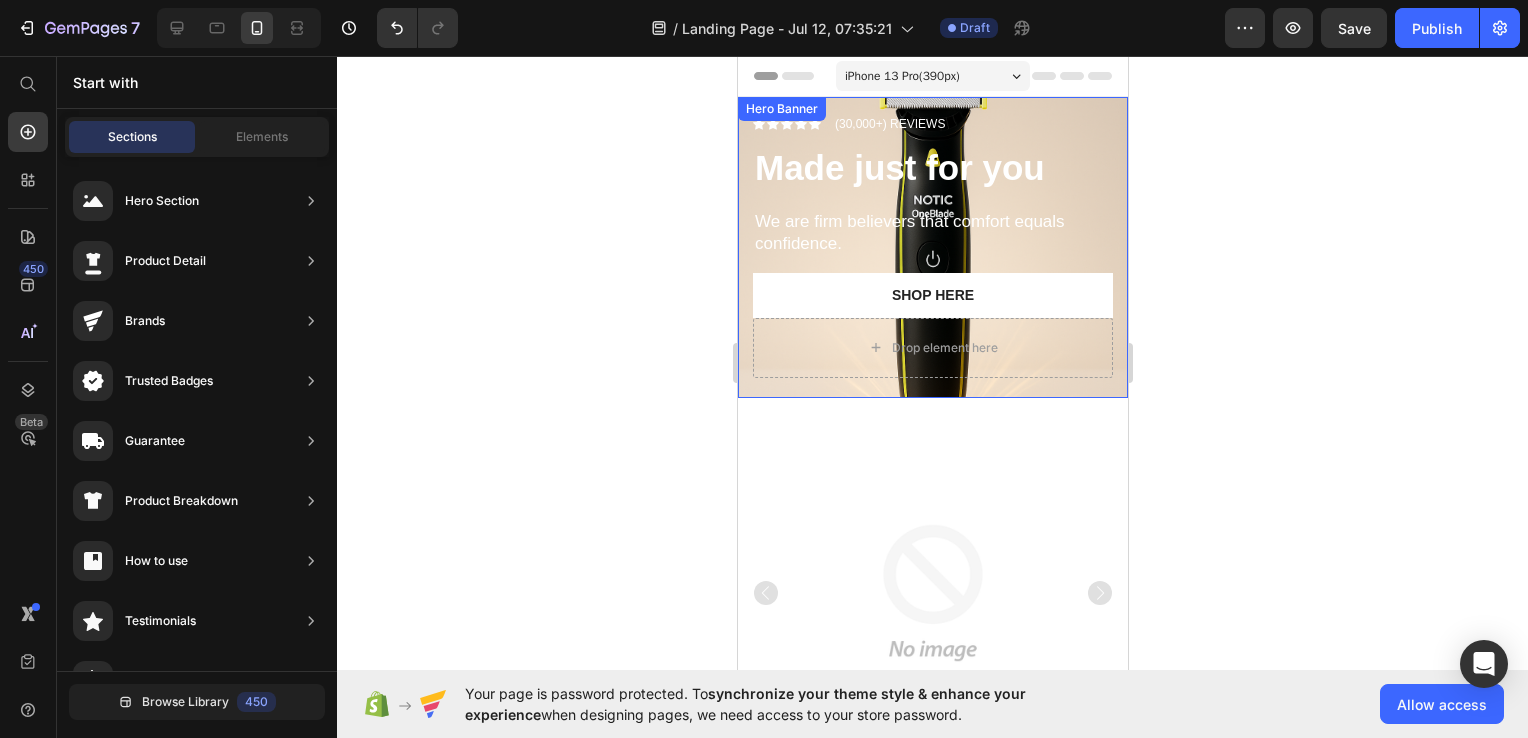 click on "Icon Icon Icon Icon Icon Icon List (30,000+) REVIEWS Text Block Row Made just for you Heading We are firm believers that comfort equals confidence. Text Block Shop Here Button" at bounding box center (932, 215) 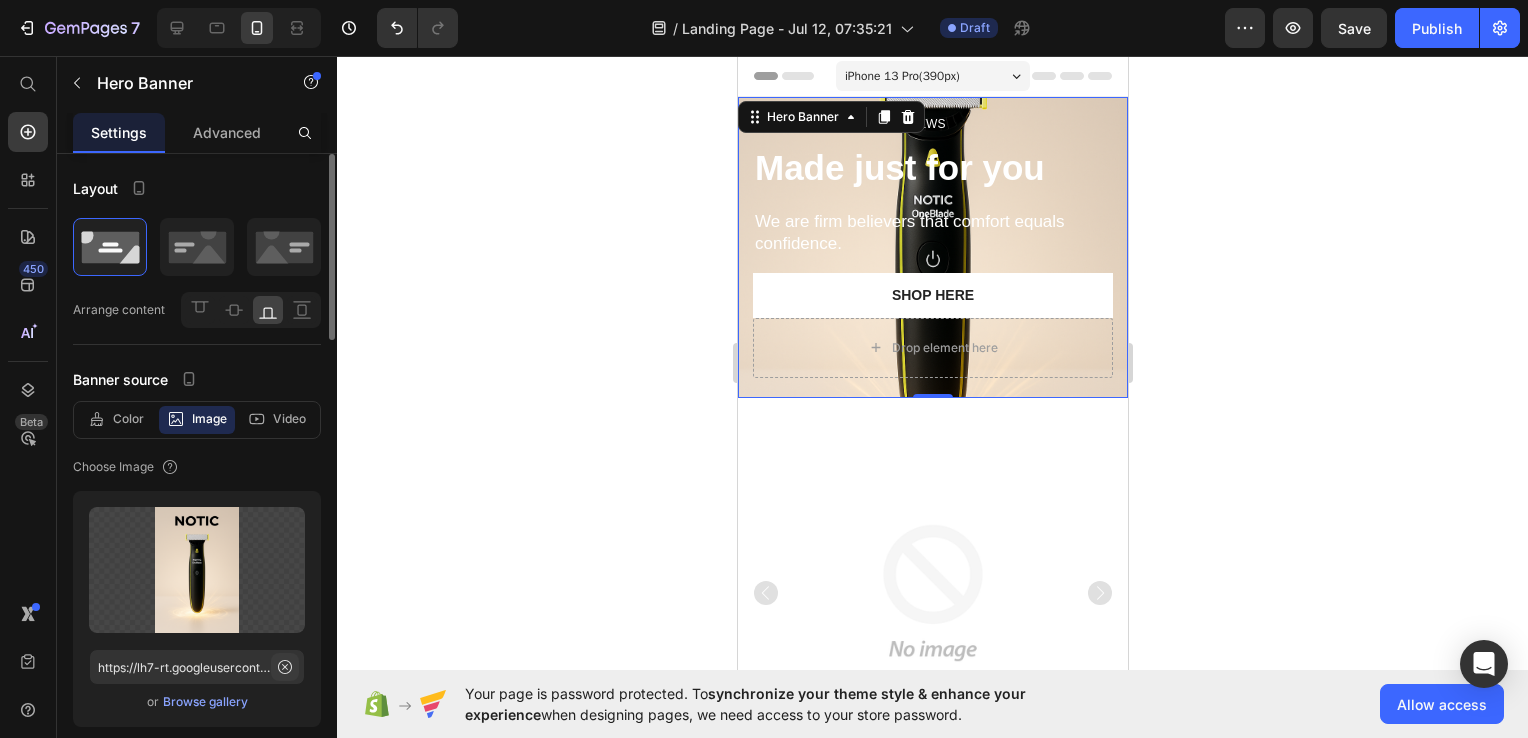 click 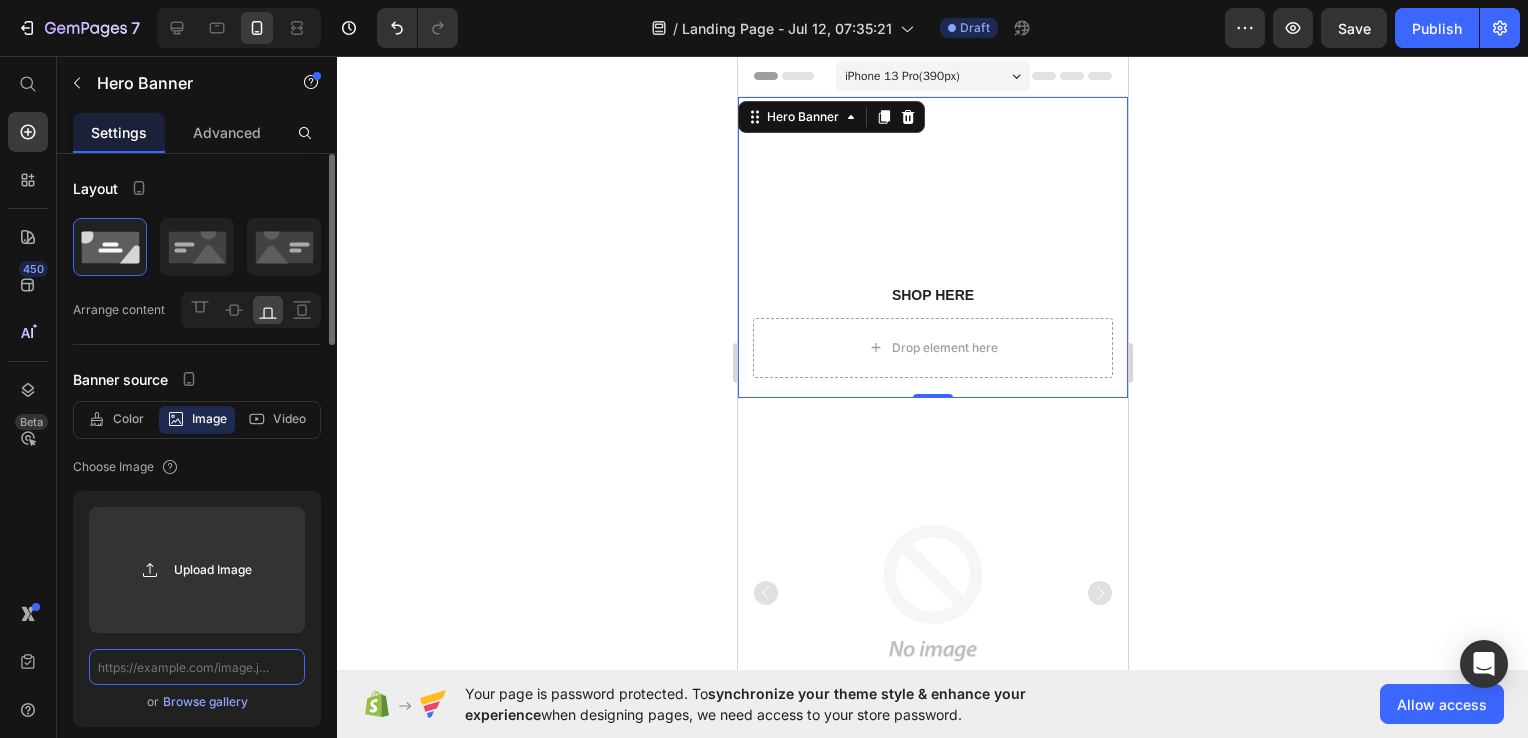 scroll, scrollTop: 0, scrollLeft: 0, axis: both 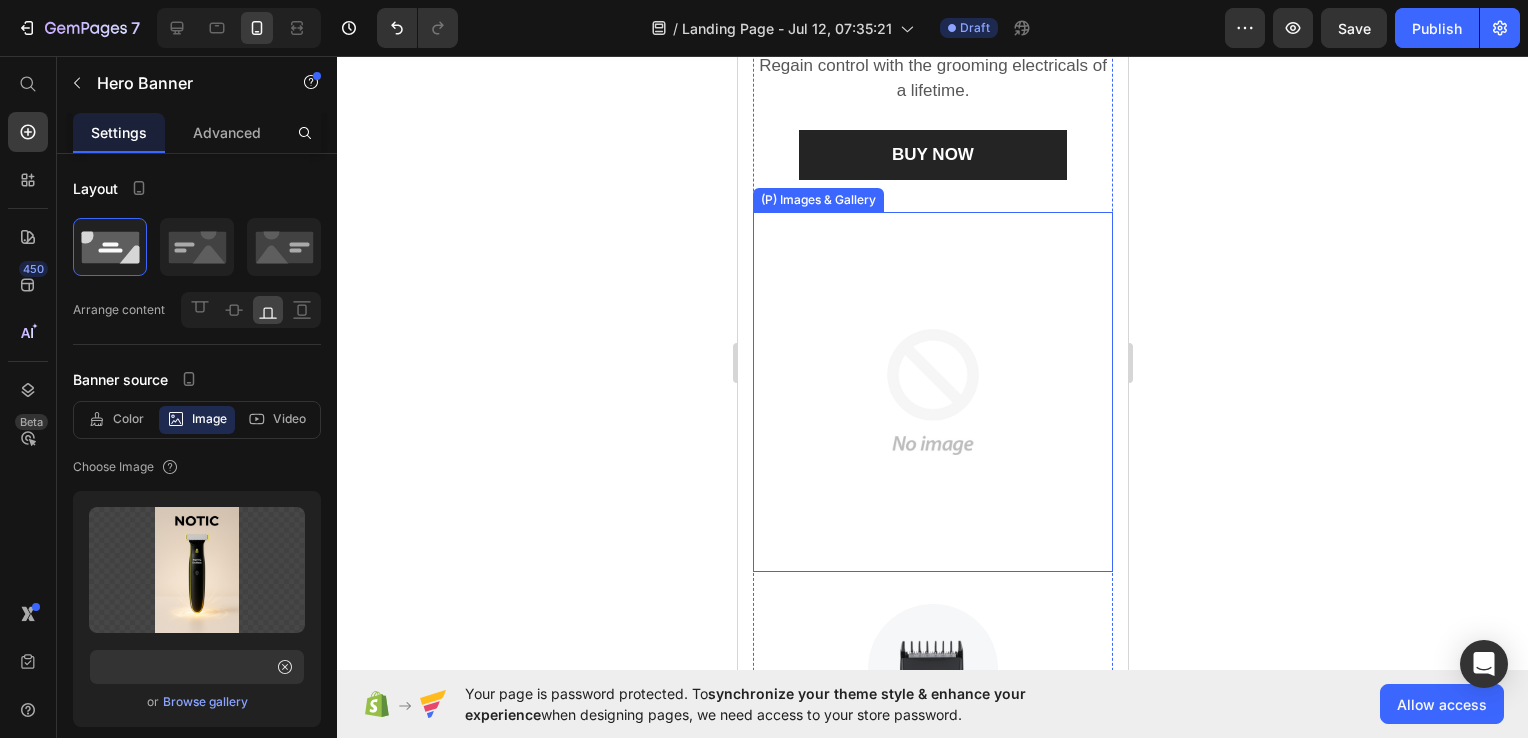 click at bounding box center (932, 392) 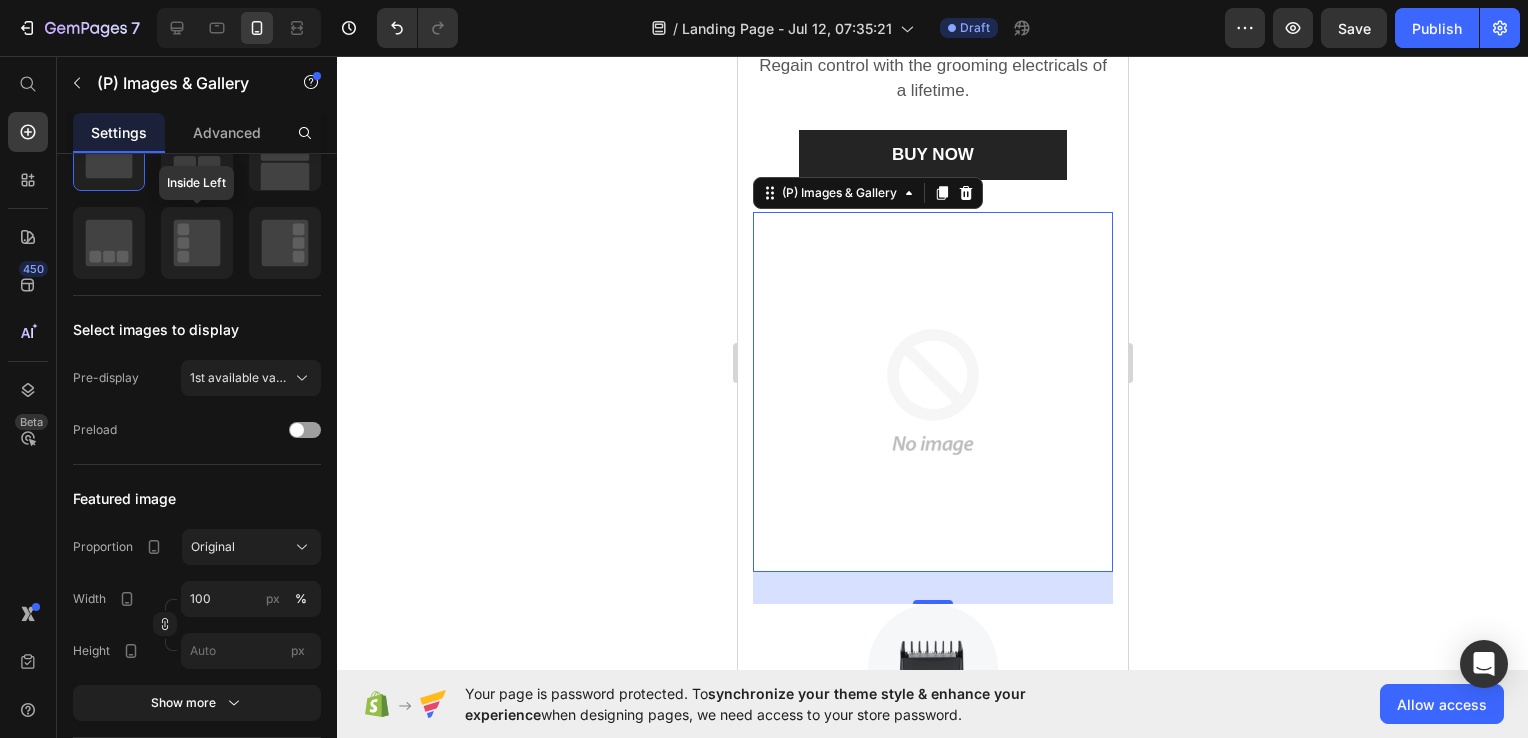 scroll, scrollTop: 0, scrollLeft: 0, axis: both 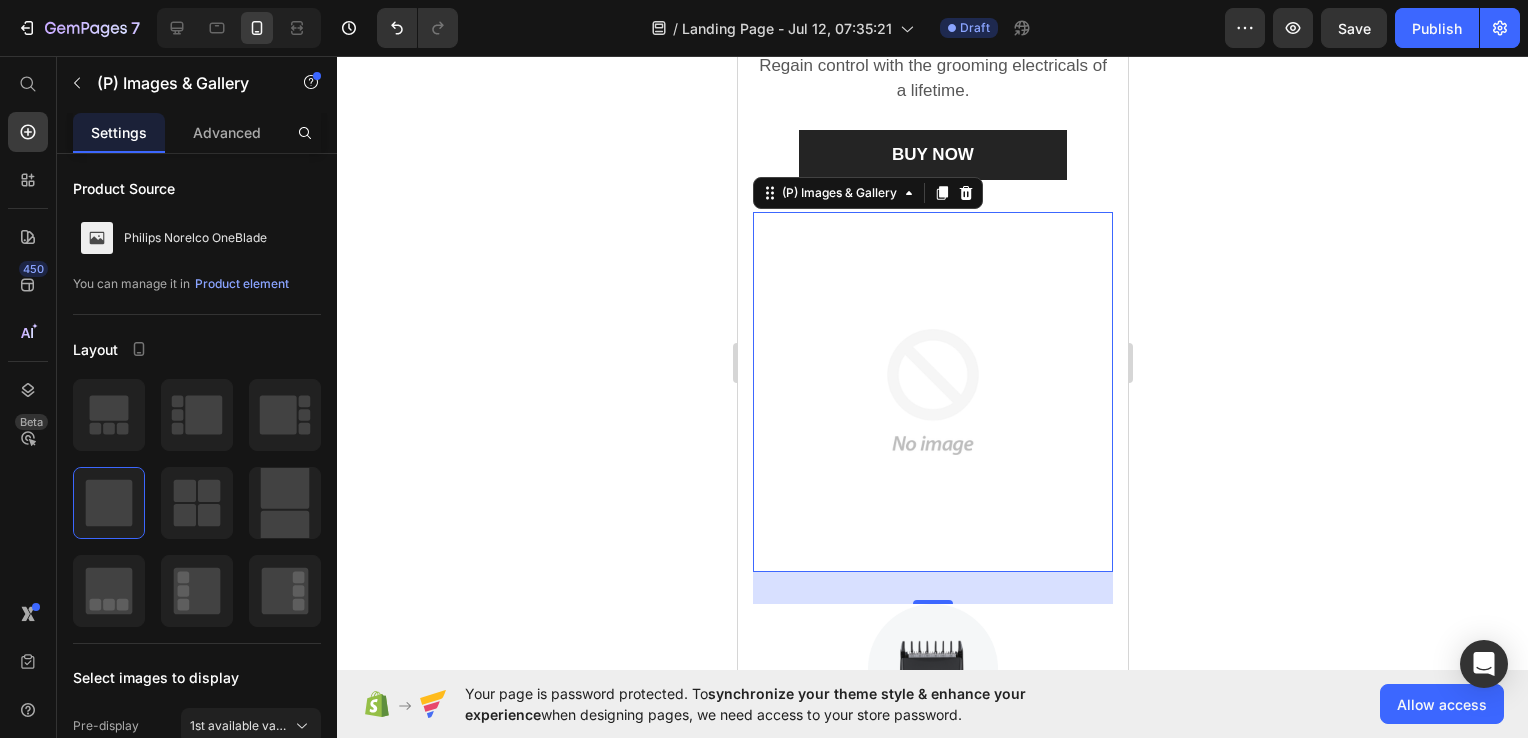 click 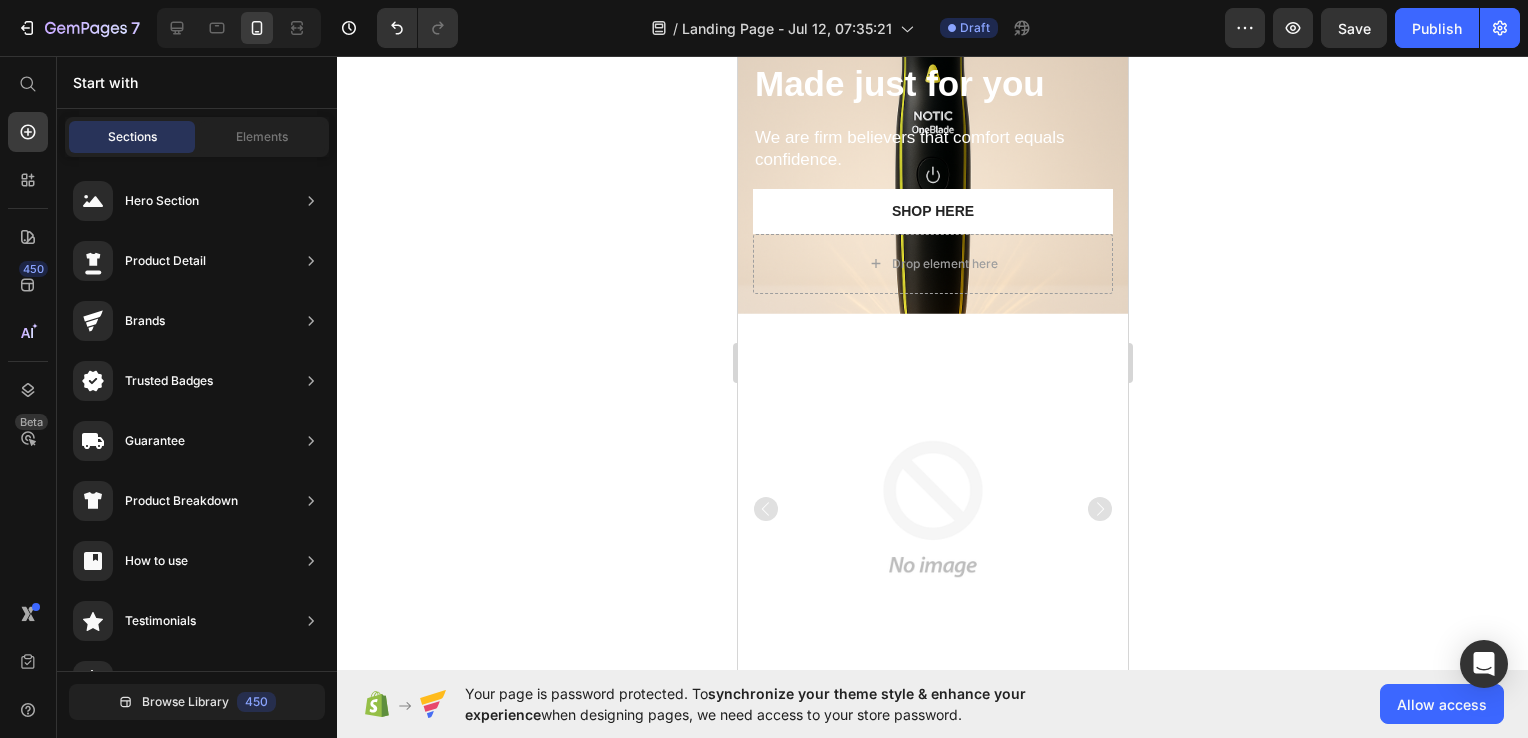 scroll, scrollTop: 0, scrollLeft: 0, axis: both 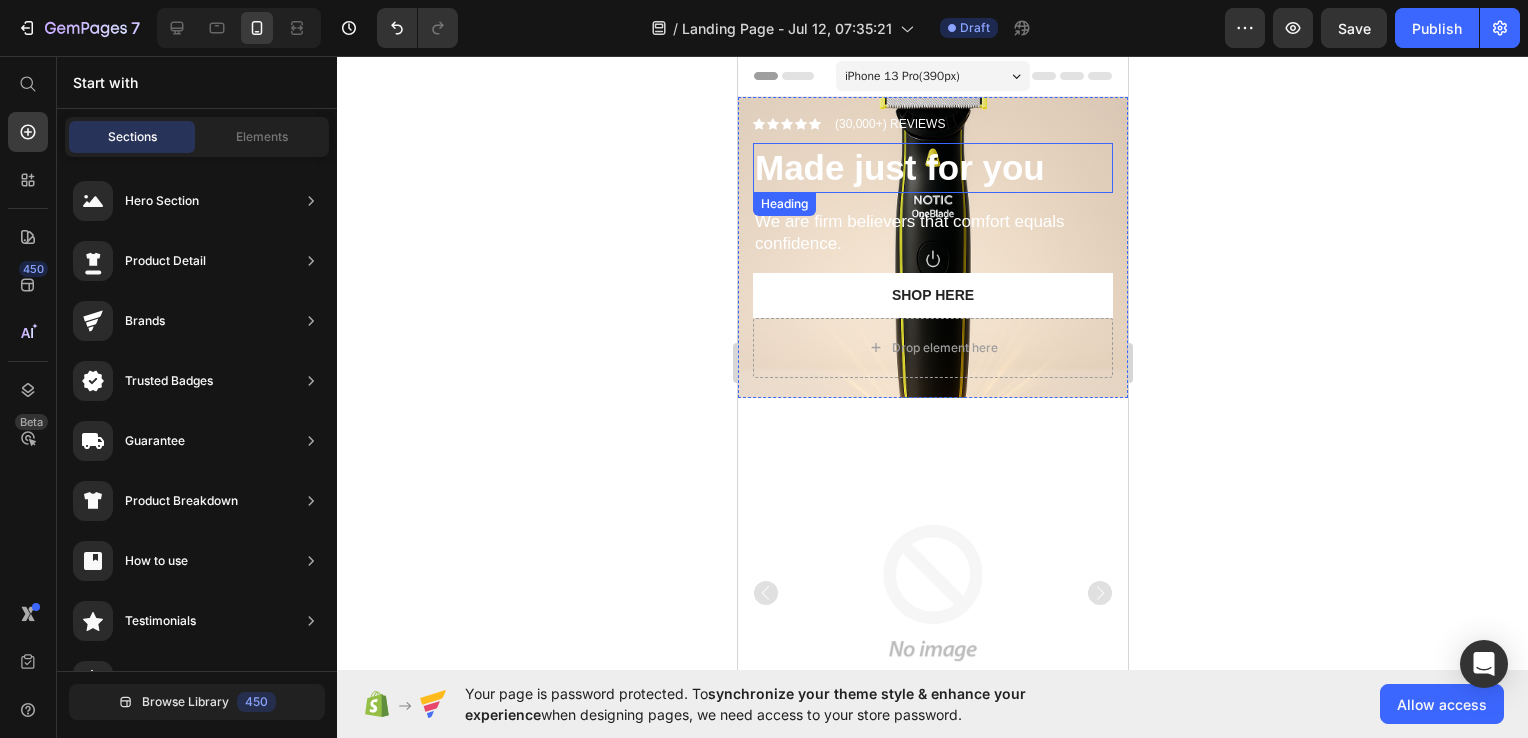 click on "Made just for you" at bounding box center (899, 167) 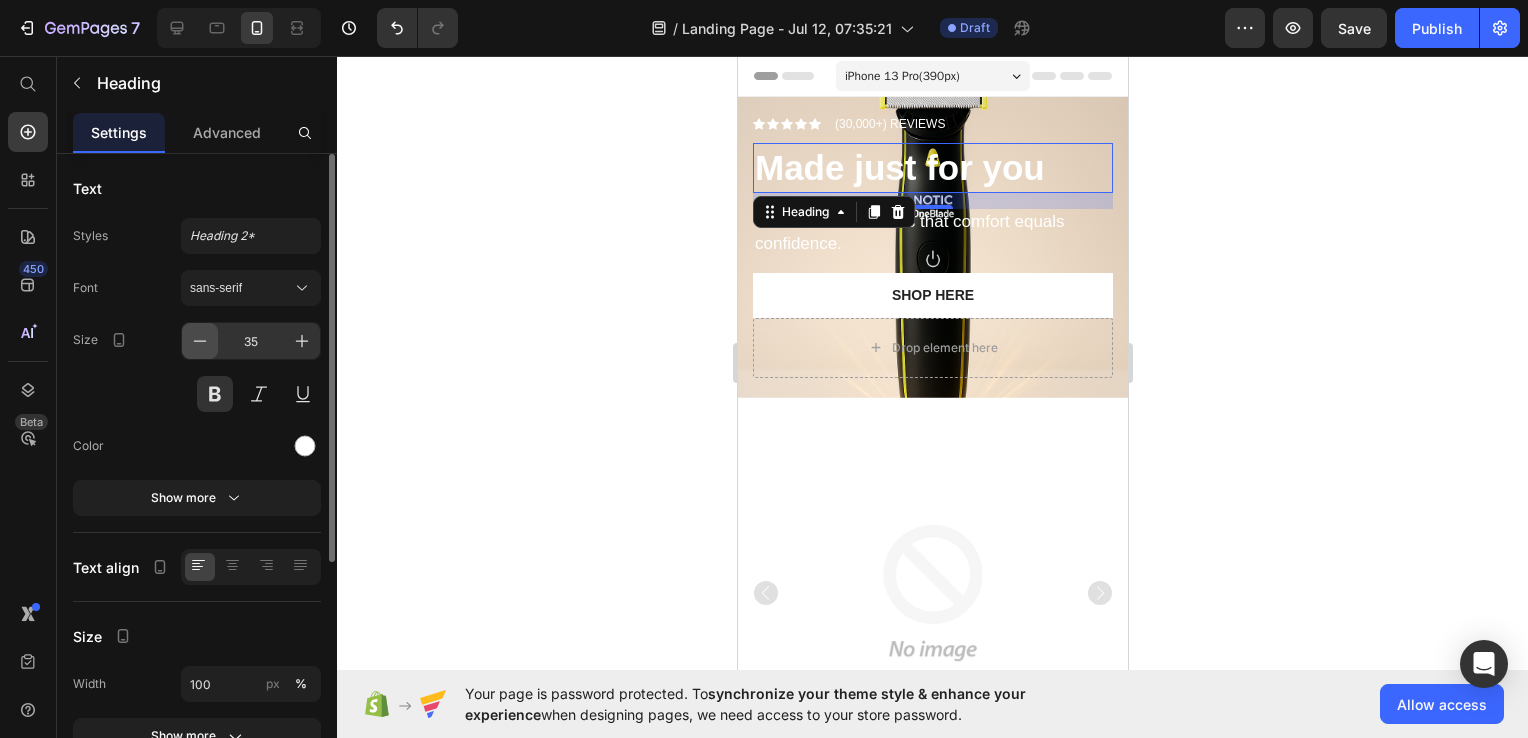 click 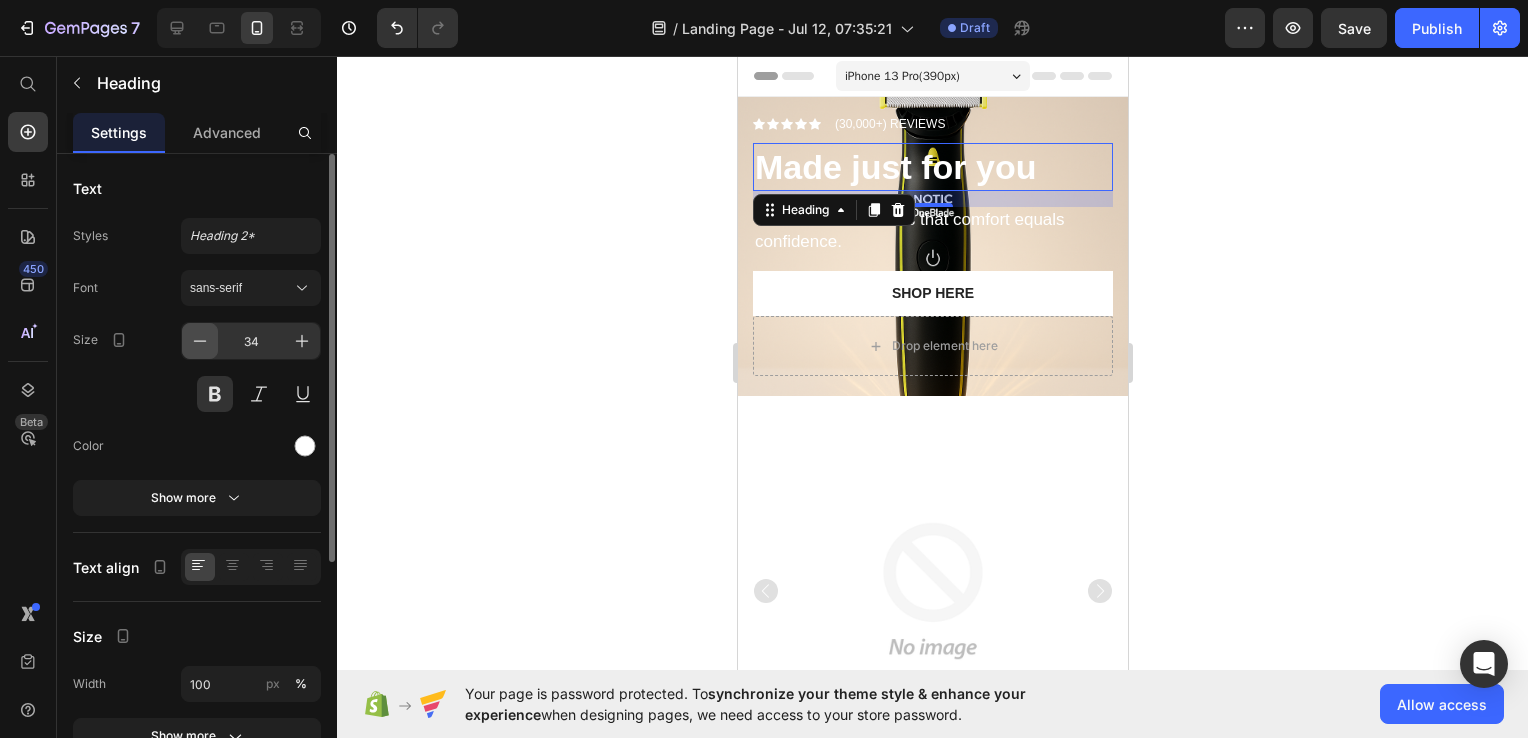 click 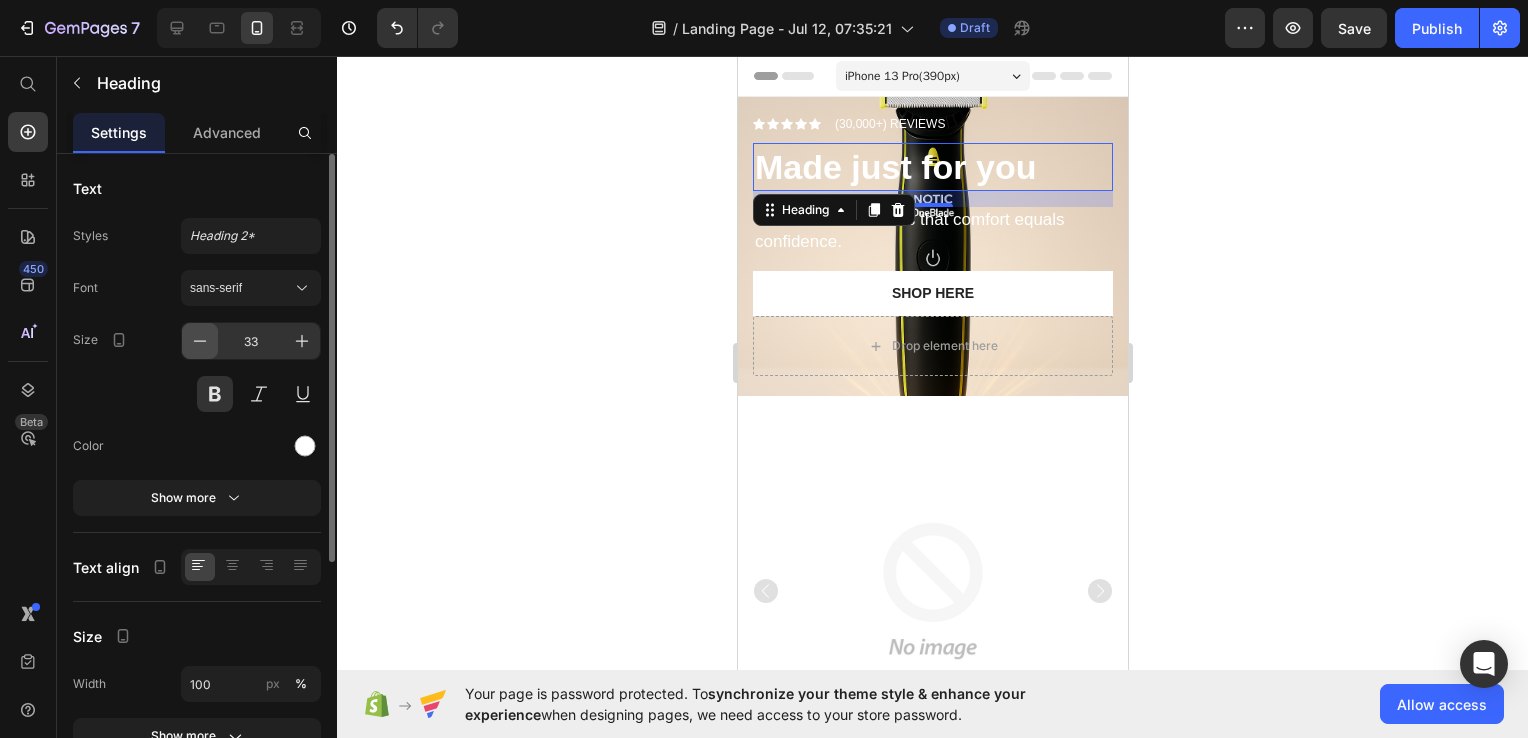 click 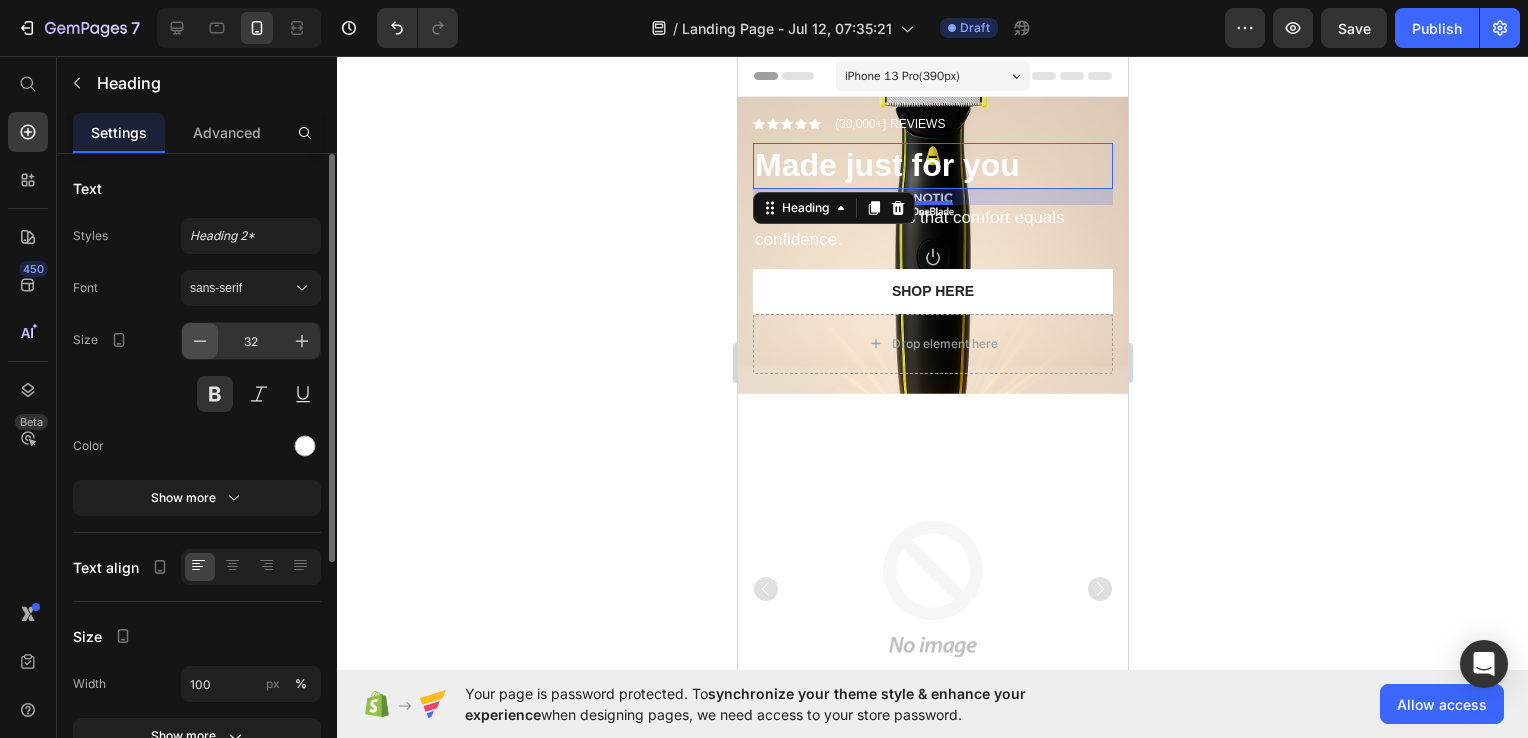 click 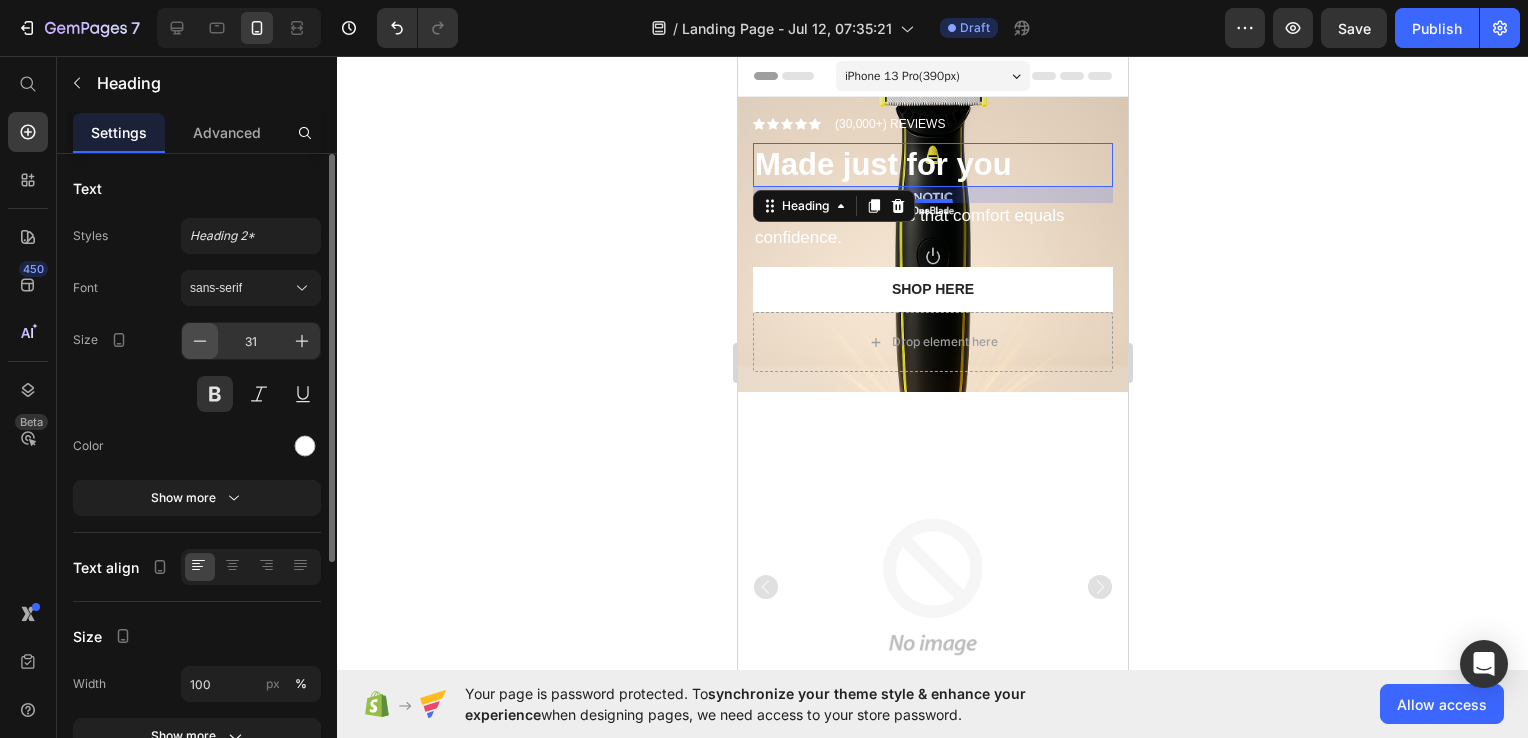 click 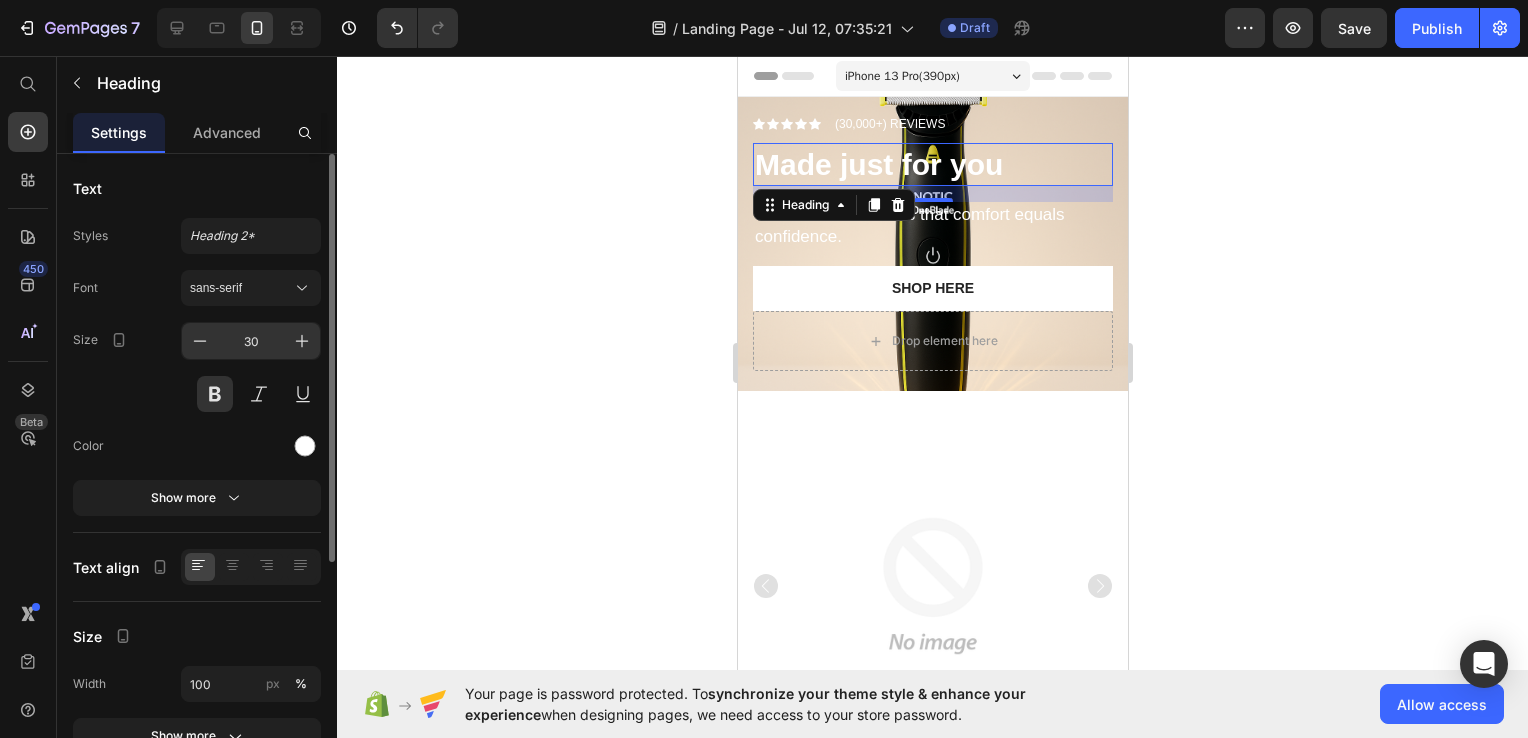 click on "30" at bounding box center [251, 341] 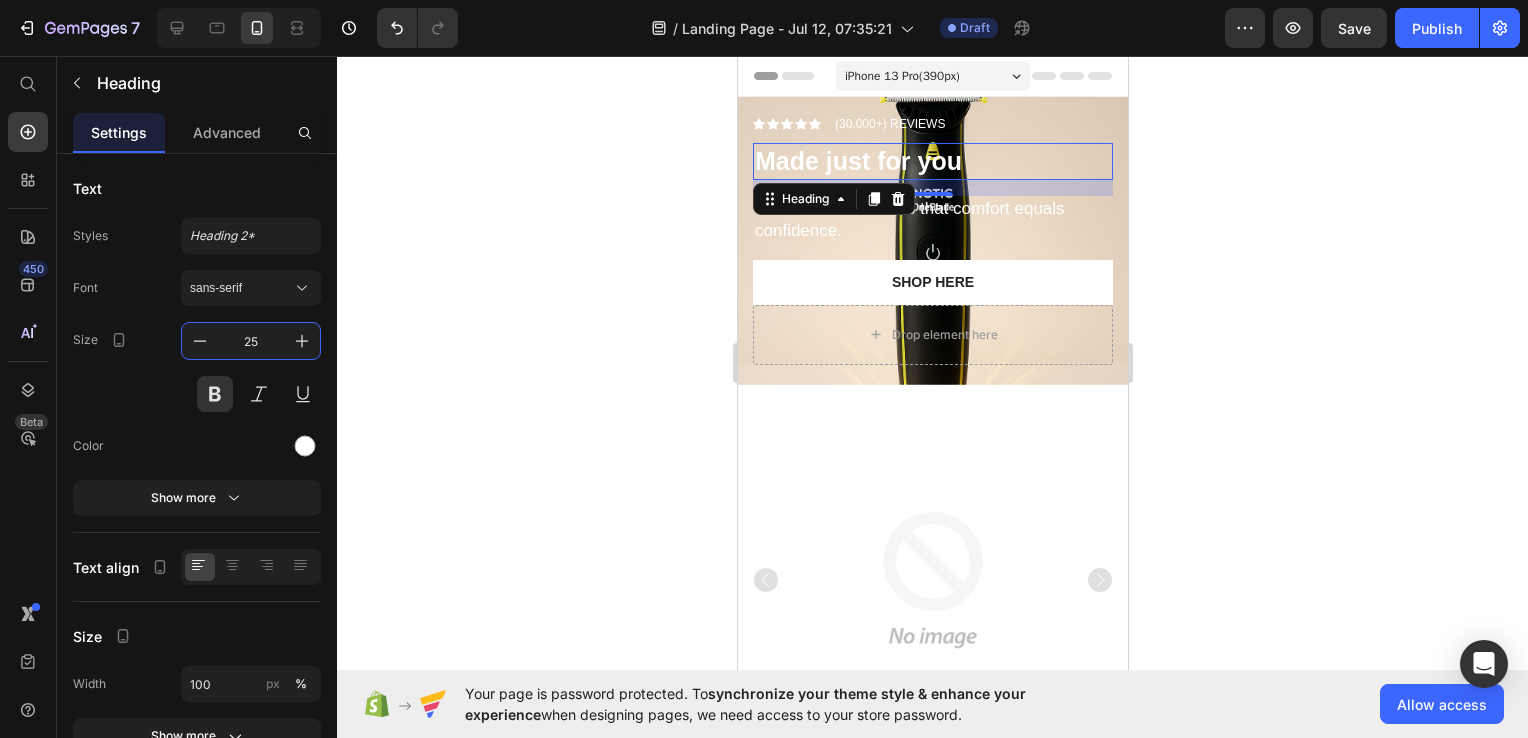 type on "25" 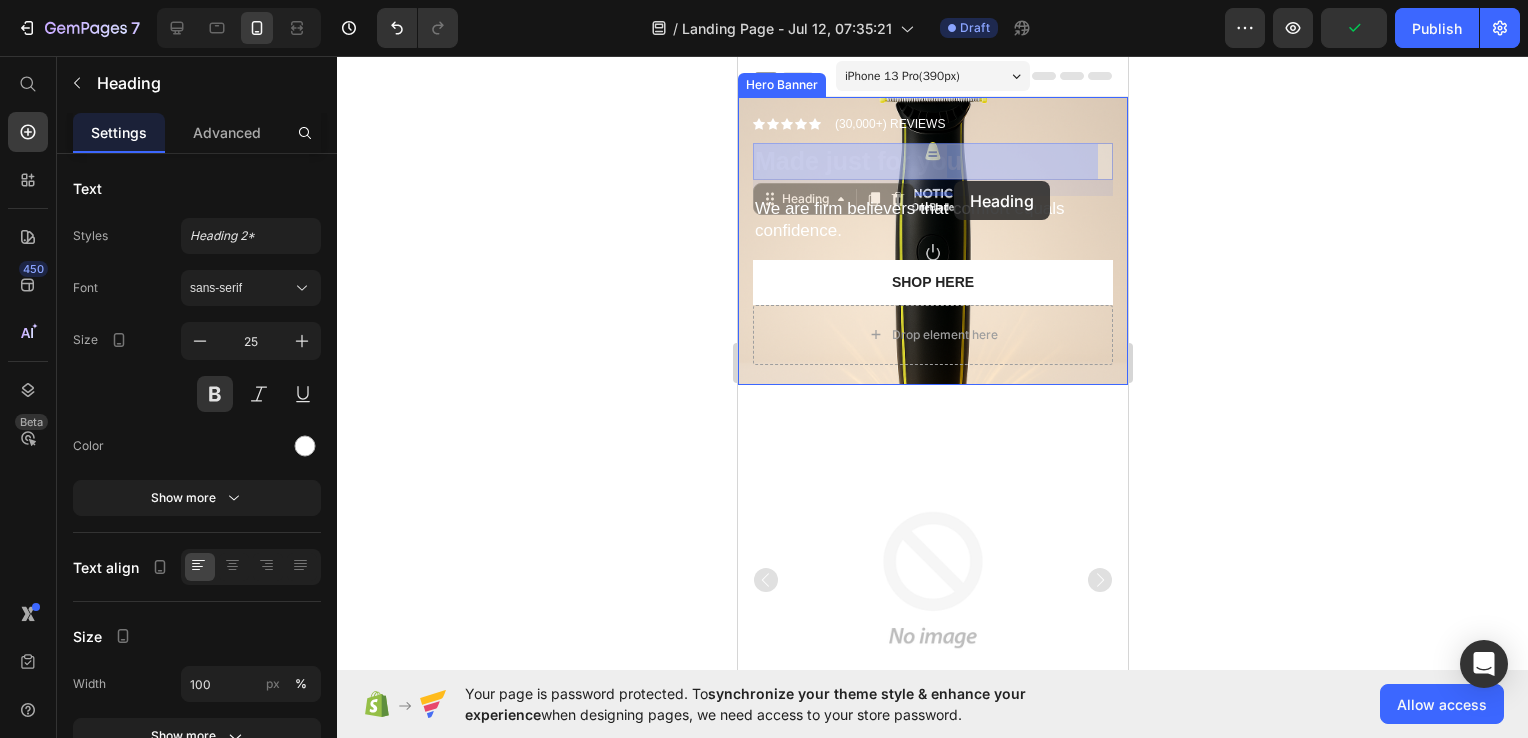 drag, startPoint x: 975, startPoint y: 155, endPoint x: 953, endPoint y: 181, distance: 34.058773 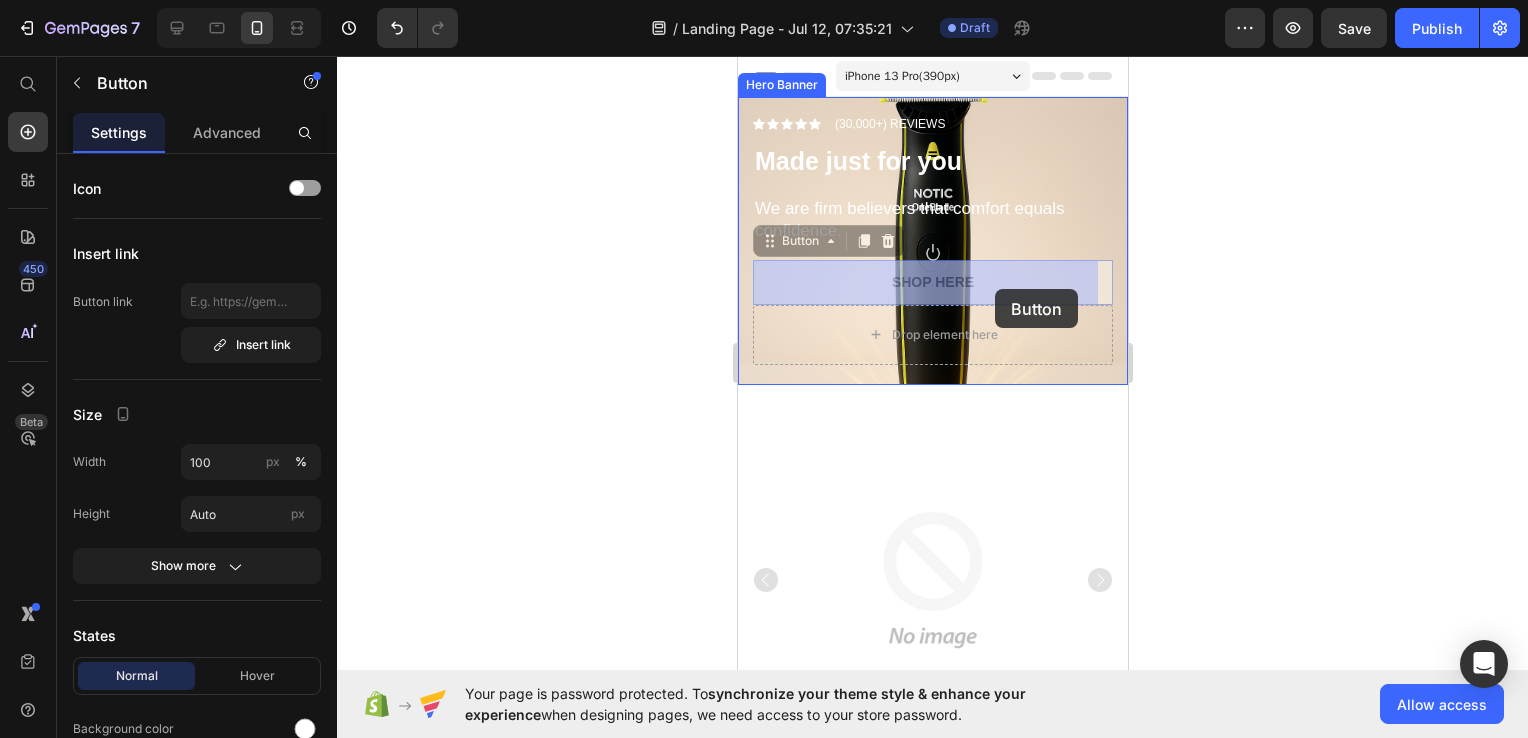 drag, startPoint x: 997, startPoint y: 274, endPoint x: 994, endPoint y: 289, distance: 15.297058 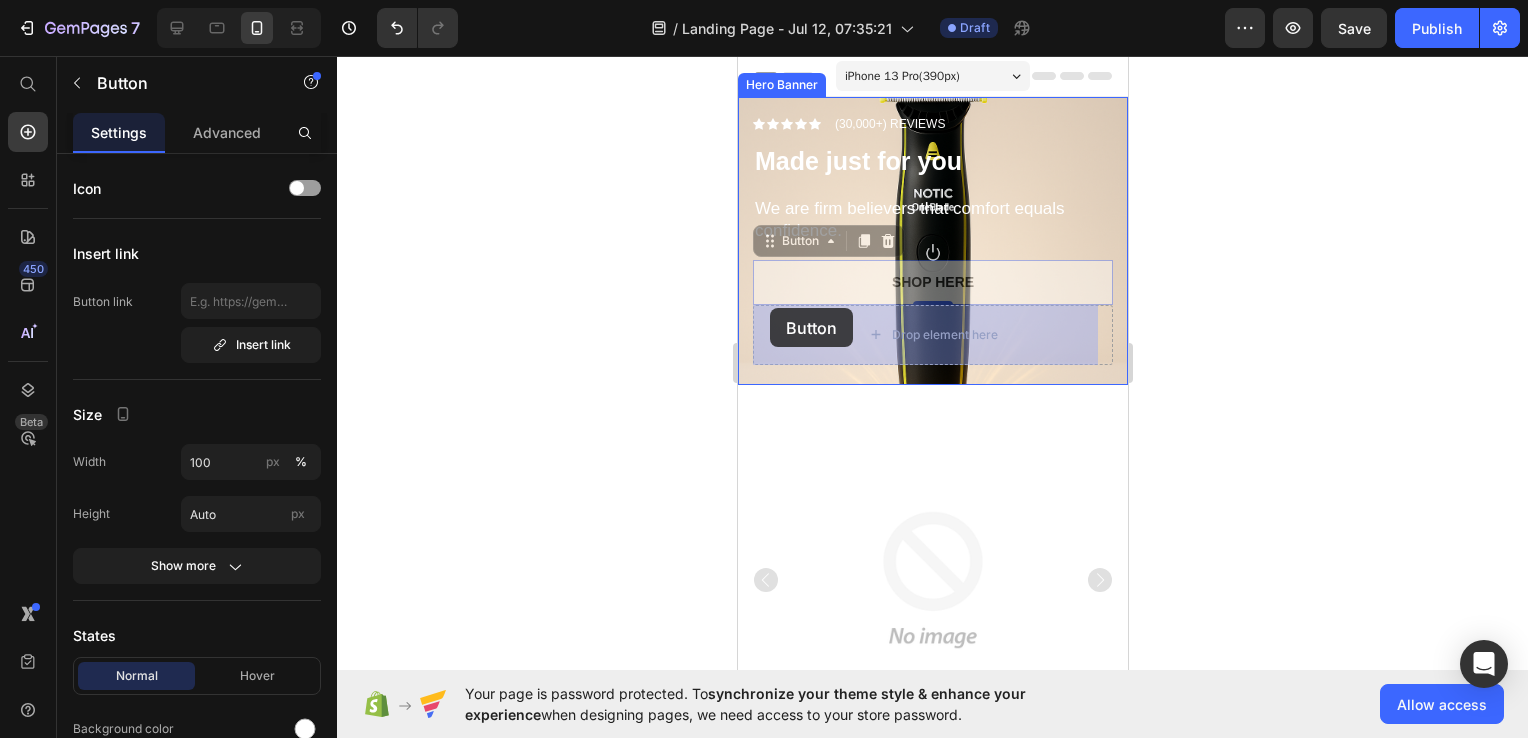 drag, startPoint x: 777, startPoint y: 238, endPoint x: 769, endPoint y: 308, distance: 70.45566 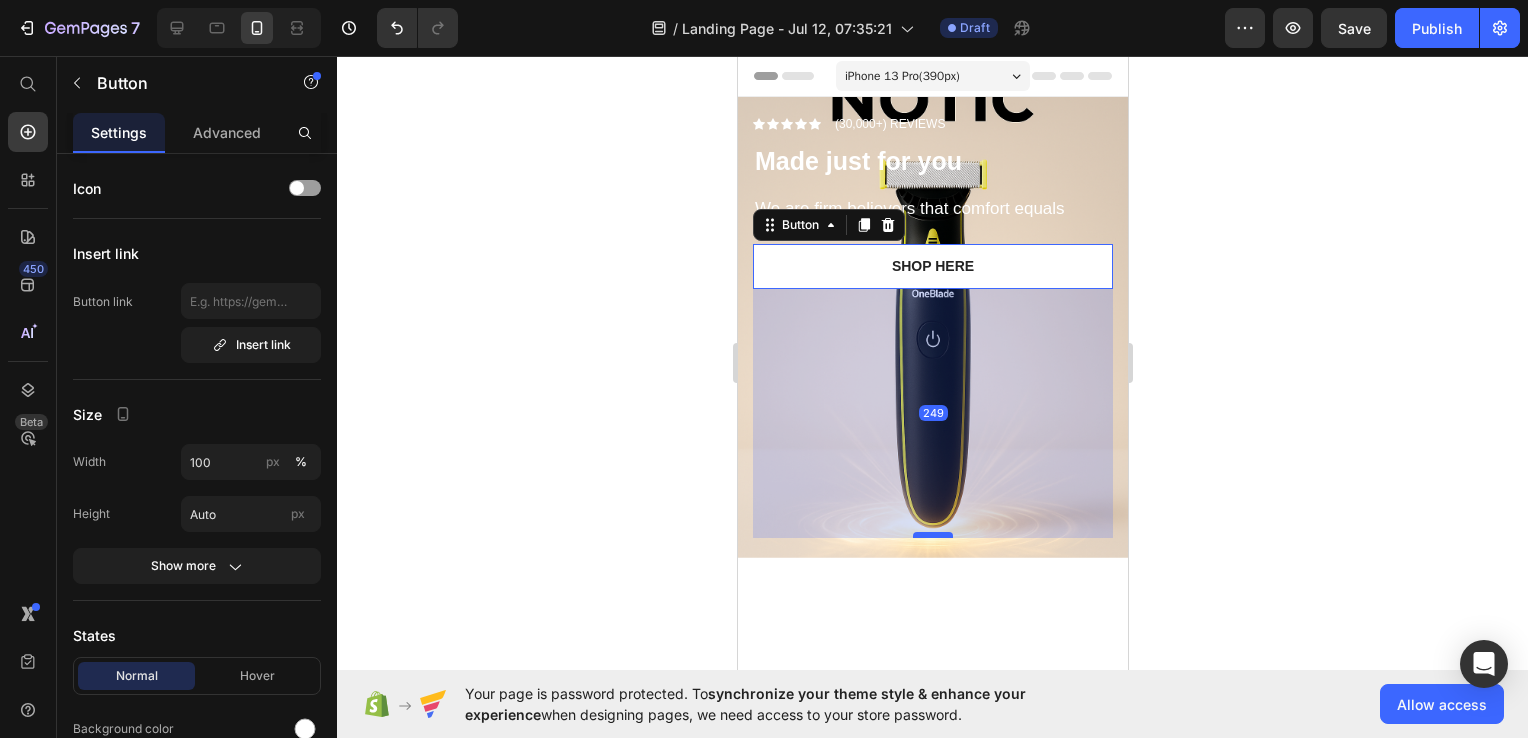 drag, startPoint x: 921, startPoint y: 286, endPoint x: 924, endPoint y: 535, distance: 249.01807 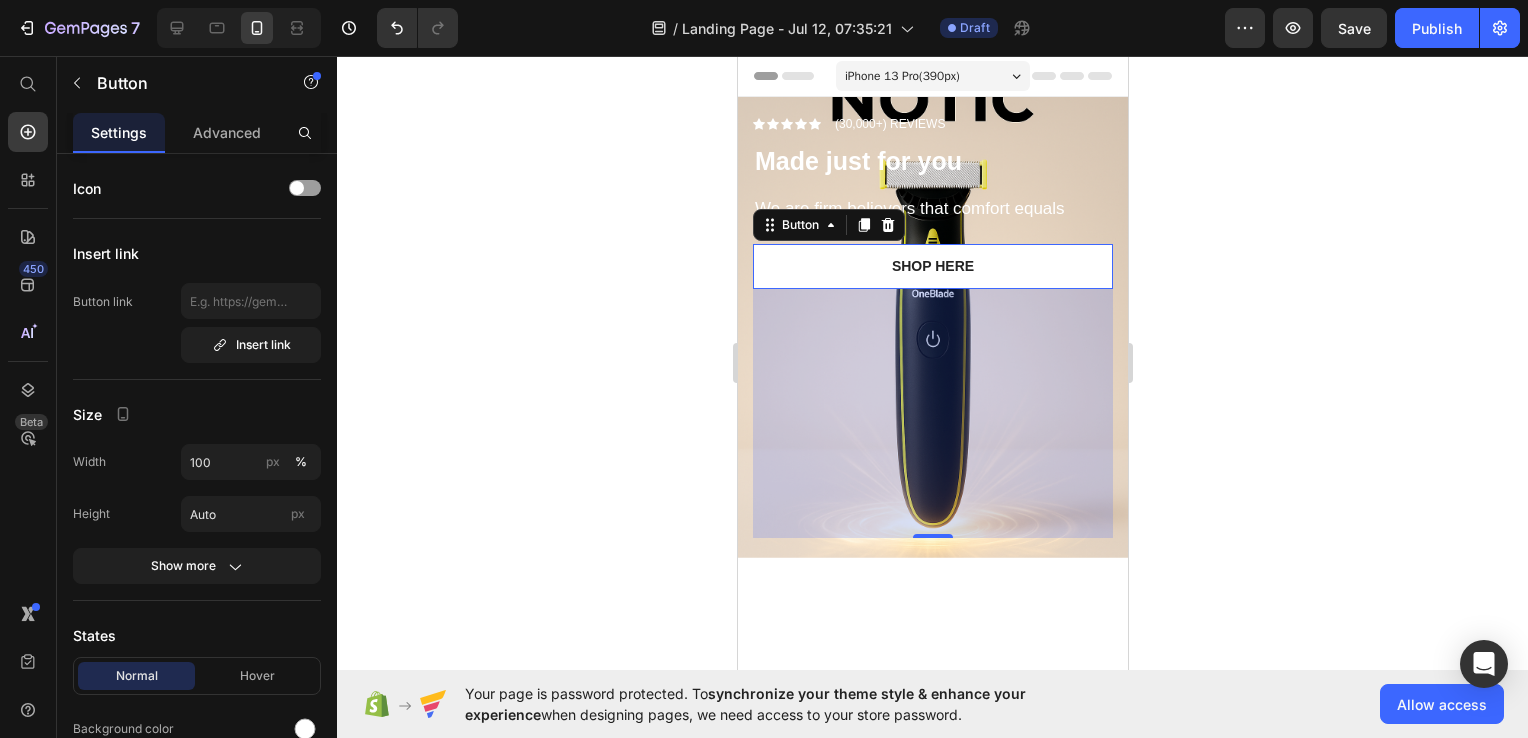 drag, startPoint x: 1319, startPoint y: 309, endPoint x: 1208, endPoint y: 206, distance: 151.42654 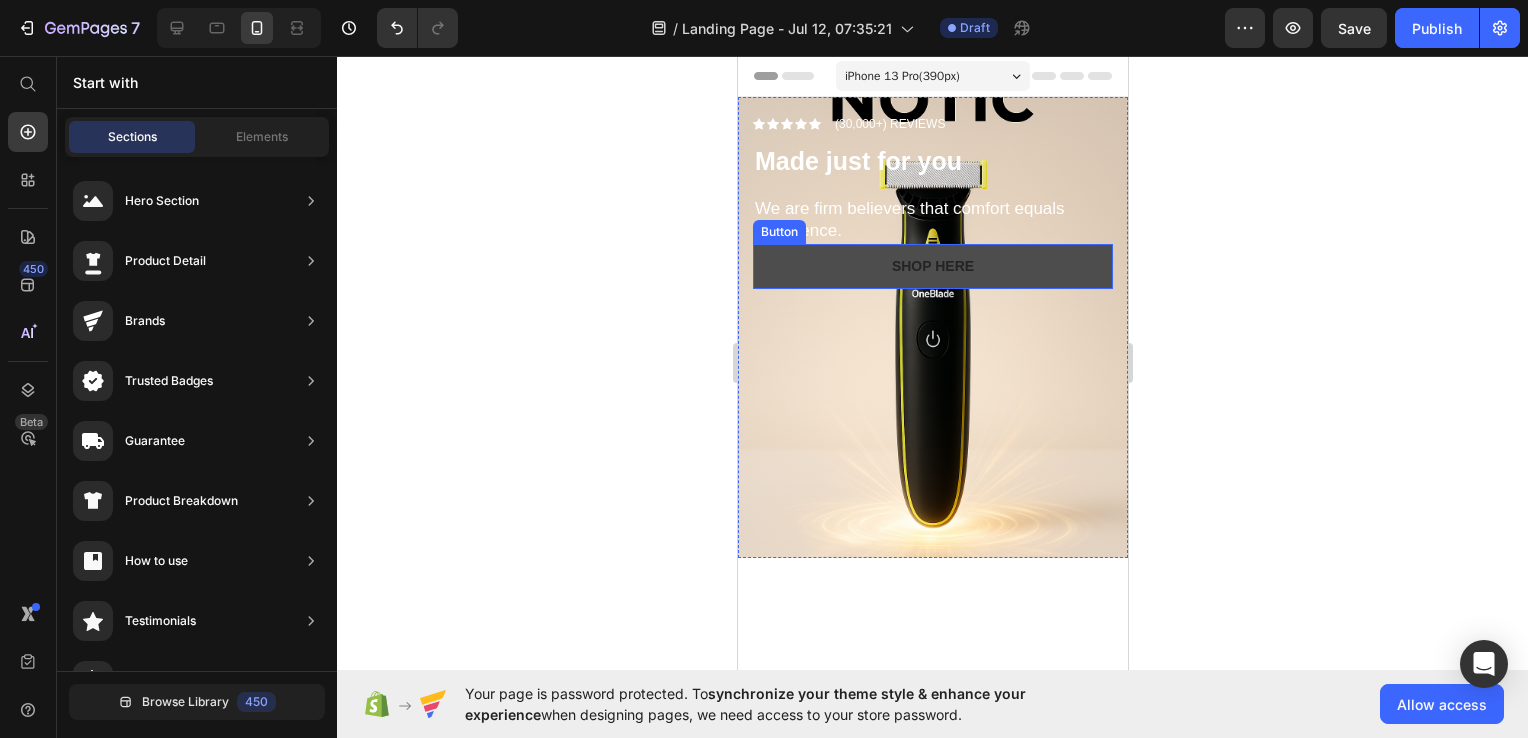 scroll, scrollTop: 6, scrollLeft: 0, axis: vertical 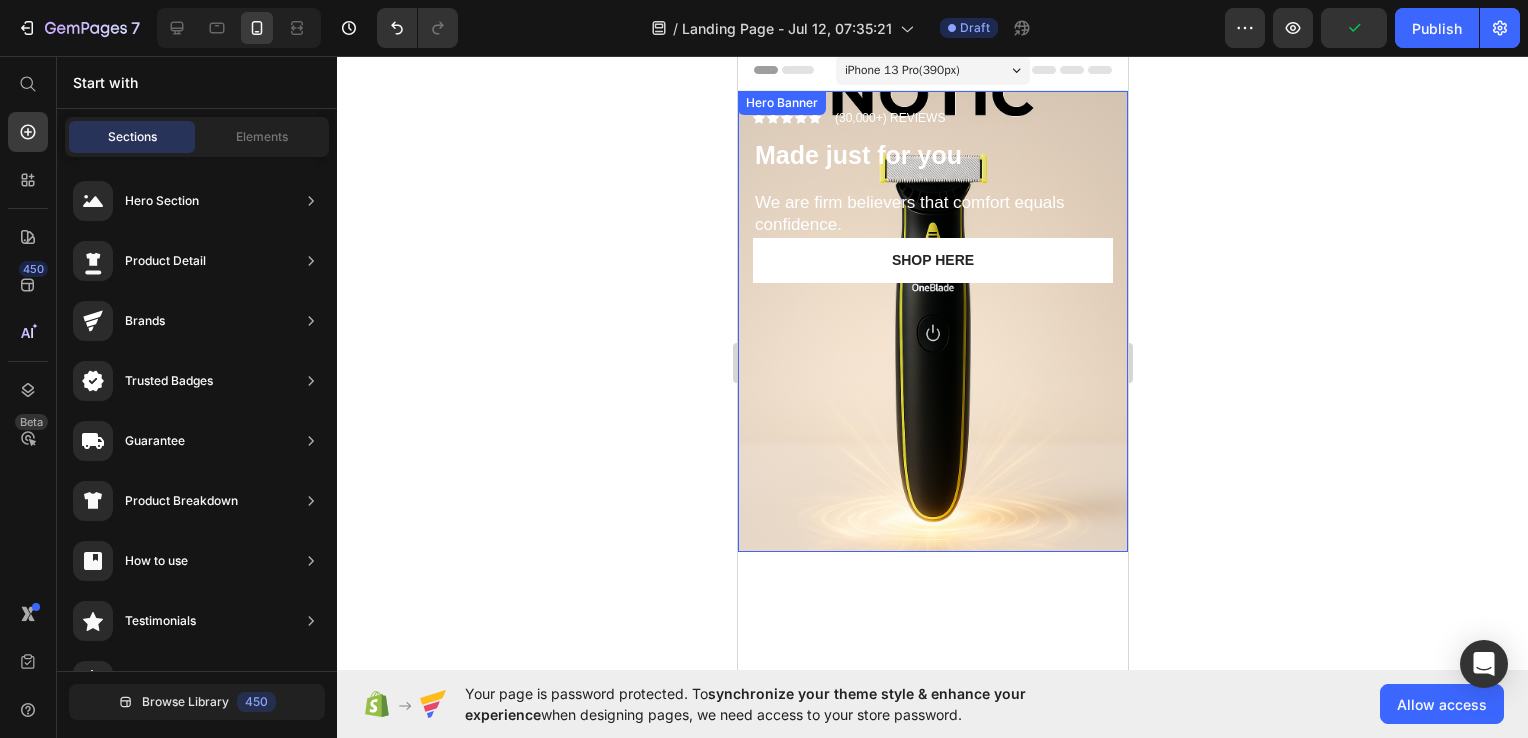 click on "⁠⁠⁠⁠⁠⁠⁠ Made just for you" at bounding box center [932, 155] 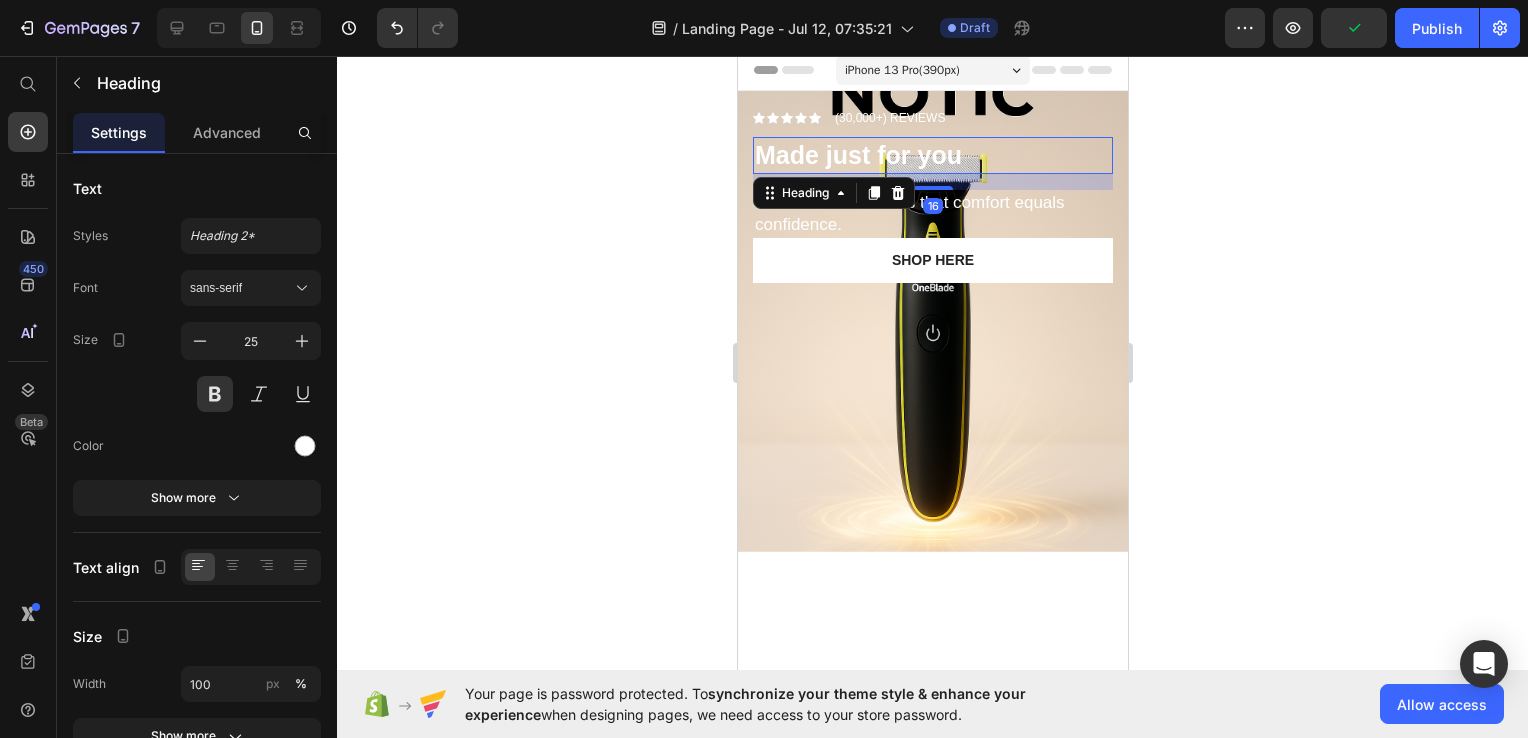 click on "Icon Icon Icon Icon Icon Icon List (30,000+) REVIEWS Text Block Row ⁠⁠⁠⁠⁠⁠⁠ Made just for you Heading   16 We are firm believers that comfort equals confidence. Text Block" at bounding box center [932, 172] 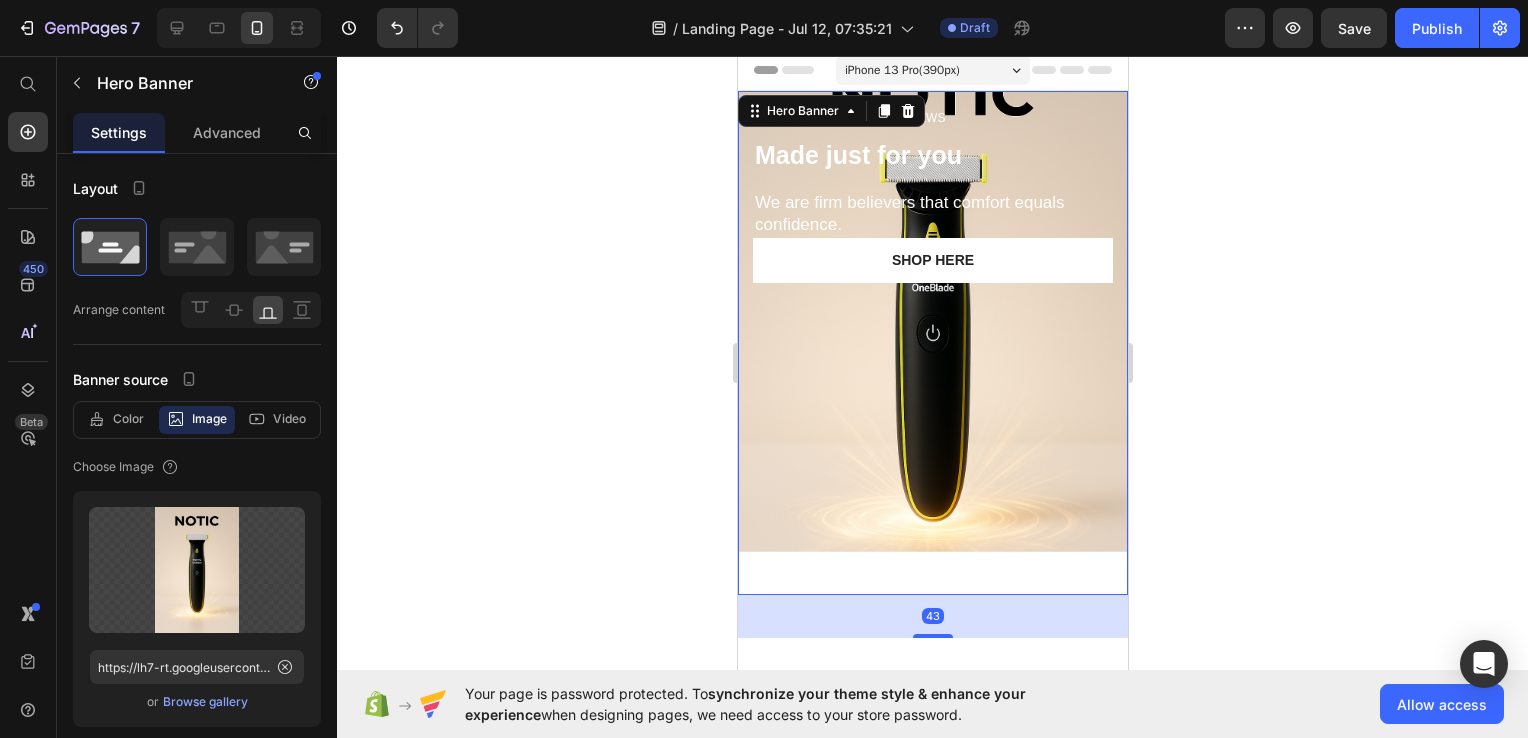 drag, startPoint x: 925, startPoint y: 547, endPoint x: 928, endPoint y: 621, distance: 74.06078 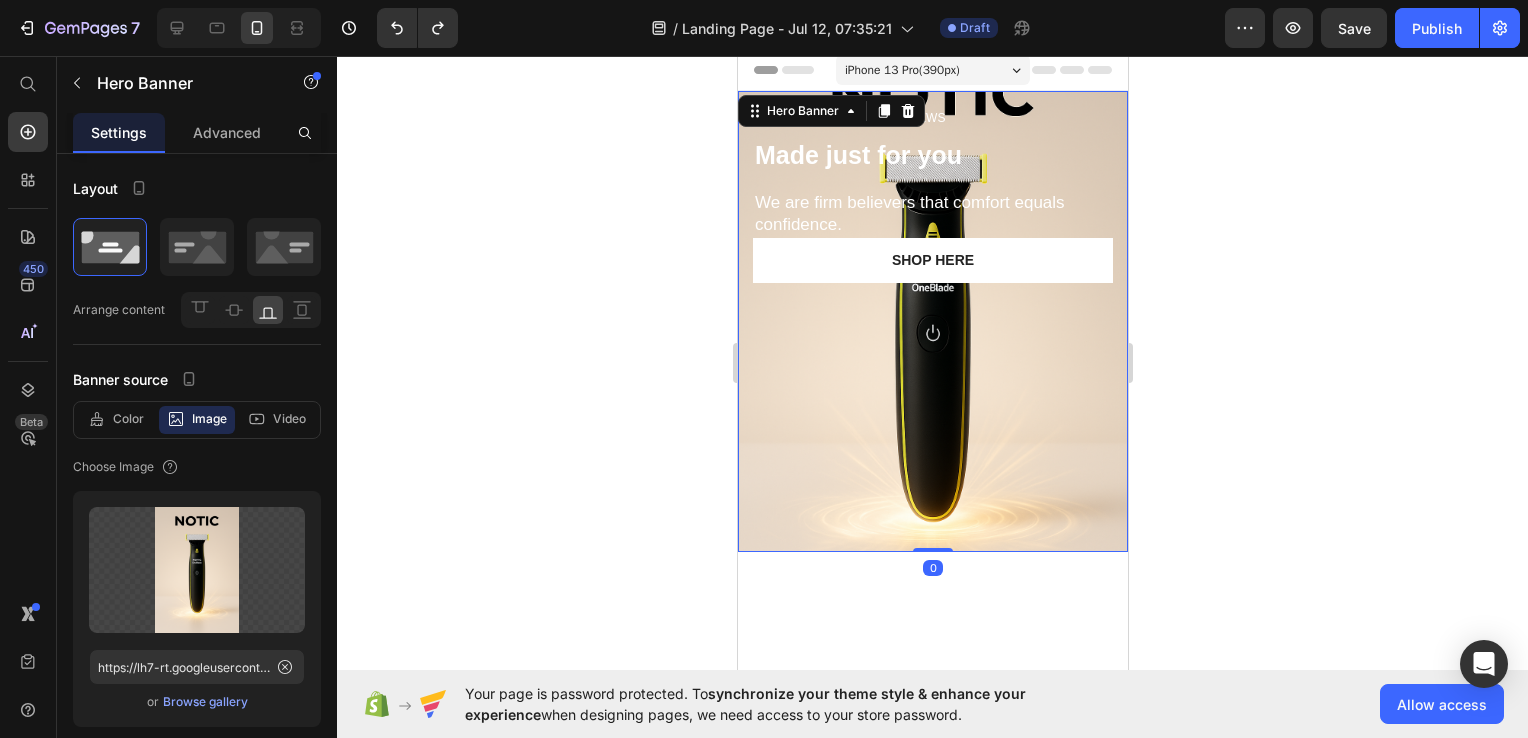 click on "Shop Here Button" at bounding box center [932, 385] 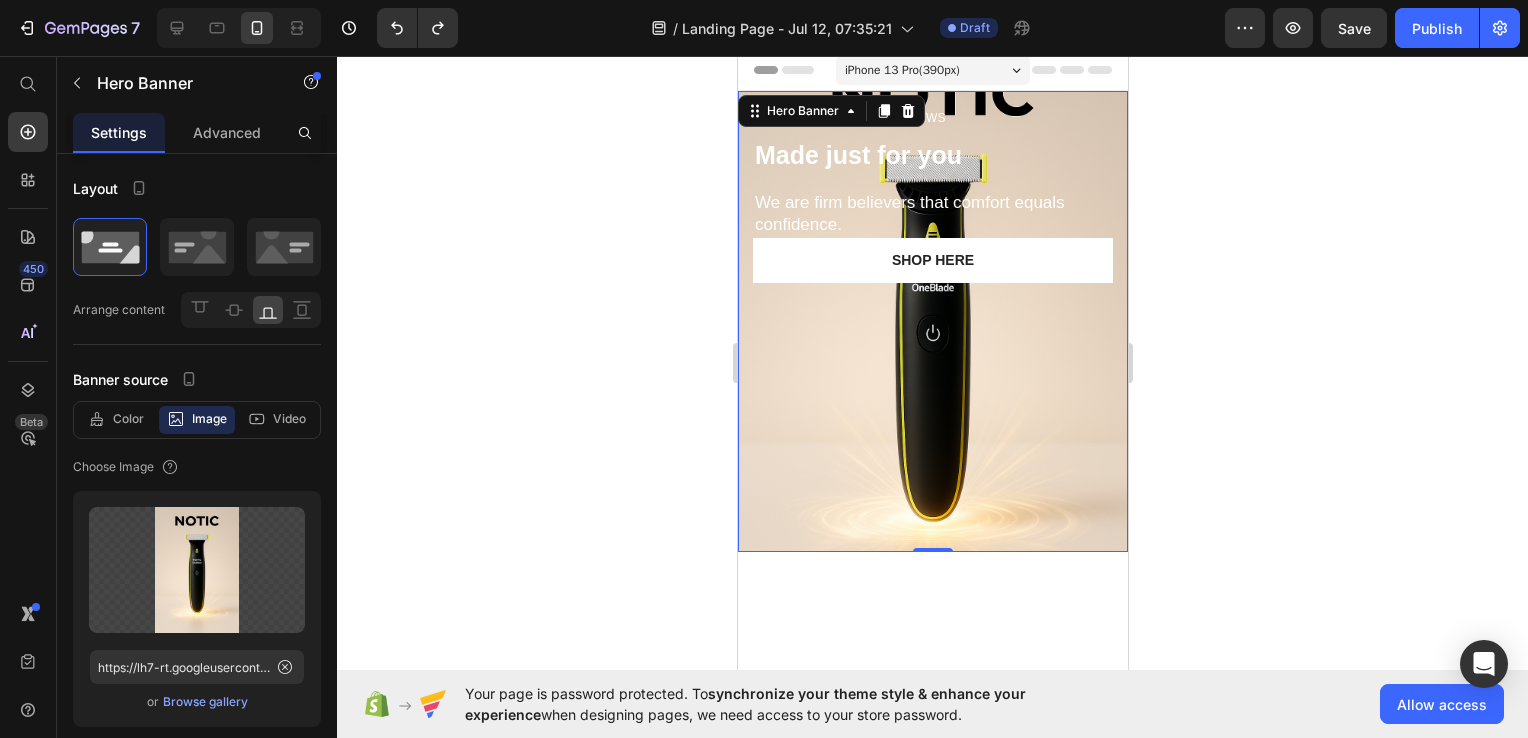 click on "Shop Here Button" at bounding box center [932, 385] 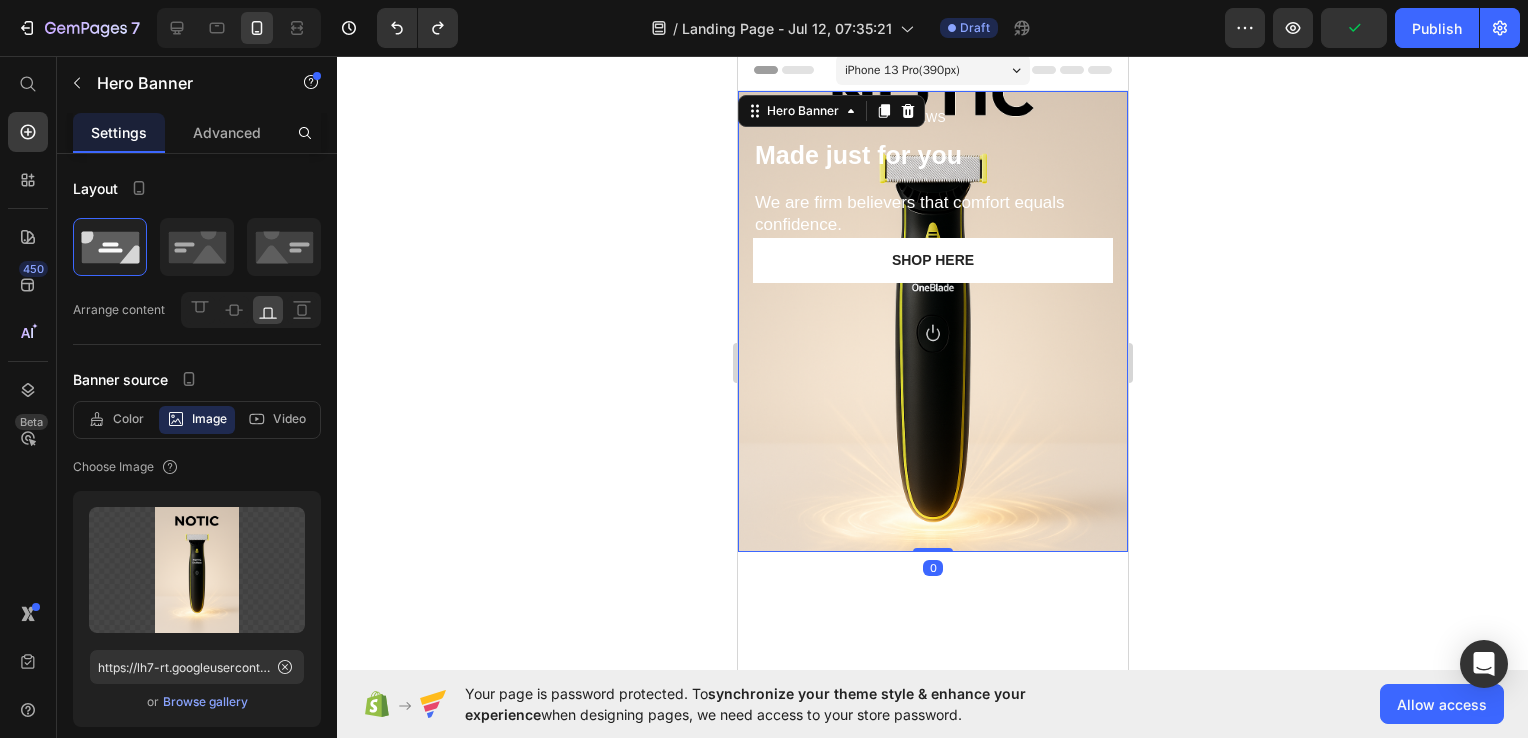 drag, startPoint x: 929, startPoint y: 544, endPoint x: 928, endPoint y: 534, distance: 10.049875 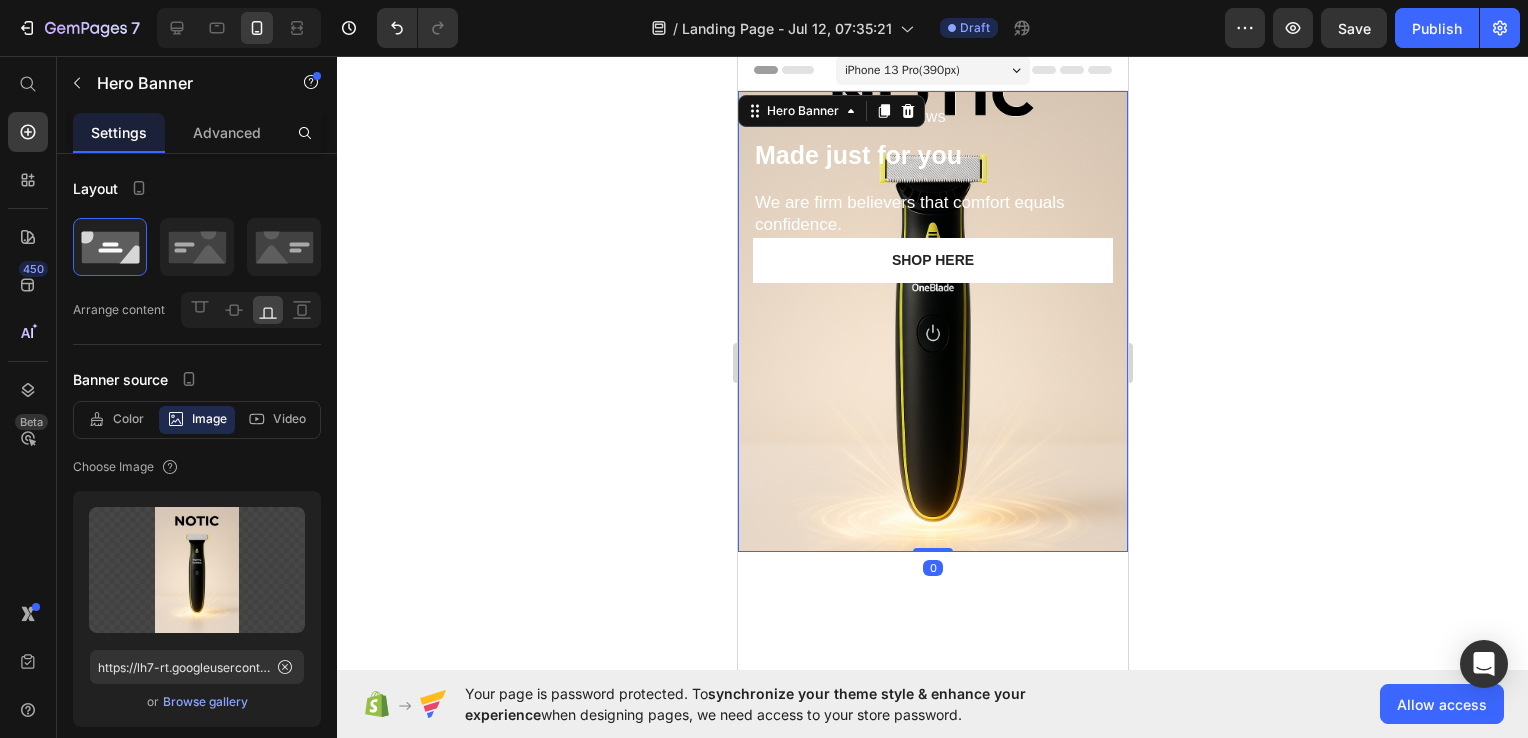 drag, startPoint x: 928, startPoint y: 548, endPoint x: 920, endPoint y: 504, distance: 44.72136 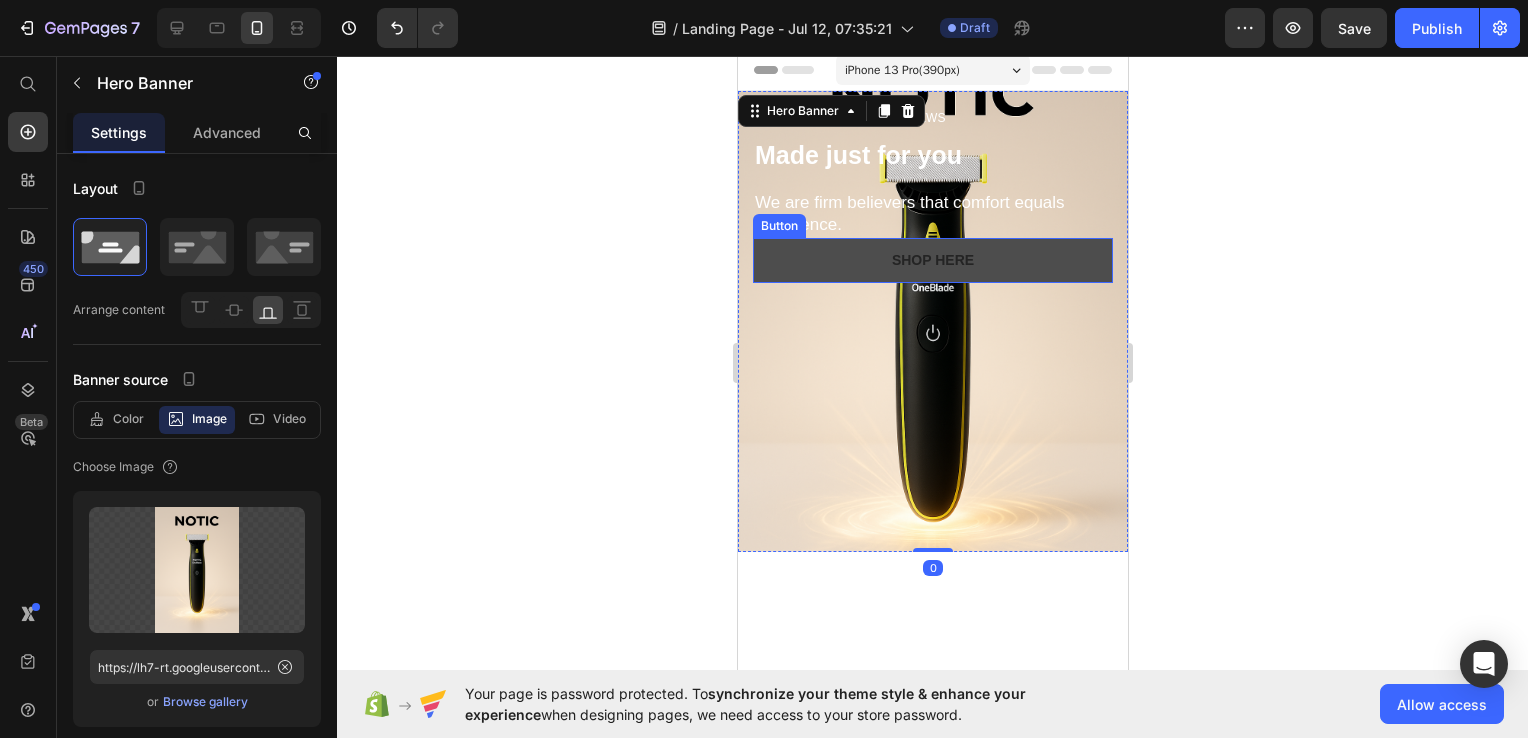 click on "Shop Here" at bounding box center [932, 260] 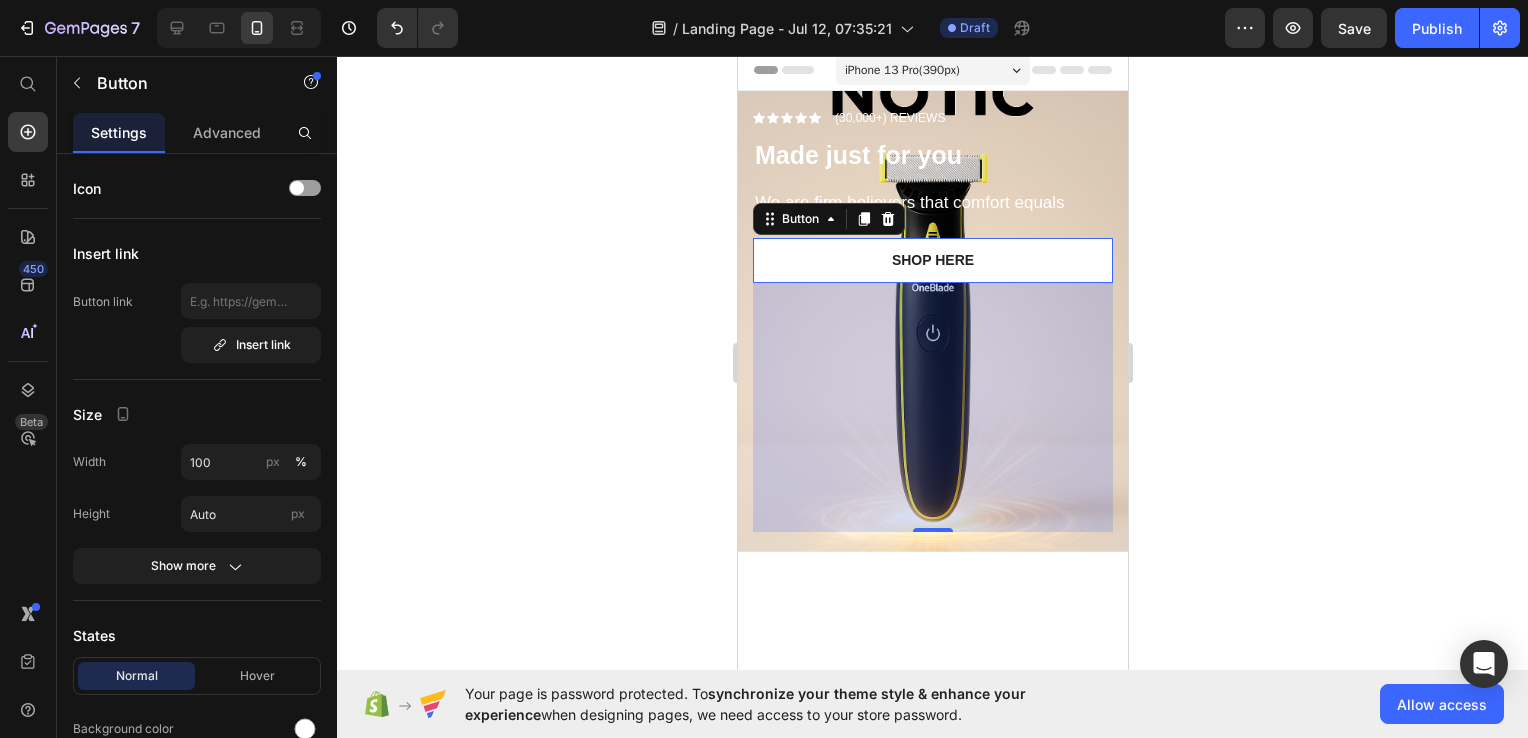 click on "249" at bounding box center (932, 407) 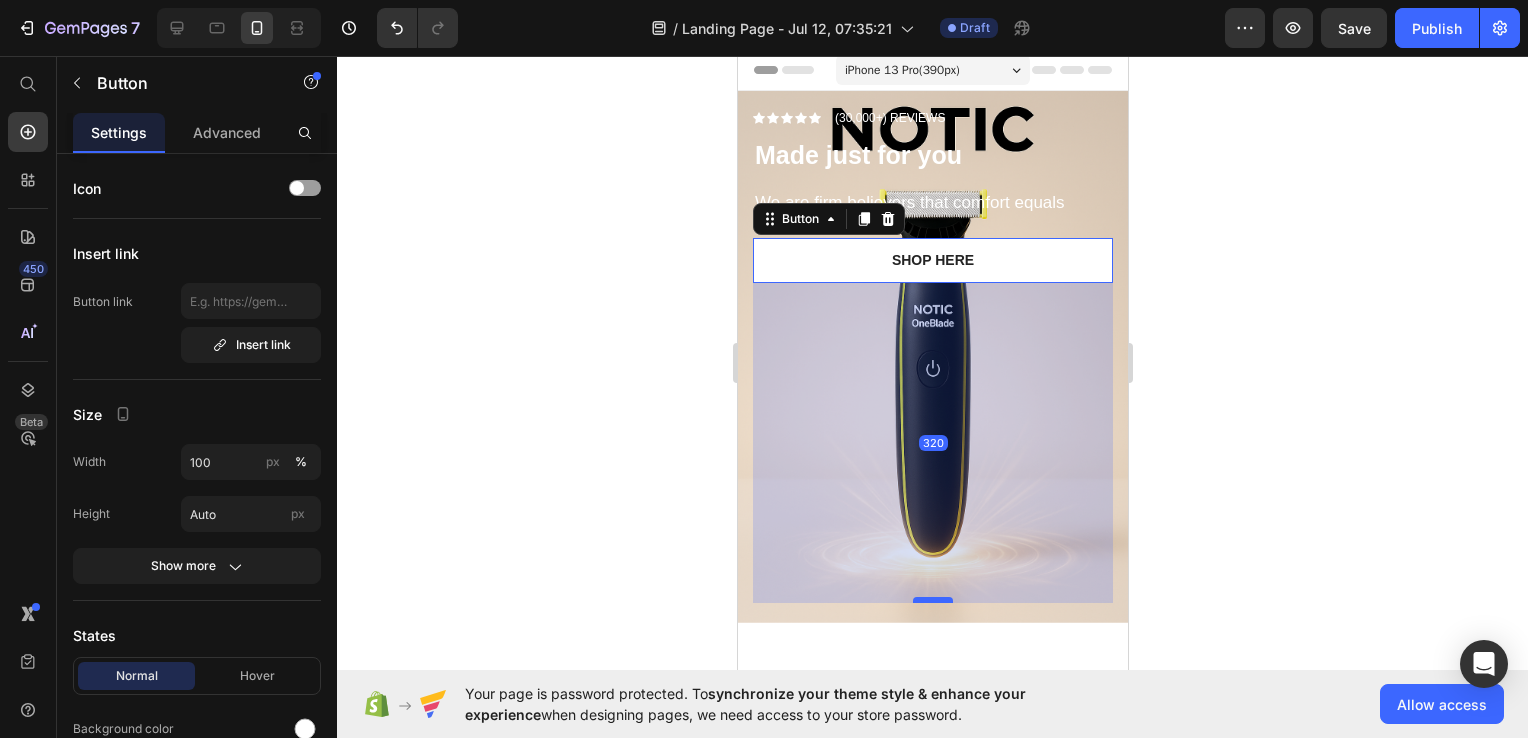 drag, startPoint x: 925, startPoint y: 527, endPoint x: 926, endPoint y: 598, distance: 71.00704 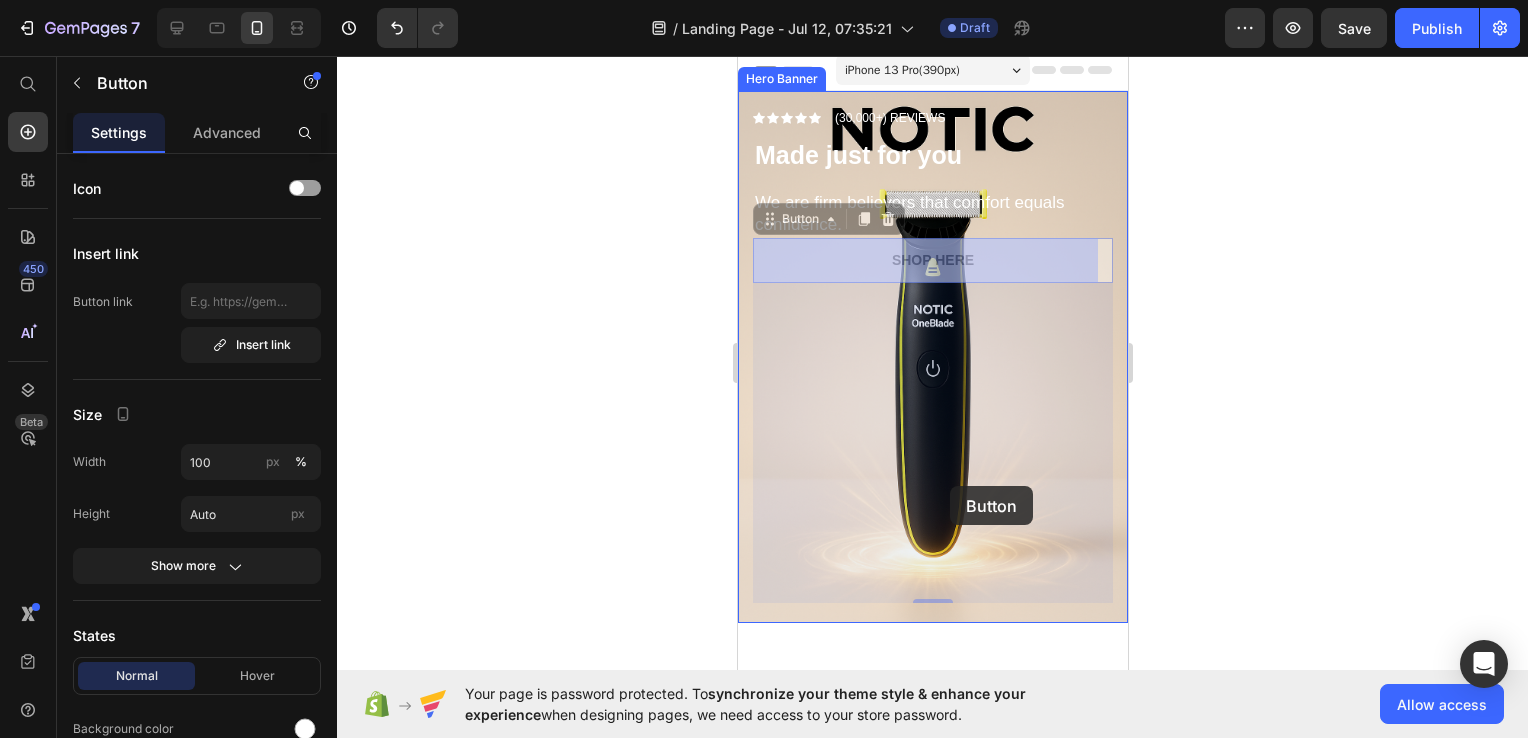 drag, startPoint x: 1016, startPoint y: 259, endPoint x: 960, endPoint y: 495, distance: 242.55309 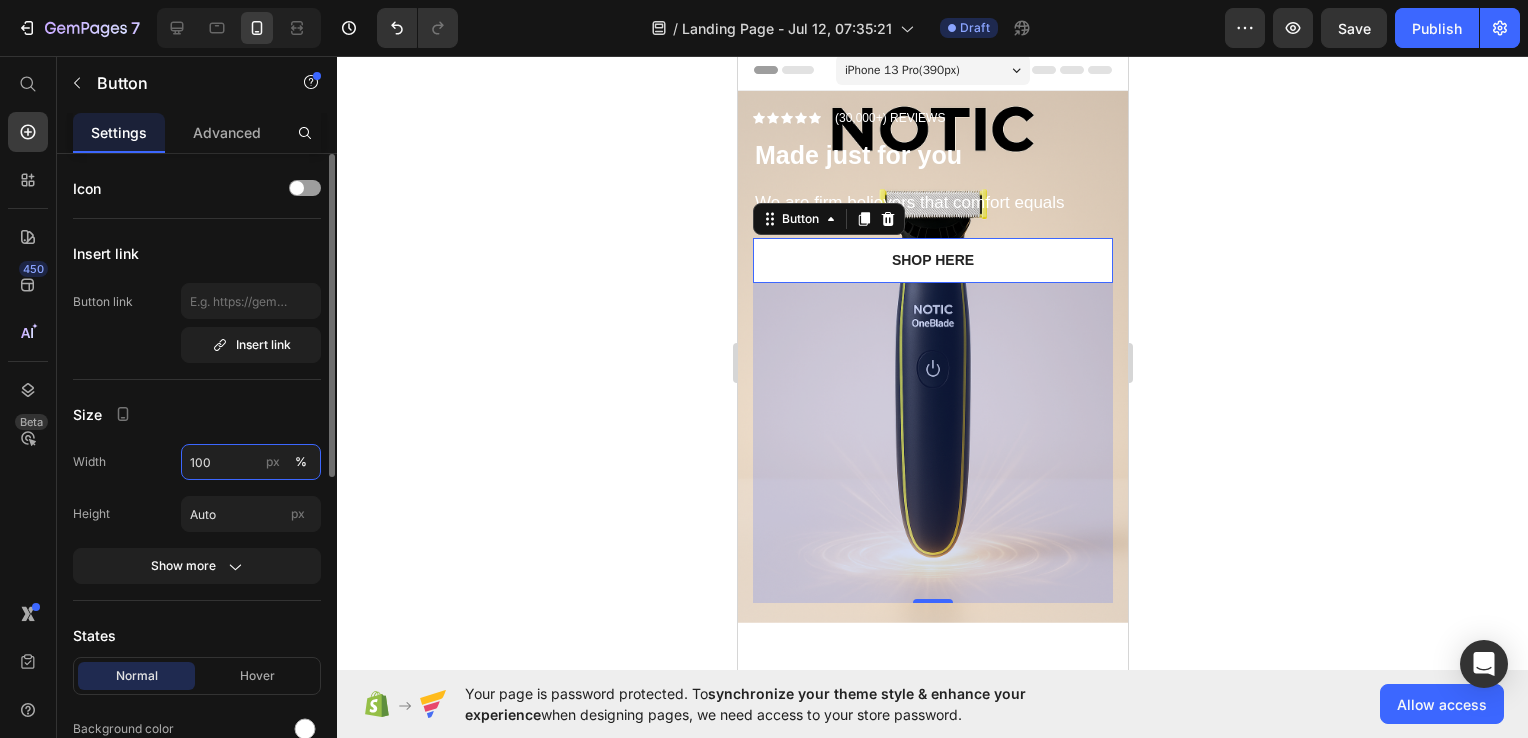 click on "100" at bounding box center [251, 462] 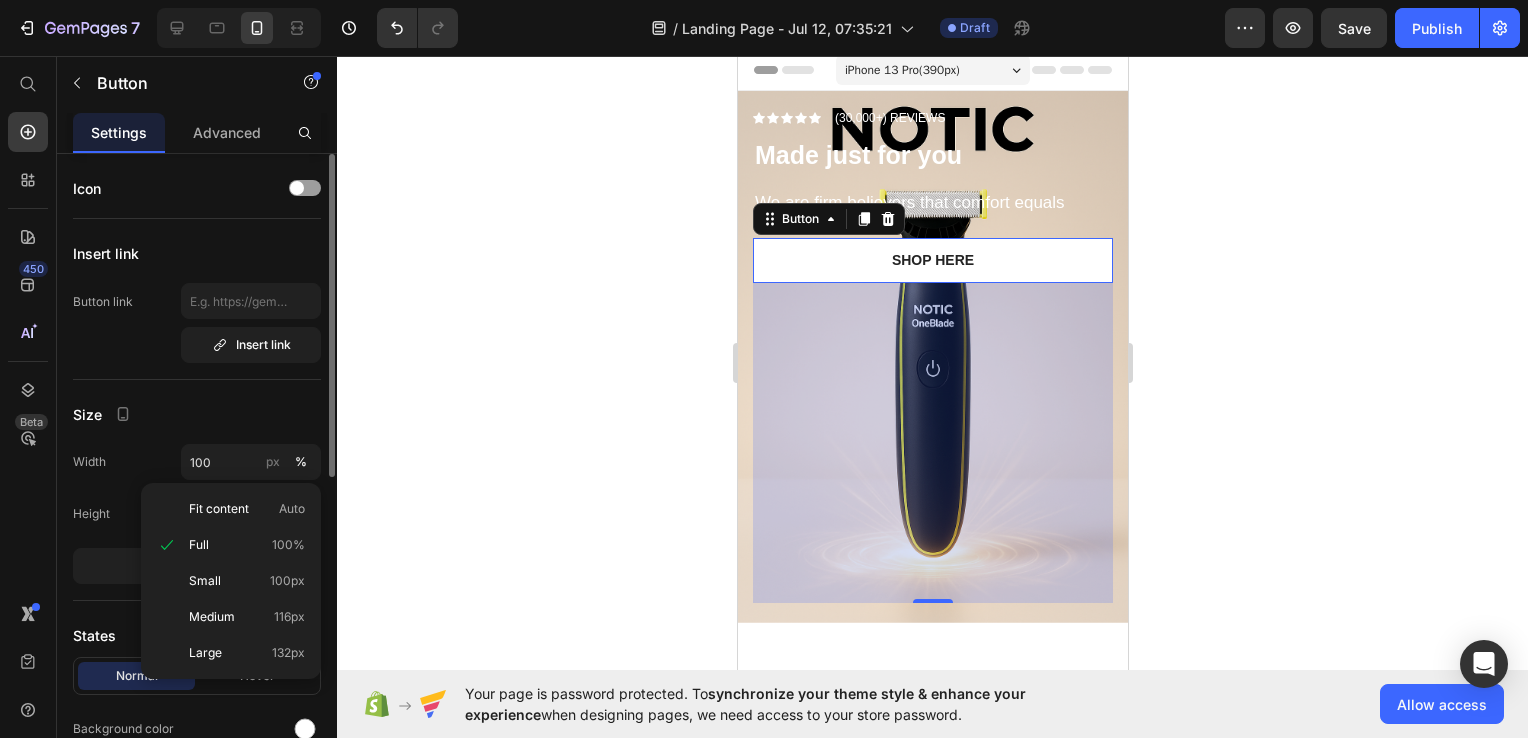 click on "Size Width 100 px % Height Auto px Show more" 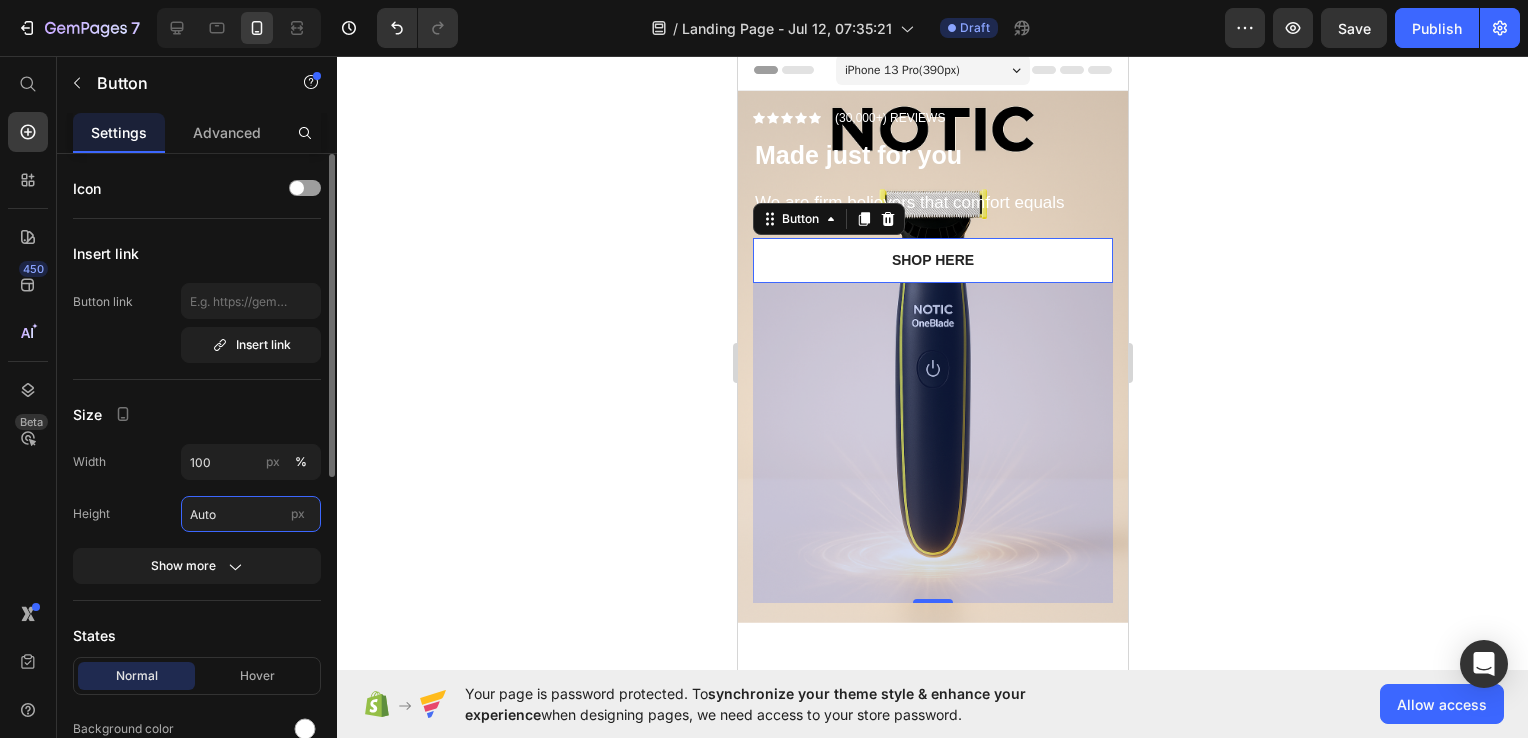 click on "Auto" at bounding box center [251, 514] 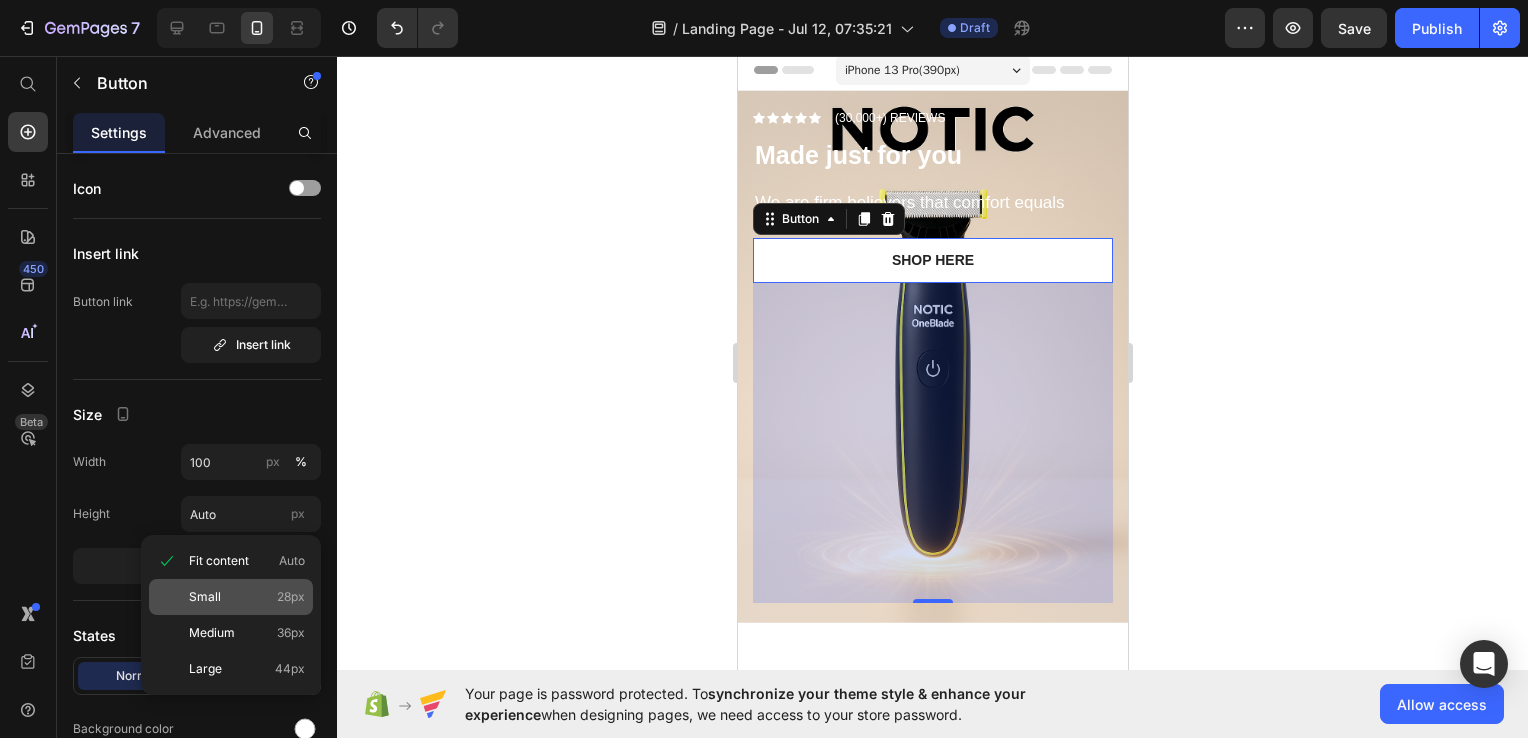 click on "Small 28px" at bounding box center [247, 597] 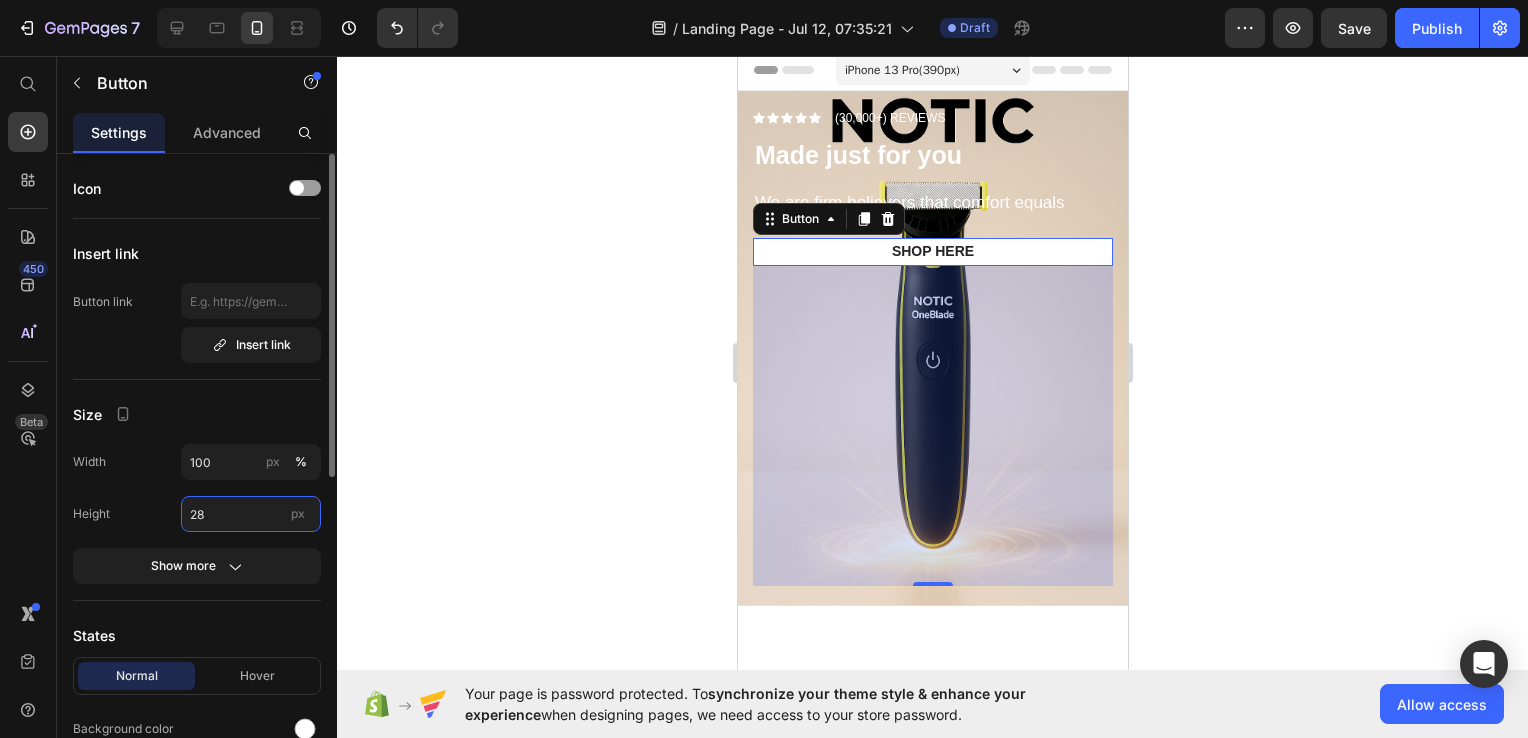 click on "28" at bounding box center (251, 514) 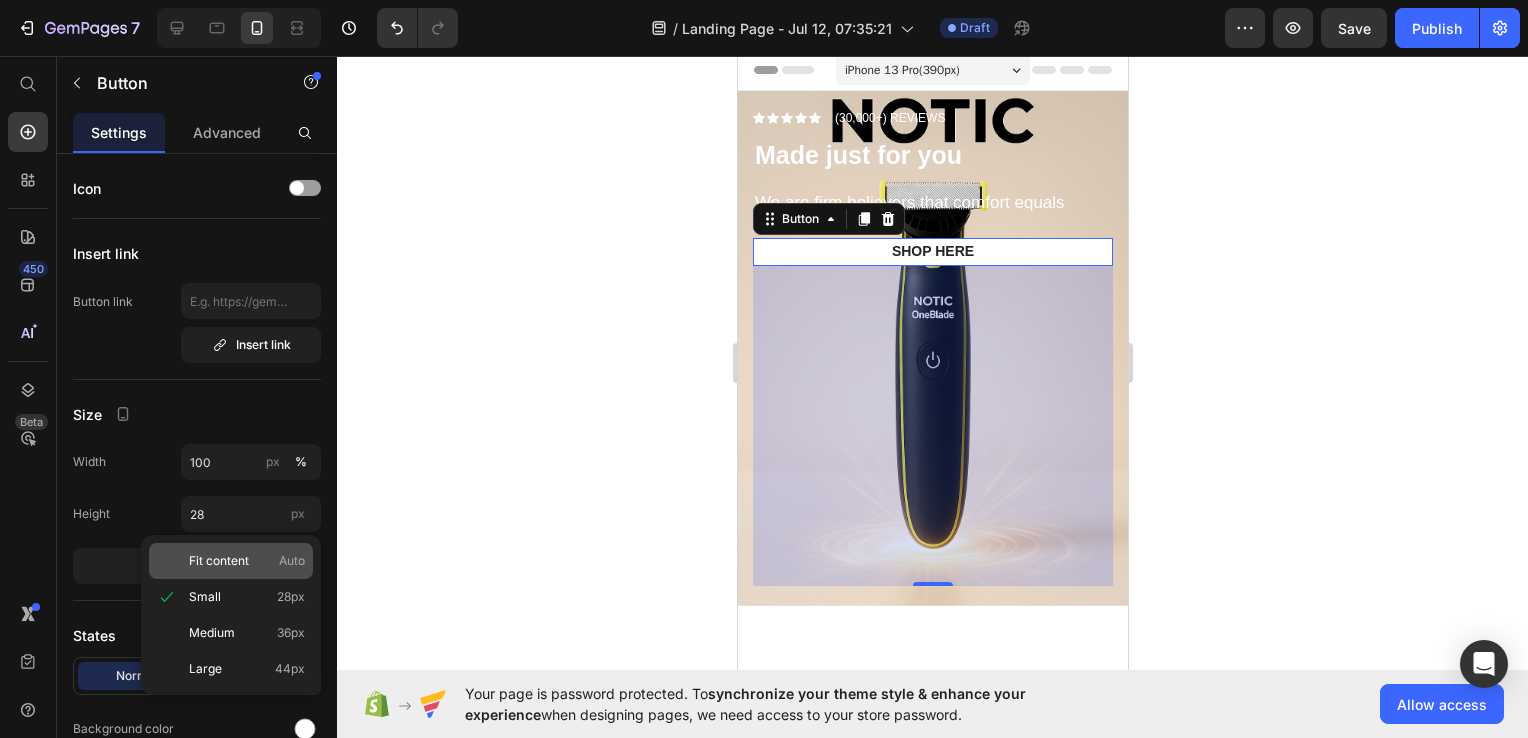 click on "Fit content" at bounding box center (219, 561) 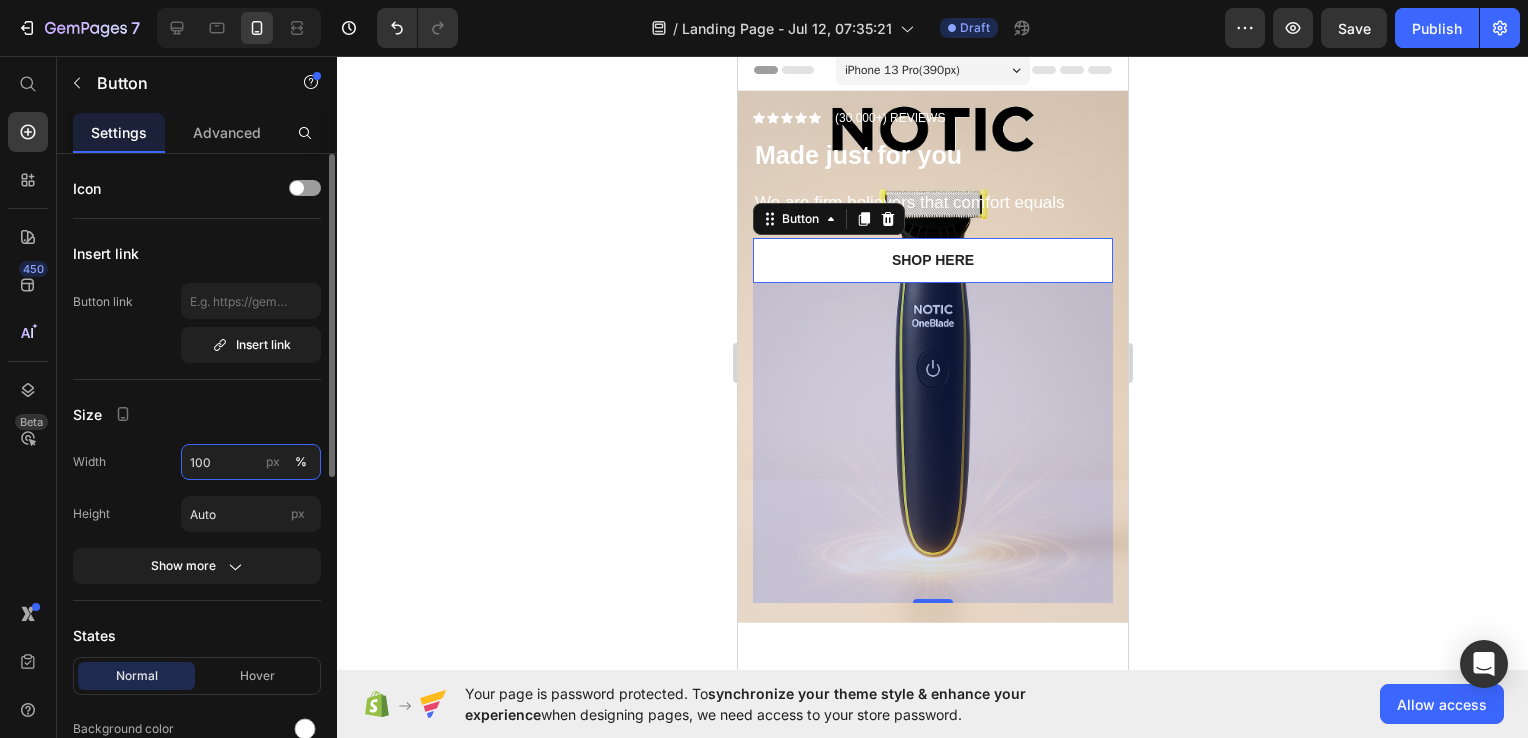 click on "100" at bounding box center [251, 462] 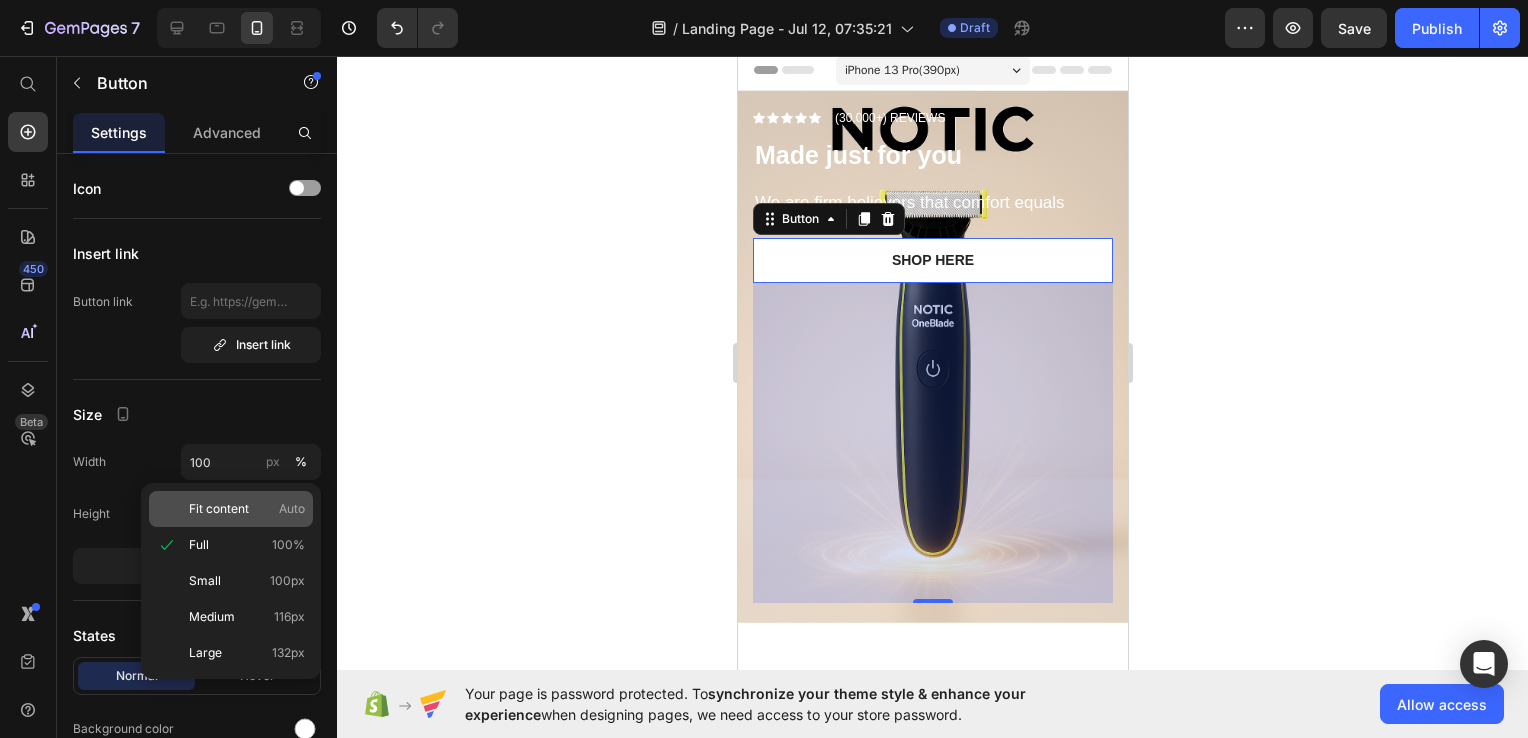 click on "Fit content Auto" 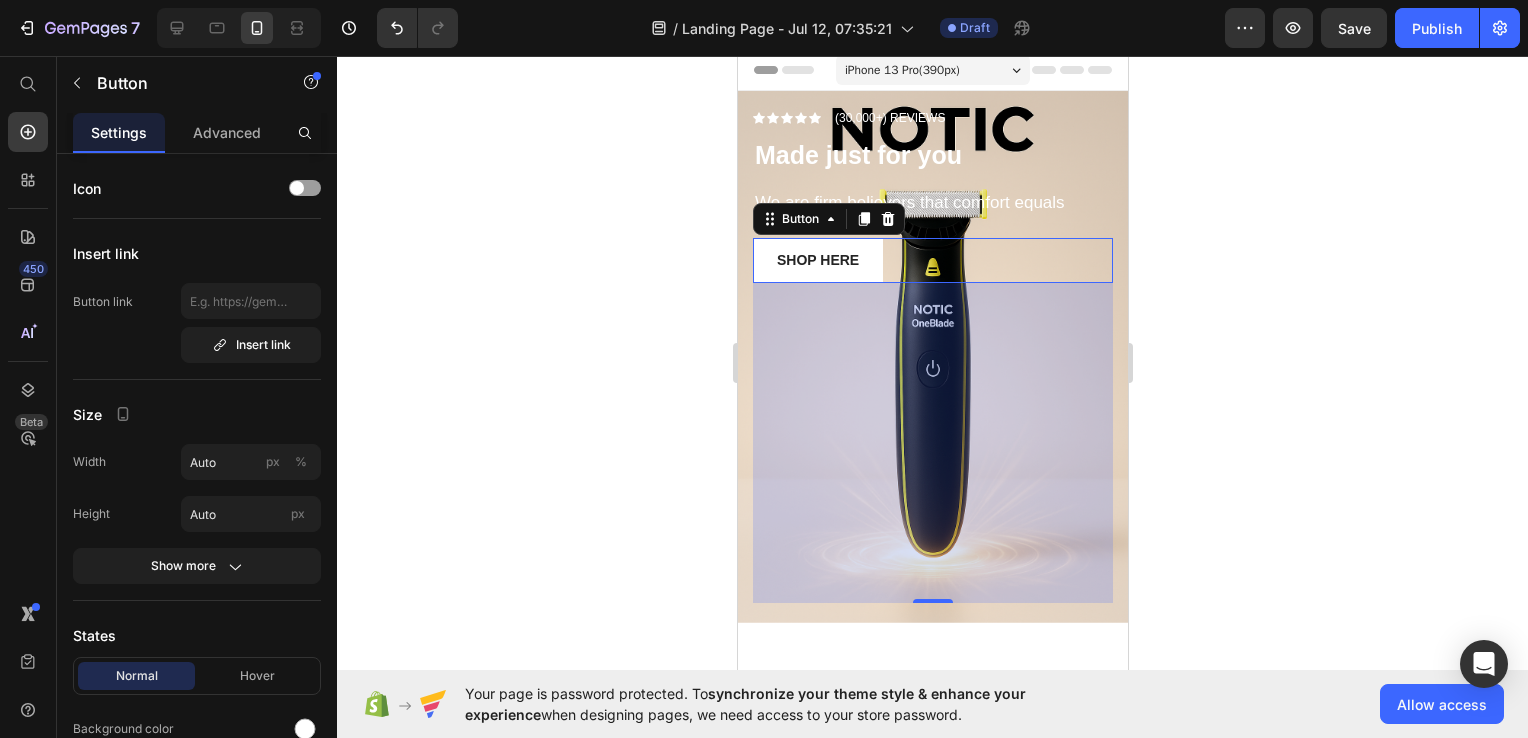 click 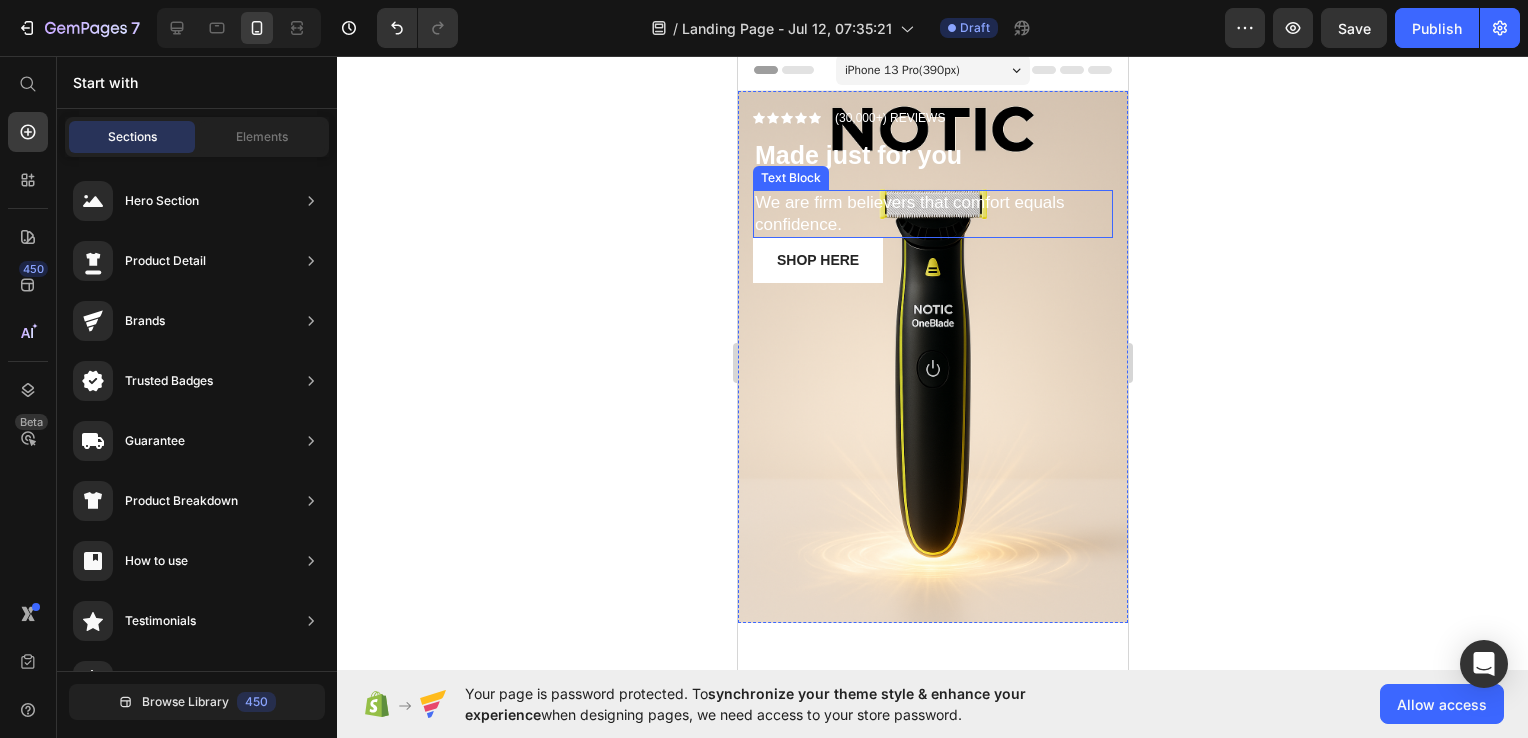 click on "We are firm believers that comfort equals confidence." at bounding box center (932, 214) 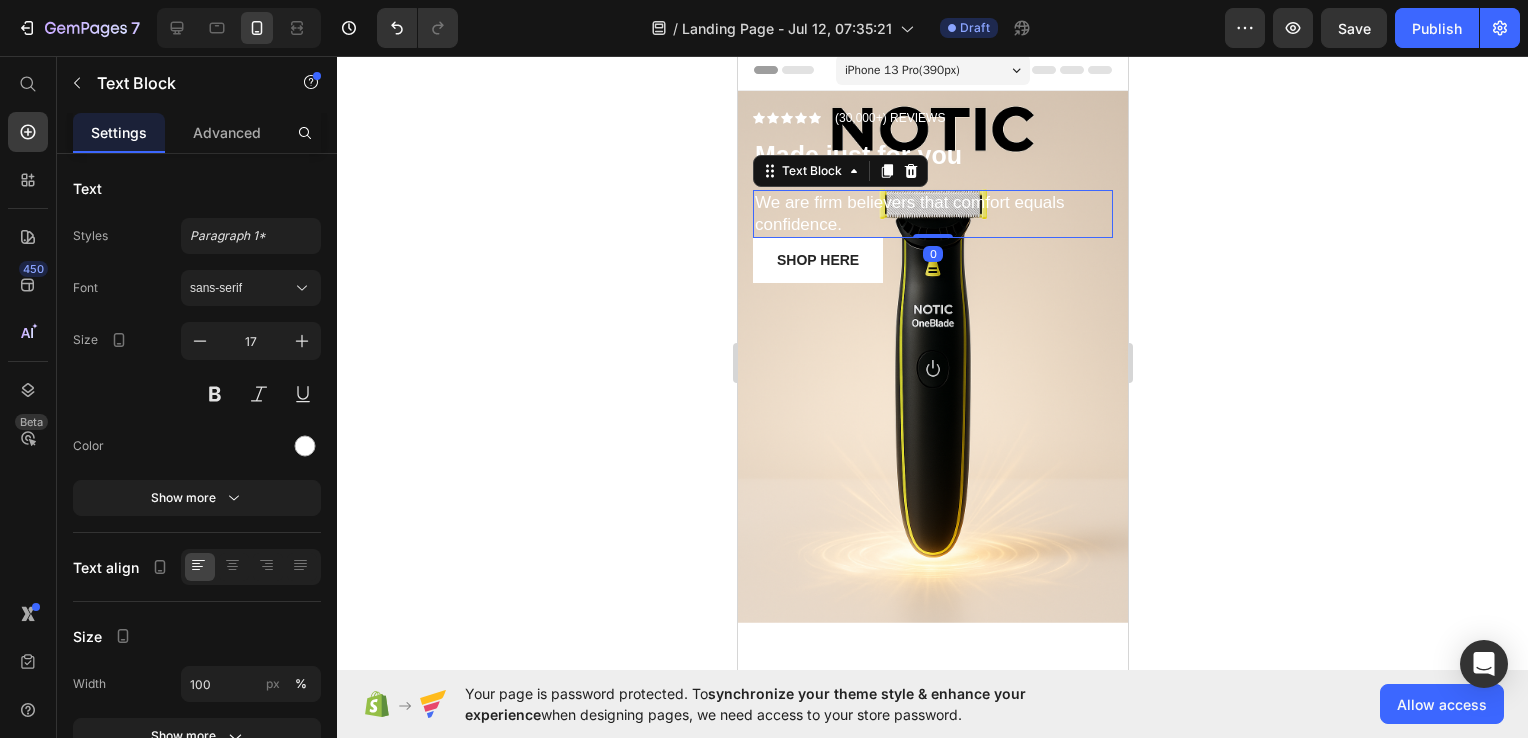 click on "We are firm believers that comfort equals confidence." at bounding box center (932, 214) 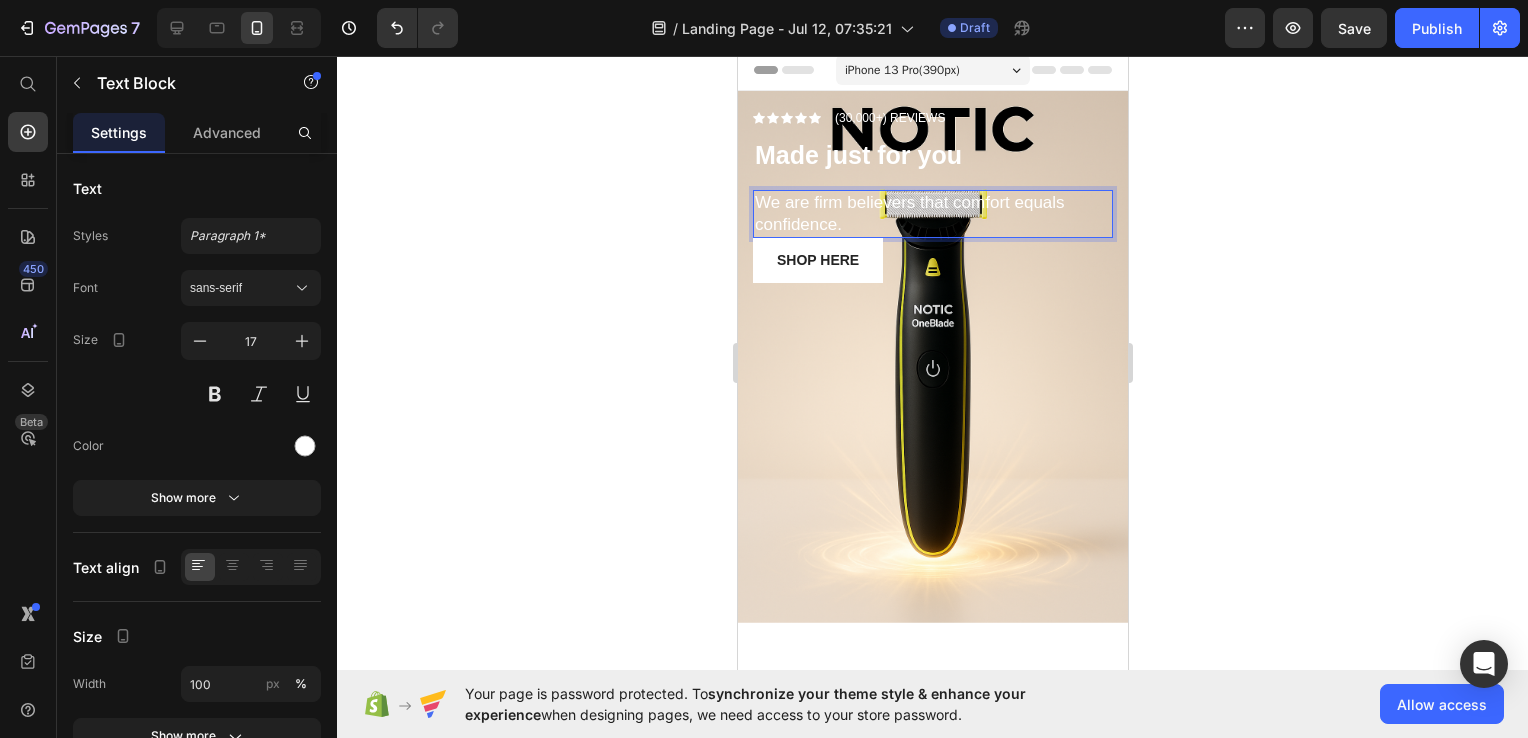 click on "We are firm believers that comfort equals confidence." at bounding box center (932, 214) 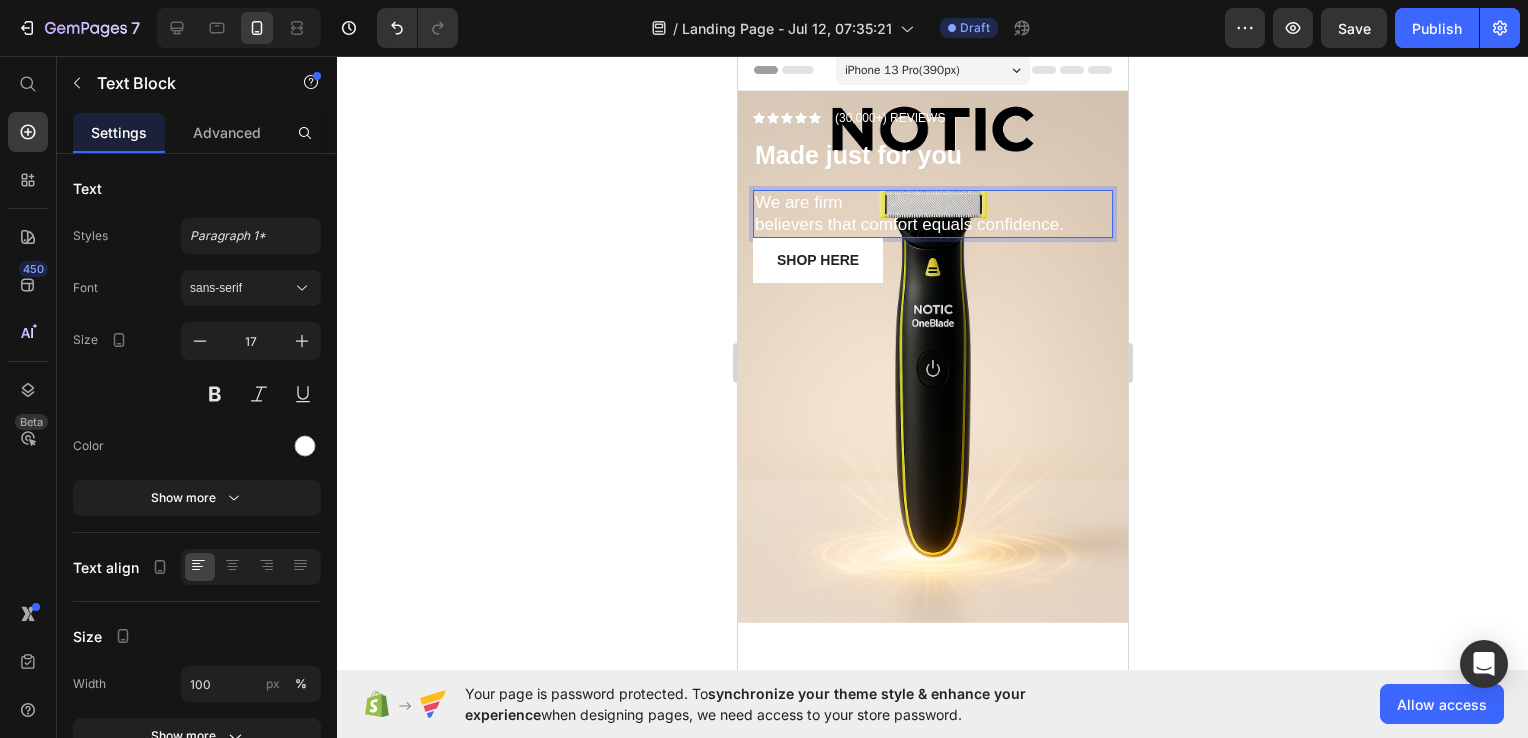click on "believers that comfort equals confidence." at bounding box center (932, 225) 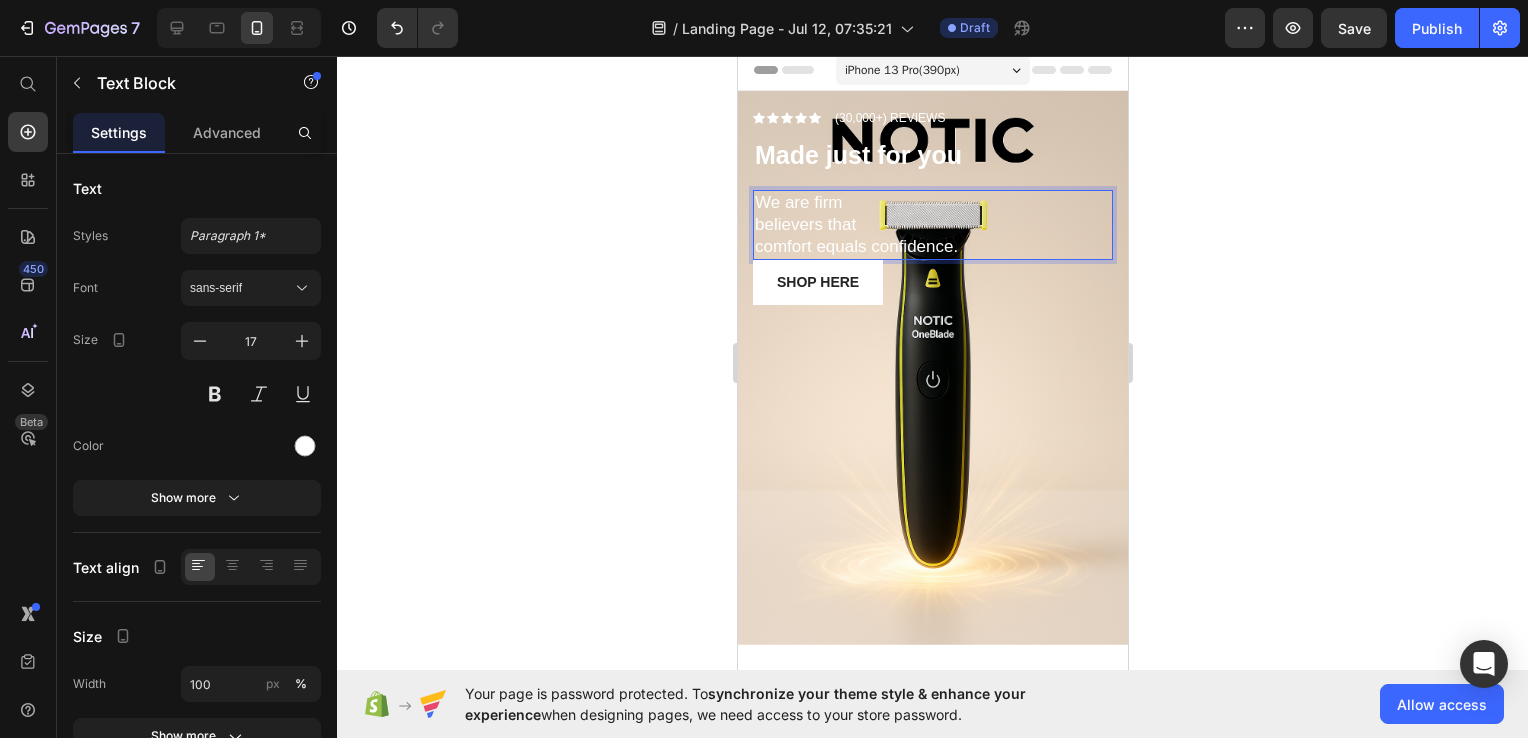 click on "comfort equals confidence." at bounding box center [932, 247] 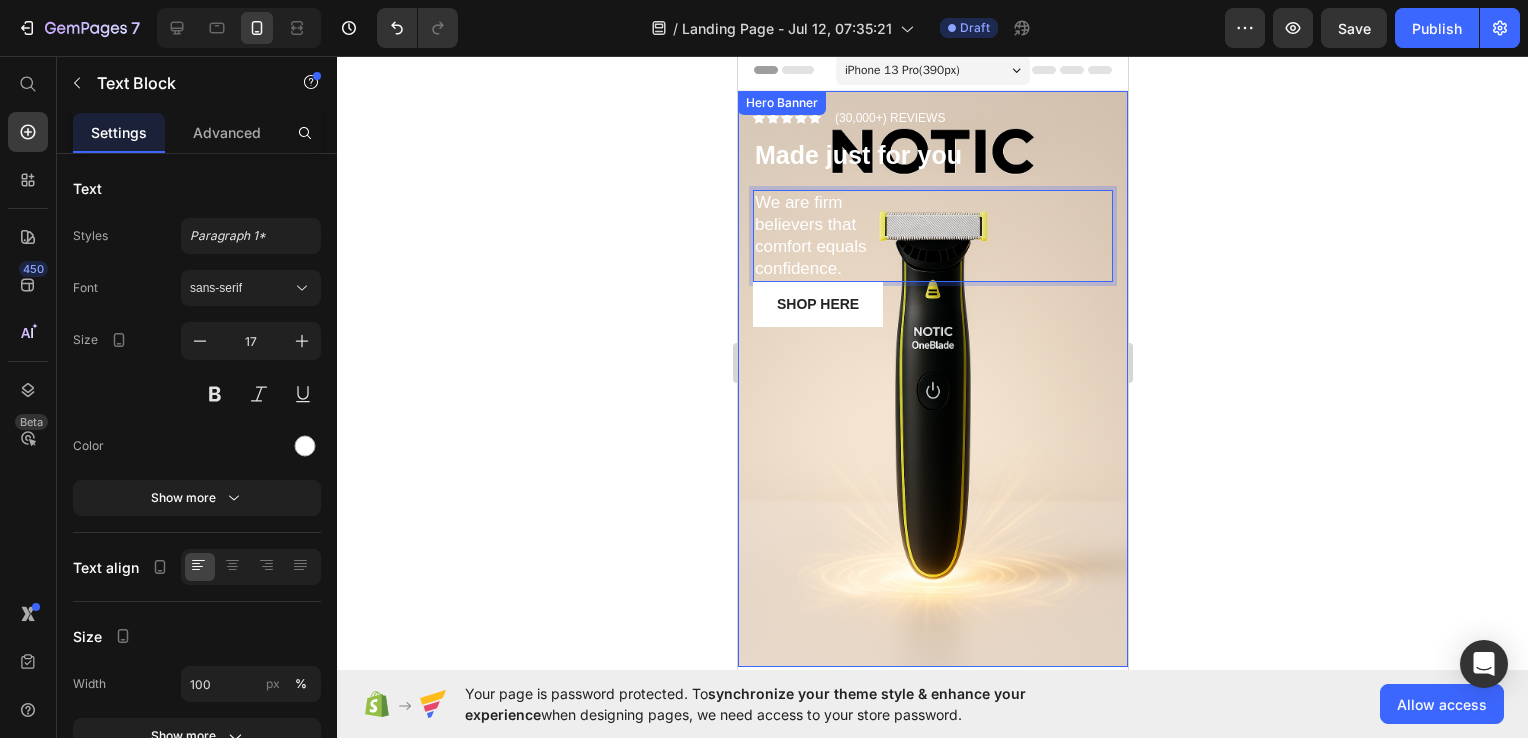 click 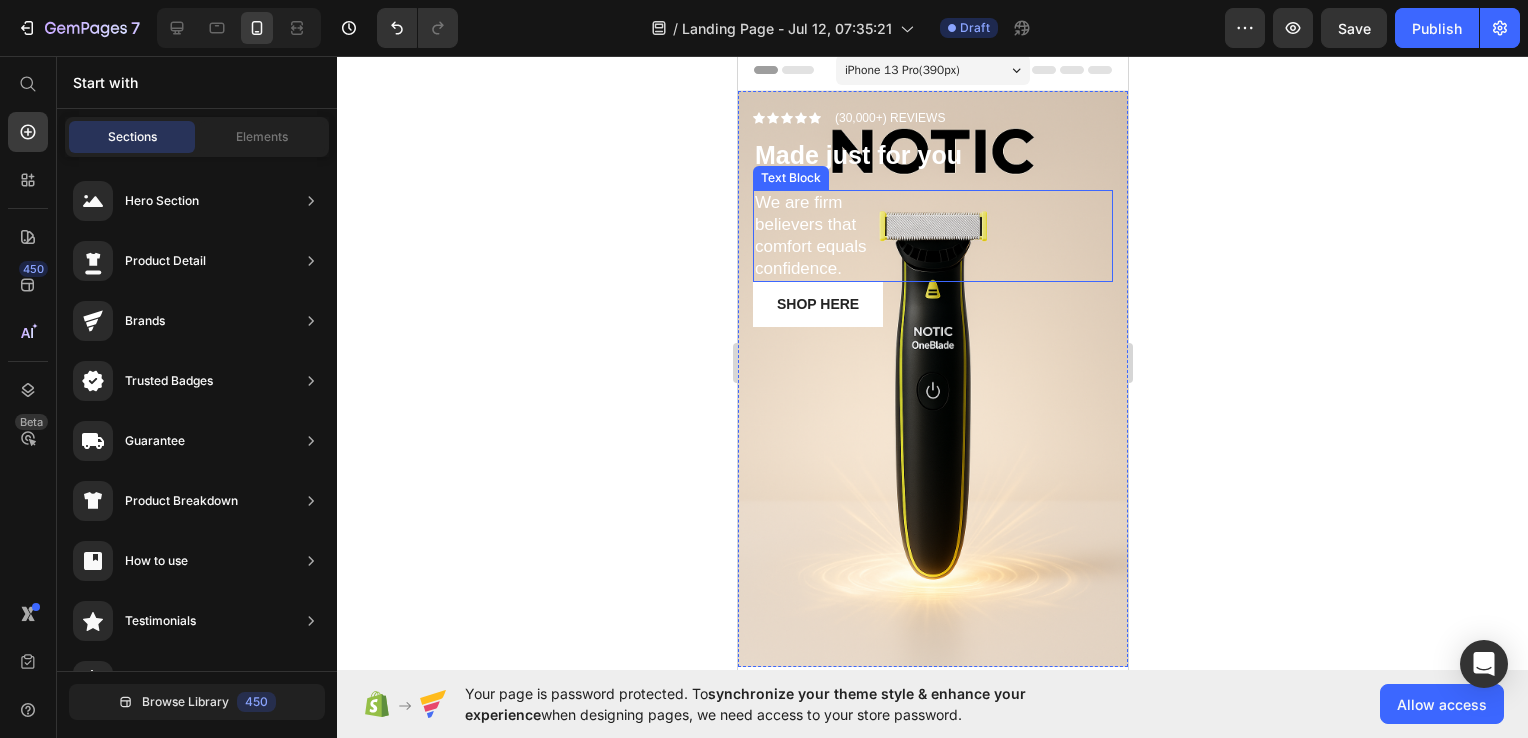 click on "confidence." at bounding box center (932, 269) 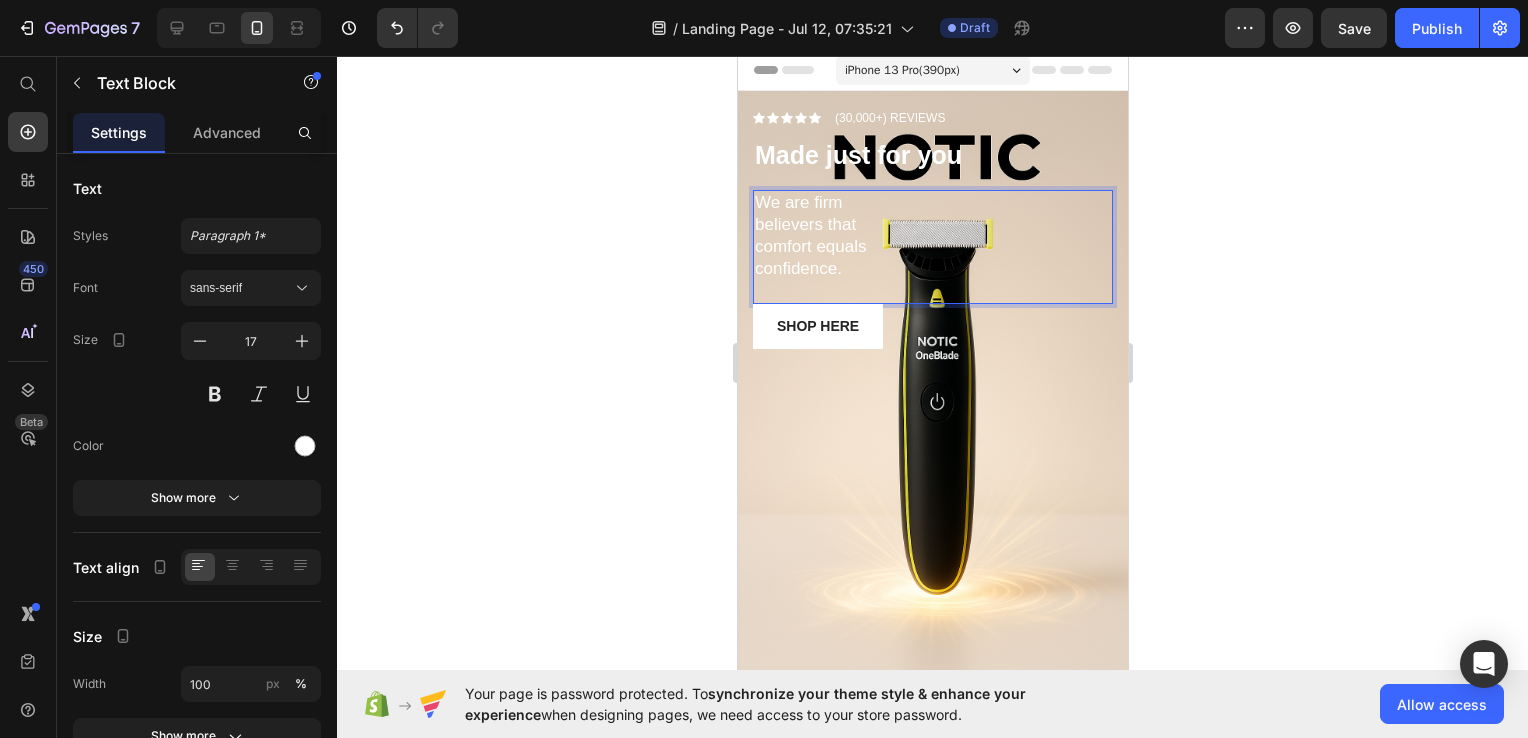 click 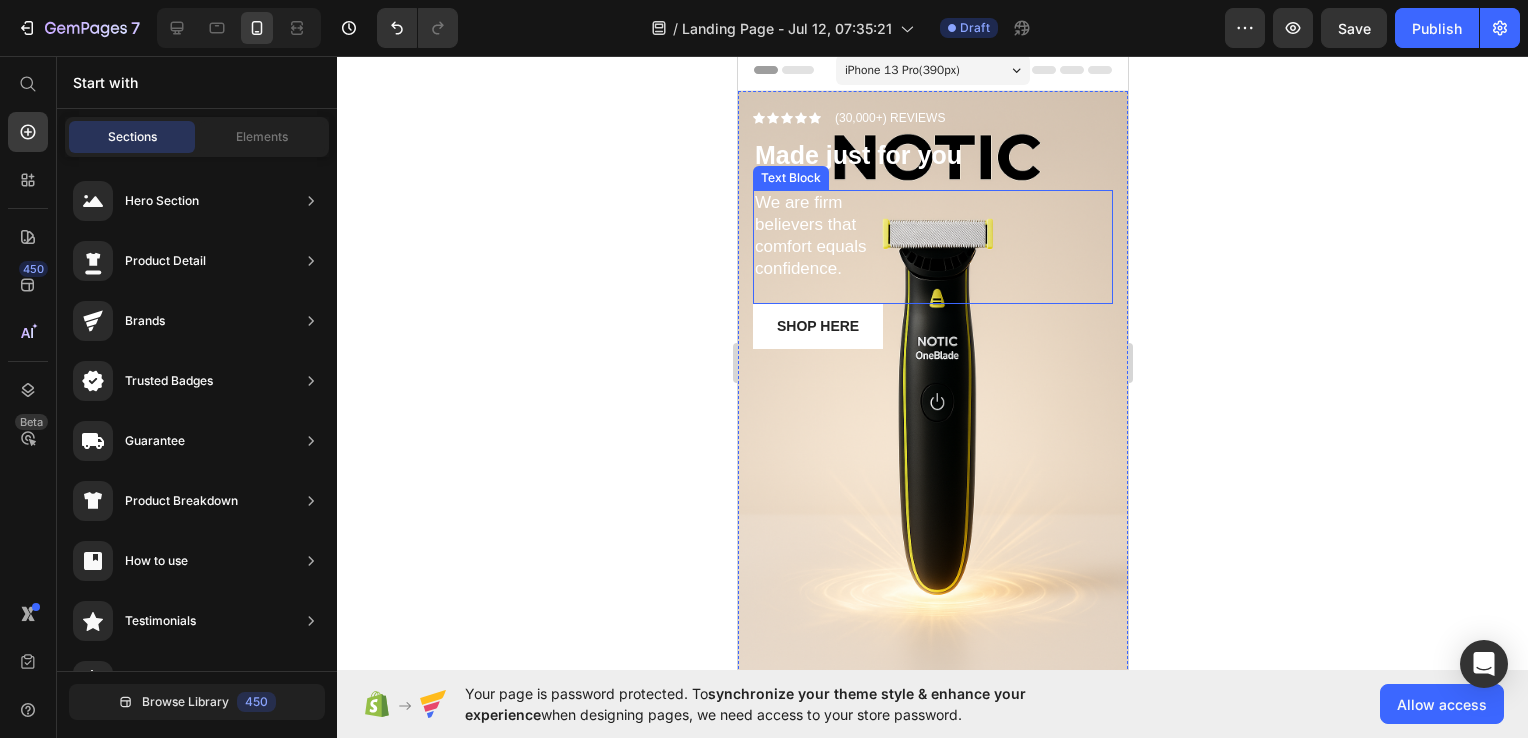 click on "comfort equals" at bounding box center (932, 247) 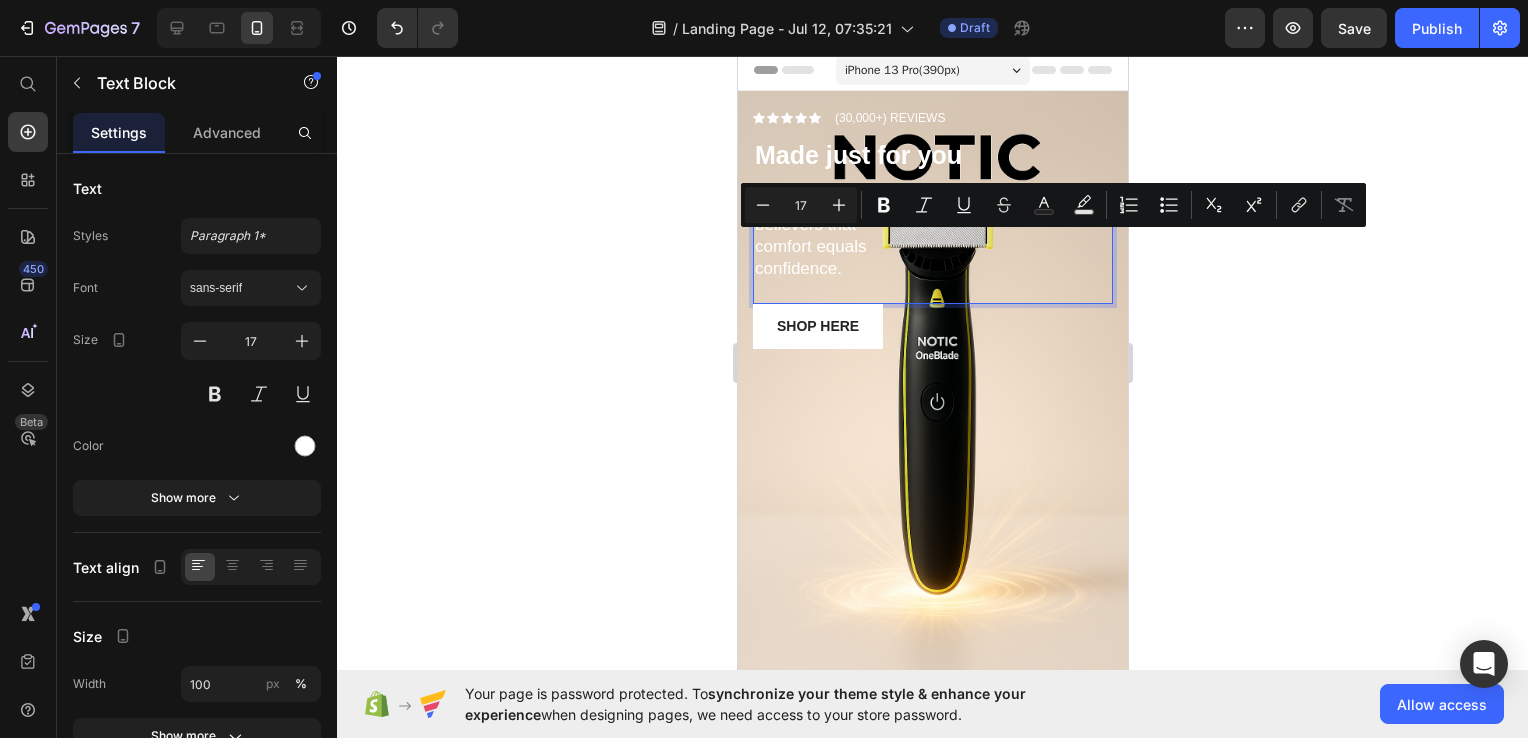 click on "We are firm  believers that  comfort equals  confidence." at bounding box center [932, 247] 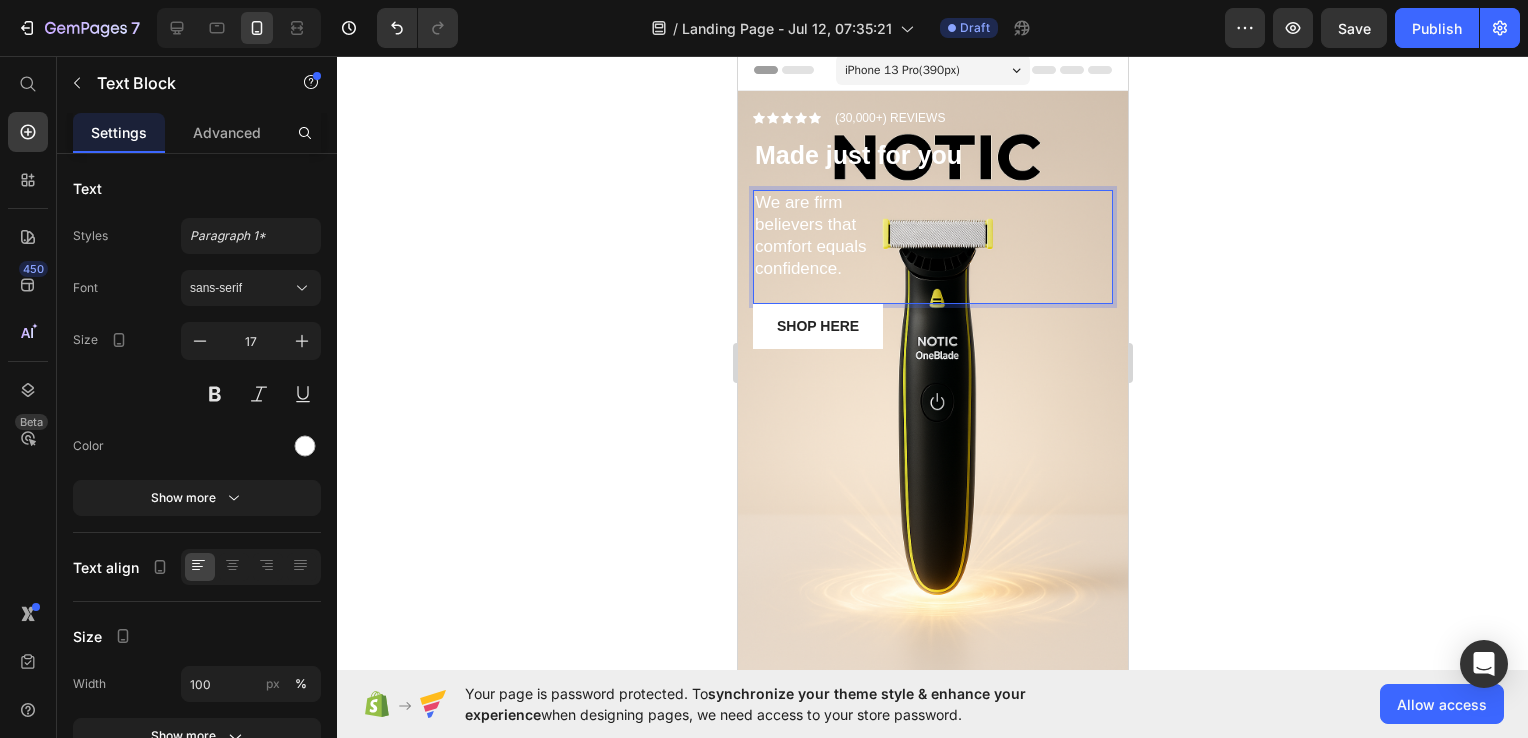click on "confidence." at bounding box center [932, 269] 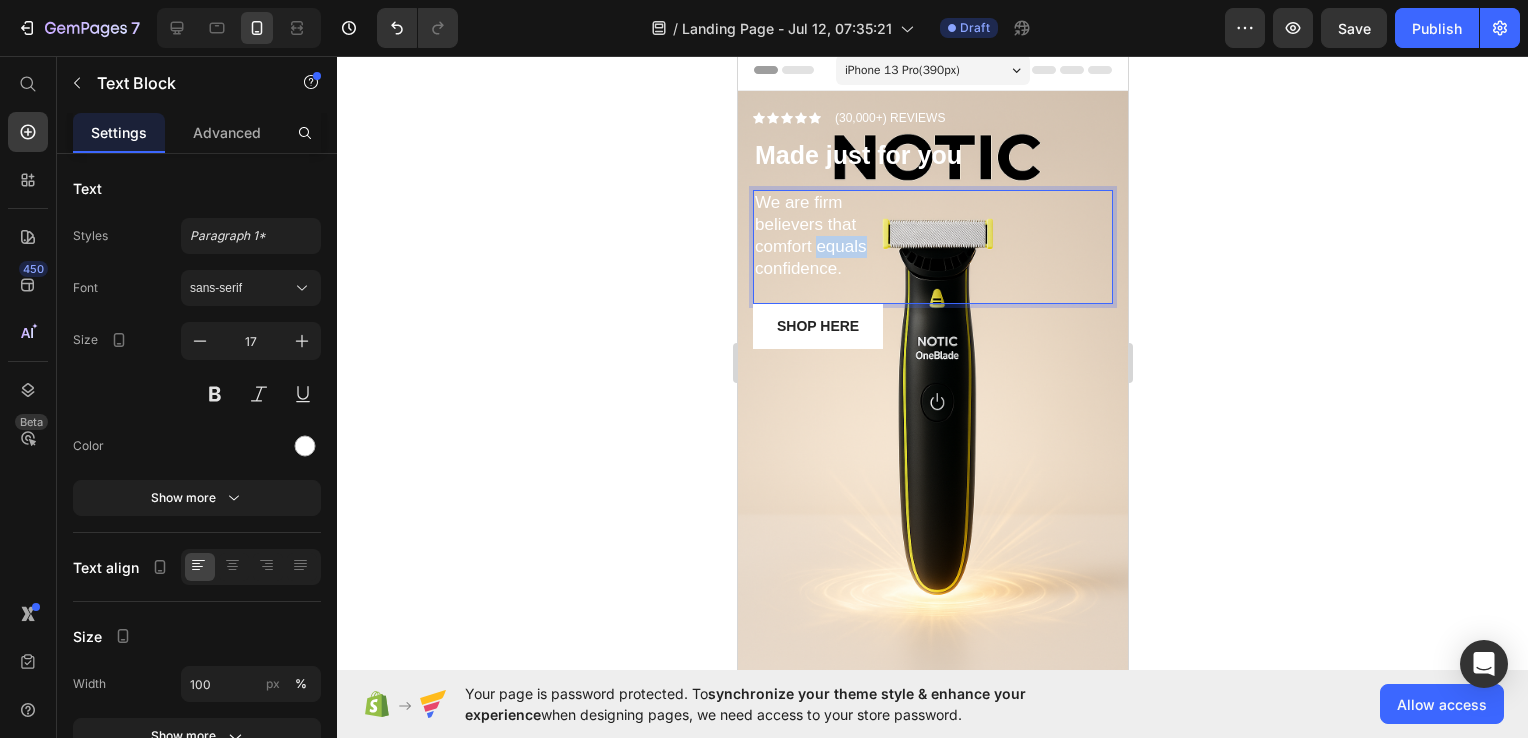 click on "comfort equals" at bounding box center (932, 247) 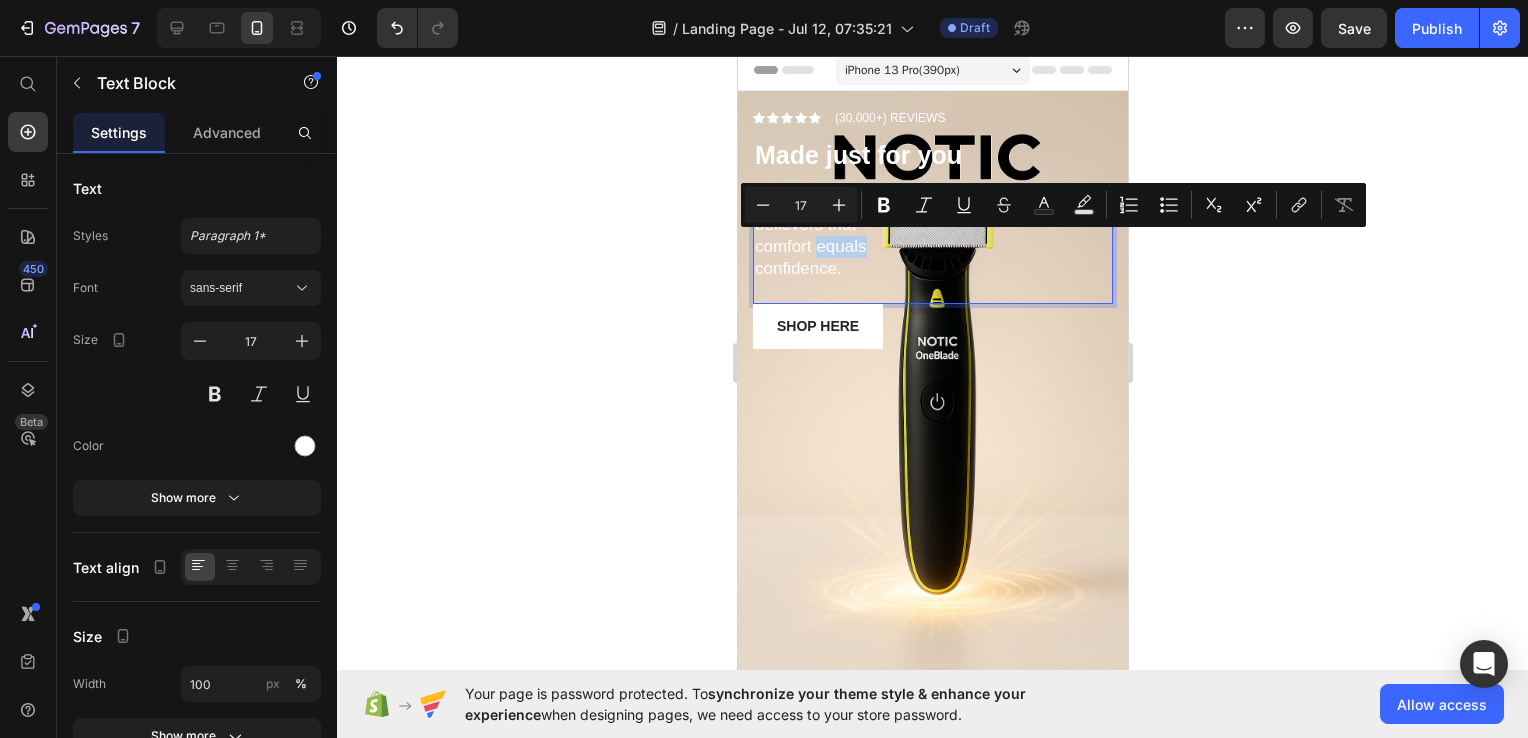 click on "comfort equals" at bounding box center [932, 247] 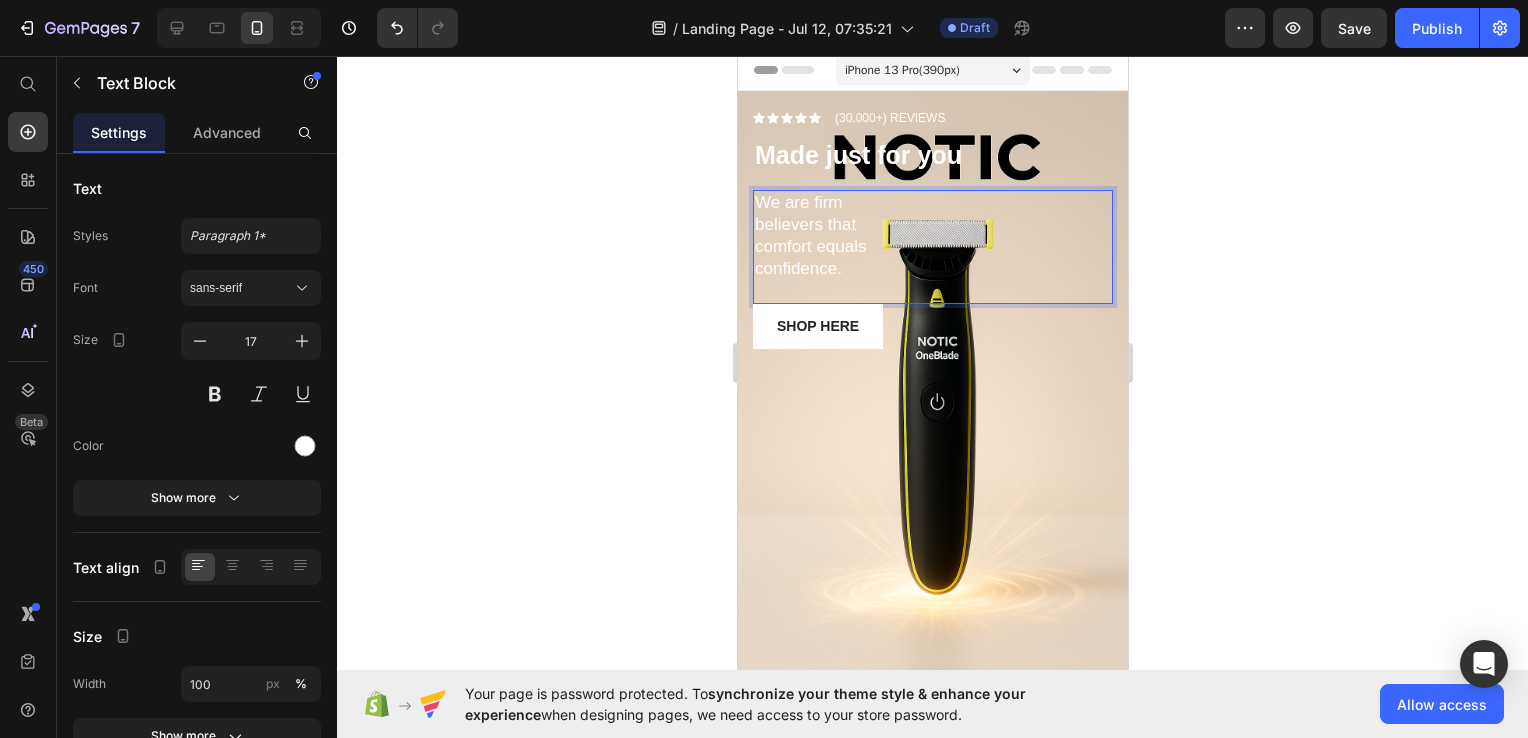 click on "confidence." at bounding box center (932, 269) 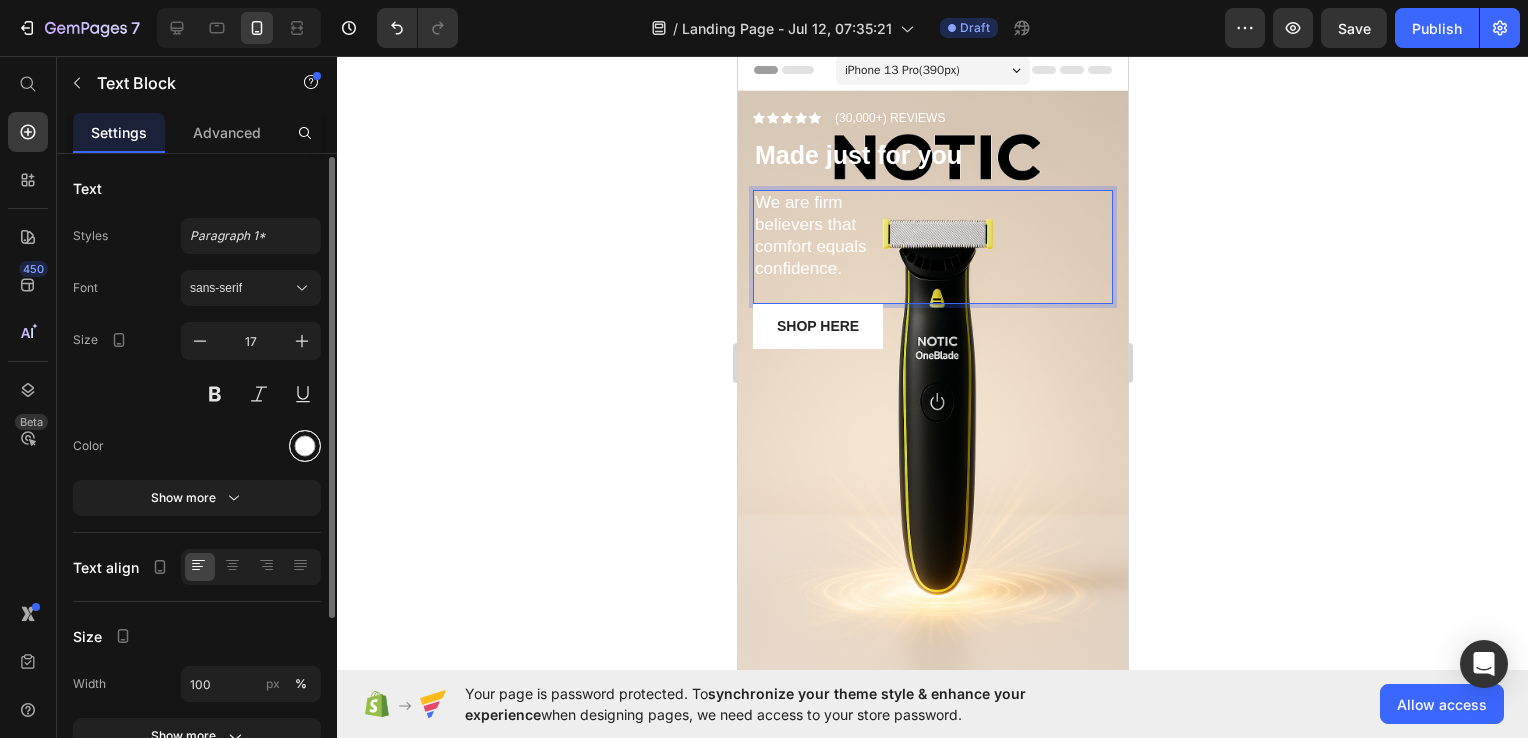 scroll, scrollTop: 14, scrollLeft: 0, axis: vertical 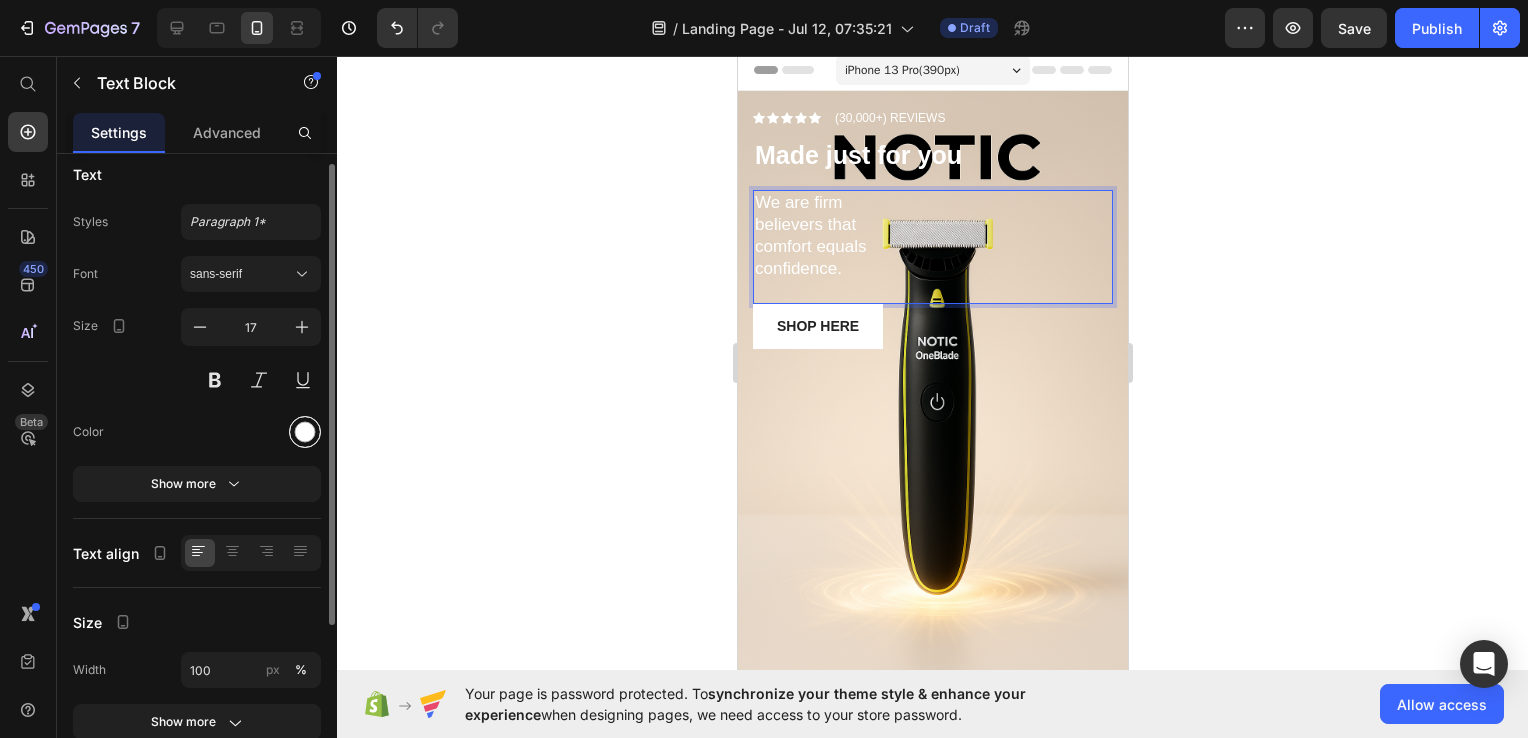 click at bounding box center (305, 432) 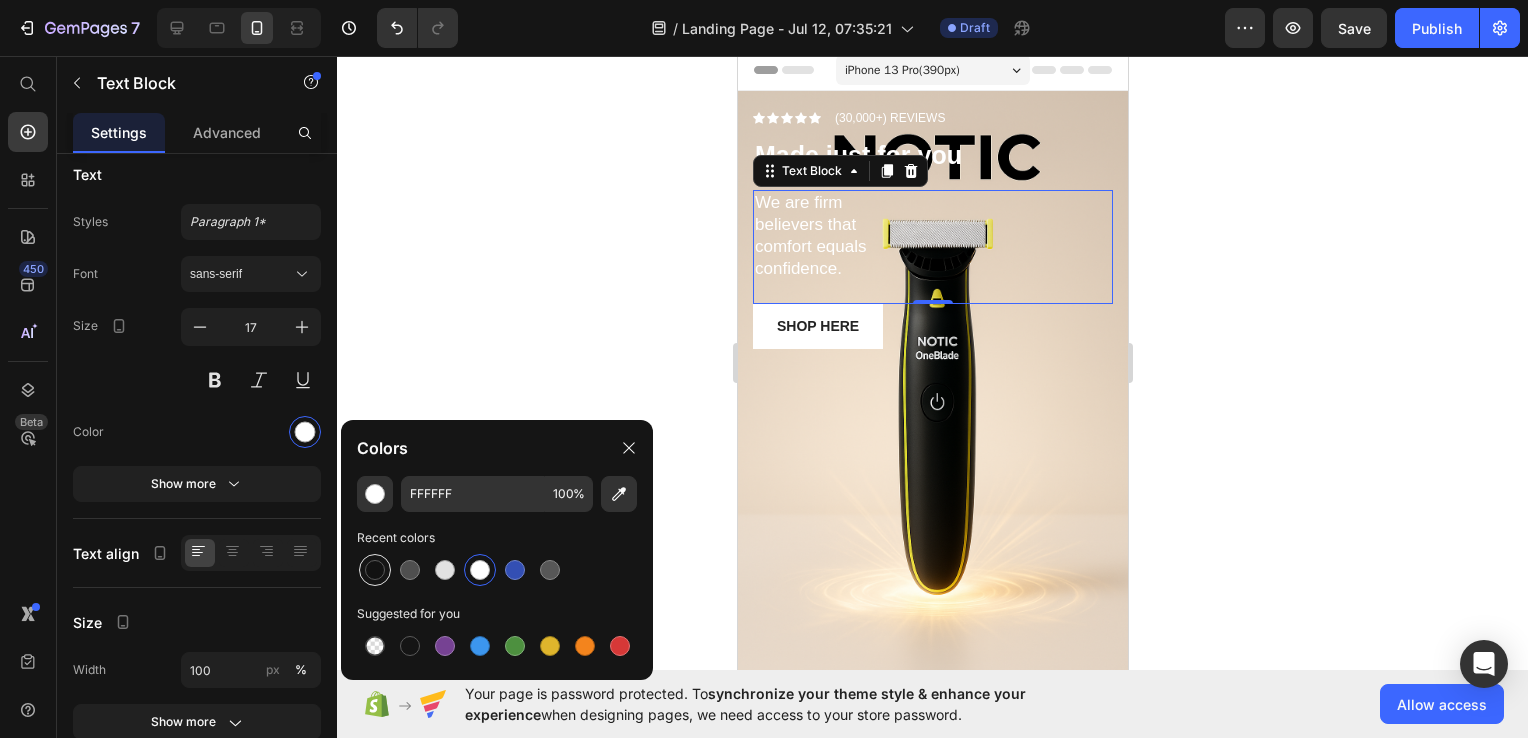 click at bounding box center (375, 570) 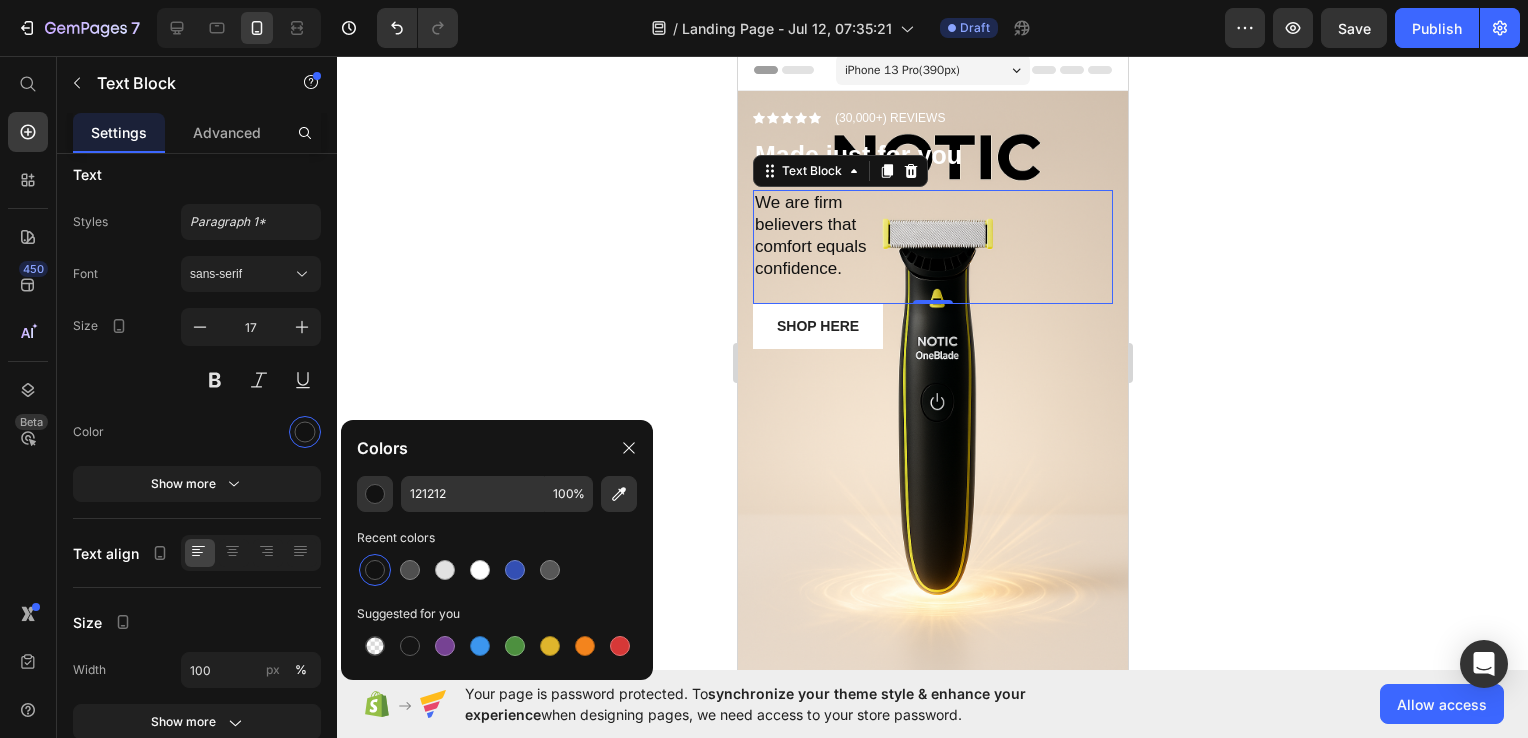 click 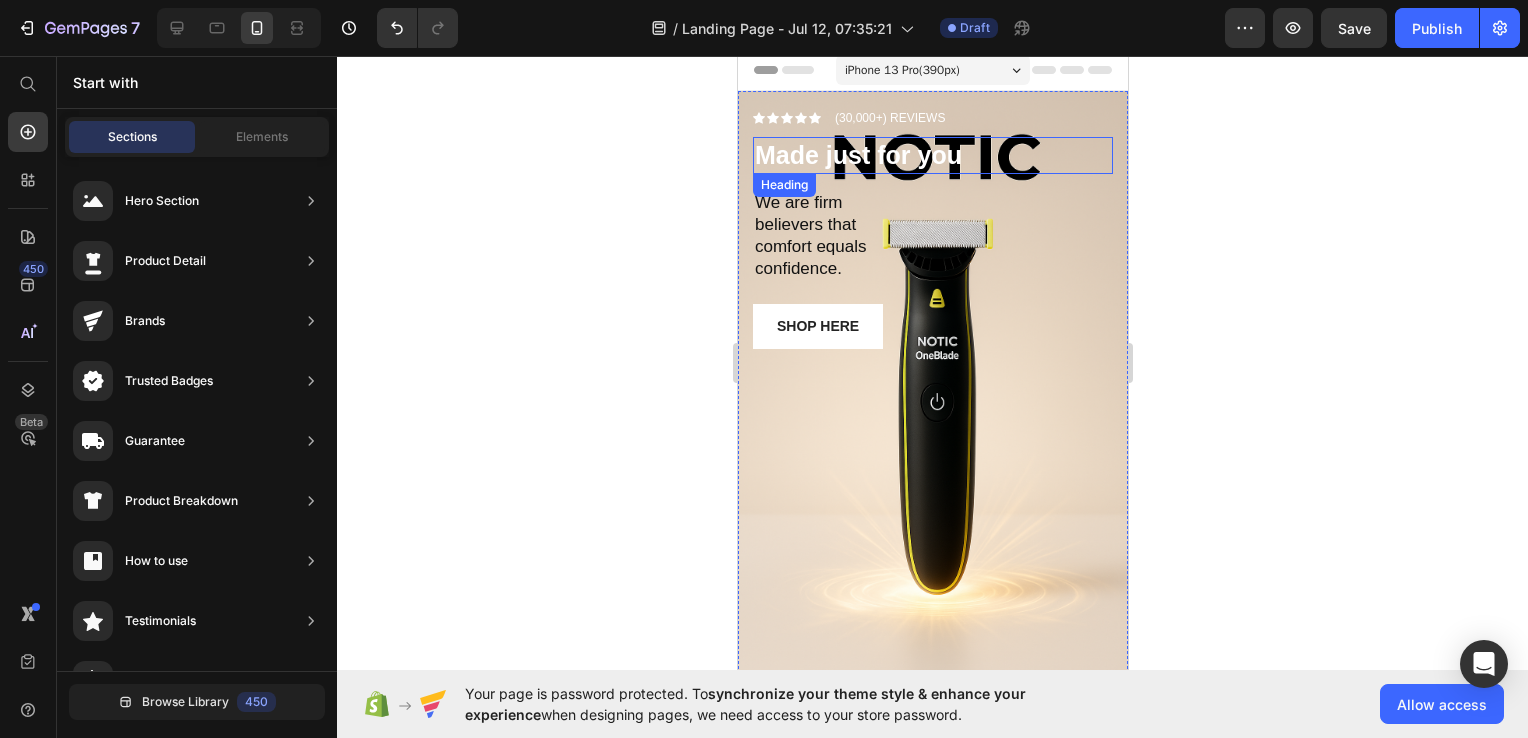 click on "comfort equals" at bounding box center [932, 247] 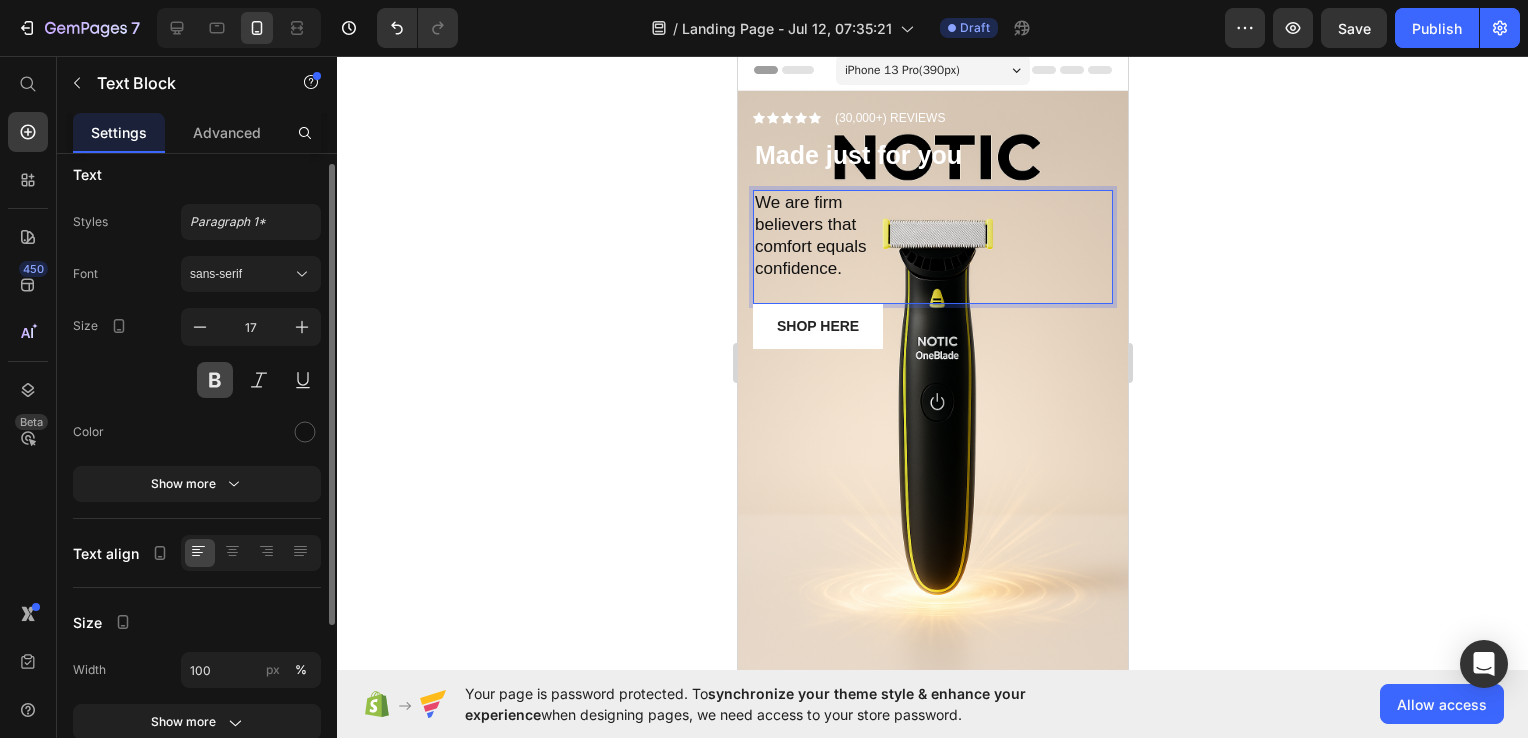 click at bounding box center [215, 380] 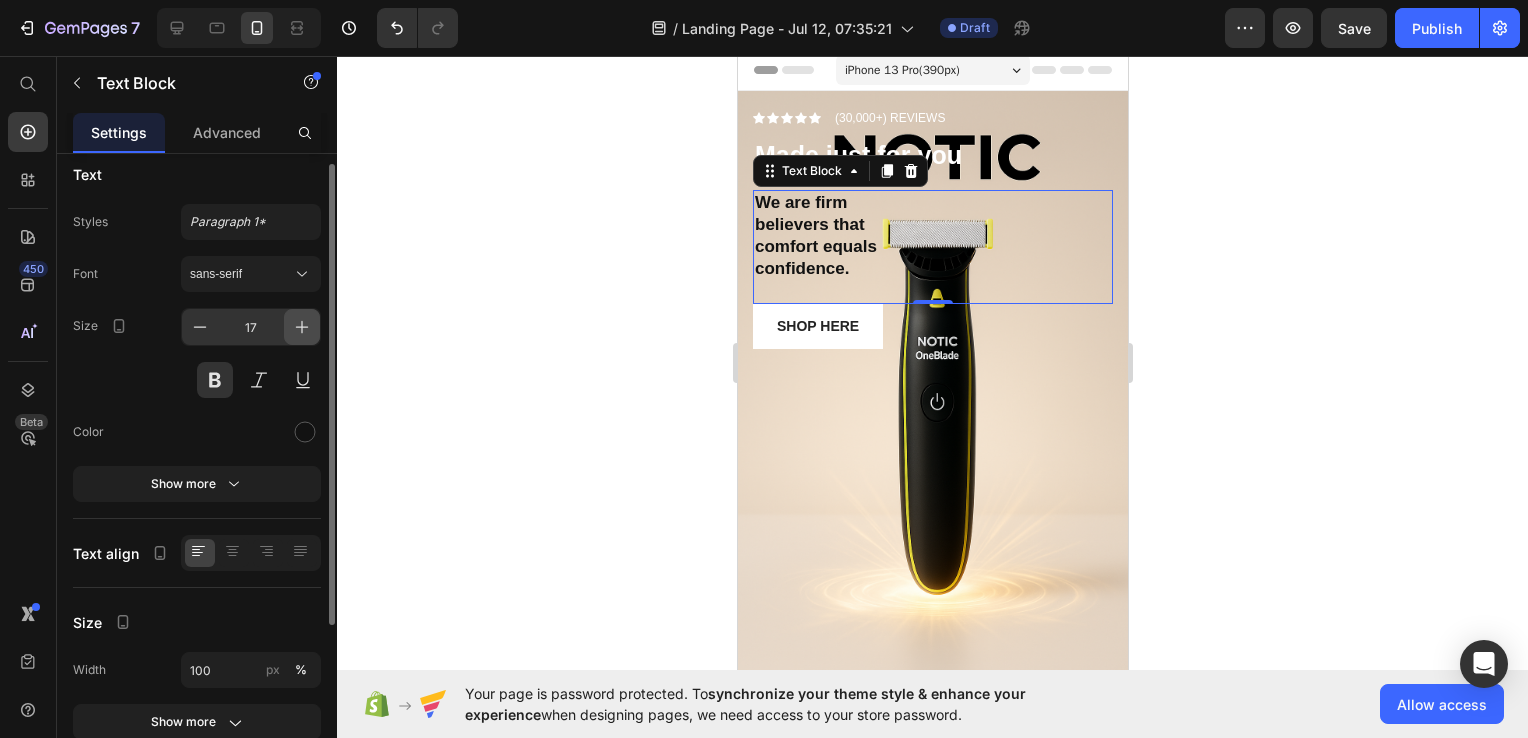 click 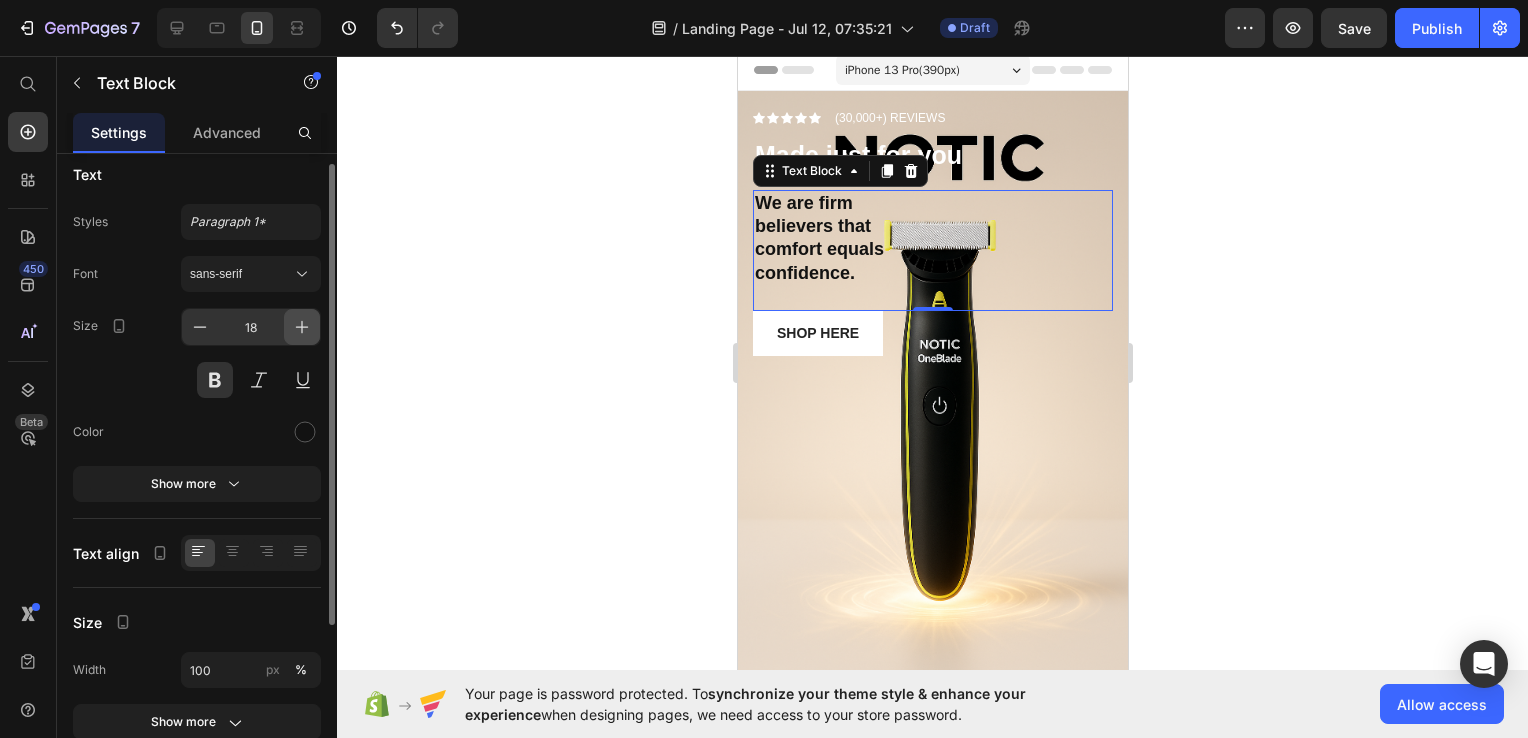 click 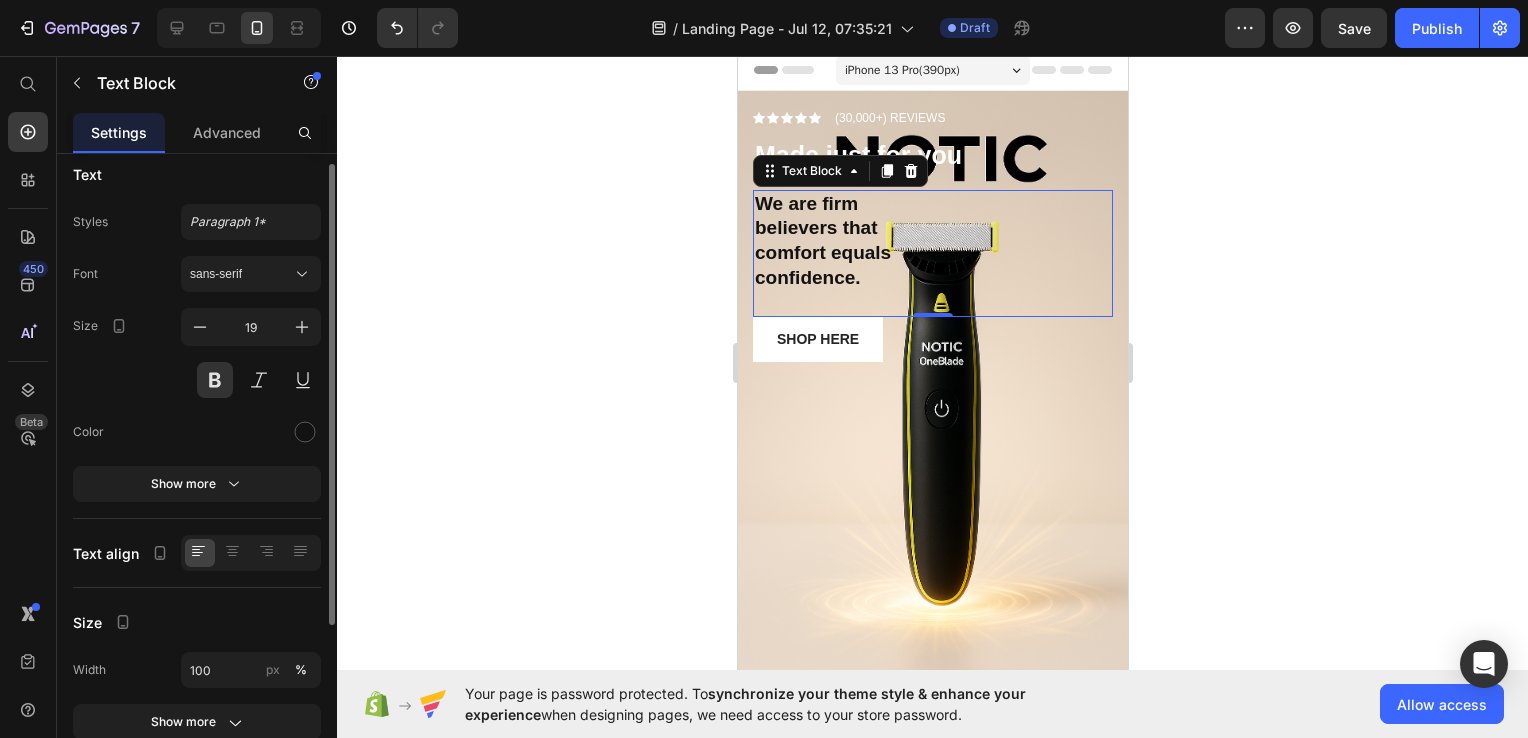 drag, startPoint x: 716, startPoint y: 263, endPoint x: 179, endPoint y: 328, distance: 540.9196 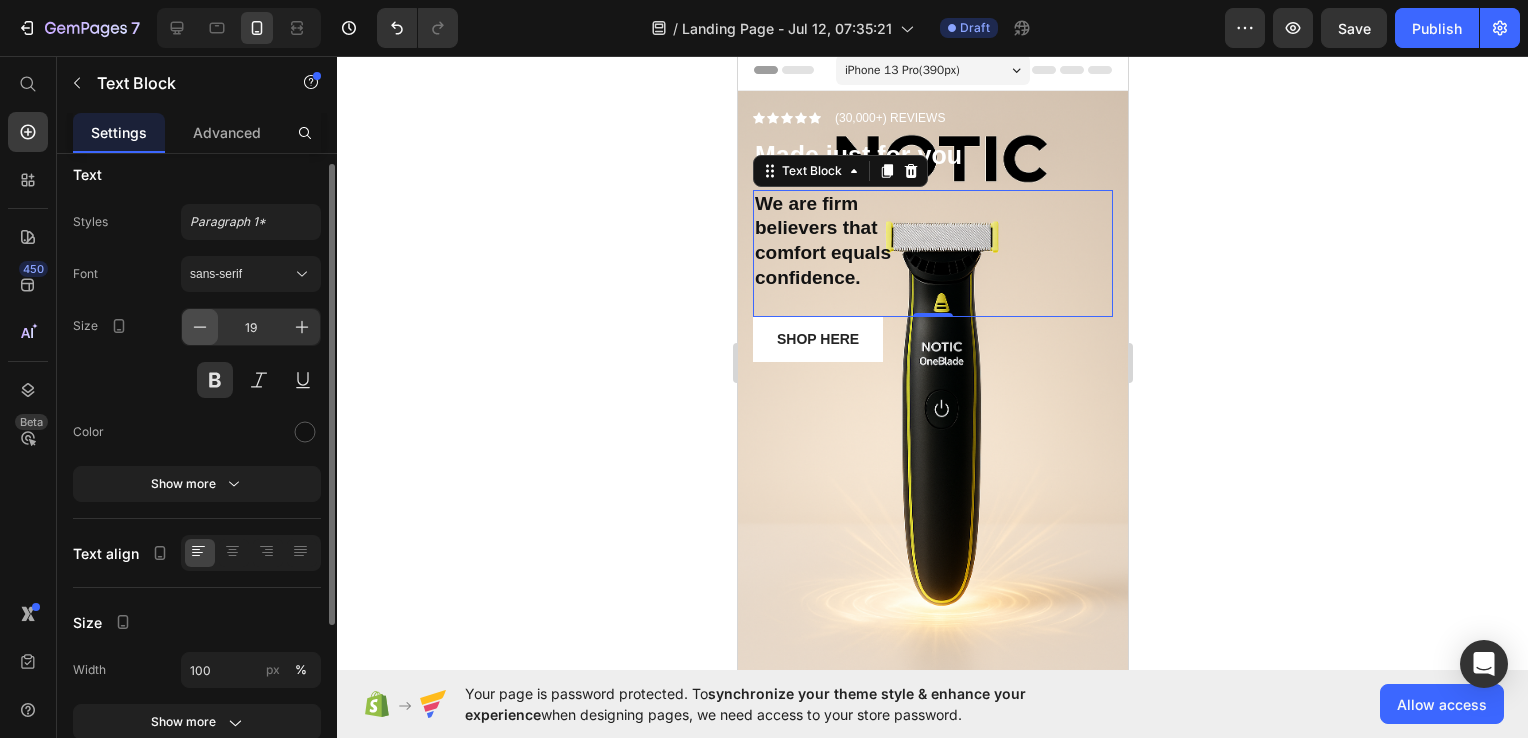 click at bounding box center [200, 327] 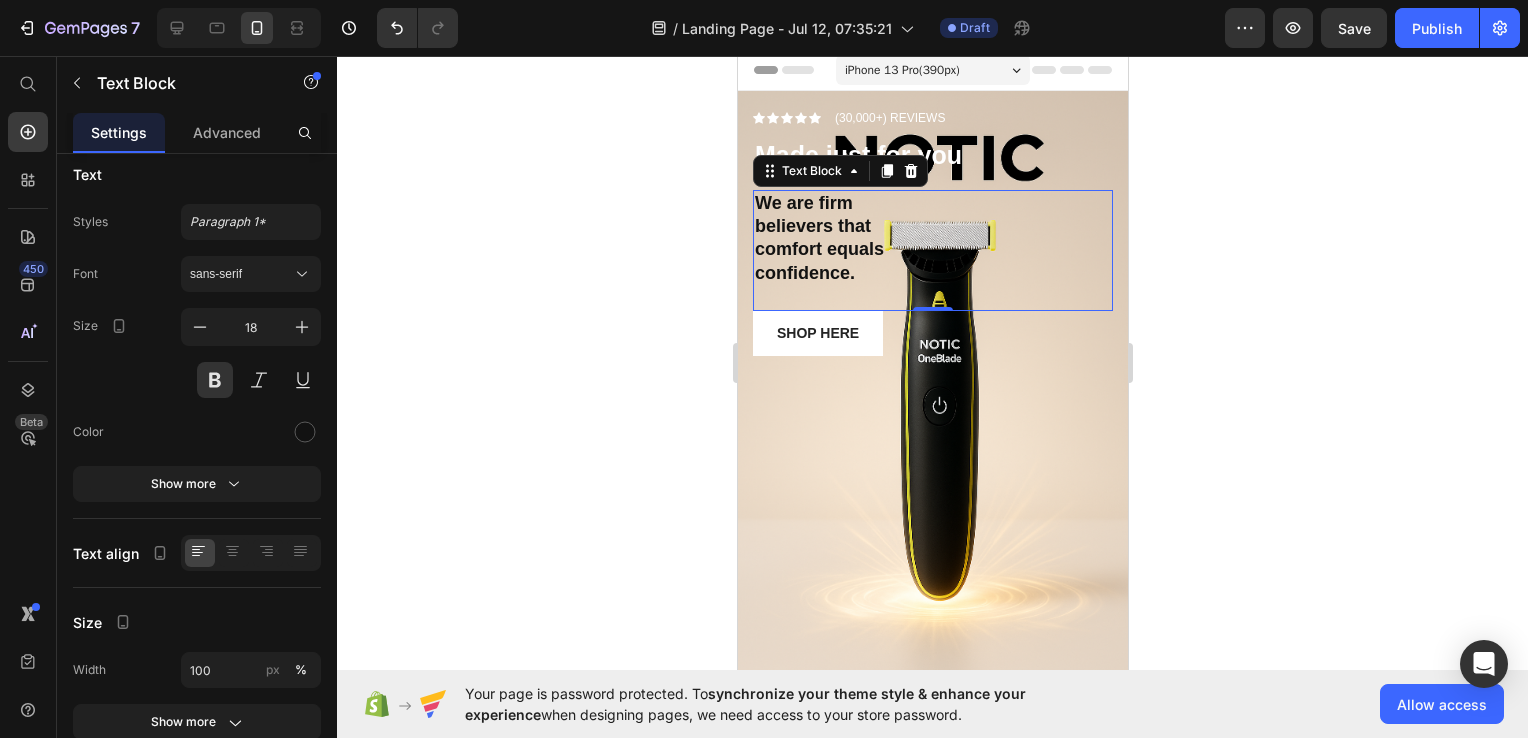 click 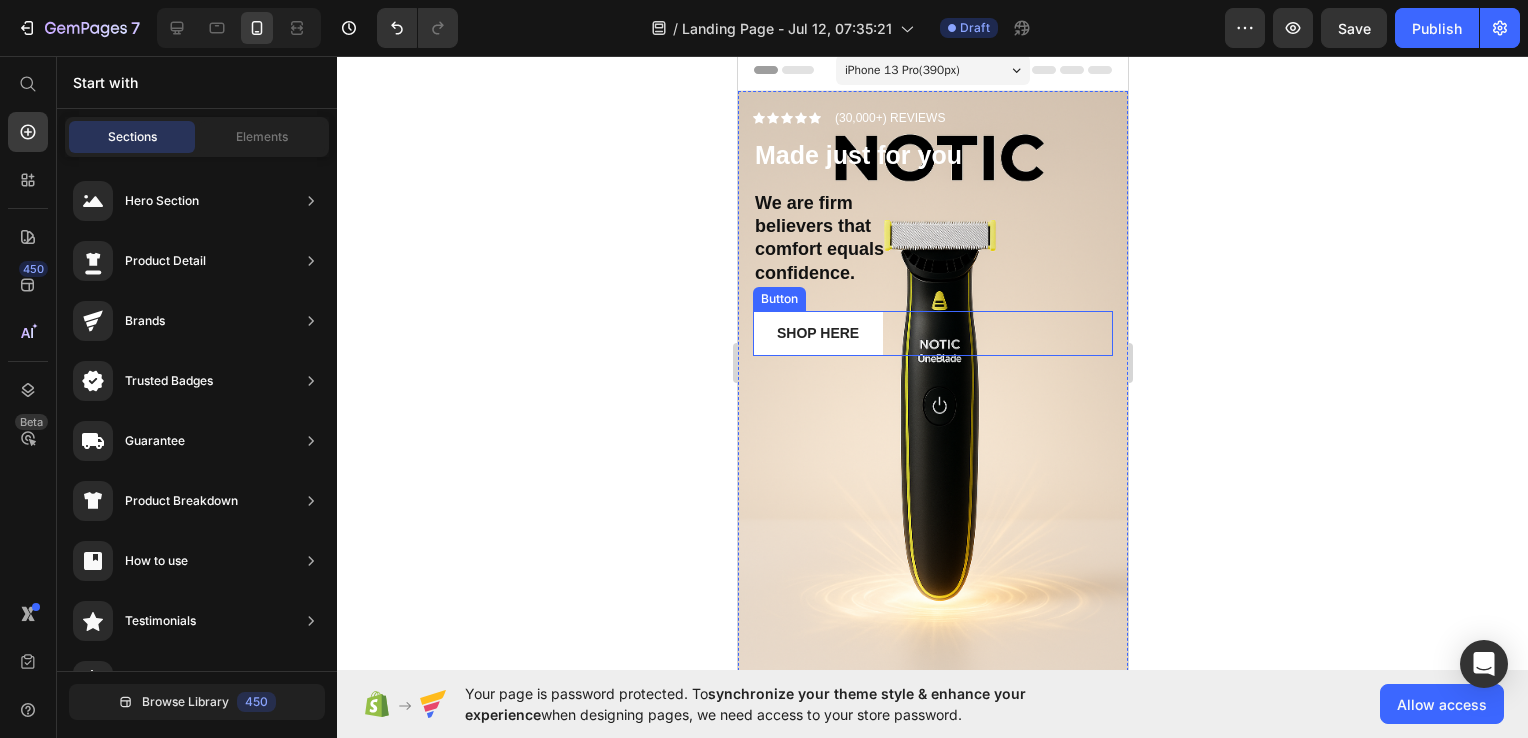 click on "Shop Here Button" at bounding box center [932, 333] 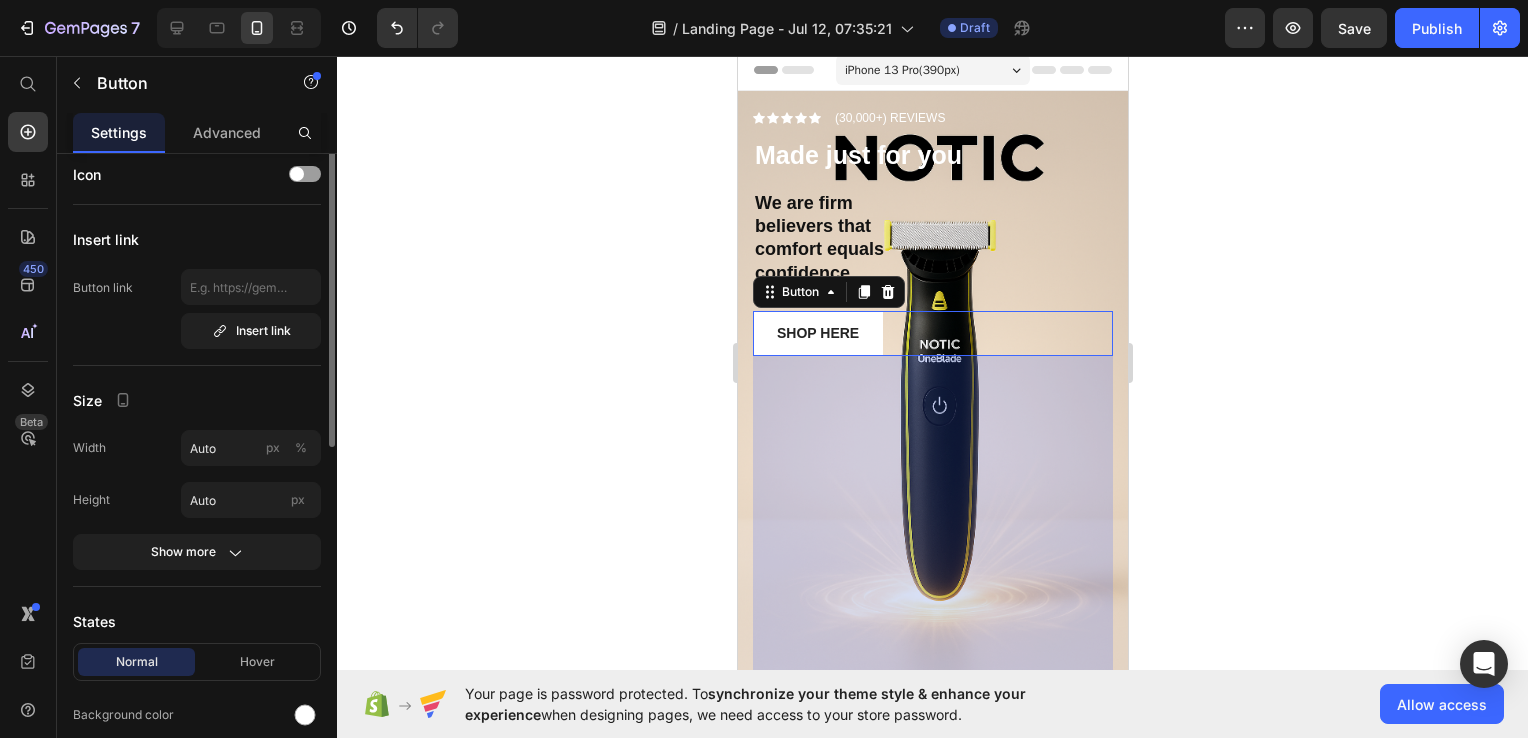 scroll, scrollTop: 0, scrollLeft: 0, axis: both 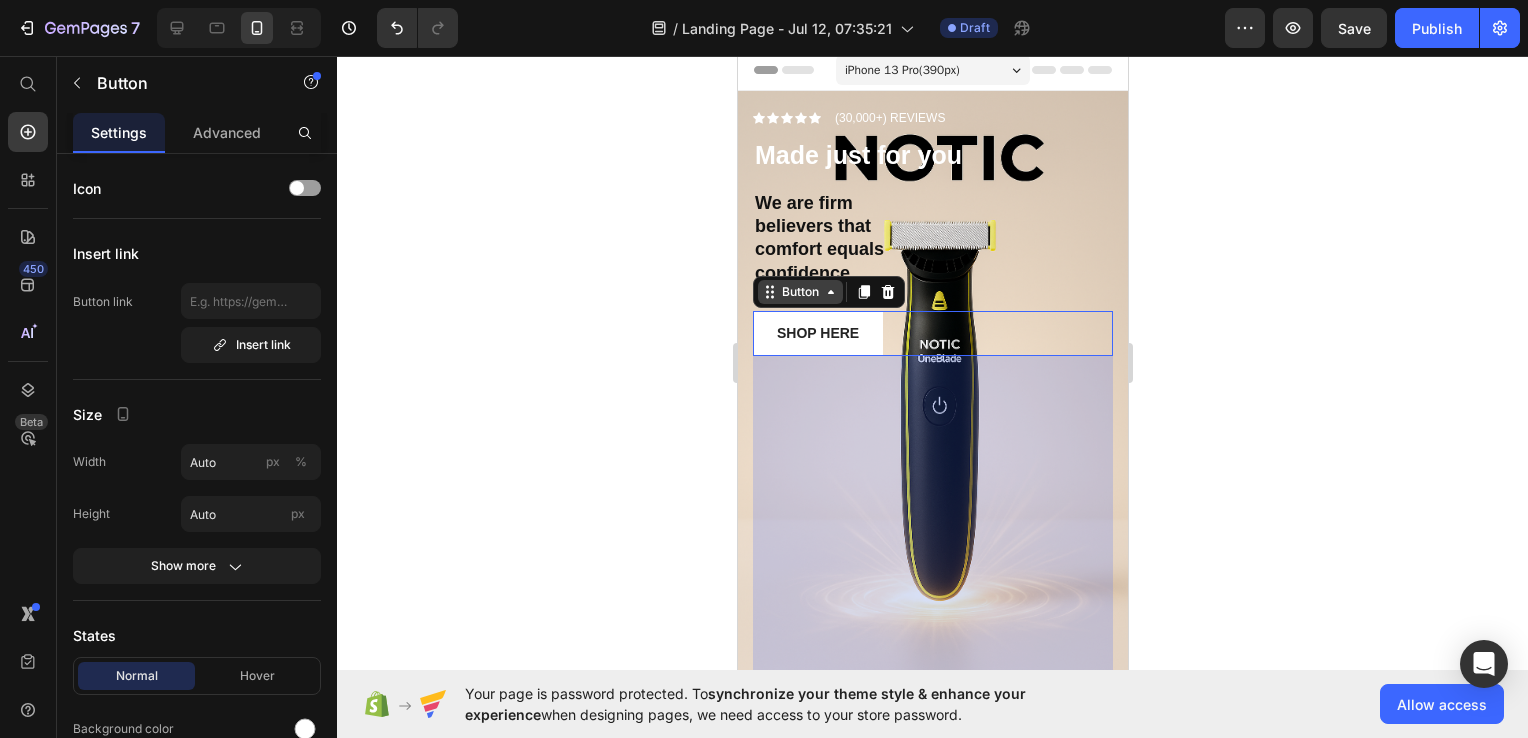 click on "Button" at bounding box center (799, 292) 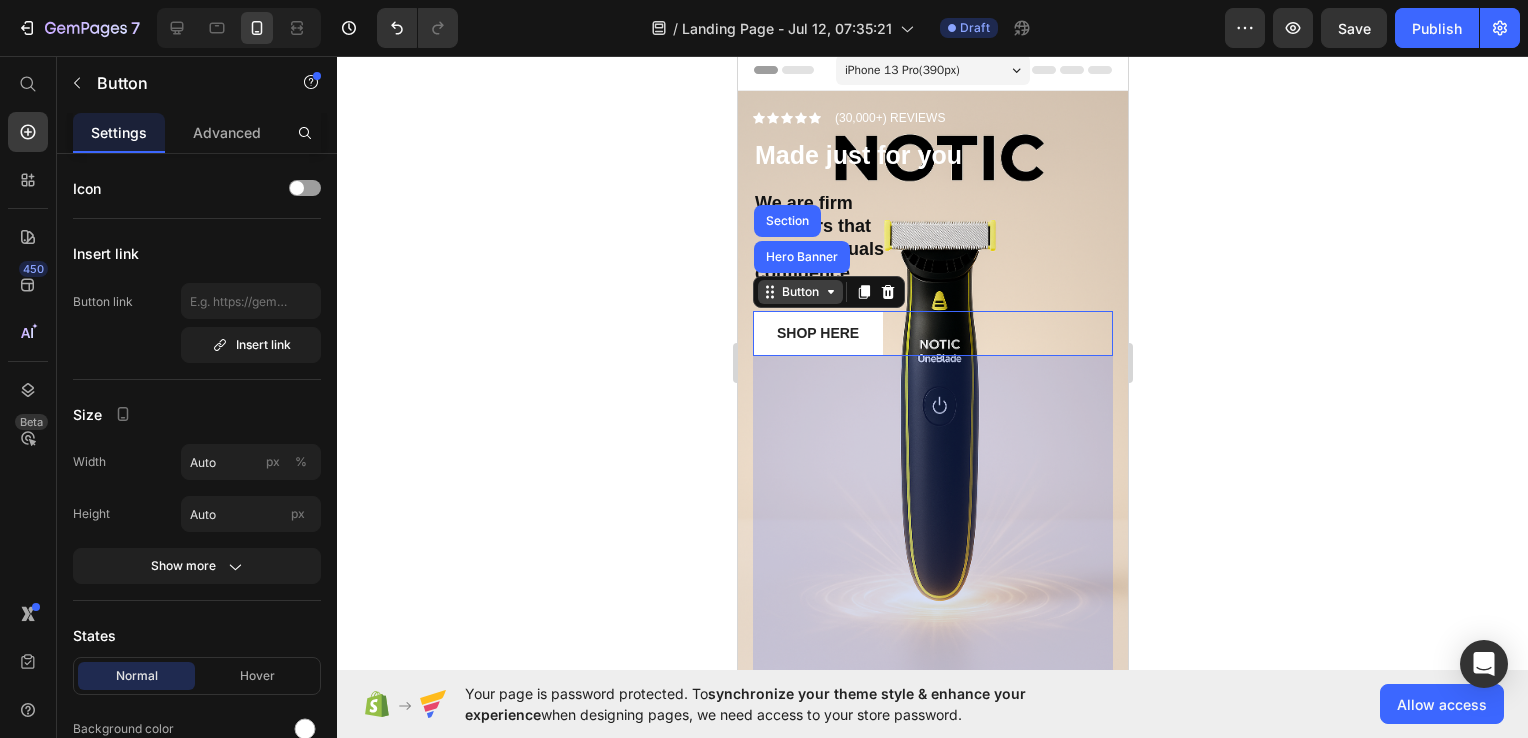 click on "Button" at bounding box center (799, 292) 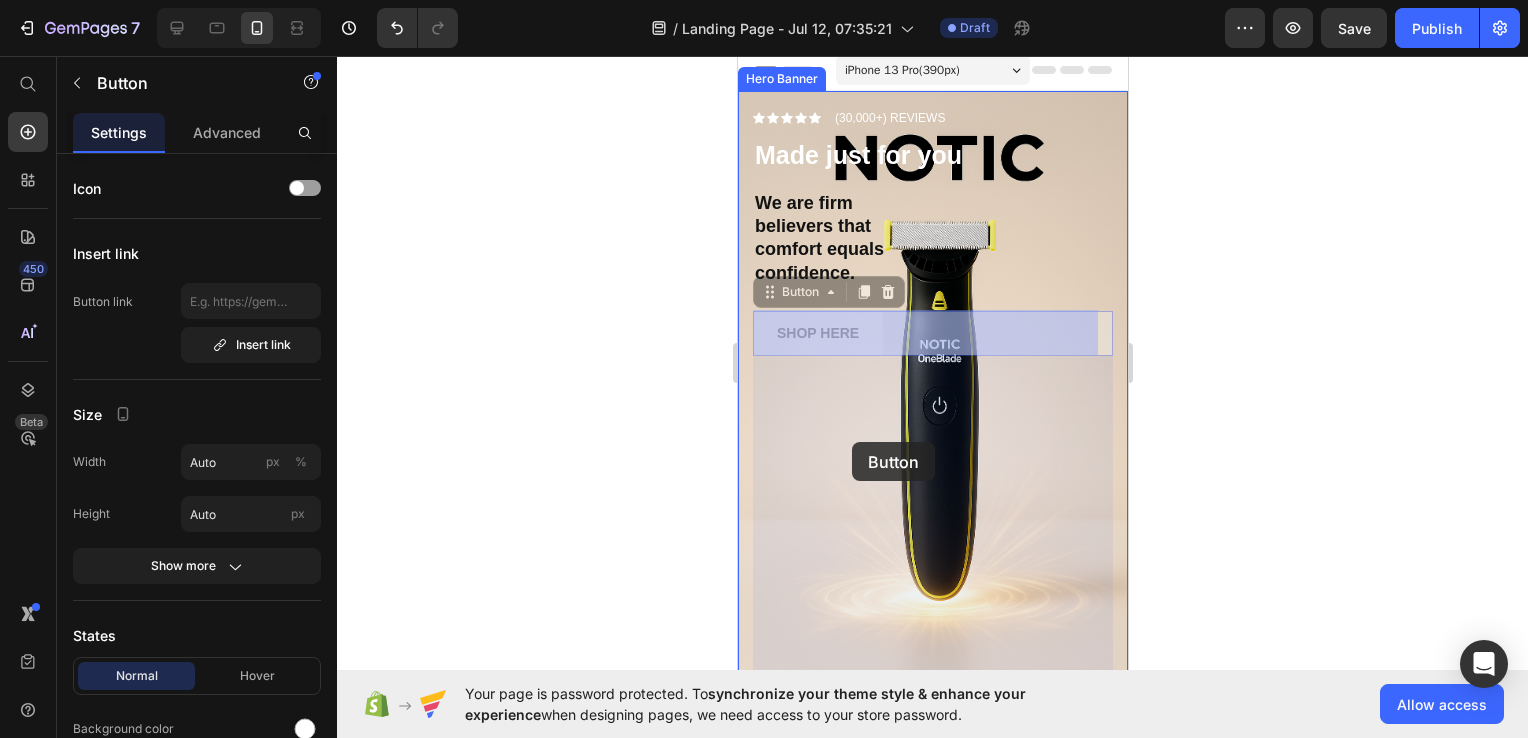 drag, startPoint x: 905, startPoint y: 332, endPoint x: 852, endPoint y: 442, distance: 122.10242 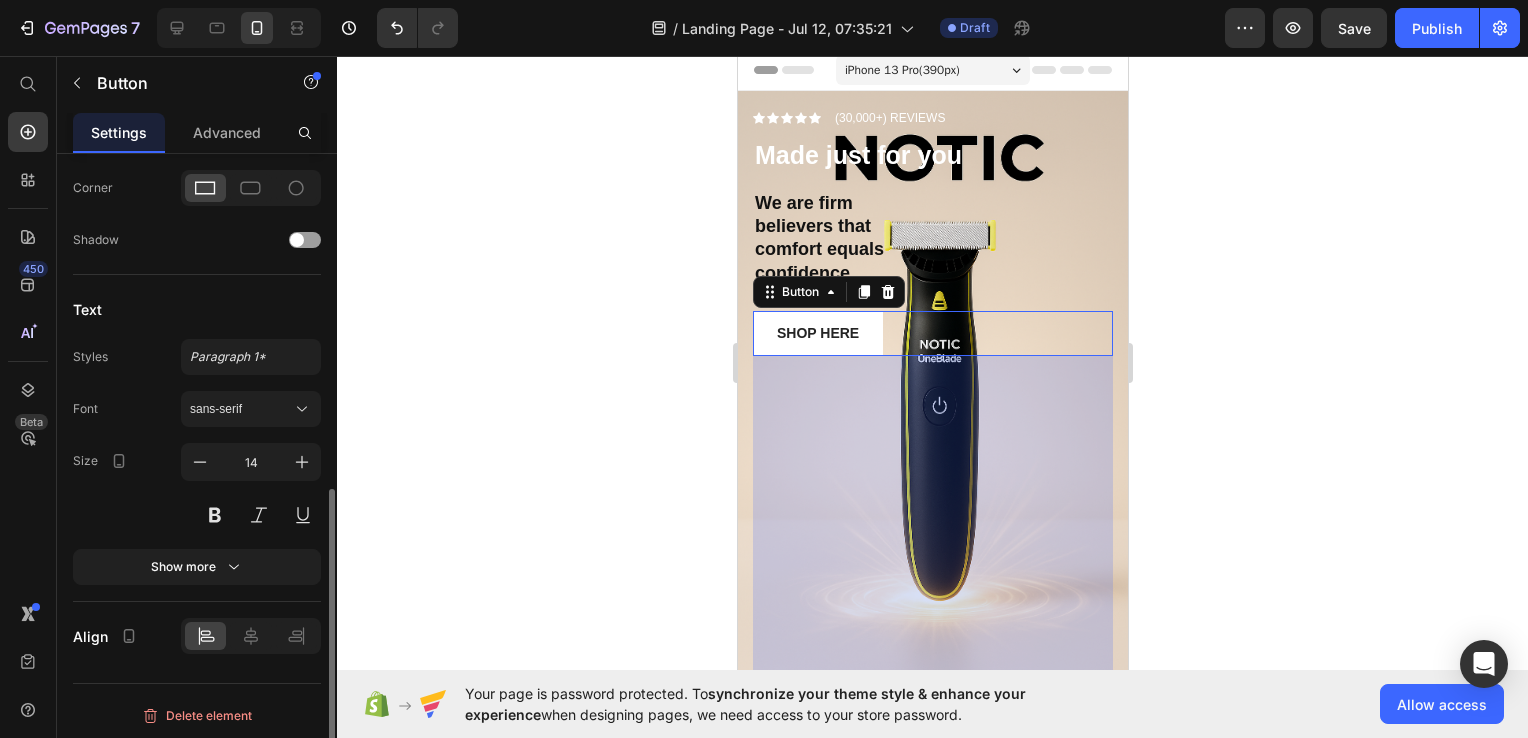 scroll, scrollTop: 696, scrollLeft: 0, axis: vertical 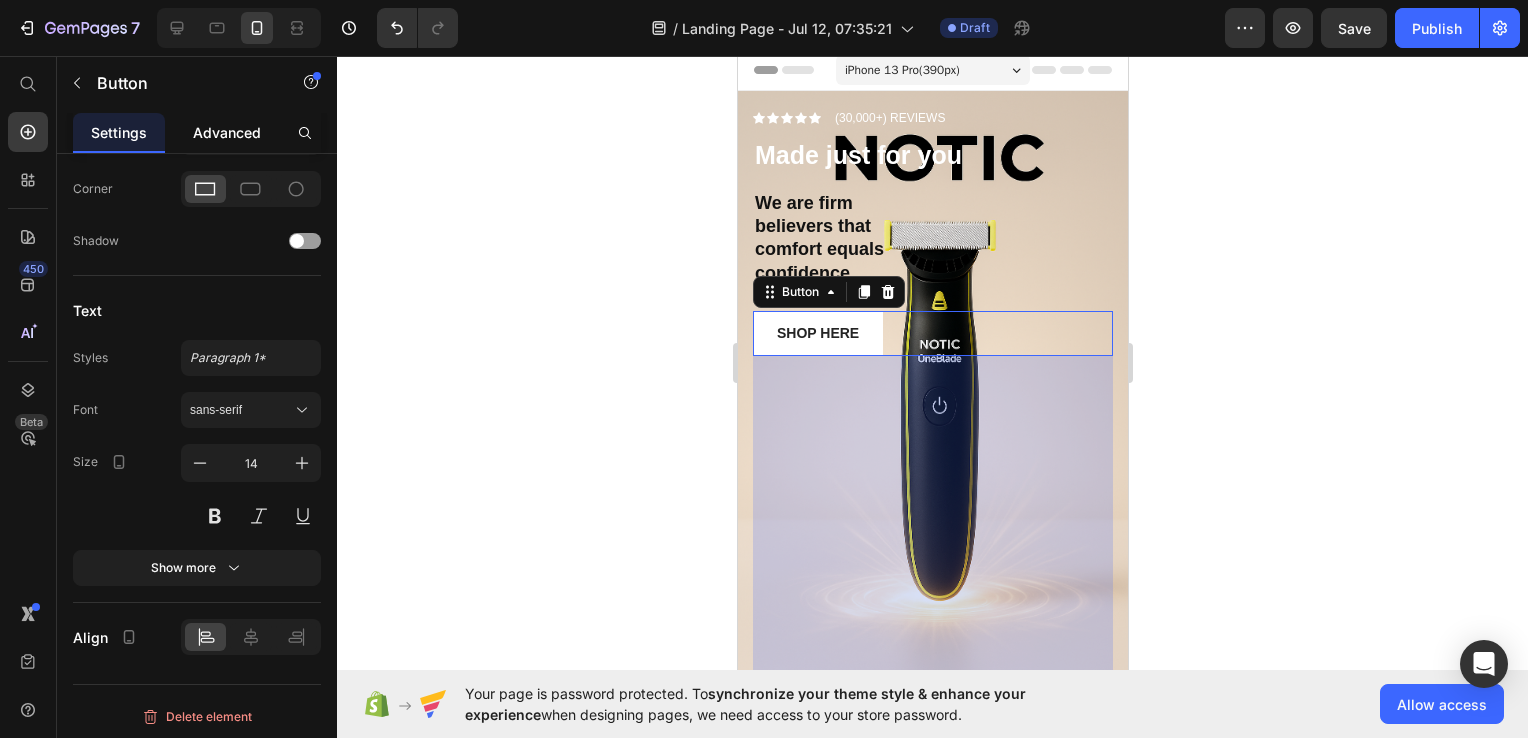 click on "Advanced" at bounding box center [227, 132] 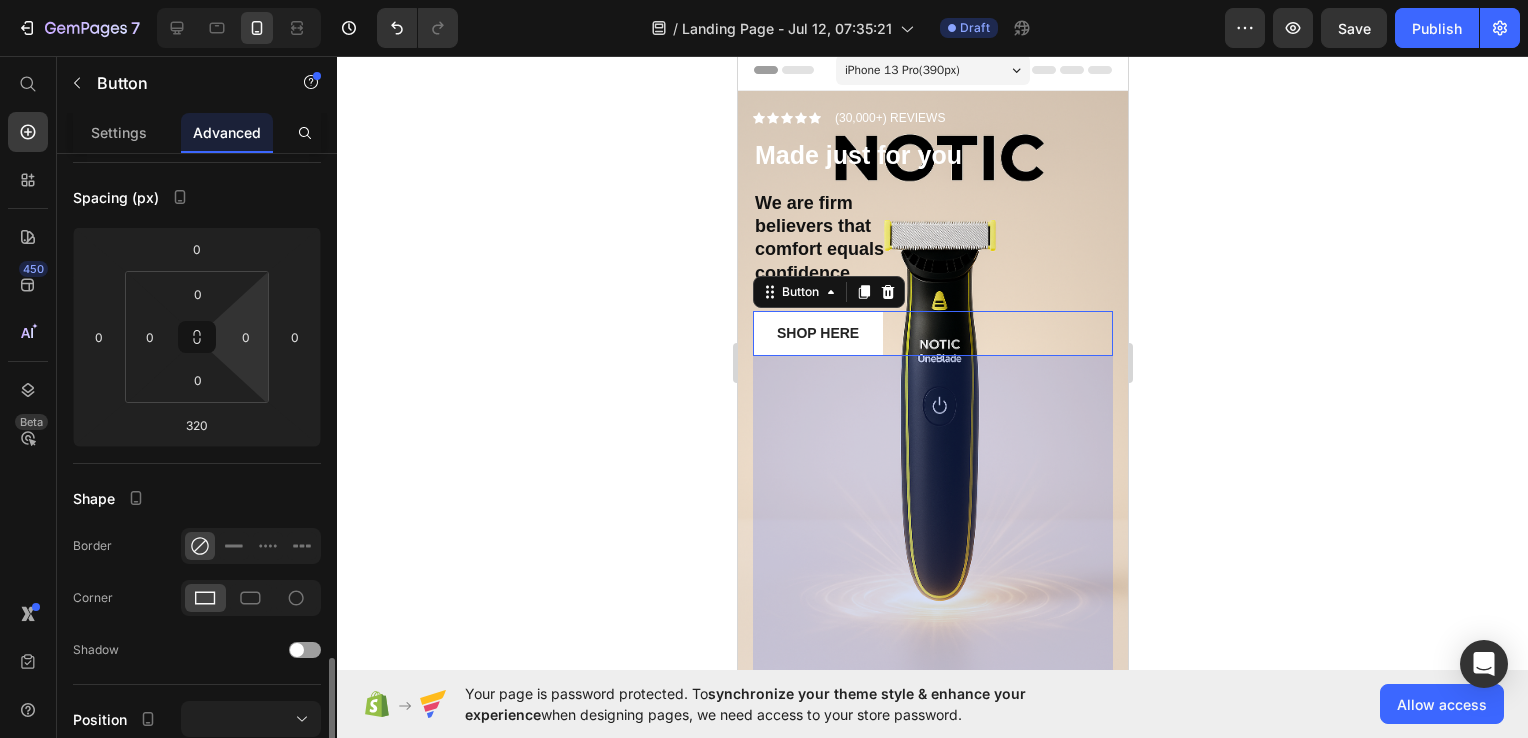 scroll, scrollTop: 473, scrollLeft: 0, axis: vertical 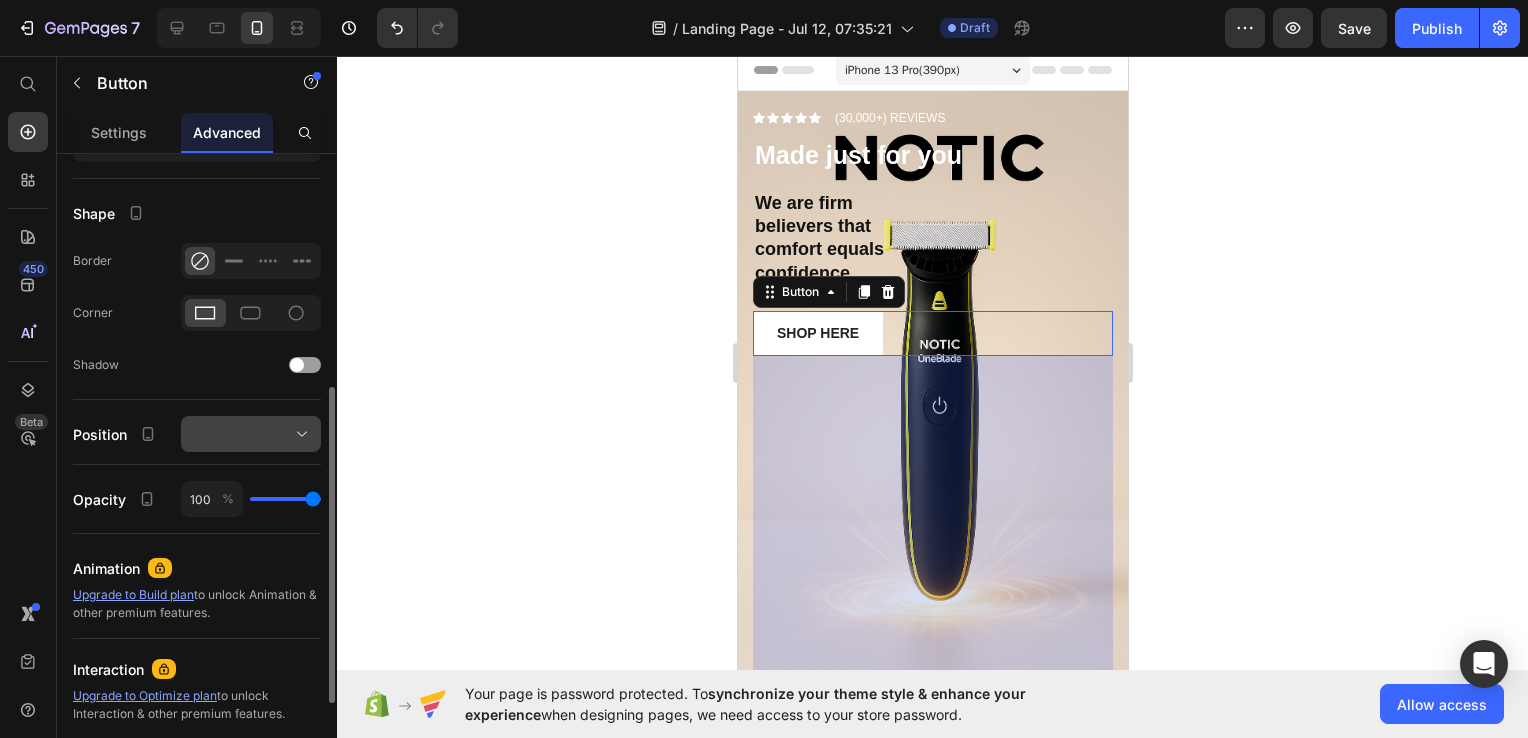 click at bounding box center [251, 434] 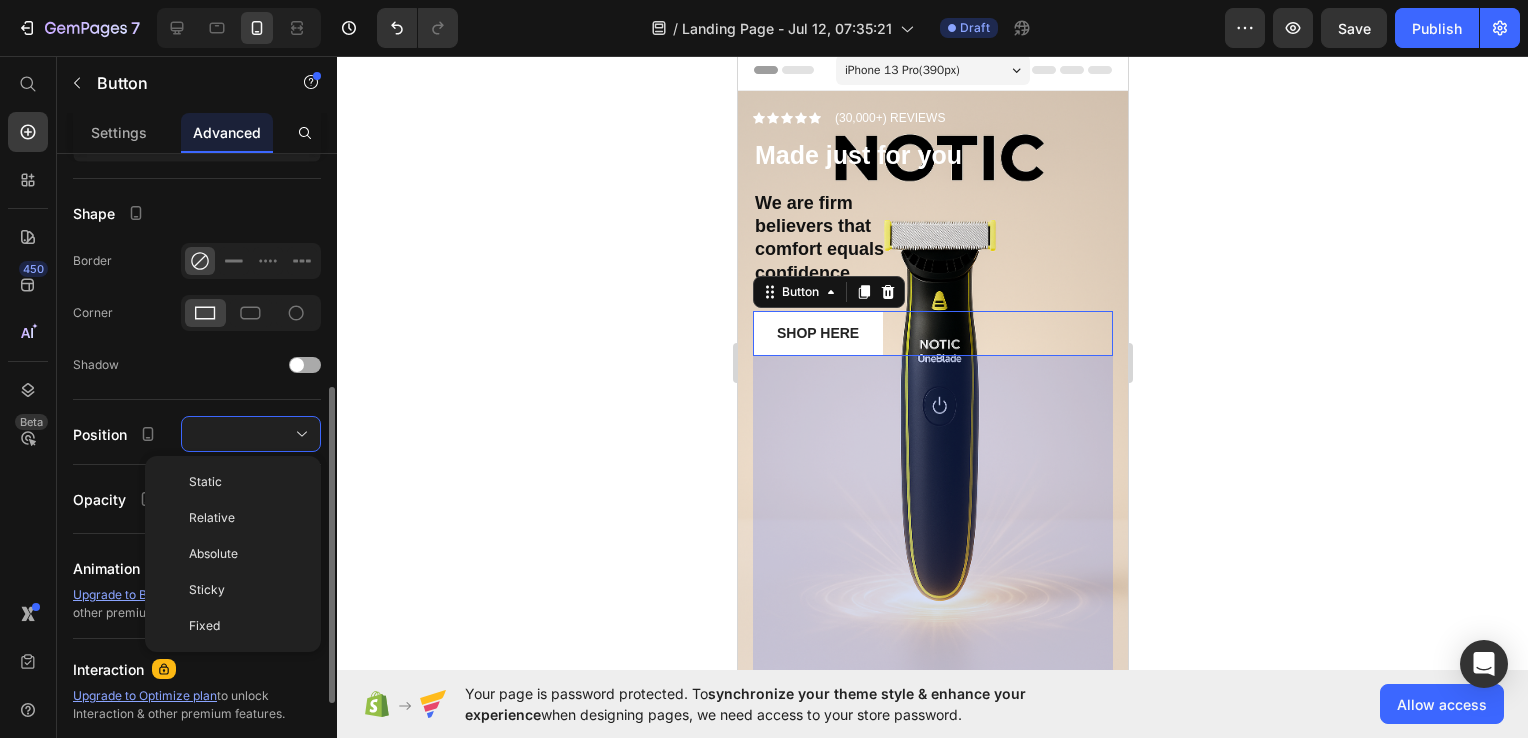 click on "Shadow" 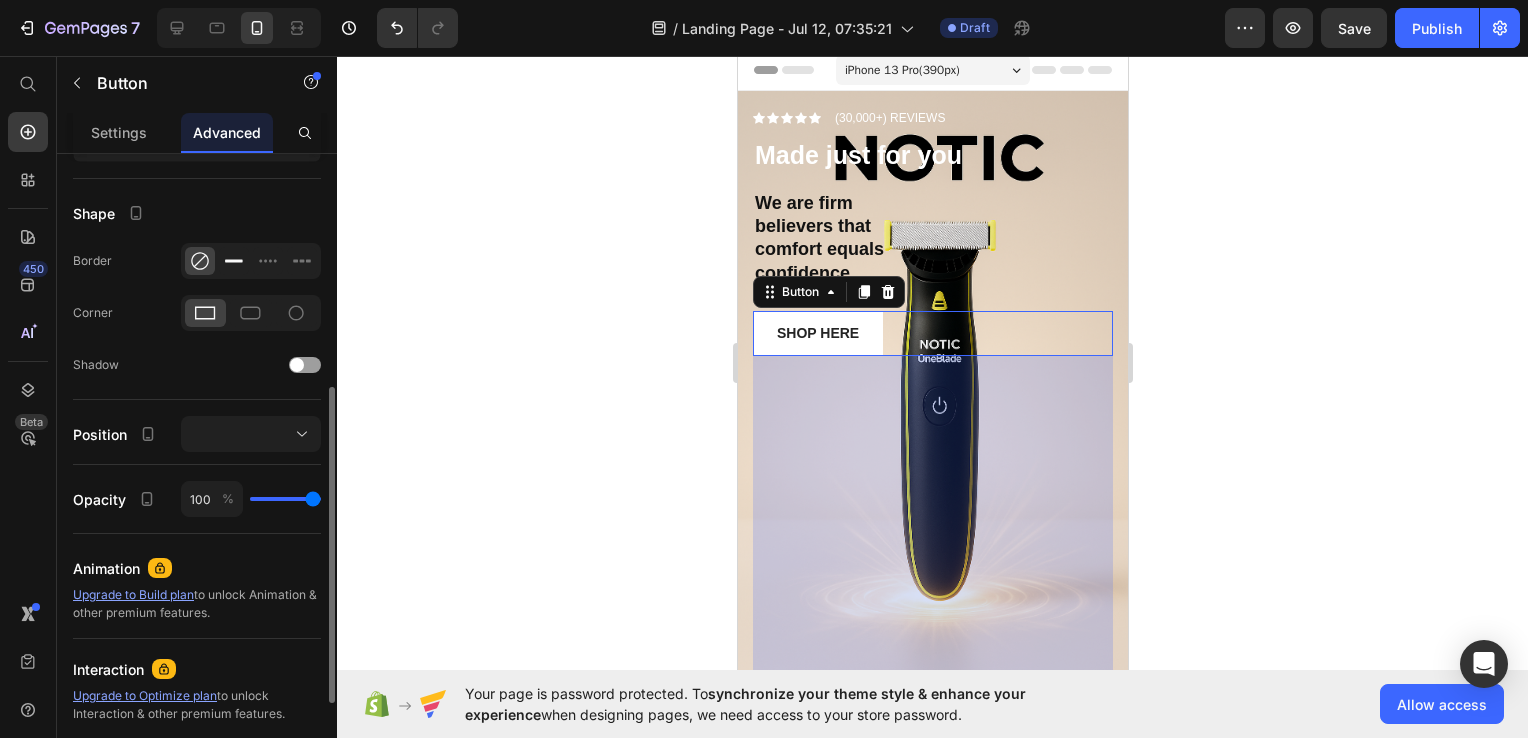 click 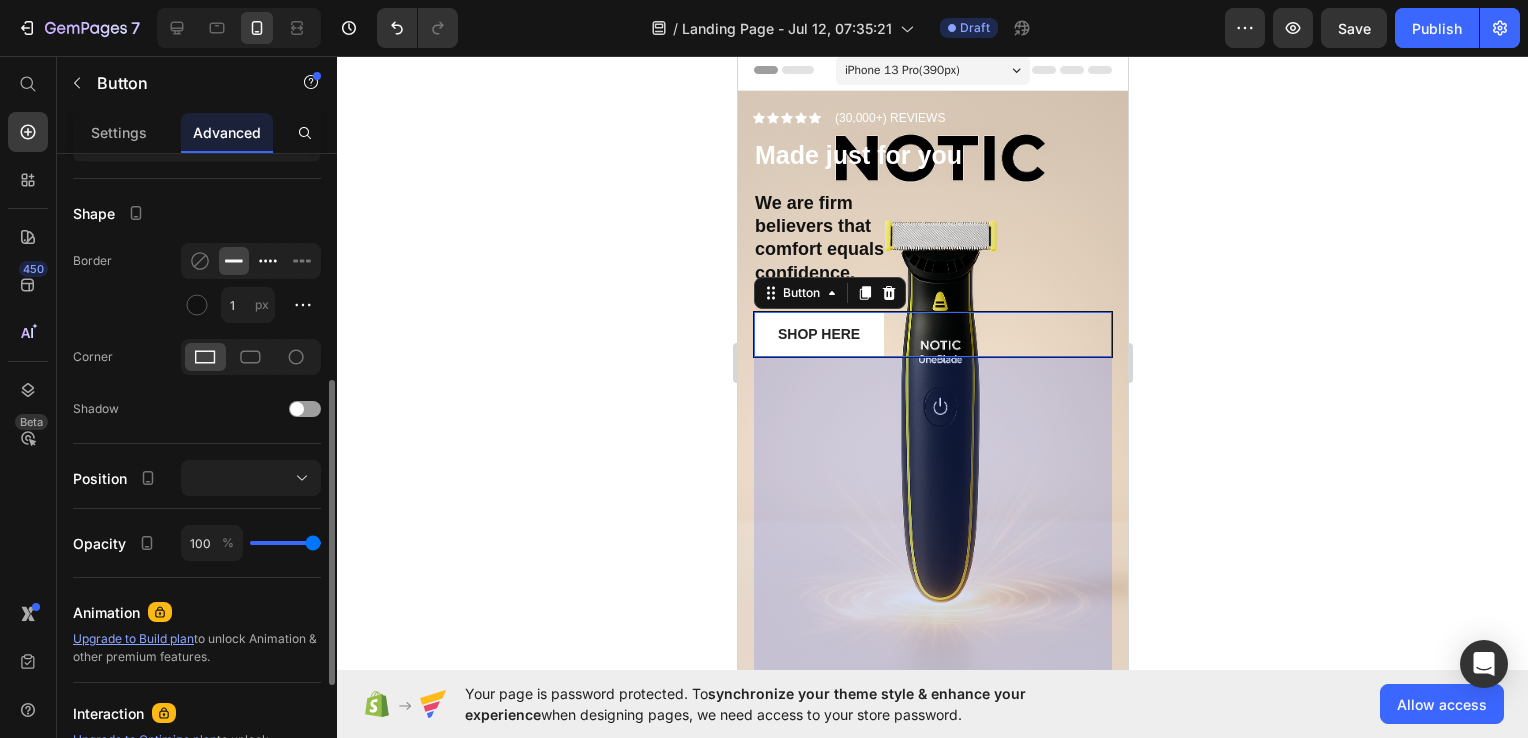 click 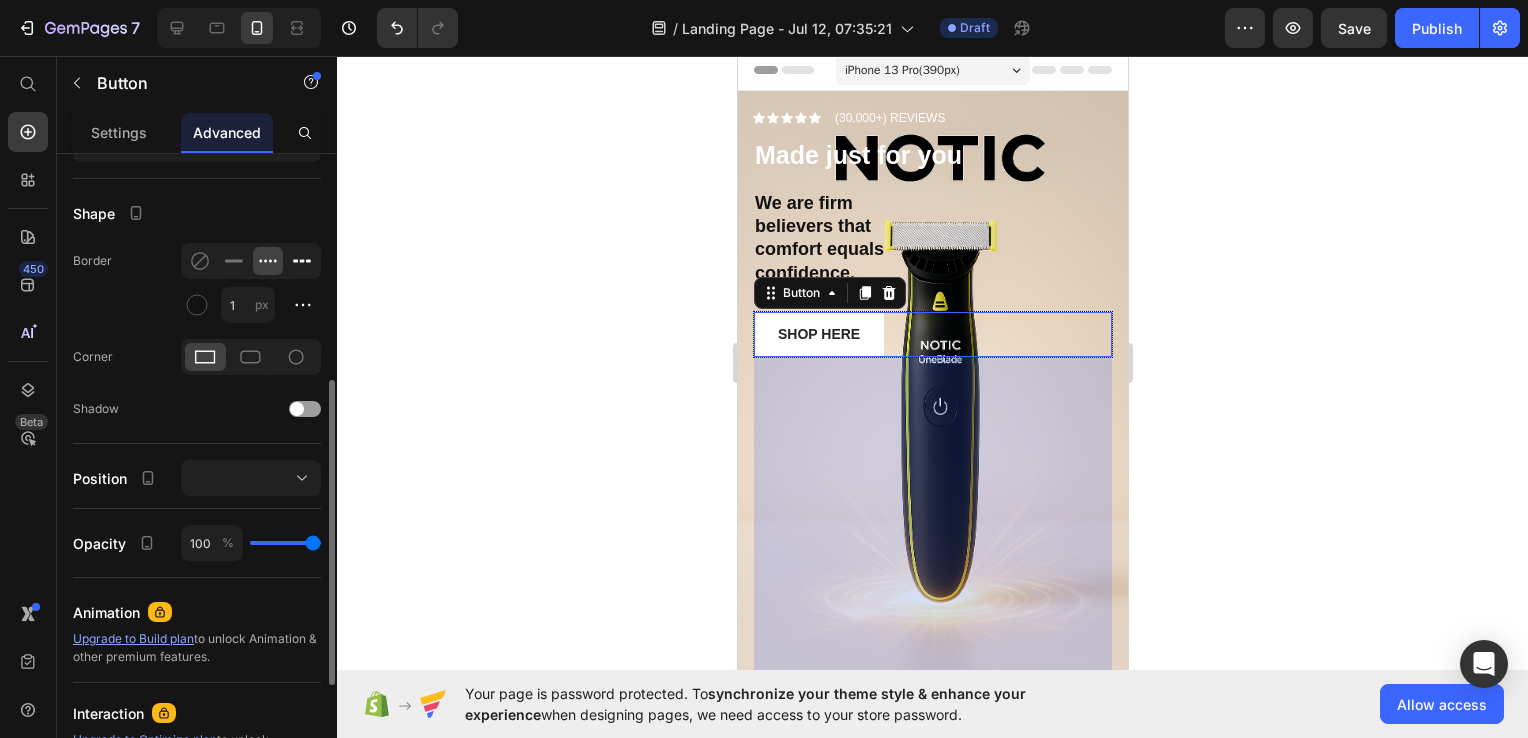 click 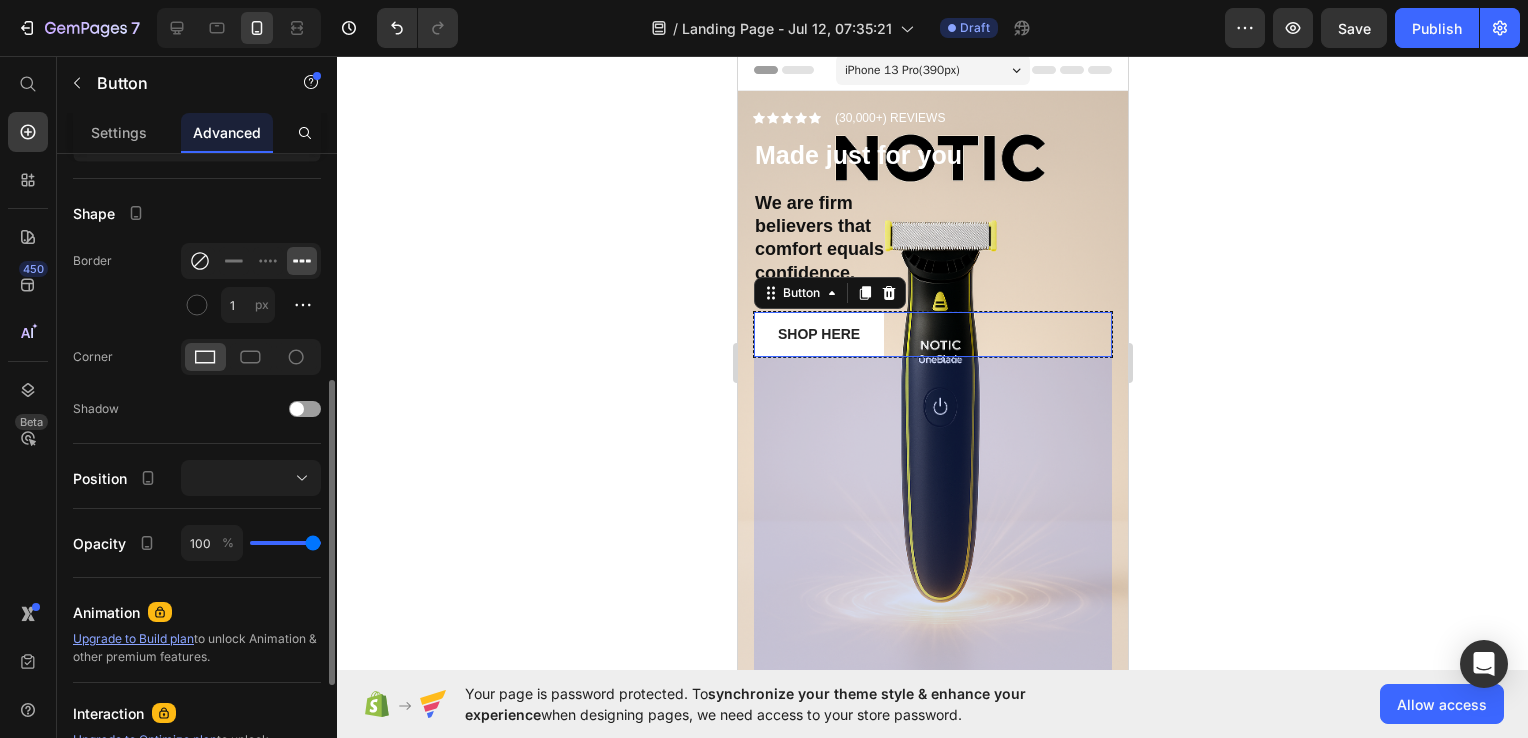 click 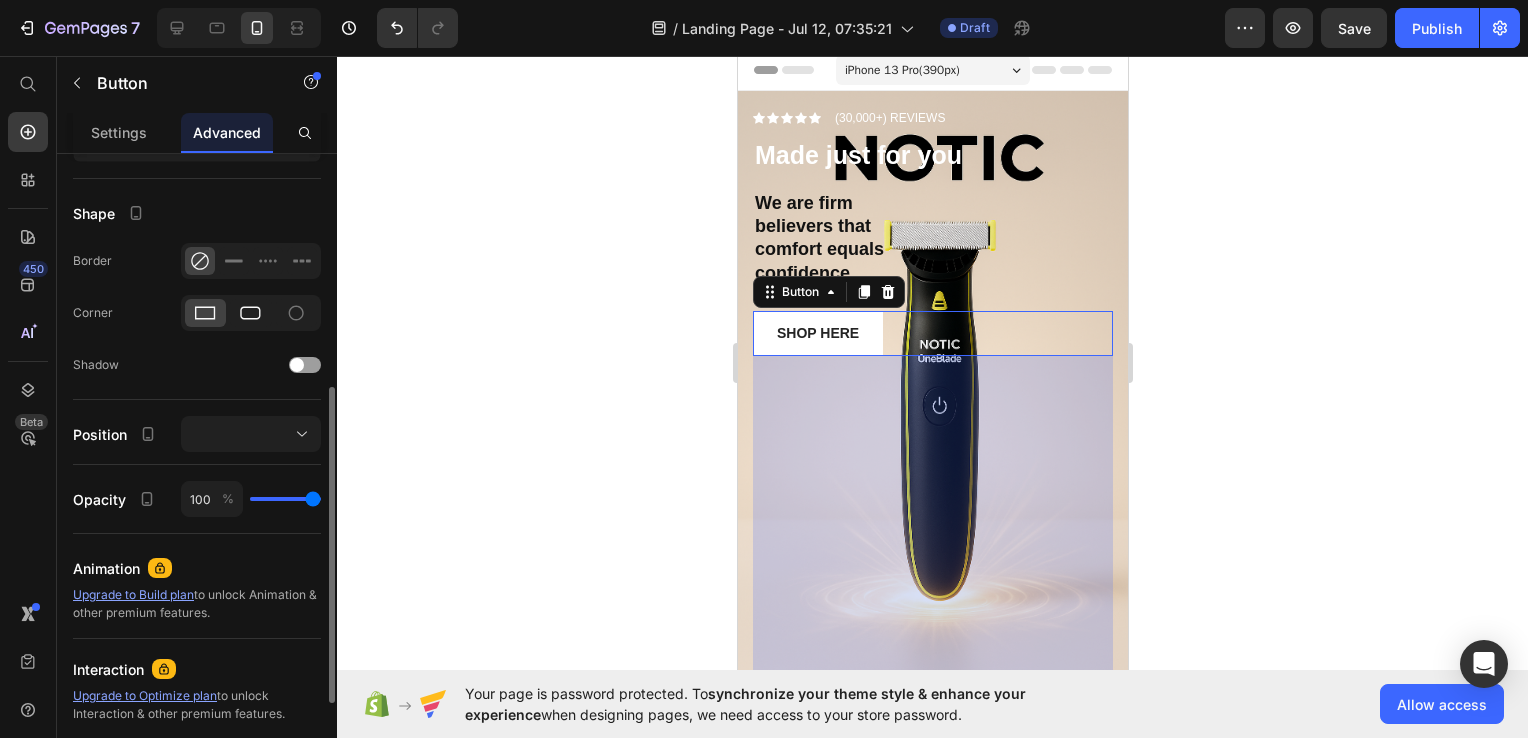 click 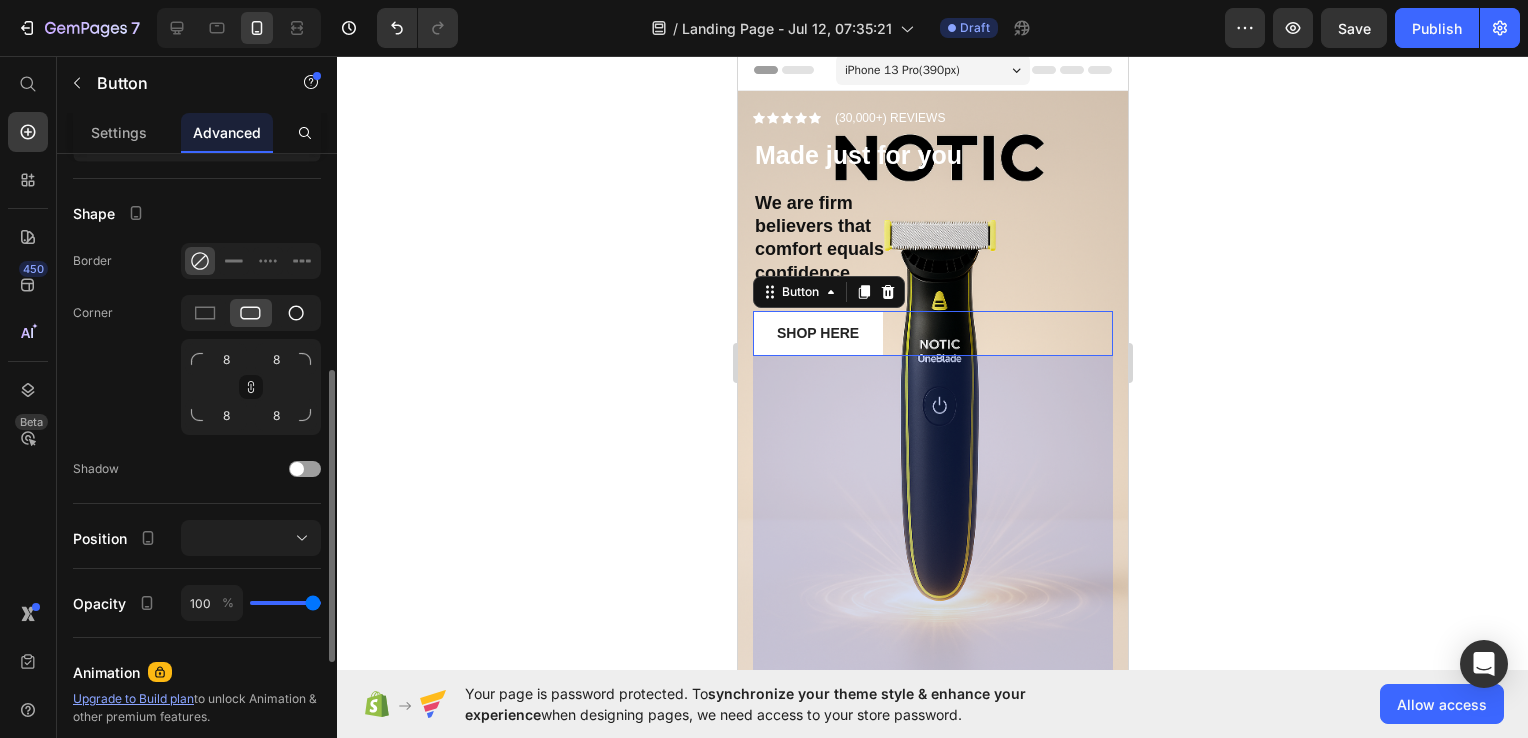 click 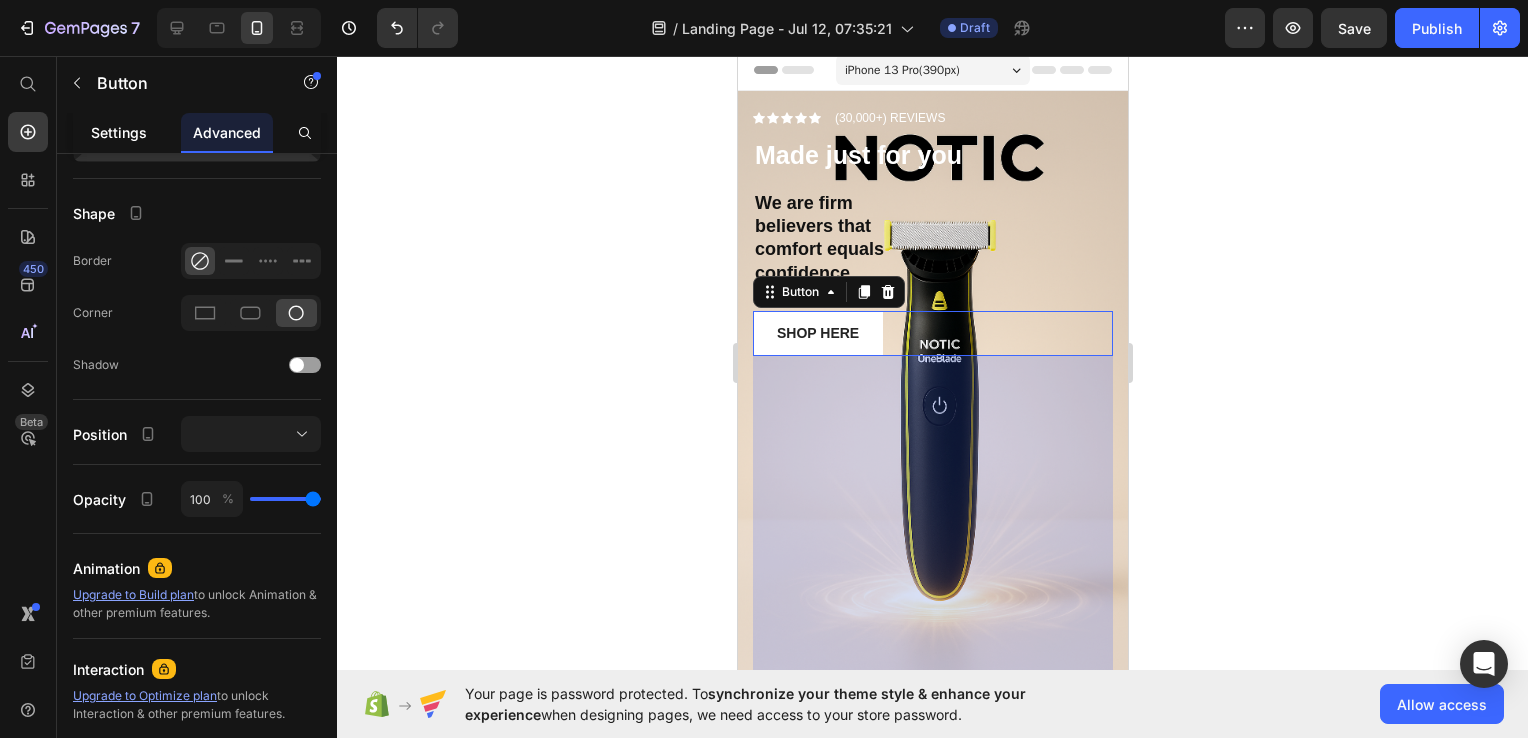 click on "Settings" 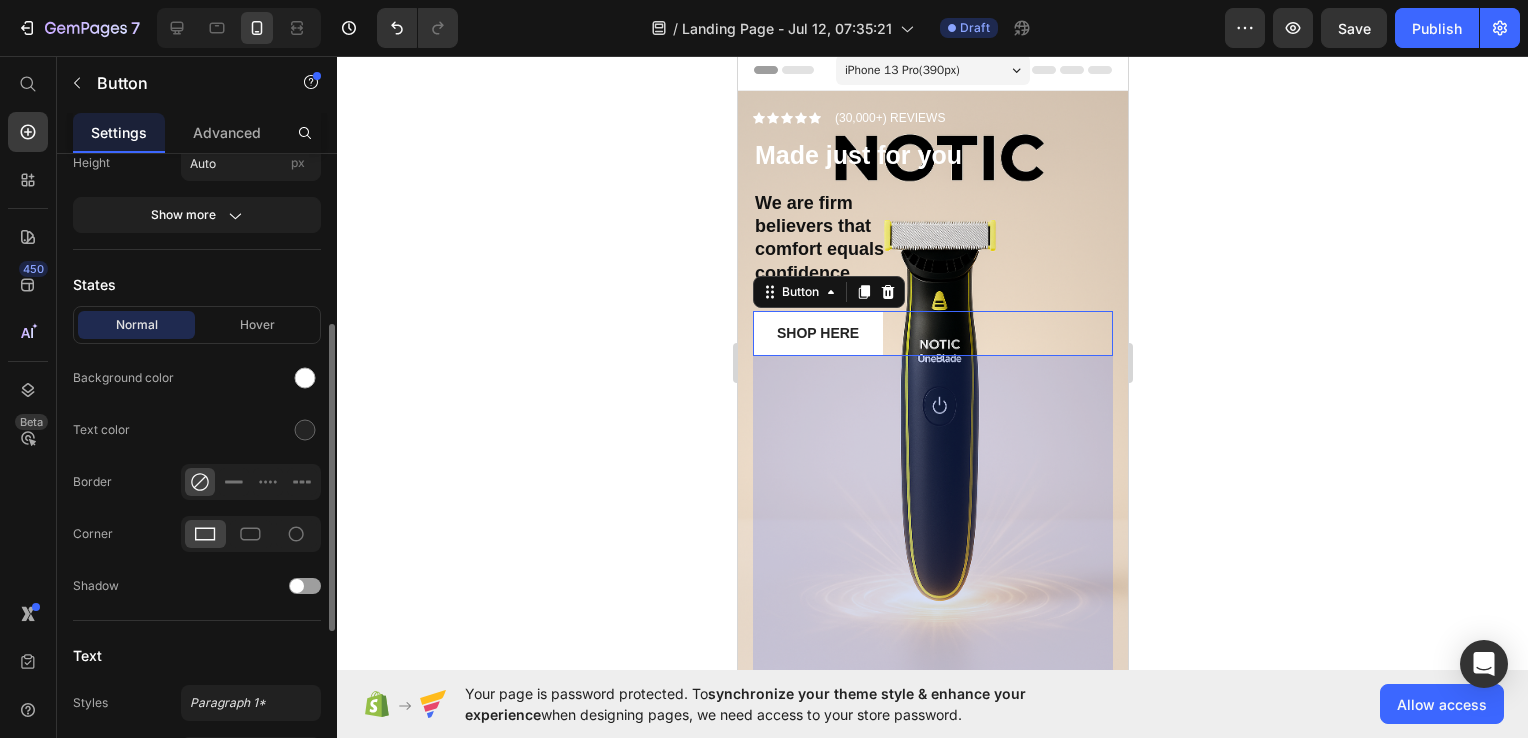 scroll, scrollTop: 352, scrollLeft: 0, axis: vertical 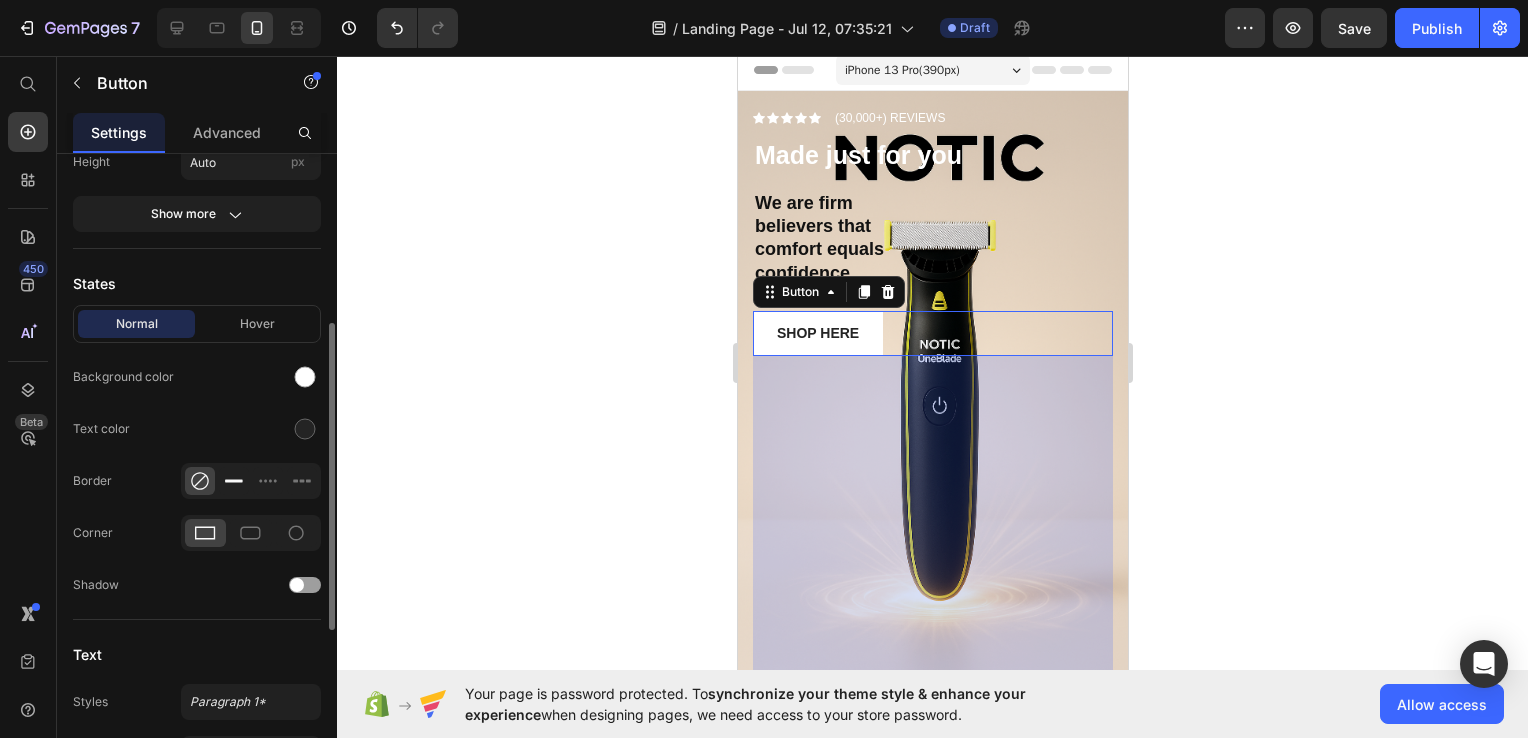 click 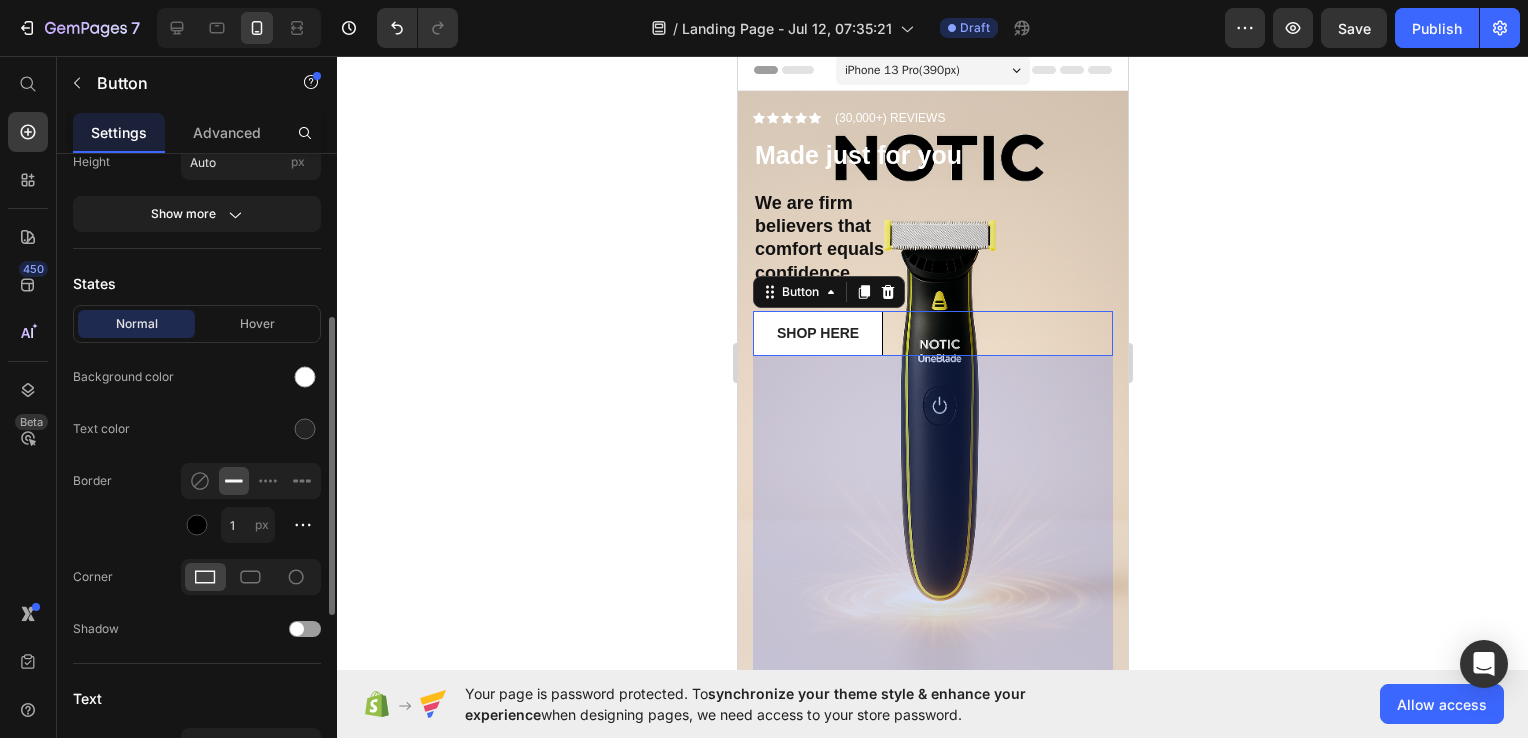 click 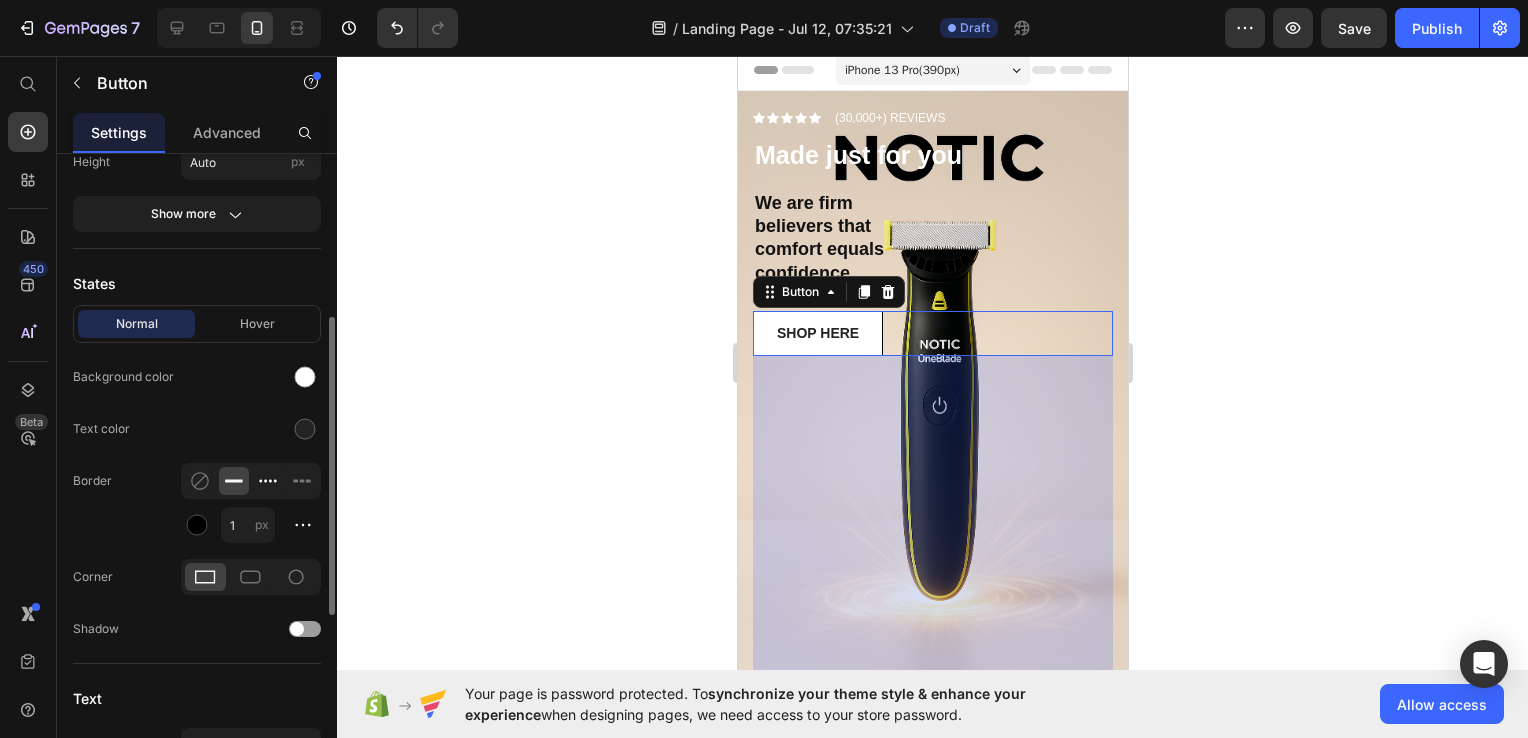 click 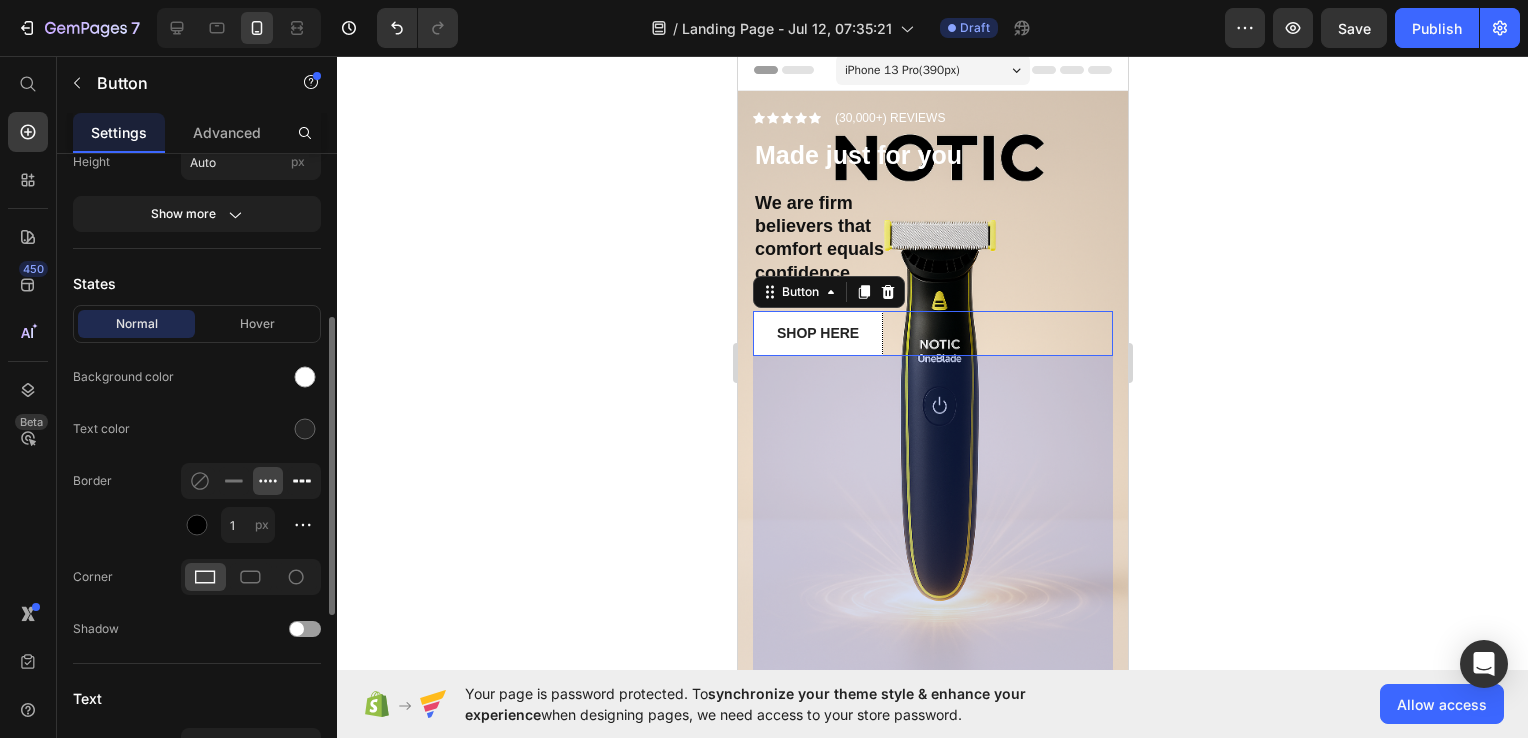 click 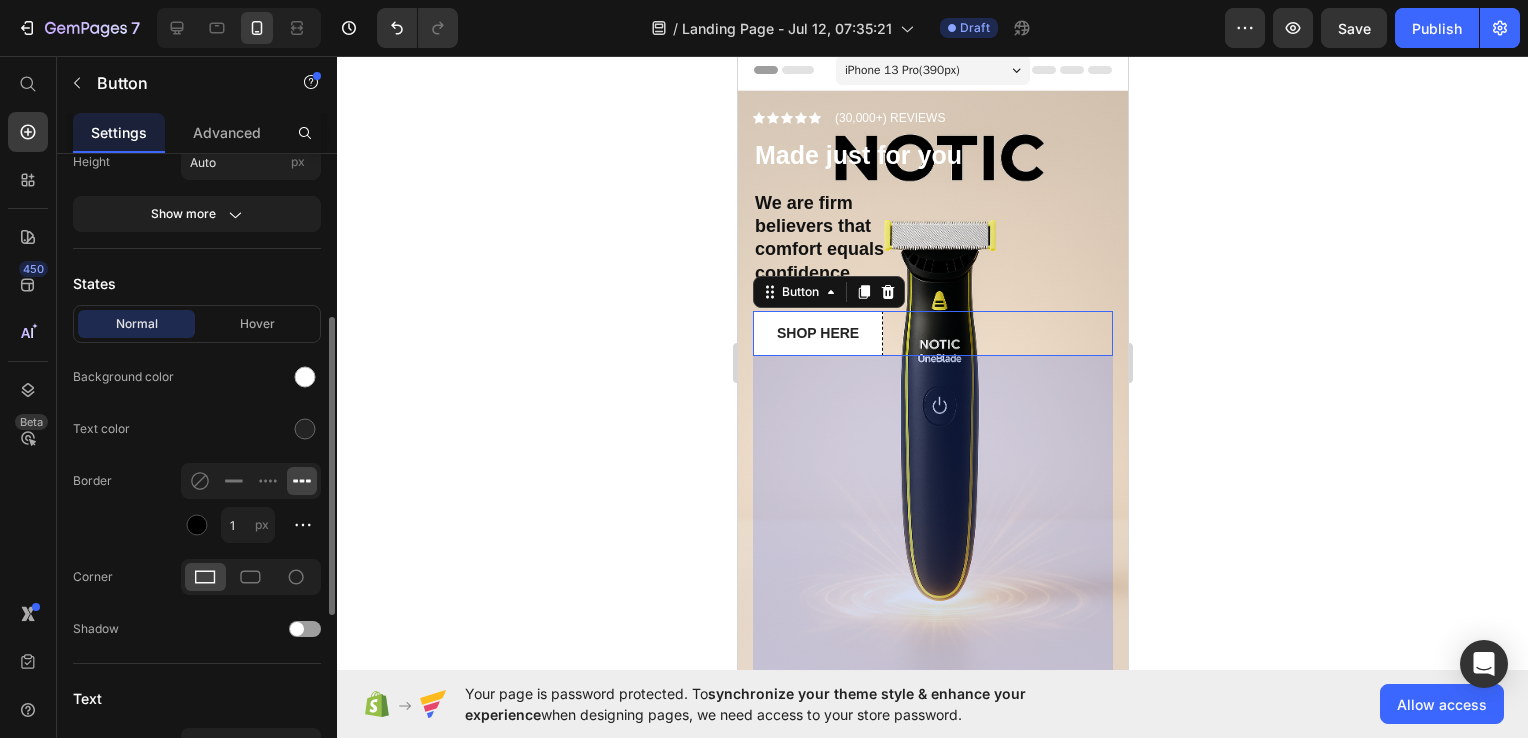 click 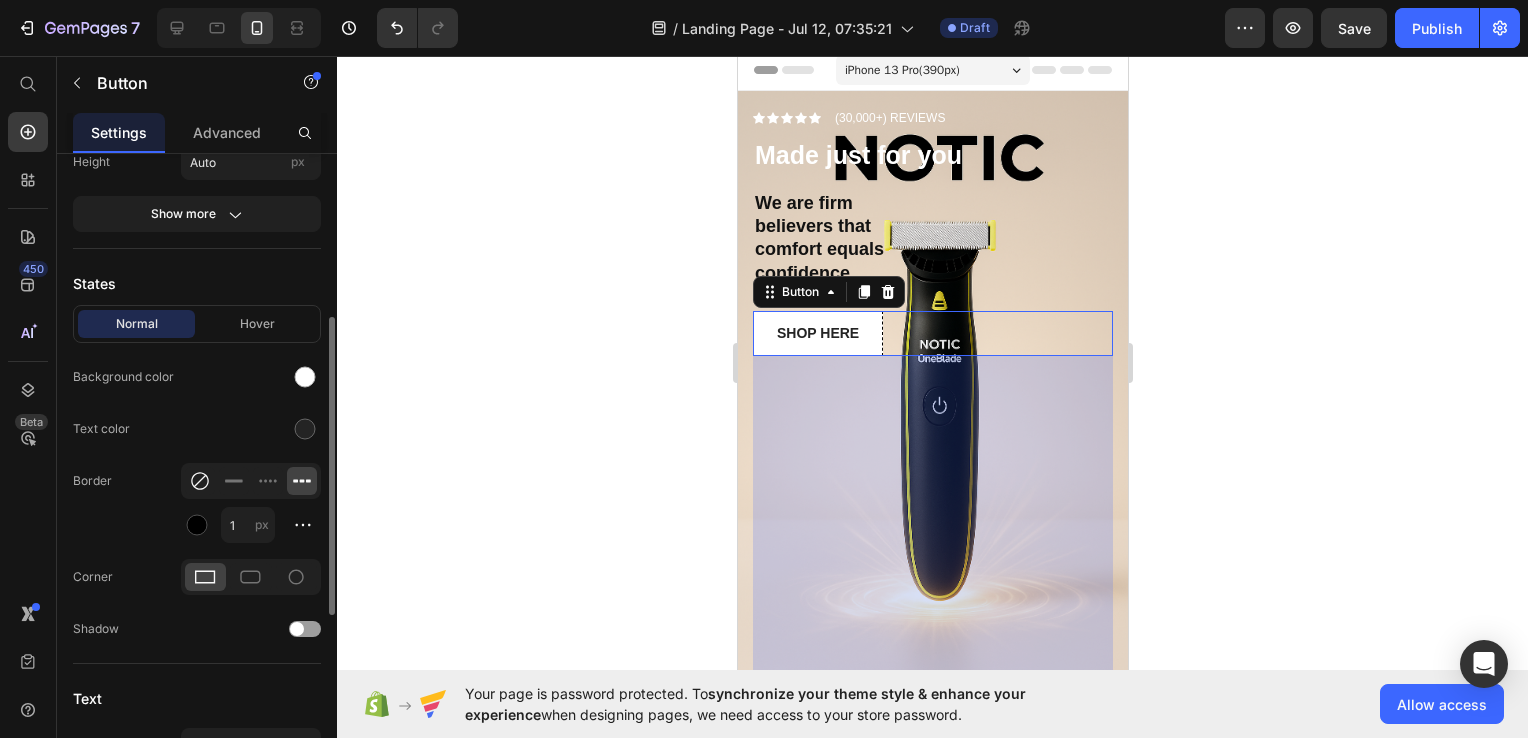 click 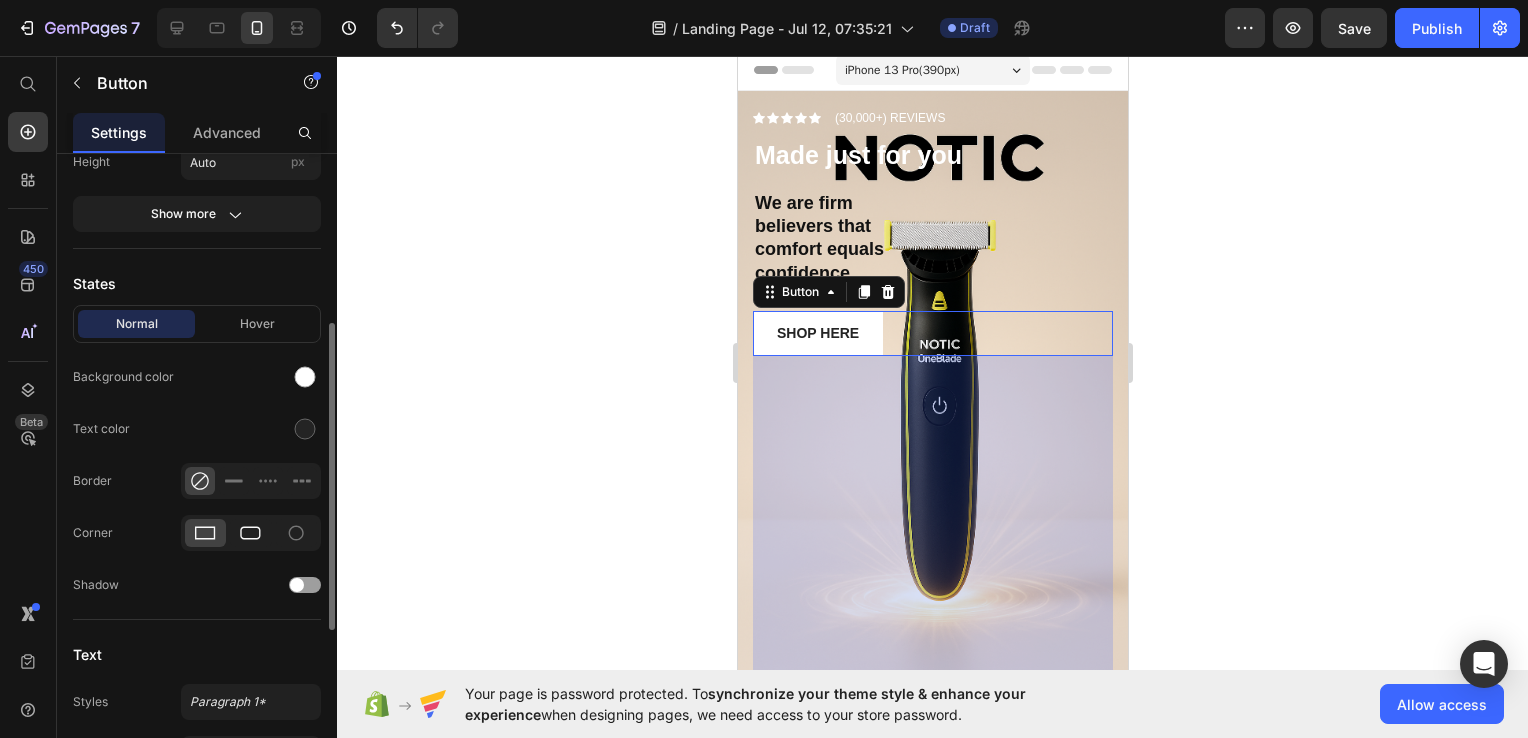 click 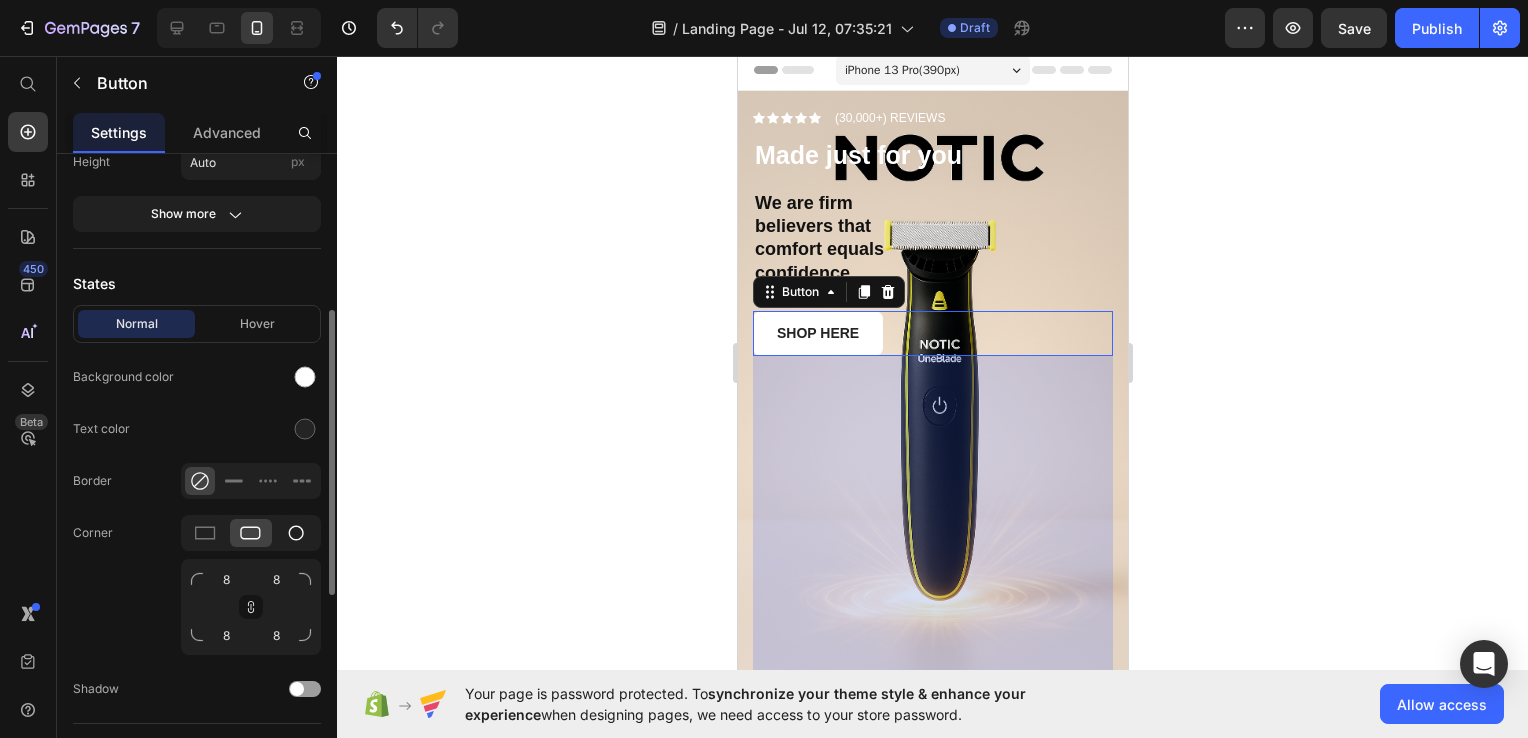 click 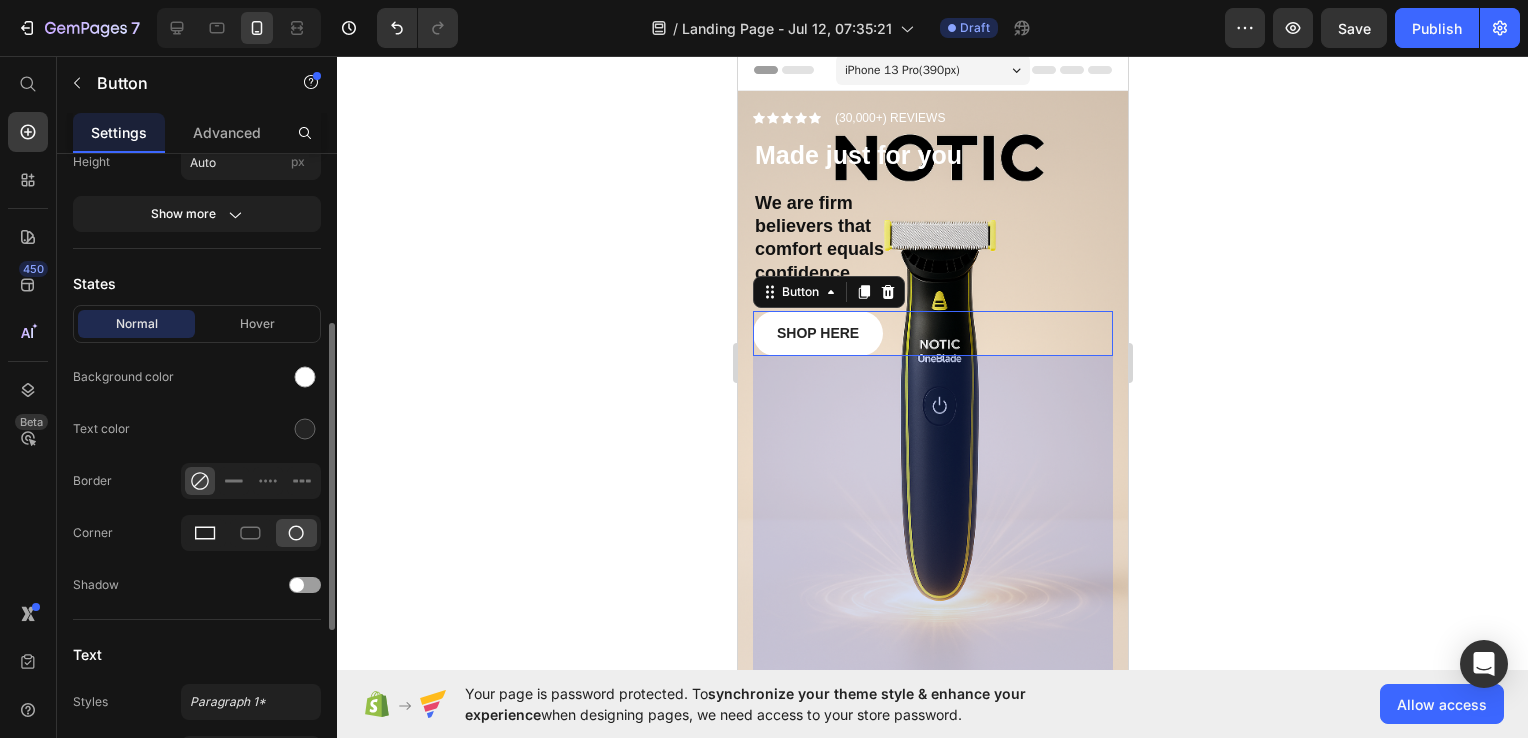 click 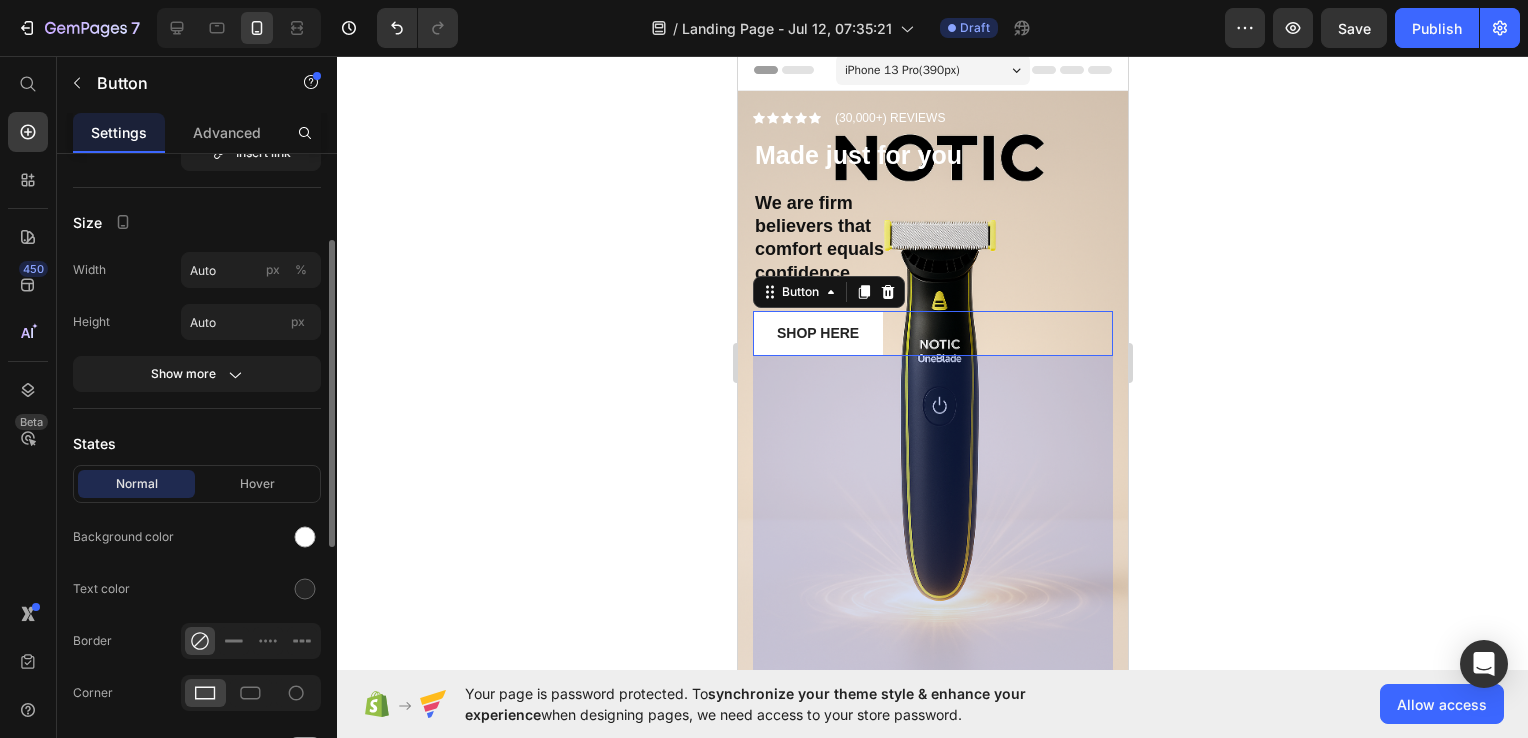 scroll, scrollTop: 188, scrollLeft: 0, axis: vertical 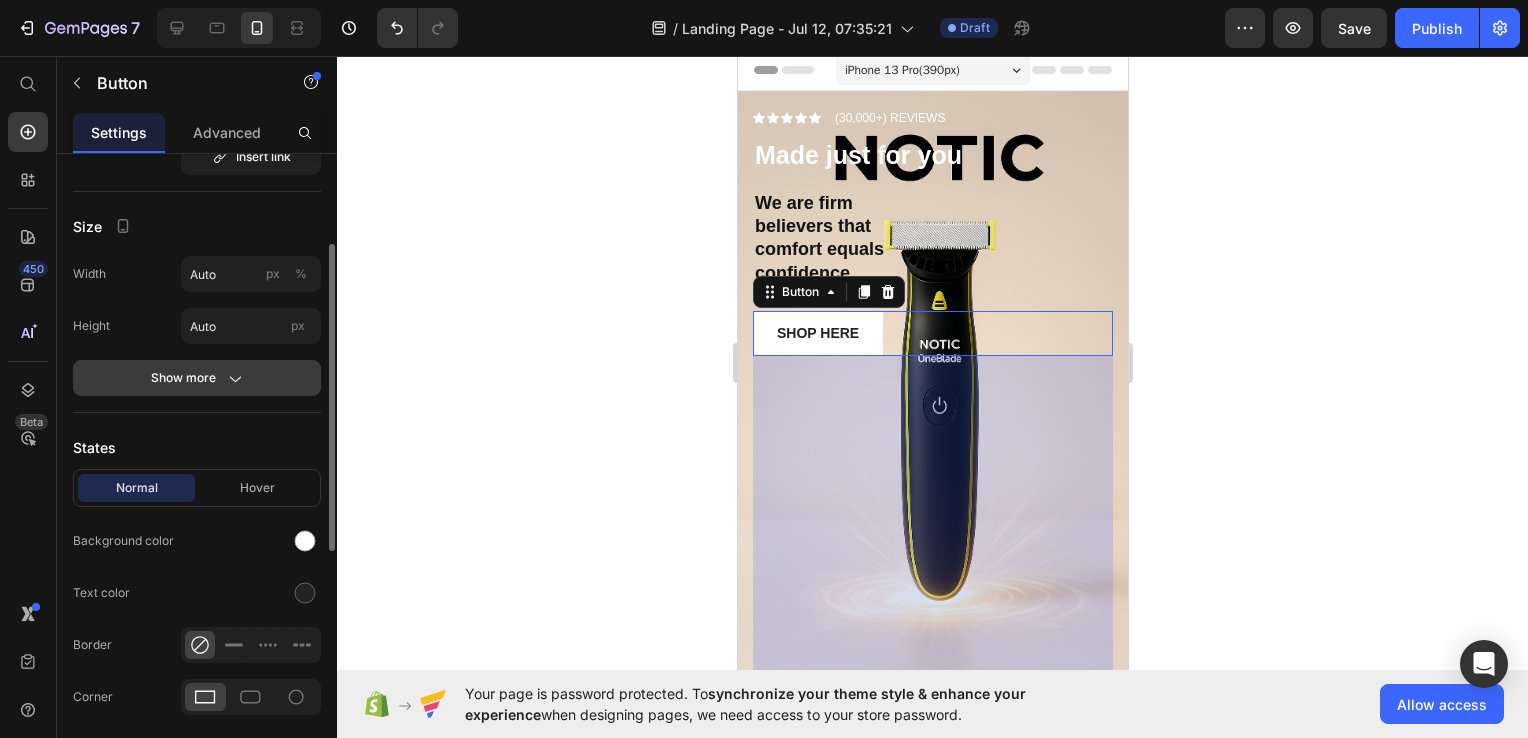 click on "Show more" 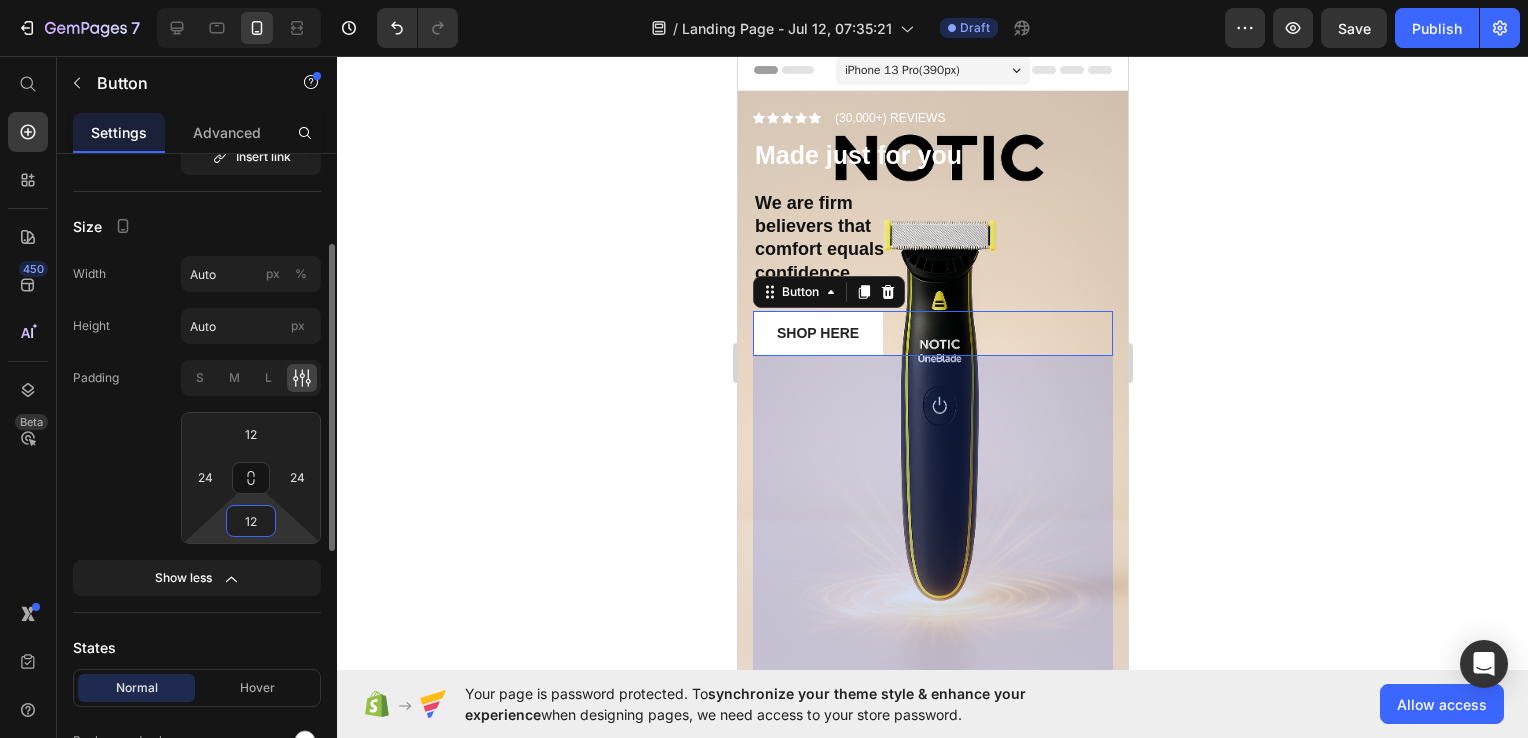 click on "12" at bounding box center [251, 521] 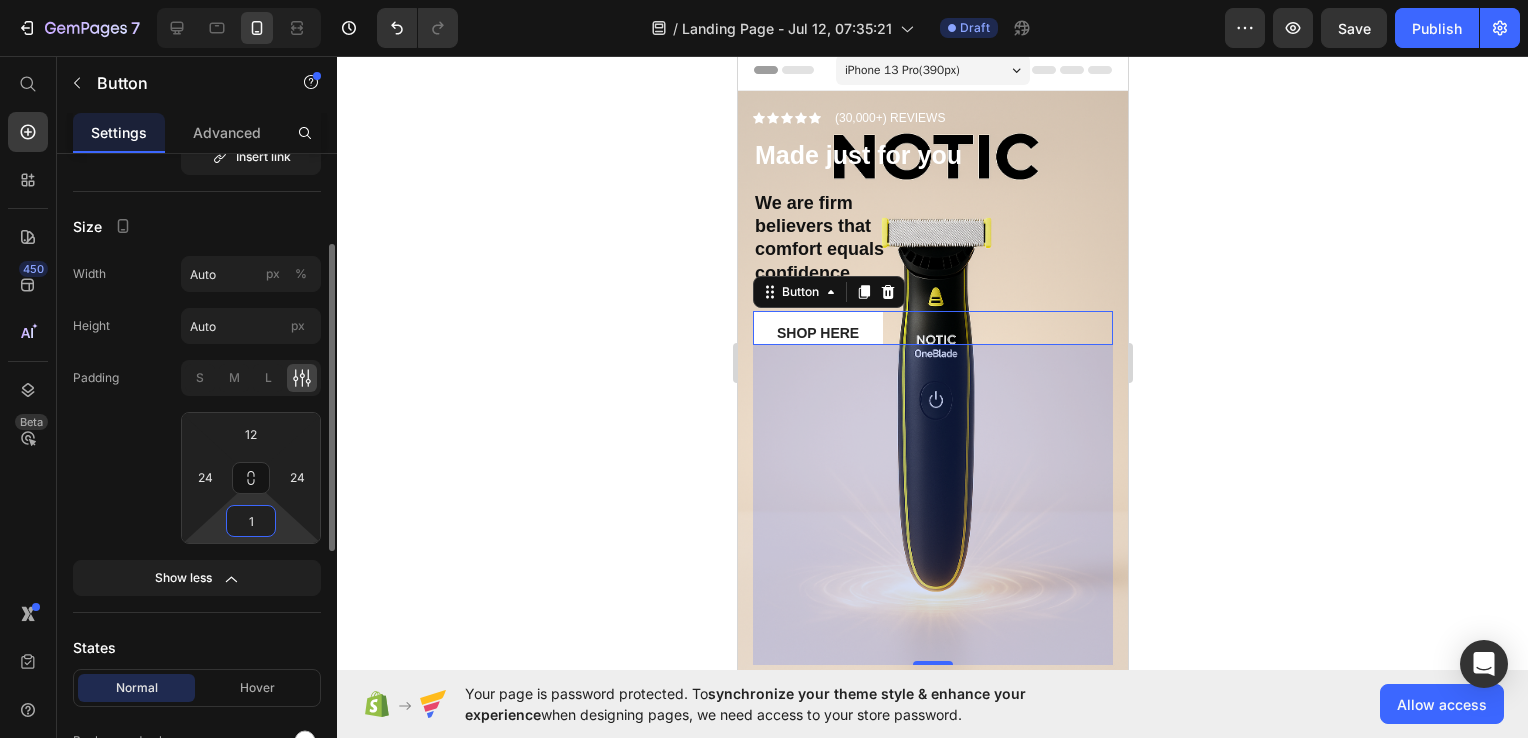 type on "15" 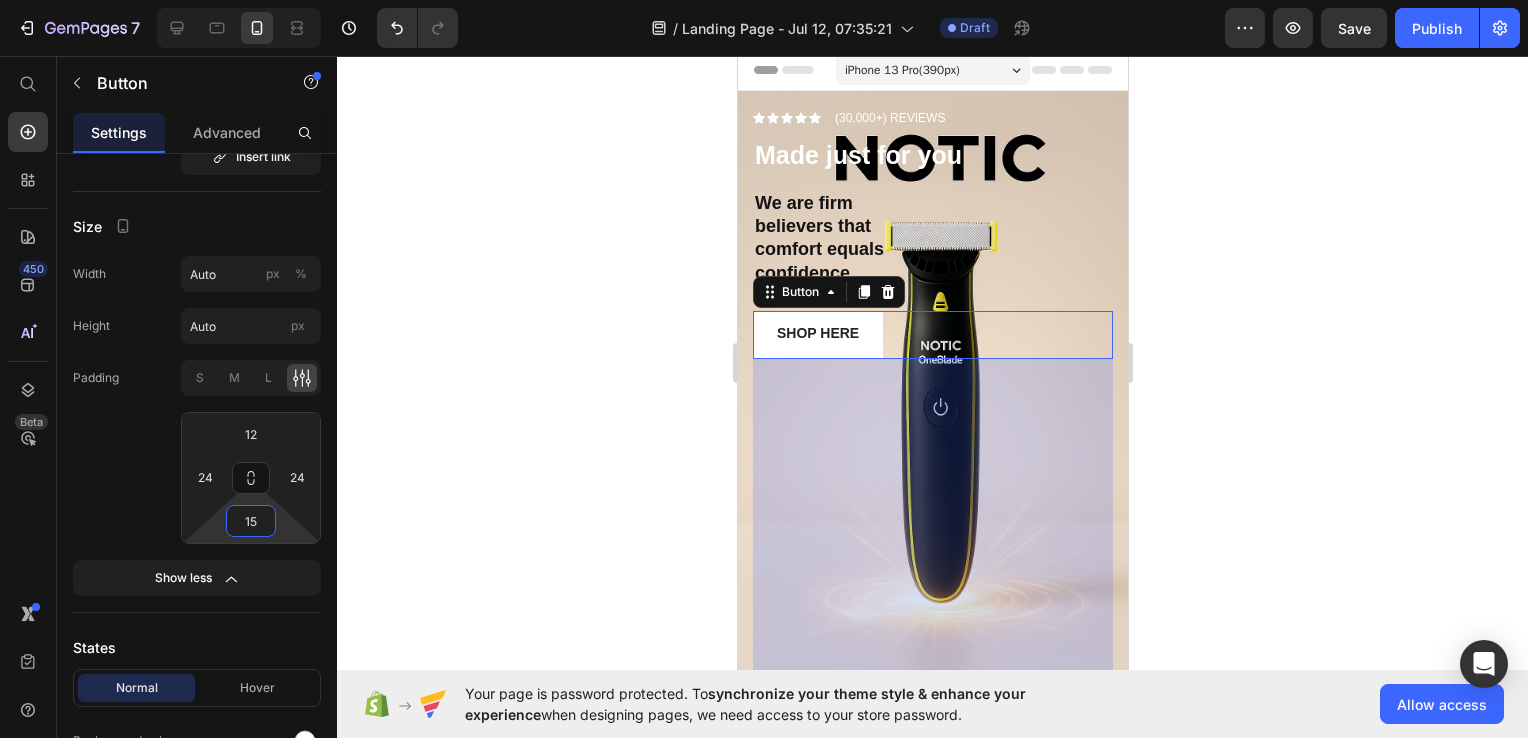 click 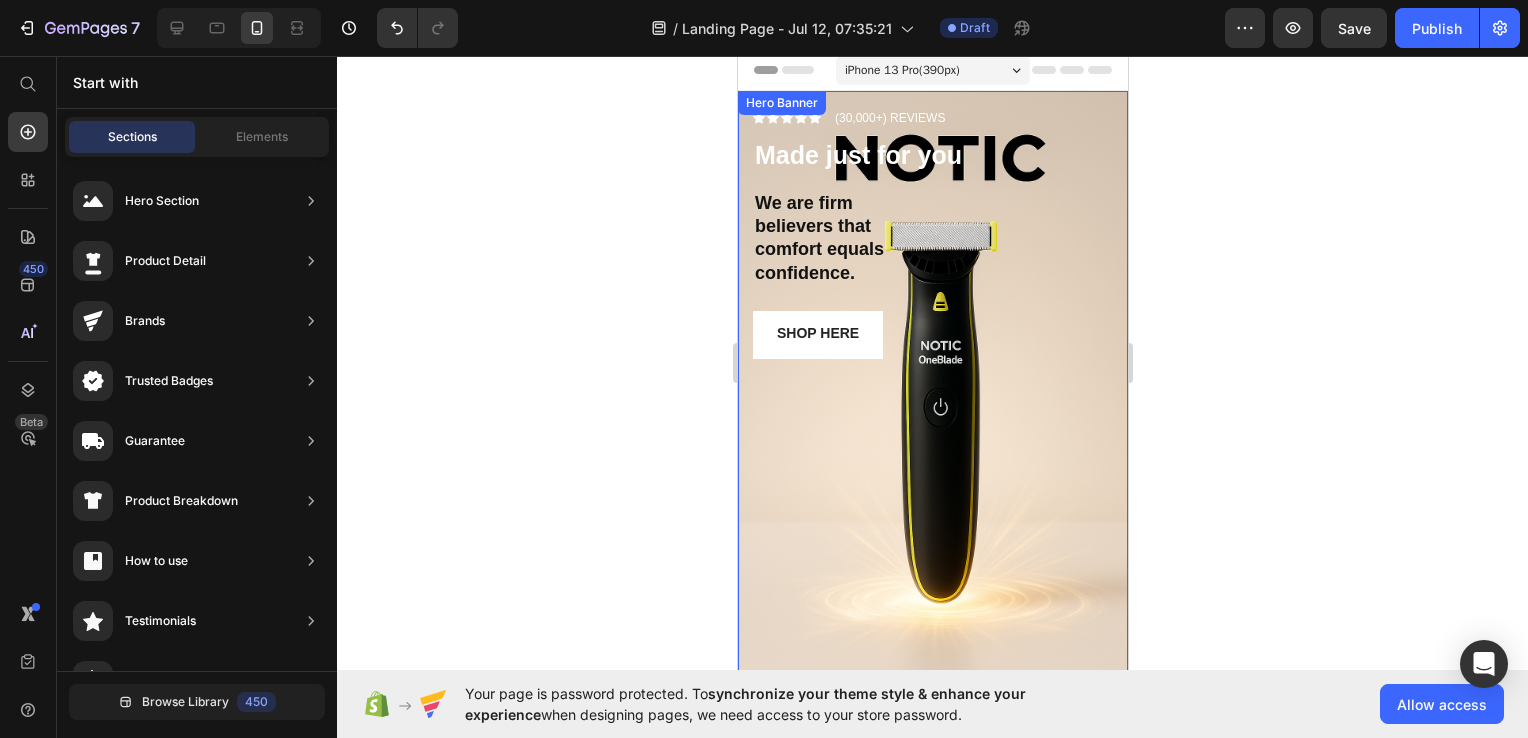 click on "Icon" at bounding box center (814, 118) 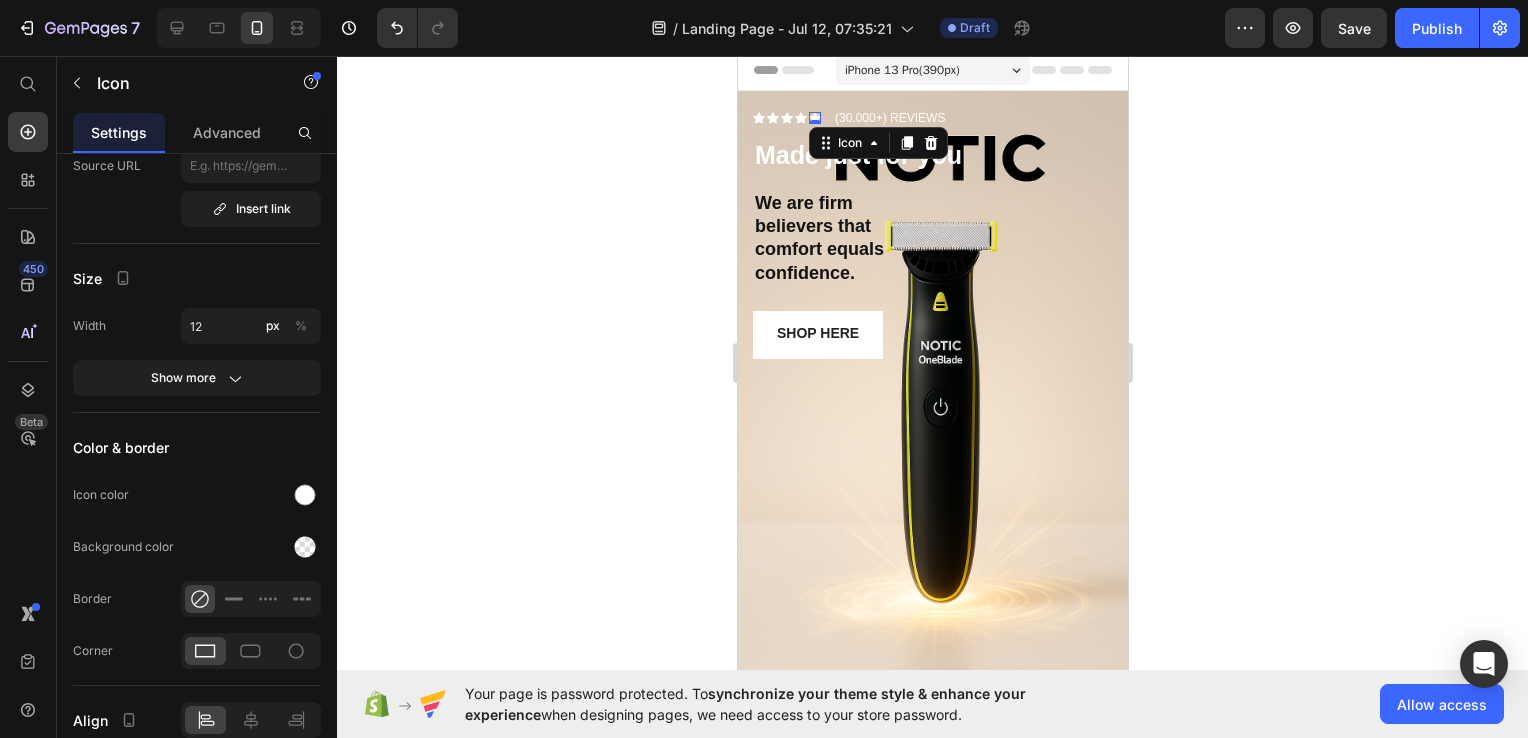 scroll, scrollTop: 0, scrollLeft: 0, axis: both 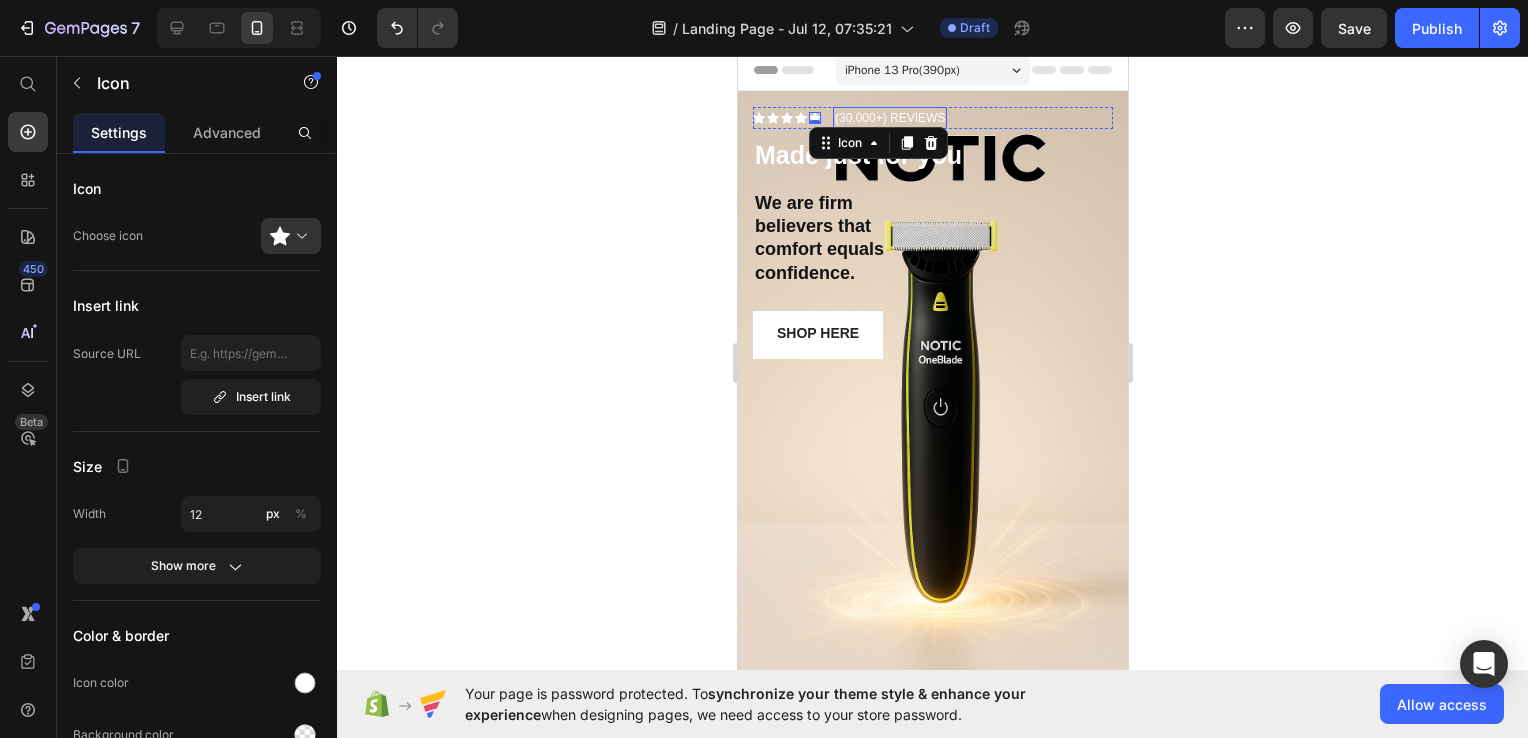click on "(30,000+) REVIEWS" at bounding box center (889, 118) 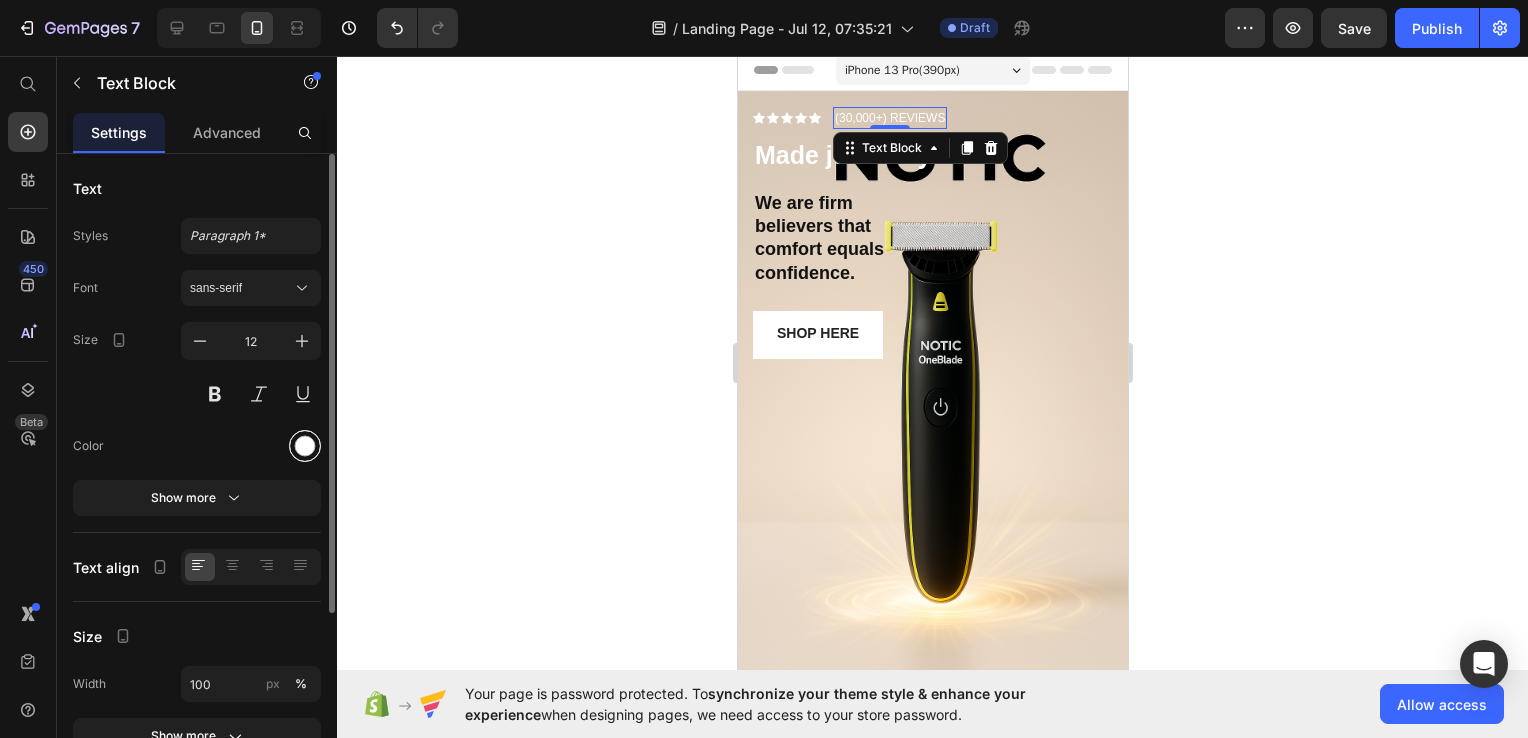 click at bounding box center [305, 446] 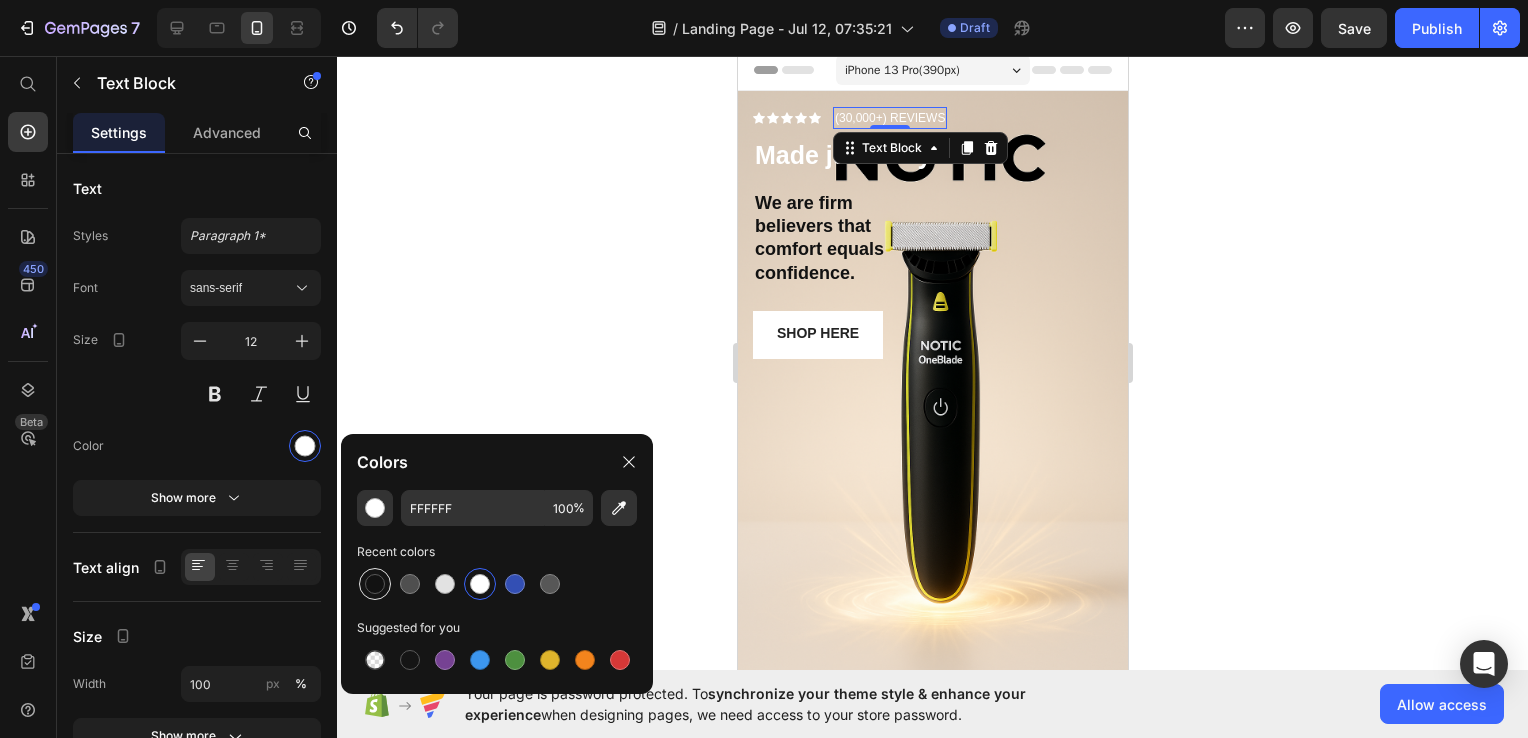 click at bounding box center [375, 584] 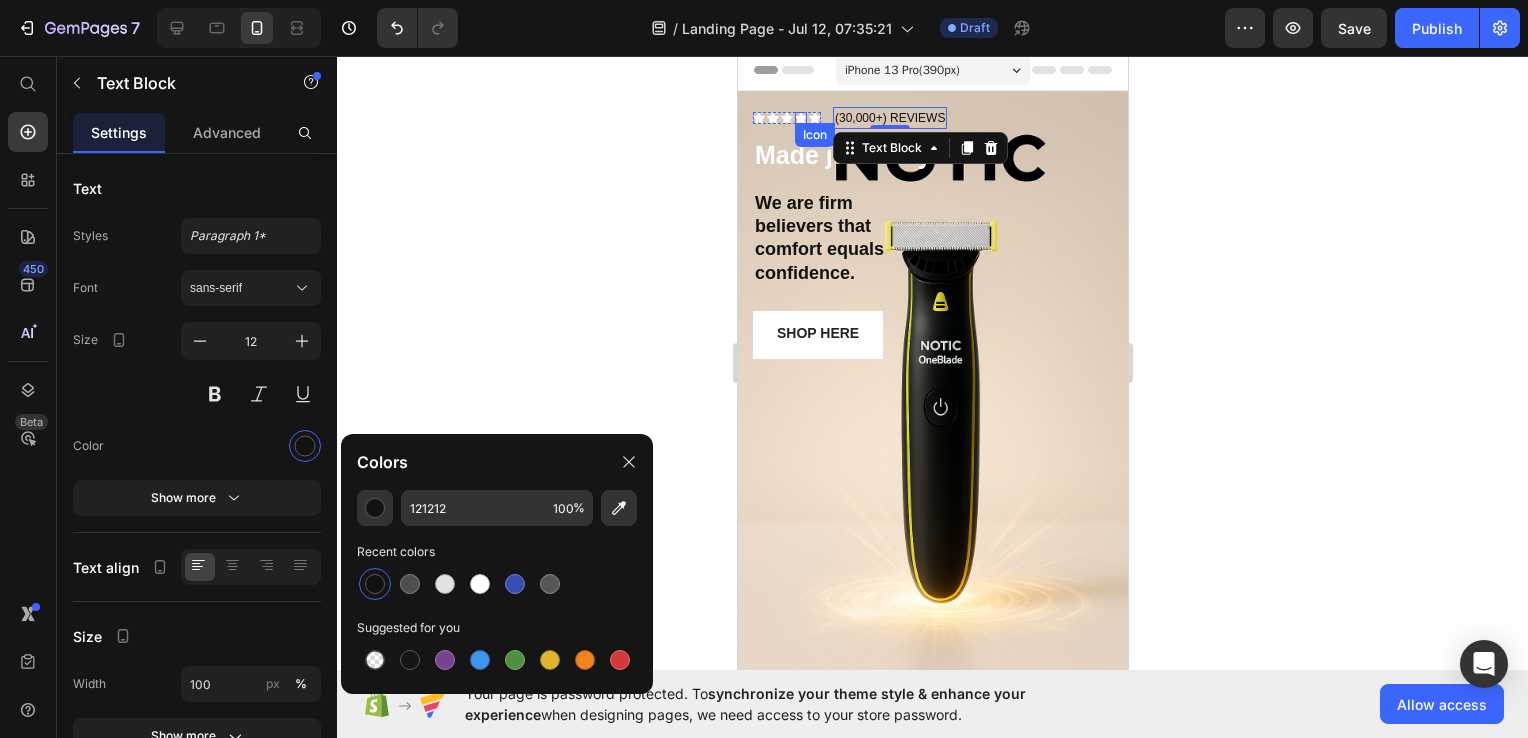 click on "Icon Icon Icon Icon Icon Icon List" at bounding box center [786, 118] 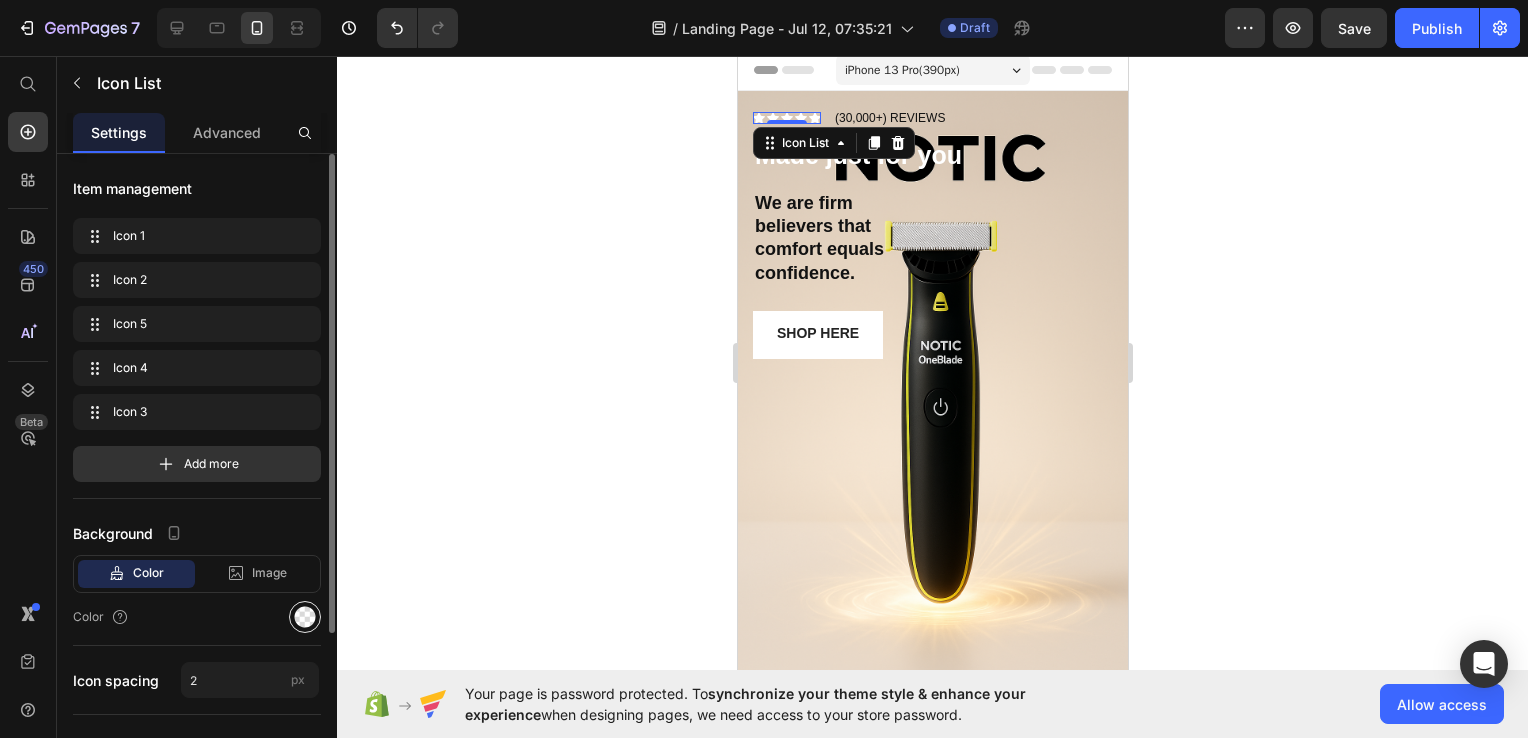 click at bounding box center (305, 617) 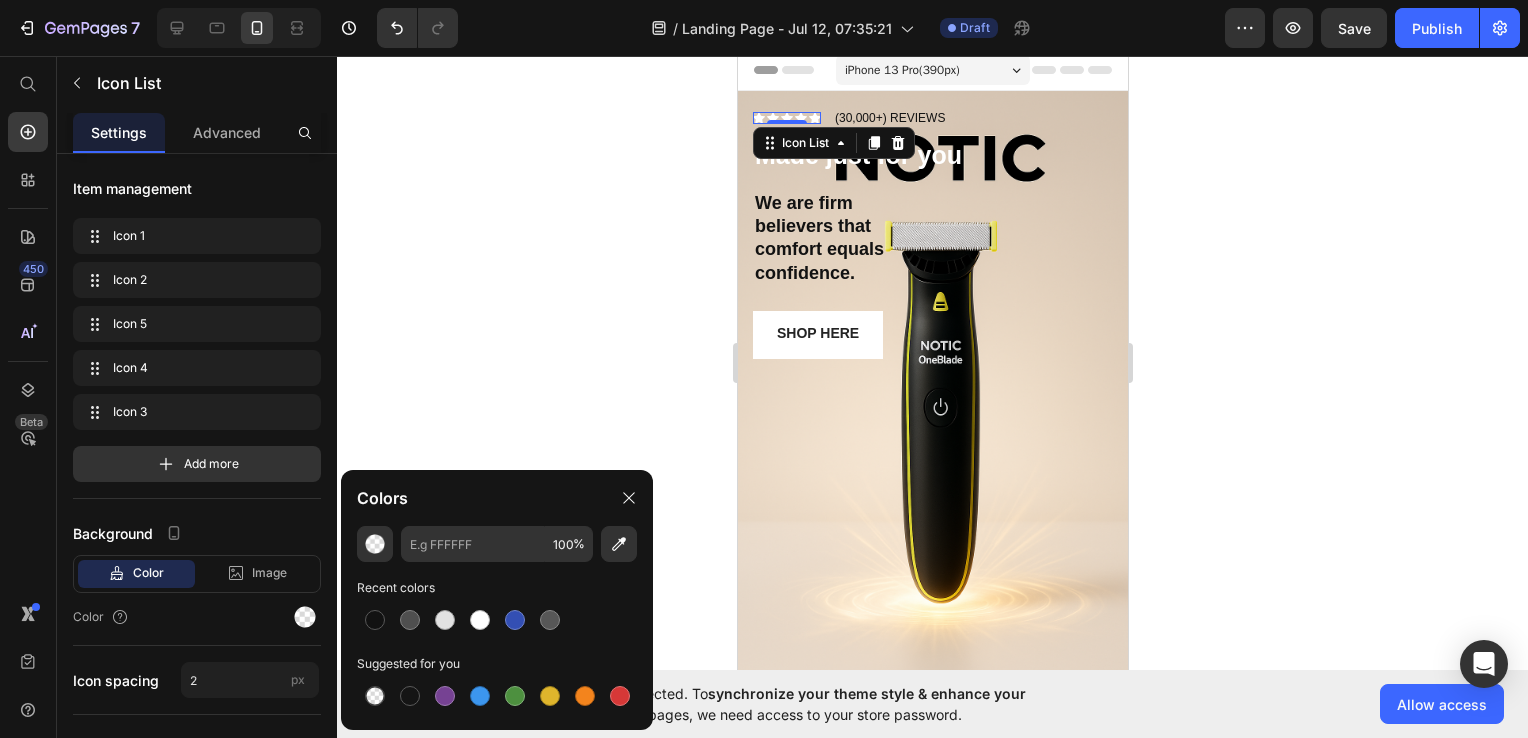 click on "100 % Recent colors Suggested for you" 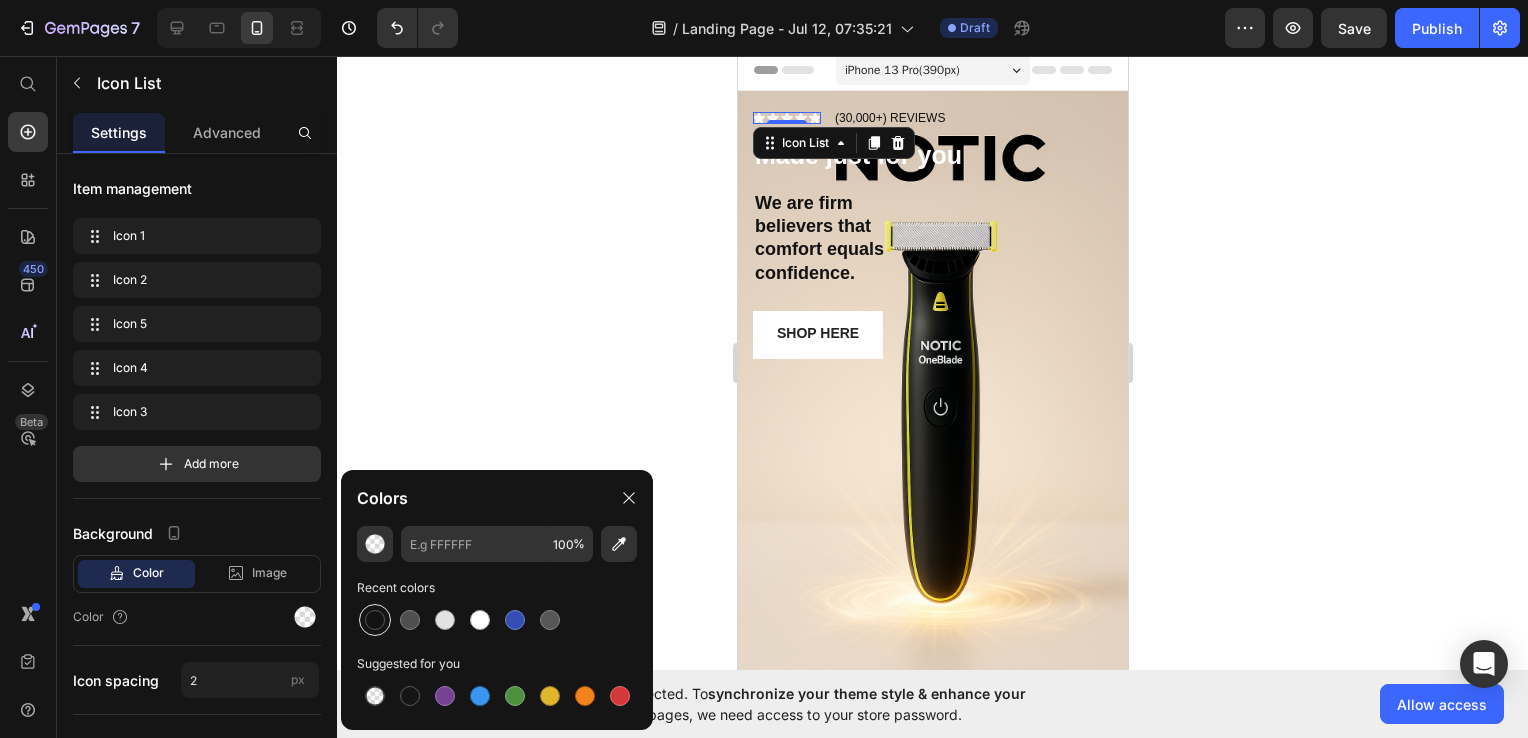 click at bounding box center (375, 620) 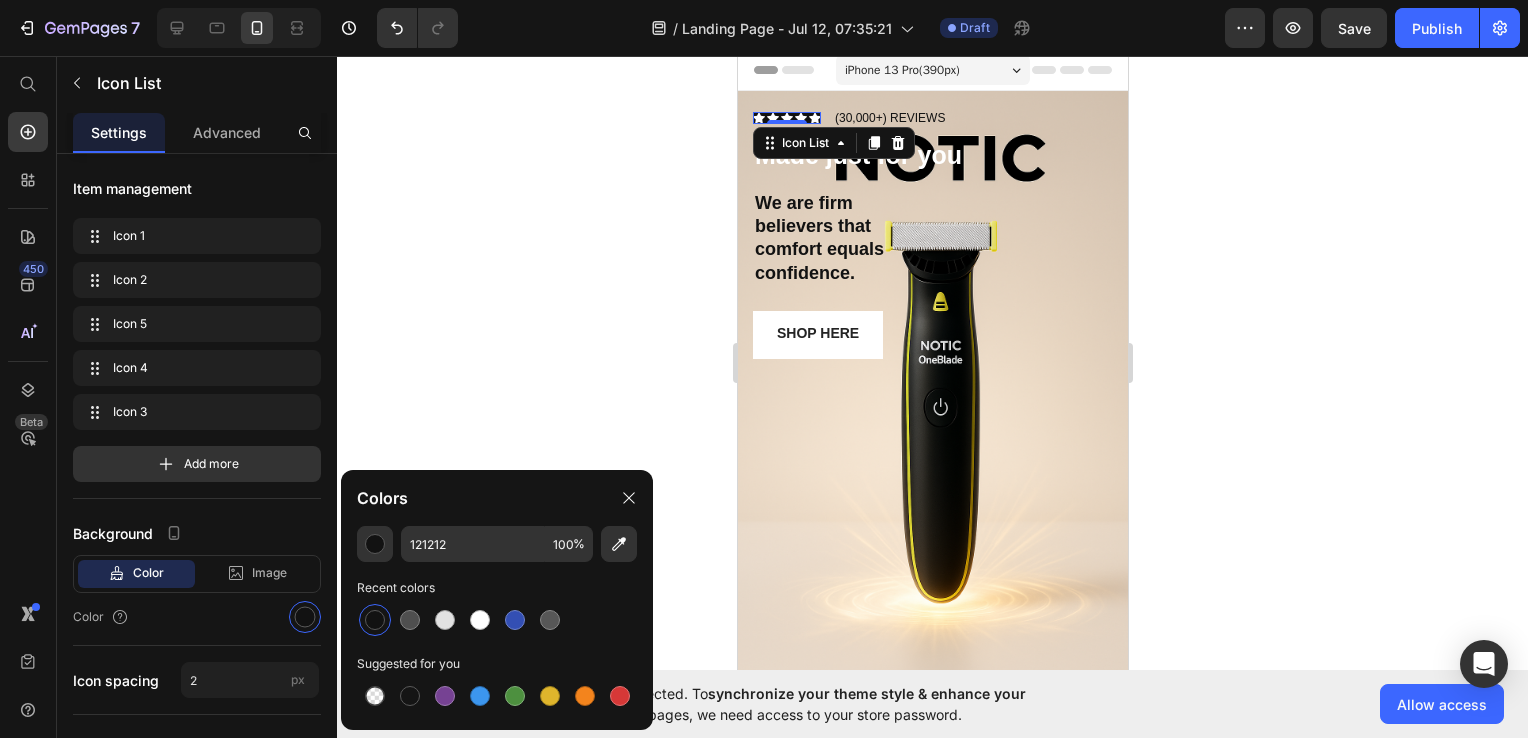 click on "Icon Icon Icon Icon Icon Icon List   0 (30,000+) REVIEWS Text Block Row" at bounding box center [932, 118] 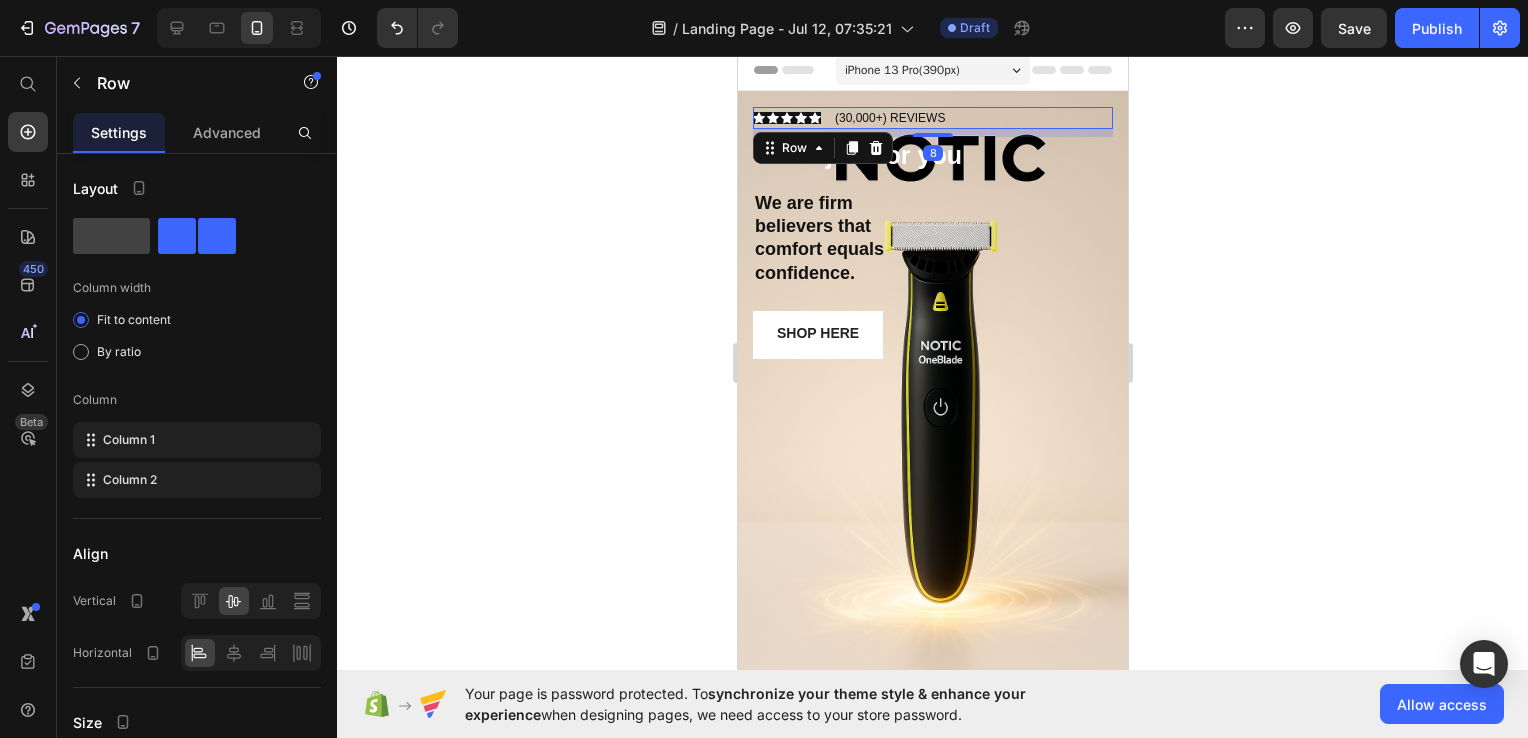 click 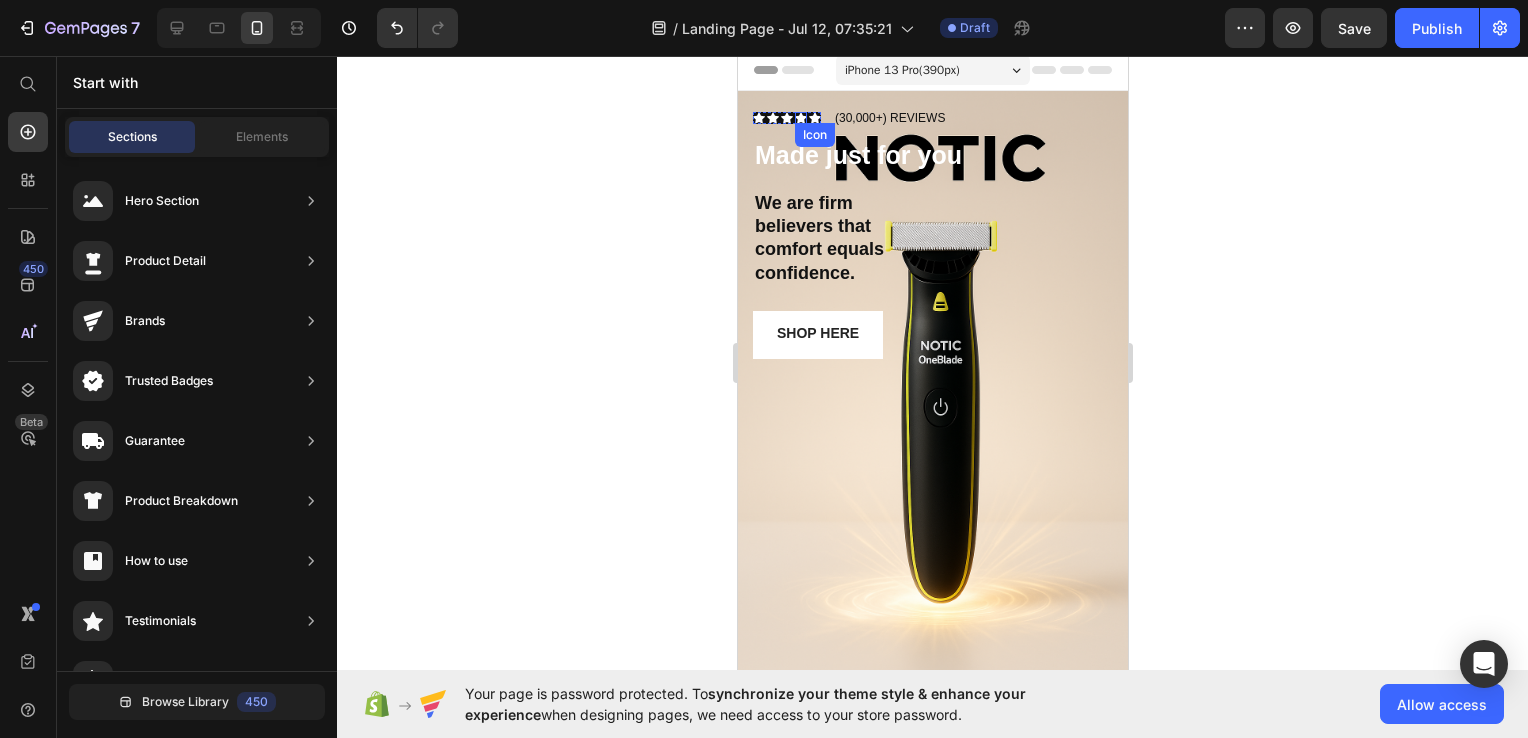 click 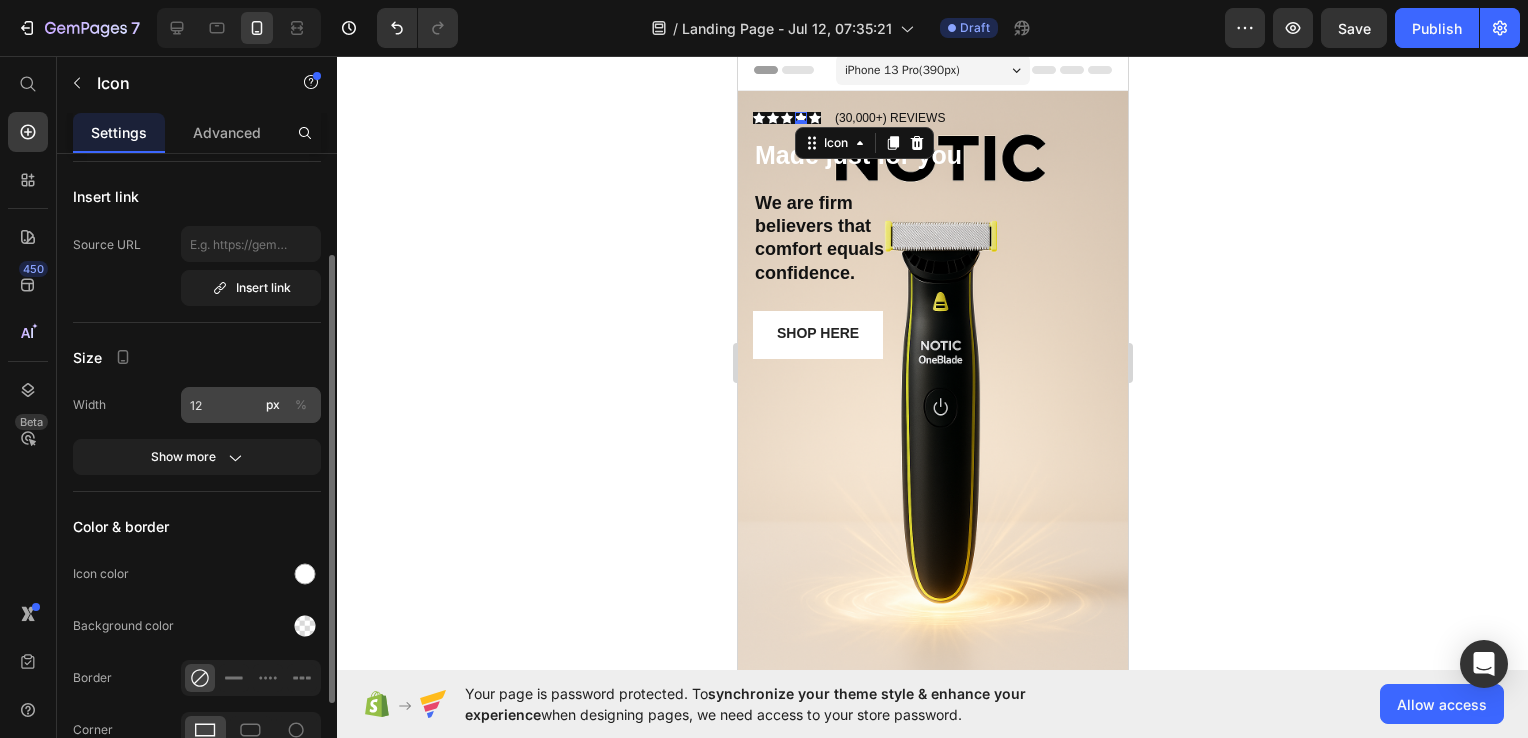 scroll, scrollTop: 128, scrollLeft: 0, axis: vertical 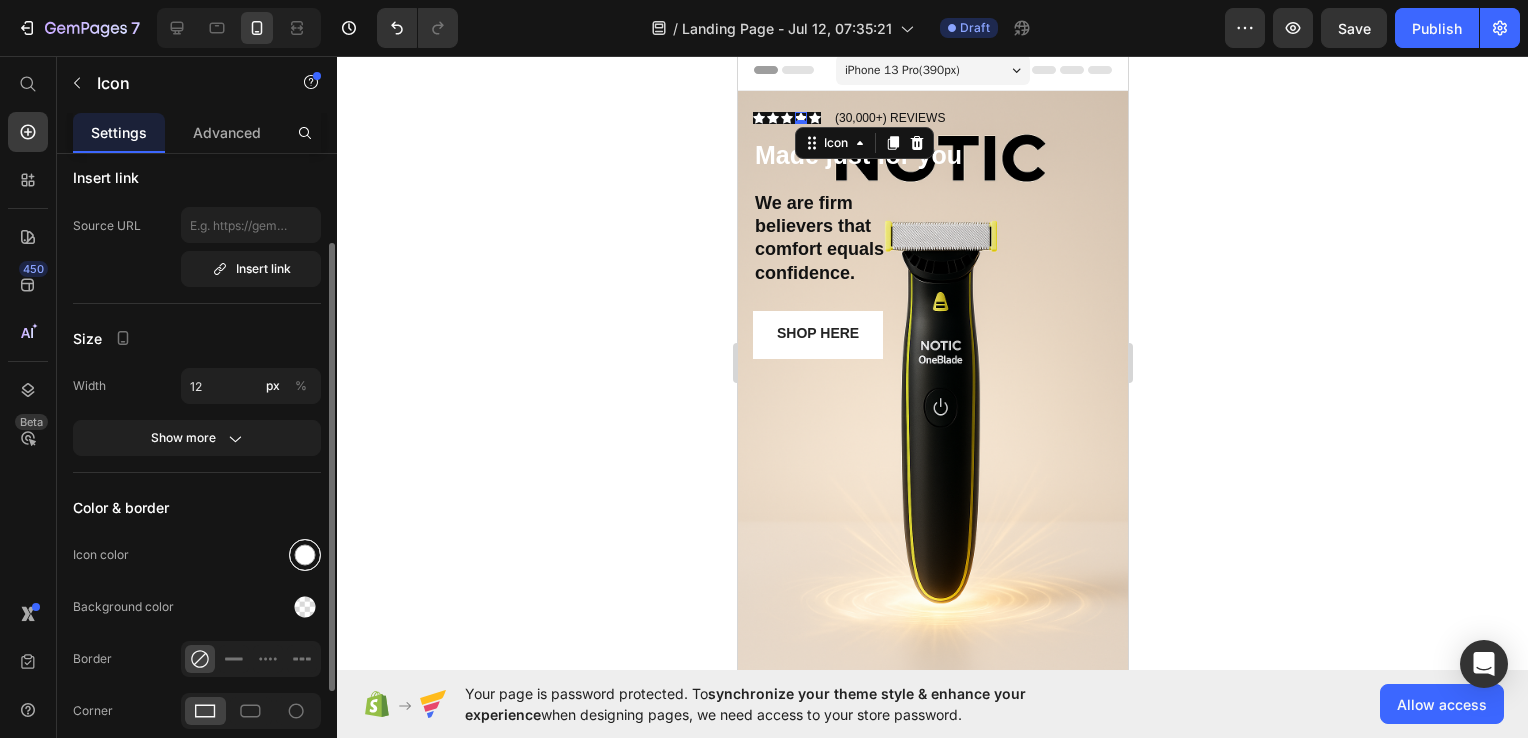 click at bounding box center [305, 555] 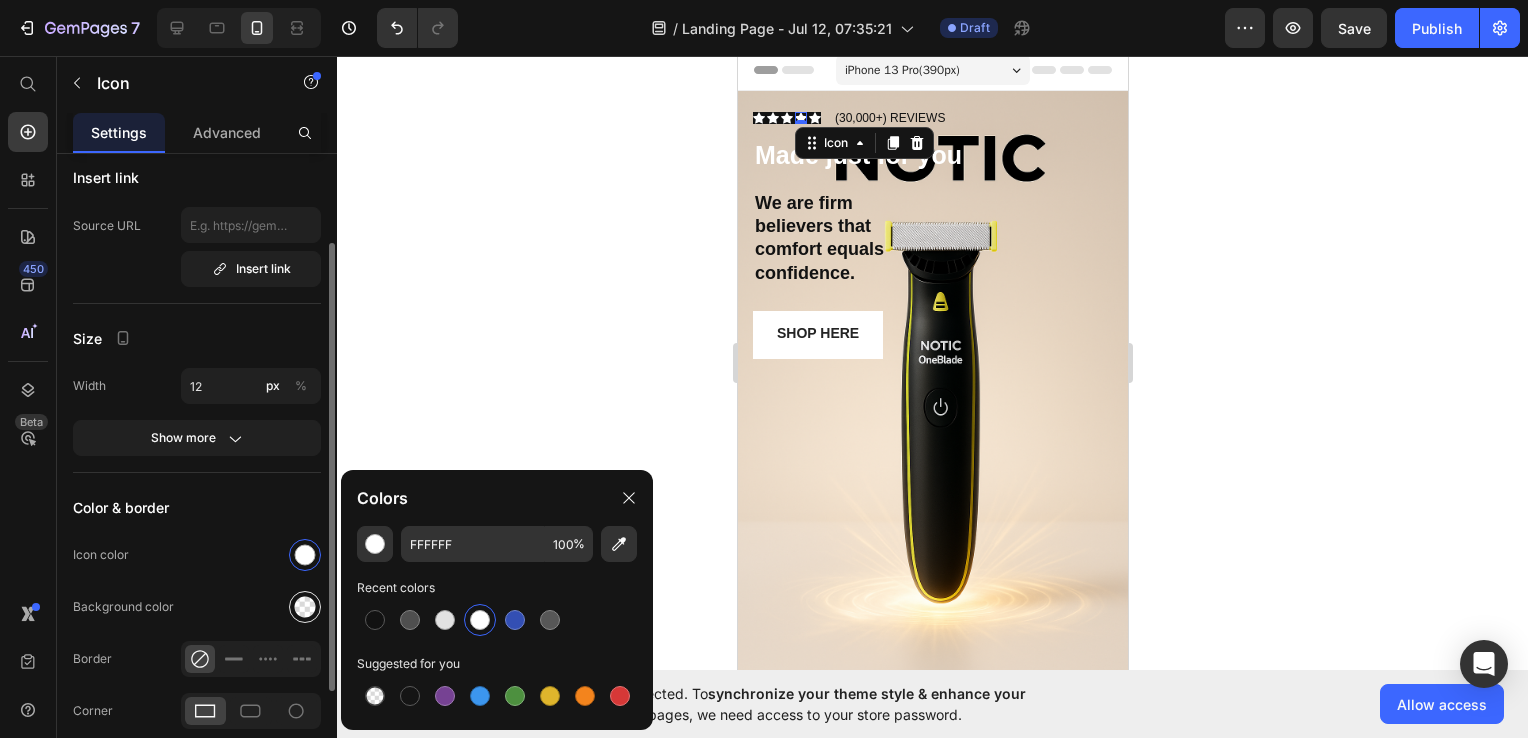 click at bounding box center [305, 607] 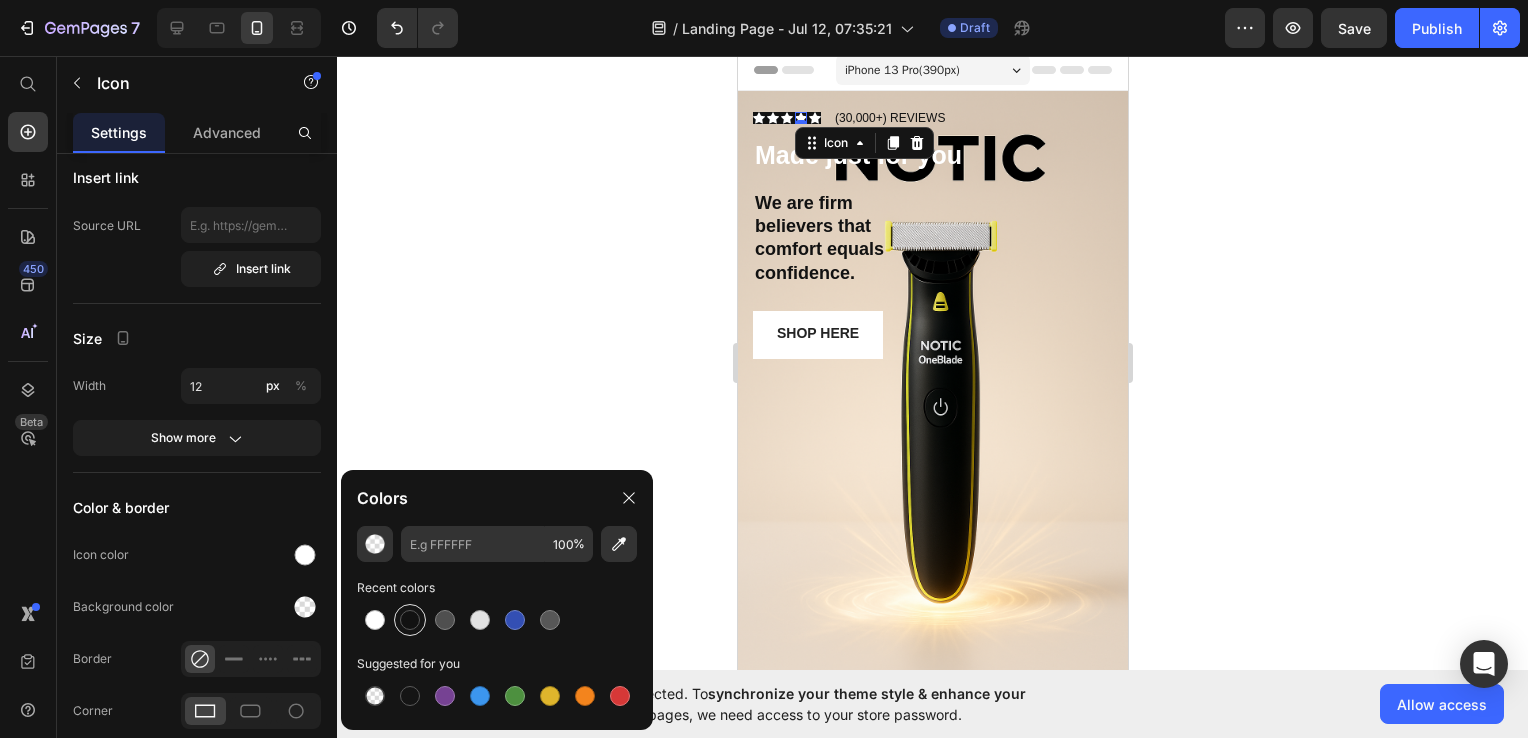 click at bounding box center (410, 620) 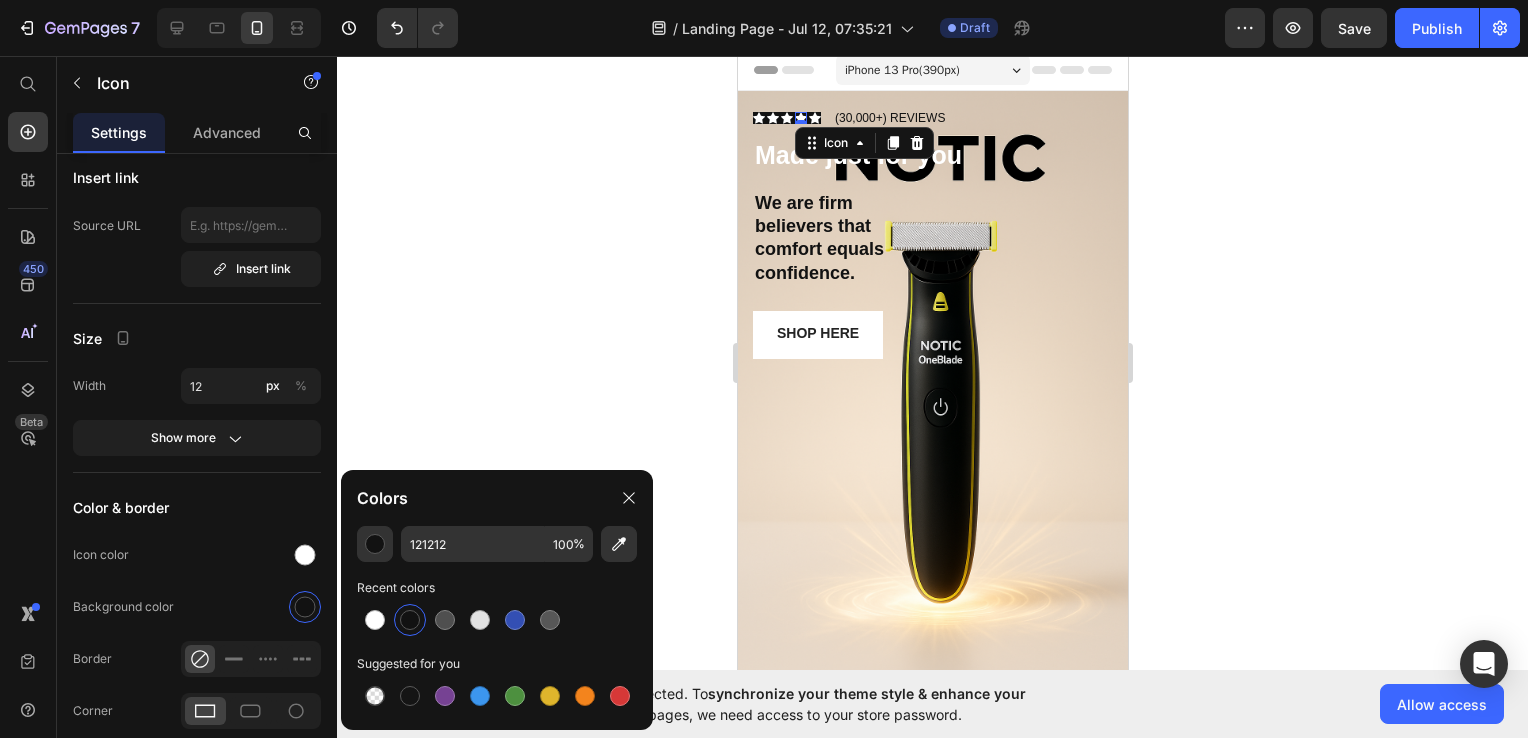 click 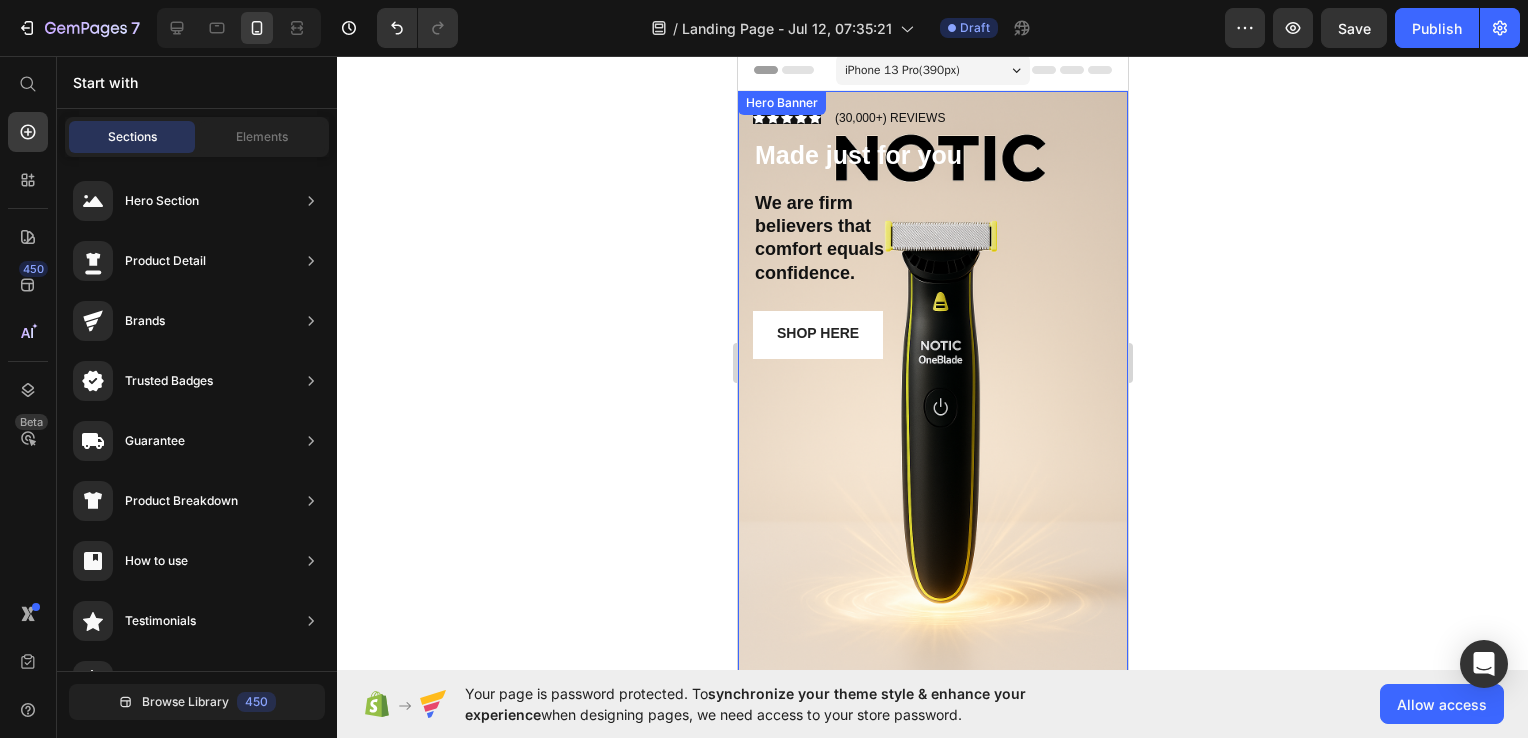 click 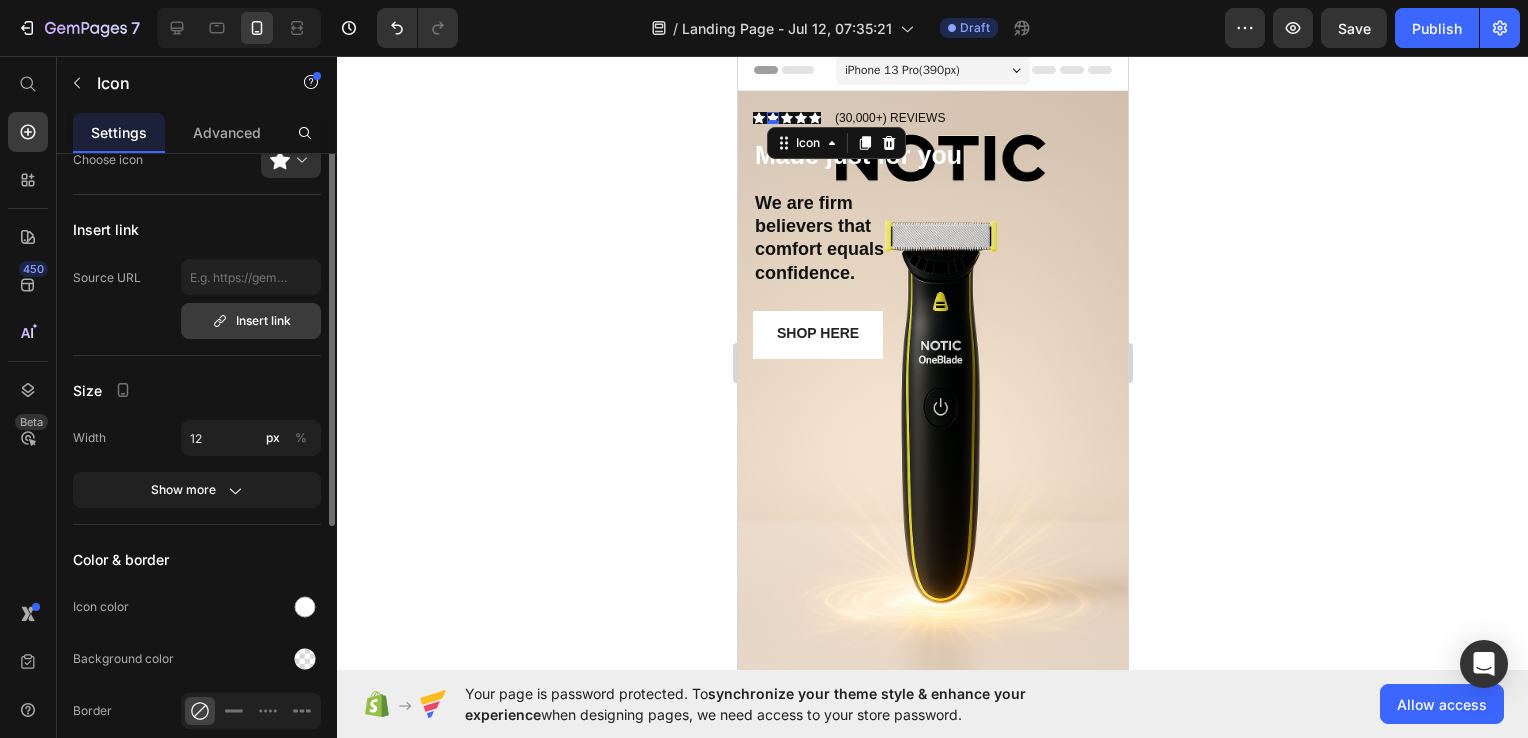 scroll, scrollTop: 0, scrollLeft: 0, axis: both 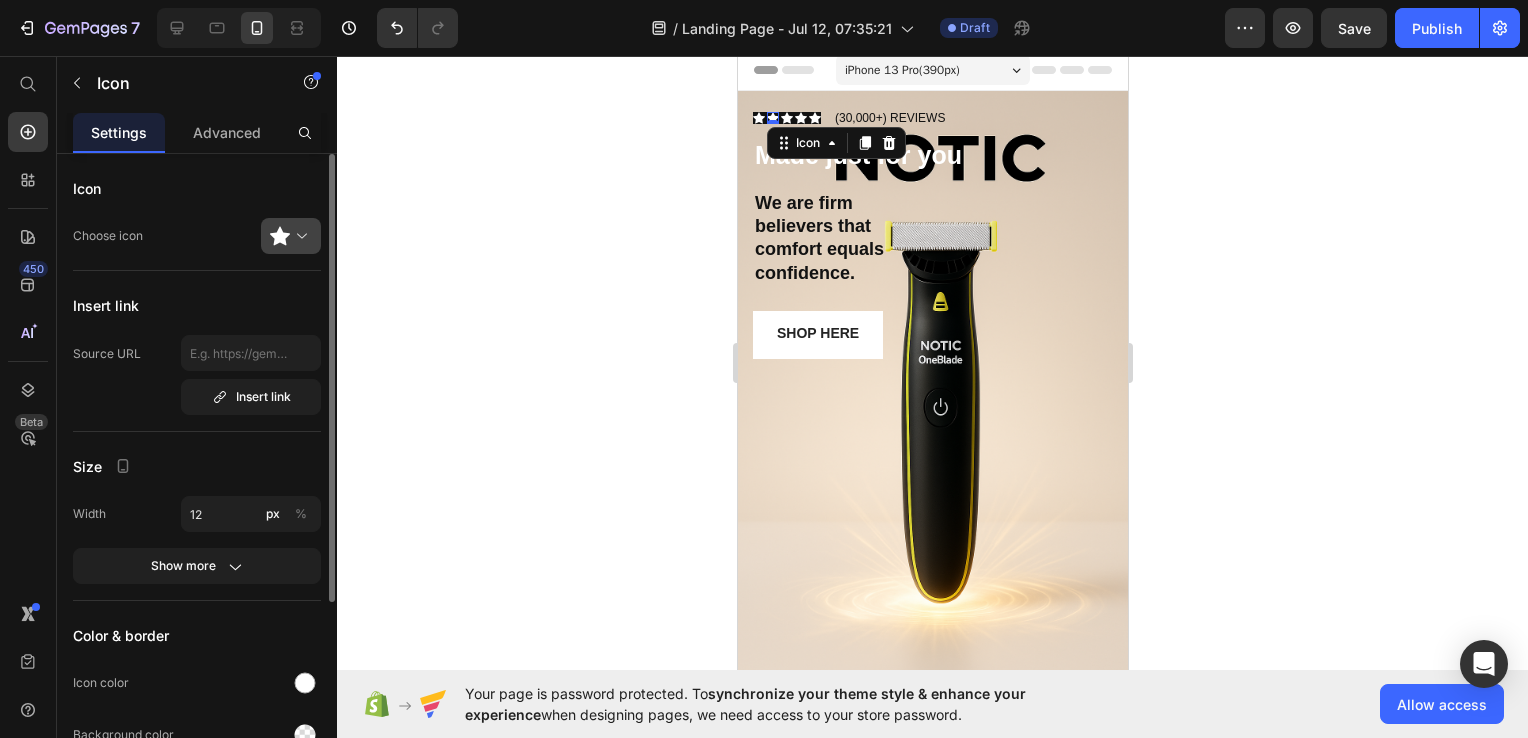 click at bounding box center [299, 236] 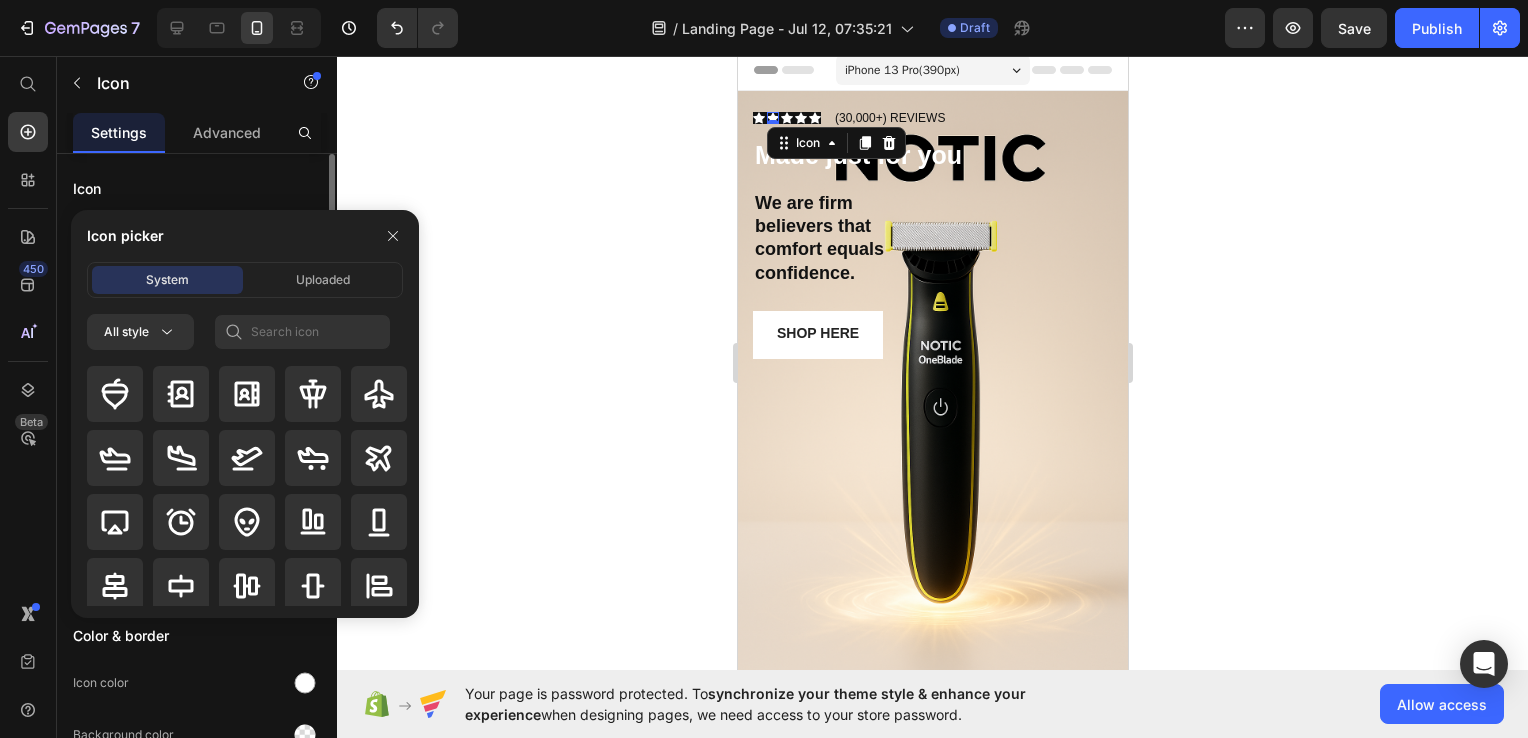 click on "Icon" at bounding box center [197, 188] 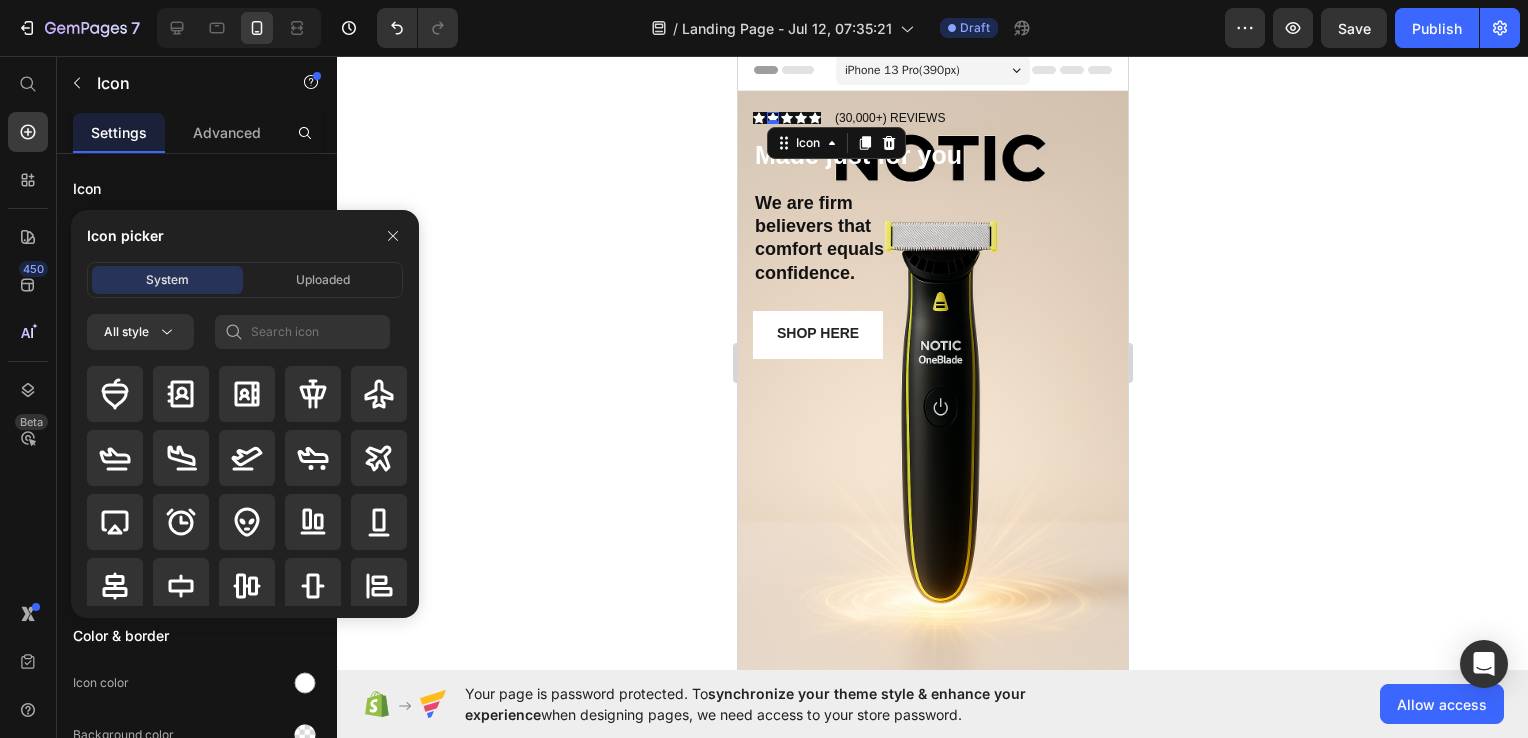 click on "Icon picker" at bounding box center (245, 236) 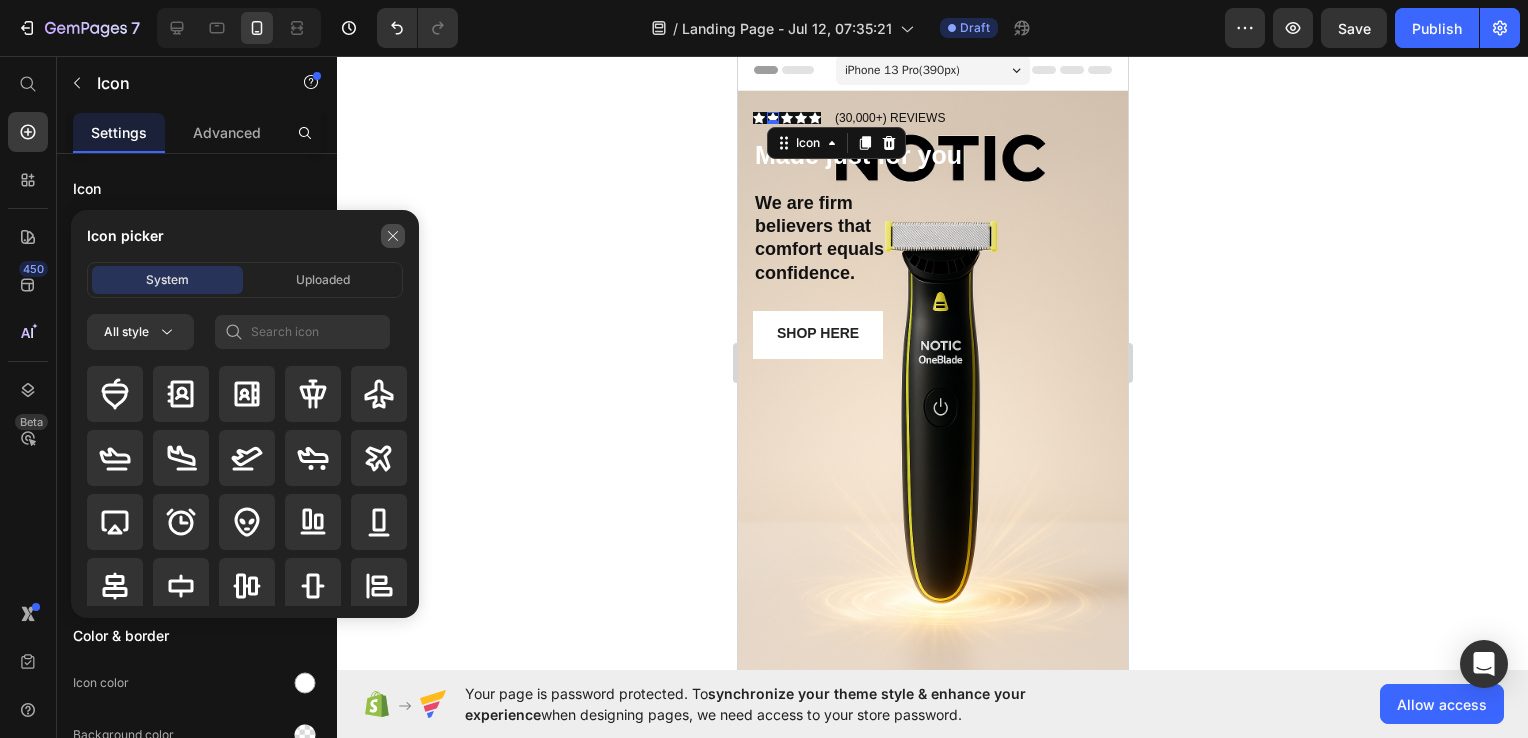 click 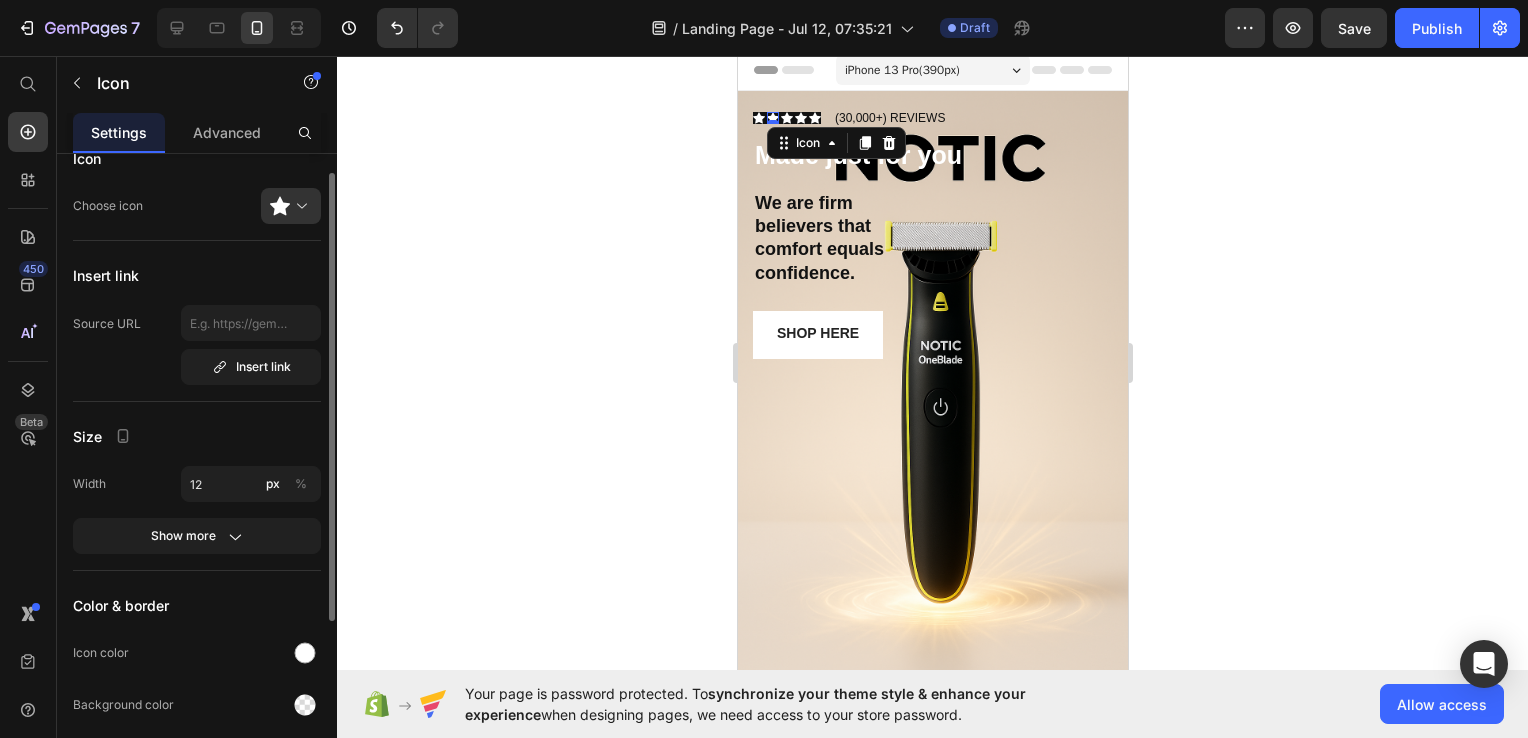 scroll, scrollTop: 0, scrollLeft: 0, axis: both 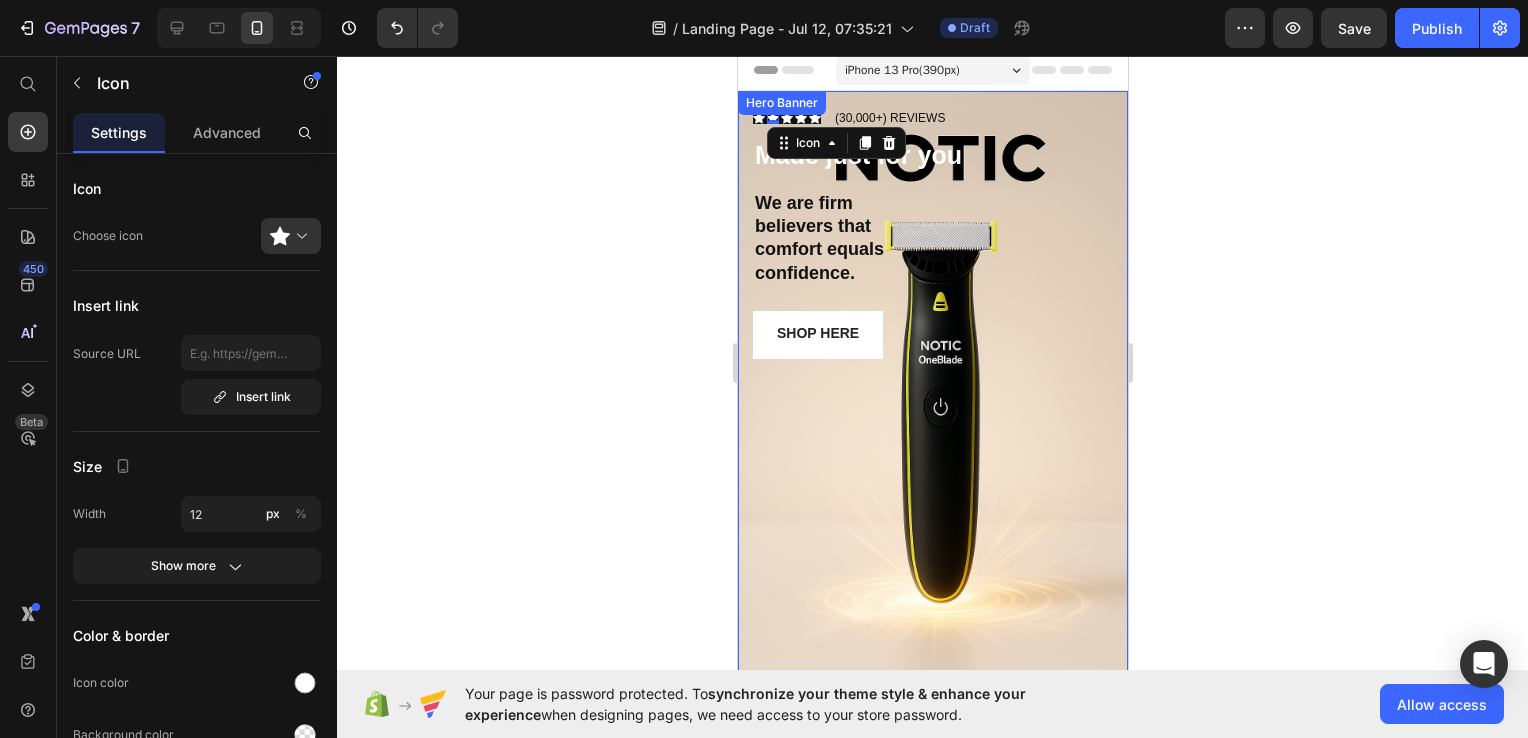 click on "(30,000+) REVIEWS" at bounding box center [889, 118] 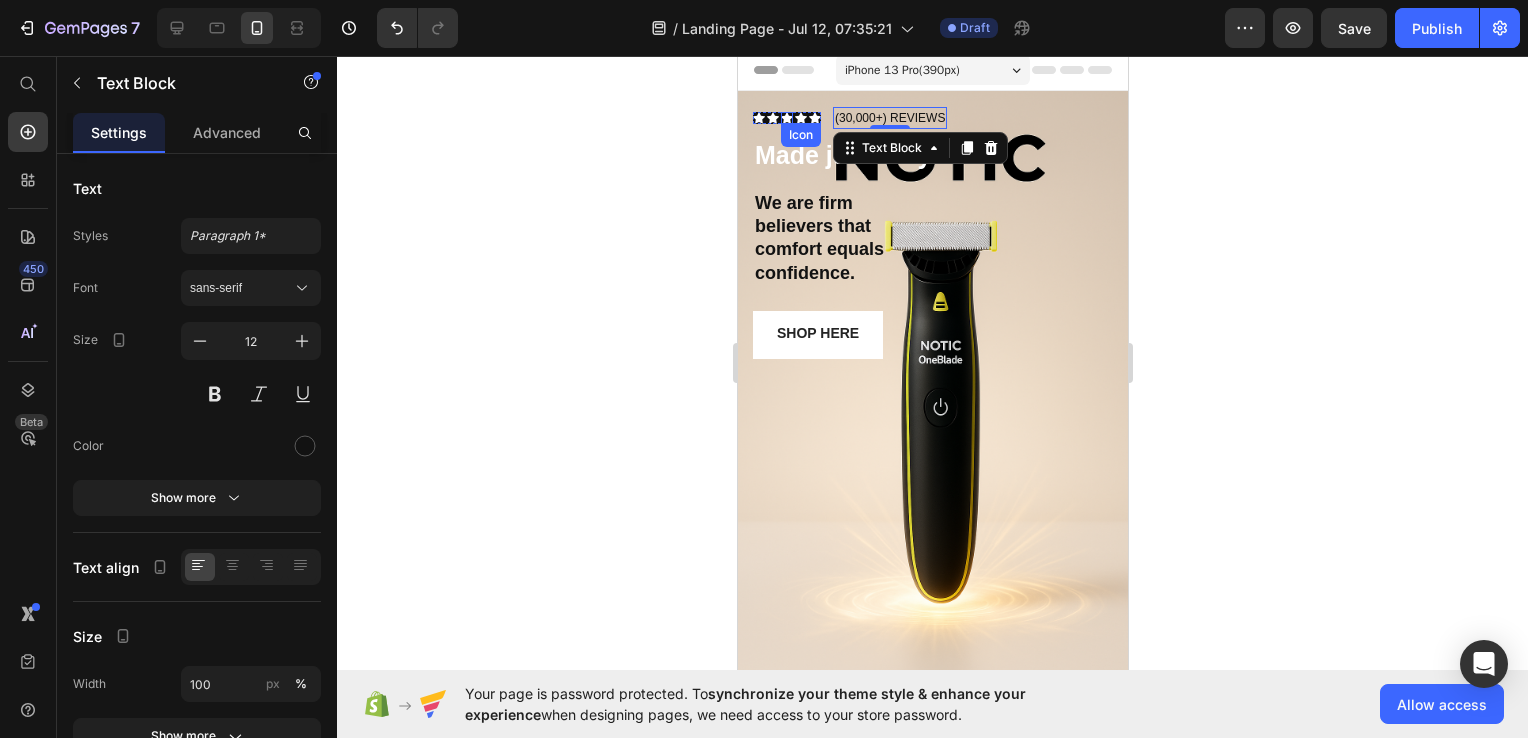 click 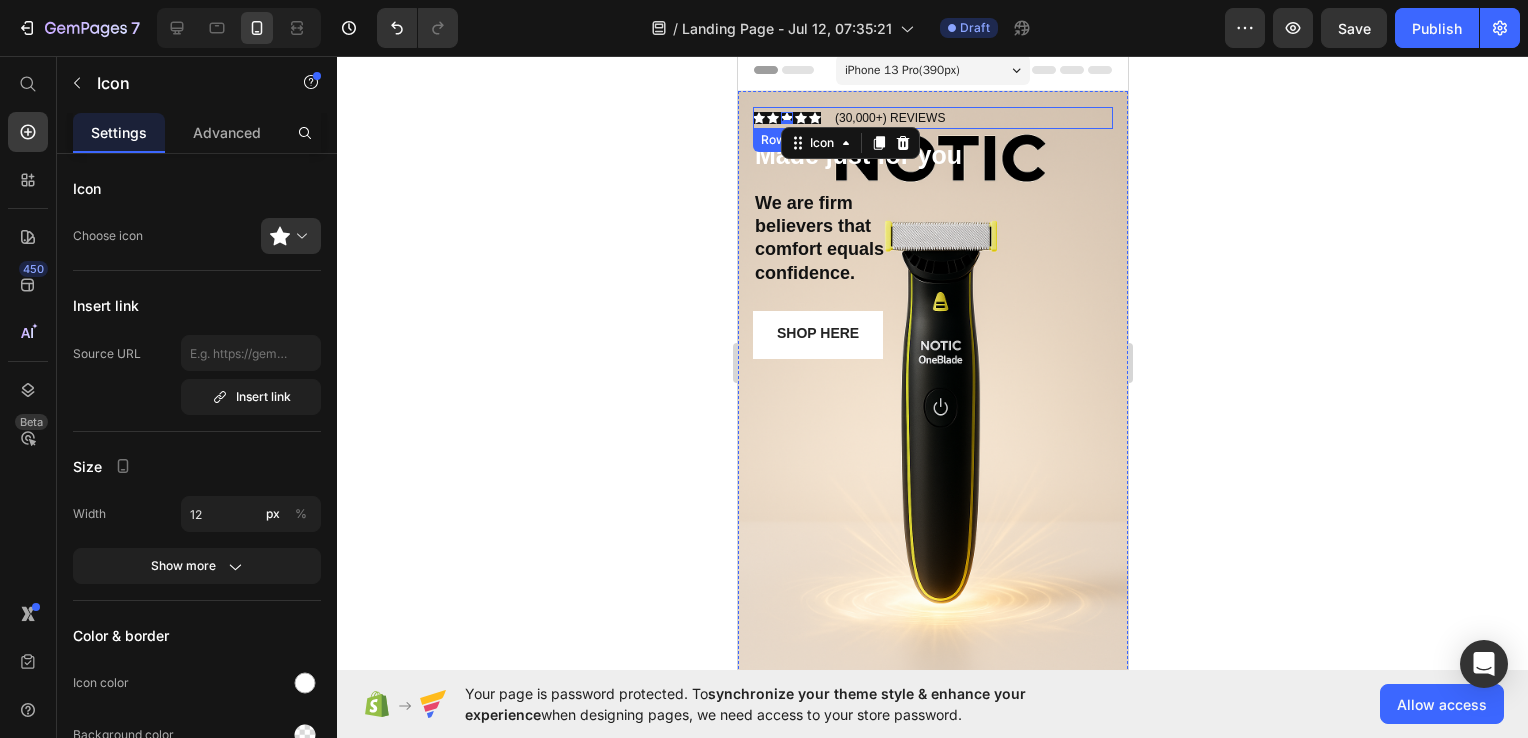 click on "Icon Icon Icon   0 Icon Icon Icon List (30,000+) REVIEWS Text Block Row" at bounding box center (932, 118) 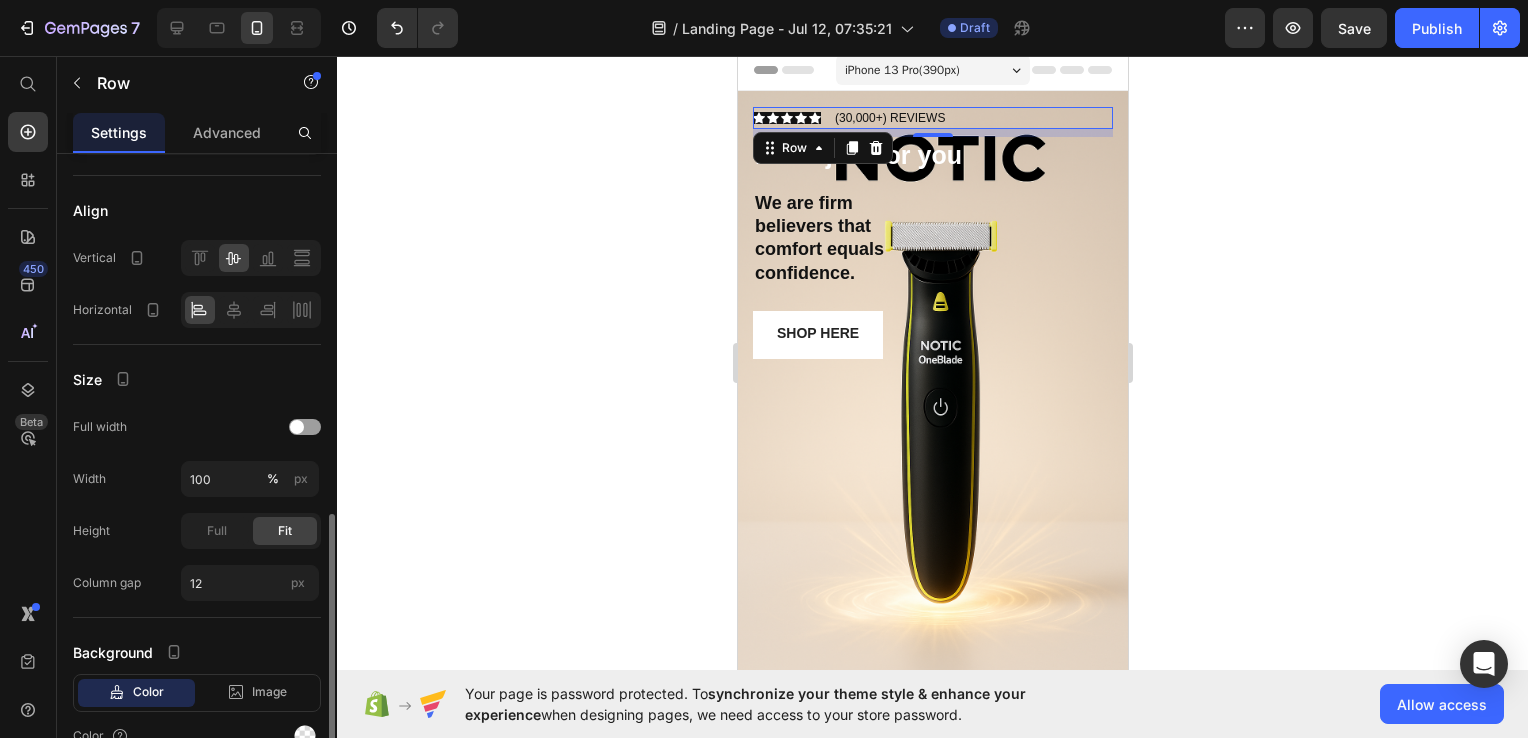 scroll, scrollTop: 441, scrollLeft: 0, axis: vertical 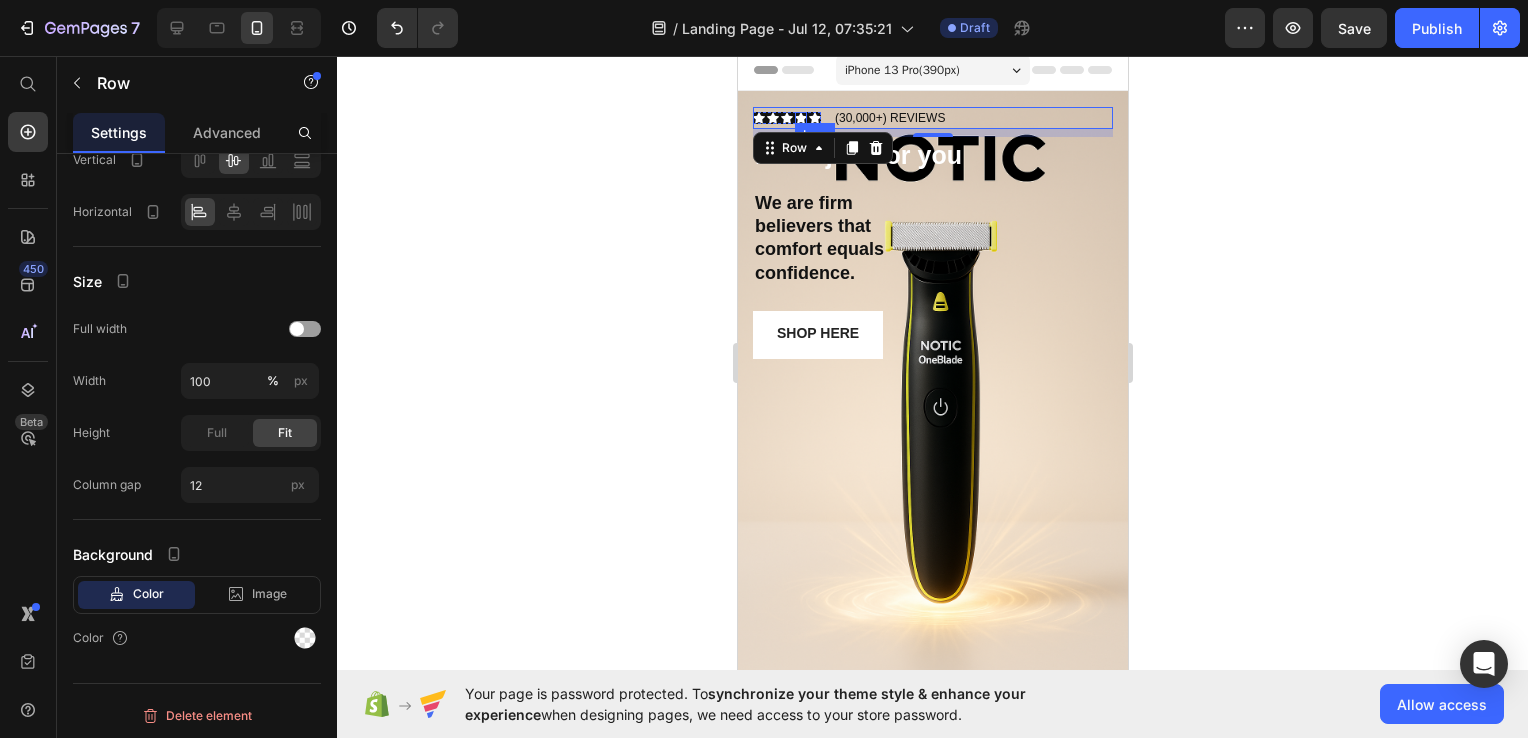 click 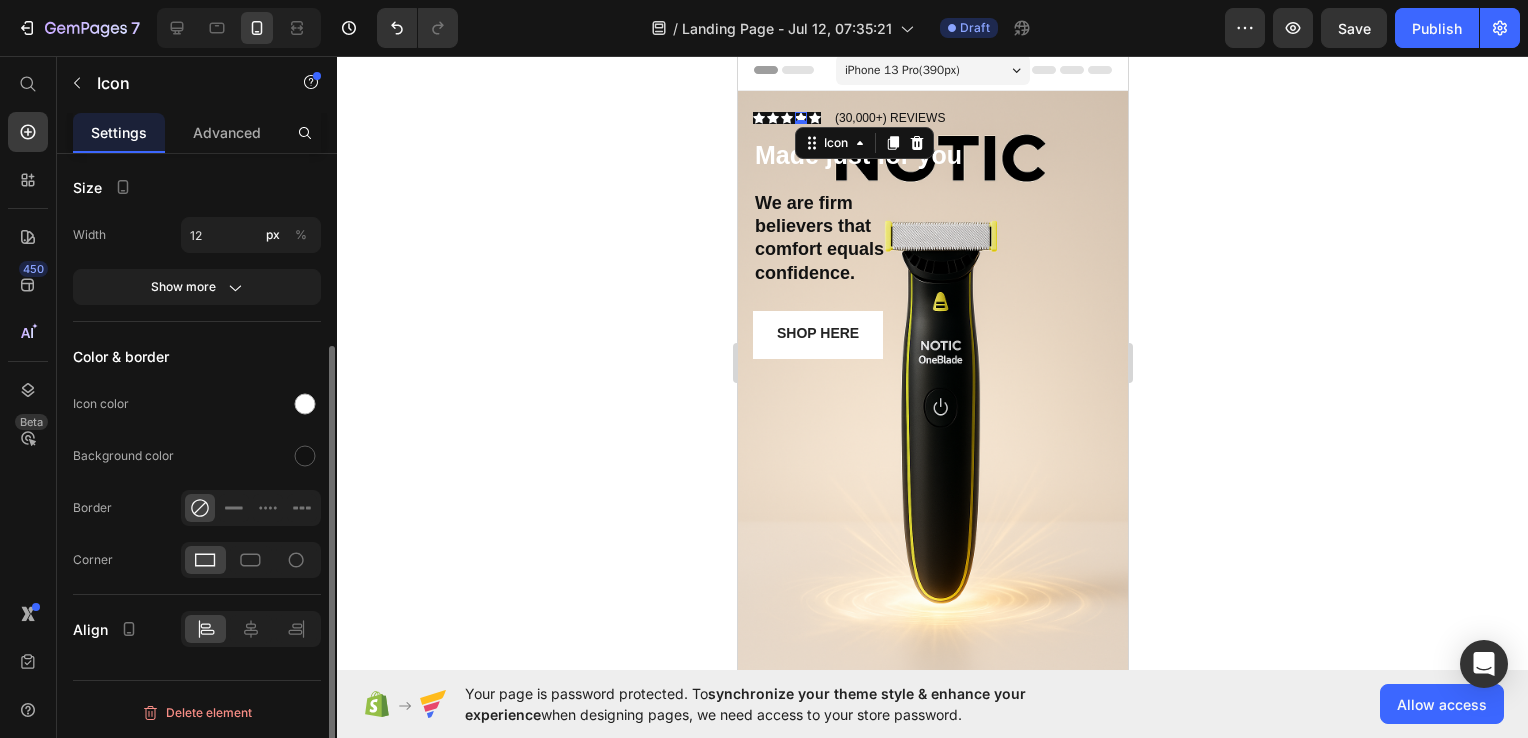 scroll, scrollTop: 0, scrollLeft: 0, axis: both 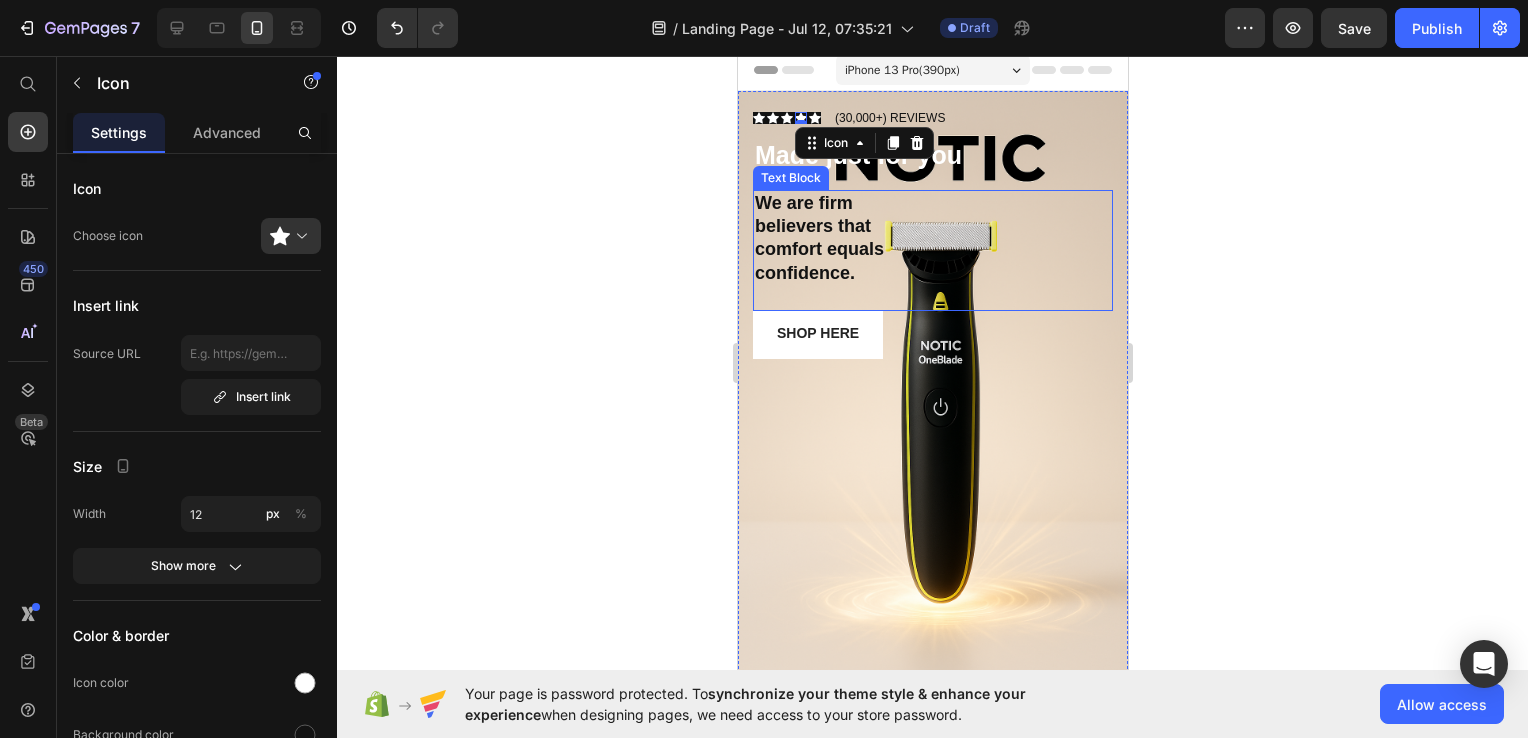 click on "comfort equals" at bounding box center (932, 249) 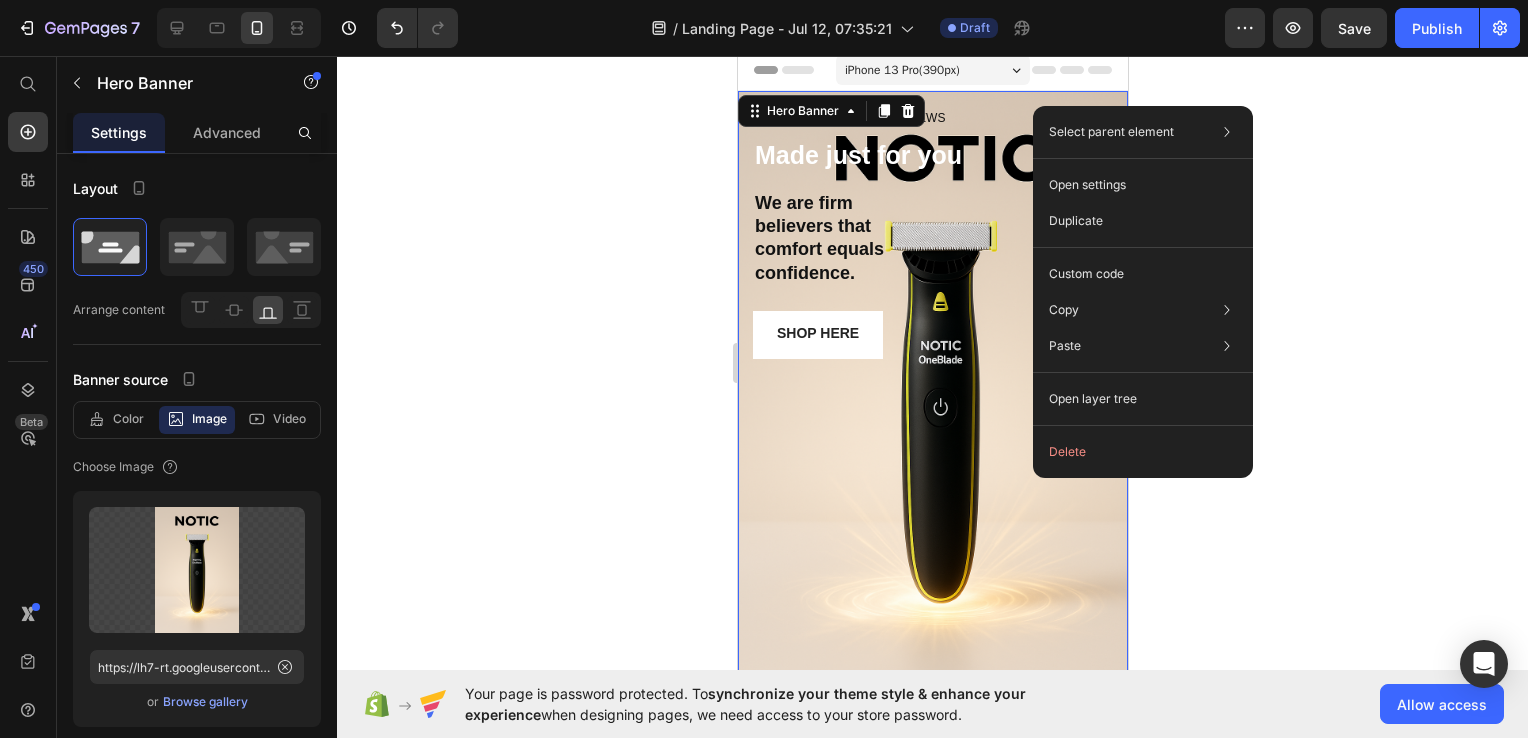click on "Shop Here Button" at bounding box center (932, 495) 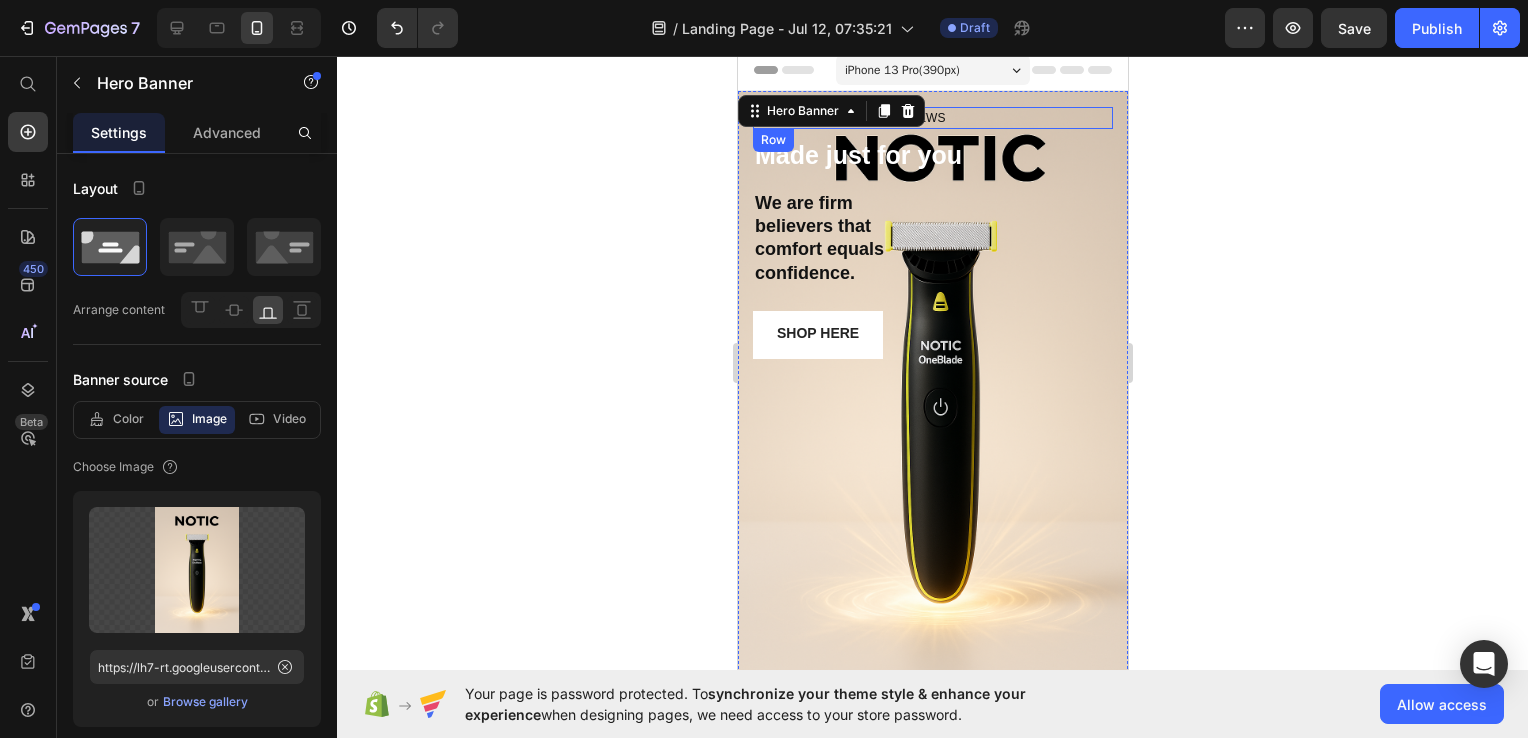 click on "Icon Icon Icon Icon Icon Icon List (30,000+) REVIEWS Text Block Row" at bounding box center [932, 118] 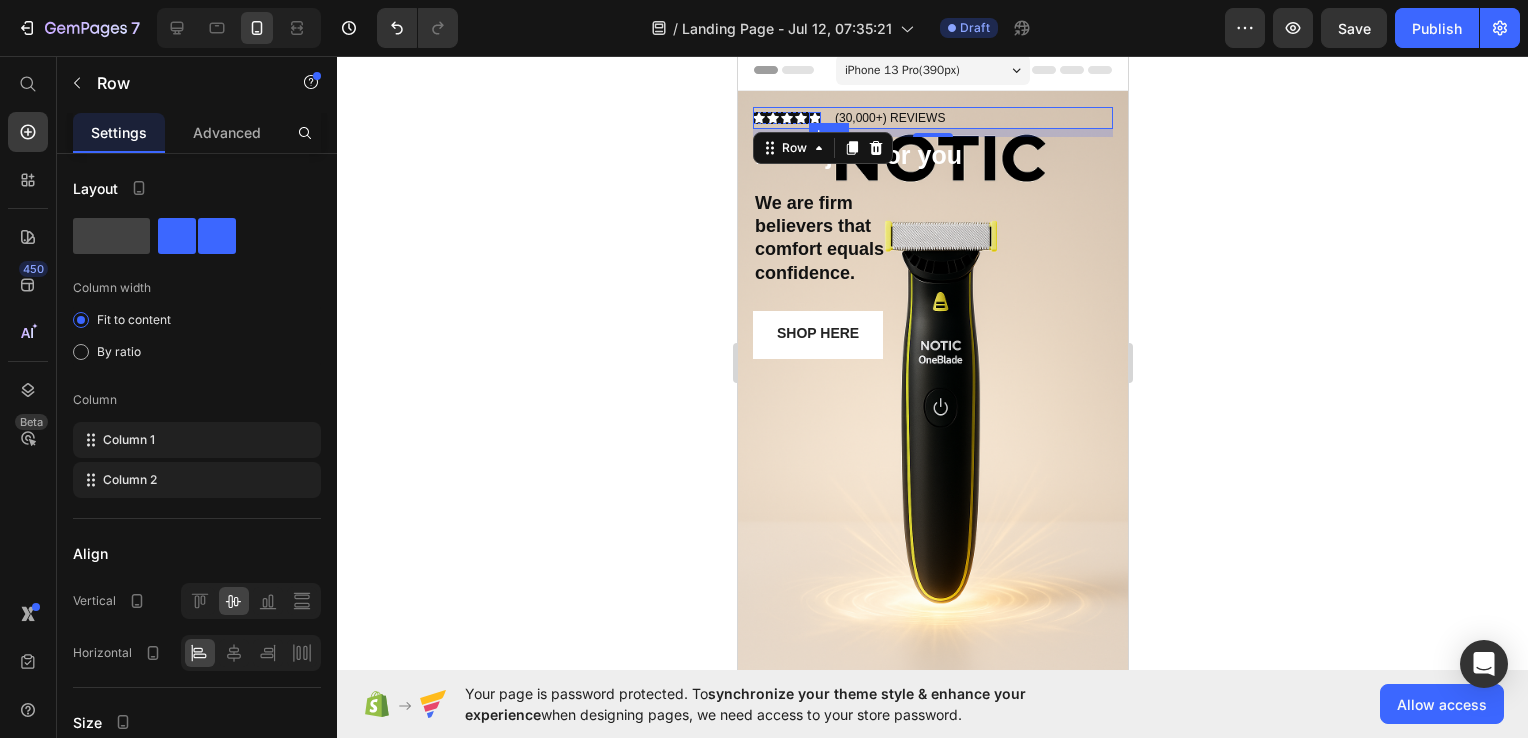 click 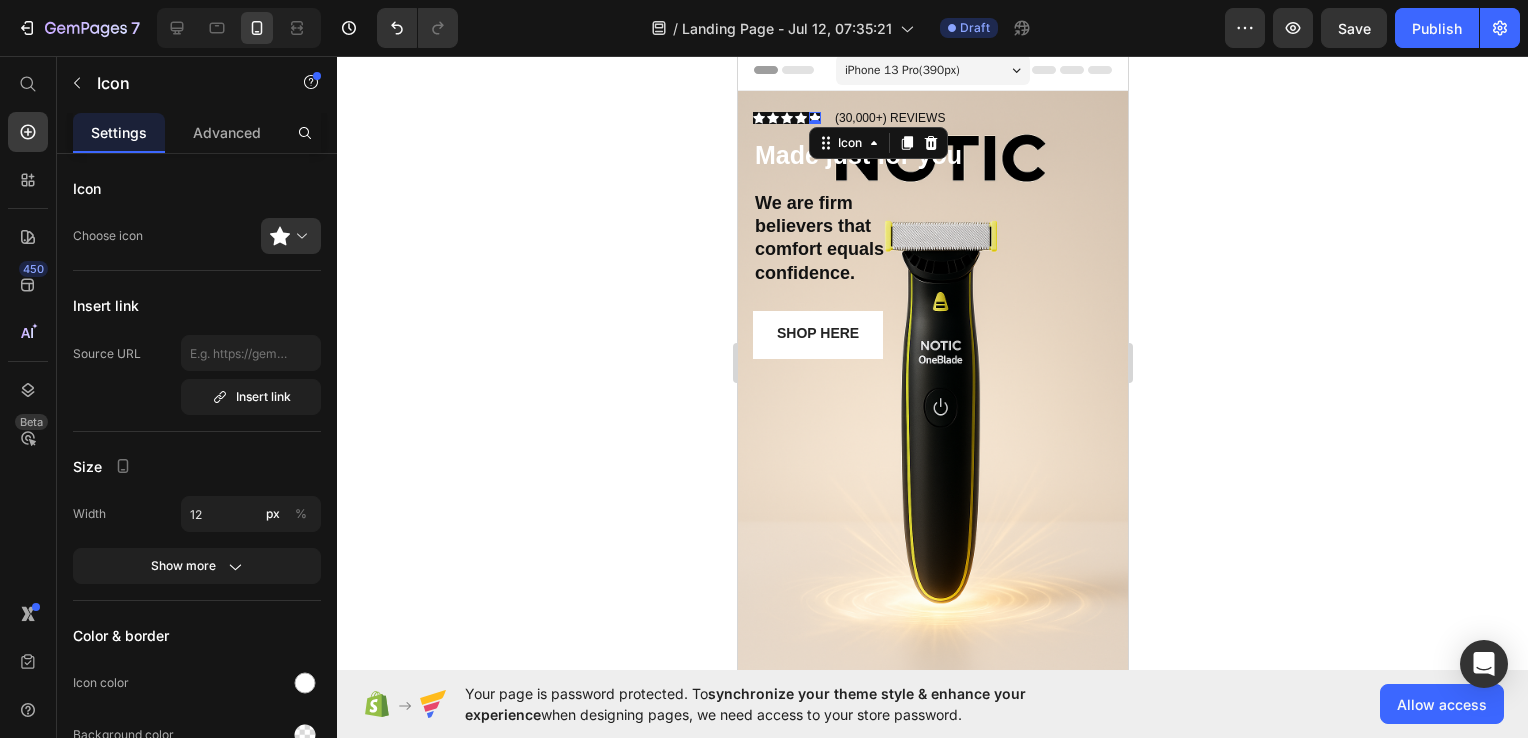 drag, startPoint x: 688, startPoint y: 386, endPoint x: 573, endPoint y: 282, distance: 155.0516 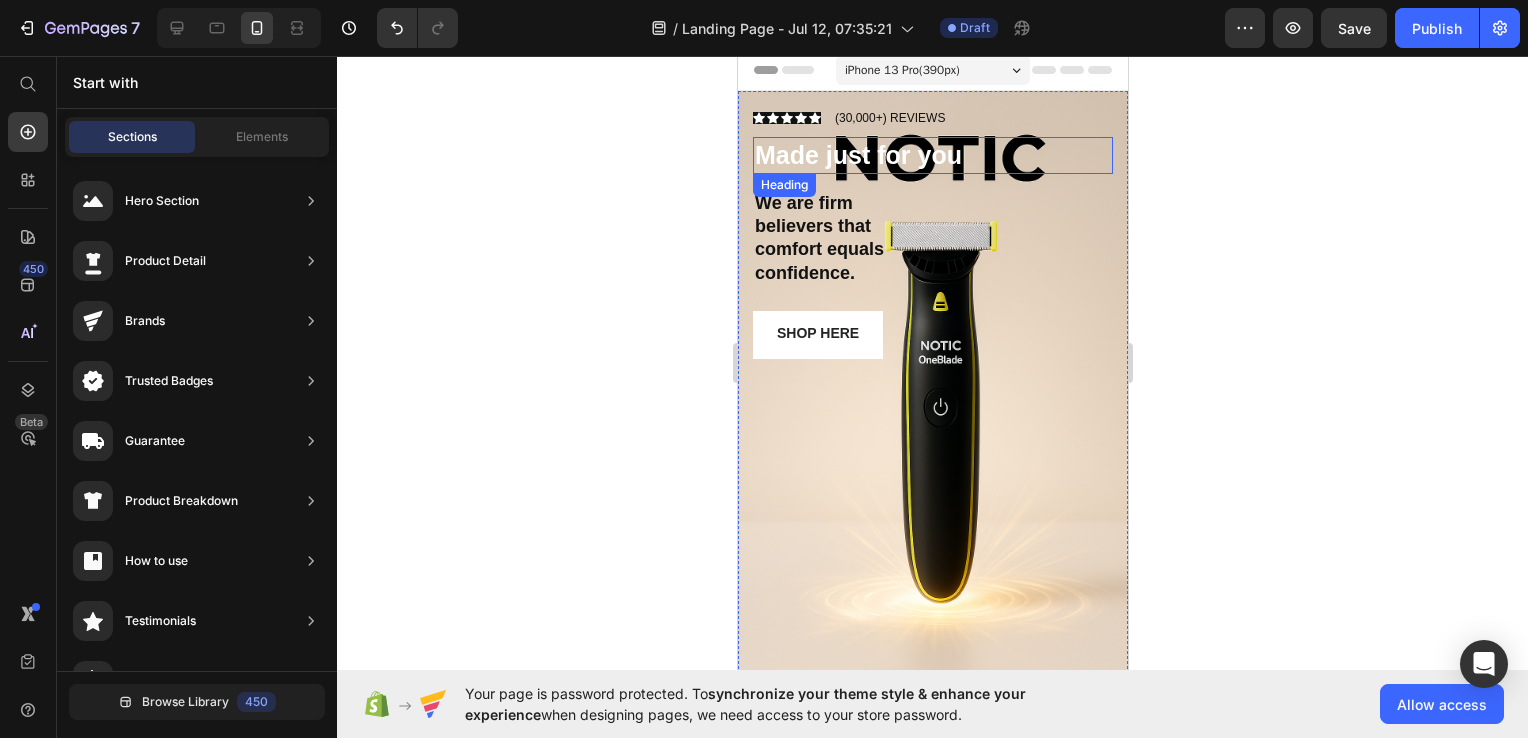 click on "Made just for you" at bounding box center [857, 155] 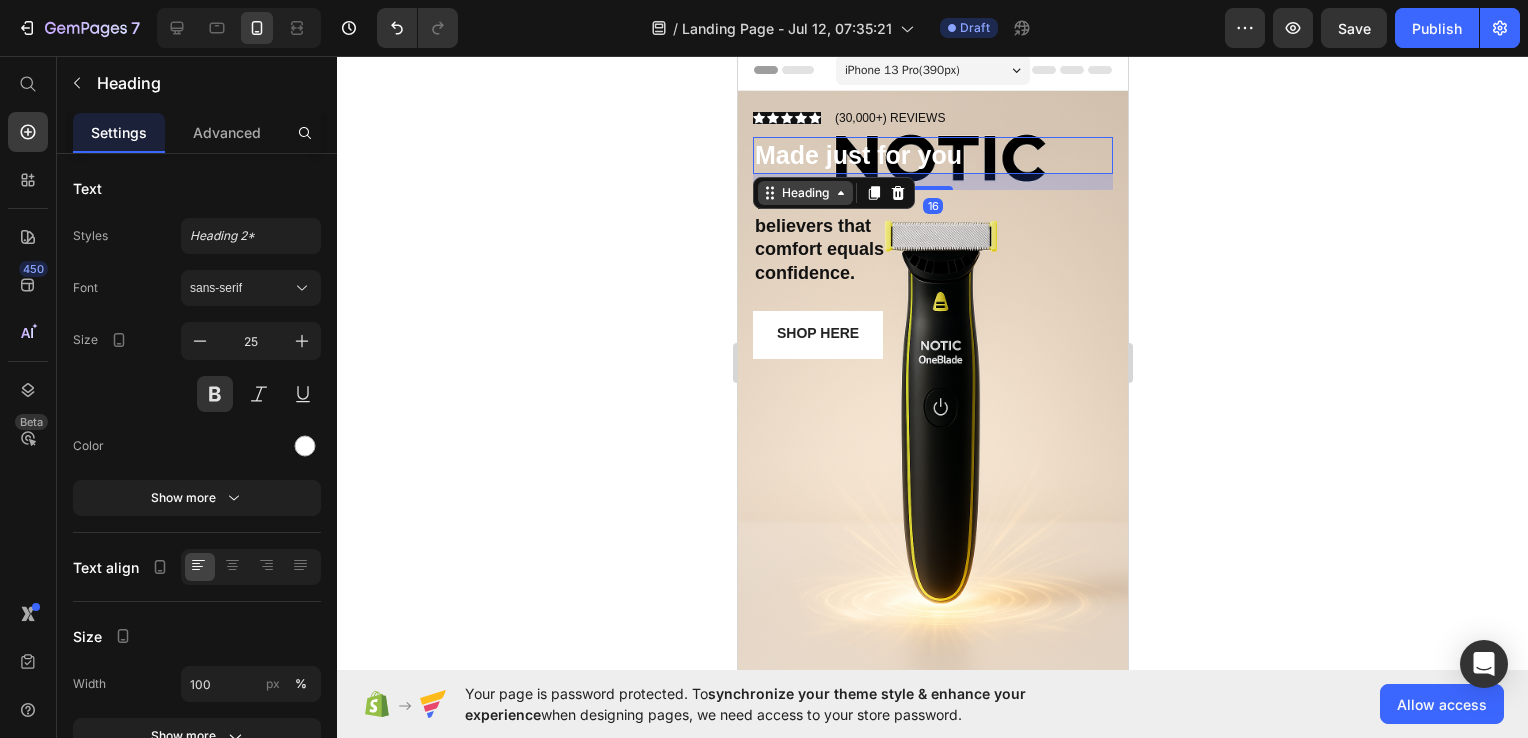 click 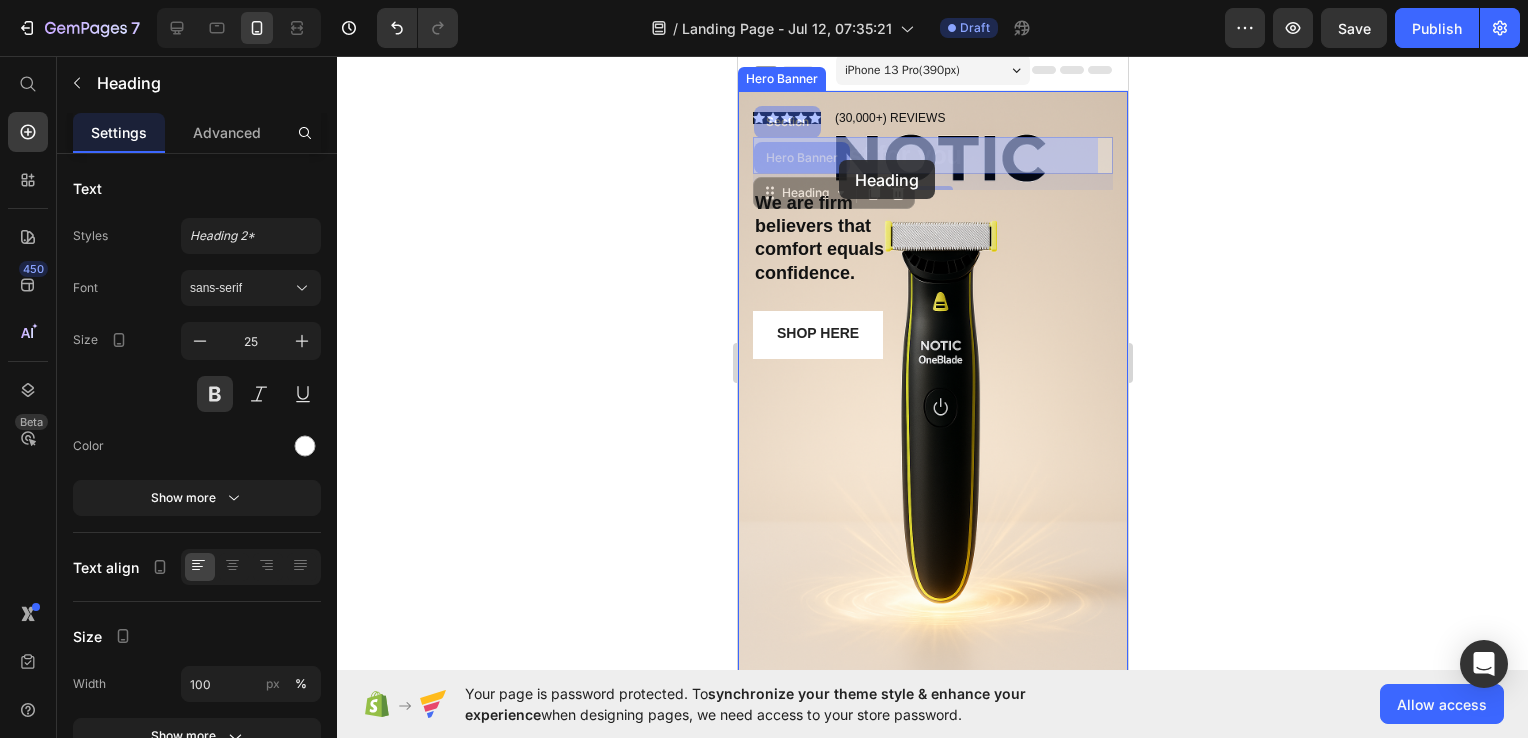 drag, startPoint x: 842, startPoint y: 190, endPoint x: 838, endPoint y: 162, distance: 28.284271 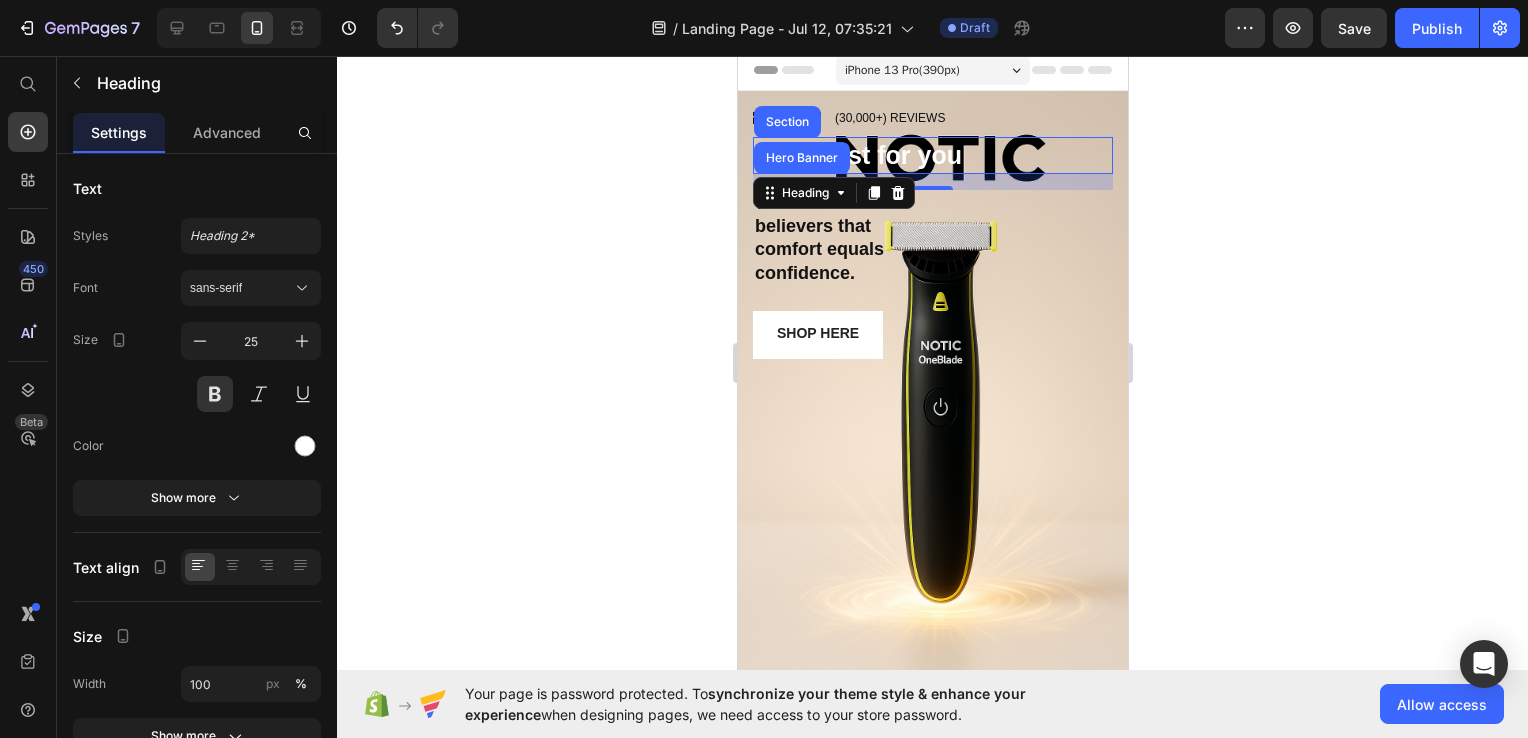 click on "Heading Hero Banner Section" at bounding box center [833, 193] 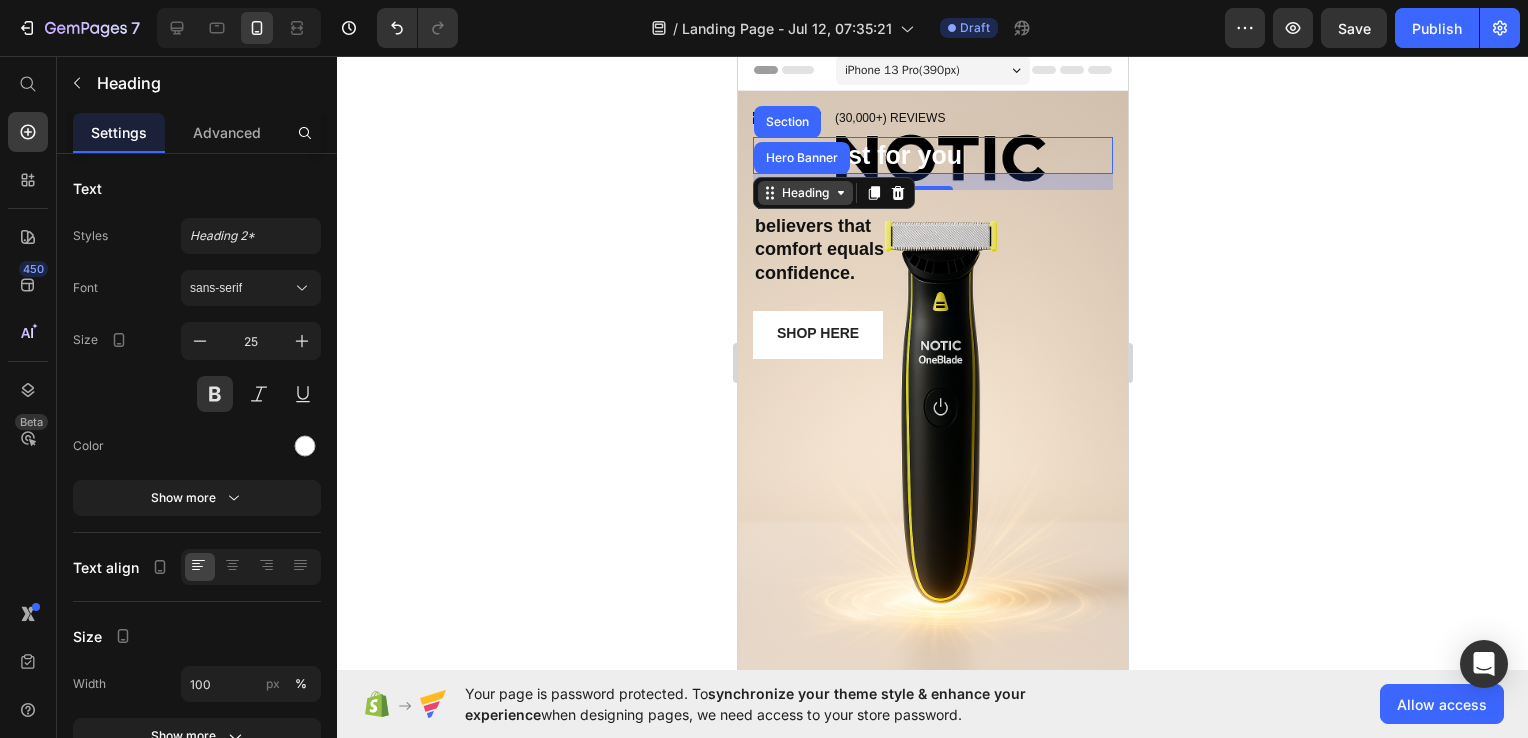 click 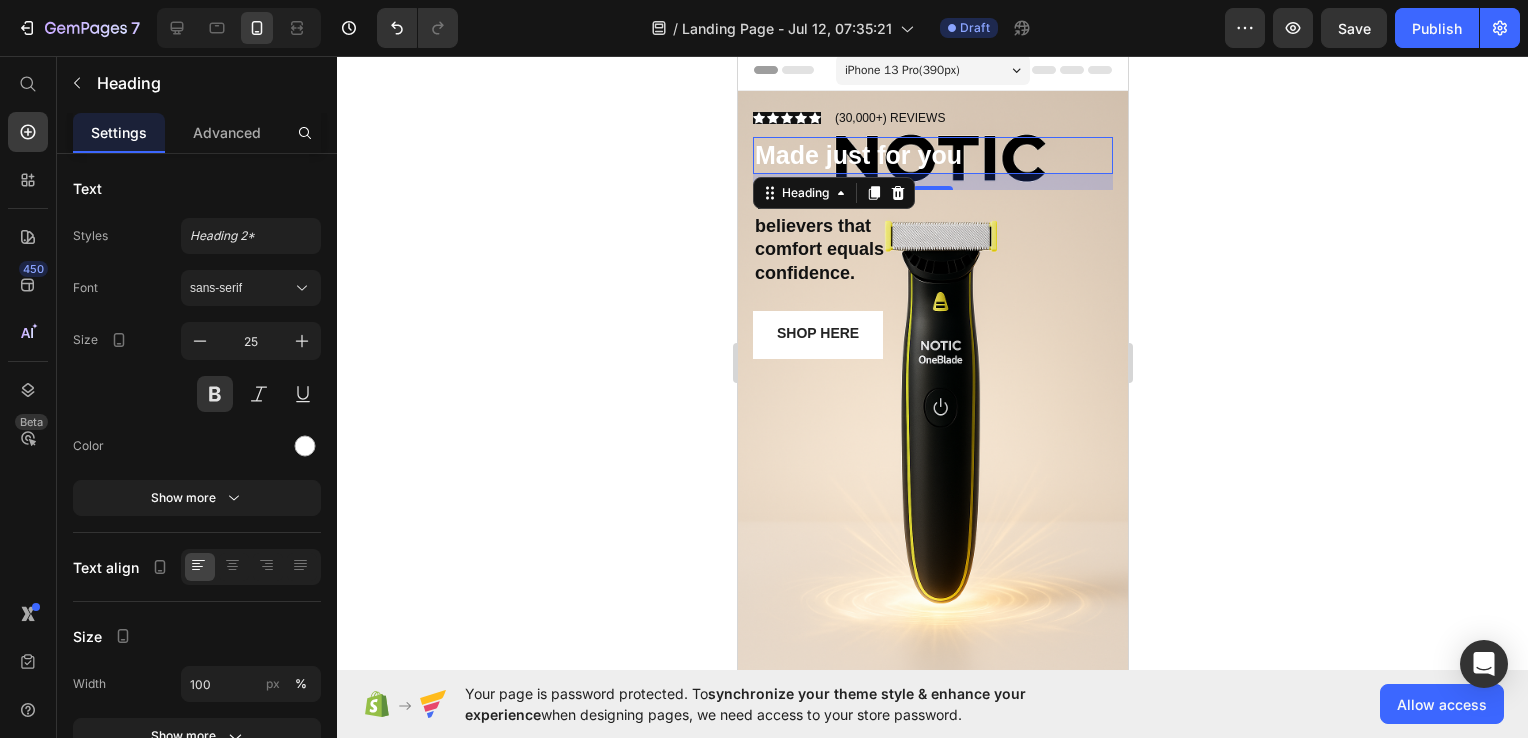 click 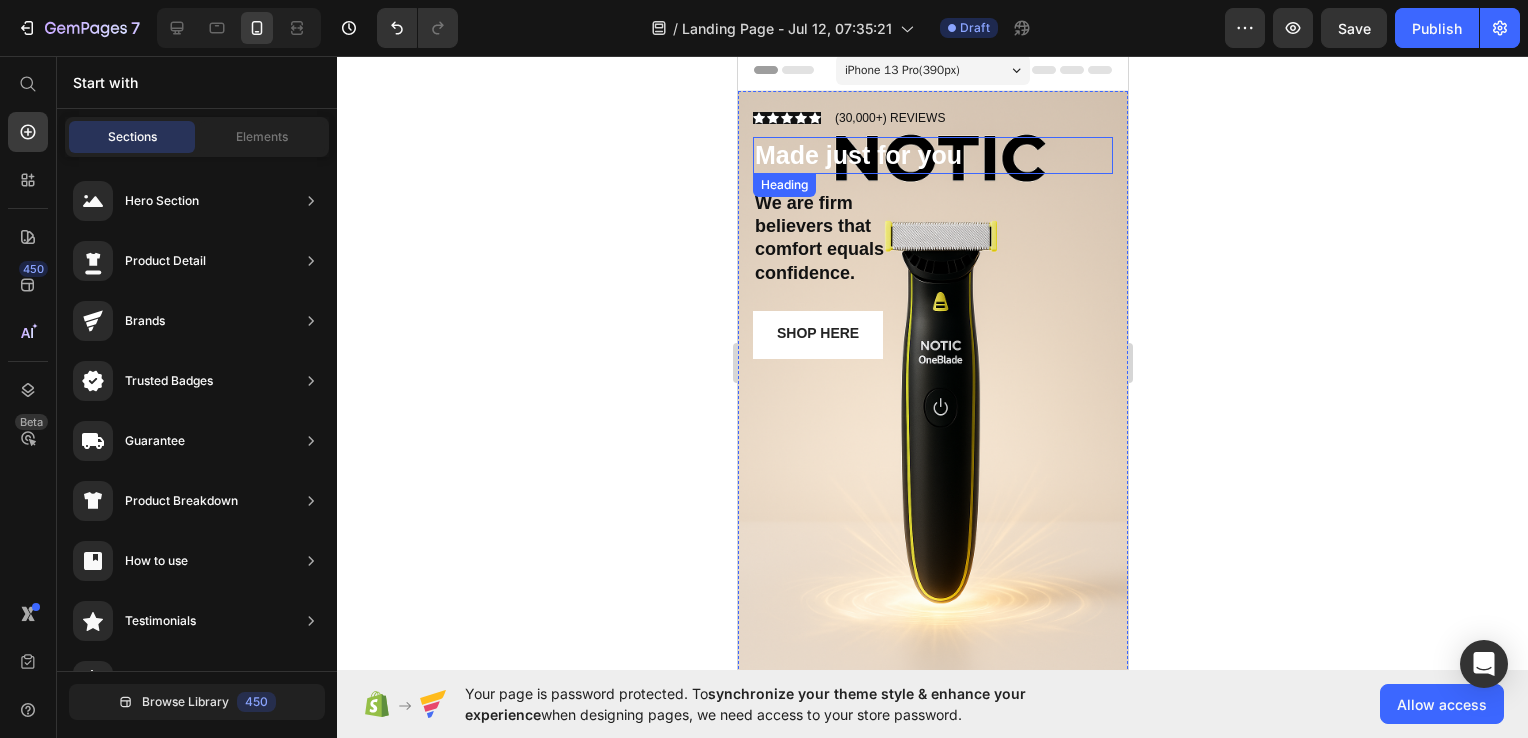 click on "Made just for you" at bounding box center (857, 155) 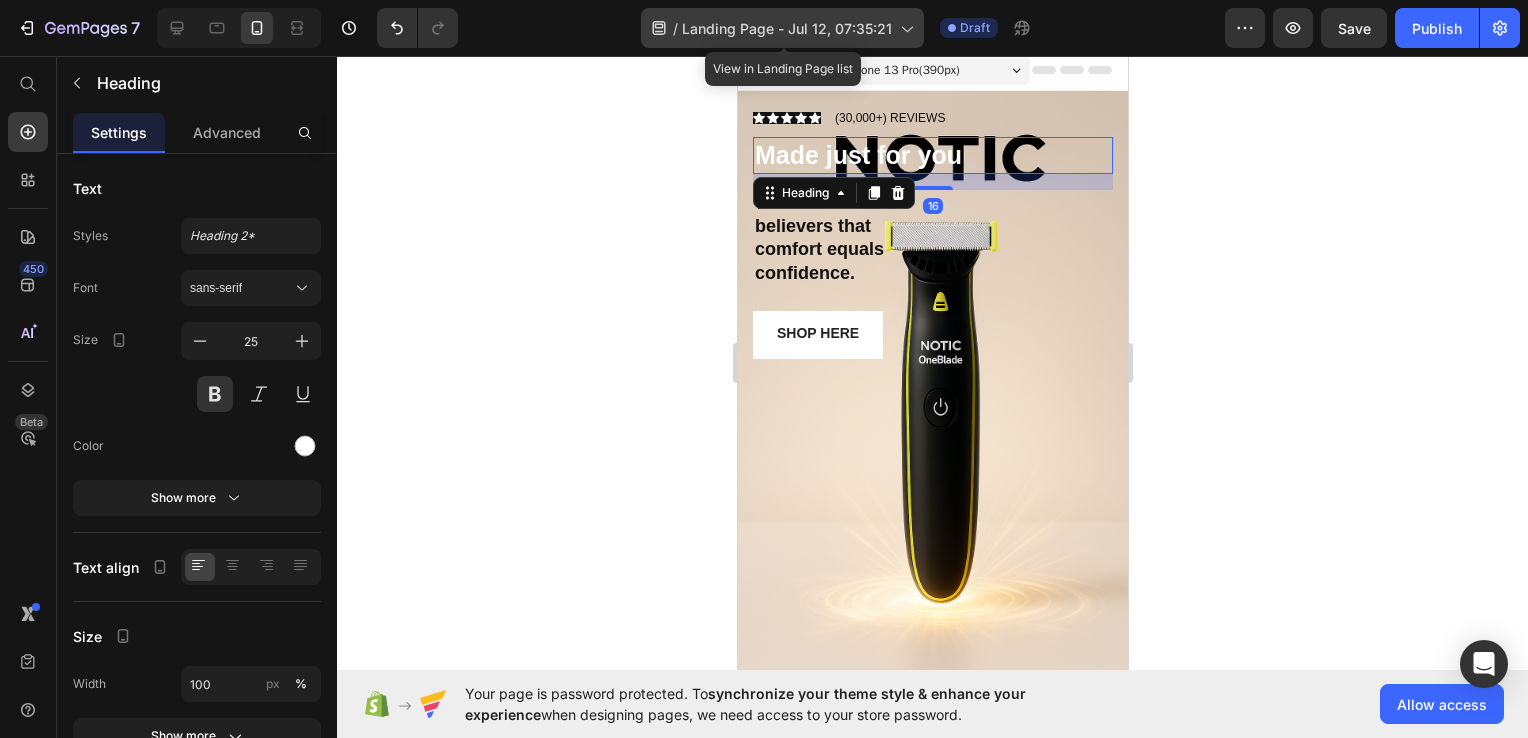 click on "Landing Page - Jul 12, 07:35:21" at bounding box center (787, 28) 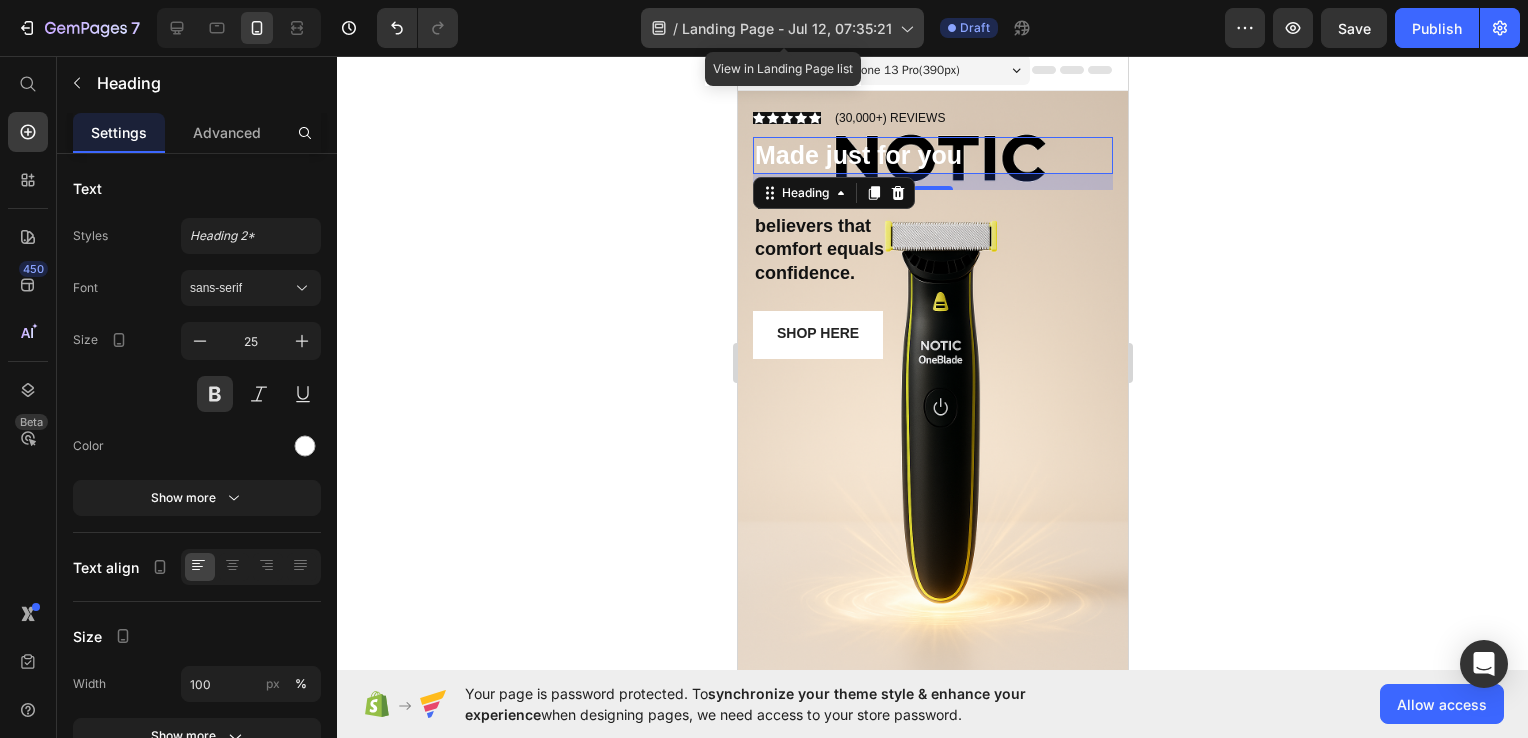 click 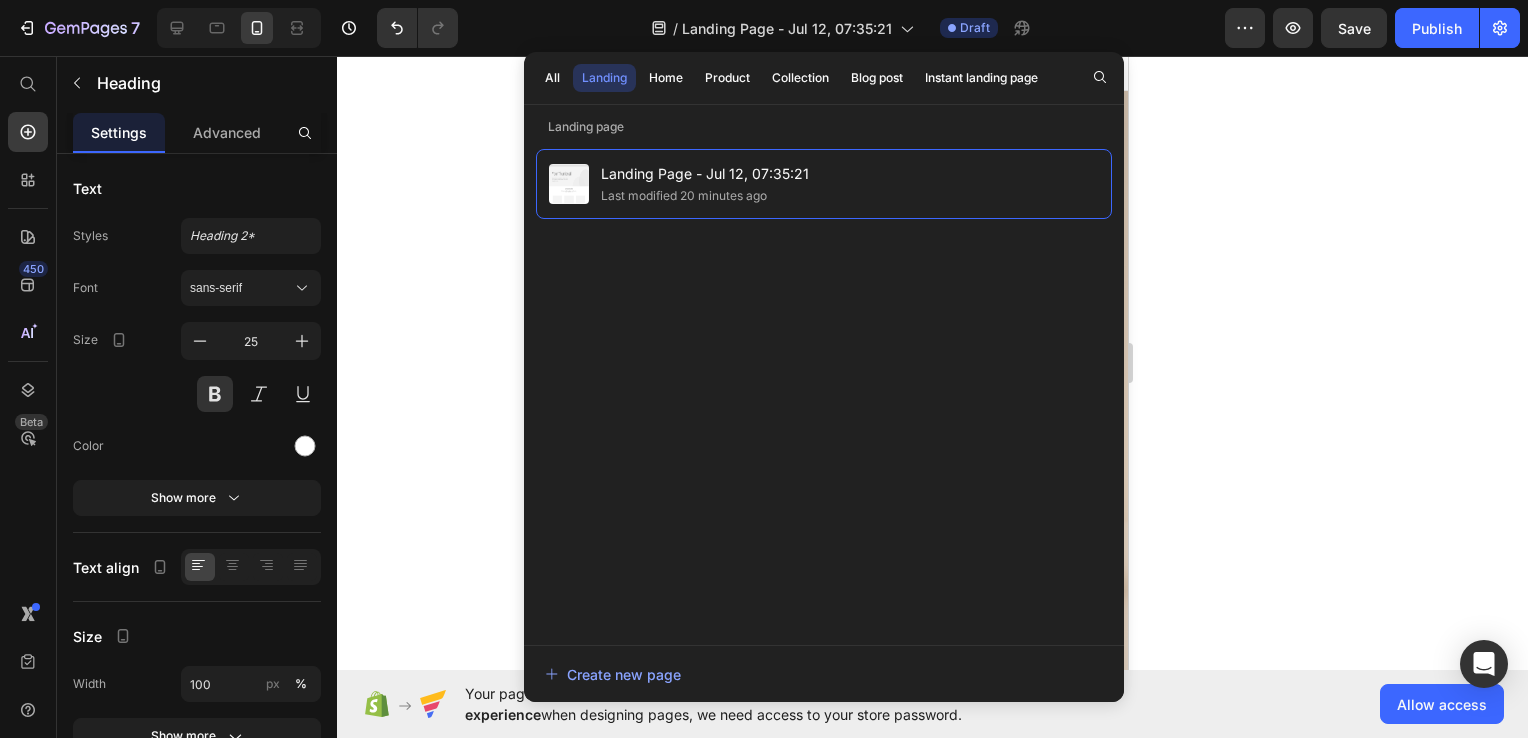 click 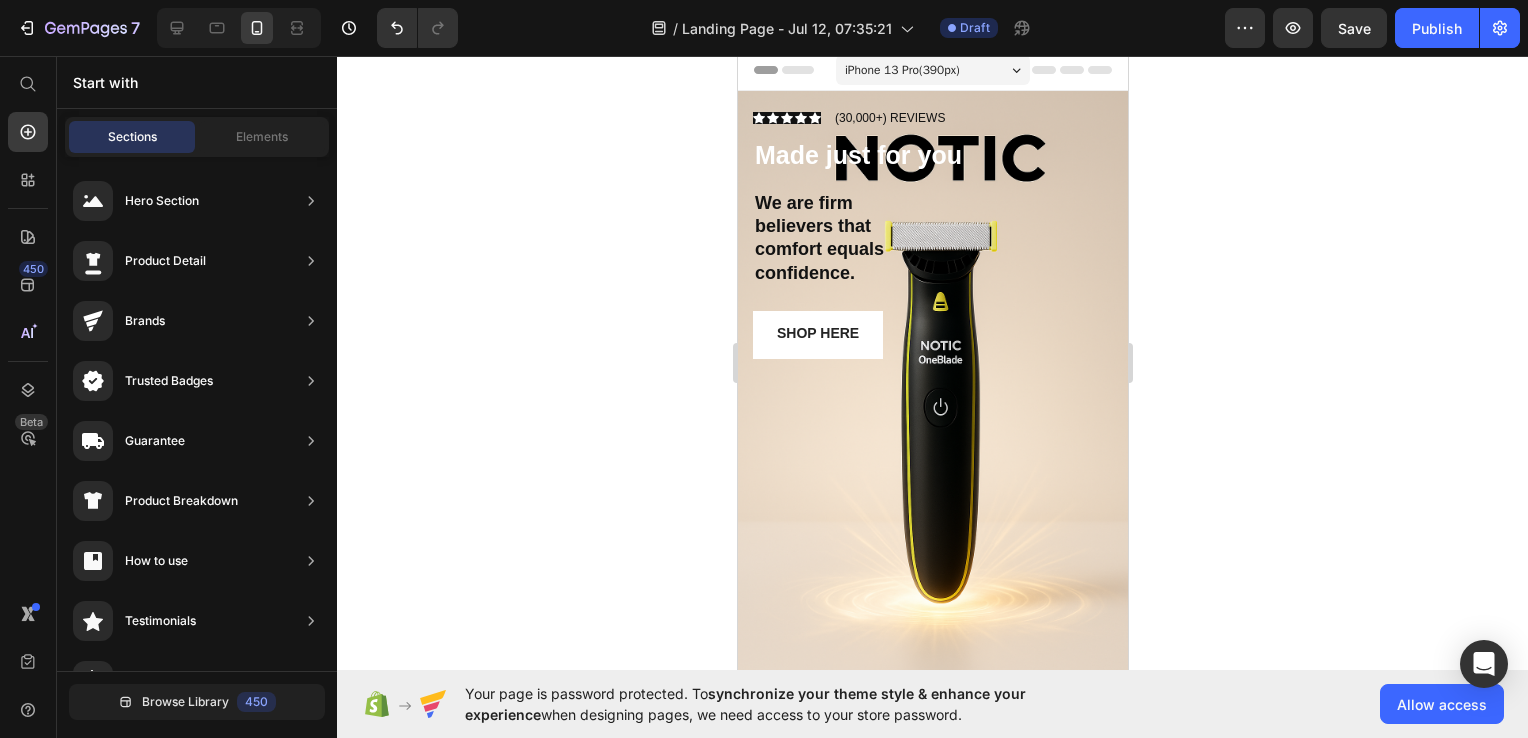click on "iPhone 13 Pro  ( 390 px)" at bounding box center (901, 70) 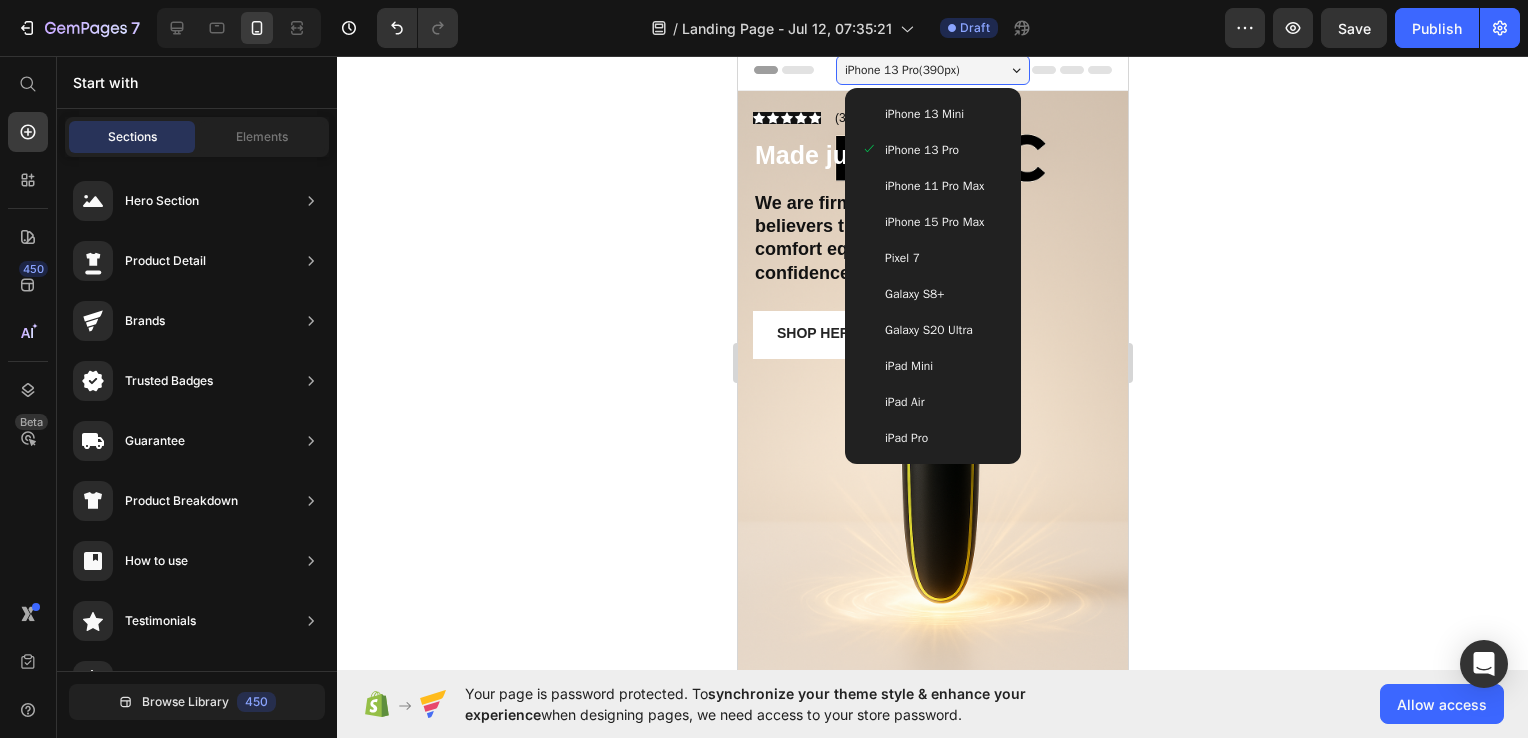 click on "iPad Air" at bounding box center [932, 402] 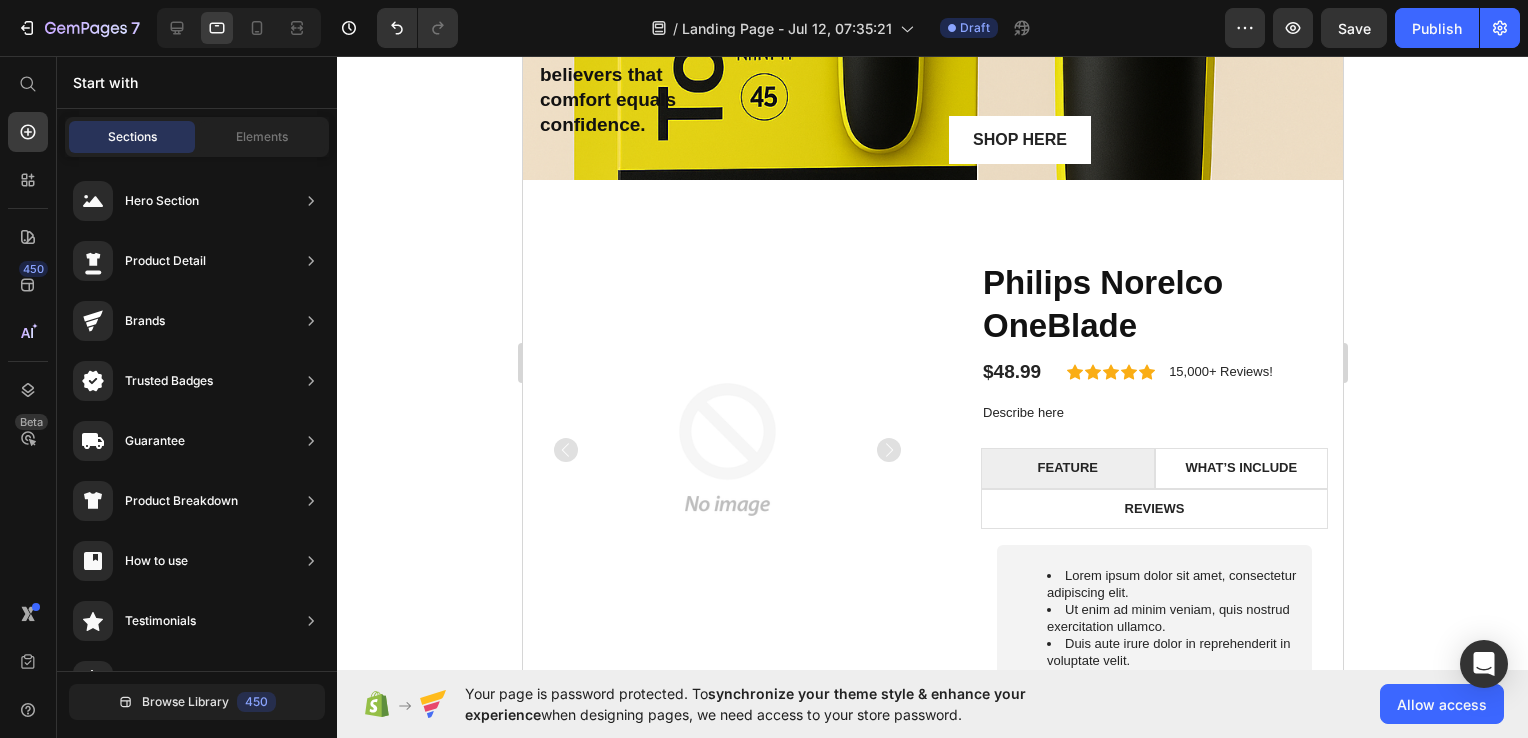 scroll, scrollTop: 0, scrollLeft: 0, axis: both 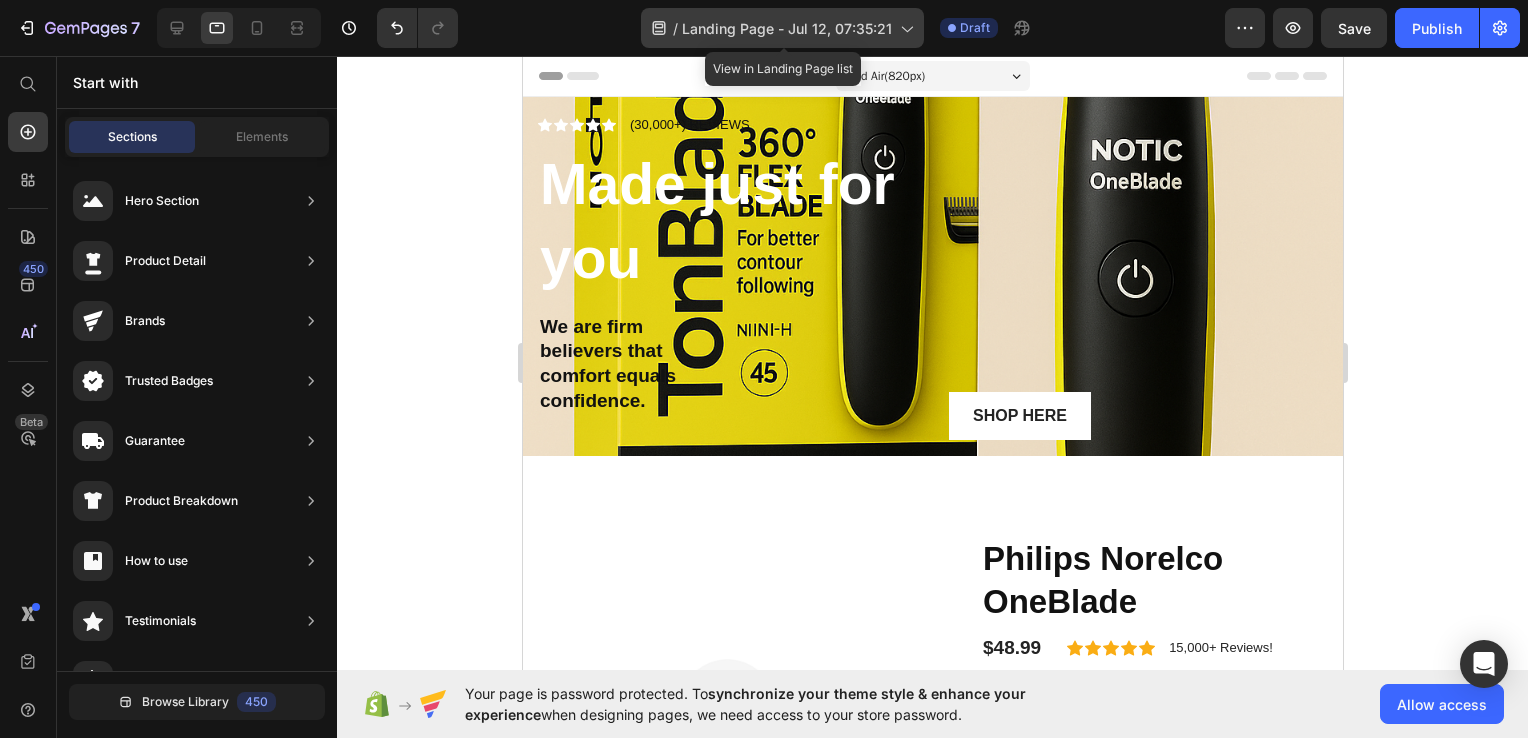 click 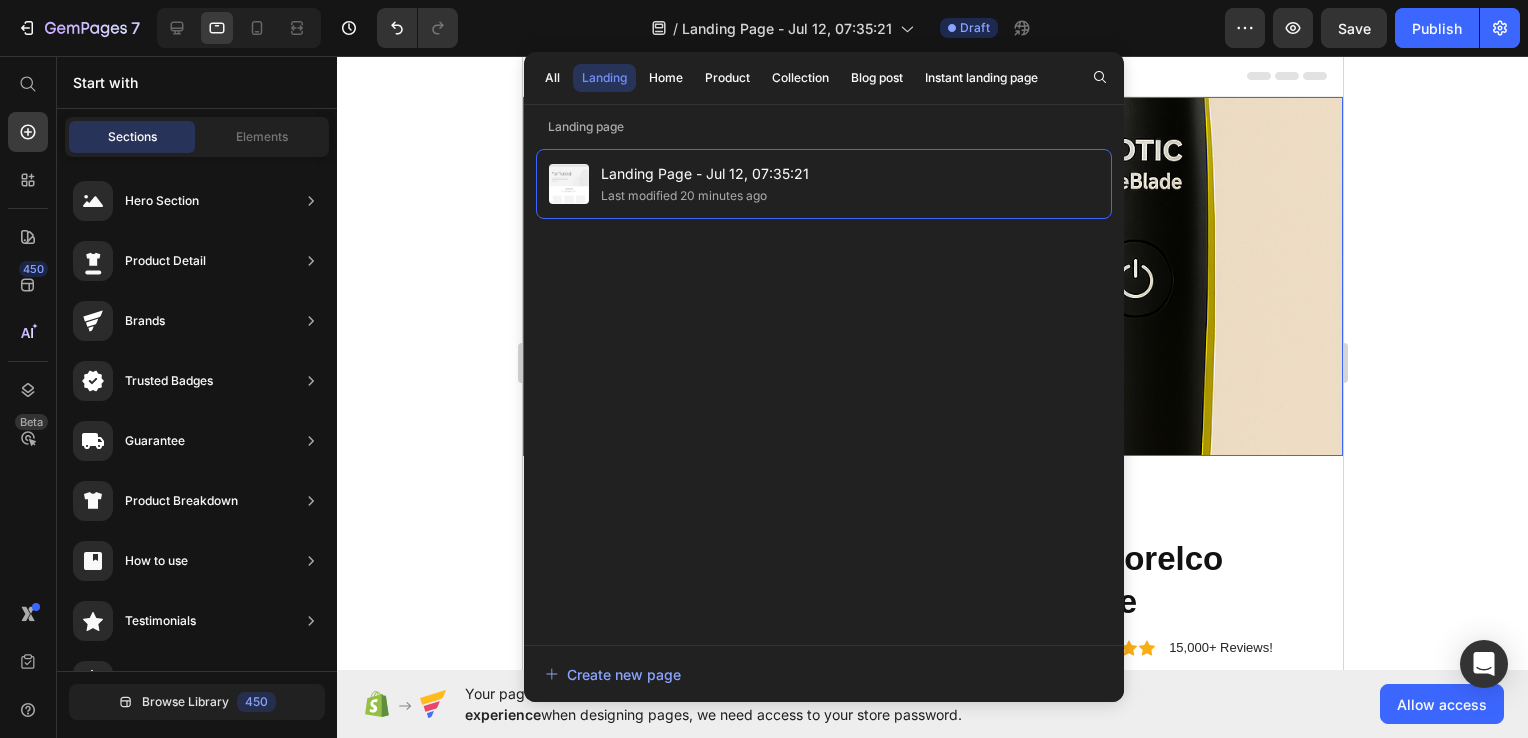 click on "Shop Here Button" at bounding box center [1137, 276] 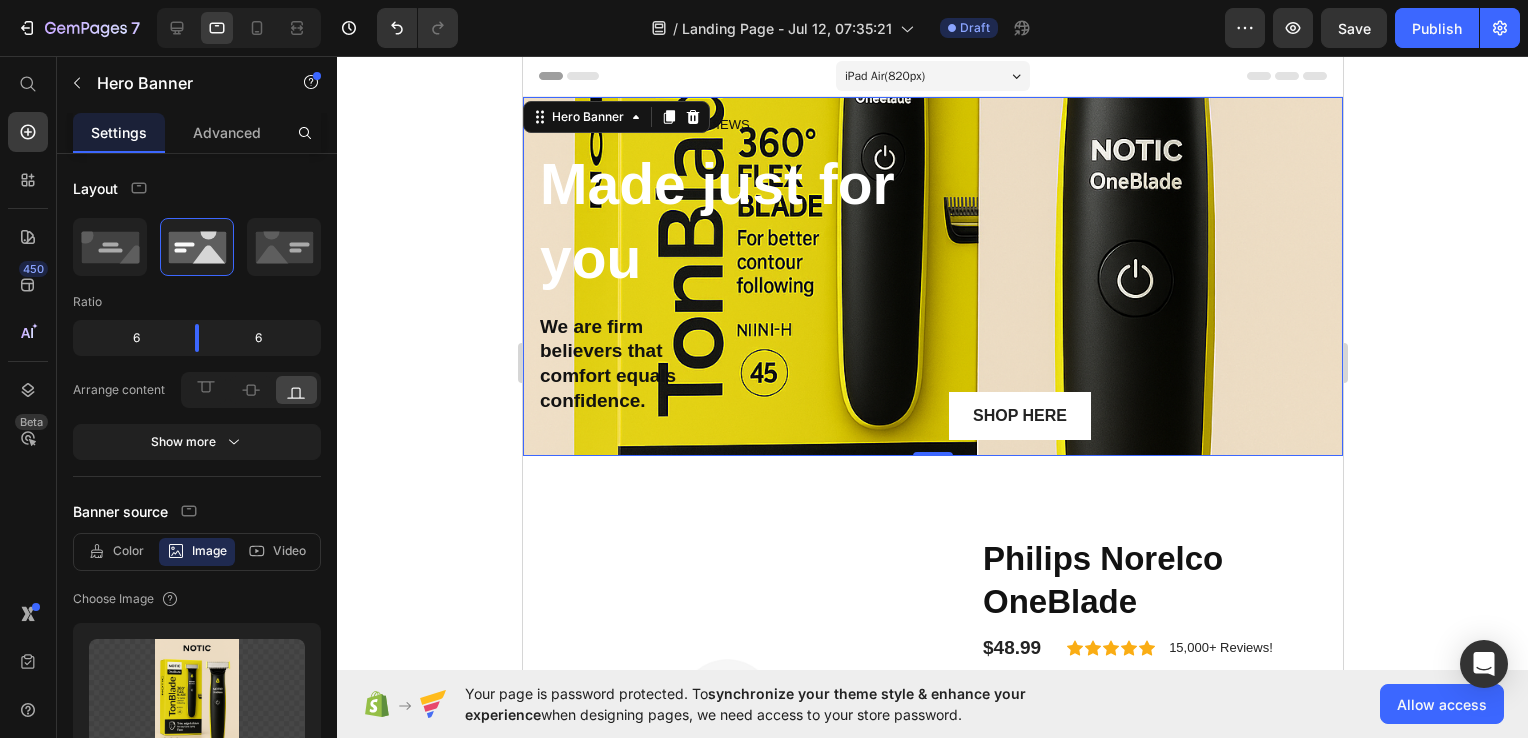 click on "iPad Air  ( 820 px)" at bounding box center (884, 76) 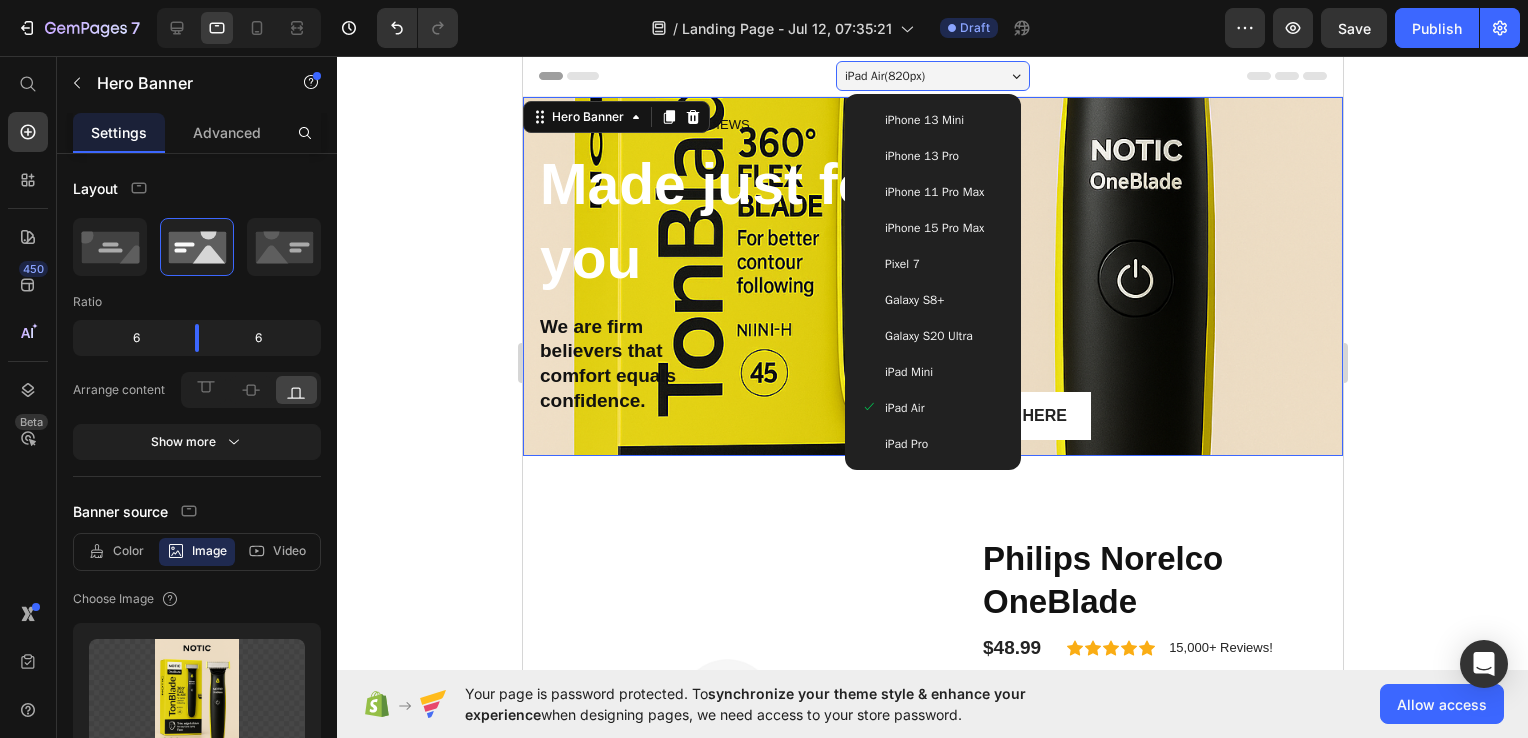 click on "iPhone 13 Pro" at bounding box center [921, 156] 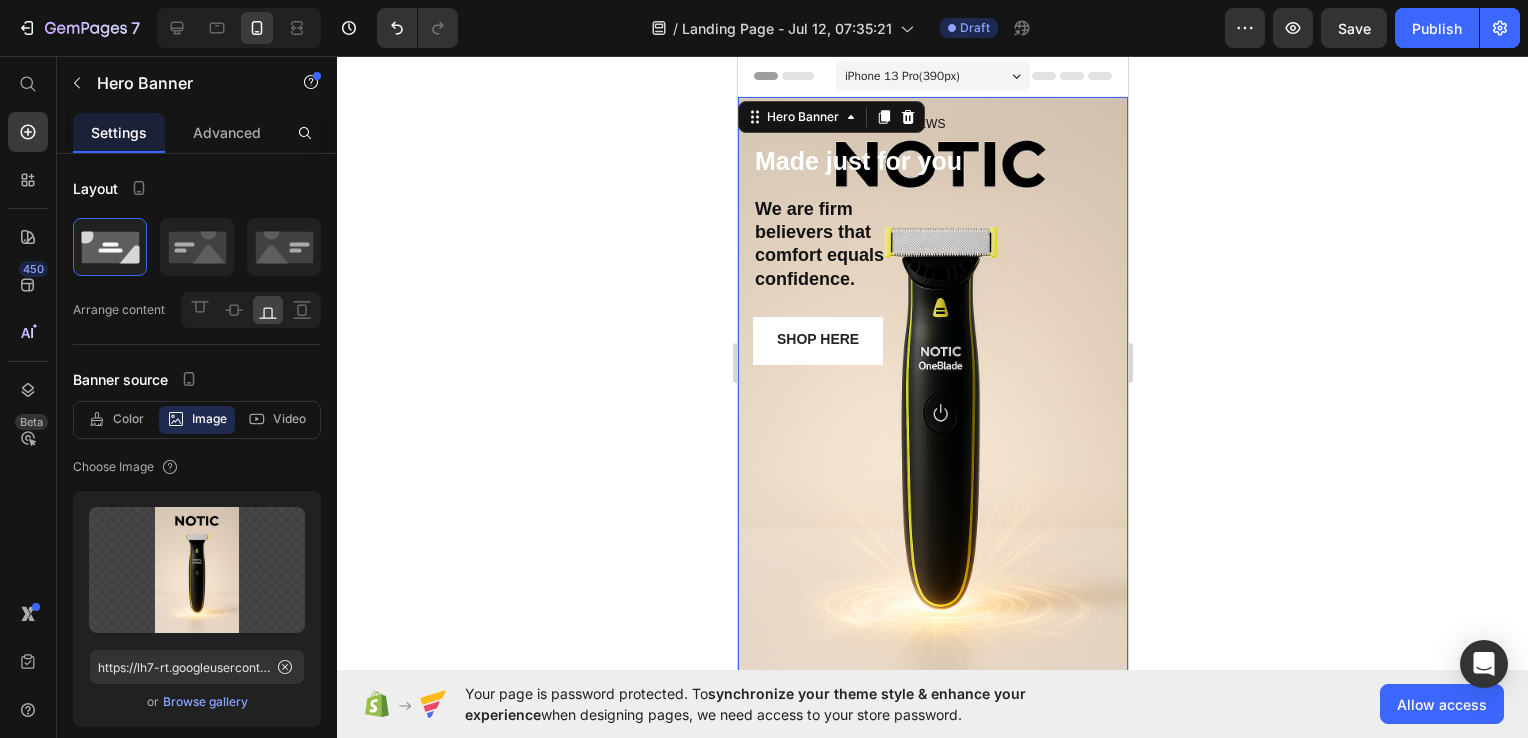 click on "iPhone 13 Pro  ( 390 px)" at bounding box center [932, 76] 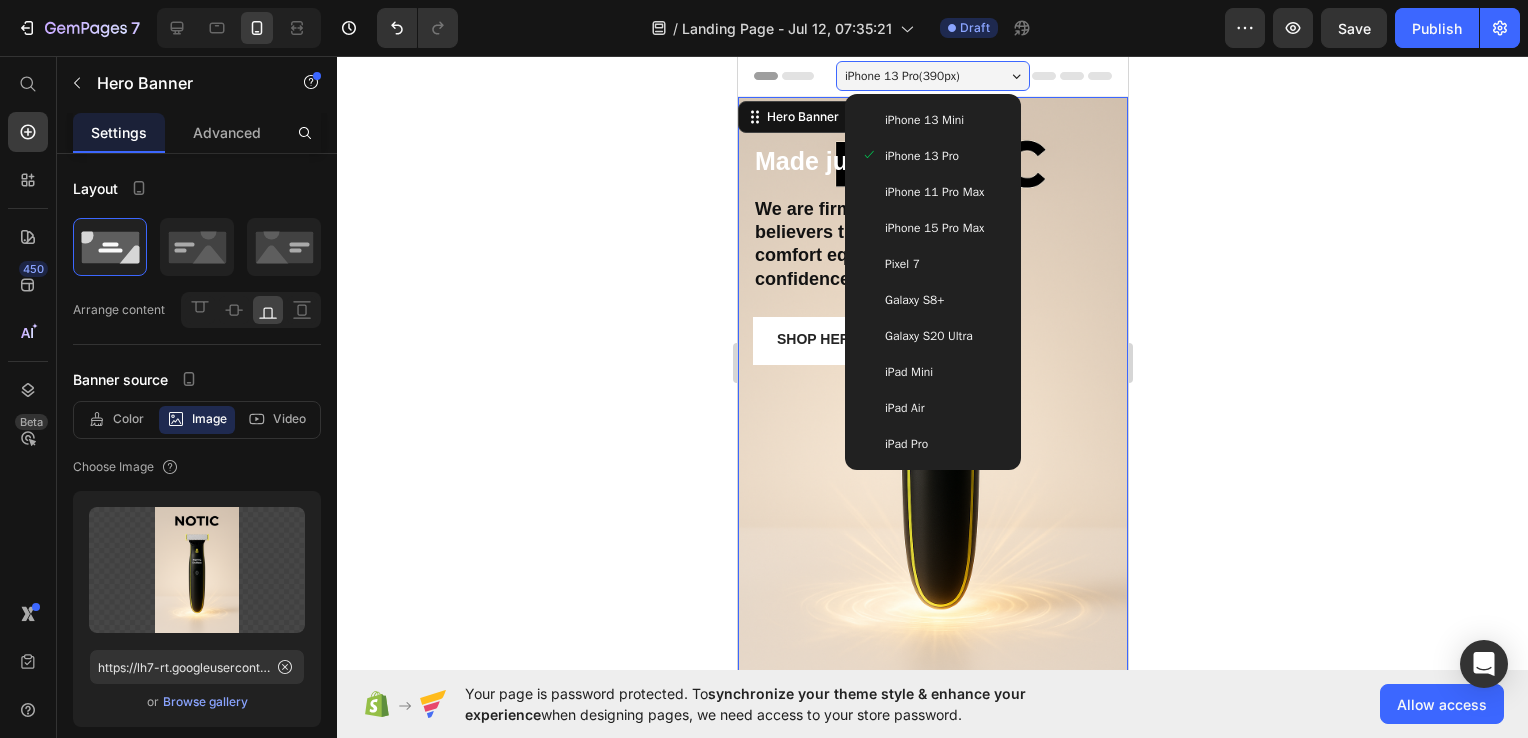 click on "iPhone 13 Mini" at bounding box center [923, 120] 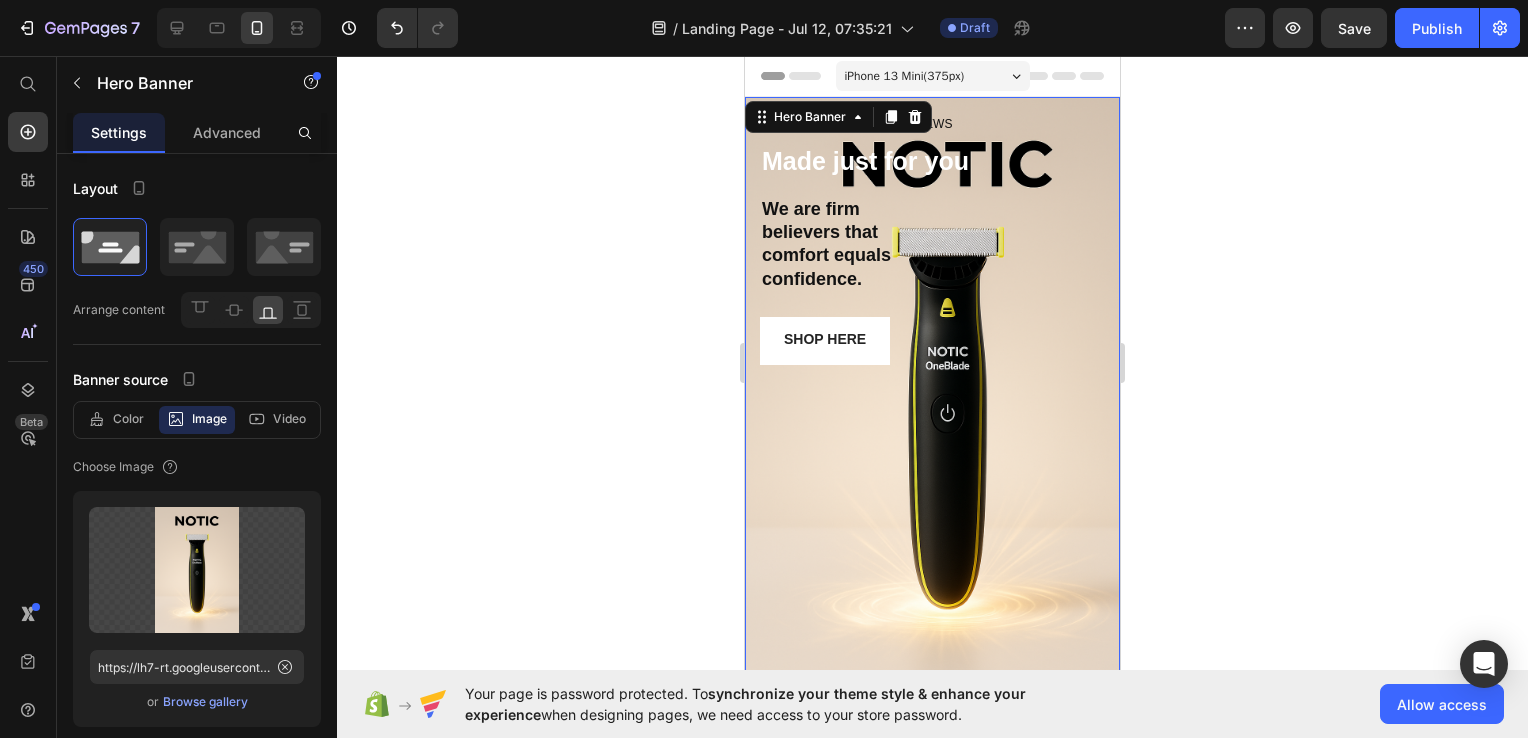 click on "iPhone 13 Mini  ( 375 px)" at bounding box center [933, 76] 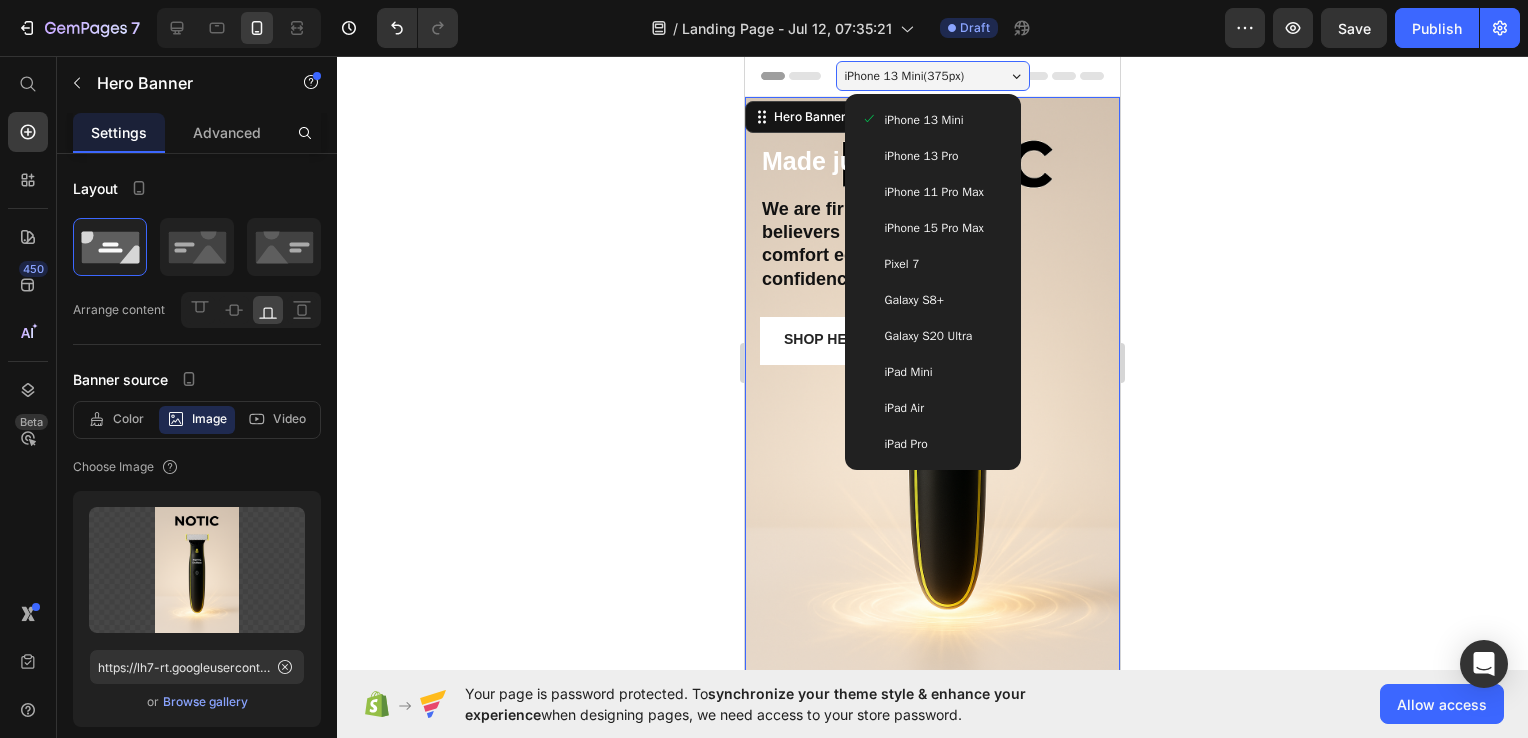 click on "iPhone 15 Pro Max" at bounding box center [934, 228] 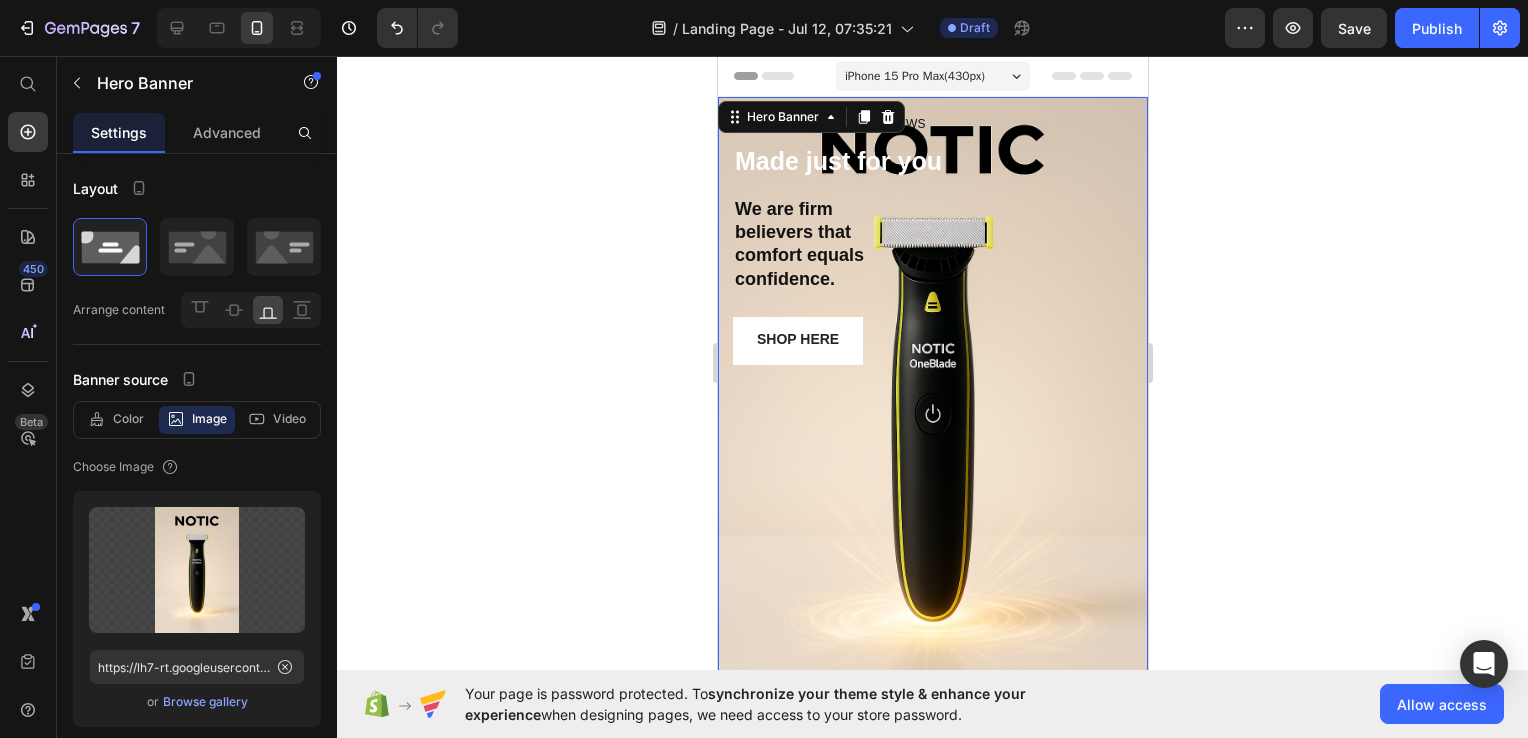 click on "iPhone 15 Pro Max  ( 430 px)" at bounding box center (932, 76) 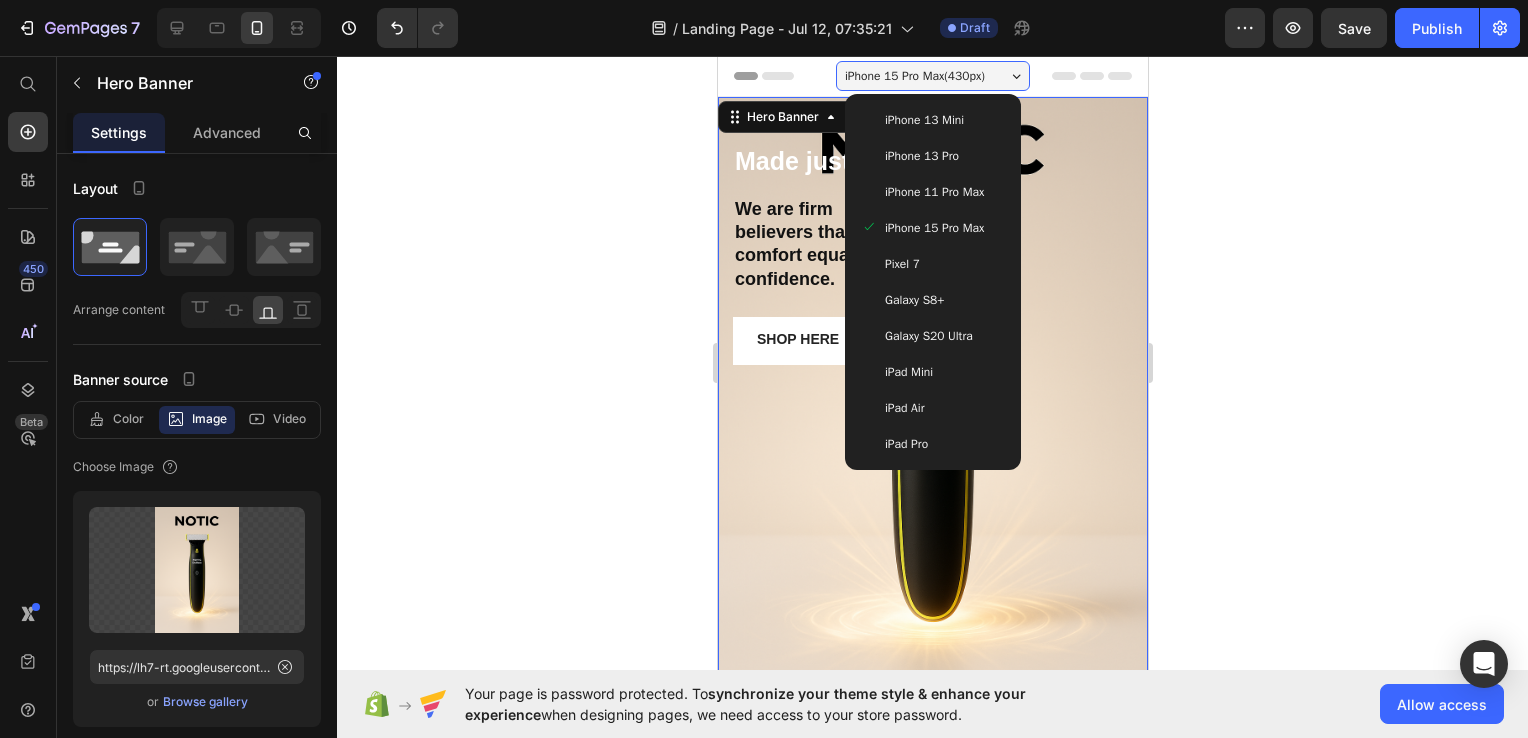 click on "Galaxy S8+" at bounding box center [913, 300] 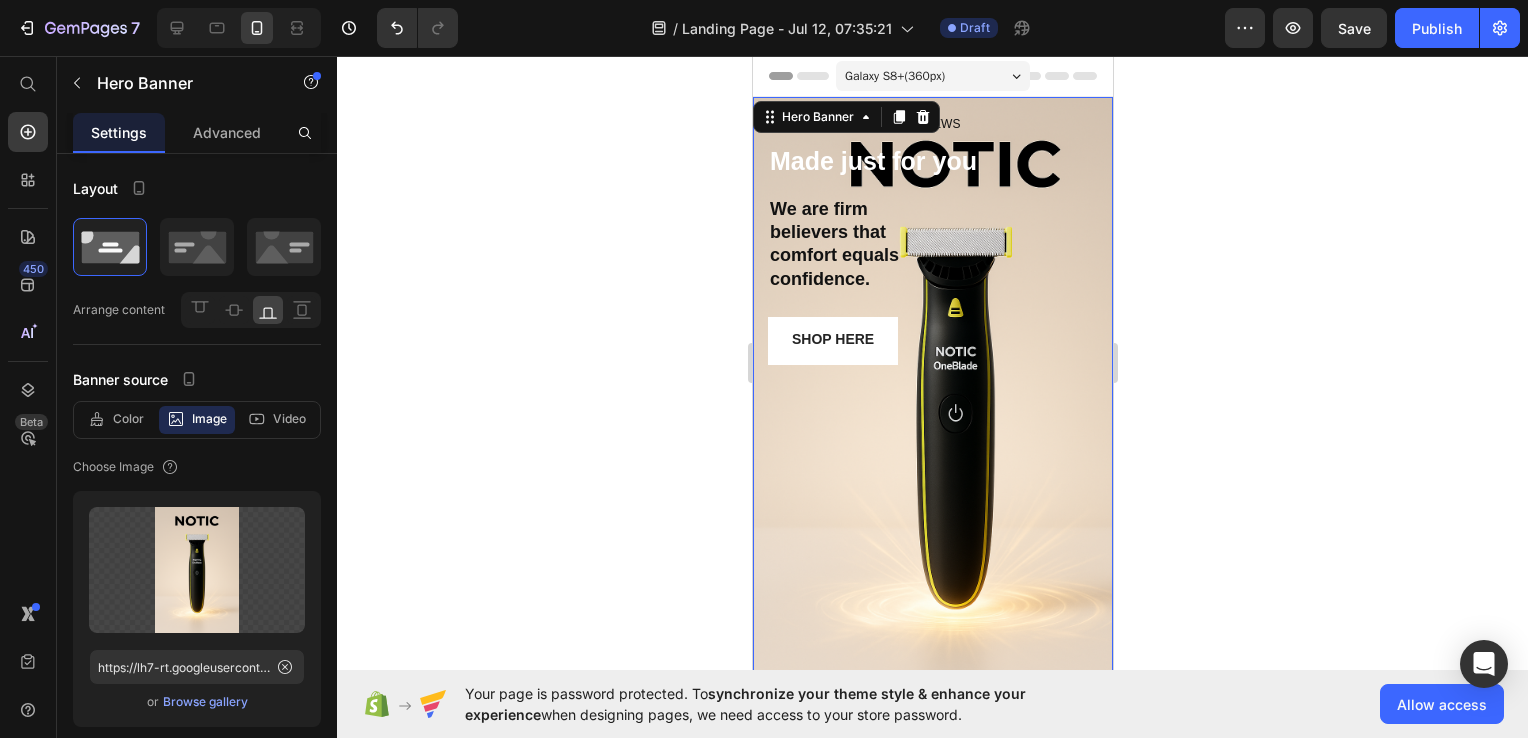 click on "Galaxy S8+  ( 360 px)" at bounding box center [932, 76] 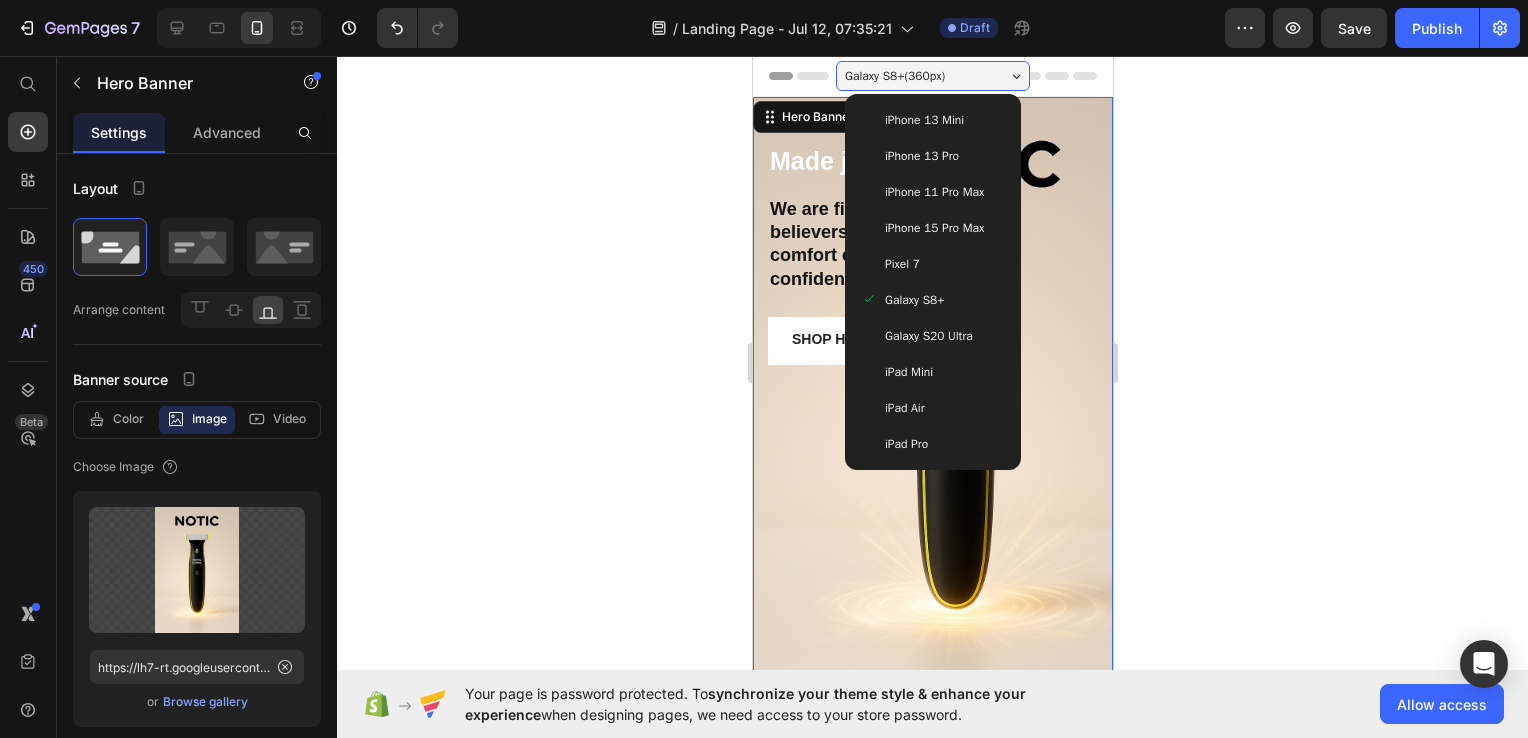 click on "Galaxy S20 Ultra" at bounding box center [932, 336] 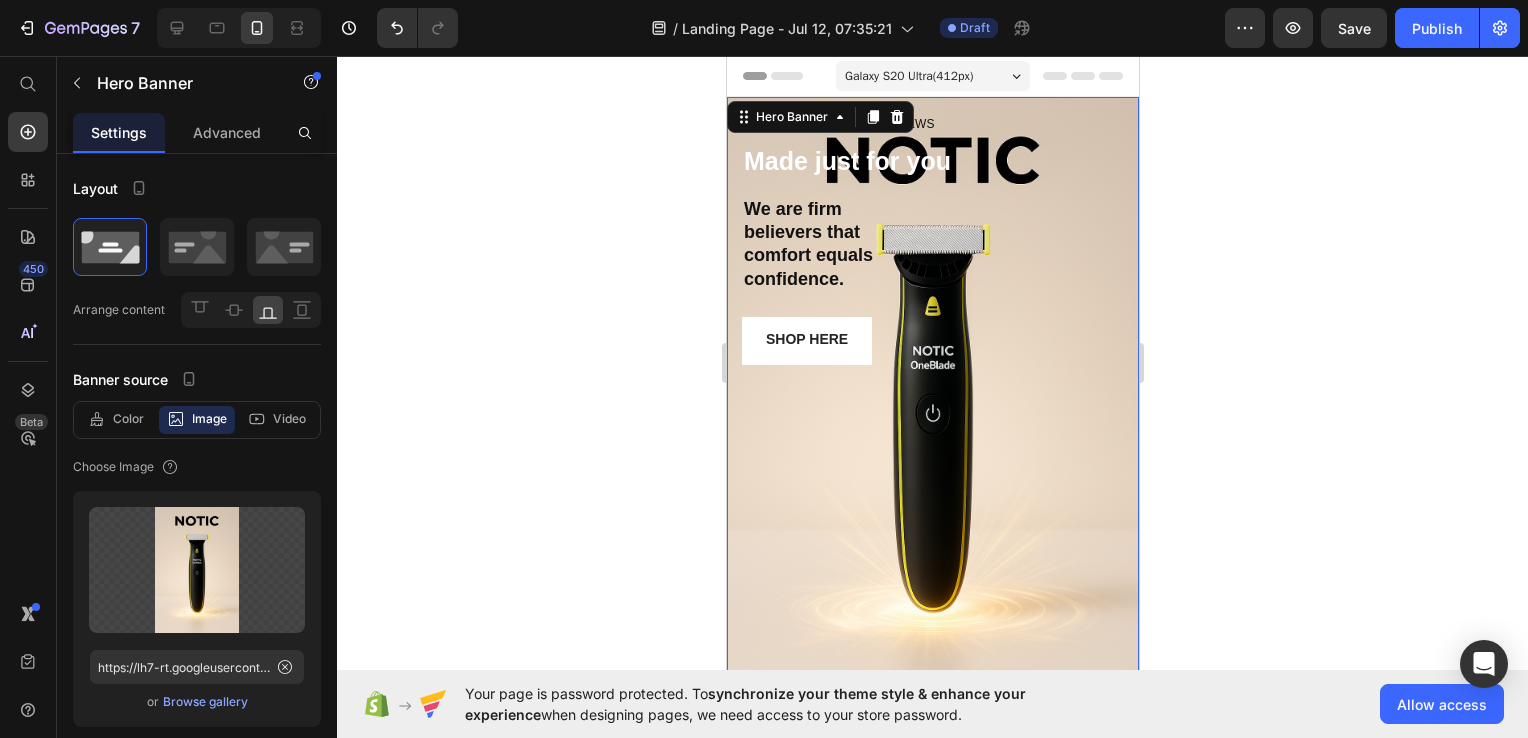click on "Galaxy S20 Ultra  ( 412 px) iPhone 13 Mini iPhone 13 Pro iPhone 11 Pro Max iPhone 15 Pro Max Pixel 7 Galaxy S8+ Galaxy S20 Ultra iPad Mini iPad Air iPad Pro" at bounding box center [932, 78] 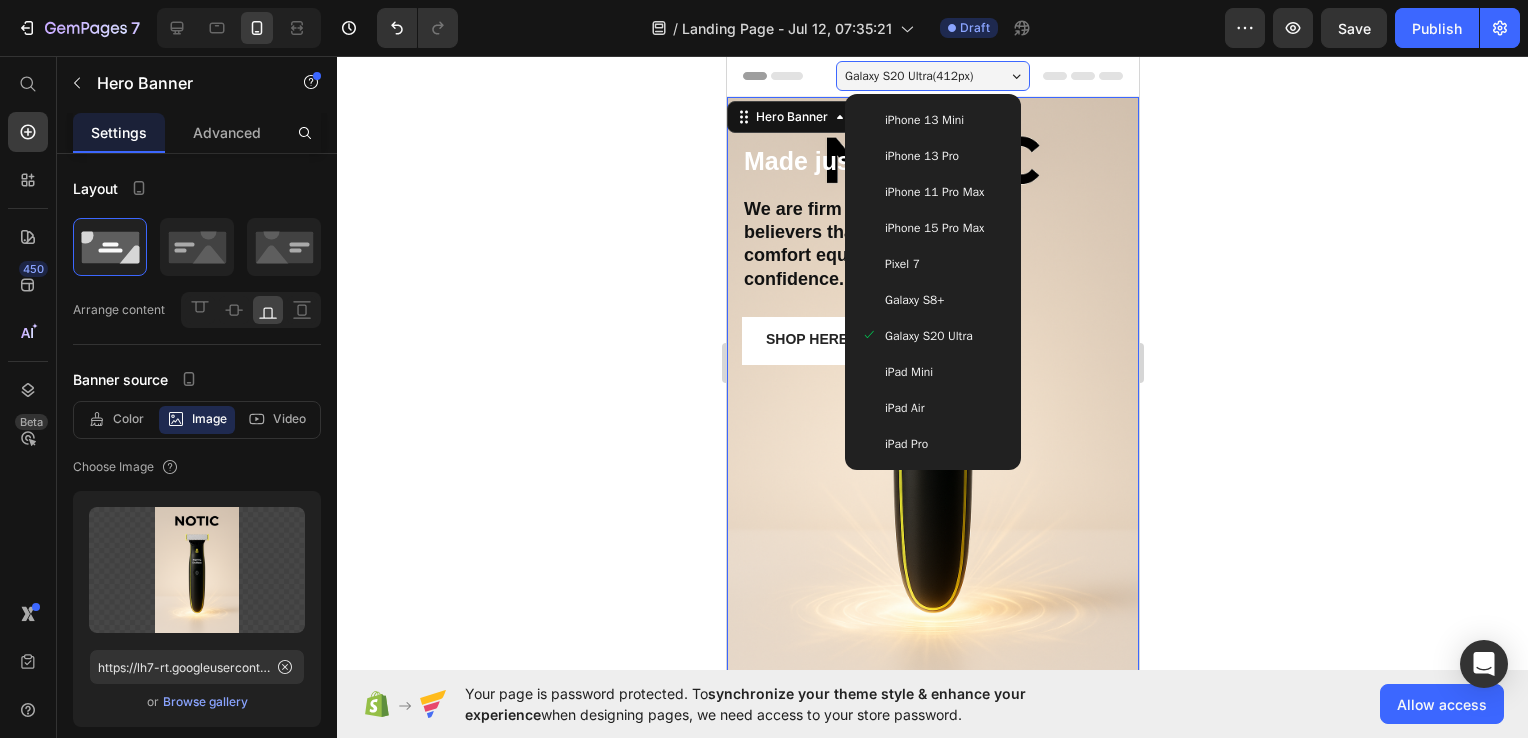 click on "iPad Mini" at bounding box center (932, 372) 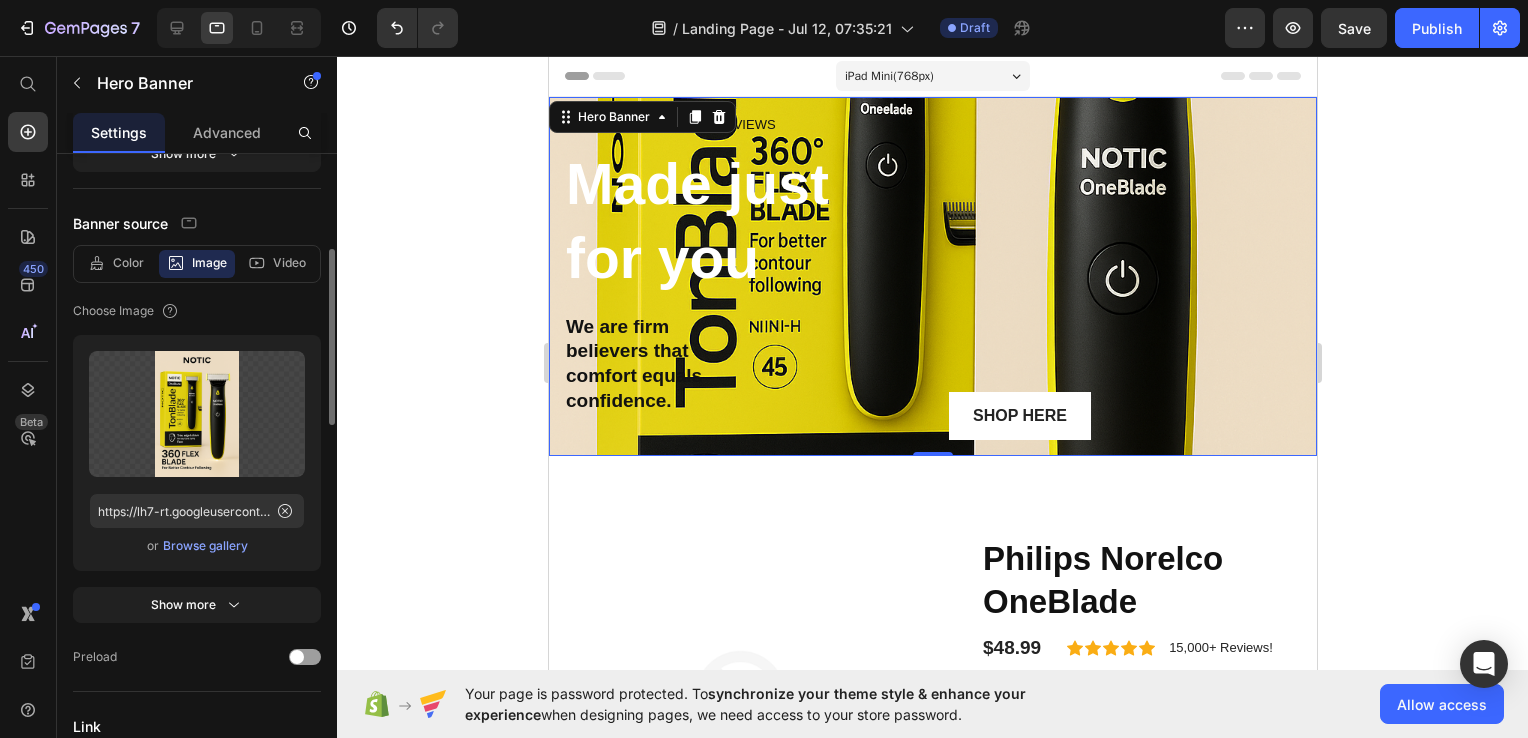 scroll, scrollTop: 306, scrollLeft: 0, axis: vertical 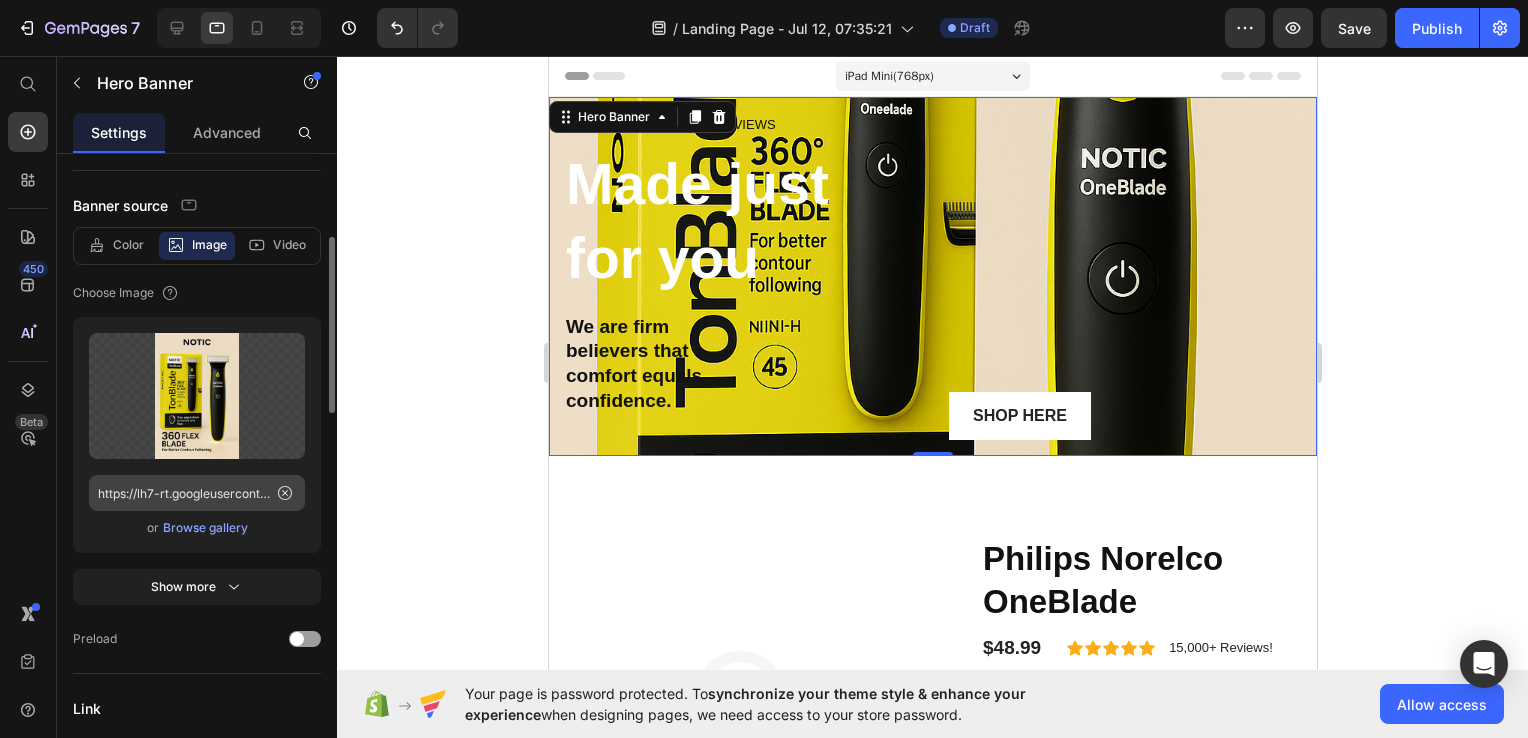 click 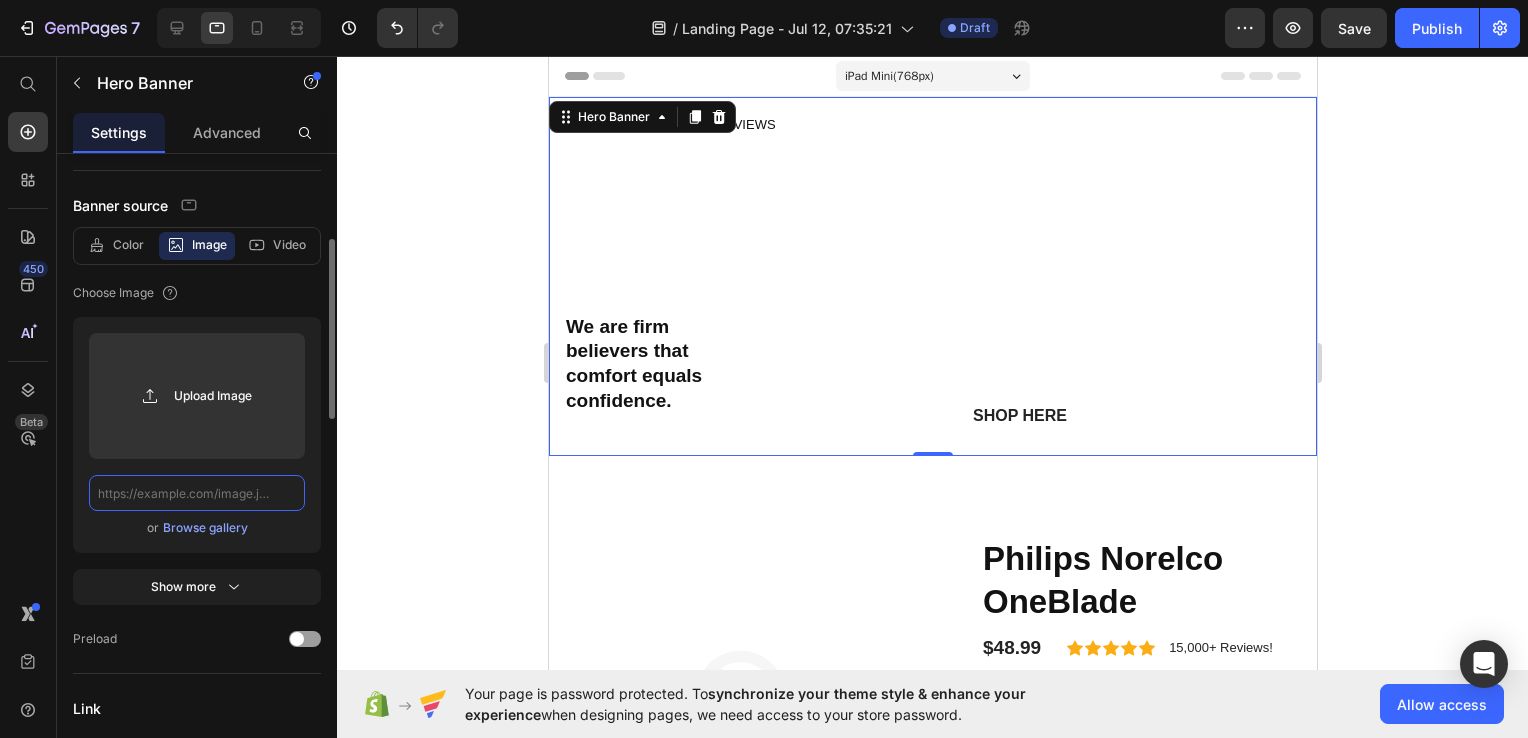 scroll, scrollTop: 0, scrollLeft: 0, axis: both 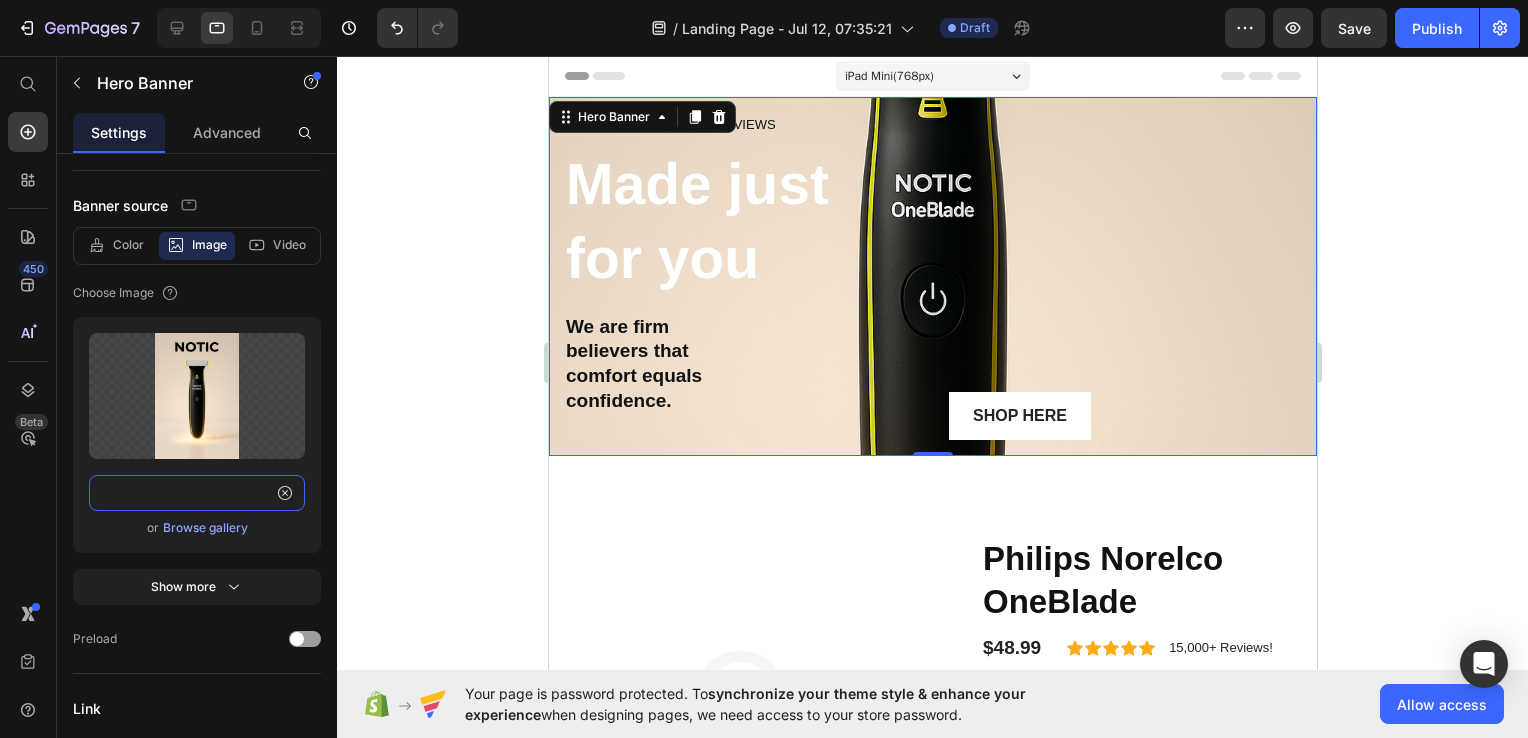 type on "https://lh7-rt.googleusercontent.com/docsz/AD_4nXcZOM8bkoKY9HSWo-UB5iwQsxD-kZo4mpXUEOpGcwH-V1Y6cKi8KYbG_nGgv7upJSm8_xBZnVwwmCpMNYZfKagxJauybbtZRkzlM4VkAiPuSQXWngfPLEVOEYvED-oYnAgsk_w2tA?key=S3Hc3ior8LbJ0Gm0sPa0jQ" 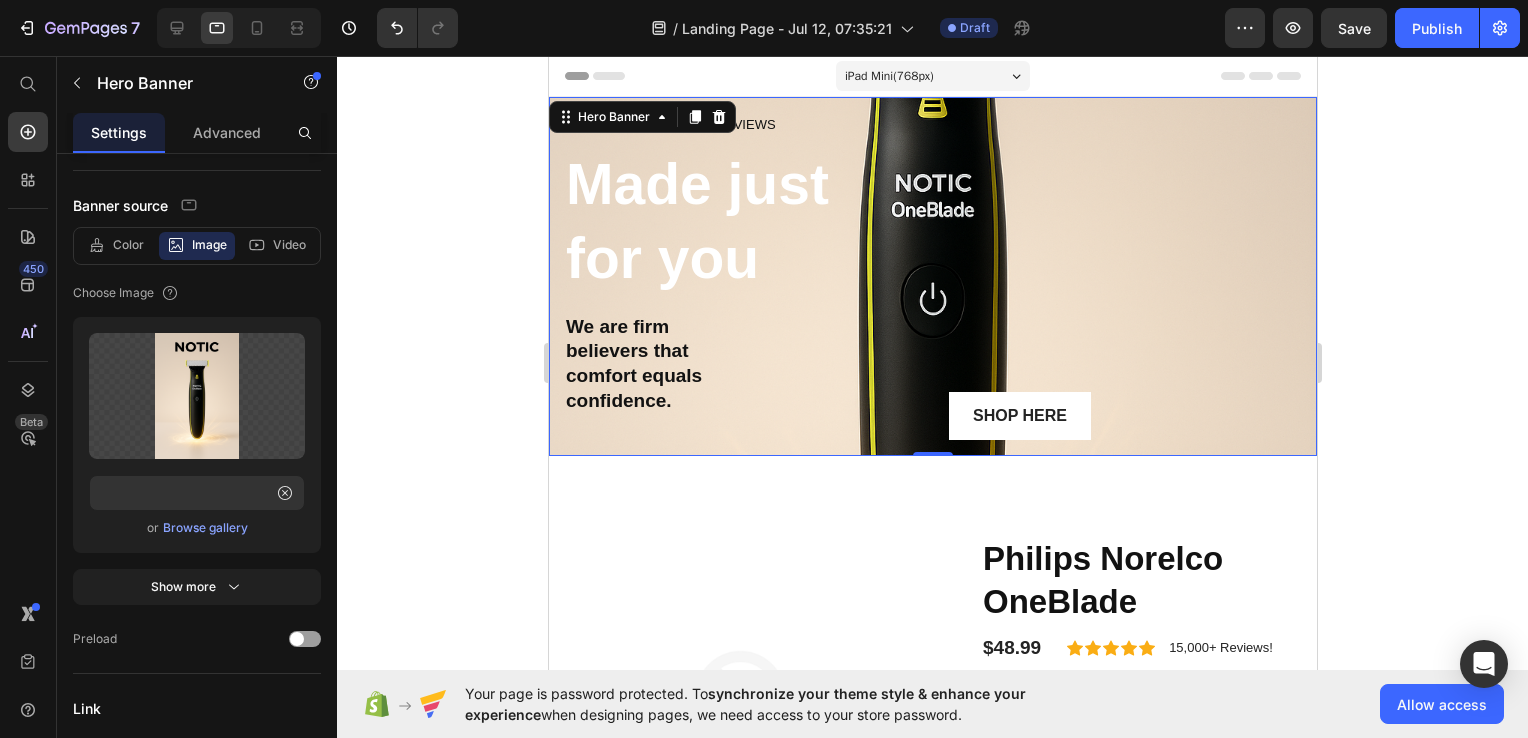 click 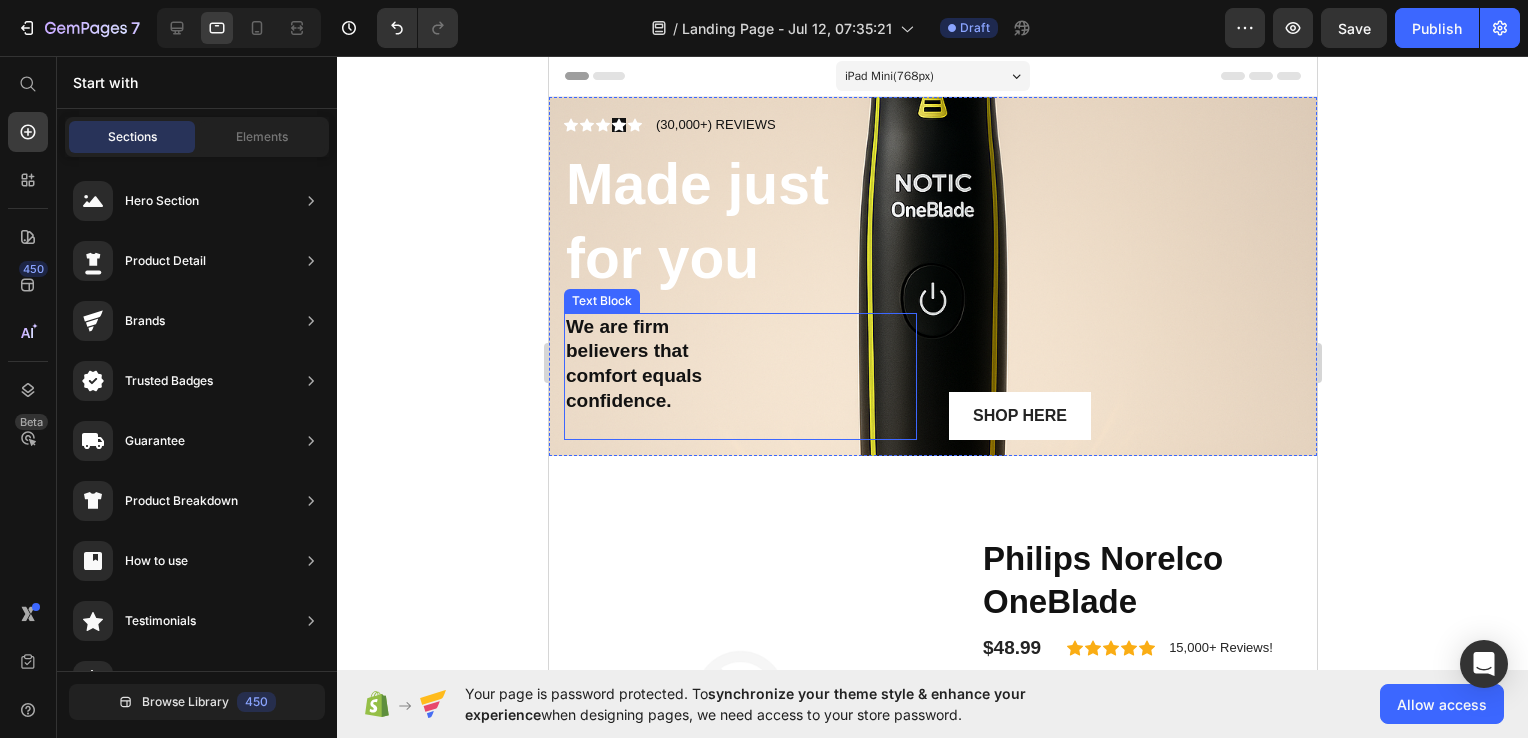 click at bounding box center [739, 426] 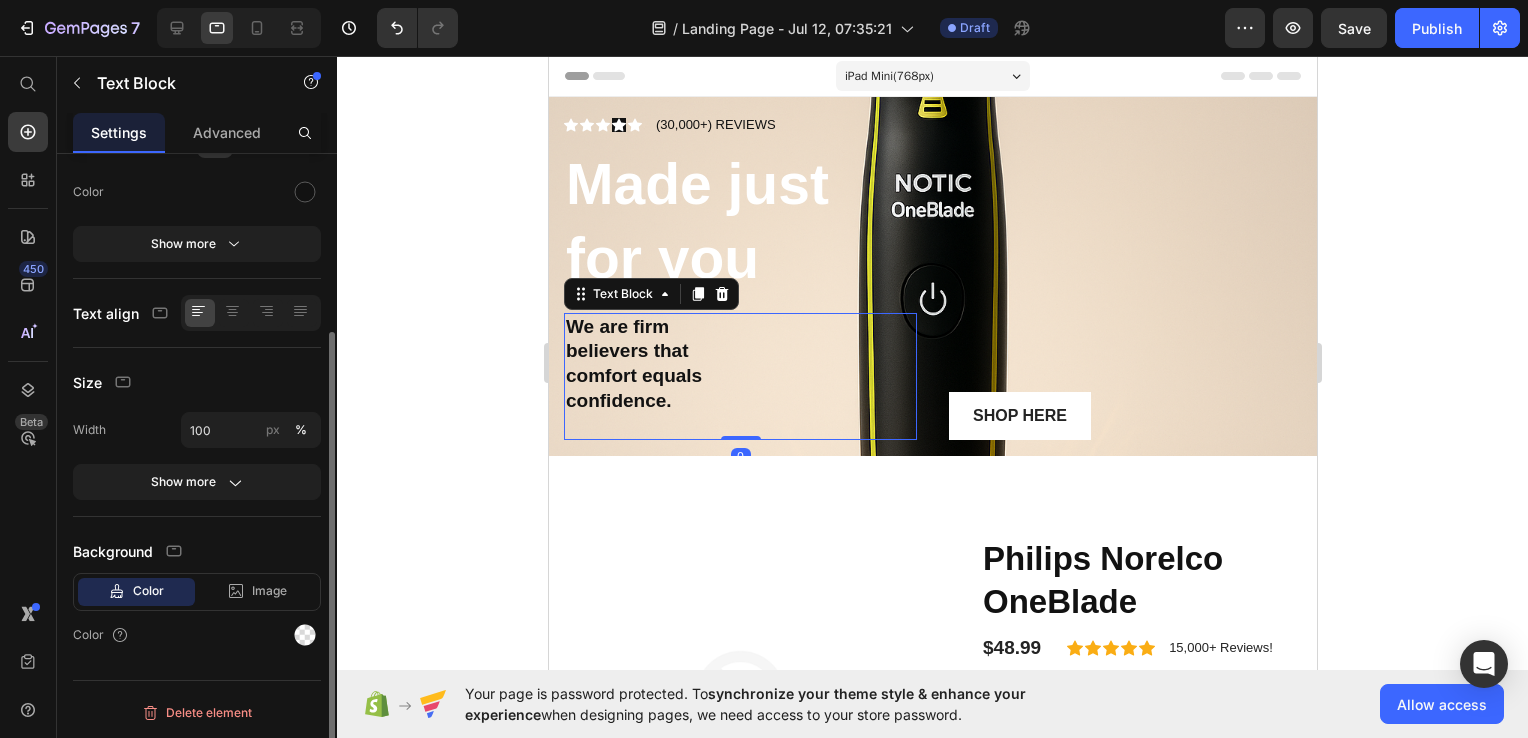 scroll, scrollTop: 0, scrollLeft: 0, axis: both 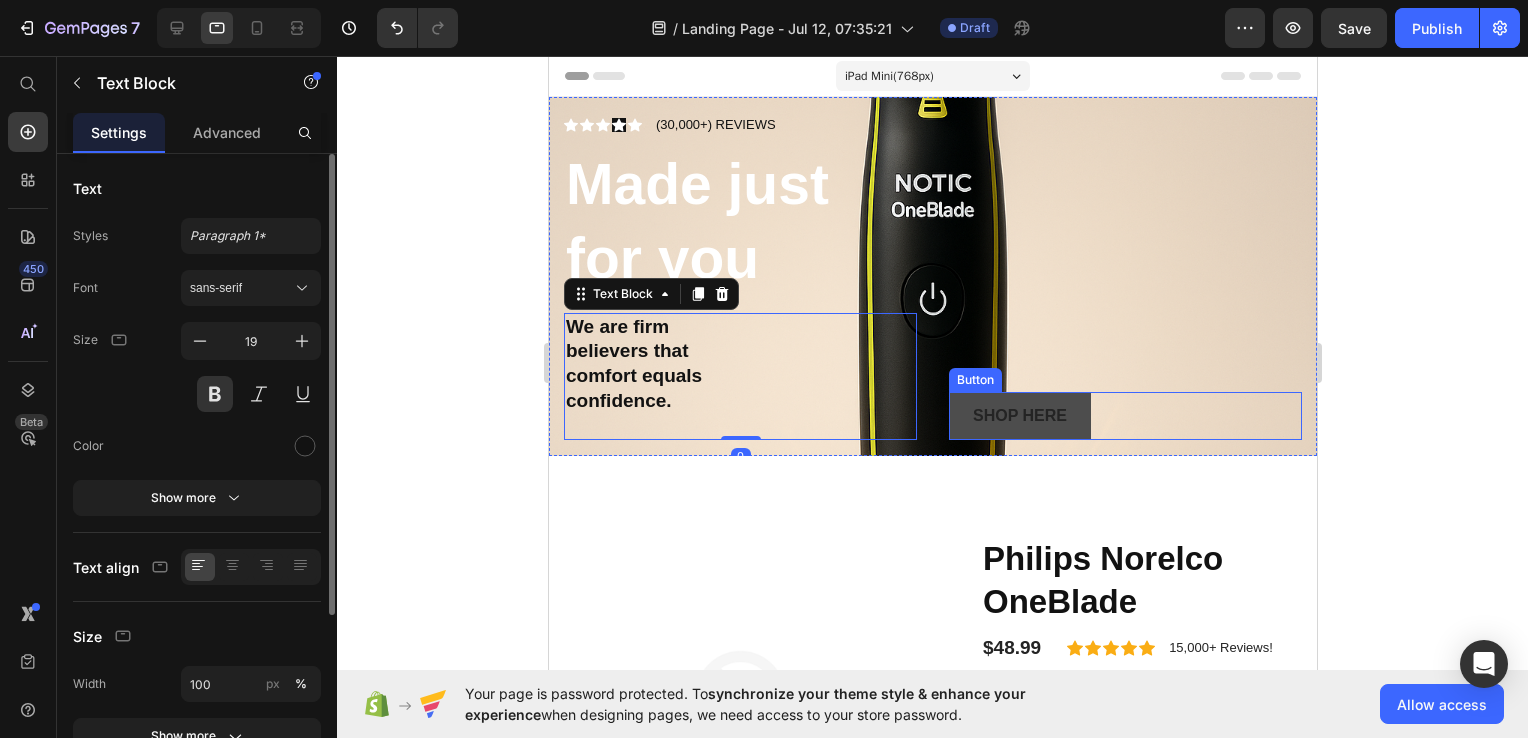 click on "Shop Here" at bounding box center [1019, 416] 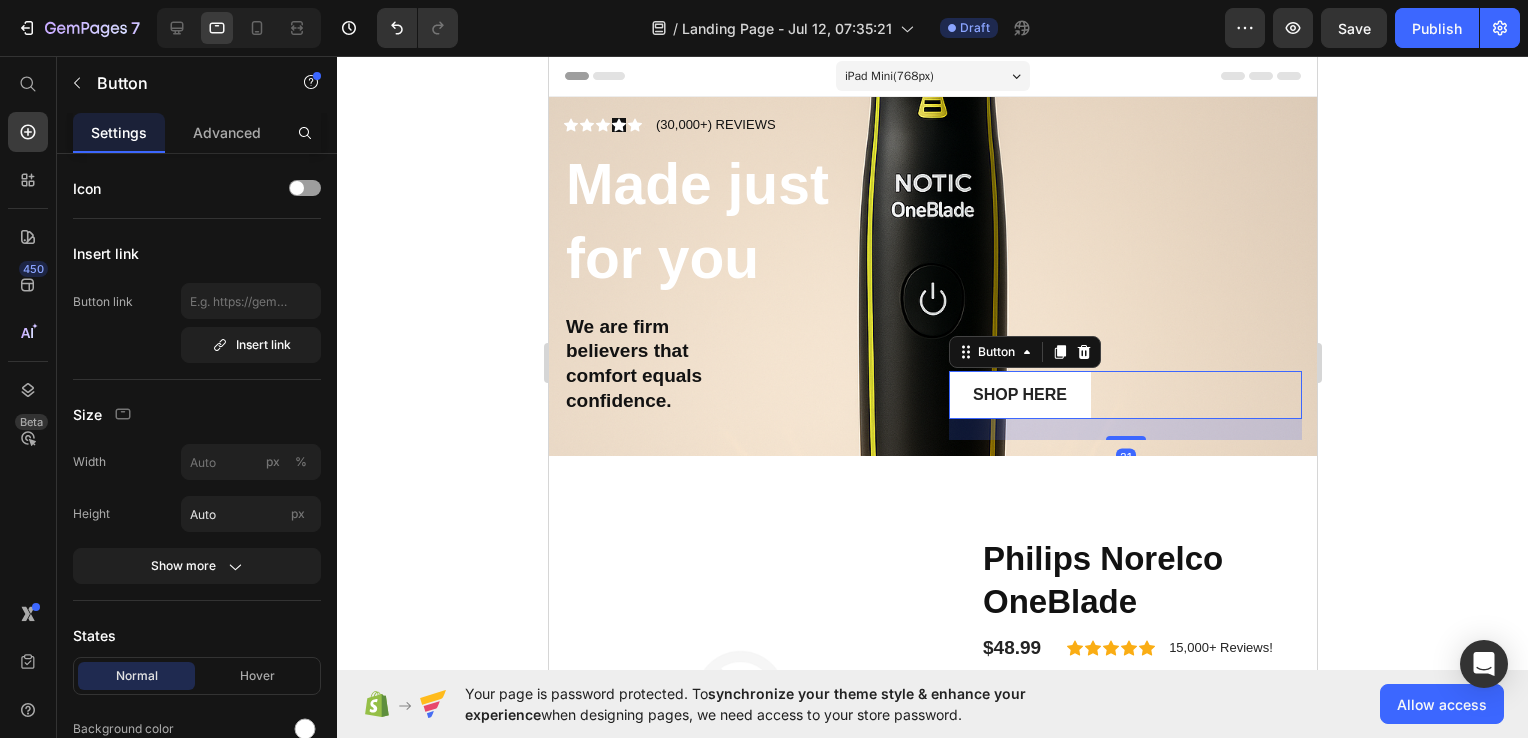 drag, startPoint x: 1109, startPoint y: 437, endPoint x: 1106, endPoint y: 458, distance: 21.213203 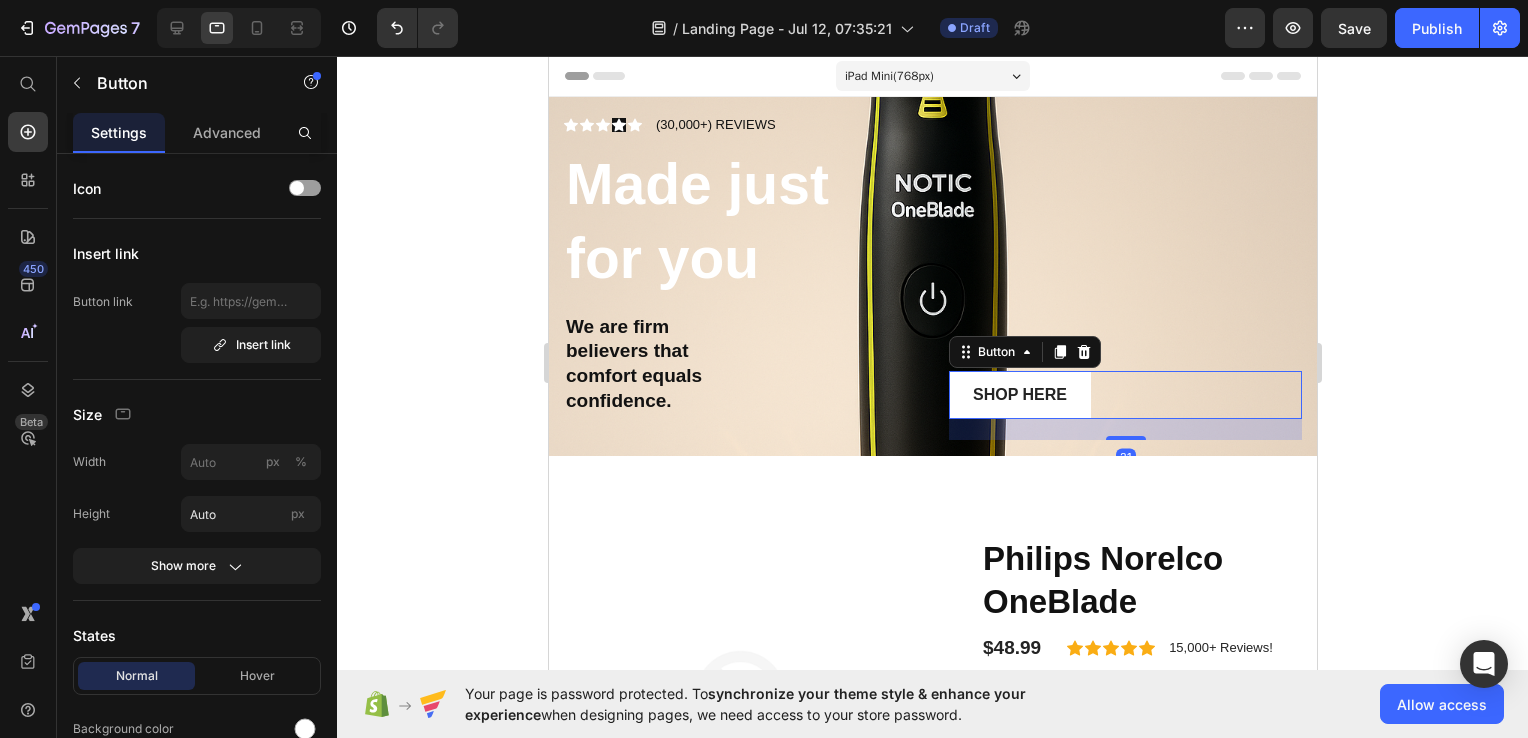 click 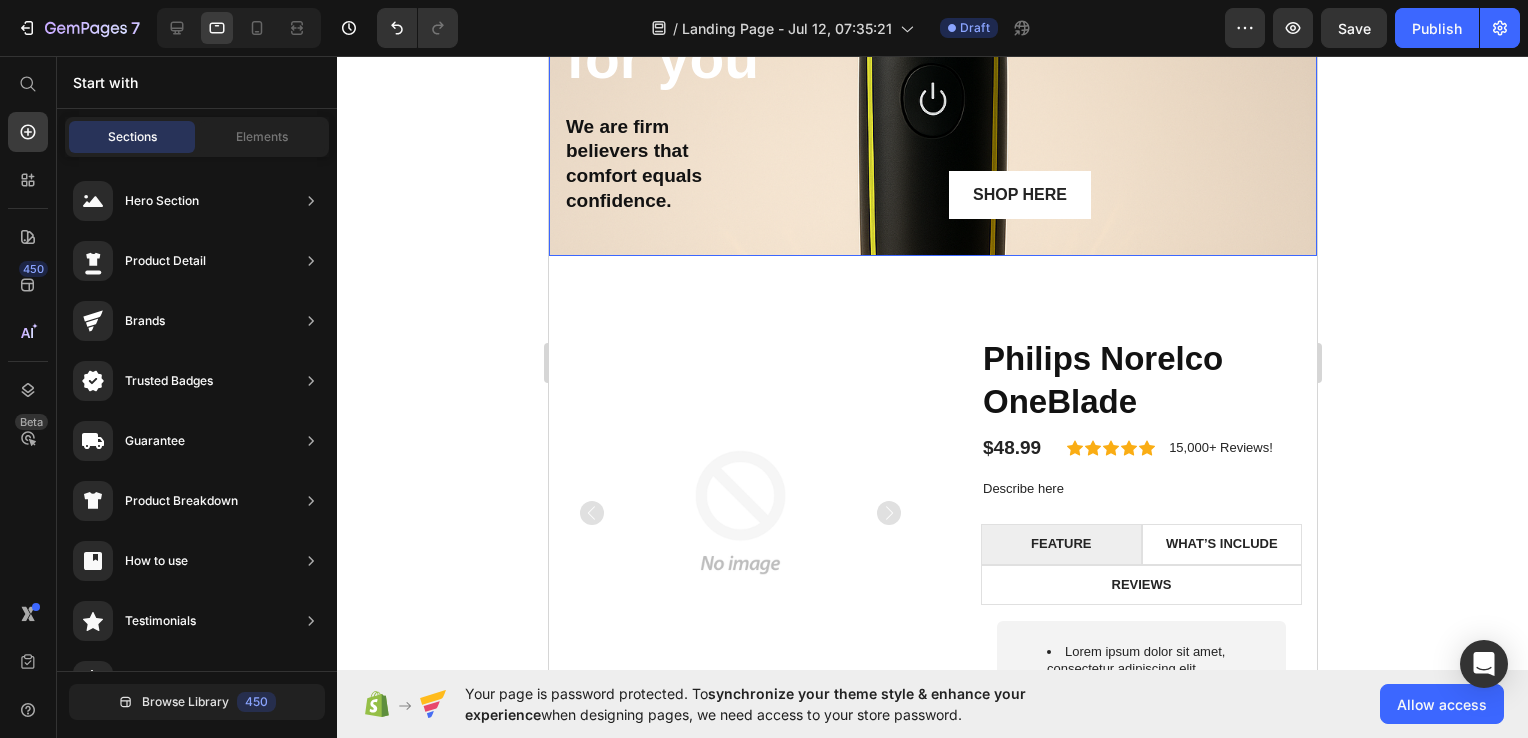 scroll, scrollTop: 0, scrollLeft: 0, axis: both 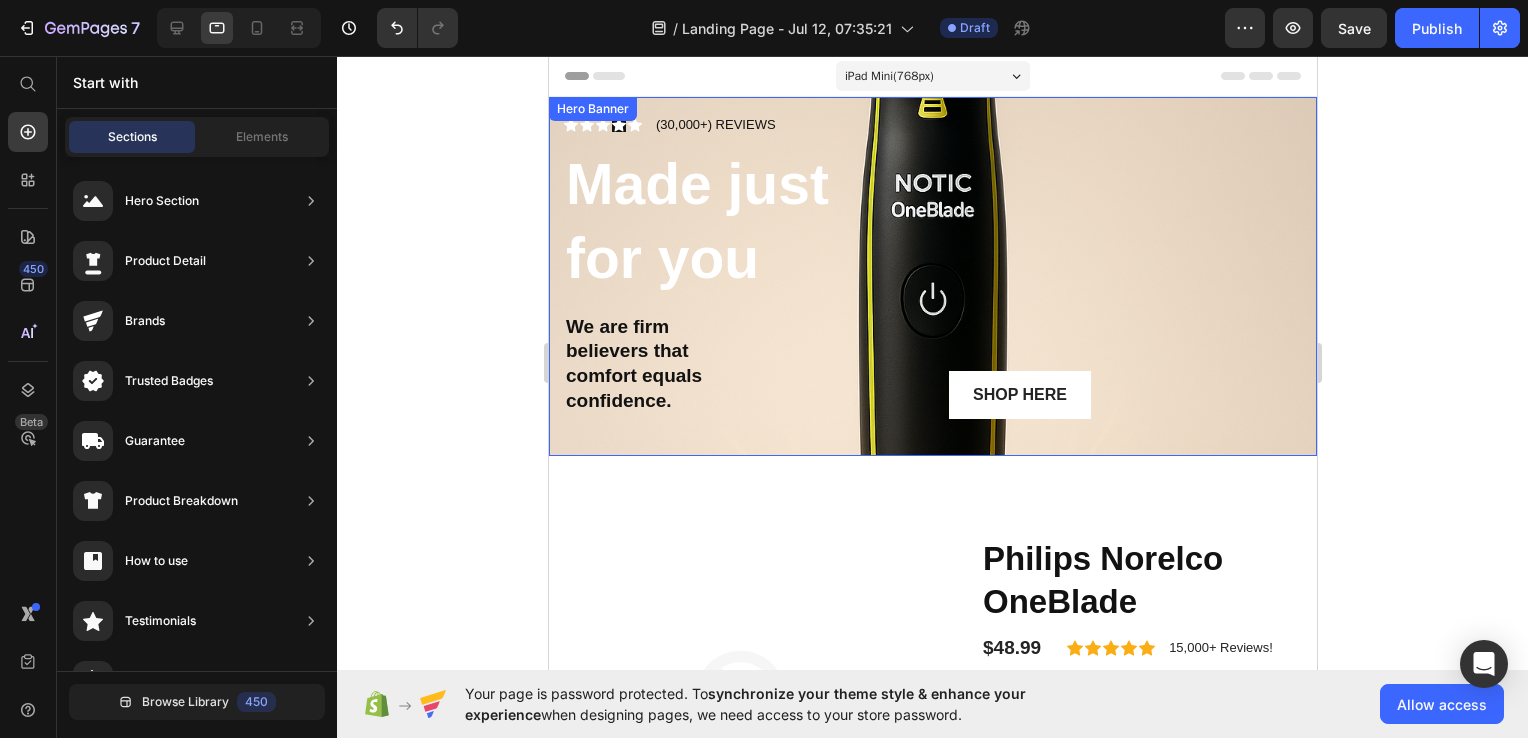 click on "Icon Icon Icon Icon Icon Icon List (30,000+) REVIEWS Text Block Row Made just for you Heading We are firm  believers that  comfort equals confidence.   Text Block Shop Here Button" at bounding box center (932, 276) 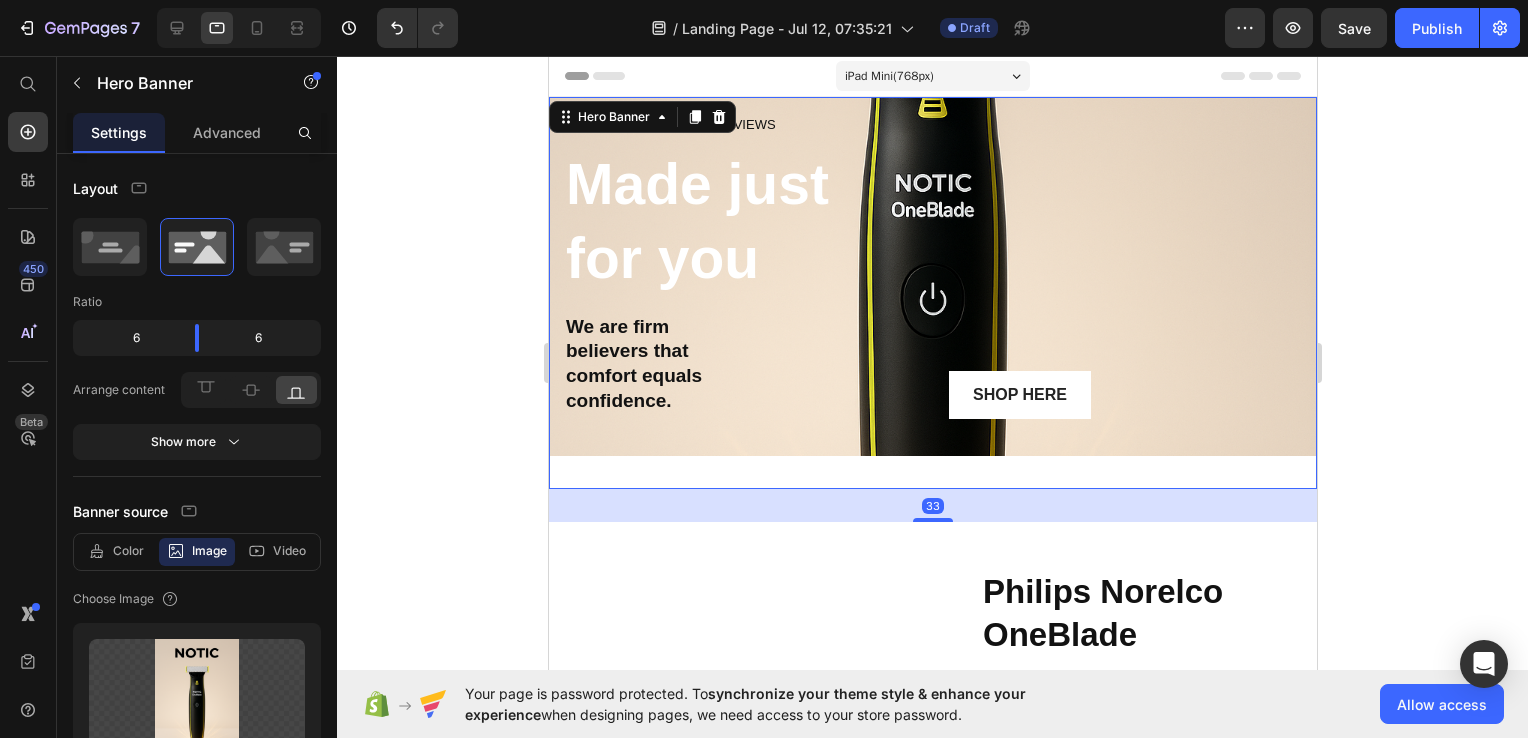 drag, startPoint x: 936, startPoint y: 453, endPoint x: 925, endPoint y: 508, distance: 56.089214 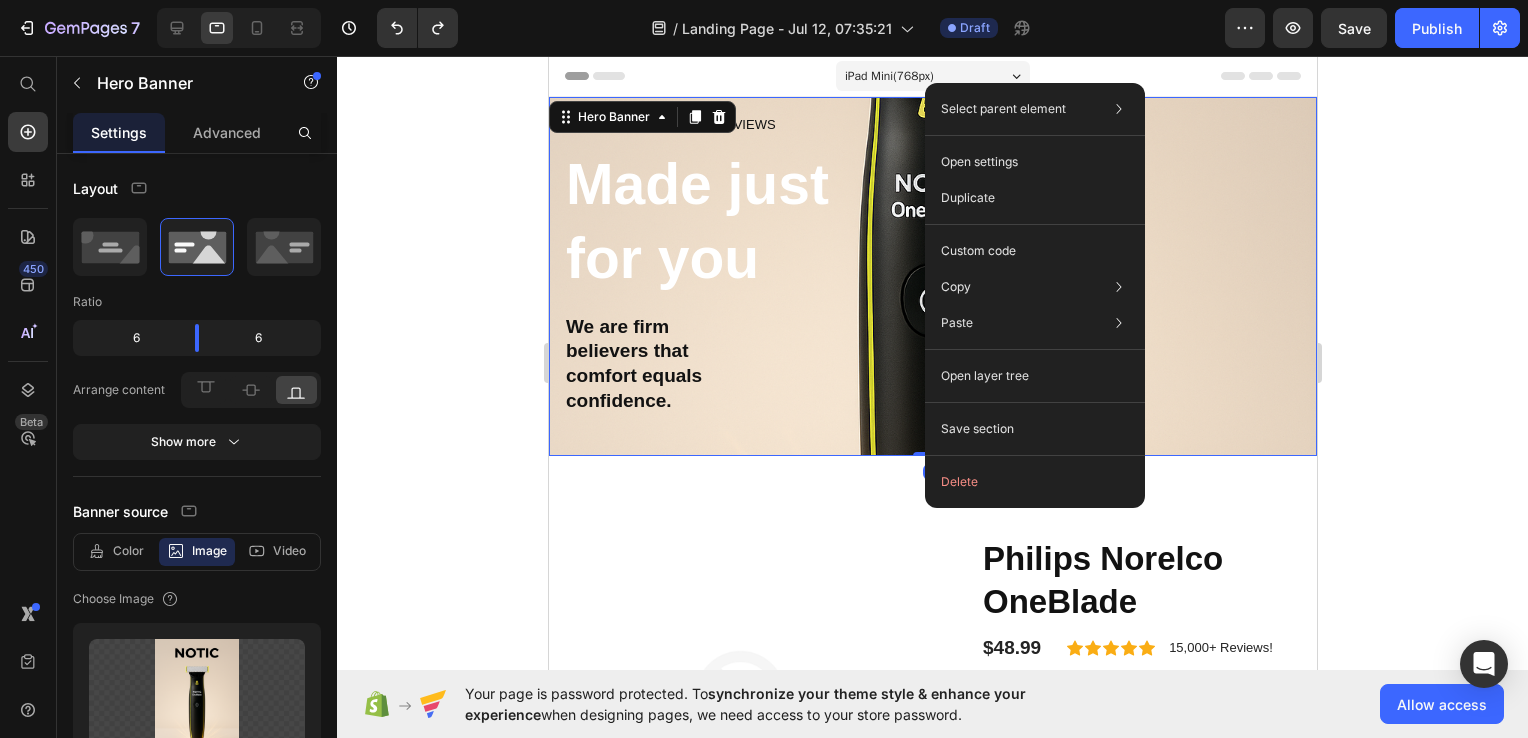 click on "We are firm" at bounding box center [739, 327] 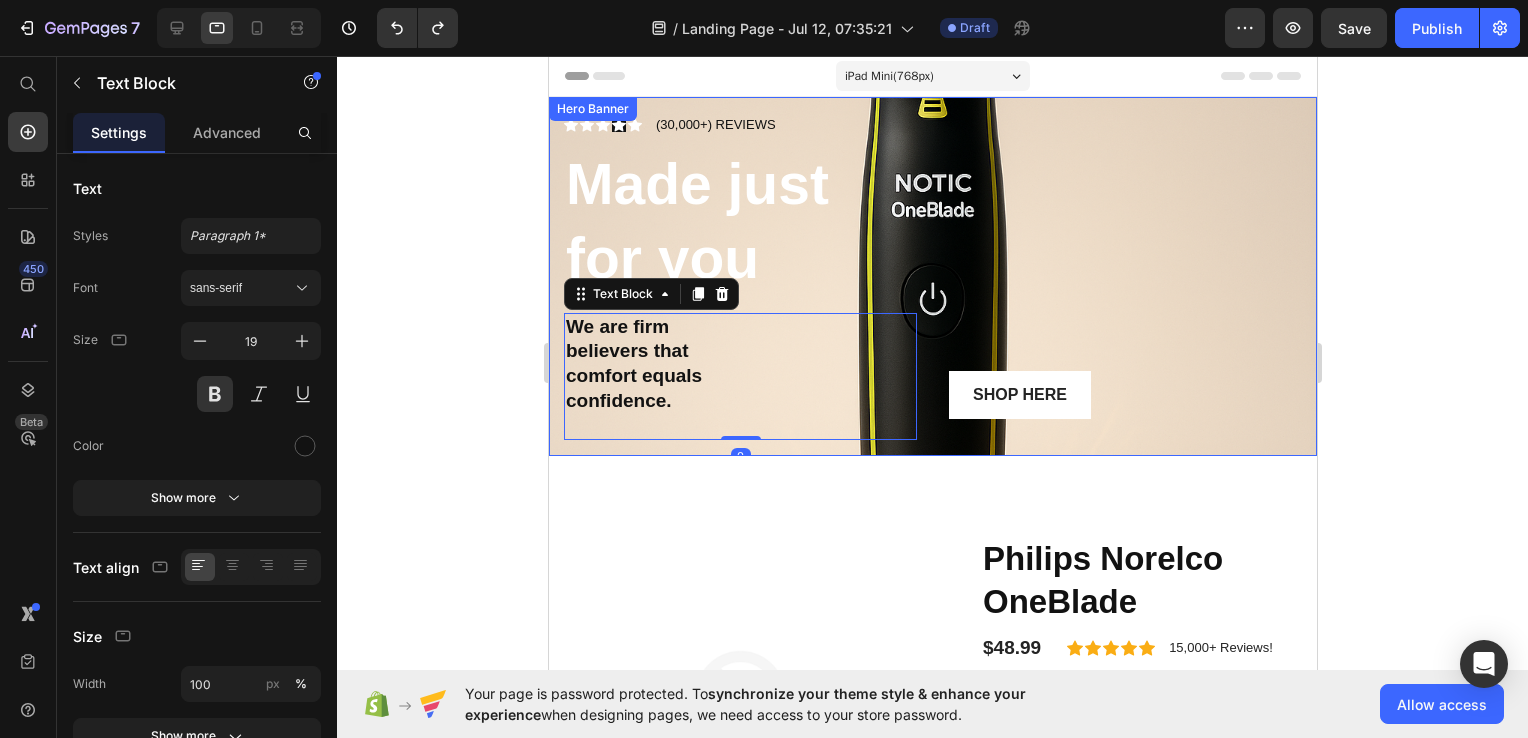 click on "Icon Icon Icon Icon Icon Icon List (30,000+) REVIEWS Text Block Row Made just for you Heading We are firm  believers that  comfort equals confidence.   Text Block   0 Shop Here Button" at bounding box center [932, 276] 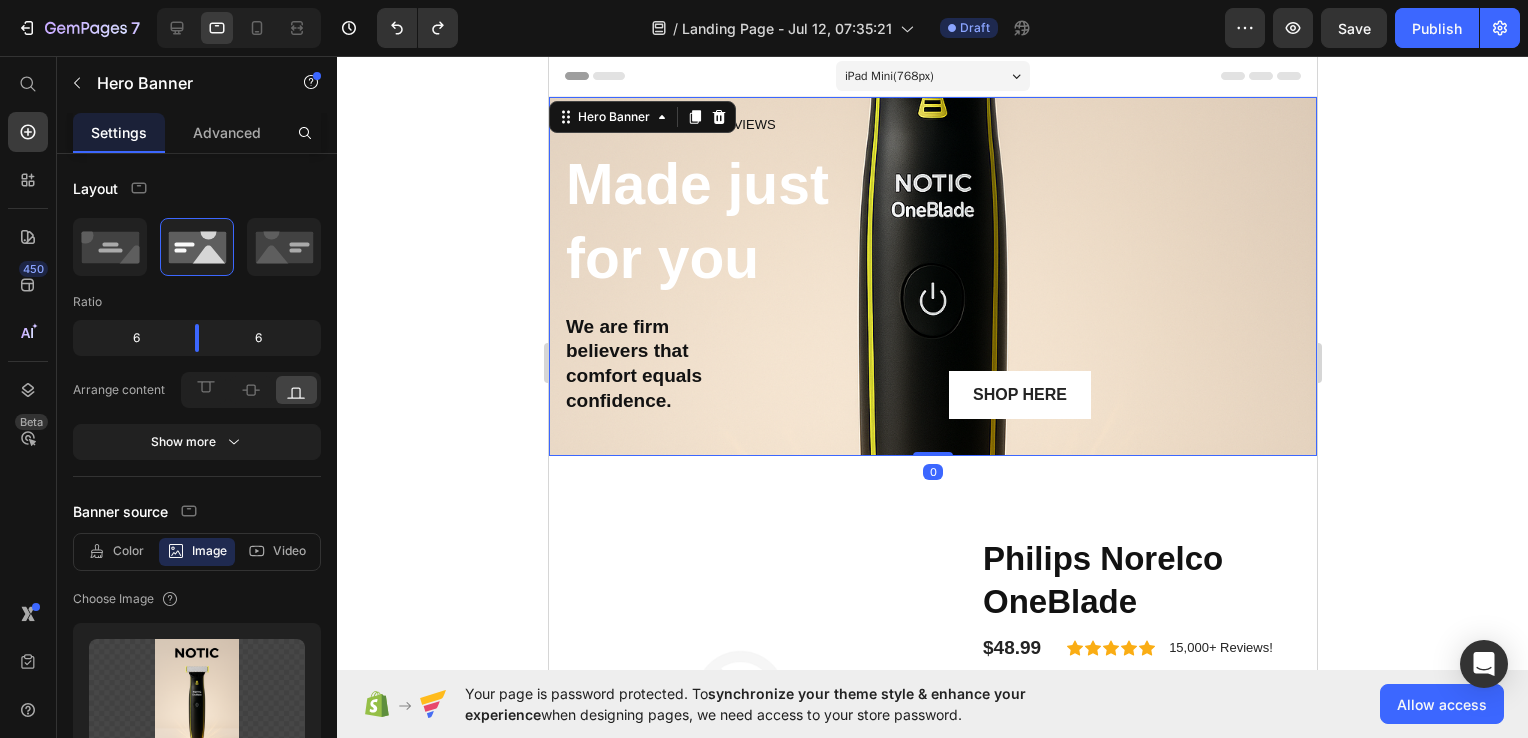 click on "Icon Icon Icon Icon Icon Icon List (30,000+) REVIEWS Text Block Row Made just for you Heading We are firm  believers that  comfort equals confidence.   Text Block Shop Here Button" at bounding box center [932, 276] 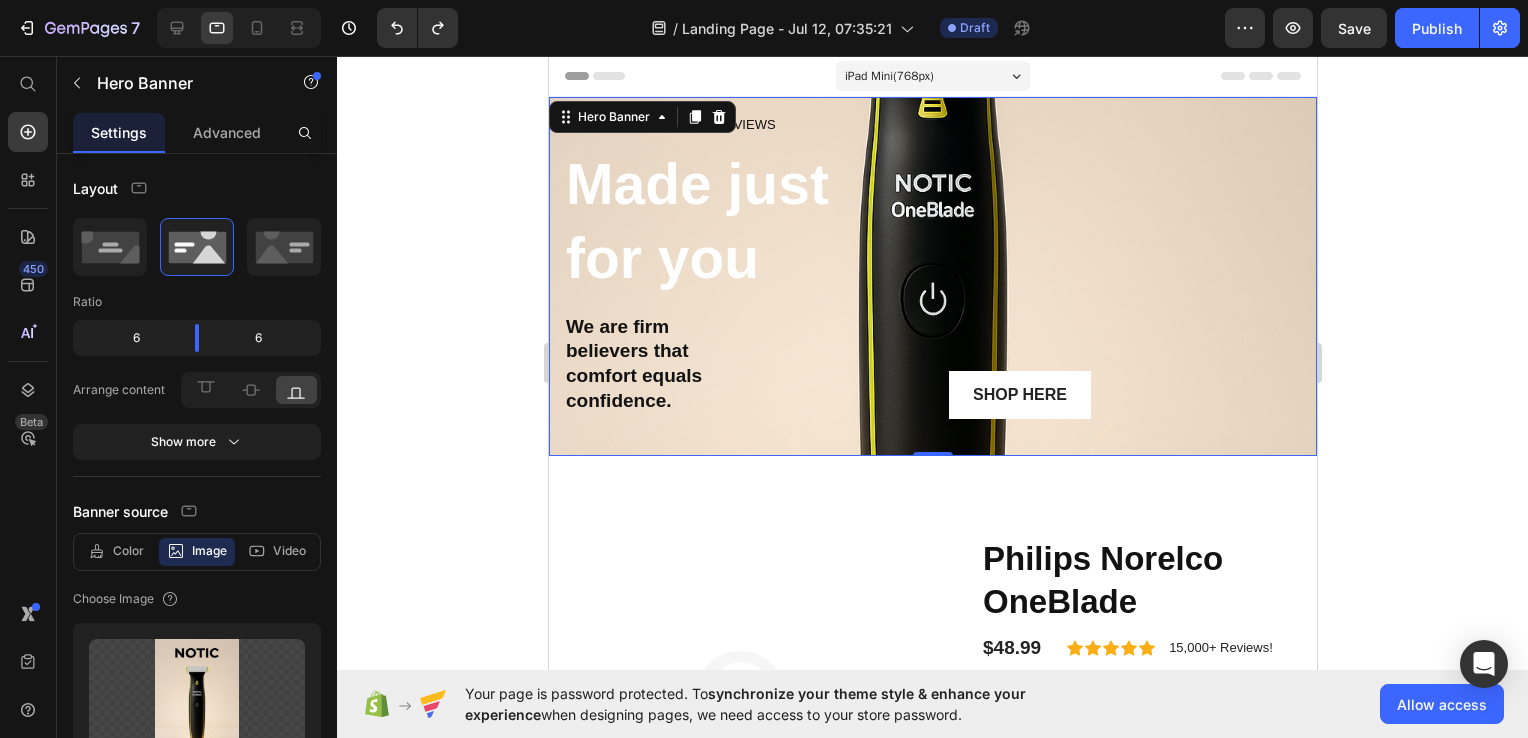 click on "Shop Here Button" at bounding box center (1124, 395) 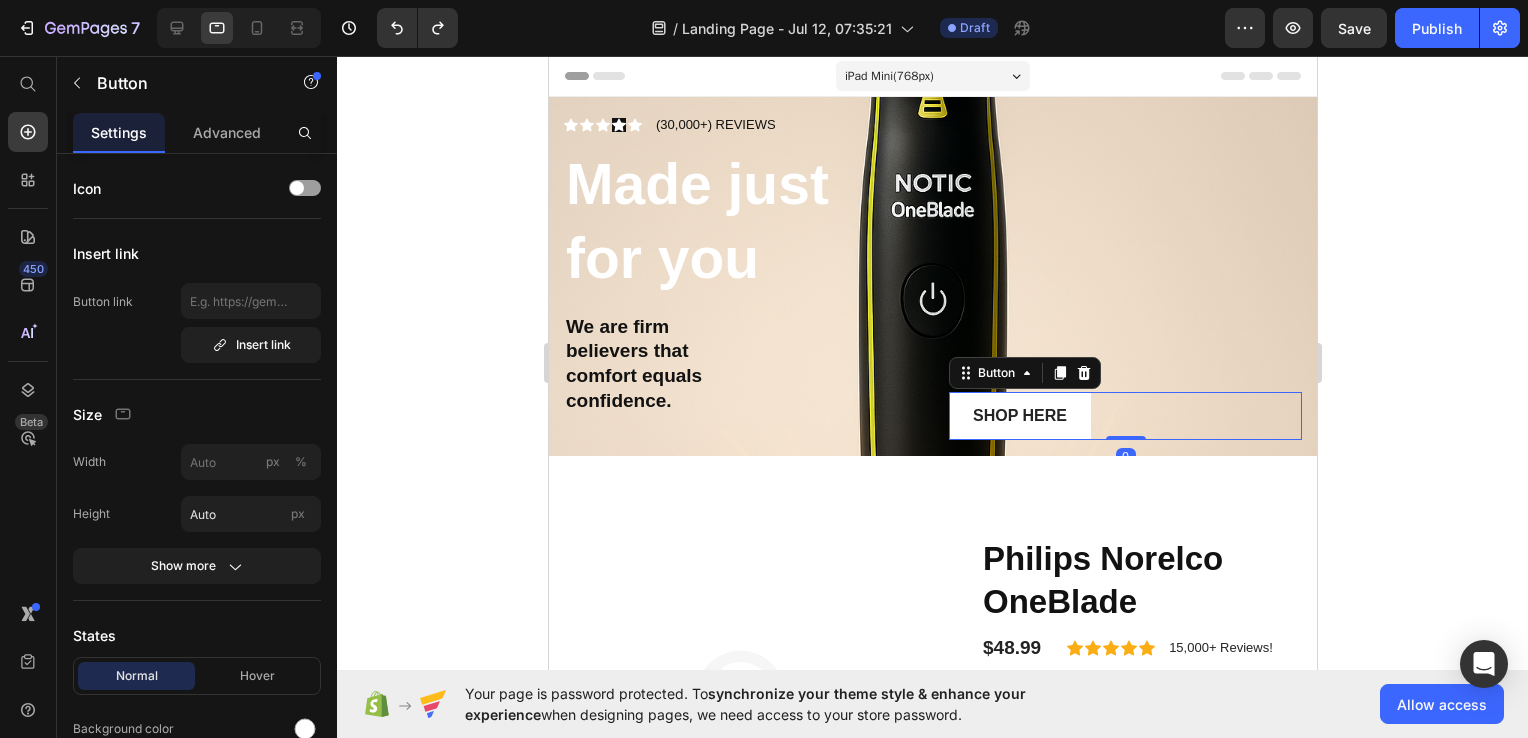 drag, startPoint x: 1125, startPoint y: 437, endPoint x: 1117, endPoint y: 325, distance: 112.28535 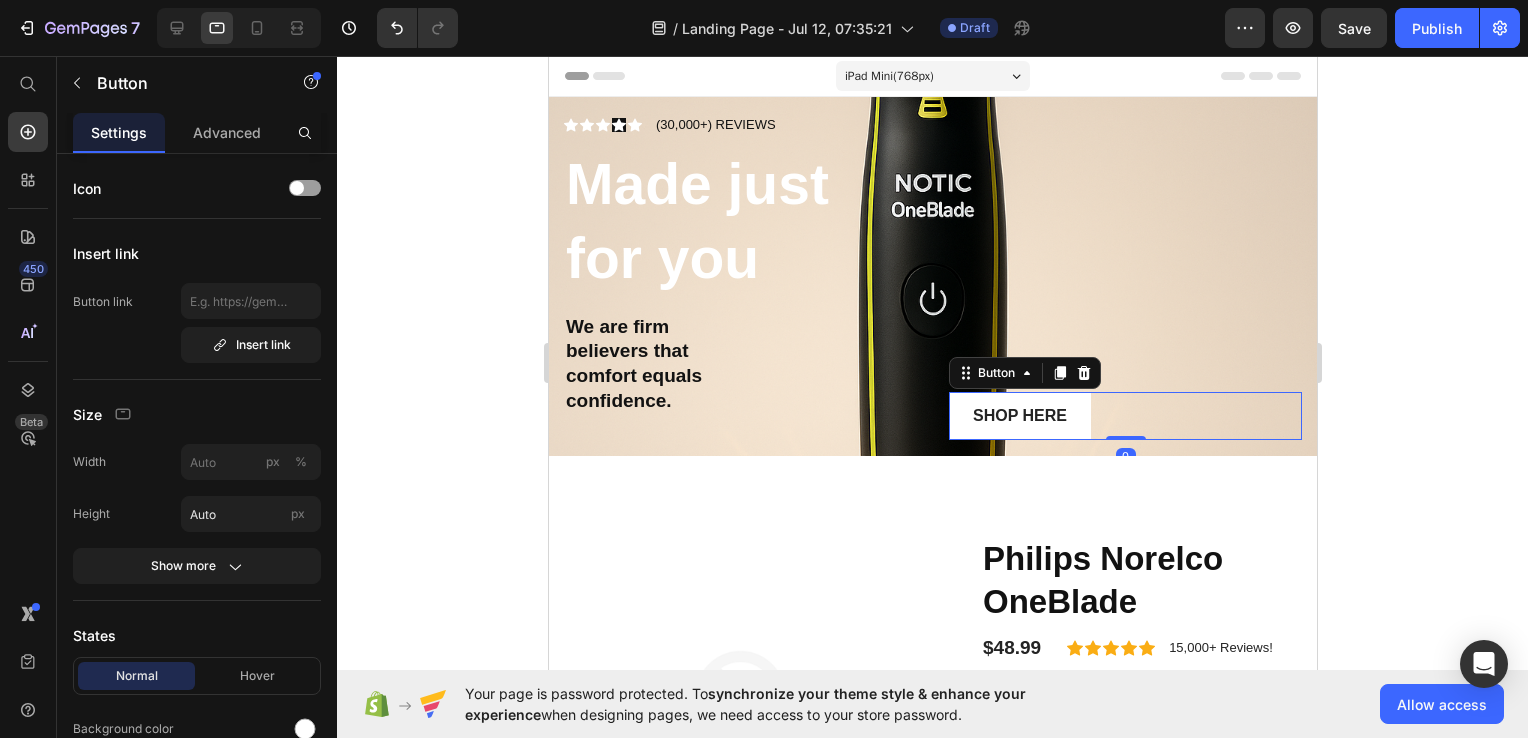 click on "Shop Here Button   0" at bounding box center [1124, 416] 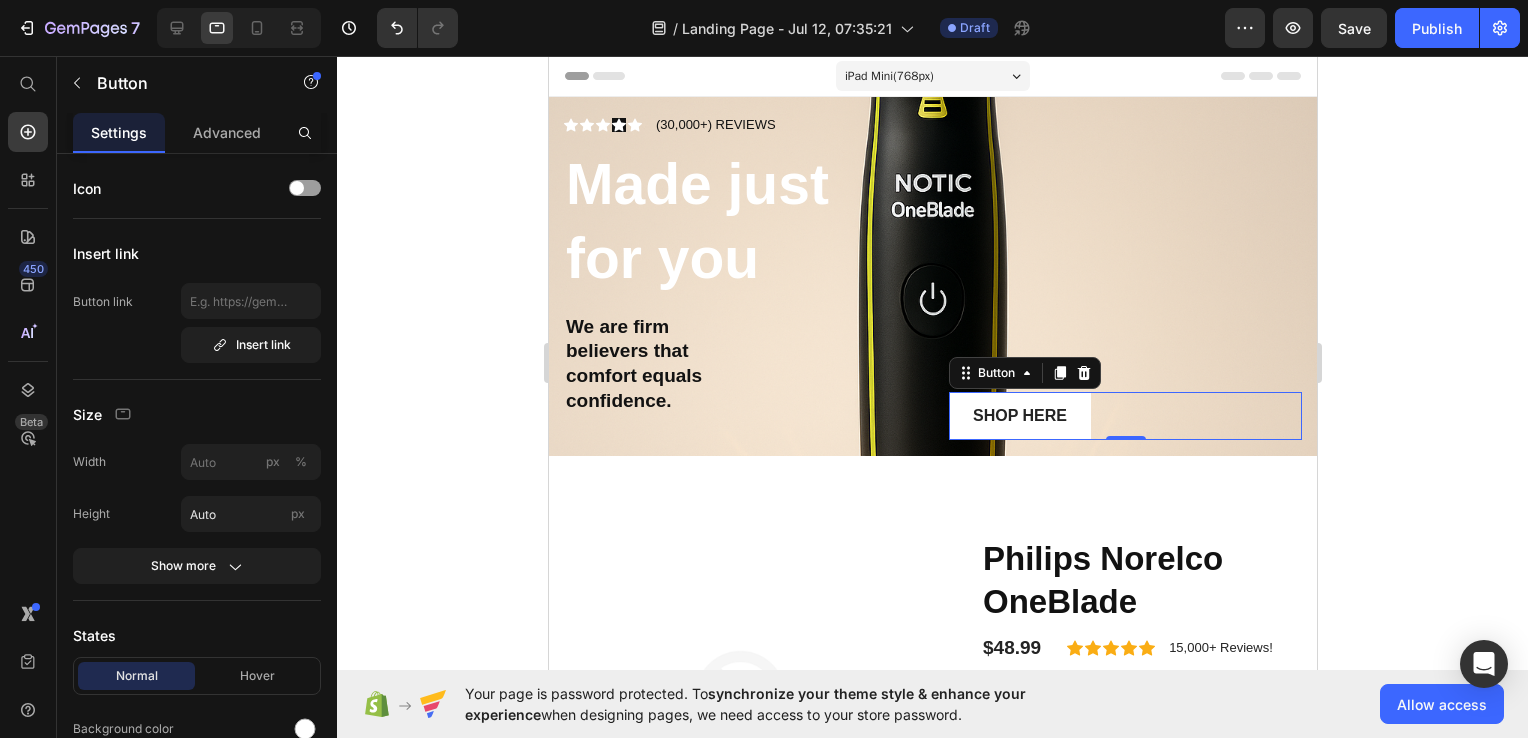 click on "Shop Here Button   0" at bounding box center [1124, 416] 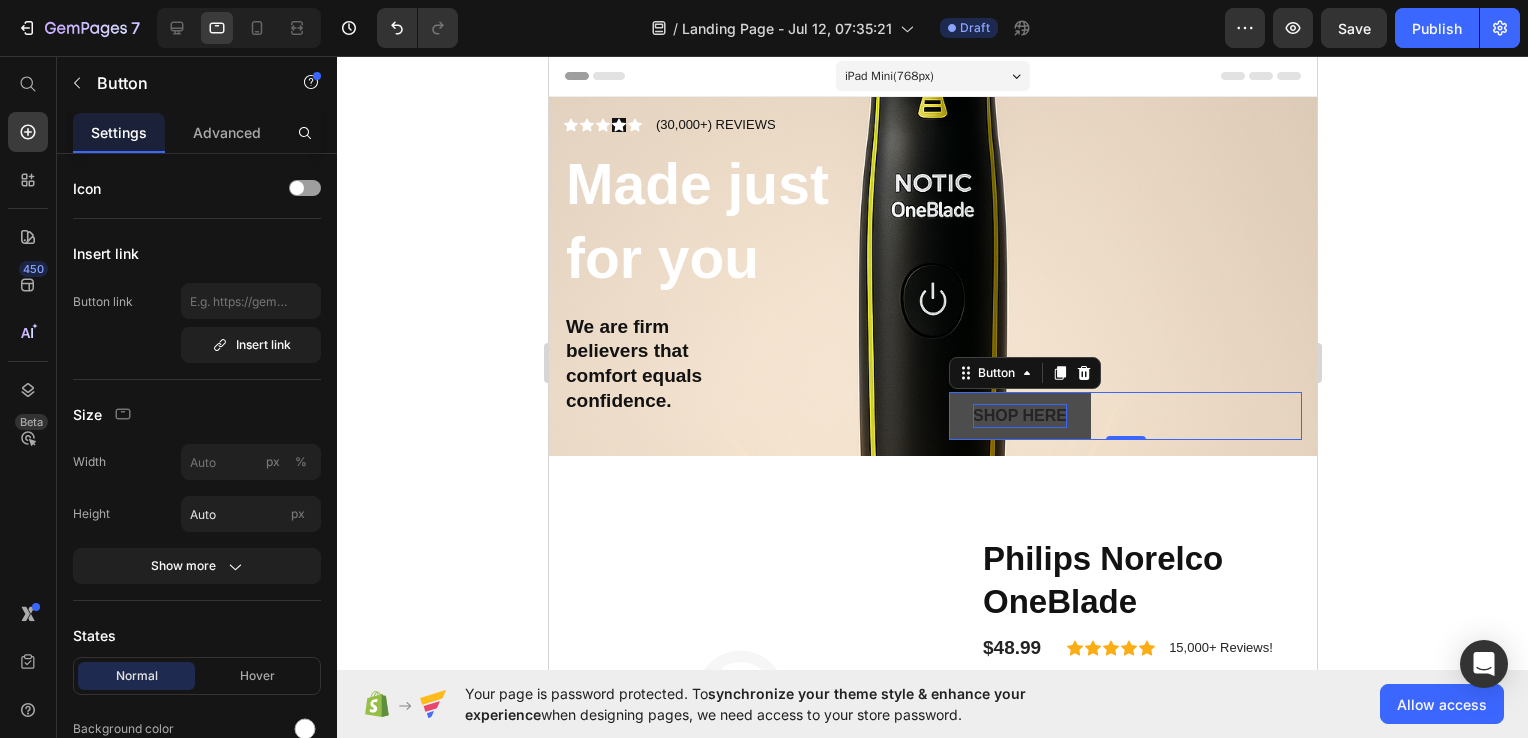 click on "Shop Here" at bounding box center [1019, 416] 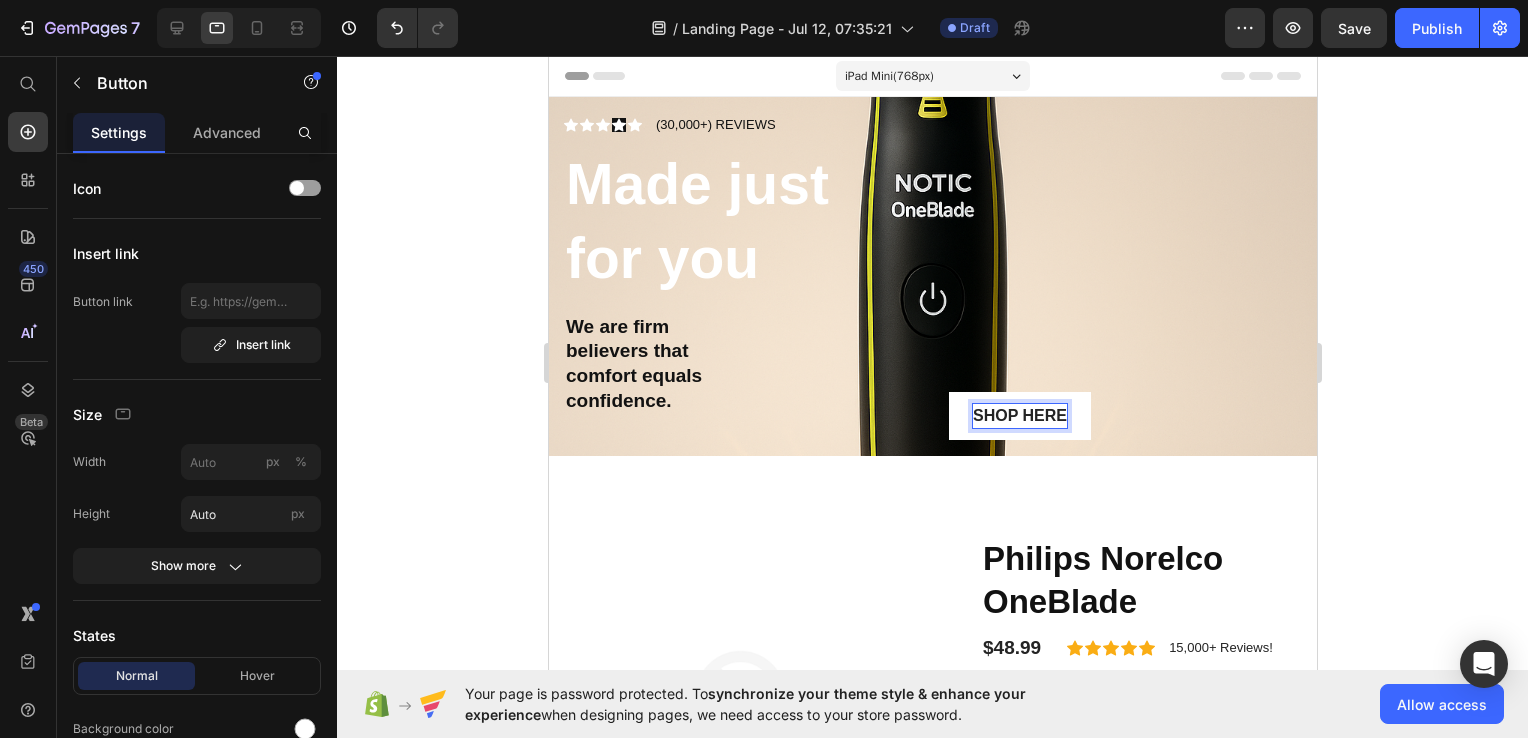 click on "Shop Here Button   0" at bounding box center [1124, 416] 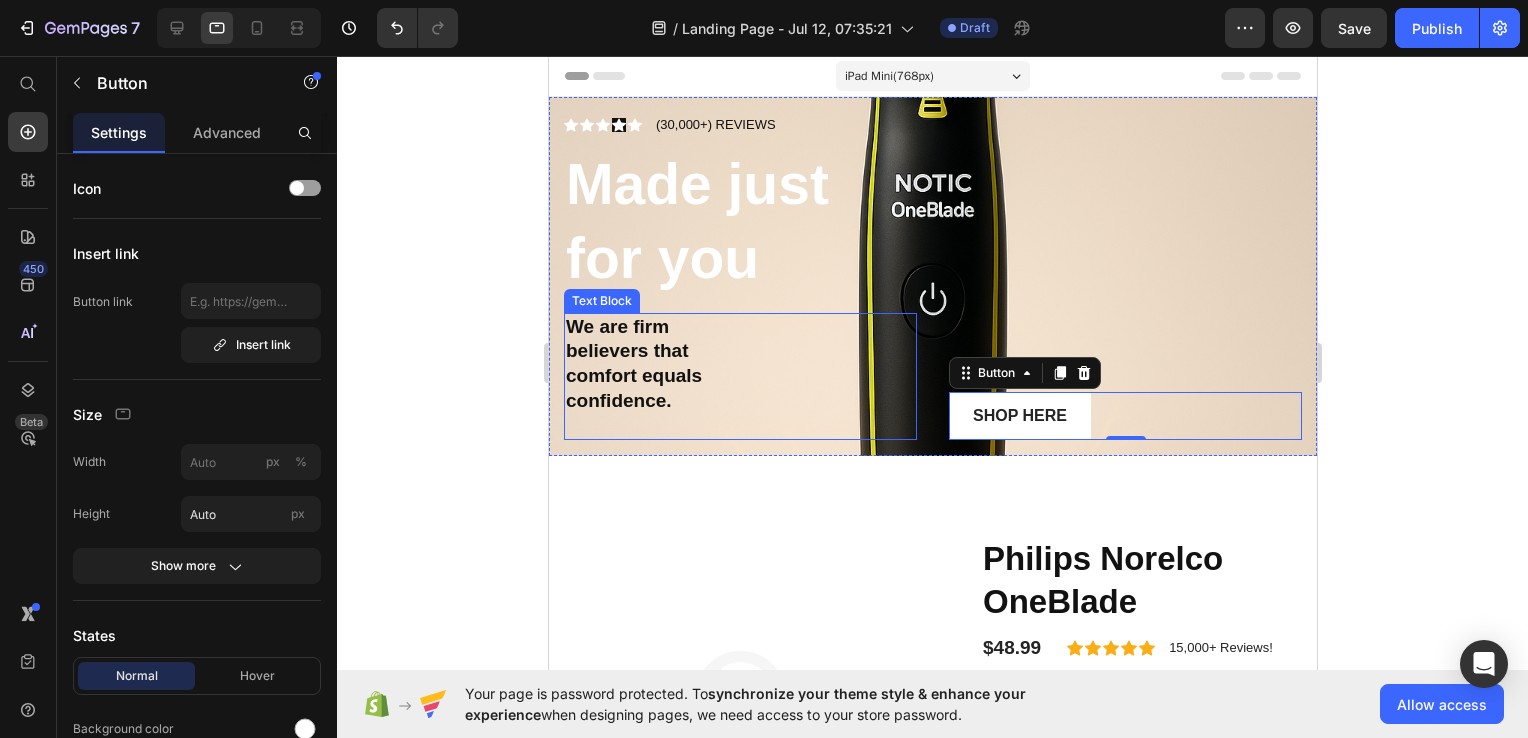 click on "comfort equals" at bounding box center [739, 376] 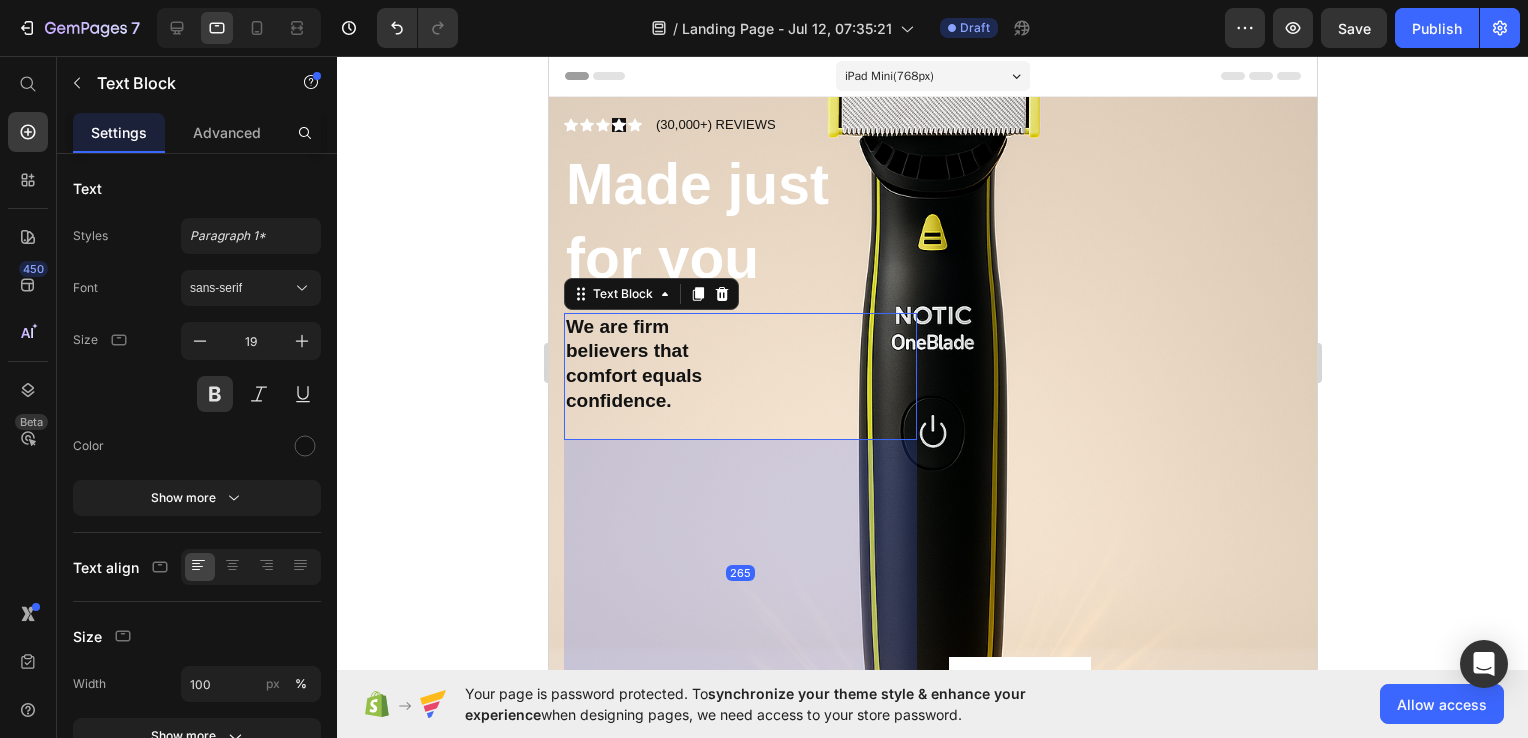 drag, startPoint x: 736, startPoint y: 434, endPoint x: 1293, endPoint y: 755, distance: 642.87634 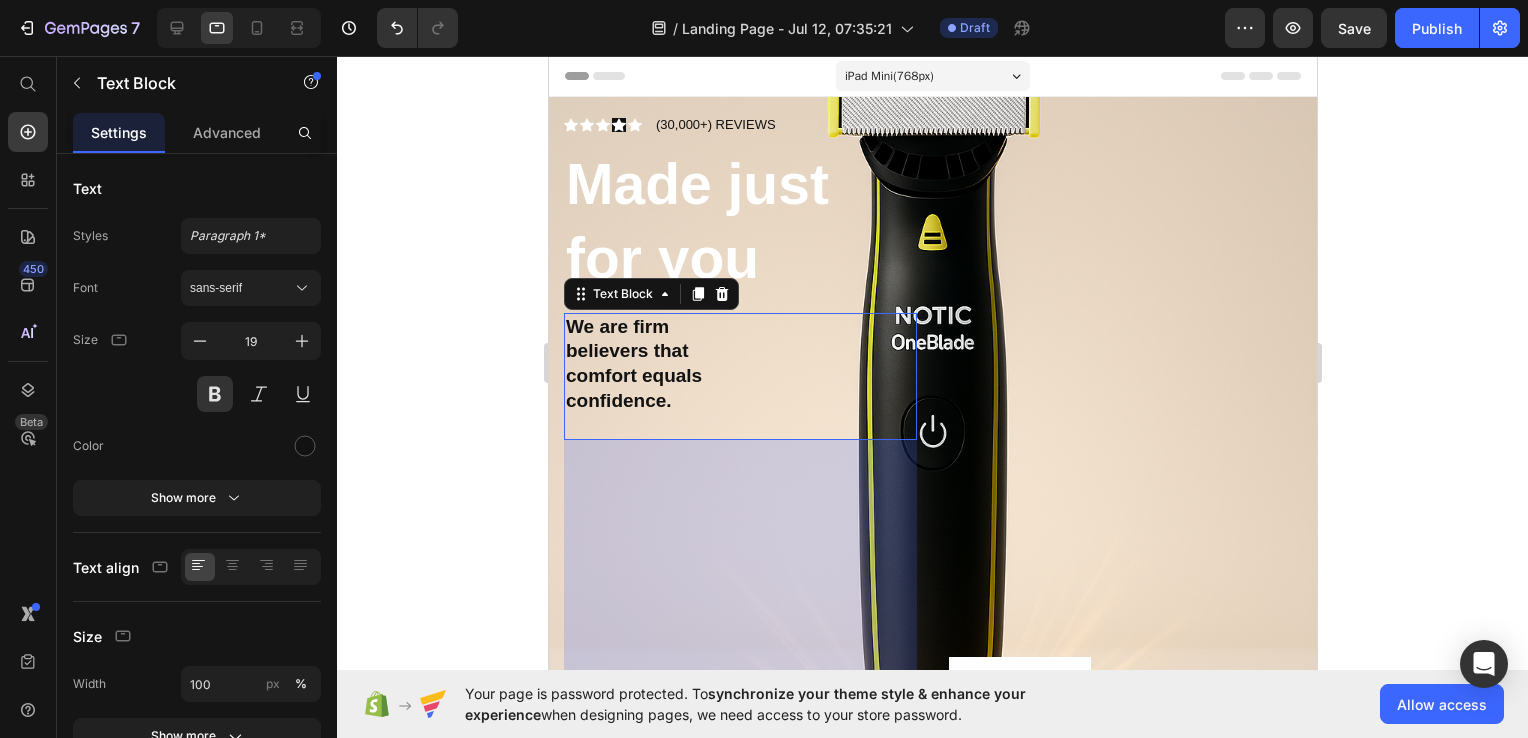 drag, startPoint x: 1422, startPoint y: 422, endPoint x: 1388, endPoint y: 484, distance: 70.71068 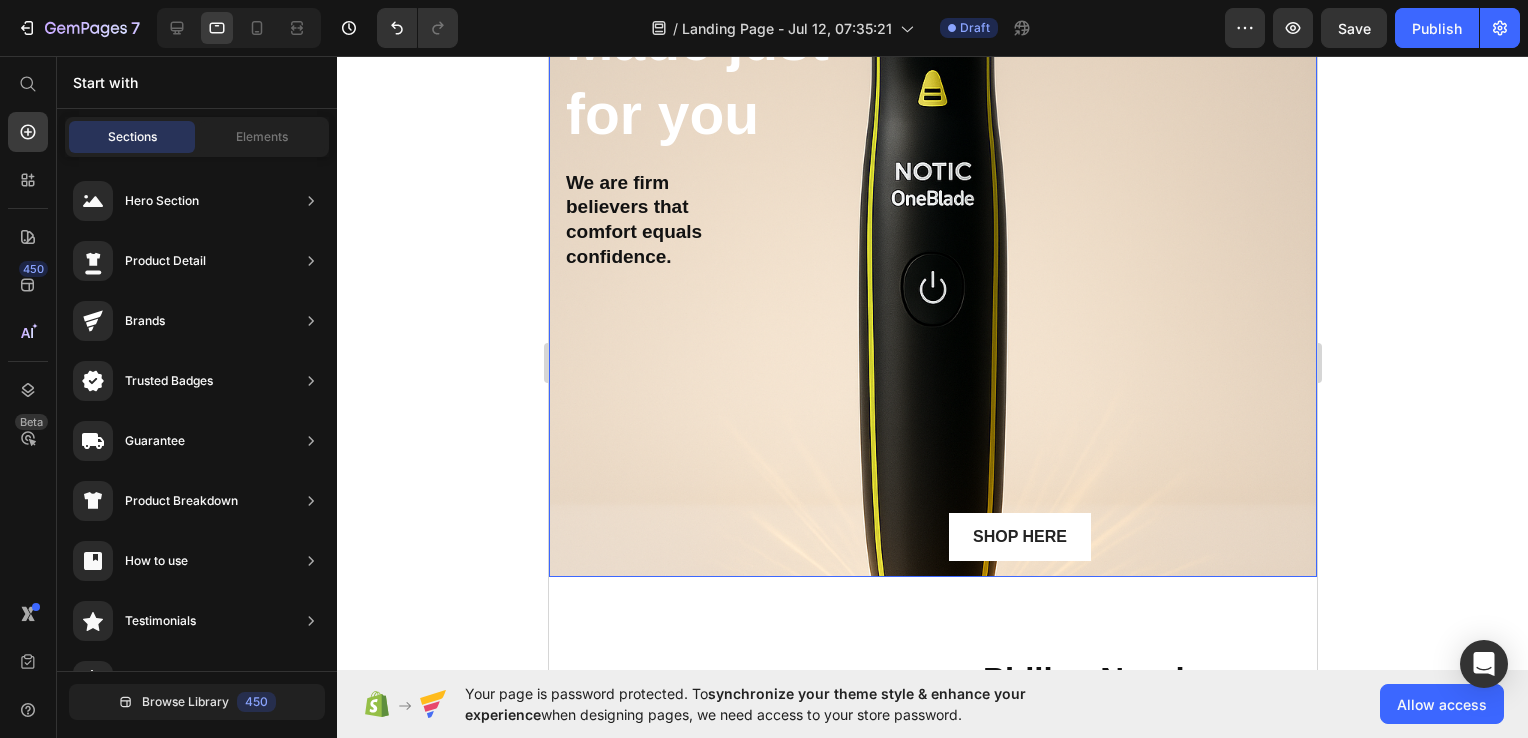 scroll, scrollTop: 67, scrollLeft: 0, axis: vertical 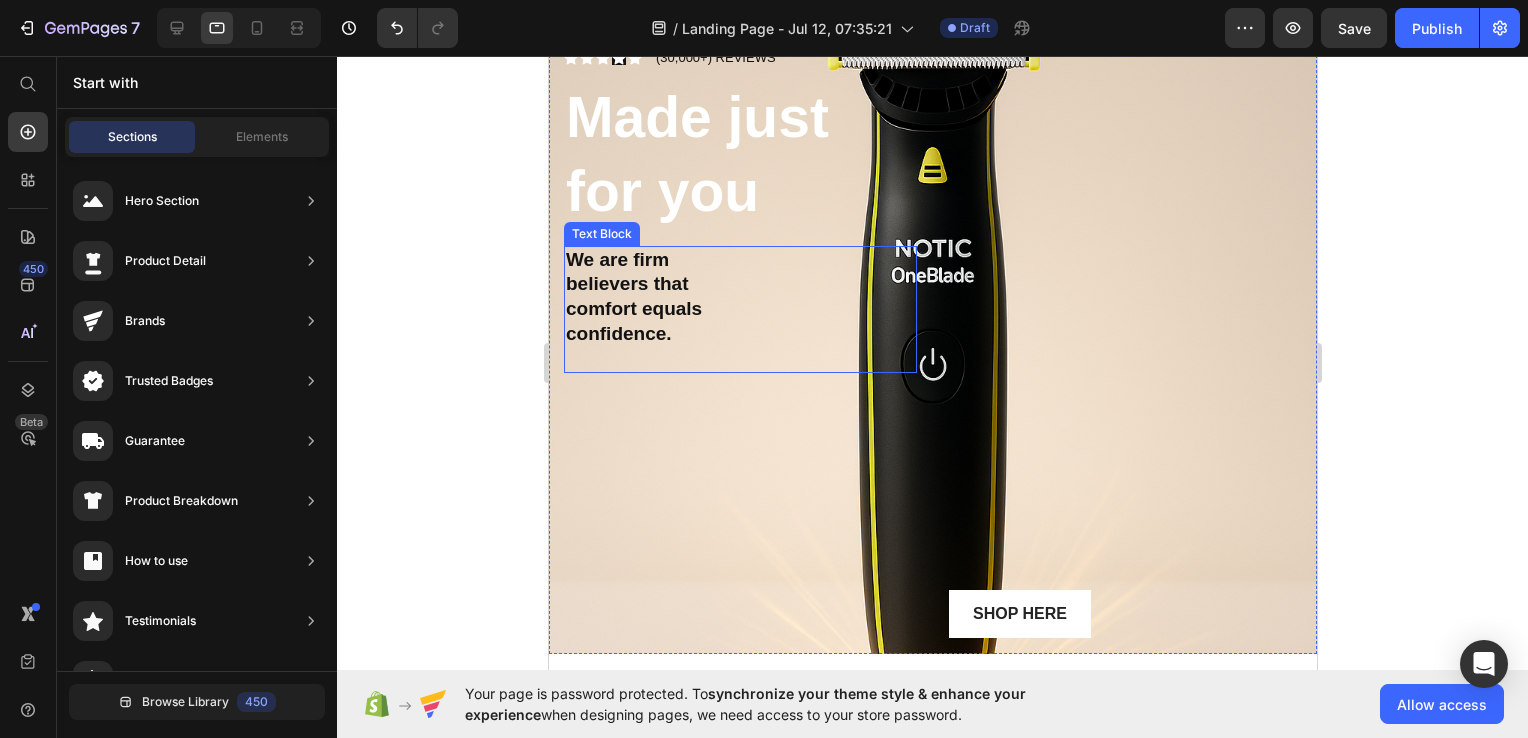 click on "comfort equals" at bounding box center (739, 309) 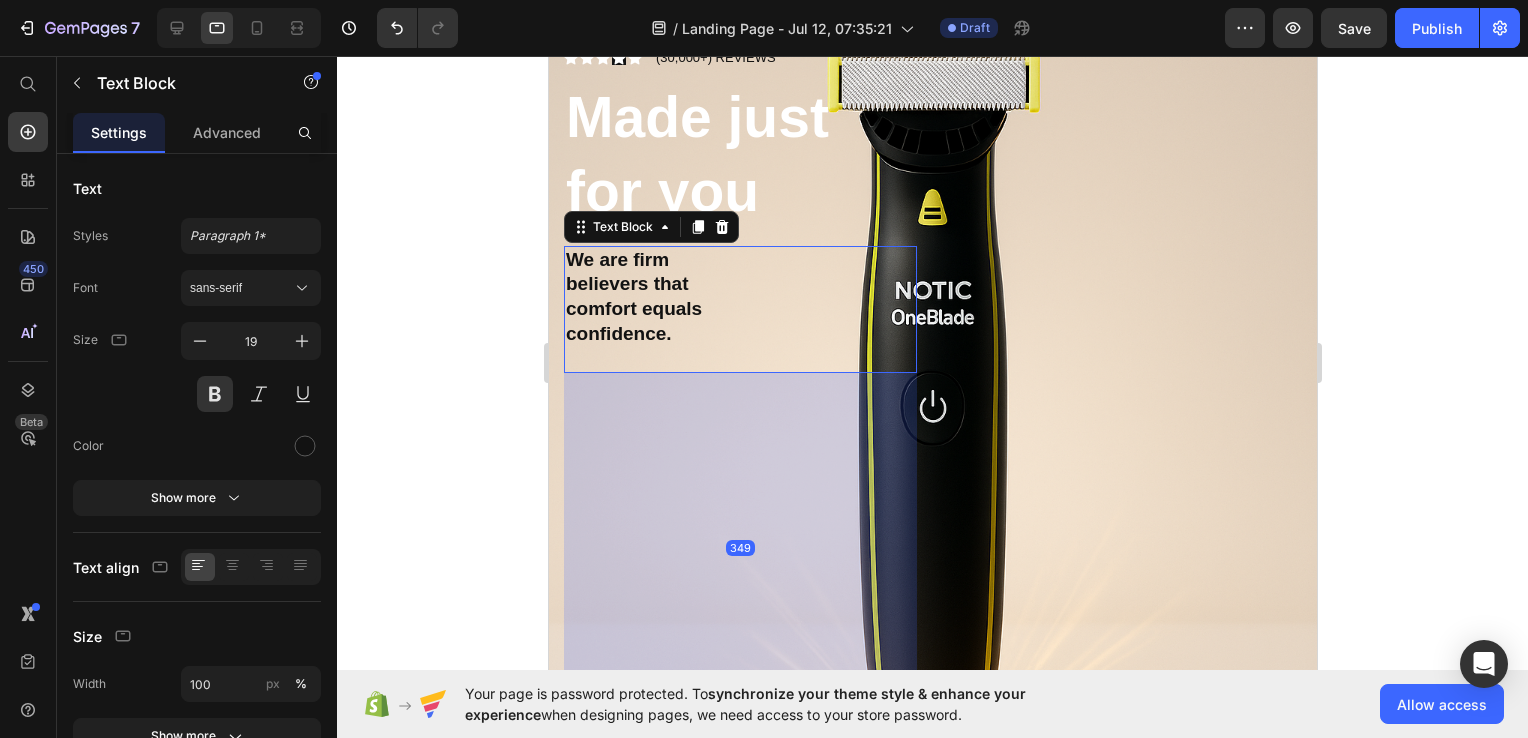 drag, startPoint x: 737, startPoint y: 636, endPoint x: 1275, endPoint y: 776, distance: 555.91724 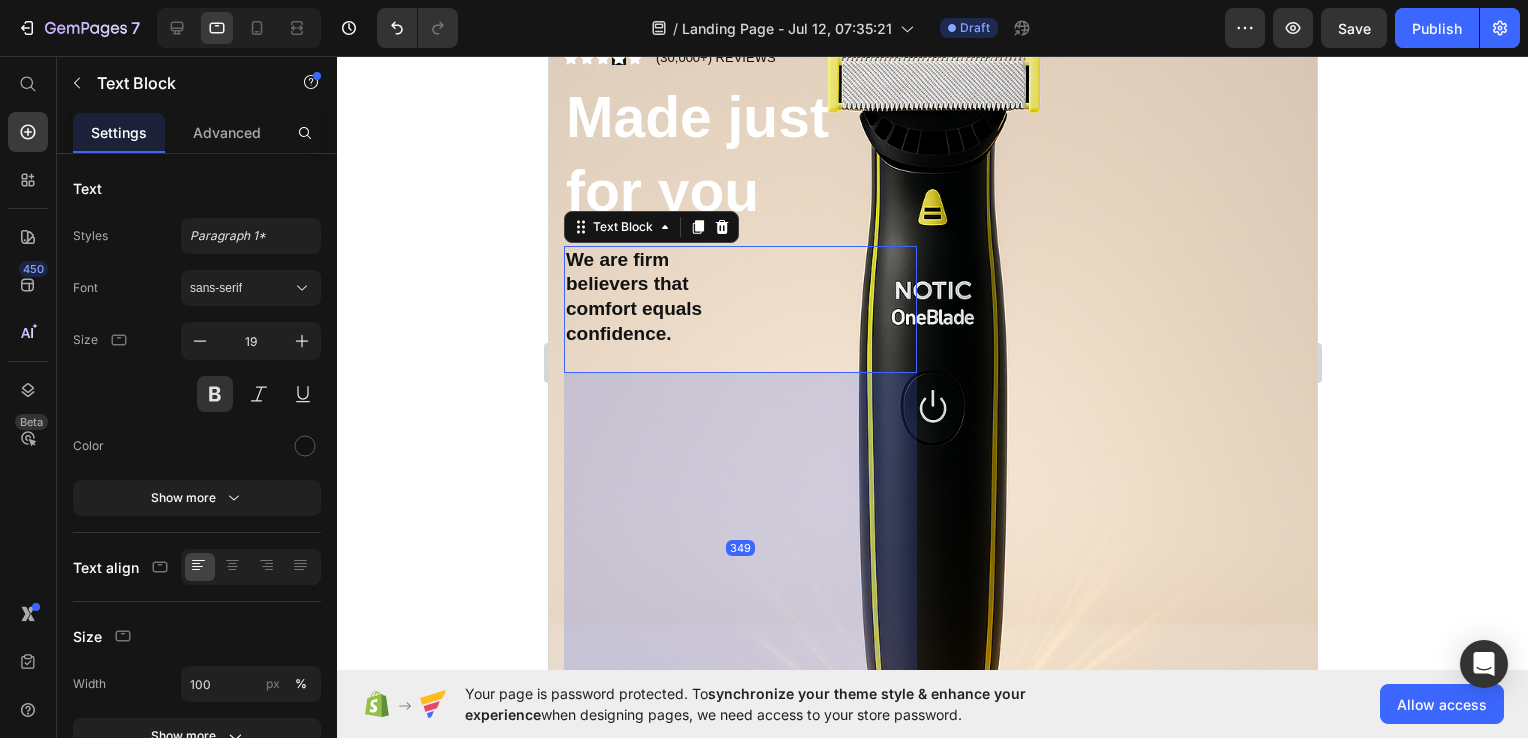 click 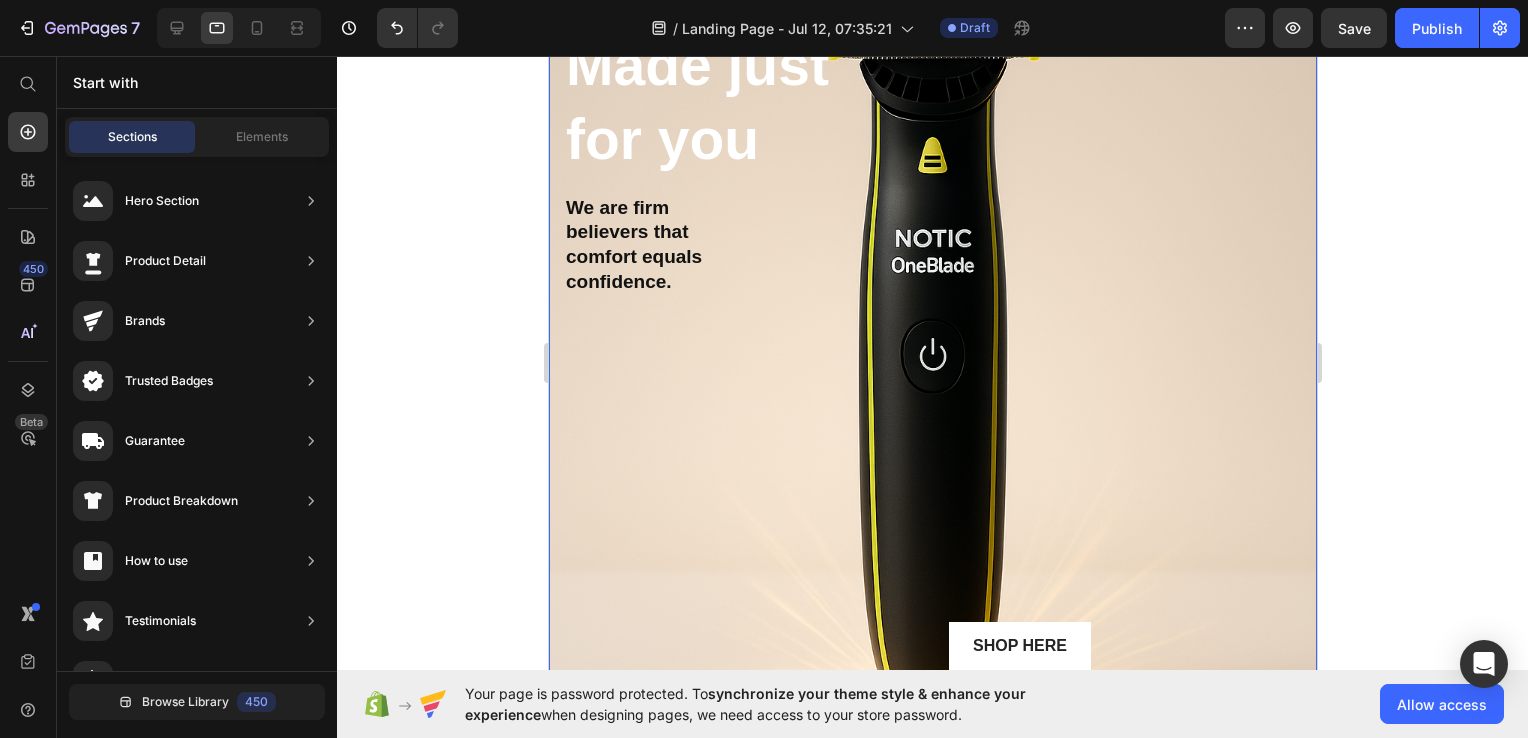 scroll, scrollTop: 219, scrollLeft: 0, axis: vertical 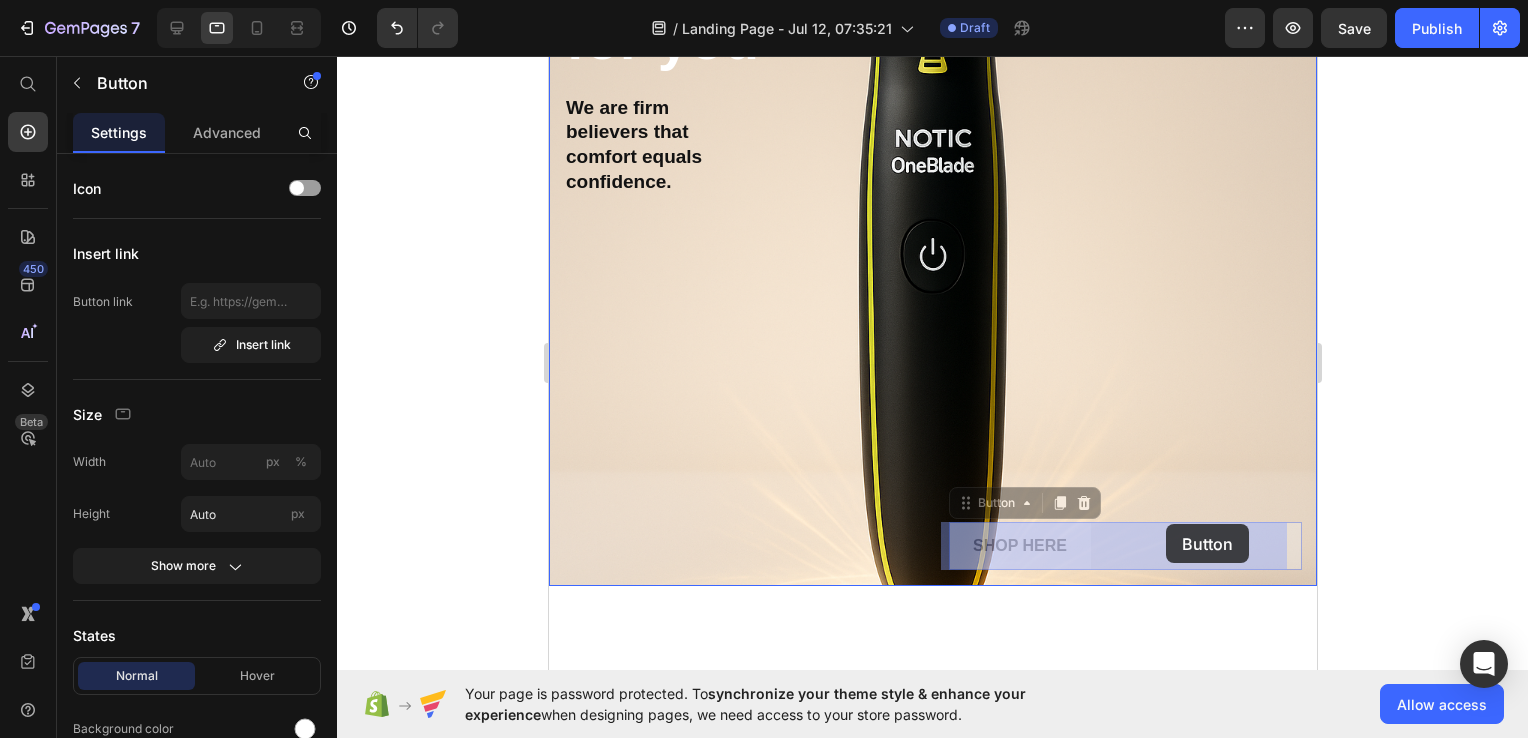 drag, startPoint x: 1043, startPoint y: 507, endPoint x: 1165, endPoint y: 524, distance: 123.178734 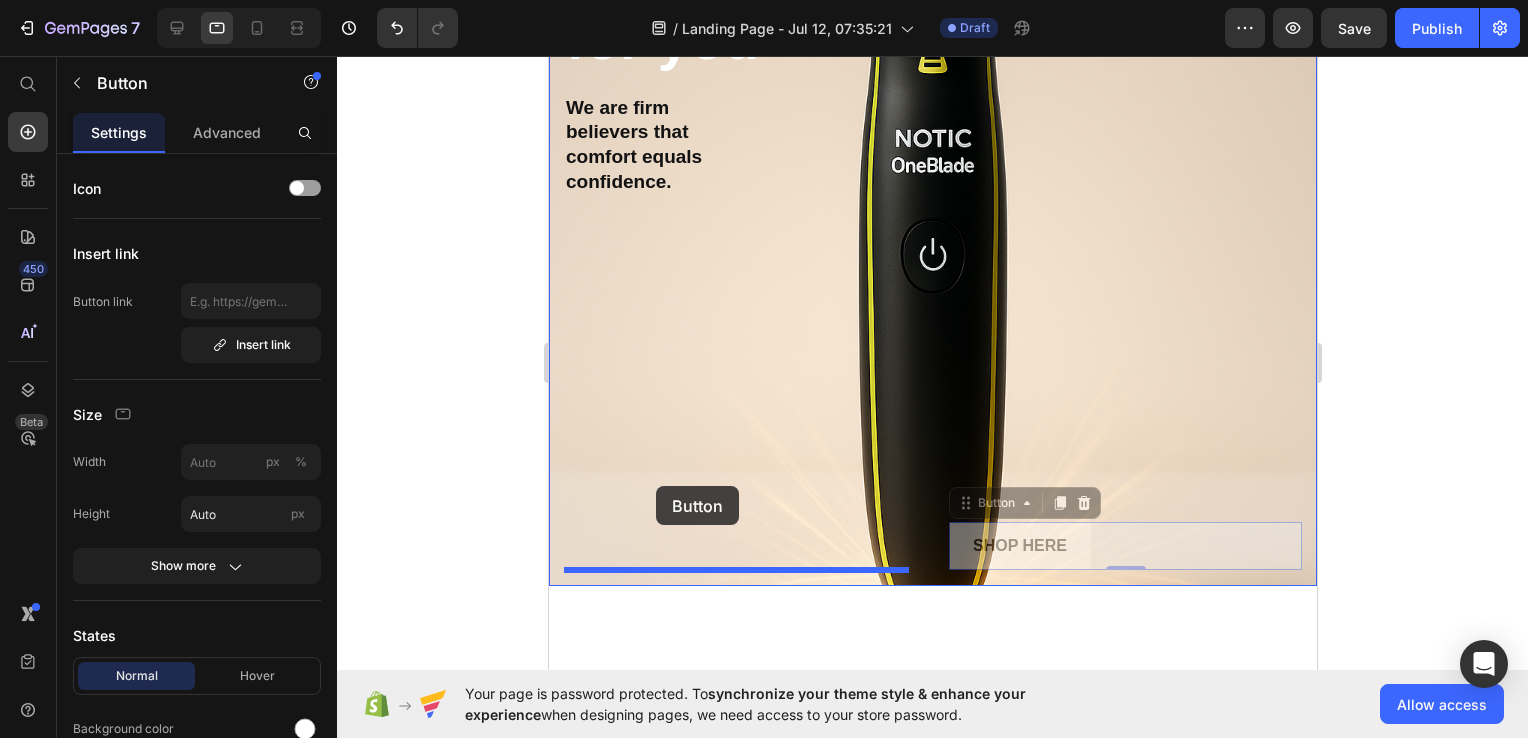 drag, startPoint x: 1035, startPoint y: 560, endPoint x: 655, endPoint y: 486, distance: 387.1382 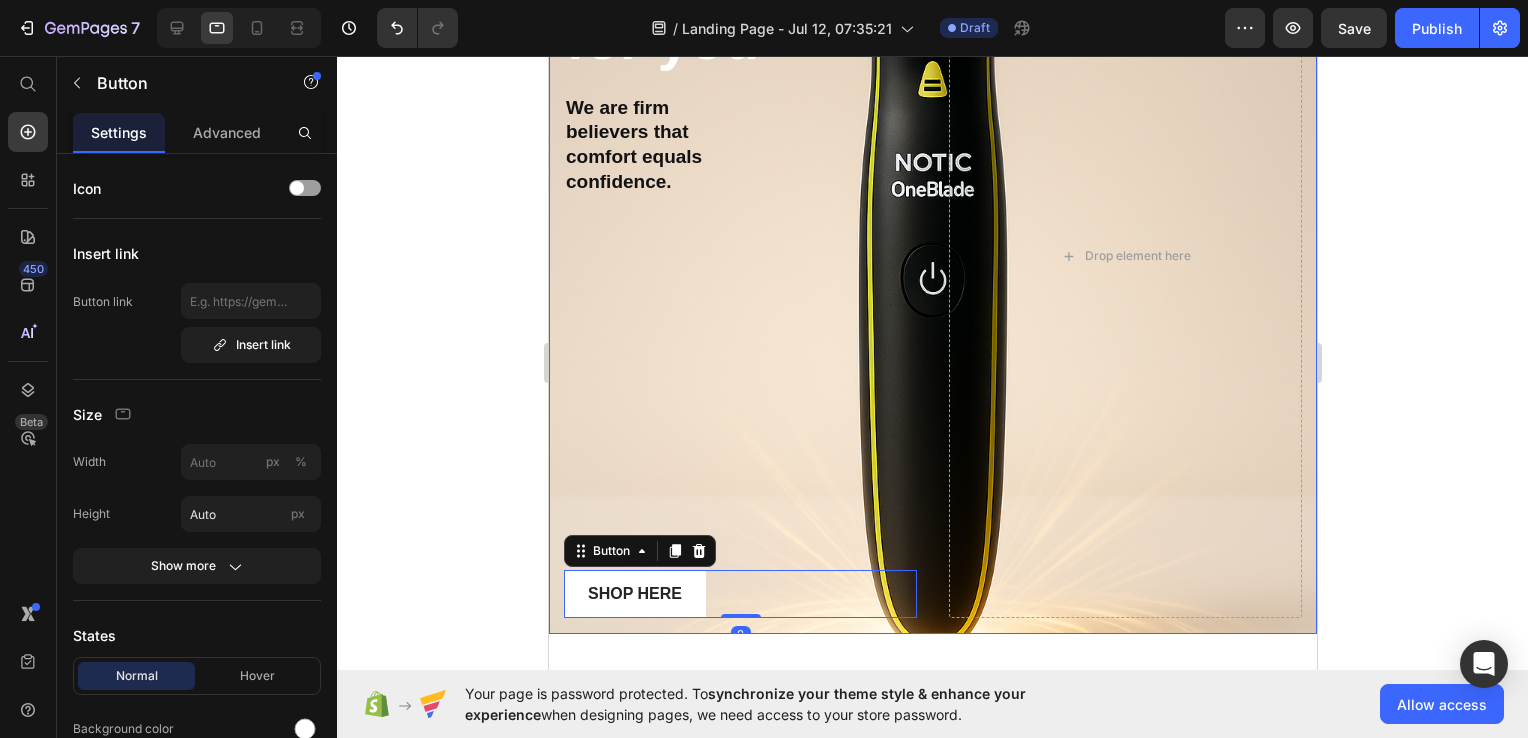 click 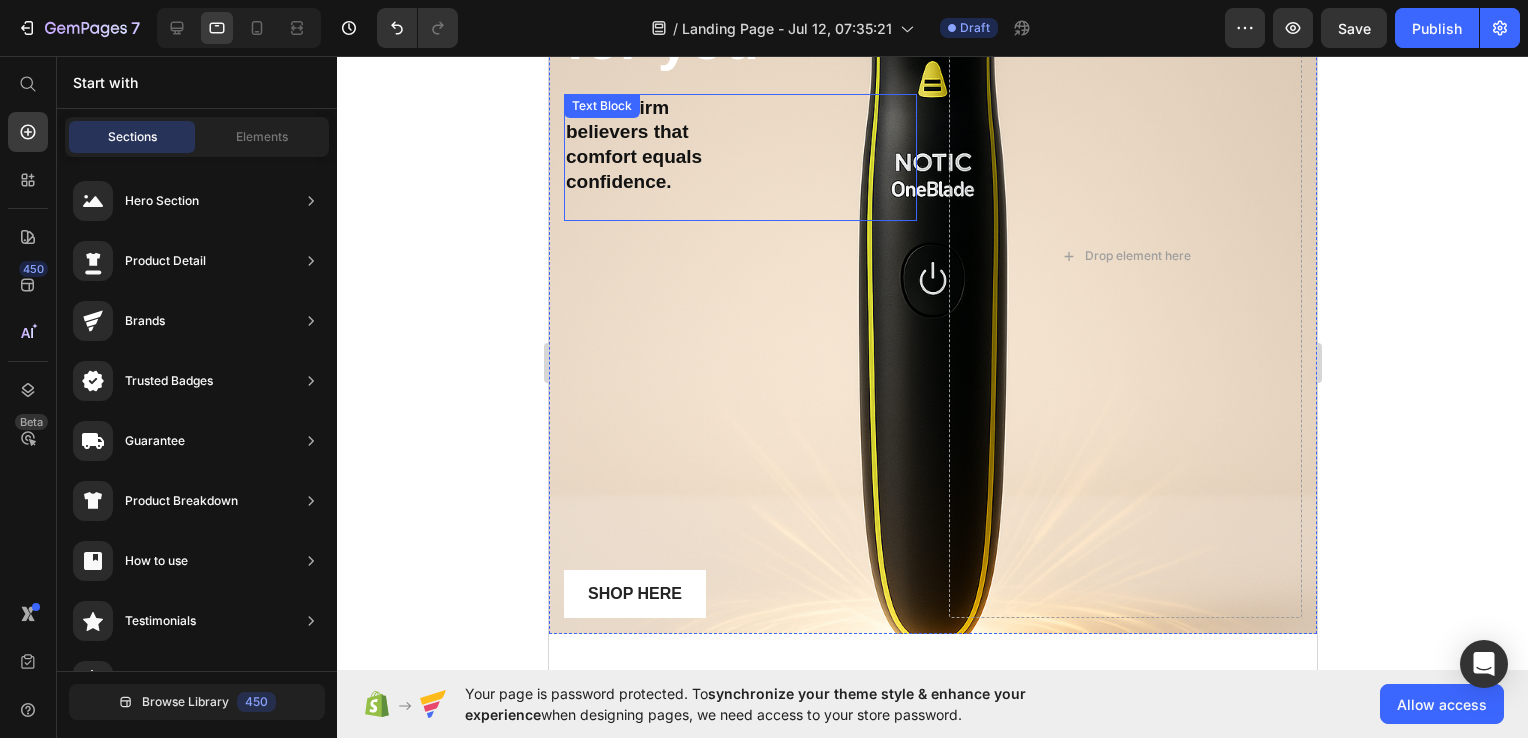 click on "believers that" at bounding box center (739, 132) 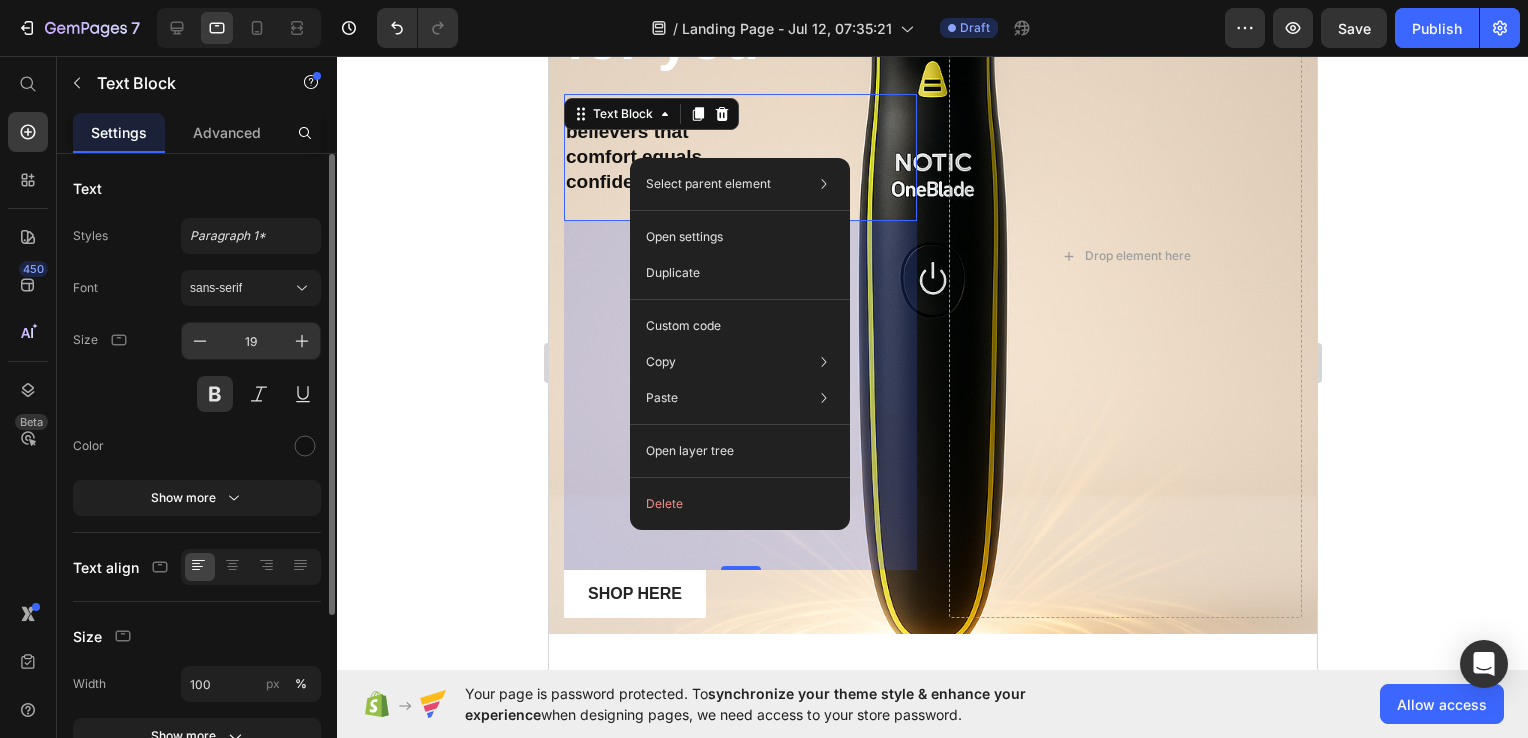 click on "19" at bounding box center [251, 341] 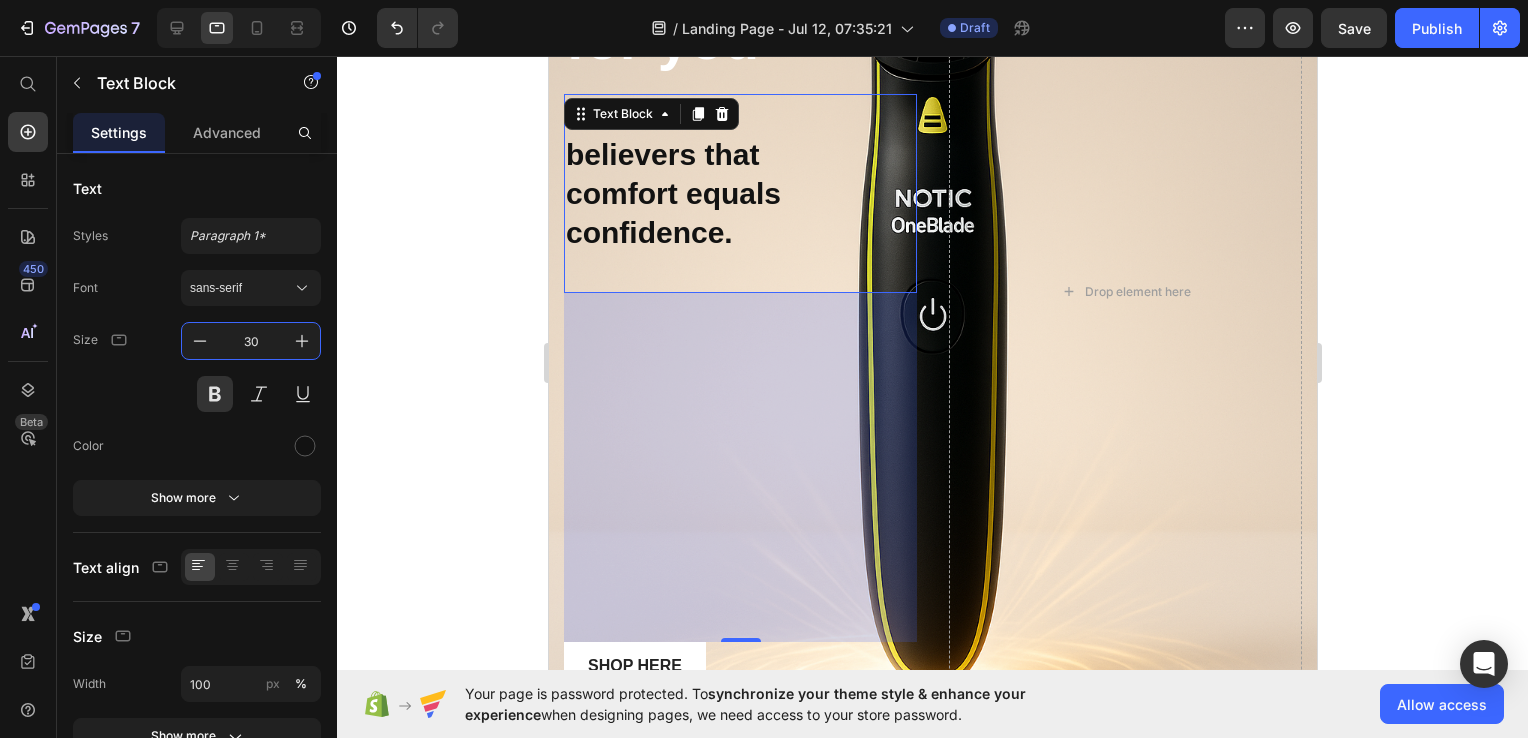 type on "30" 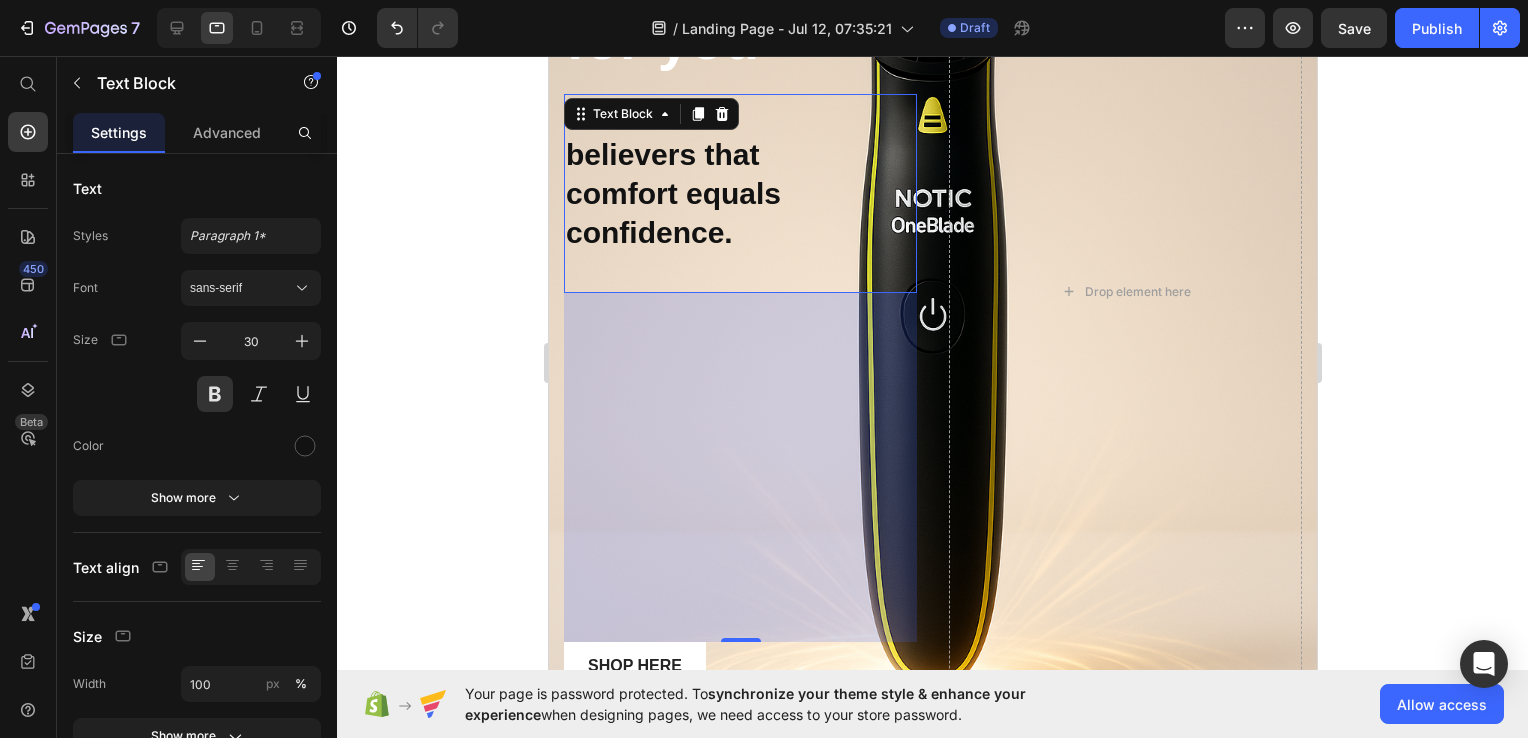 click 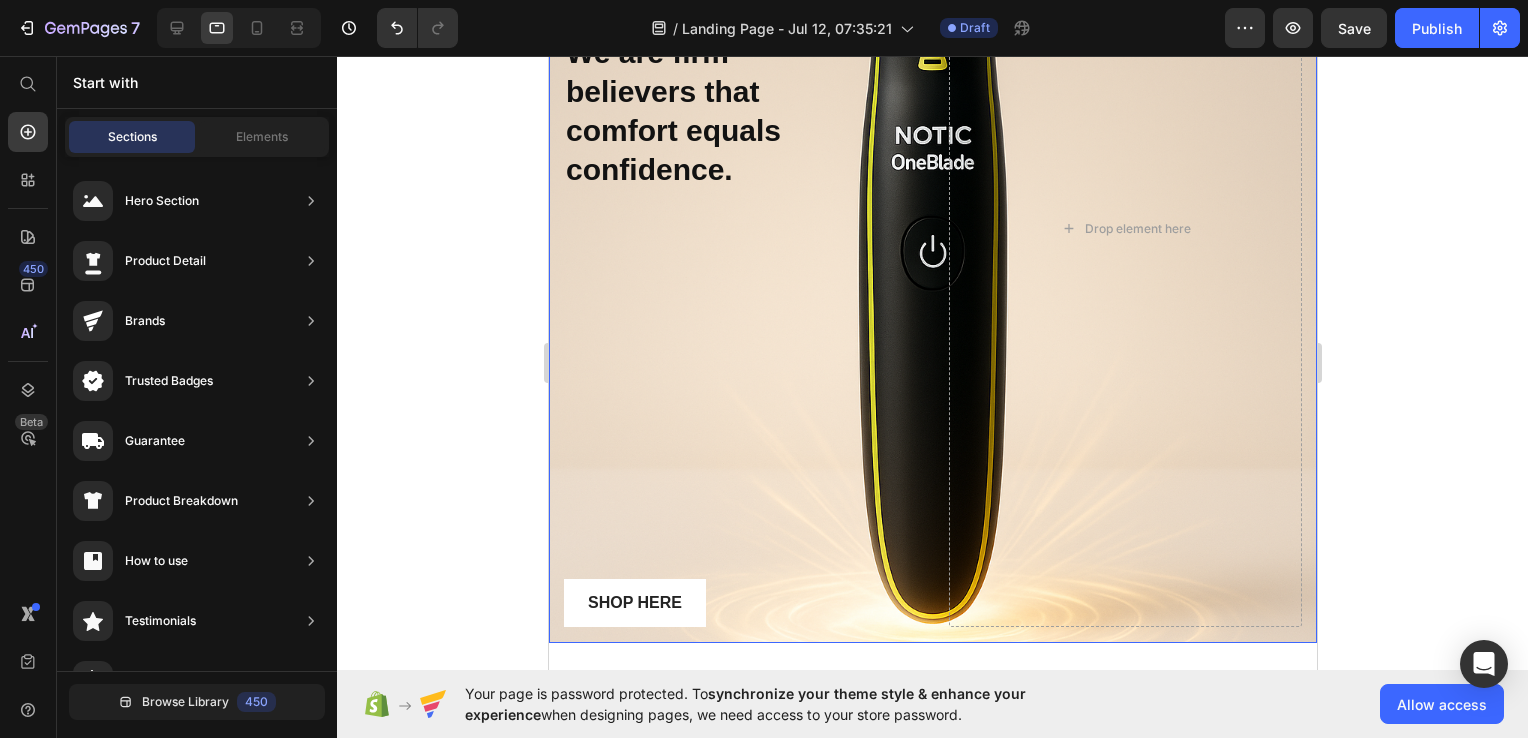 scroll, scrollTop: 280, scrollLeft: 0, axis: vertical 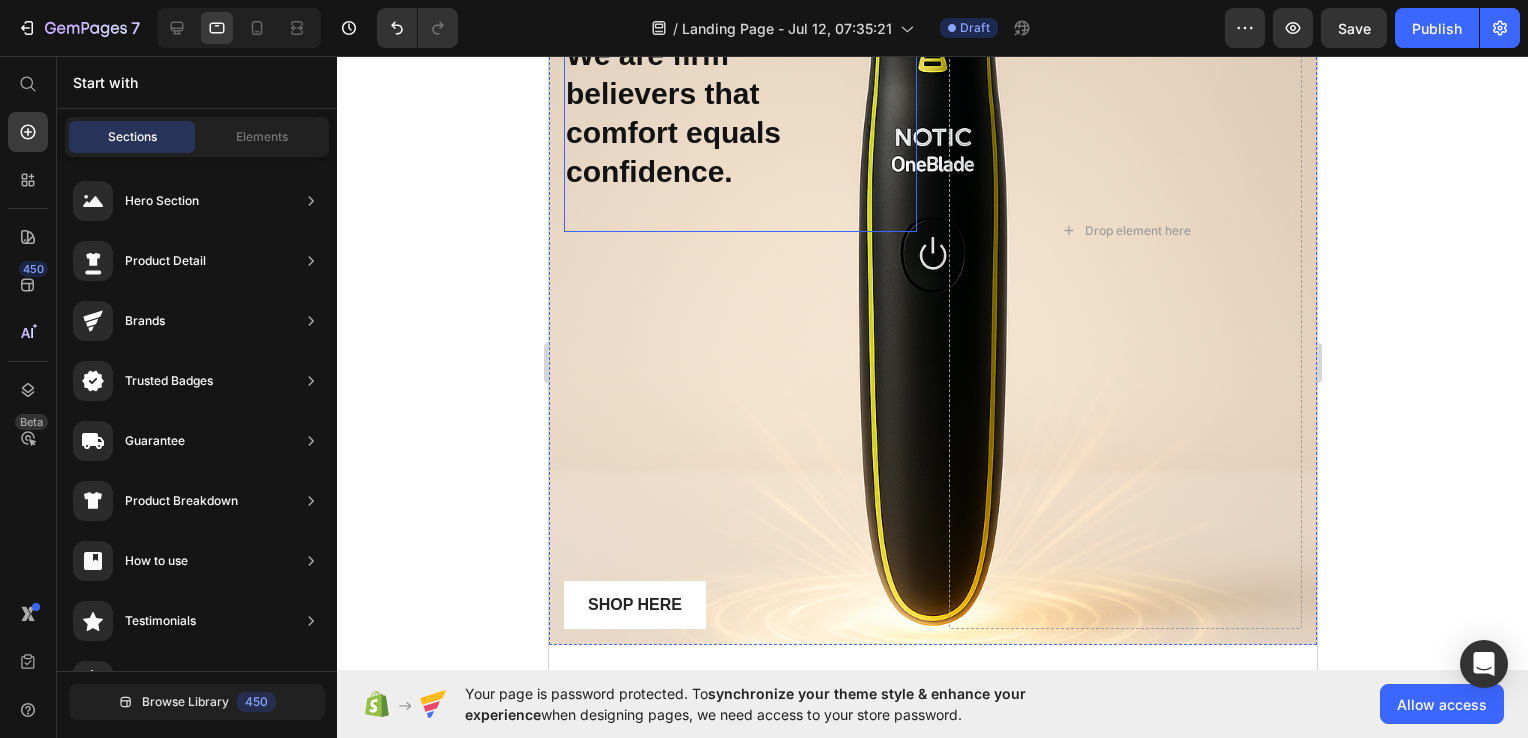 click on "confidence." at bounding box center (739, 171) 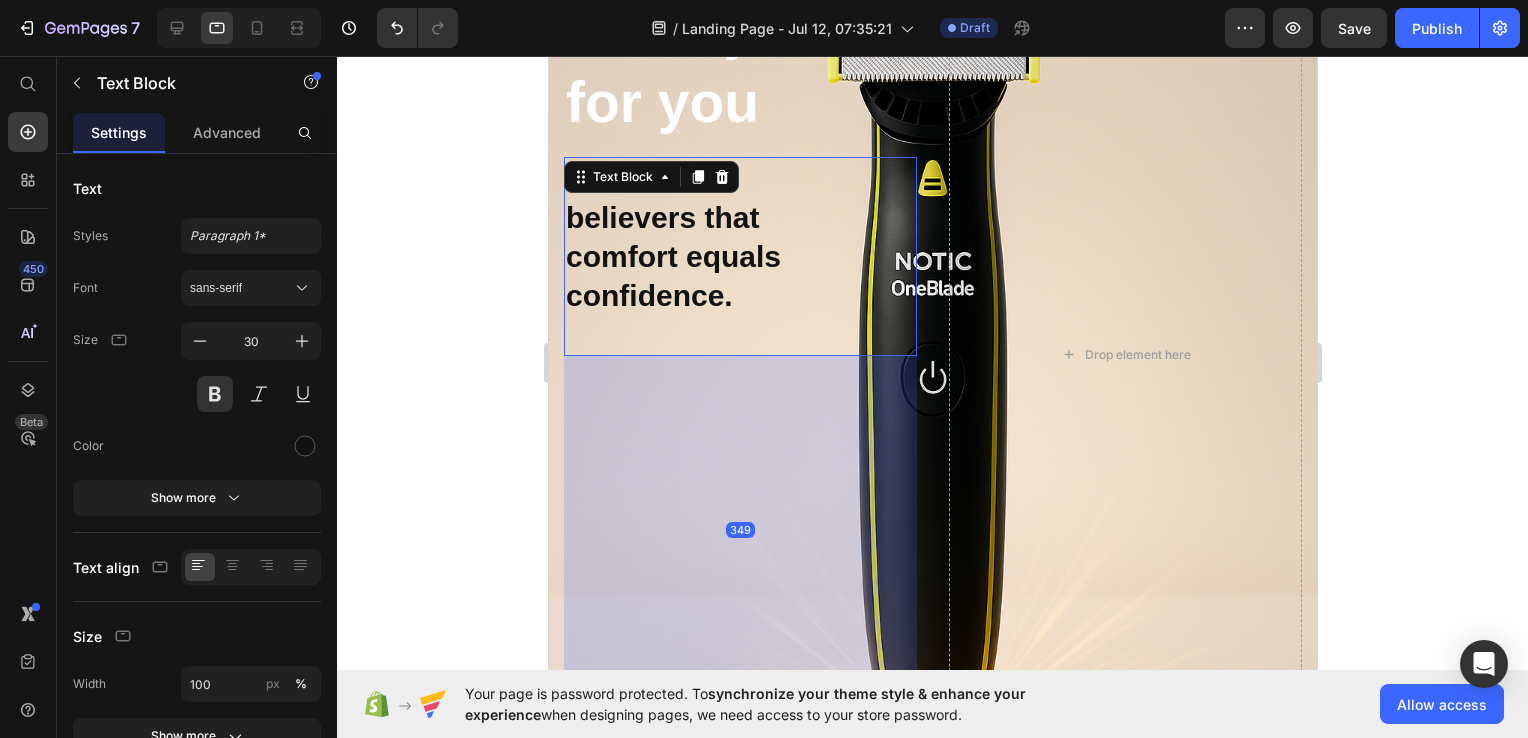 scroll, scrollTop: 156, scrollLeft: 0, axis: vertical 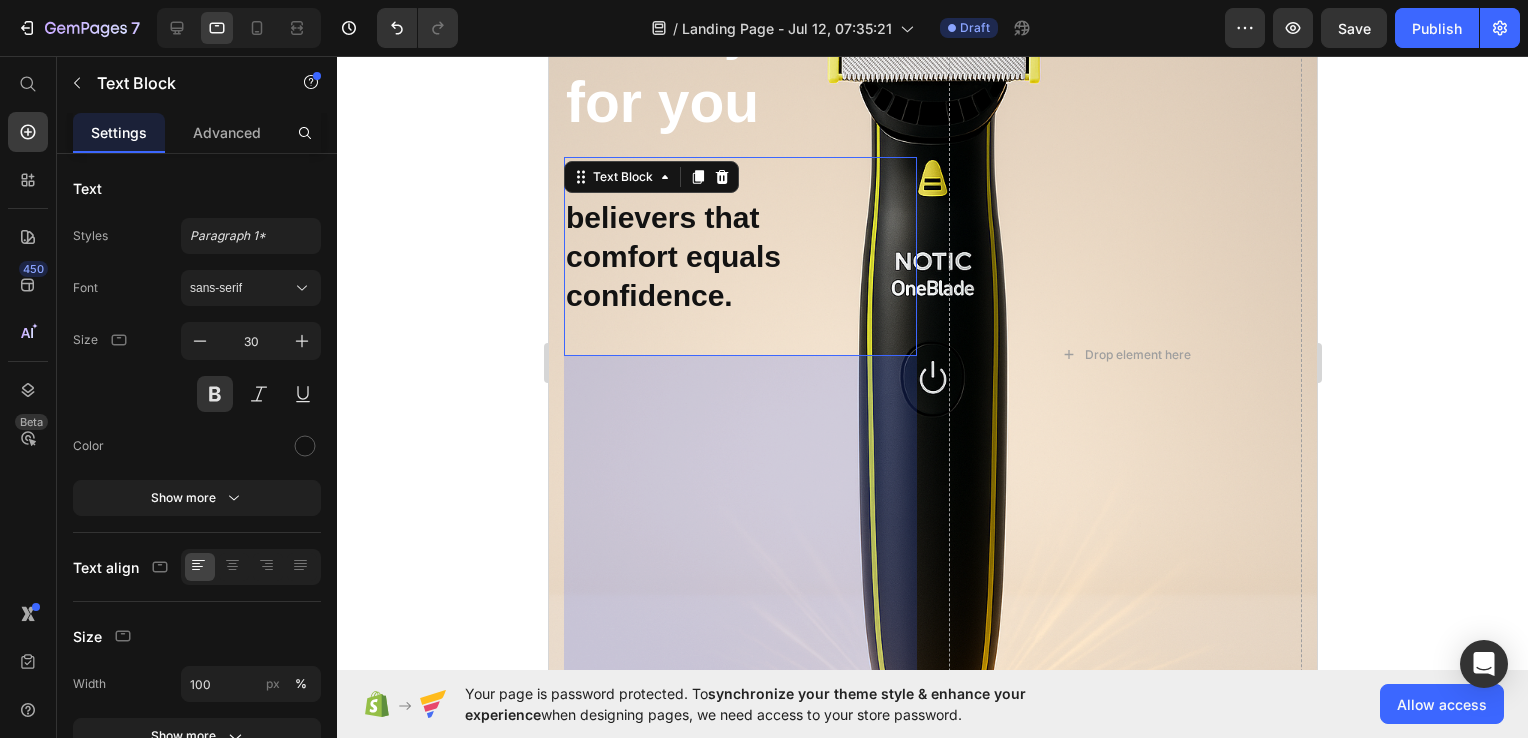 click on "believers that" at bounding box center [739, 217] 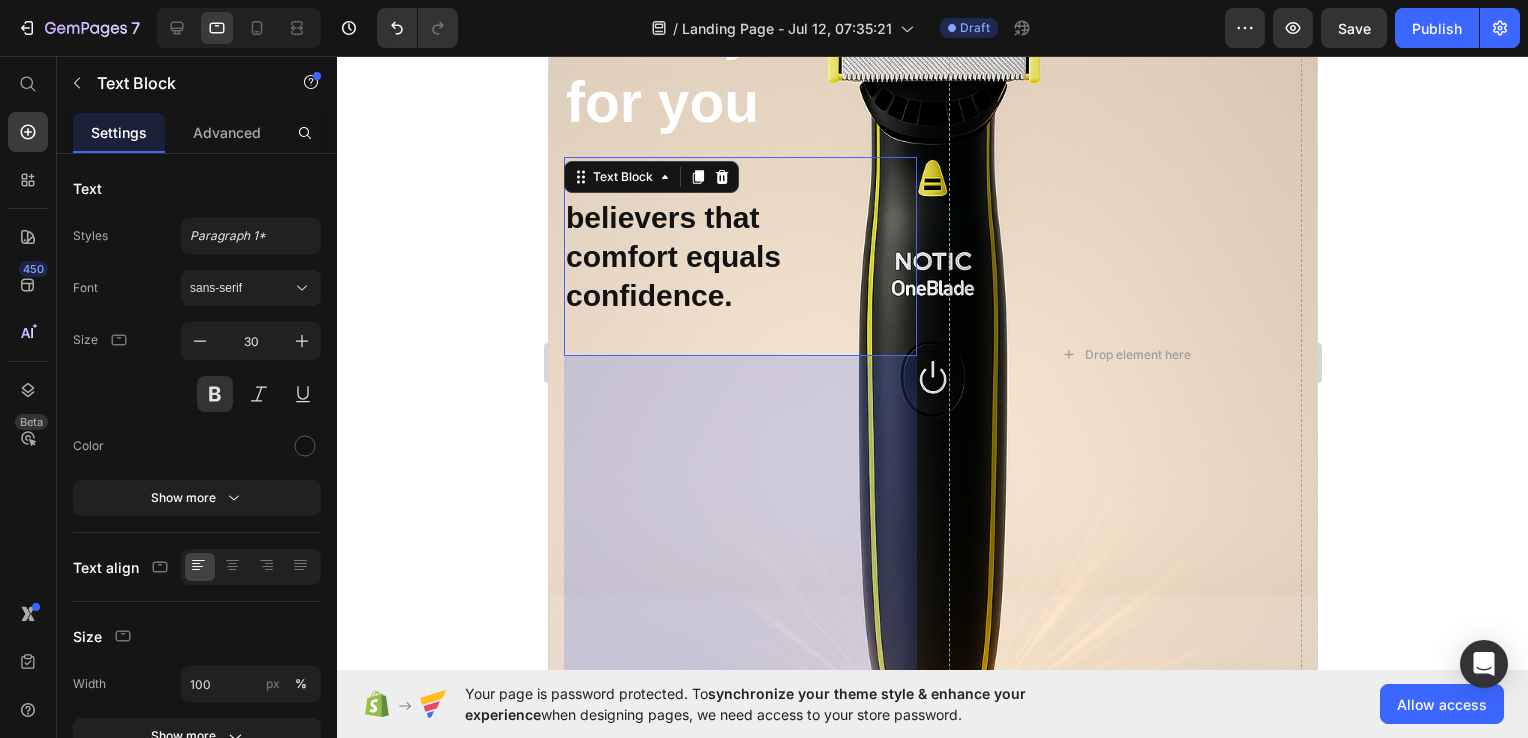 click on "believers that" at bounding box center (739, 217) 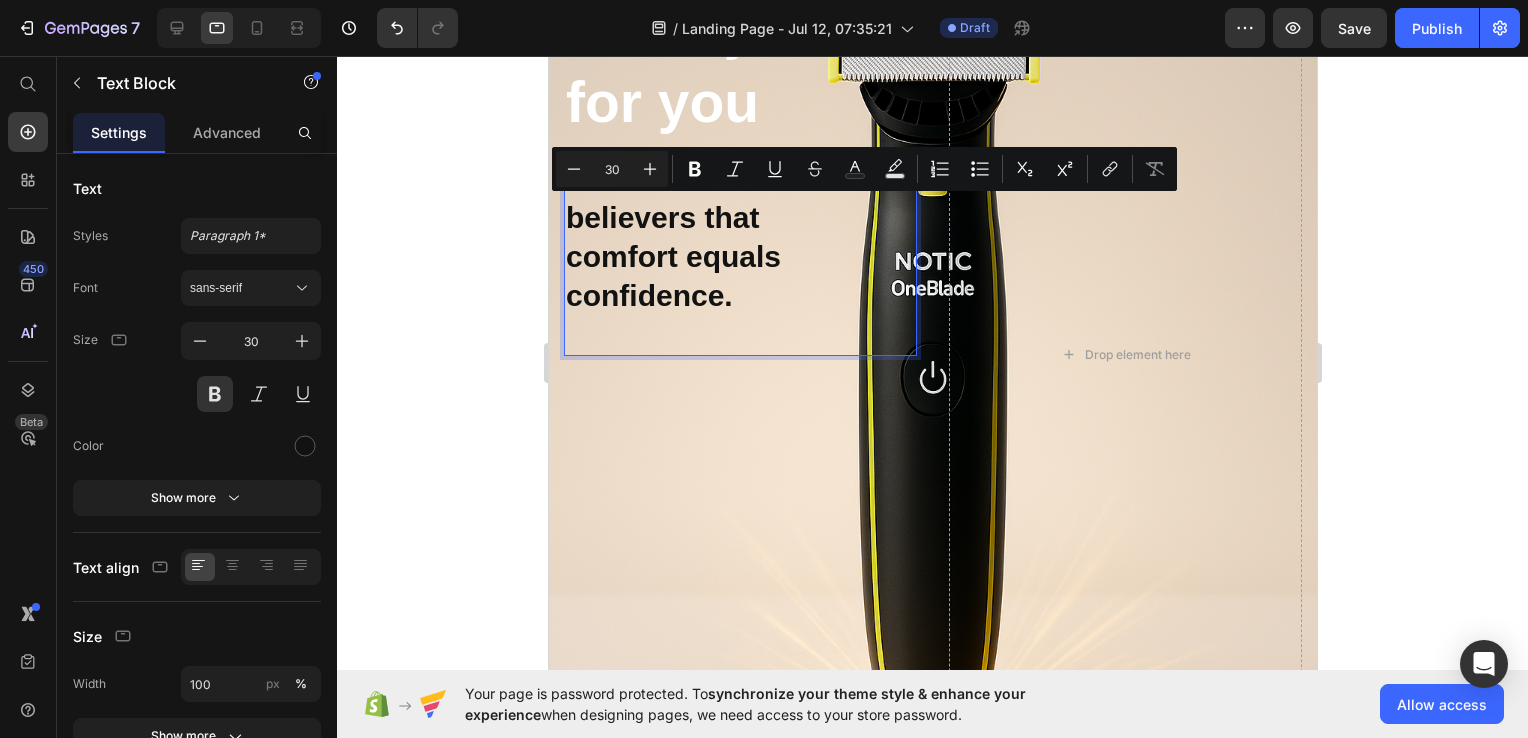 click on "believers that" at bounding box center [739, 217] 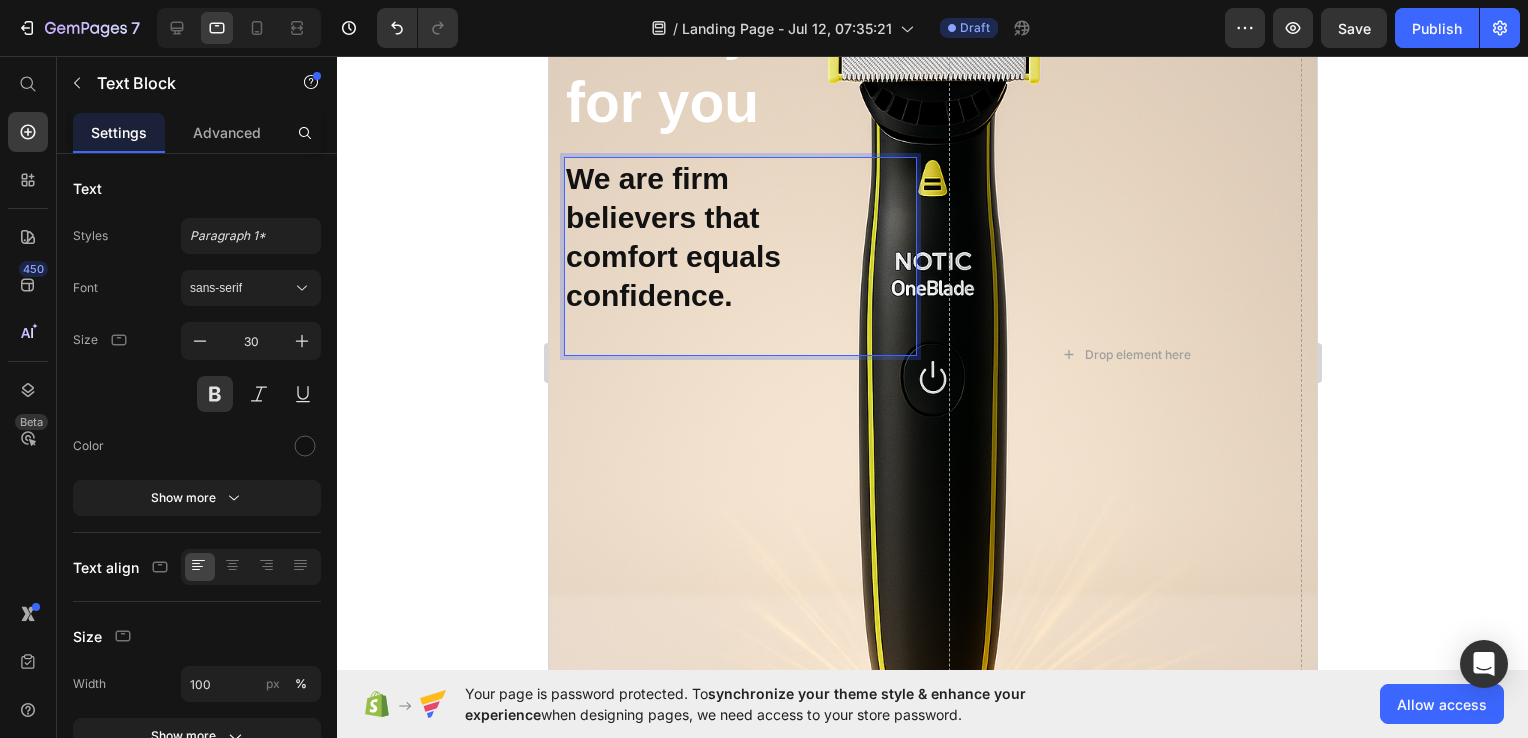 click on "We are firm" at bounding box center [739, 178] 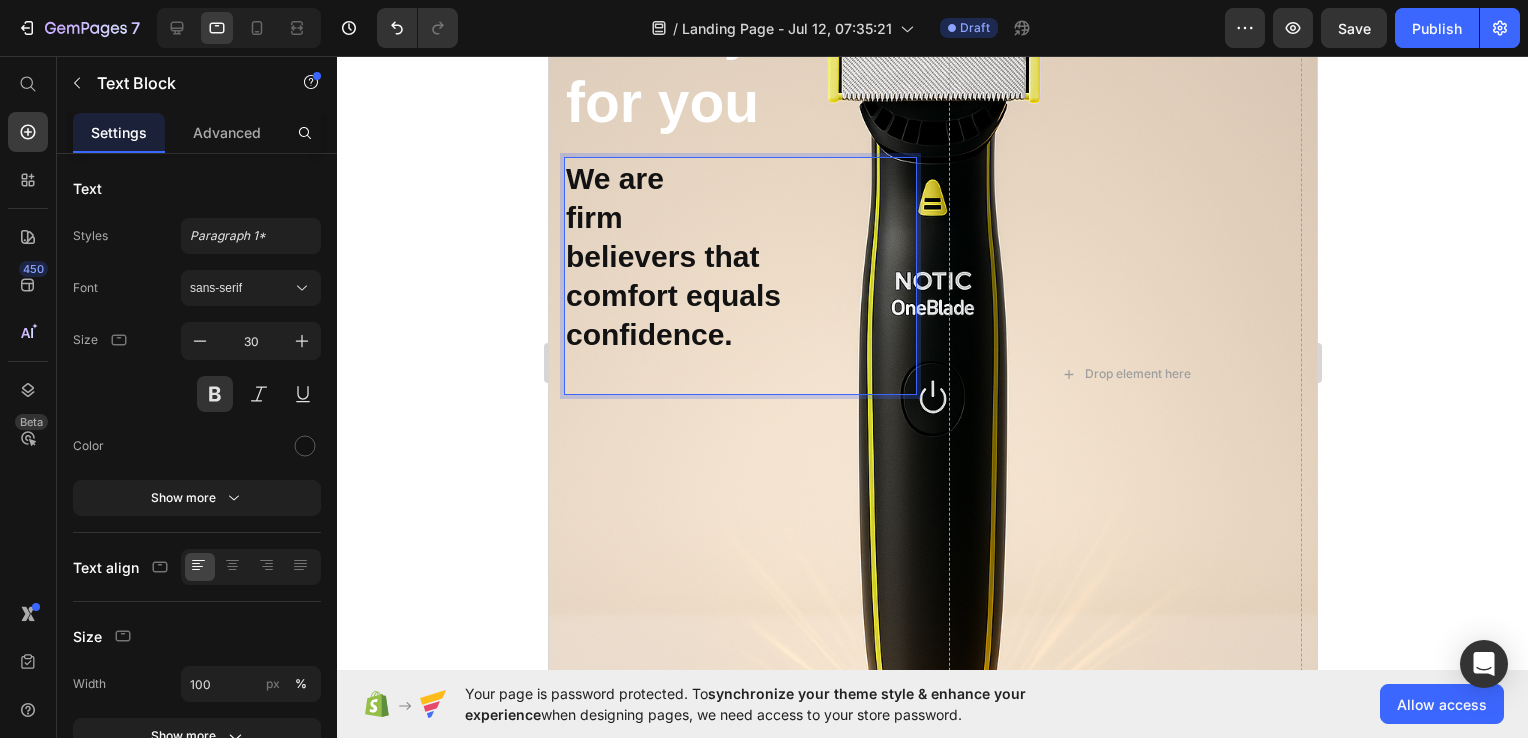 click on "believers that" at bounding box center [739, 256] 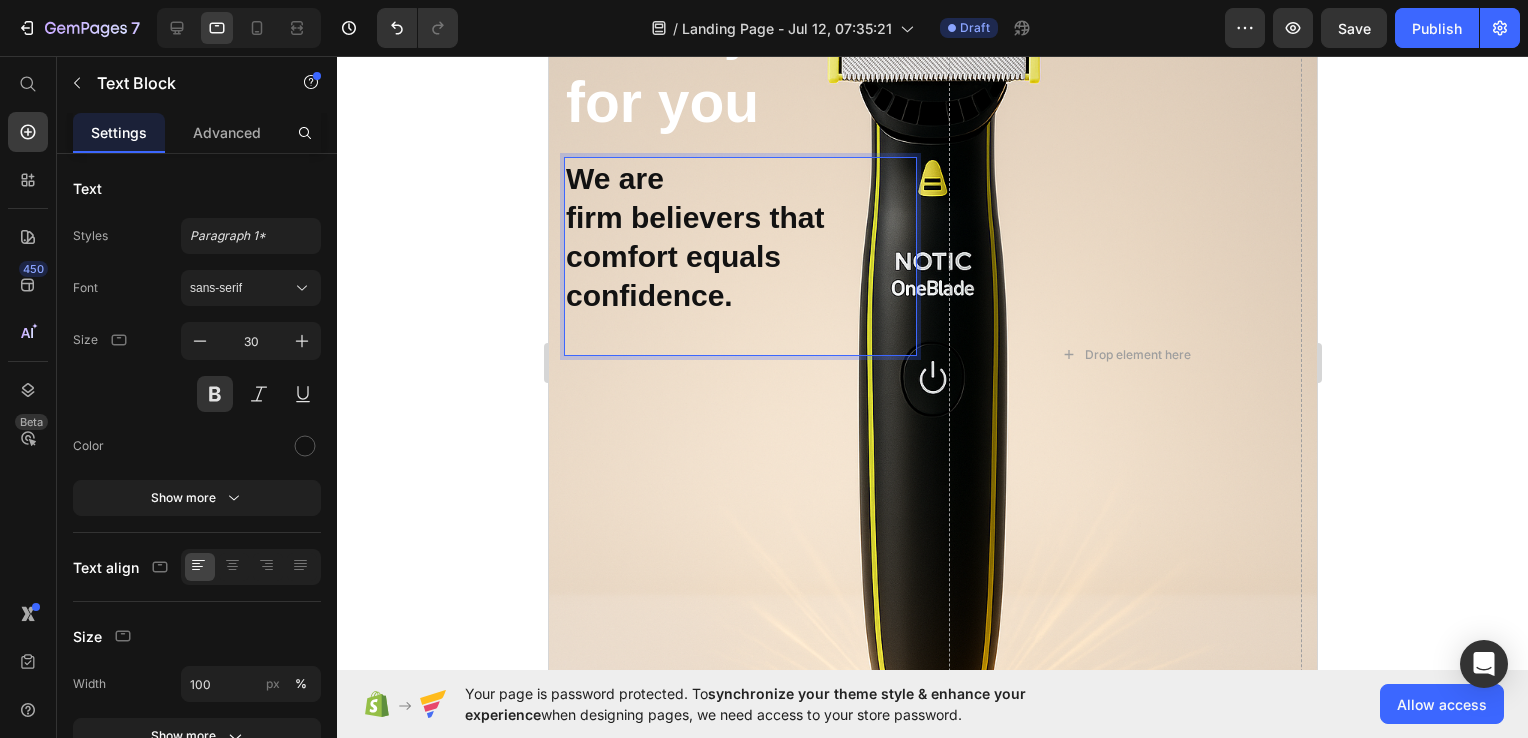click on "firm believers that" at bounding box center (739, 217) 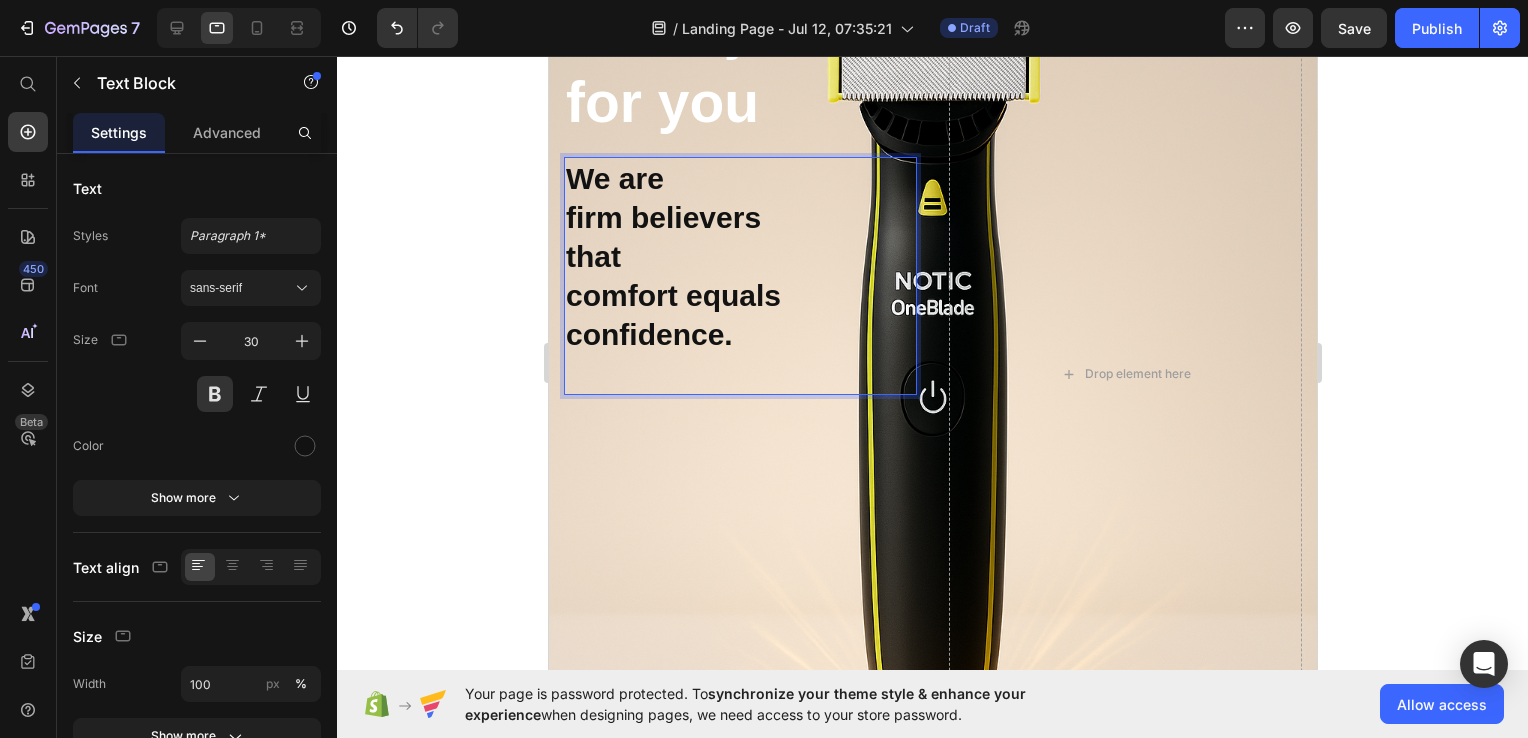 click on "comfort equals" at bounding box center (739, 295) 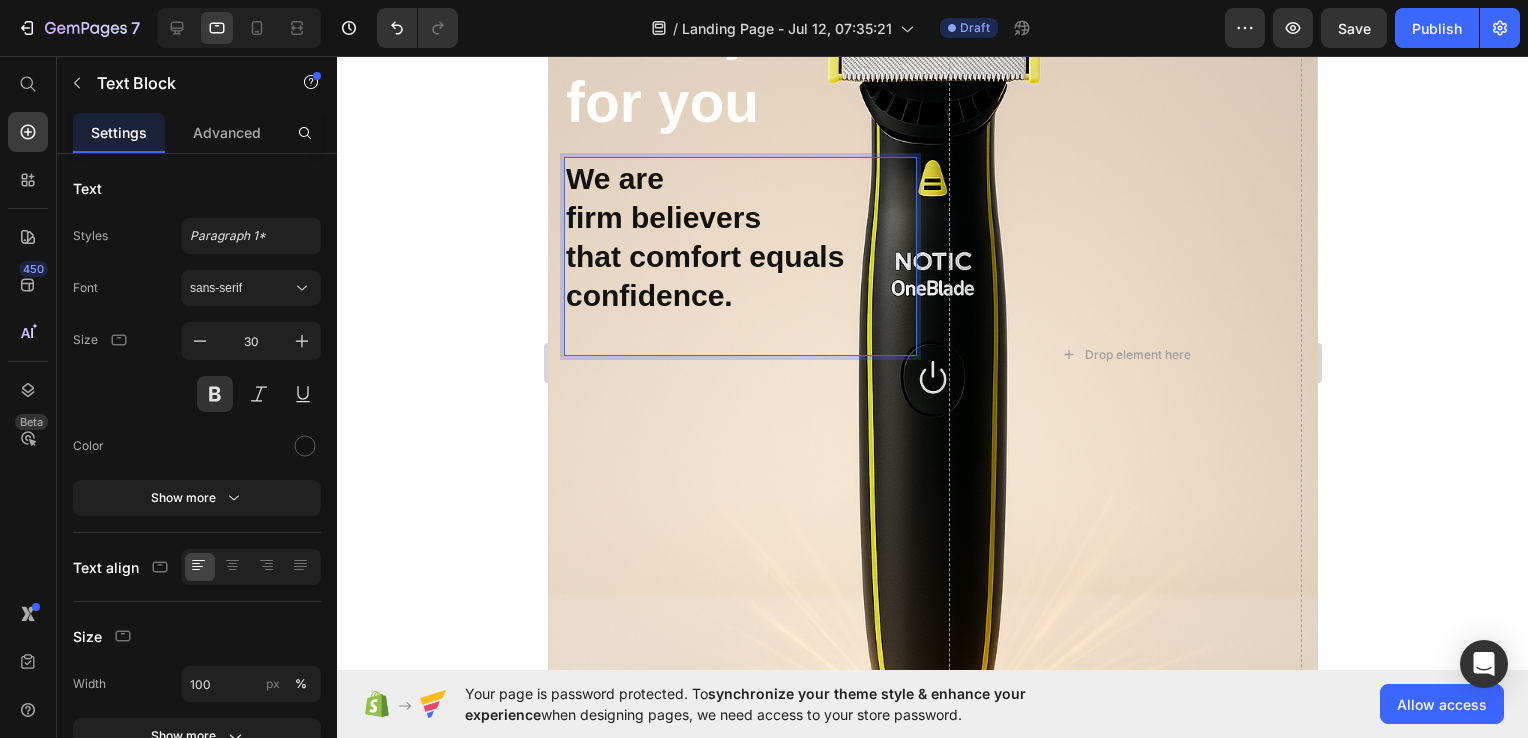 click on "that comfort equals" at bounding box center [739, 256] 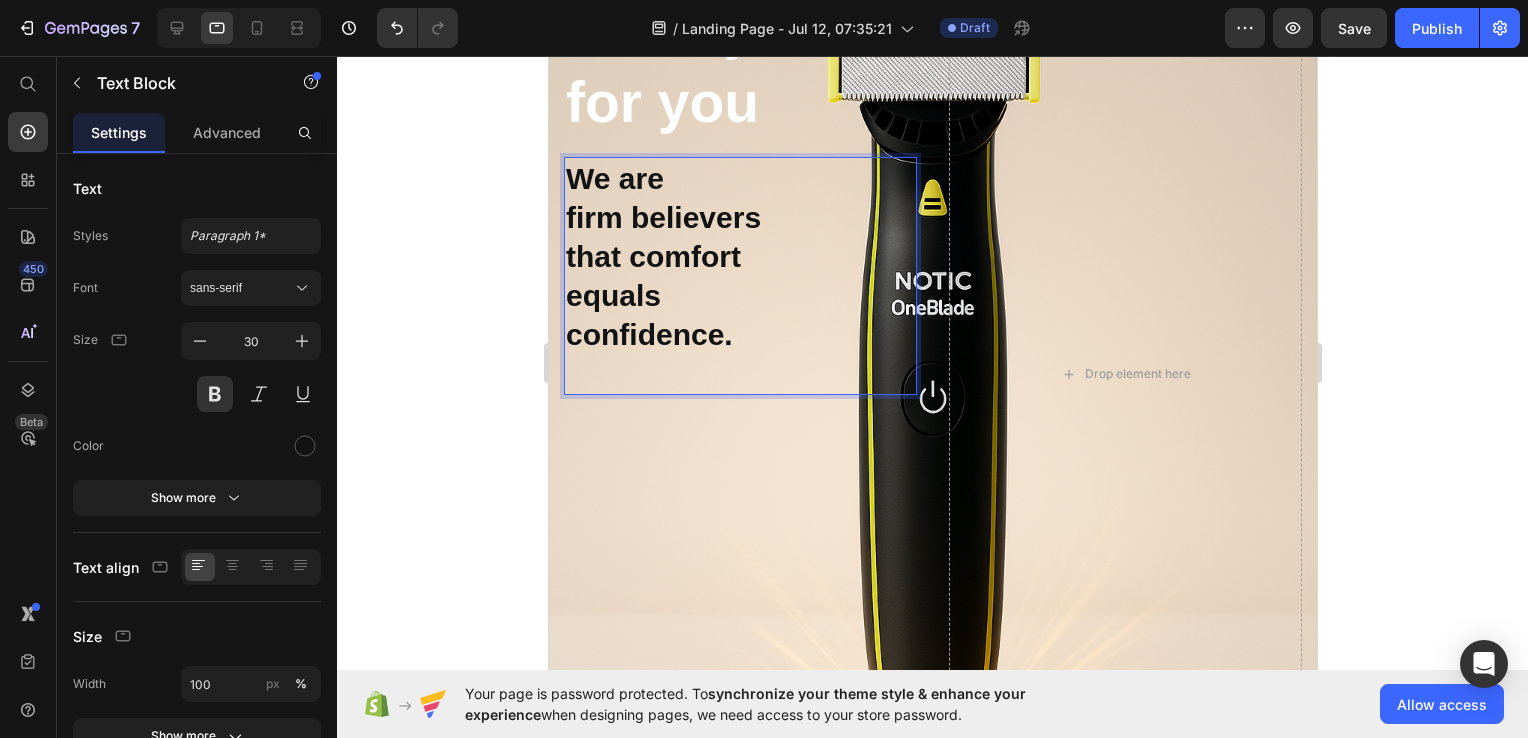 click on "confidence." at bounding box center [739, 334] 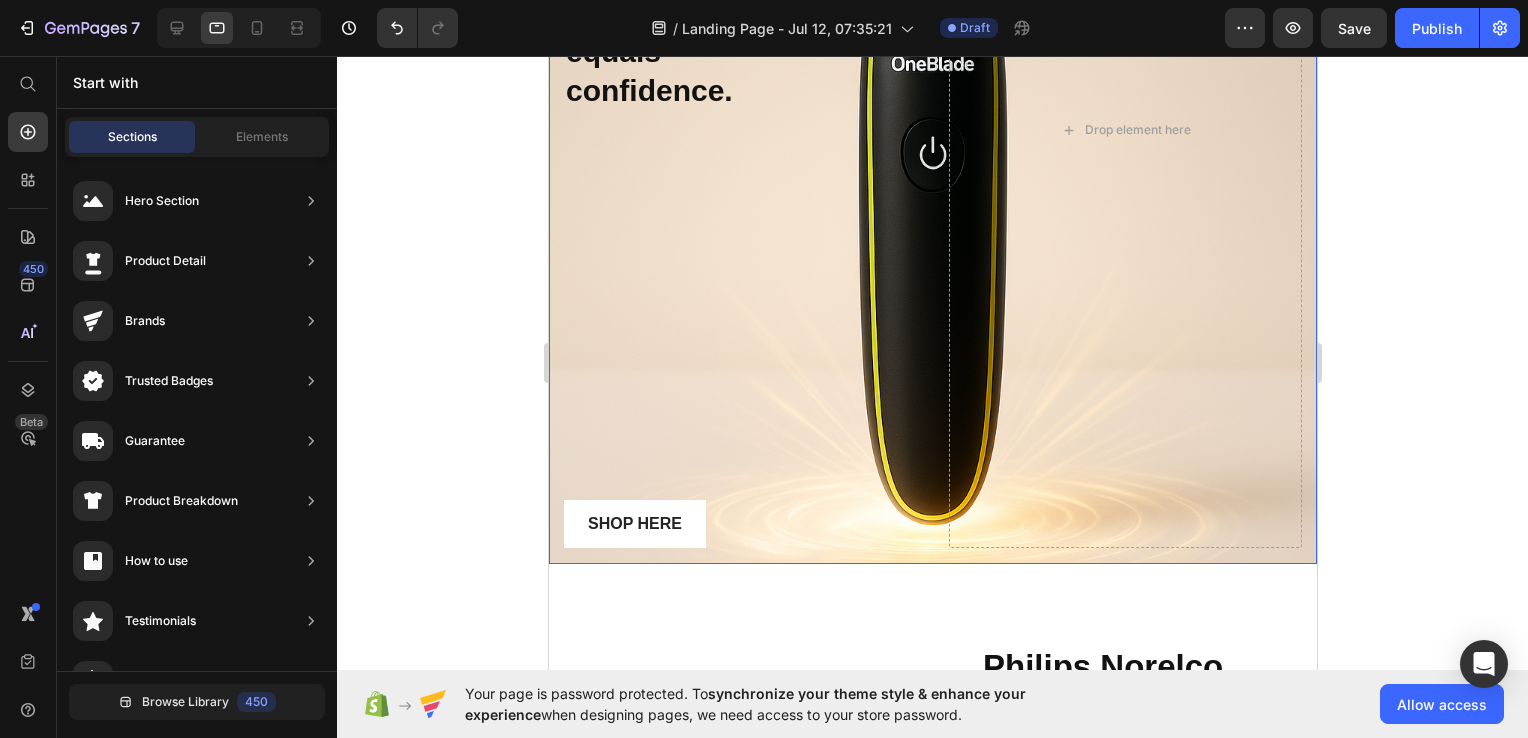 scroll, scrollTop: 582, scrollLeft: 0, axis: vertical 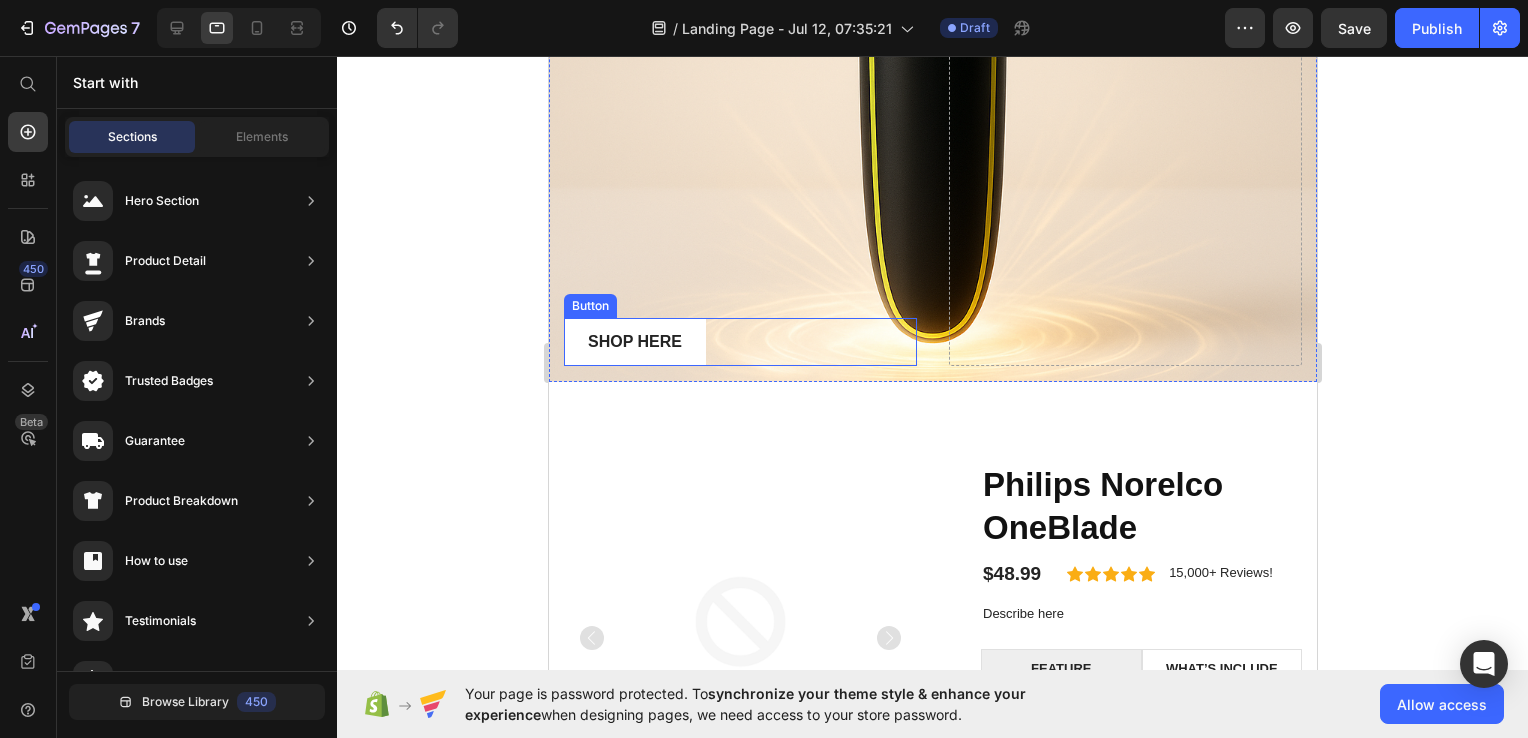 click on "Shop Here Button" at bounding box center (739, 342) 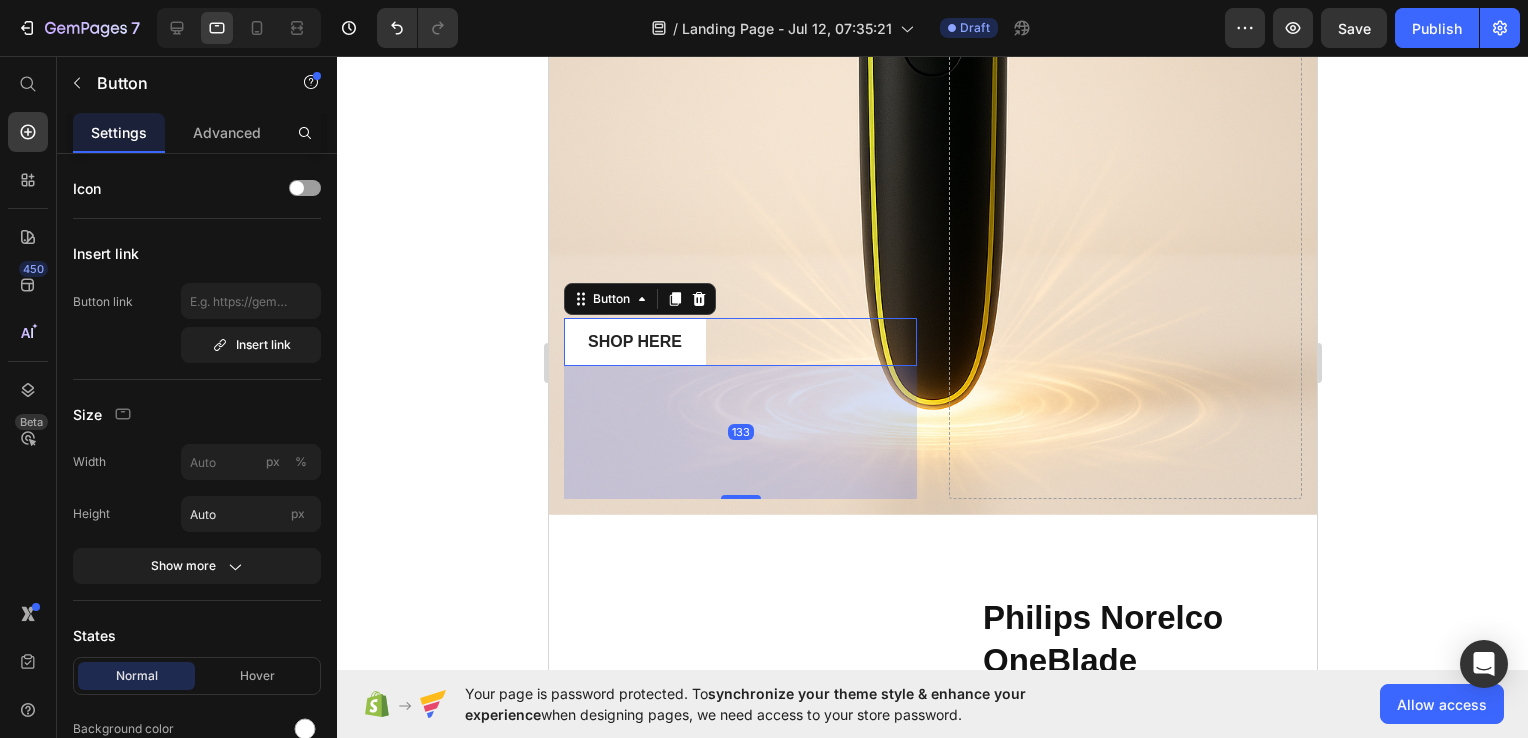 drag, startPoint x: 733, startPoint y: 360, endPoint x: 759, endPoint y: 493, distance: 135.51753 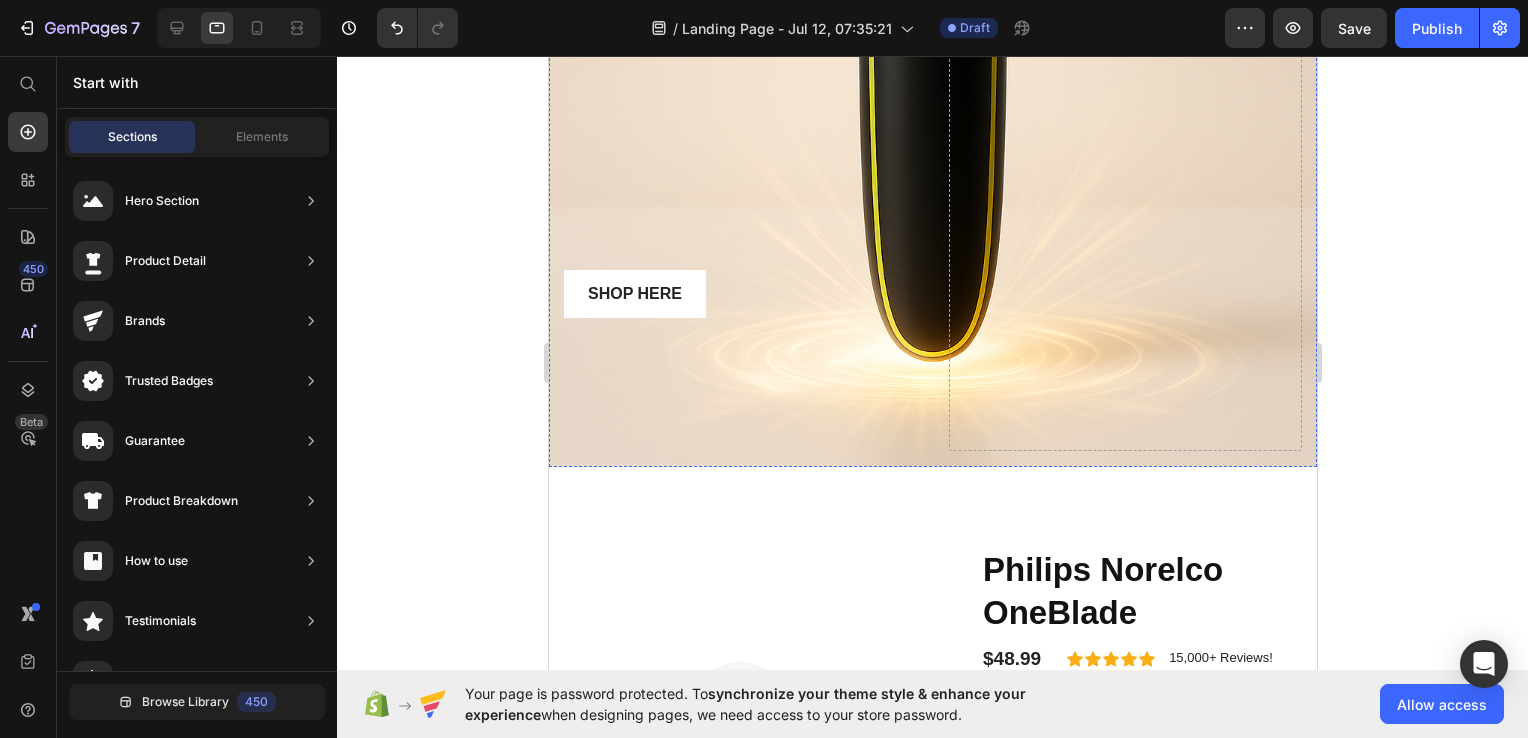 scroll, scrollTop: 652, scrollLeft: 0, axis: vertical 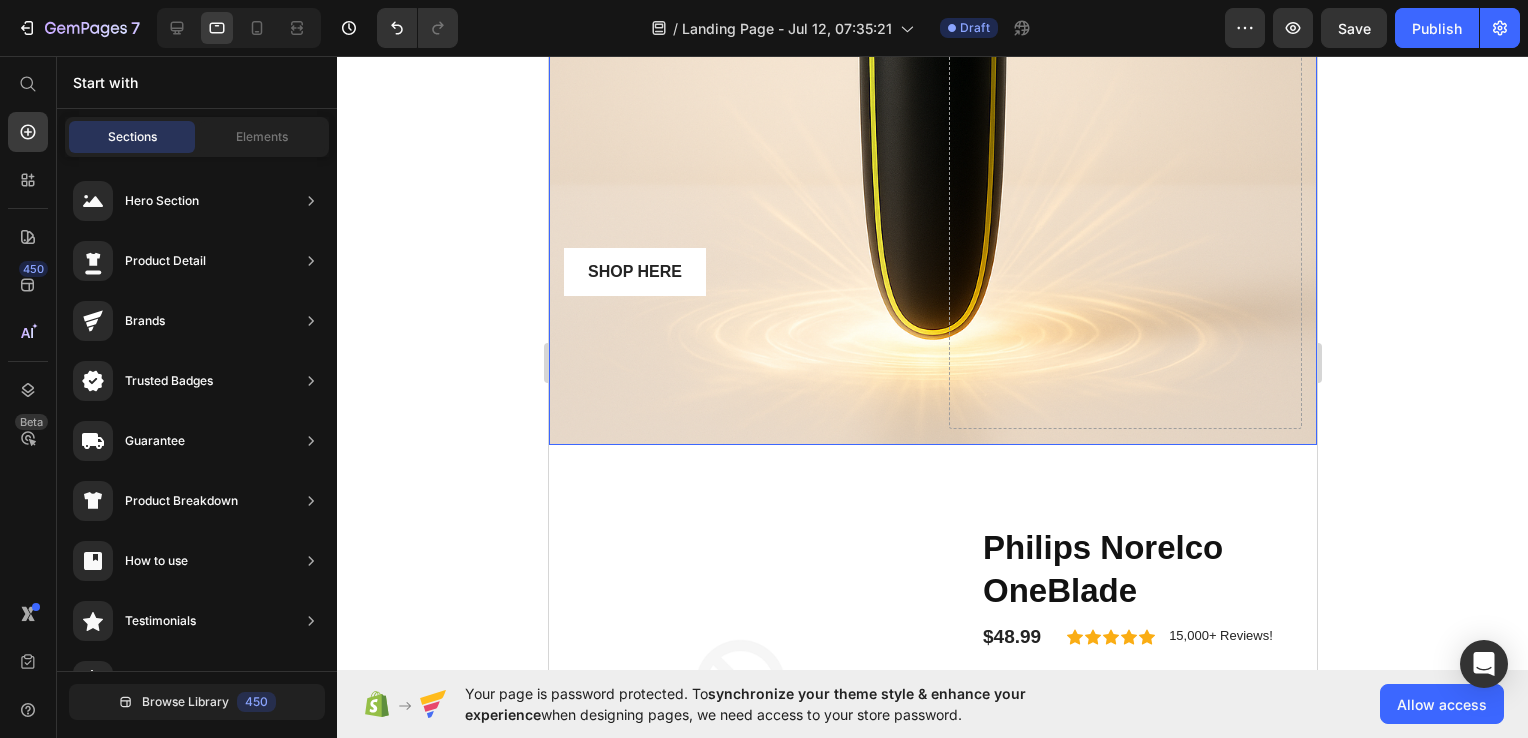 click on "Icon Icon Icon Icon Icon Icon List (30,000+) REVIEWS Text Block Row Made just for you Heading We are  firm believers  that comfort  equals  confidence. Text Block Shop Here Button" at bounding box center [739, -55] 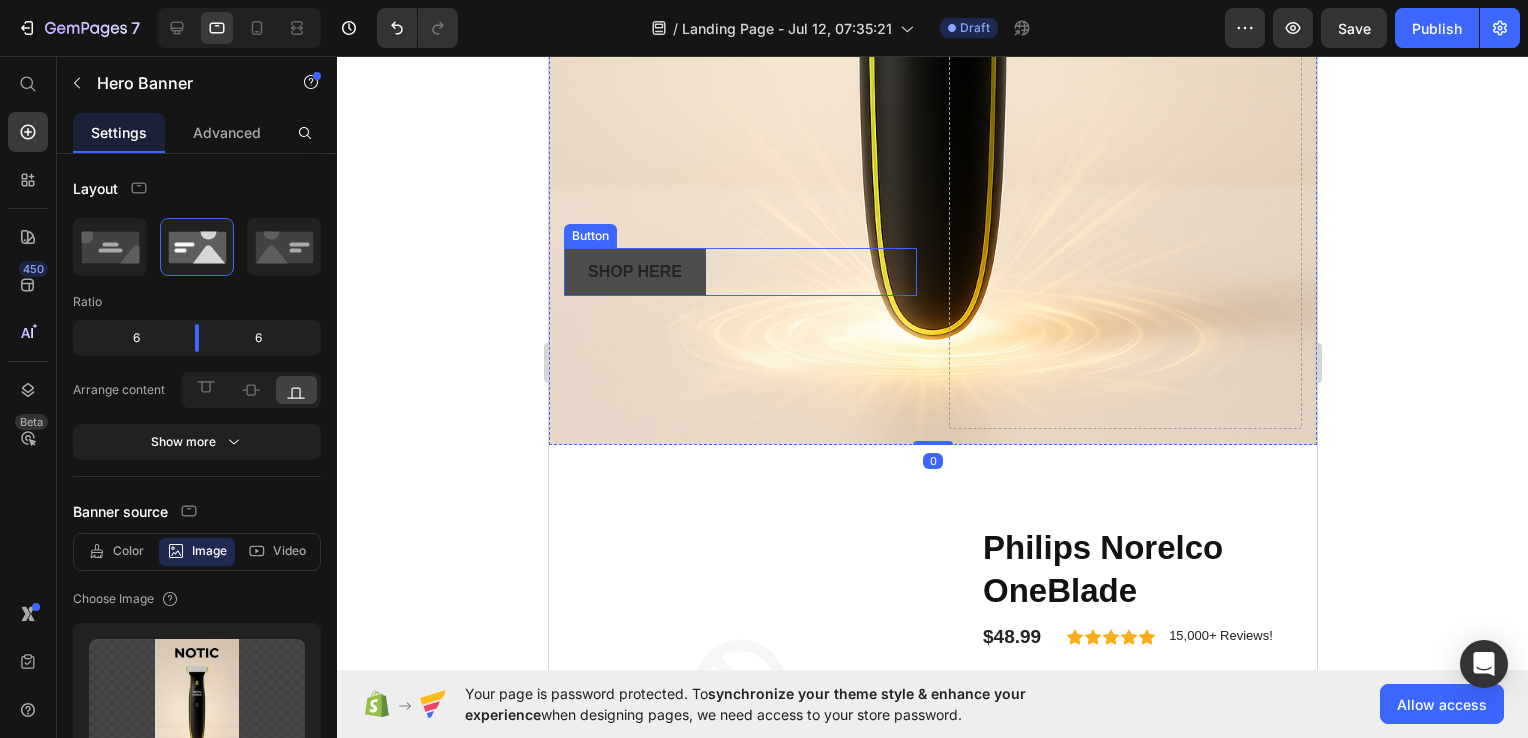 click on "Shop Here" at bounding box center [634, 272] 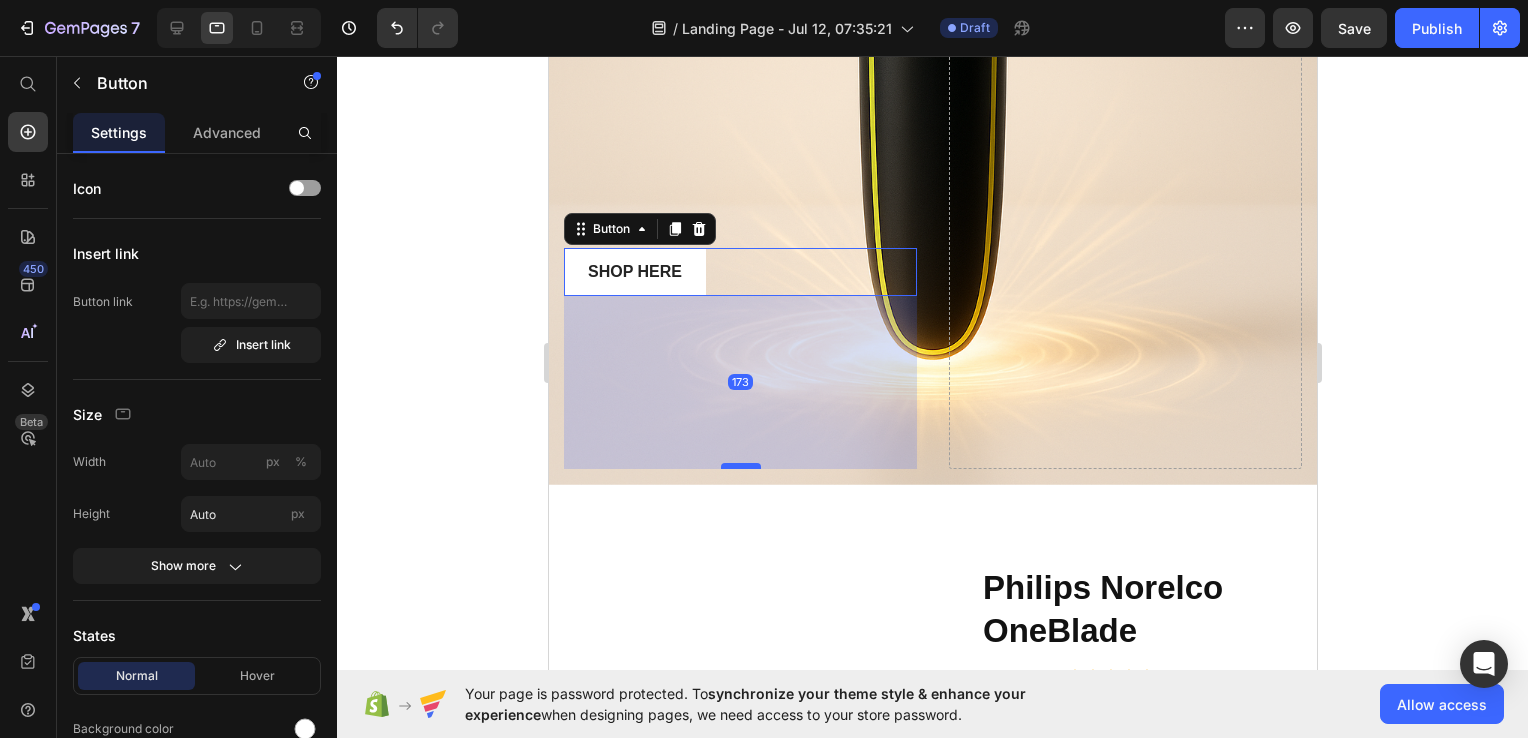 drag, startPoint x: 744, startPoint y: 423, endPoint x: 741, endPoint y: 463, distance: 40.112343 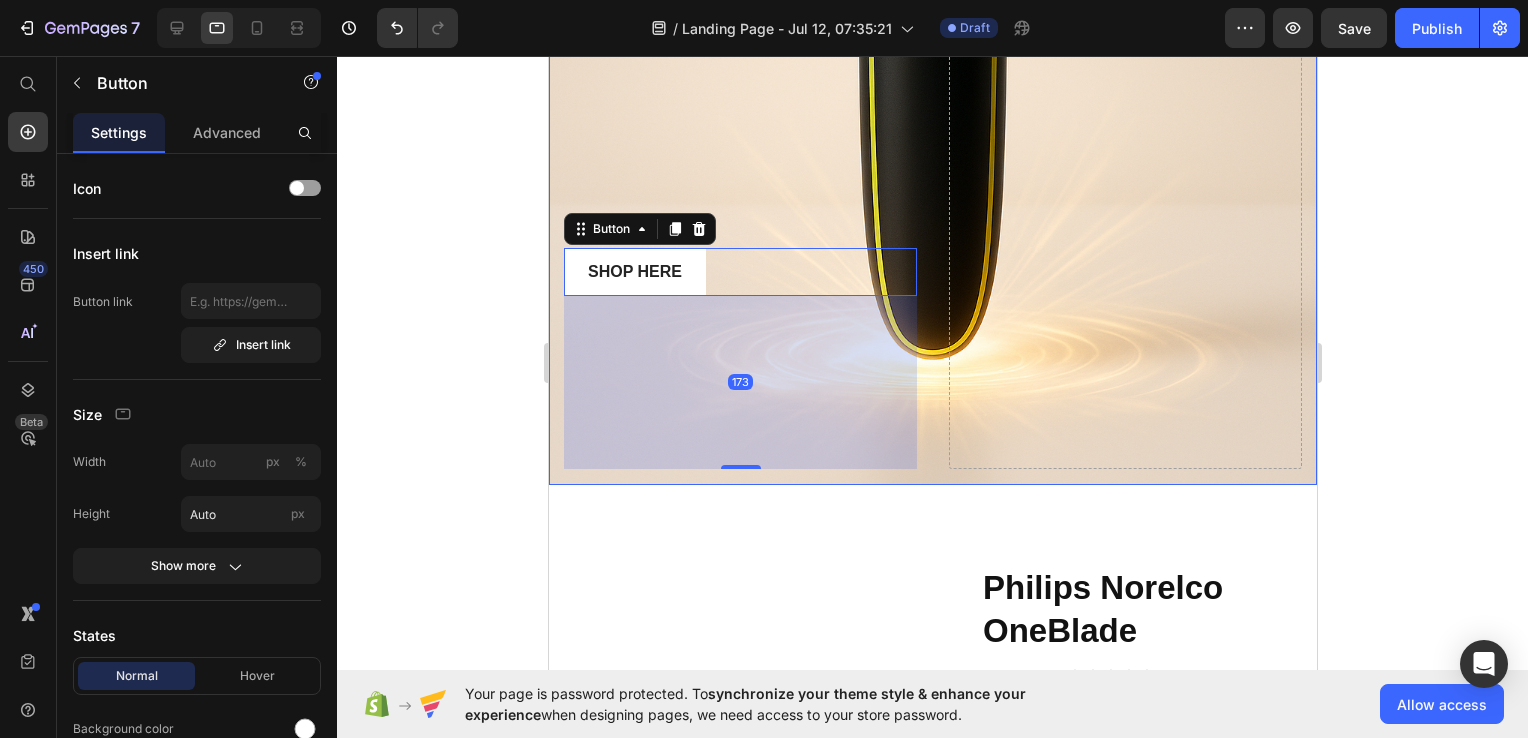 scroll, scrollTop: 0, scrollLeft: 0, axis: both 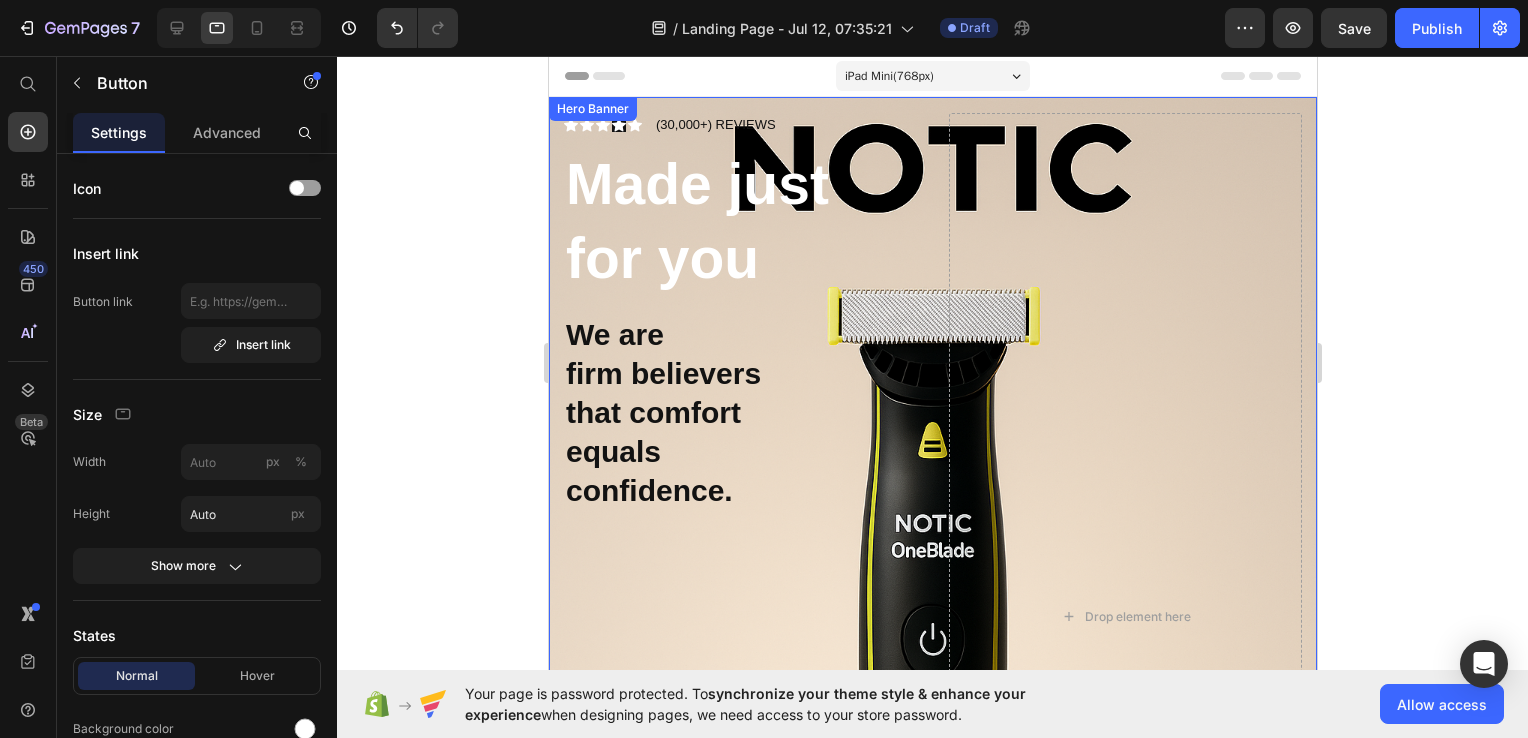 click 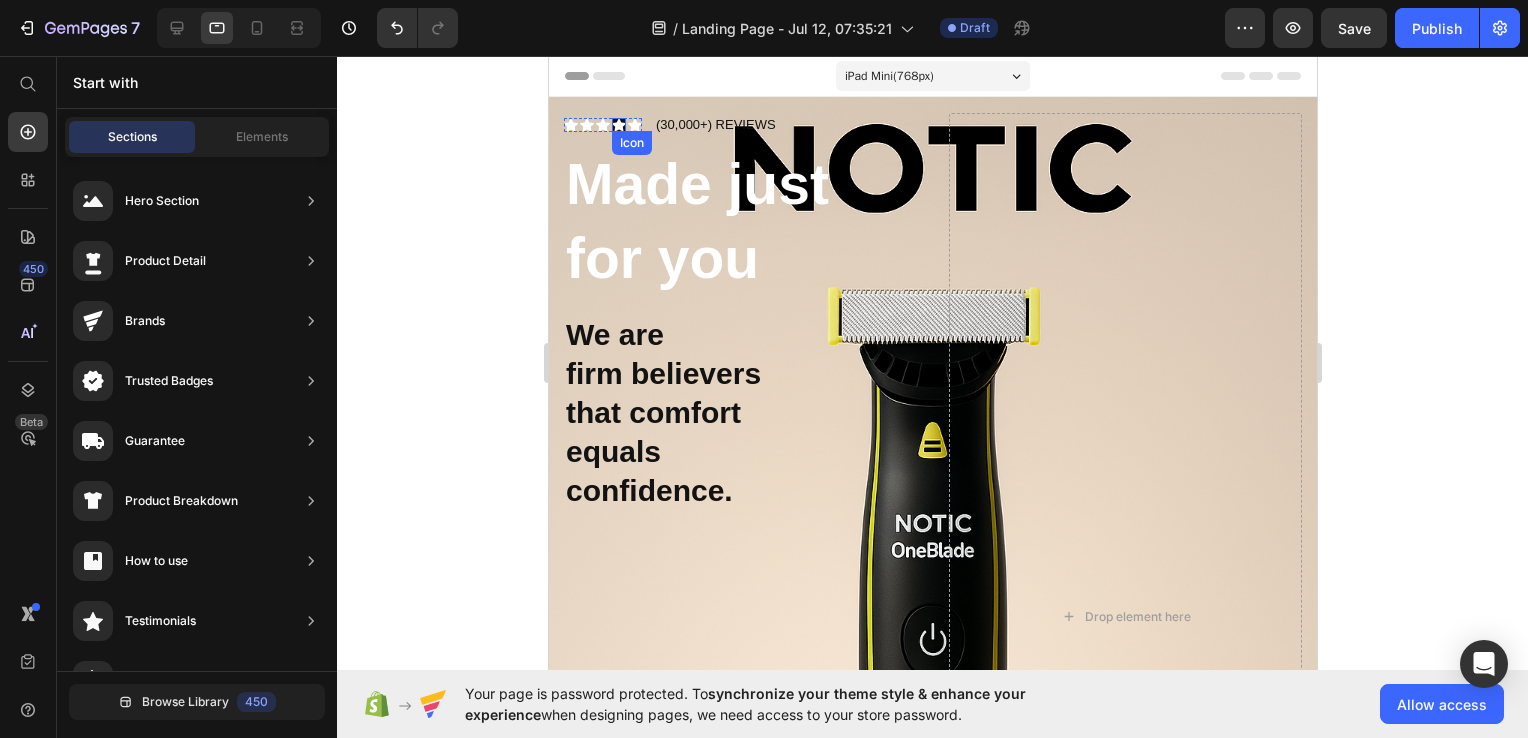click 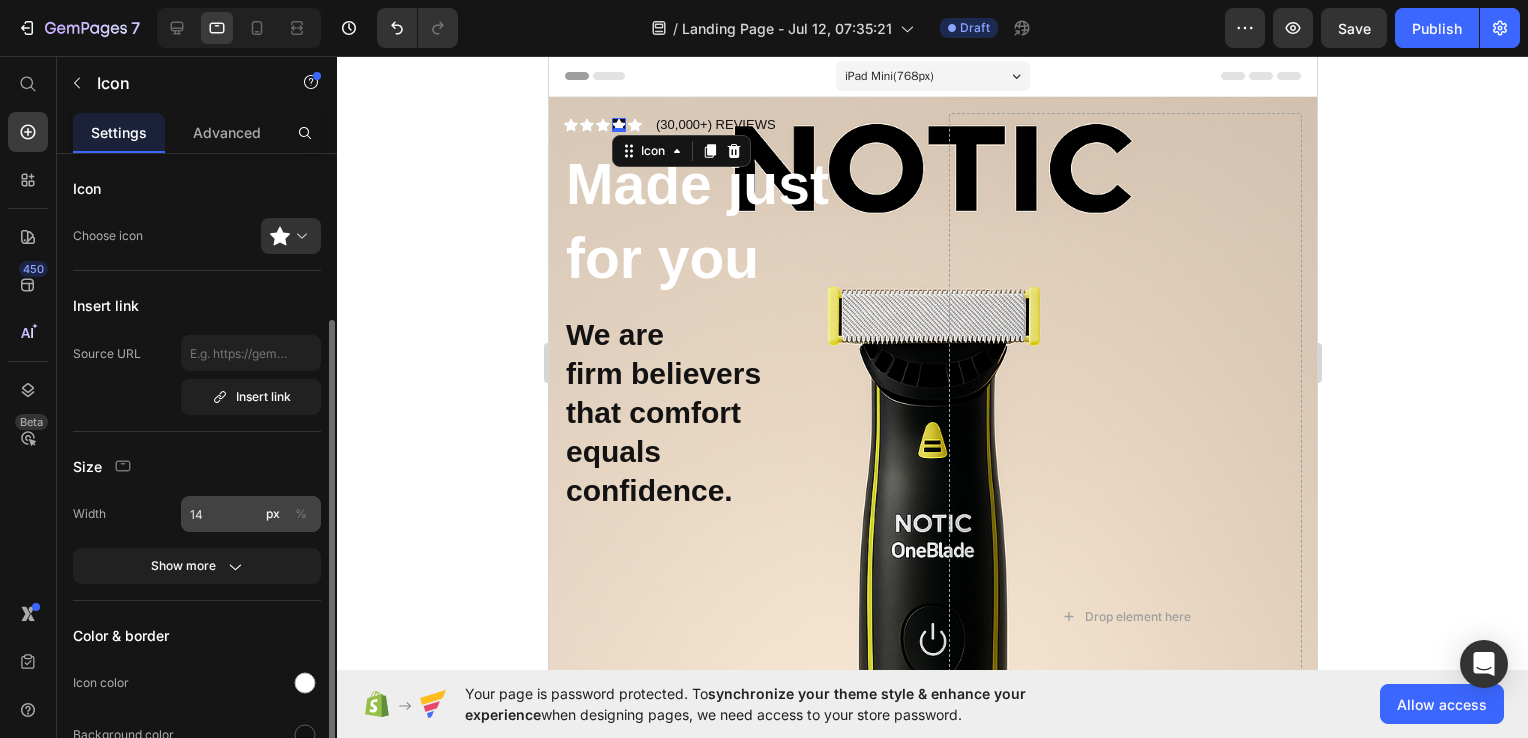 scroll, scrollTop: 277, scrollLeft: 0, axis: vertical 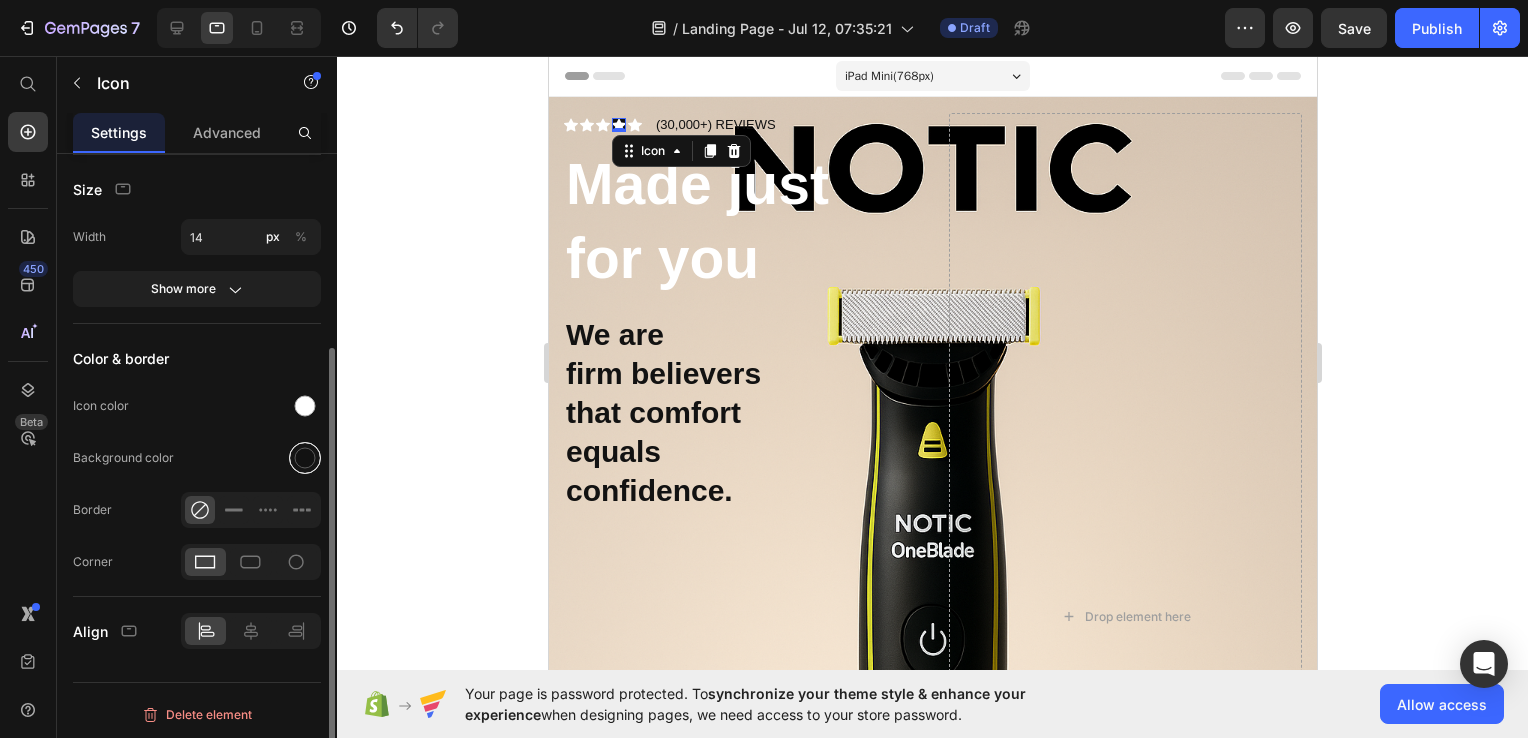 click at bounding box center (305, 458) 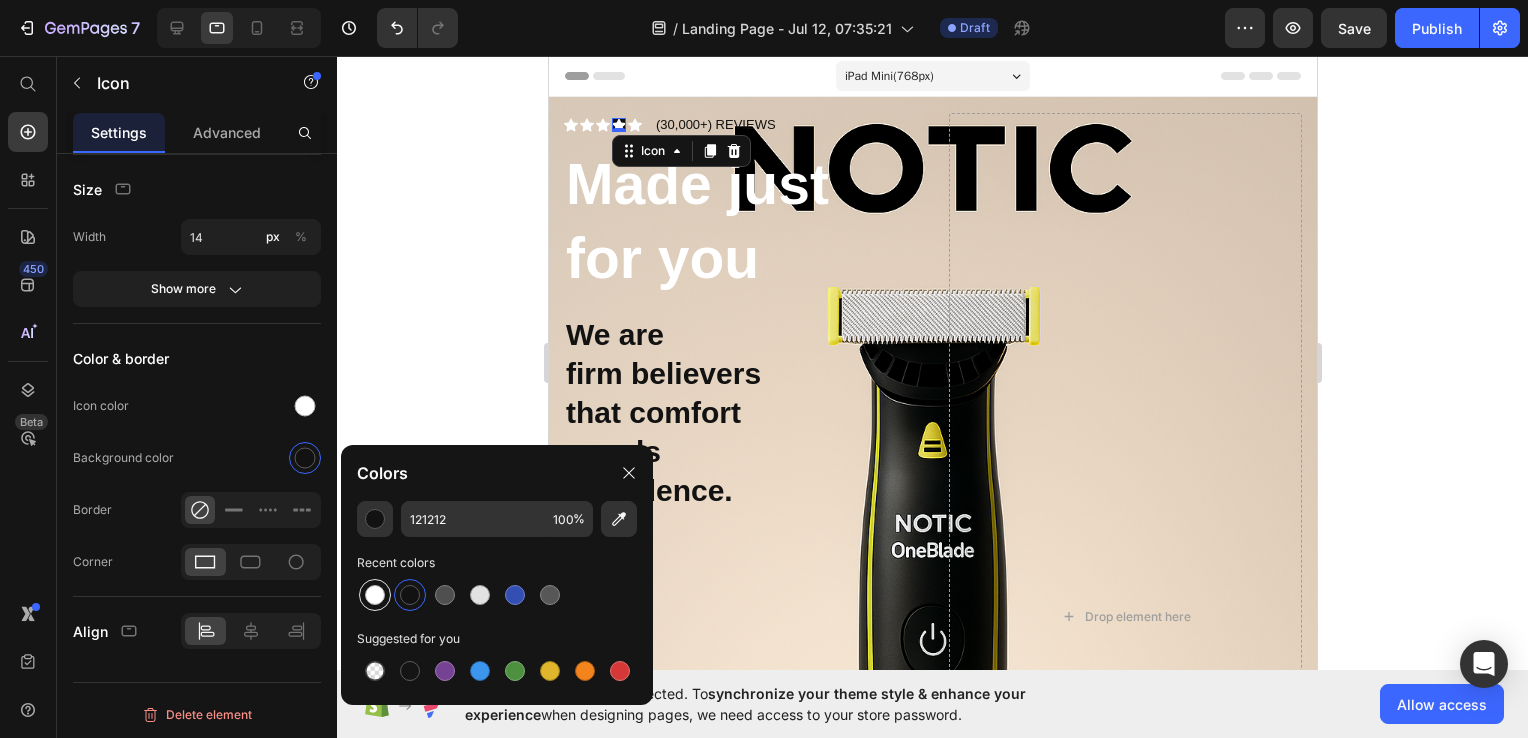click at bounding box center (375, 595) 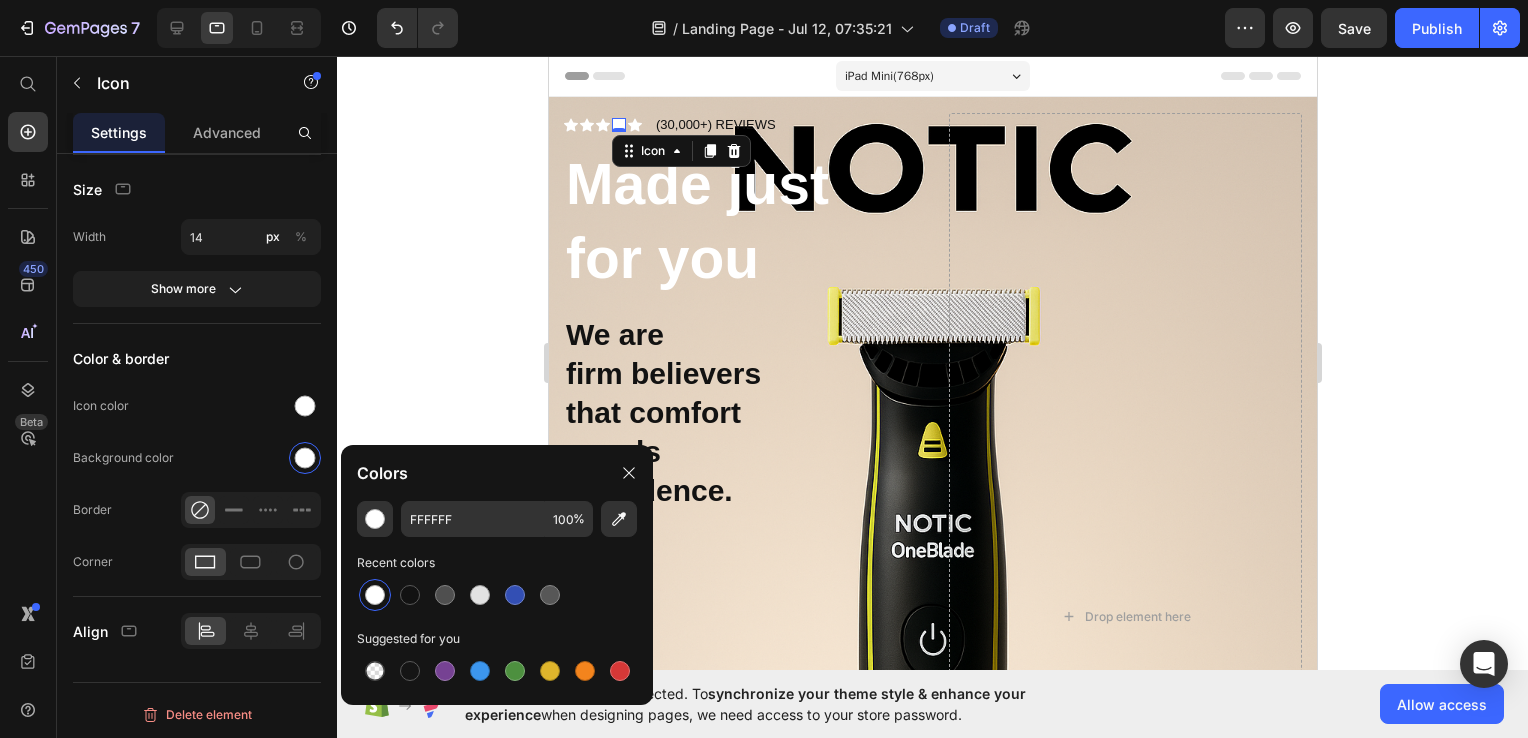 click 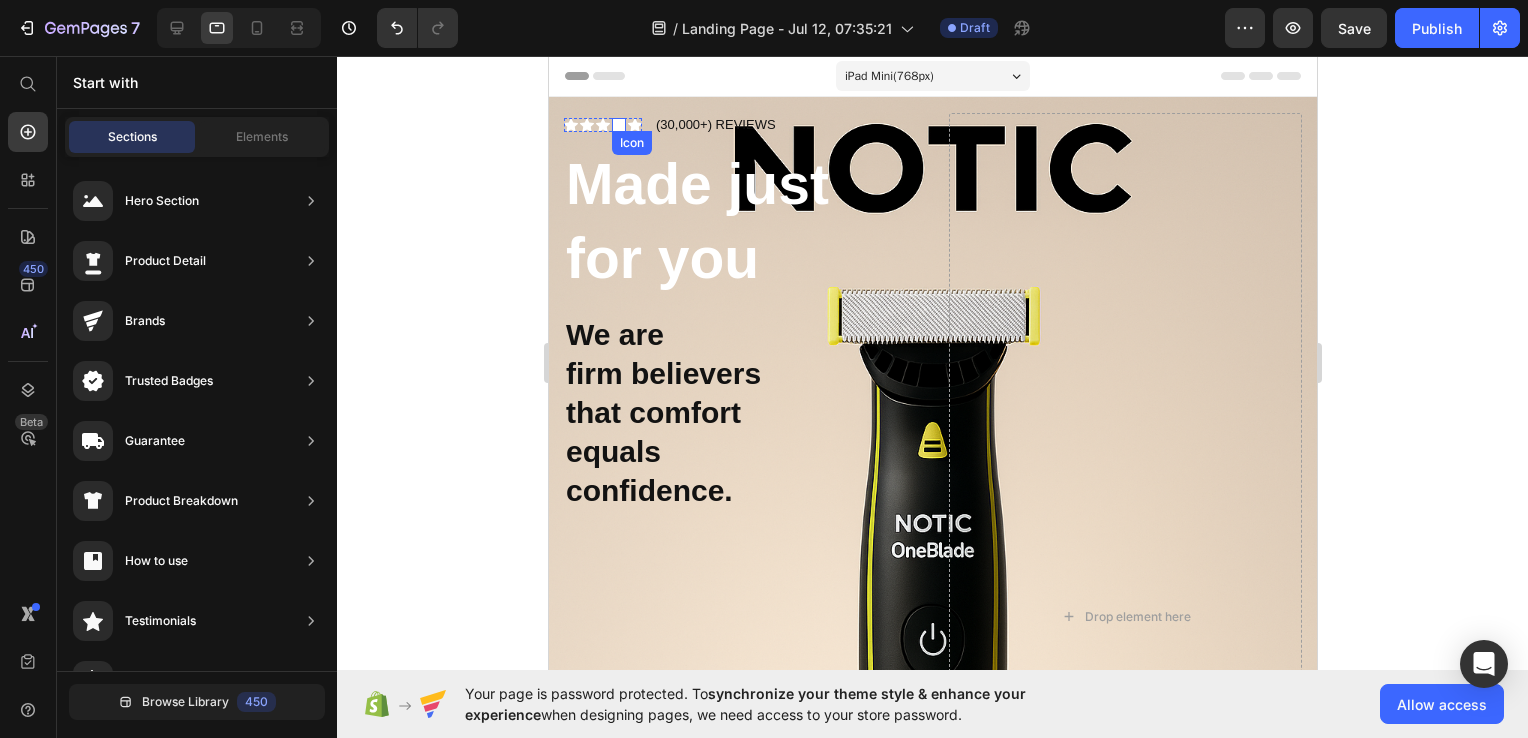 click 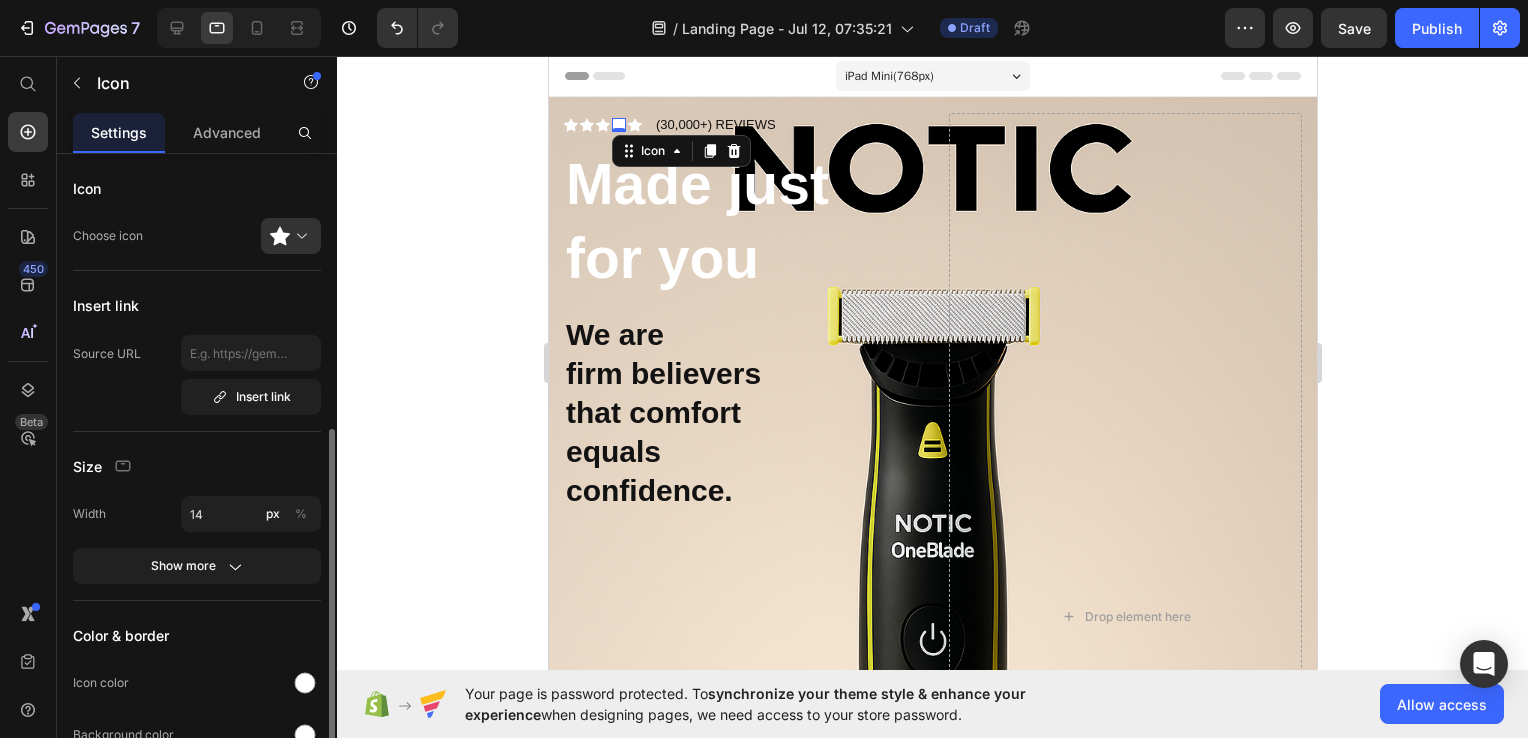 scroll, scrollTop: 277, scrollLeft: 0, axis: vertical 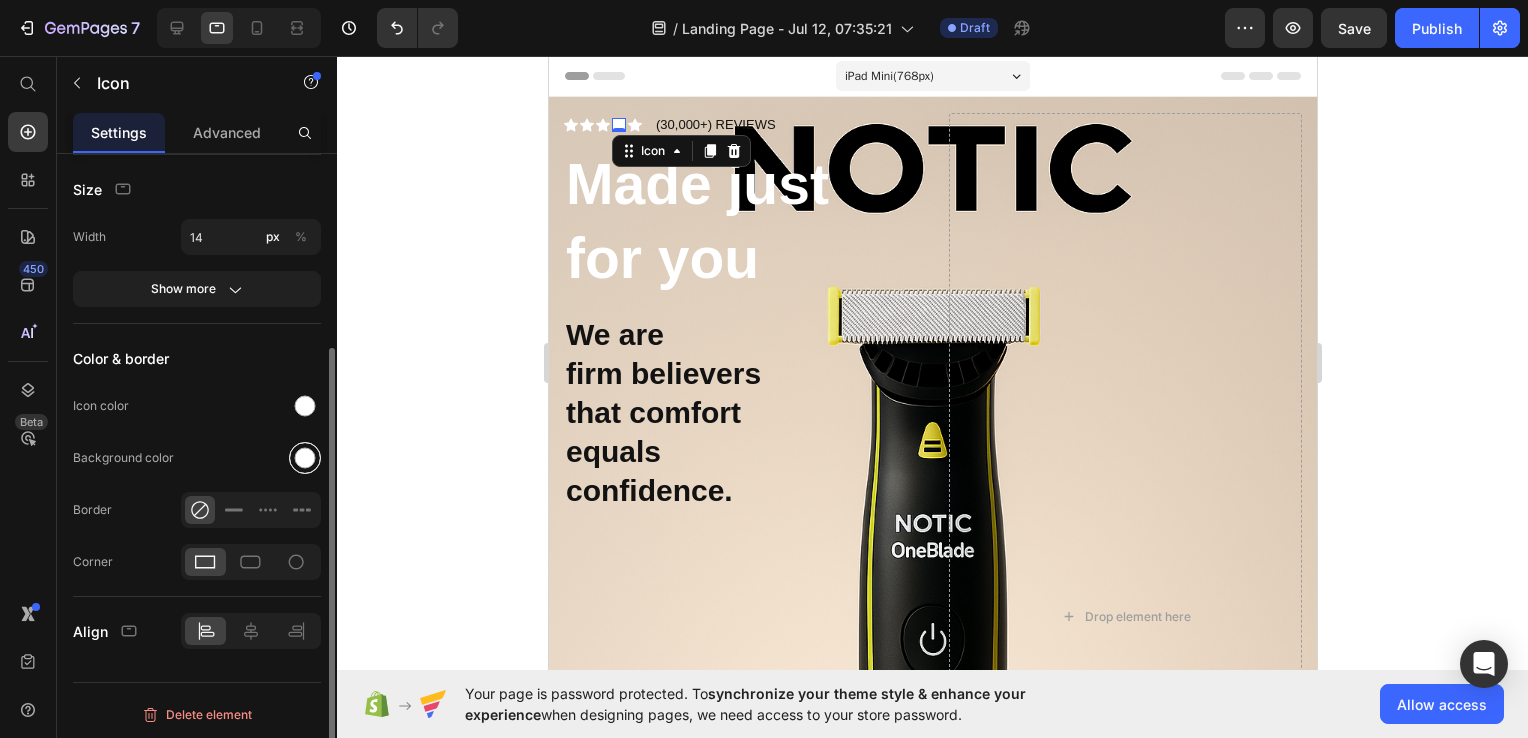 click at bounding box center (305, 458) 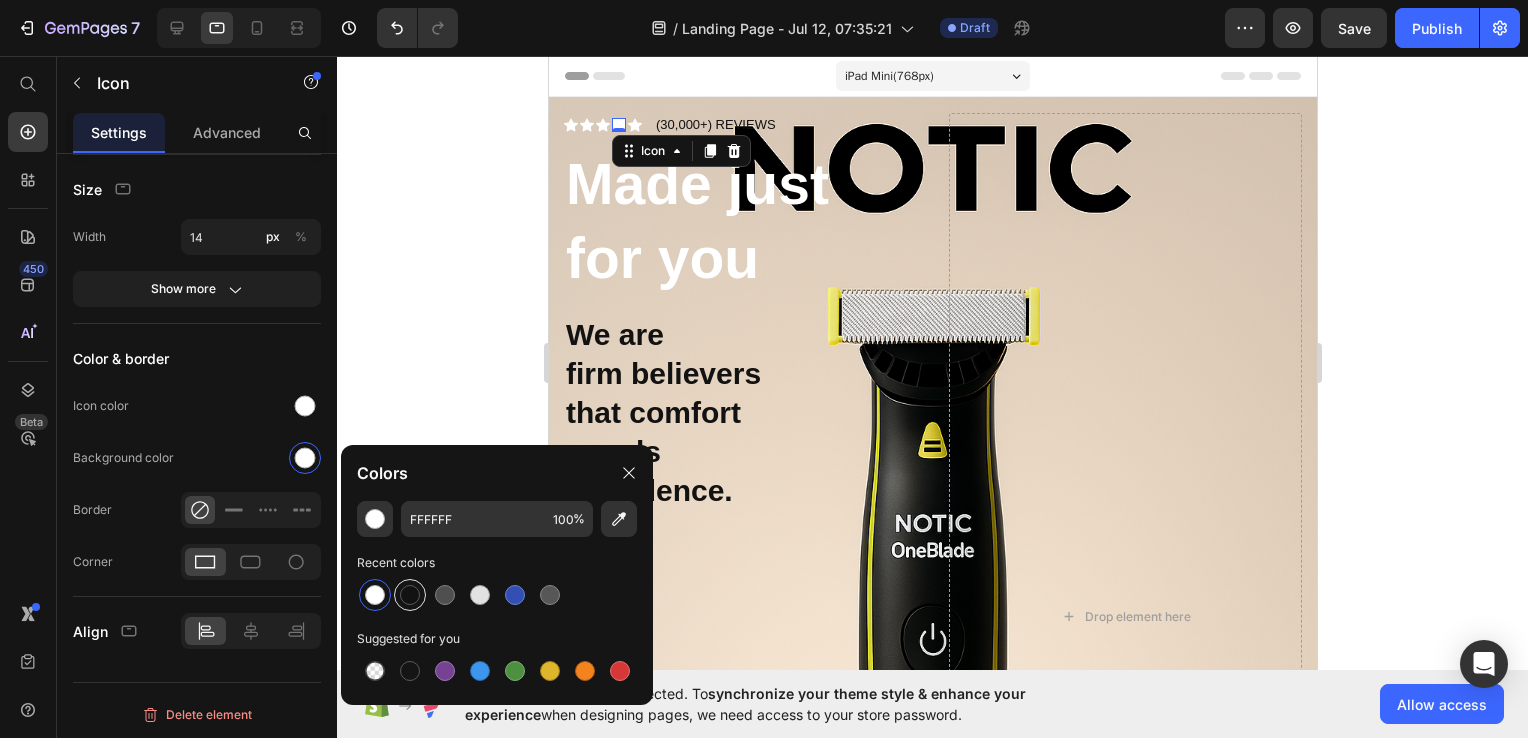 click at bounding box center (410, 595) 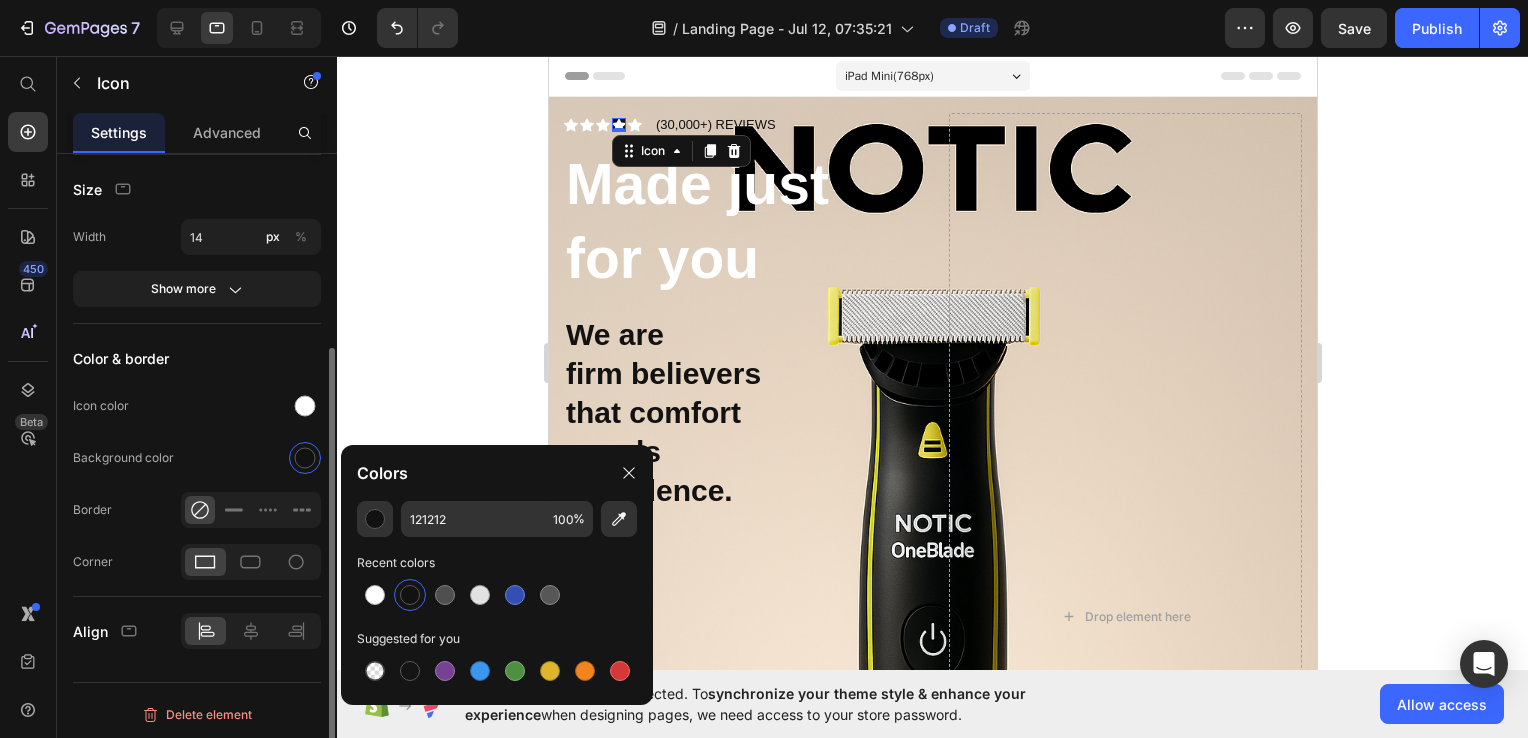 click on "Color & border" at bounding box center (197, 358) 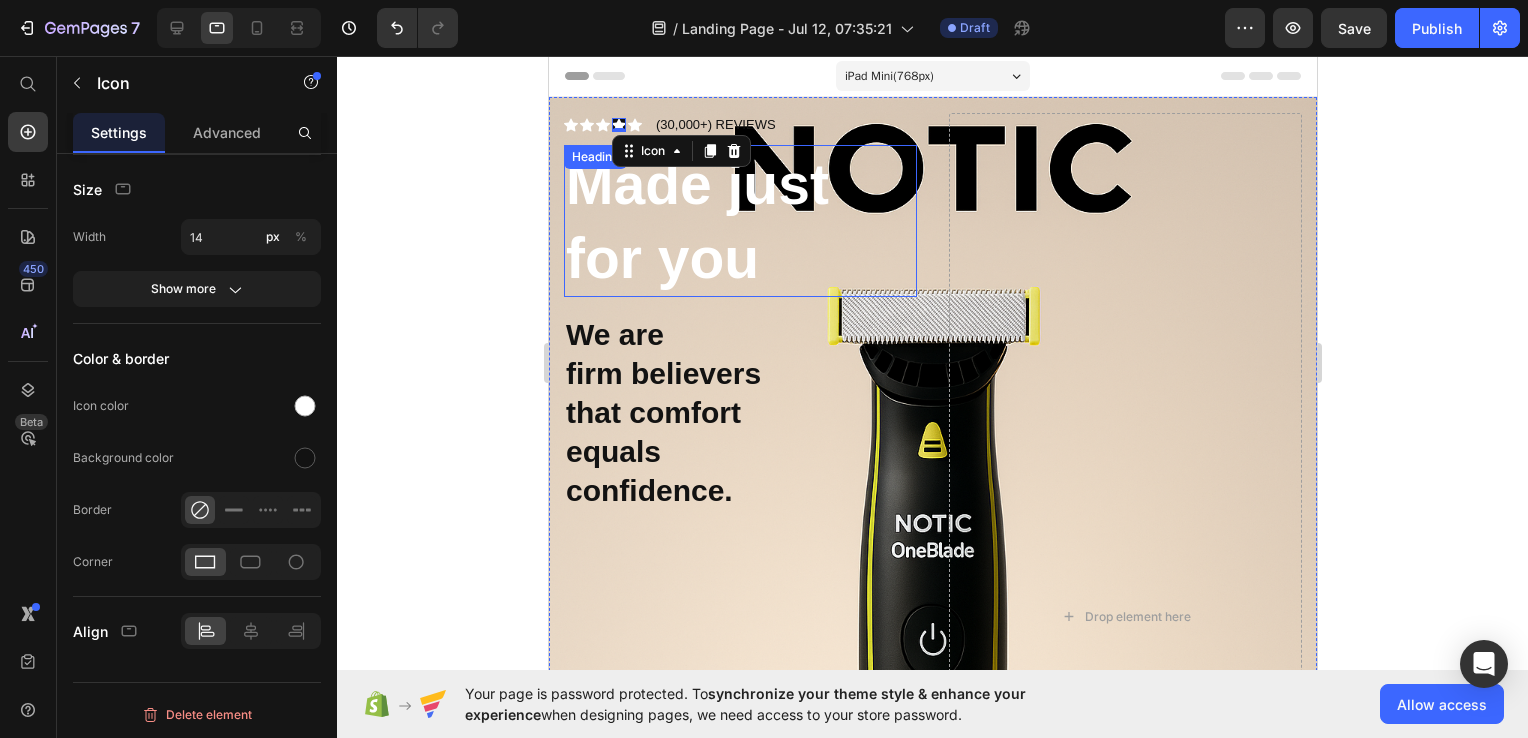 click on "Made just for you" at bounding box center [696, 221] 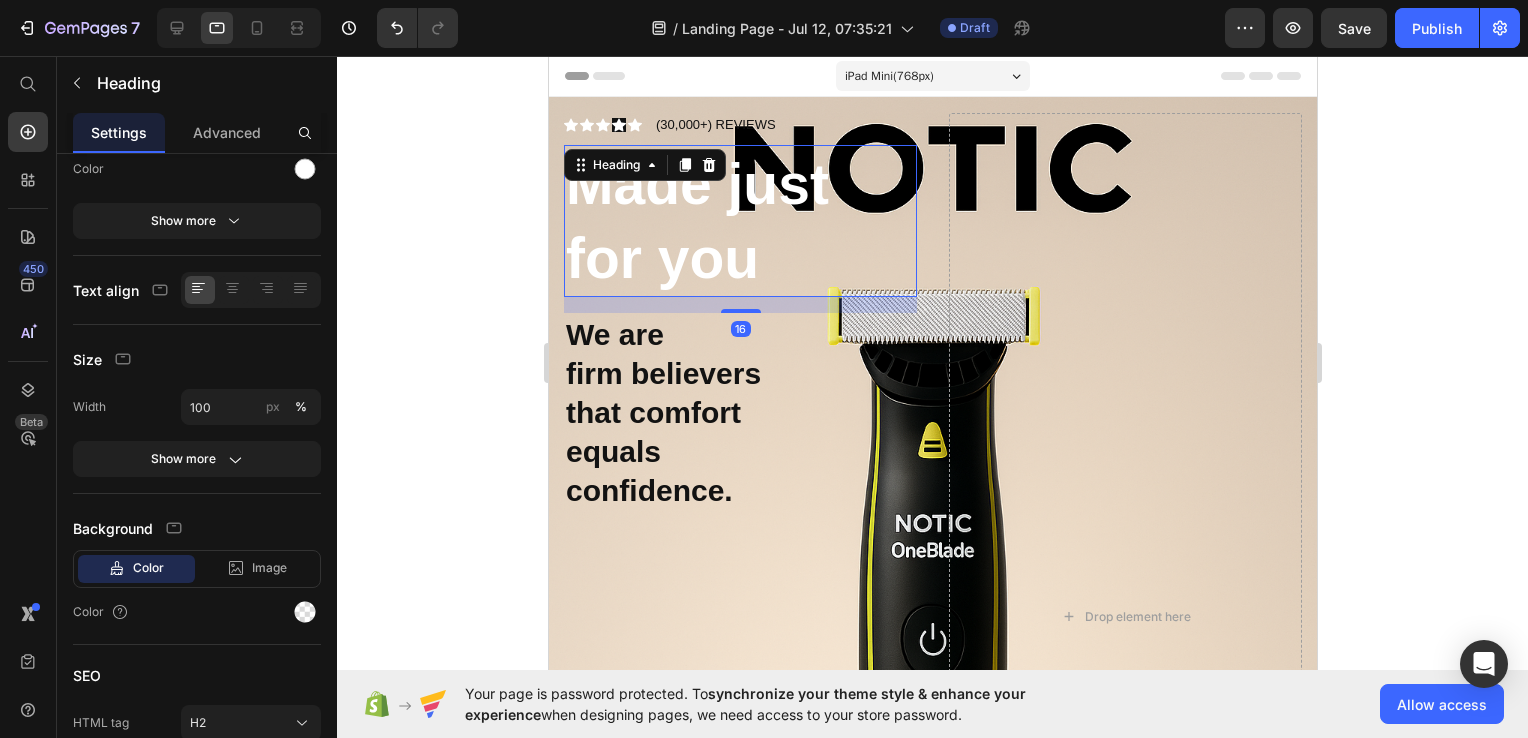 scroll, scrollTop: 0, scrollLeft: 0, axis: both 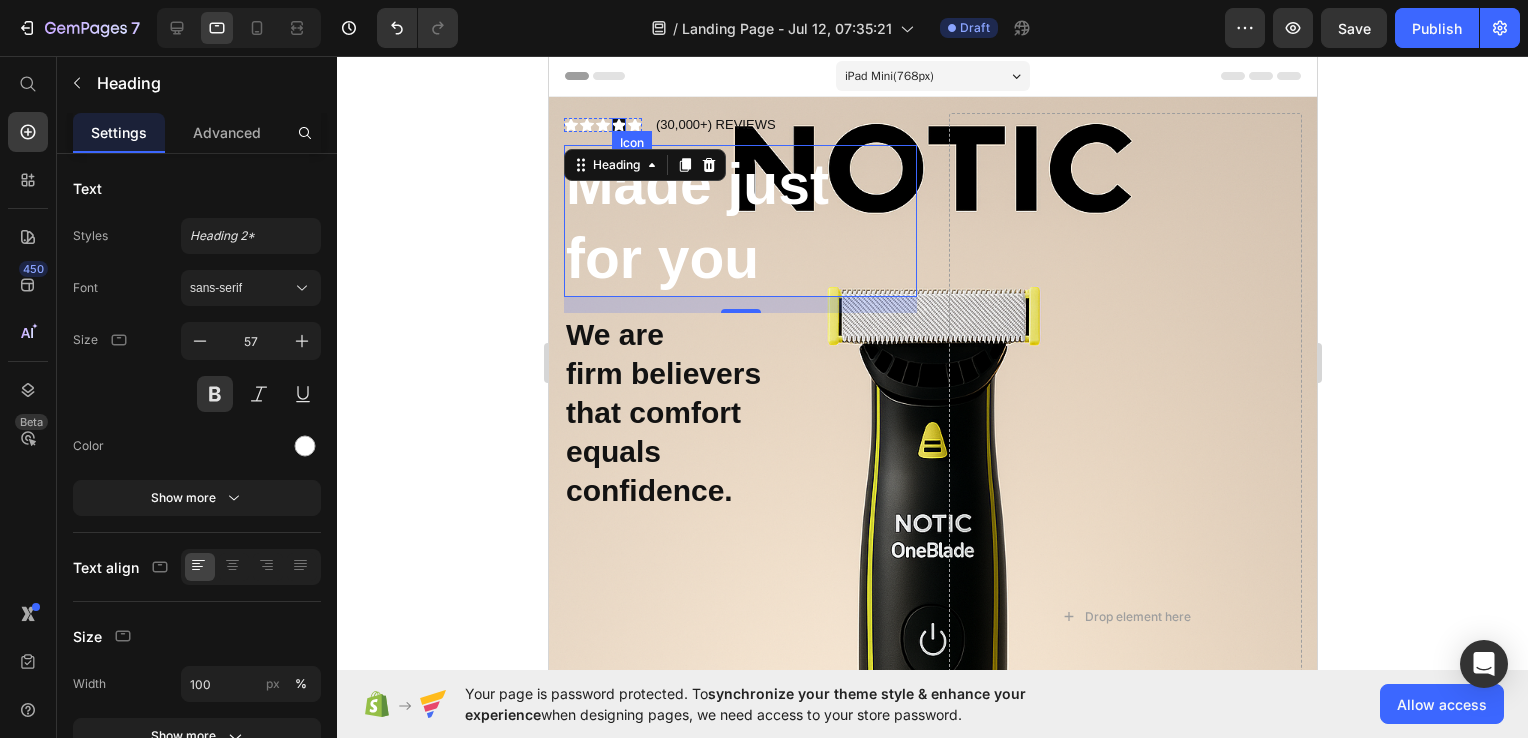 click on "Icon Icon Icon Icon Icon Icon List (30,000+) REVIEWS Text Block Row" at bounding box center [739, 125] 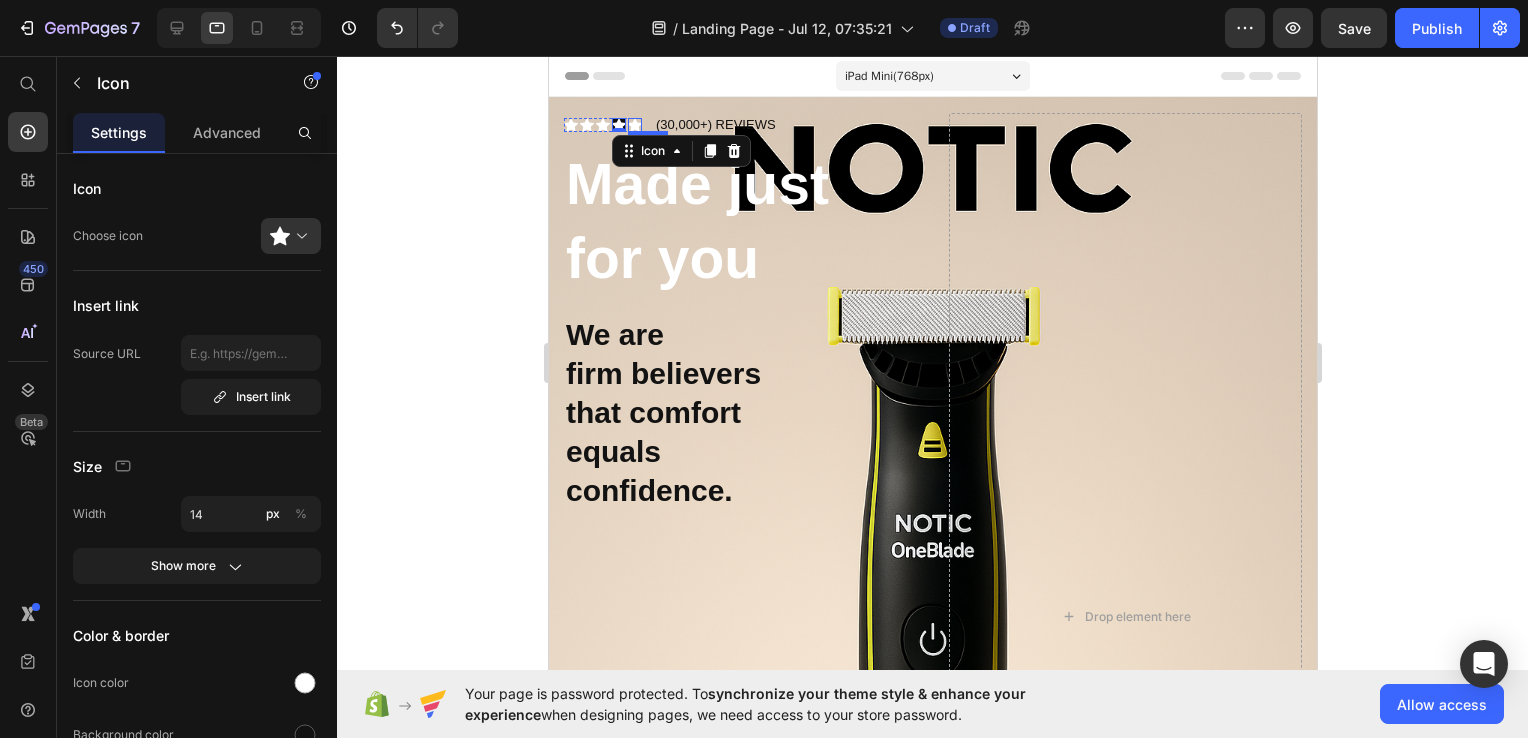 click 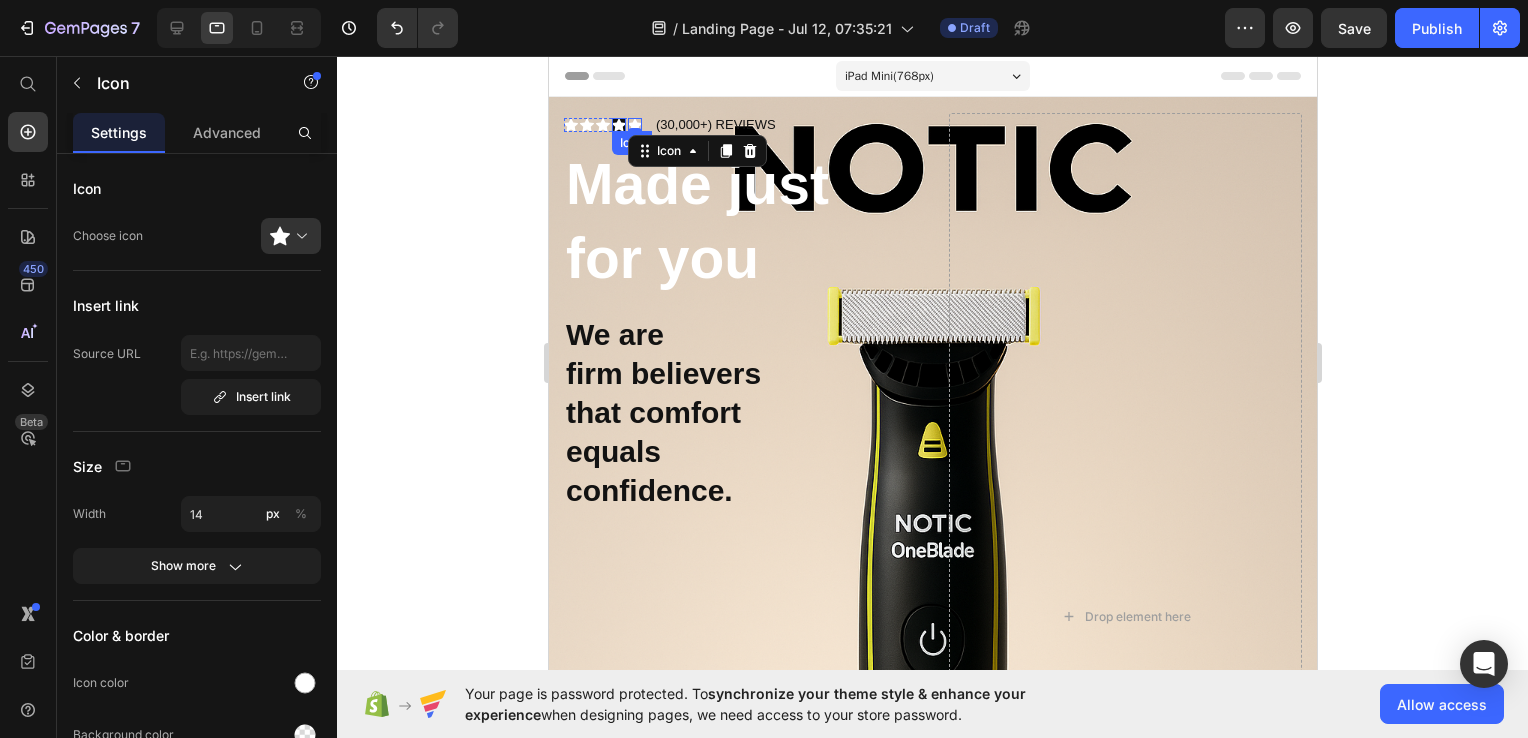 click 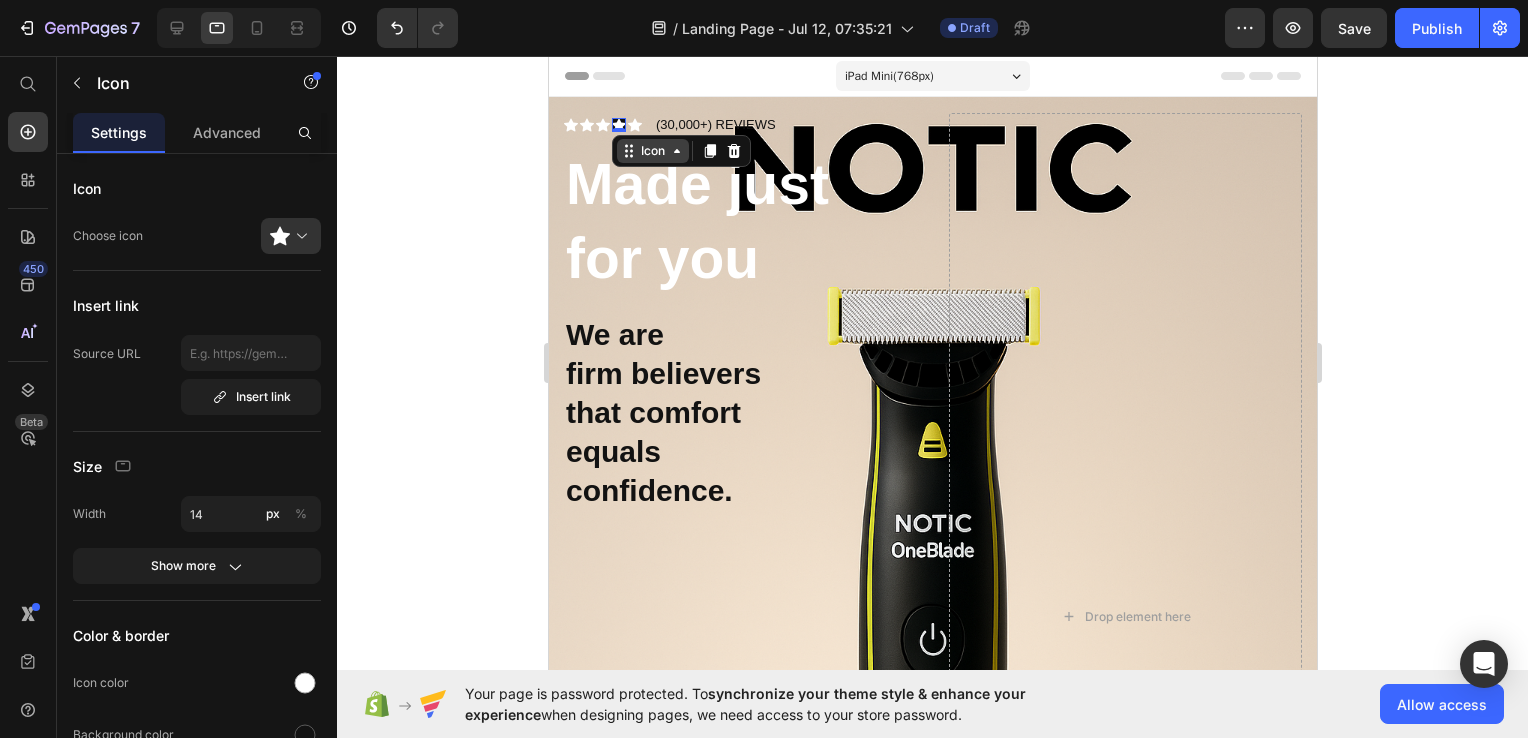 click 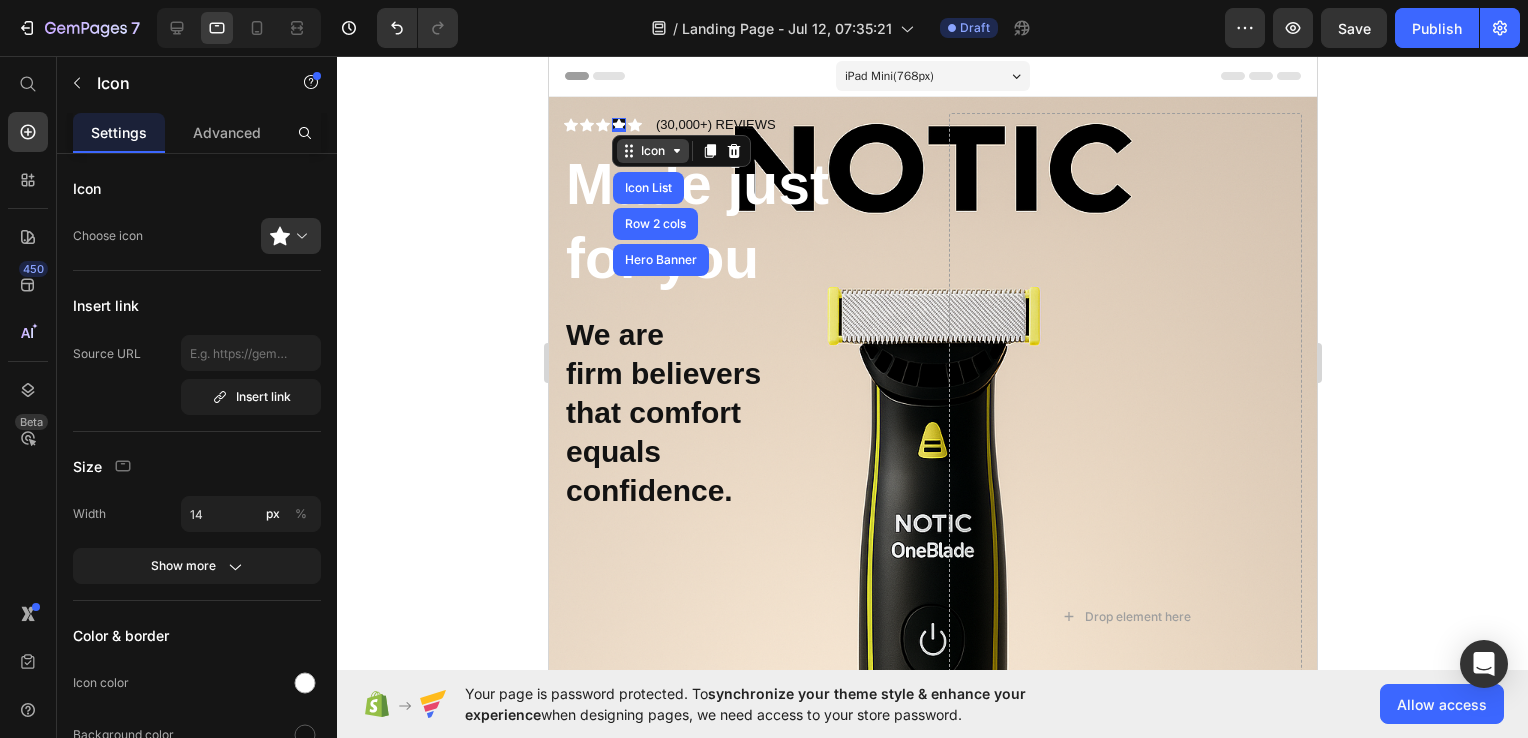 click 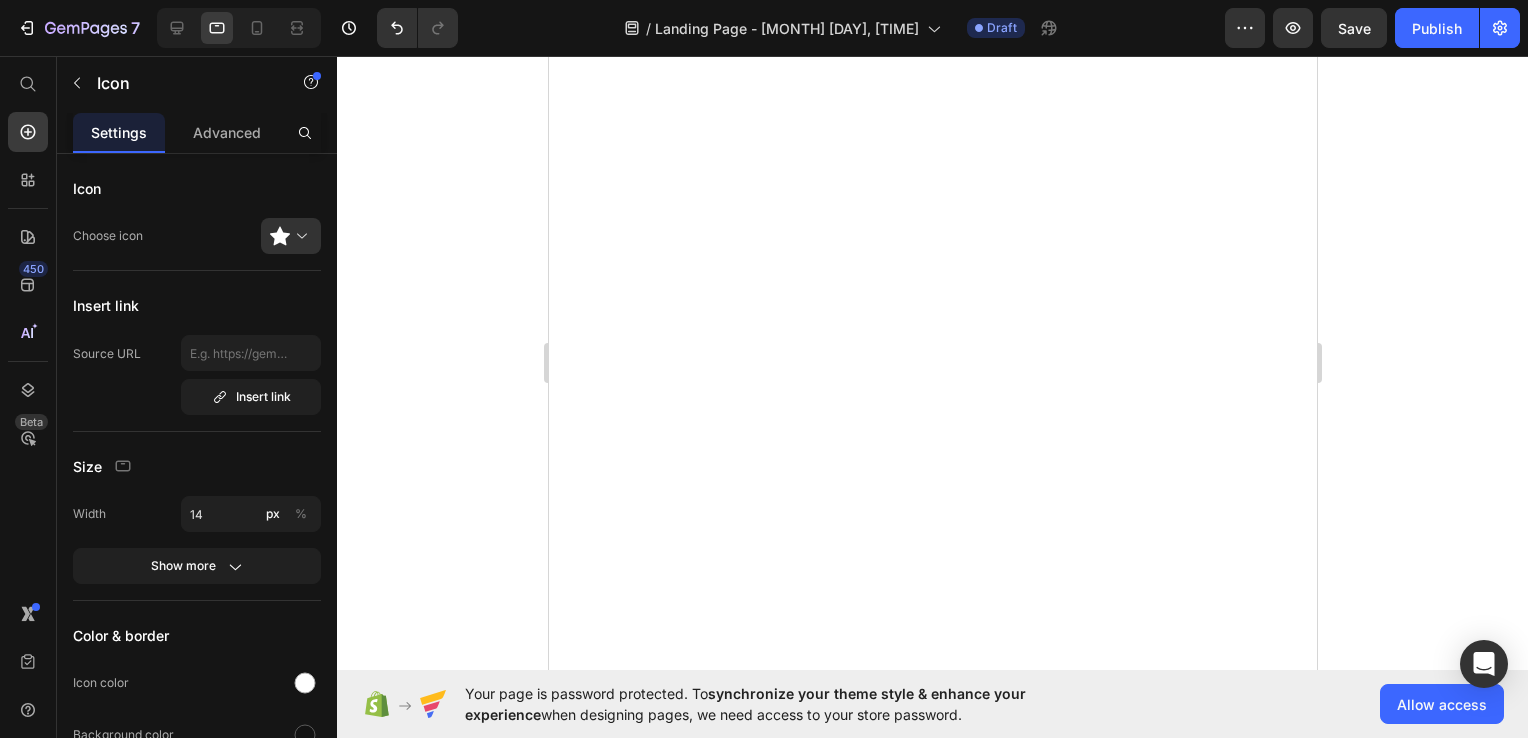 scroll, scrollTop: 0, scrollLeft: 0, axis: both 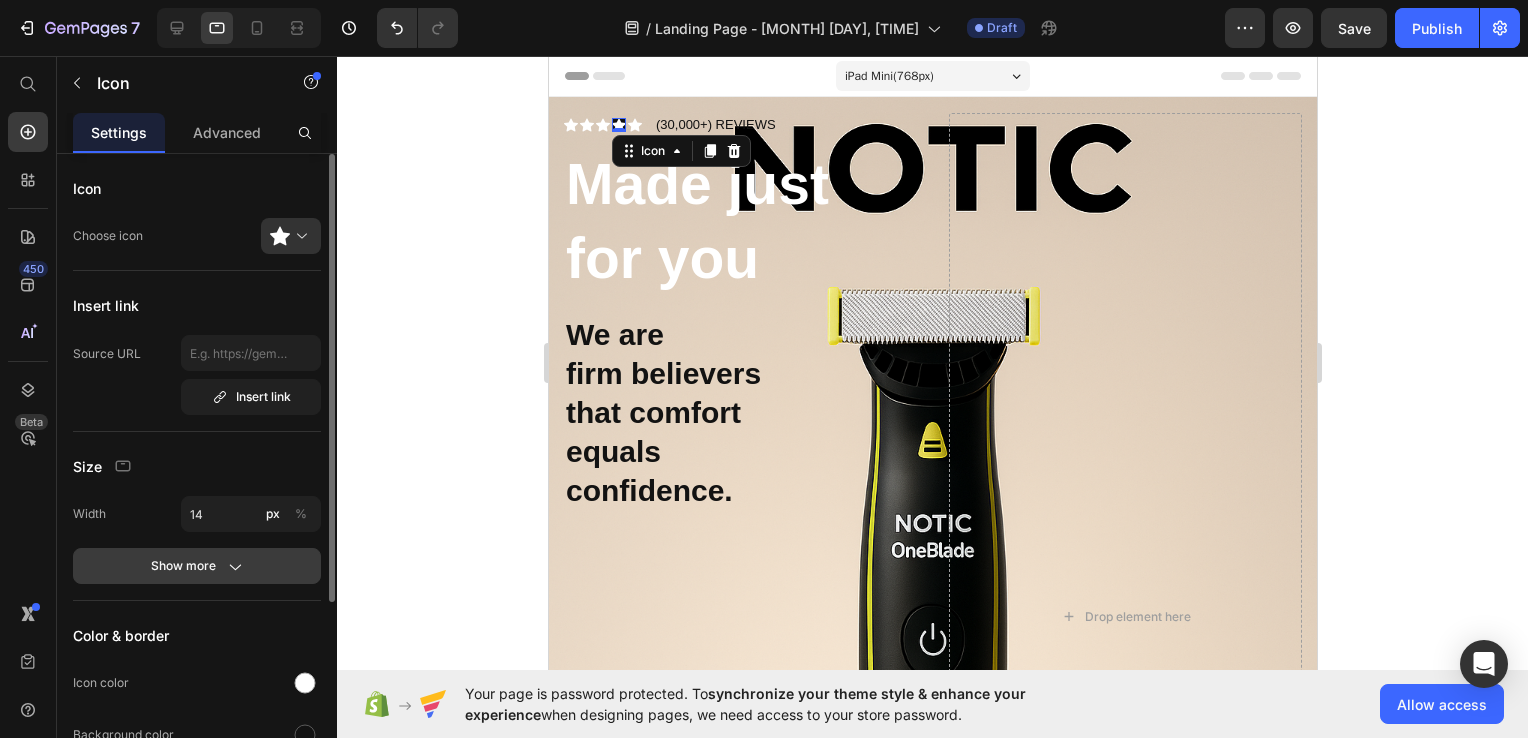 click on "Show more" 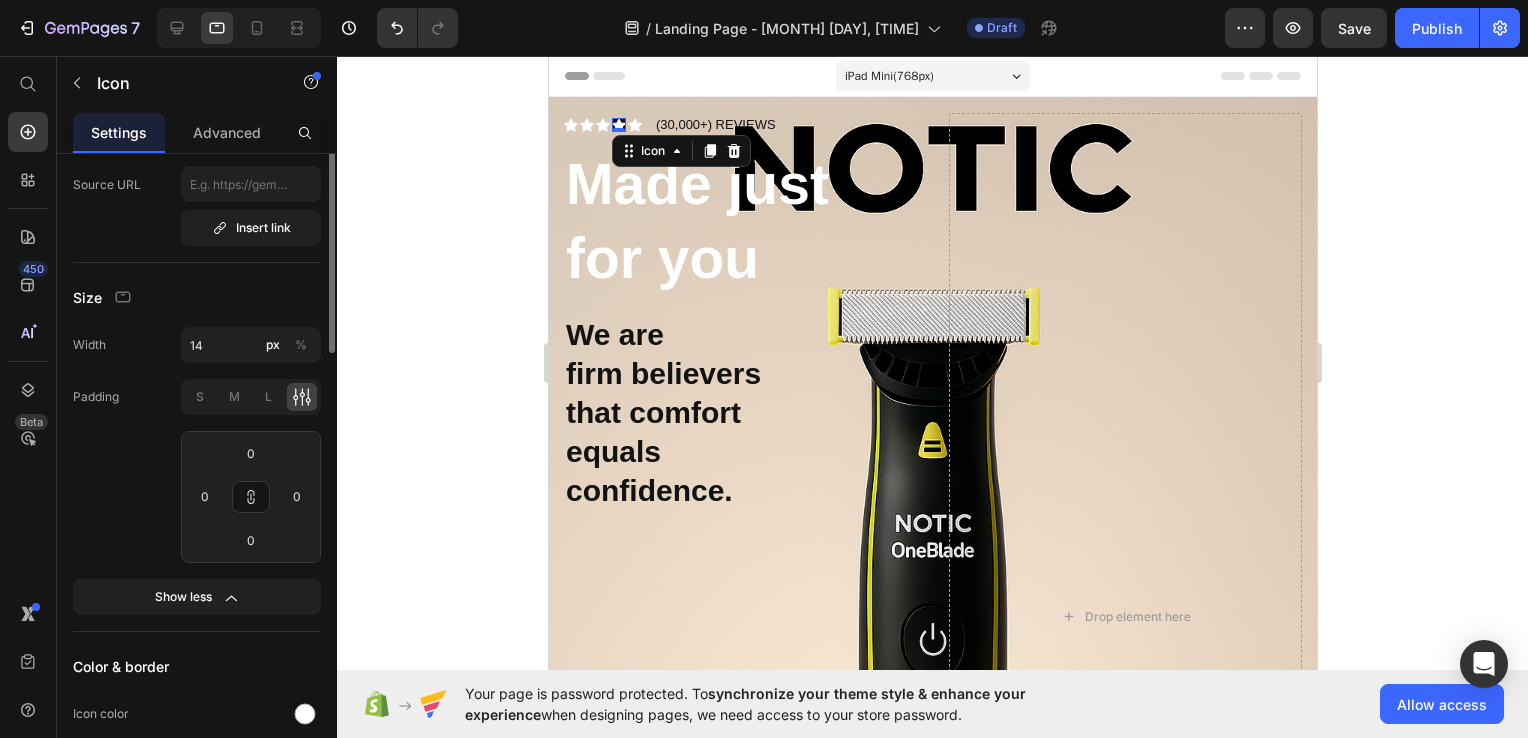 scroll, scrollTop: 0, scrollLeft: 0, axis: both 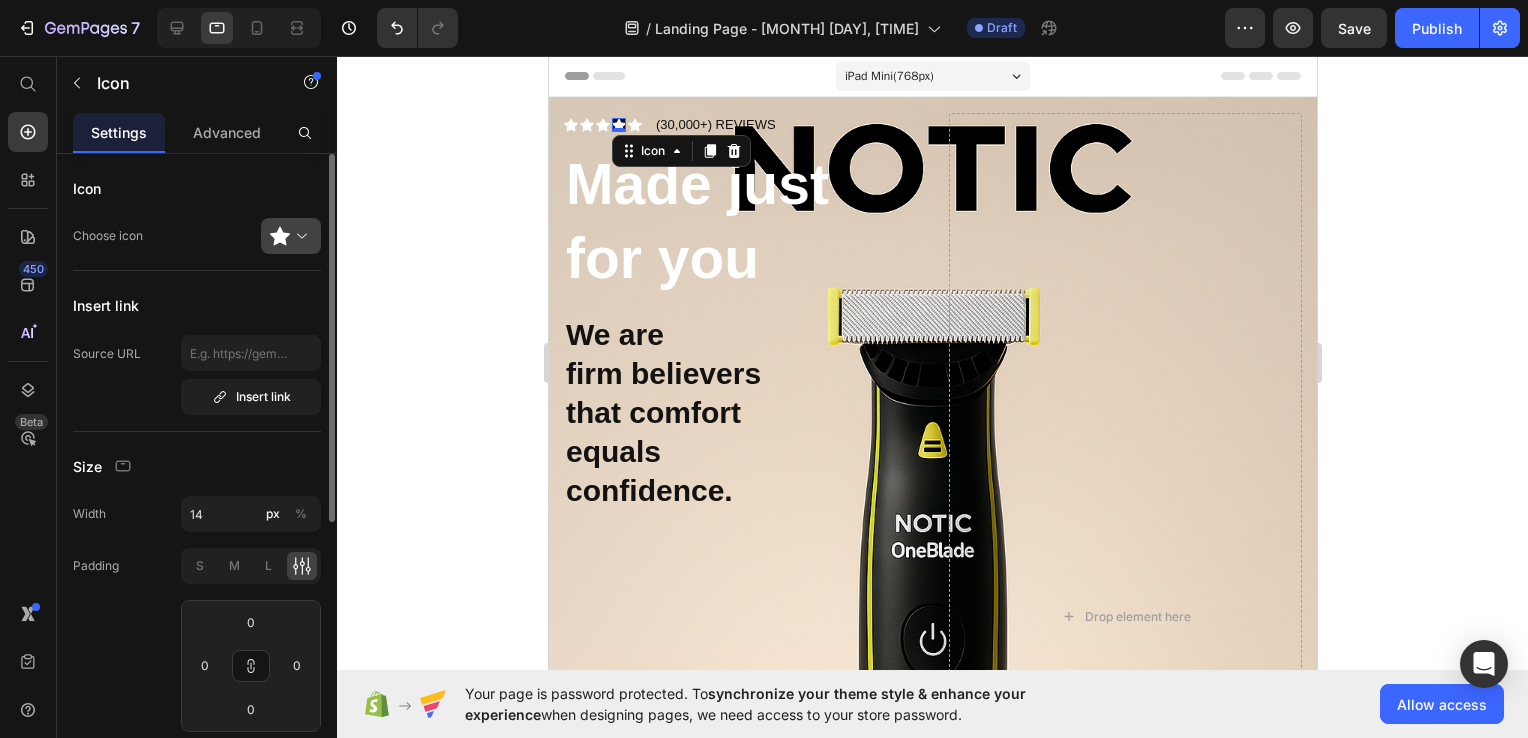 click at bounding box center (299, 236) 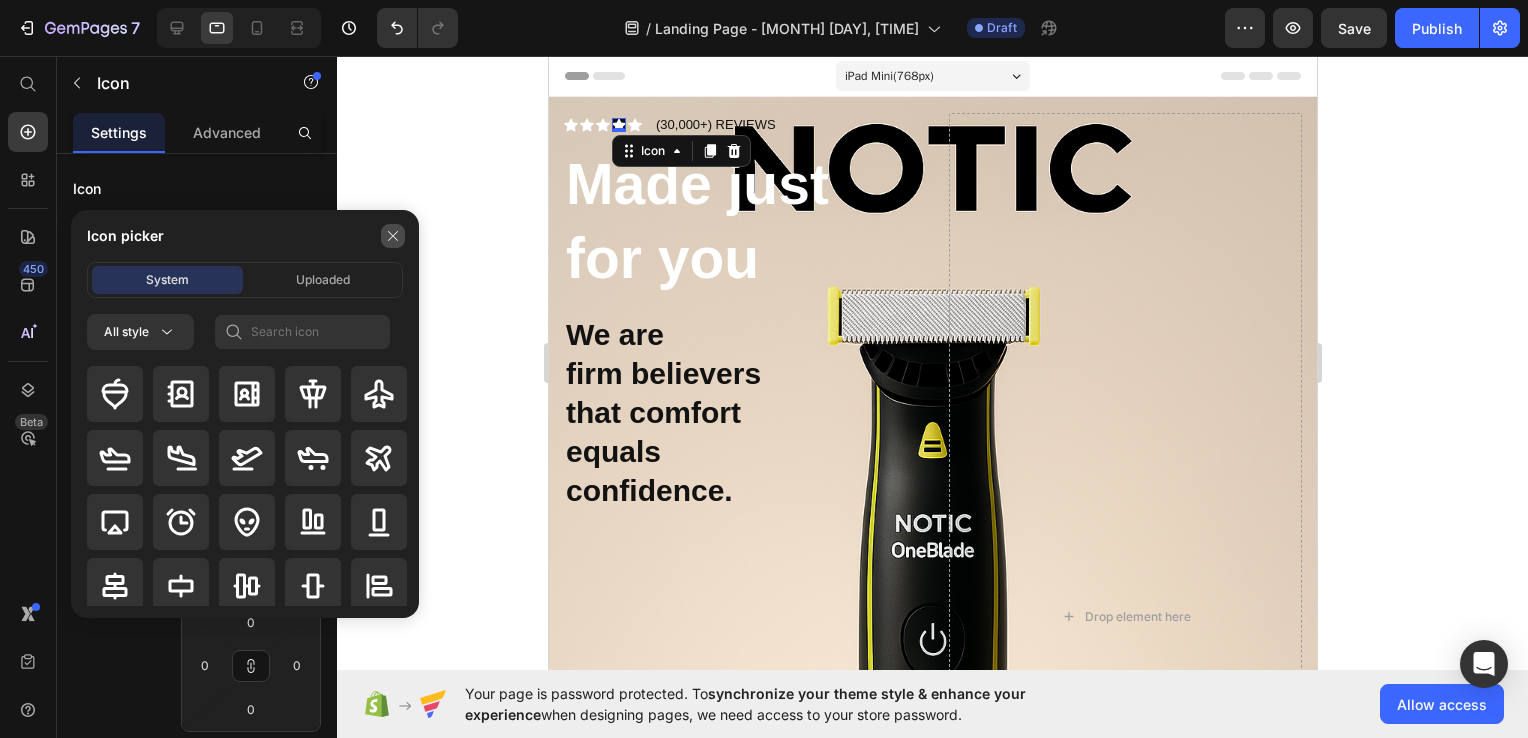 click 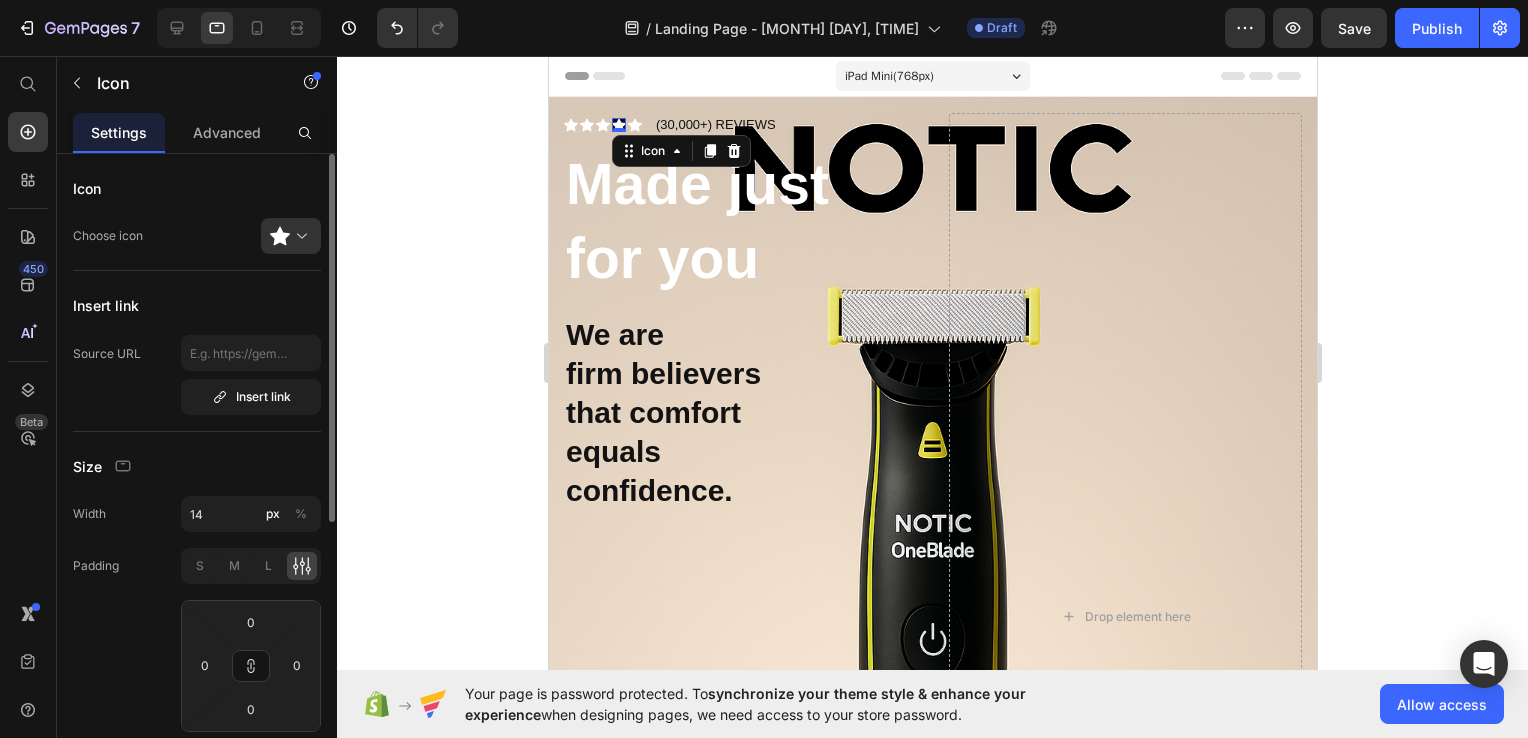 drag, startPoint x: 271, startPoint y: 232, endPoint x: 249, endPoint y: 198, distance: 40.496914 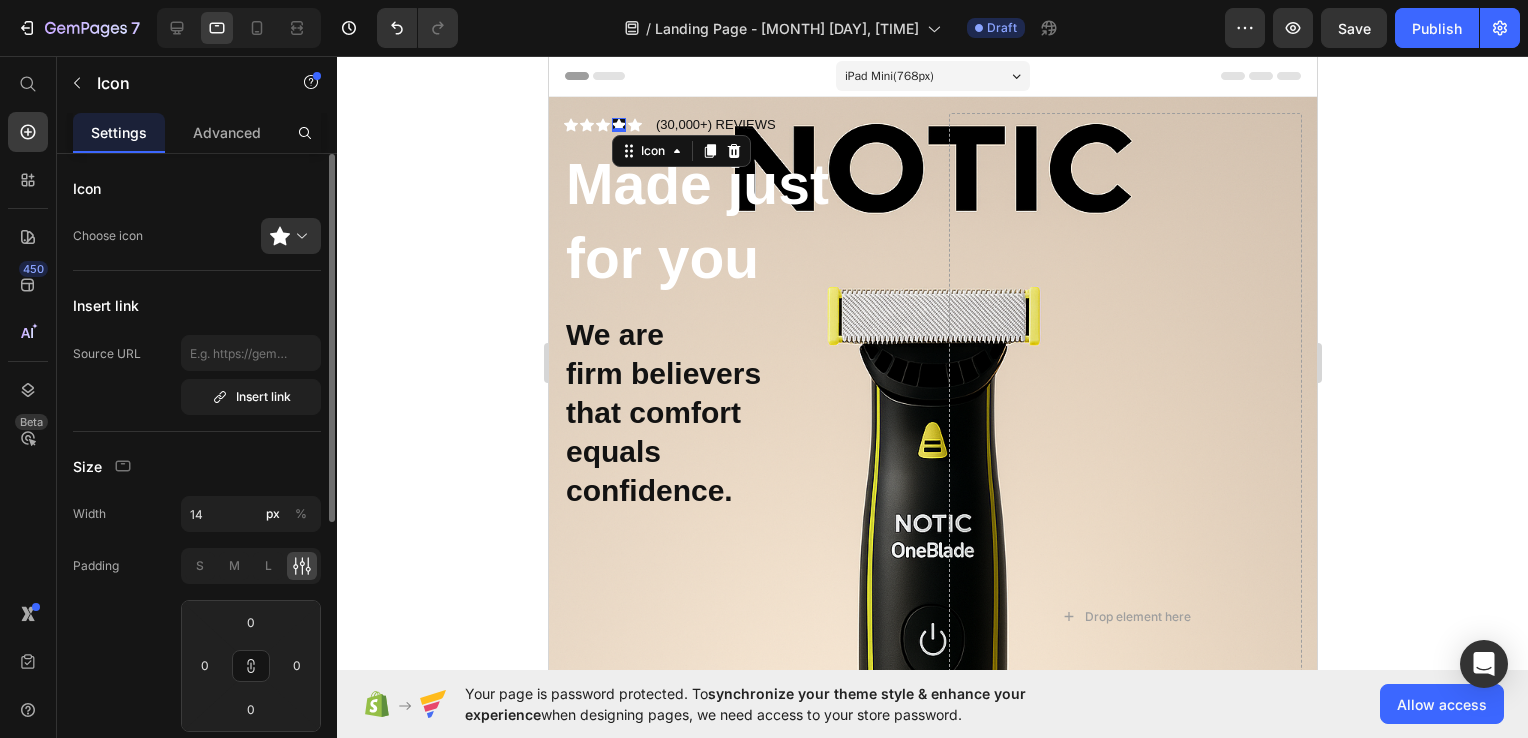 click on "Icon" at bounding box center (197, 188) 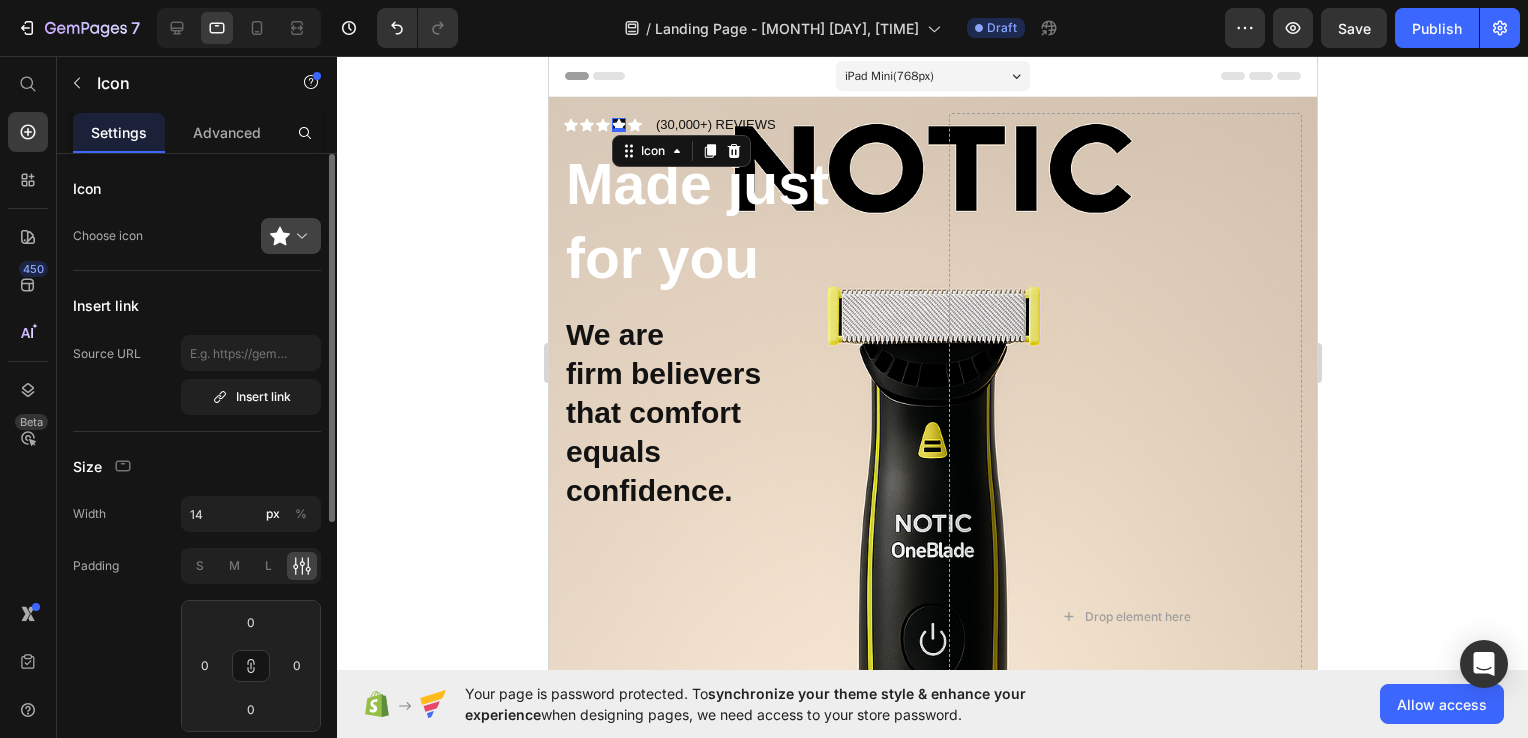 click 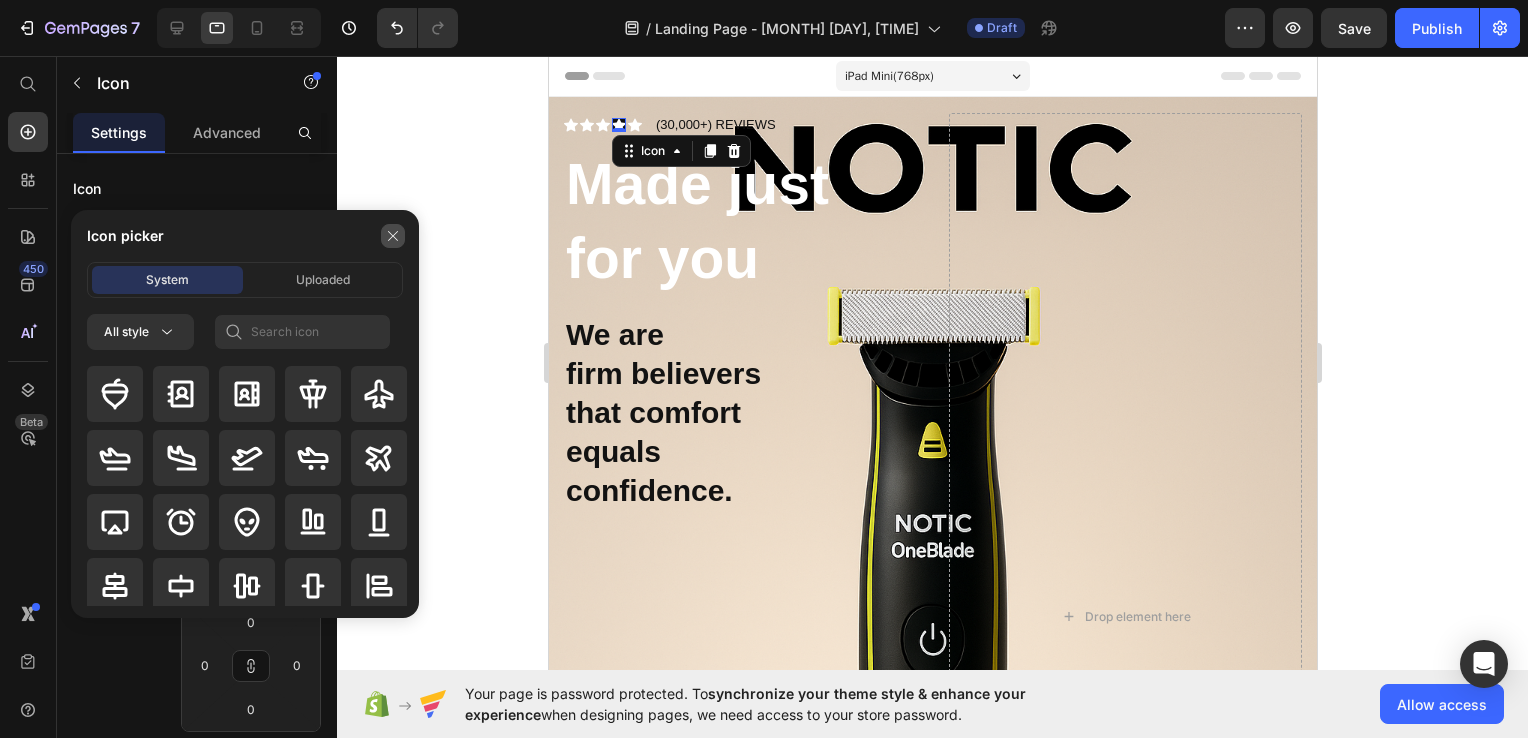 click at bounding box center (393, 236) 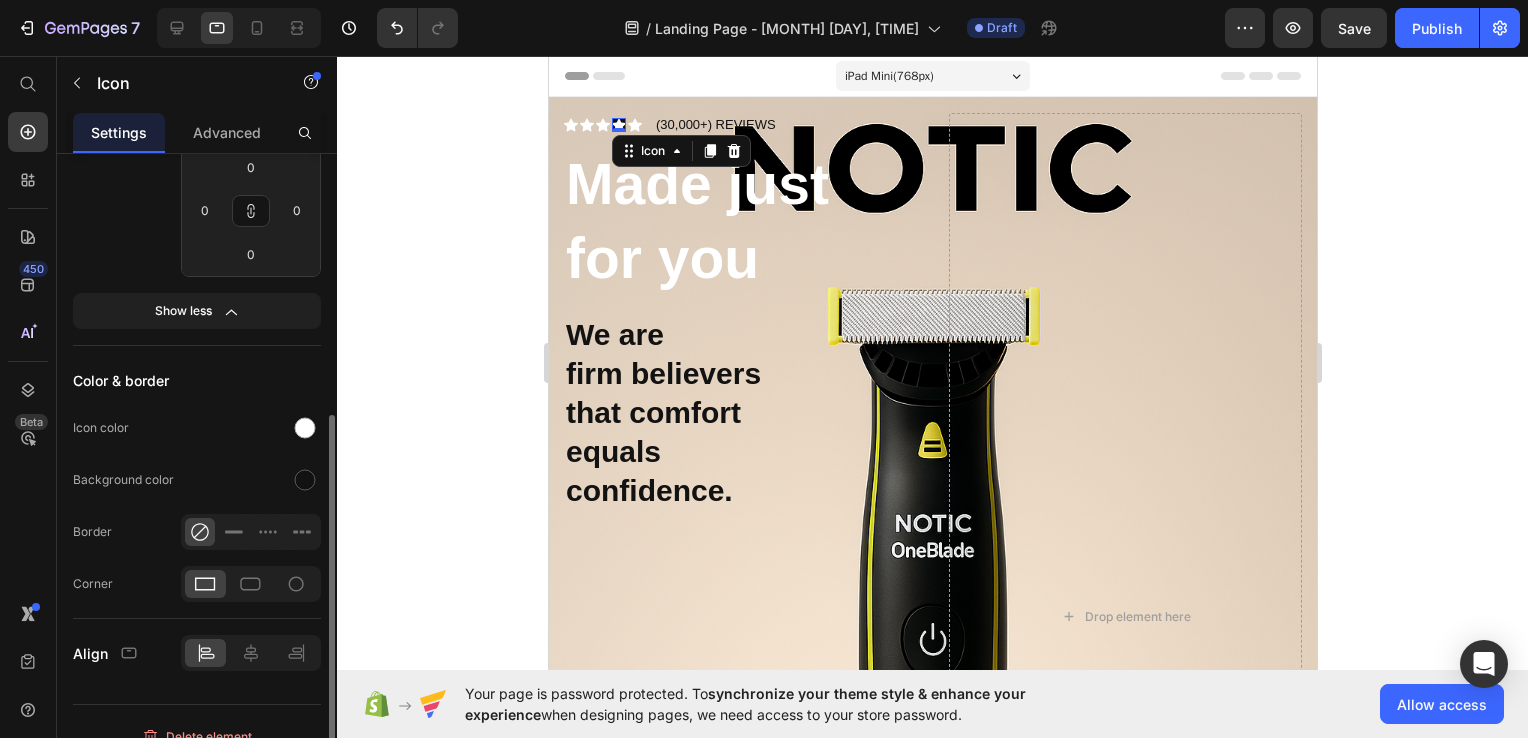 scroll, scrollTop: 477, scrollLeft: 0, axis: vertical 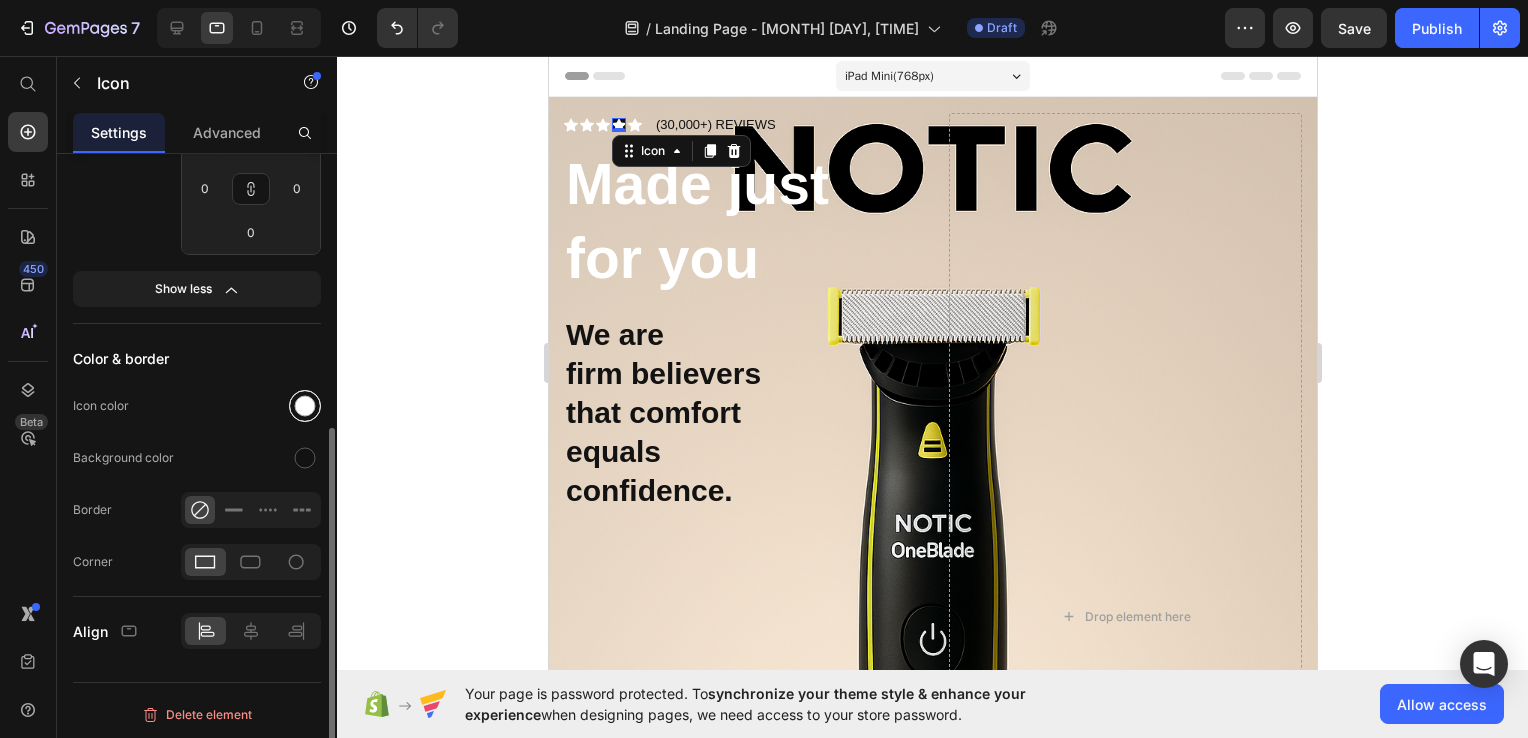 click at bounding box center (305, 406) 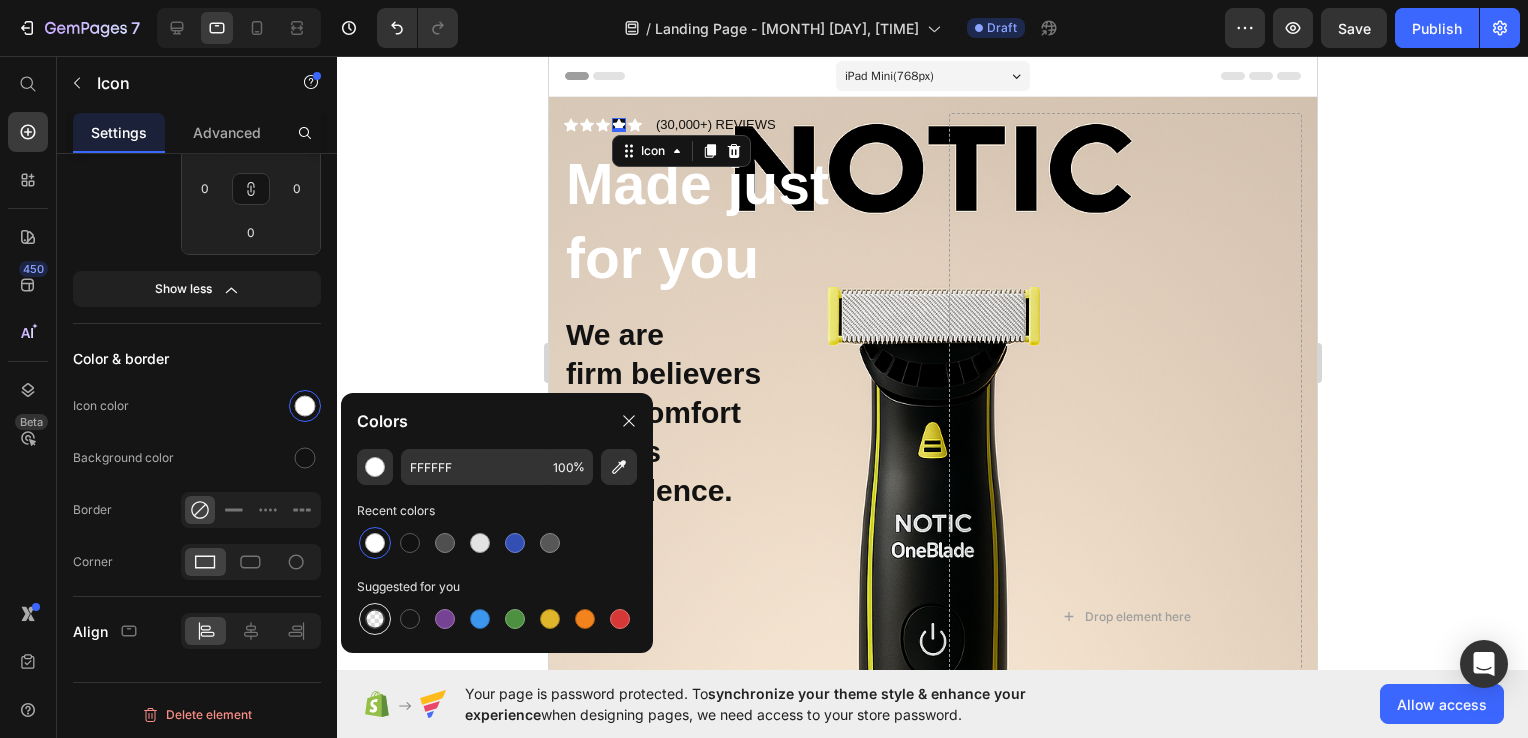 click at bounding box center [375, 619] 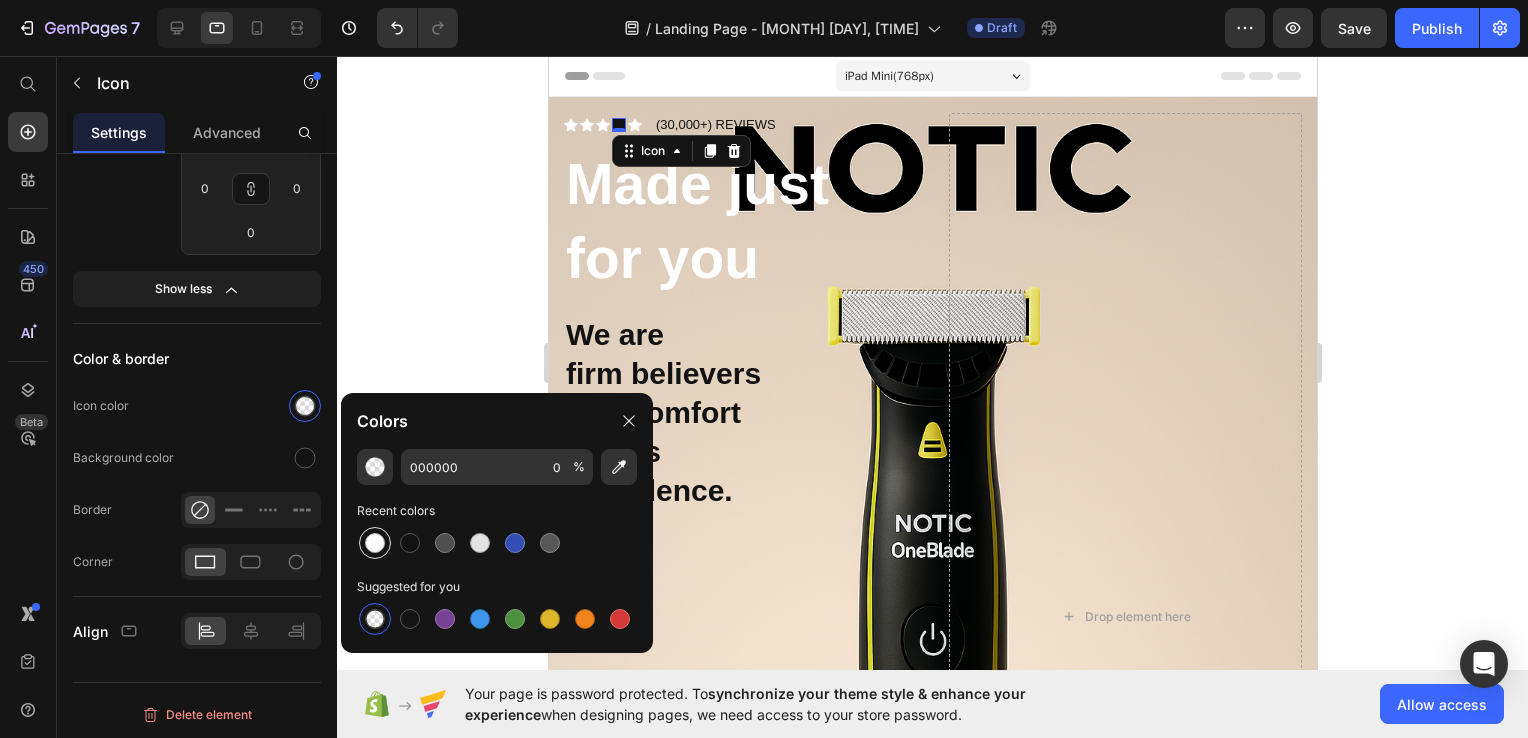 click at bounding box center [375, 543] 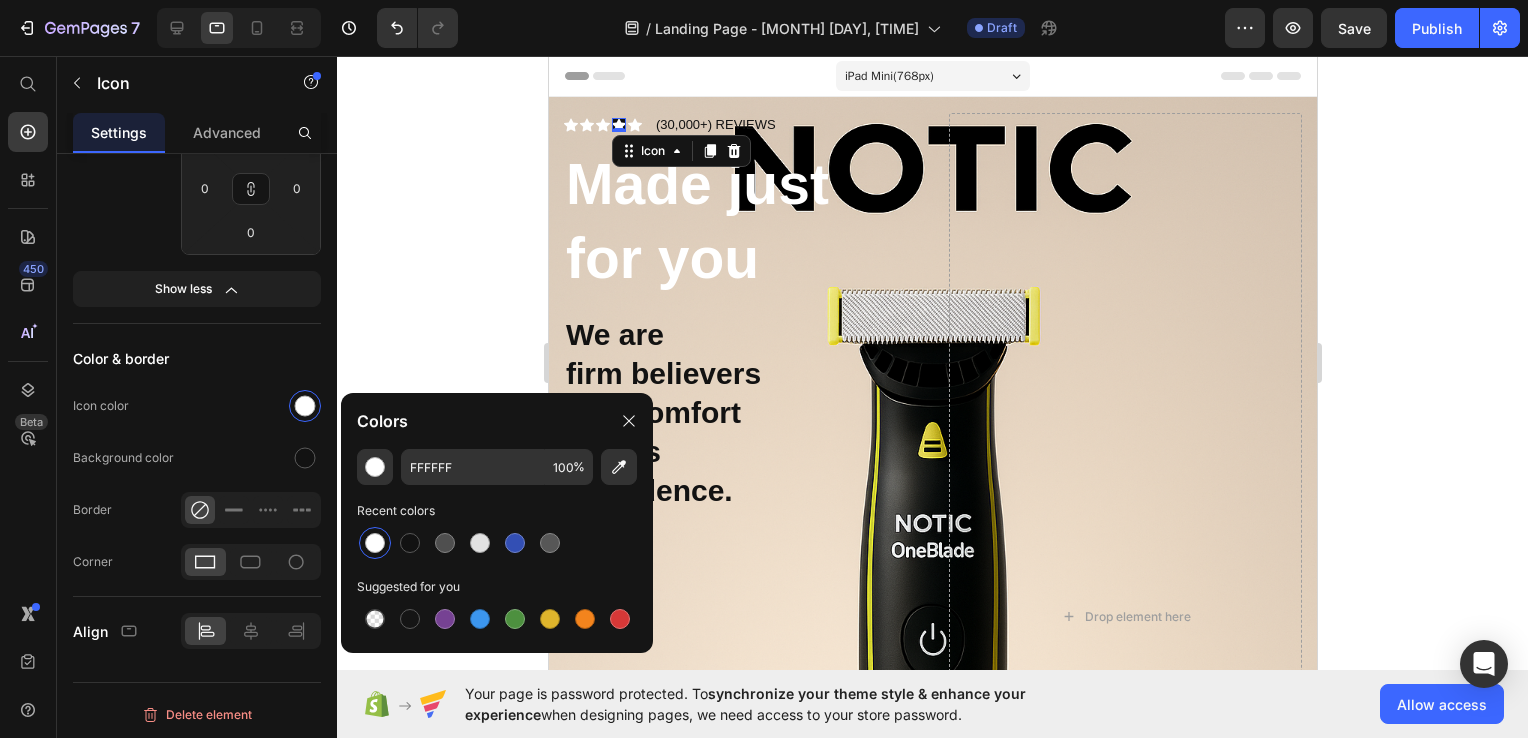 click at bounding box center [375, 543] 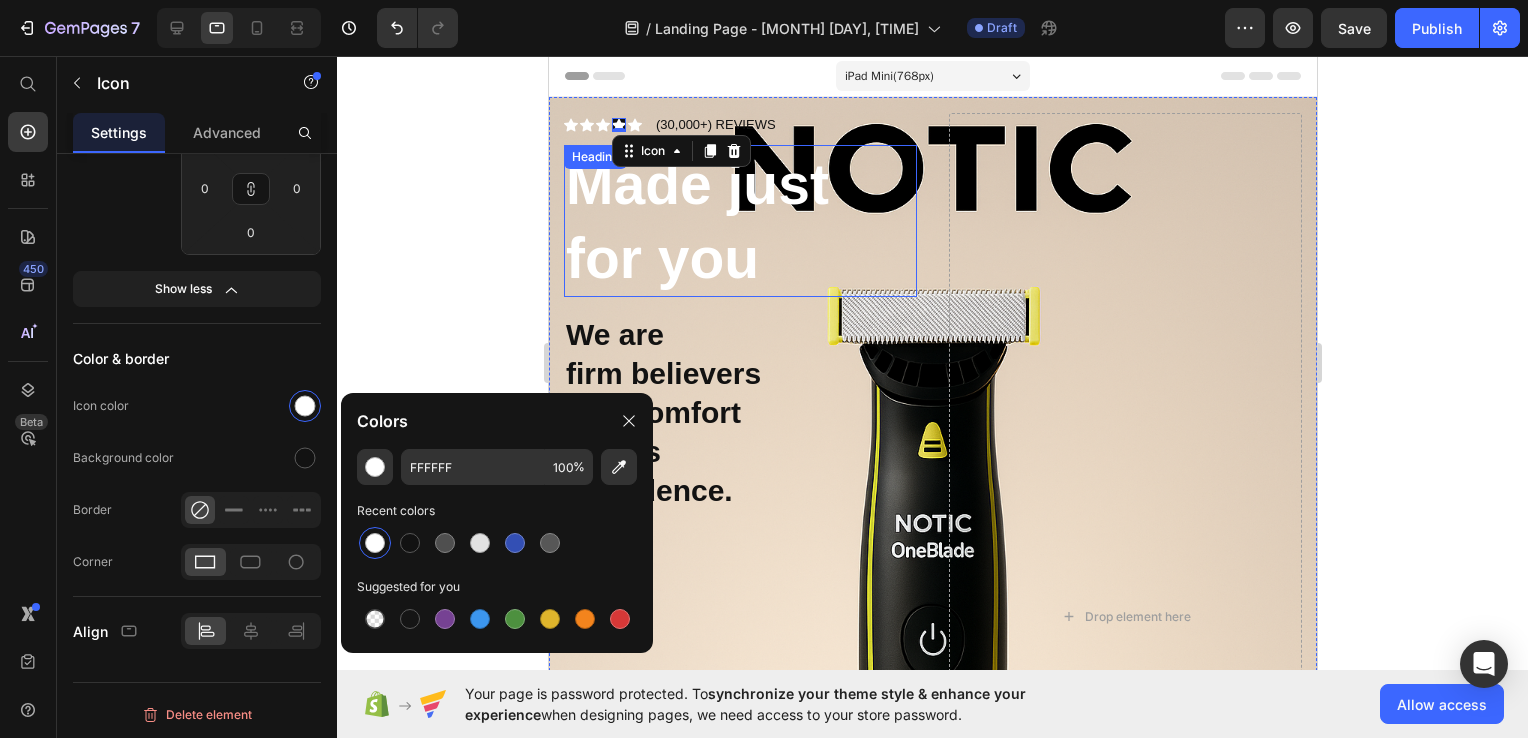 click on "Made just for you" at bounding box center [696, 221] 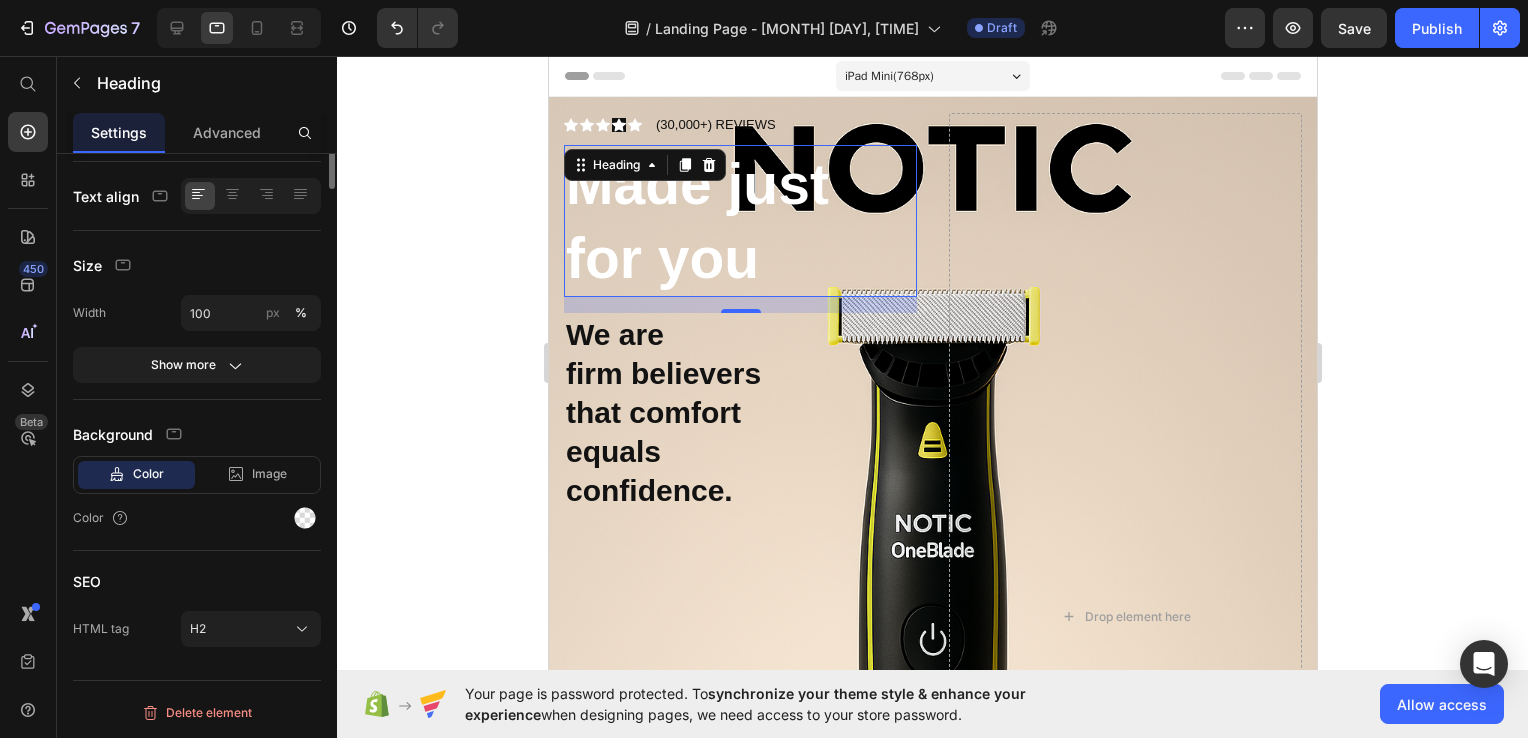 scroll, scrollTop: 0, scrollLeft: 0, axis: both 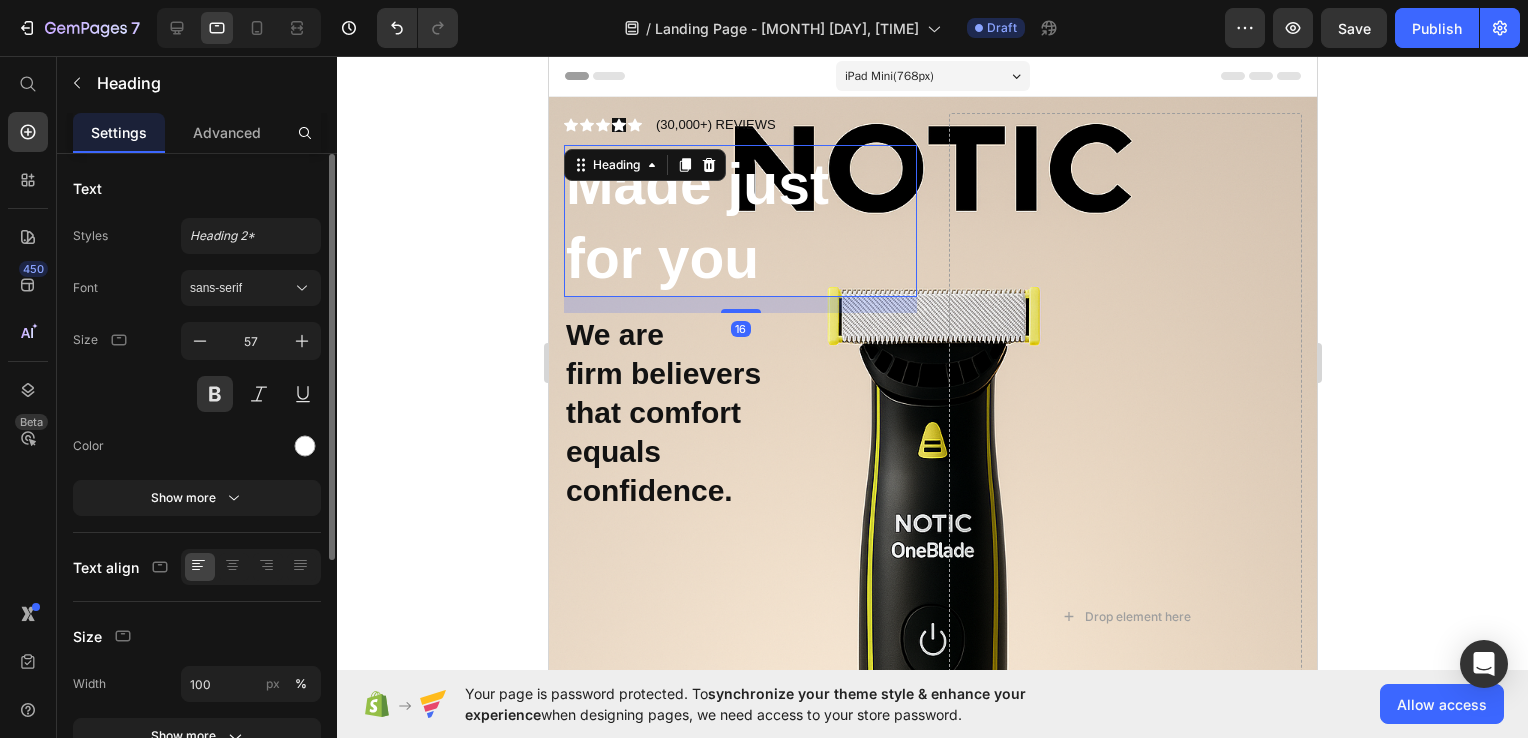 click 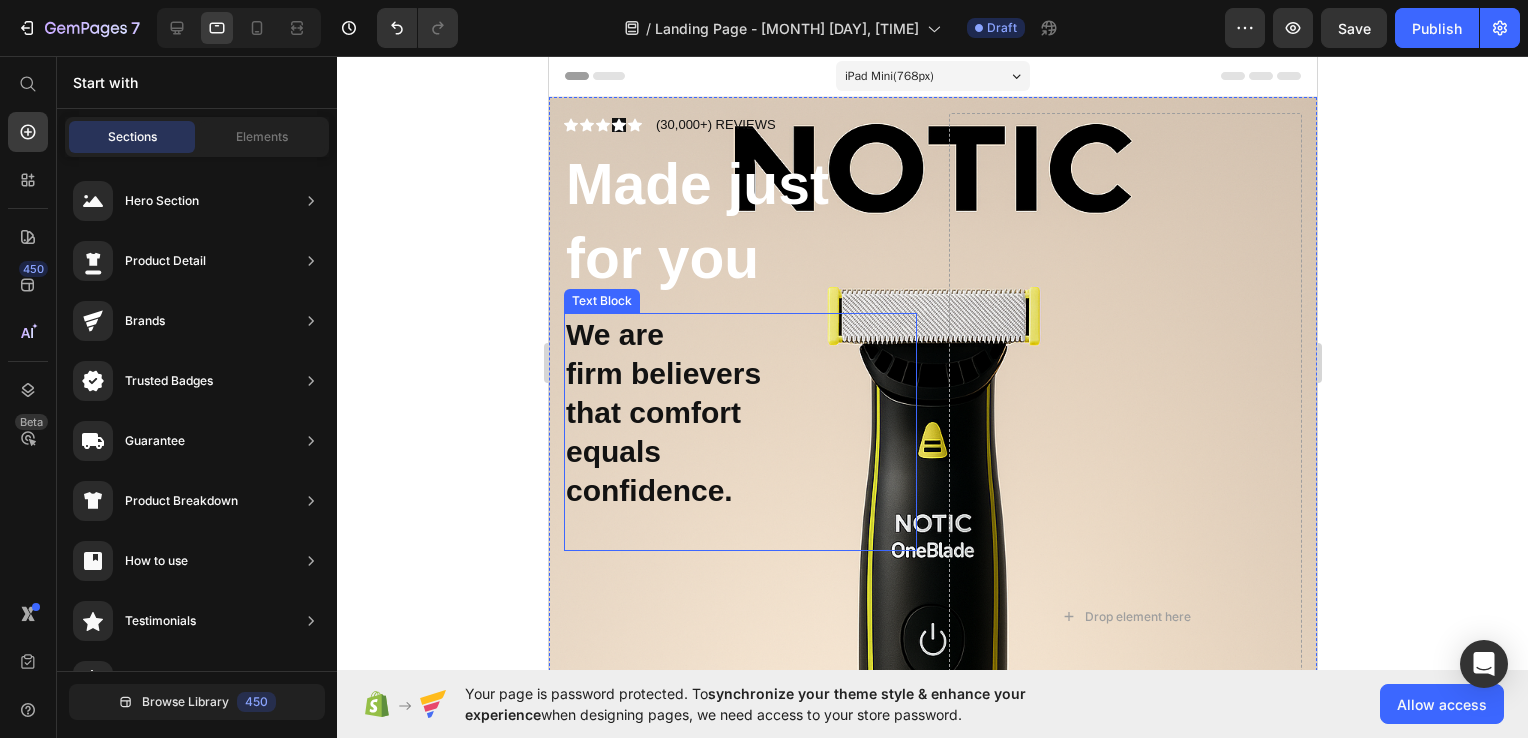 click on "We are" at bounding box center (739, 334) 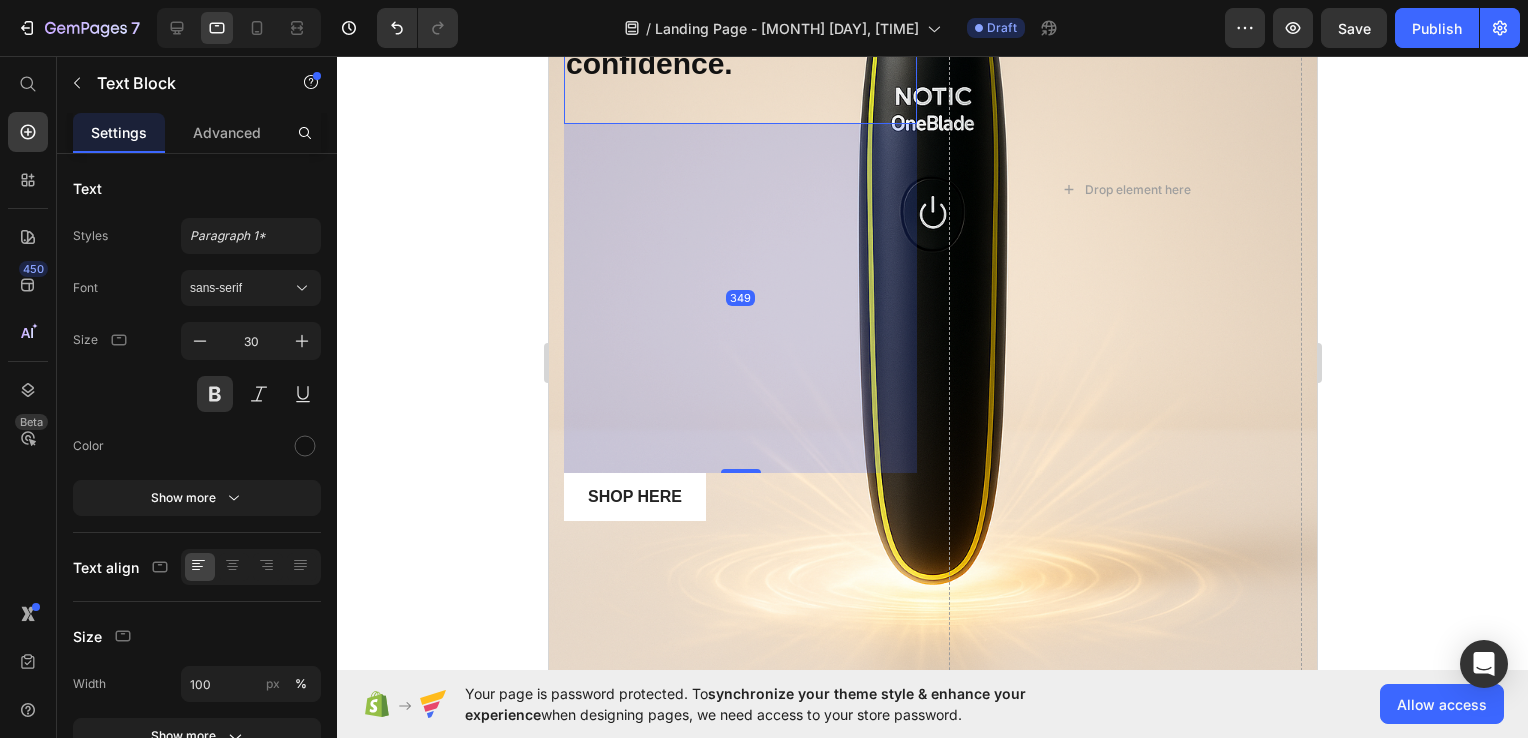 scroll, scrollTop: 428, scrollLeft: 0, axis: vertical 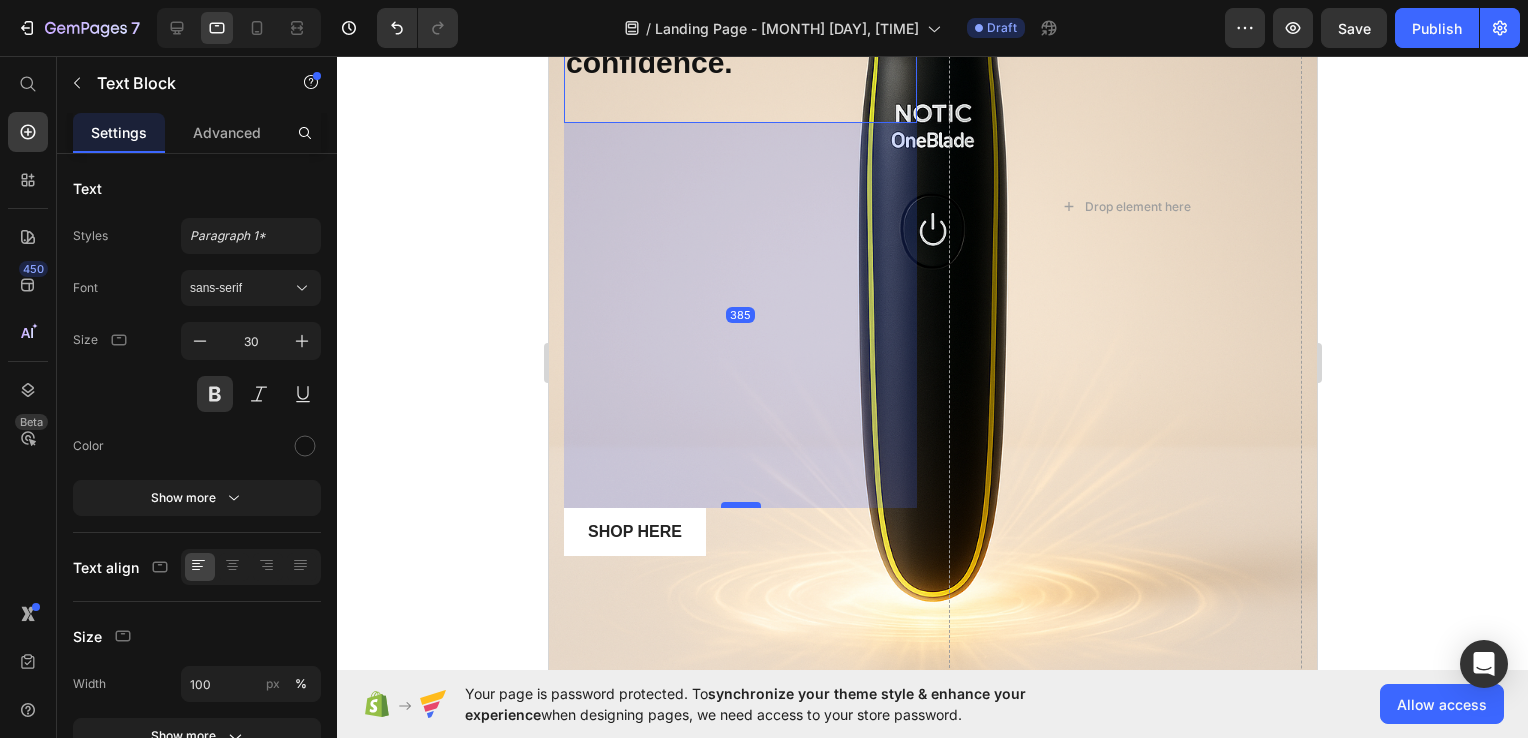 drag, startPoint x: 729, startPoint y: 470, endPoint x: 727, endPoint y: 510, distance: 40.04997 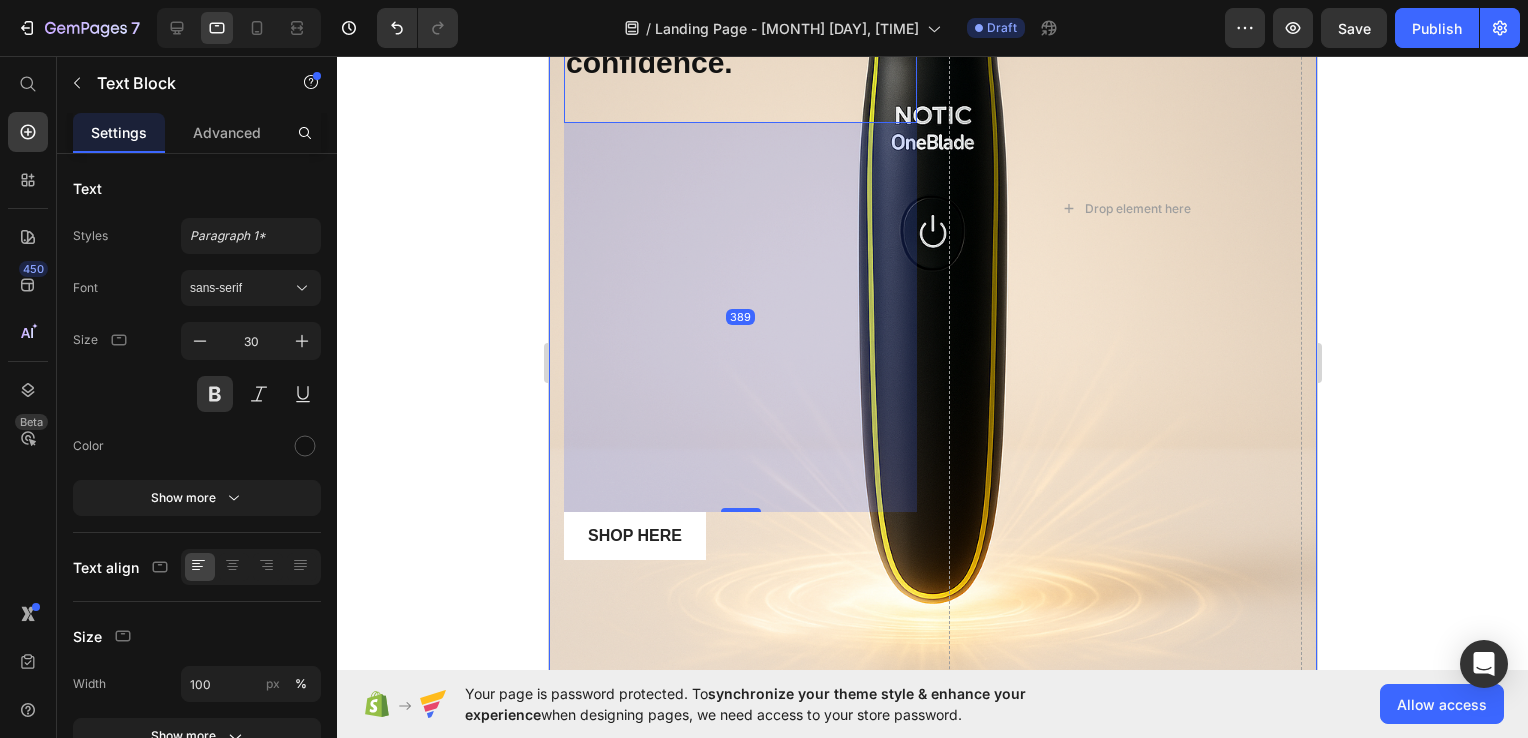 click 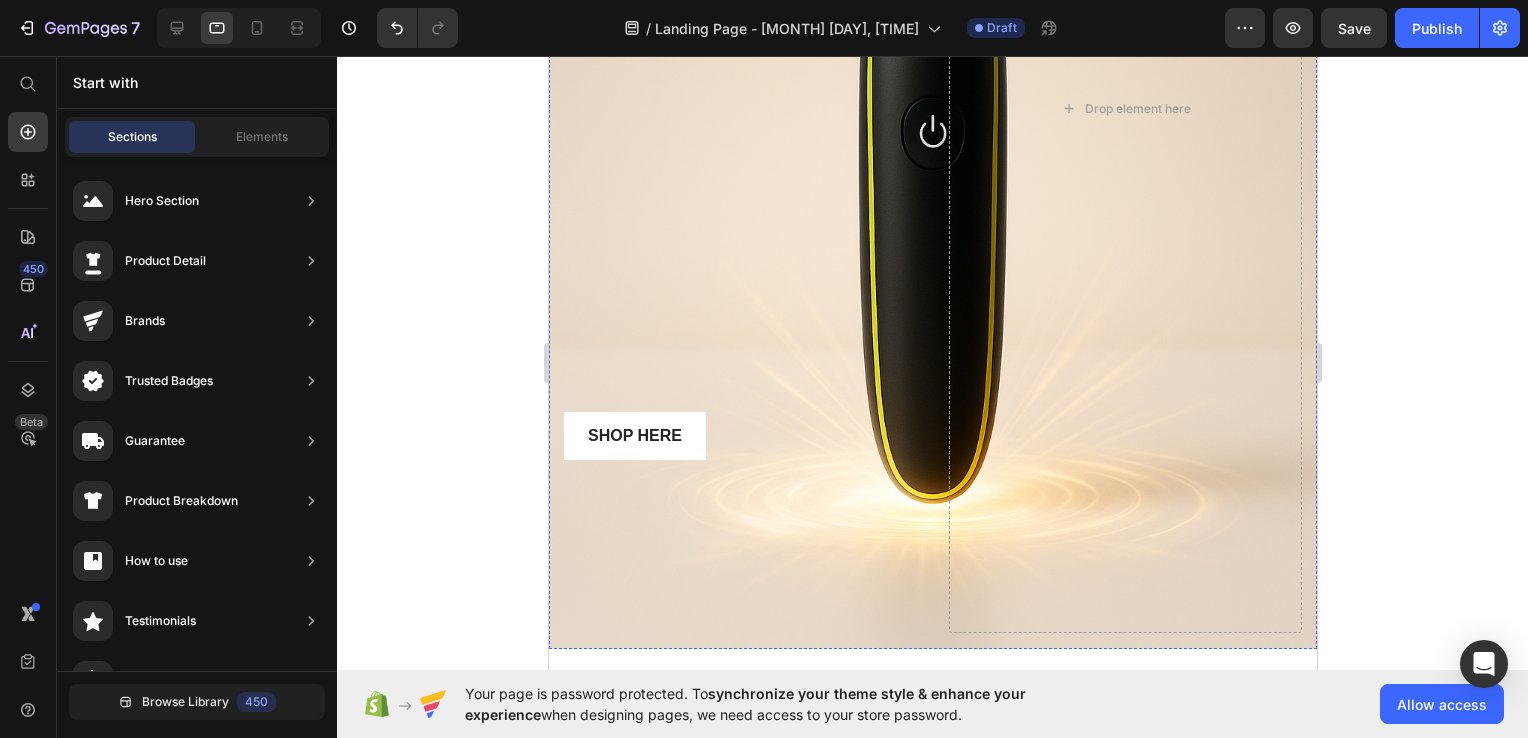 scroll, scrollTop: 535, scrollLeft: 0, axis: vertical 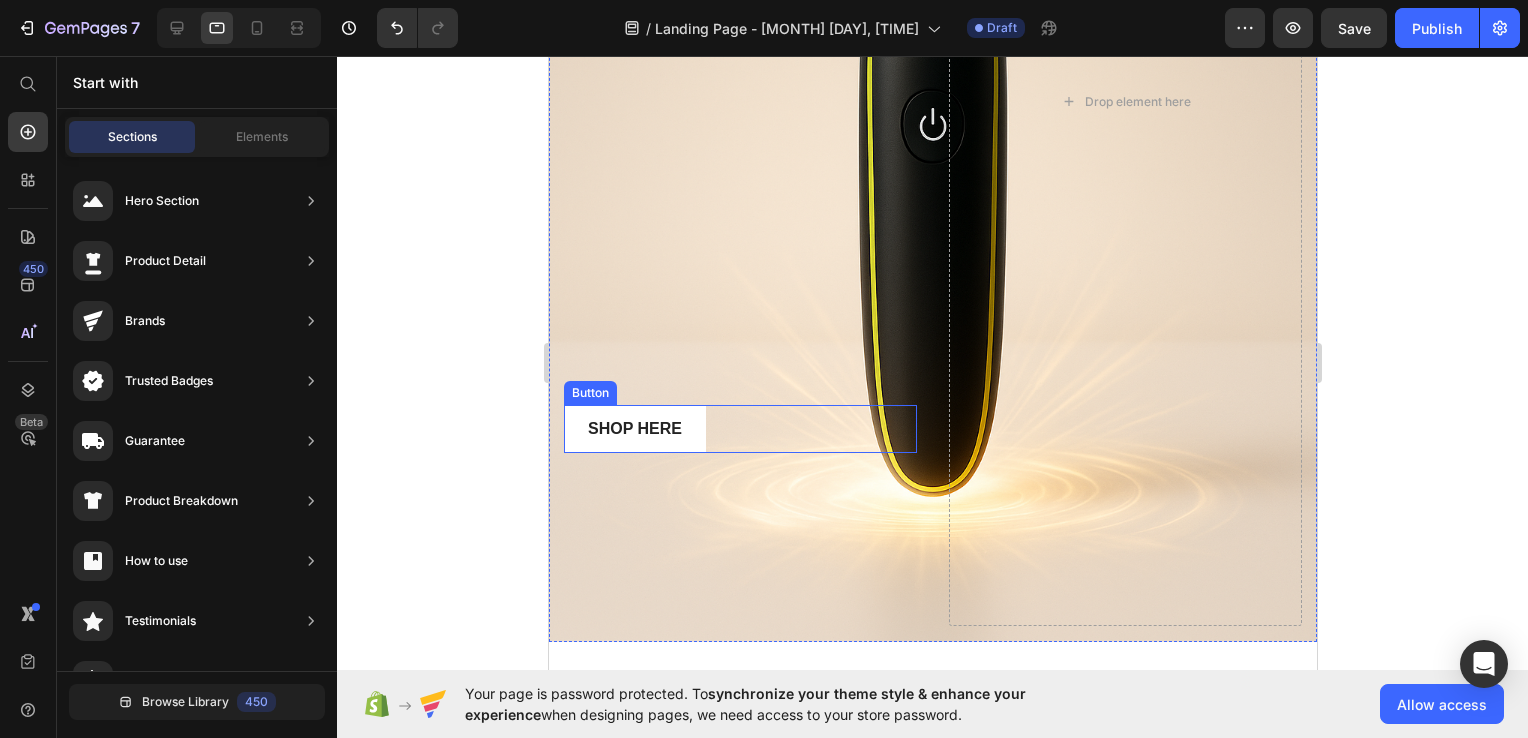 click on "Shop Here Button" at bounding box center [739, 429] 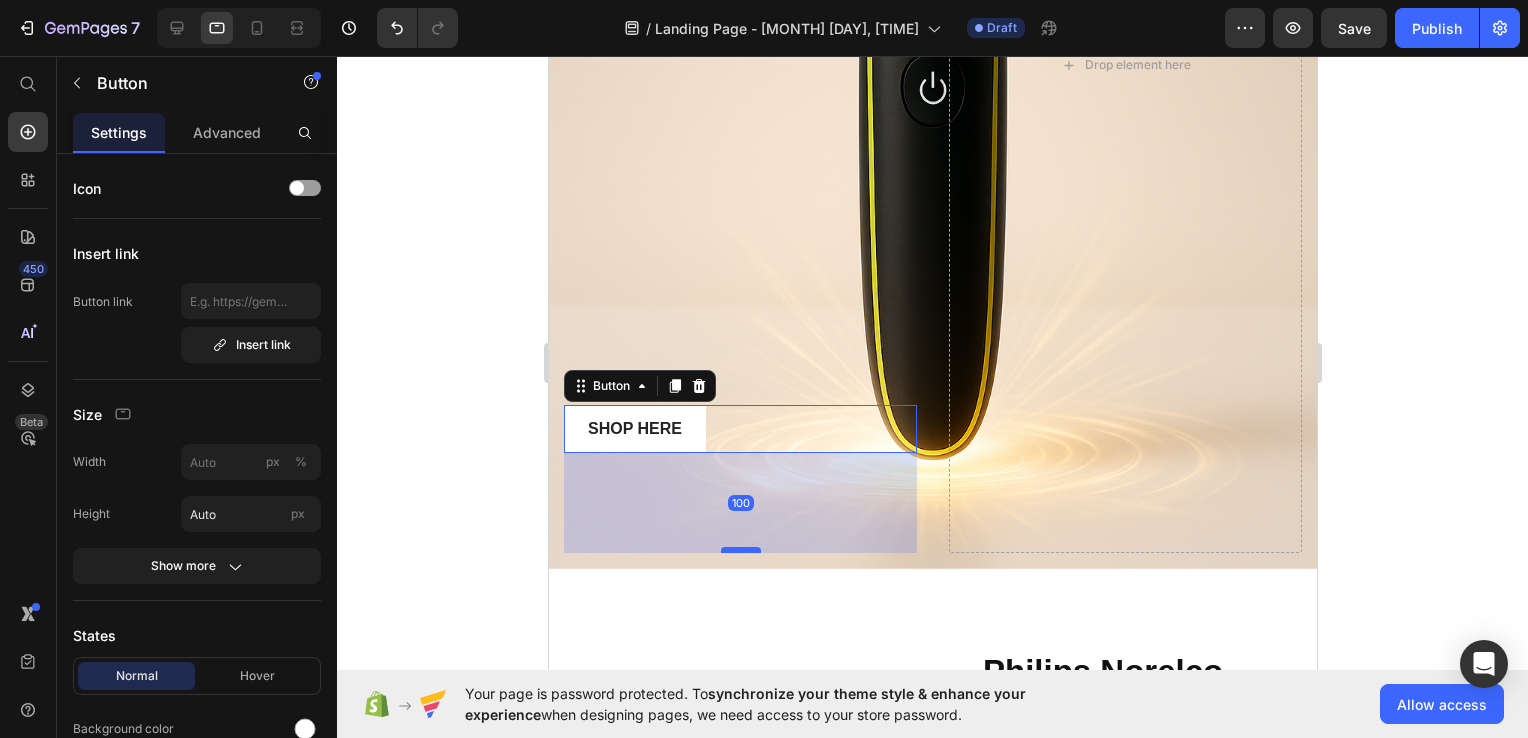 drag, startPoint x: 734, startPoint y: 624, endPoint x: 728, endPoint y: 551, distance: 73.24616 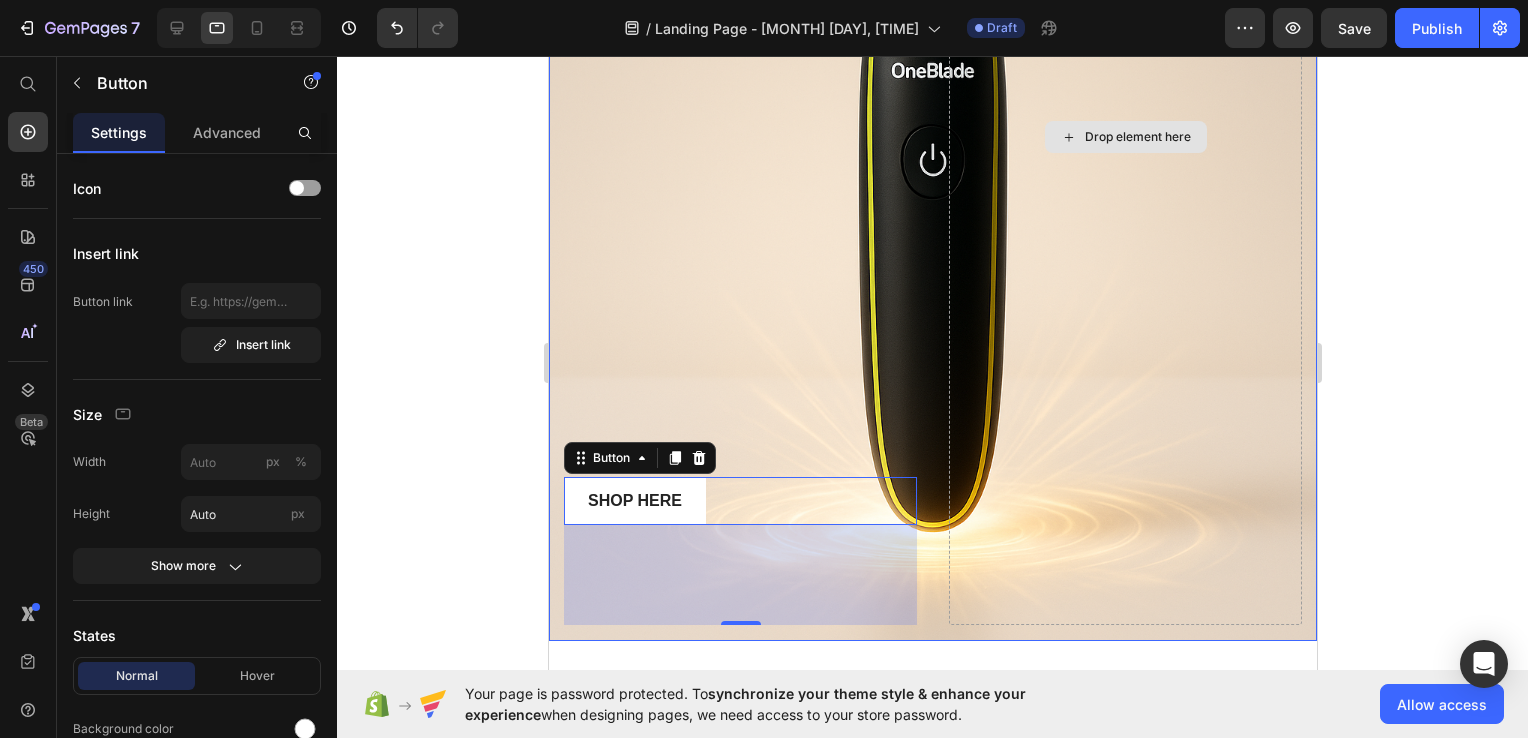scroll, scrollTop: 464, scrollLeft: 0, axis: vertical 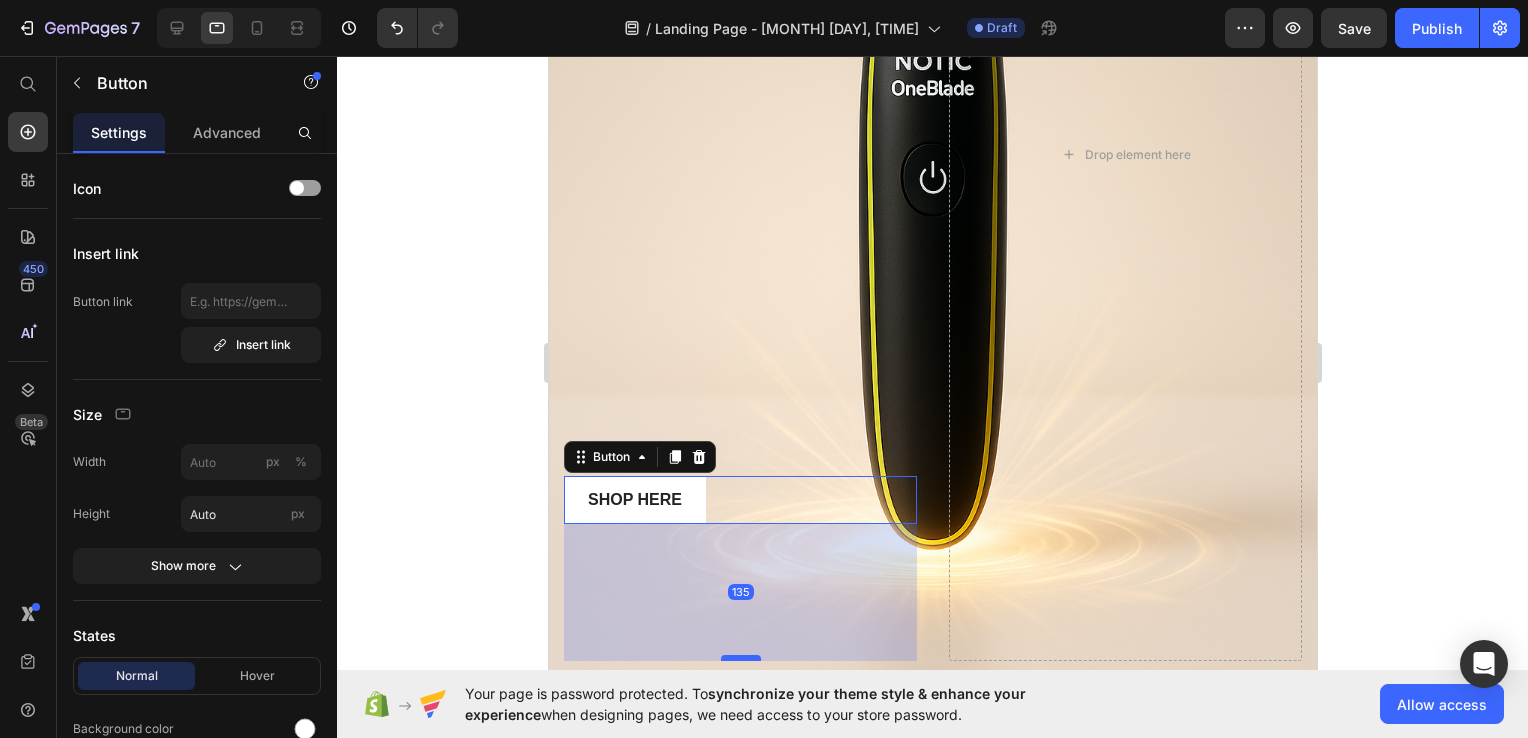 drag, startPoint x: 744, startPoint y: 617, endPoint x: 741, endPoint y: 662, distance: 45.099888 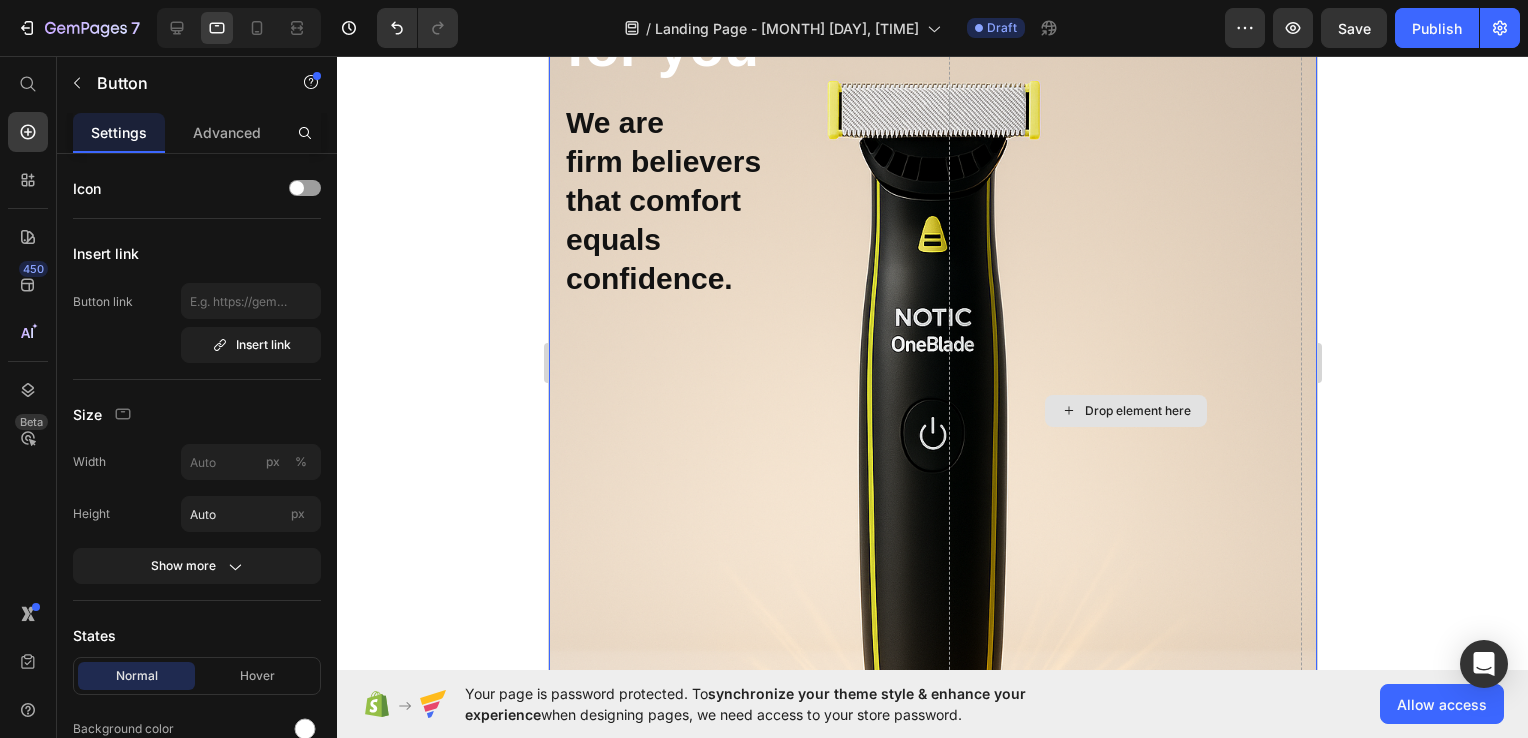 scroll, scrollTop: 0, scrollLeft: 0, axis: both 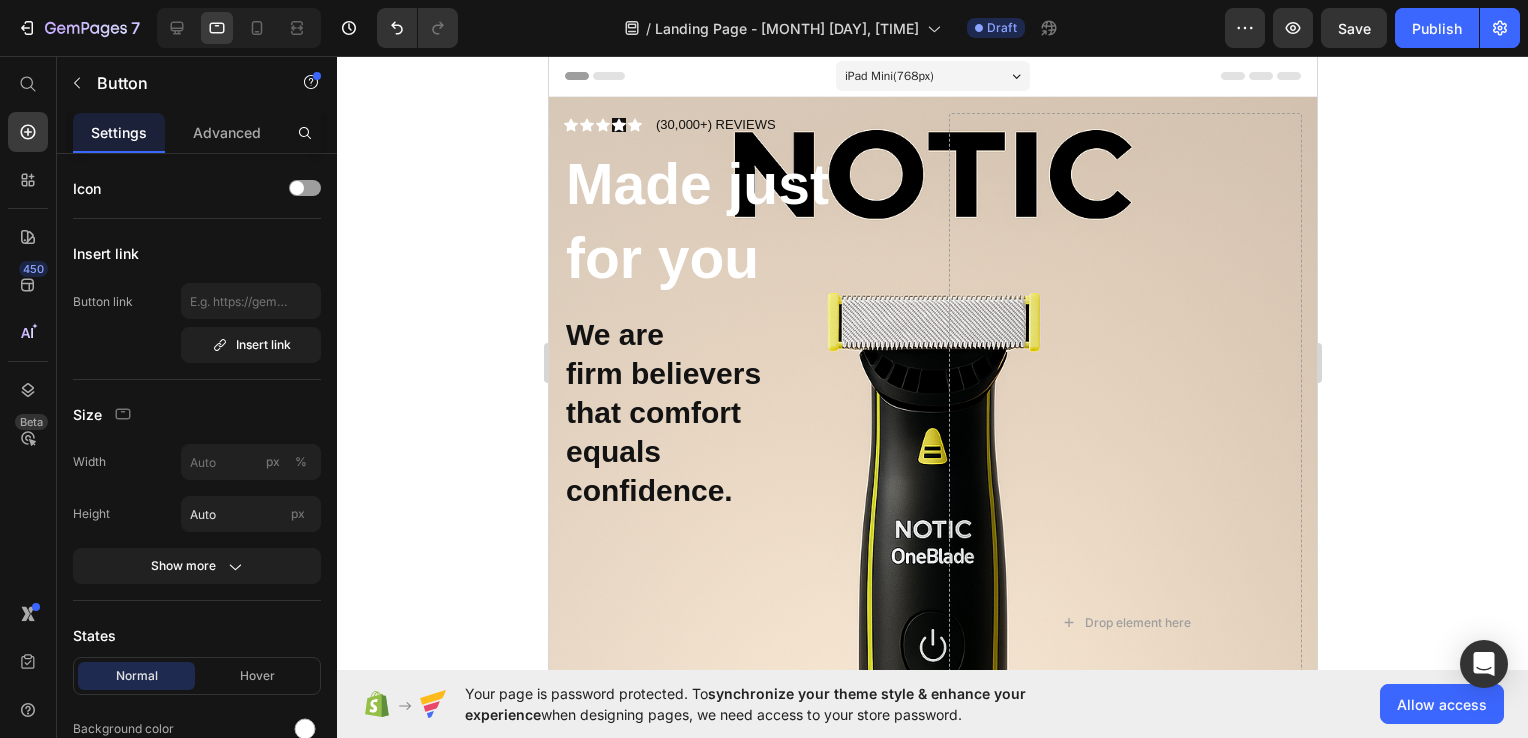 click 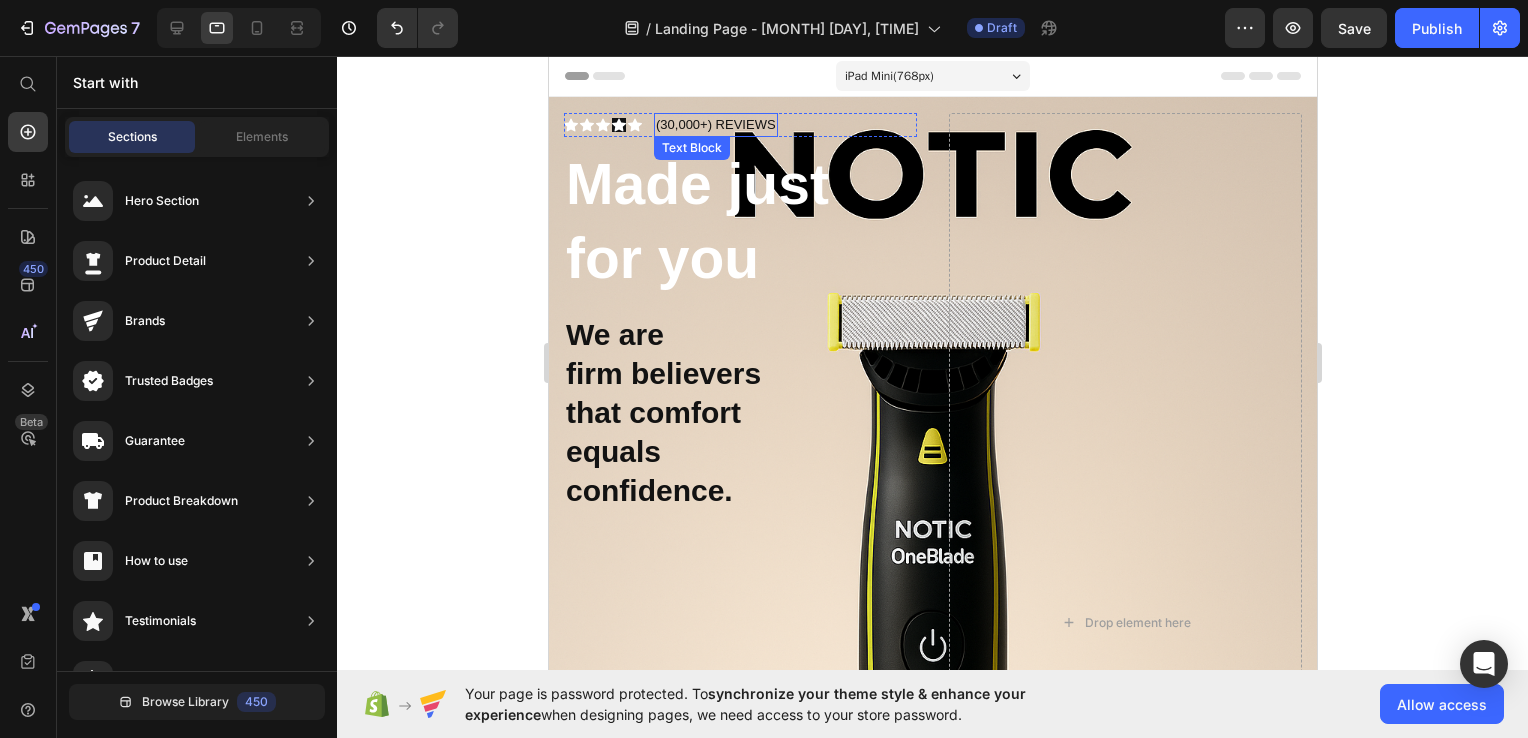 click on "(30,000+) REVIEWS" at bounding box center (715, 125) 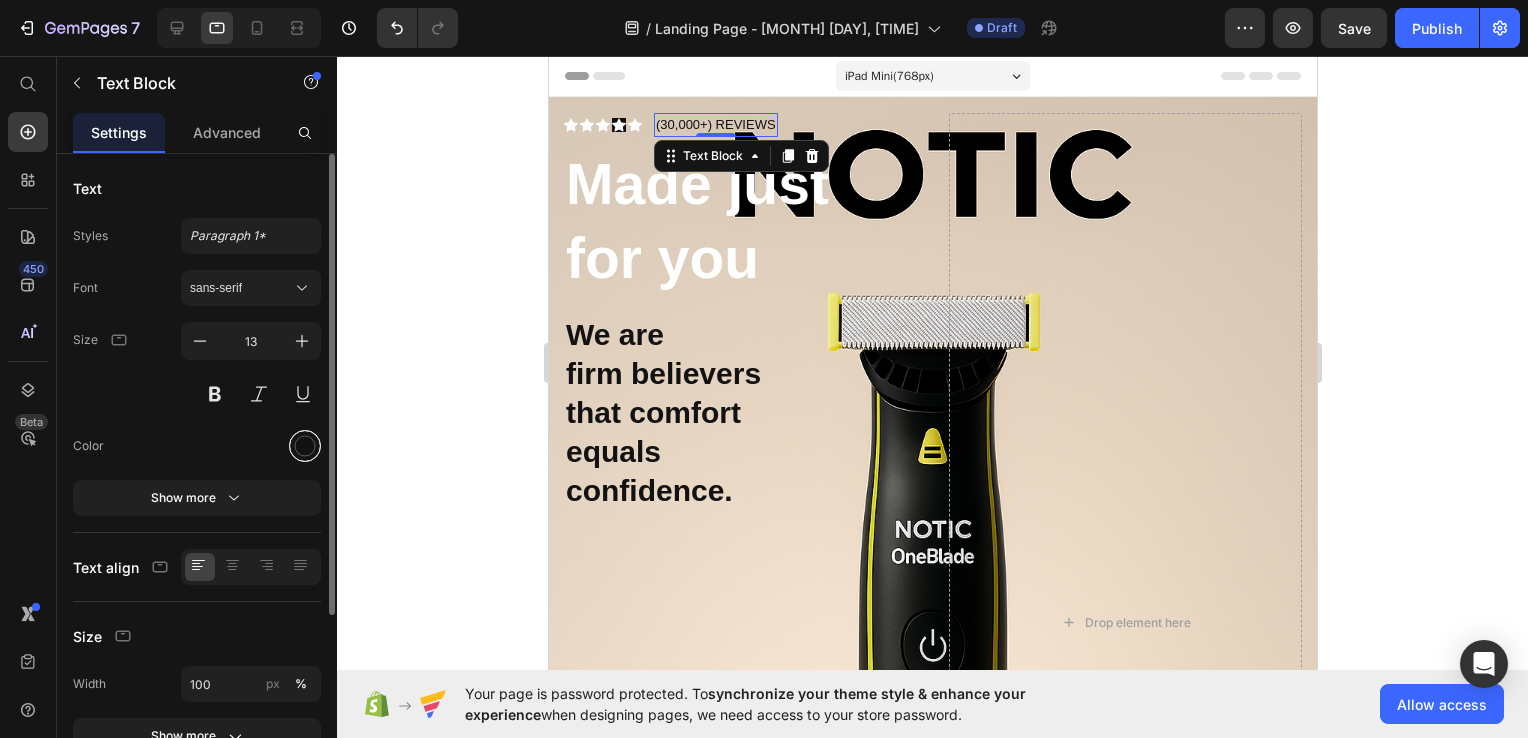 click at bounding box center (305, 446) 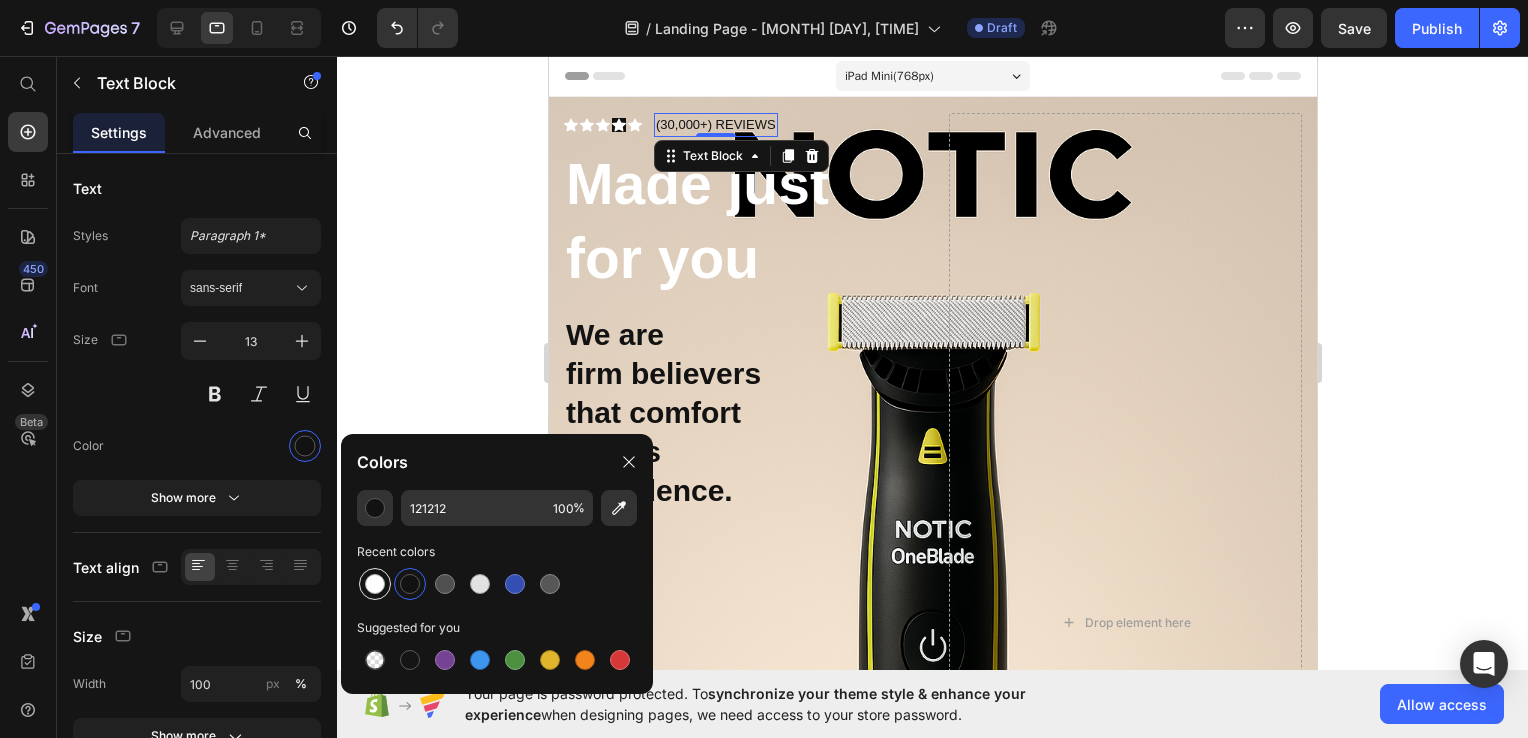 click at bounding box center (375, 584) 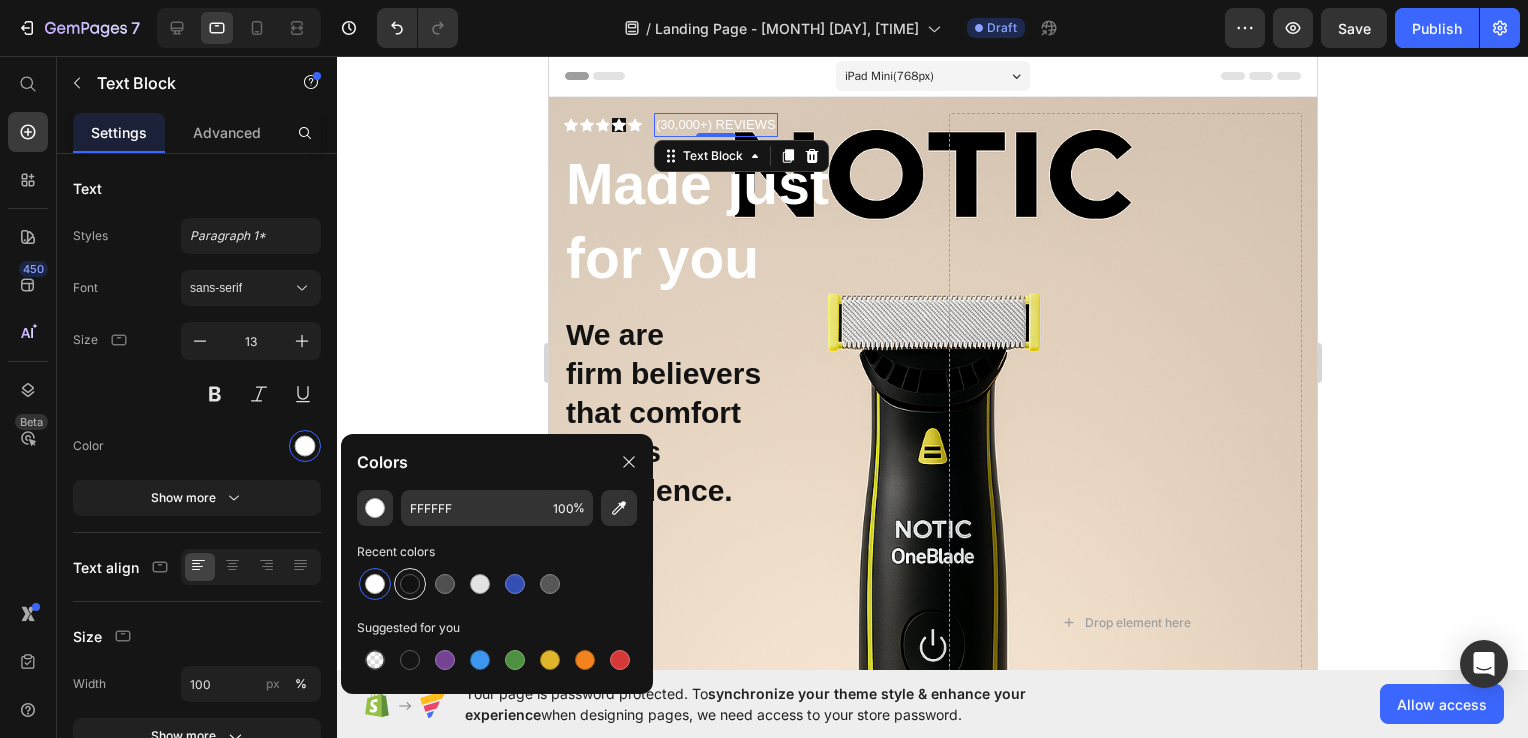 click at bounding box center (410, 584) 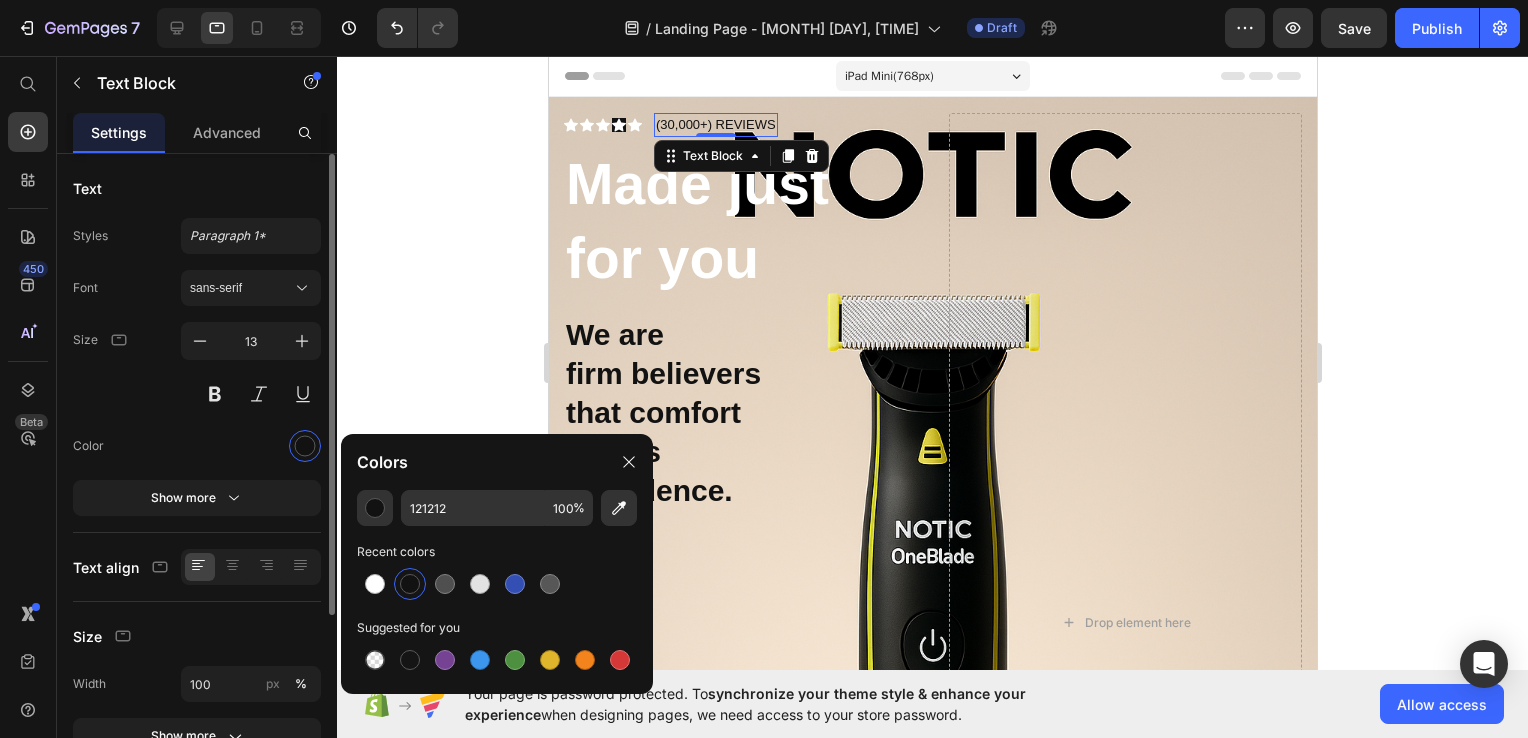 click at bounding box center (251, 446) 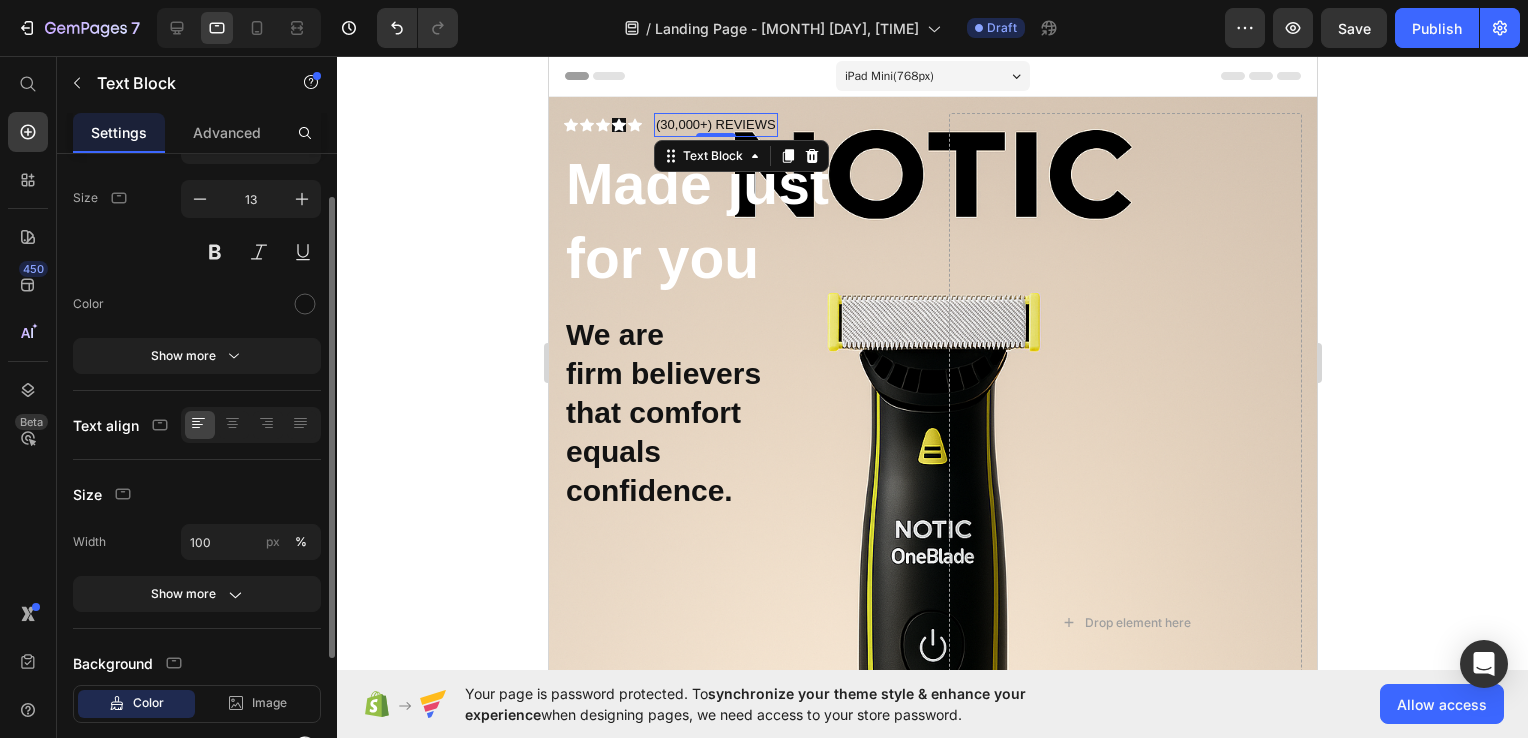 scroll, scrollTop: 0, scrollLeft: 0, axis: both 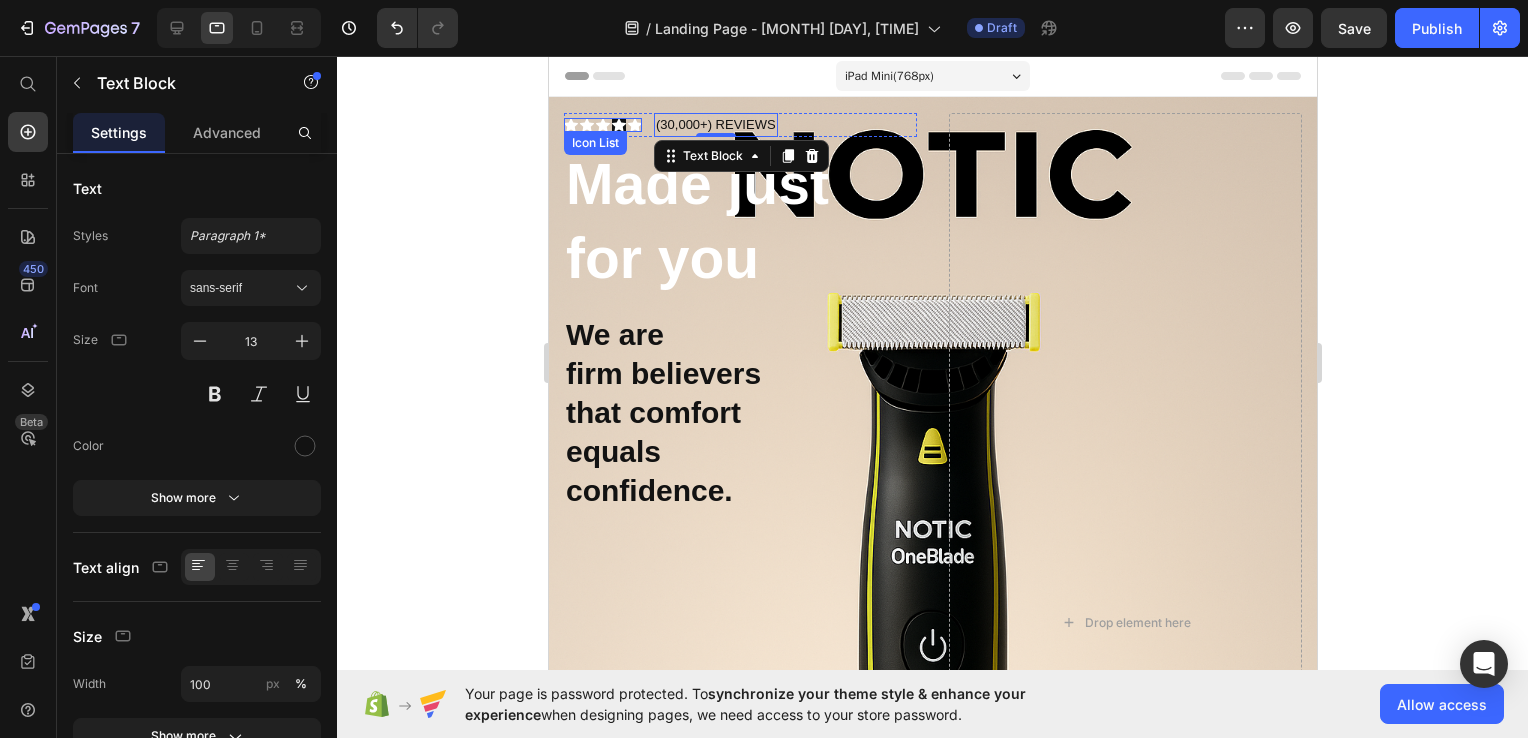 click on "Icon Icon Icon Icon Icon Icon List" at bounding box center [602, 125] 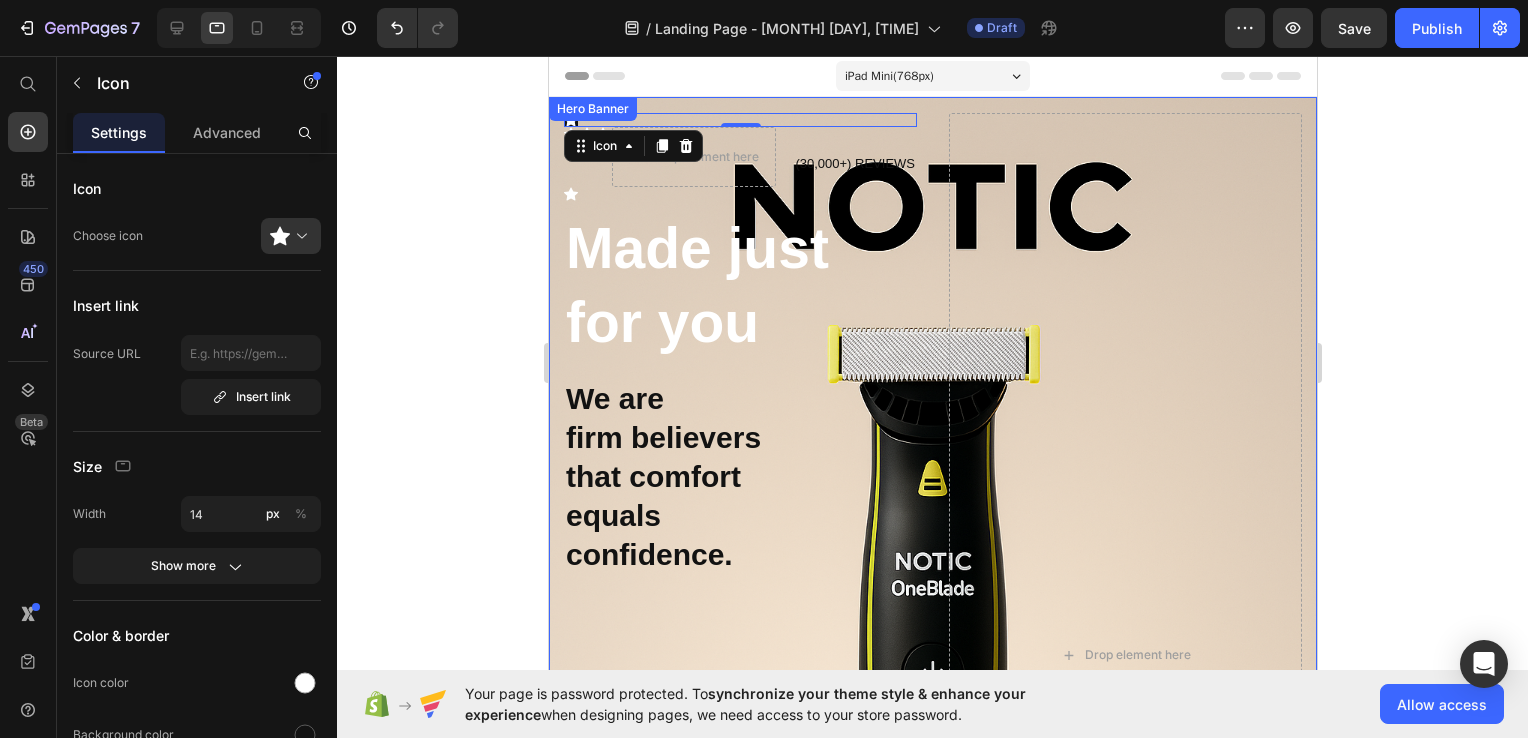 click 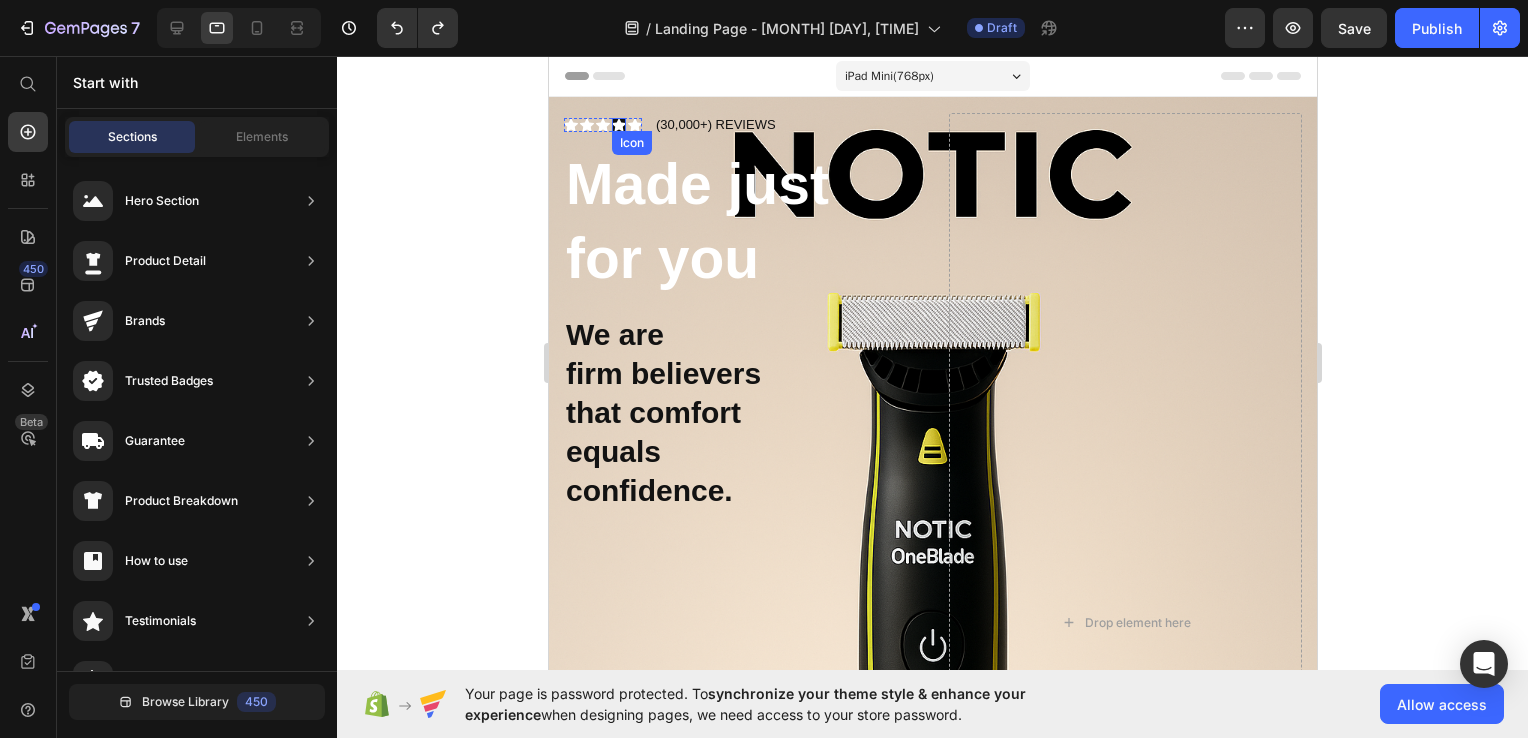 click 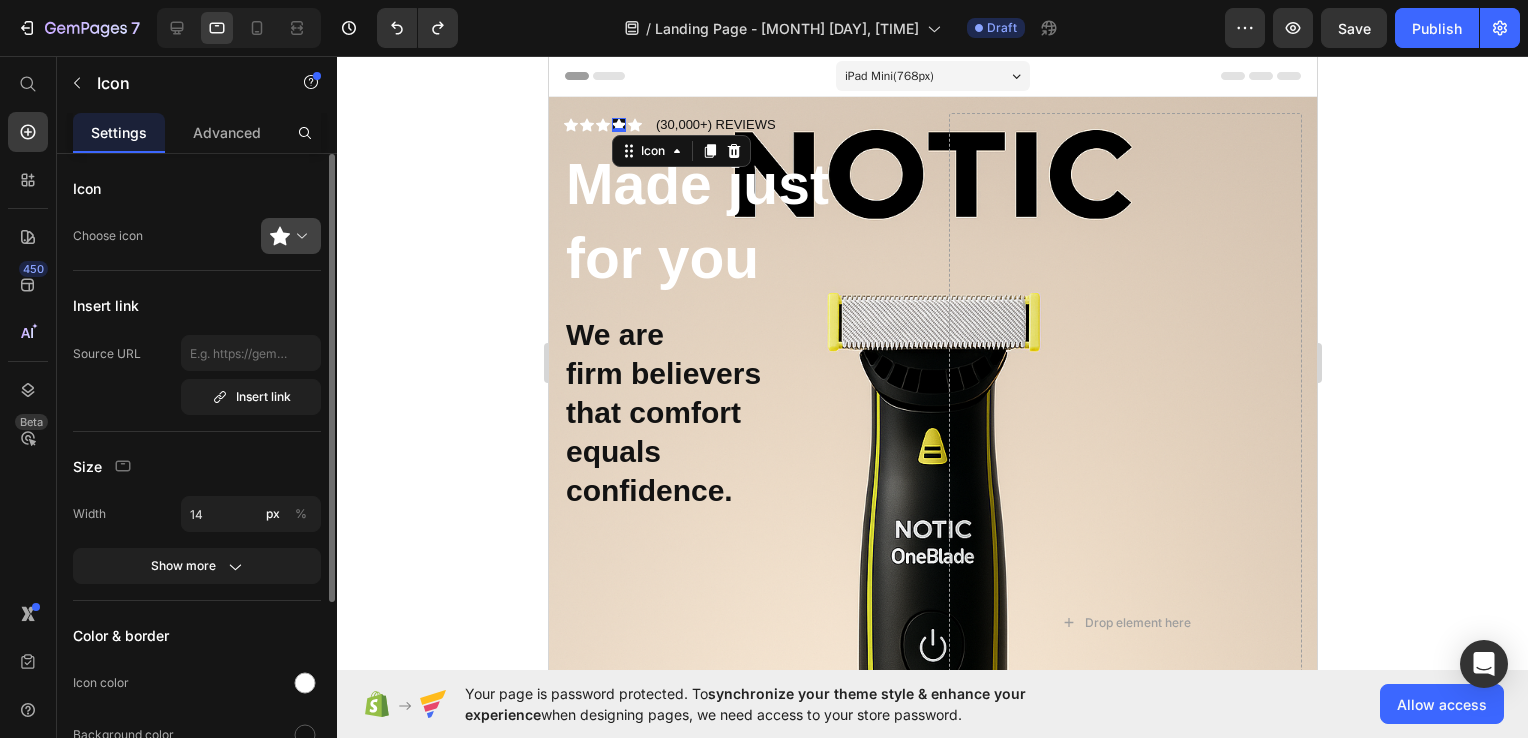click at bounding box center (299, 236) 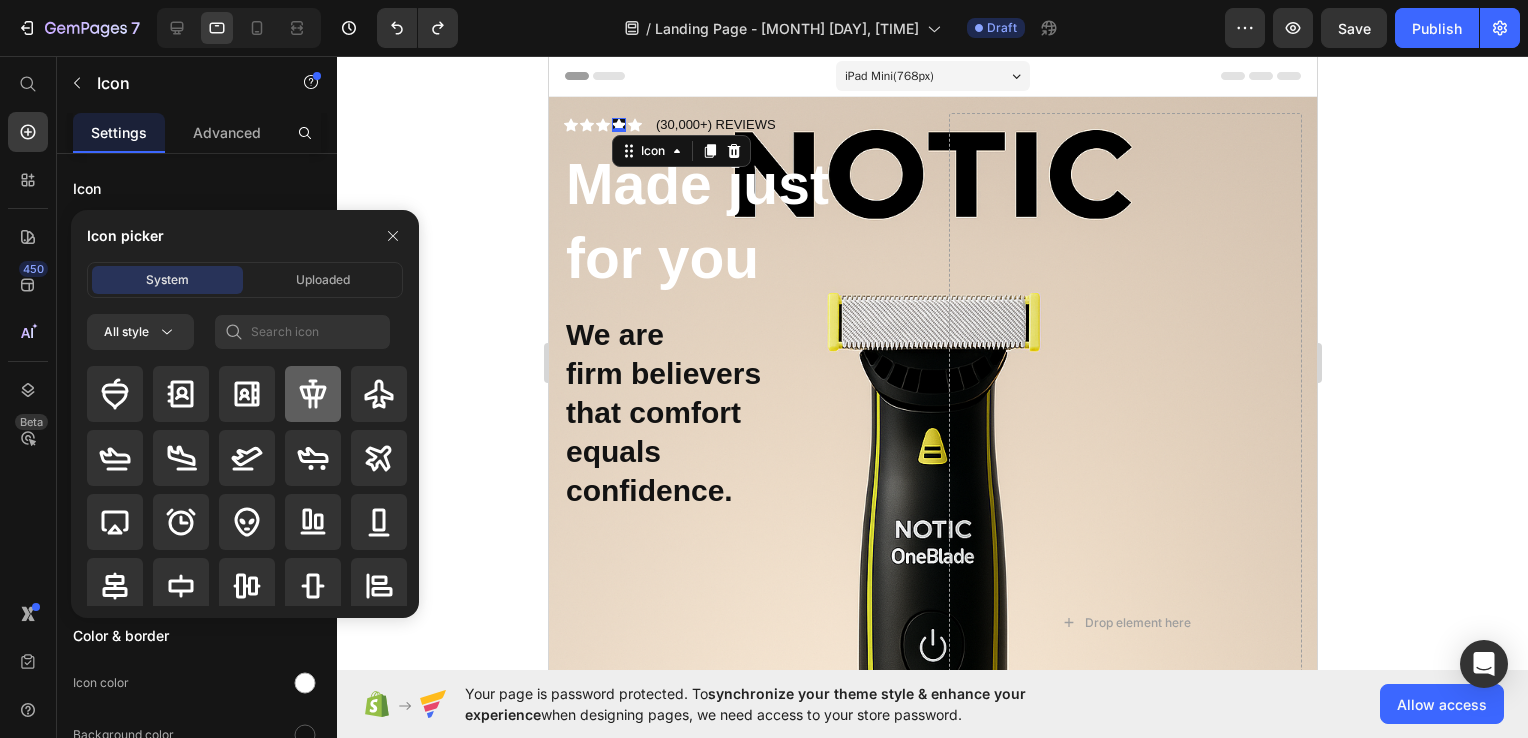click 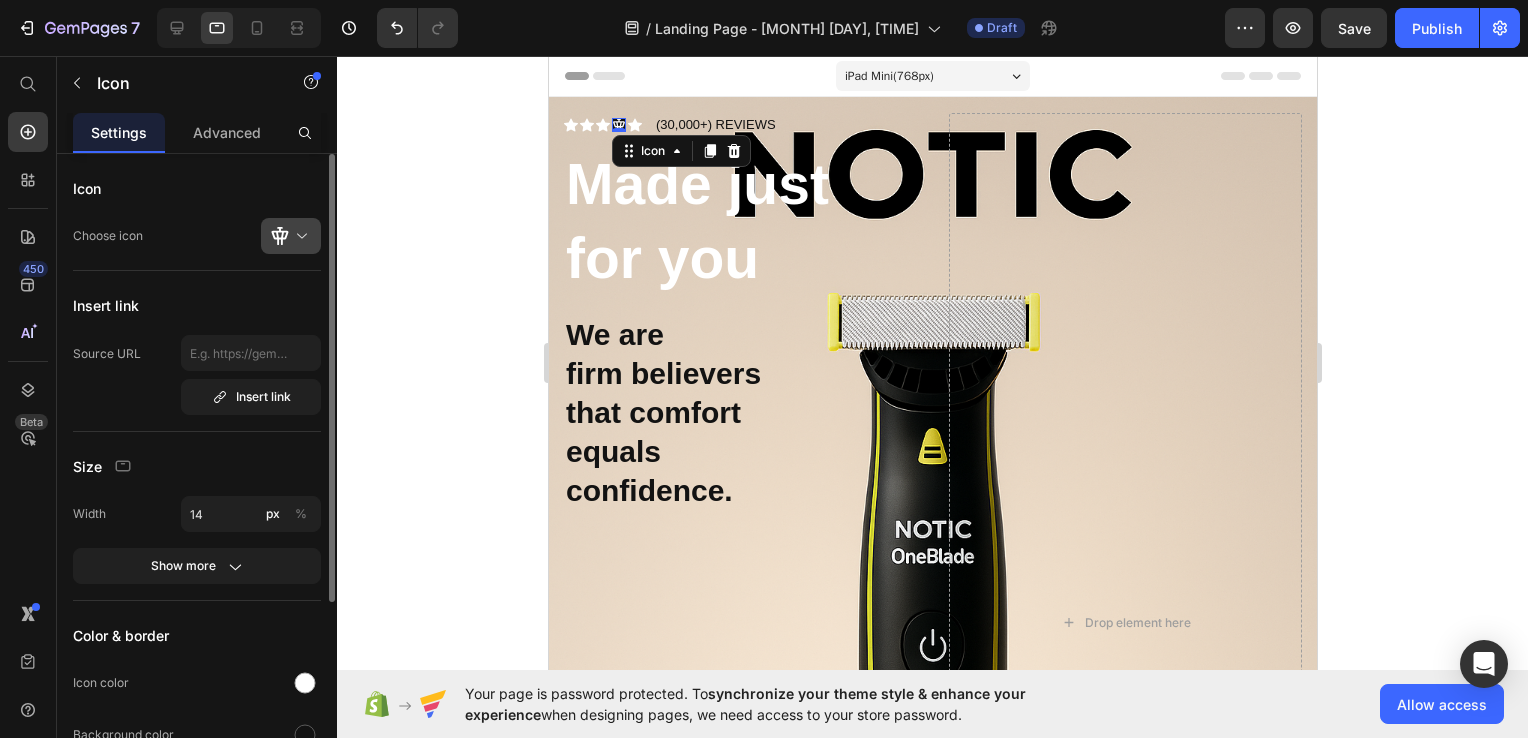 click at bounding box center [299, 236] 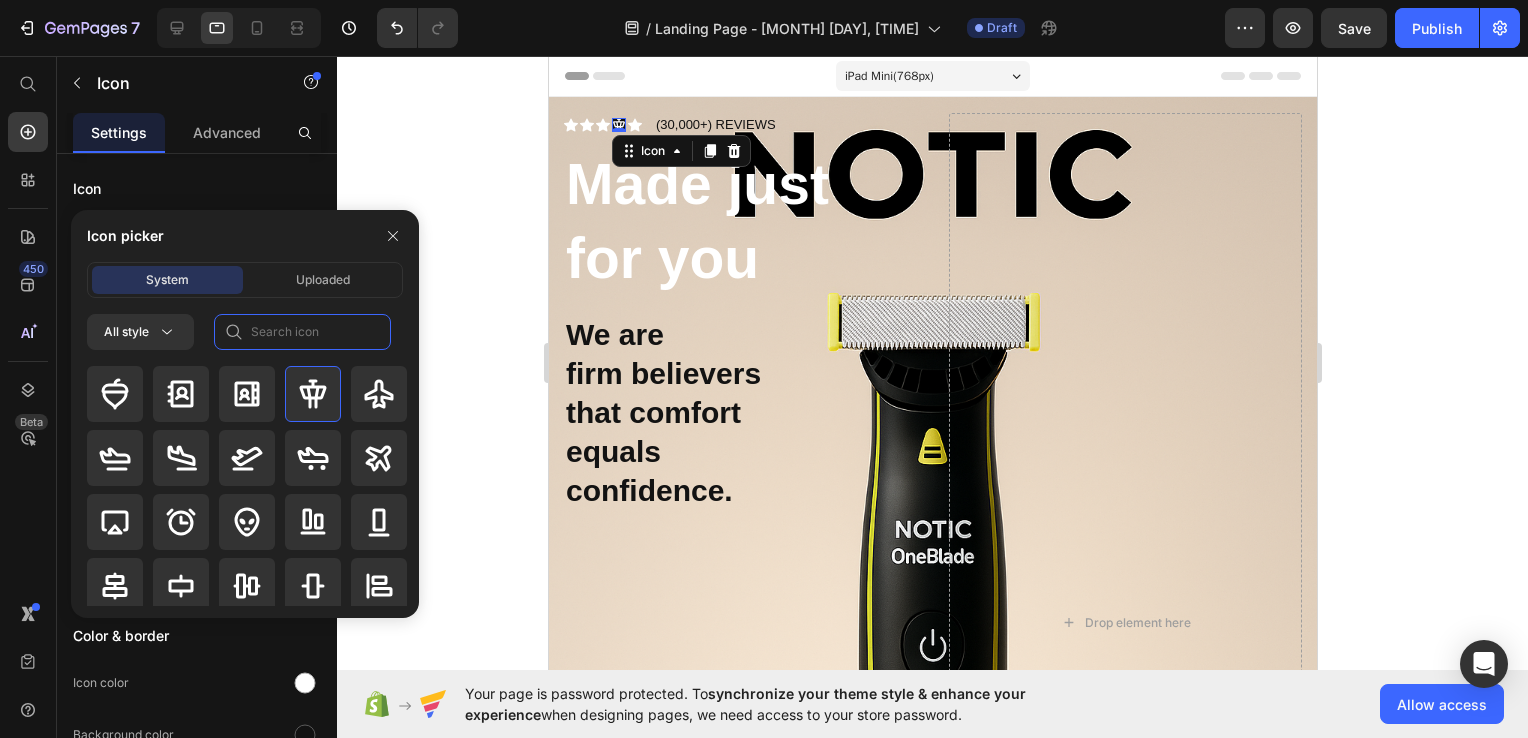 click 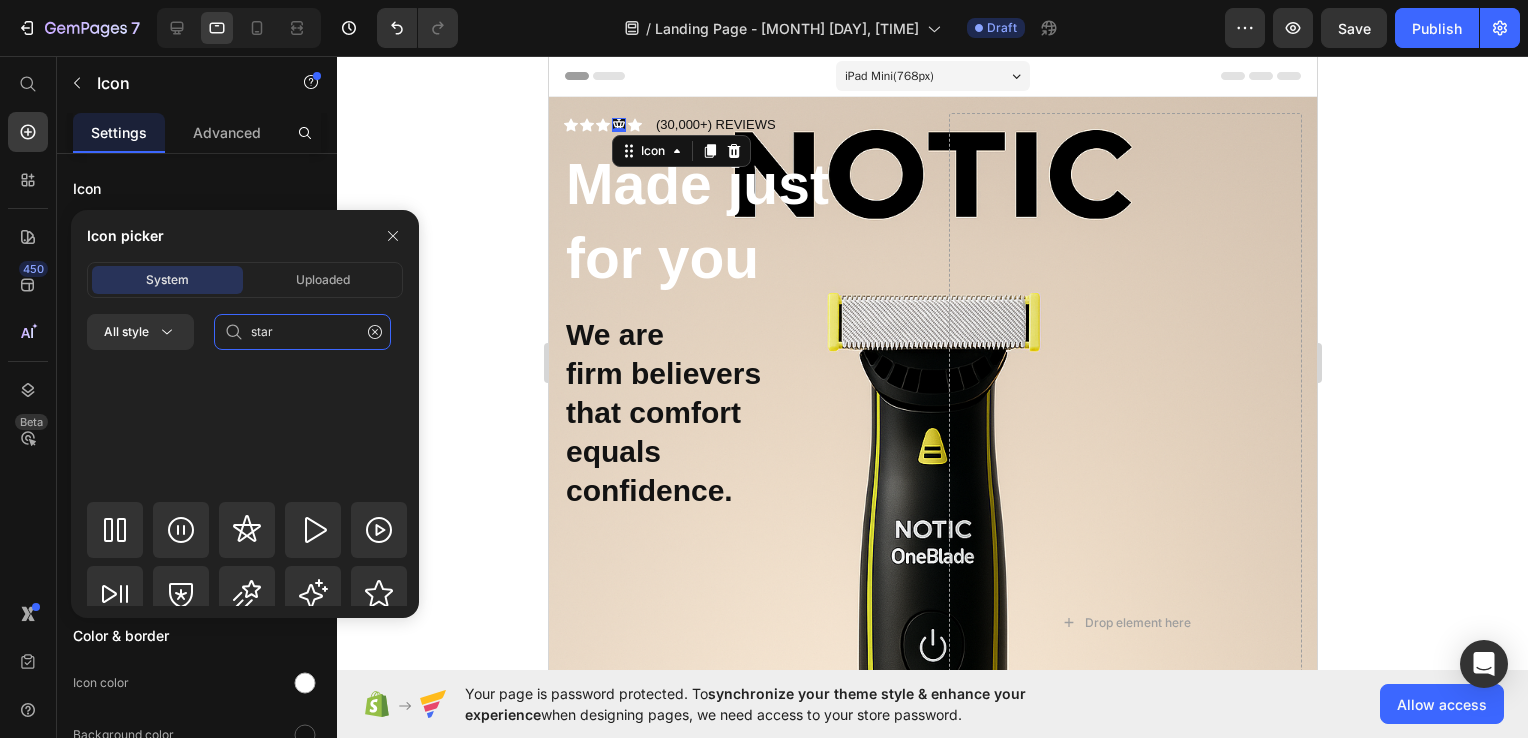 scroll, scrollTop: 872, scrollLeft: 0, axis: vertical 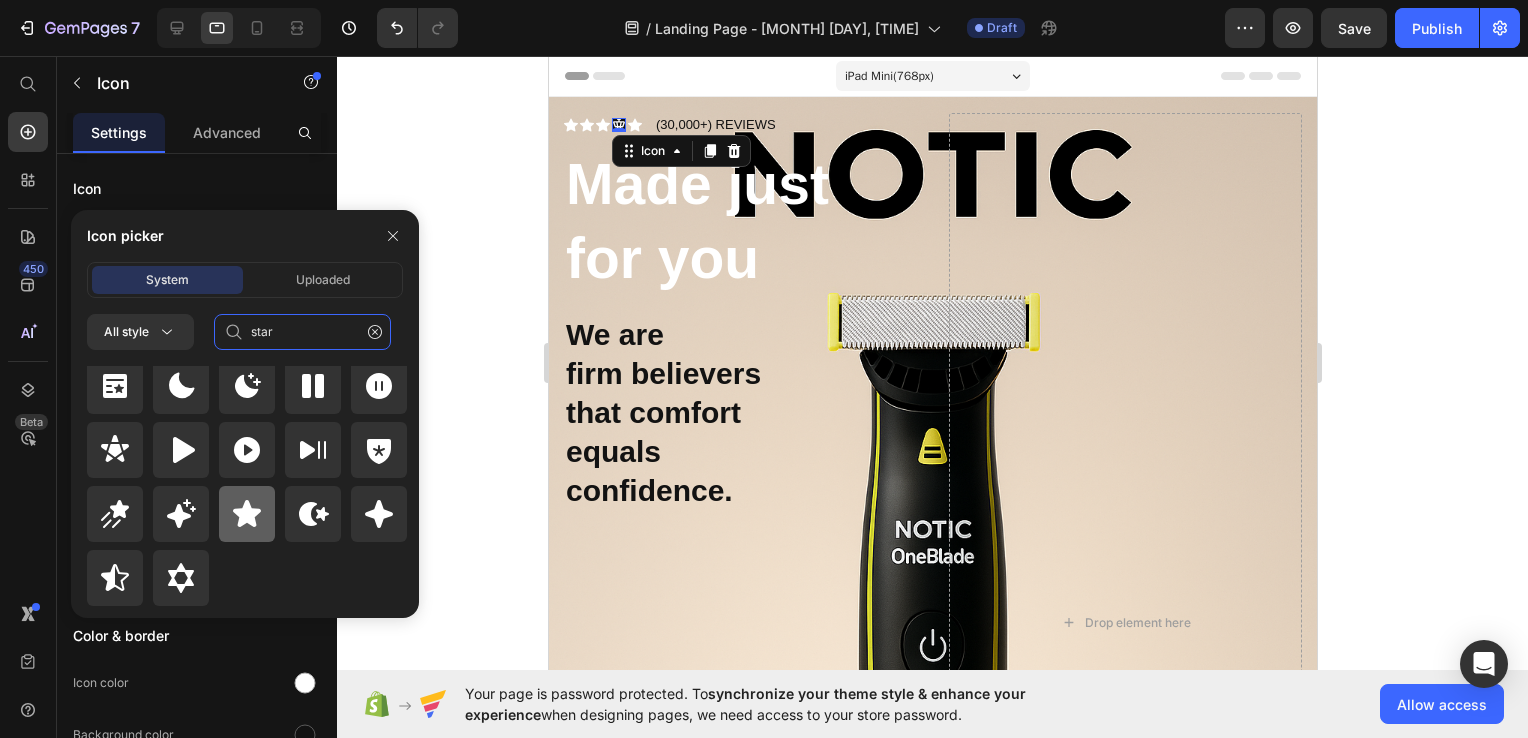 type on "star" 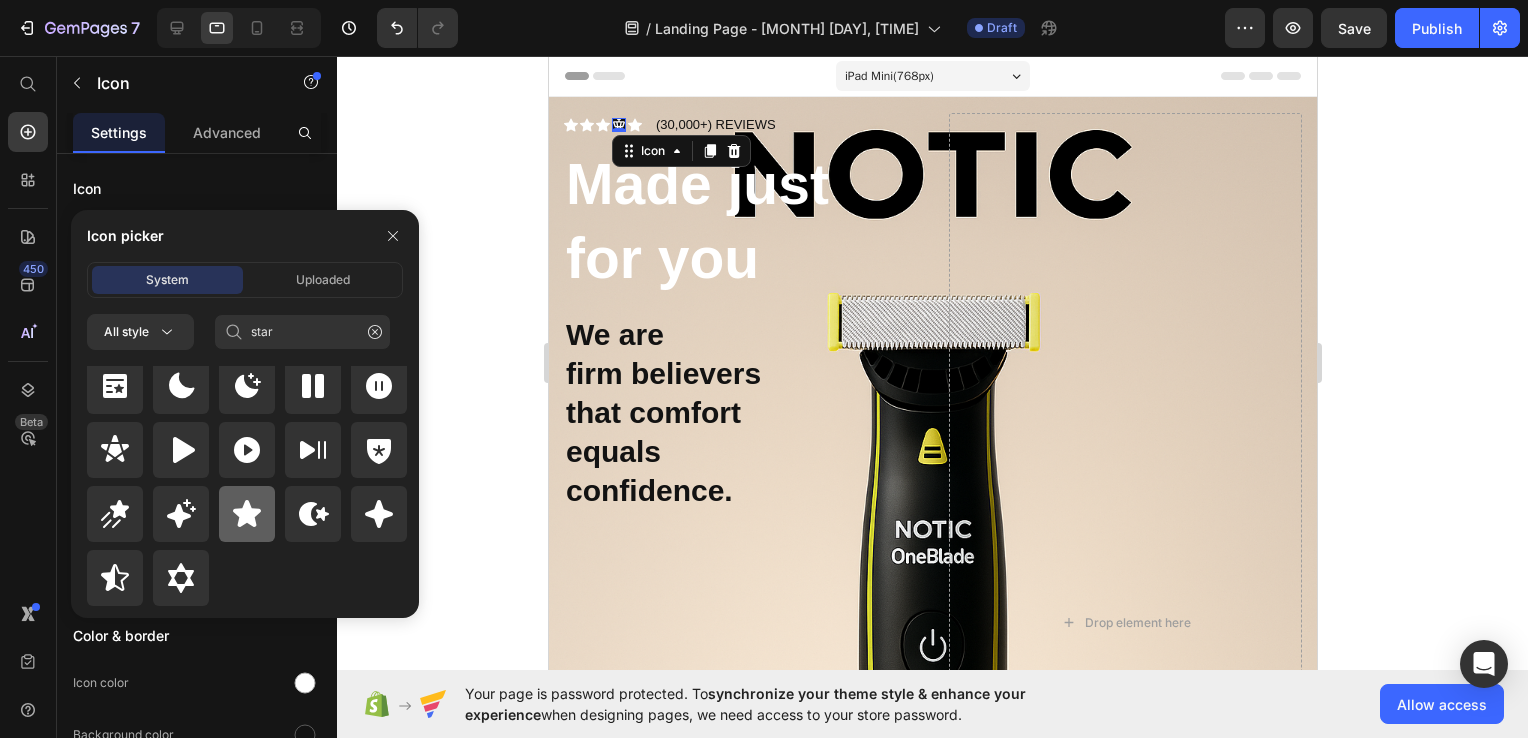 click 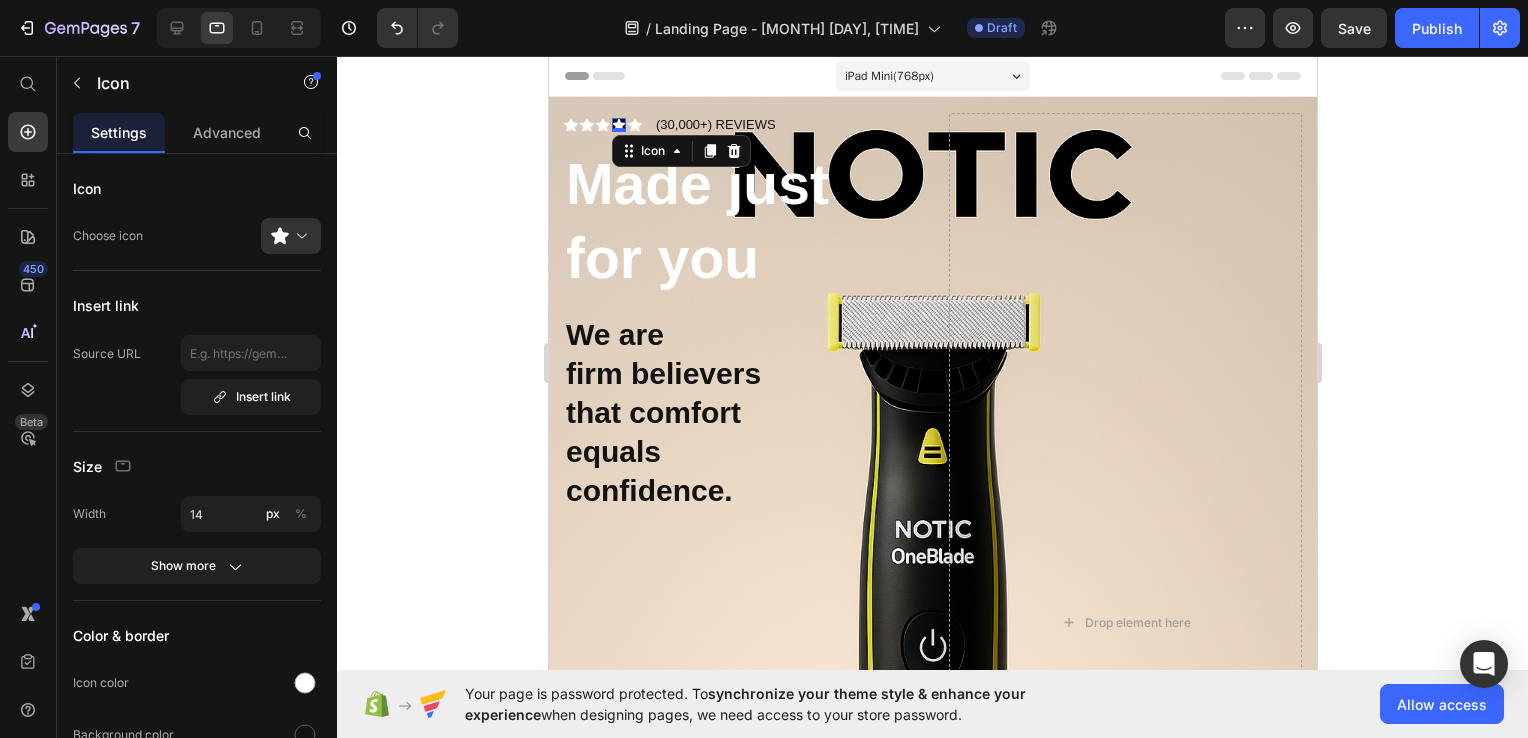 click 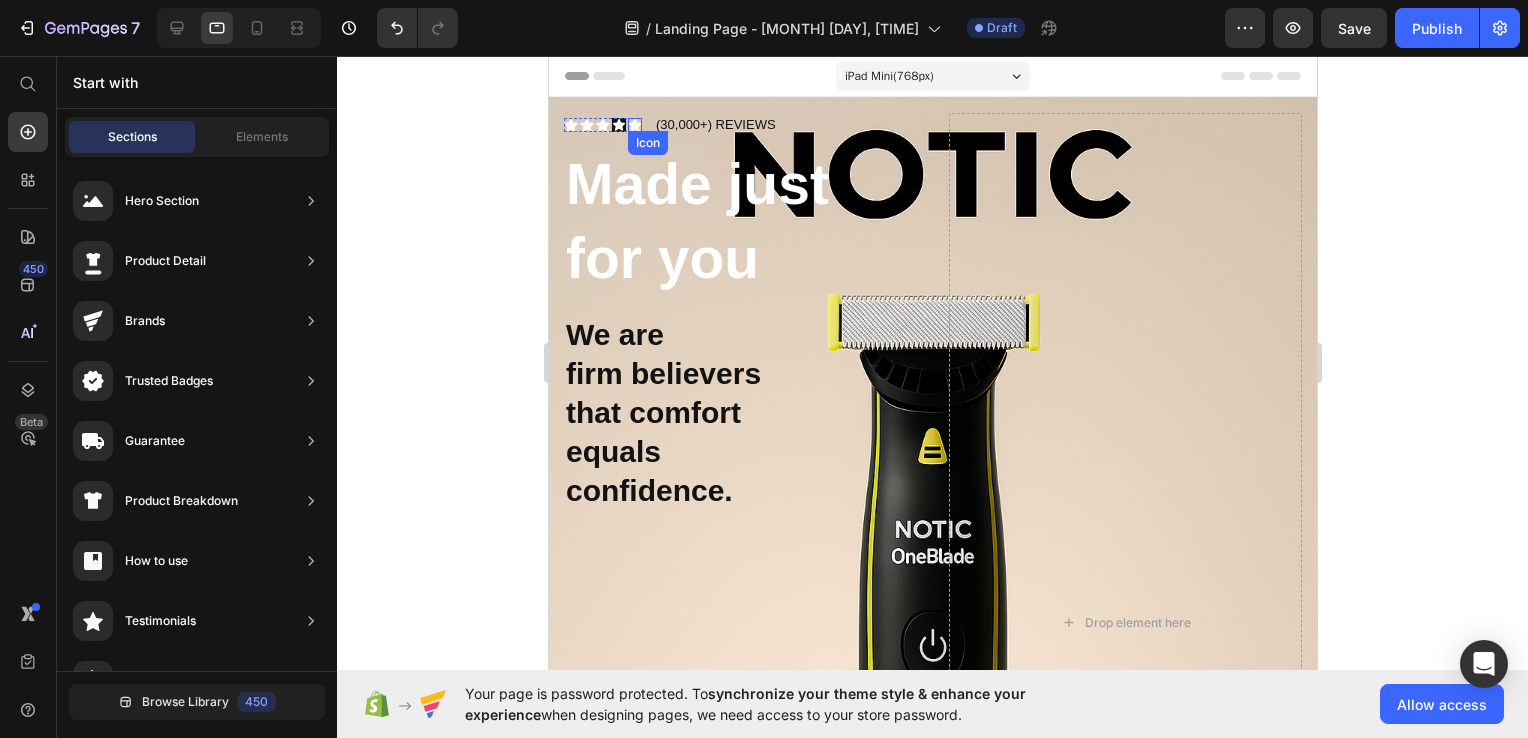 click 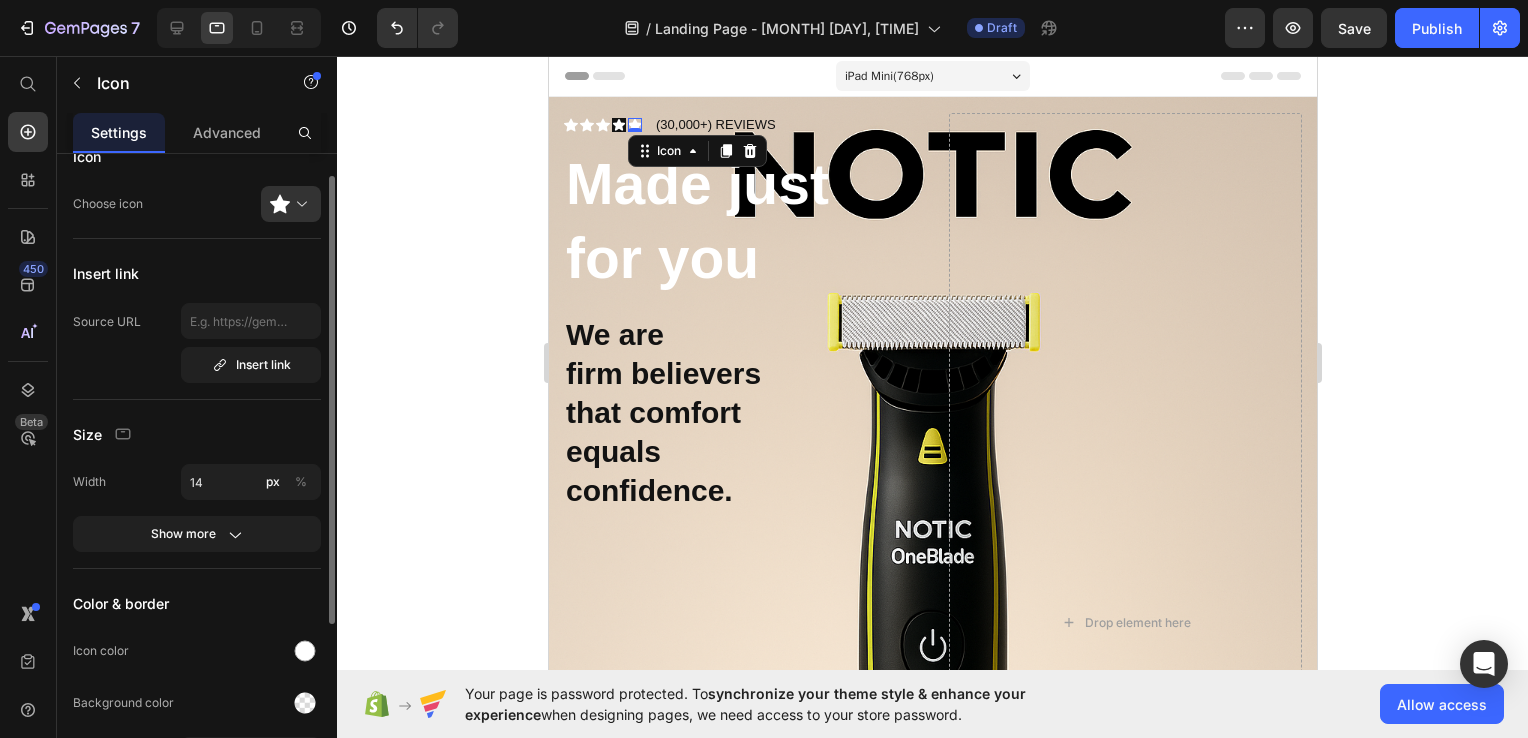 scroll, scrollTop: 32, scrollLeft: 0, axis: vertical 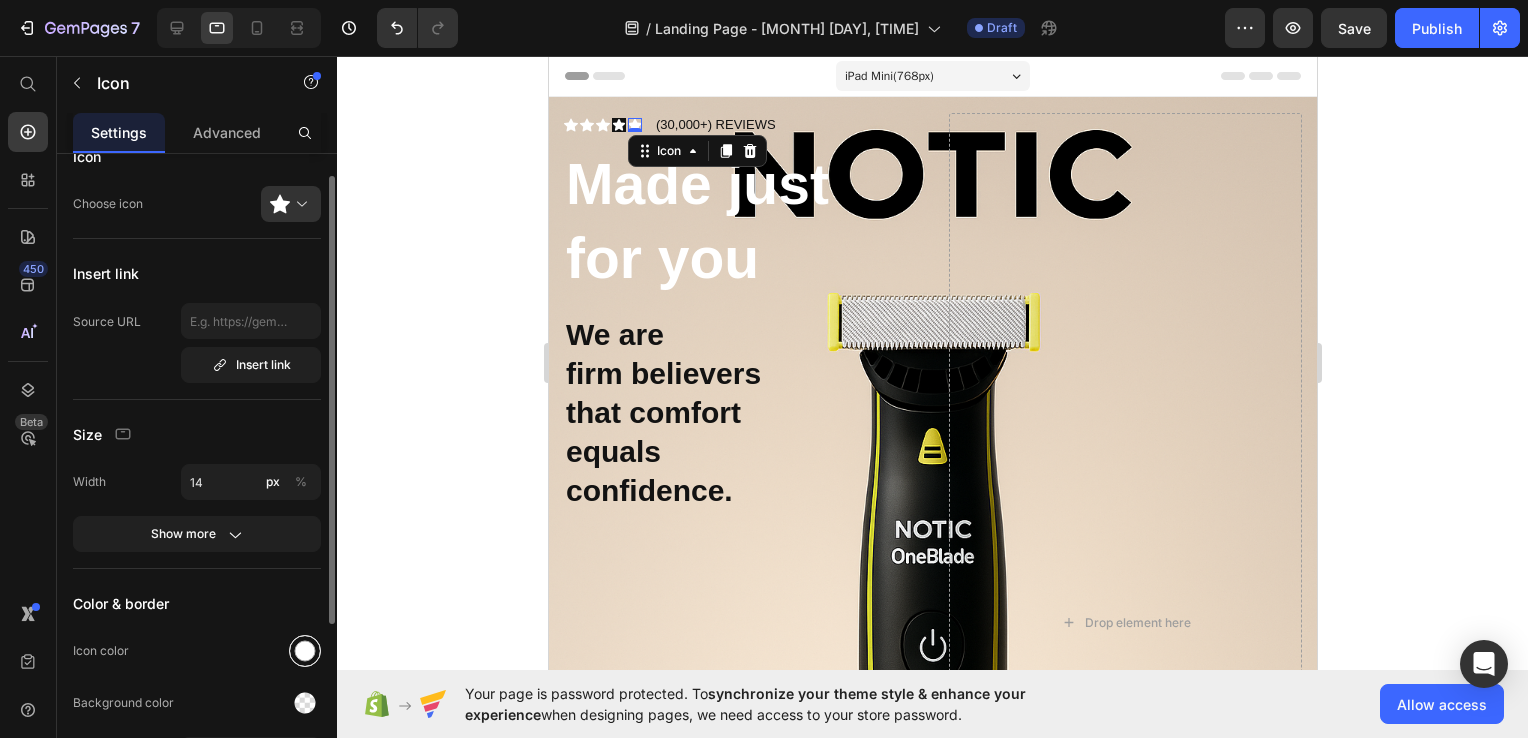 click at bounding box center [305, 651] 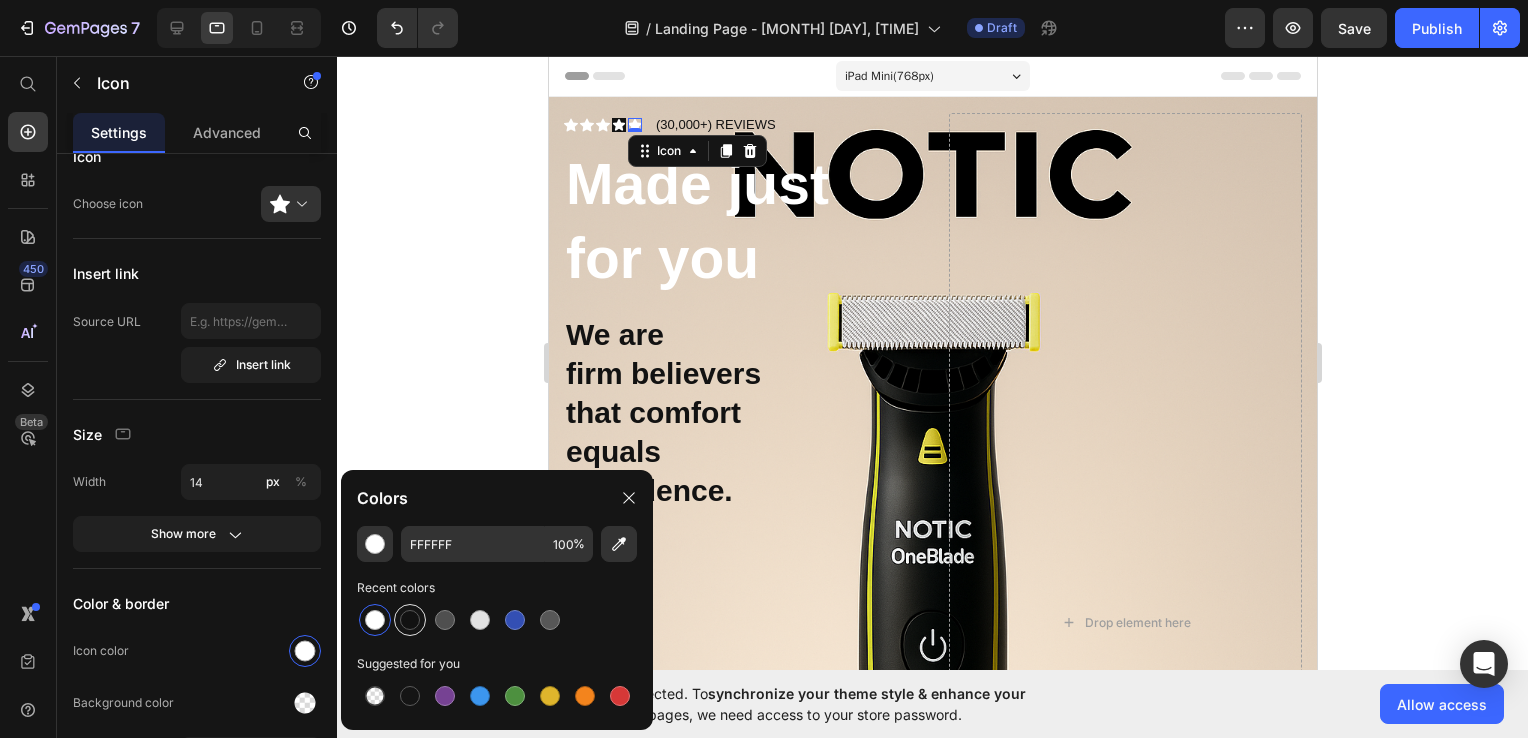 click at bounding box center (410, 620) 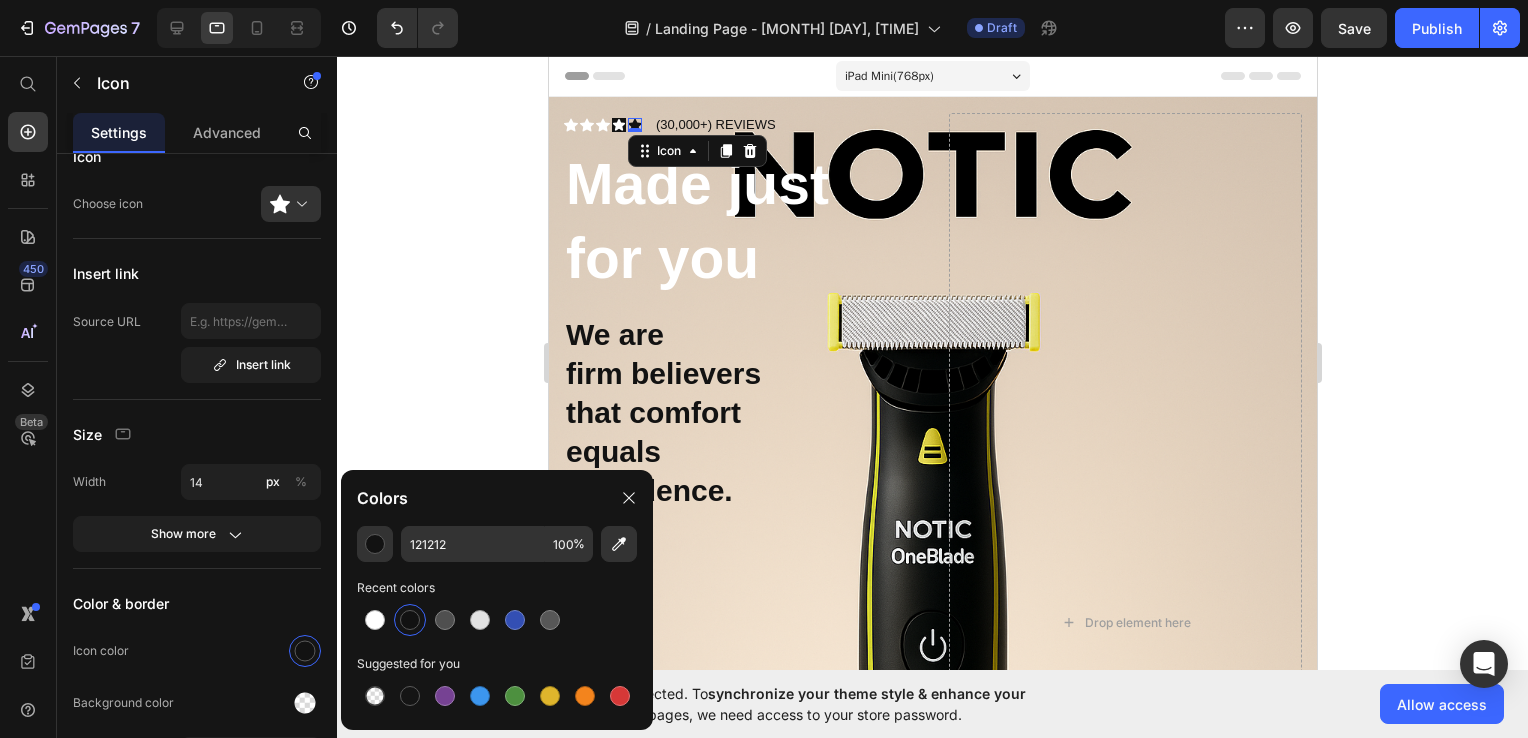 click at bounding box center (410, 620) 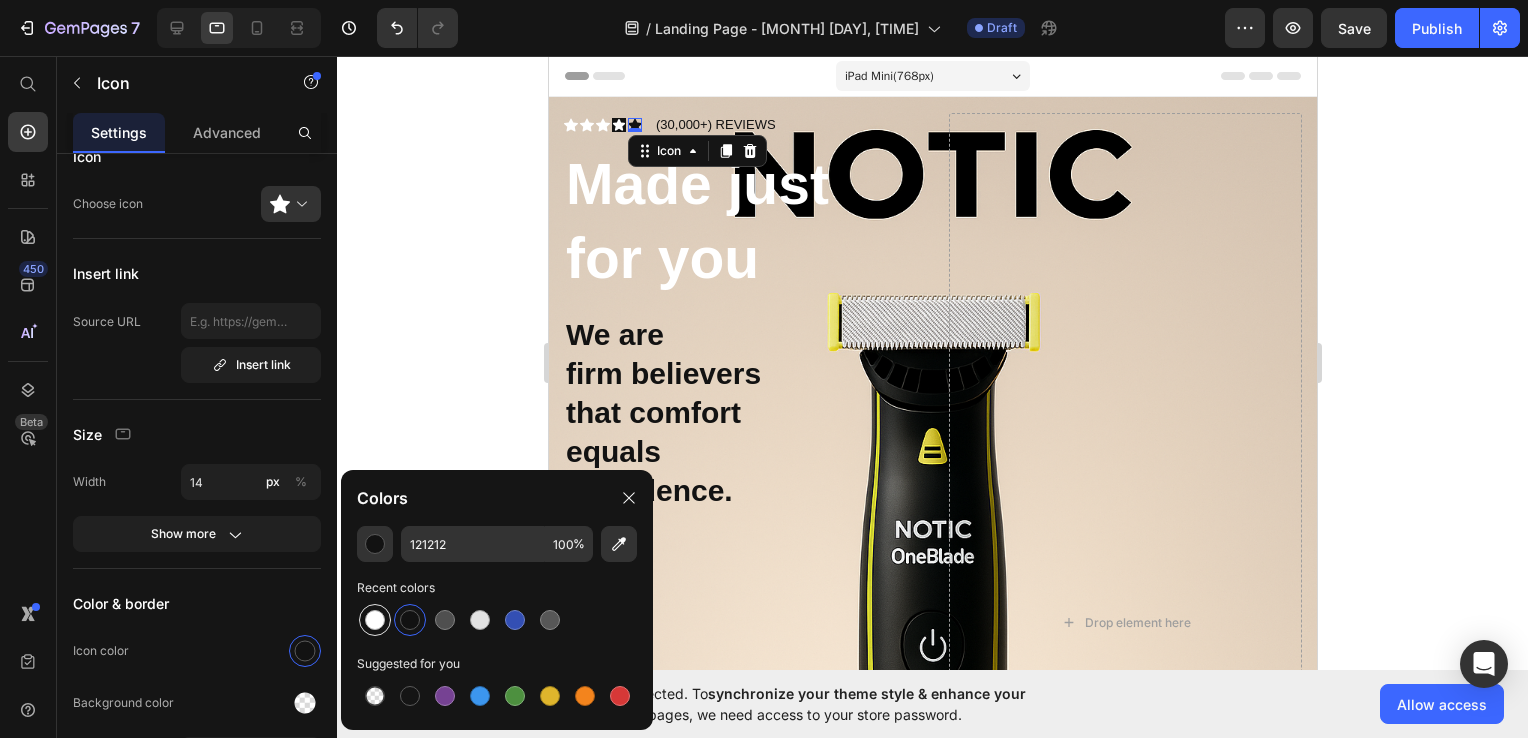 click at bounding box center (375, 620) 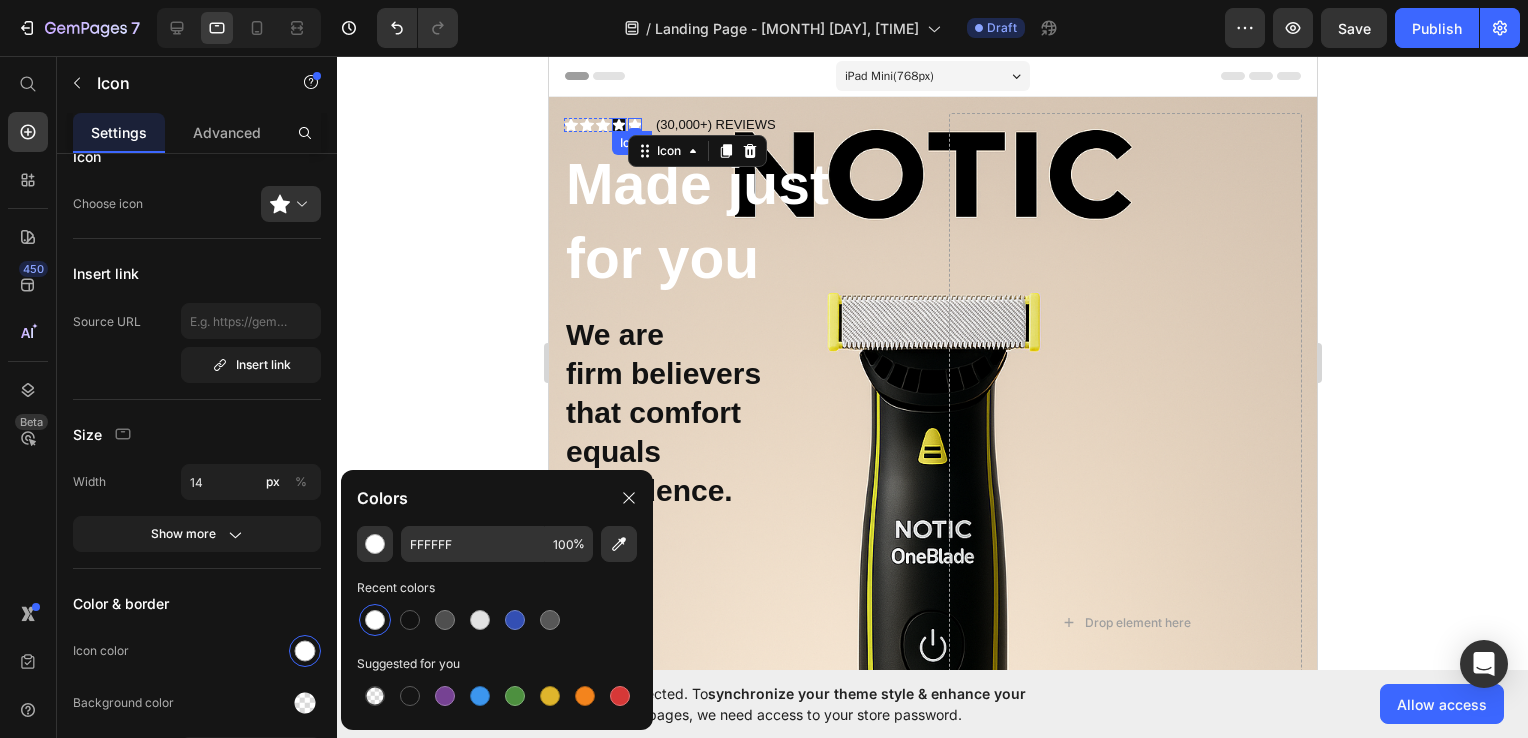 click 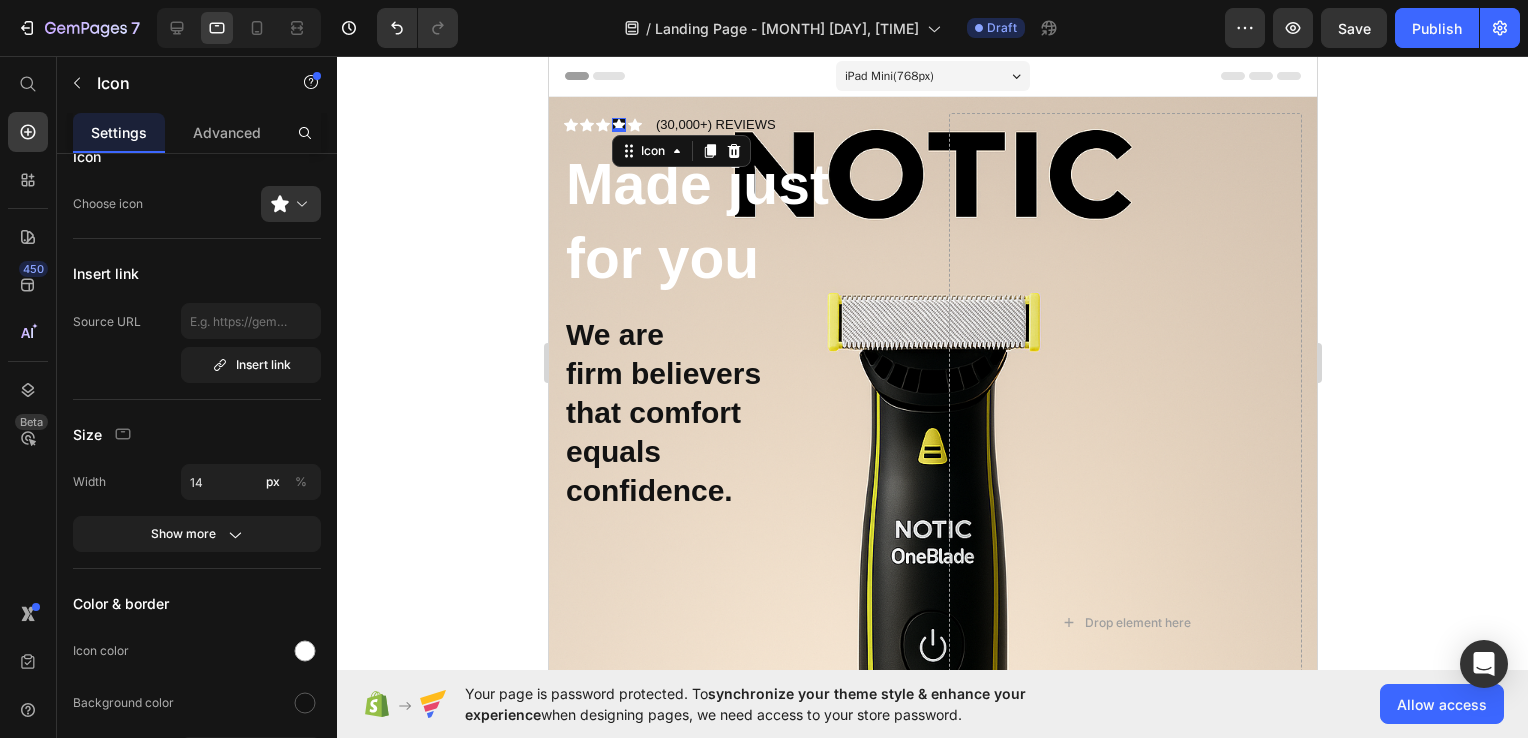 scroll, scrollTop: 32, scrollLeft: 0, axis: vertical 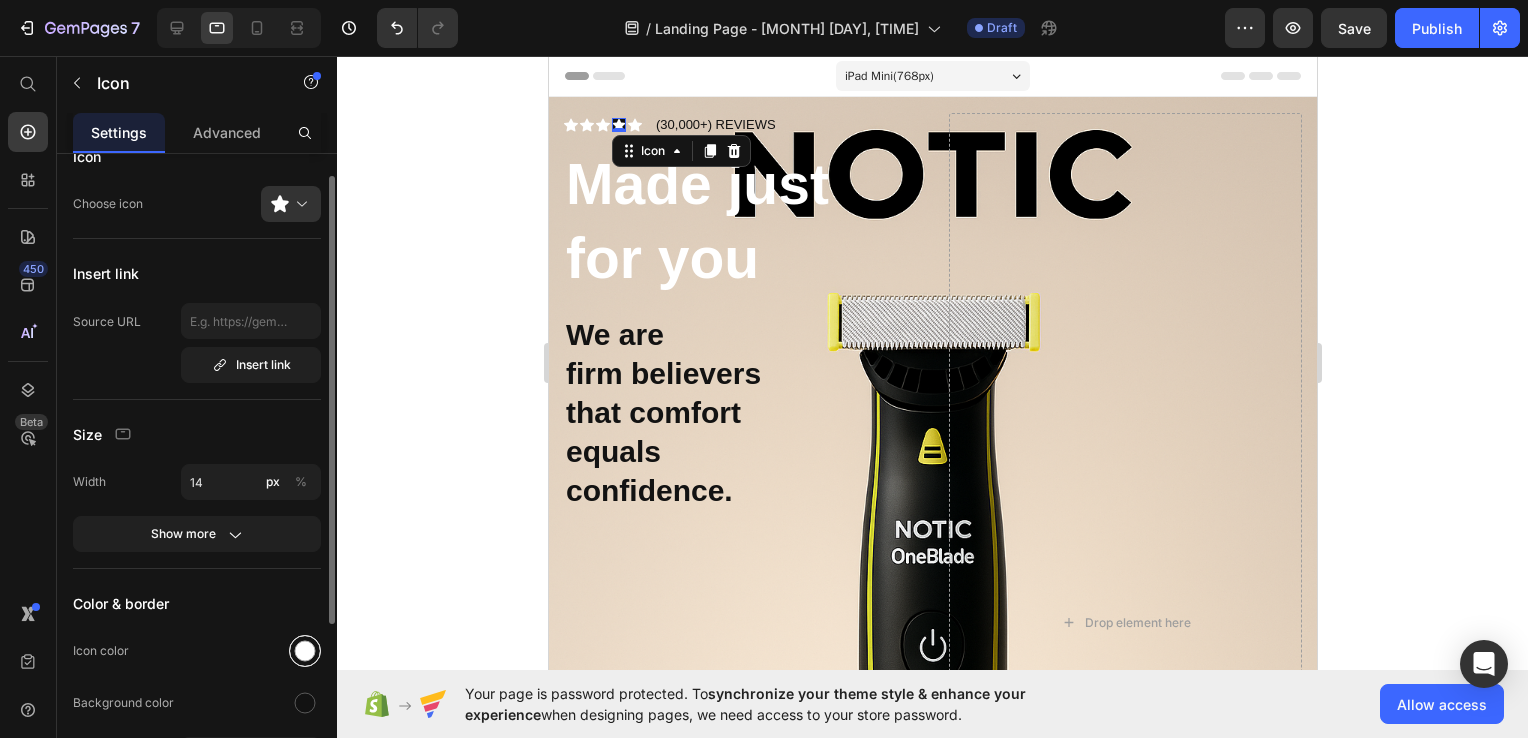 click at bounding box center [305, 651] 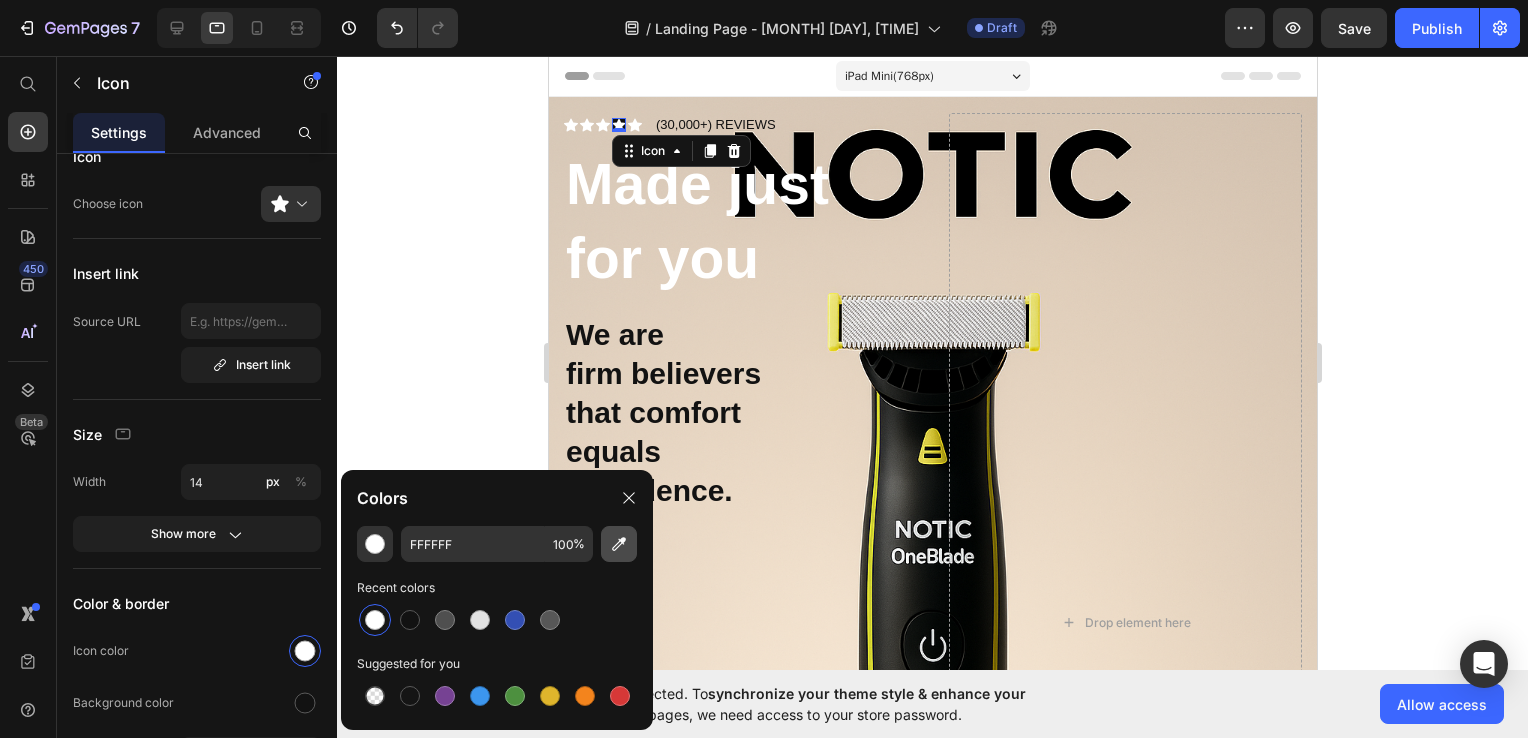 click at bounding box center (619, 544) 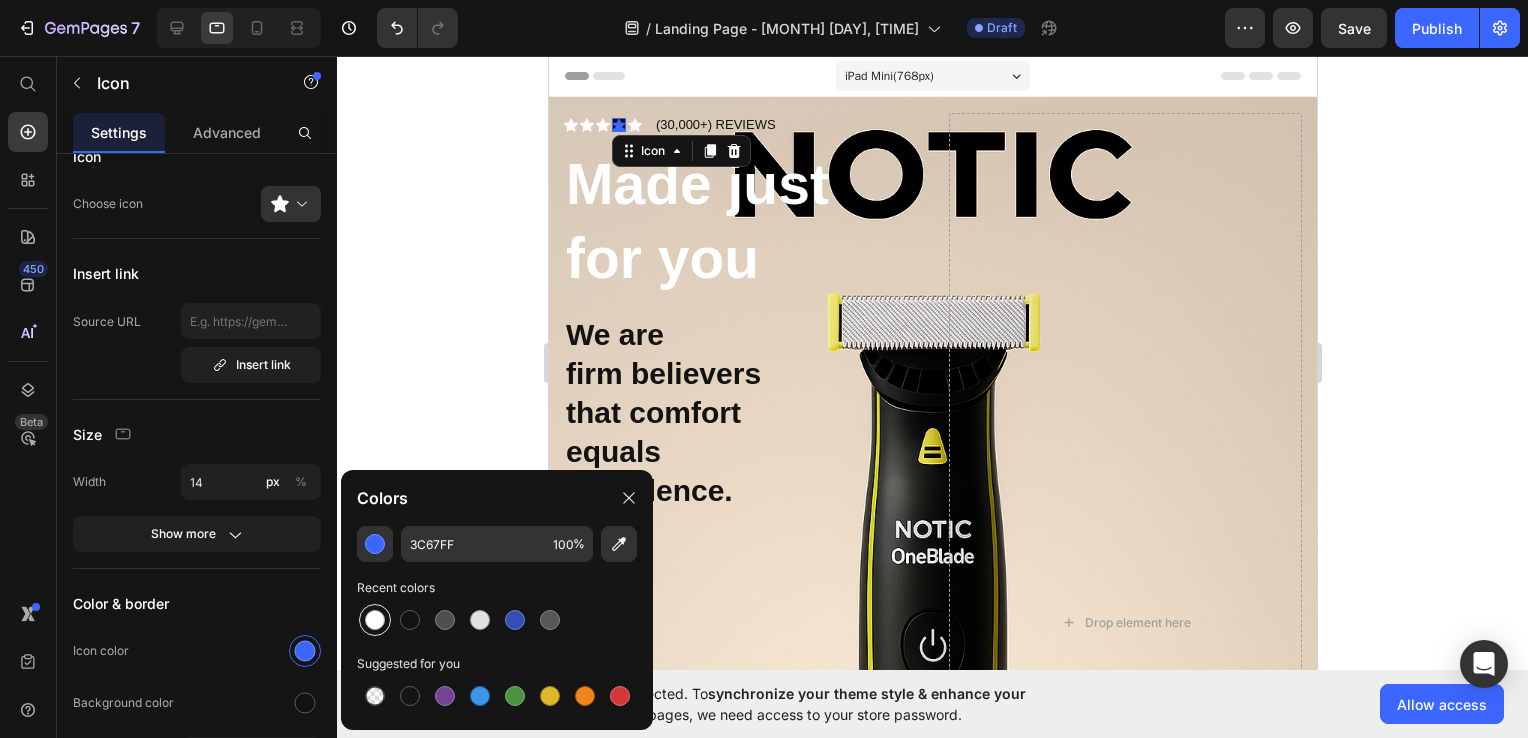 click at bounding box center [375, 620] 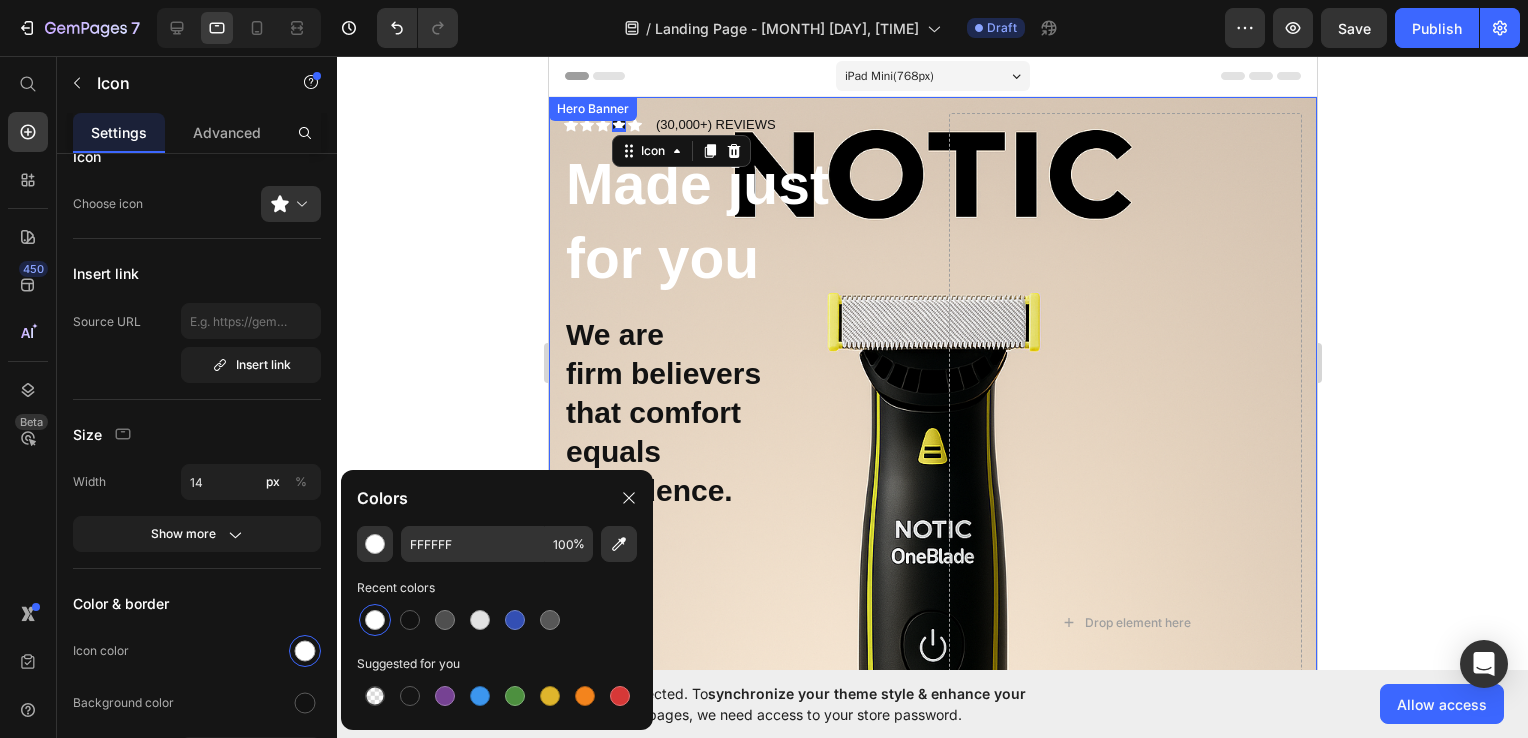 click 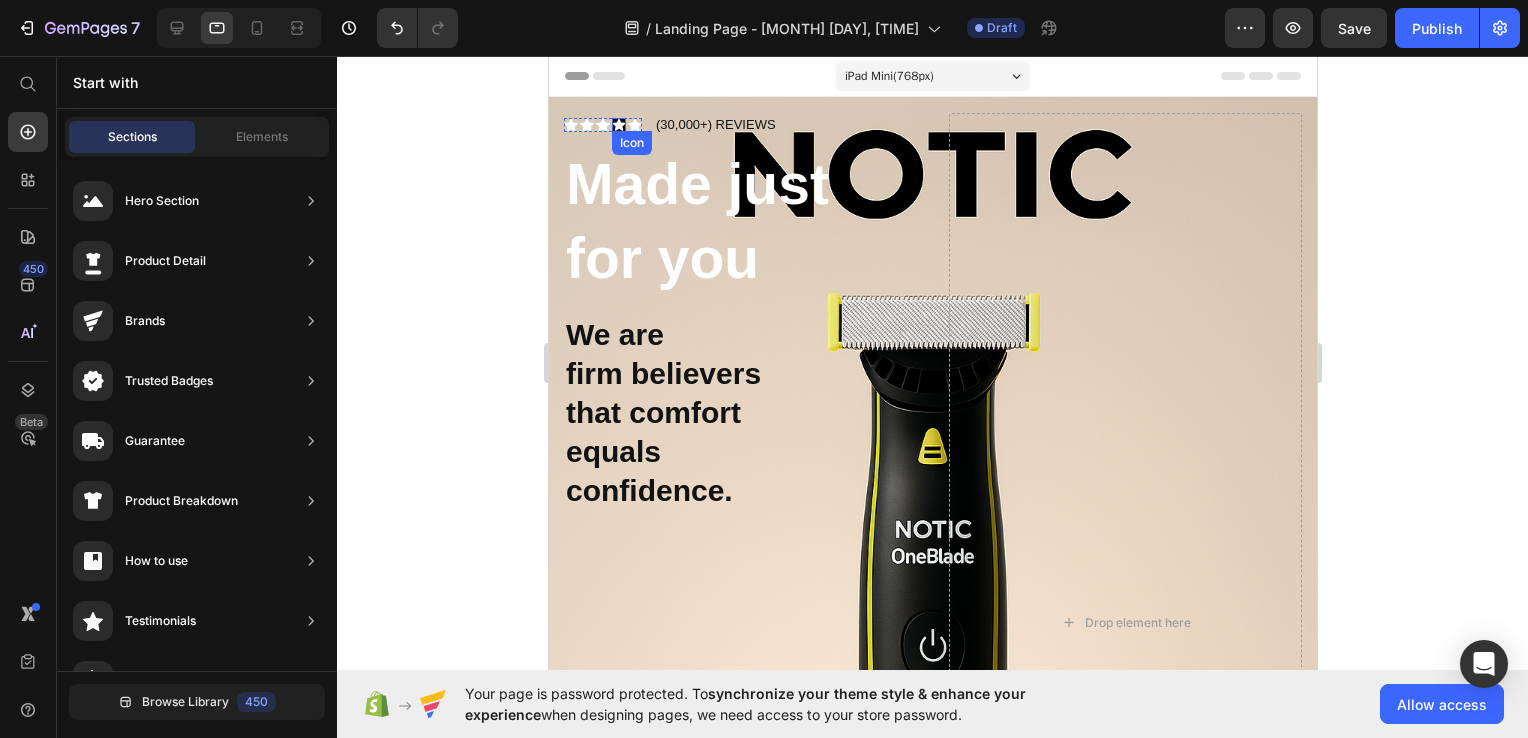 click 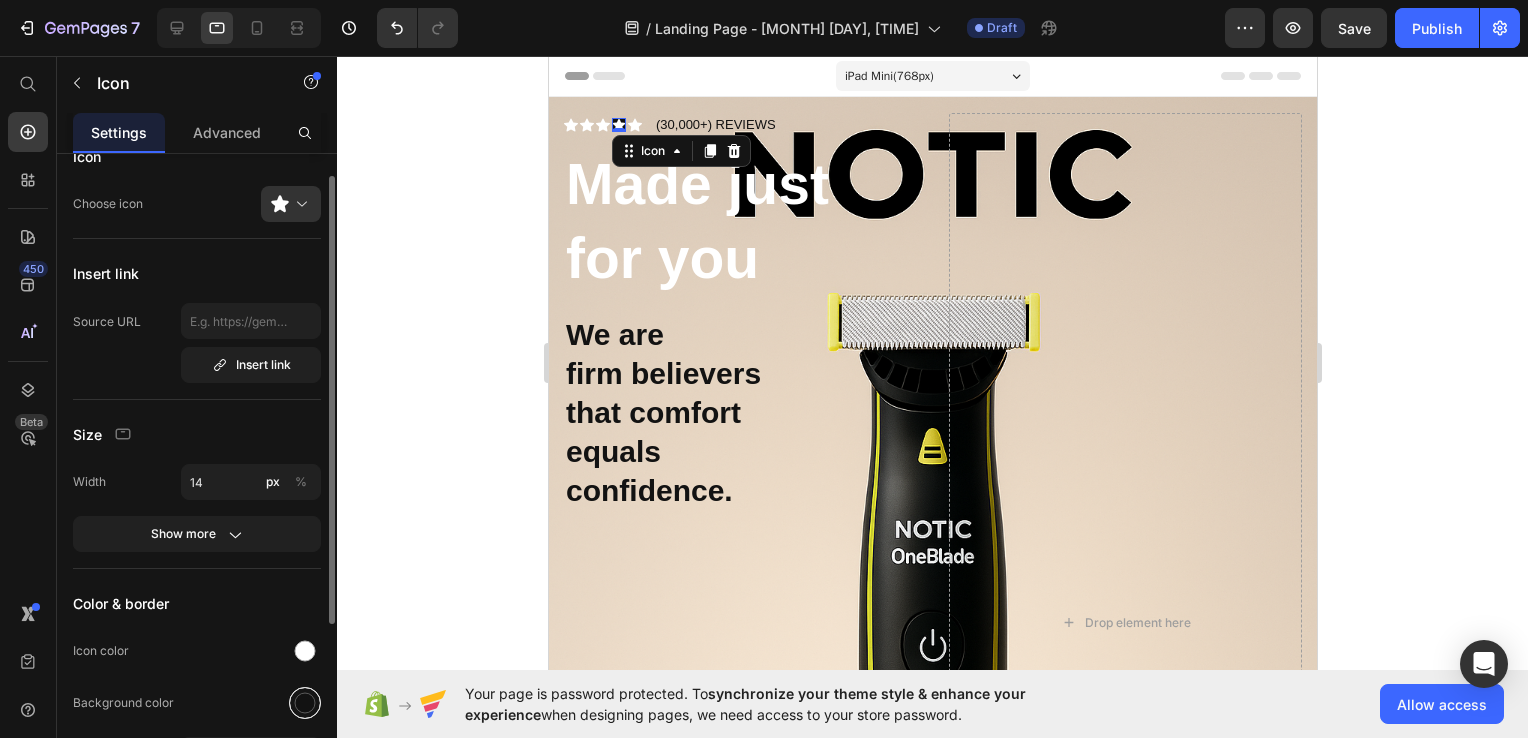 click at bounding box center (305, 703) 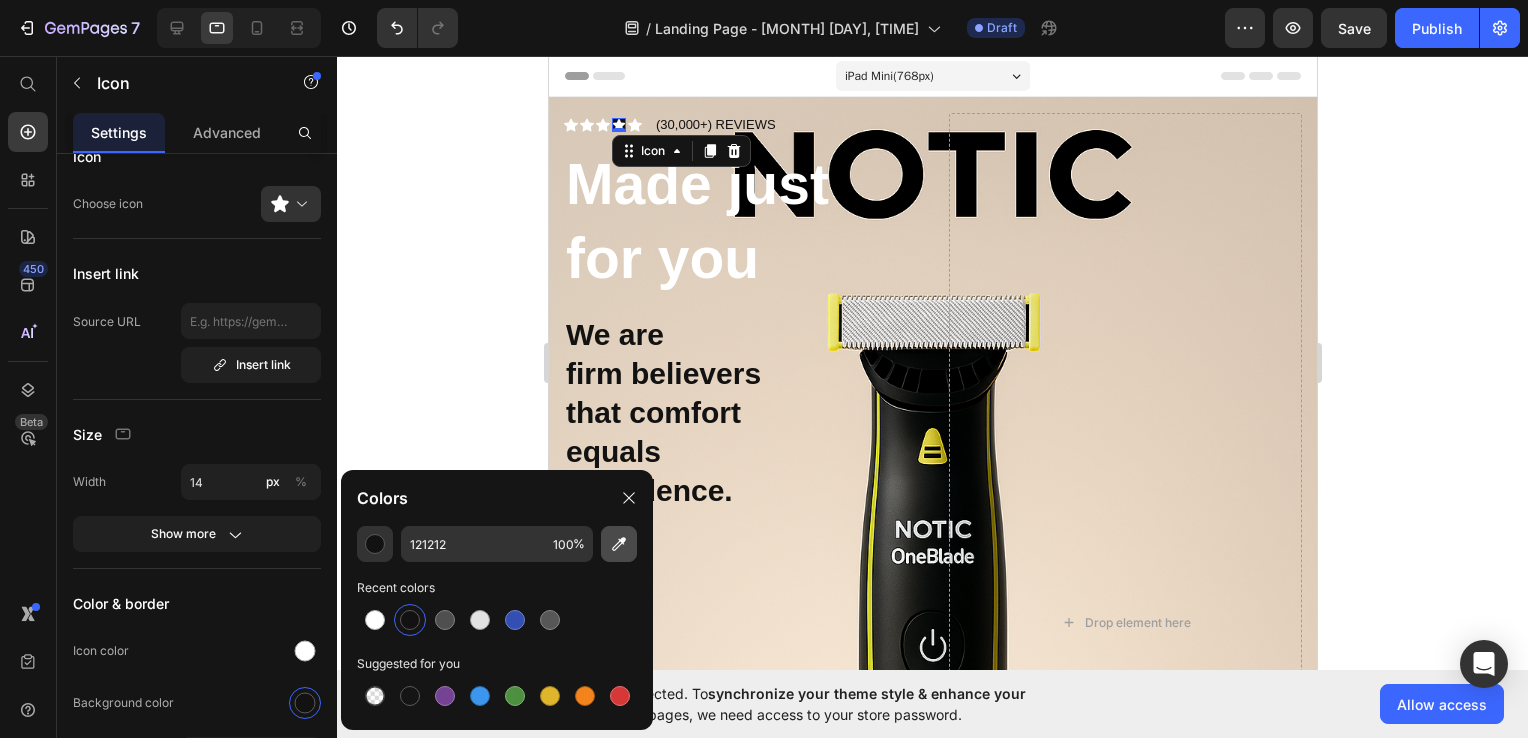 click 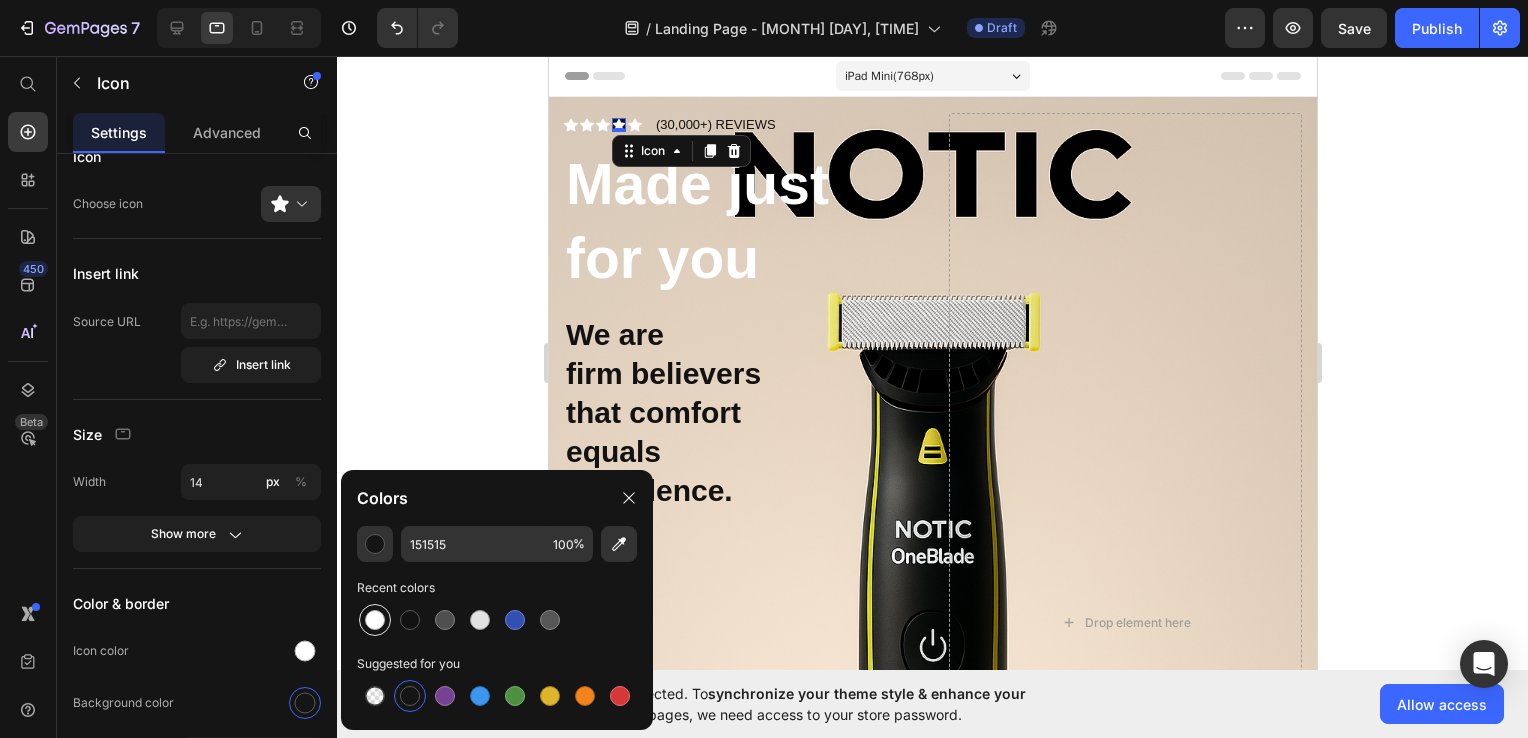 click at bounding box center (375, 620) 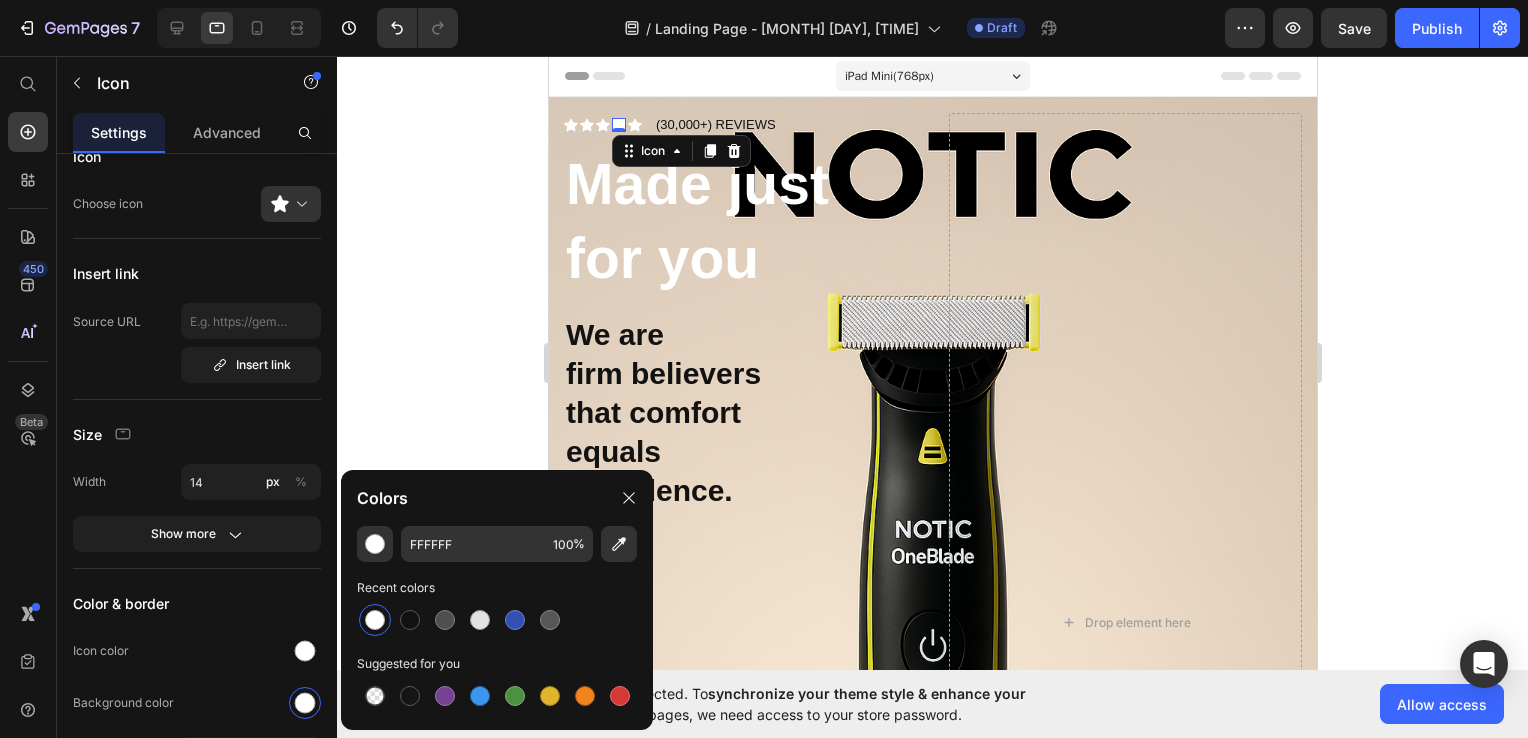 click 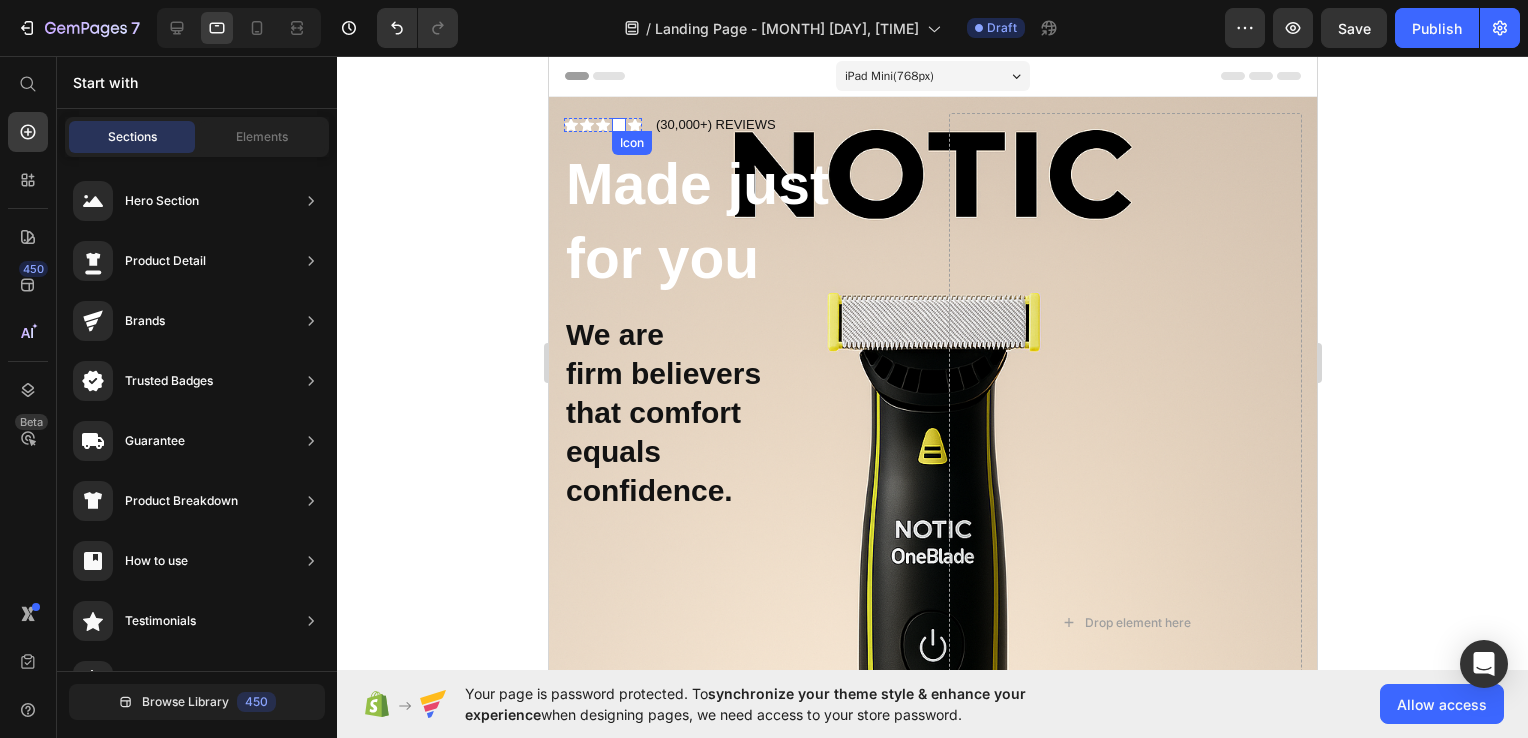click 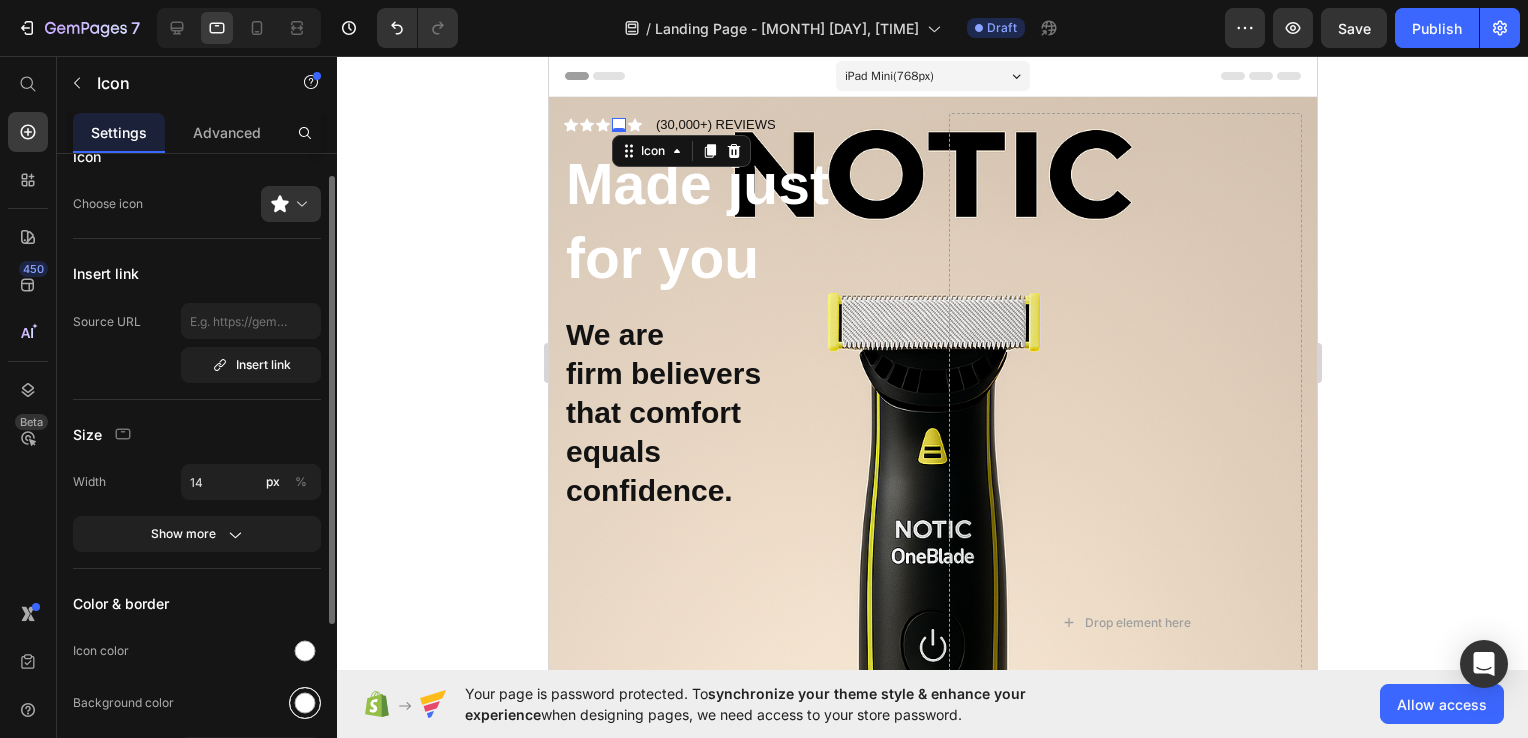 click at bounding box center [305, 703] 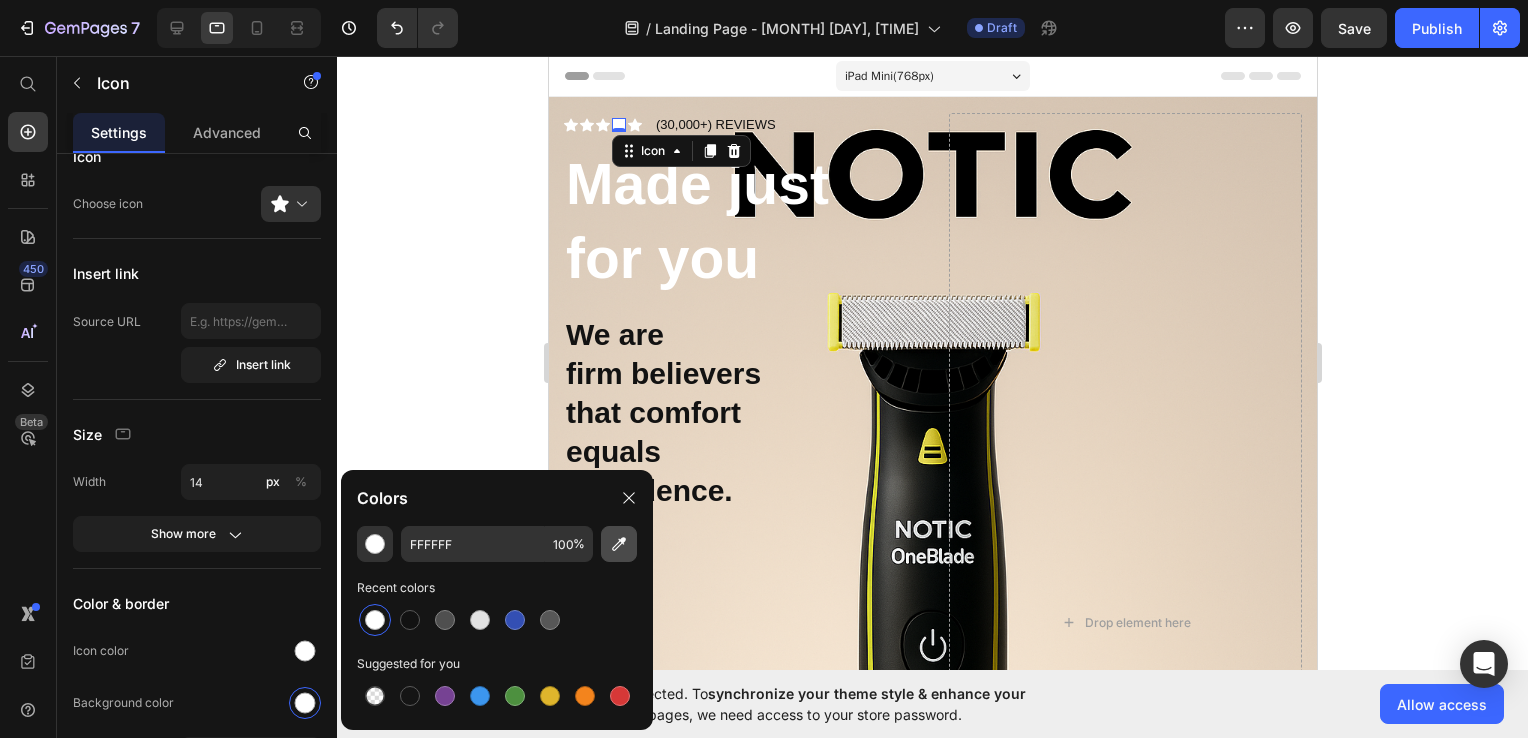click 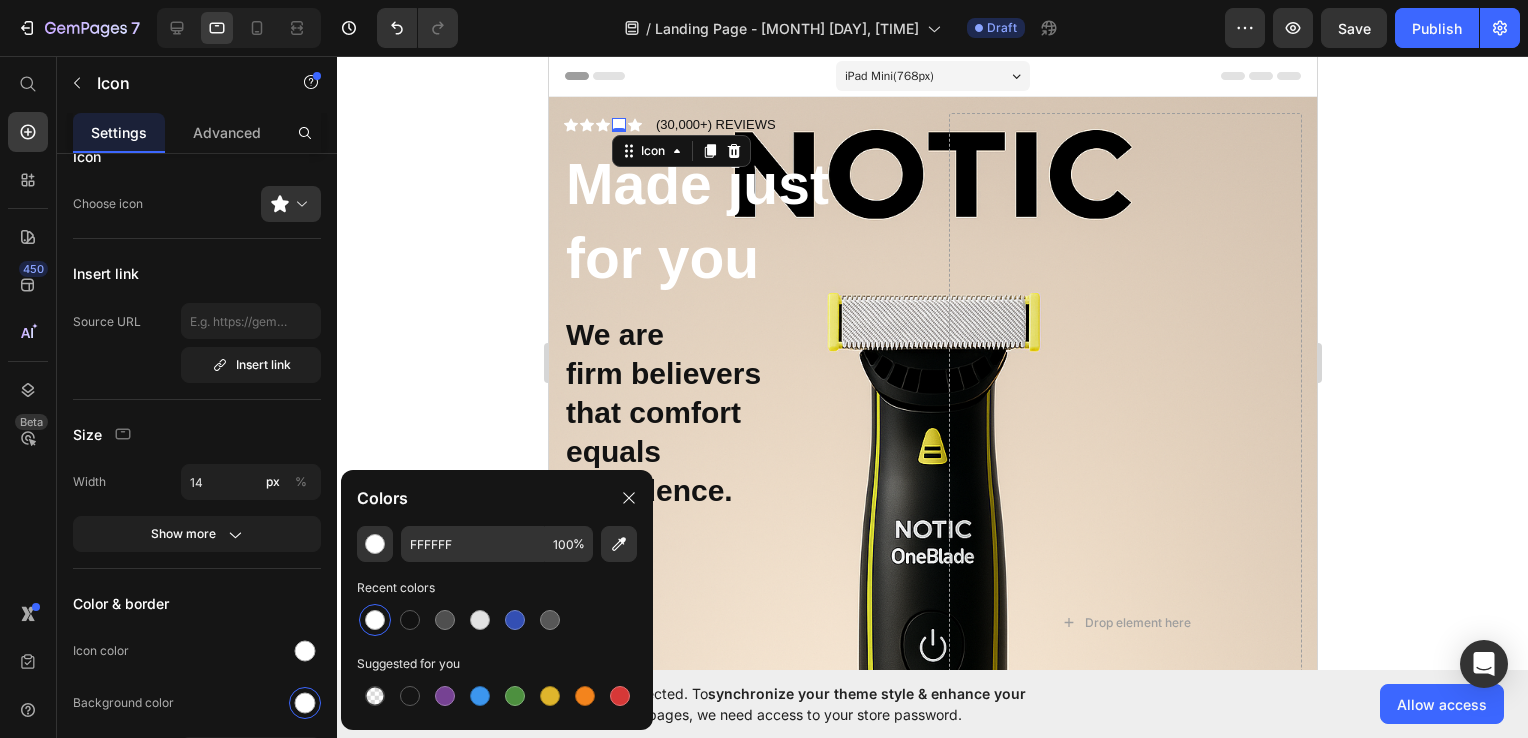 type on "E8D6C2" 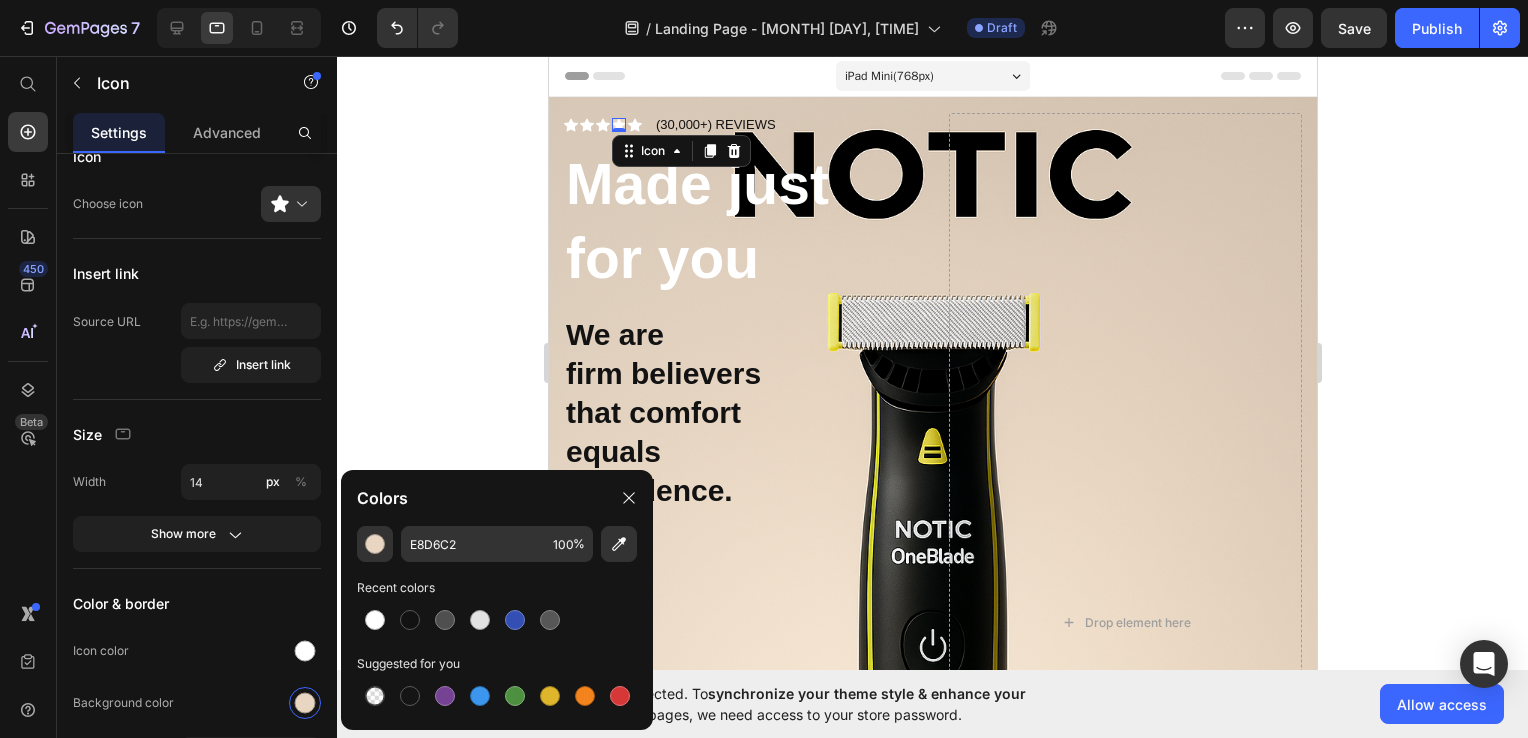 click 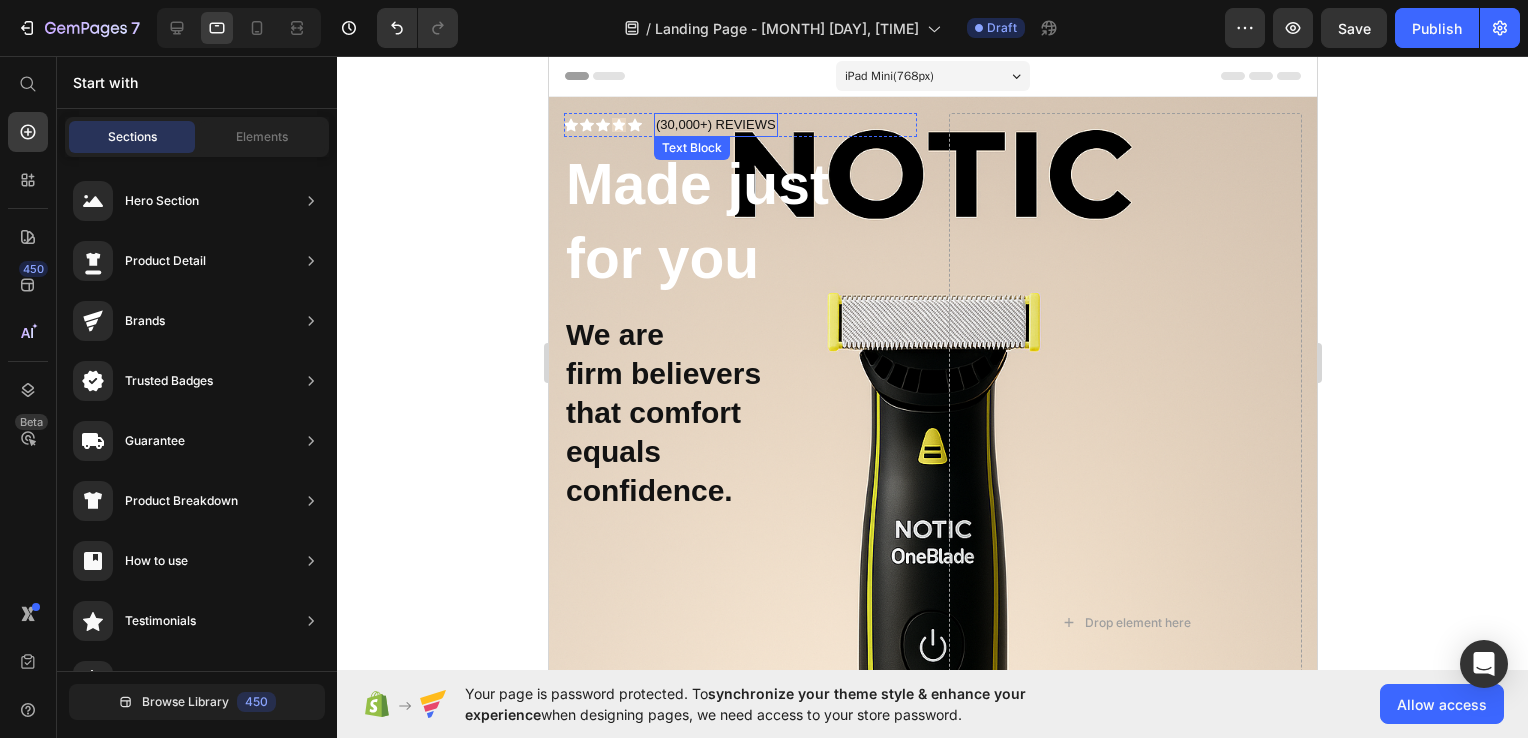 click on "(30,000+) REVIEWS" at bounding box center [715, 125] 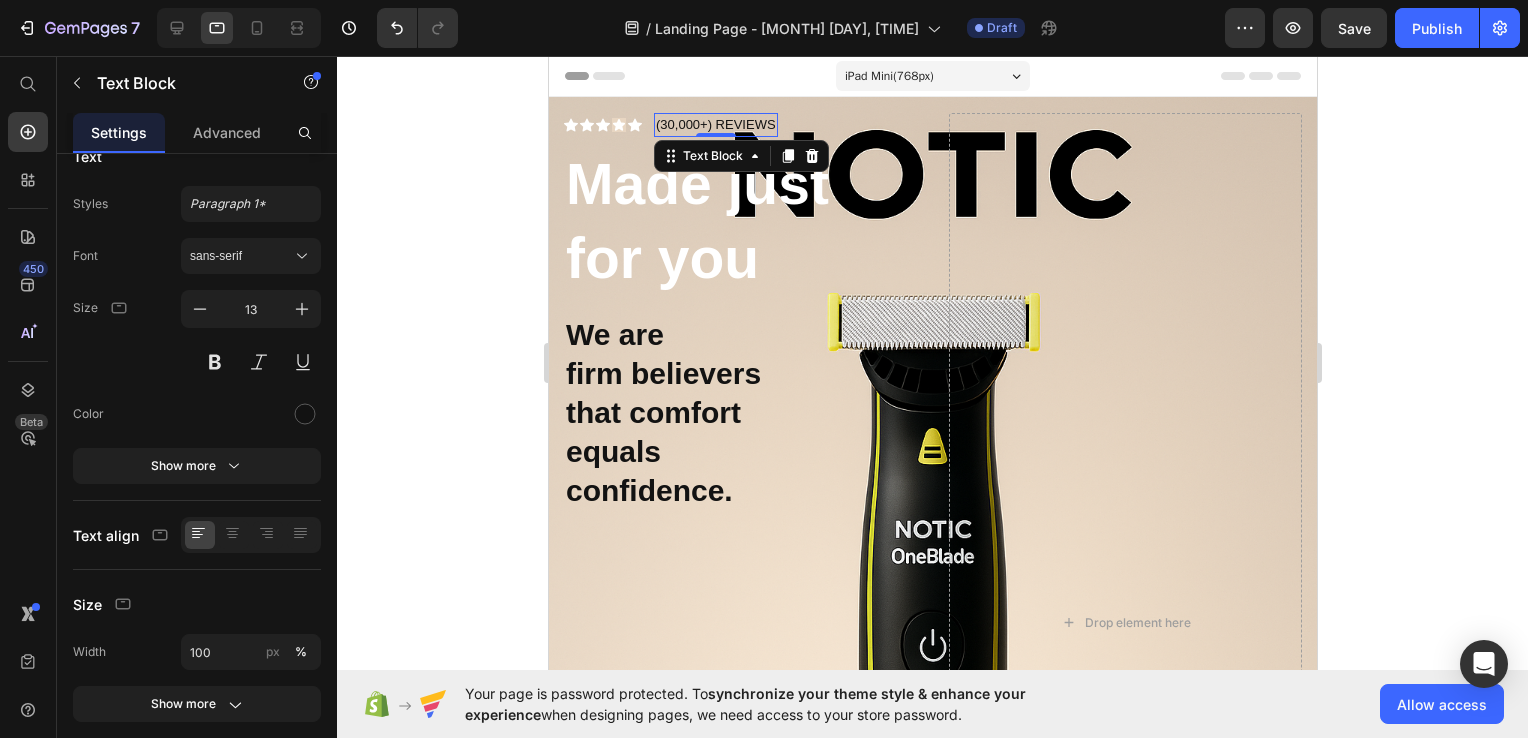 scroll, scrollTop: 0, scrollLeft: 0, axis: both 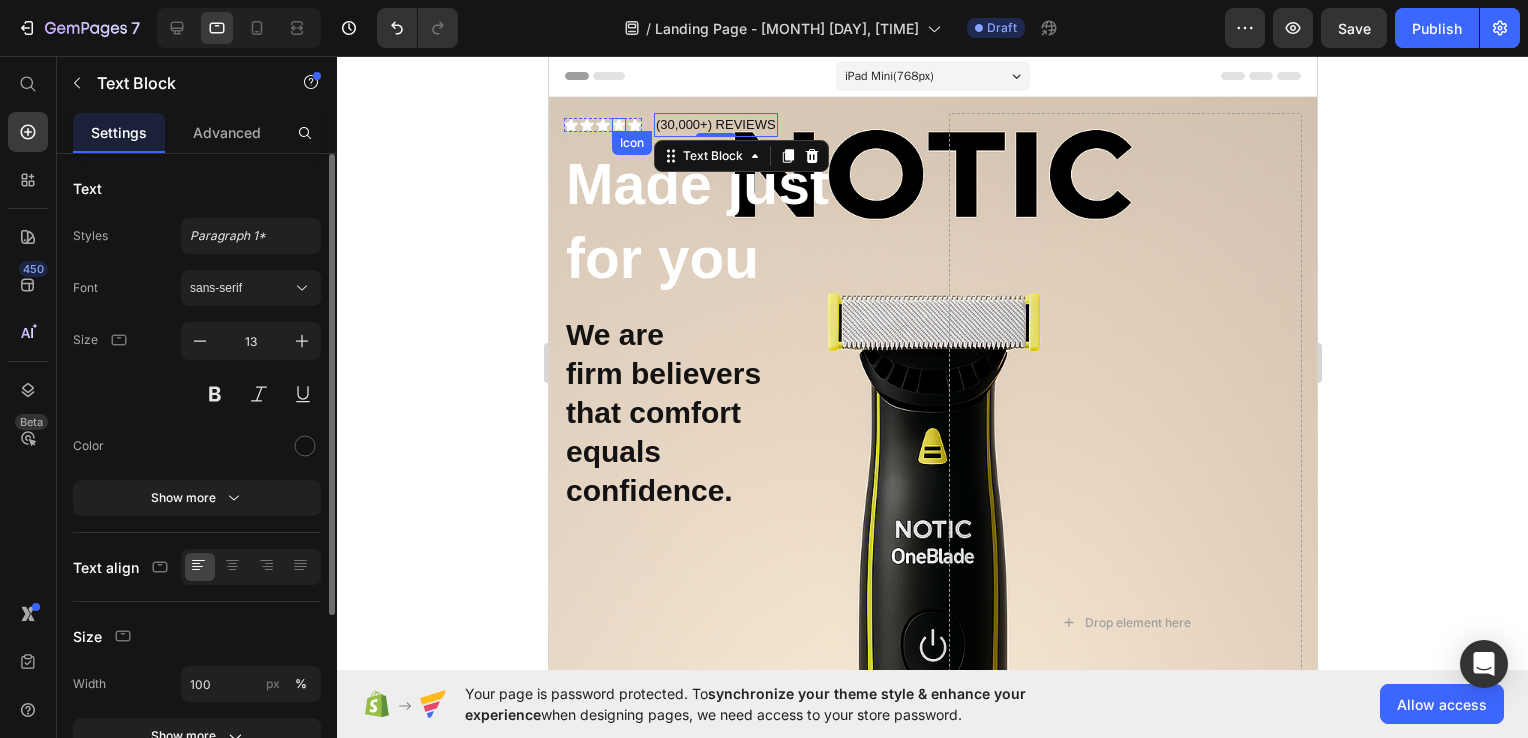 click 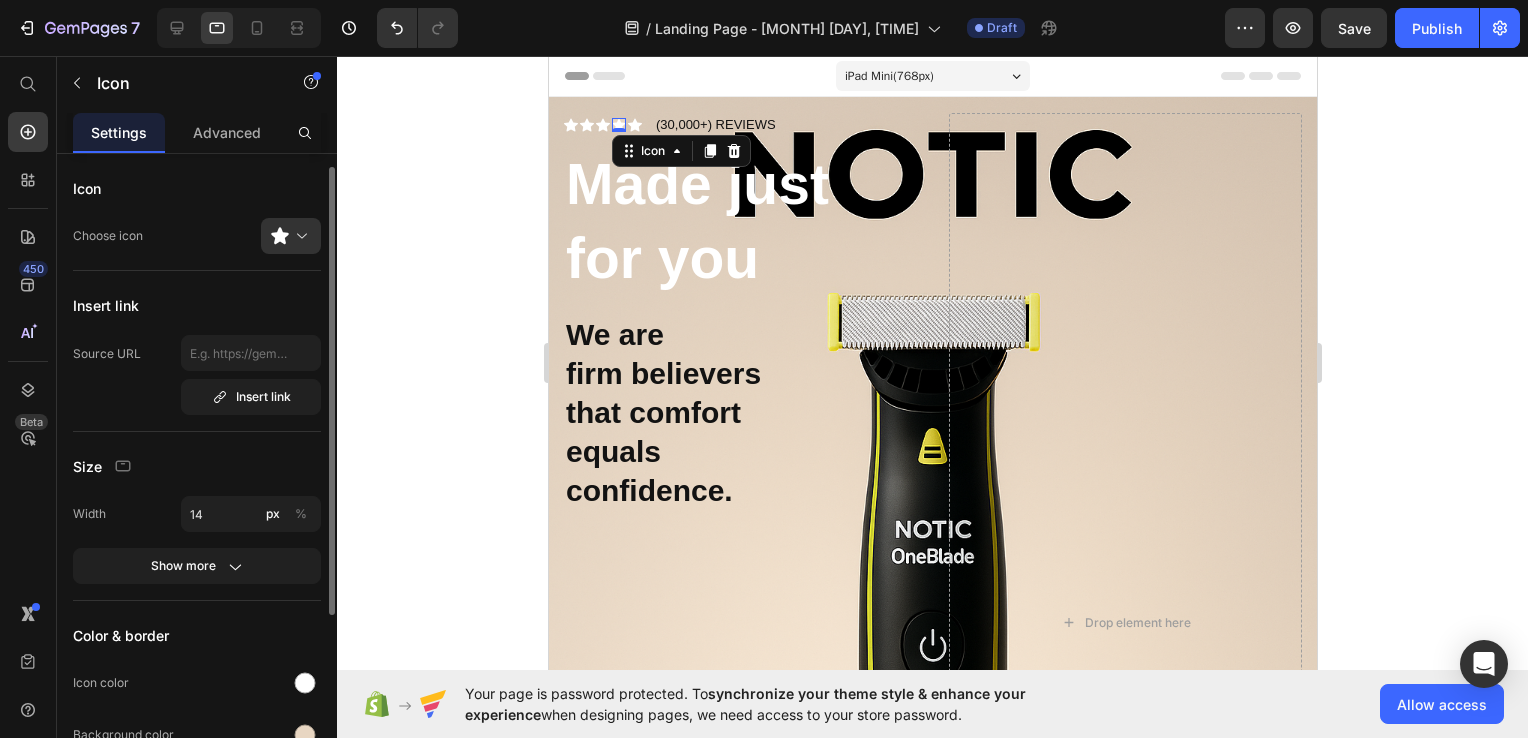 scroll, scrollTop: 24, scrollLeft: 0, axis: vertical 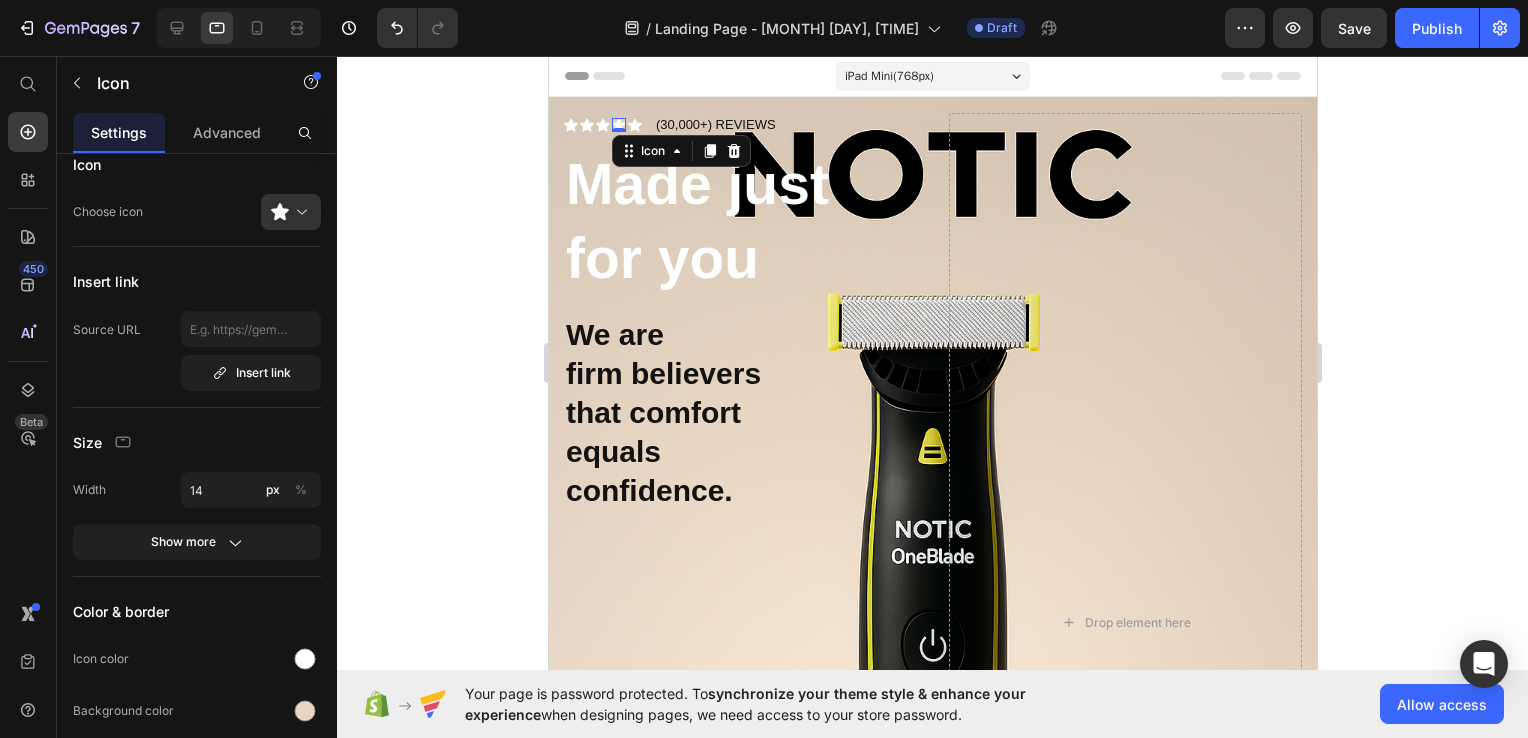 click 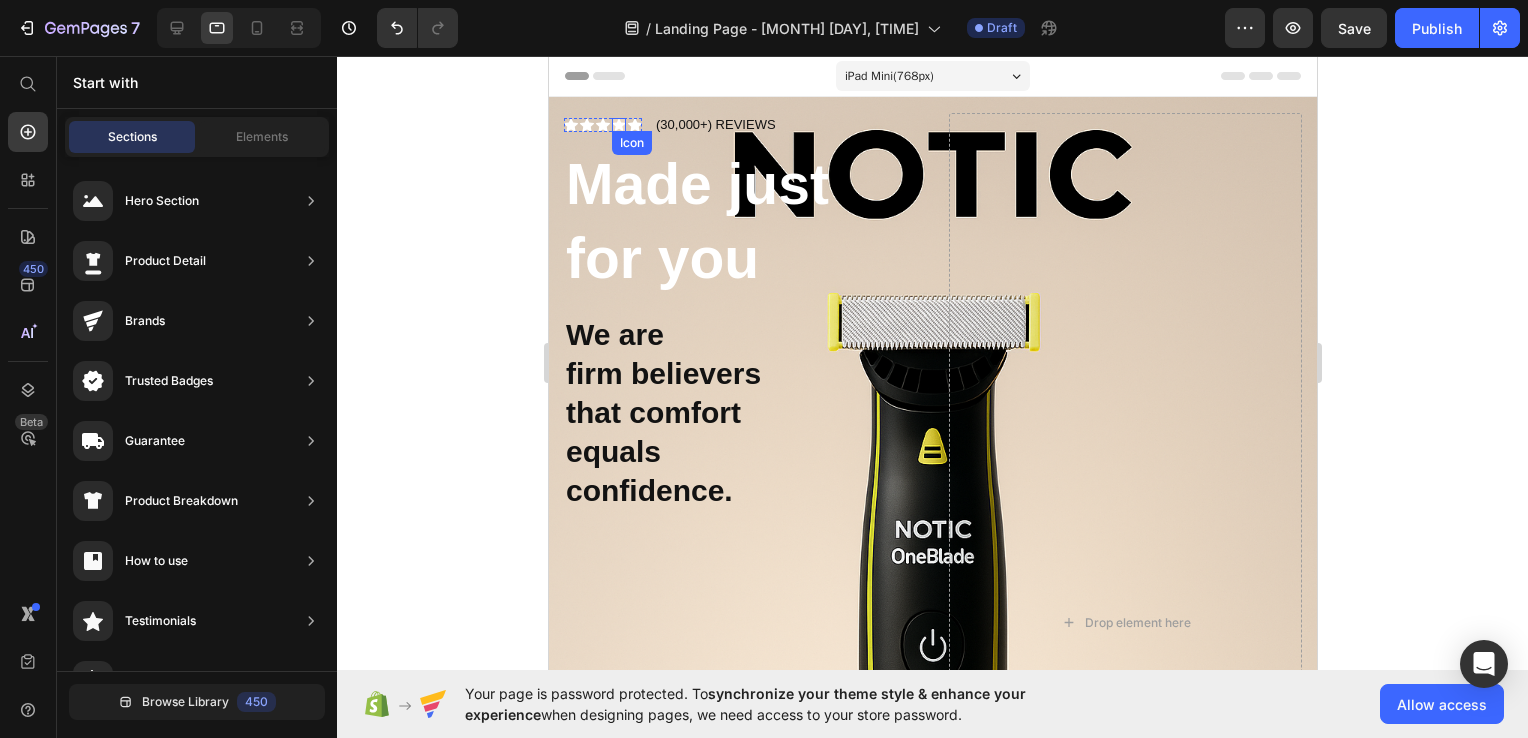 click 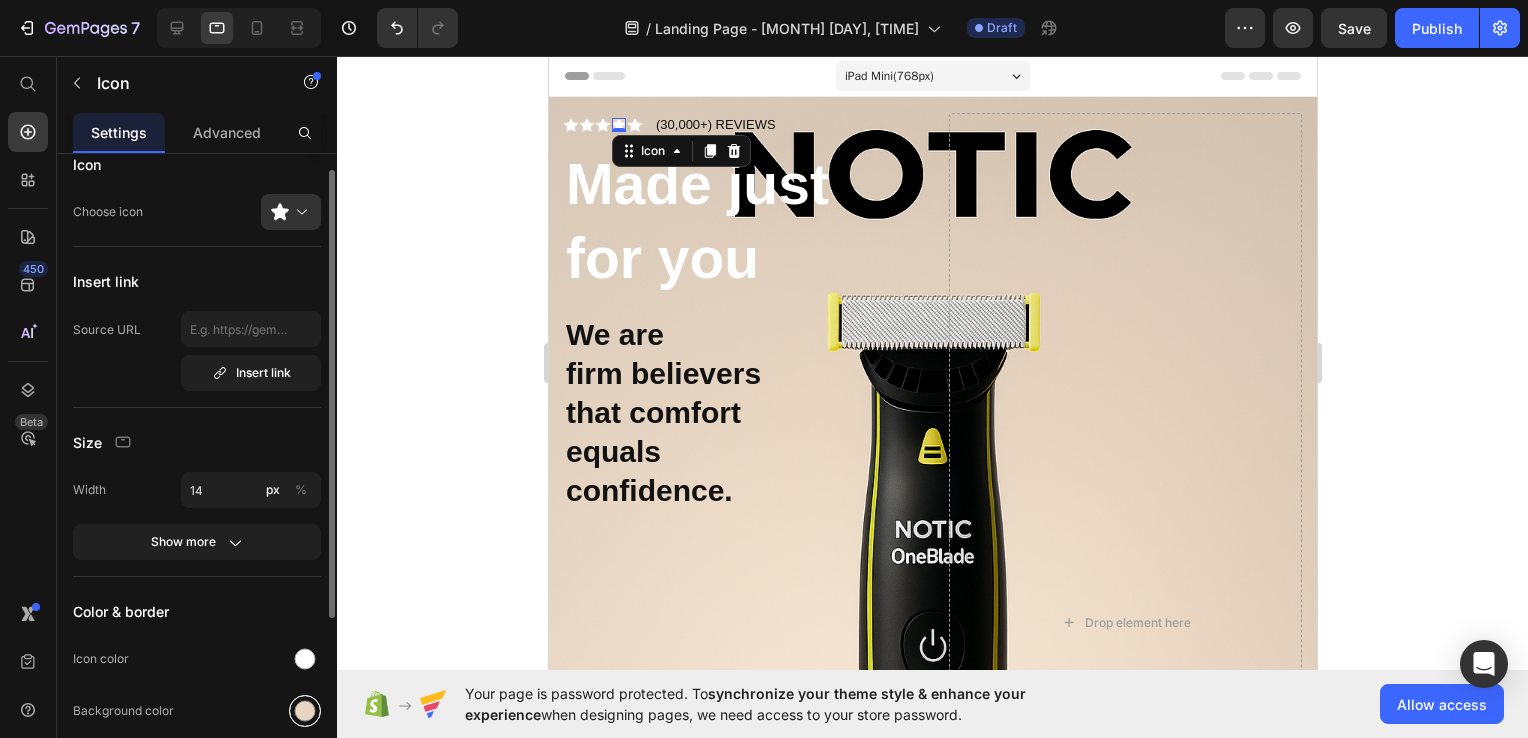 click at bounding box center [305, 711] 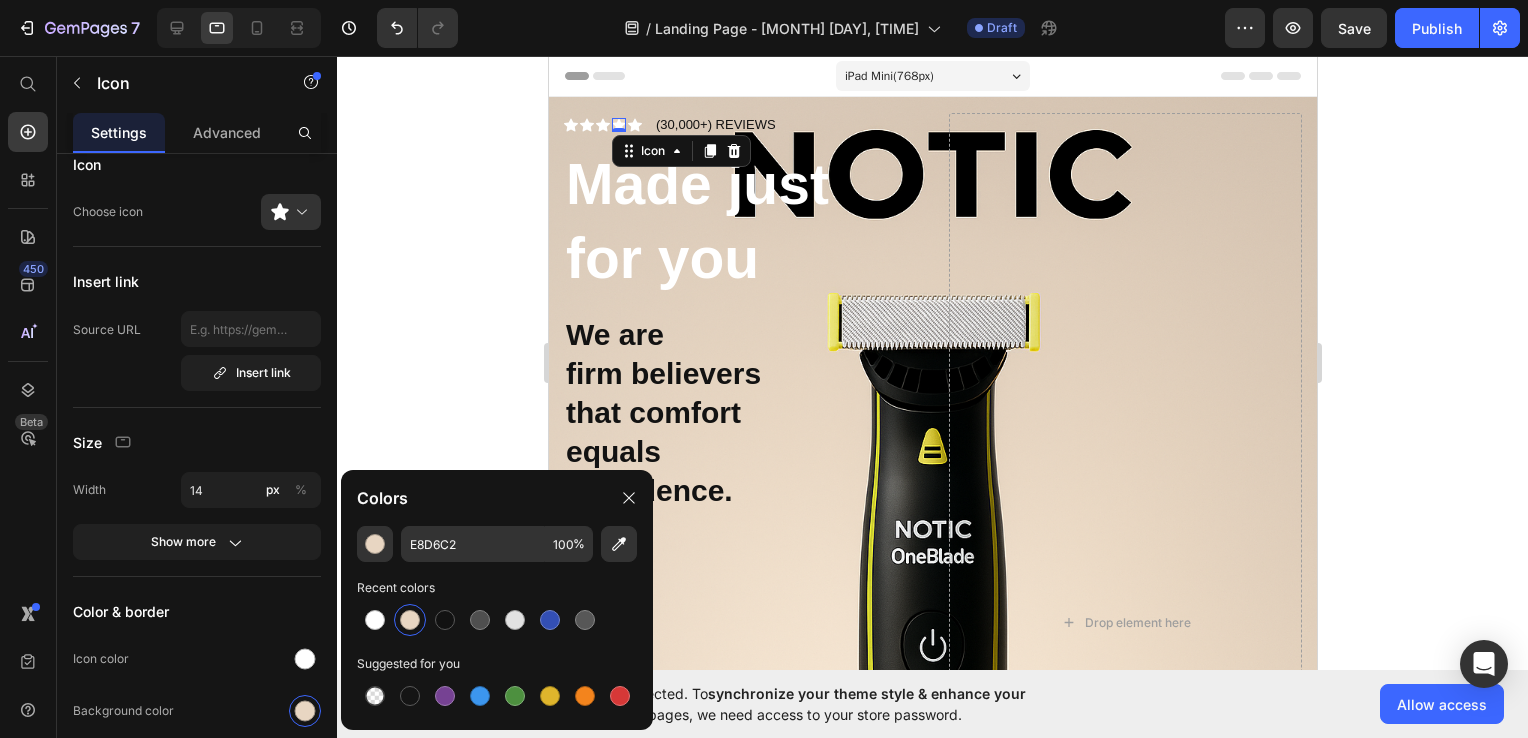 click on "E8D6C2 100 %" 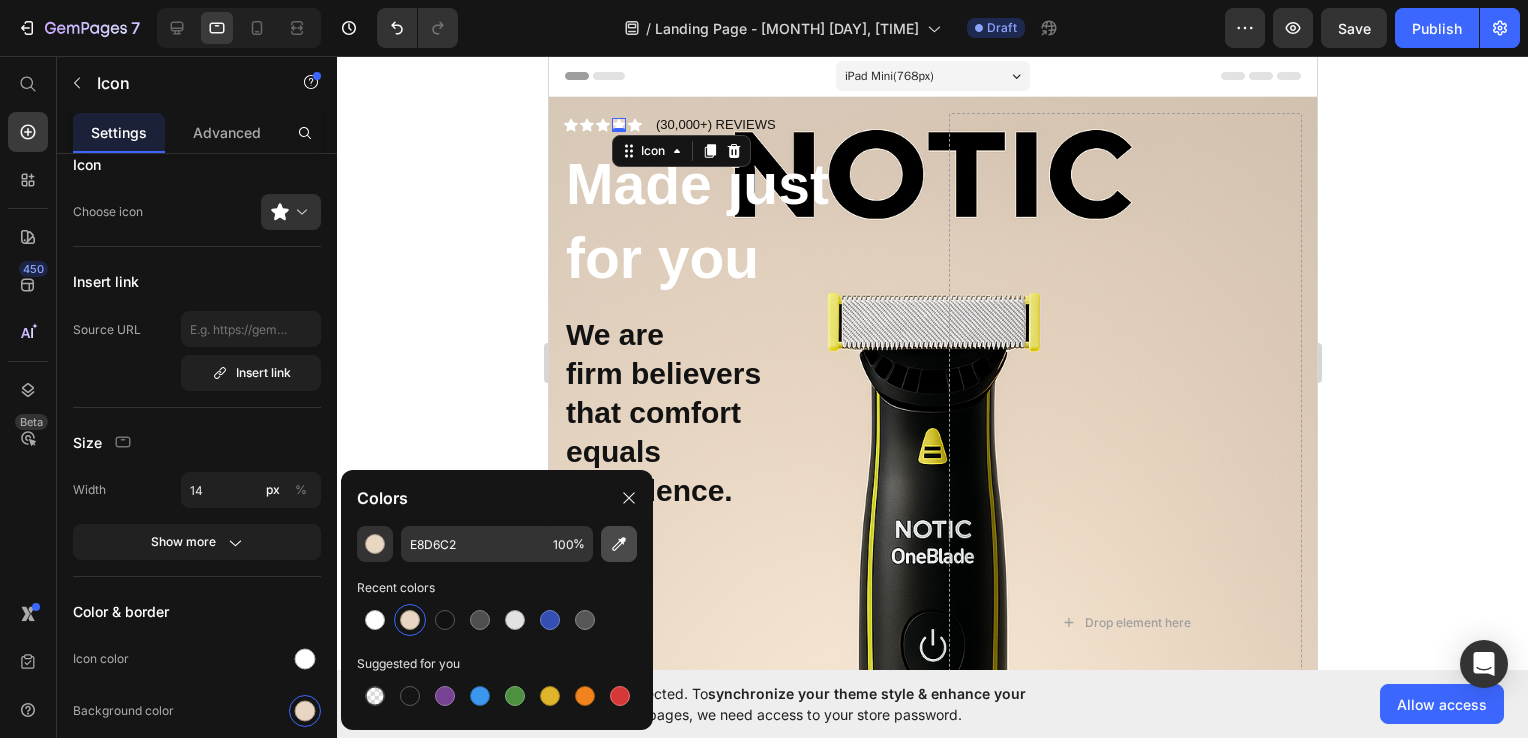 click at bounding box center [619, 544] 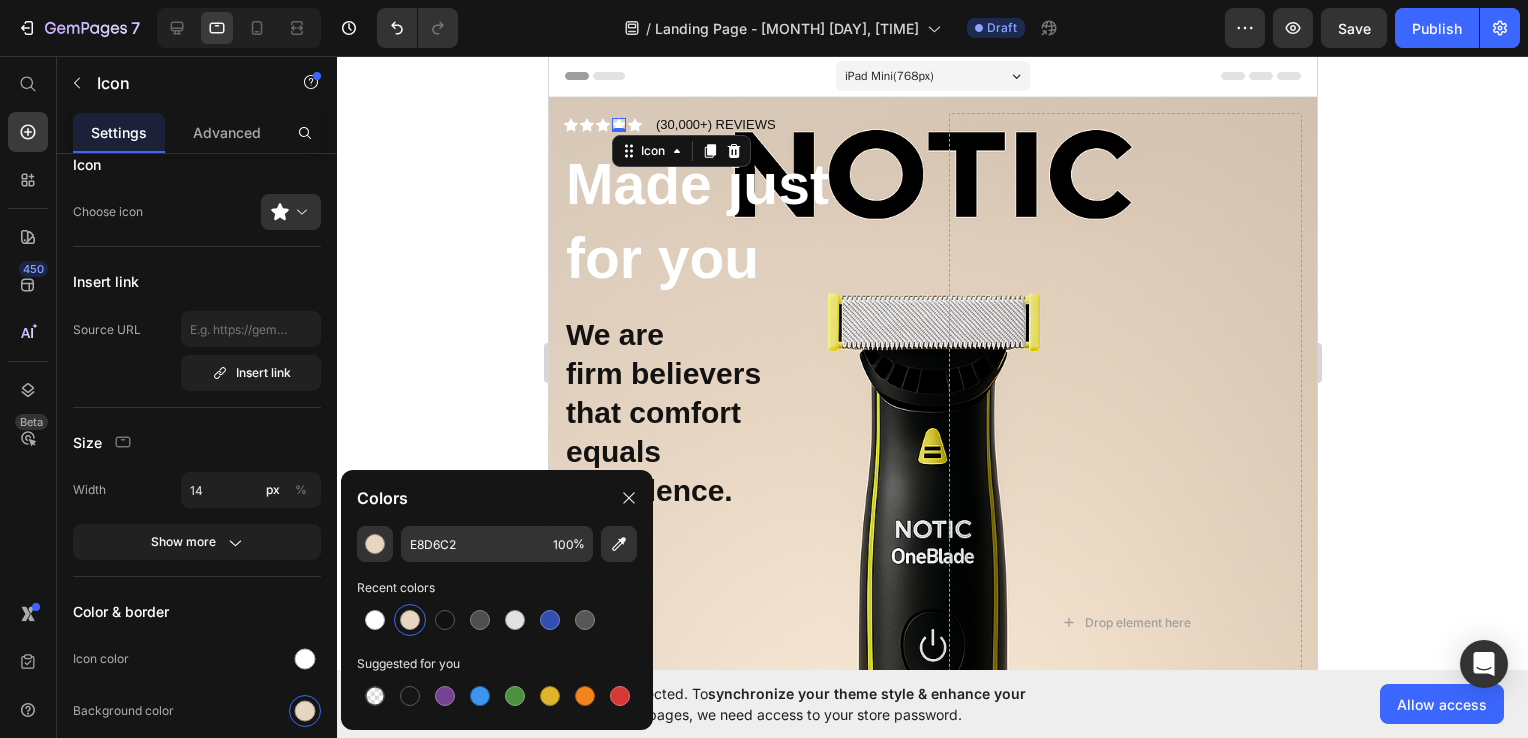 type on "D8C9B8" 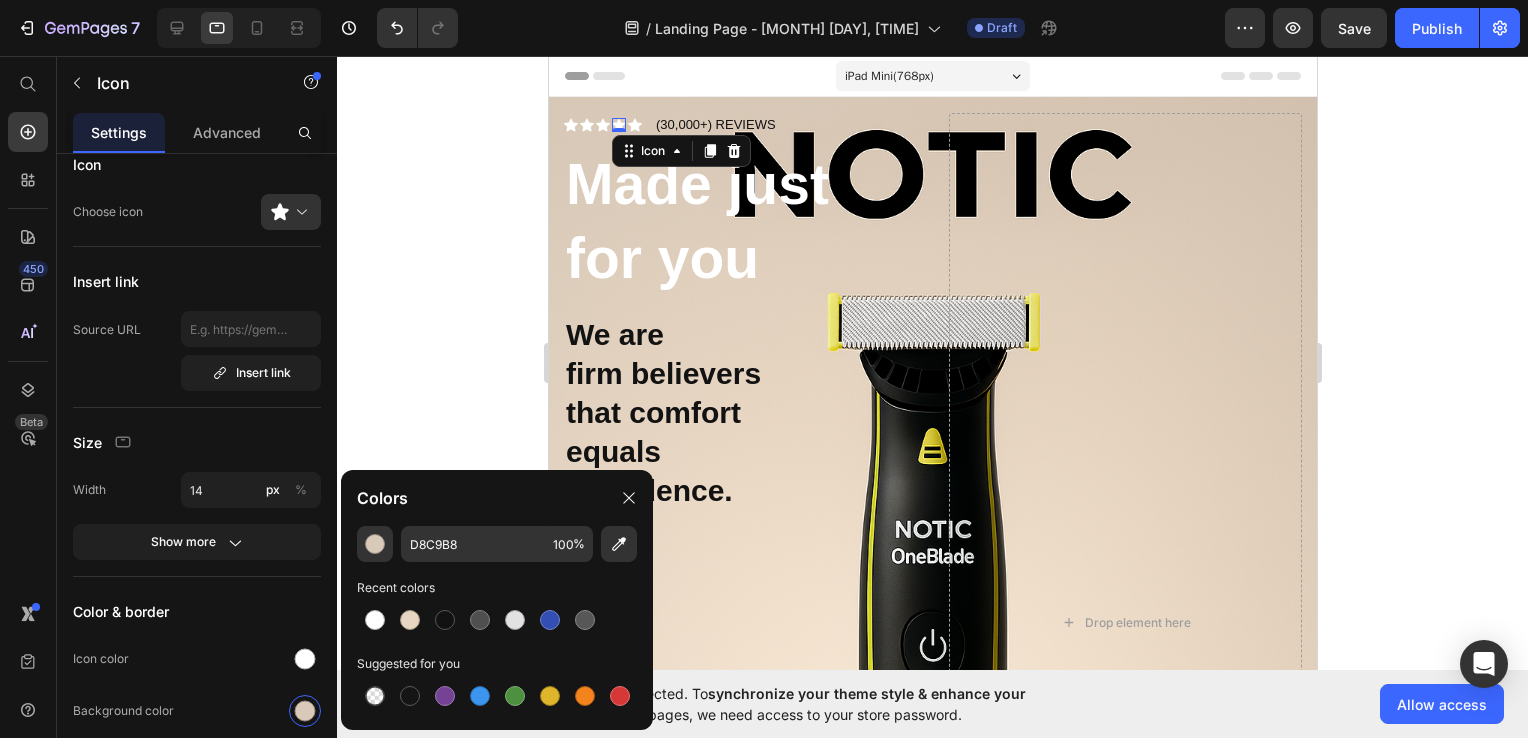 click 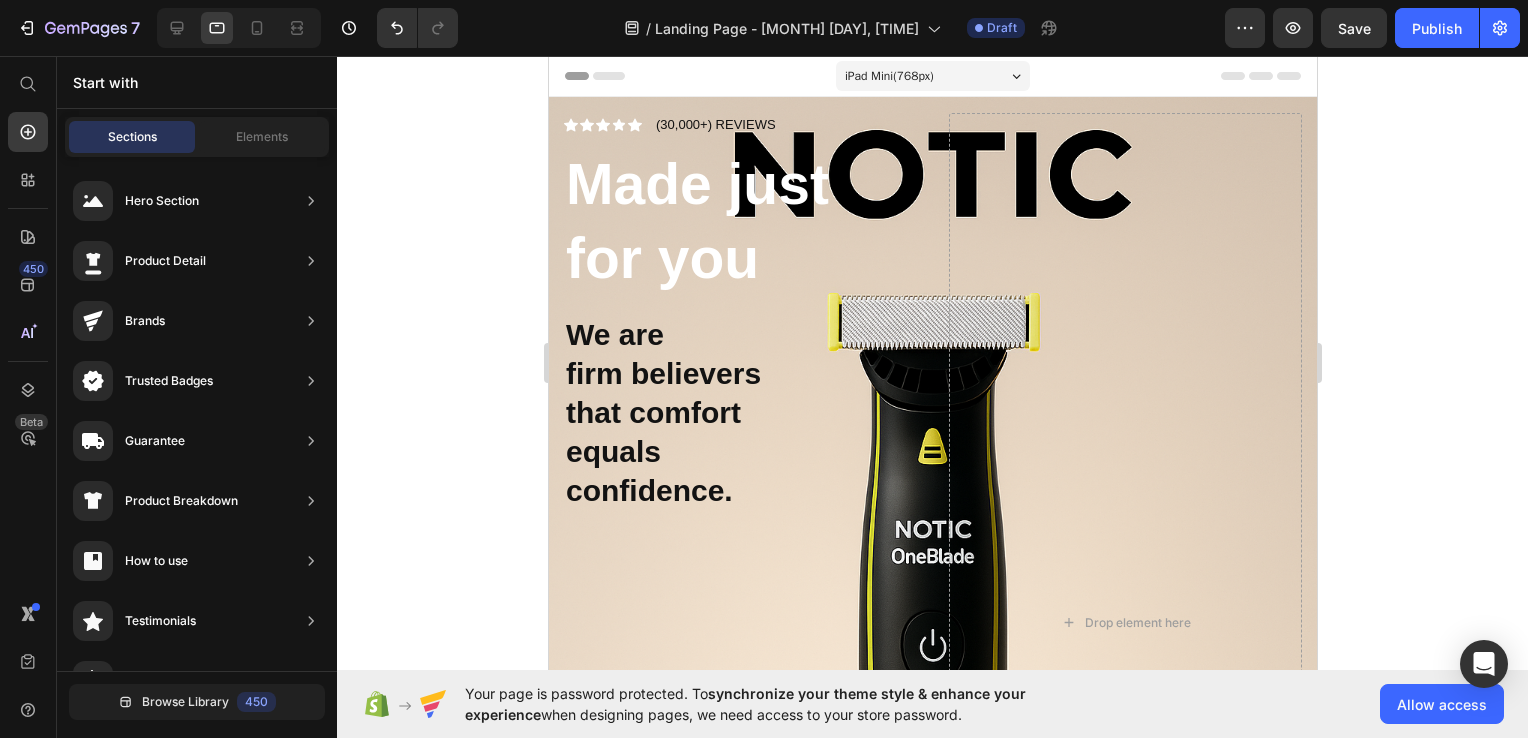 click on "iPad Mini  ( 768 px)" at bounding box center (932, 76) 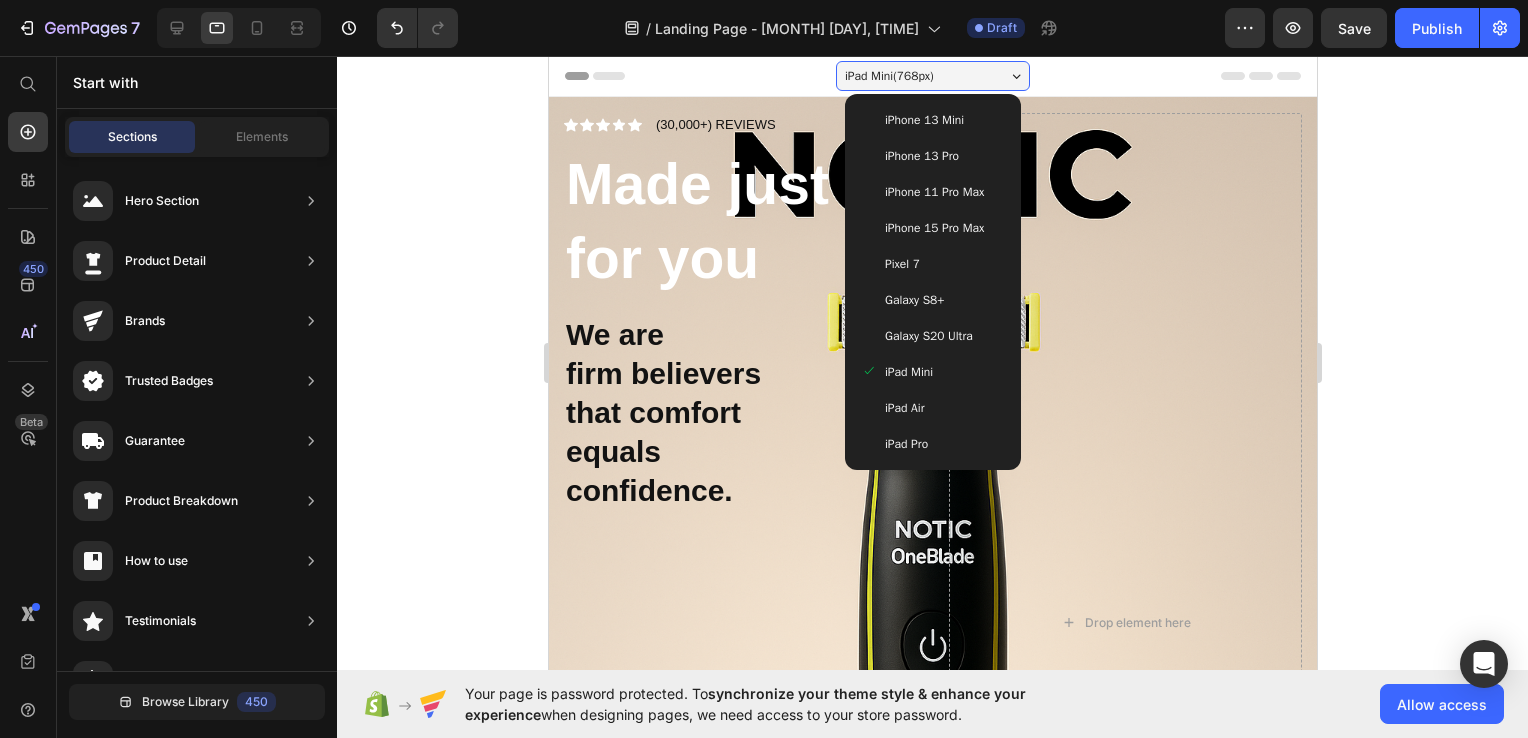 click on "iPad Air" at bounding box center [904, 408] 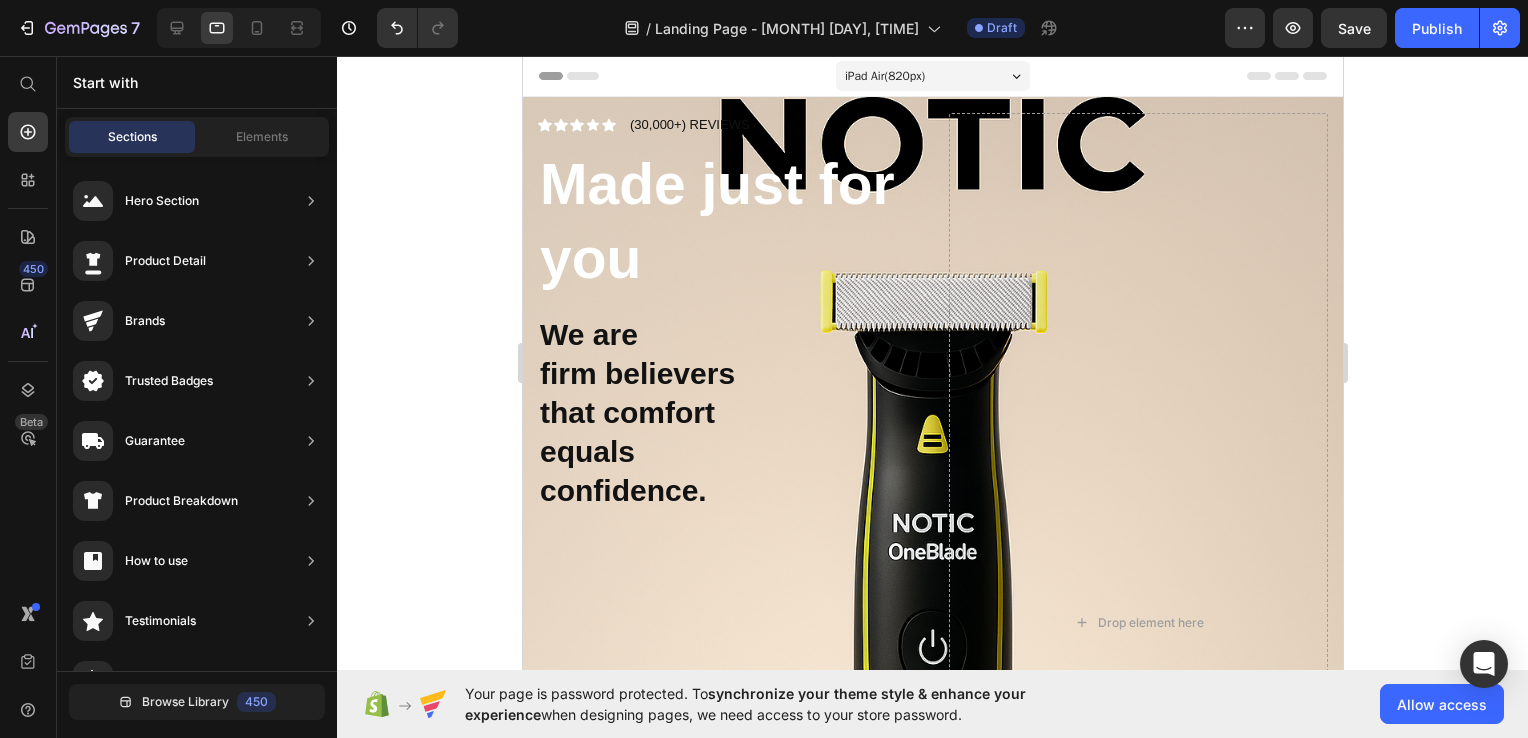 click on "iPad Air  ( 820 px)" at bounding box center (932, 76) 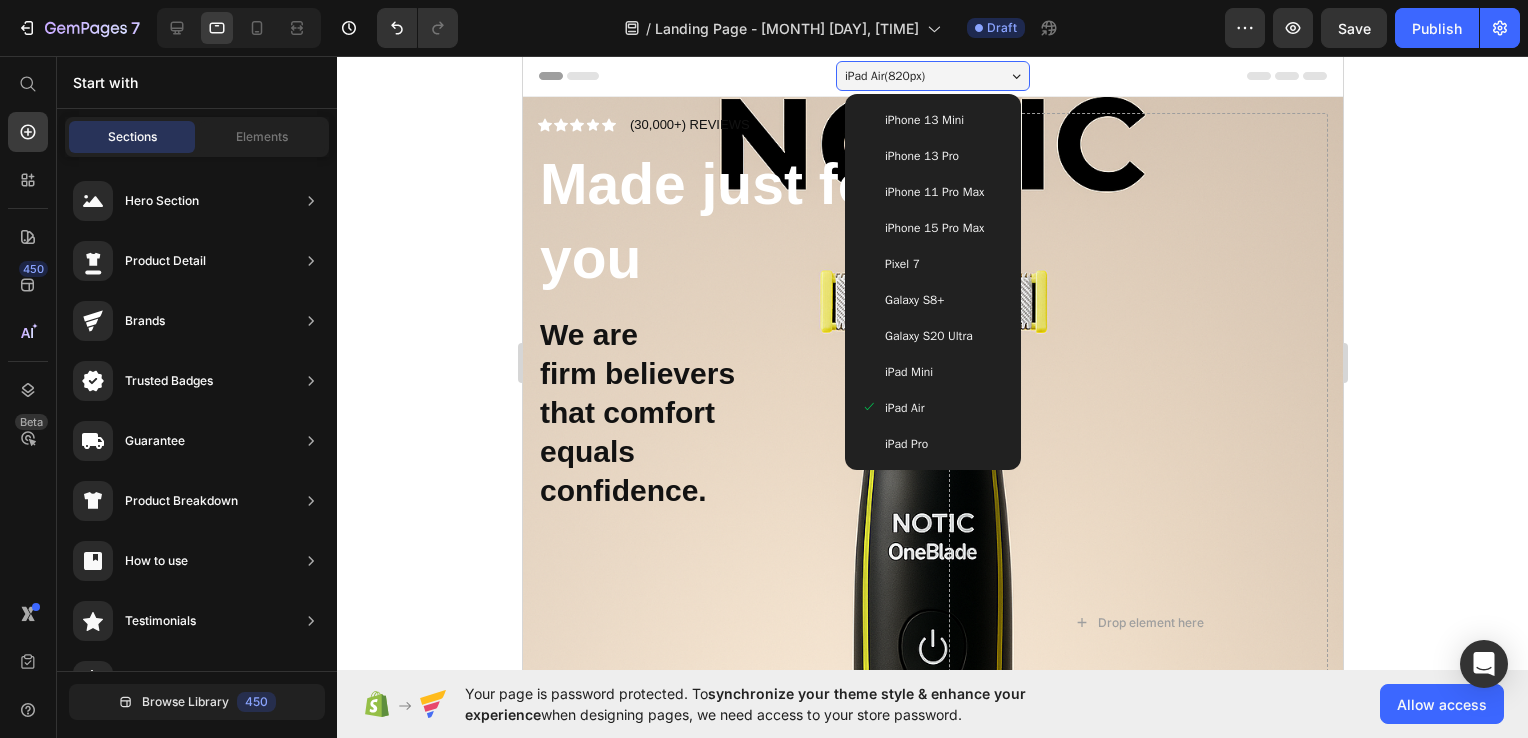 click on "iPad Pro" at bounding box center (932, 444) 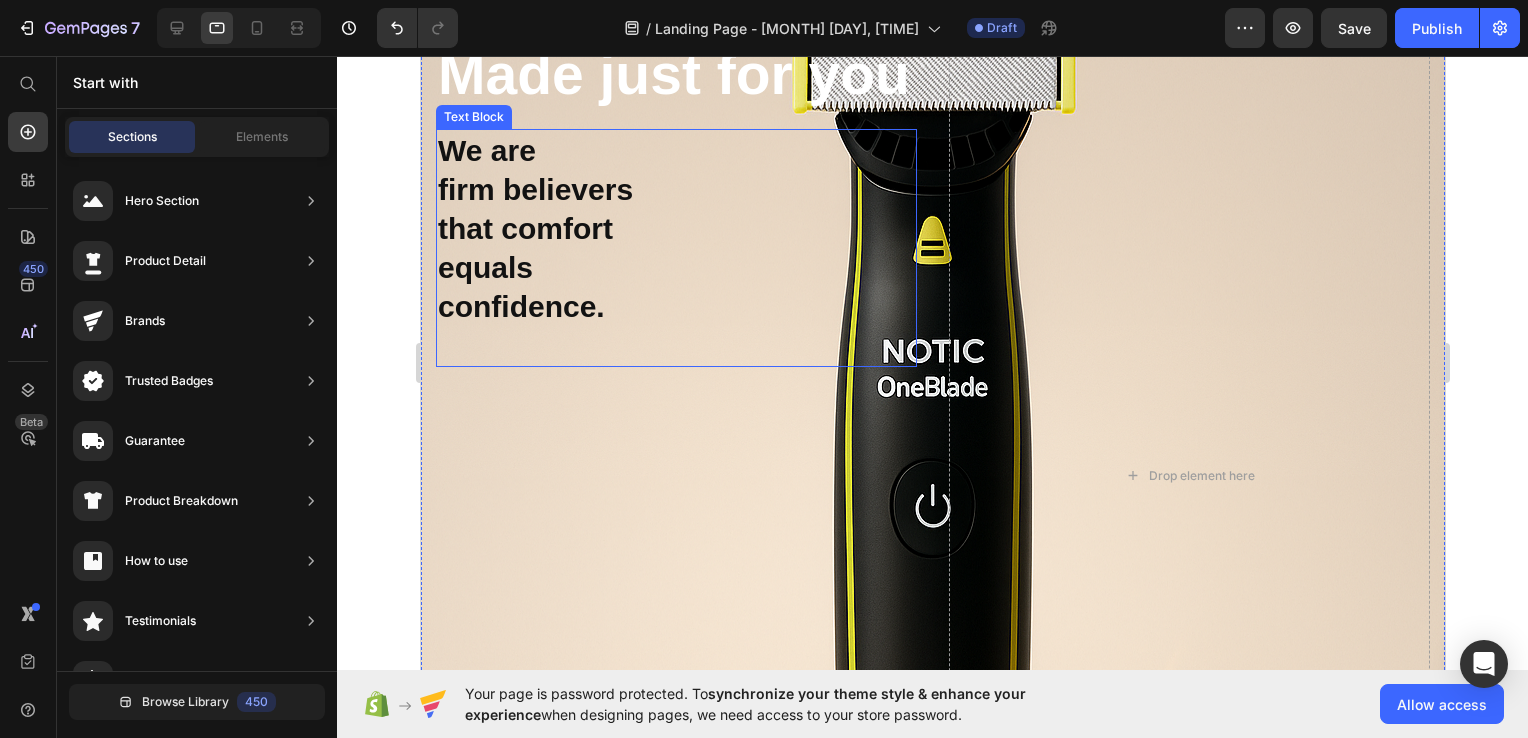 scroll, scrollTop: 0, scrollLeft: 0, axis: both 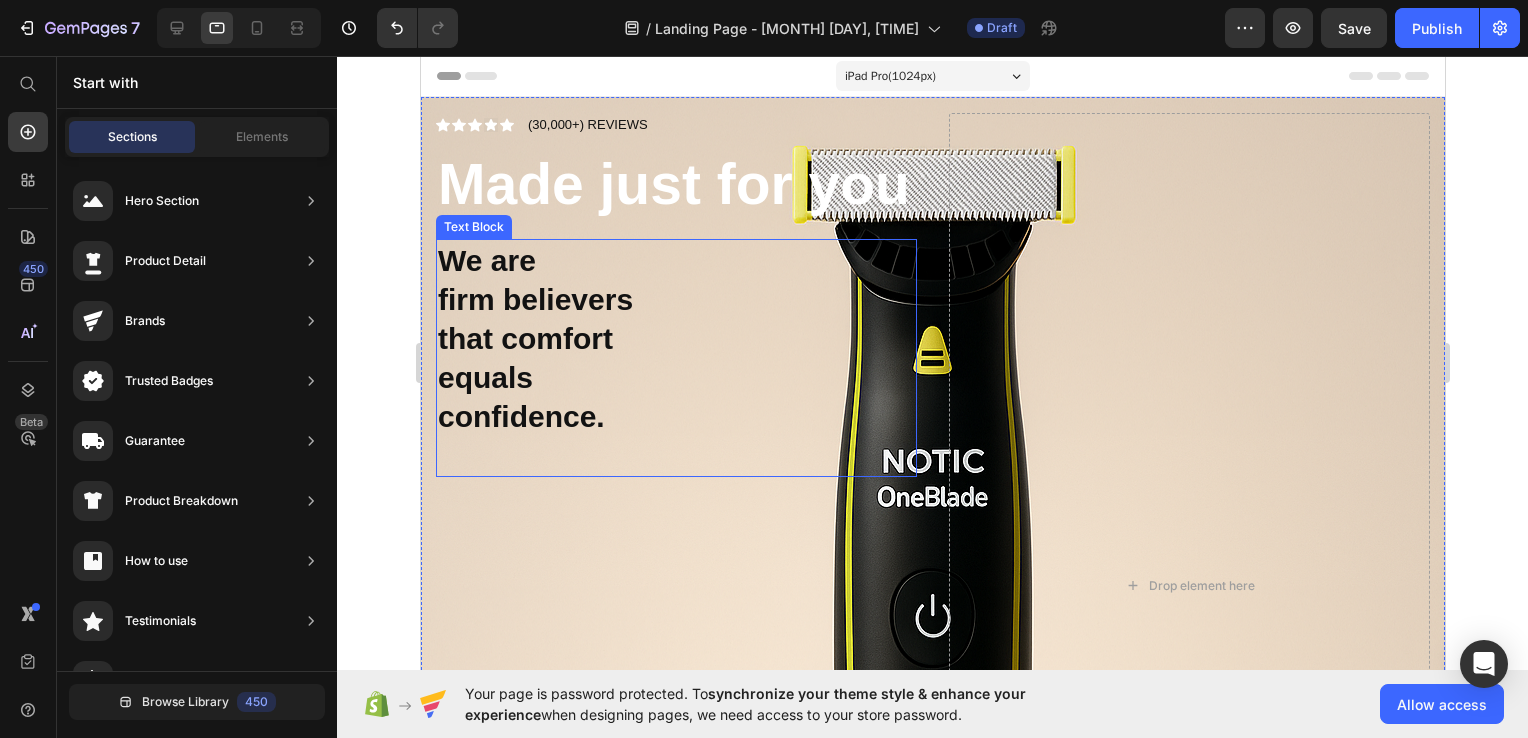 click 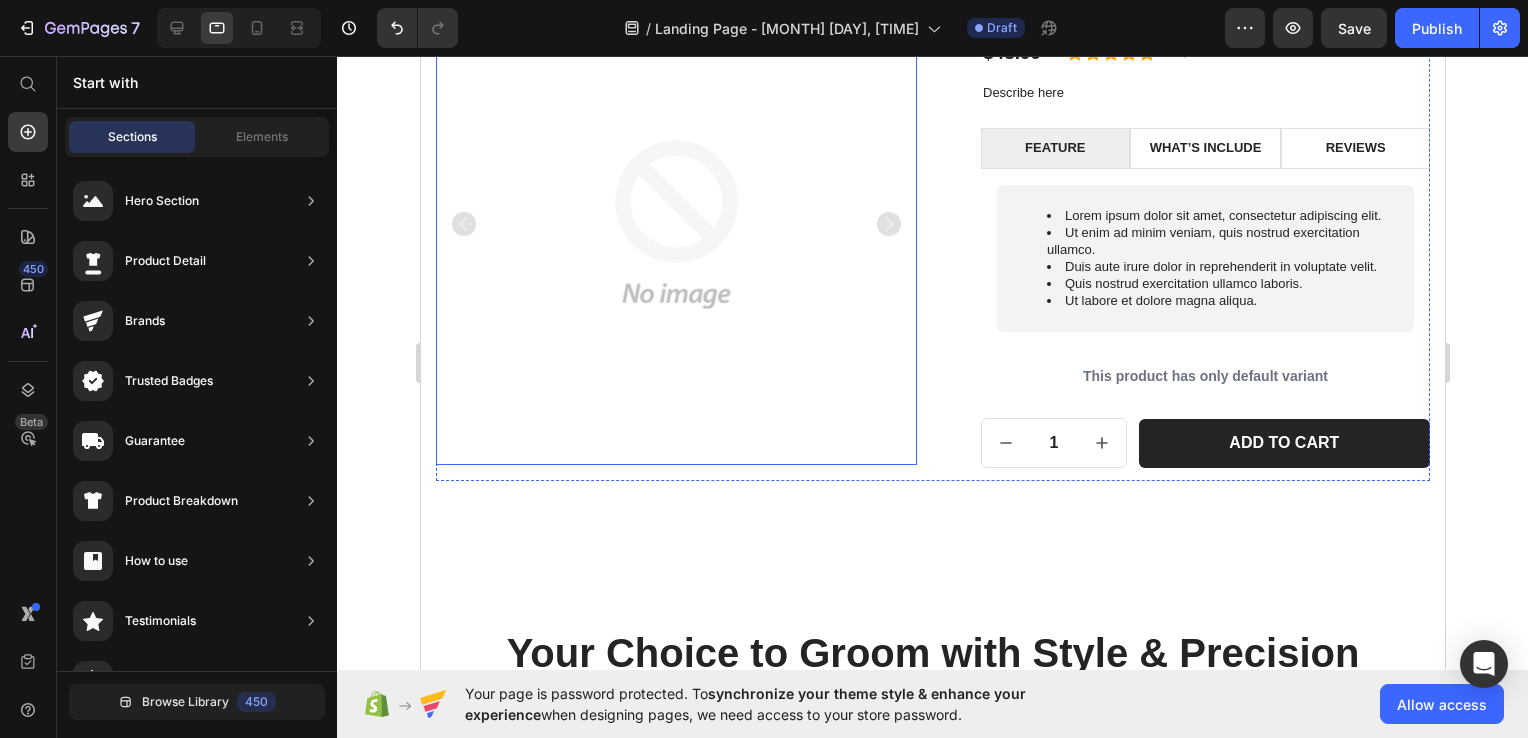 scroll, scrollTop: 1127, scrollLeft: 0, axis: vertical 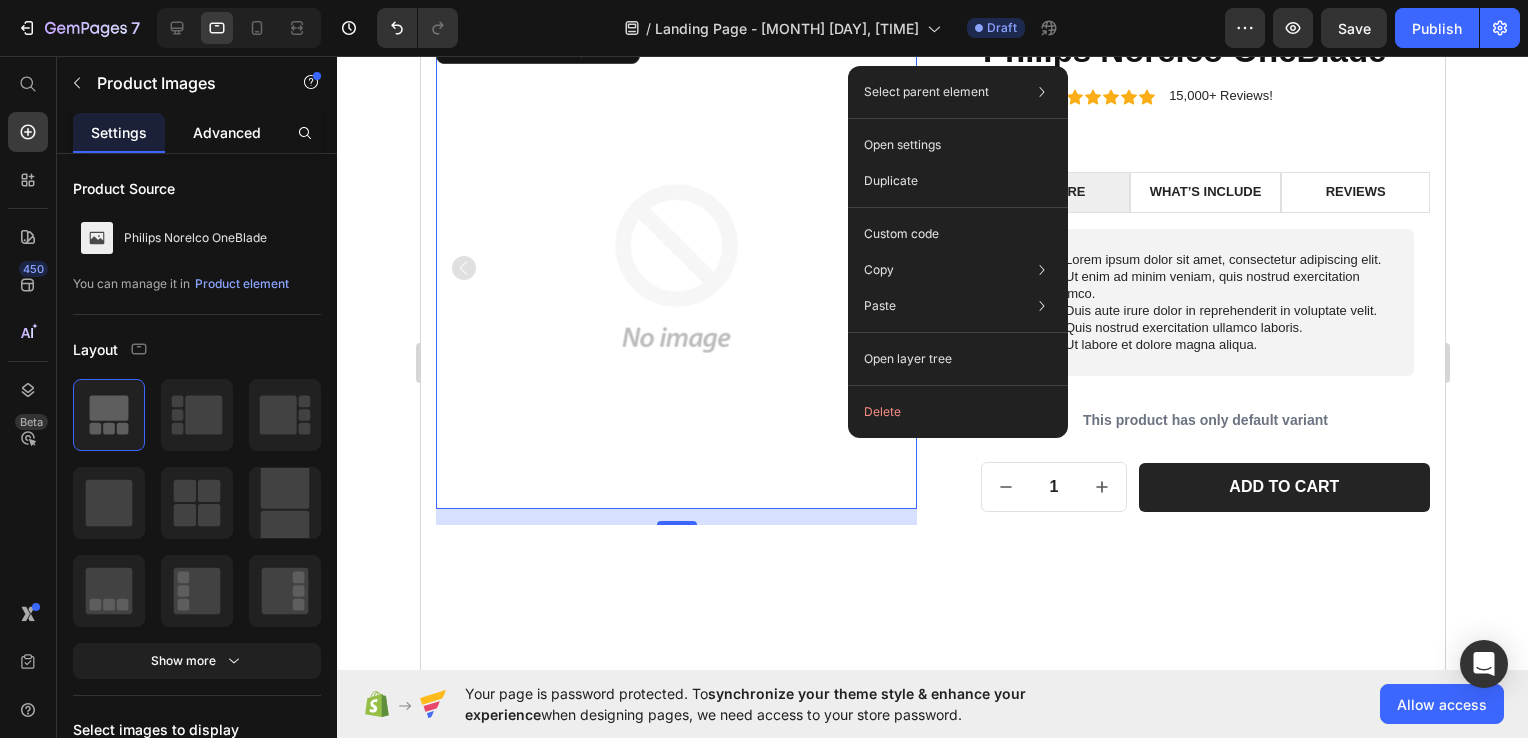 click on "Advanced" at bounding box center (227, 132) 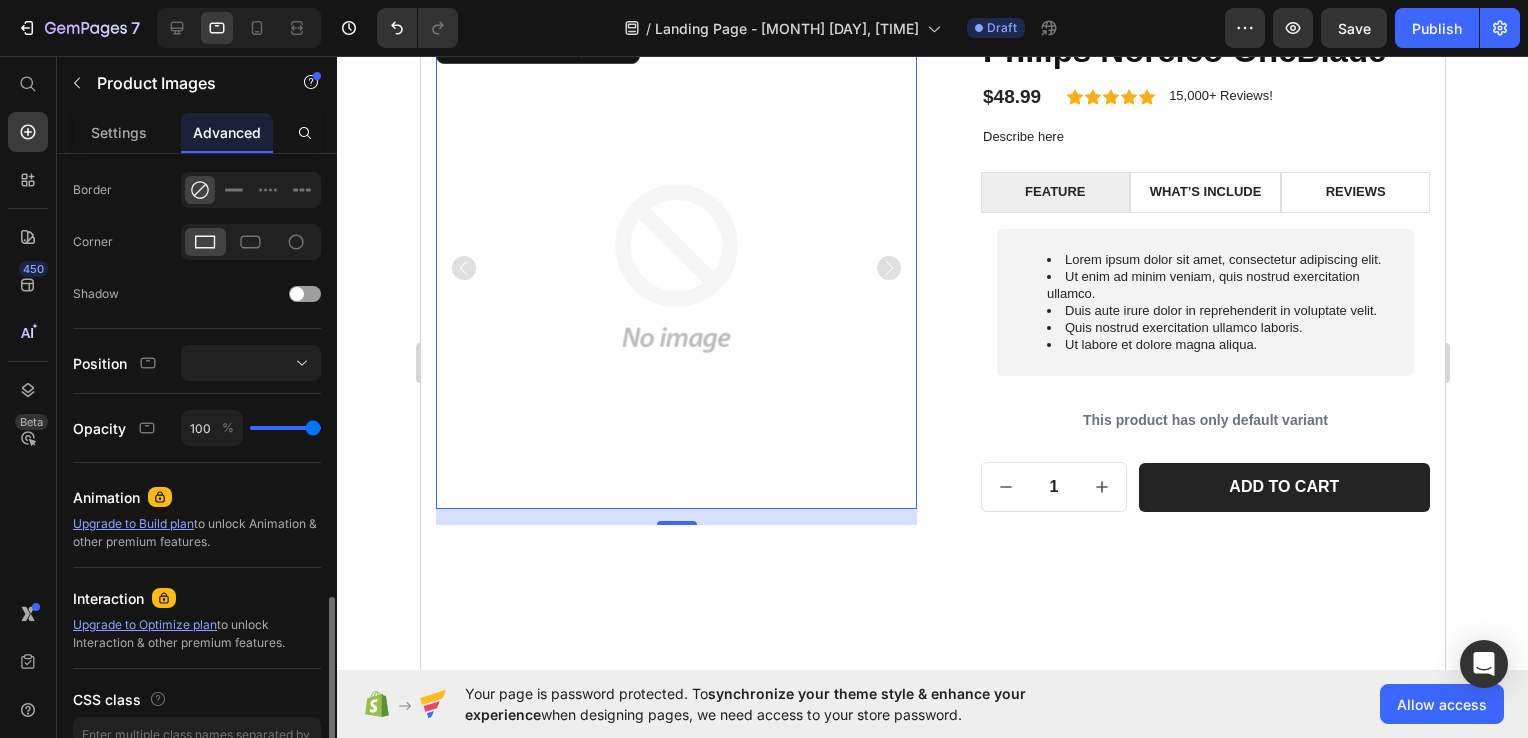 scroll, scrollTop: 661, scrollLeft: 0, axis: vertical 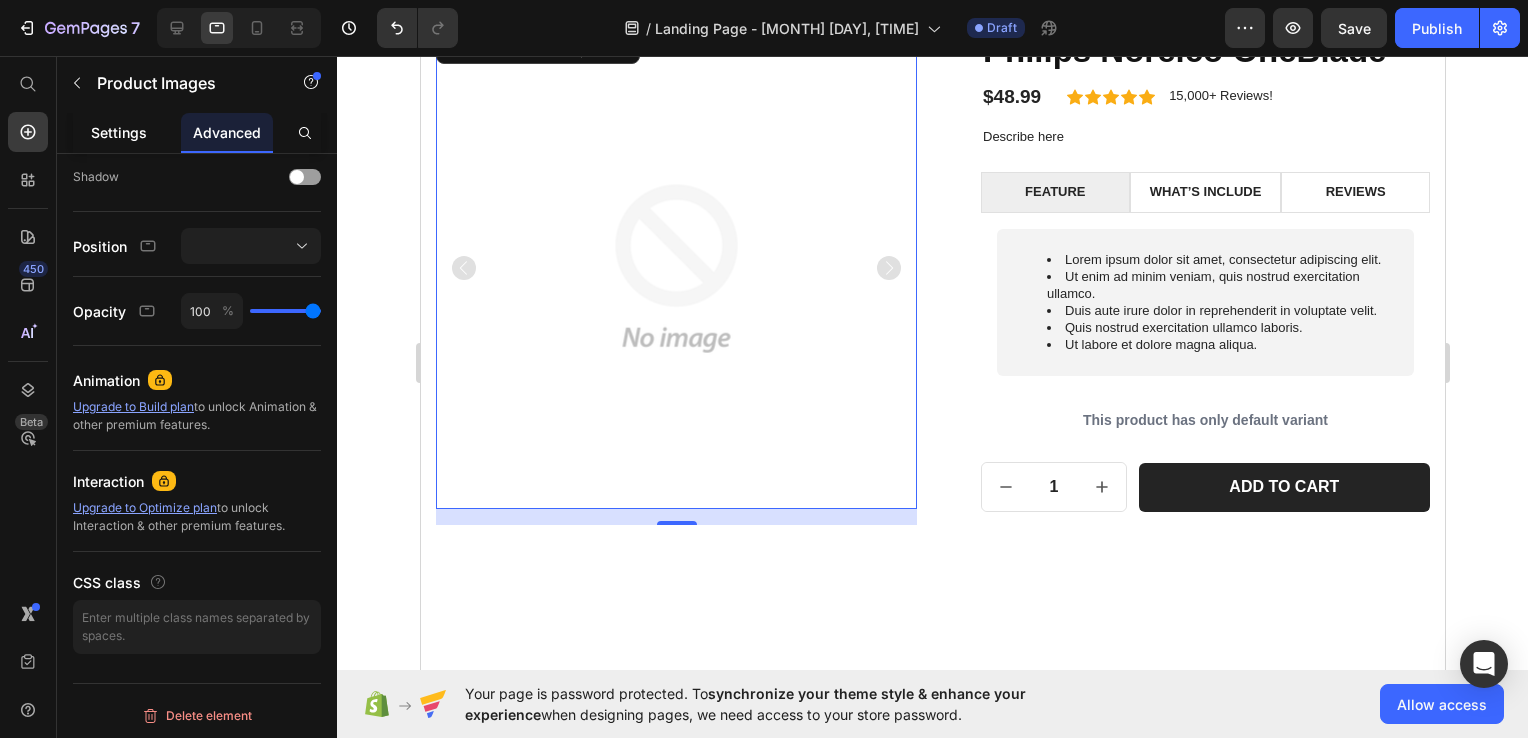 click on "Settings" at bounding box center (119, 132) 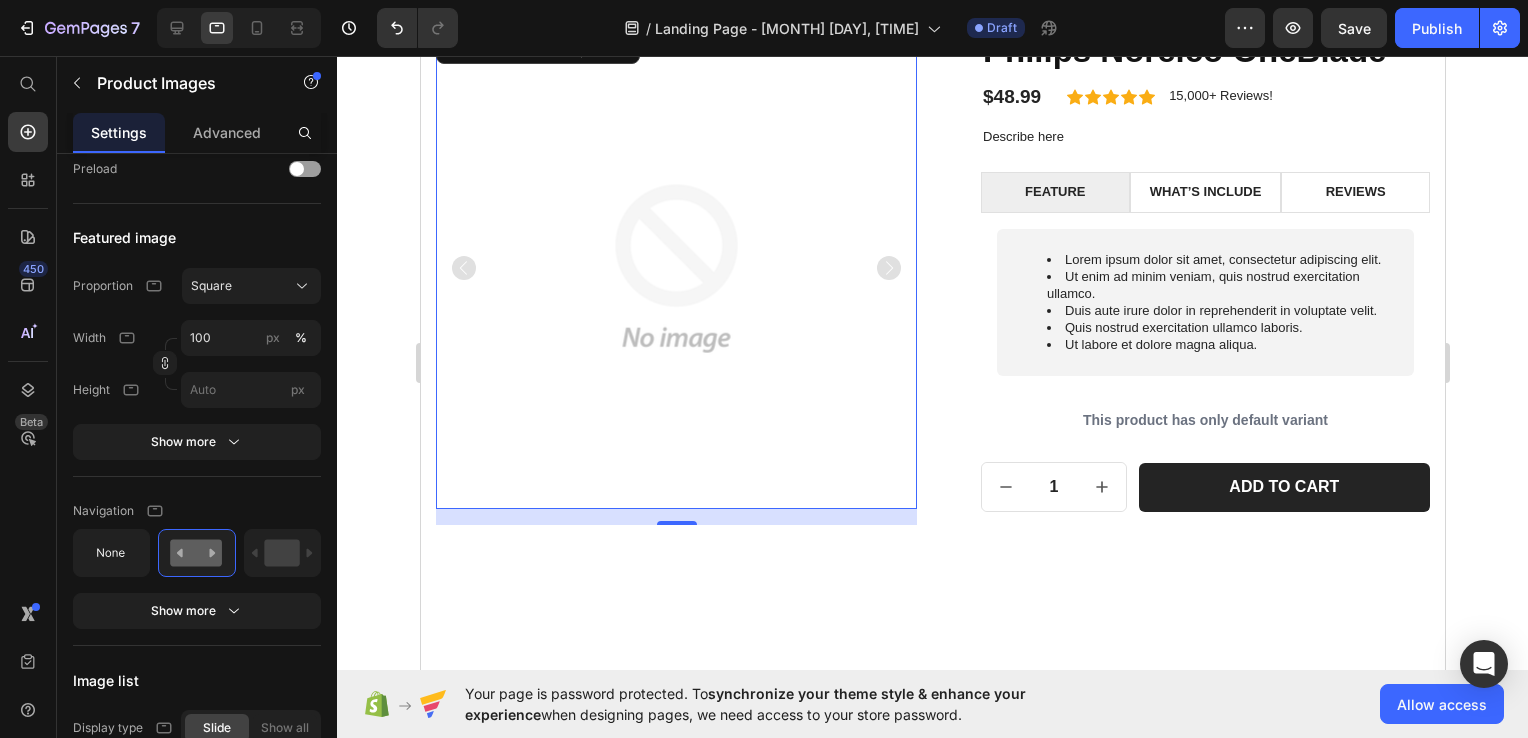 scroll, scrollTop: 0, scrollLeft: 0, axis: both 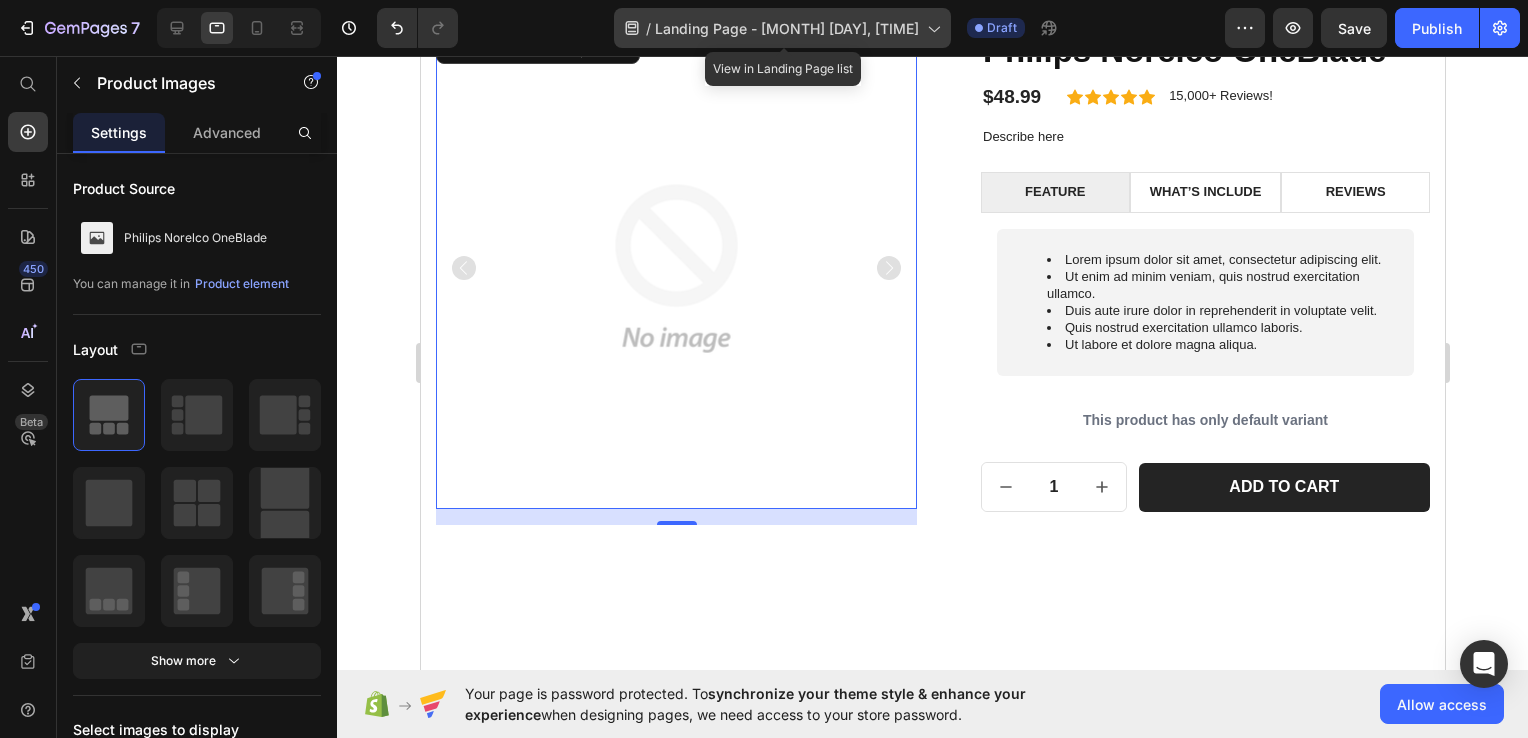 click 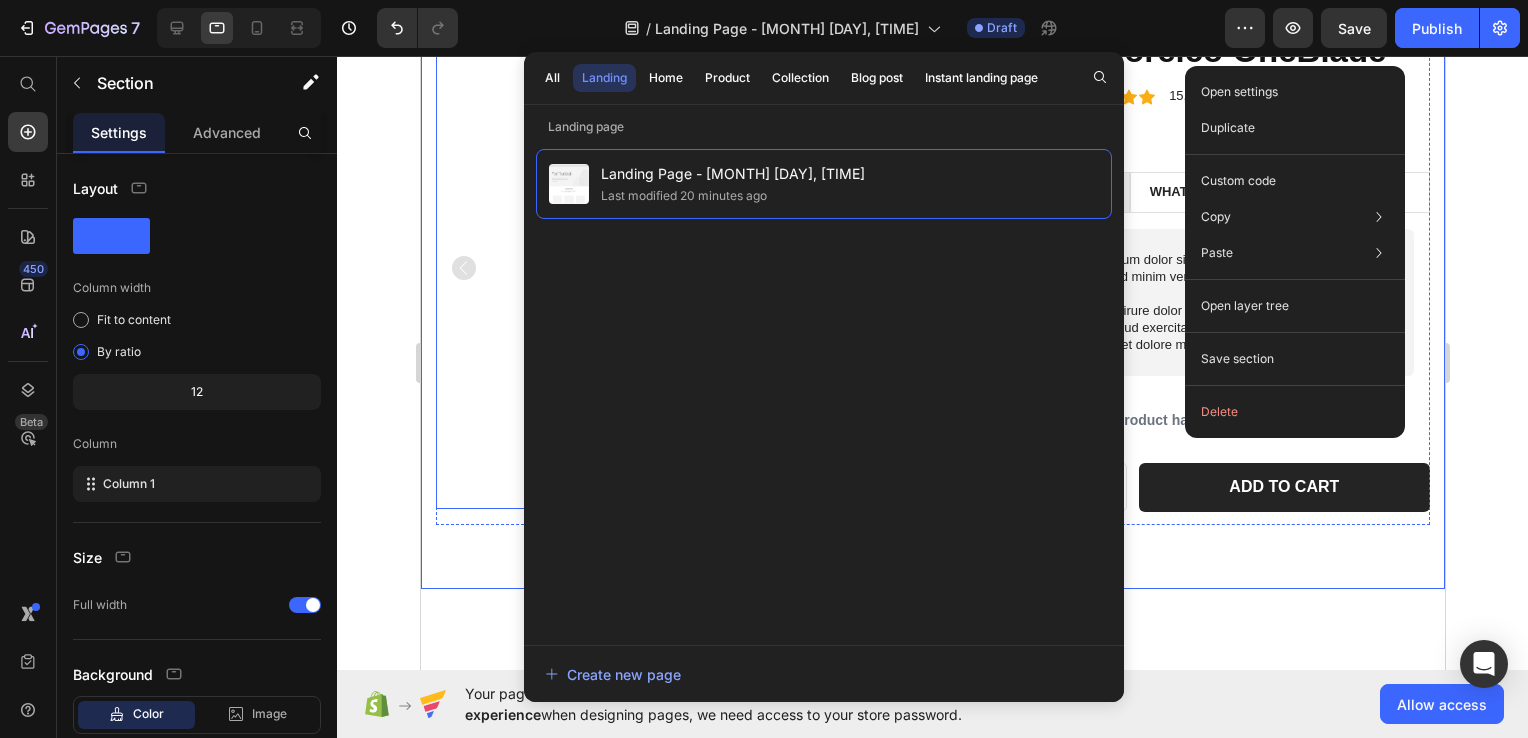 click at bounding box center (675, 268) 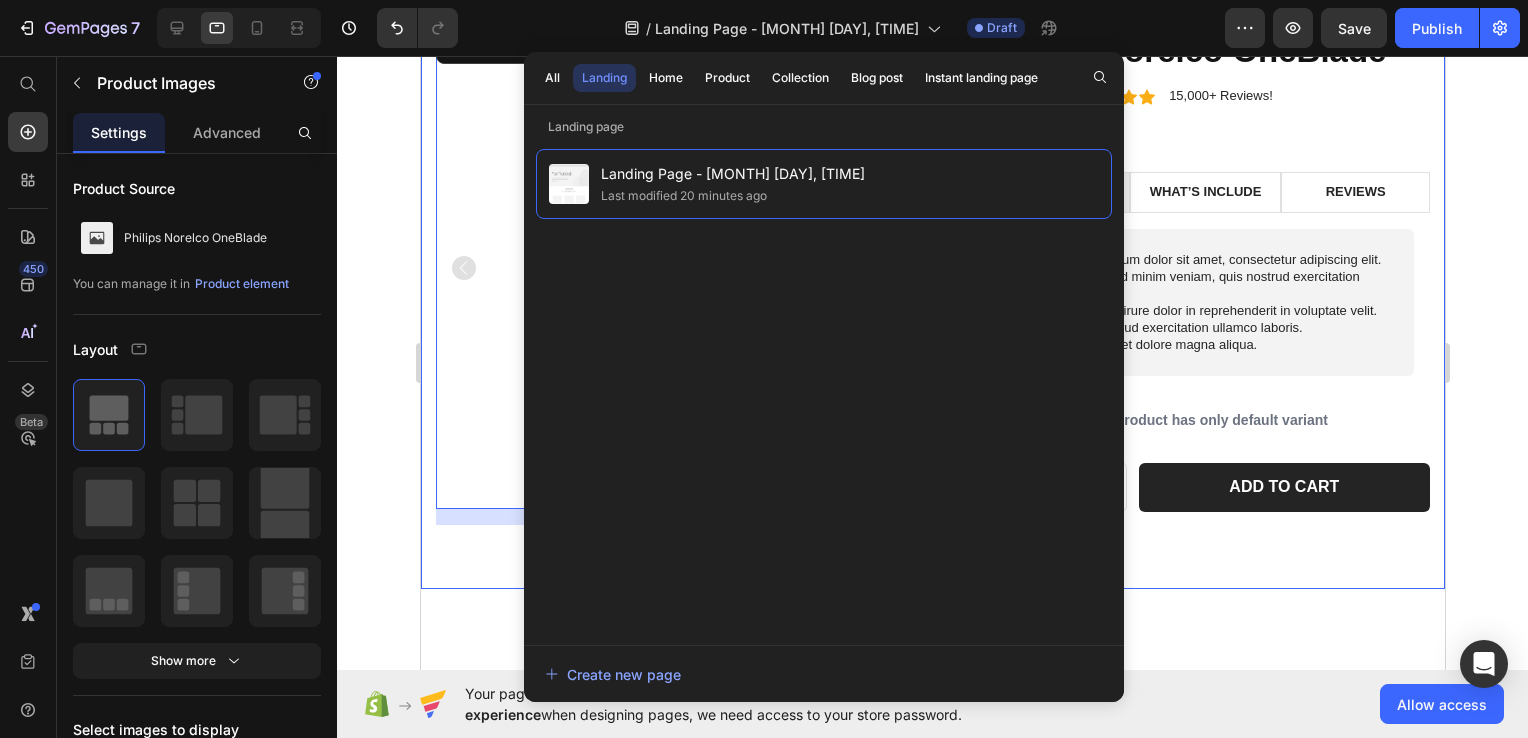 click 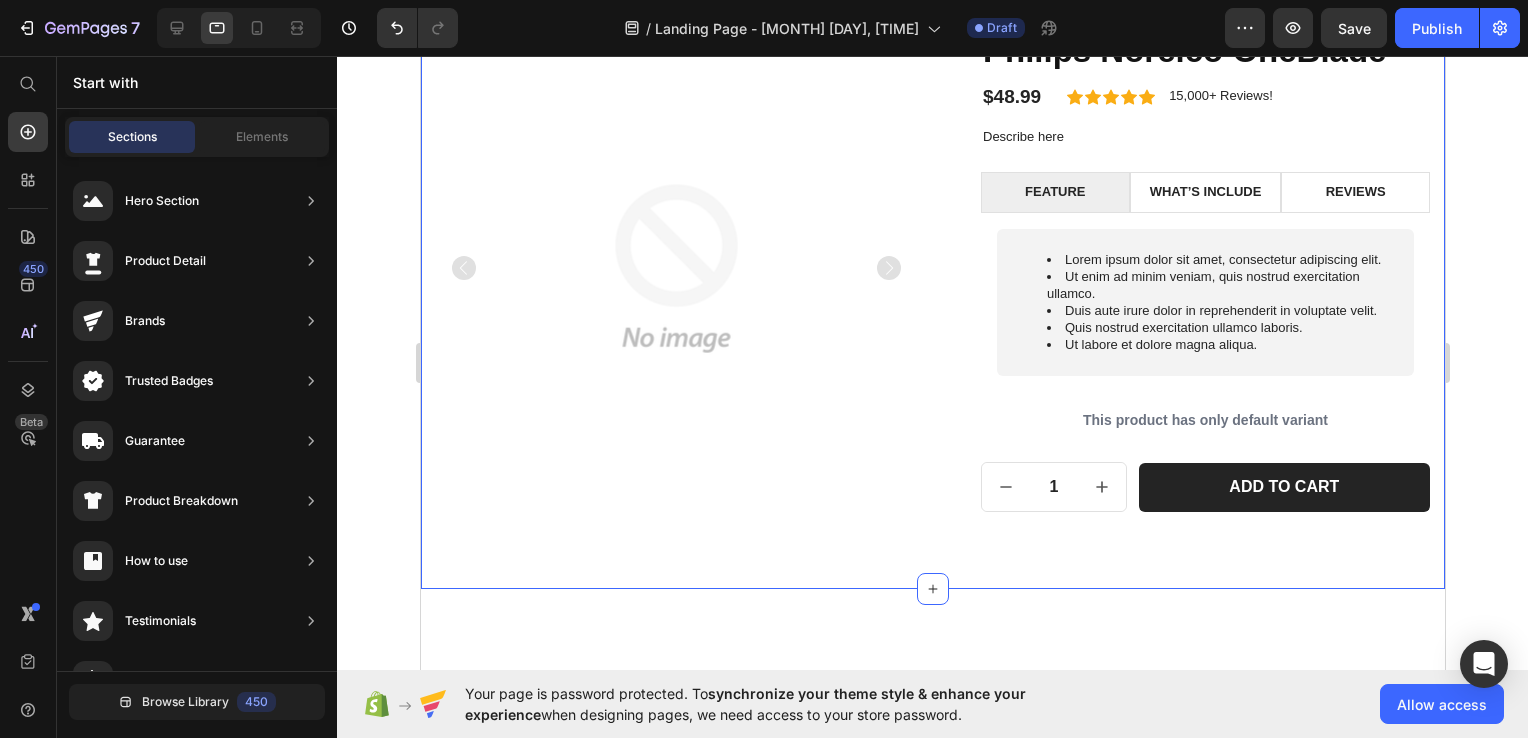 click at bounding box center [675, 268] 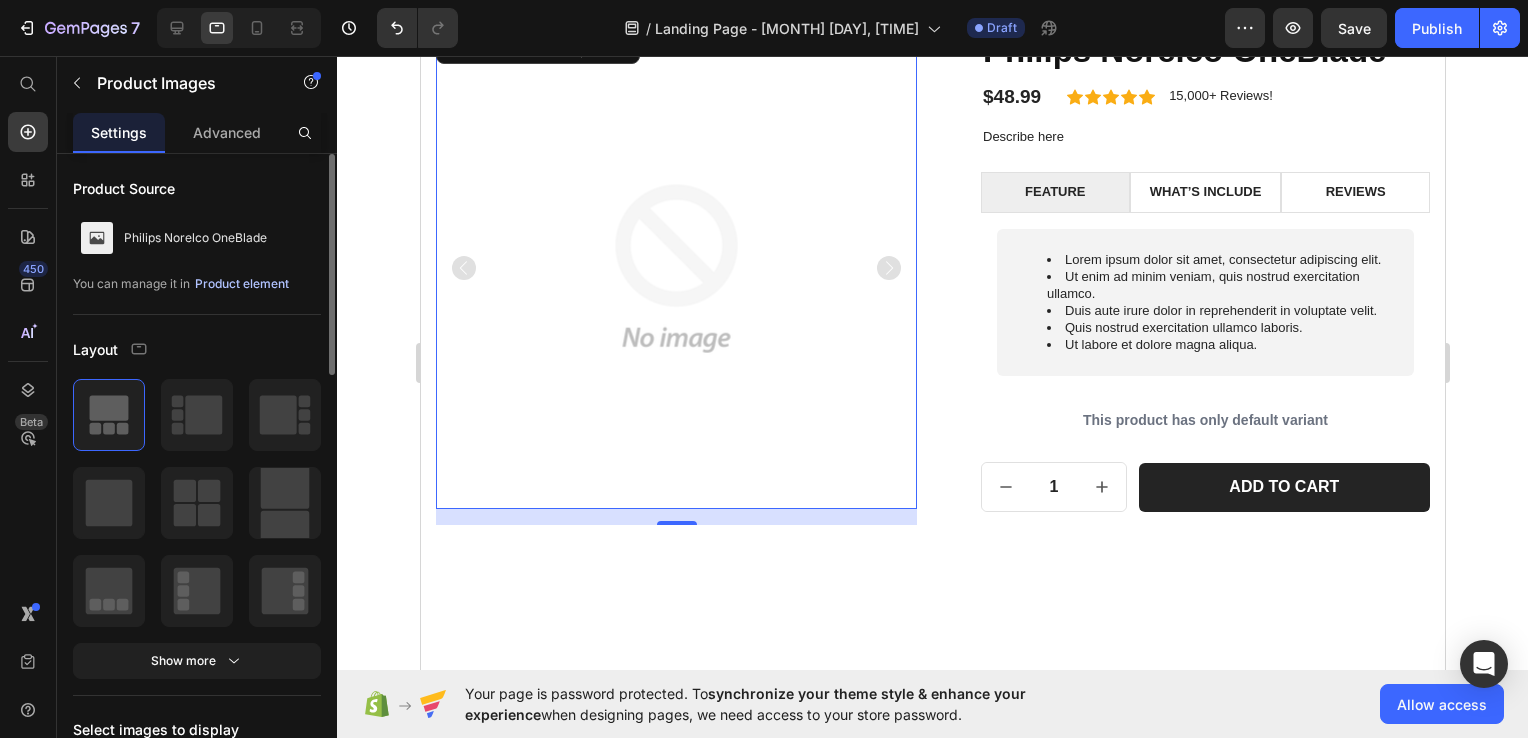 click on "Product element" at bounding box center (242, 284) 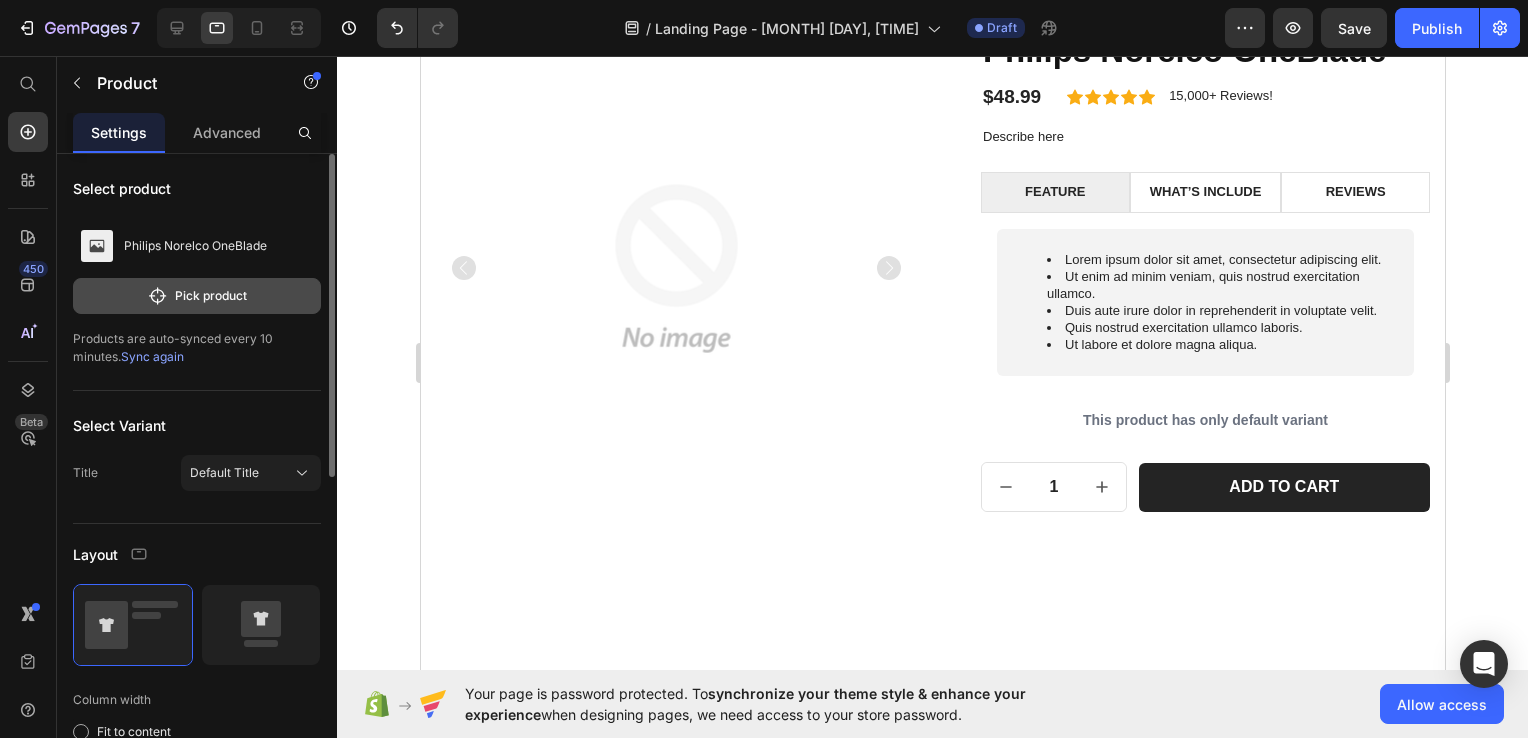 click on "Pick product" 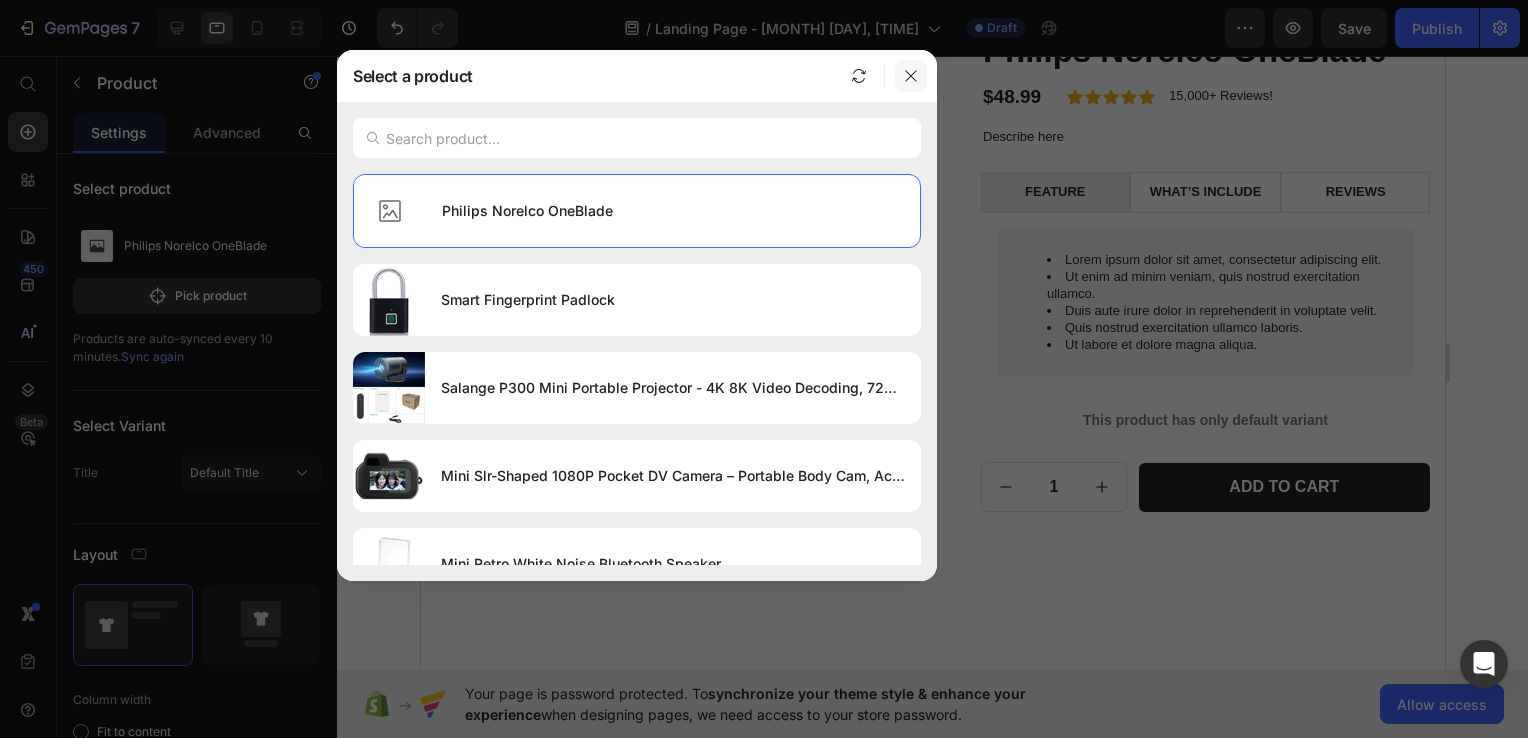 click 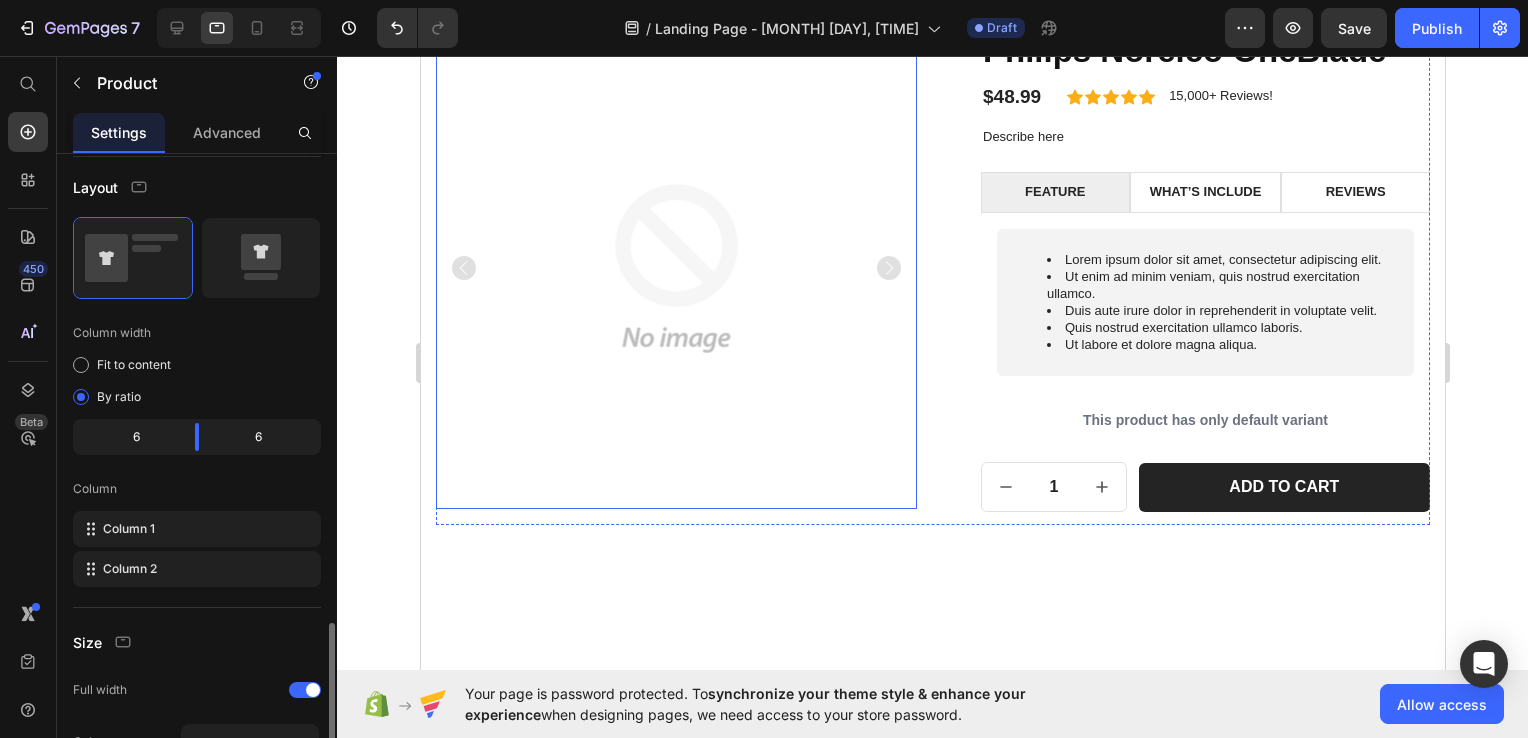 scroll, scrollTop: 664, scrollLeft: 0, axis: vertical 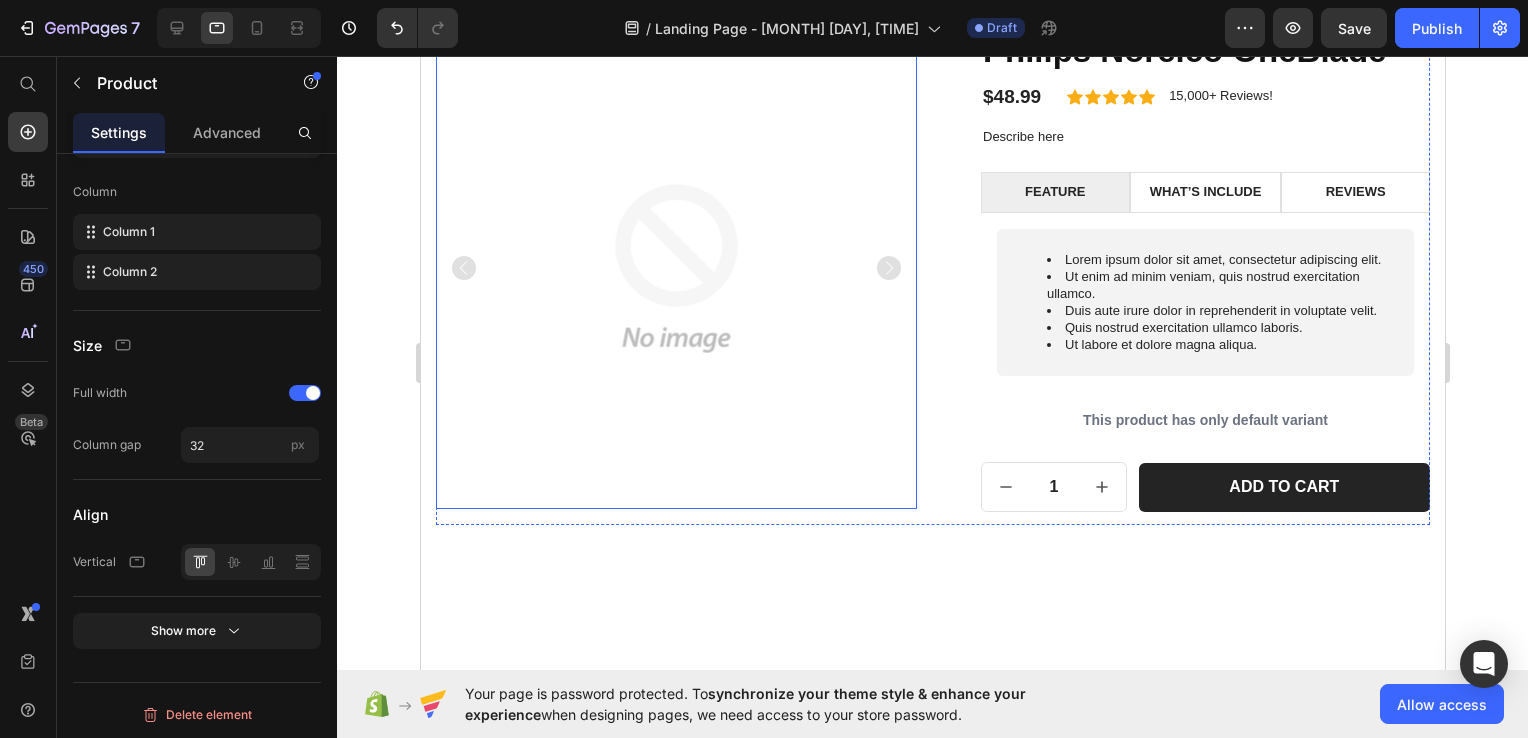 click 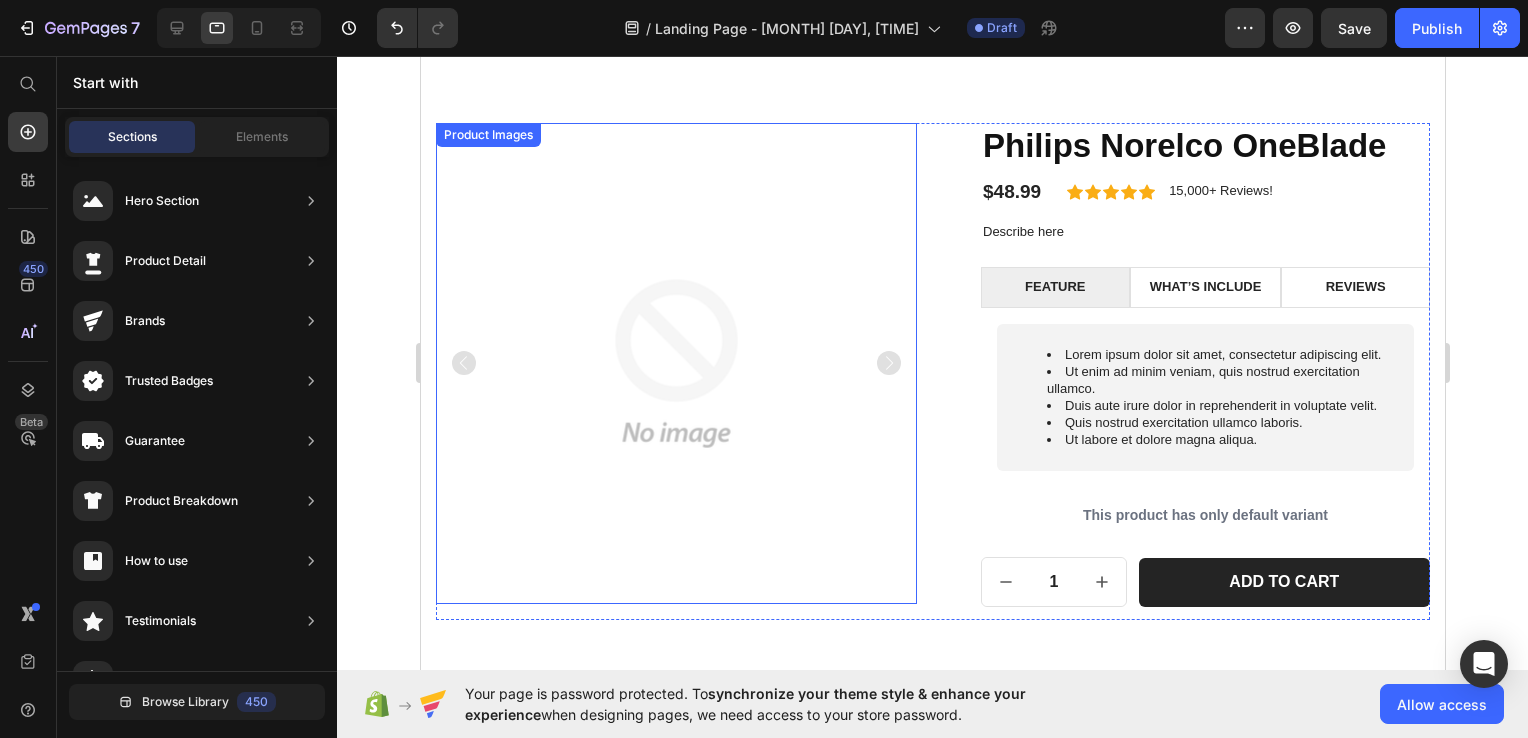 scroll, scrollTop: 1031, scrollLeft: 0, axis: vertical 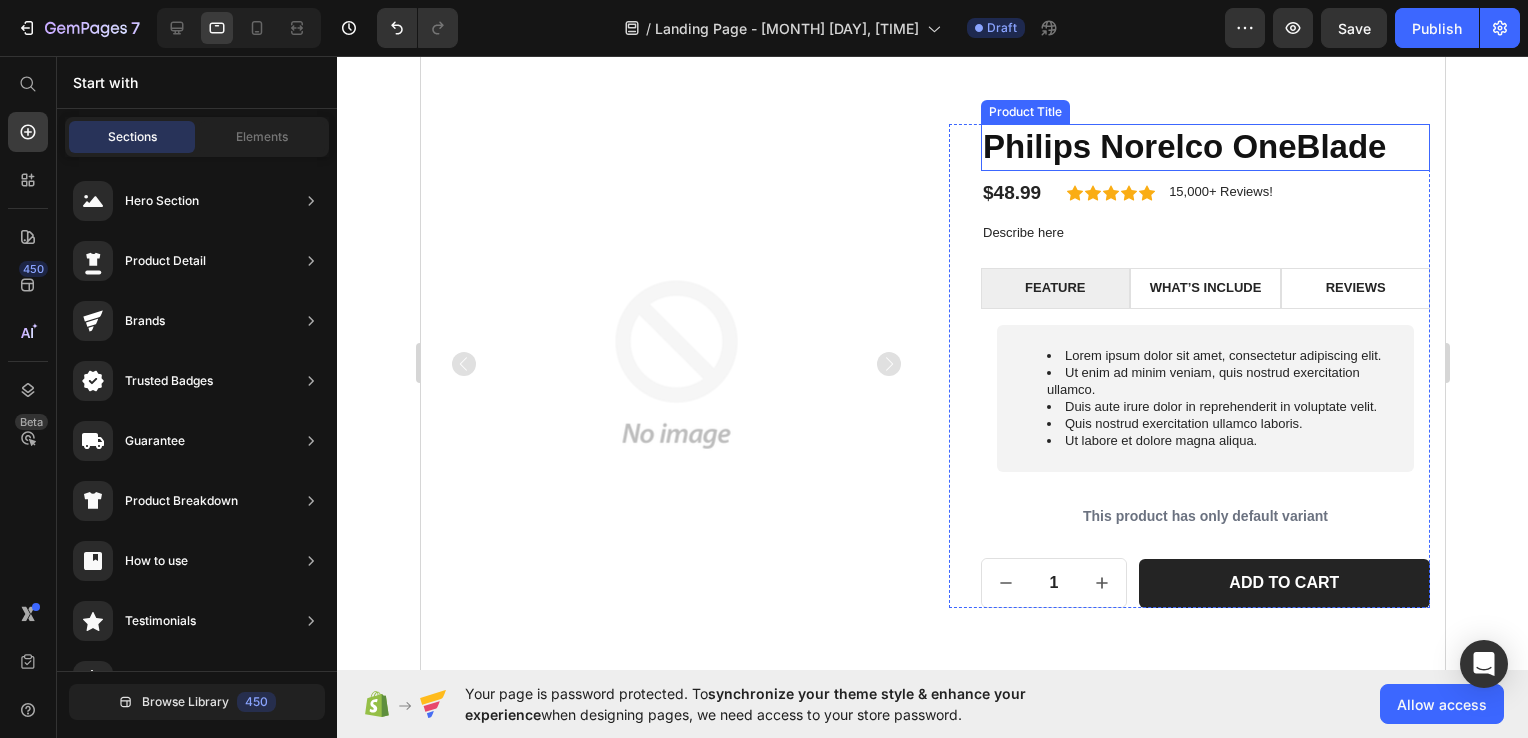 click on "Philips Norelco OneBlade" at bounding box center [1204, 147] 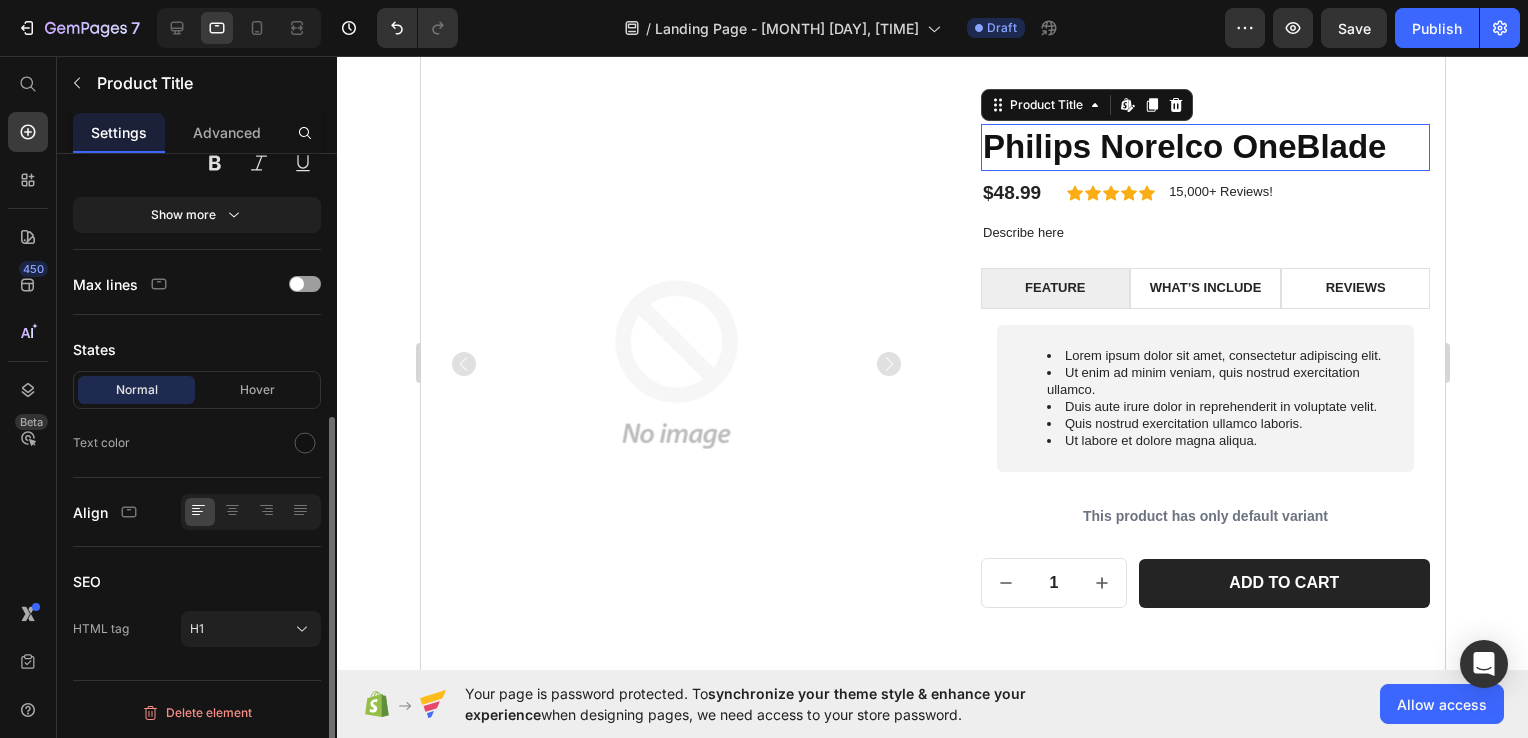 scroll, scrollTop: 0, scrollLeft: 0, axis: both 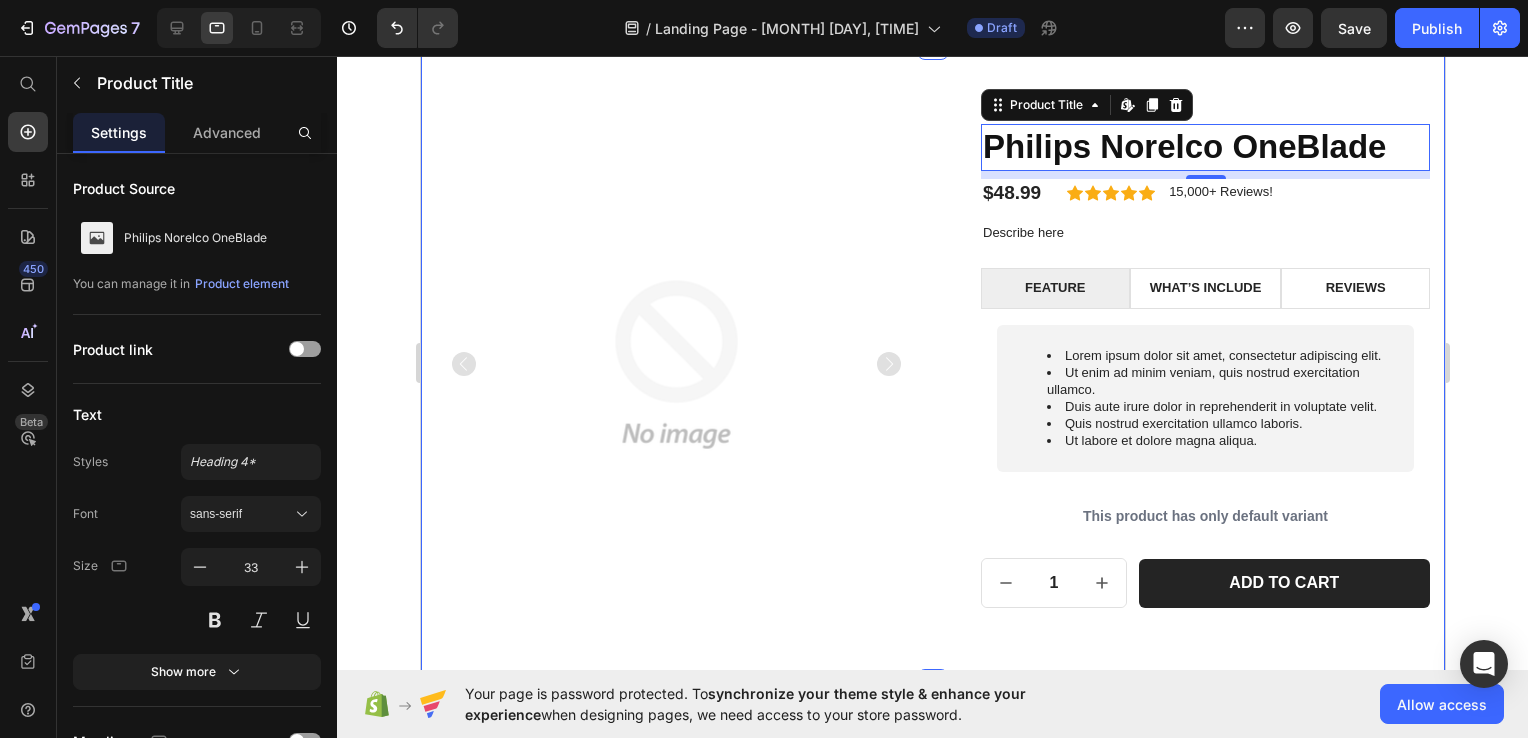 click 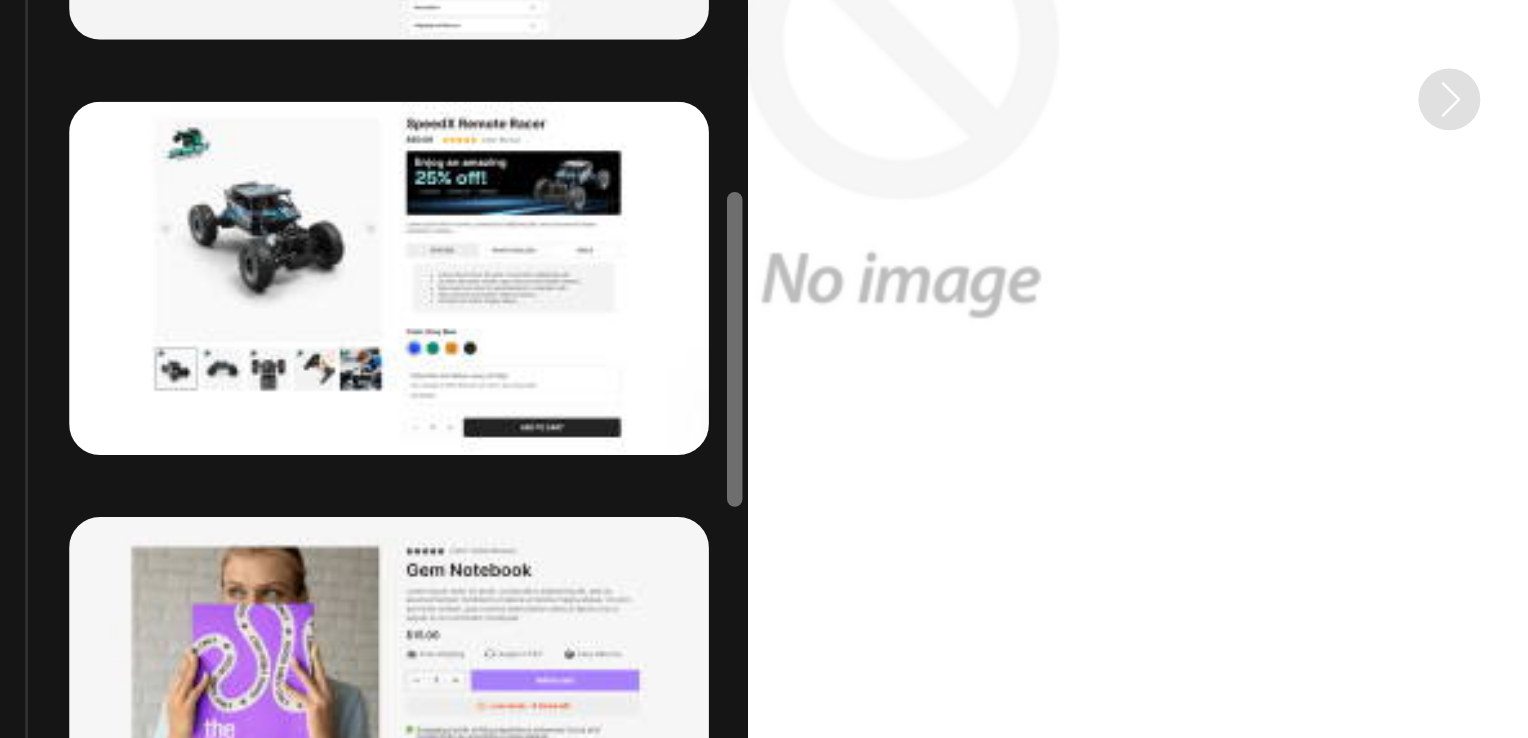 scroll, scrollTop: 1404, scrollLeft: 0, axis: vertical 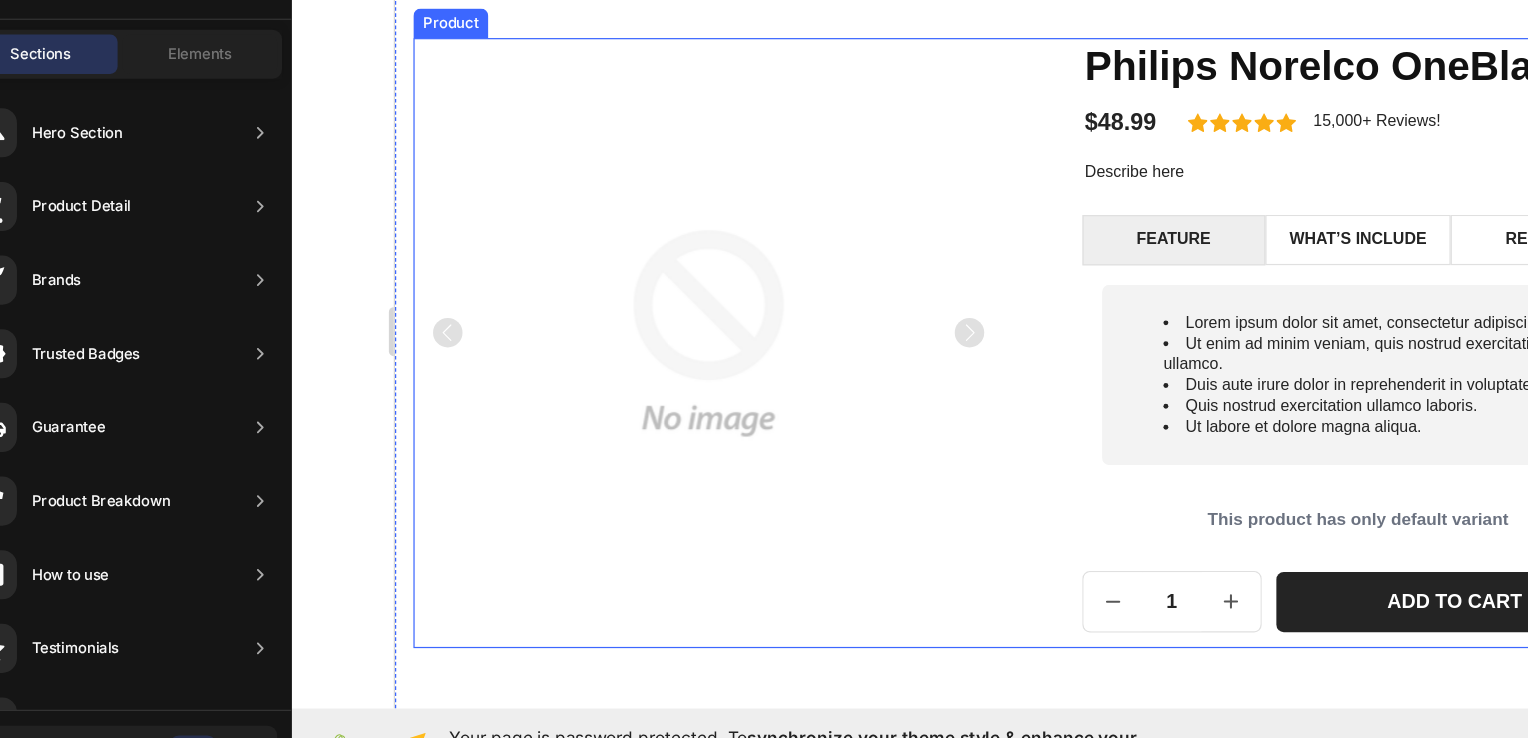 click on "Product Images Philips Norelco OneBlade Product Title $48.99 Product Price Icon Icon Icon Icon Icon Icon List 15,000+ Reviews! Text Block Row Row Describe here Text Block FEATURE WHAT’S INCLUDE Reviews Lorem ipsum dolor sit amet, consectetur adipiscing elit. Ut enim ad minim veniam, quis nostrud exercitation ullamco. Duis aute irure dolor in reprehenderit in voluptate velit. Quis nostrud exercitation ullamco laboris.  Ut labore et dolore magna aliqua. Text Block Row Lorem ipsum dolor sit amet, consectetur adipiscing elit, sed do eiusmod tempor incididunt ut labore et dolore magna aliqua. Ut enim ad minim veniam, quis nostrud exercitation ullamco laboris nisi ut aliquip ex ea commodo consequat. Text Block Lorem ipsum dolor sit amet, consectetur adipiscing elit, sed do eiusmod tempor incididunt ut labore et dolore magna aliqua. Ut enim ad minim veniam, quis nostrud exercitation ullamco laboris nisi ut aliquip ex ea commodo consequat. Text Block Tab Product Variants & Swatches" at bounding box center [906, 271] 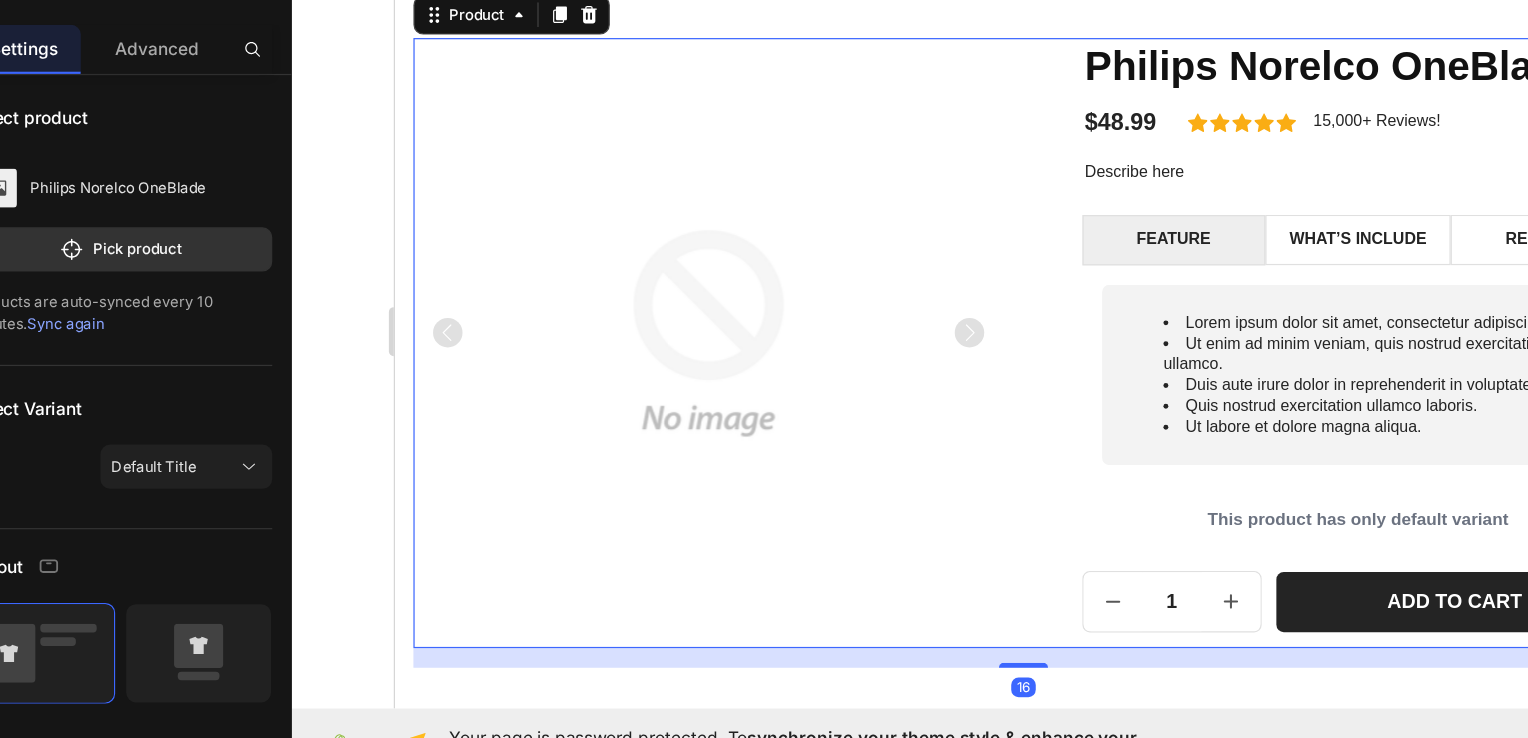 scroll, scrollTop: 0, scrollLeft: 0, axis: both 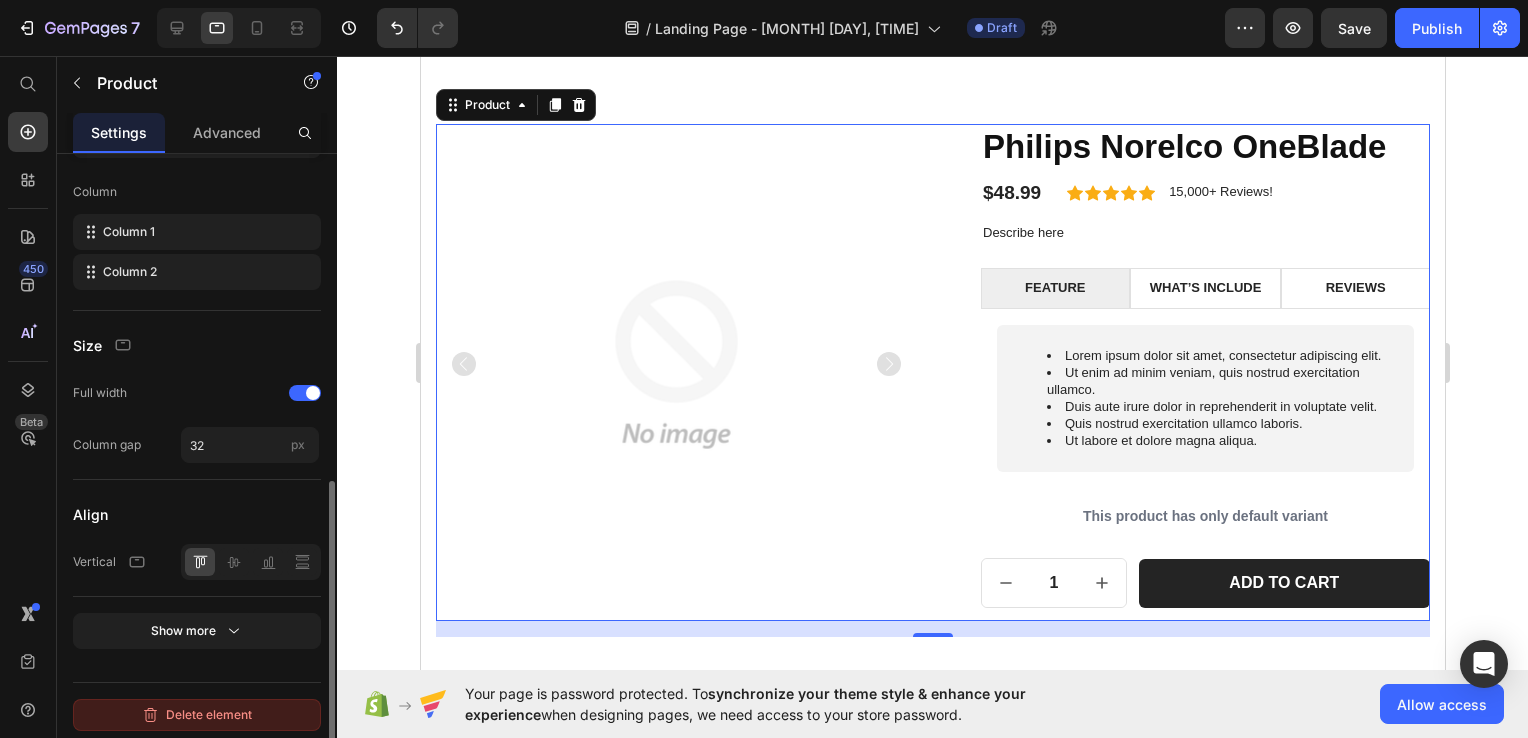 click on "Delete element" at bounding box center [197, 715] 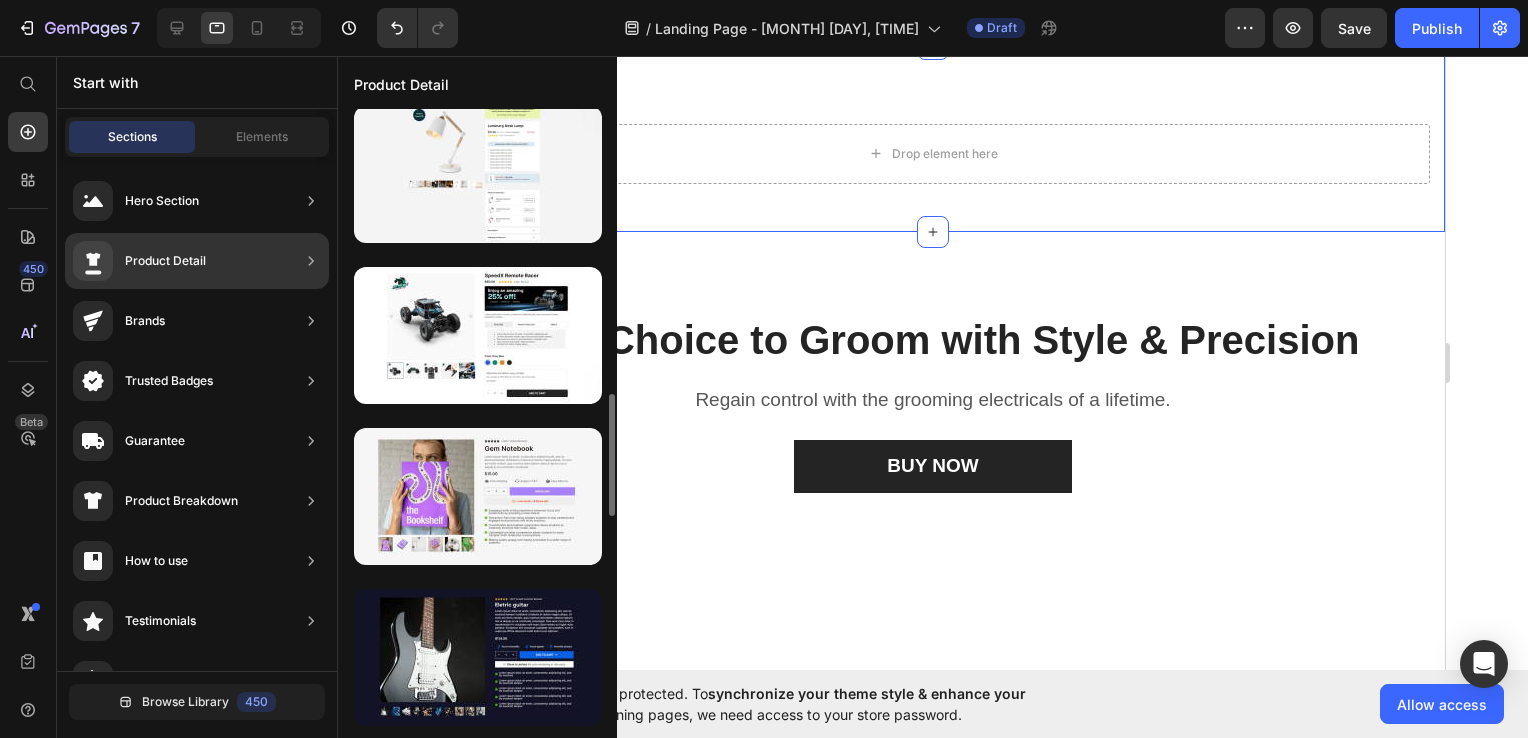 scroll, scrollTop: 1460, scrollLeft: 0, axis: vertical 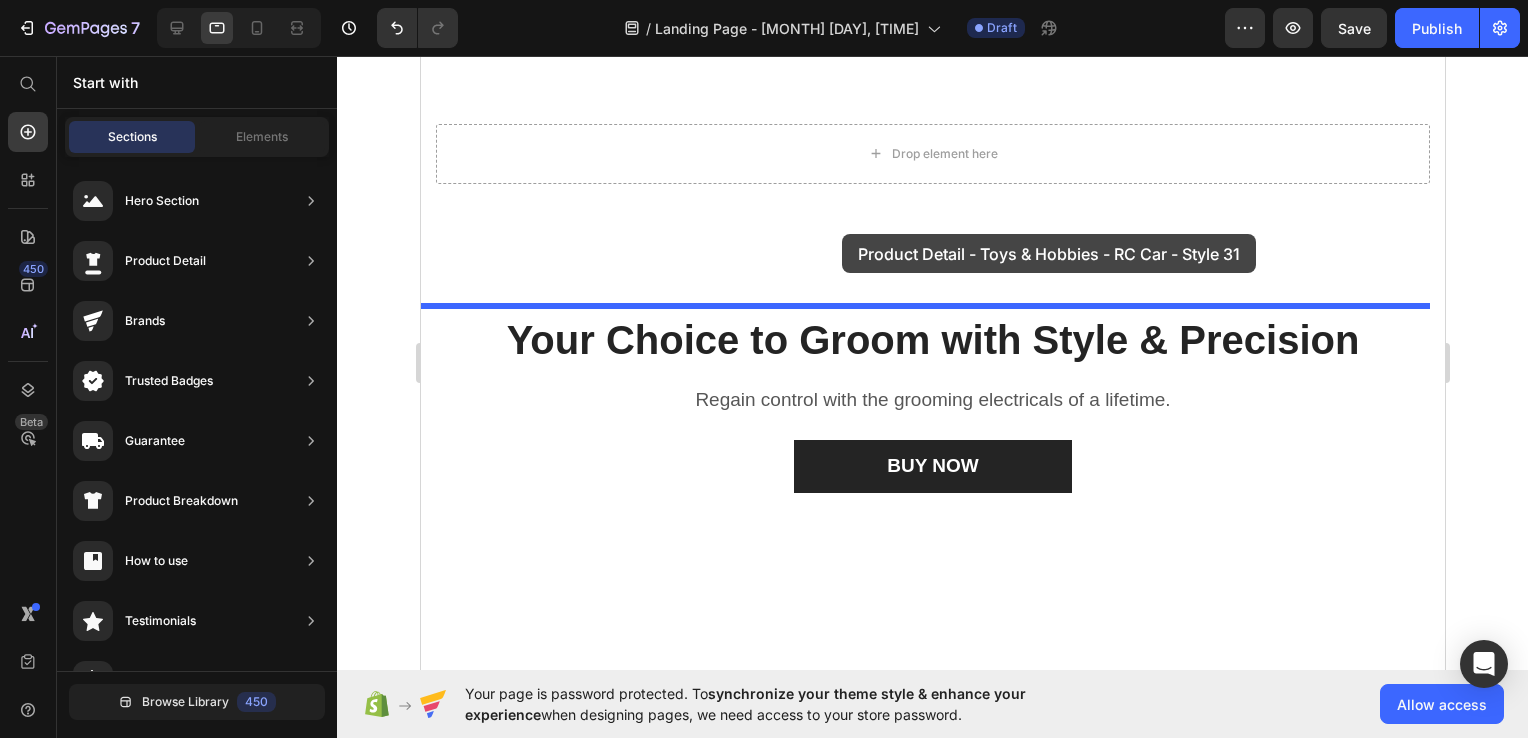 drag, startPoint x: 970, startPoint y: 410, endPoint x: 841, endPoint y: 234, distance: 218.2132 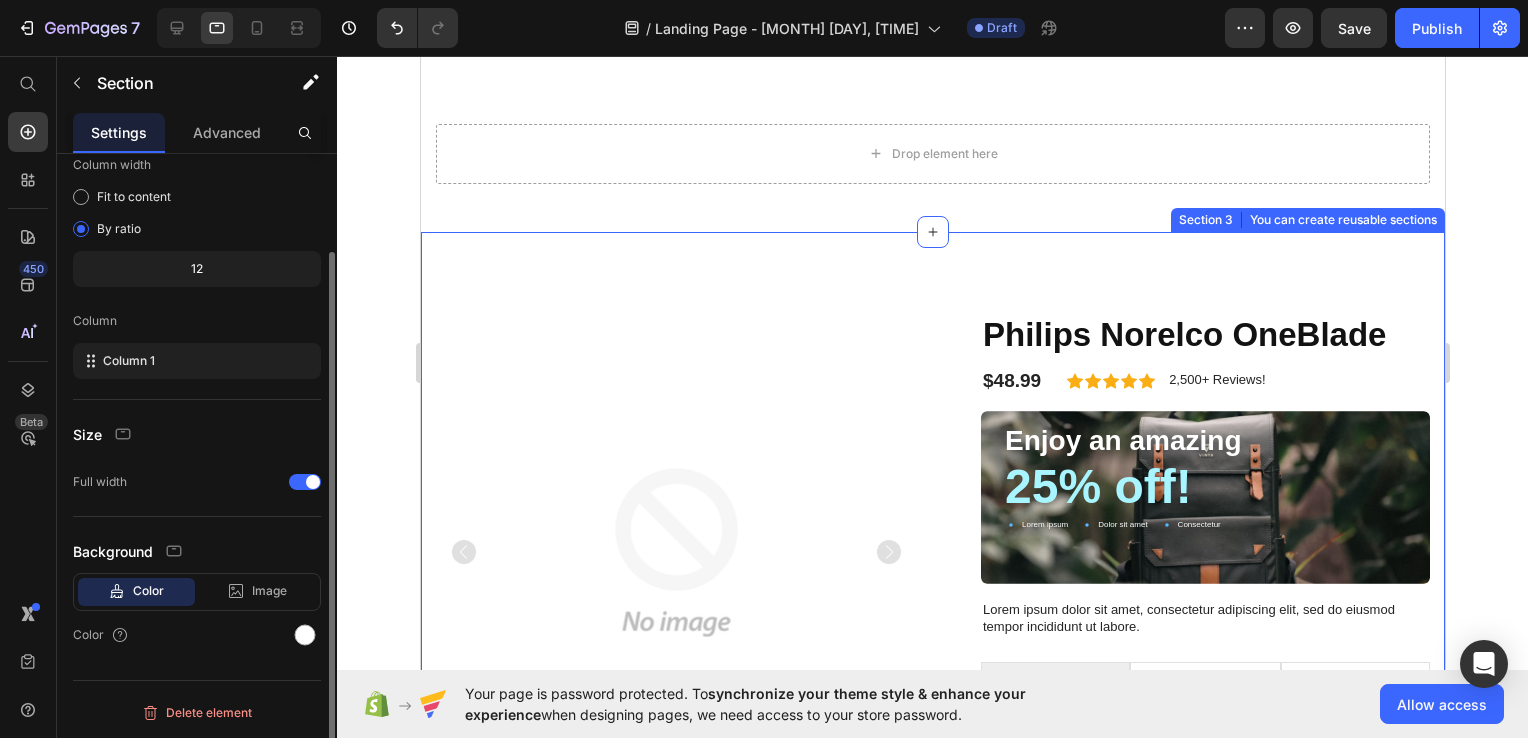 scroll, scrollTop: 0, scrollLeft: 0, axis: both 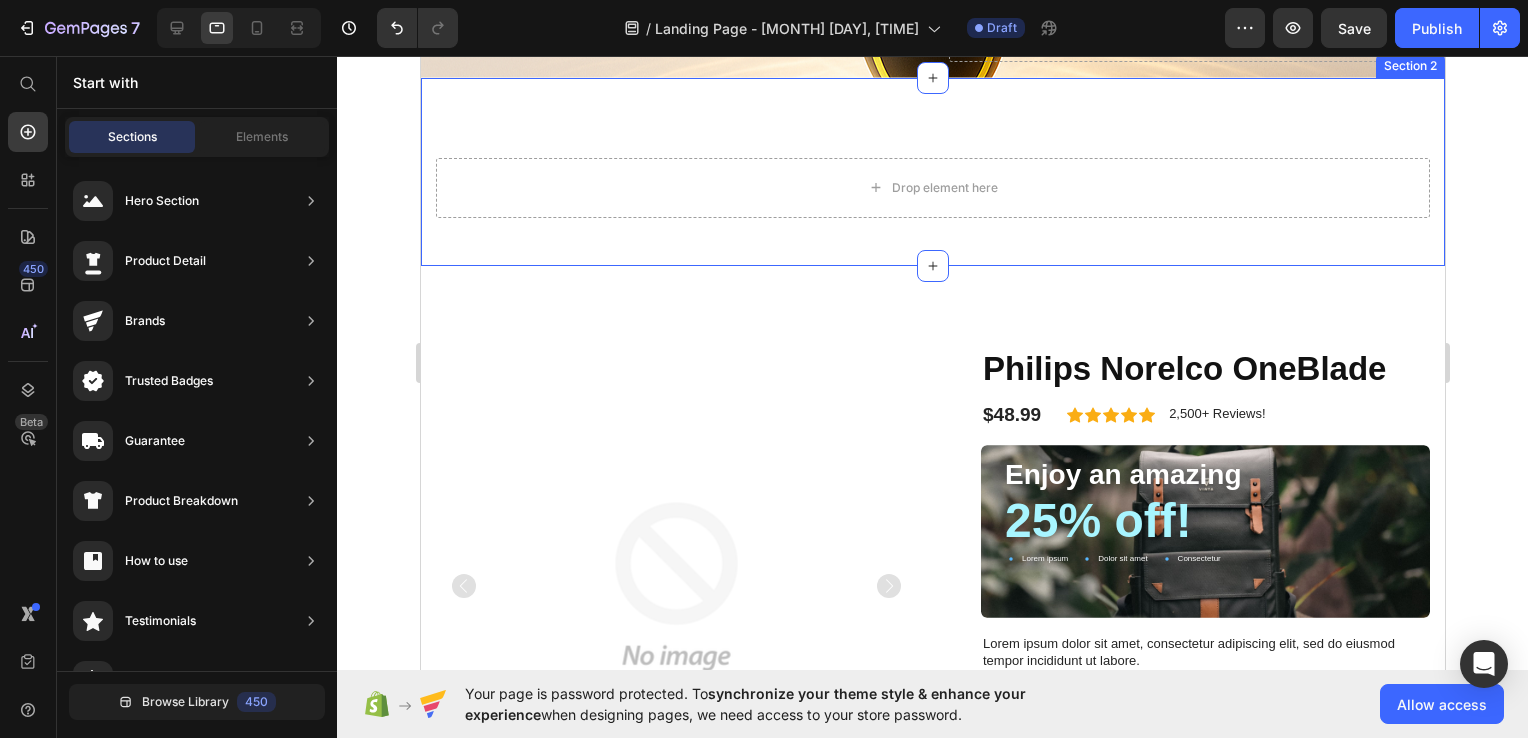 click on "Drop element here" at bounding box center [944, 188] 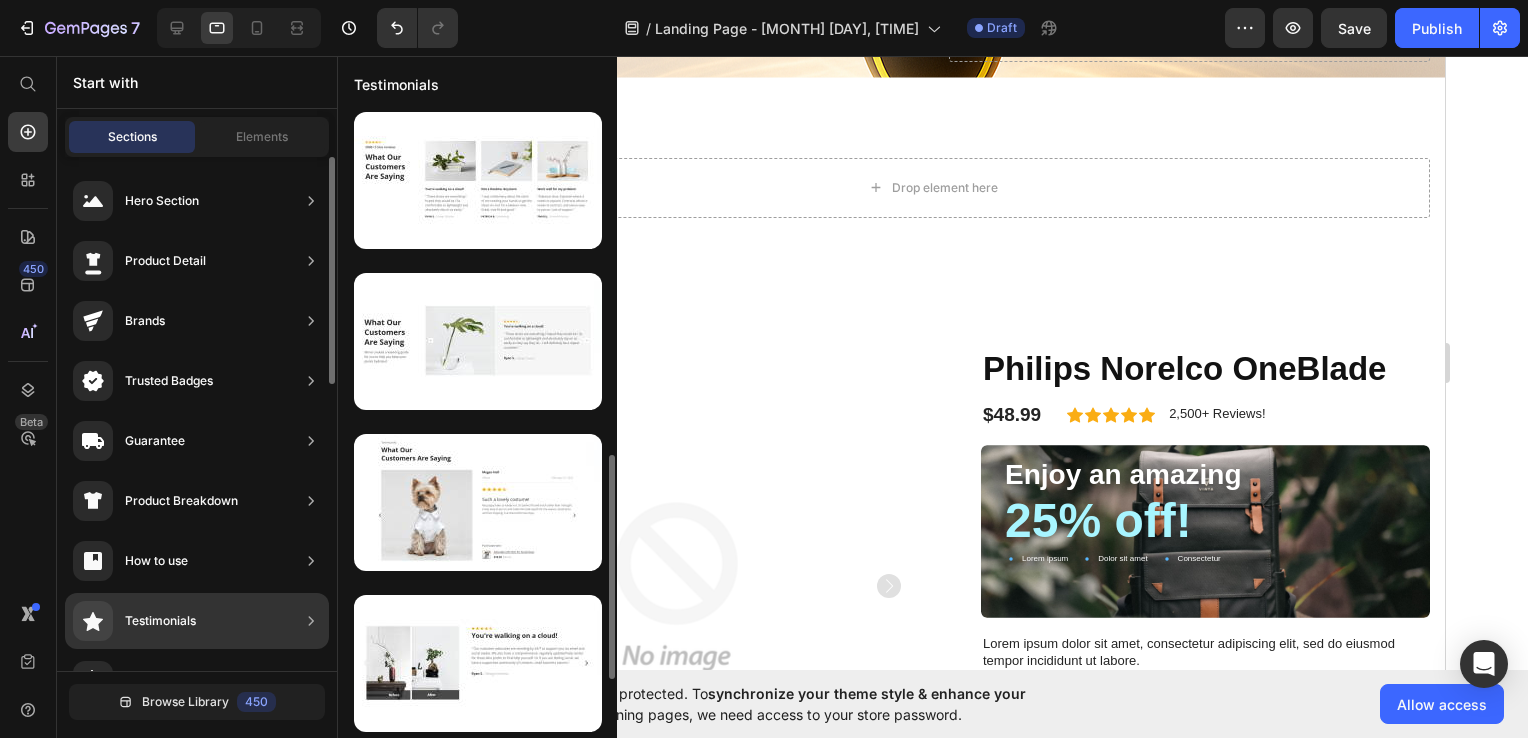 scroll, scrollTop: 3, scrollLeft: 0, axis: vertical 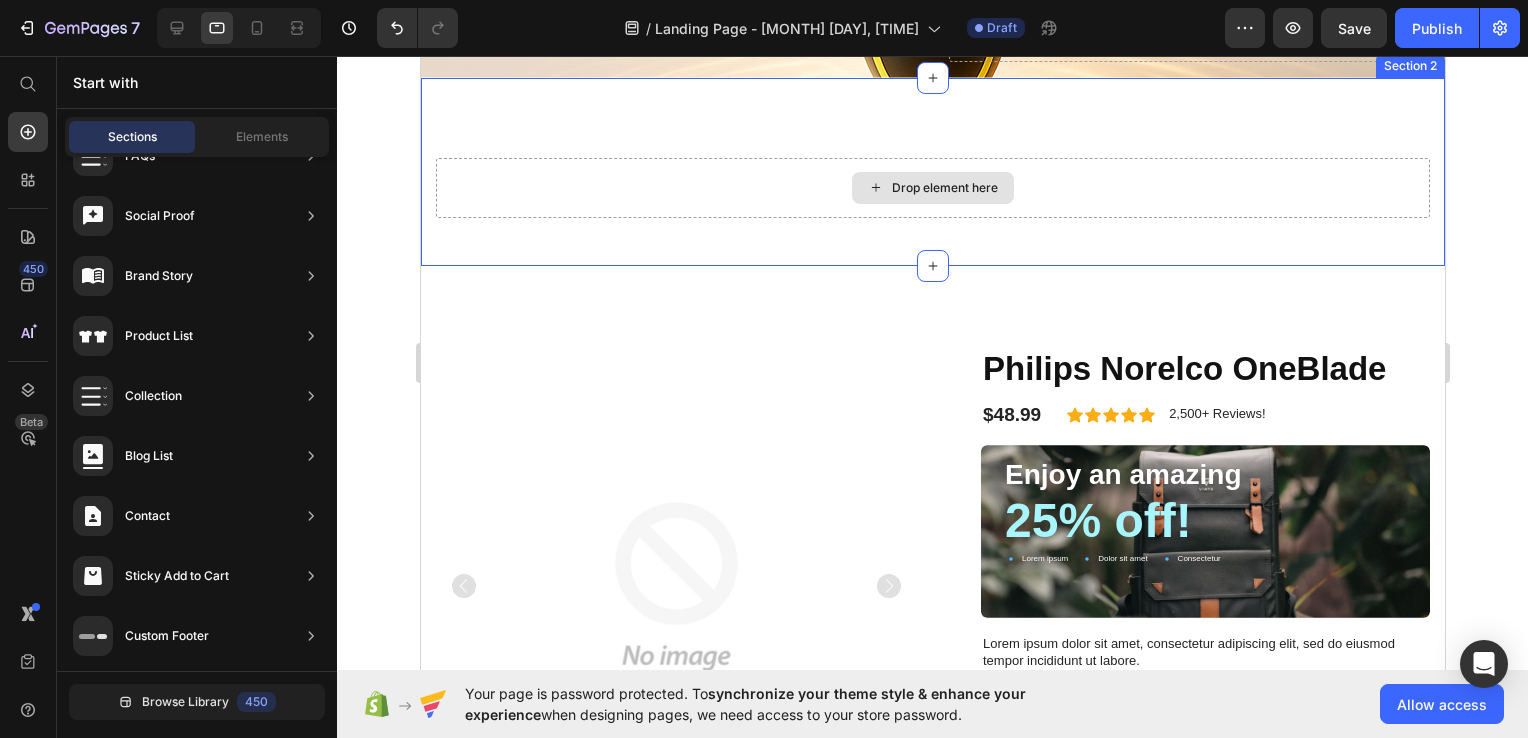 click on "Drop element here" at bounding box center [932, 188] 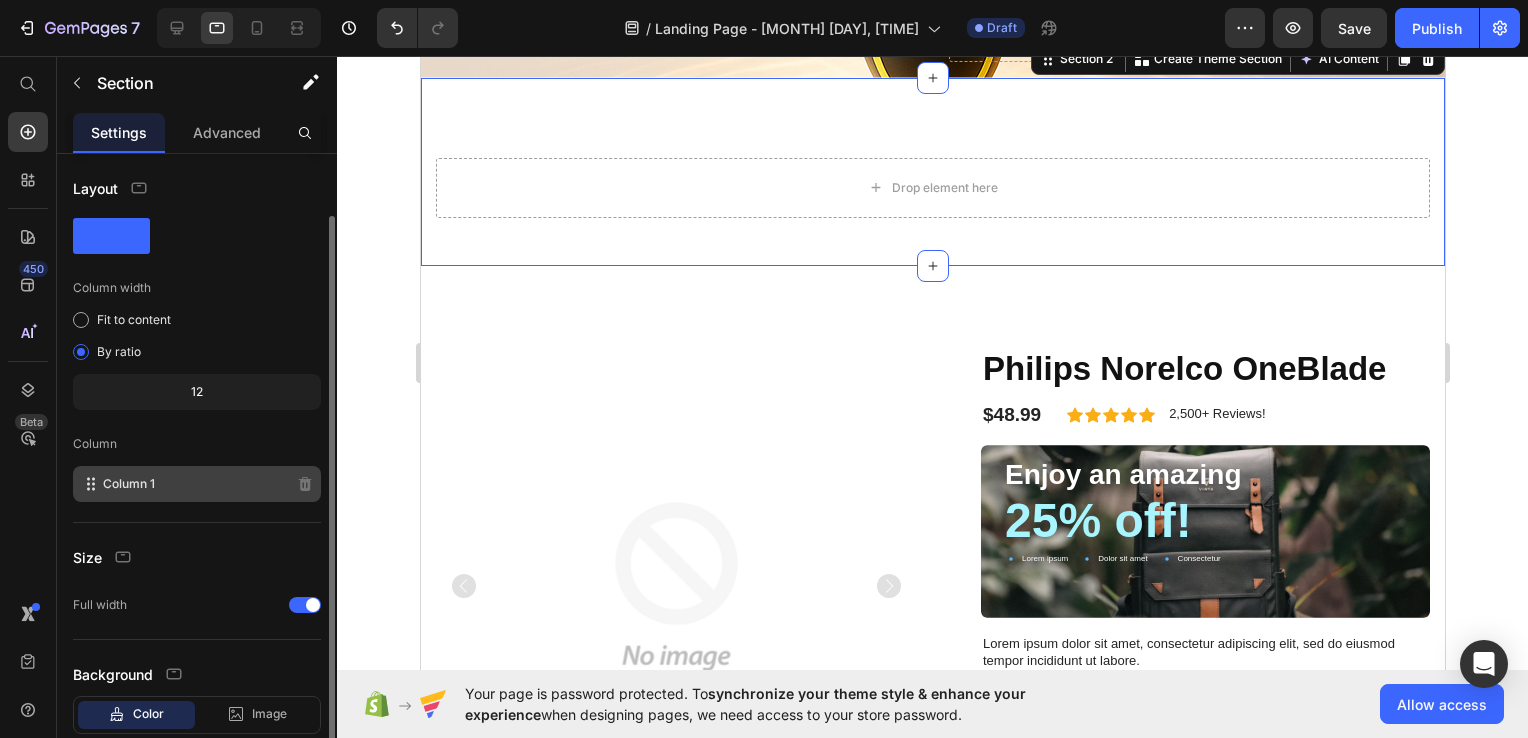 scroll, scrollTop: 120, scrollLeft: 0, axis: vertical 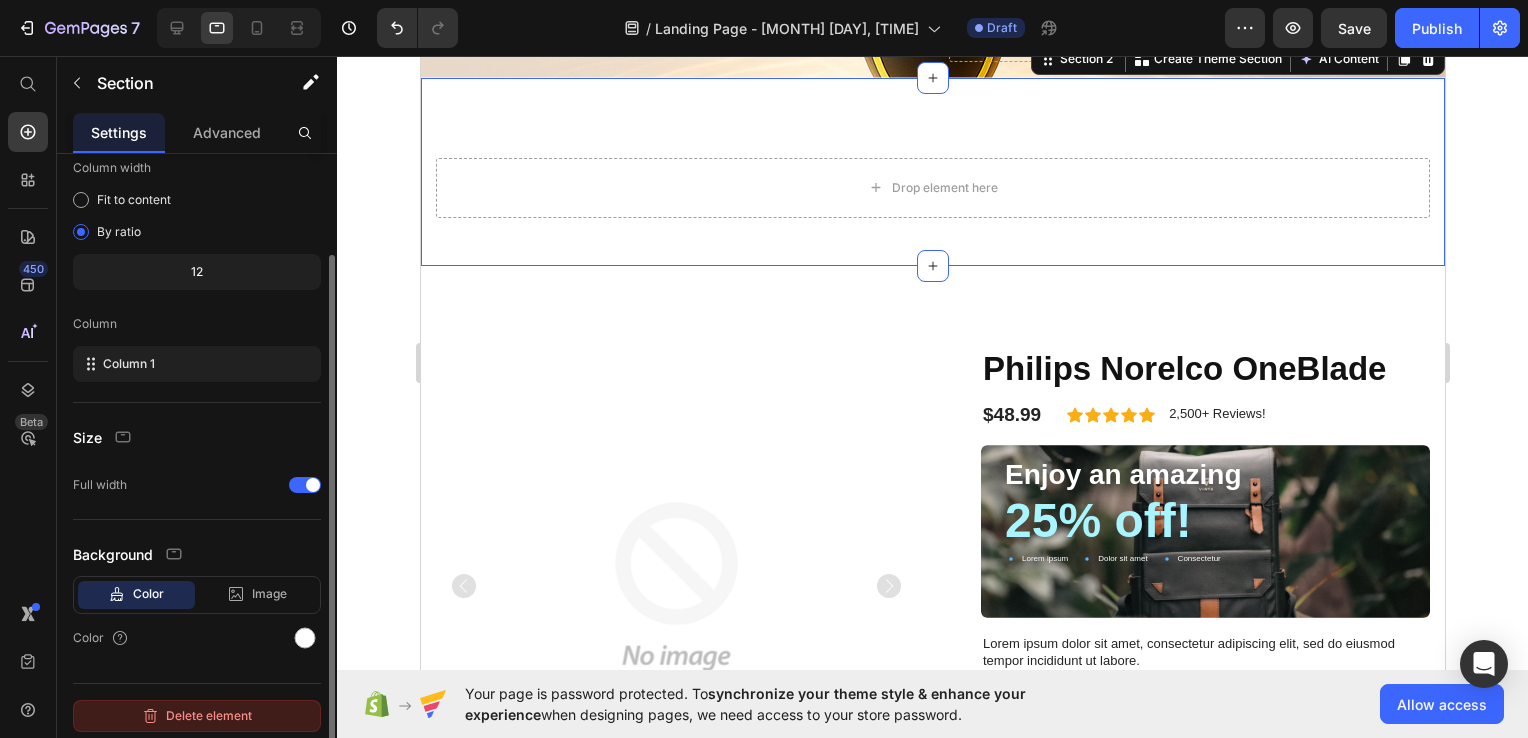 click on "Delete element" at bounding box center [197, 716] 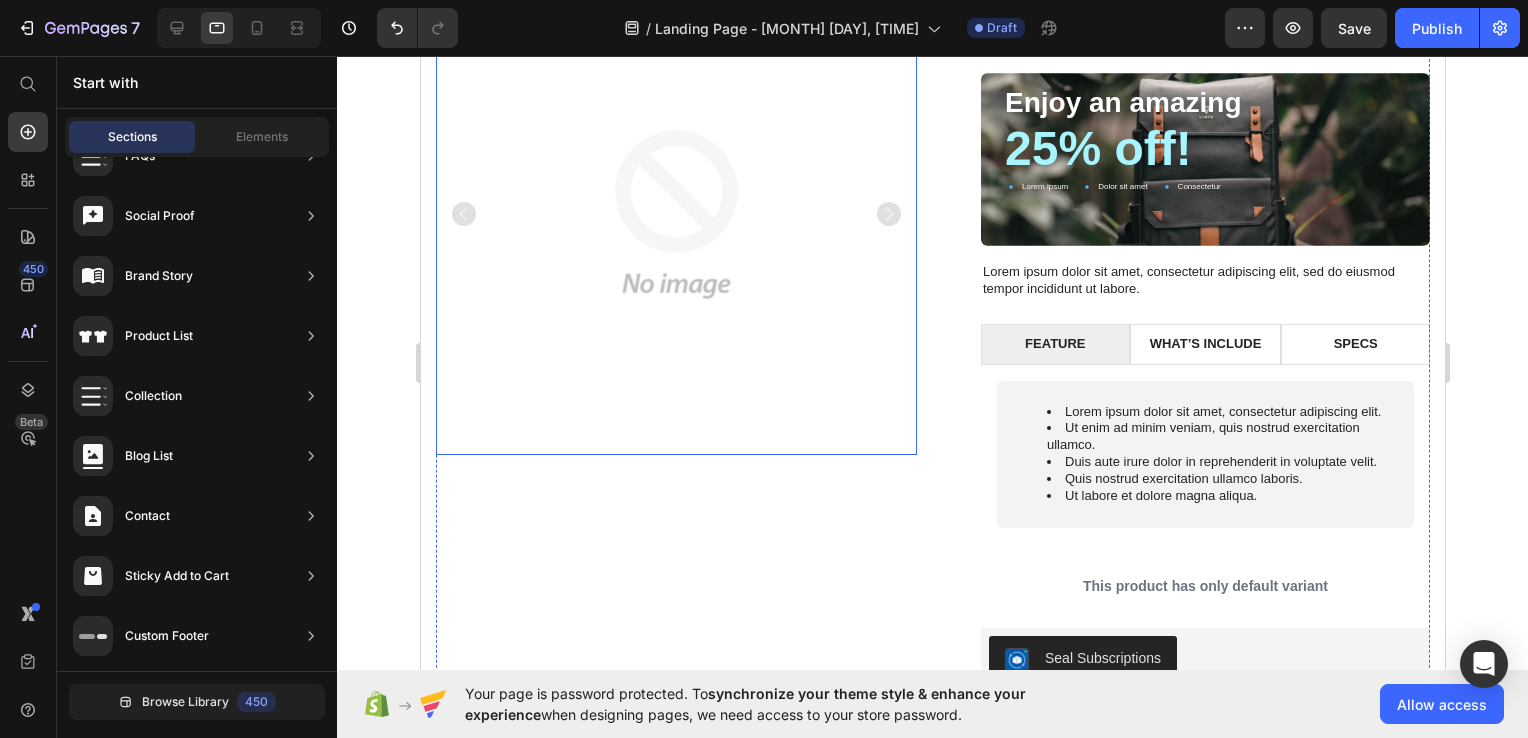 scroll, scrollTop: 1082, scrollLeft: 0, axis: vertical 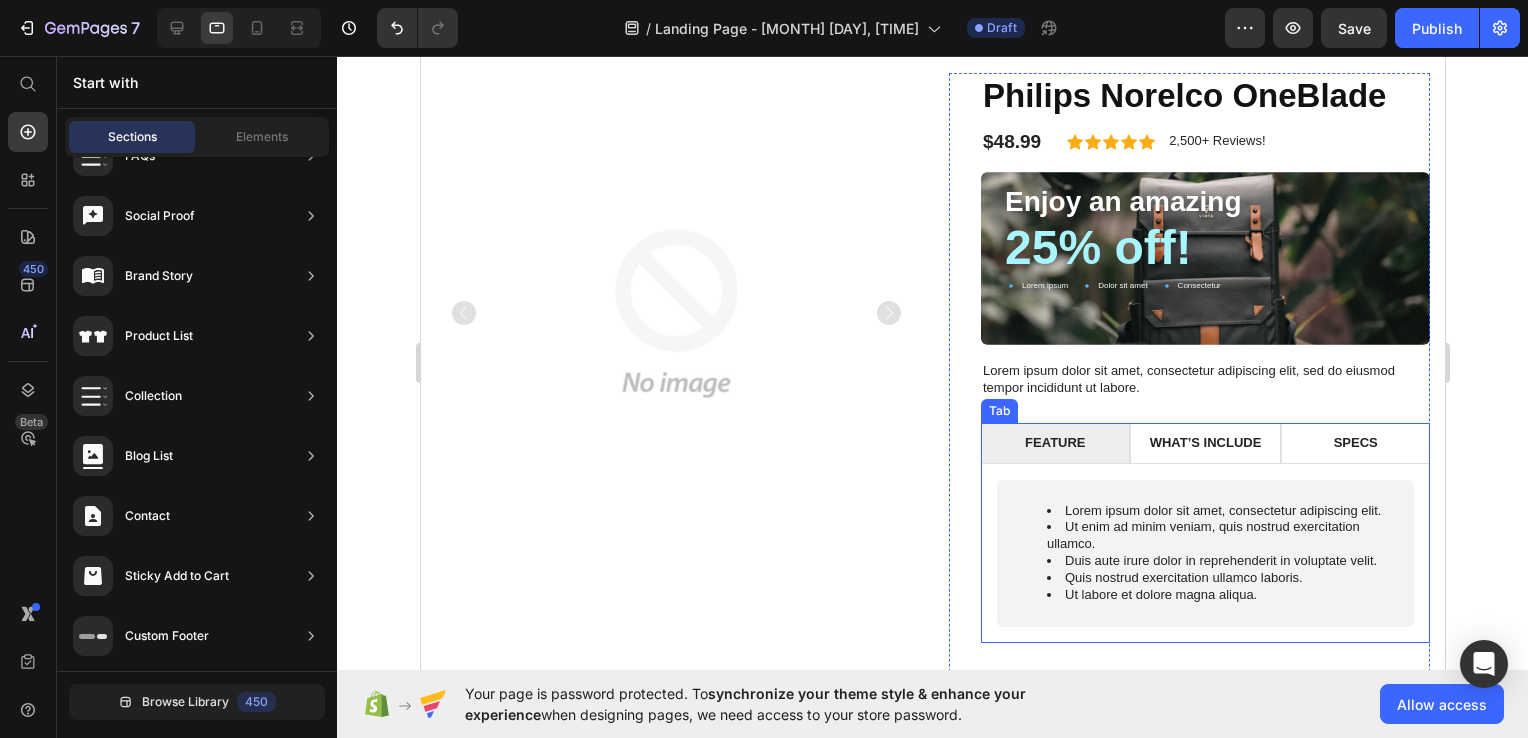 click on "SPECS" at bounding box center (1354, 443) 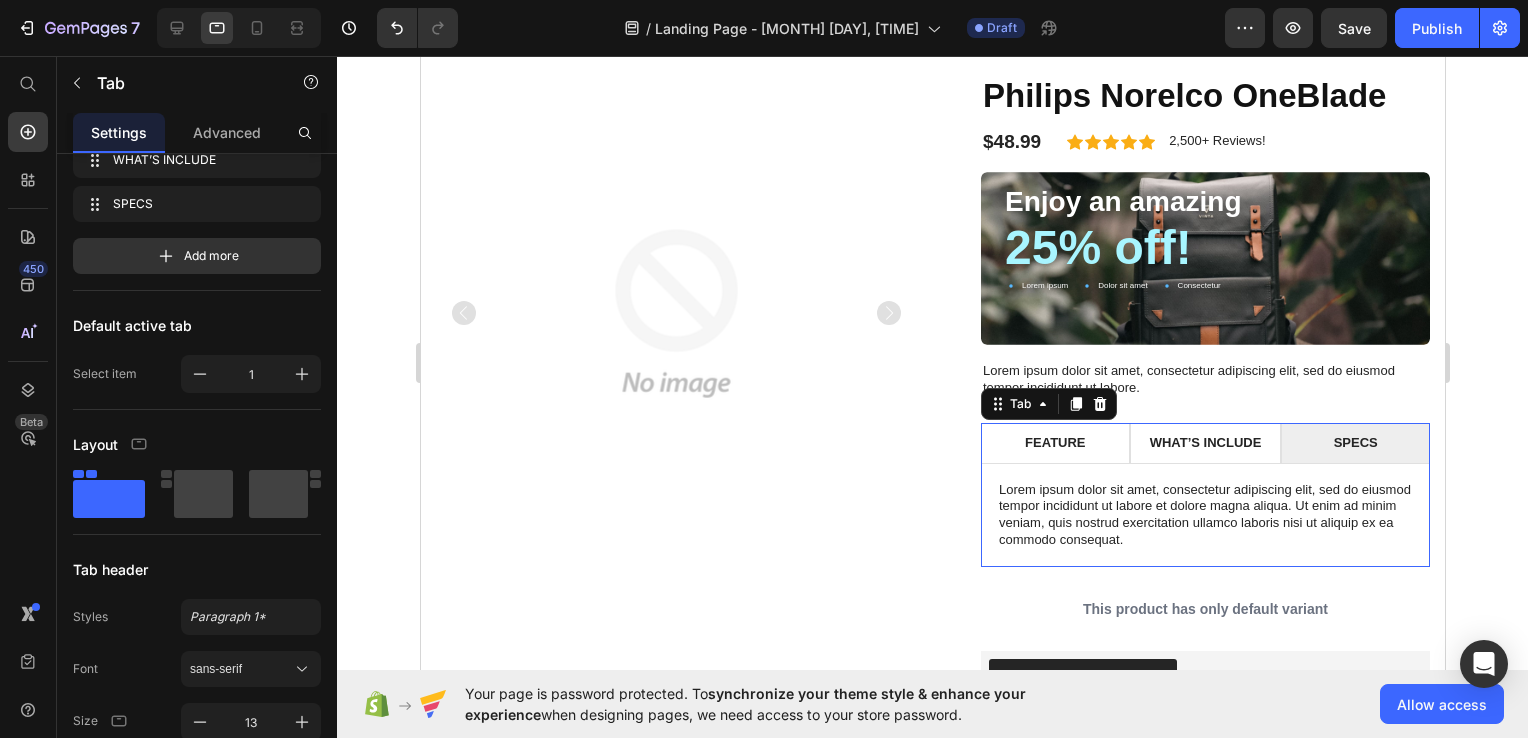 scroll, scrollTop: 0, scrollLeft: 0, axis: both 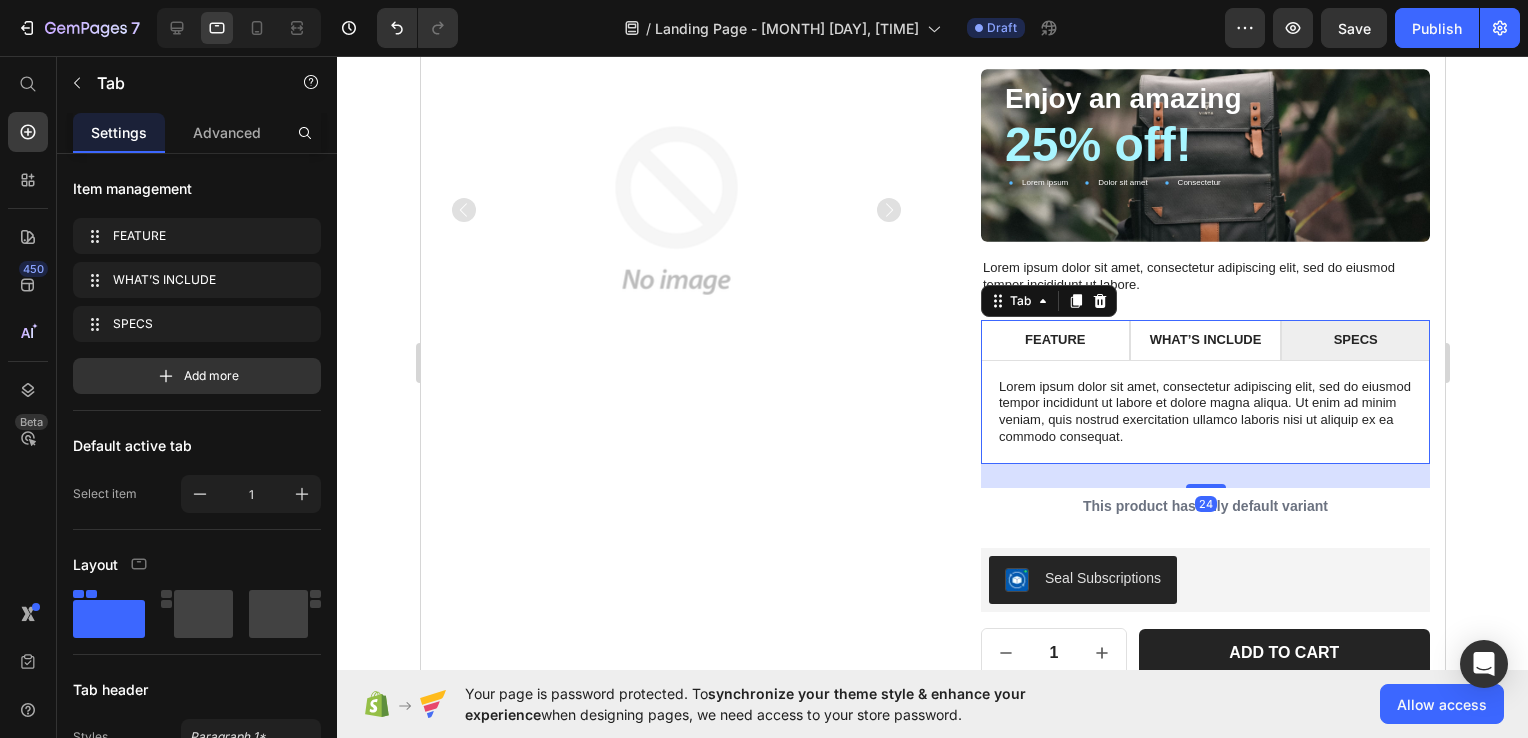 click on "SPECS" at bounding box center (1355, 340) 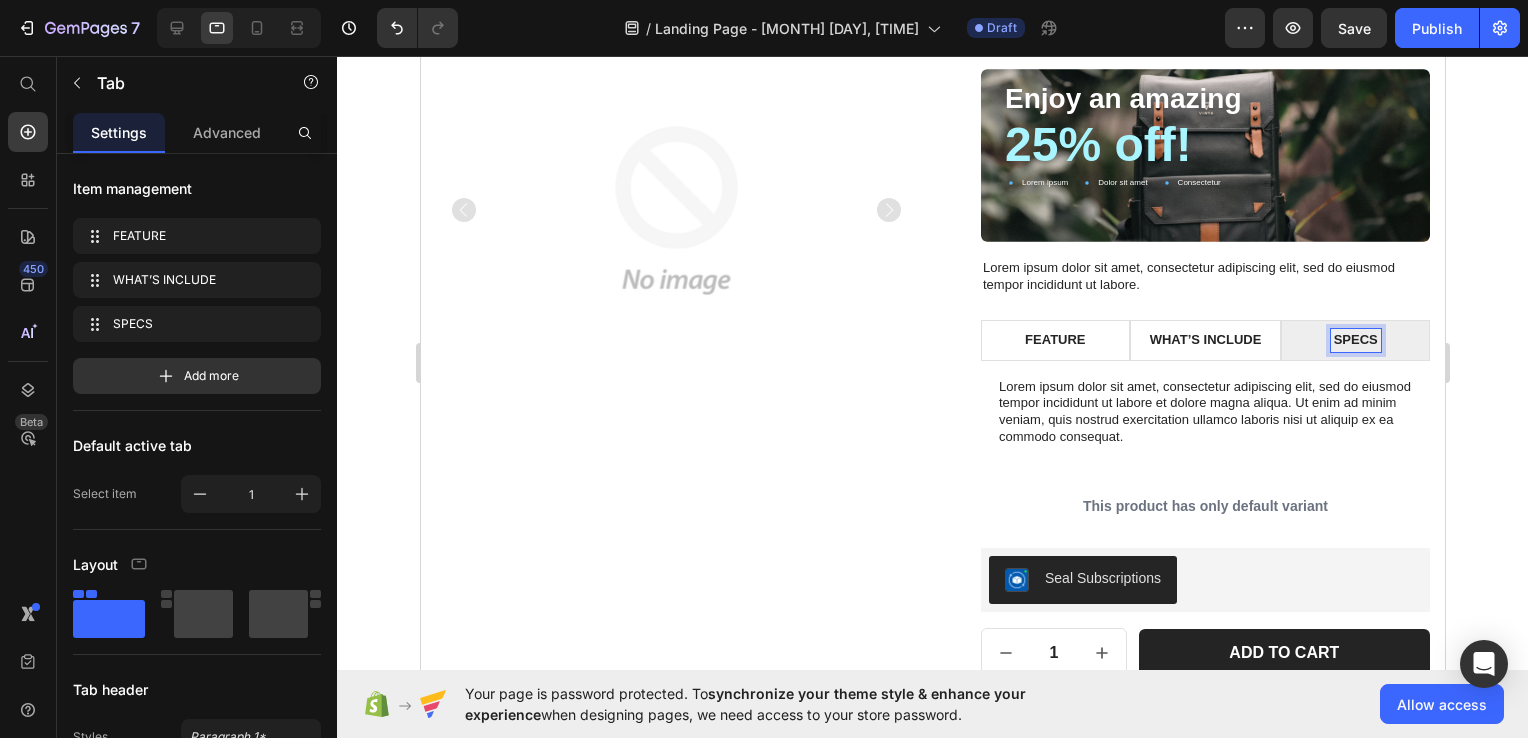 click on "SPECS" at bounding box center (1355, 340) 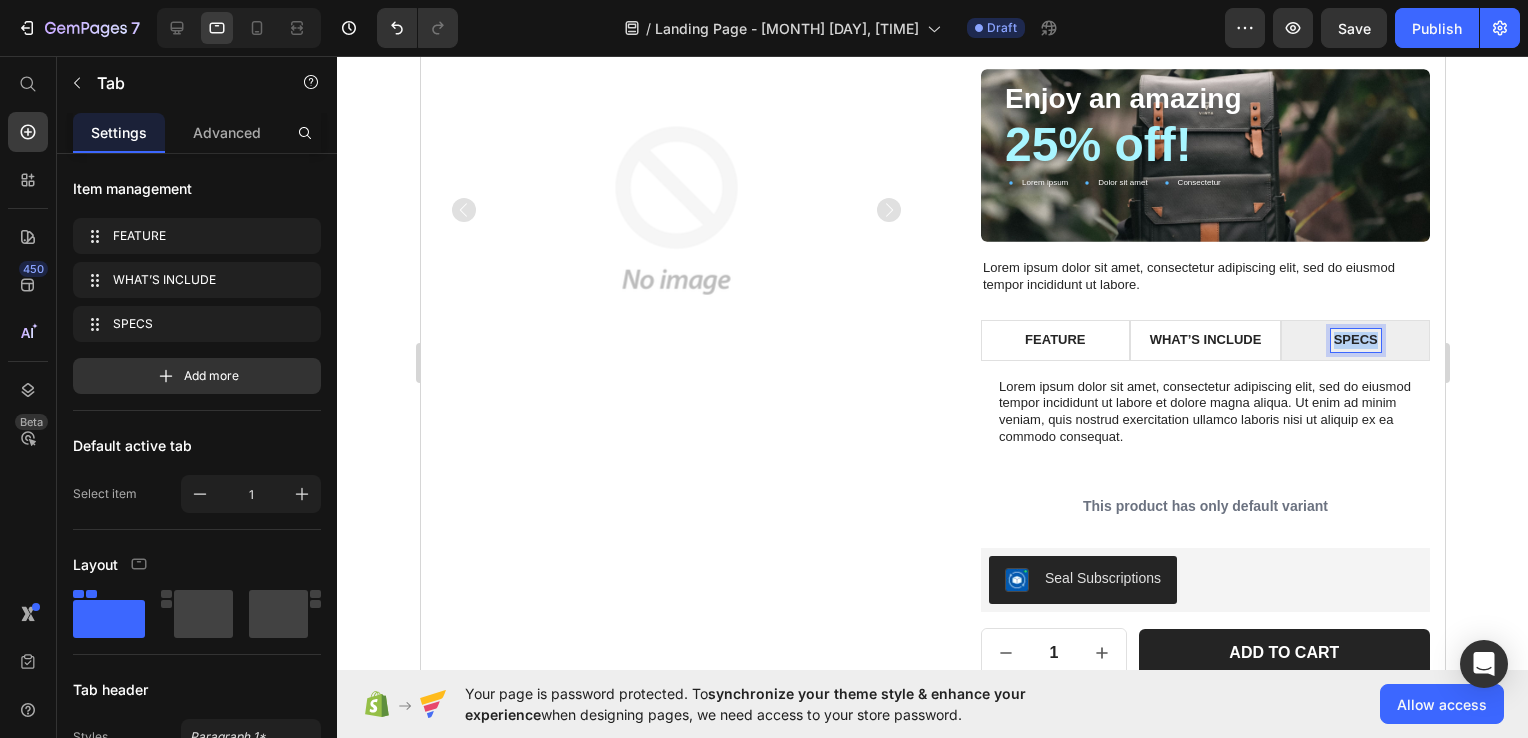 click on "SPECS" at bounding box center (1355, 340) 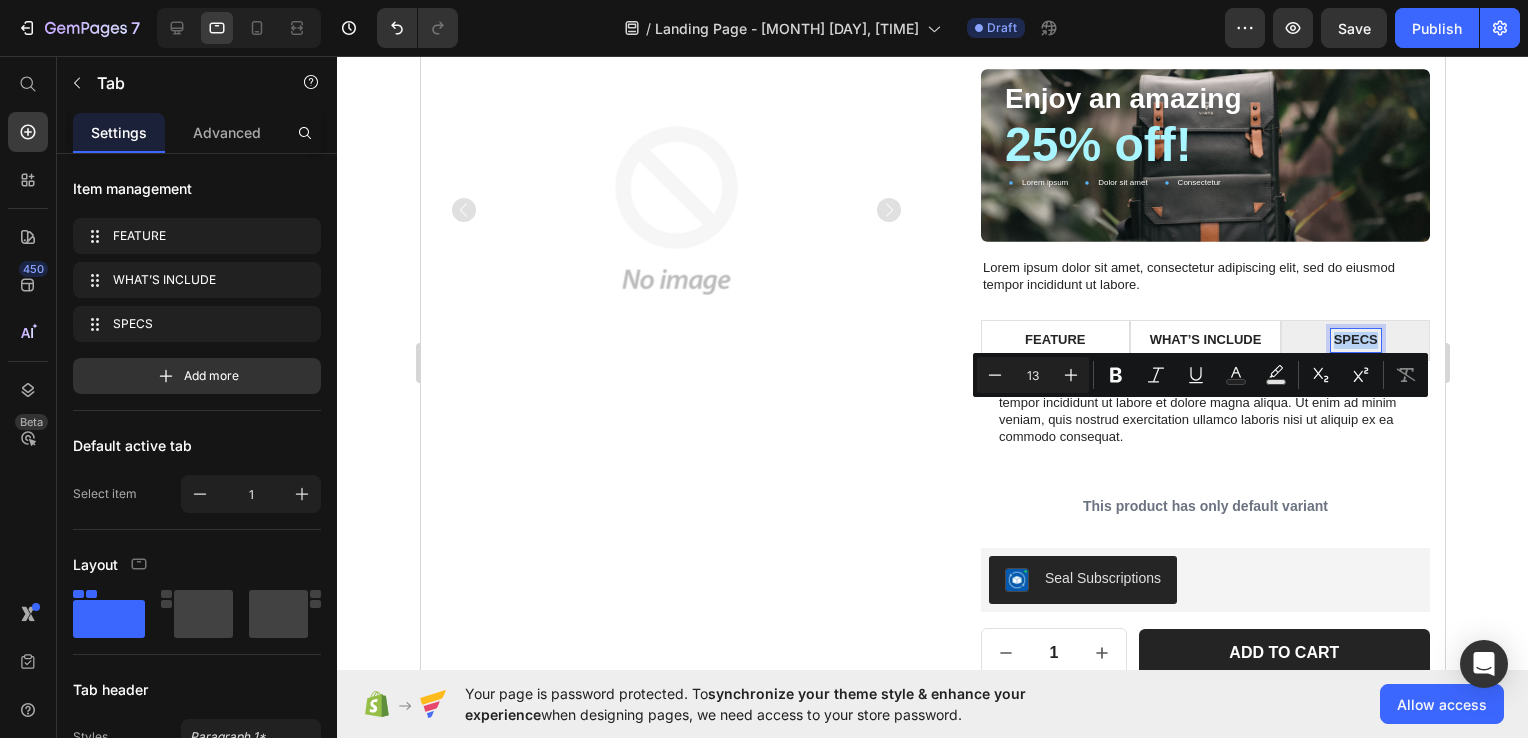 click on "SPECS" at bounding box center [1355, 340] 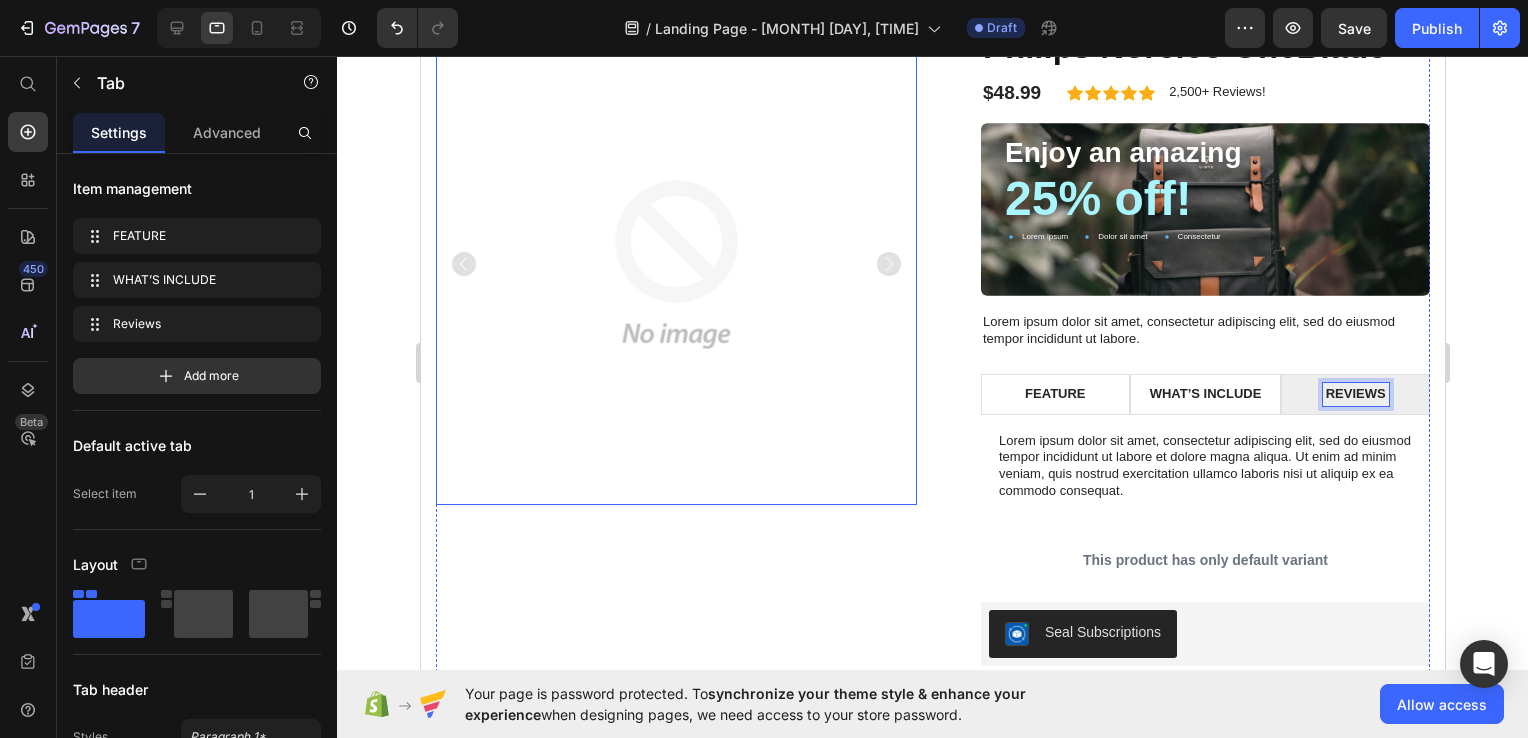 scroll, scrollTop: 1125, scrollLeft: 0, axis: vertical 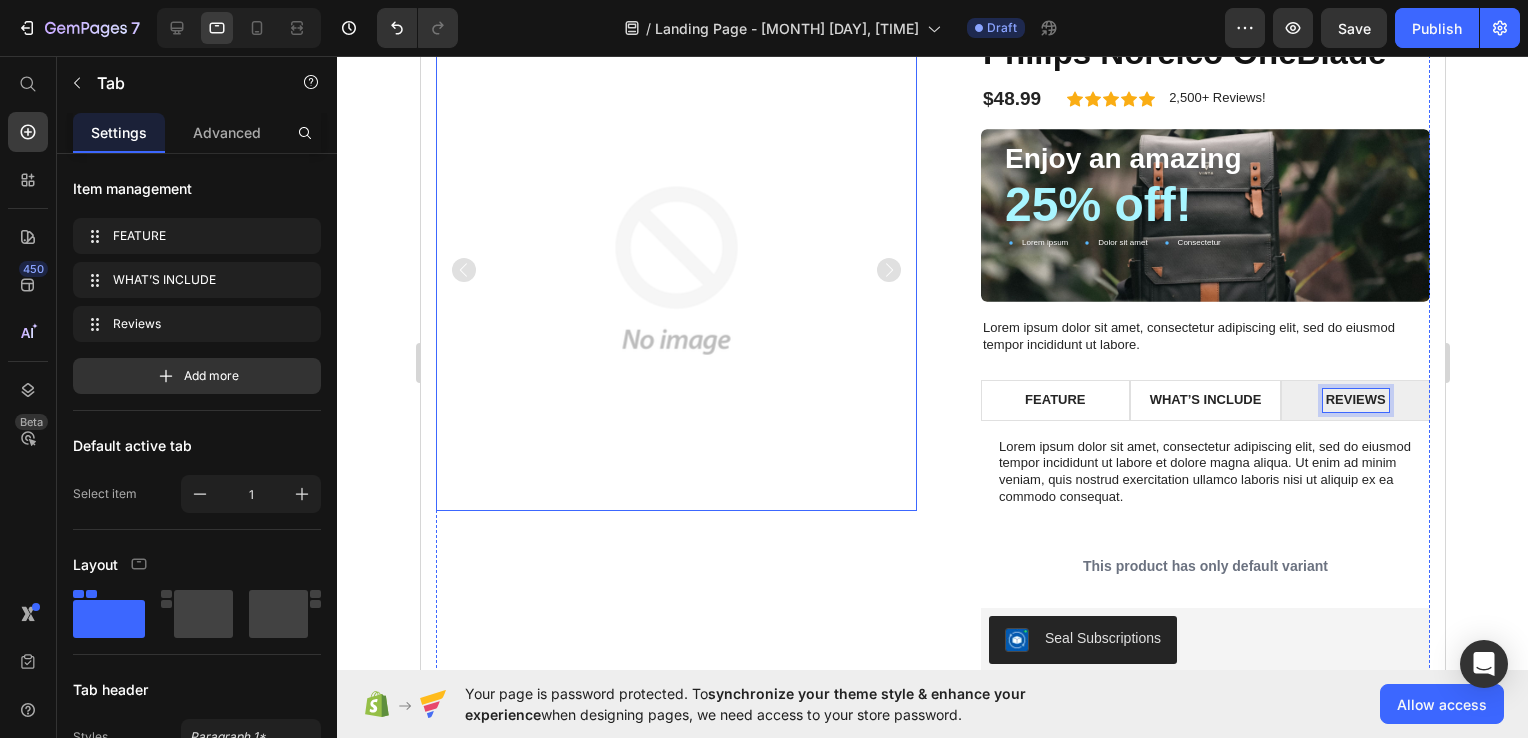 click at bounding box center (675, 270) 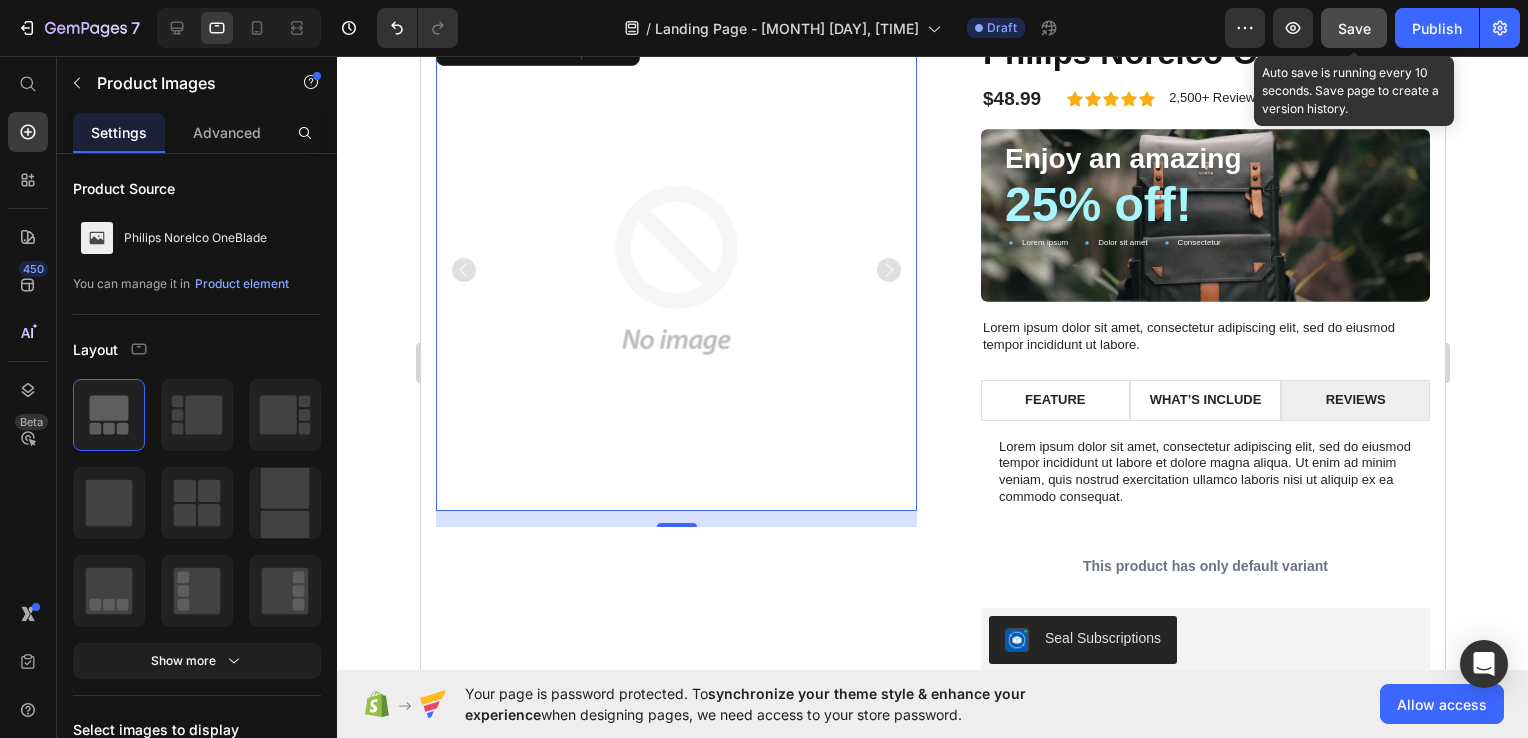 click on "Save" at bounding box center (1354, 28) 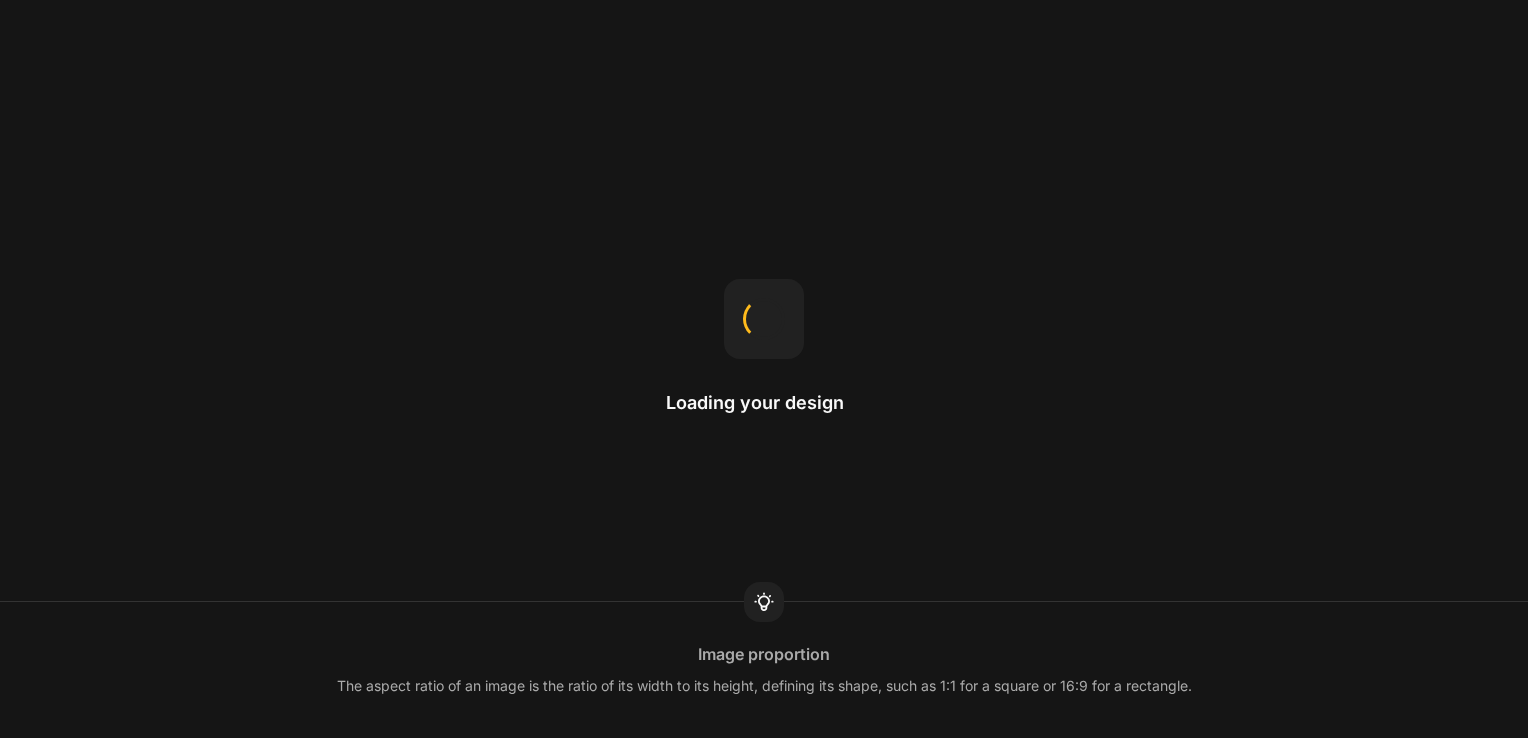 scroll, scrollTop: 0, scrollLeft: 0, axis: both 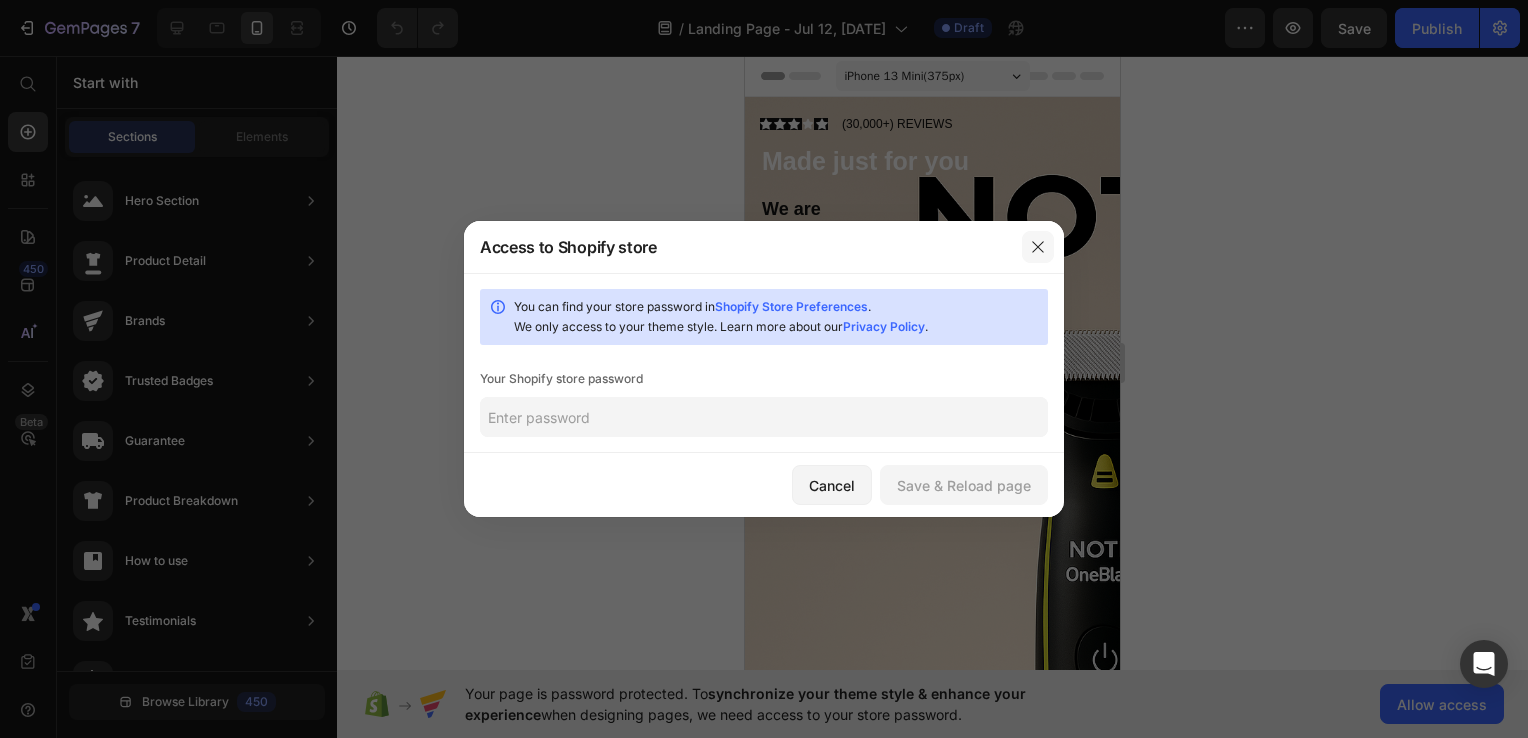 click 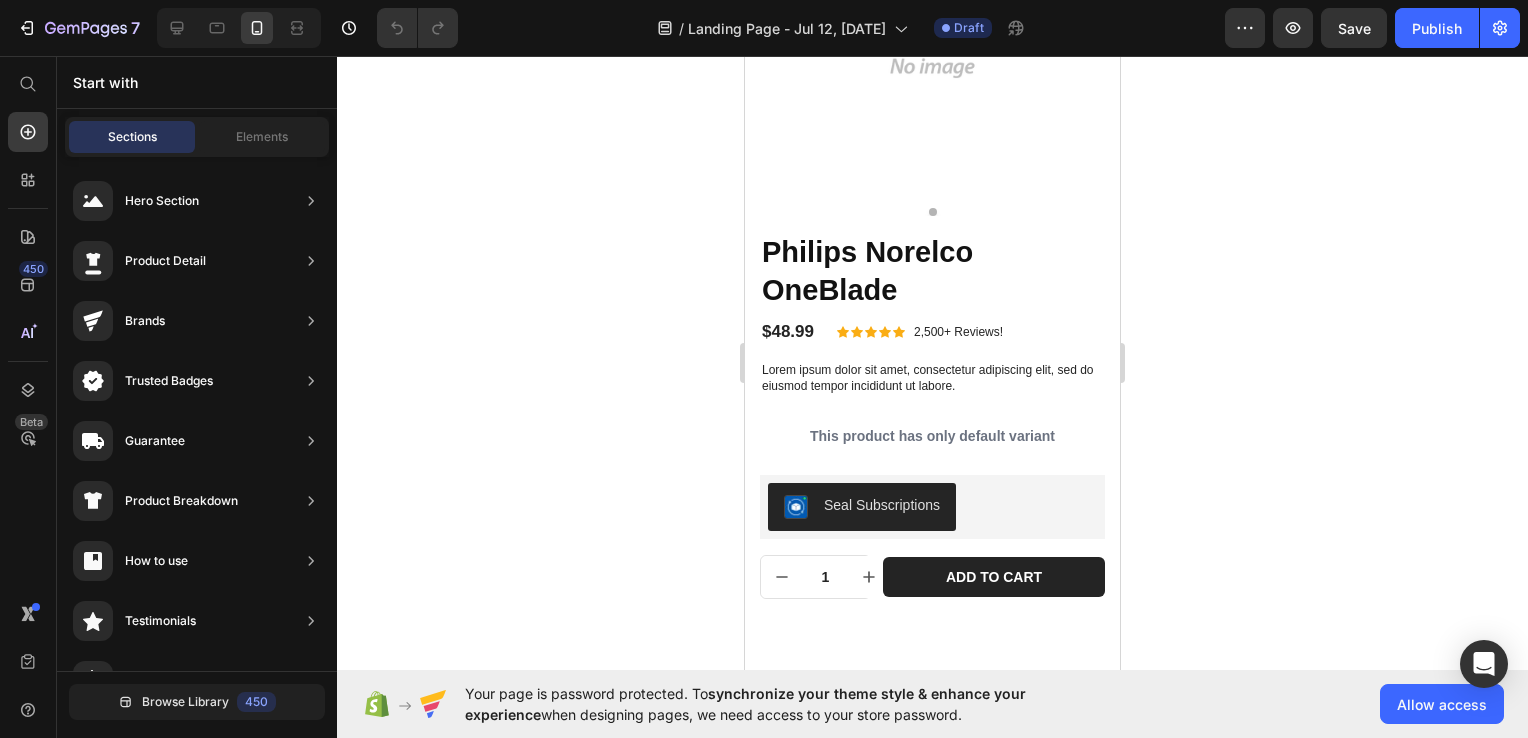 scroll, scrollTop: 1456, scrollLeft: 0, axis: vertical 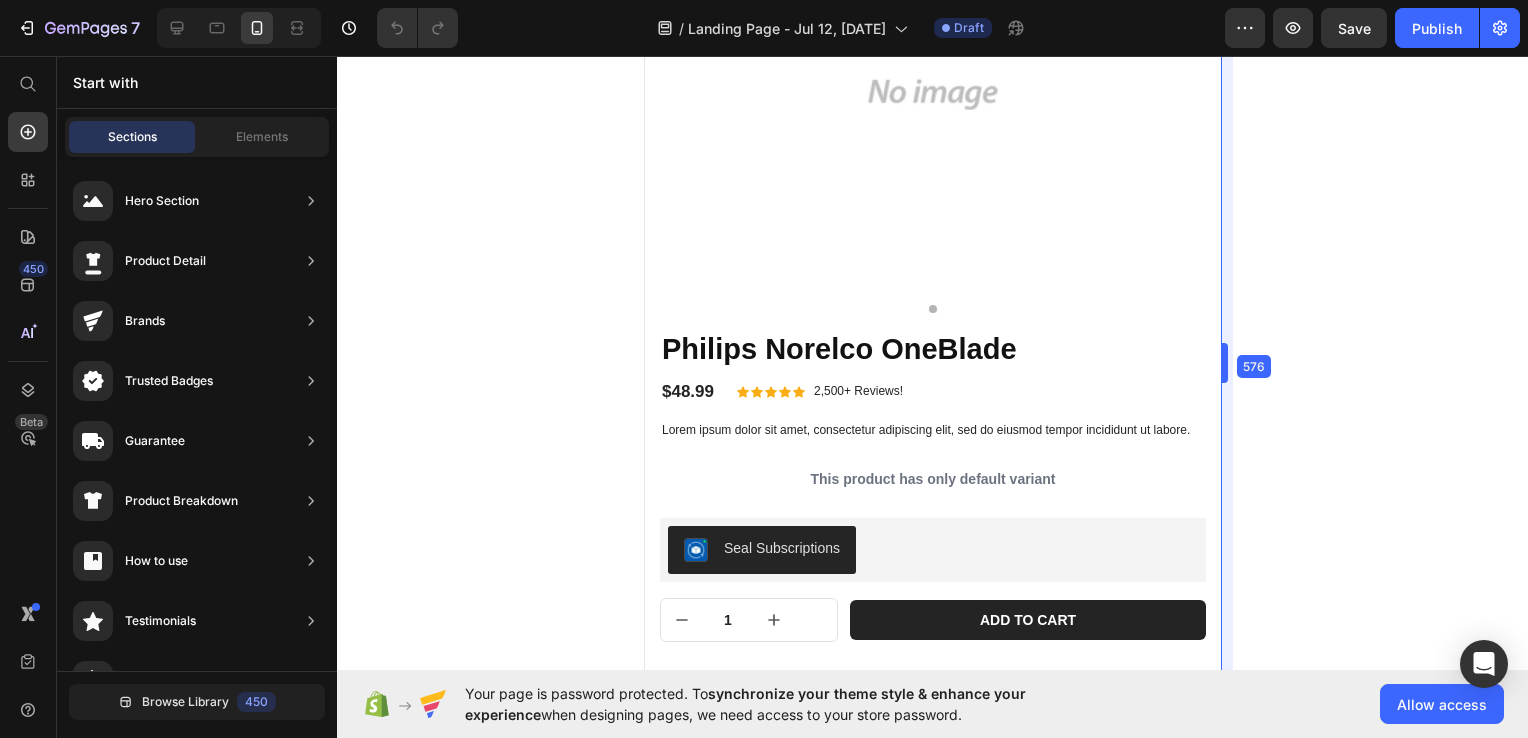drag, startPoint x: 1125, startPoint y: 343, endPoint x: 1340, endPoint y: 346, distance: 215.02094 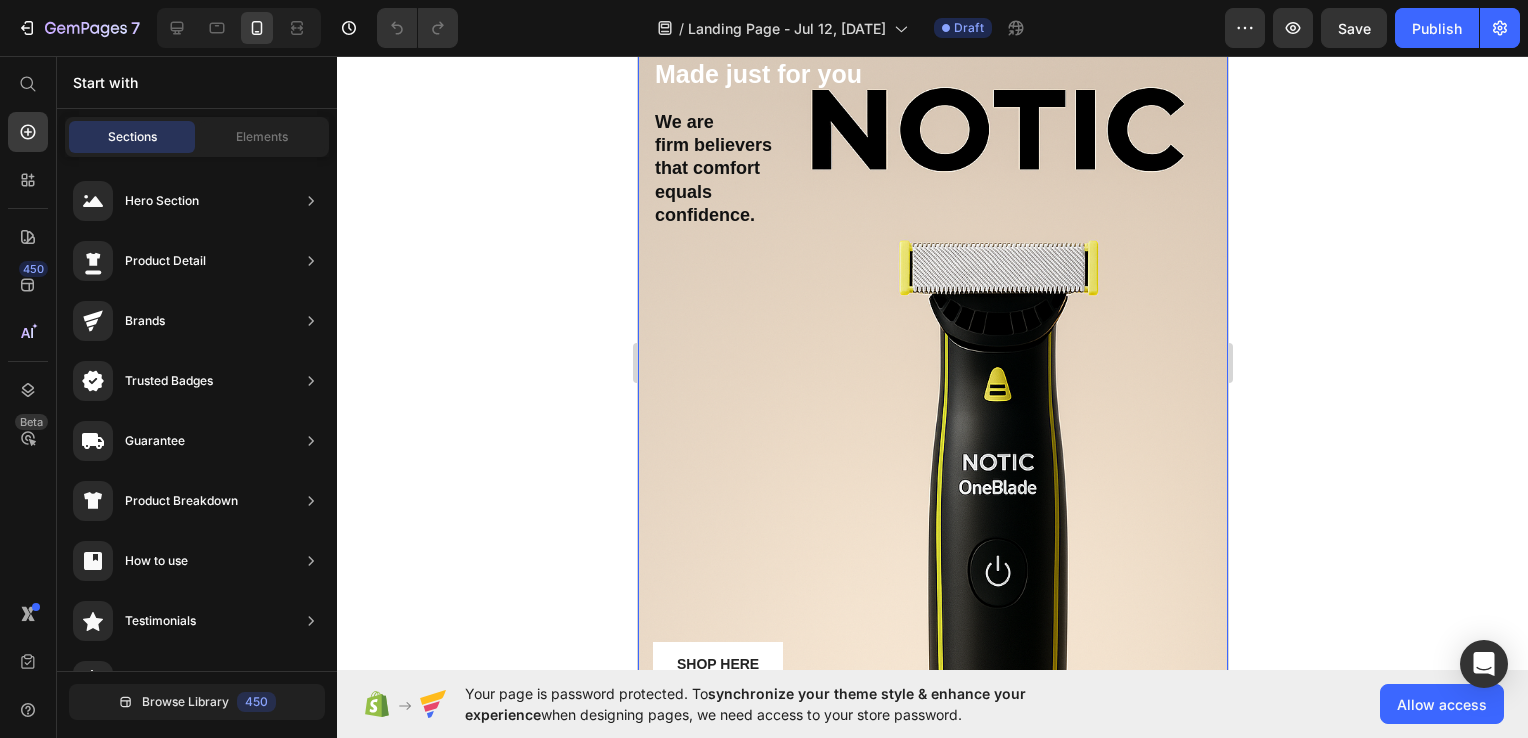 scroll, scrollTop: 0, scrollLeft: 0, axis: both 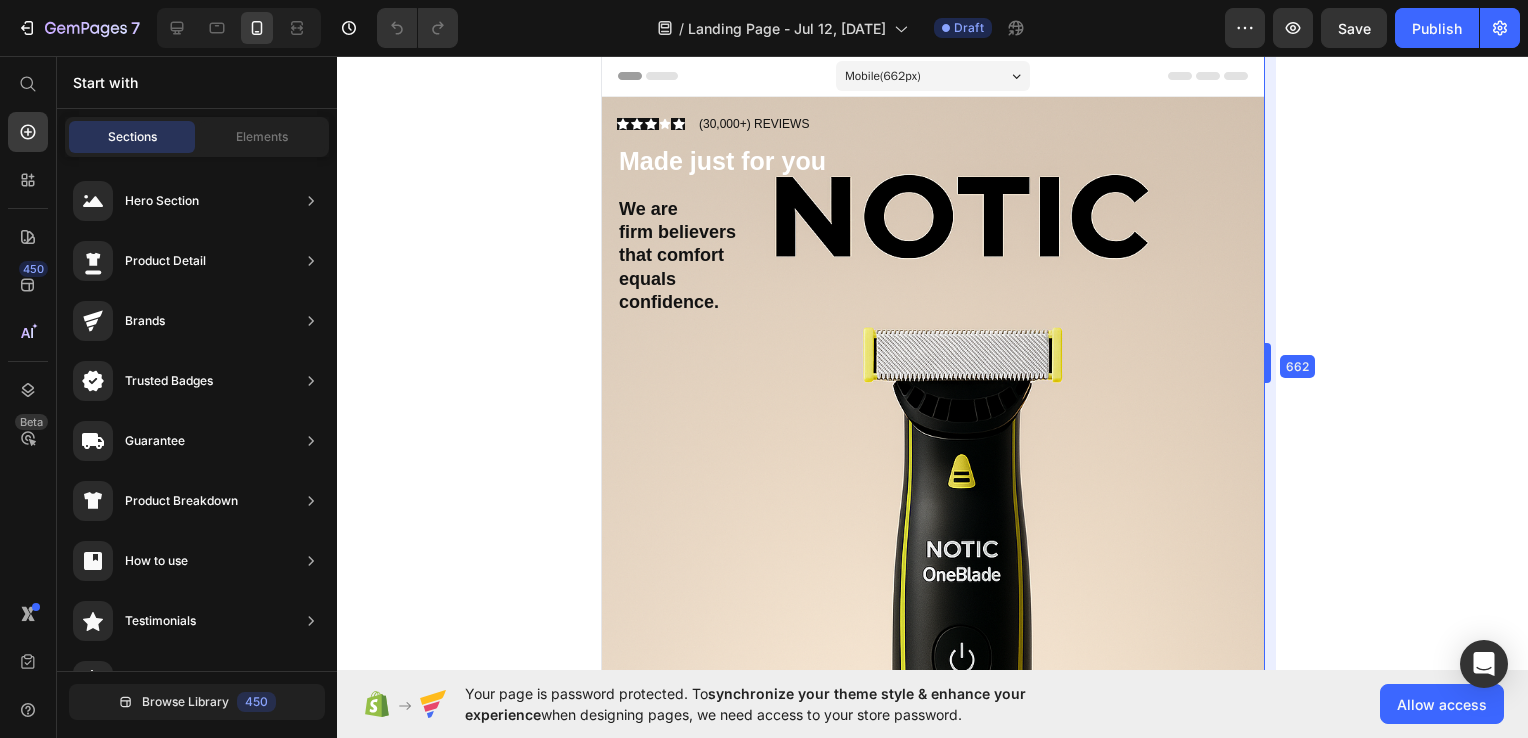 drag, startPoint x: 1231, startPoint y: 352, endPoint x: 1303, endPoint y: 339, distance: 73.1642 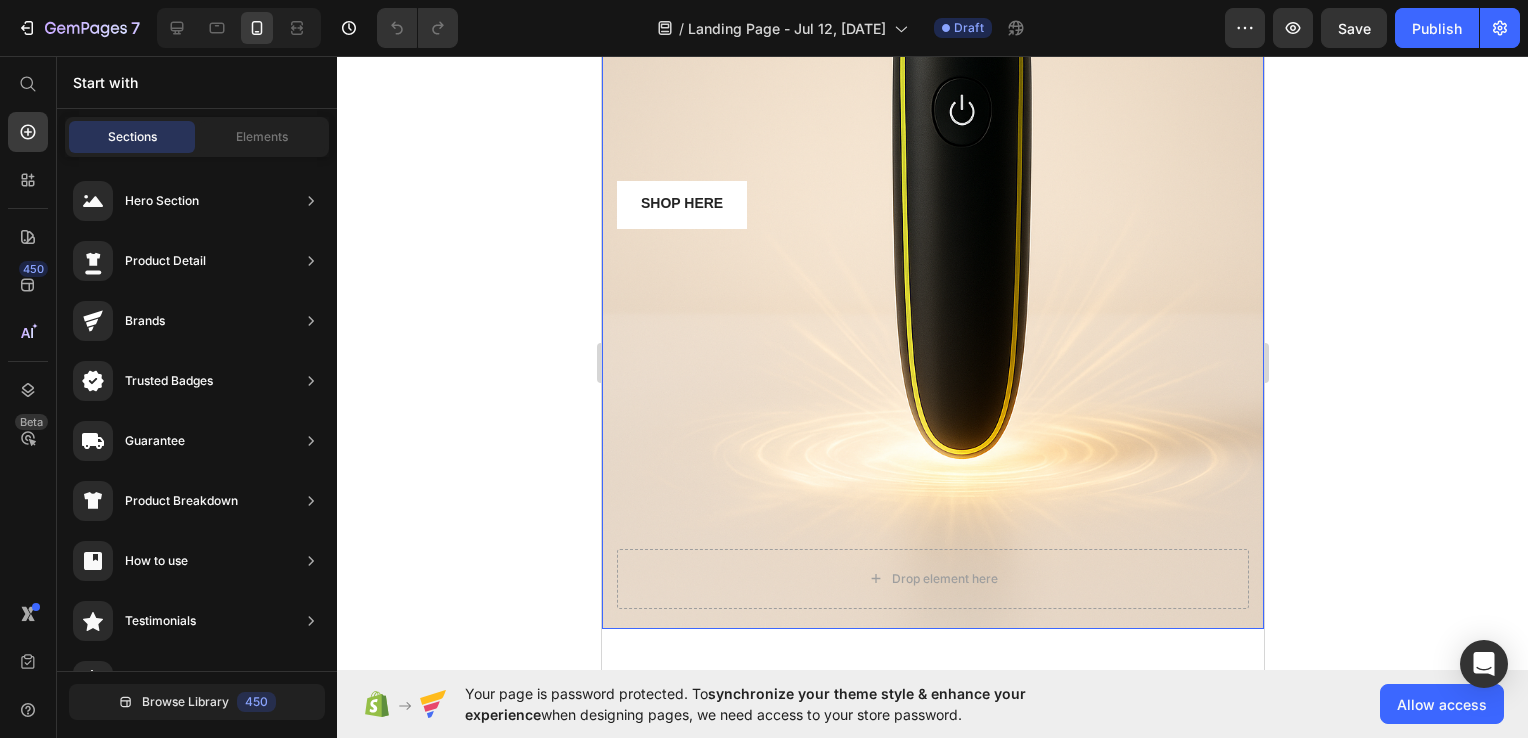 scroll, scrollTop: 347, scrollLeft: 0, axis: vertical 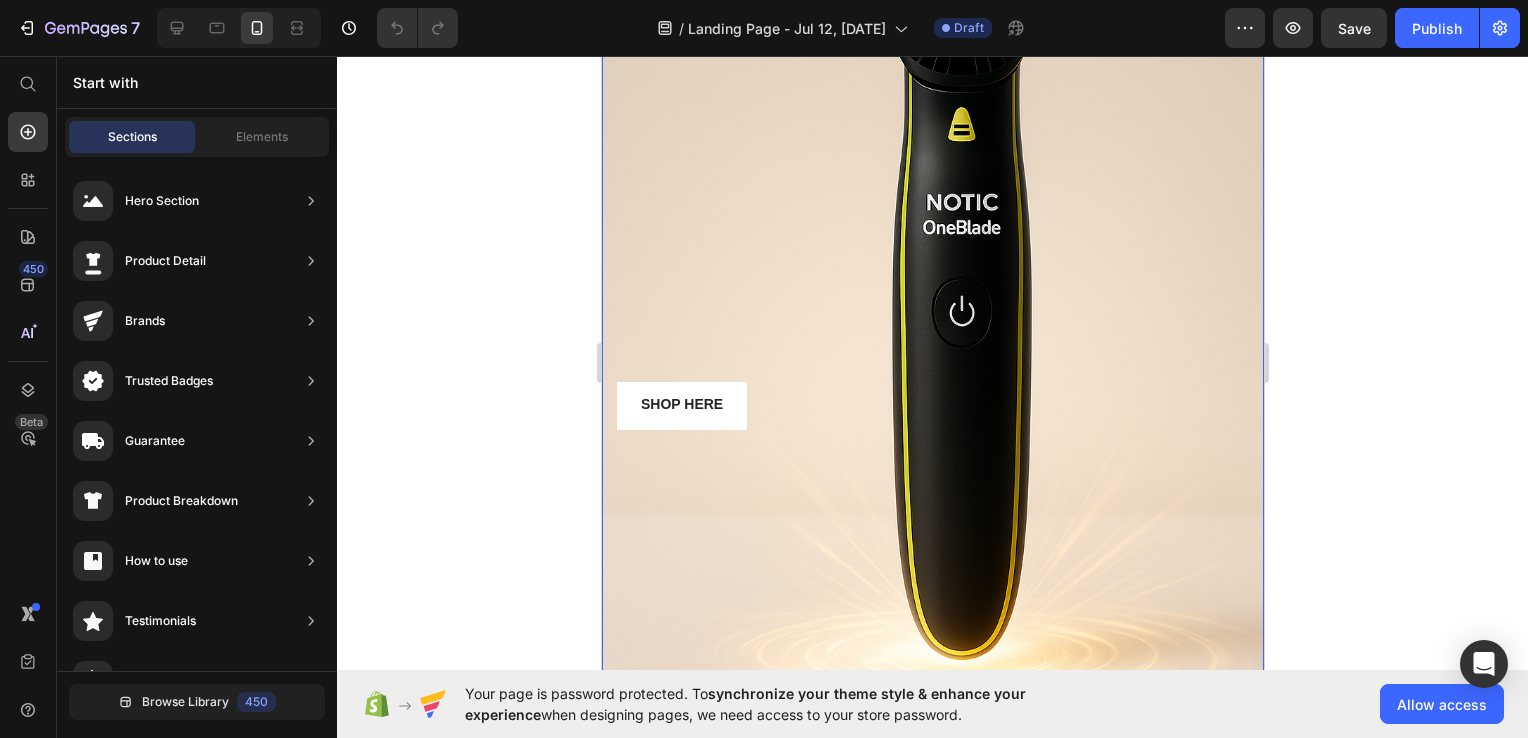 click on "Icon Icon Icon
Icon Icon Icon List (30,000+) REVIEWS Text Block Row Made just for you Heading We are  firm believers  that comfort  equals  confidence.   Text Block Shop Here Button" at bounding box center [932, 258] 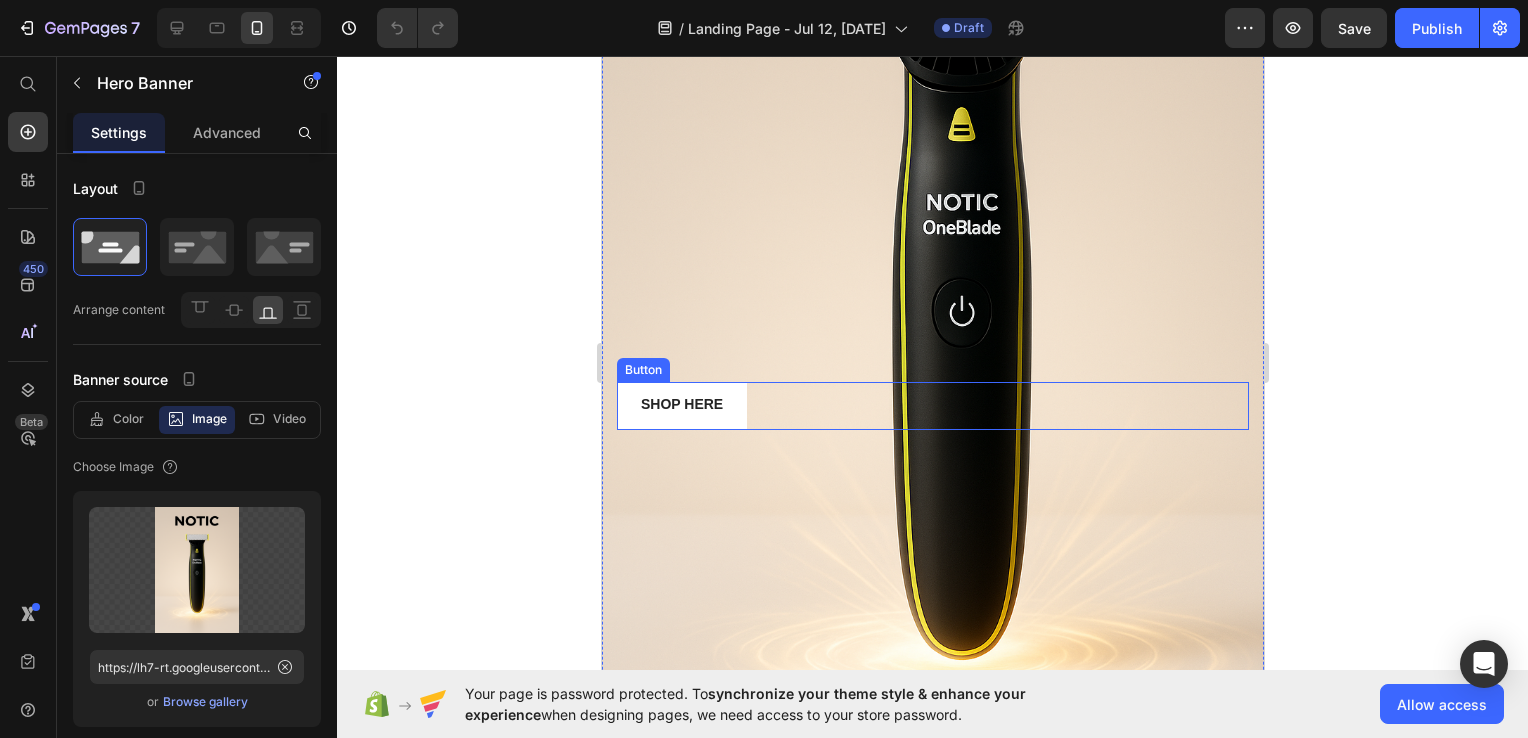 click on "Shop Here Button" at bounding box center [932, 406] 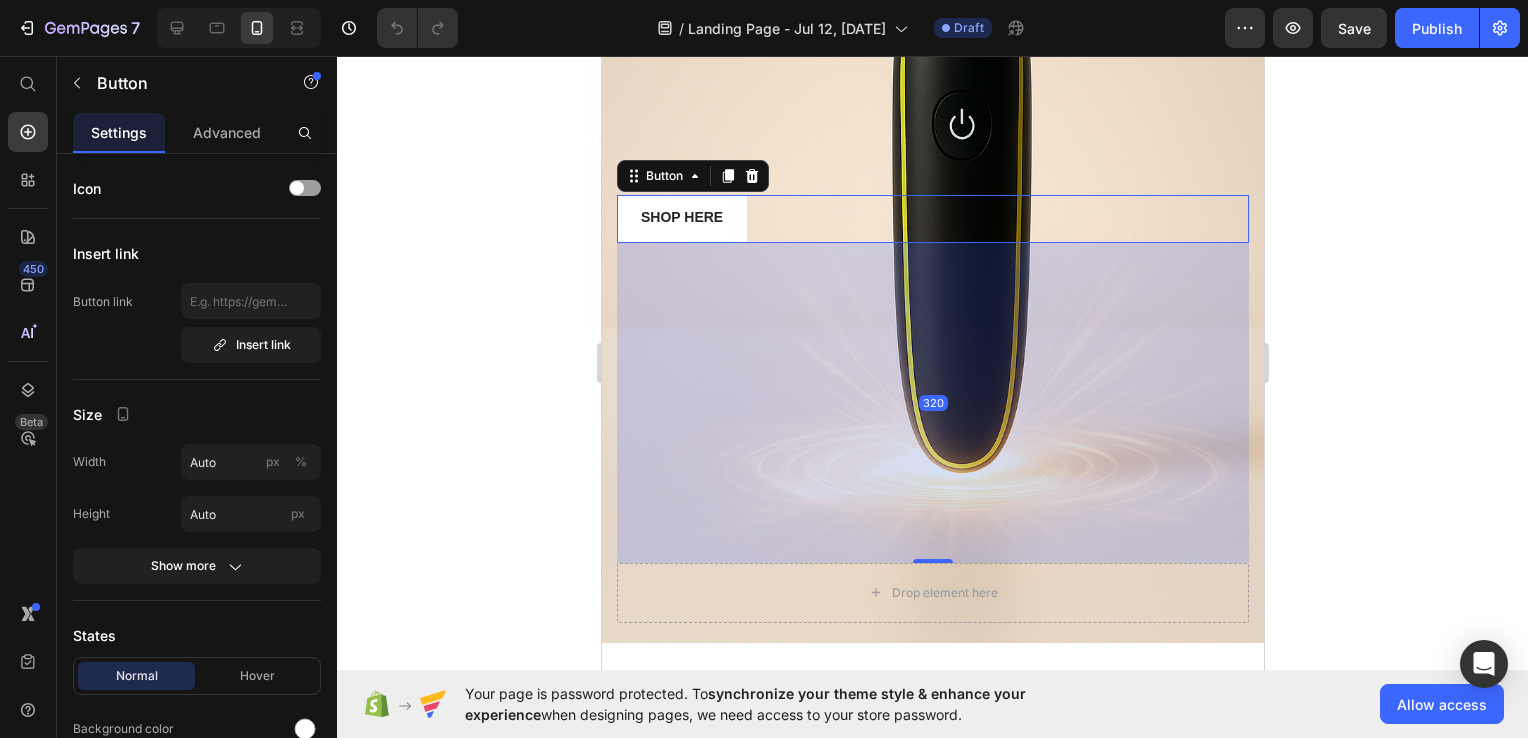 scroll, scrollTop: 588, scrollLeft: 0, axis: vertical 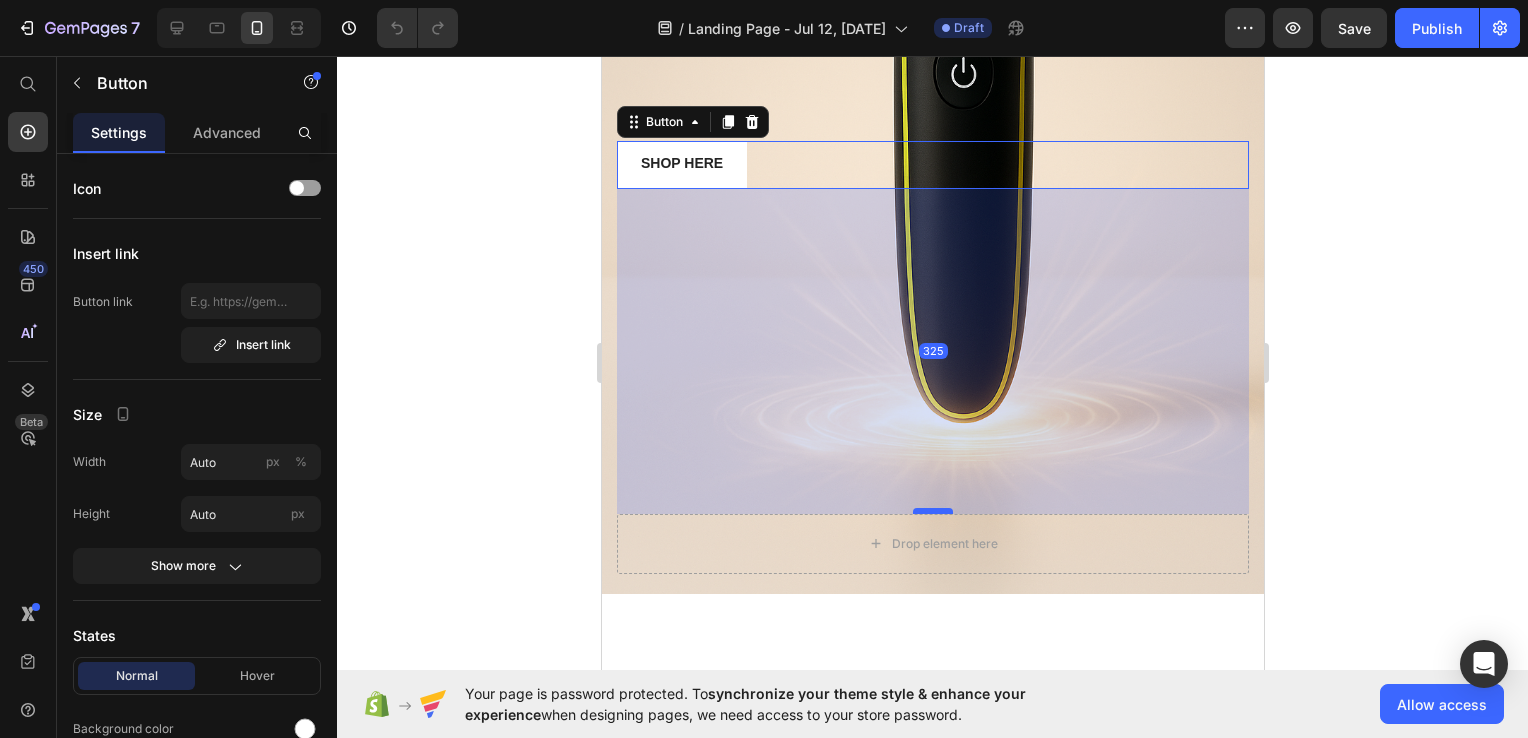 click at bounding box center (932, 511) 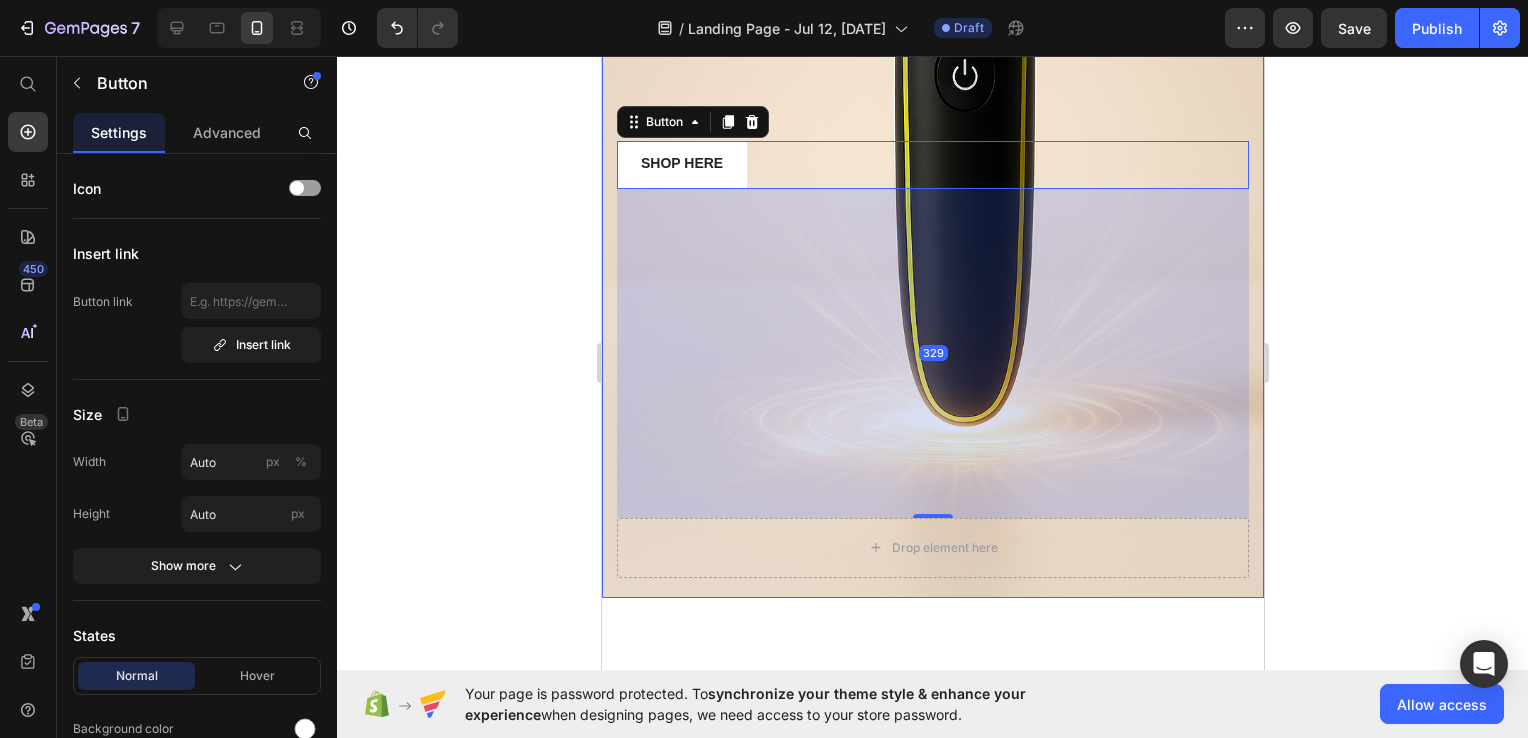 click on "Icon Icon Icon
Icon Icon Icon List (30,000+) REVIEWS Text Block Row Made just for you Heading We are  firm believers  that comfort  equals  confidence.   Text Block Shop Here Button   329
Drop element here" at bounding box center (932, 53) 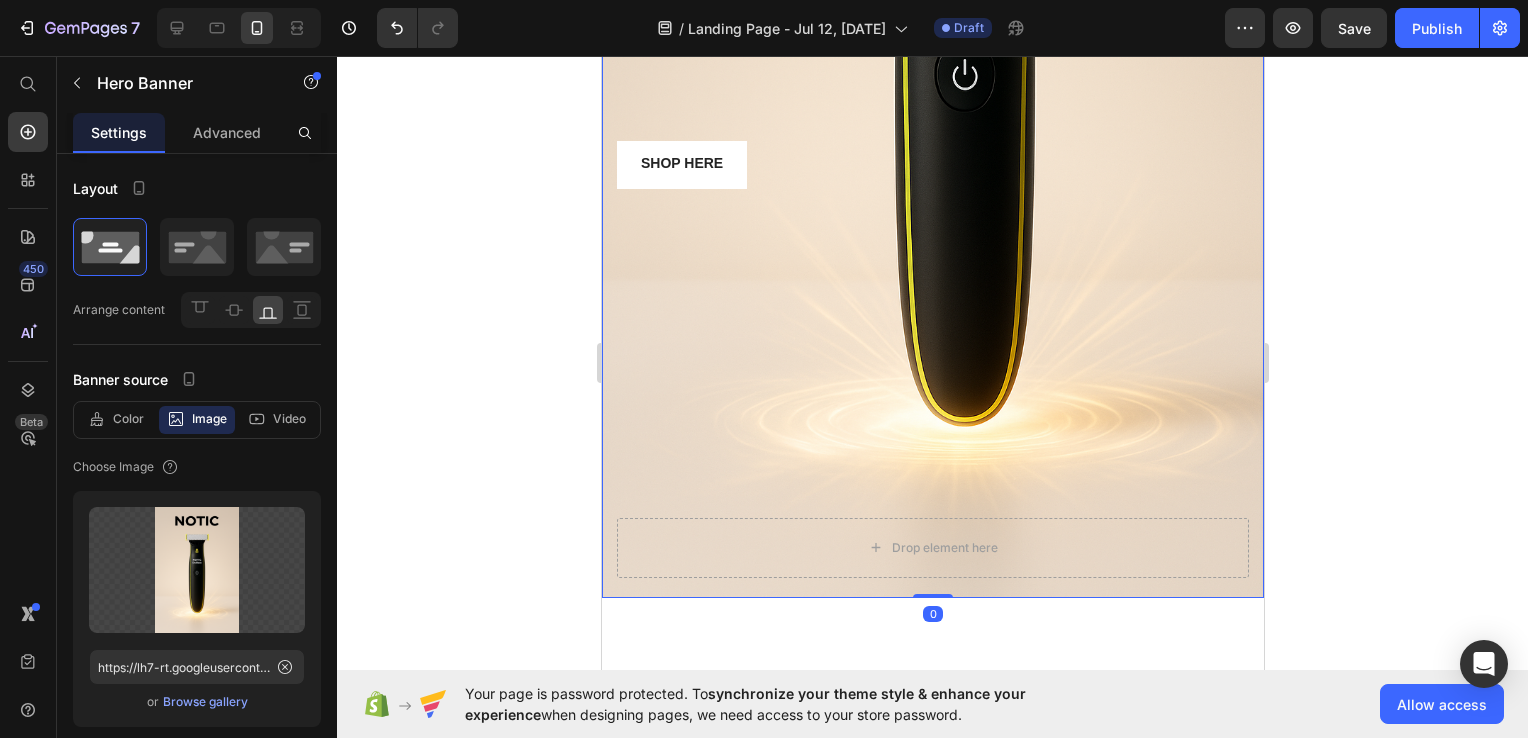 drag, startPoint x: 921, startPoint y: 594, endPoint x: 886, endPoint y: 453, distance: 145.27904 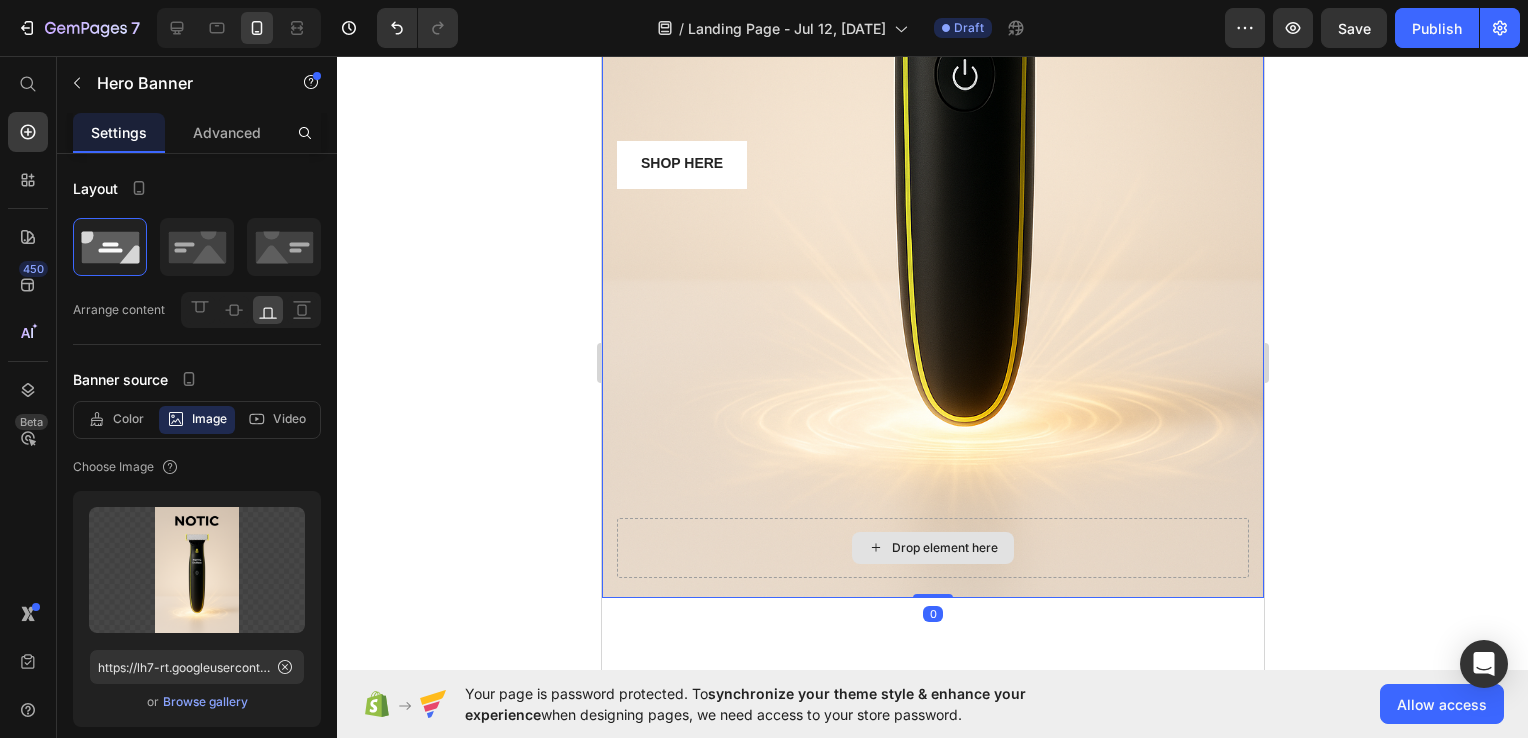 drag, startPoint x: 925, startPoint y: 592, endPoint x: 920, endPoint y: 522, distance: 70.178345 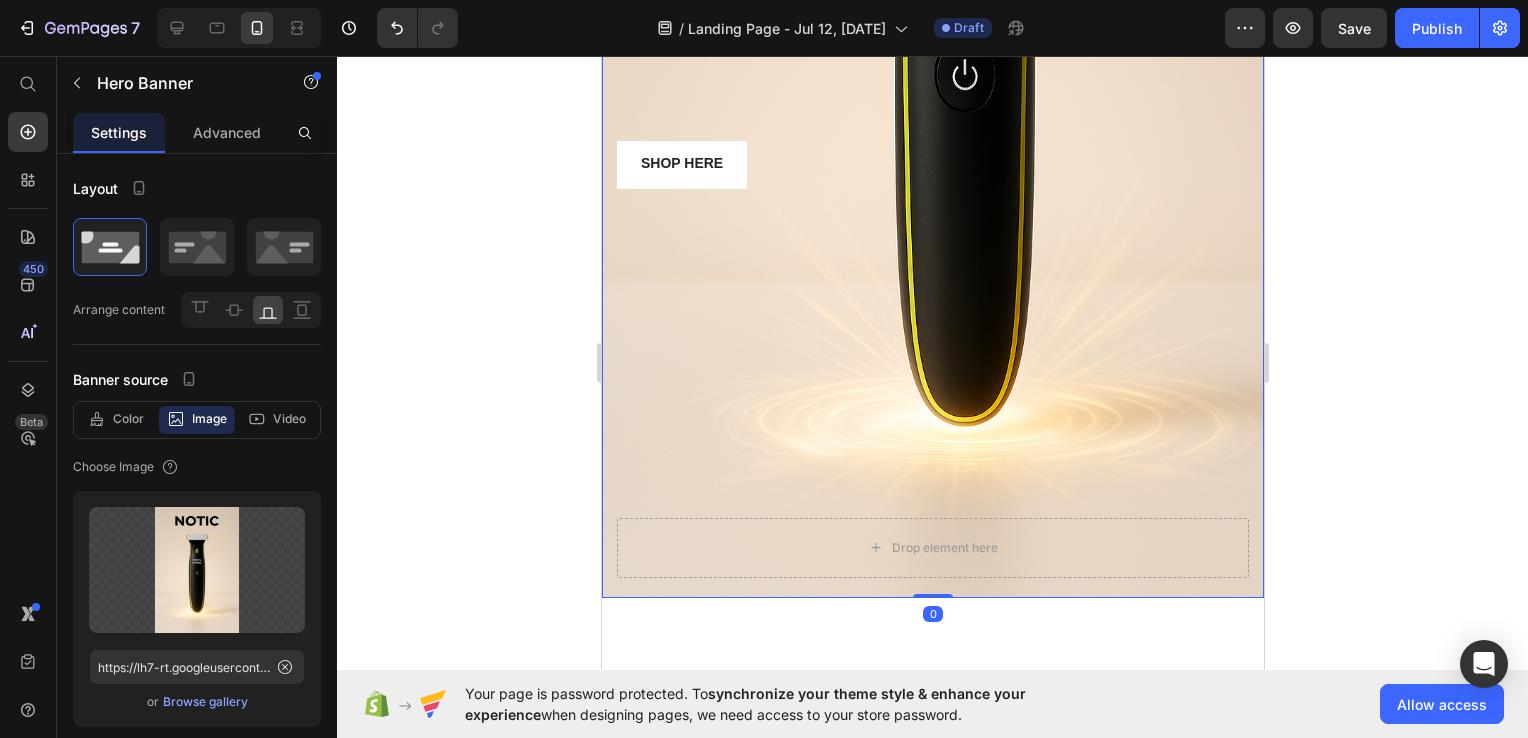 click at bounding box center (932, 929) 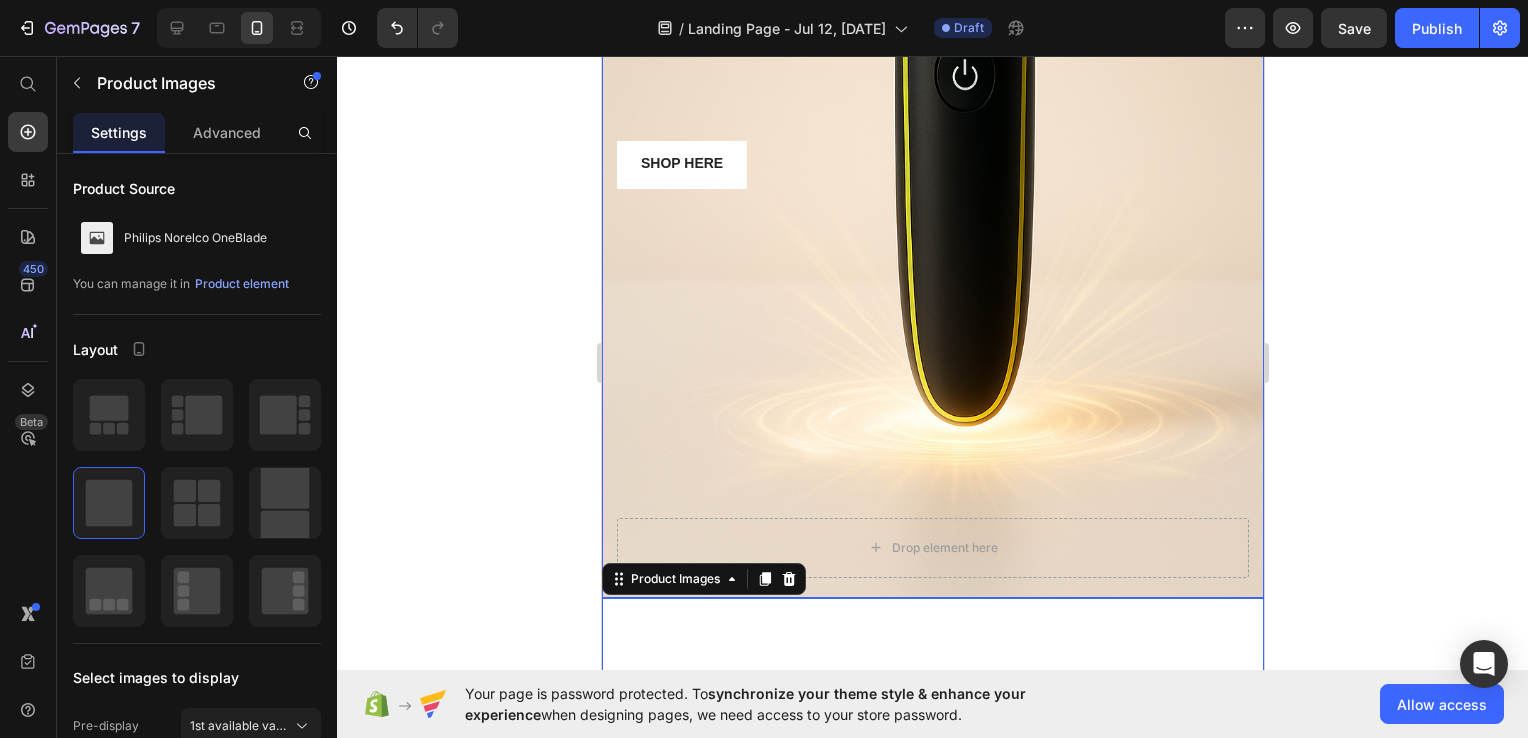 click on "Drop element here" at bounding box center (932, 548) 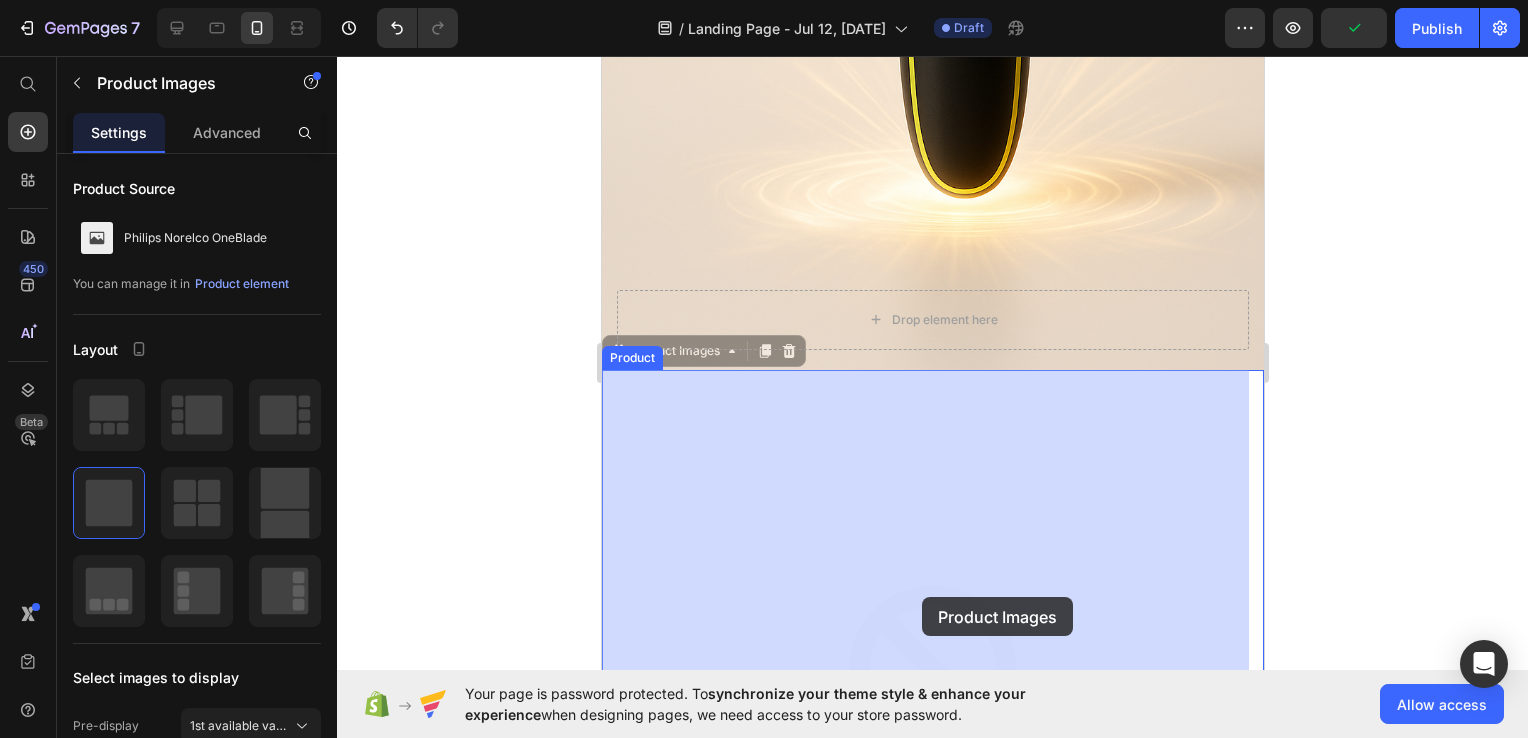 scroll, scrollTop: 859, scrollLeft: 0, axis: vertical 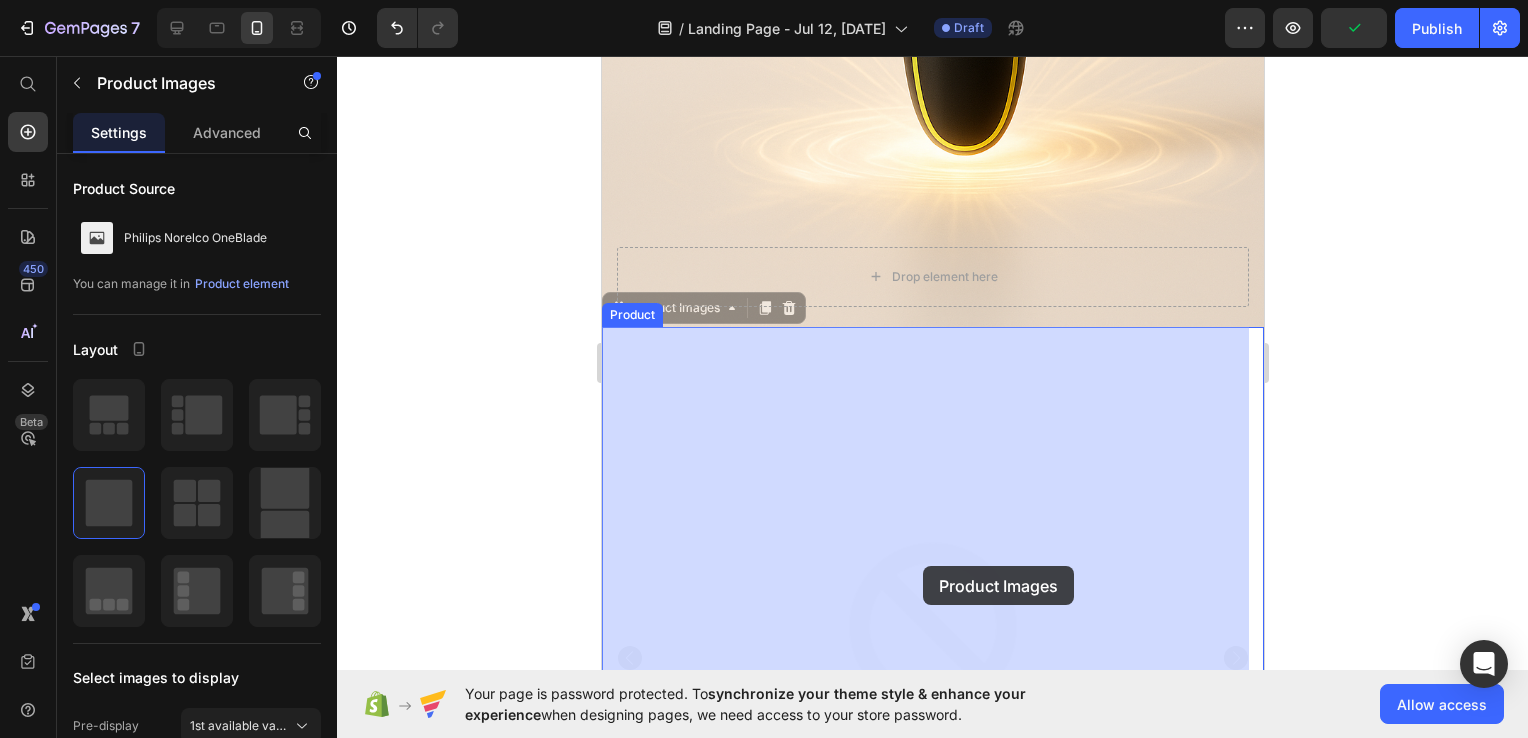 drag, startPoint x: 921, startPoint y: 627, endPoint x: 922, endPoint y: 561, distance: 66.007576 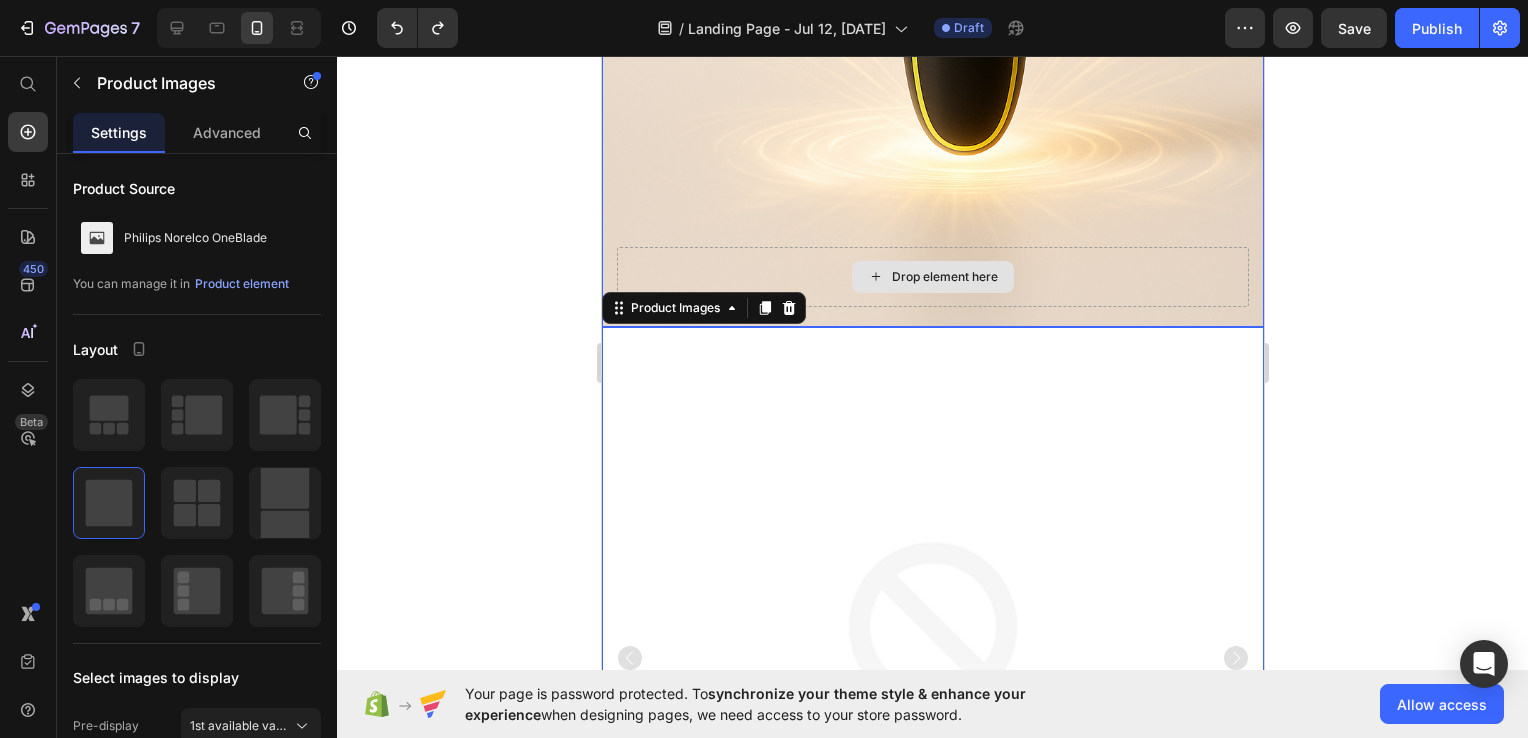 click on "Icon Icon Icon
Icon Icon Icon List (30,000+) REVIEWS Text Block Row Made just for you Heading We are  firm believers  that comfort  equals  confidence.   Text Block Shop Here Button
Drop element here" at bounding box center [932, -218] 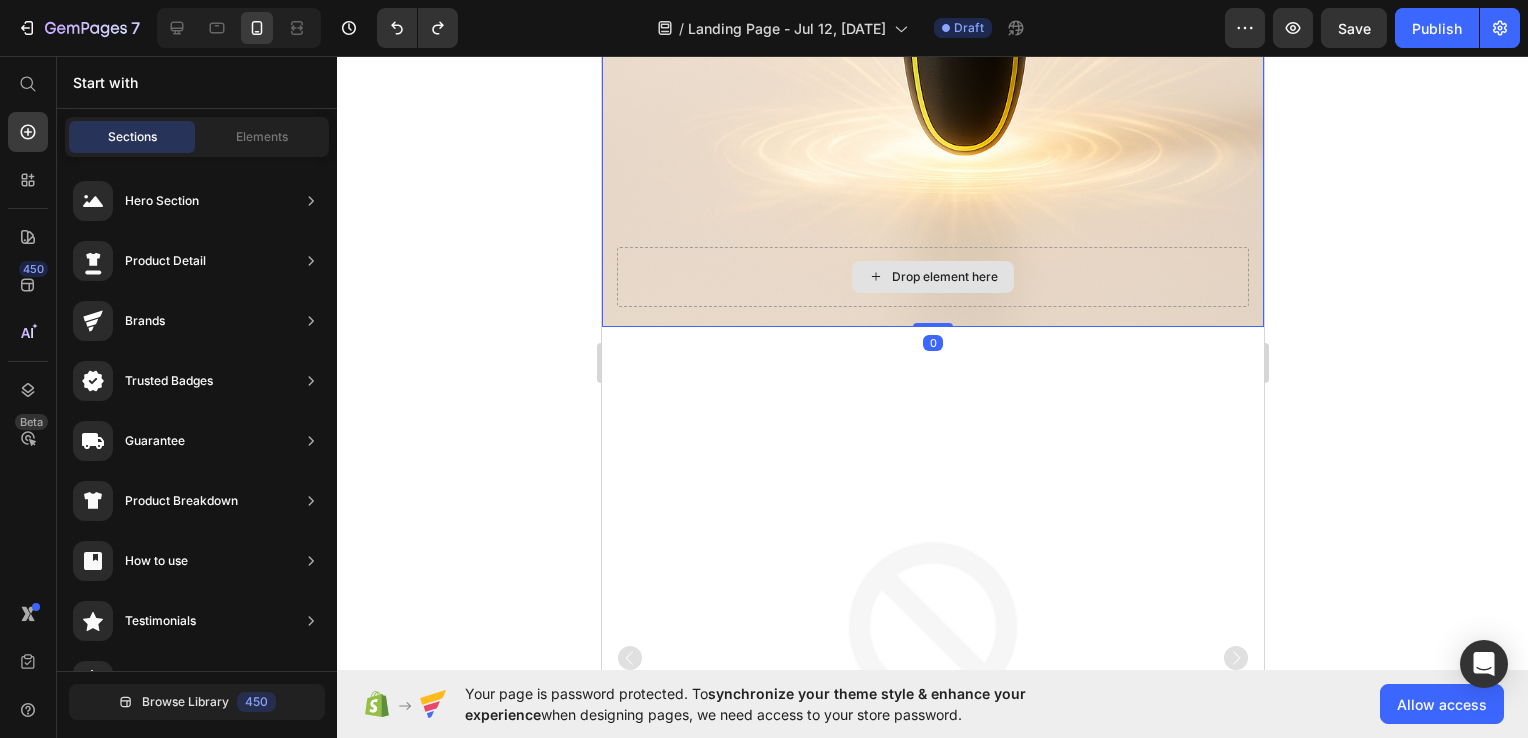 click on "Drop element here" at bounding box center [944, 277] 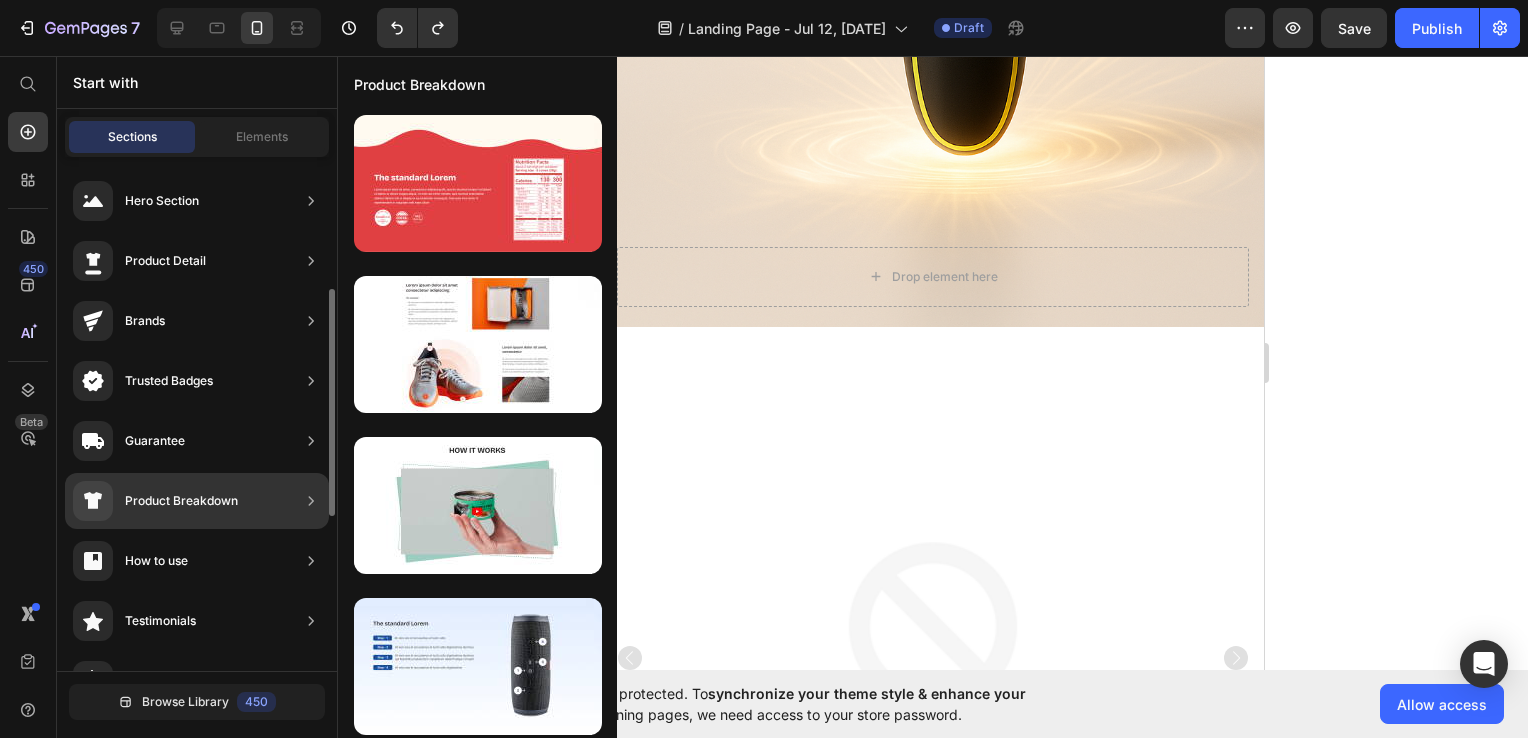scroll, scrollTop: 645, scrollLeft: 0, axis: vertical 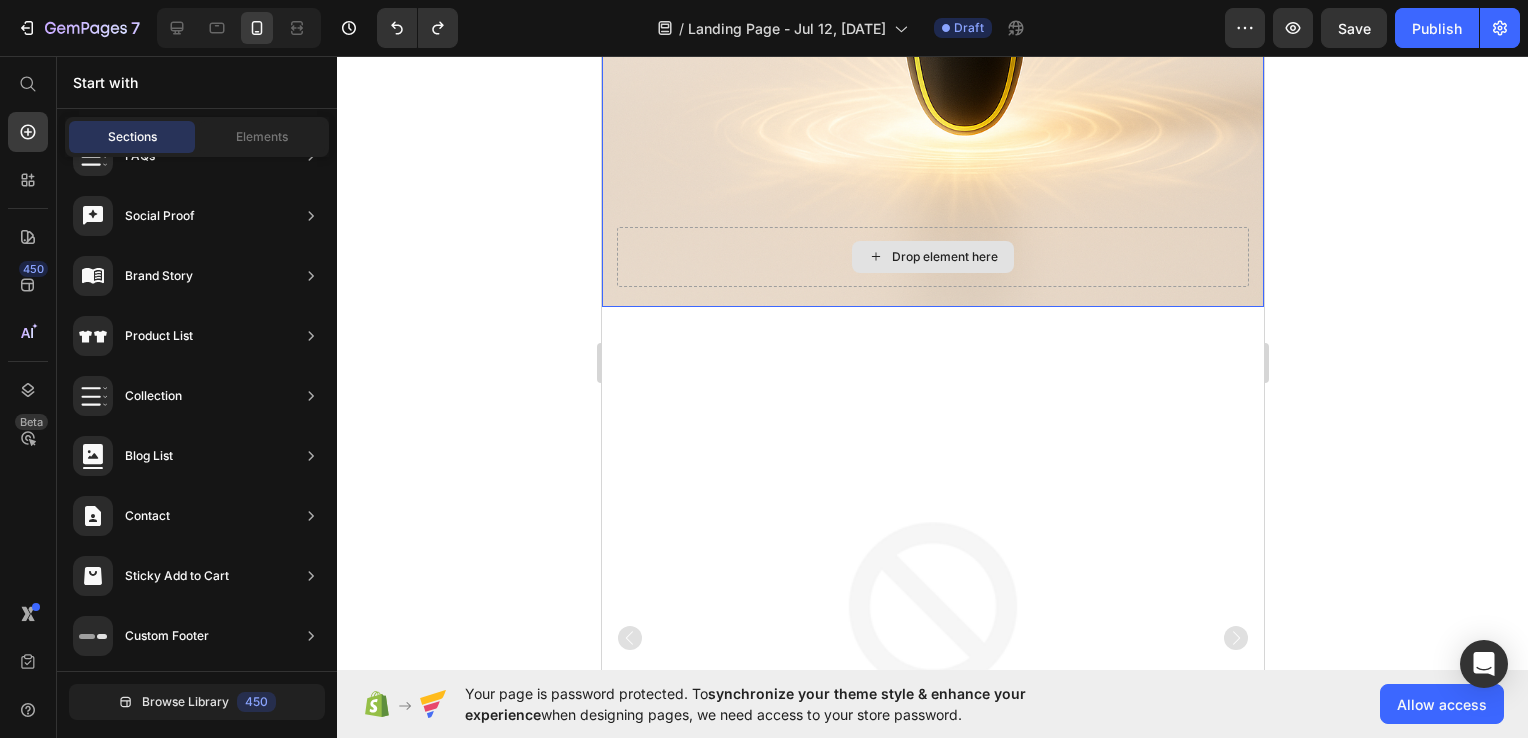 click on "Drop element here" at bounding box center [932, 257] 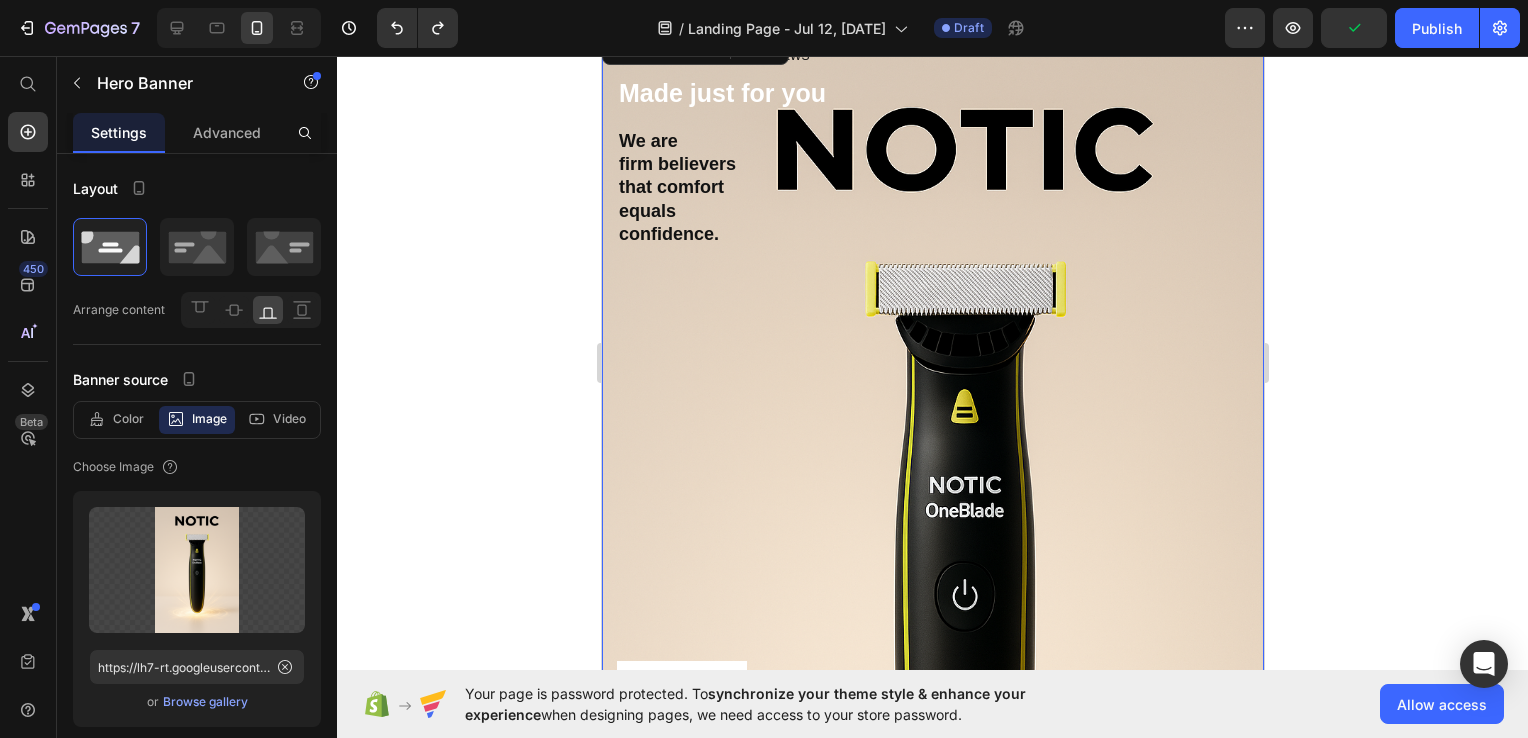 scroll, scrollTop: 0, scrollLeft: 0, axis: both 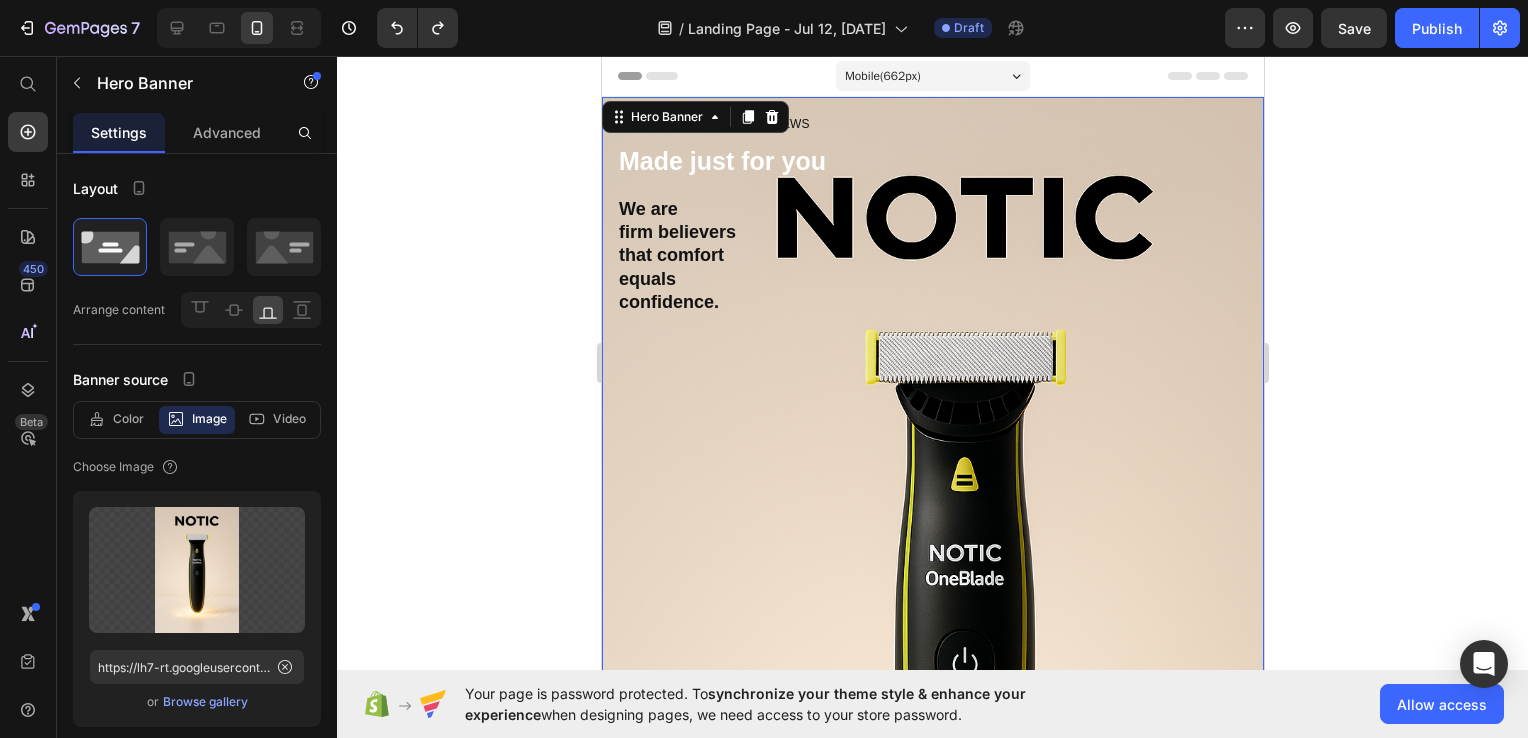 click 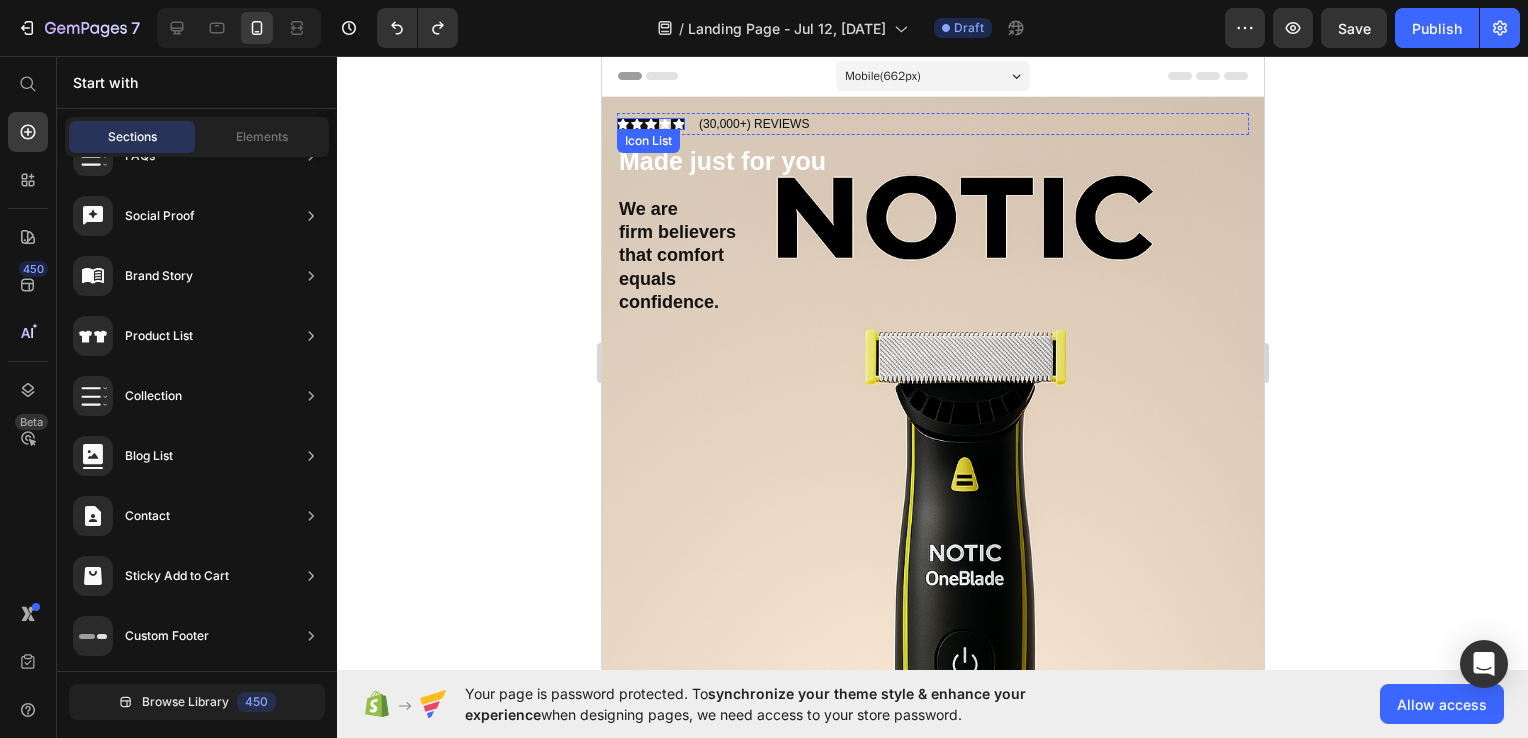 click 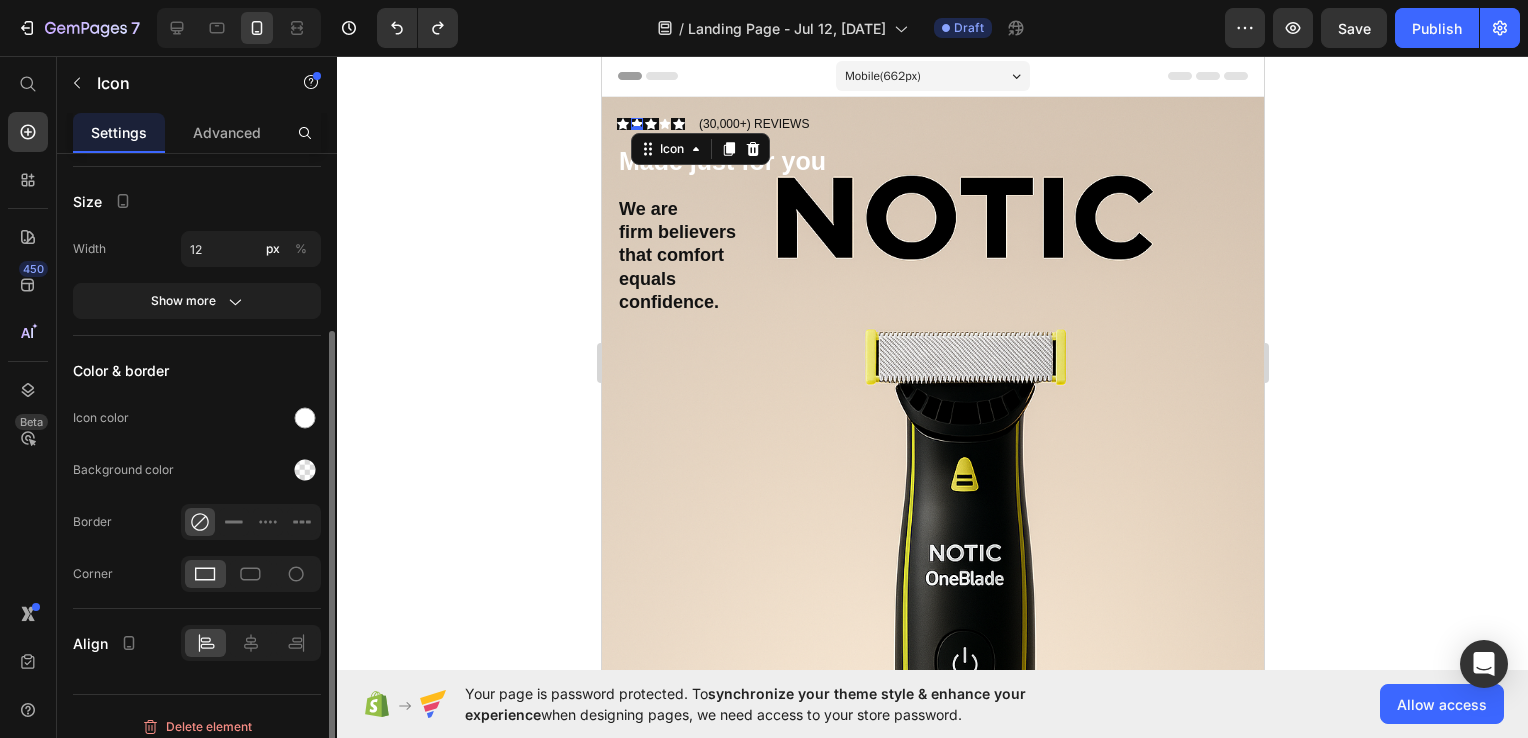 scroll, scrollTop: 260, scrollLeft: 0, axis: vertical 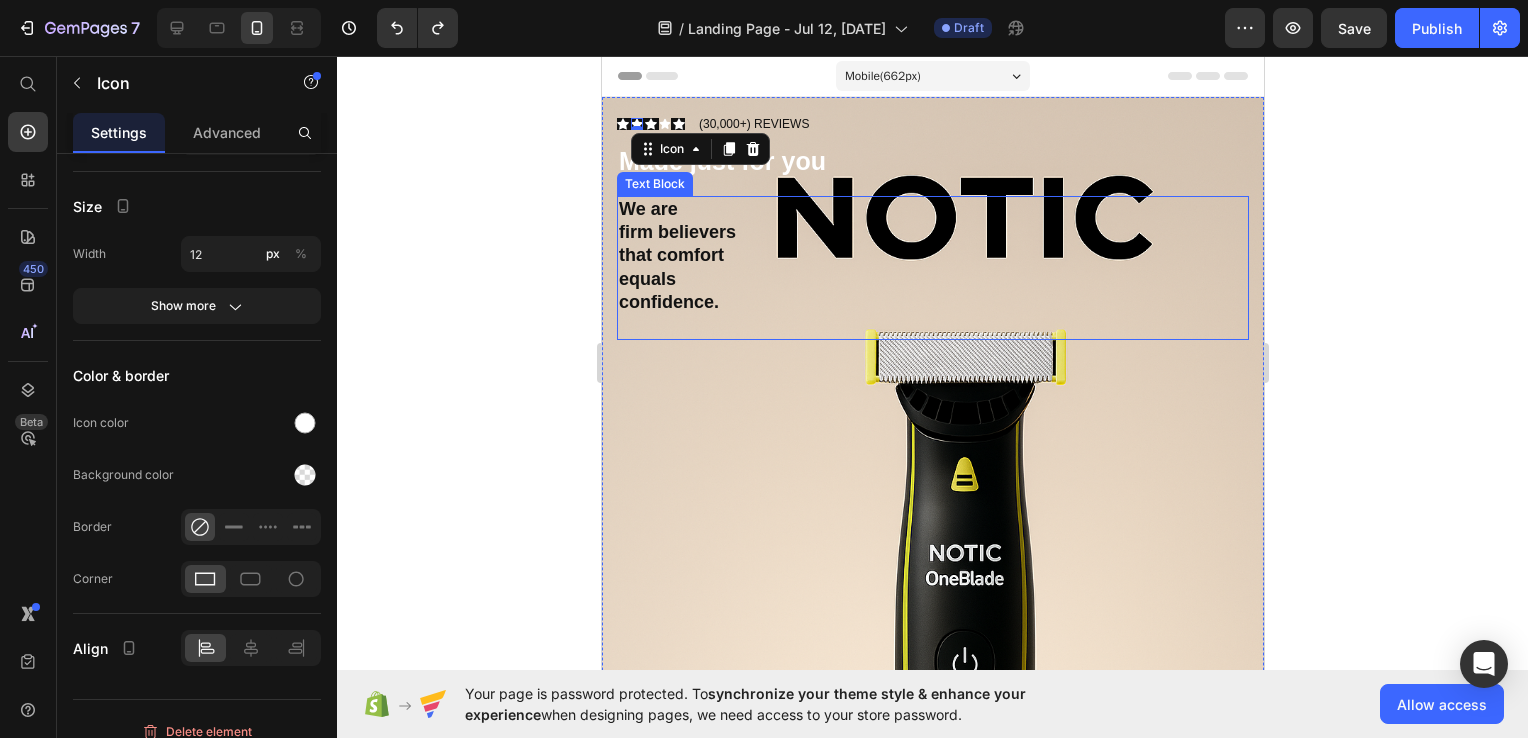 click on "that comfort" at bounding box center (932, 255) 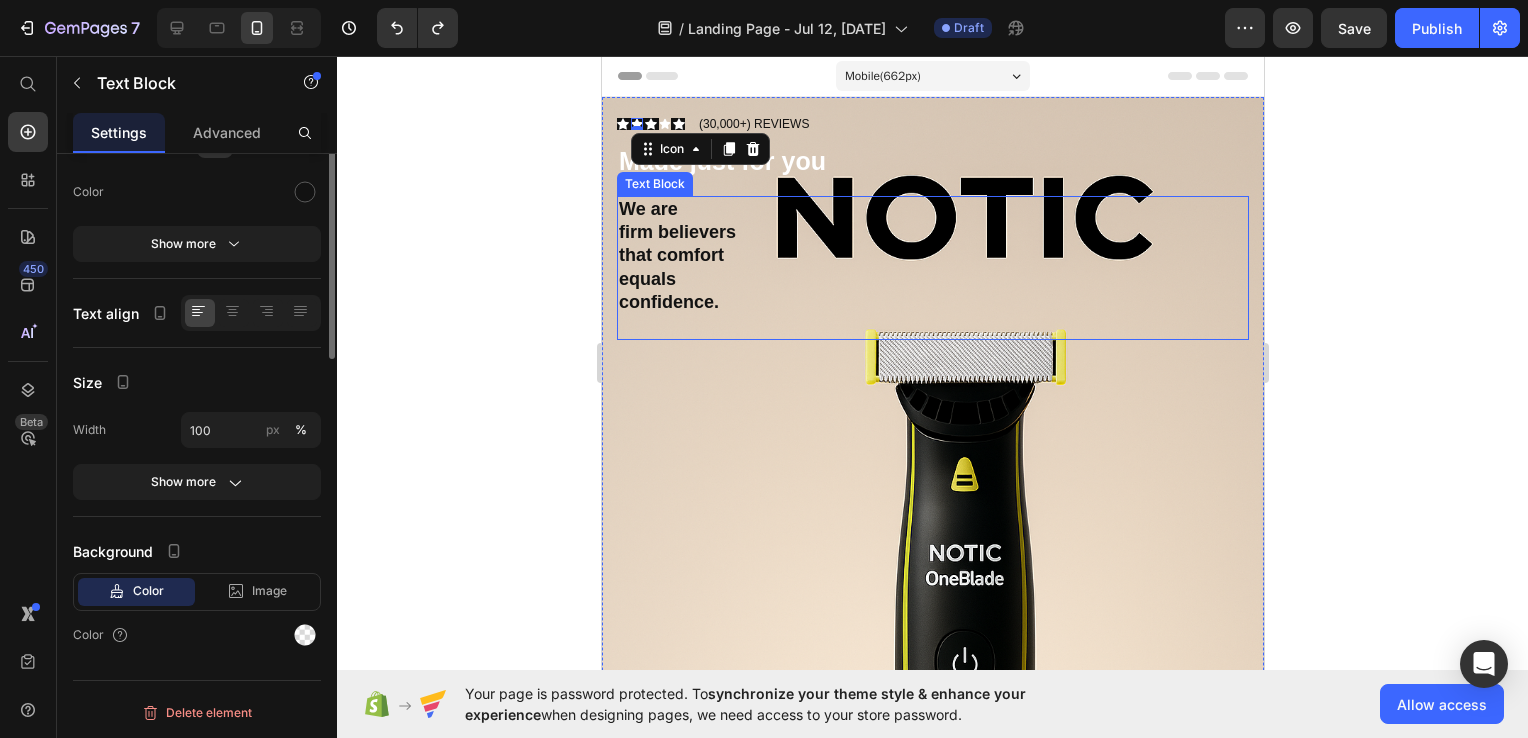 scroll, scrollTop: 0, scrollLeft: 0, axis: both 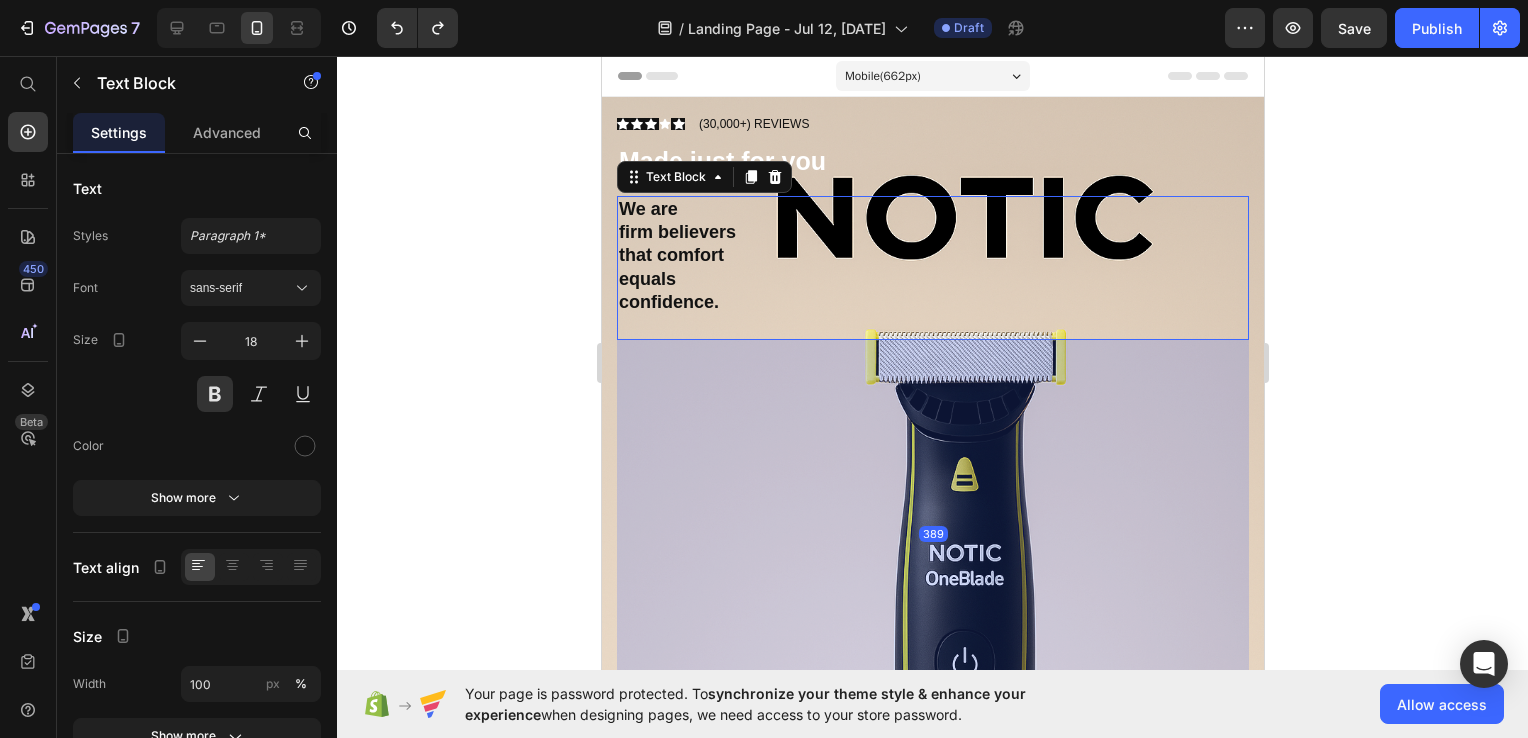 click on "Icon Icon Icon
Icon Icon Icon List (30,000+) REVIEWS Text Block Row Made just for you Heading We are  firm believers  that comfort  equals  confidence.   Text Block   389 Shop Here Button
Drop element here" at bounding box center [932, 641] 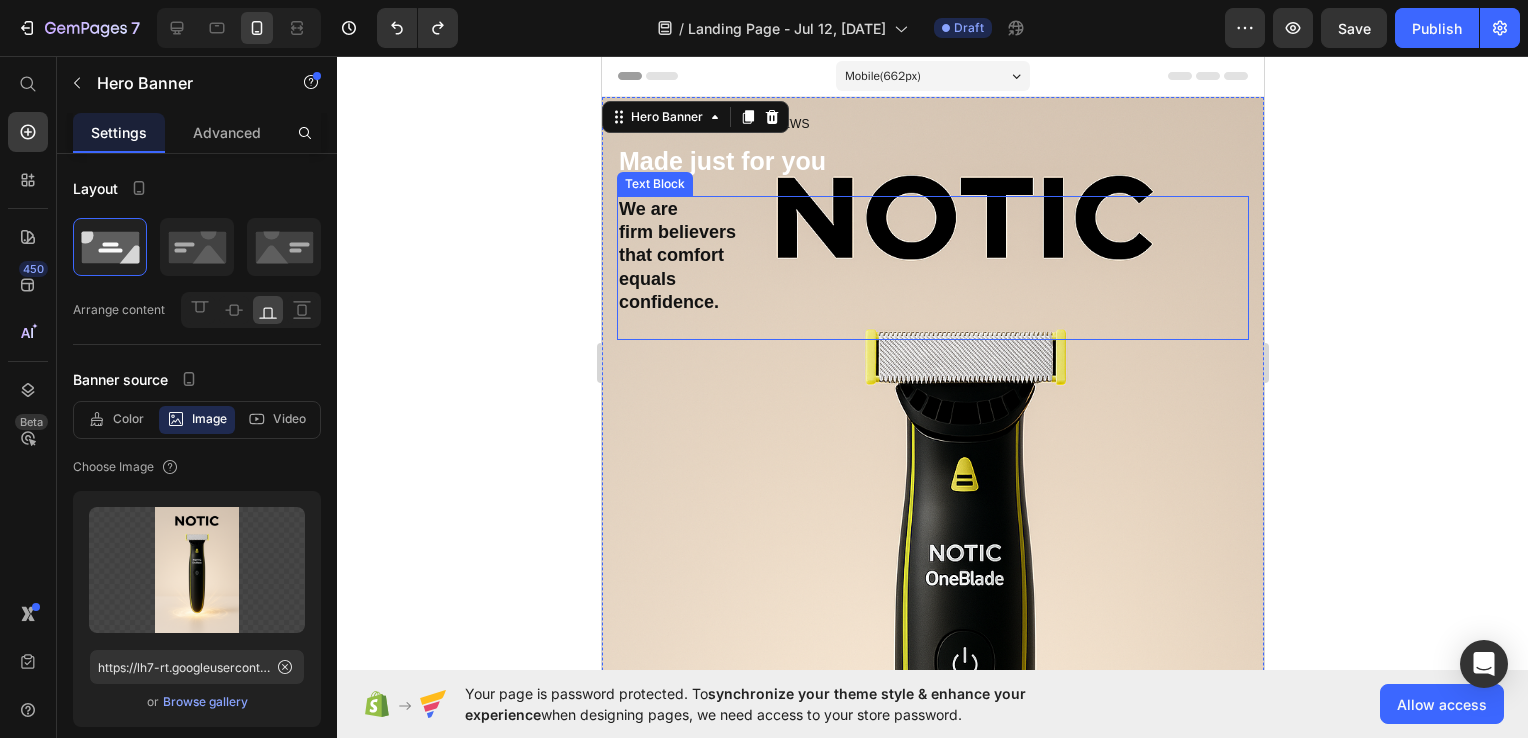 click on "that comfort" at bounding box center [932, 255] 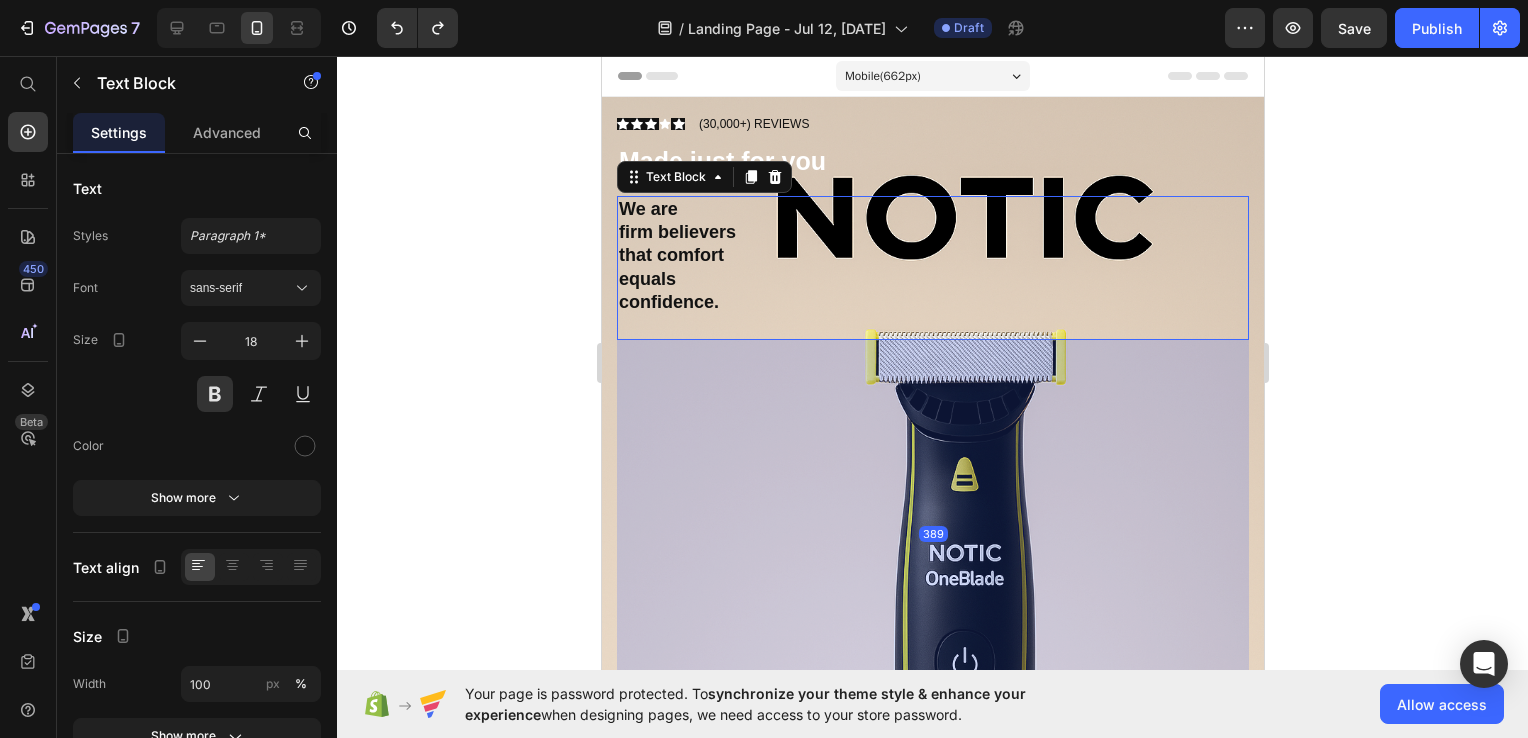 click on "that comfort" at bounding box center (932, 255) 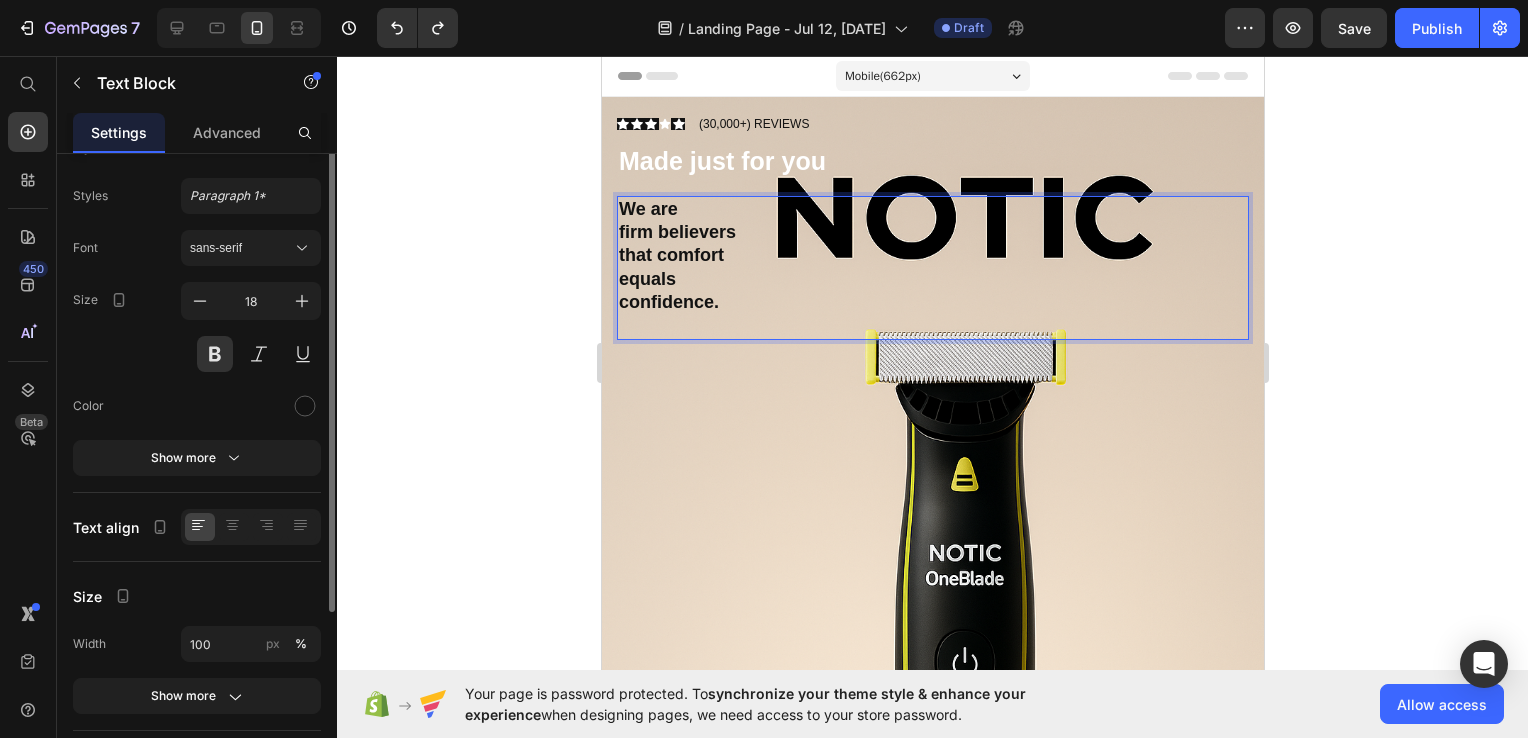 scroll, scrollTop: 20, scrollLeft: 0, axis: vertical 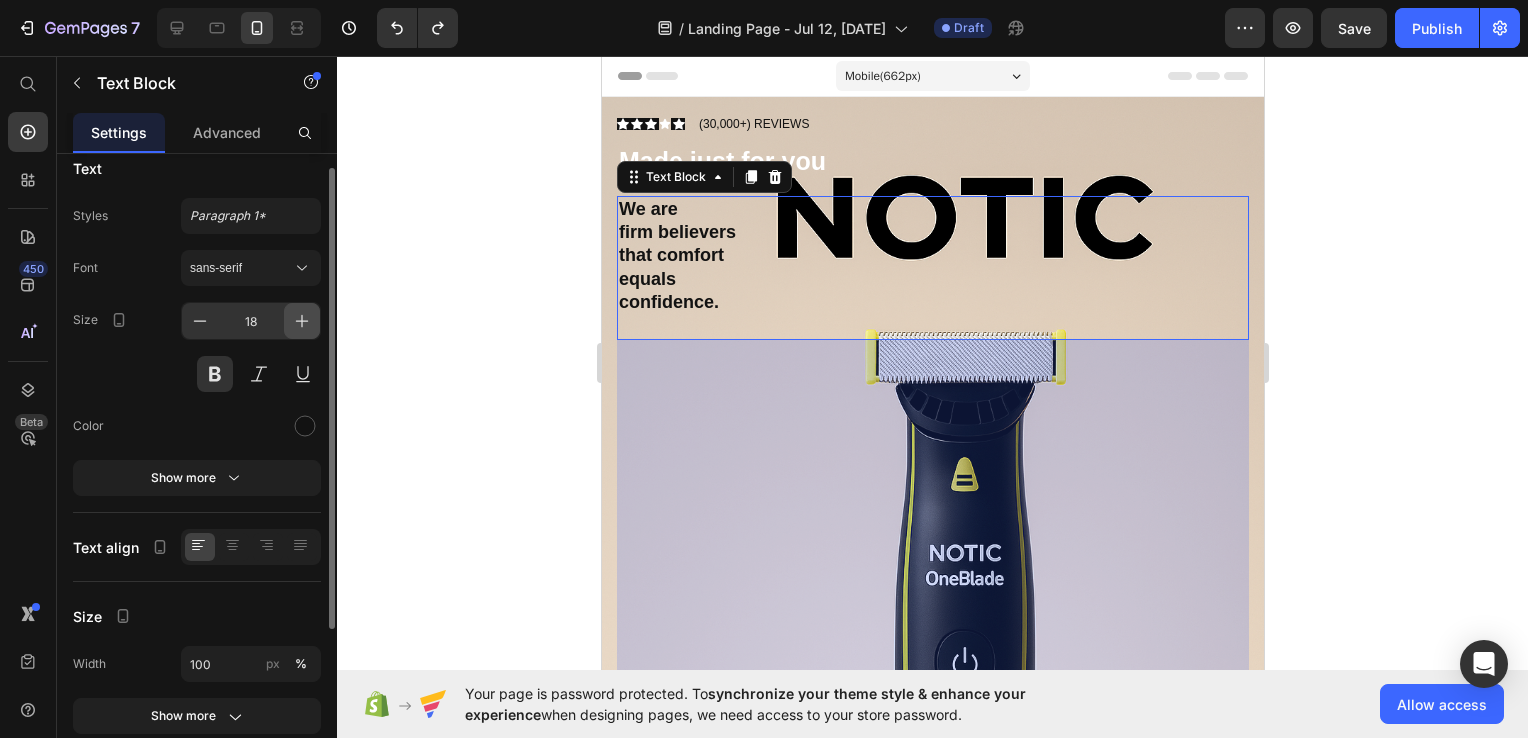 click 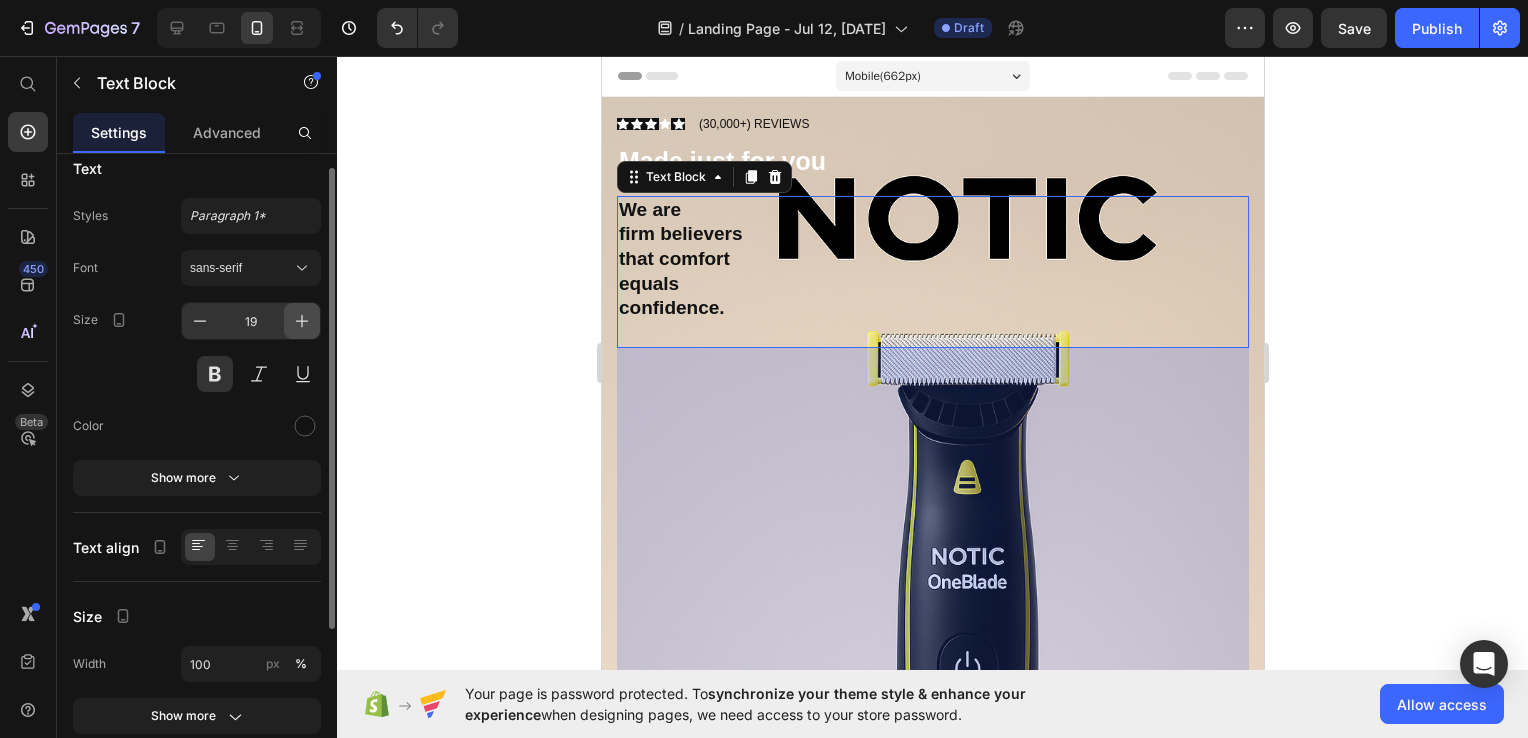 click 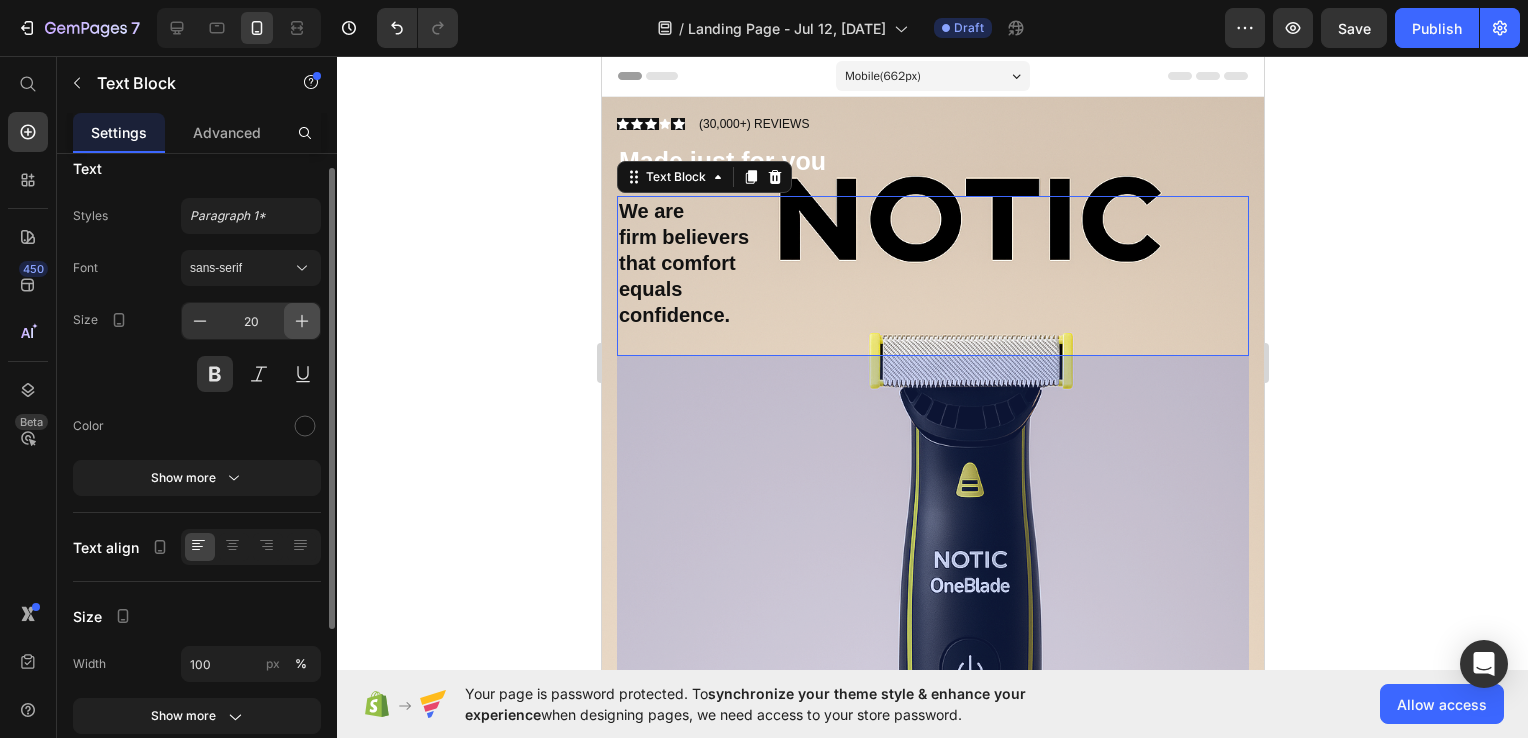 click 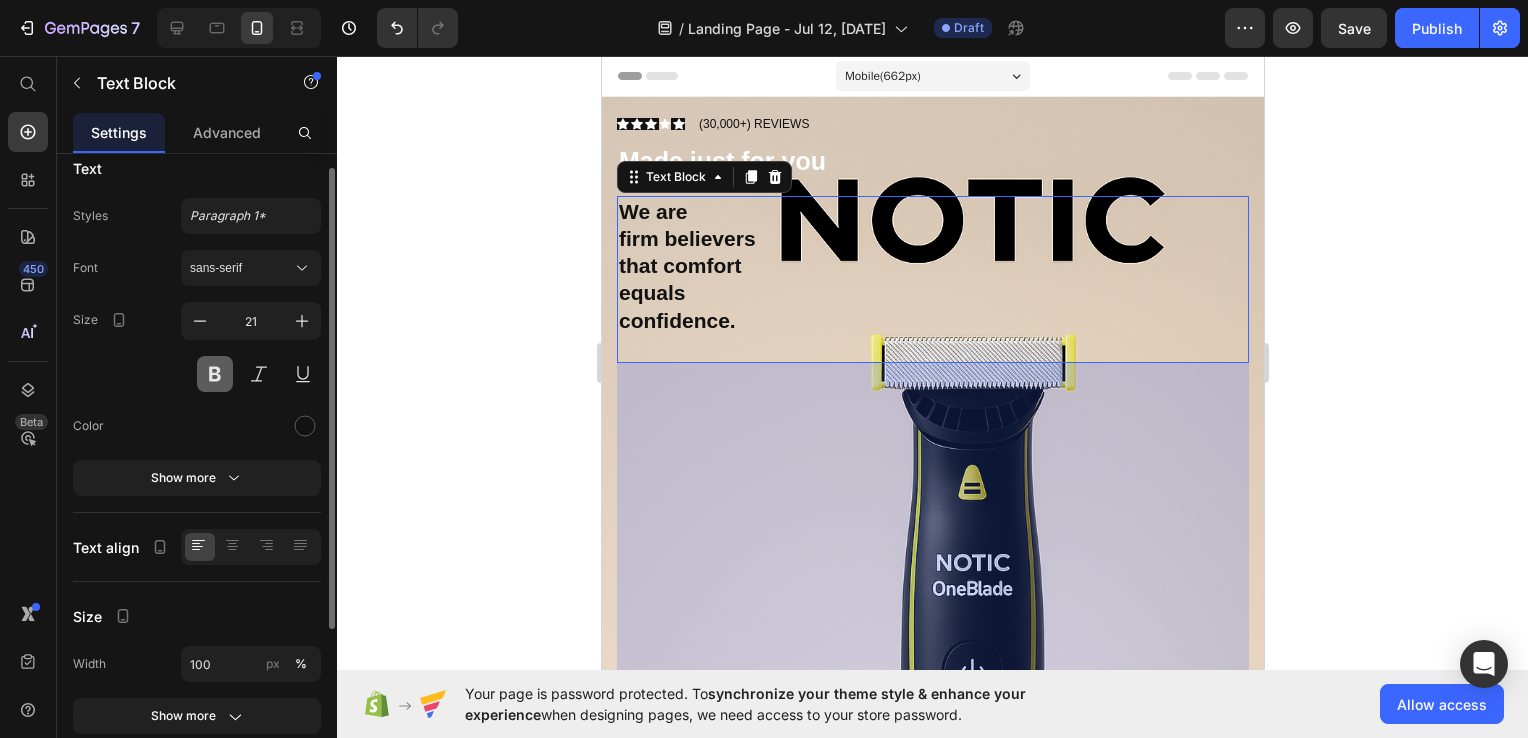 click at bounding box center (215, 374) 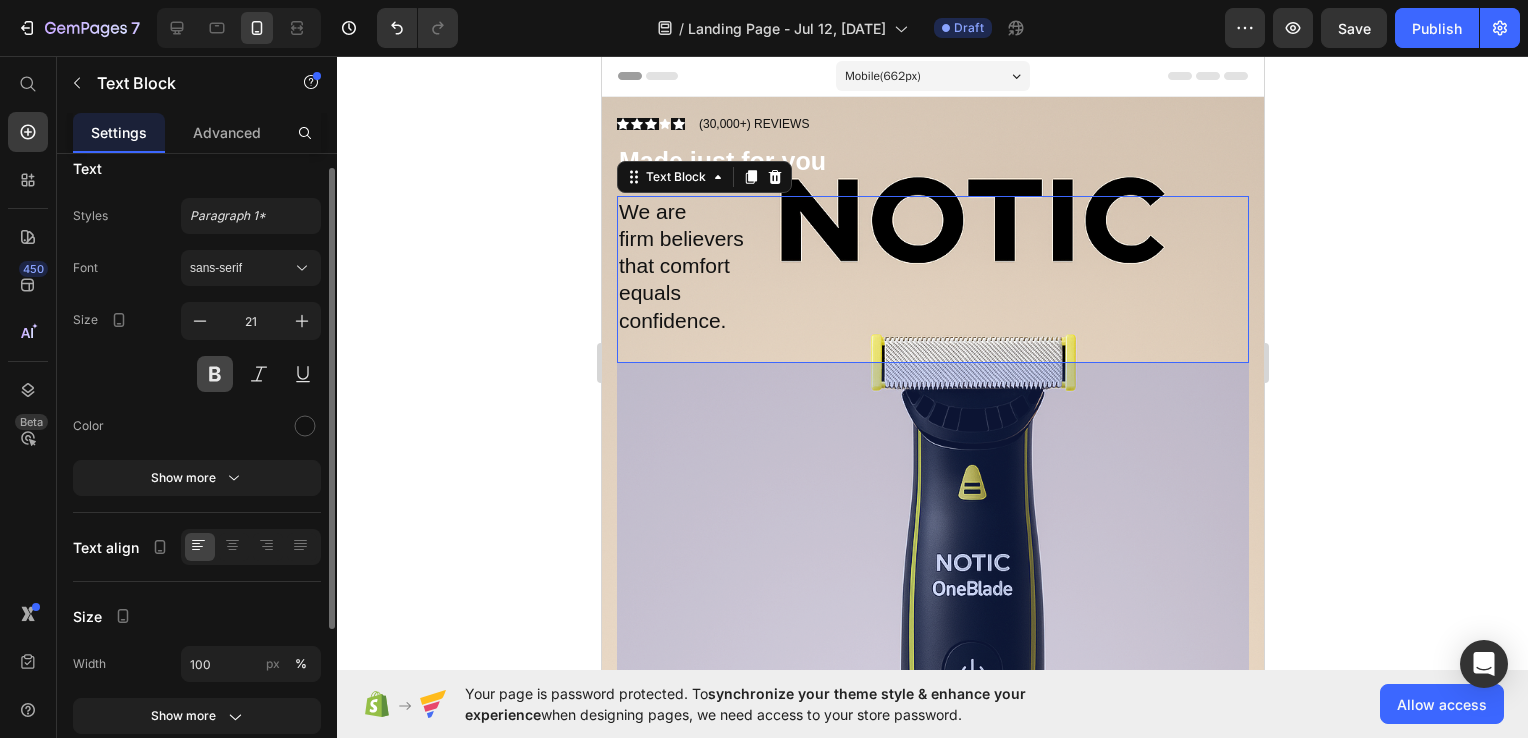 click at bounding box center [215, 374] 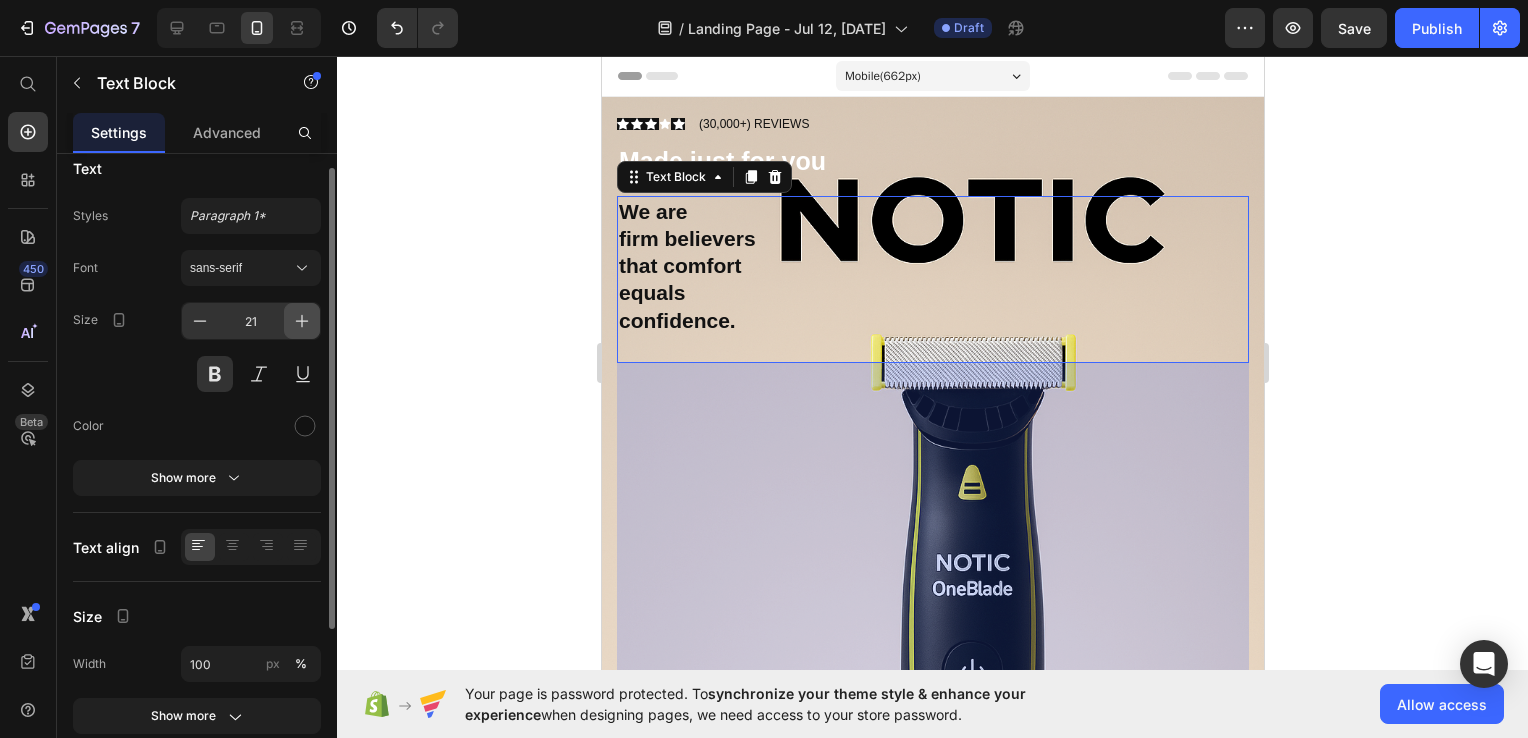 click 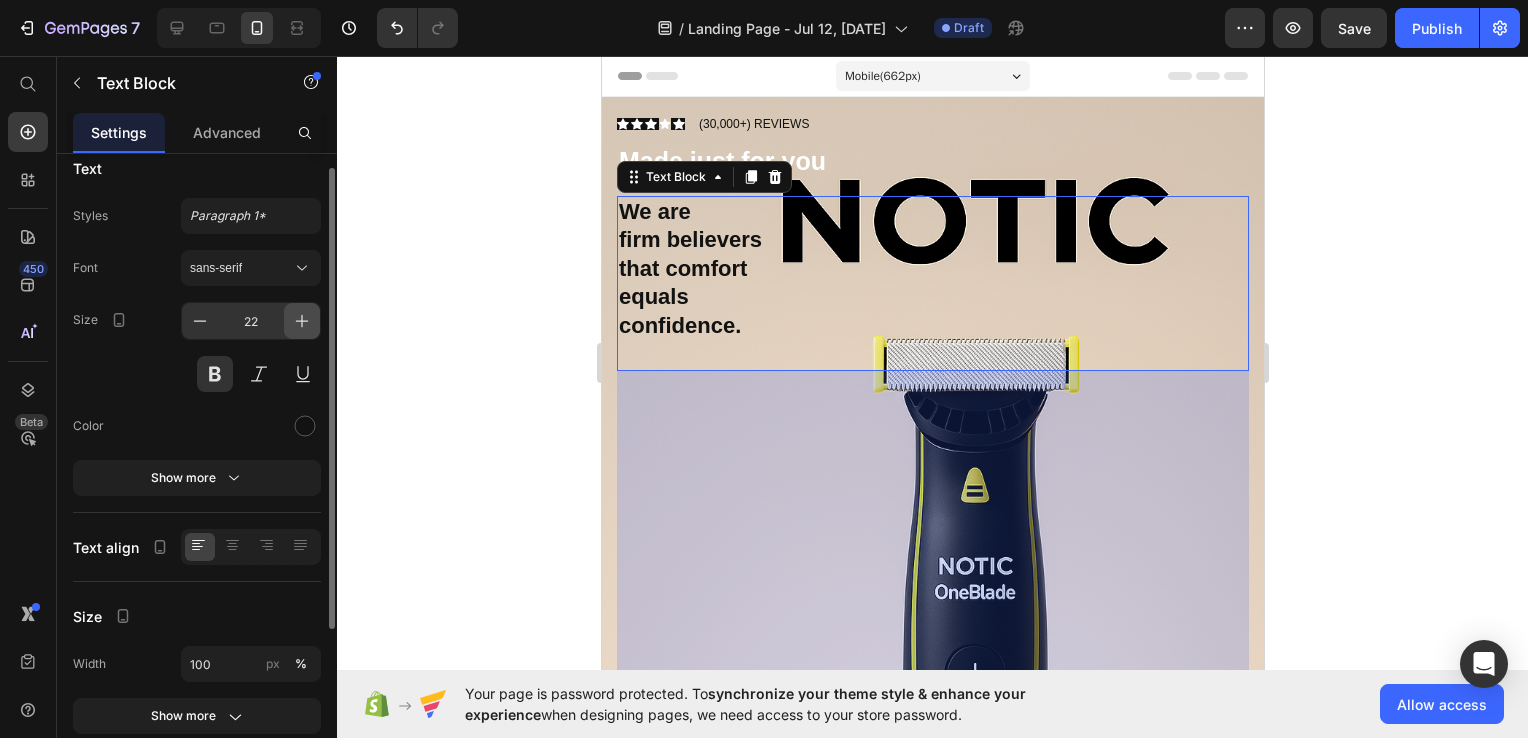 click 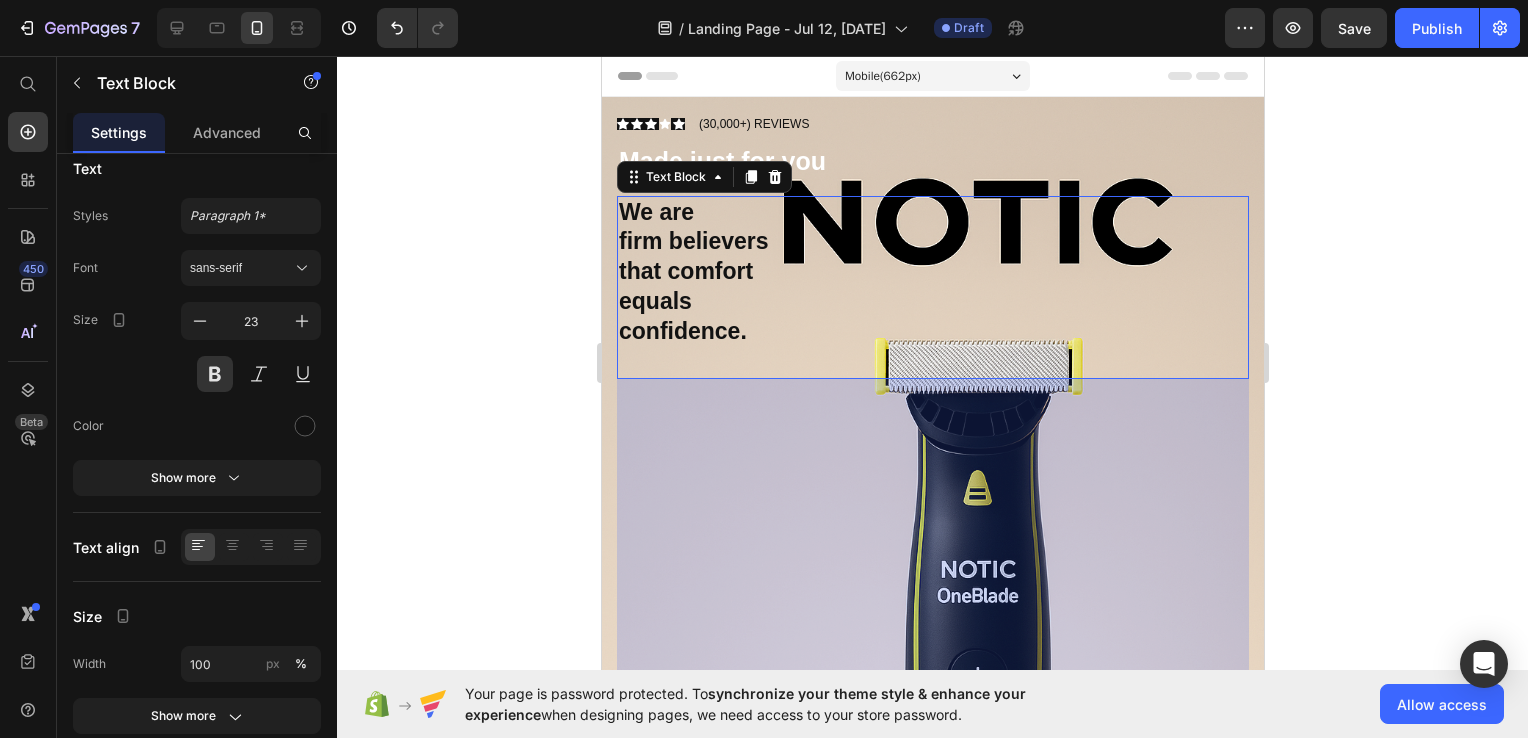 click 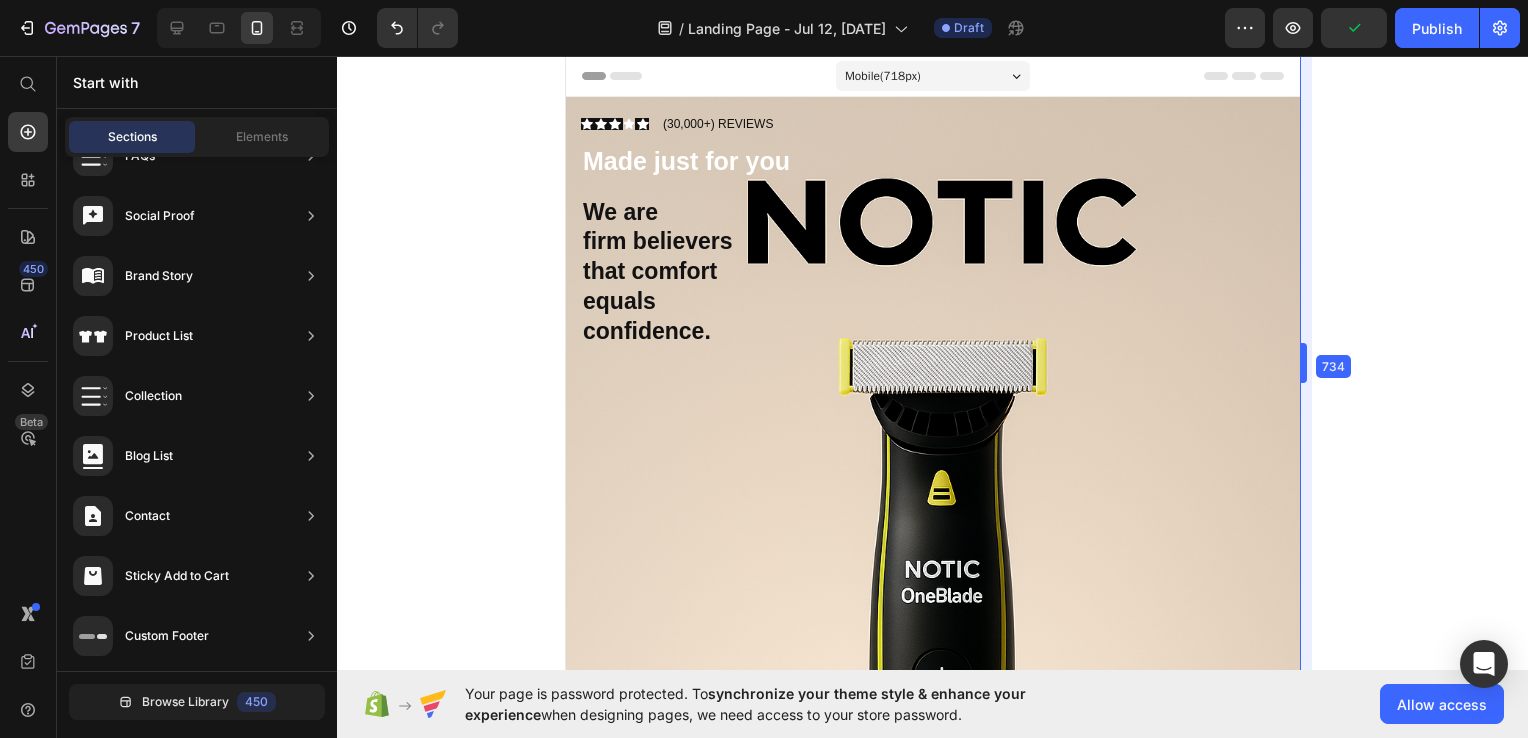 drag, startPoint x: 1268, startPoint y: 347, endPoint x: 1340, endPoint y: 329, distance: 74.215904 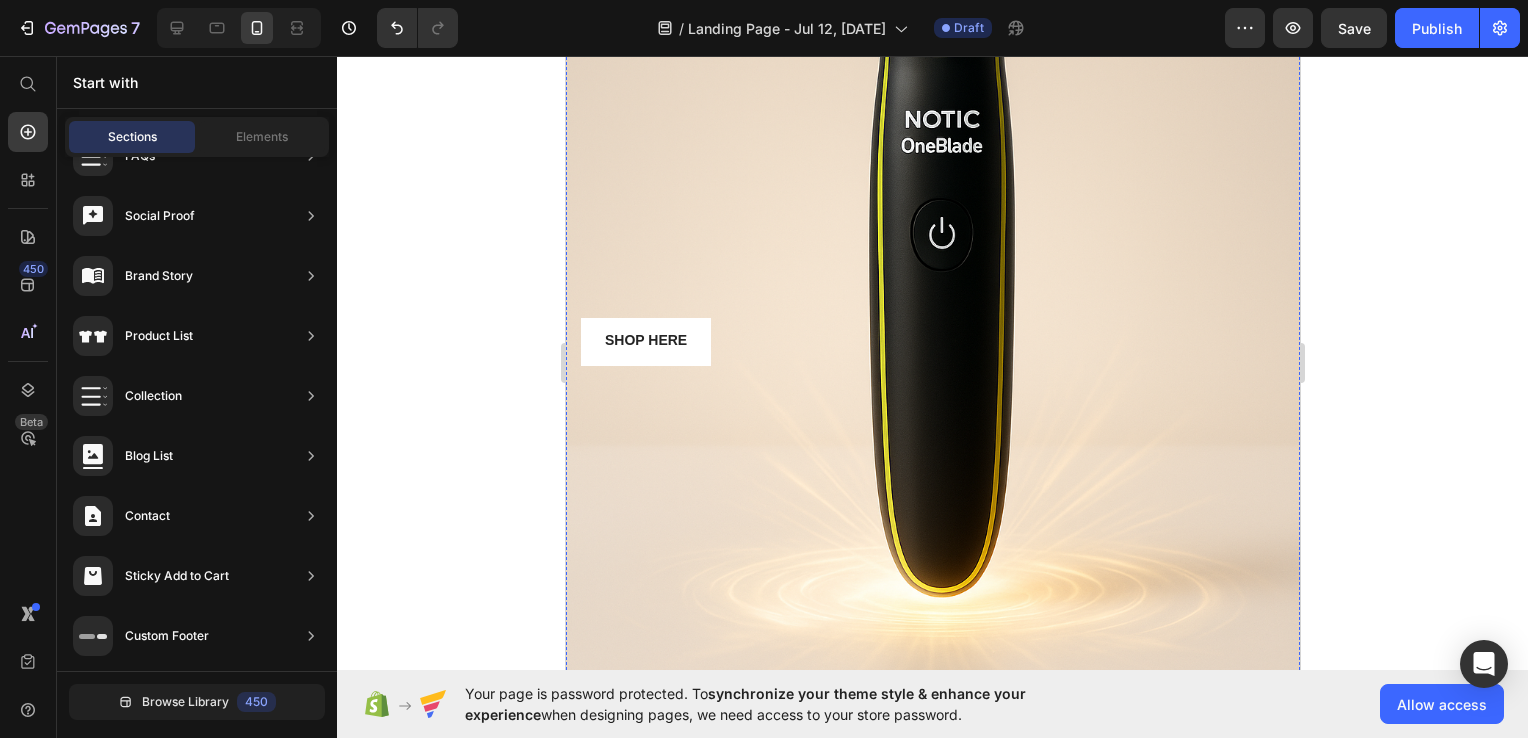 scroll, scrollTop: 0, scrollLeft: 0, axis: both 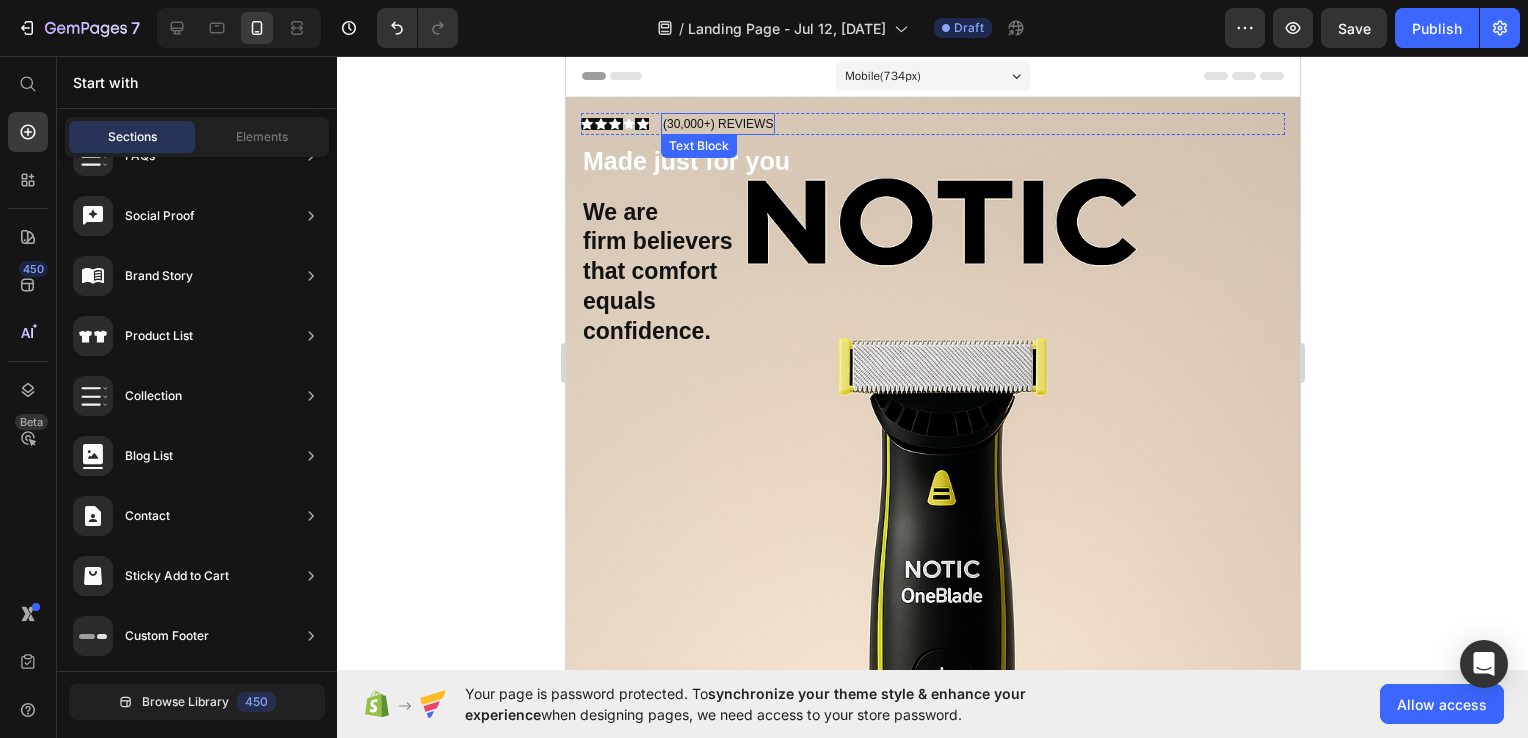 click on "Text Block" at bounding box center (698, 146) 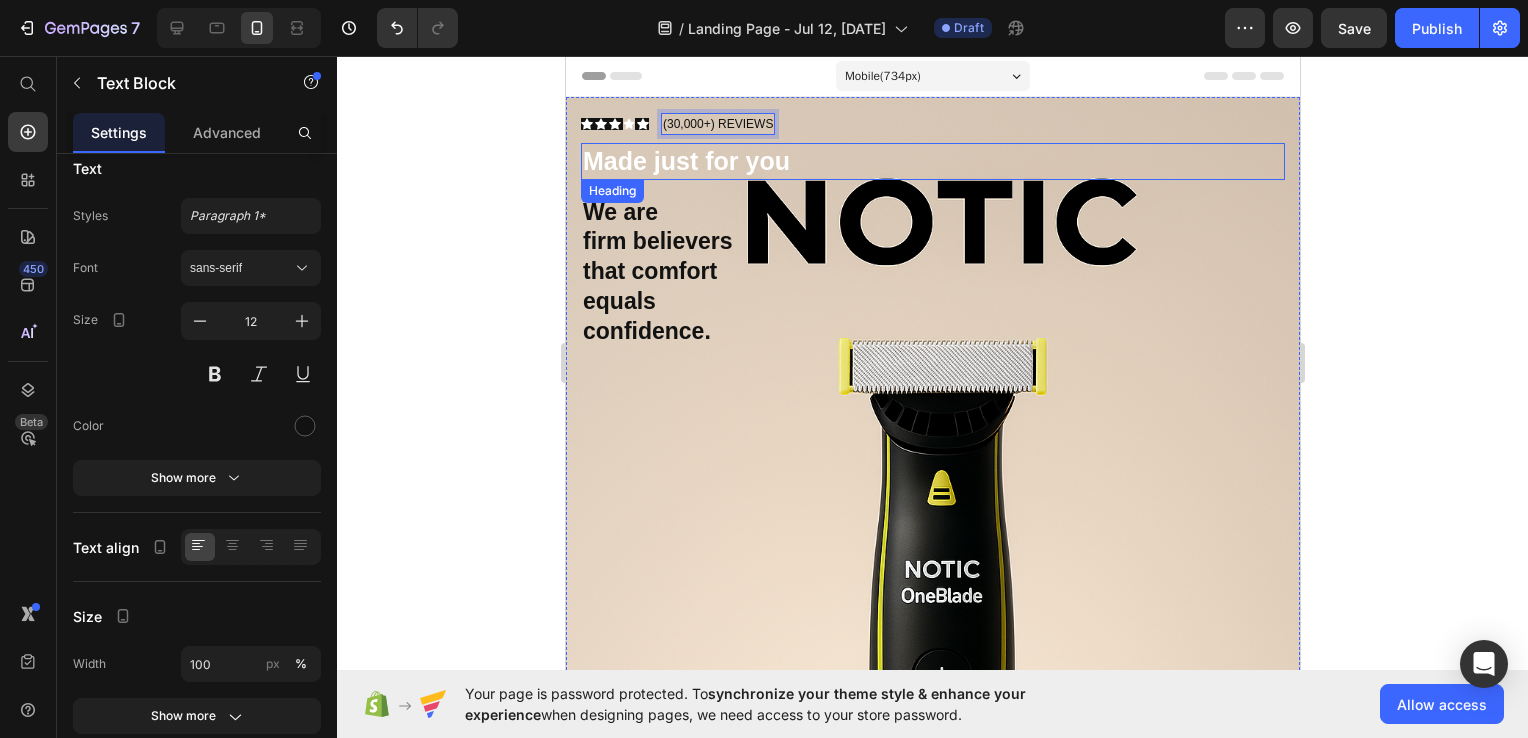 click on "Made just for you" at bounding box center (685, 161) 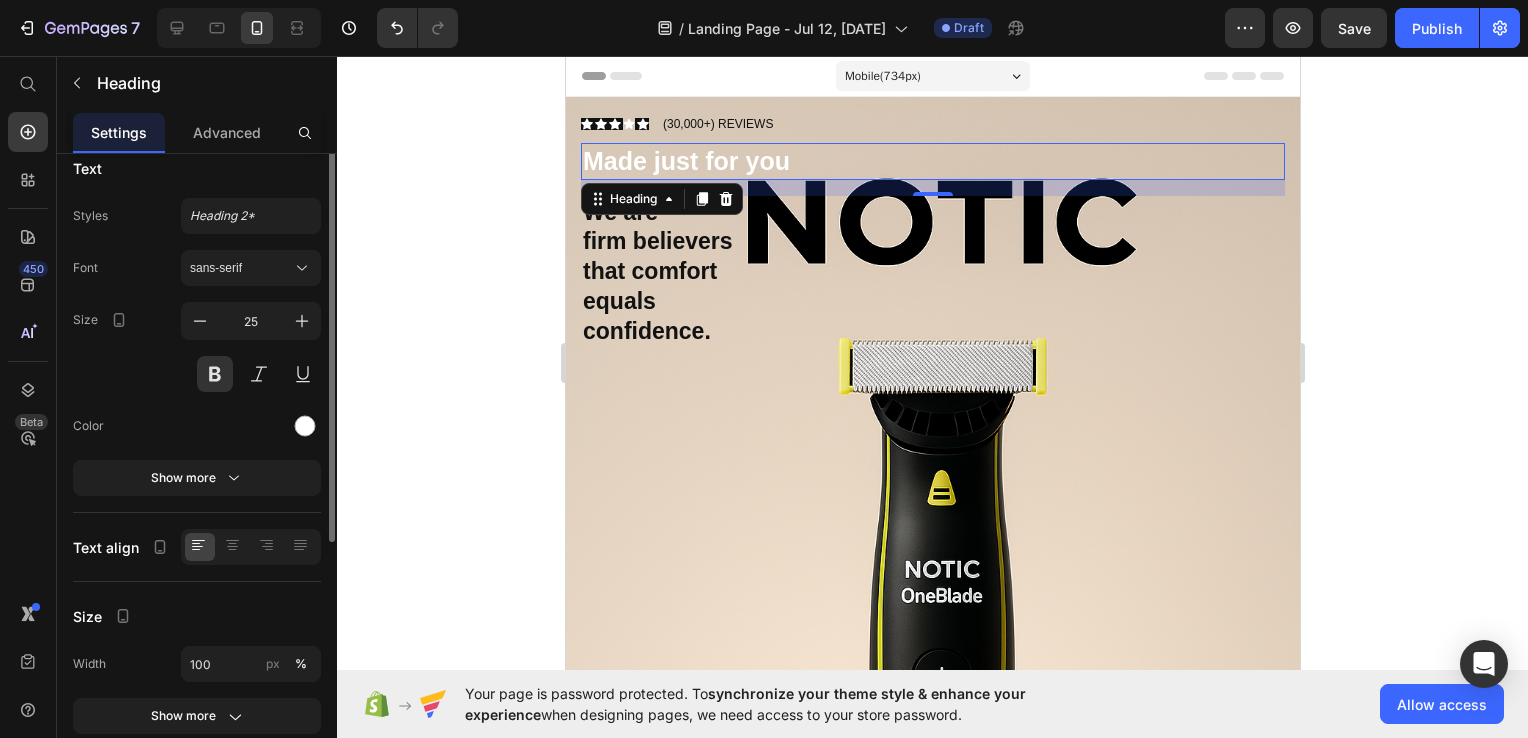 scroll, scrollTop: 0, scrollLeft: 0, axis: both 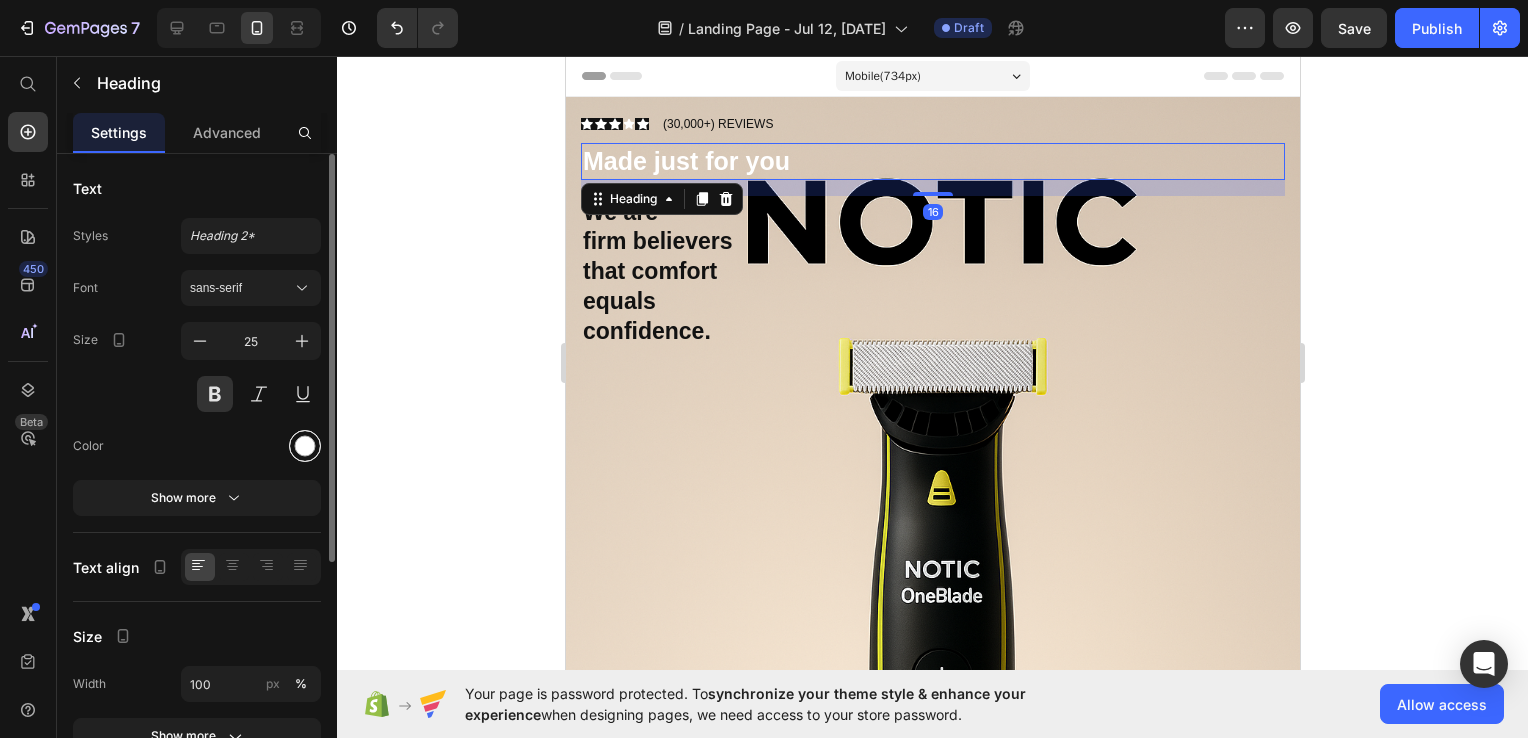 click at bounding box center (305, 446) 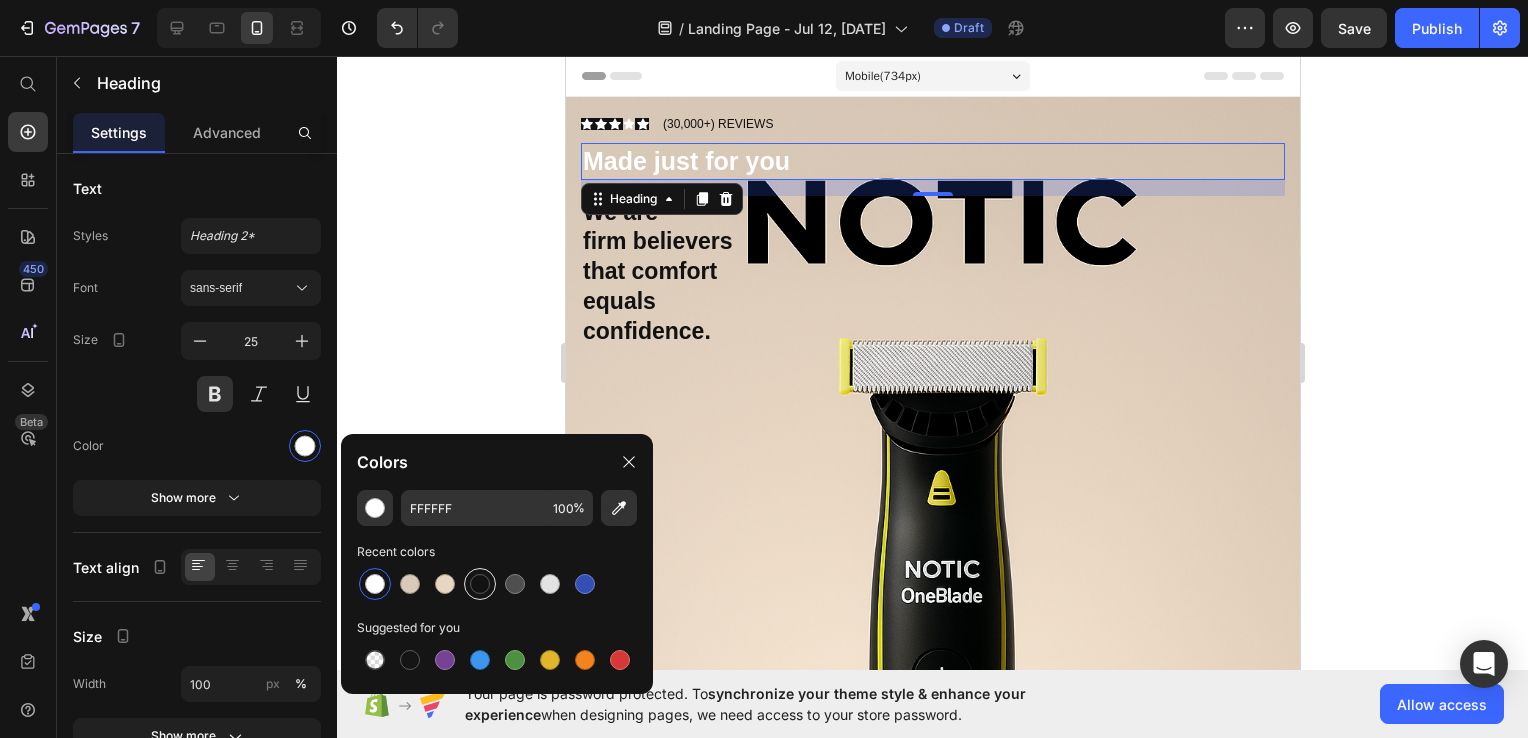 click at bounding box center (480, 584) 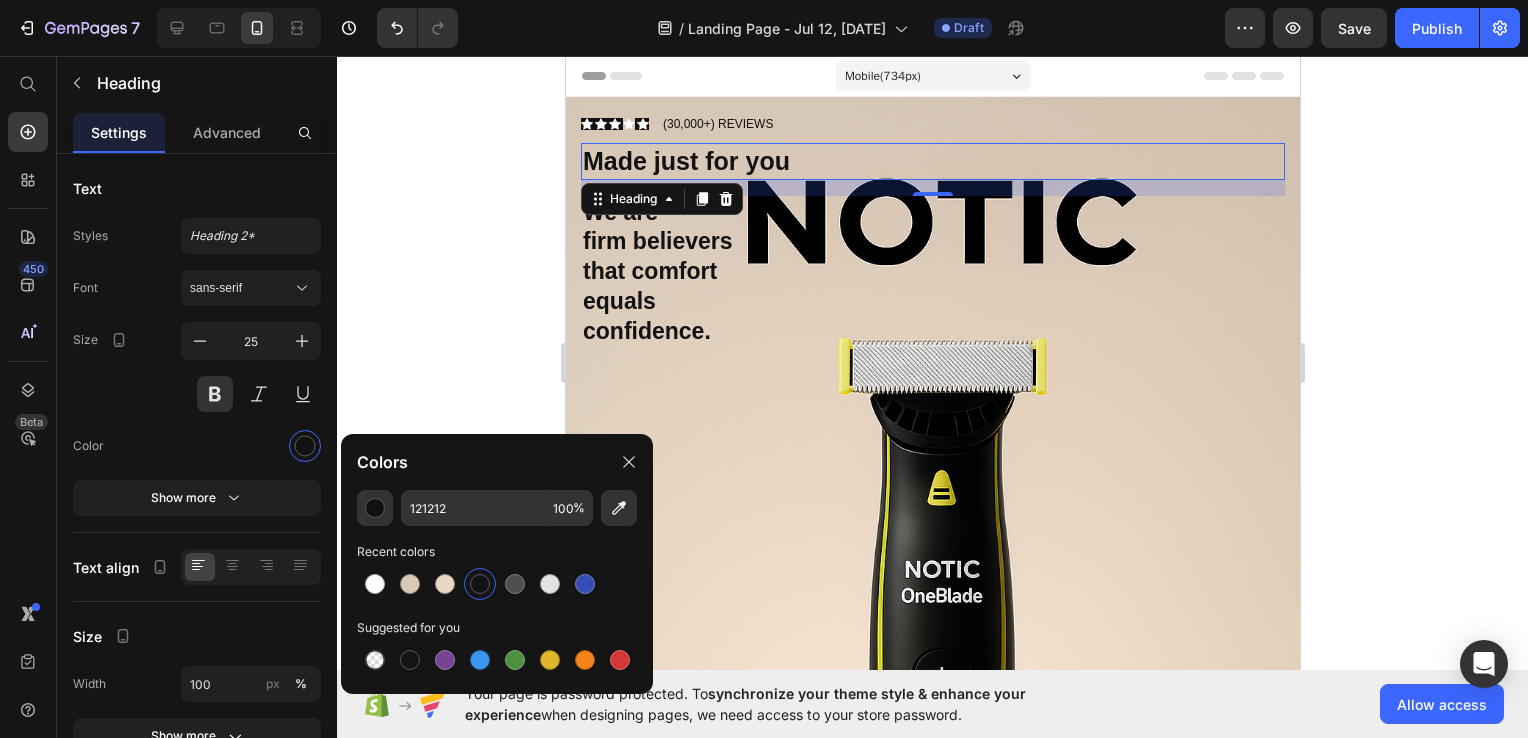 click 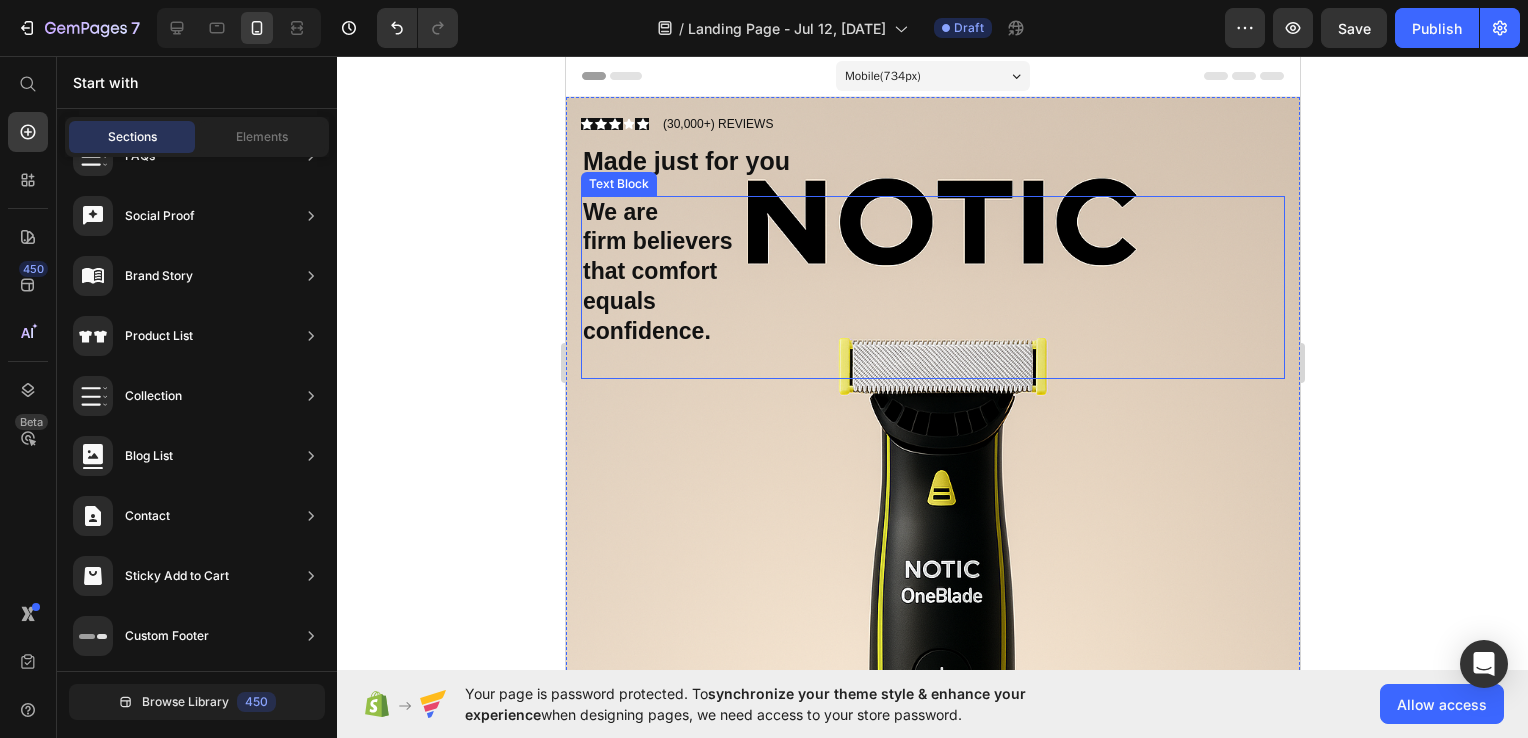 click on "We are" at bounding box center (932, 213) 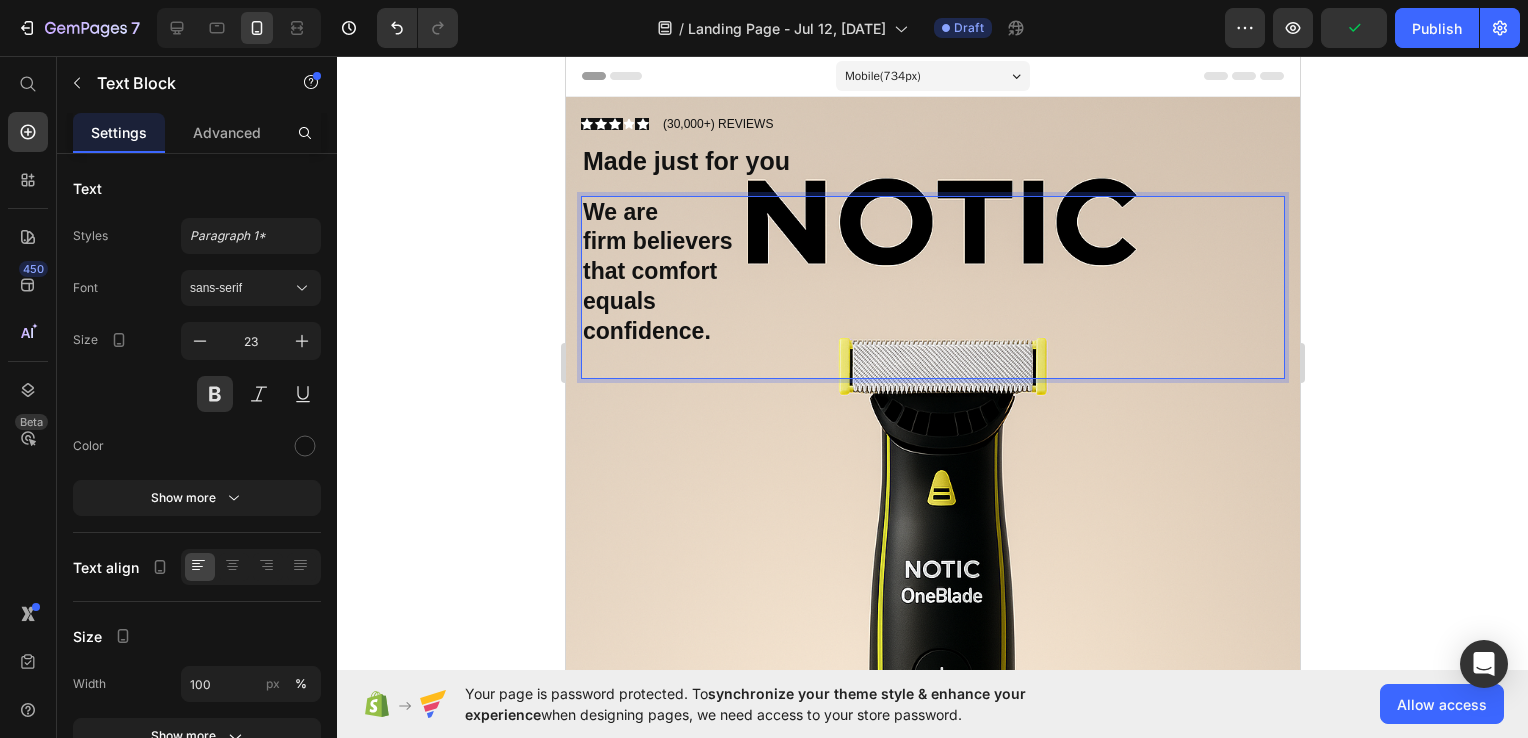 drag, startPoint x: 686, startPoint y: 198, endPoint x: 679, endPoint y: 213, distance: 16.552946 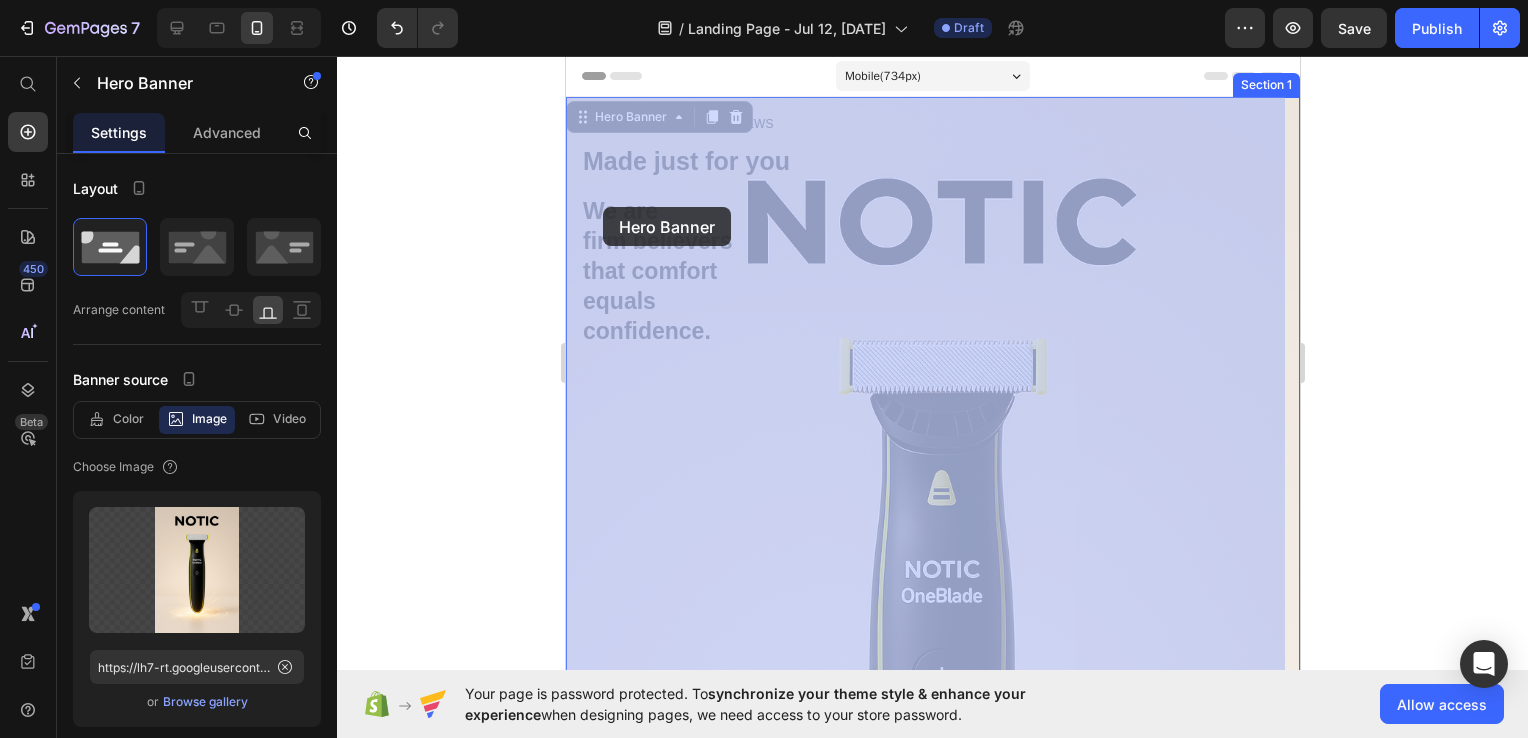 drag, startPoint x: 578, startPoint y: 204, endPoint x: 603, endPoint y: 207, distance: 25.179358 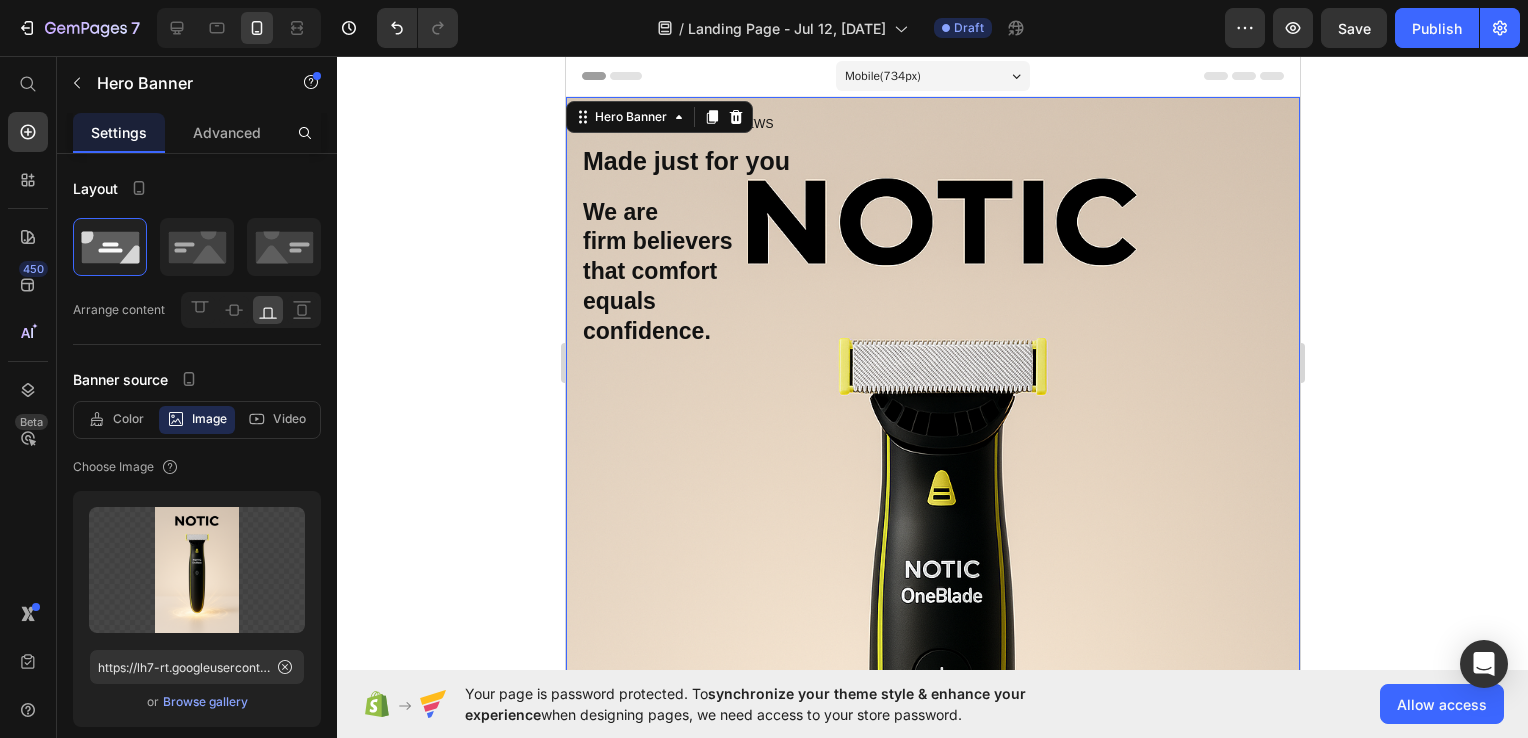 click at bounding box center (932, 362) 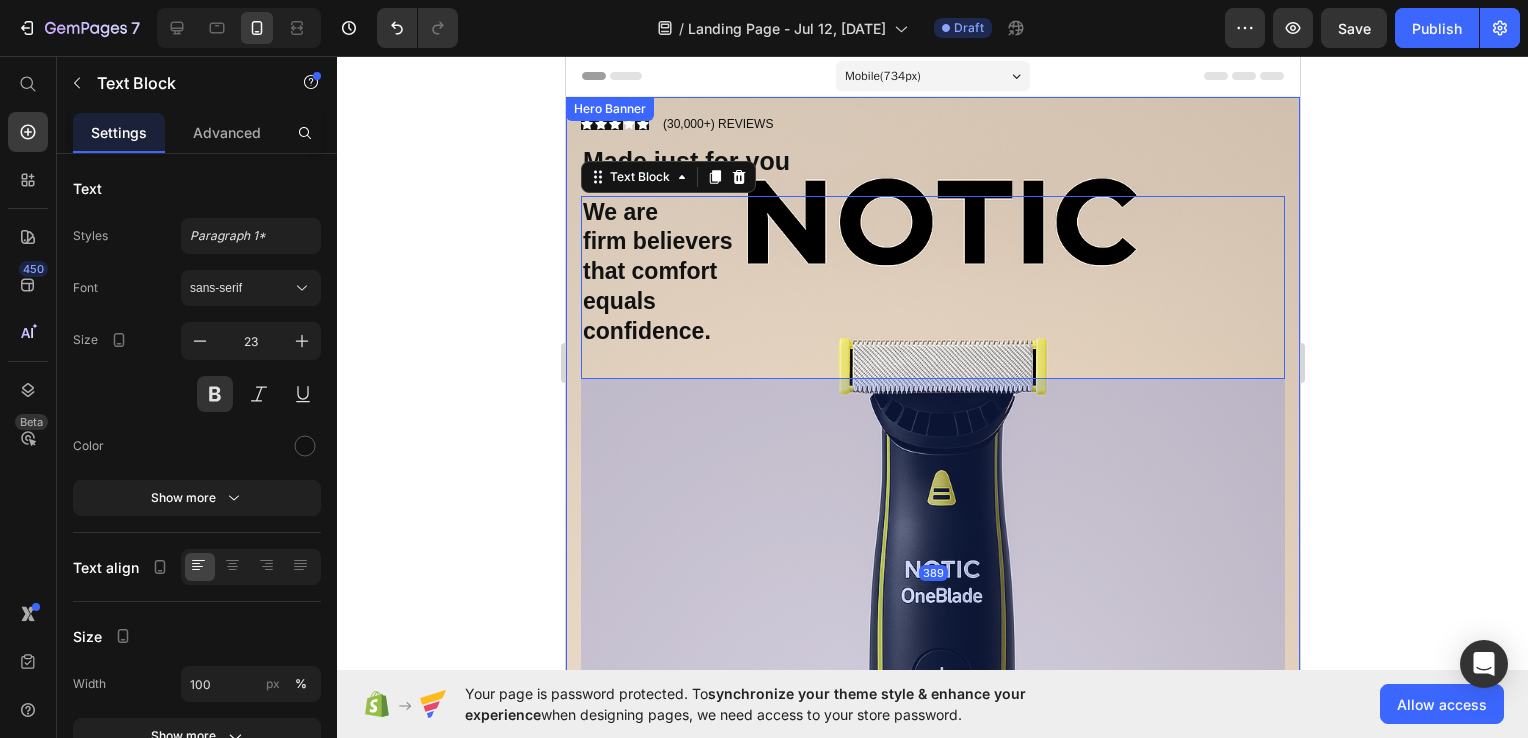 click on "Icon Icon Icon
Icon Icon Icon List (30,000+) REVIEWS Text Block Row Made just for you Heading We are  firm believers  that comfort  equals  confidence. Text Block   389 Shop Here Button
Drop element here" at bounding box center [932, 661] 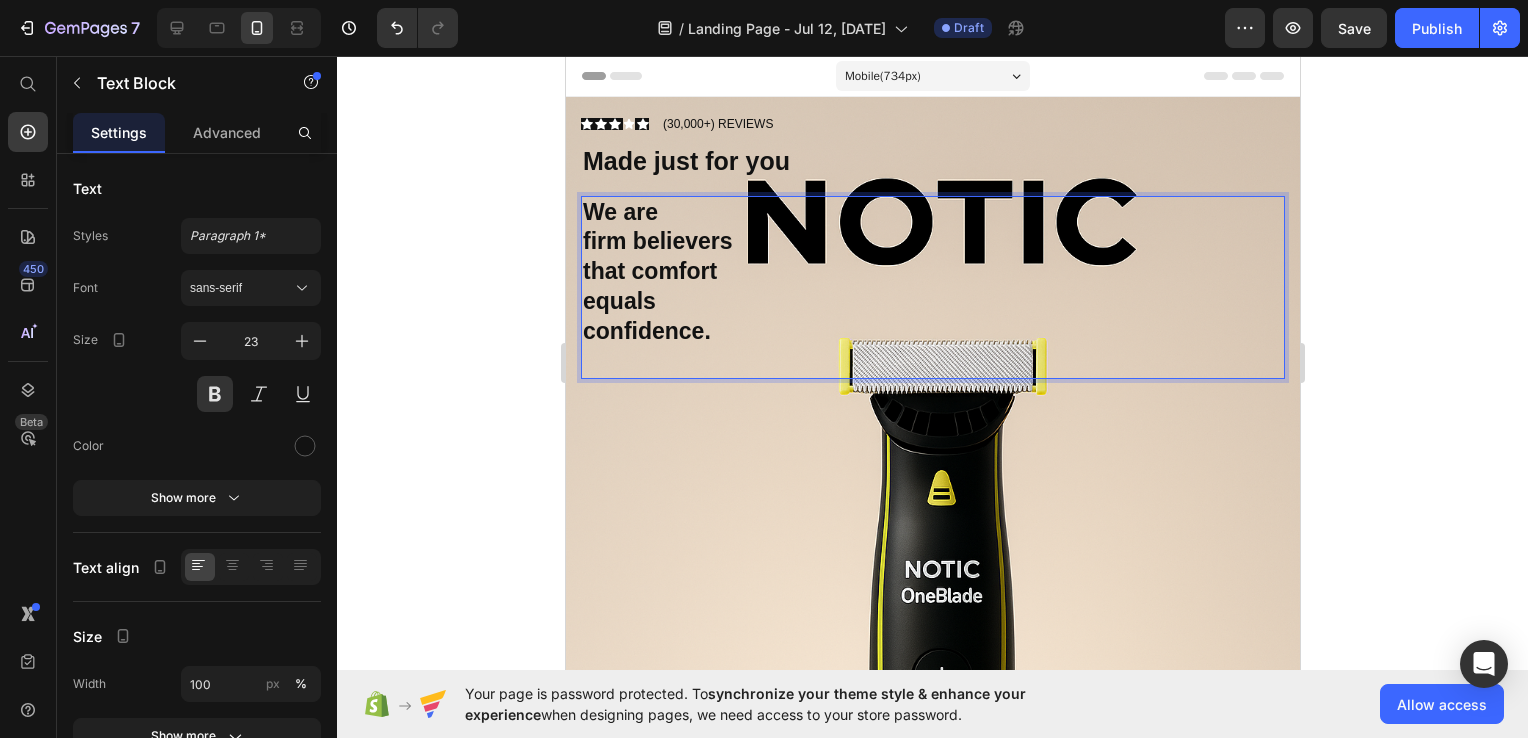 drag, startPoint x: 605, startPoint y: 354, endPoint x: 602, endPoint y: 370, distance: 16.27882 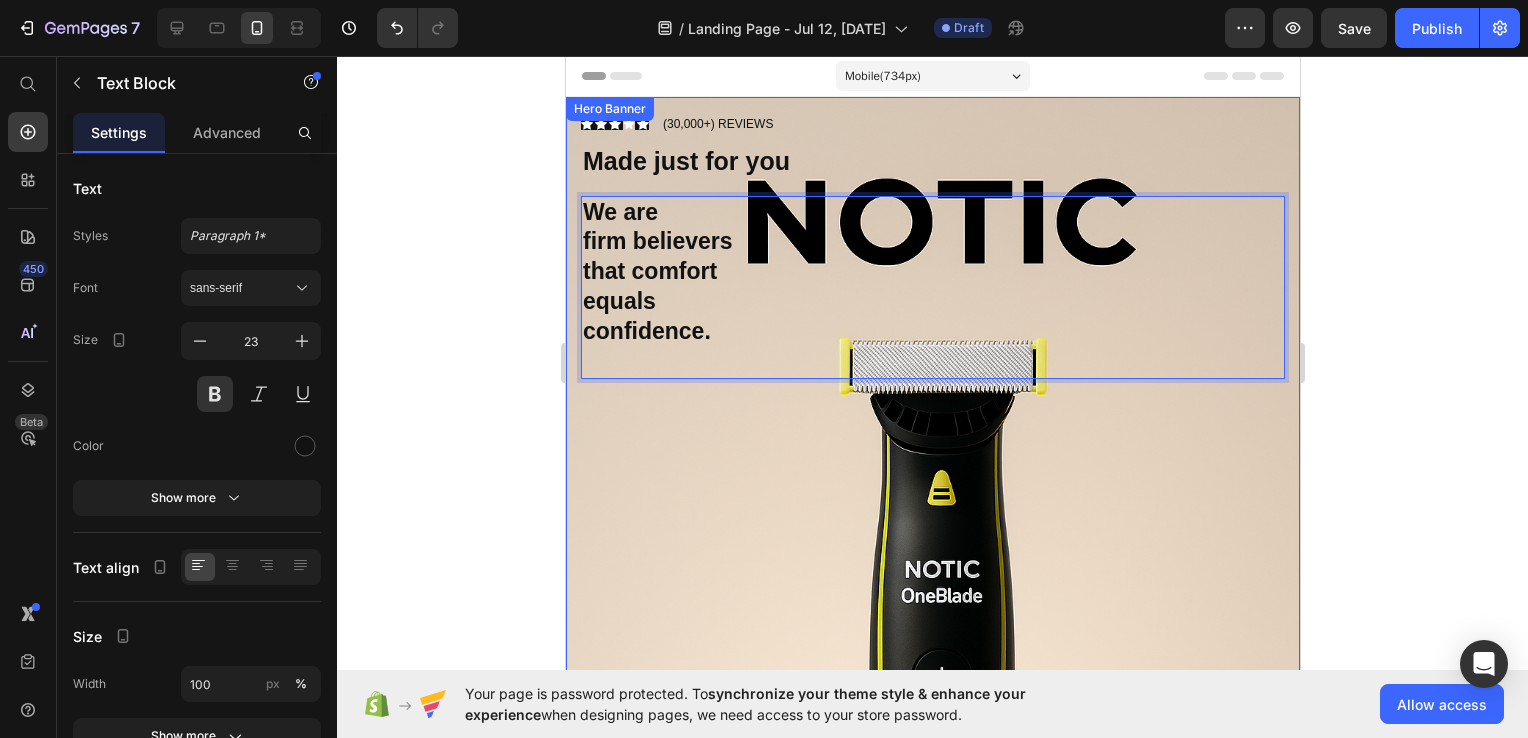 click on "Icon Icon Icon
Icon Icon Icon List (30,000+) REVIEWS Text Block Row Made just for you Heading We are  firm believers  that comfort  equals  confidence. Text Block   389 Shop Here Button" at bounding box center (932, 629) 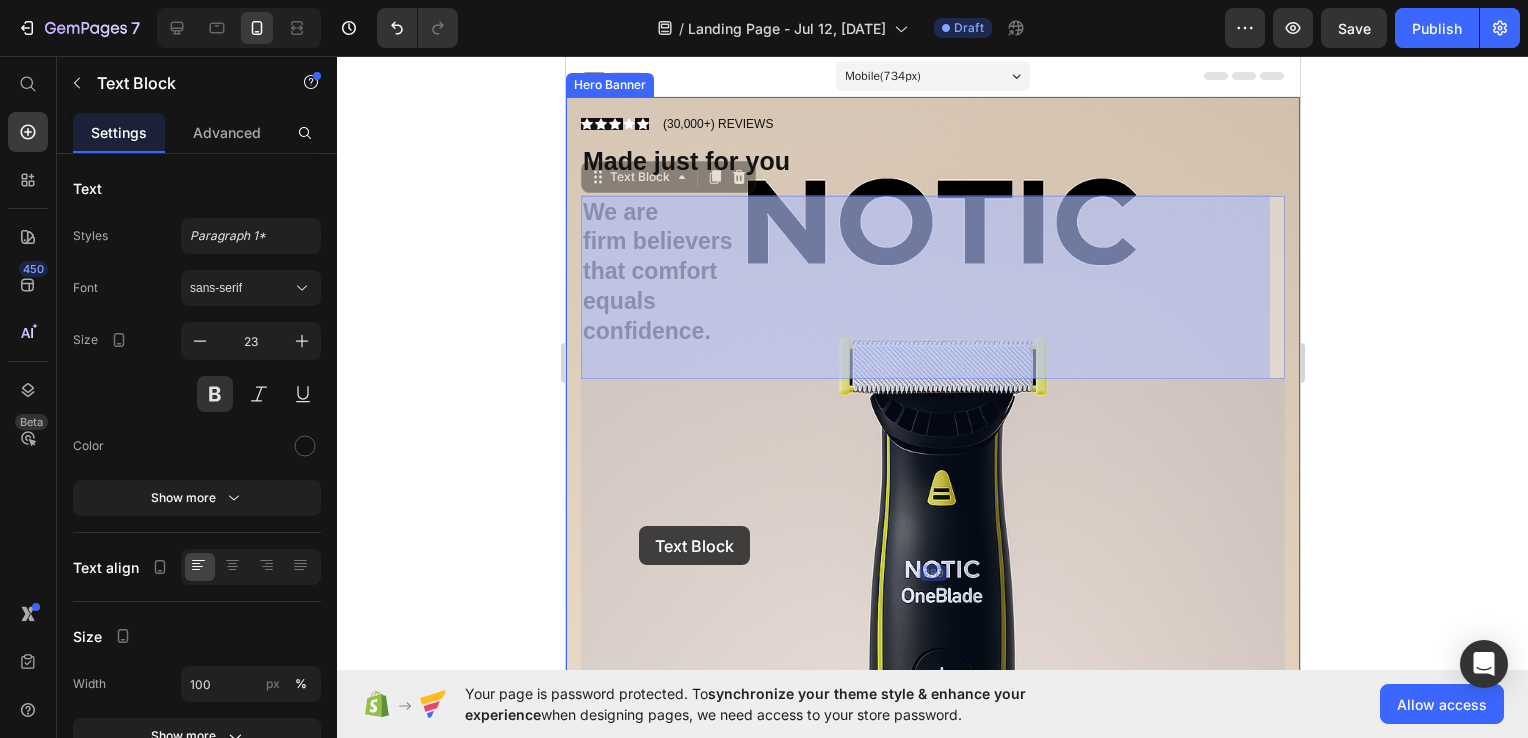 drag, startPoint x: 597, startPoint y: 351, endPoint x: 629, endPoint y: 512, distance: 164.14932 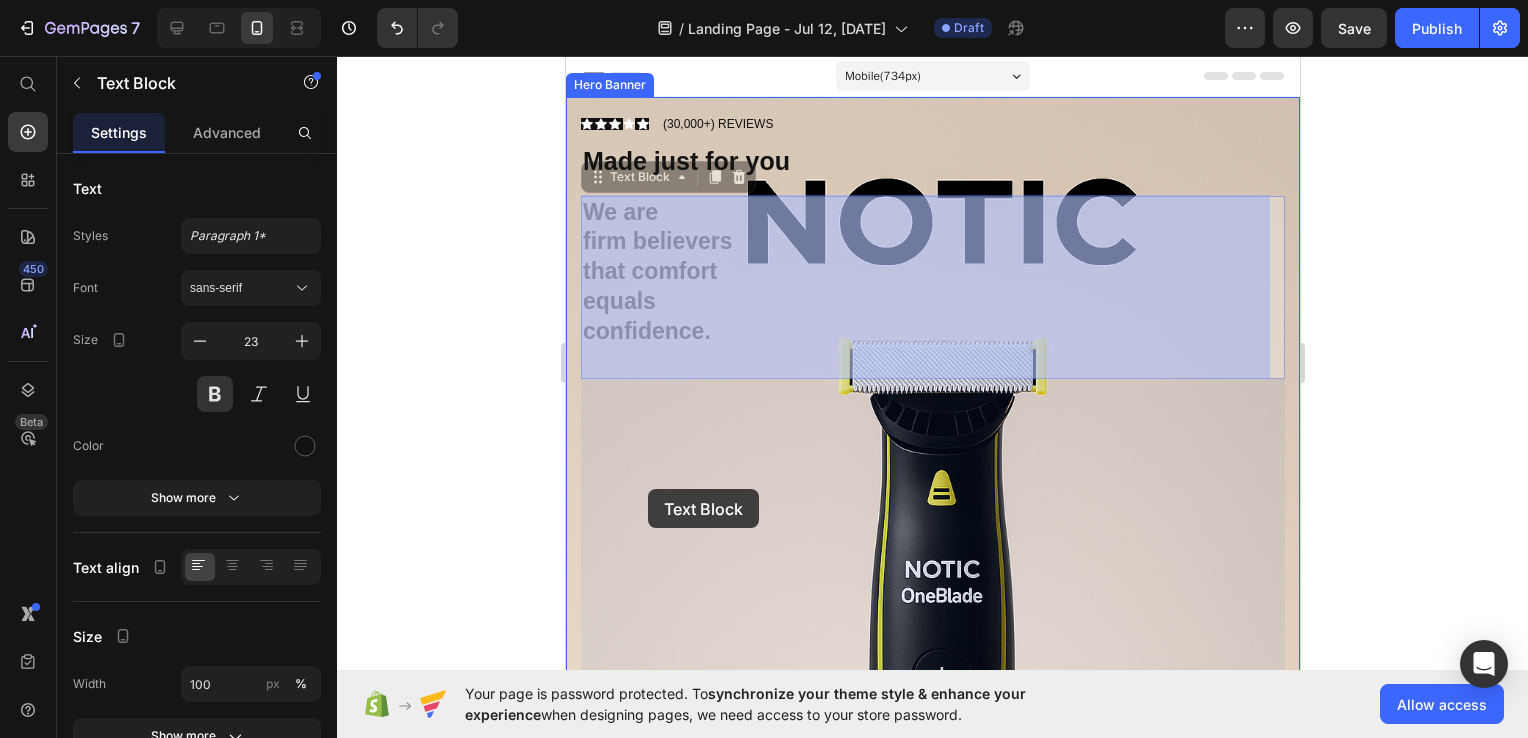 drag, startPoint x: 675, startPoint y: 182, endPoint x: 641, endPoint y: 490, distance: 309.87094 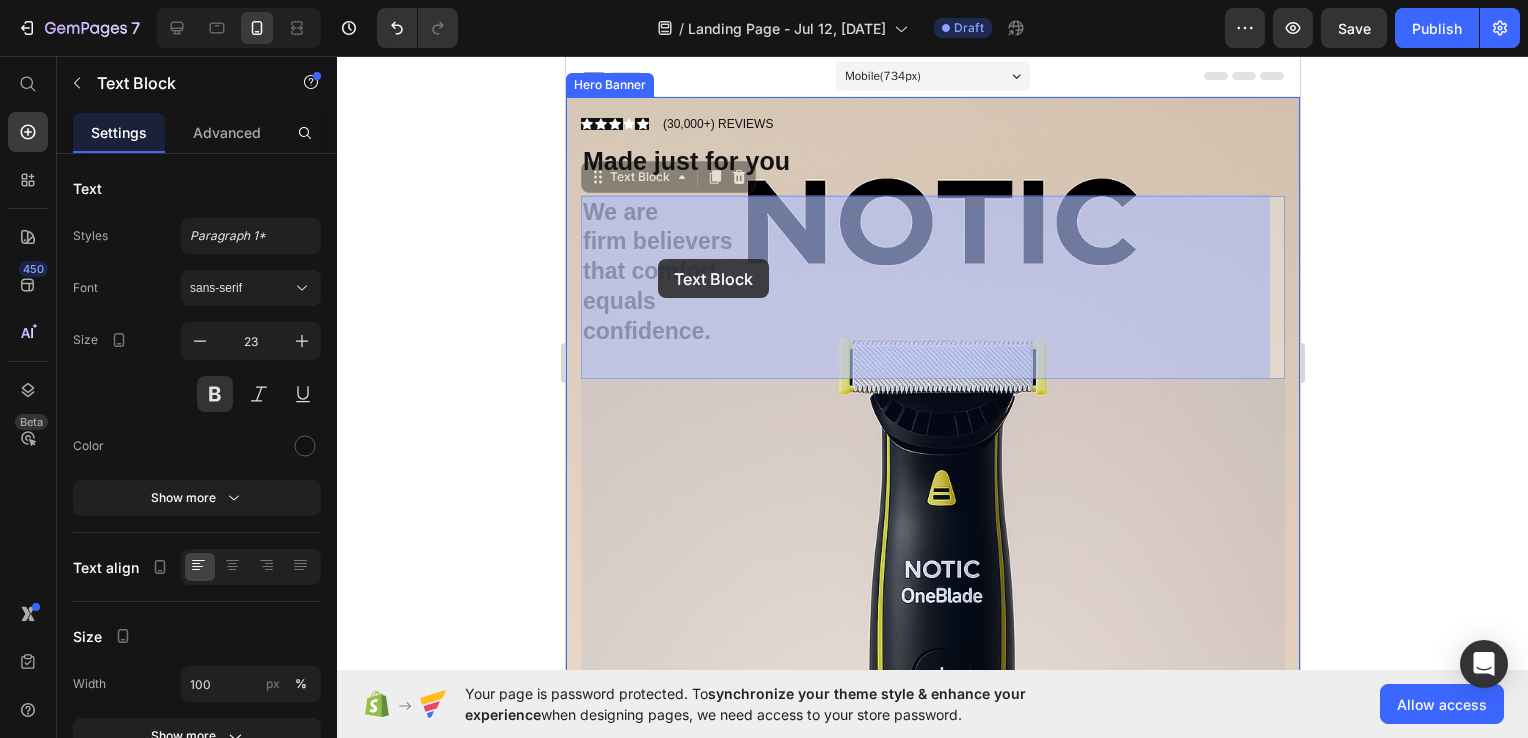drag, startPoint x: 664, startPoint y: 178, endPoint x: 657, endPoint y: 259, distance: 81.3019 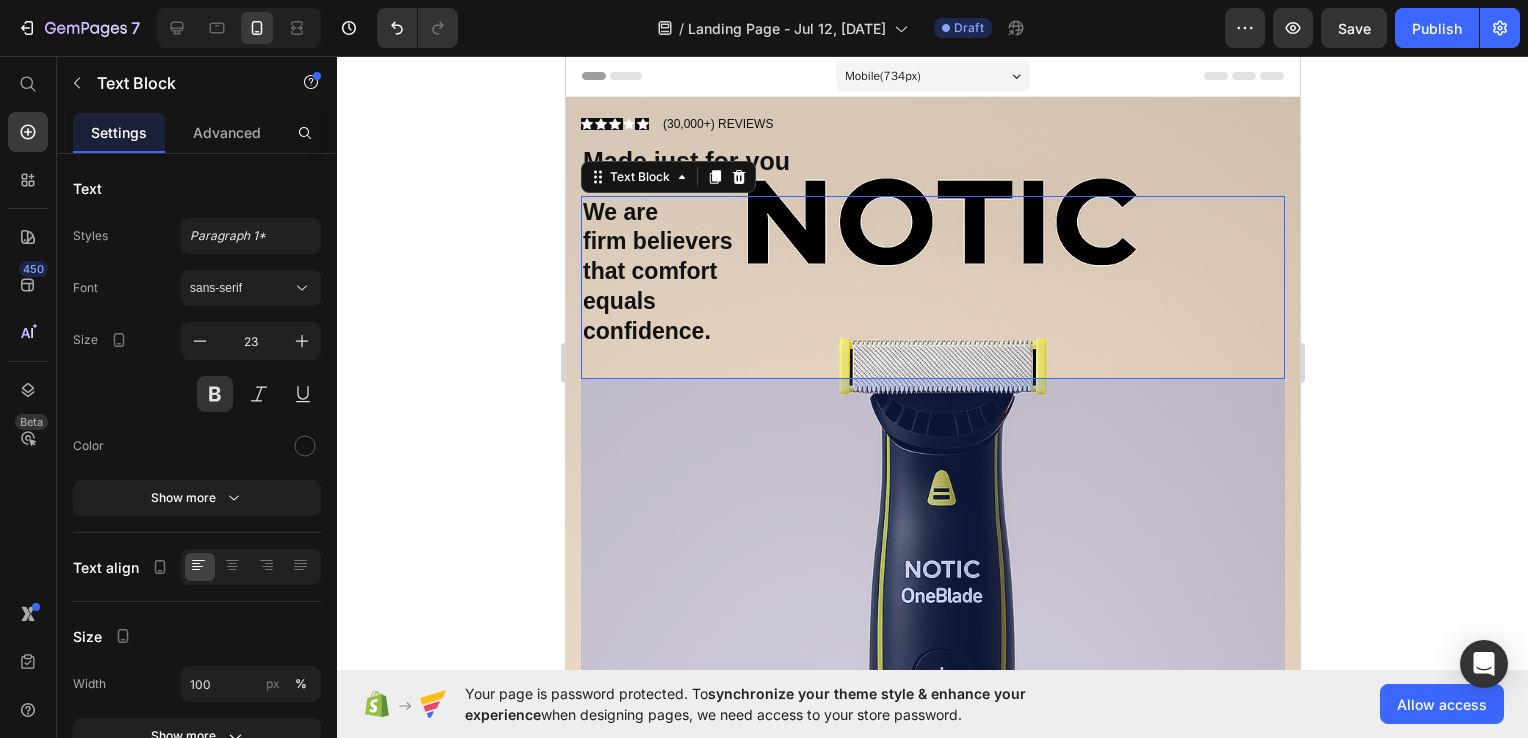 click on "389" at bounding box center [932, 573] 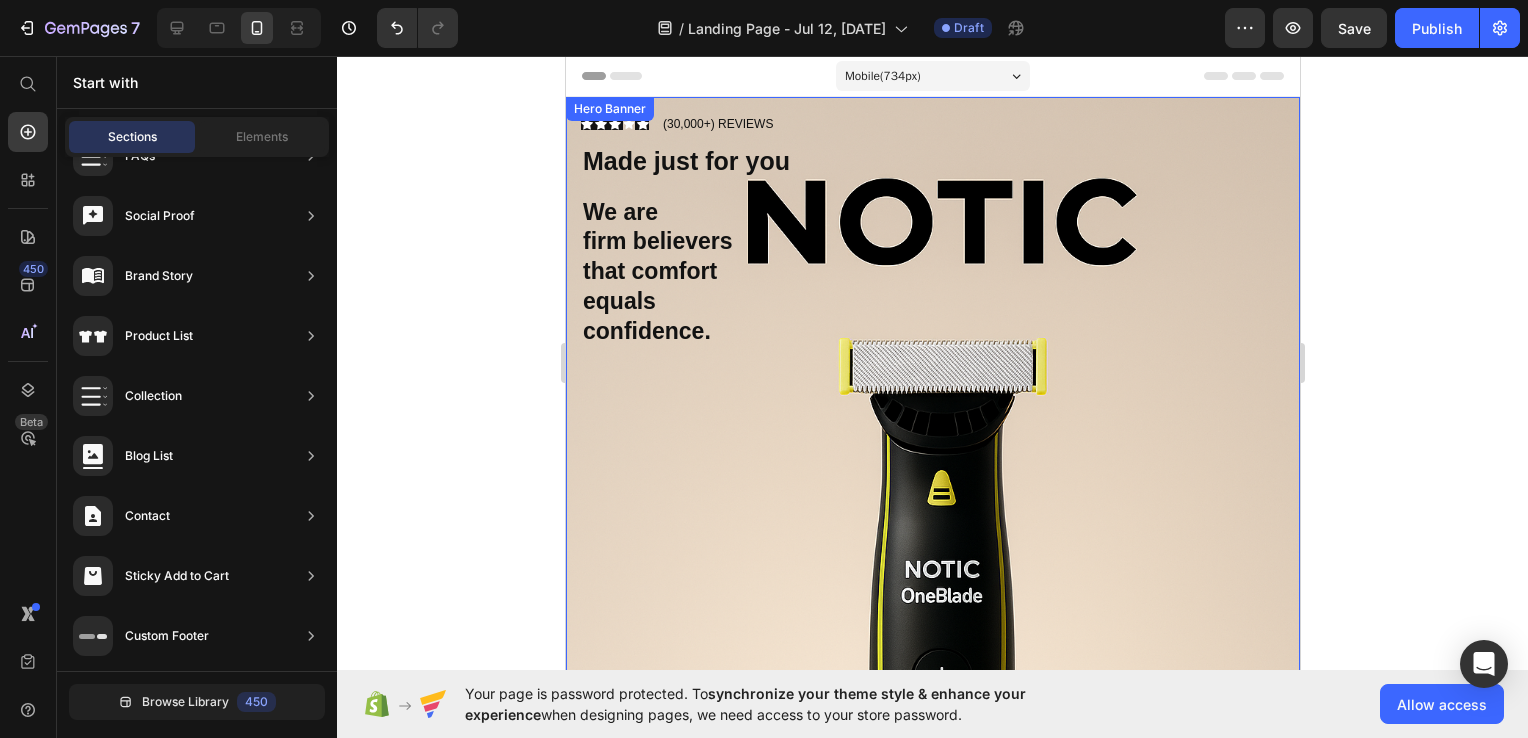 click on "Hero Banner" at bounding box center (609, 109) 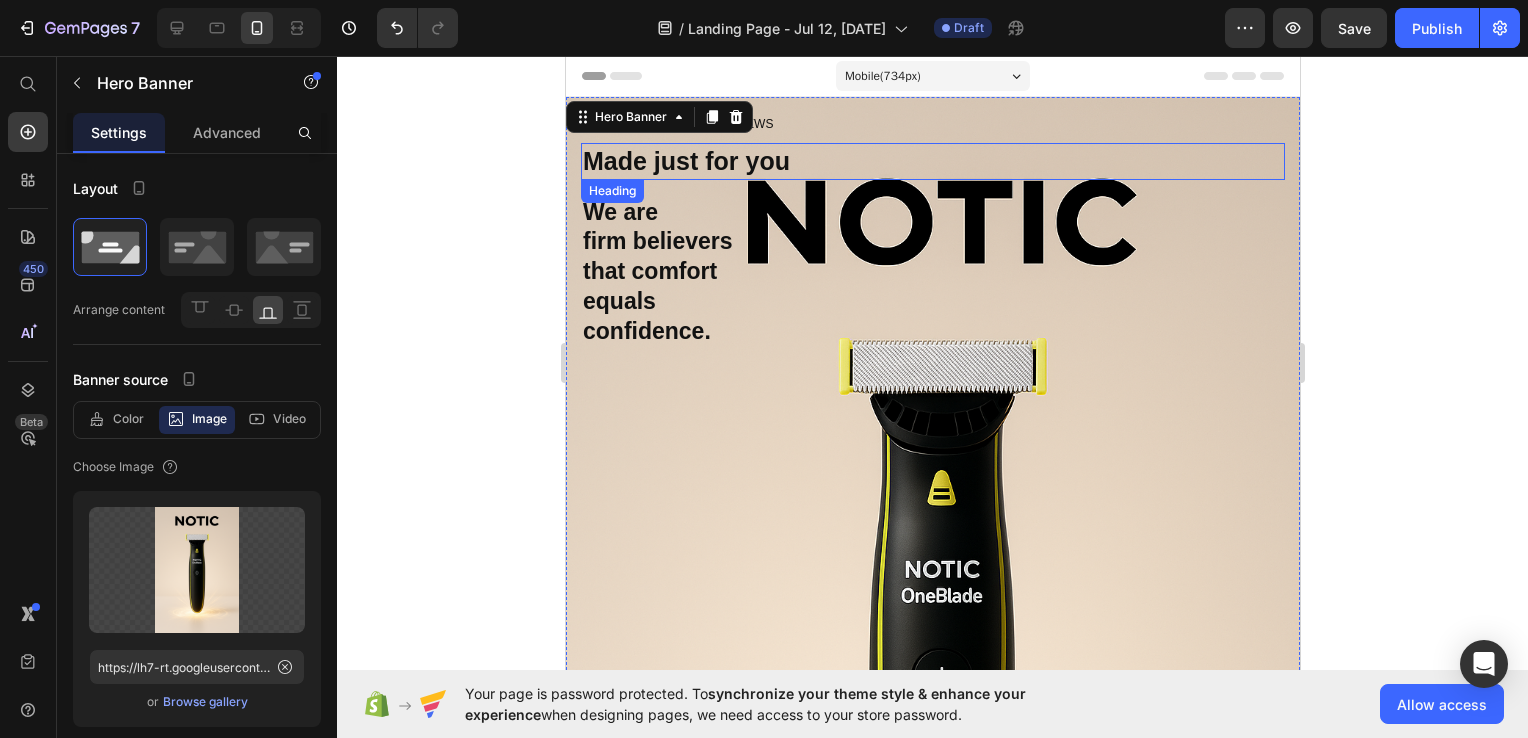 click 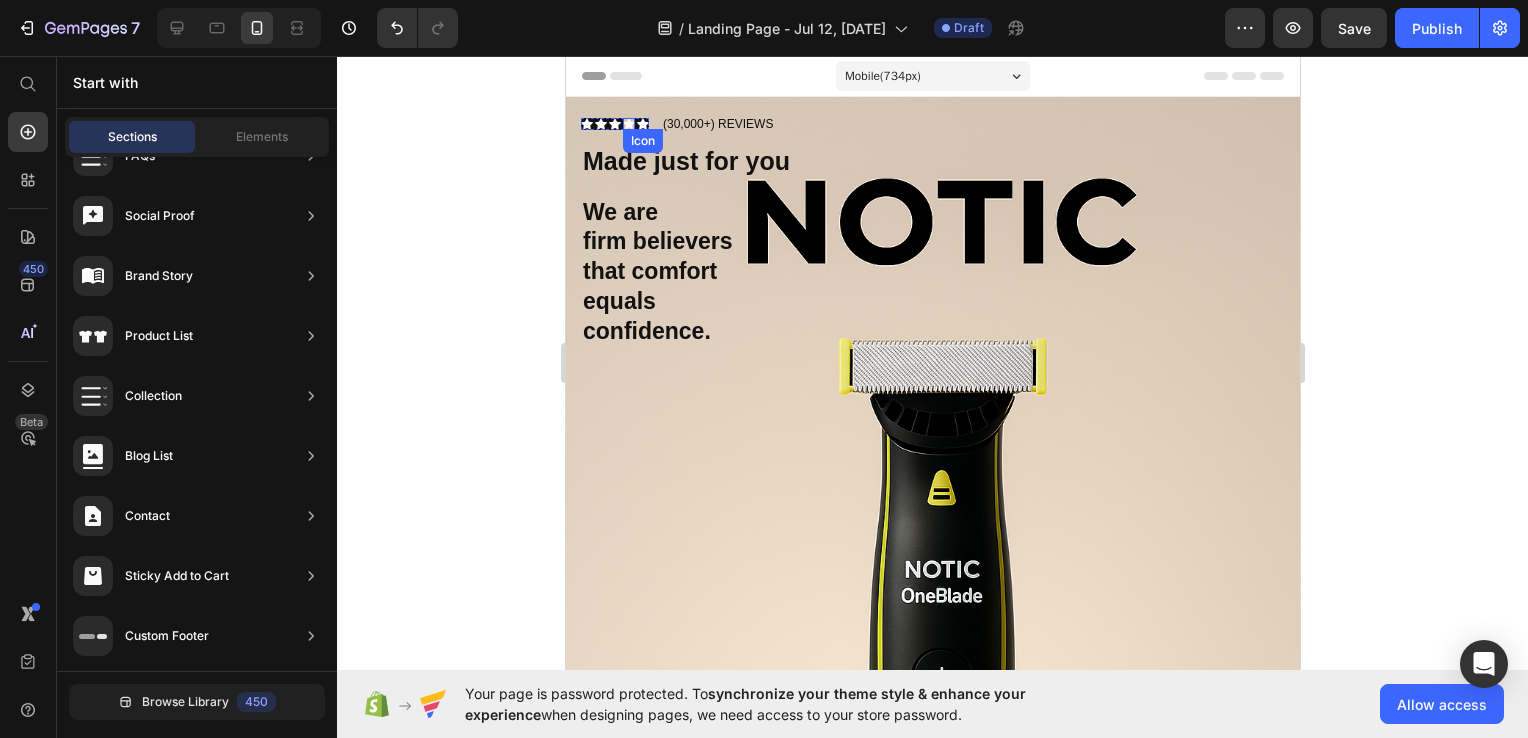click 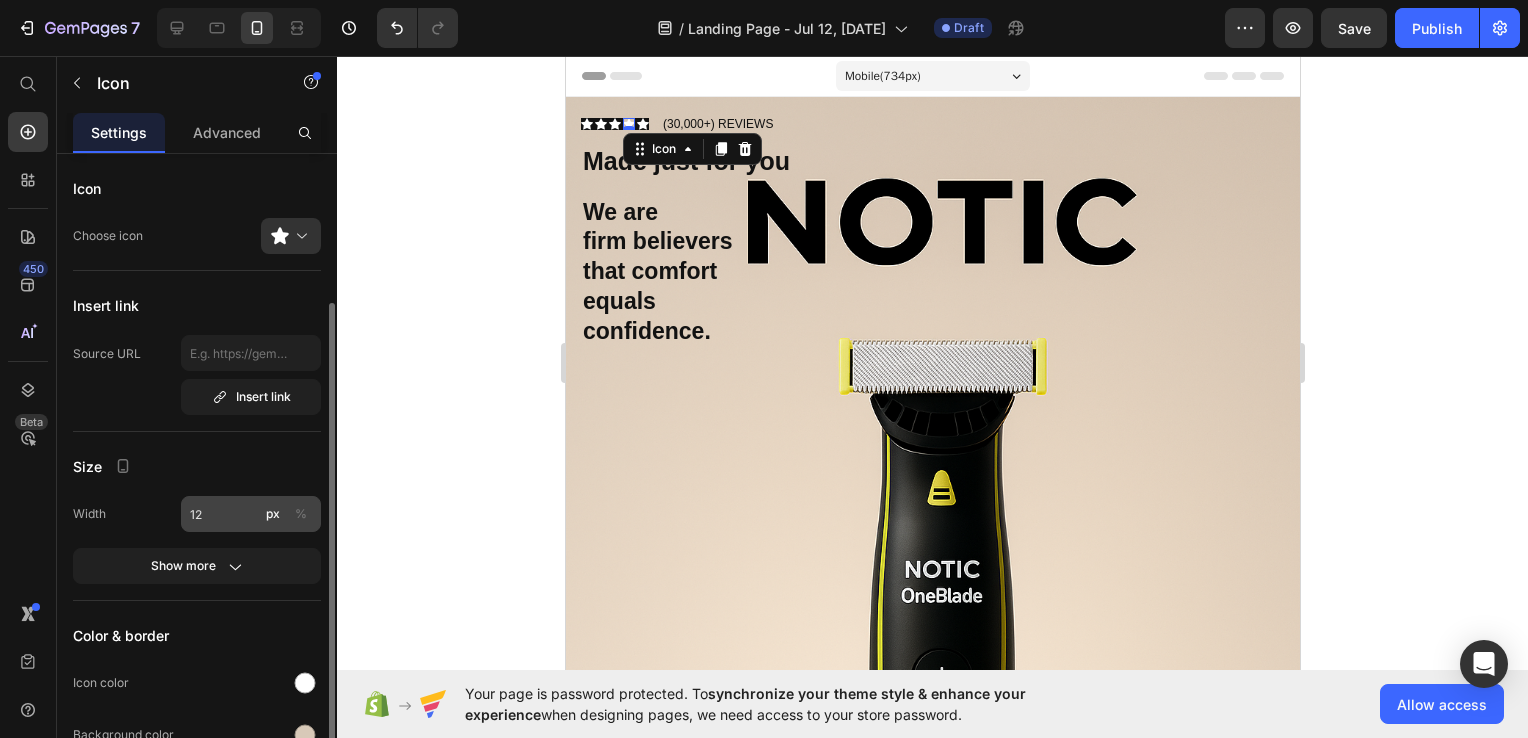 scroll, scrollTop: 145, scrollLeft: 0, axis: vertical 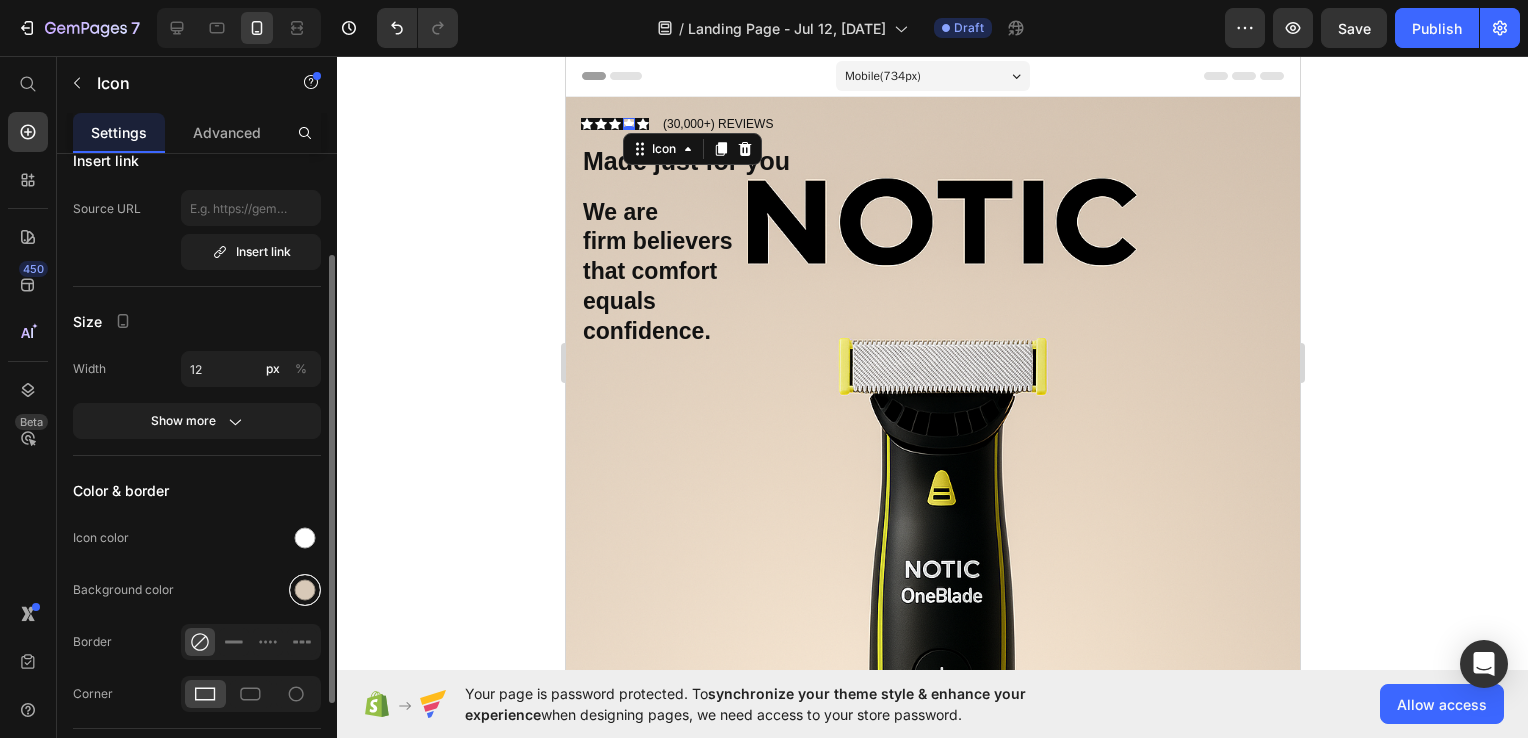 click at bounding box center (305, 590) 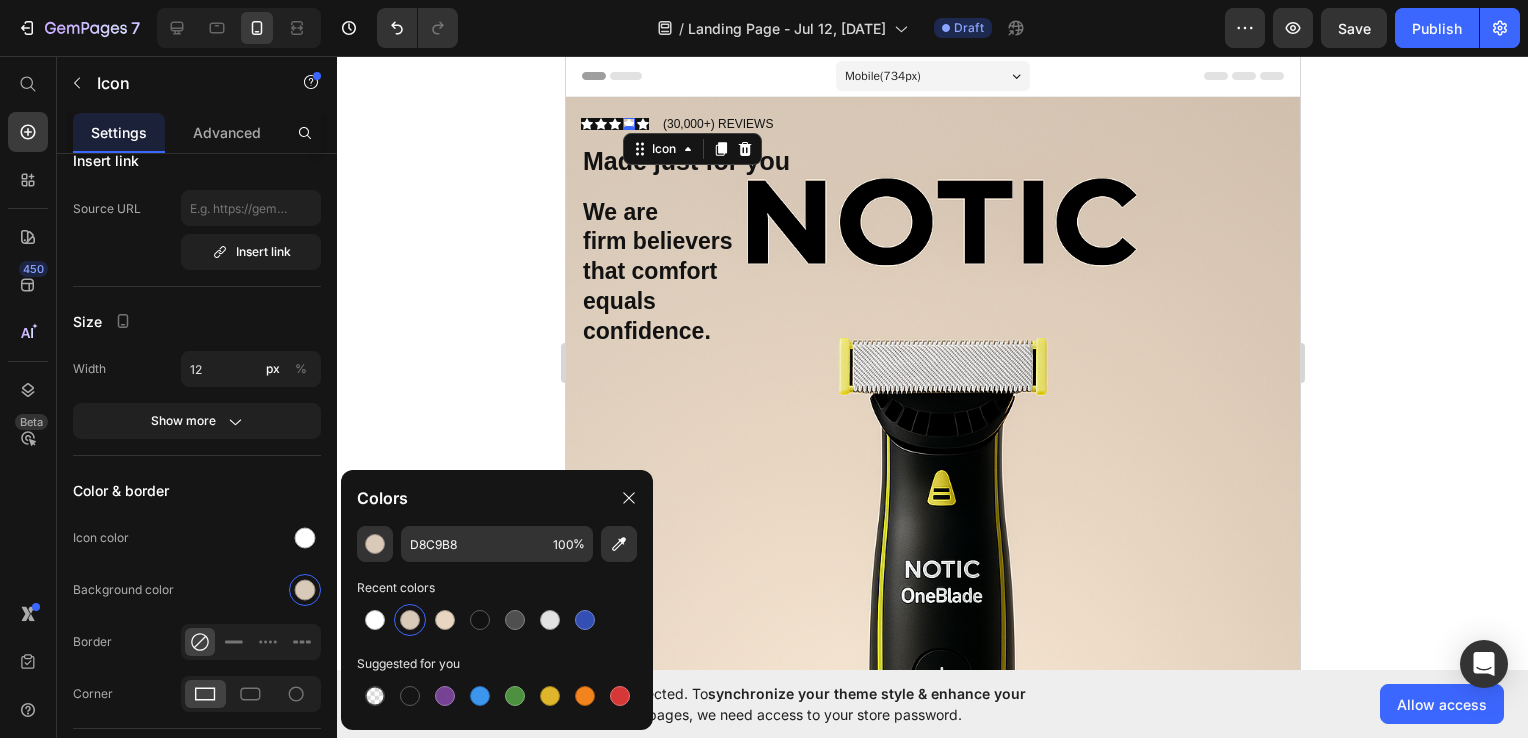 click on "D8C9B8 100 %" 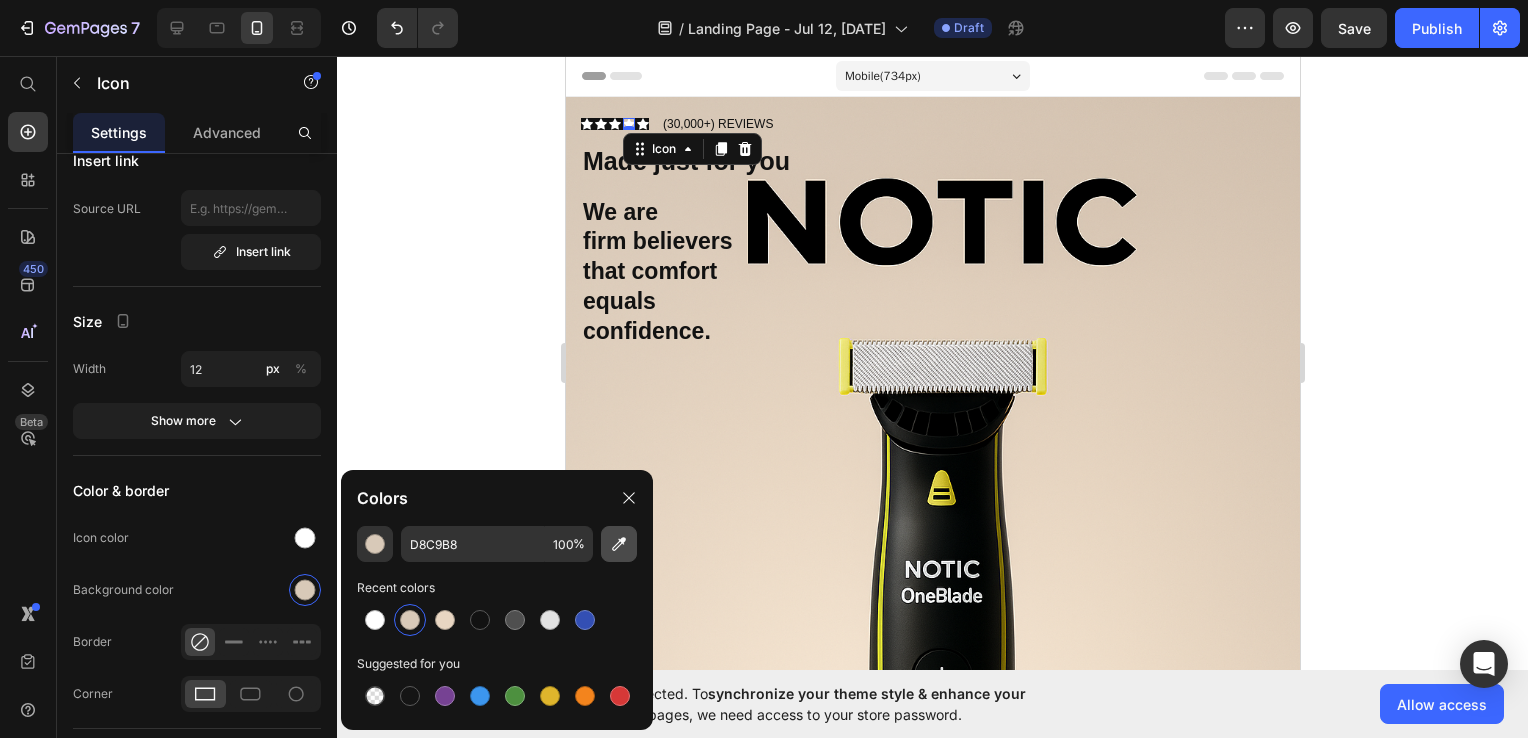 click at bounding box center (619, 544) 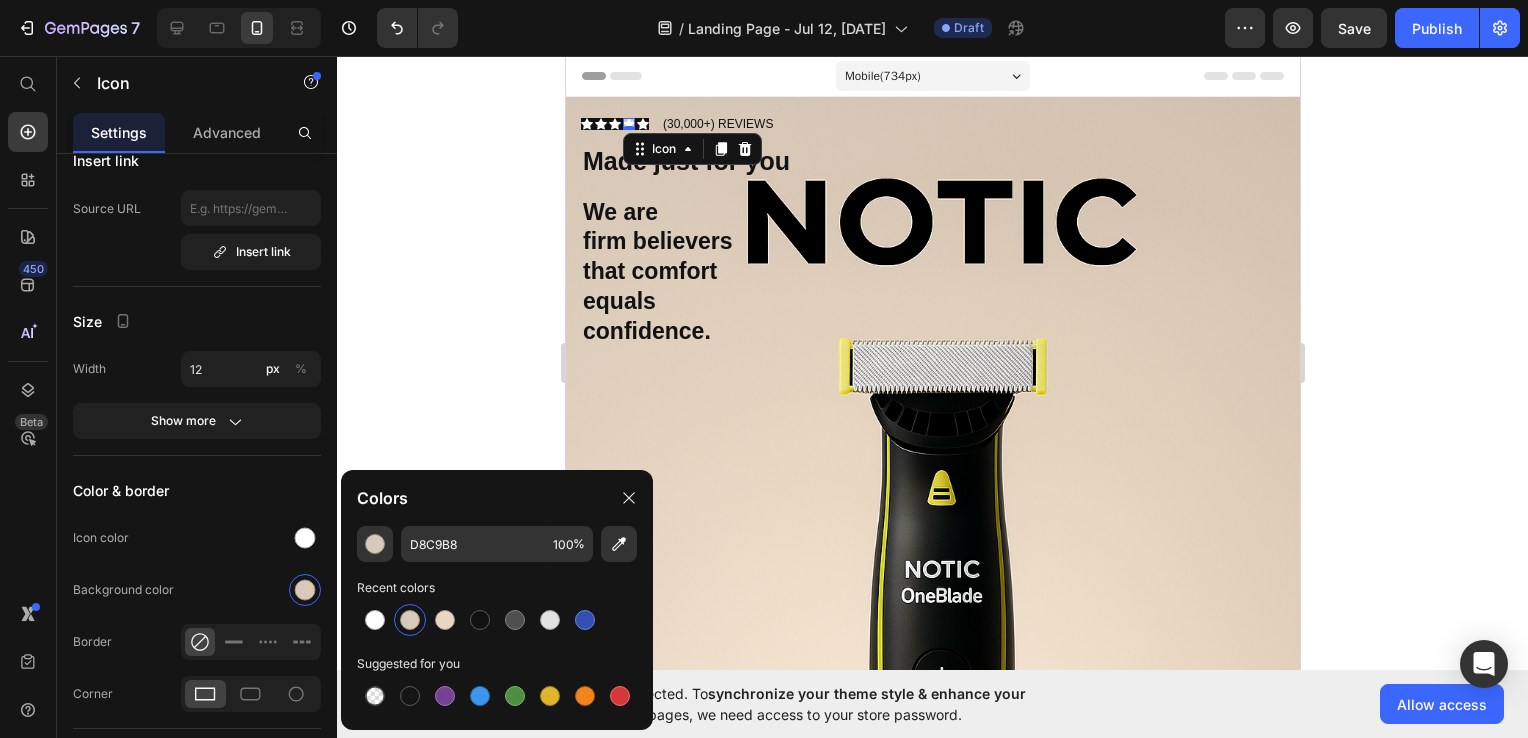 type on "E5D4C1" 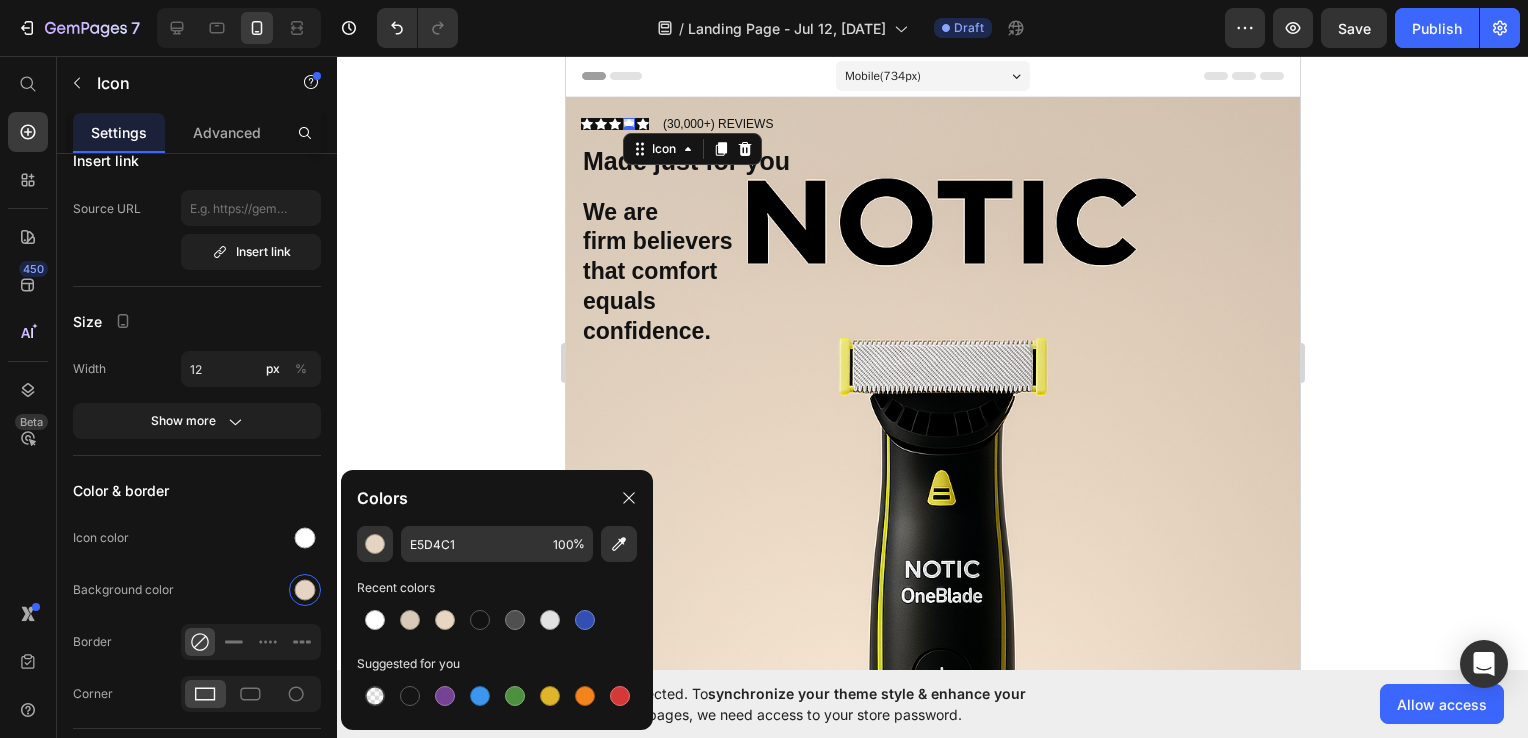 click 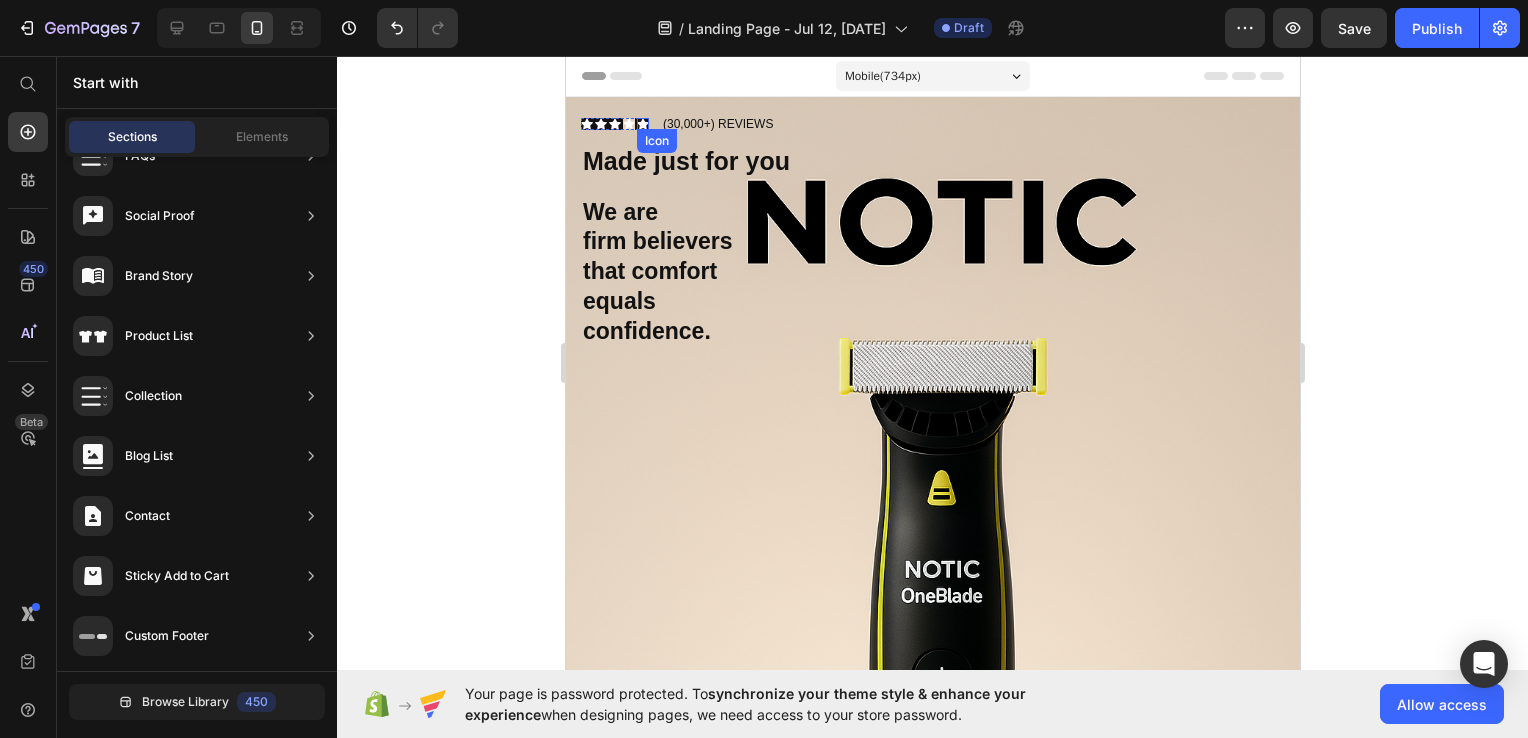 click 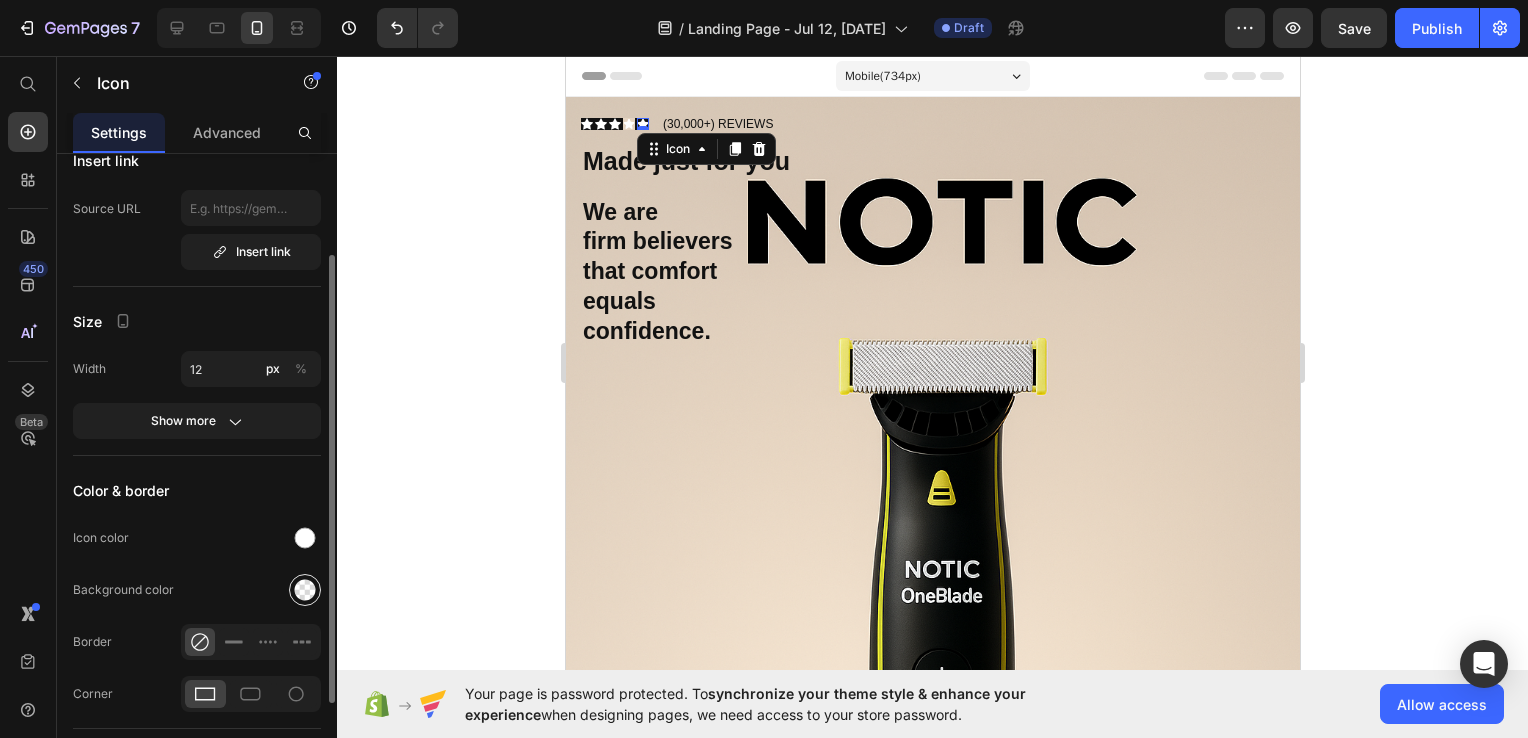 click at bounding box center (305, 590) 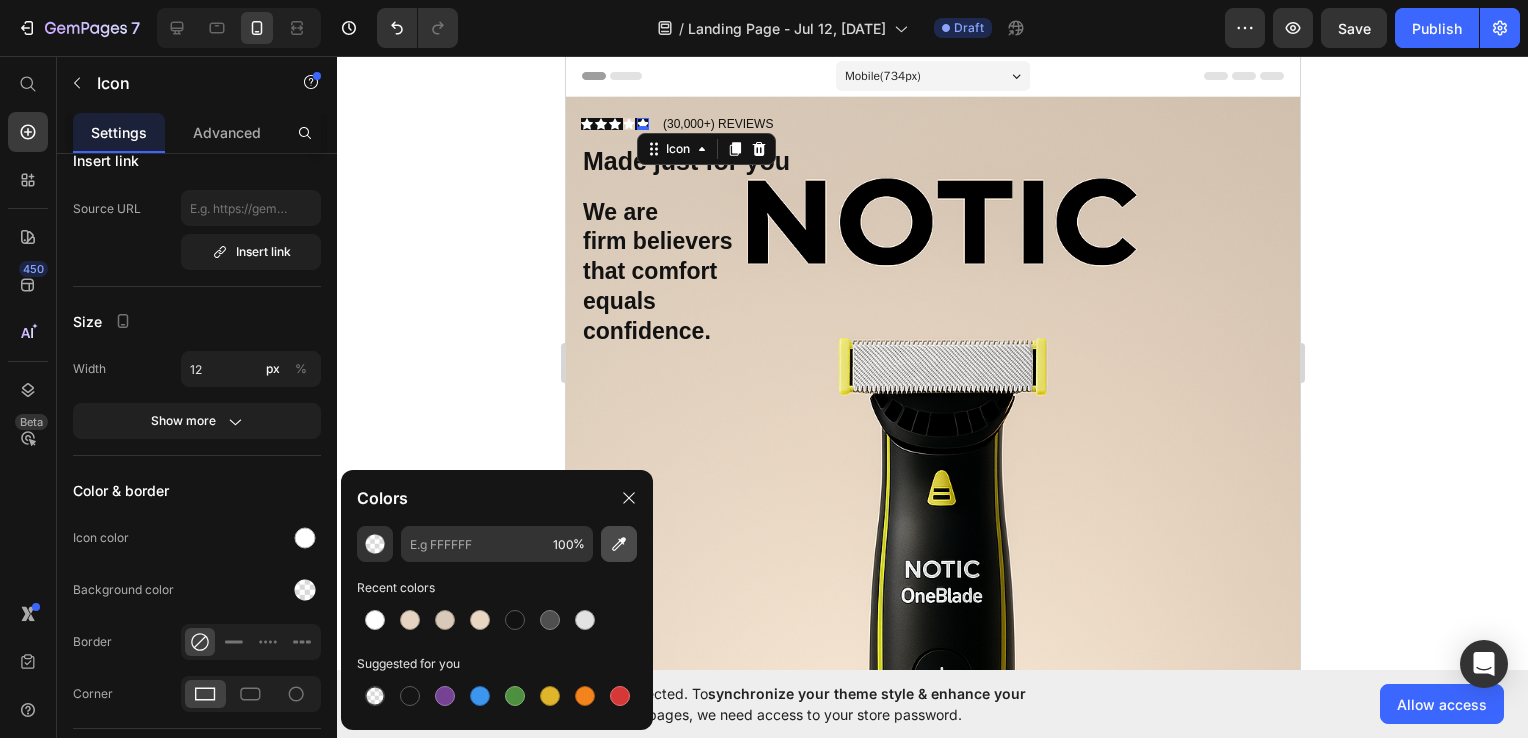 click 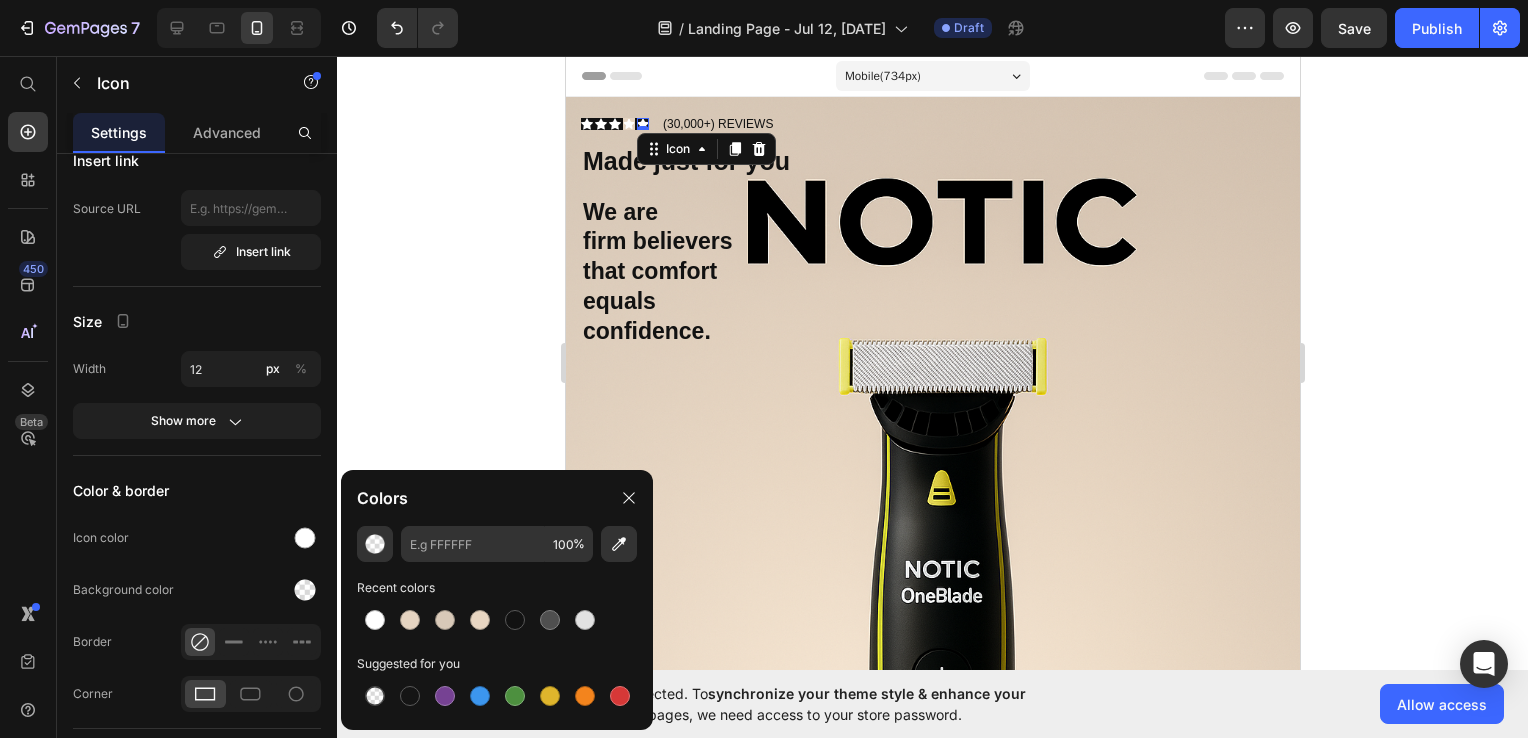 type on "E5D5C1" 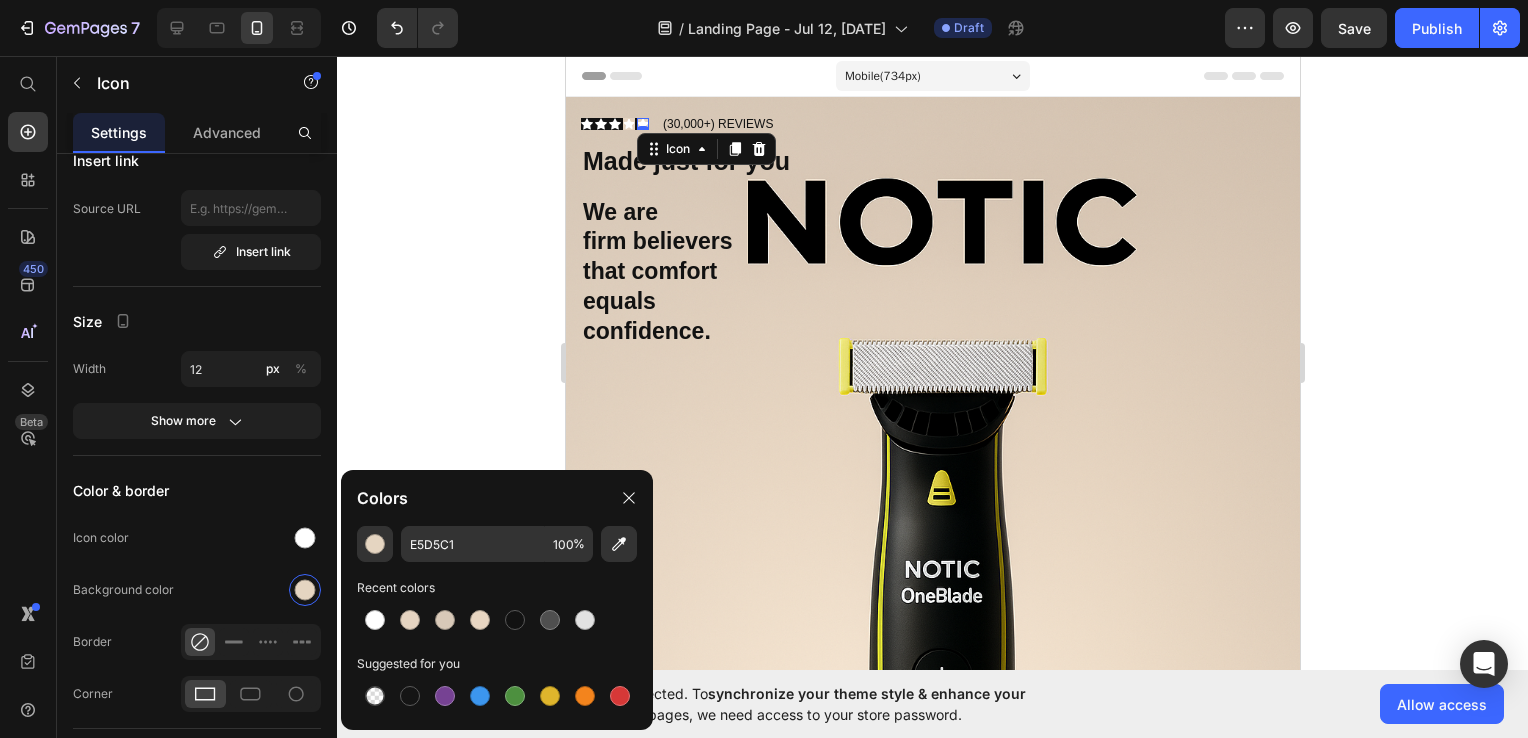 click 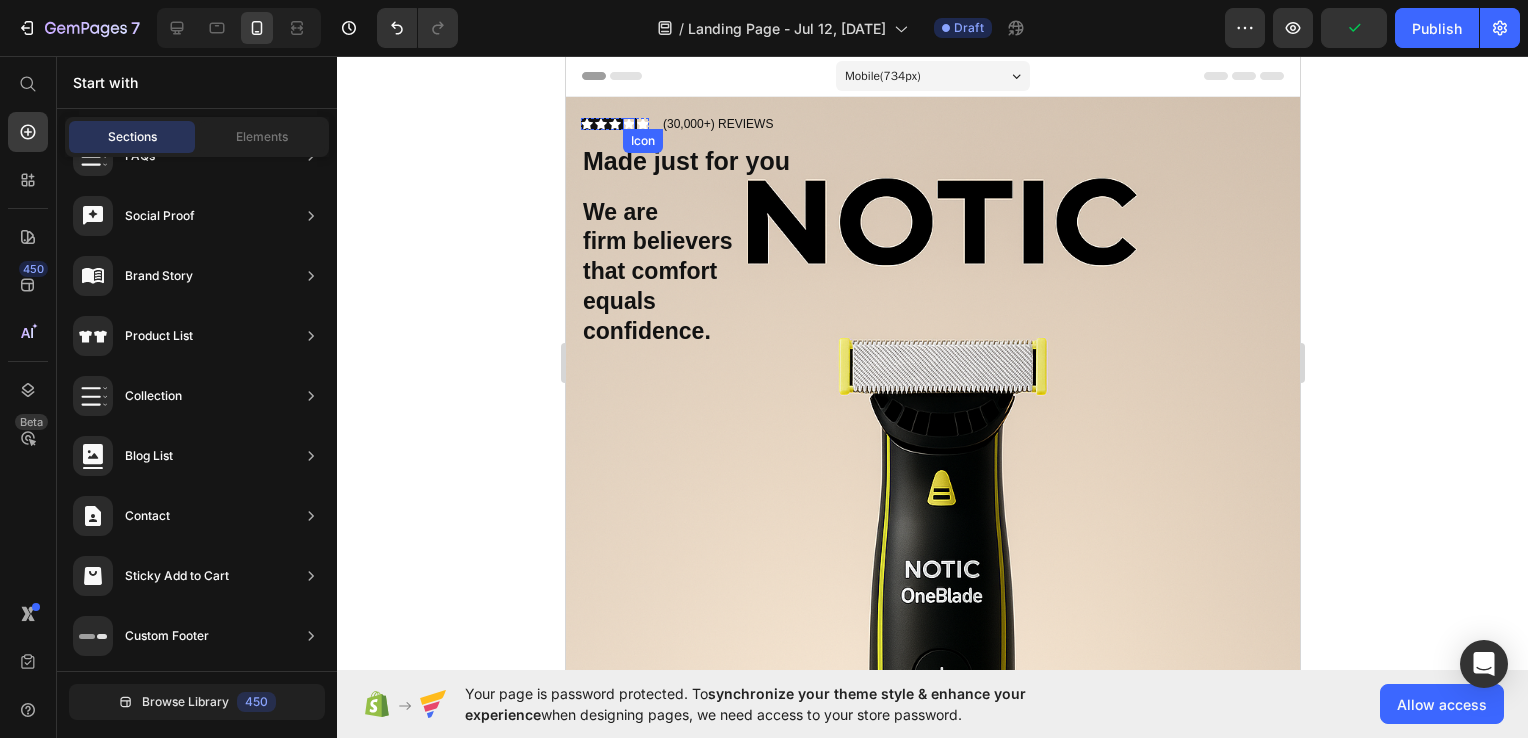 click 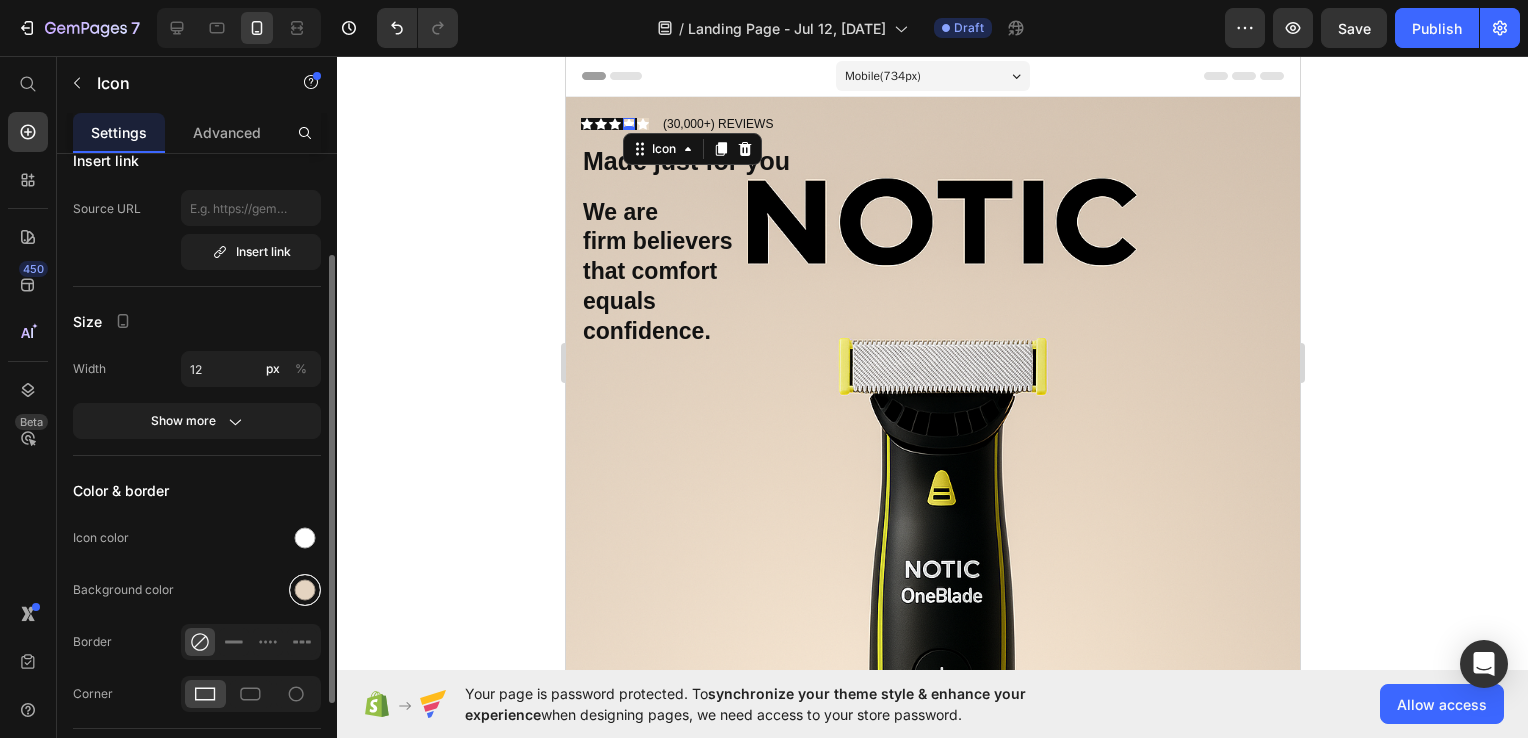 click at bounding box center (305, 590) 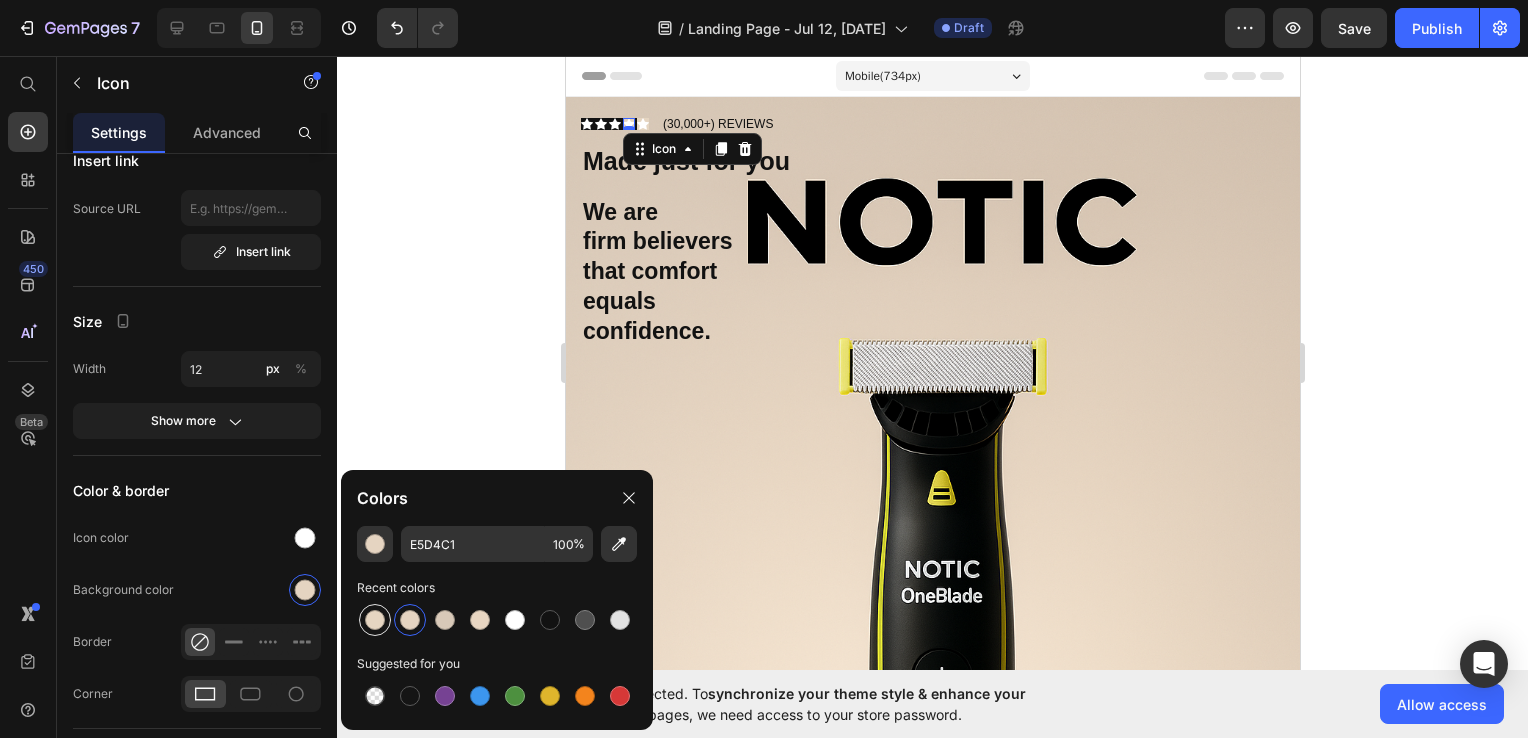 click at bounding box center [375, 620] 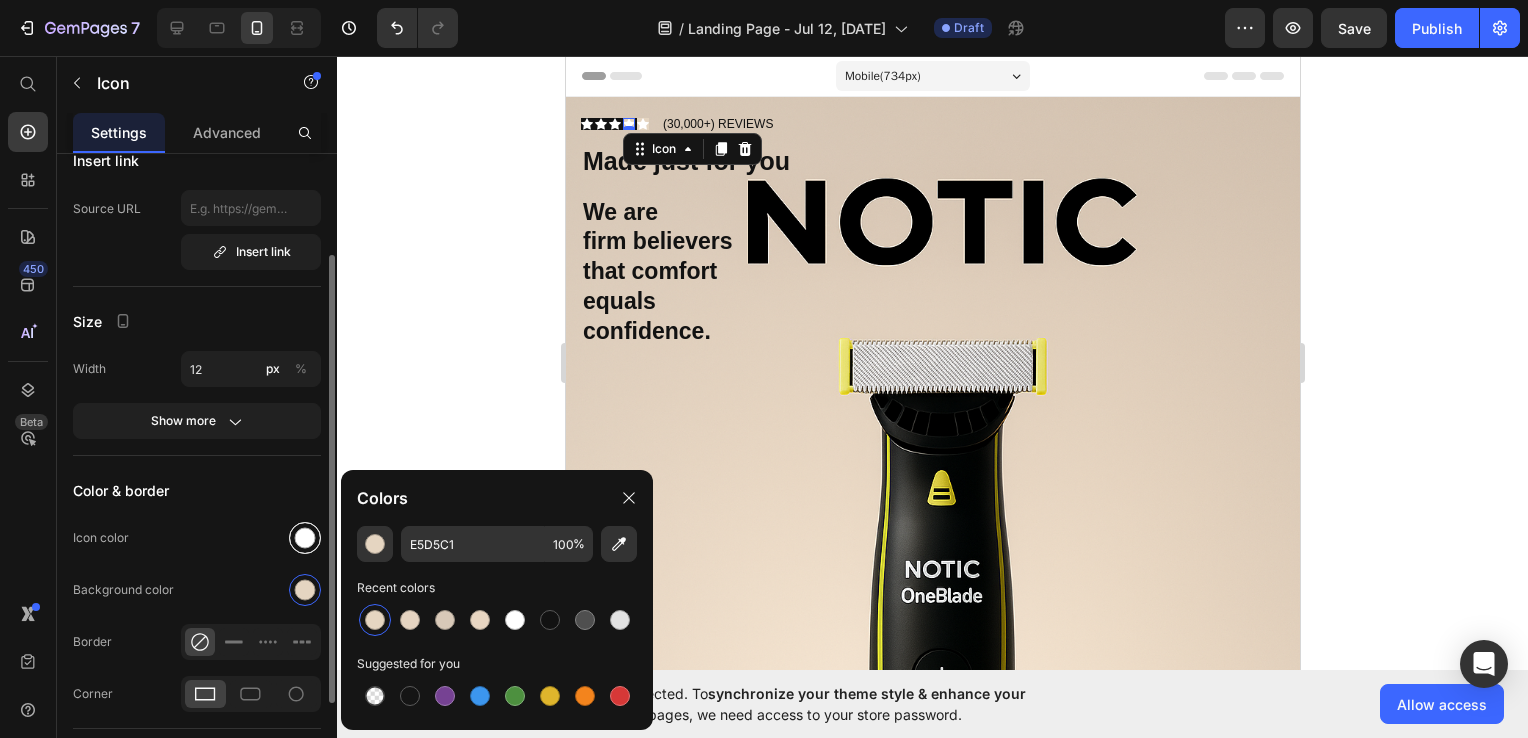 click at bounding box center (305, 538) 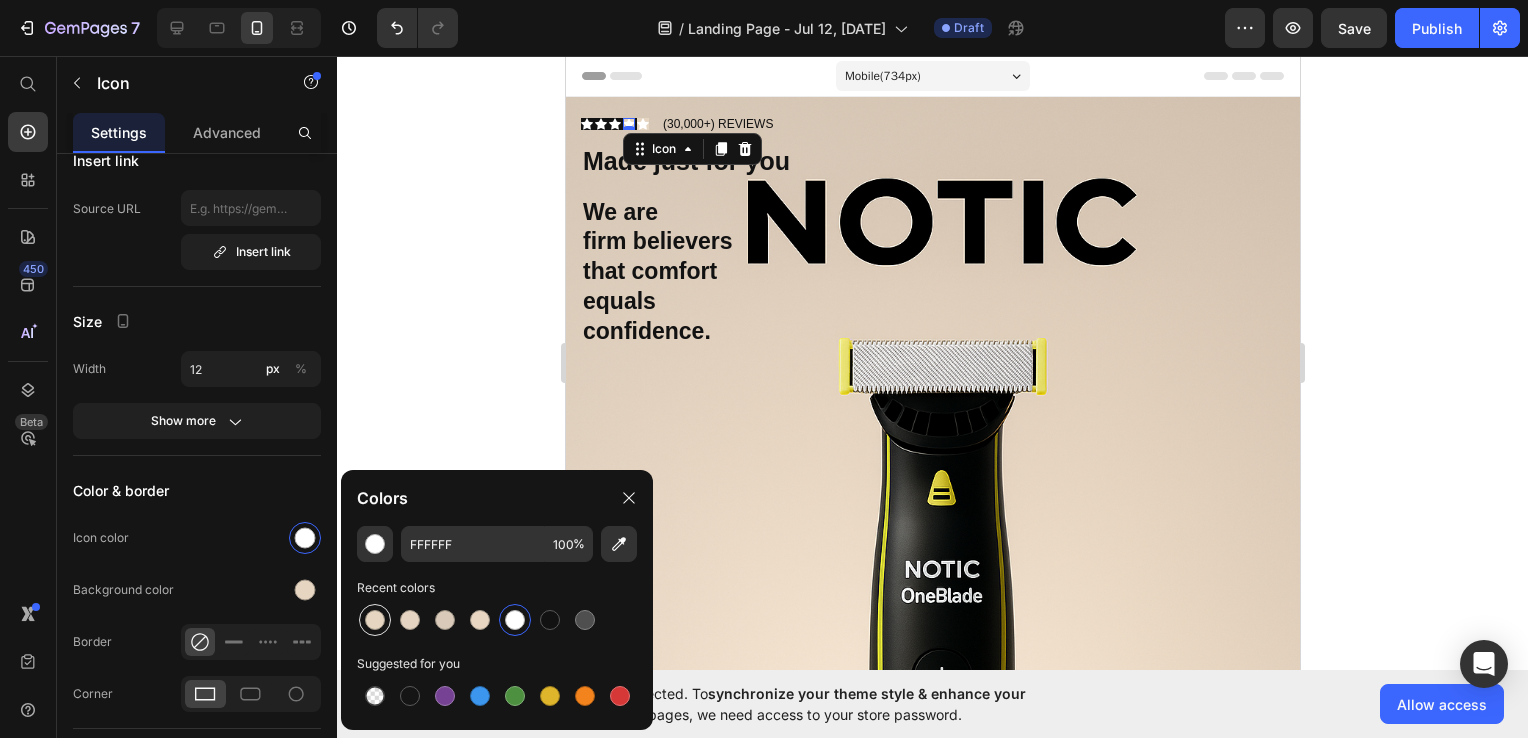 click at bounding box center [375, 620] 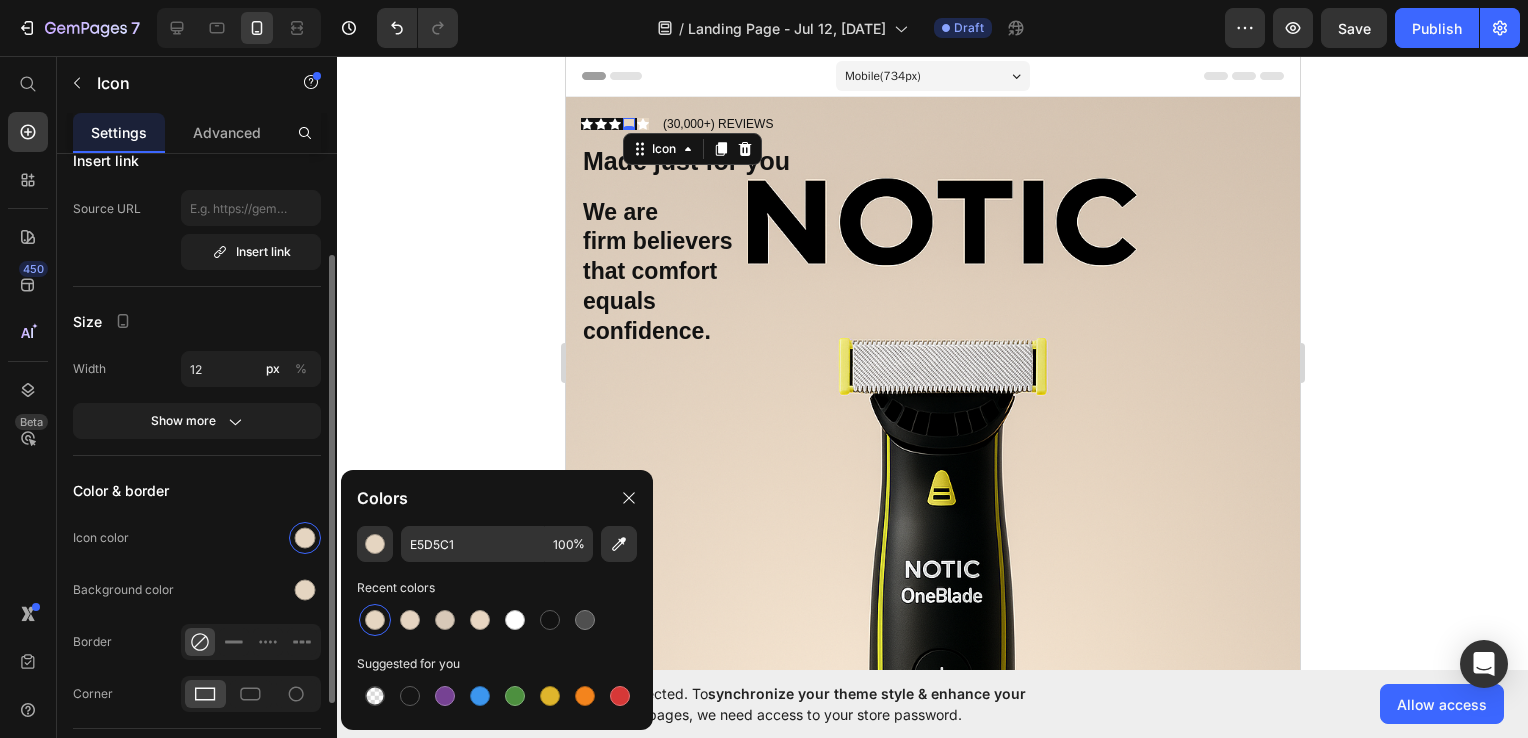 click on "Icon color" 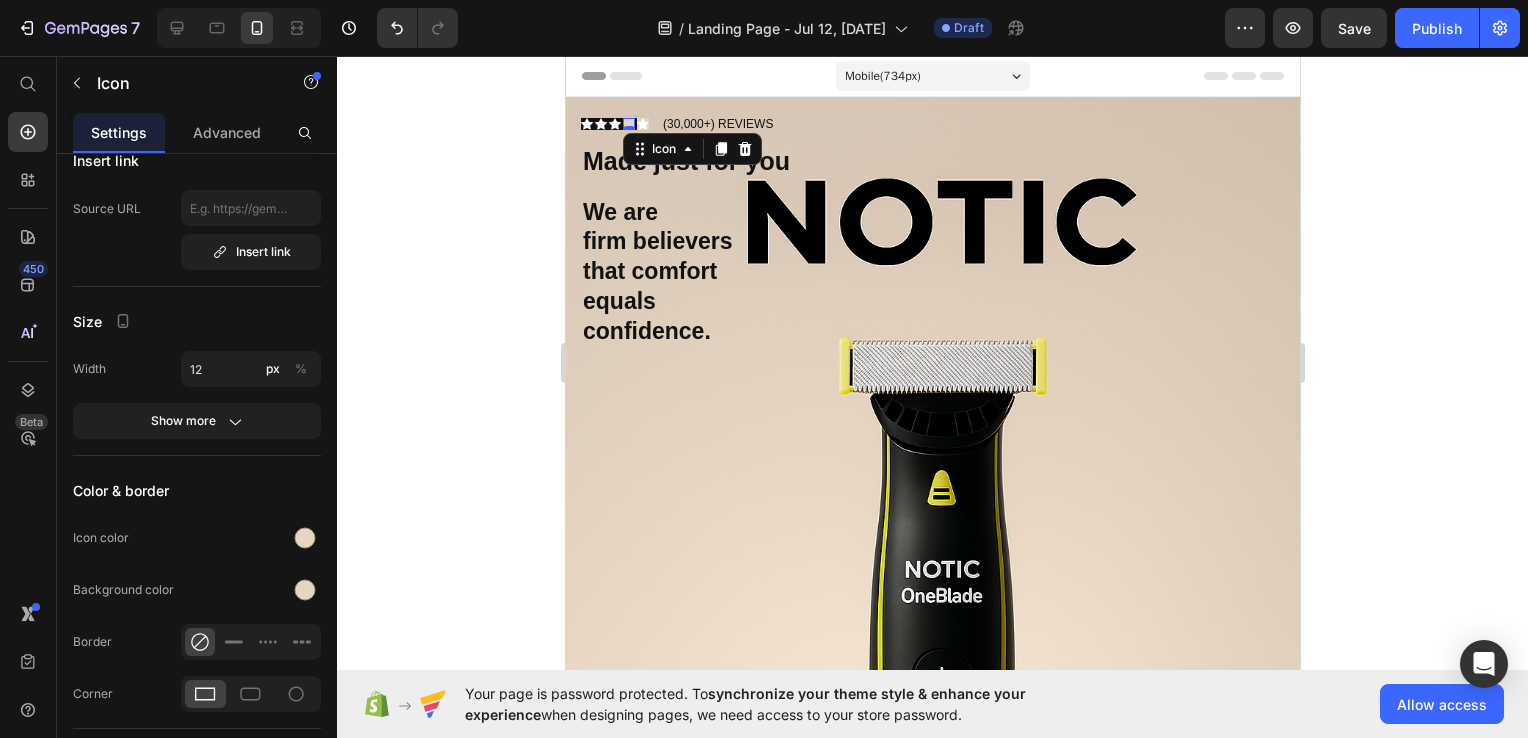 click 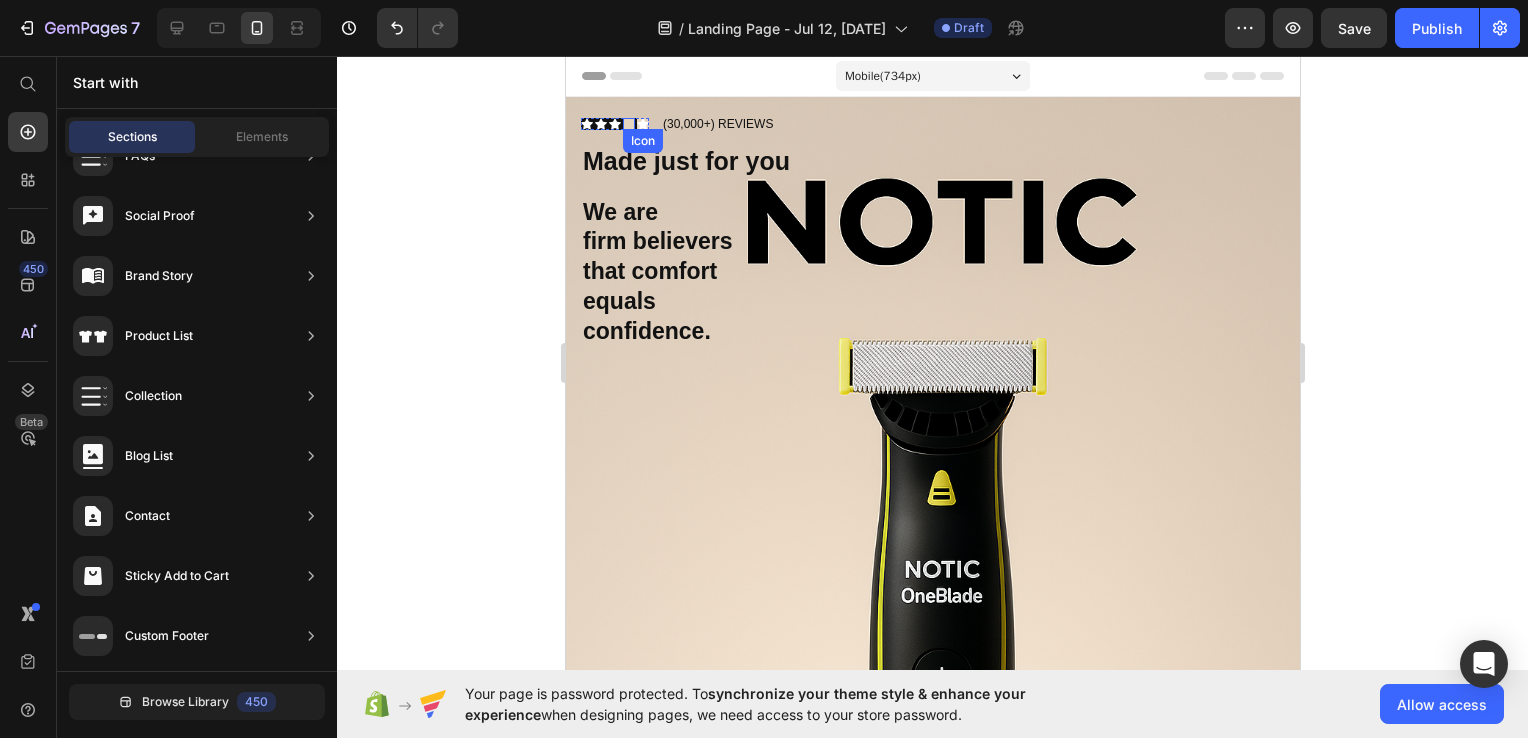 click 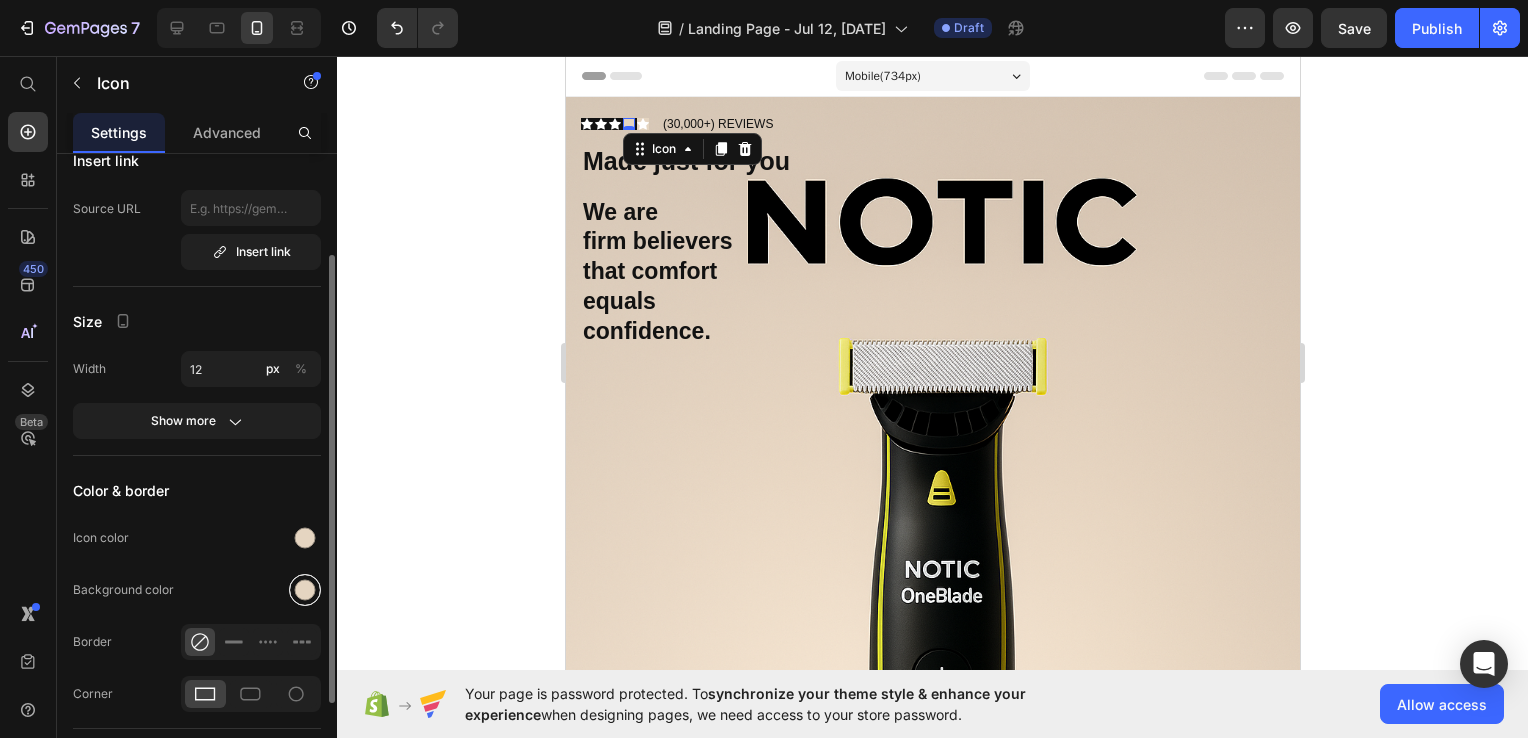 click at bounding box center [305, 590] 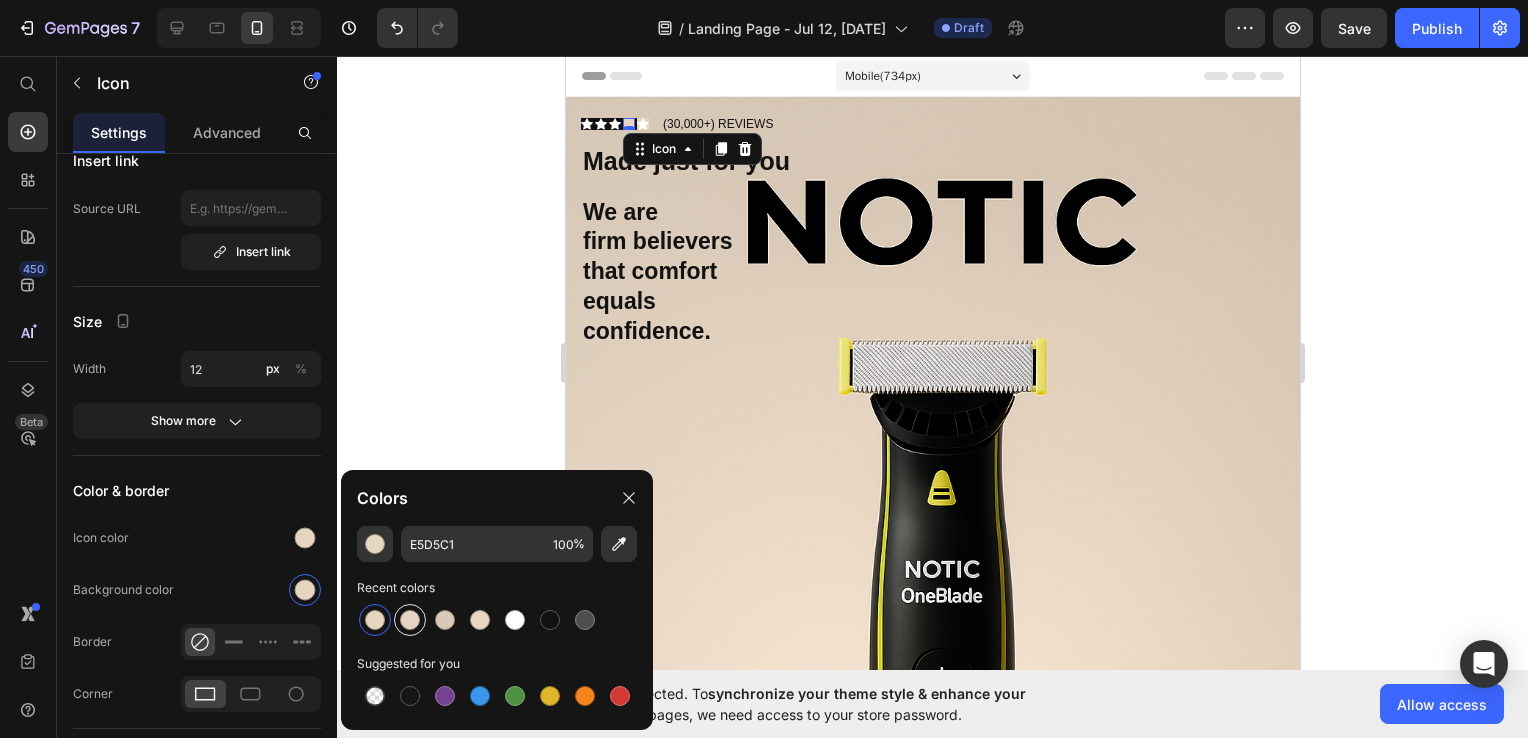 click at bounding box center (410, 620) 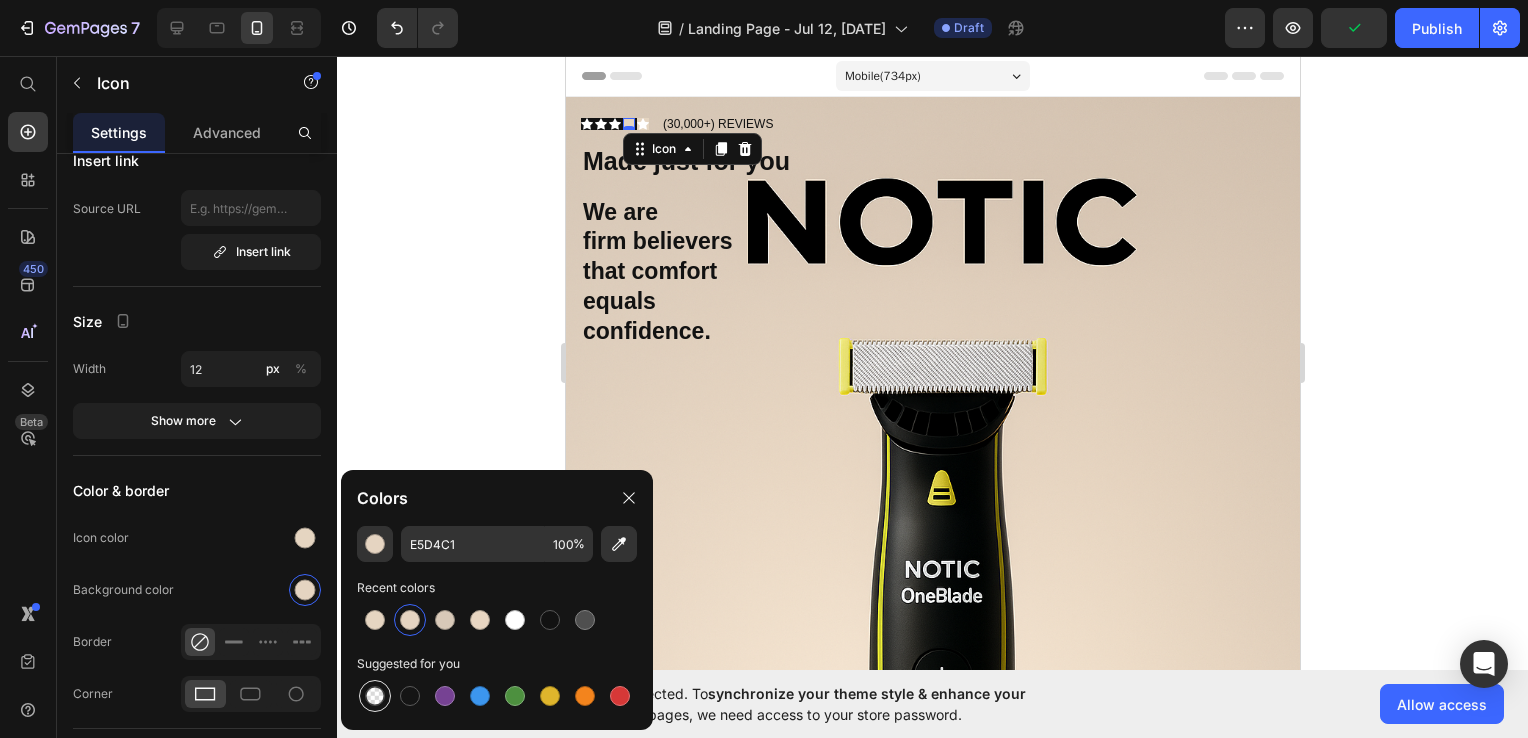 click at bounding box center [375, 696] 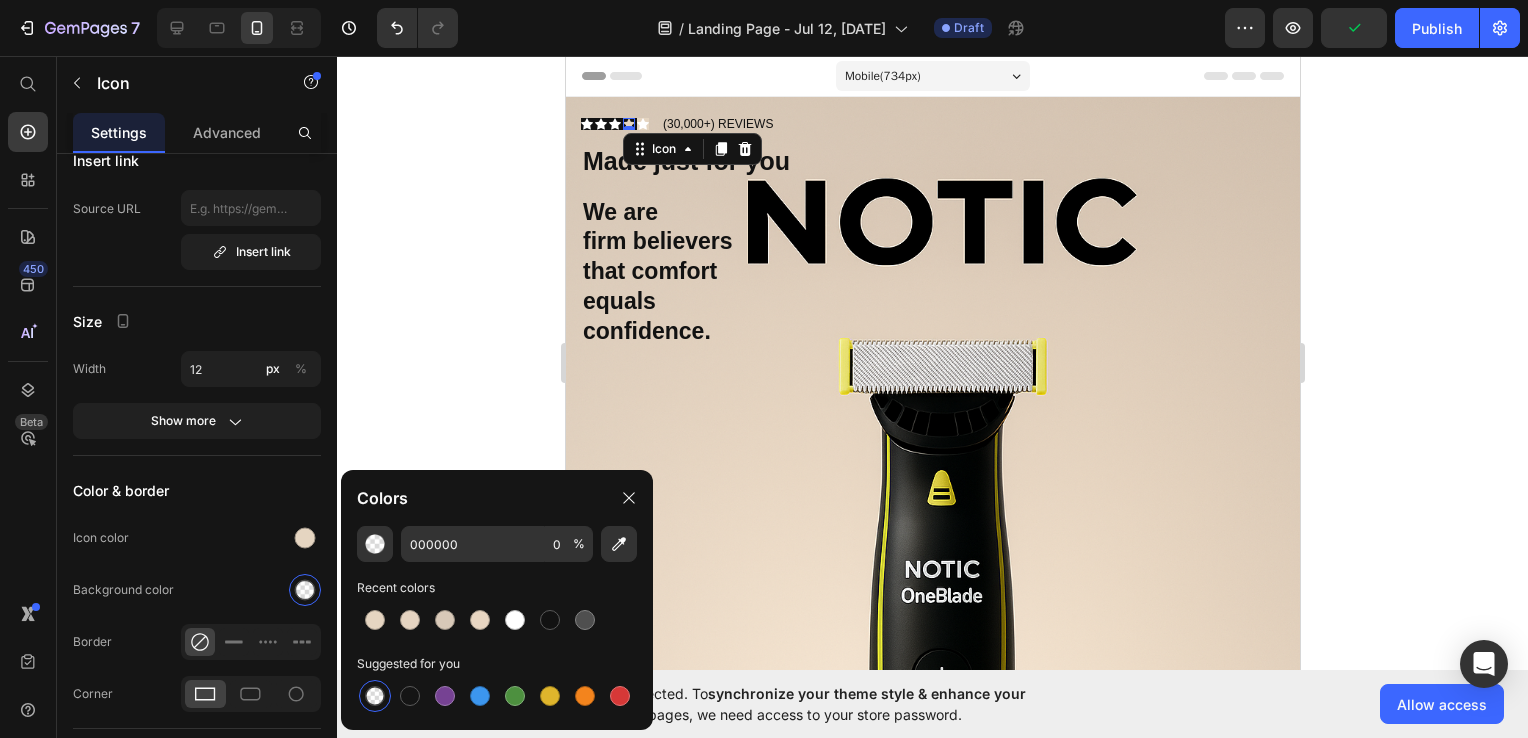 click 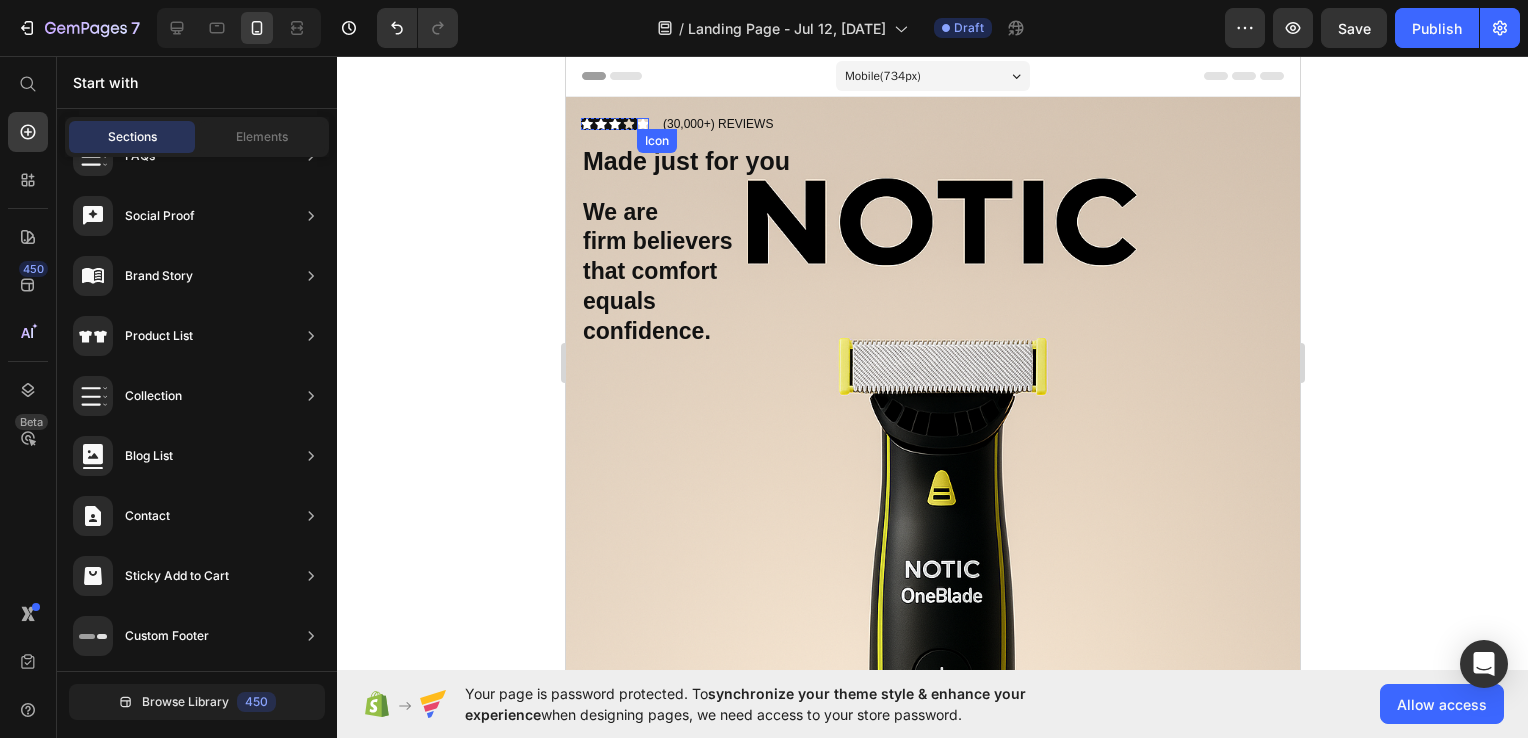 click 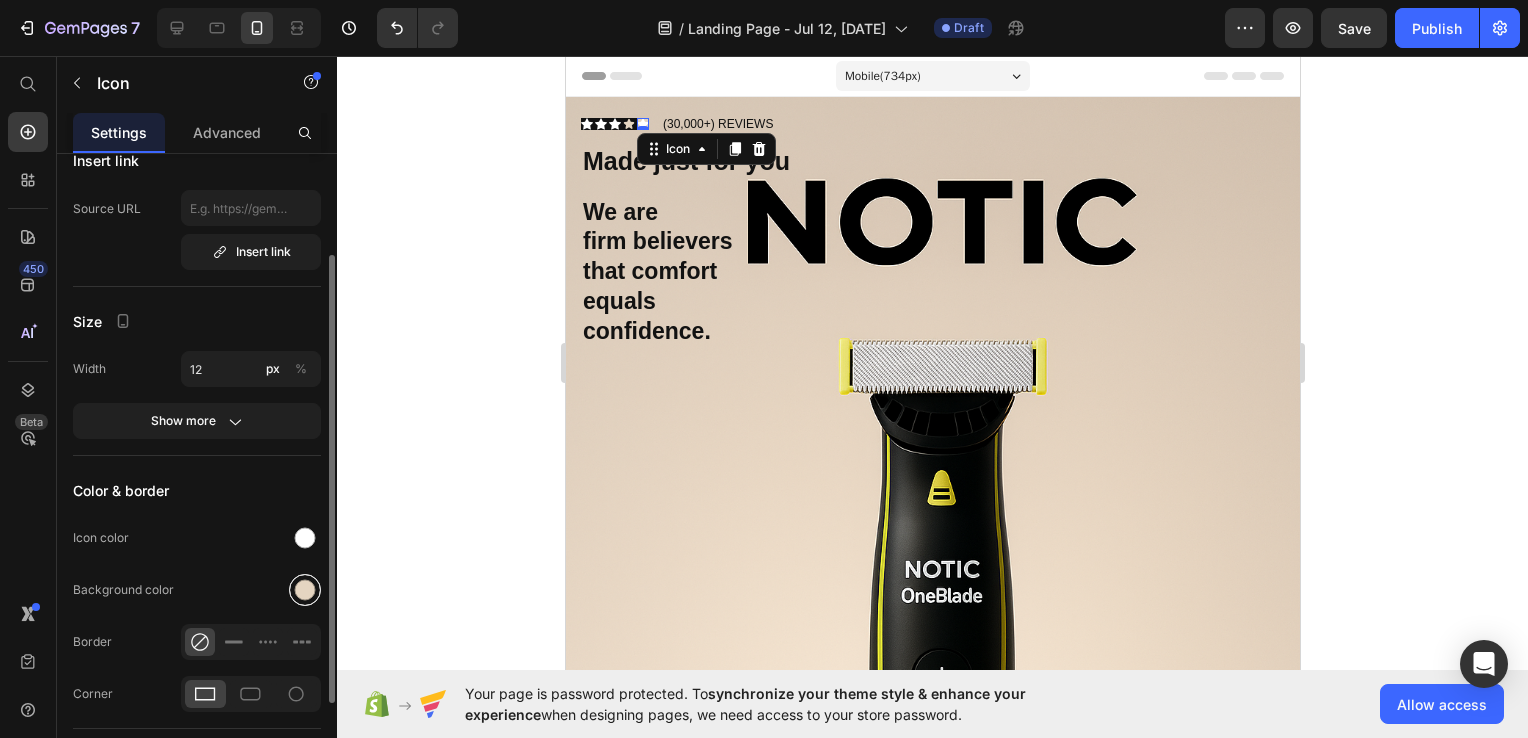 click at bounding box center [305, 590] 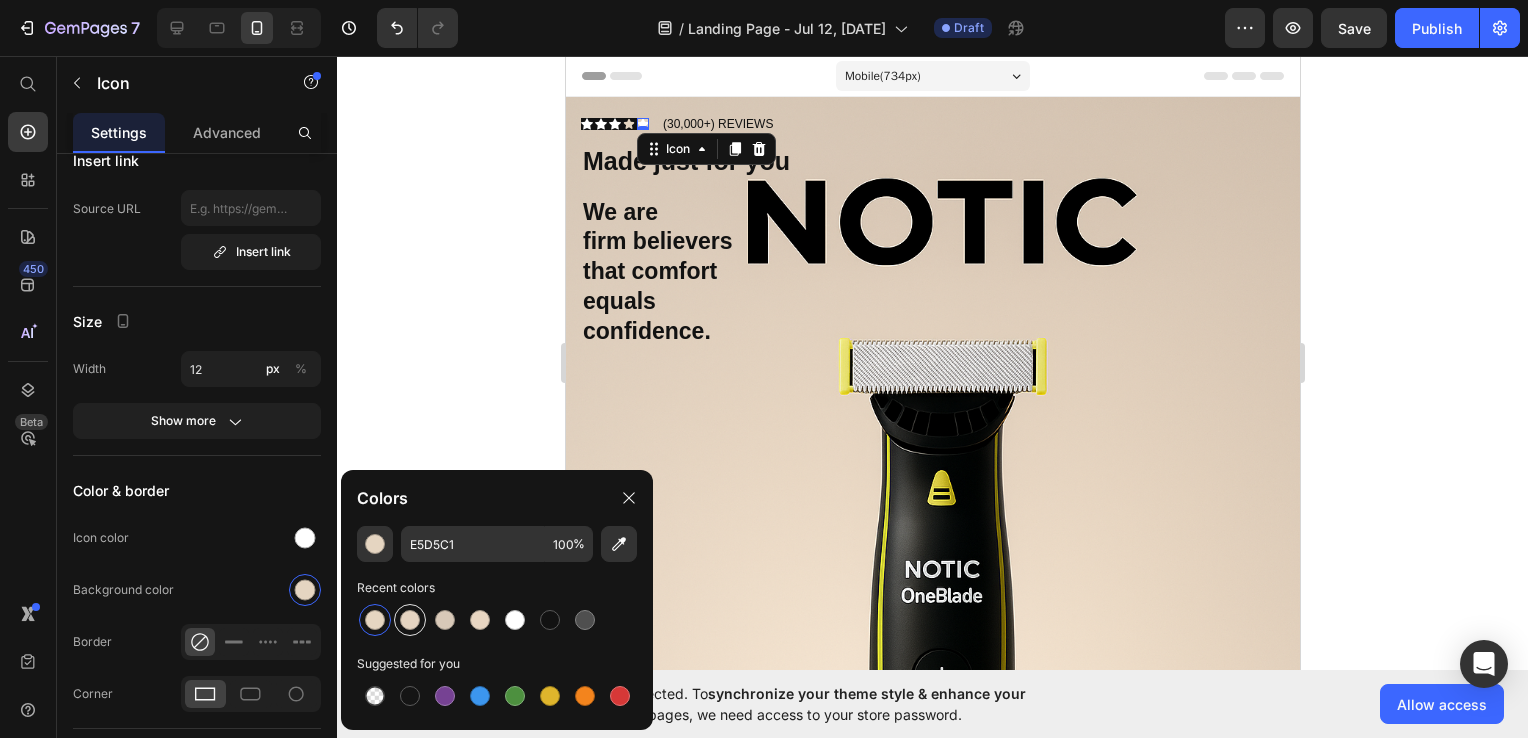click at bounding box center [410, 620] 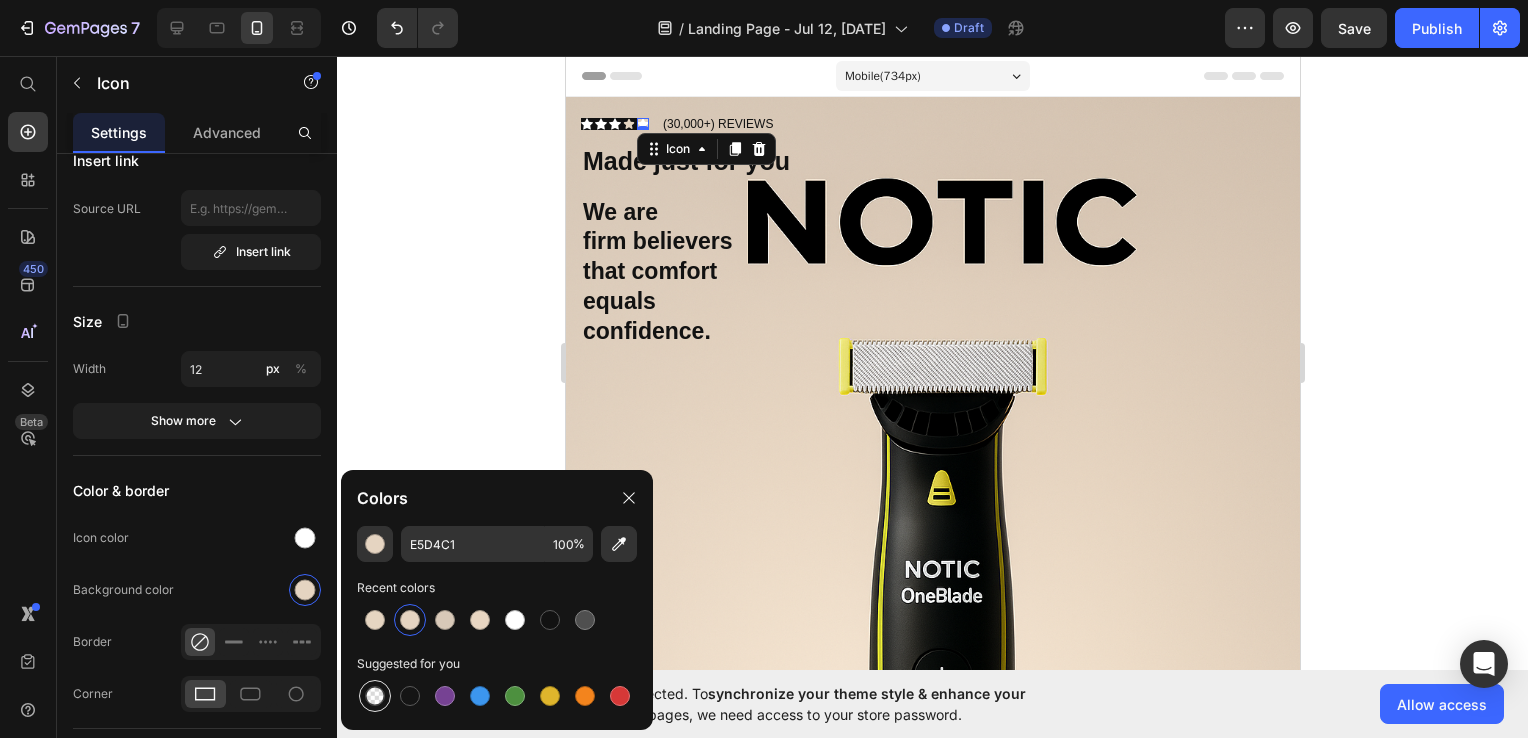 click at bounding box center (375, 696) 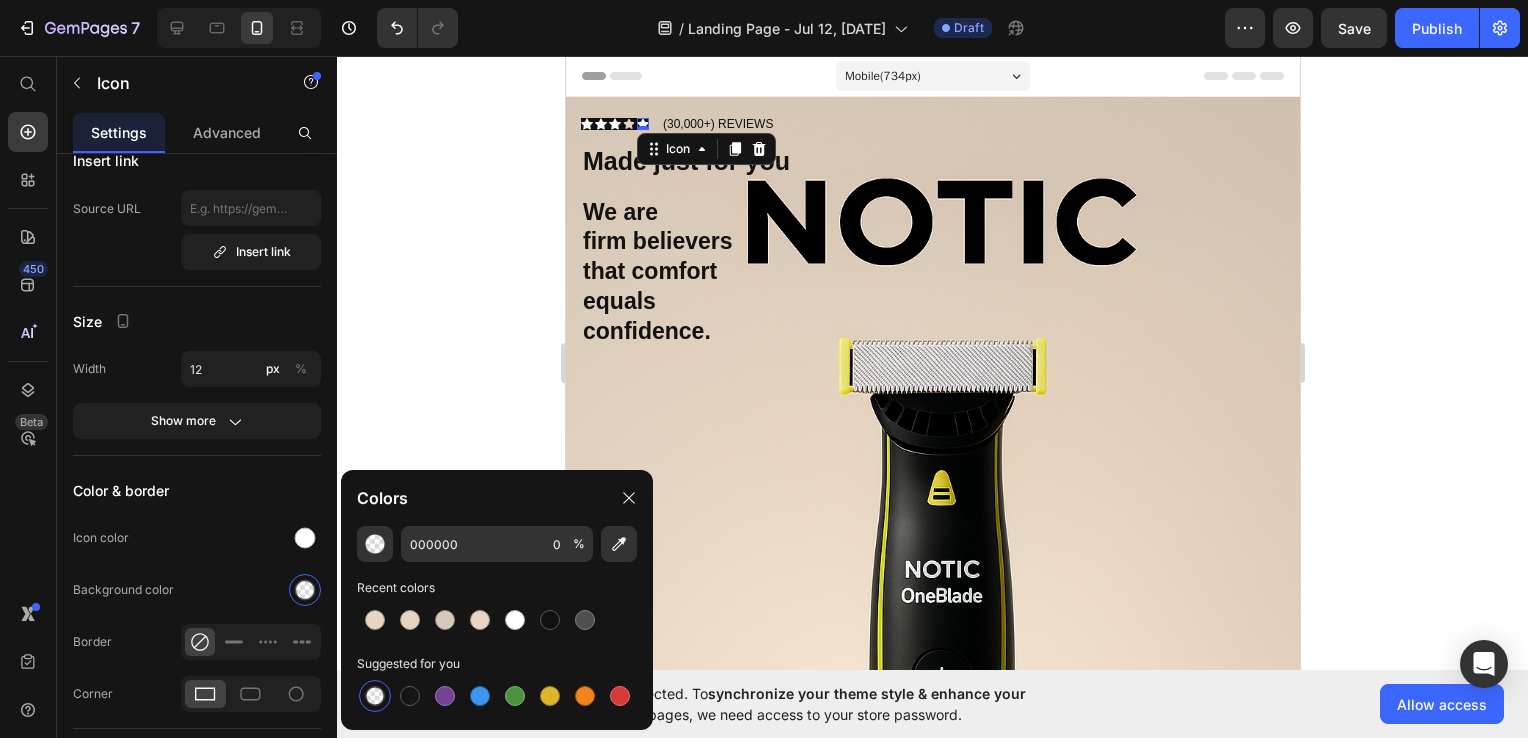 click 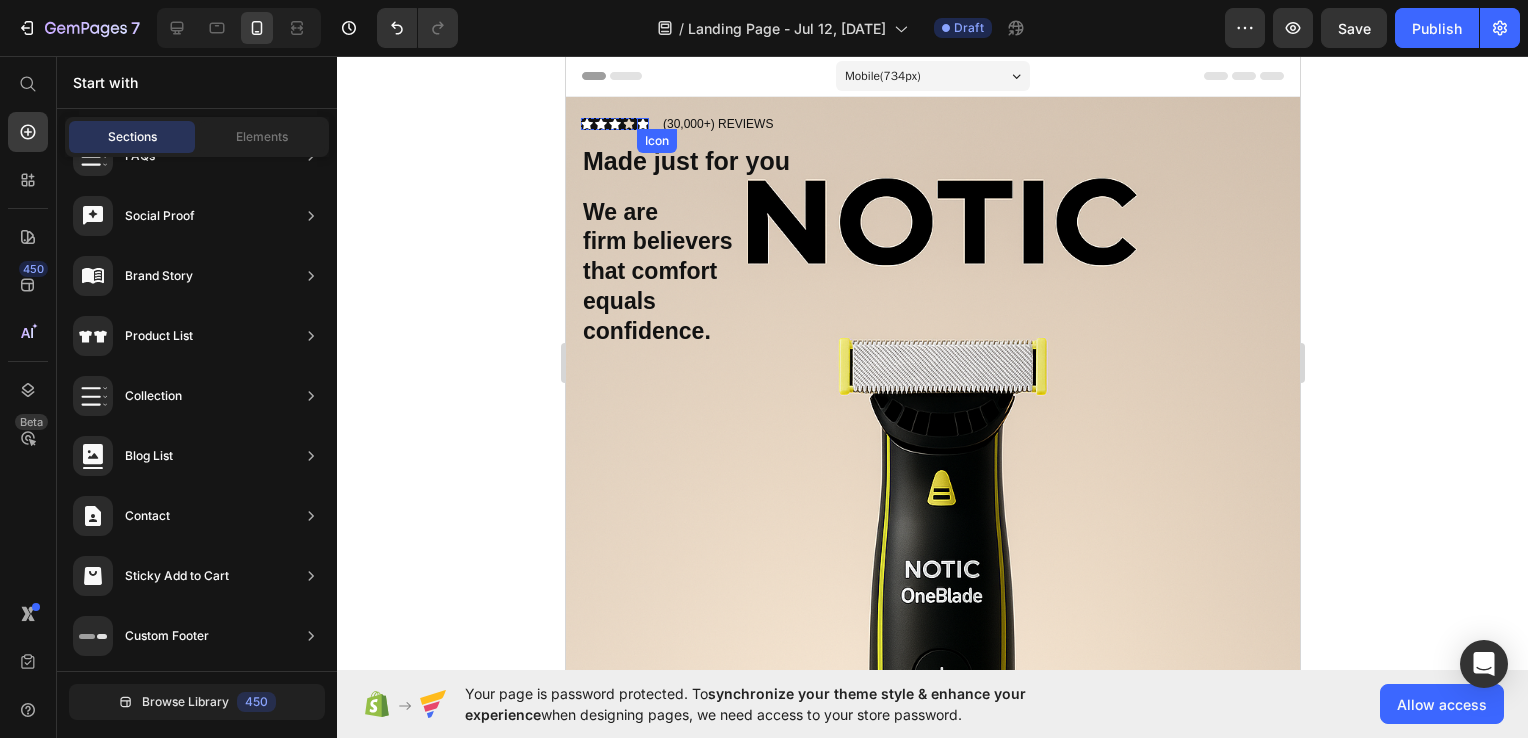 click 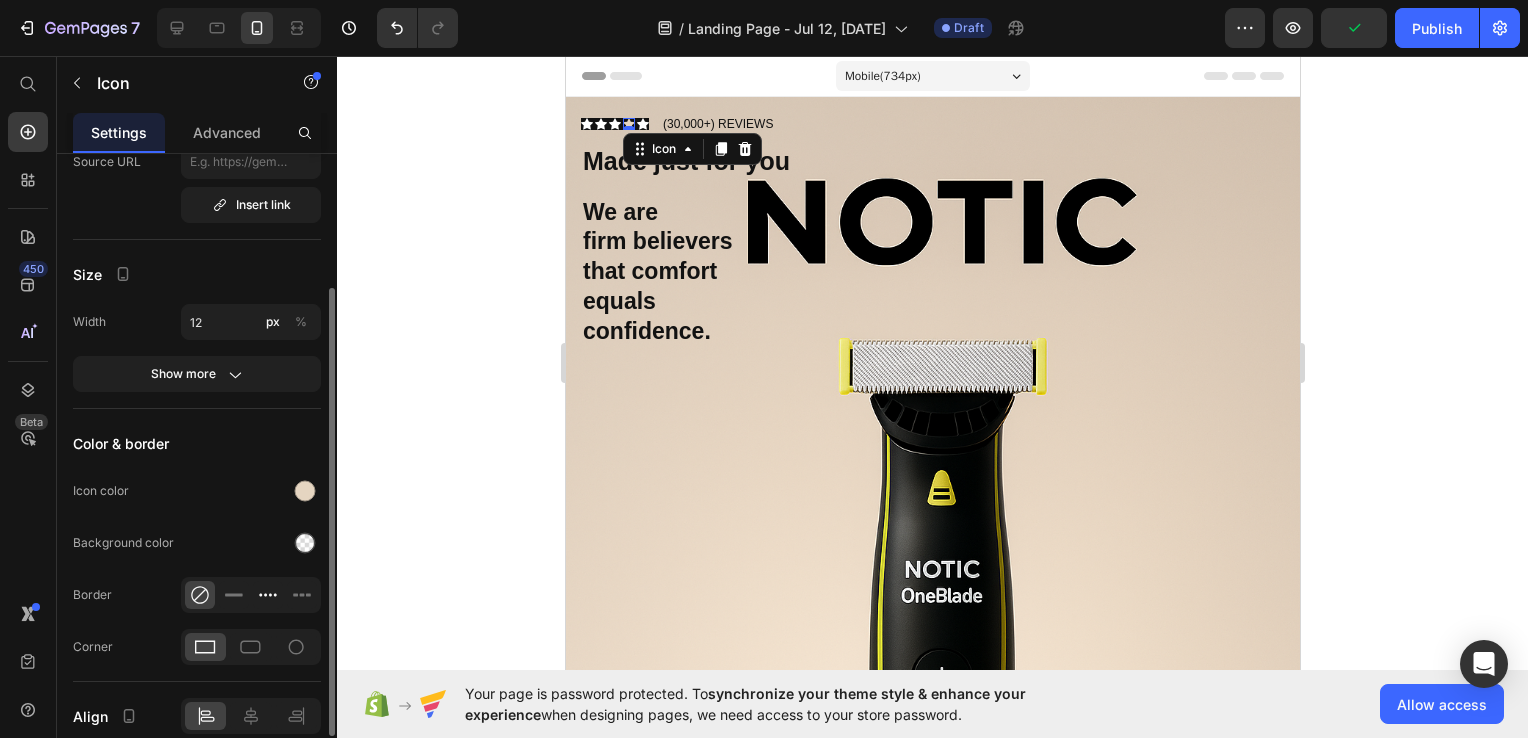 scroll, scrollTop: 188, scrollLeft: 0, axis: vertical 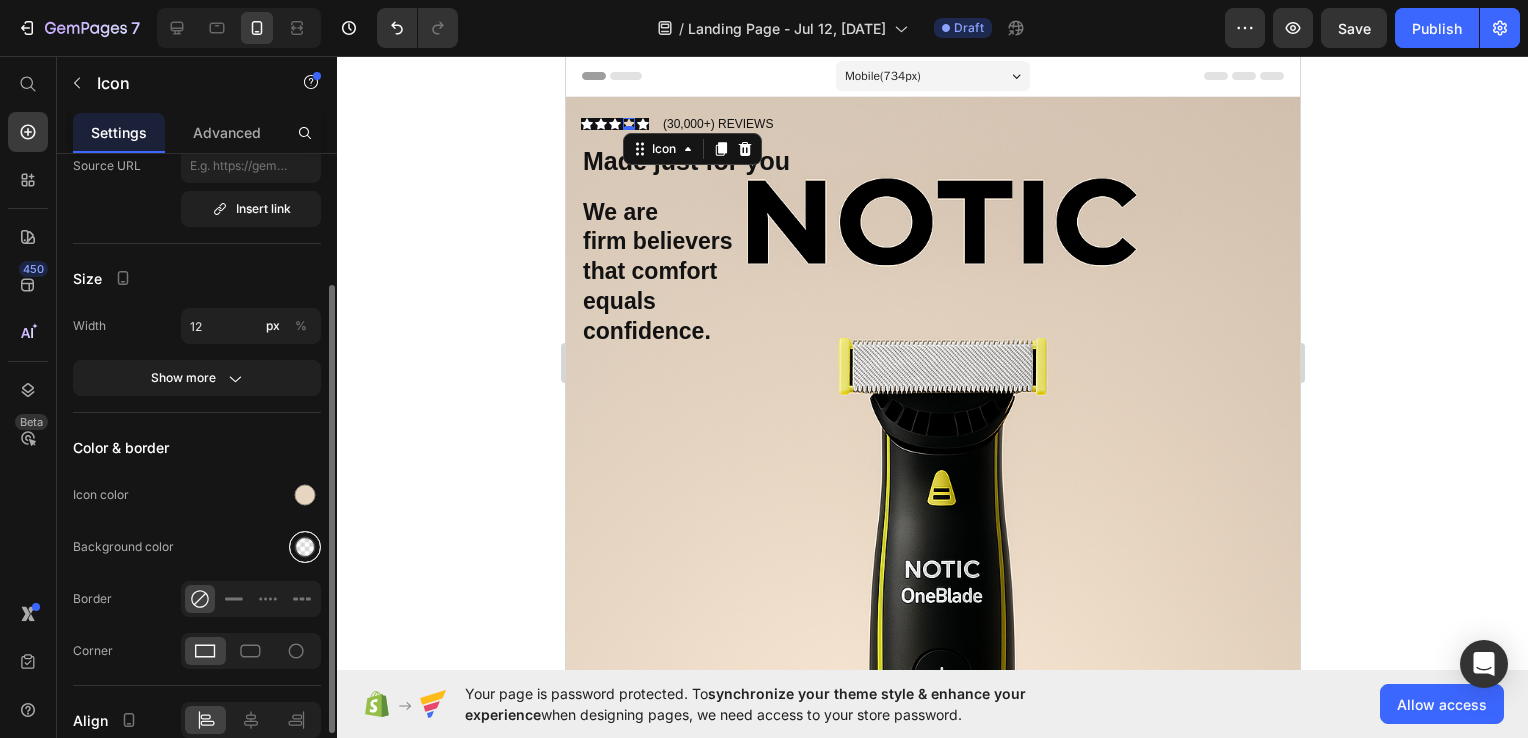 click at bounding box center [305, 547] 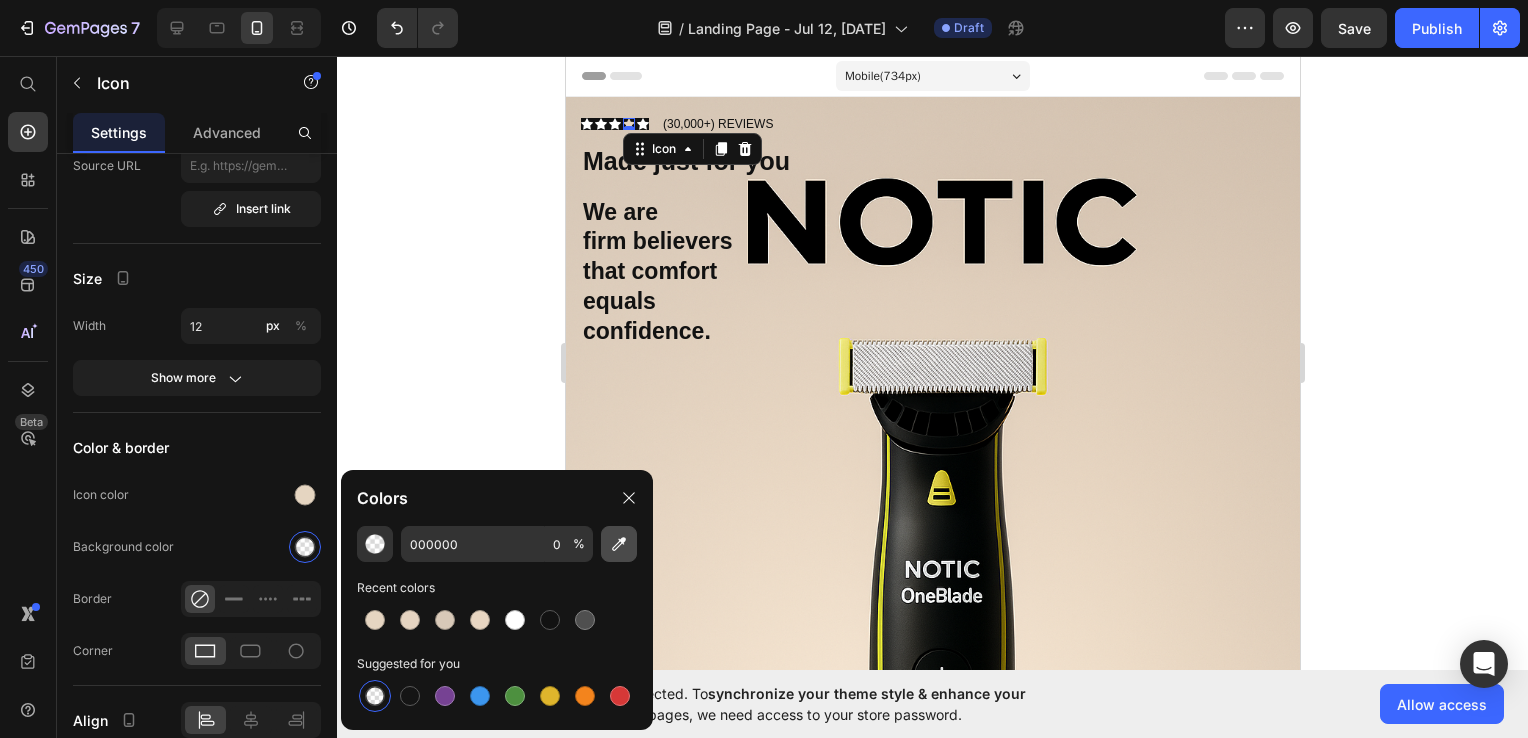 click 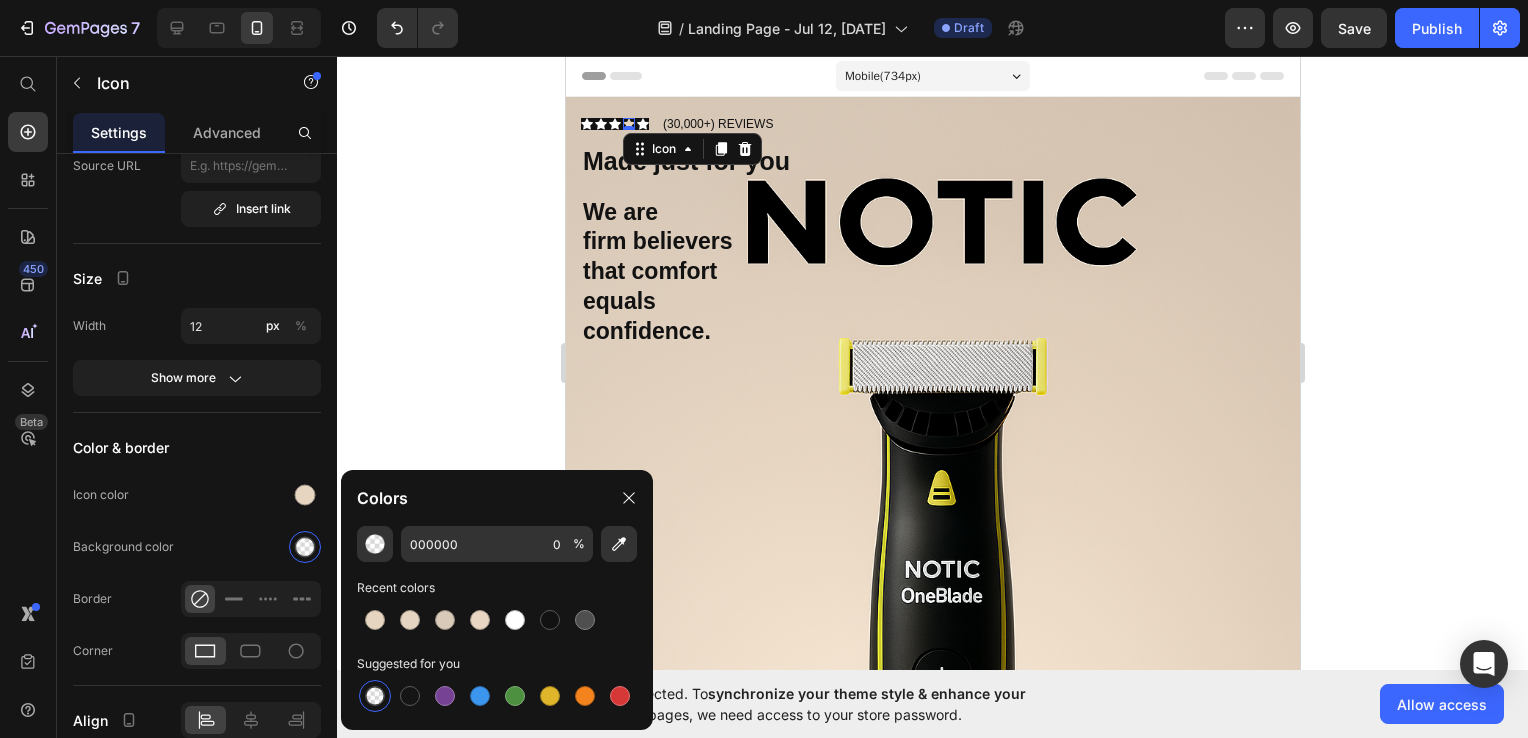 type on "E6D5C1" 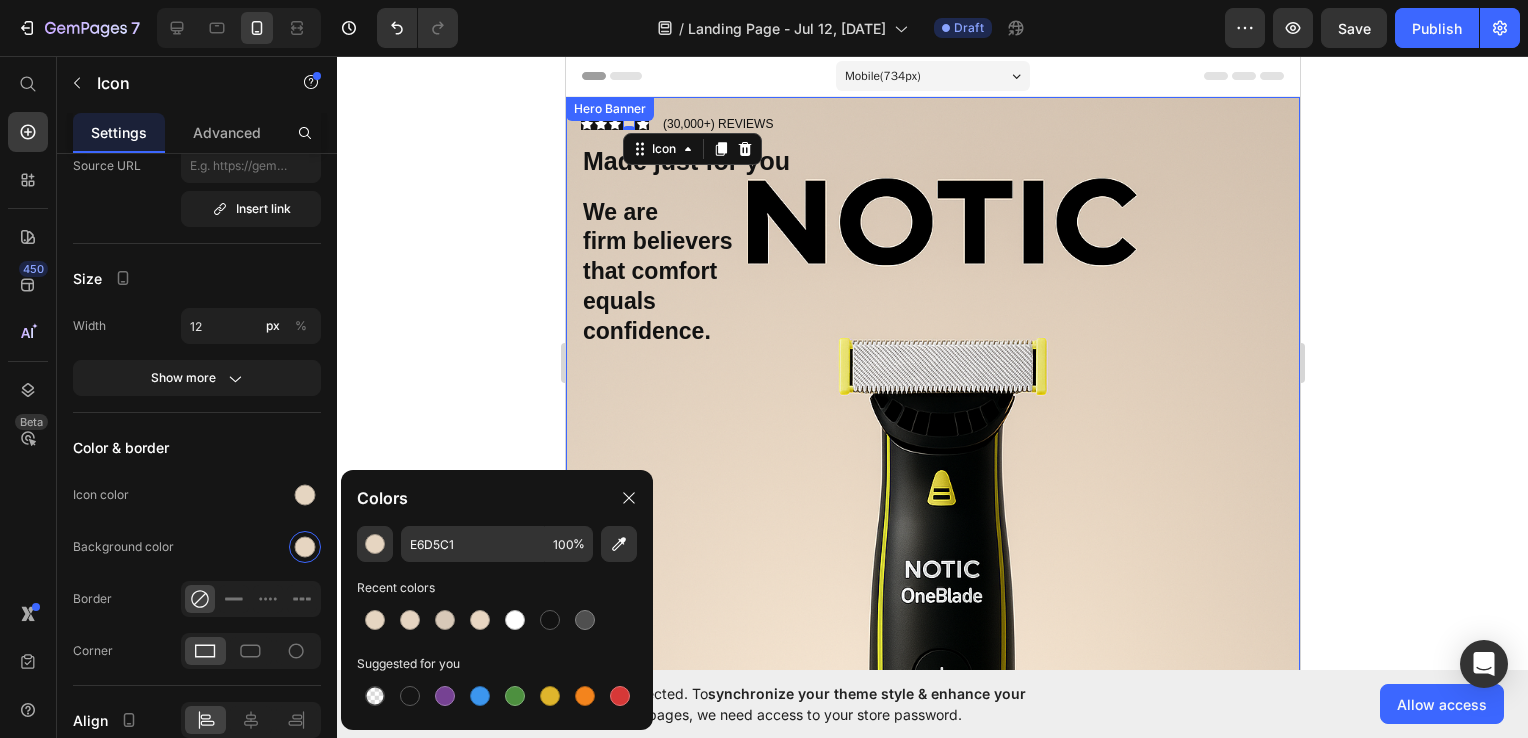 click 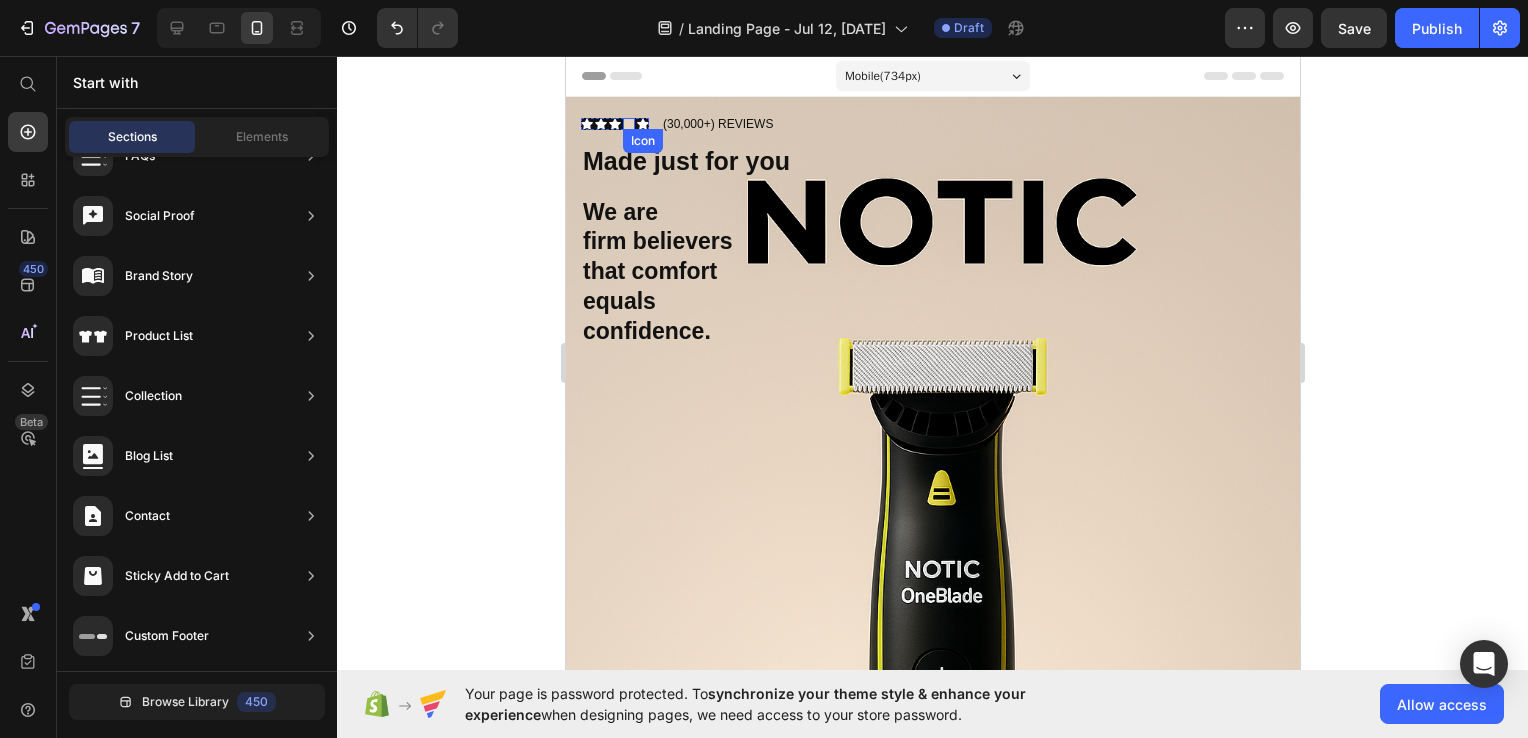 click 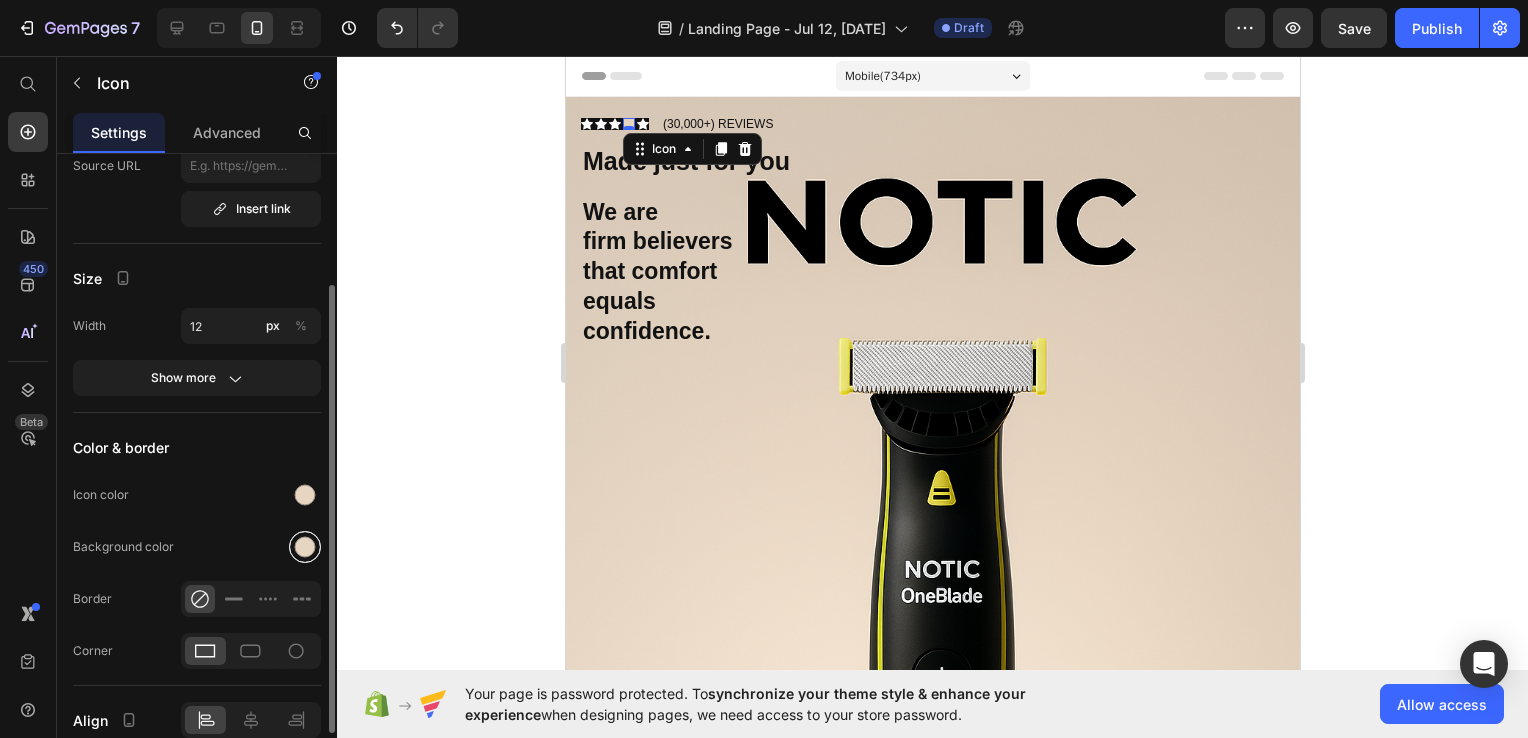 click at bounding box center (305, 547) 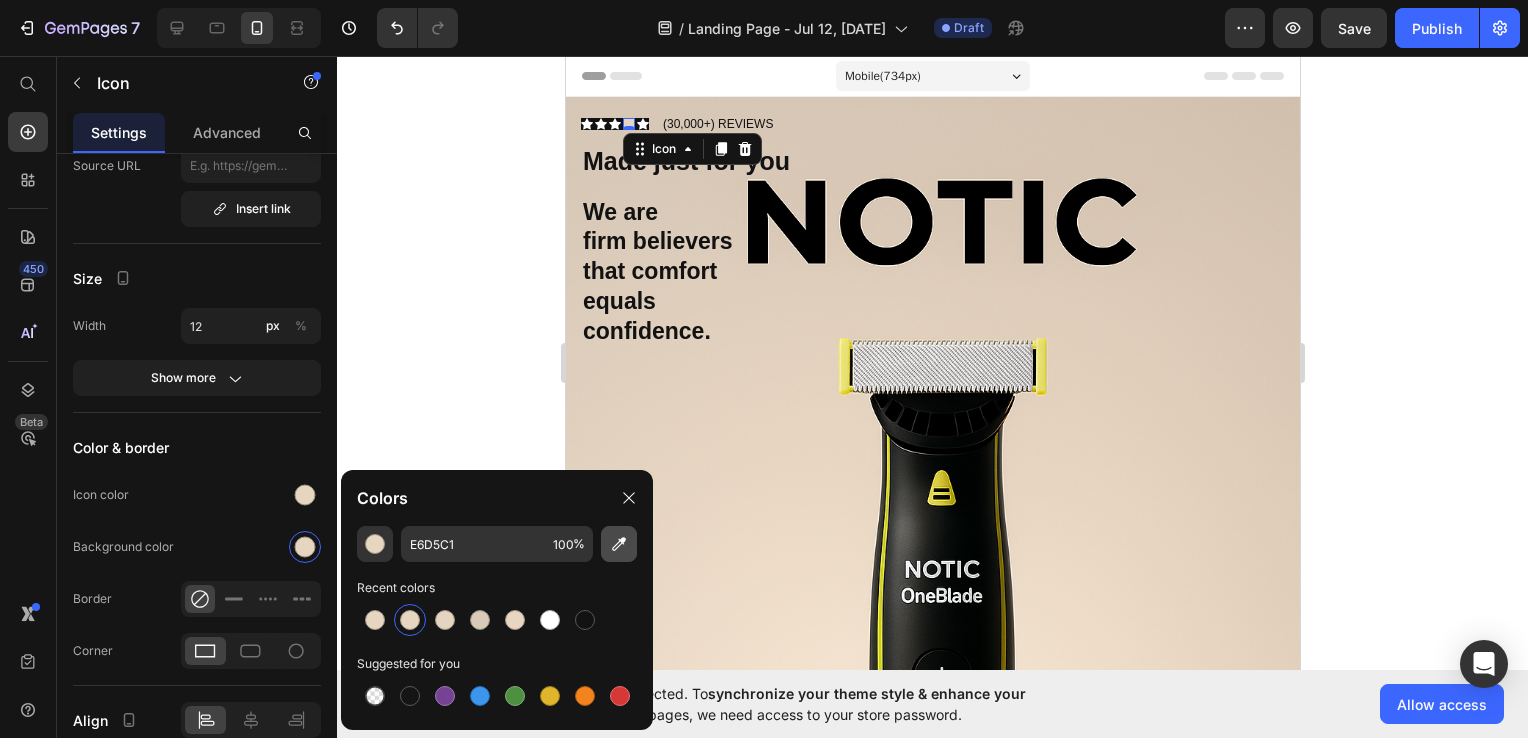click 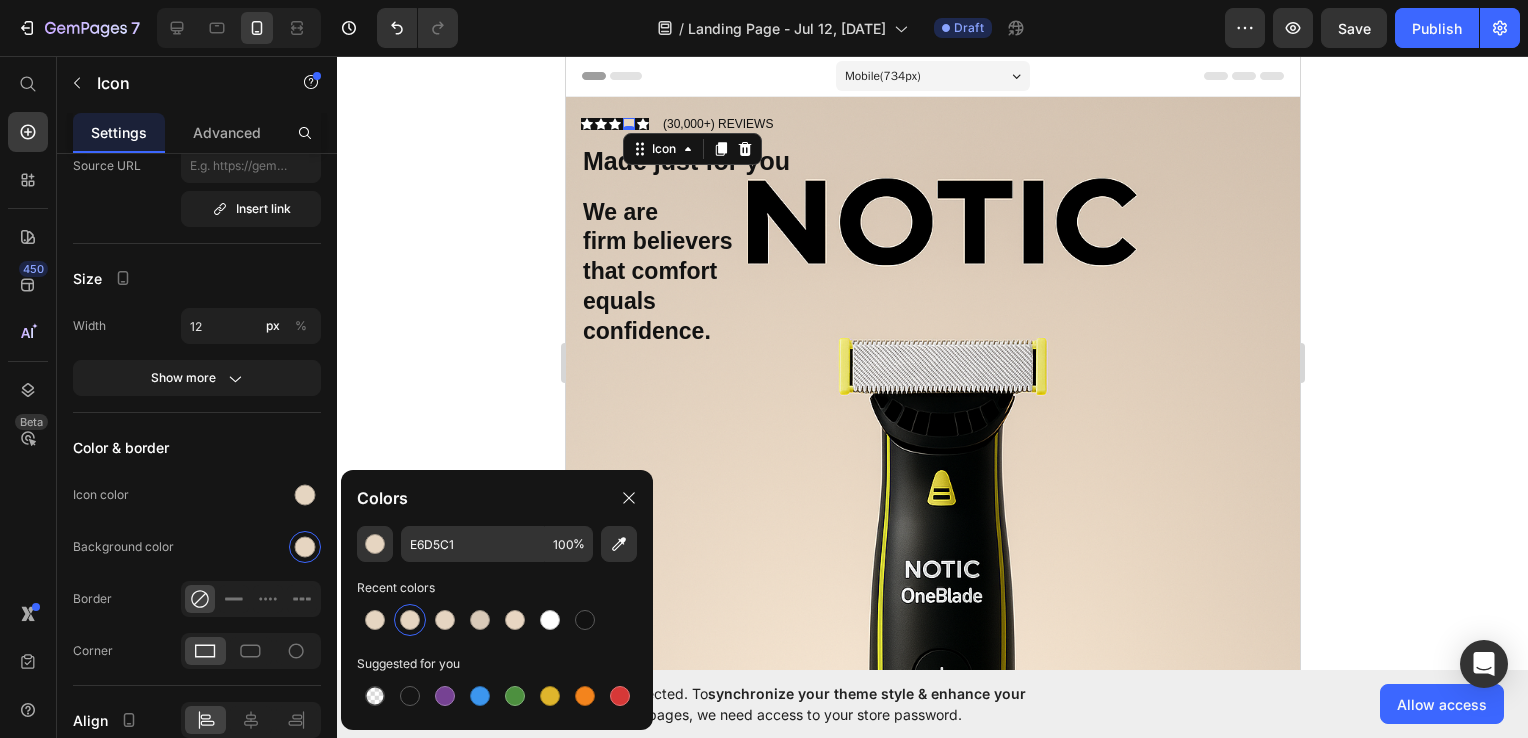 type on "FFFFFF" 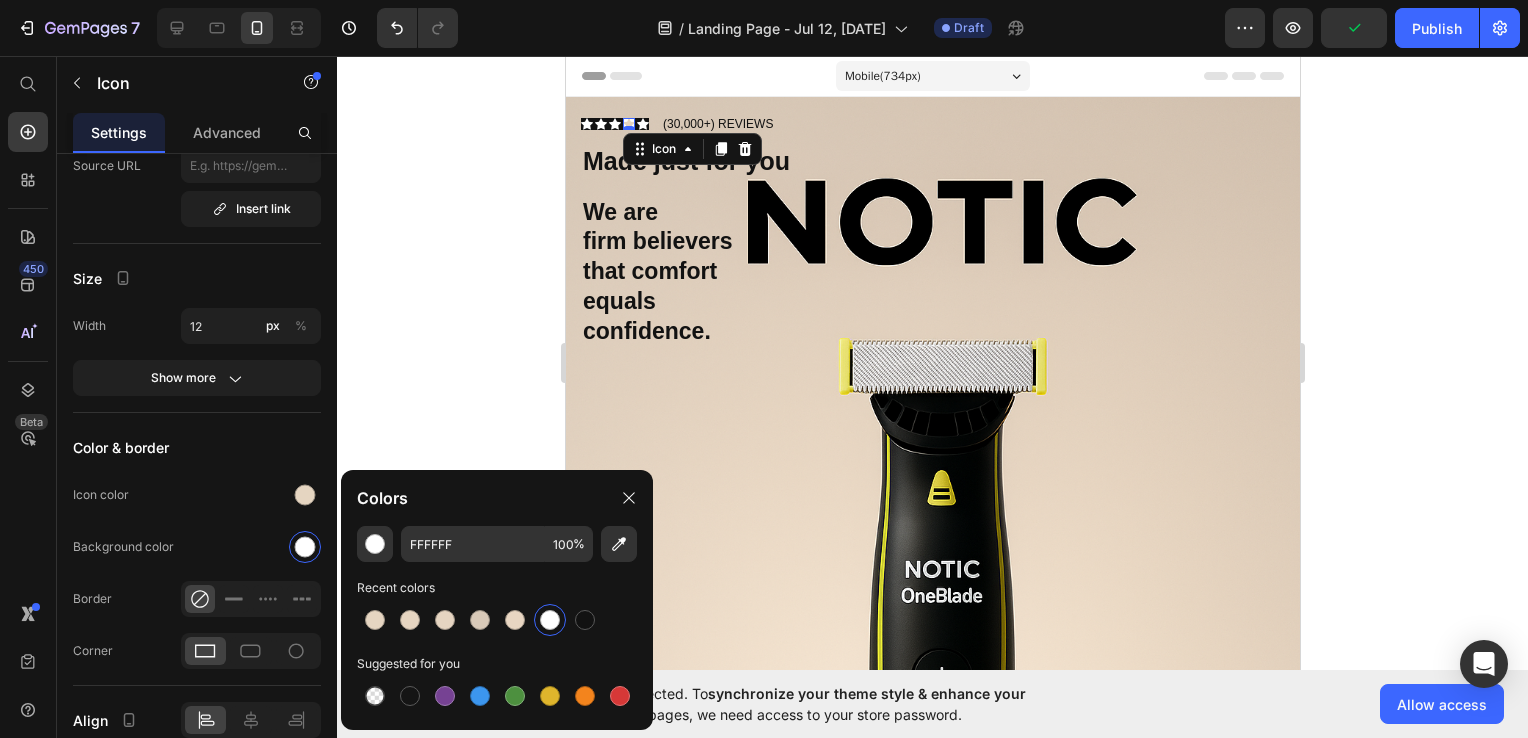 click 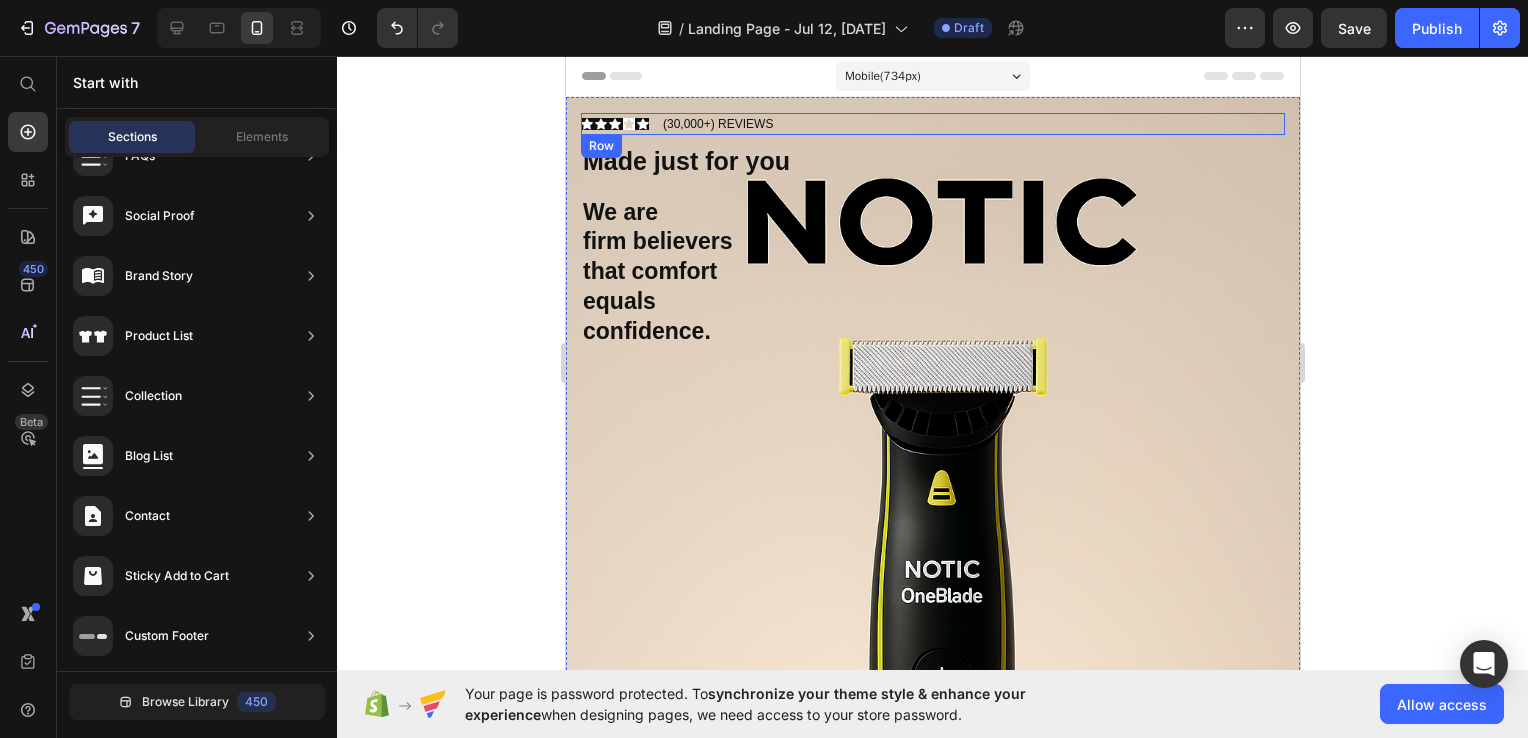 click 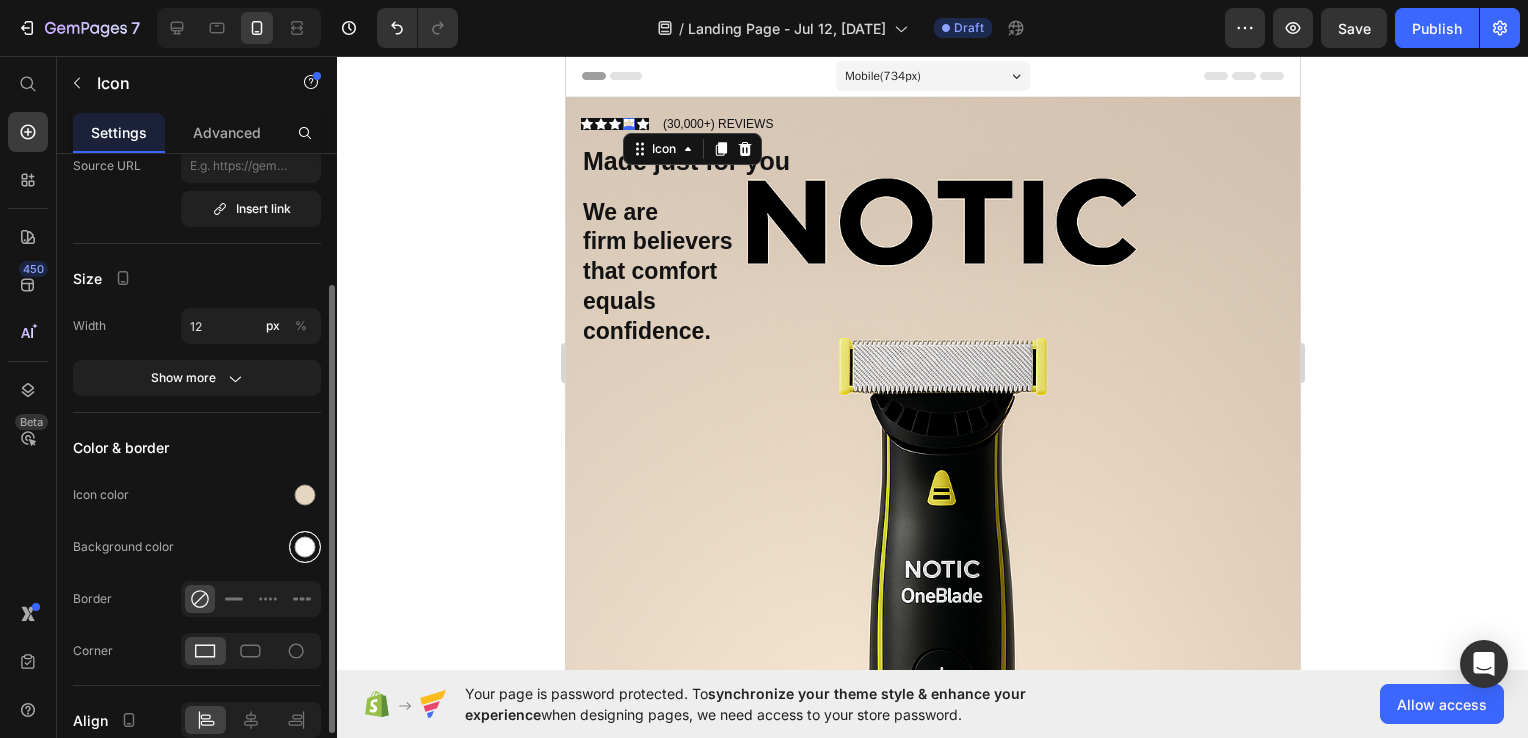 click at bounding box center (305, 547) 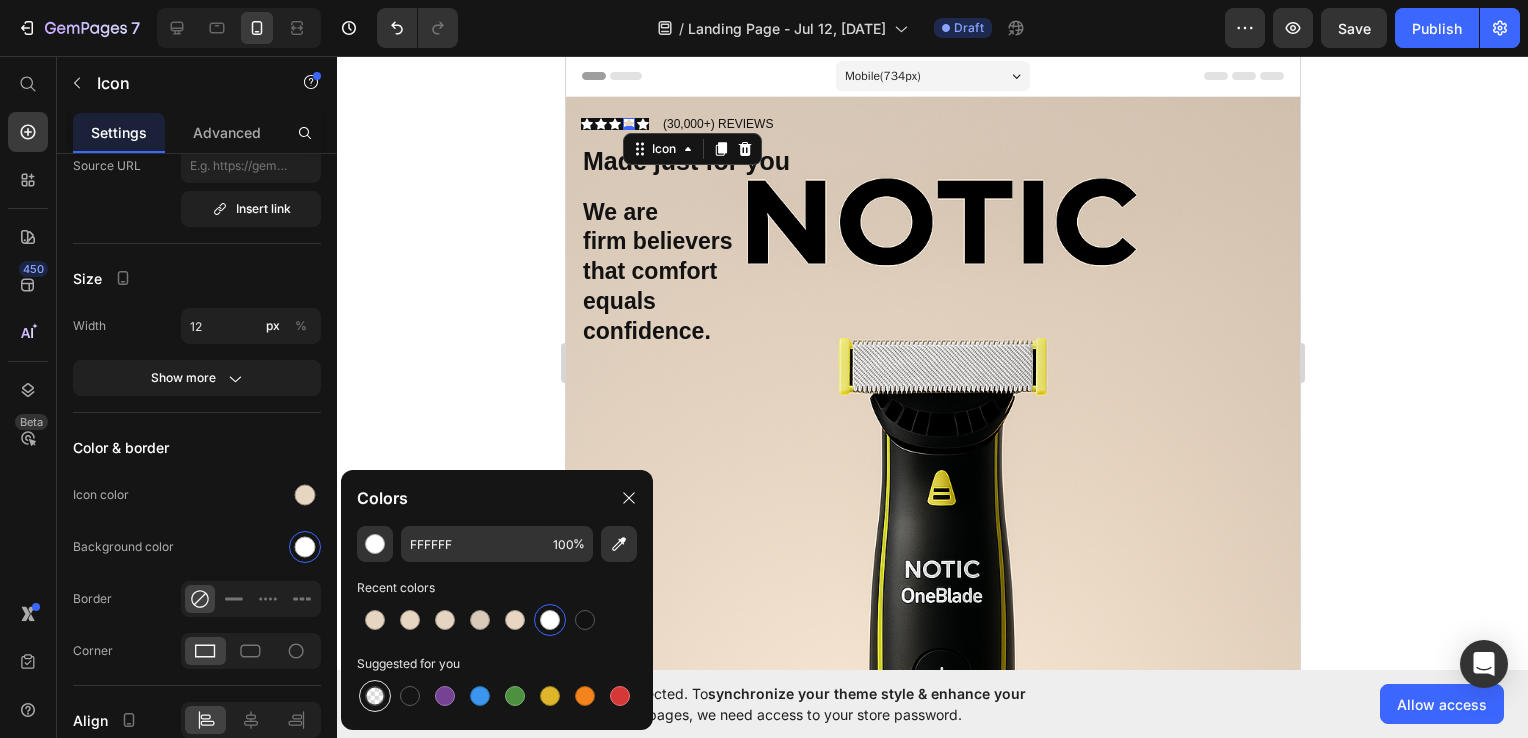 click at bounding box center (375, 696) 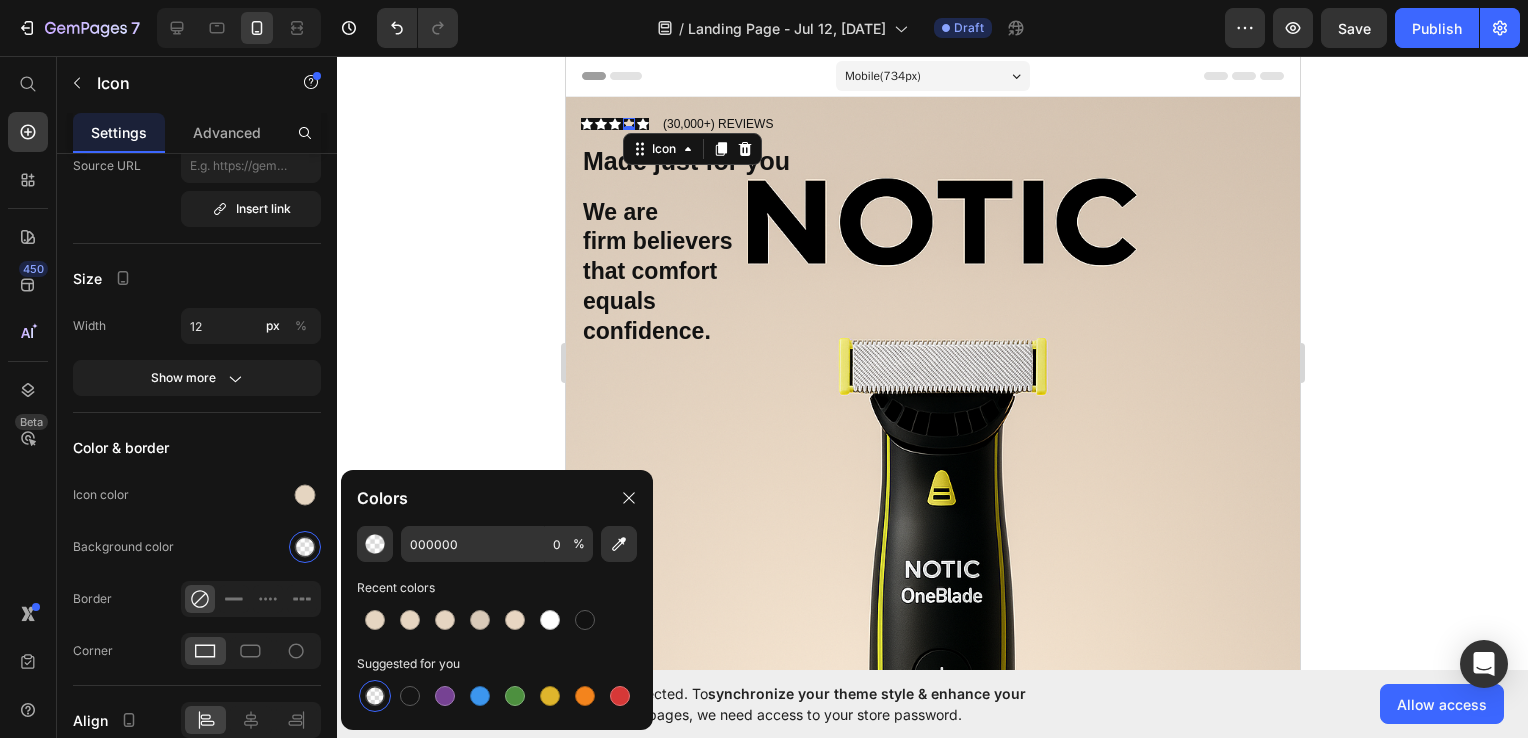 click 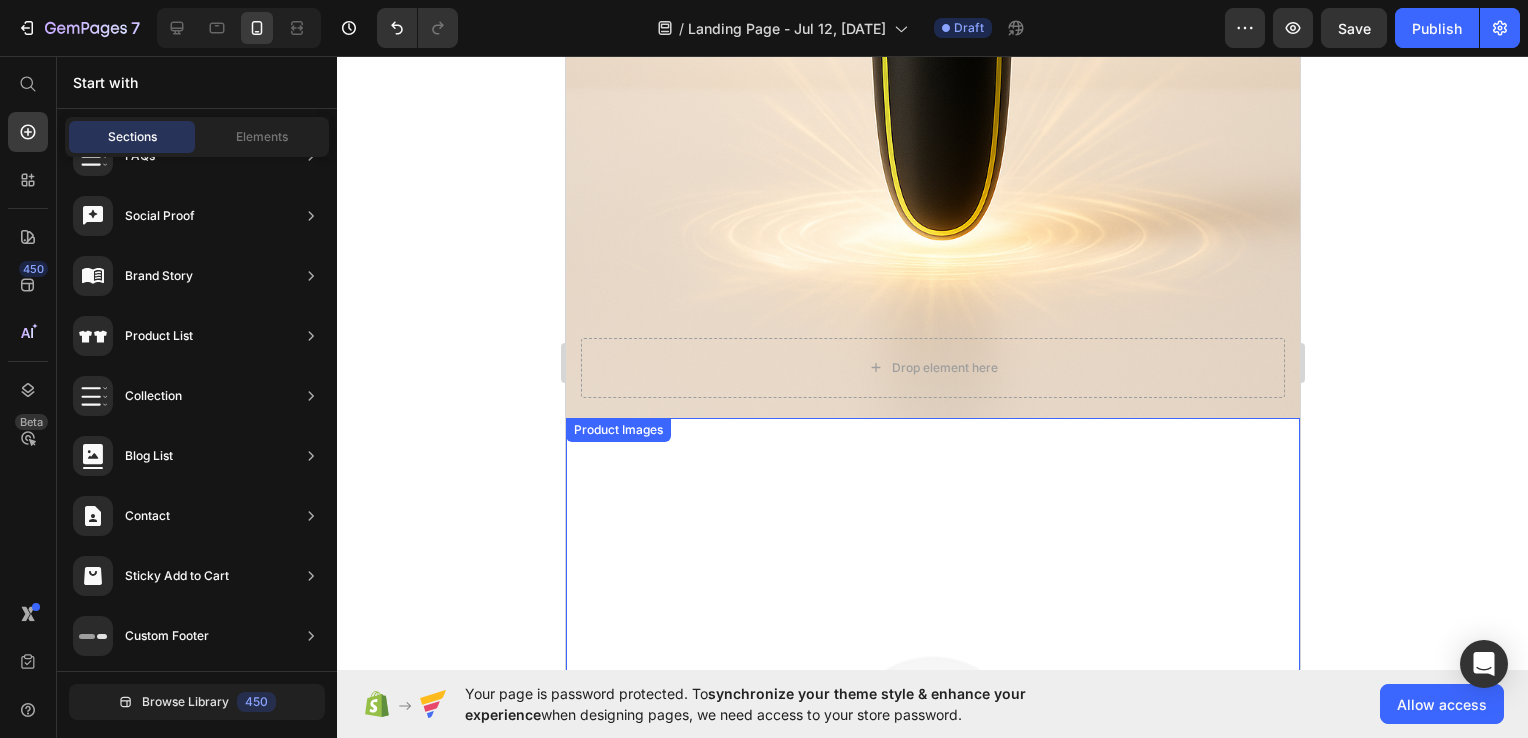 scroll, scrollTop: 0, scrollLeft: 0, axis: both 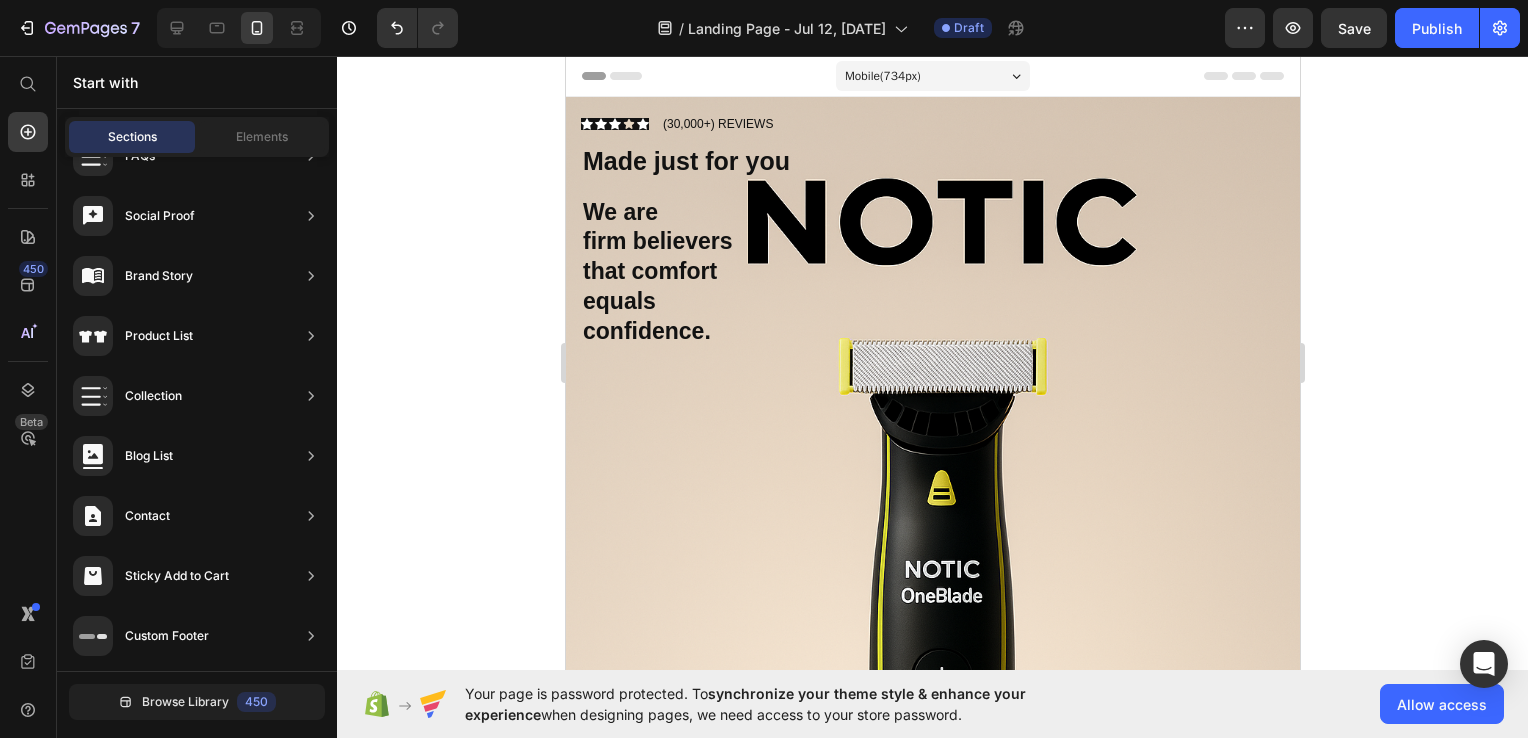 click on "Mobile  ( 734 px)" at bounding box center (882, 76) 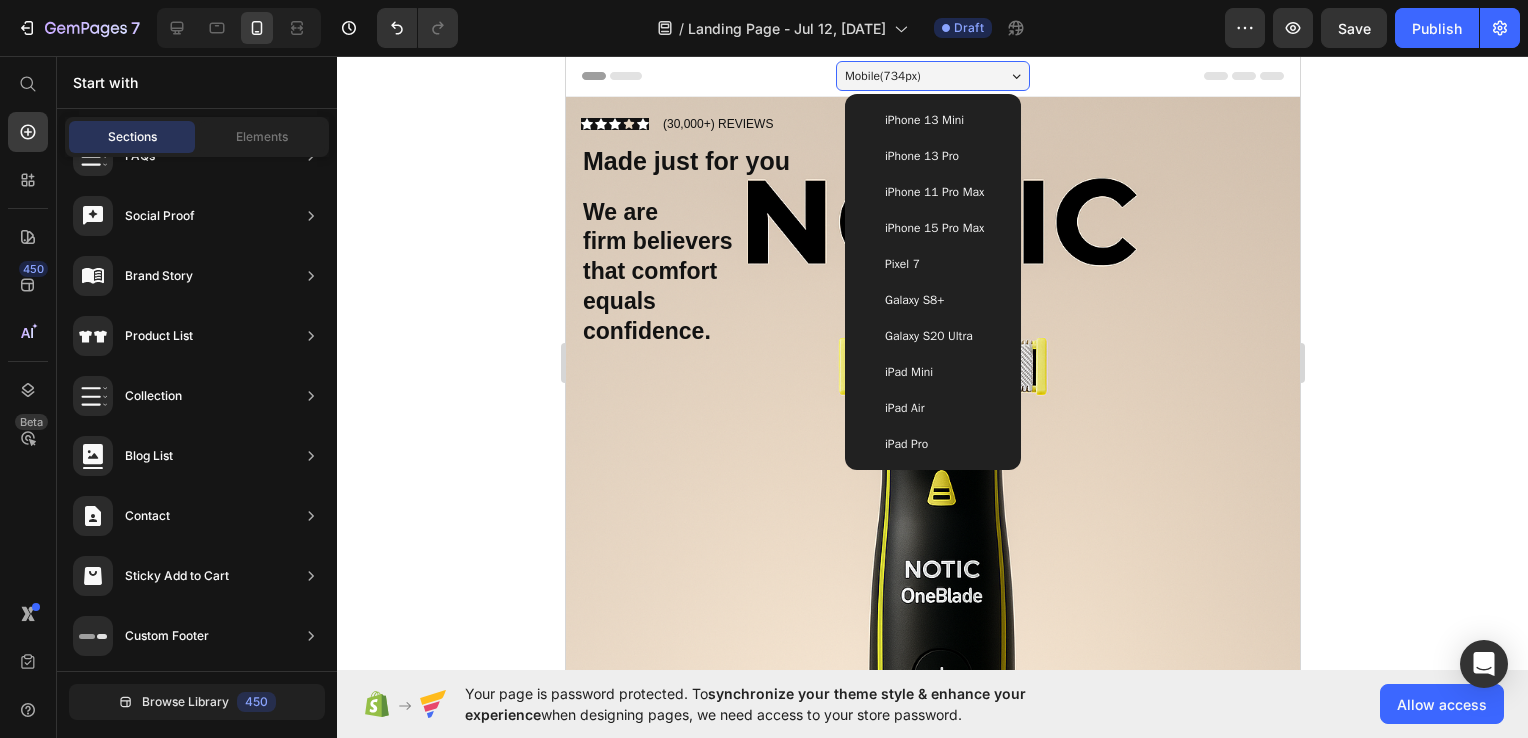 click on "iPad Pro" at bounding box center [905, 444] 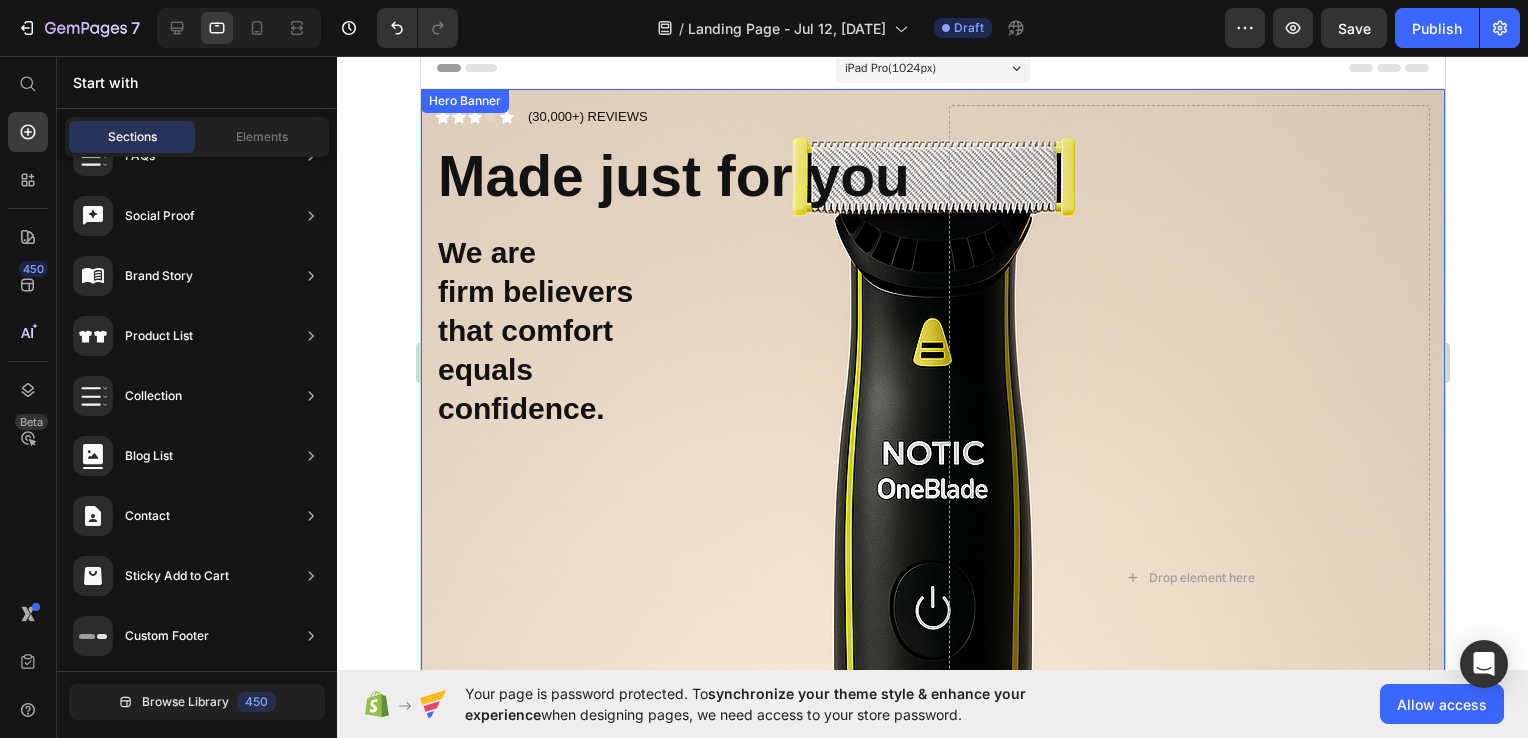 scroll, scrollTop: 0, scrollLeft: 0, axis: both 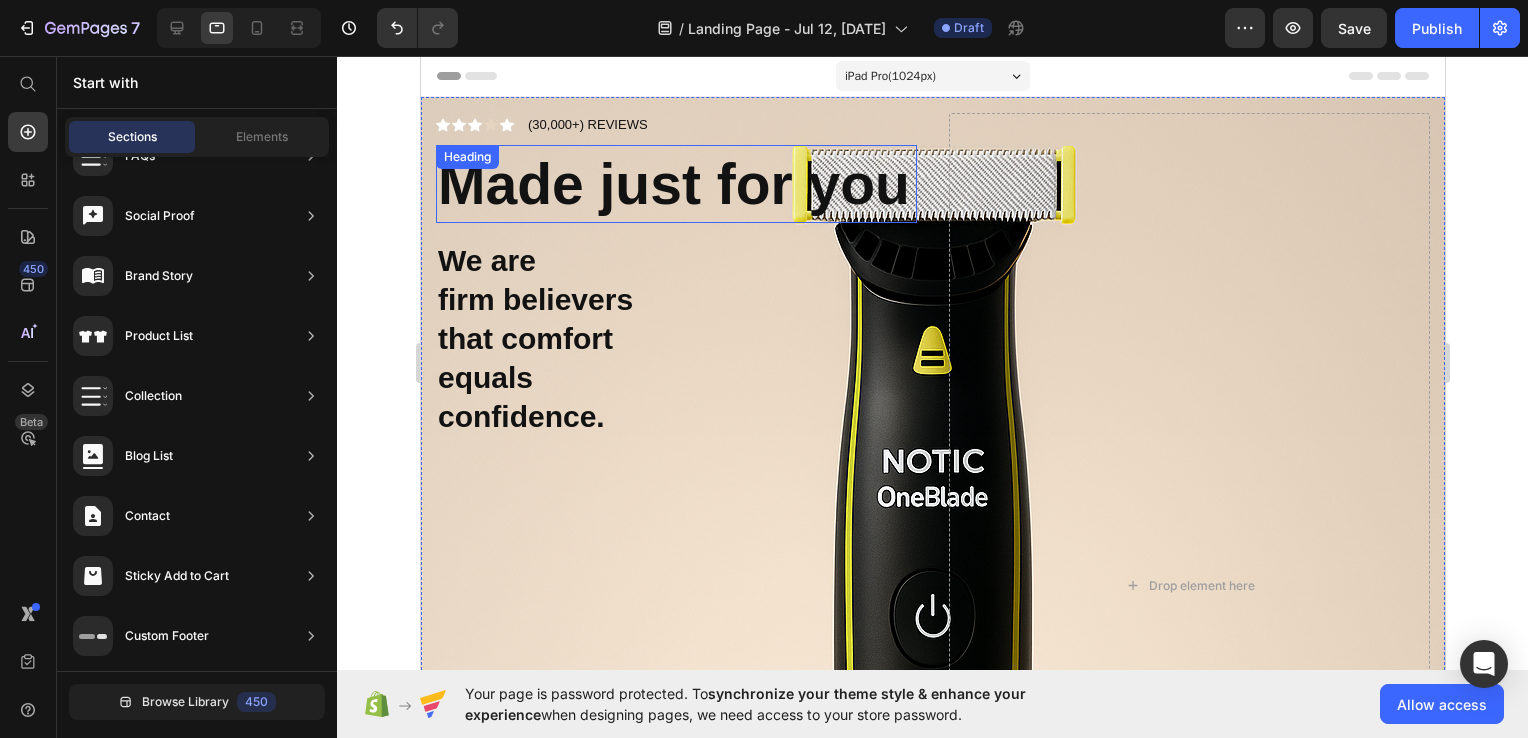 click on "Made just for you" at bounding box center (673, 184) 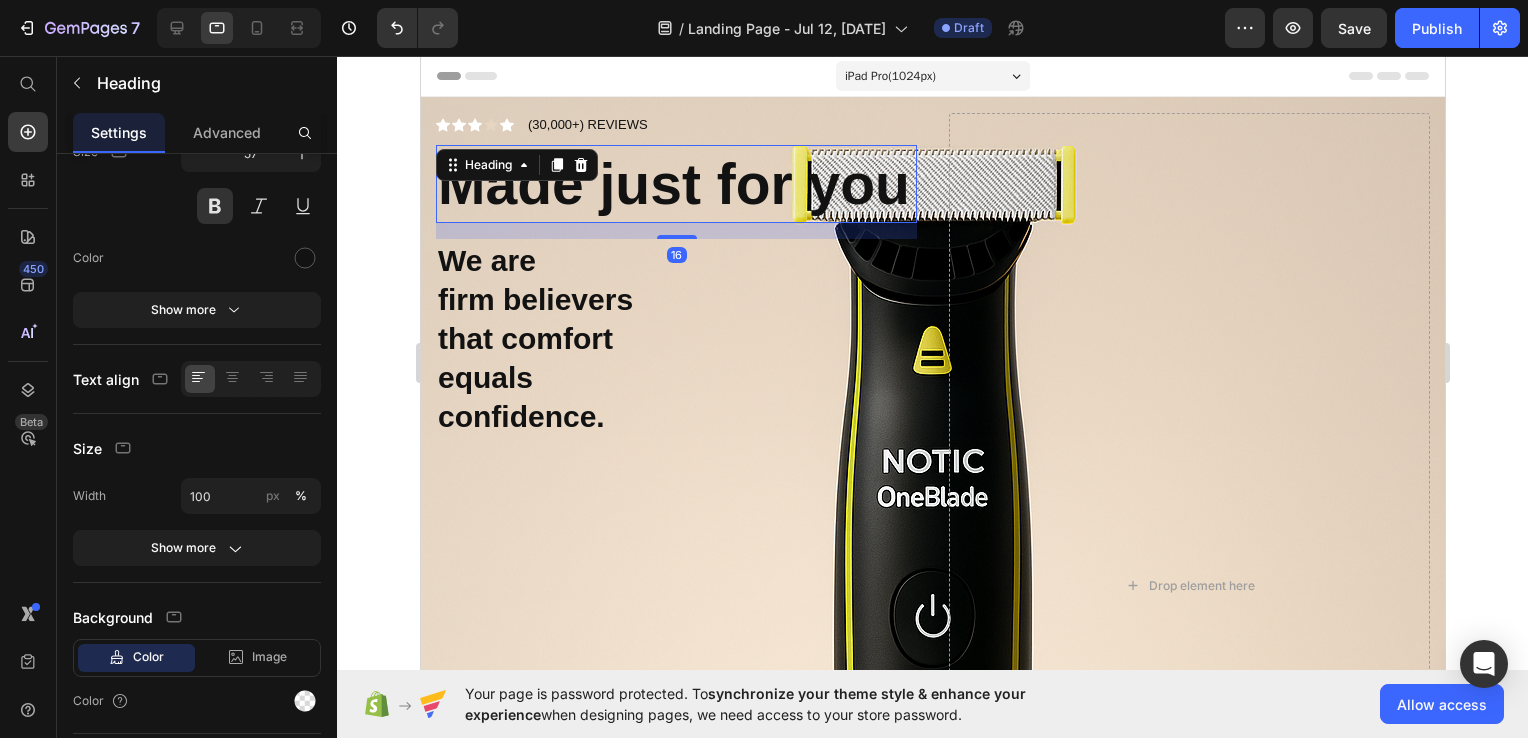scroll, scrollTop: 0, scrollLeft: 0, axis: both 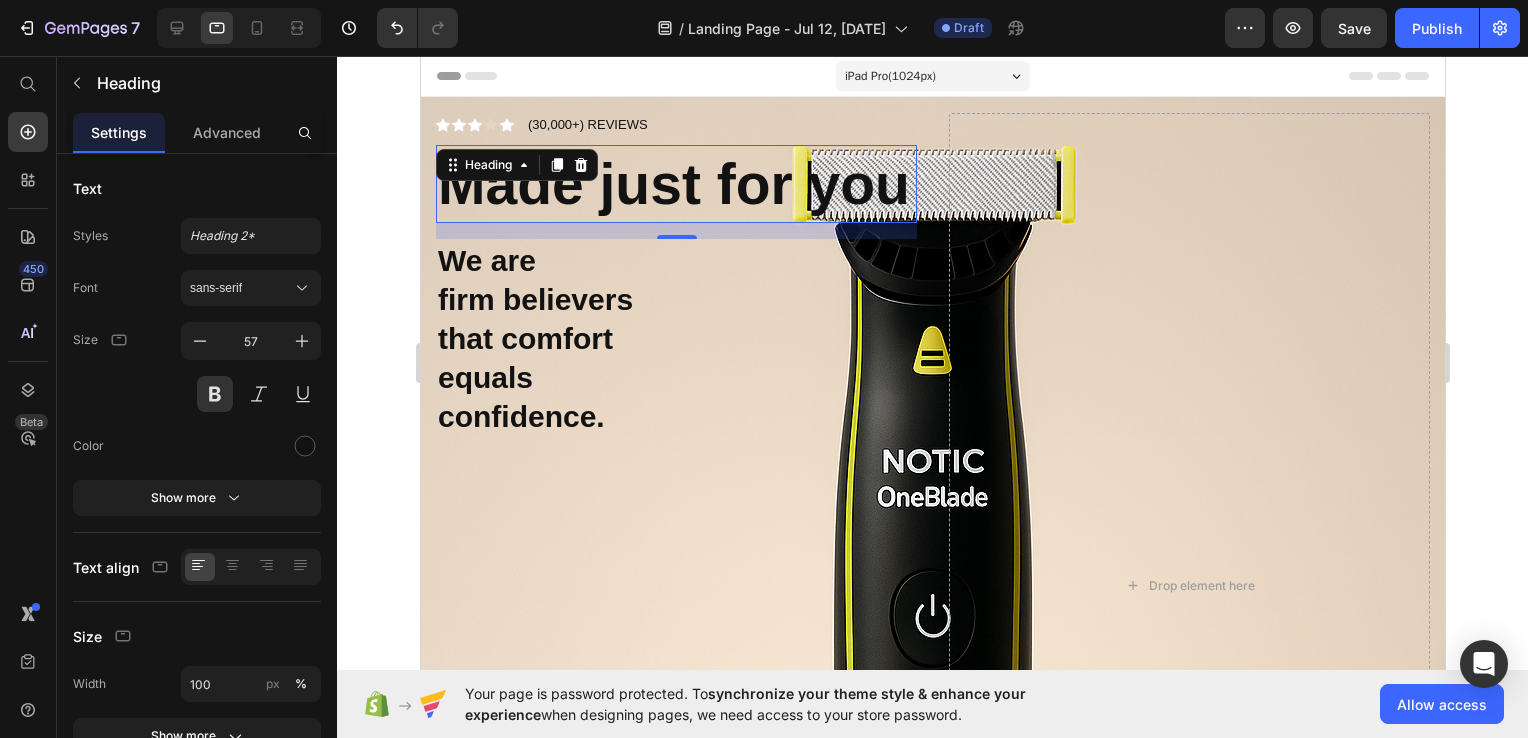 click on "Made just for you" at bounding box center [675, 184] 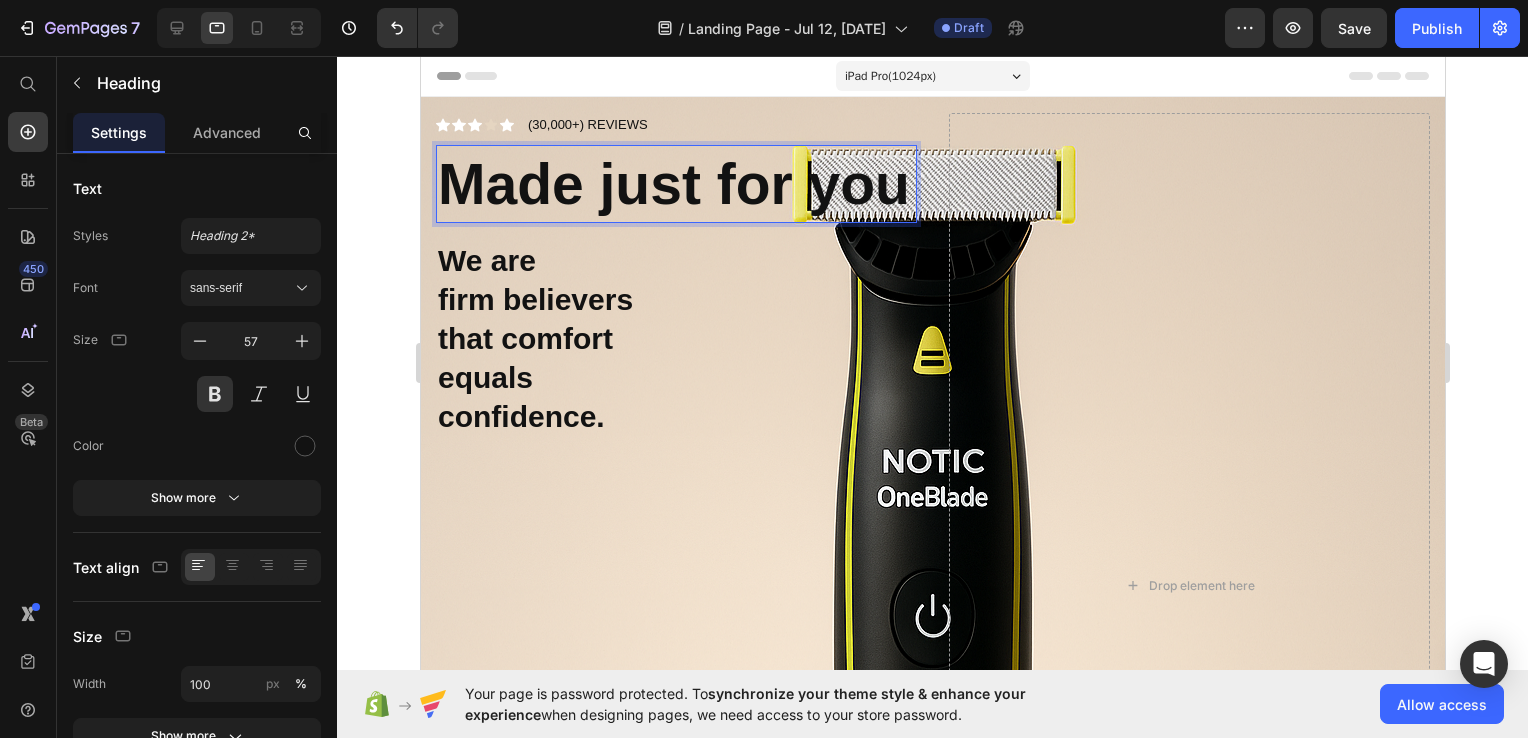 click on "Made just for you" at bounding box center (673, 184) 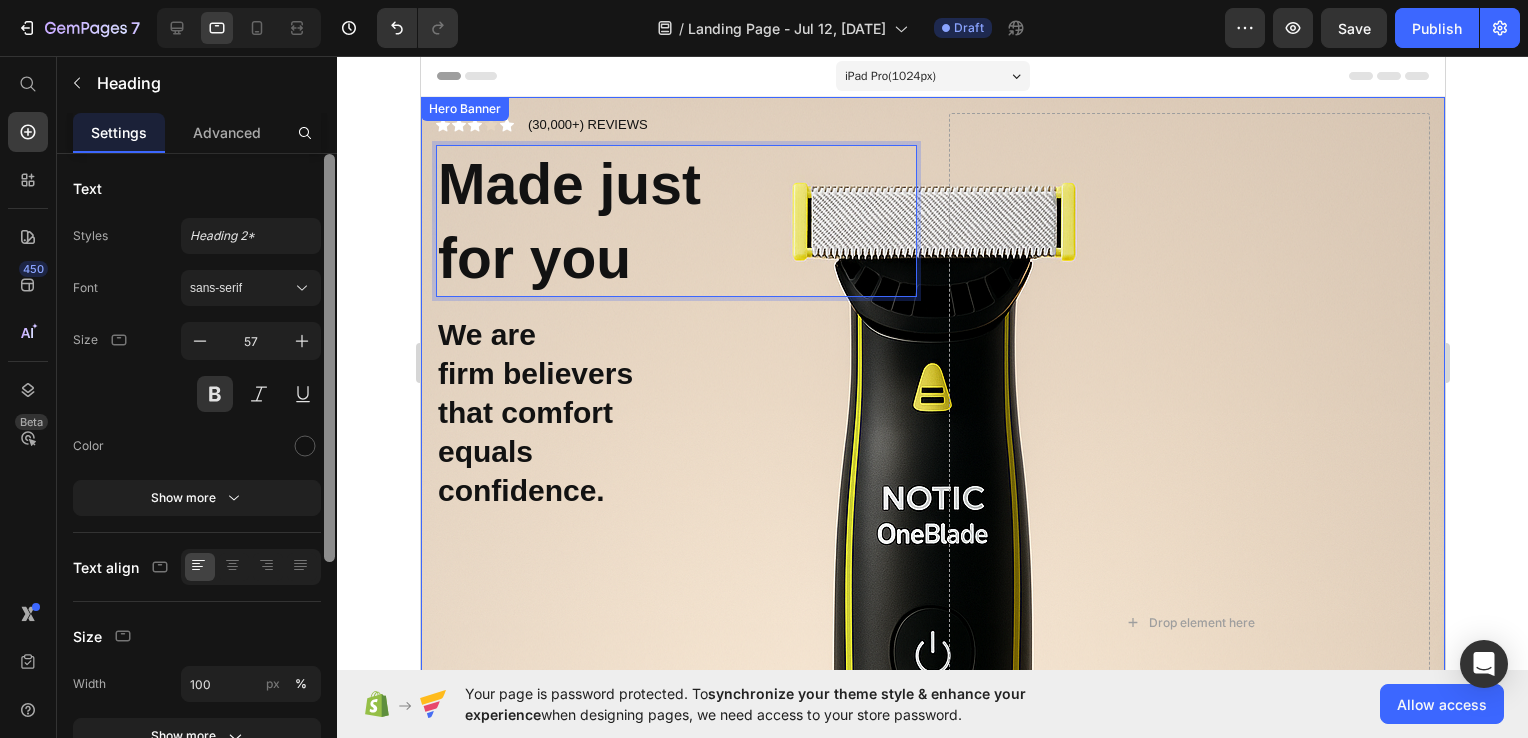 click at bounding box center (329, 475) 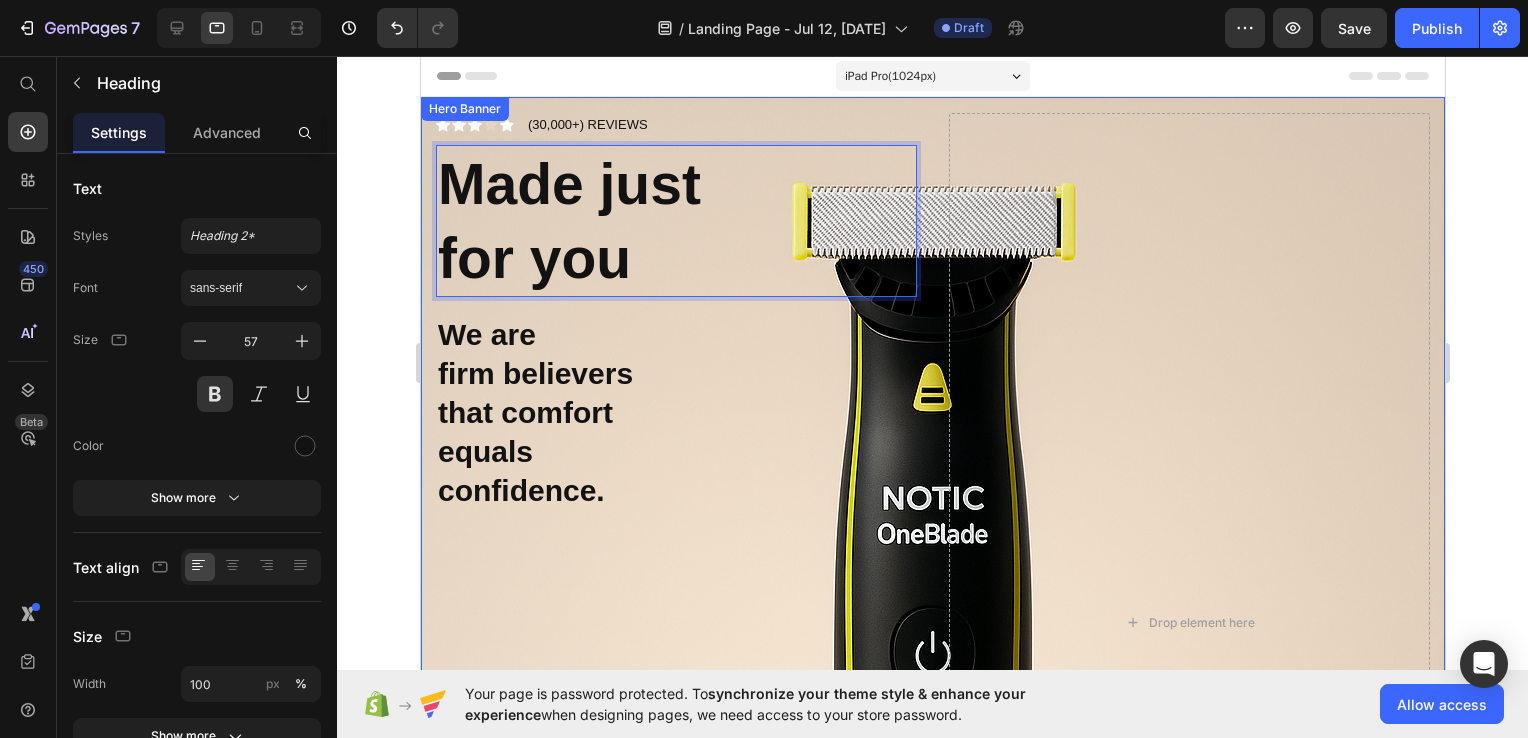 scroll, scrollTop: 368, scrollLeft: 0, axis: vertical 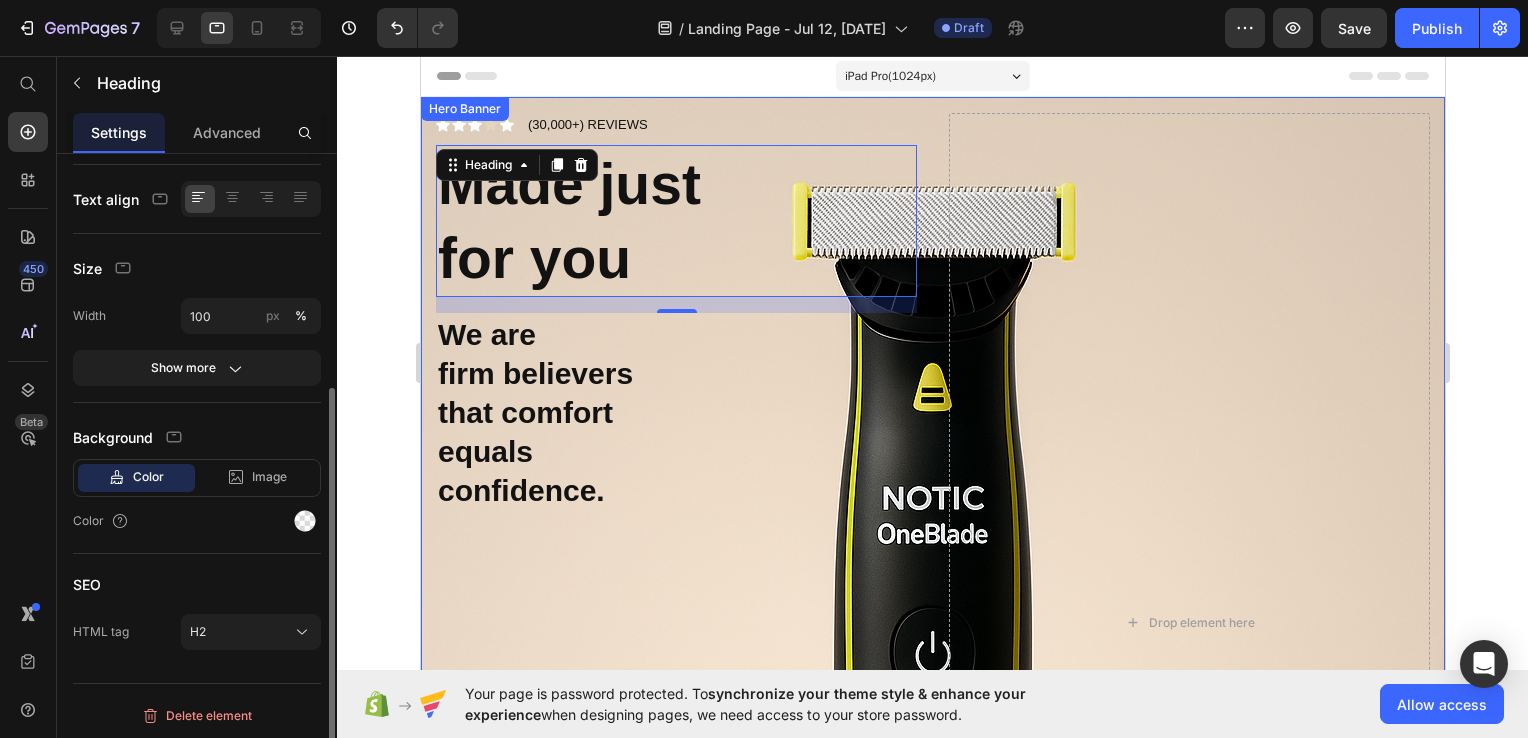 click 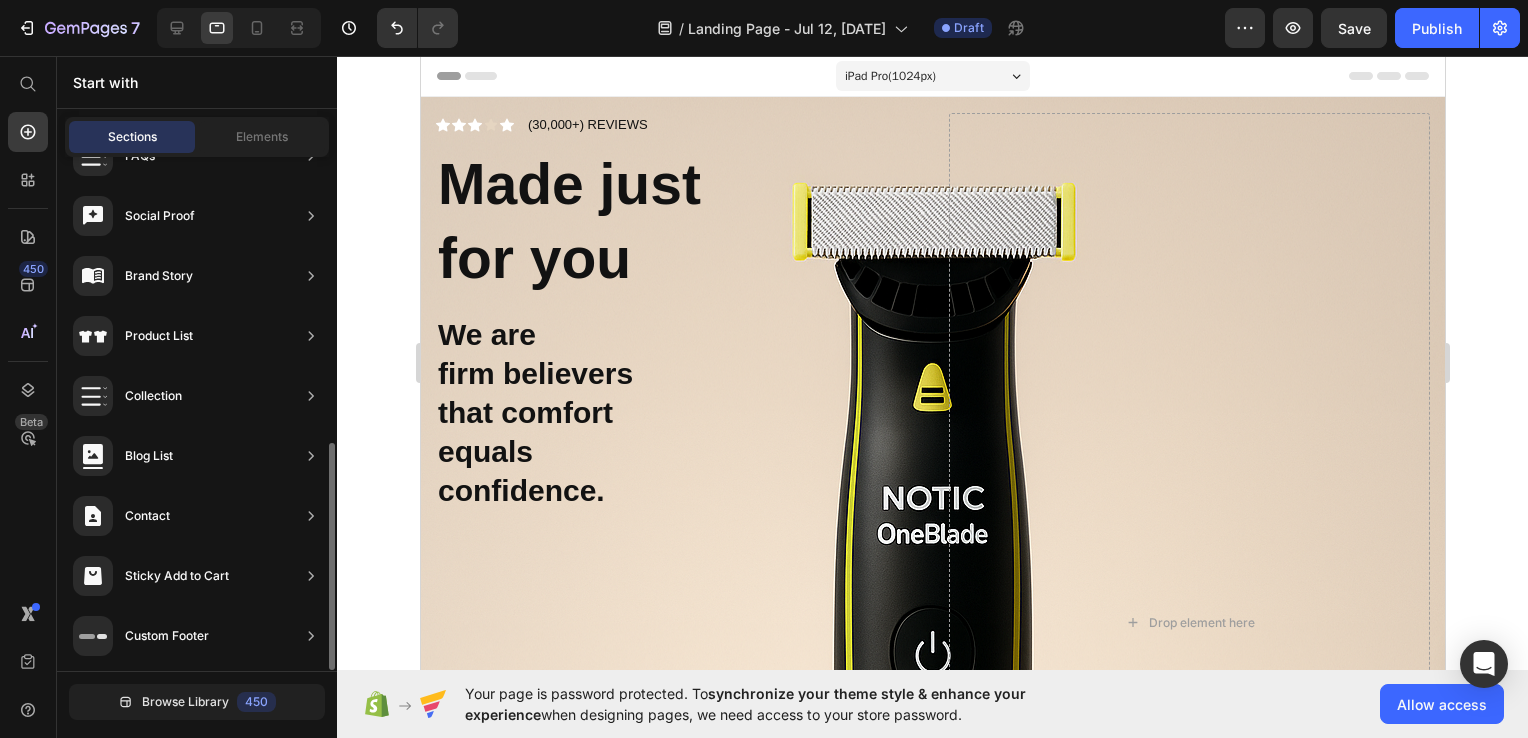 scroll, scrollTop: 0, scrollLeft: 0, axis: both 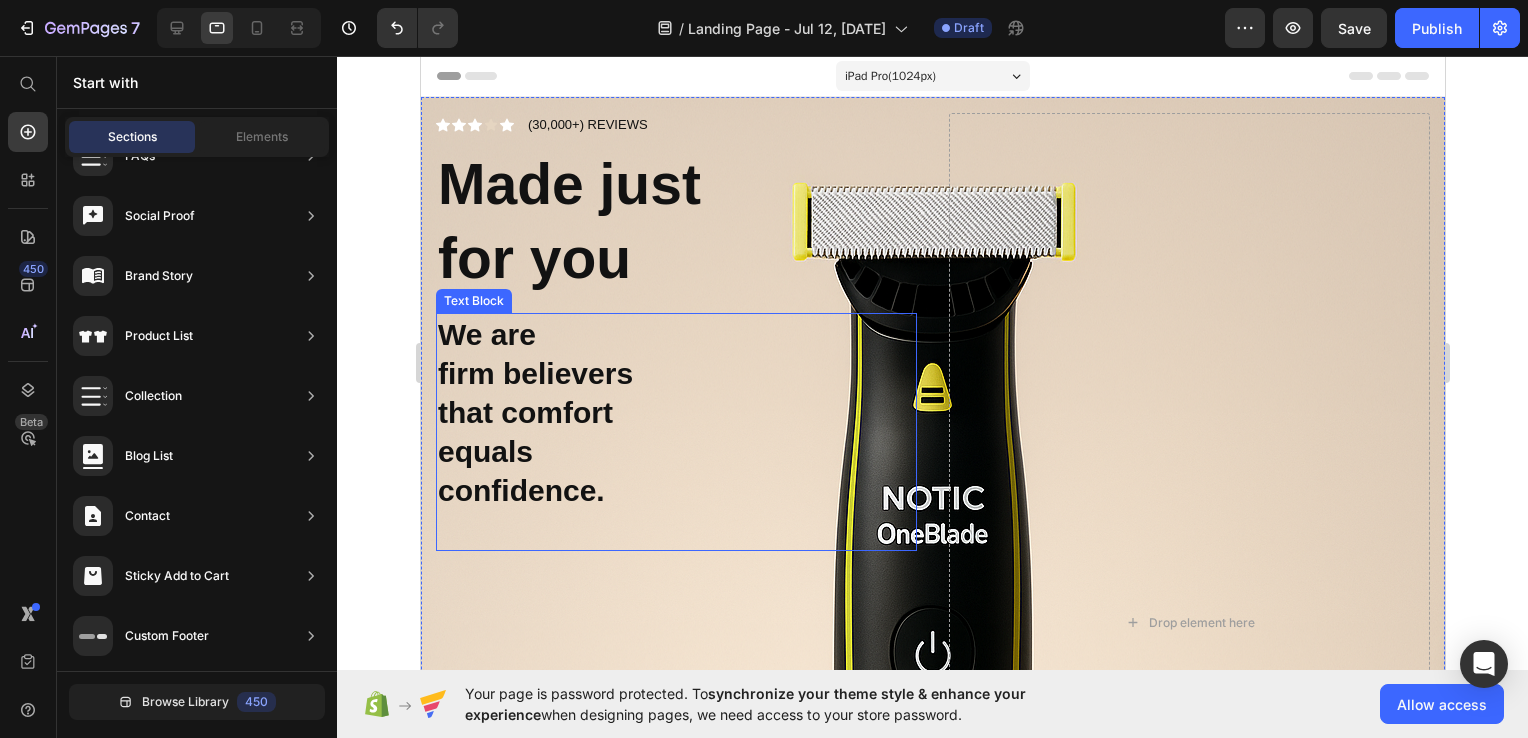 click on "We are" at bounding box center [675, 334] 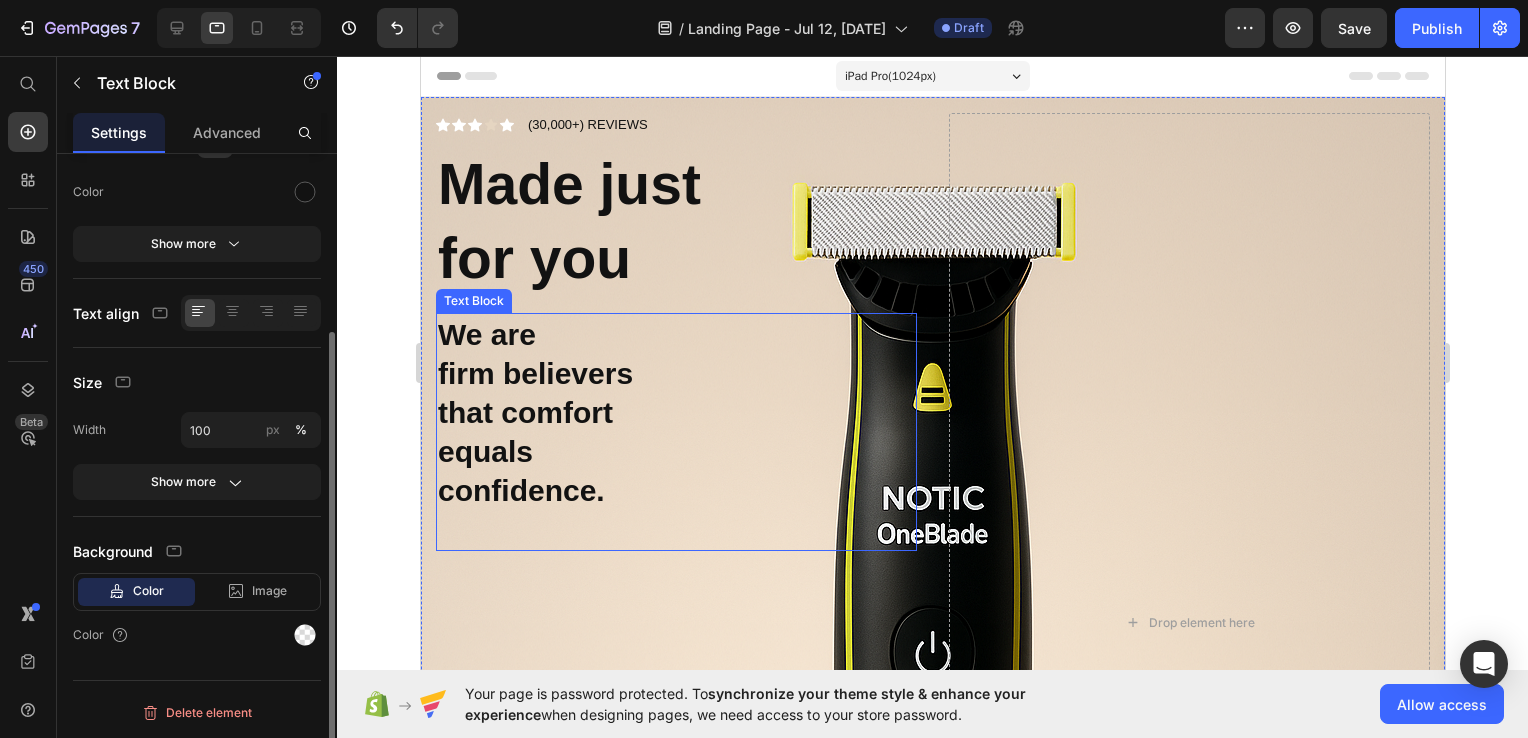 scroll, scrollTop: 0, scrollLeft: 0, axis: both 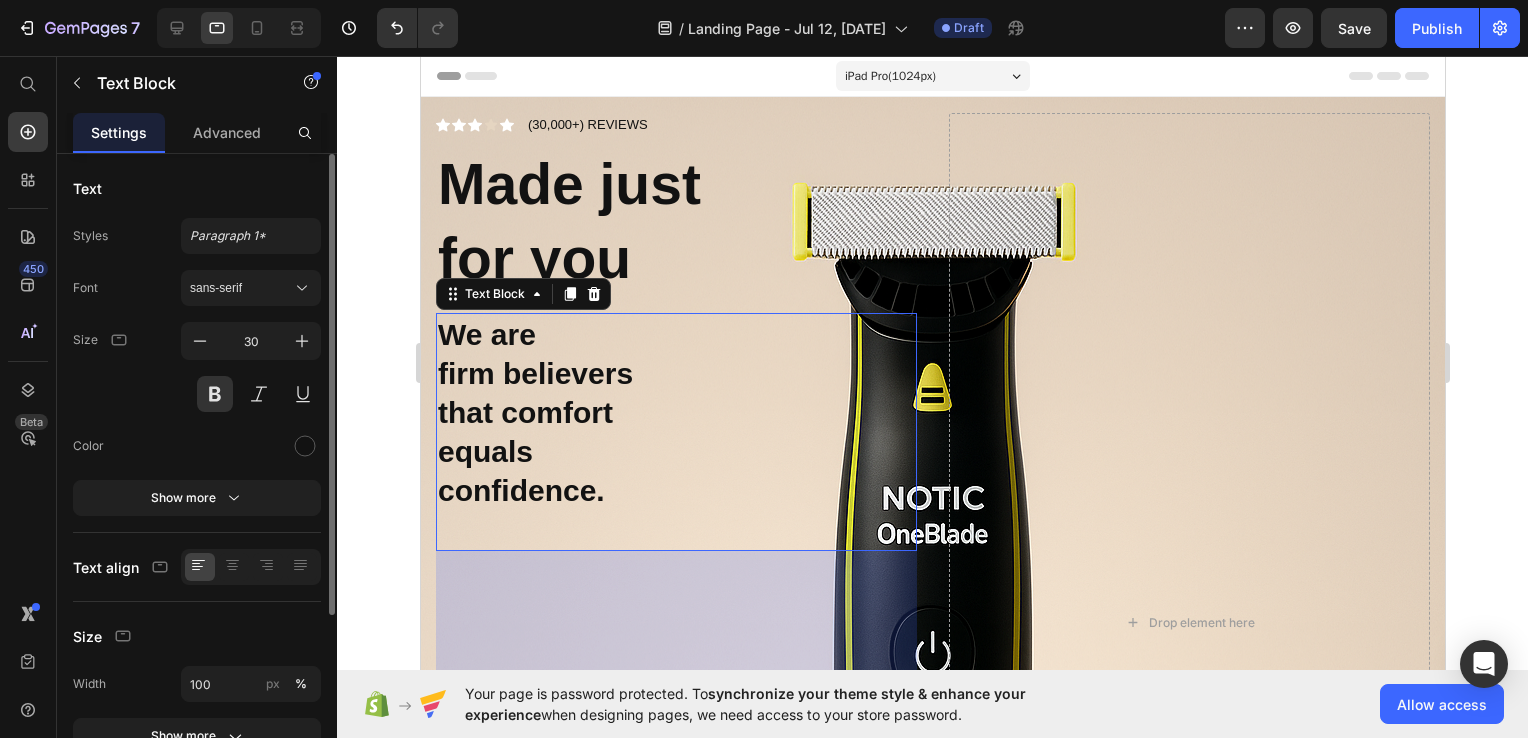 click on "We are" at bounding box center [675, 334] 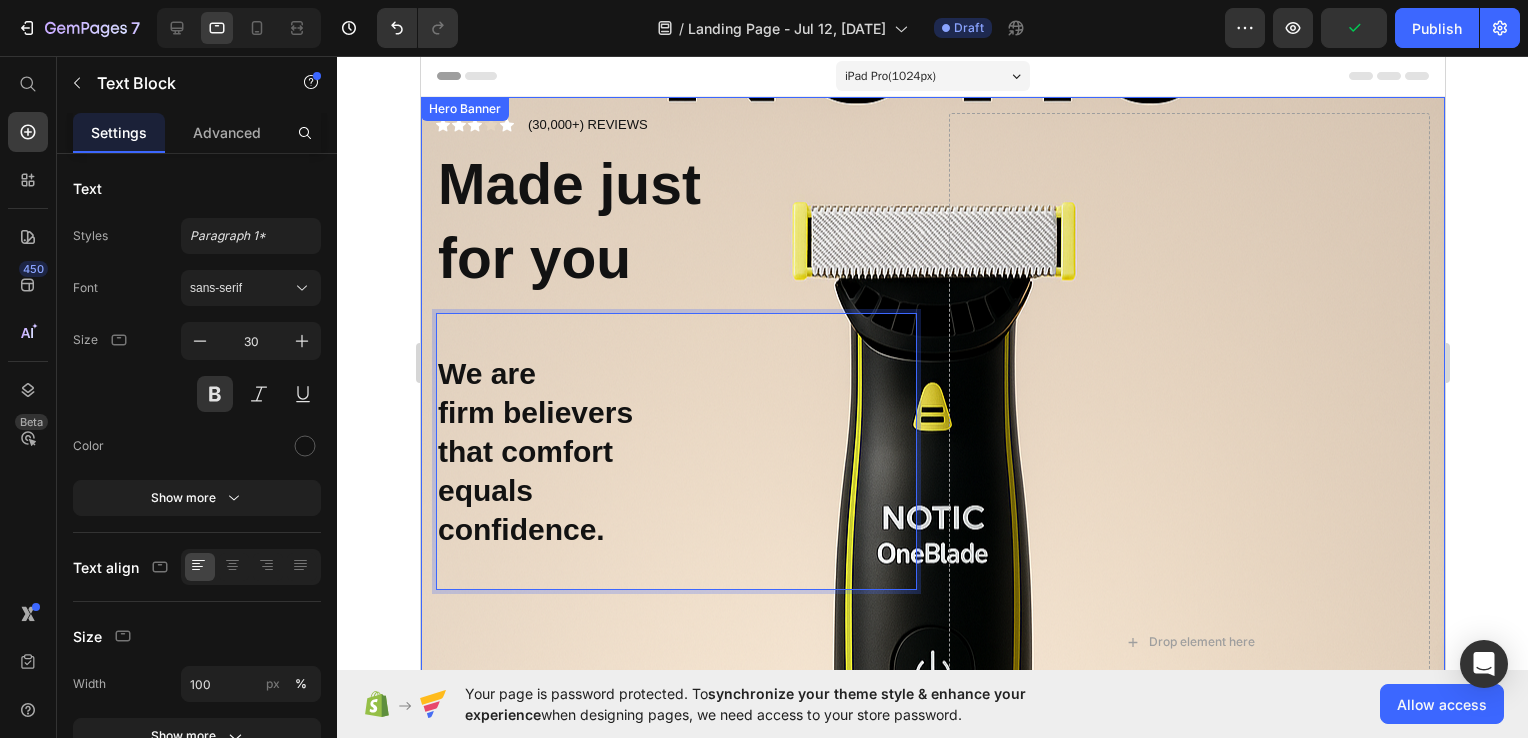 click 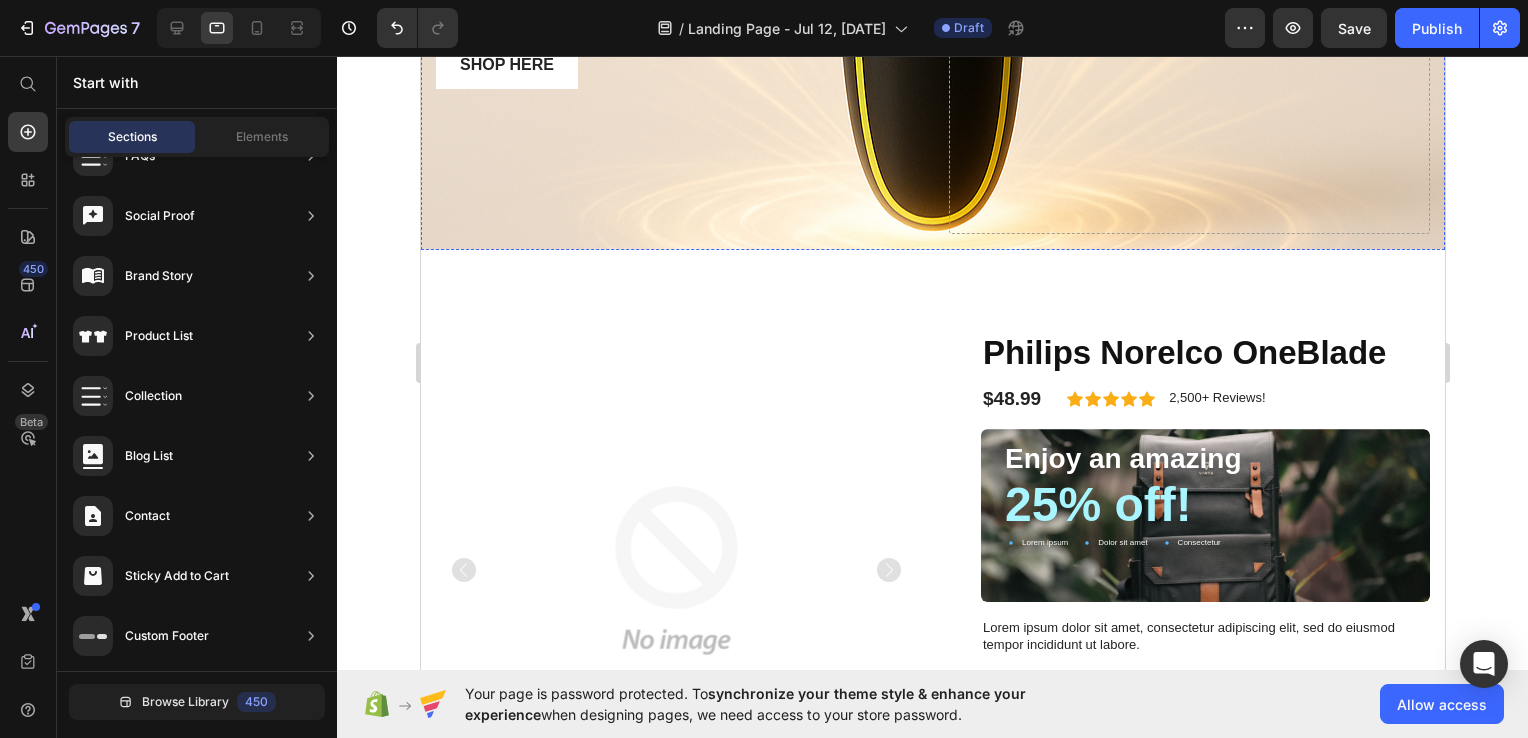 scroll, scrollTop: 992, scrollLeft: 0, axis: vertical 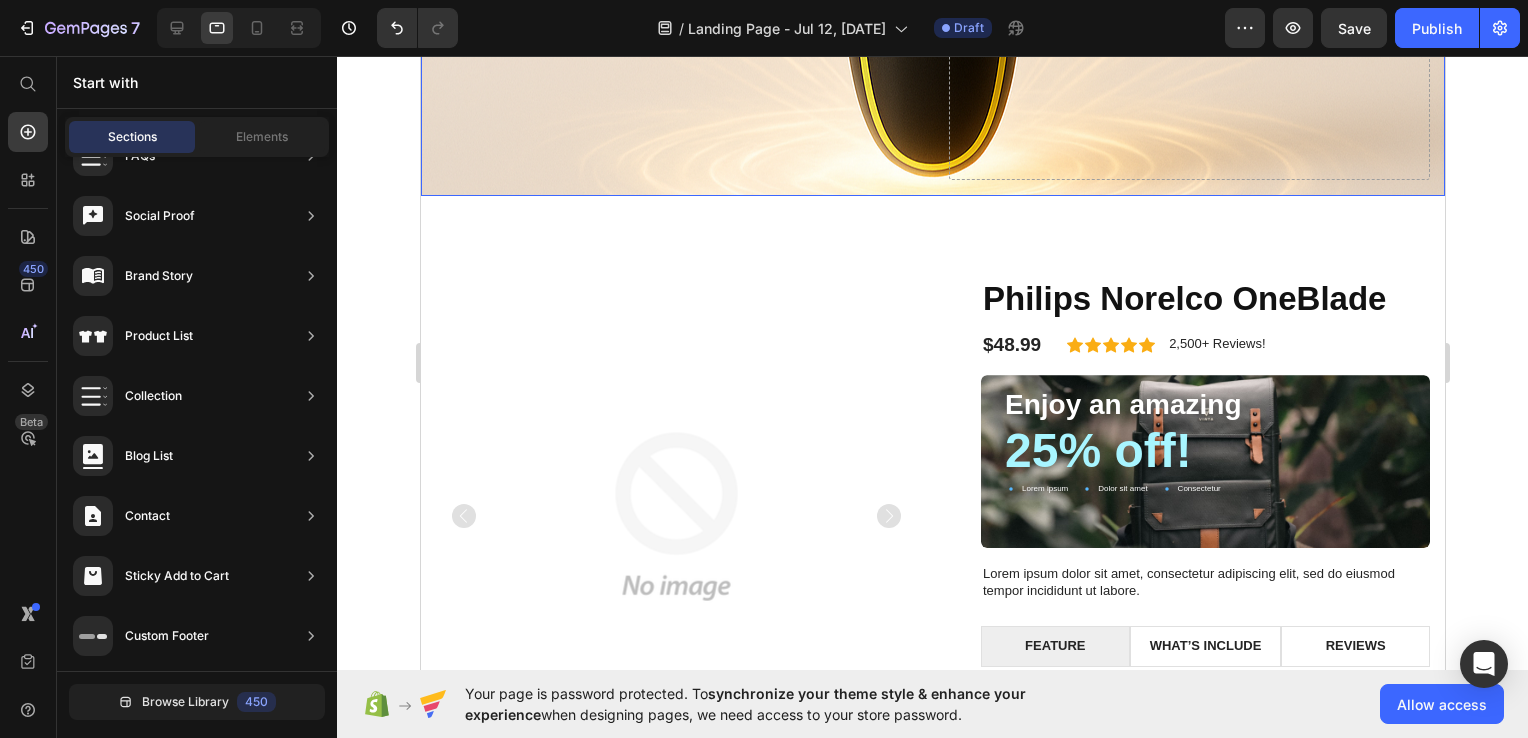 click on "Icon Icon Icon
Icon Icon Icon List (30,000+) REVIEWS Text Block Row ⁠⁠⁠⁠⁠⁠⁠ Made just  for you Heading We are  firm believers  that comfort  equals  confidence. Text Block Shop Here Button
Drop element here" at bounding box center [932, -350] 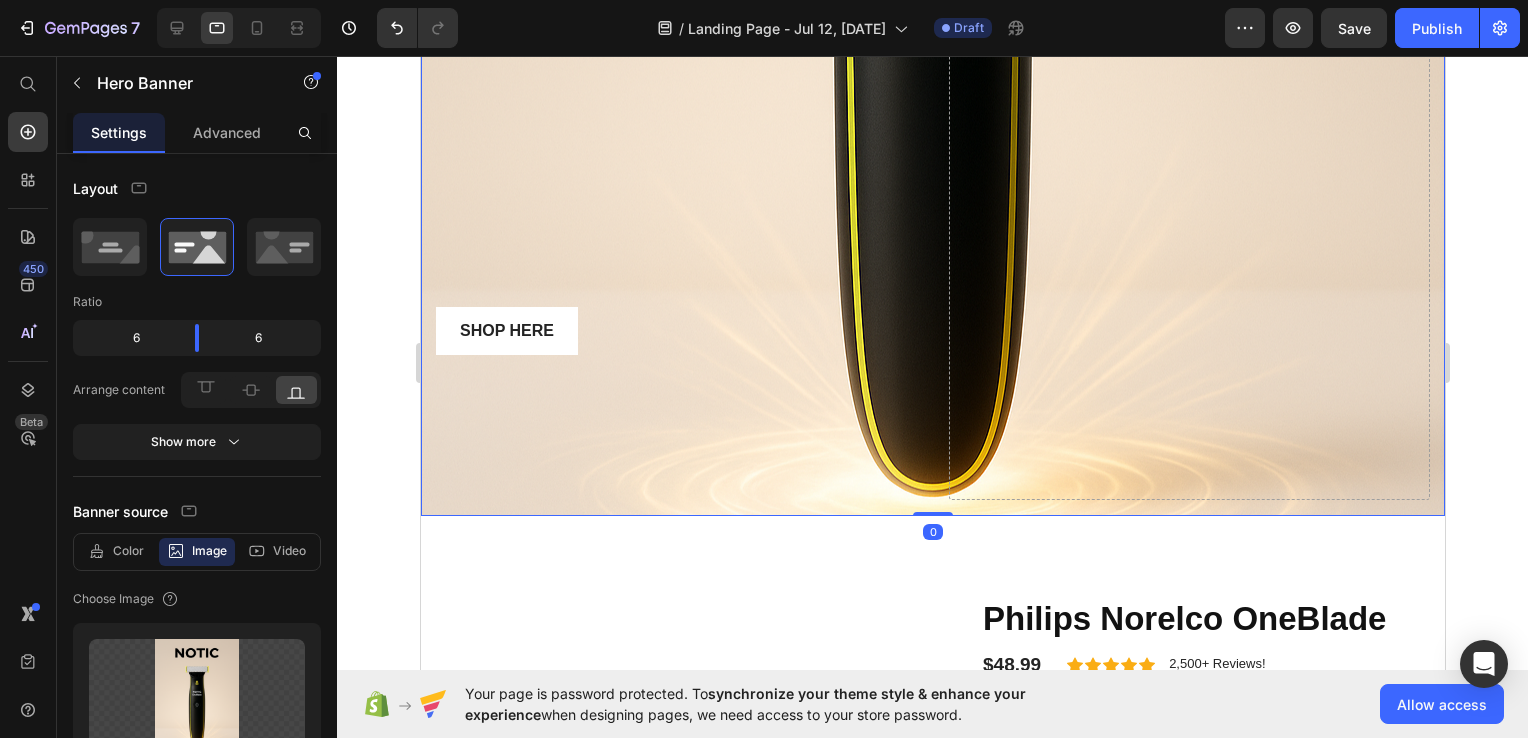 scroll, scrollTop: 608, scrollLeft: 0, axis: vertical 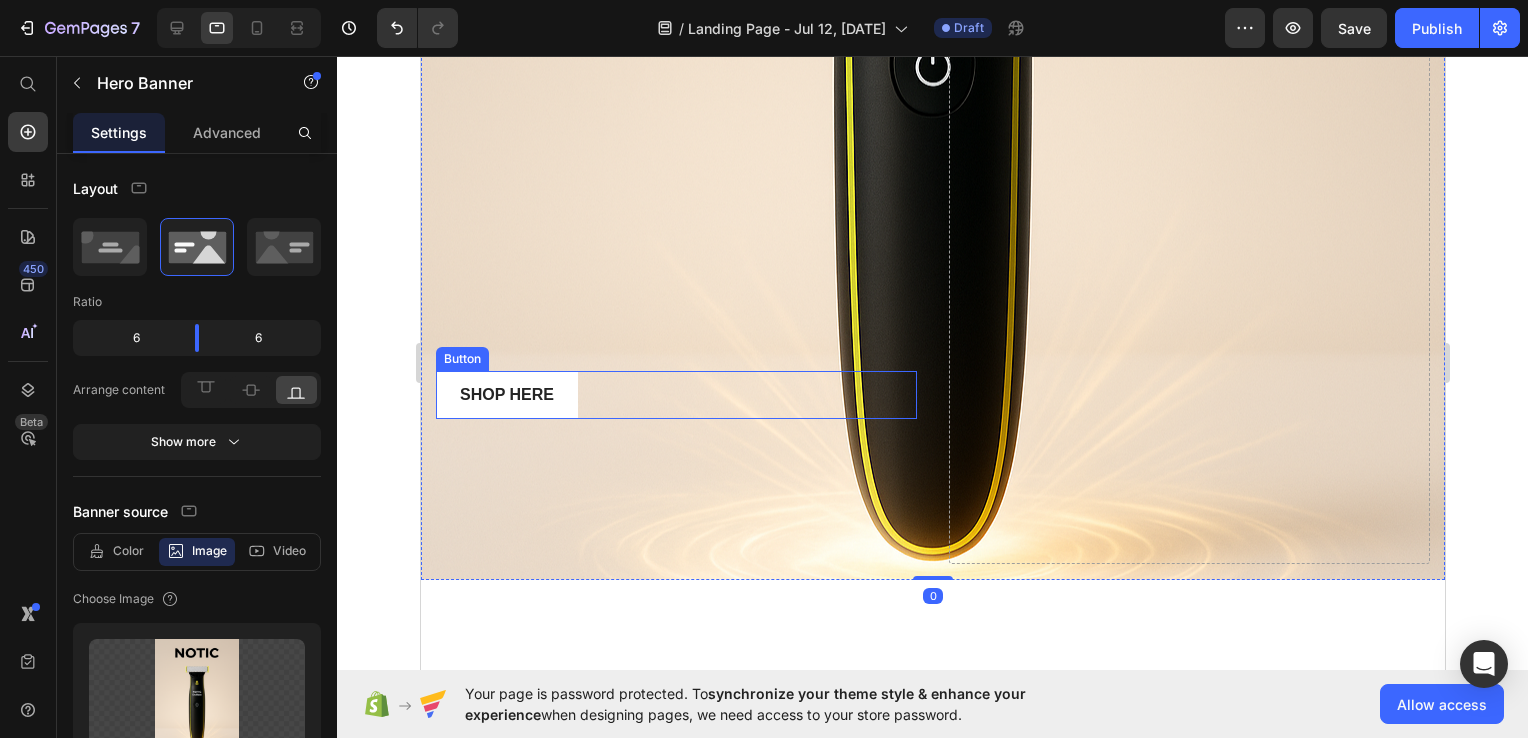 click on "Shop Here Button" at bounding box center (675, 395) 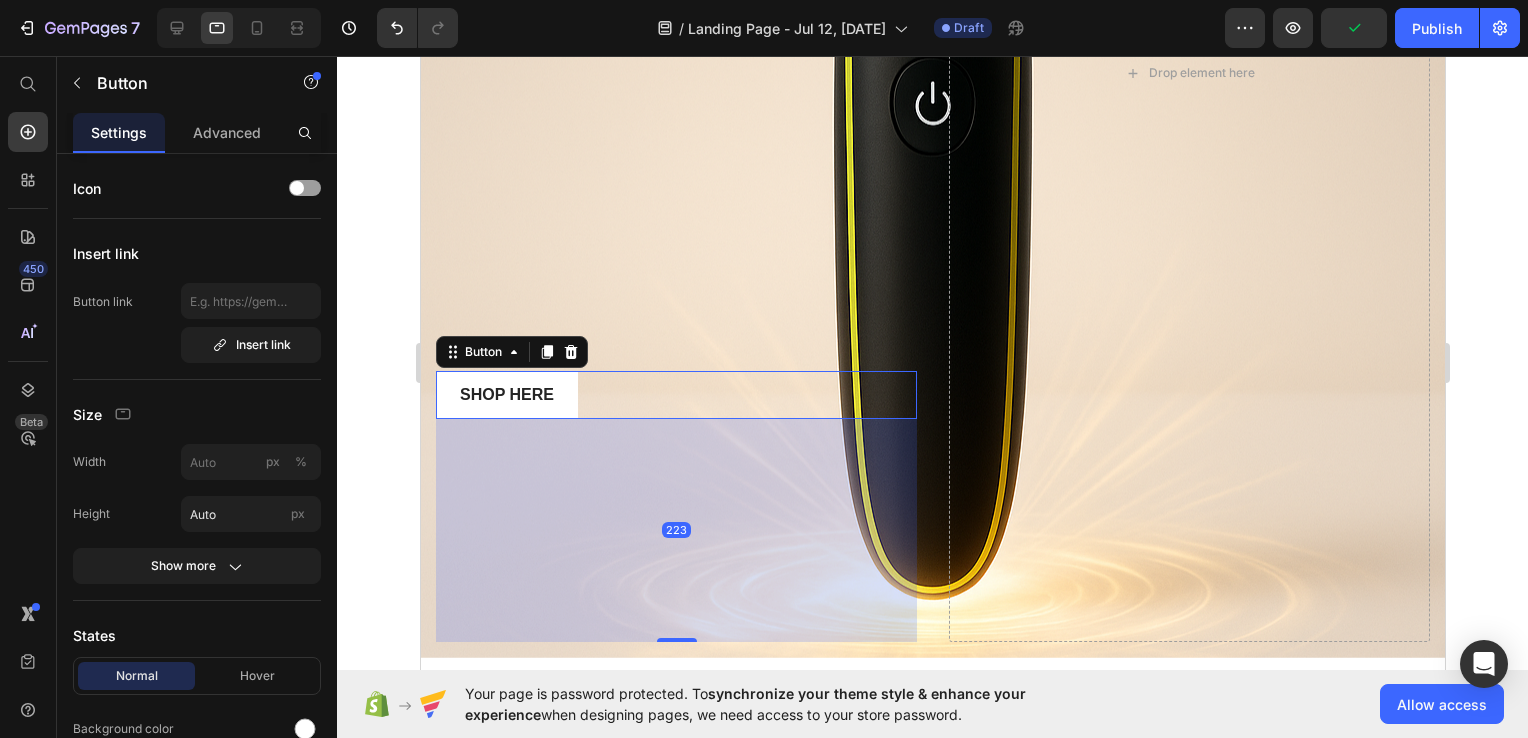 drag, startPoint x: 676, startPoint y: 562, endPoint x: 675, endPoint y: 640, distance: 78.00641 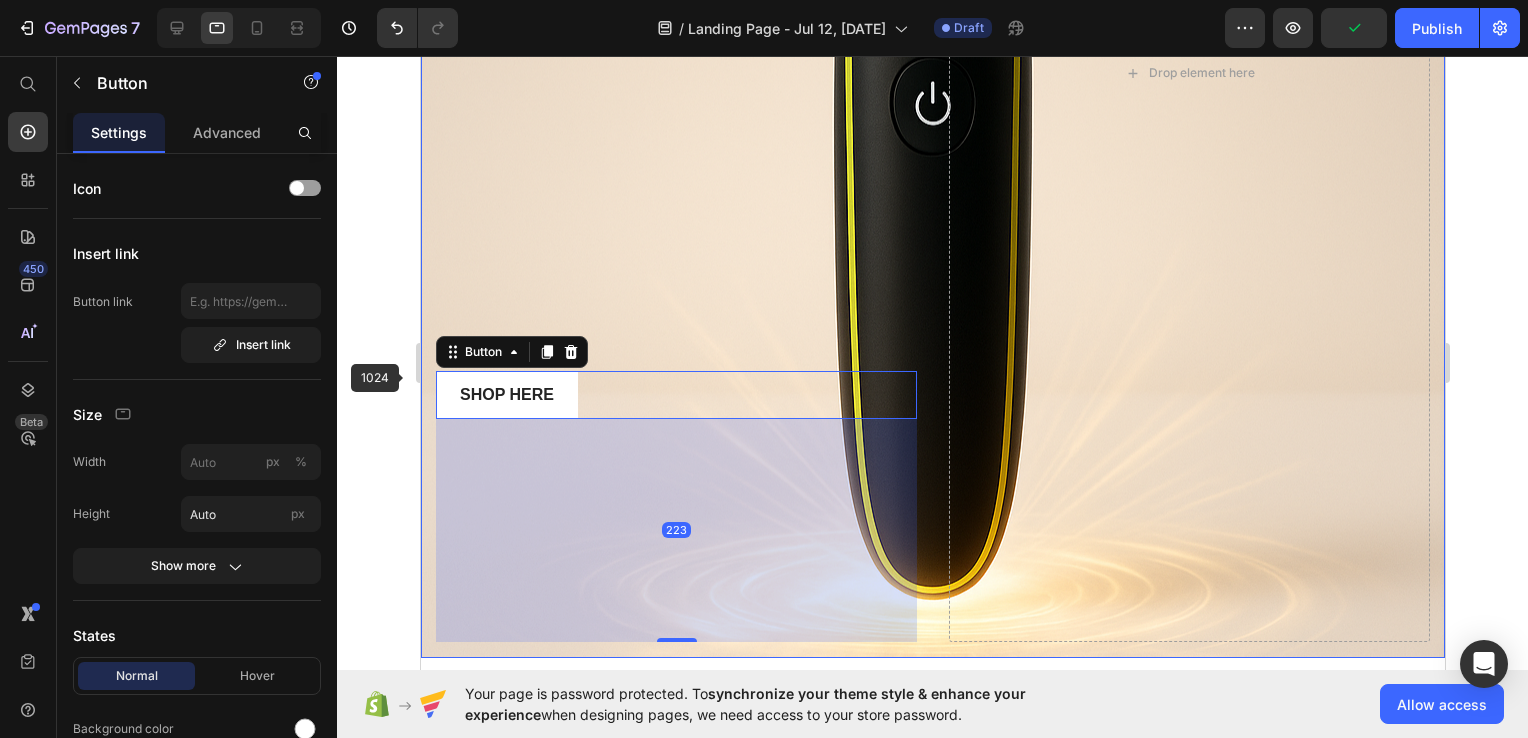 click 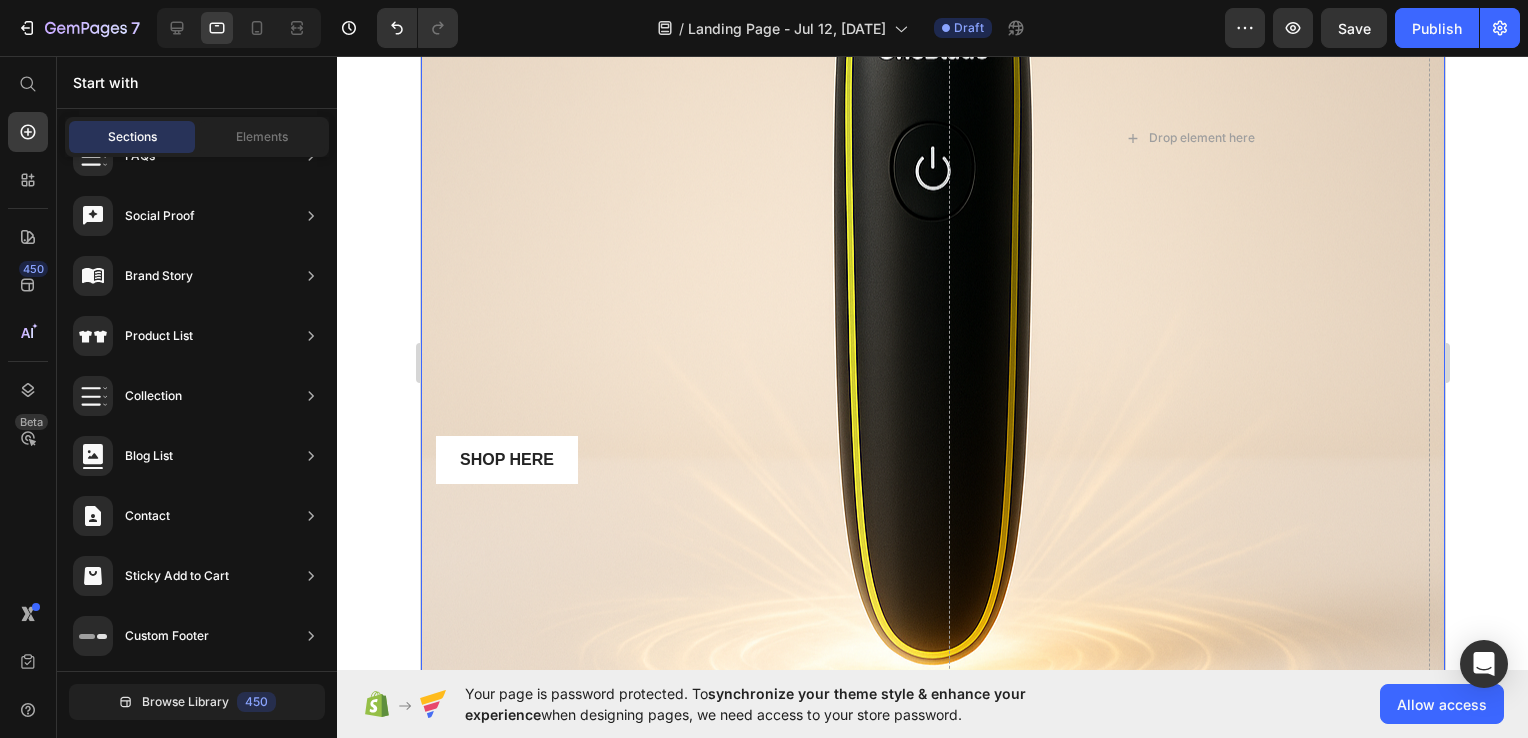 scroll, scrollTop: 548, scrollLeft: 0, axis: vertical 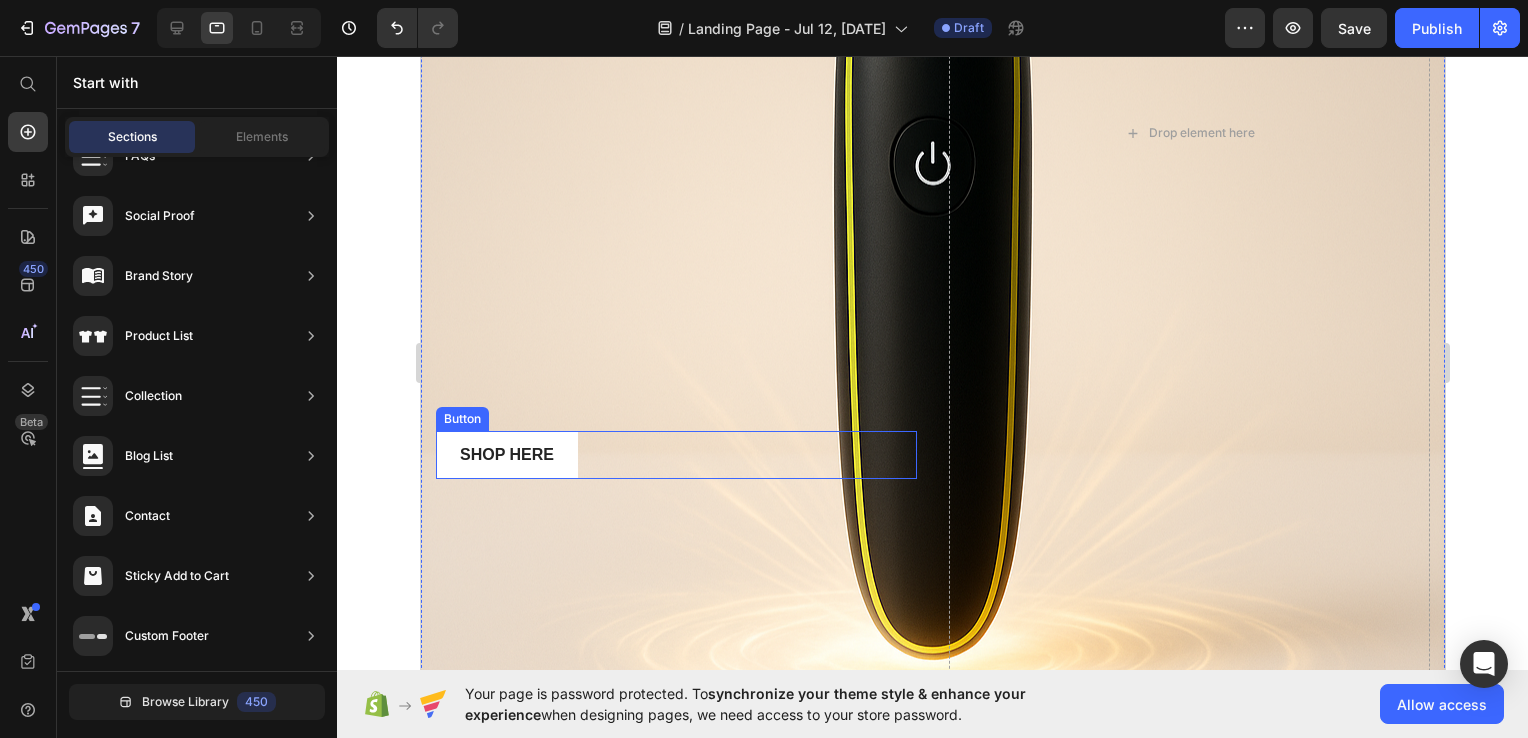 click on "Shop Here Button" at bounding box center (675, 455) 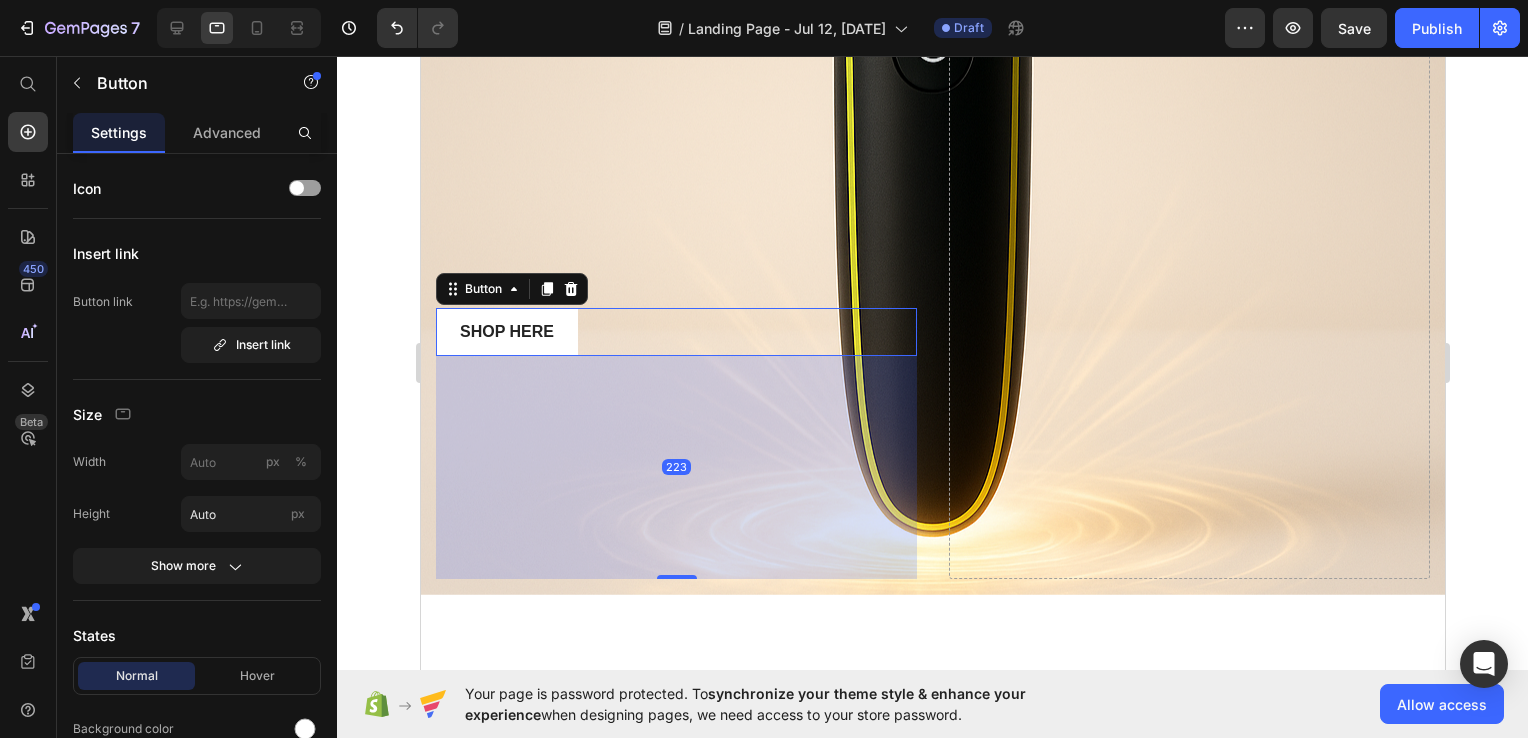 scroll, scrollTop: 678, scrollLeft: 0, axis: vertical 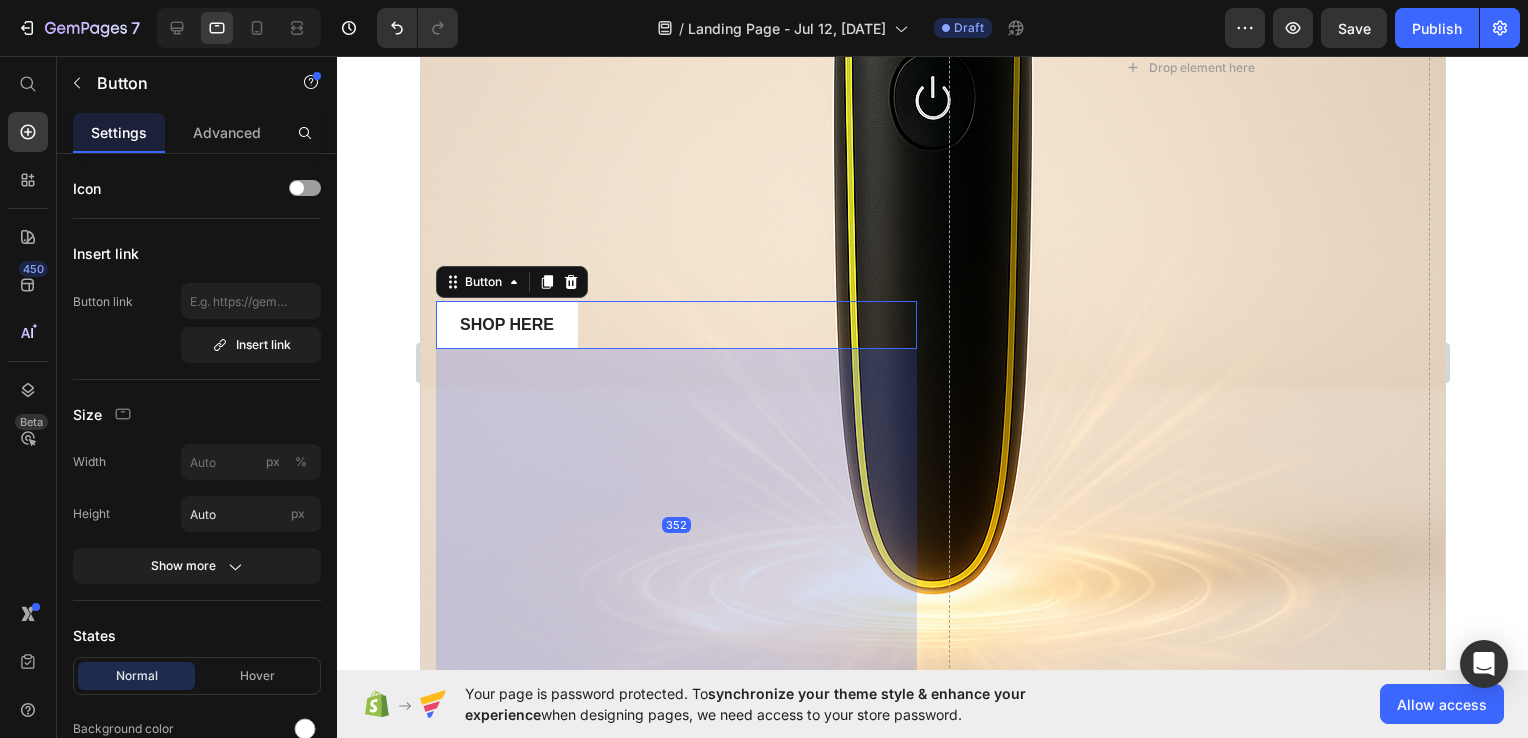 drag, startPoint x: 674, startPoint y: 568, endPoint x: 692, endPoint y: 709, distance: 142.14429 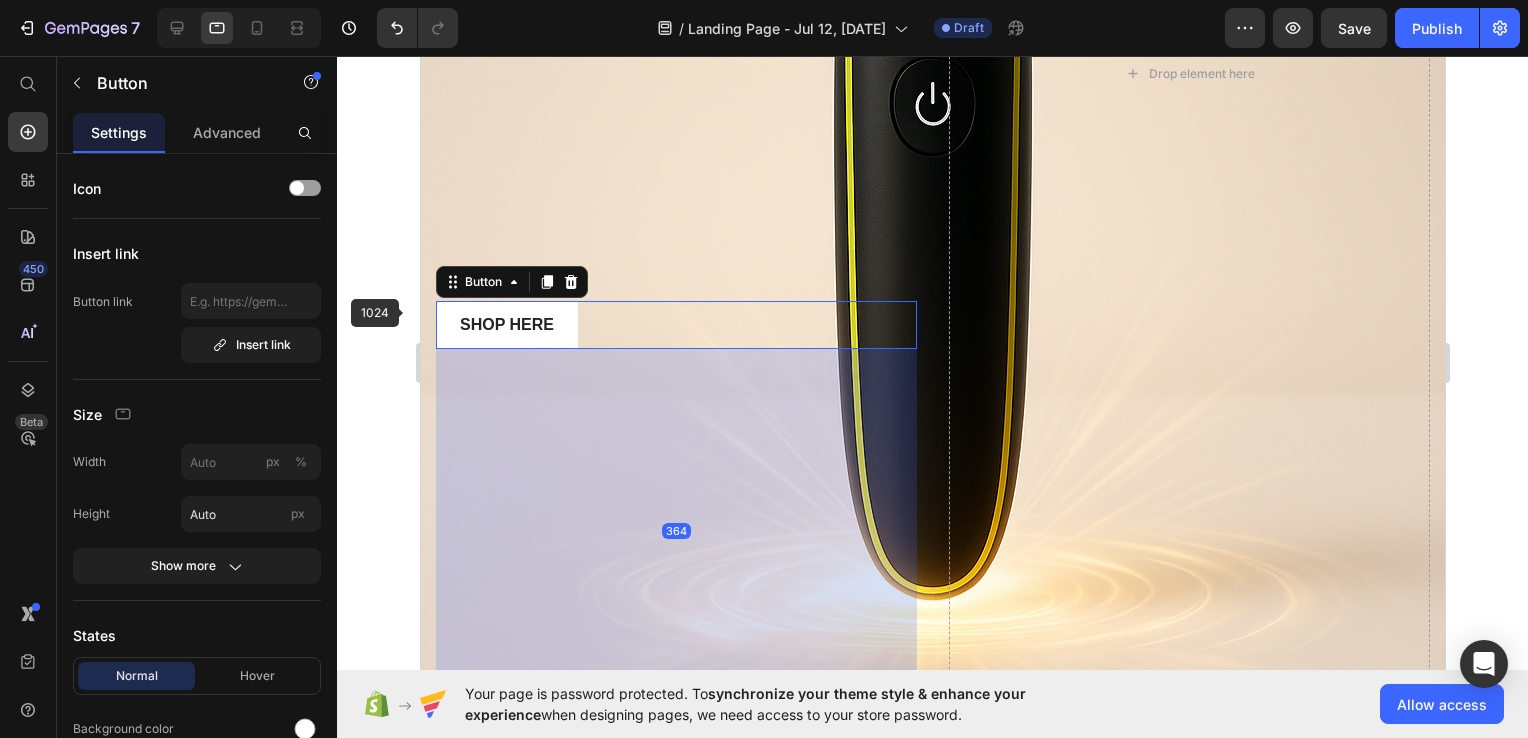 drag, startPoint x: 420, startPoint y: 312, endPoint x: 382, endPoint y: 294, distance: 42.047592 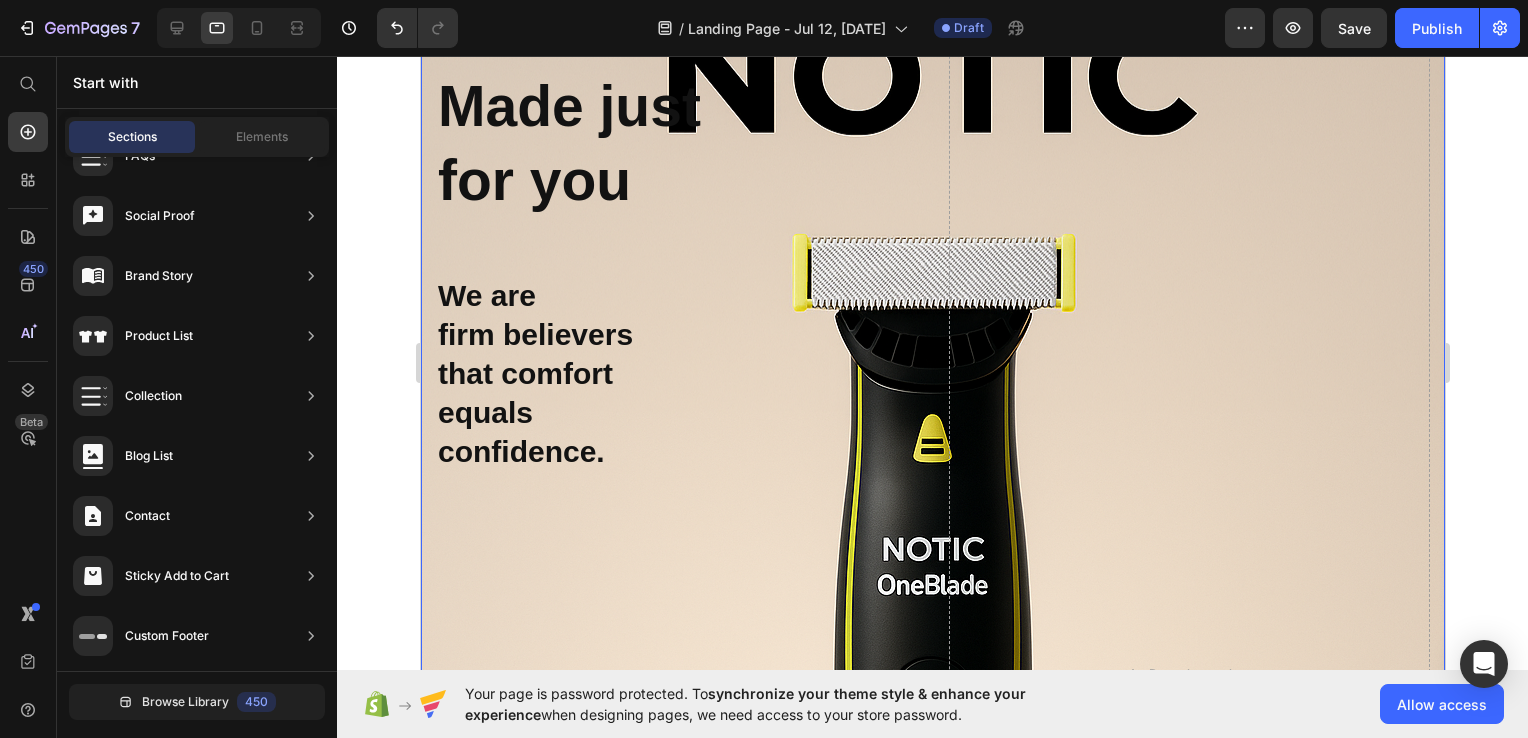 scroll, scrollTop: 0, scrollLeft: 0, axis: both 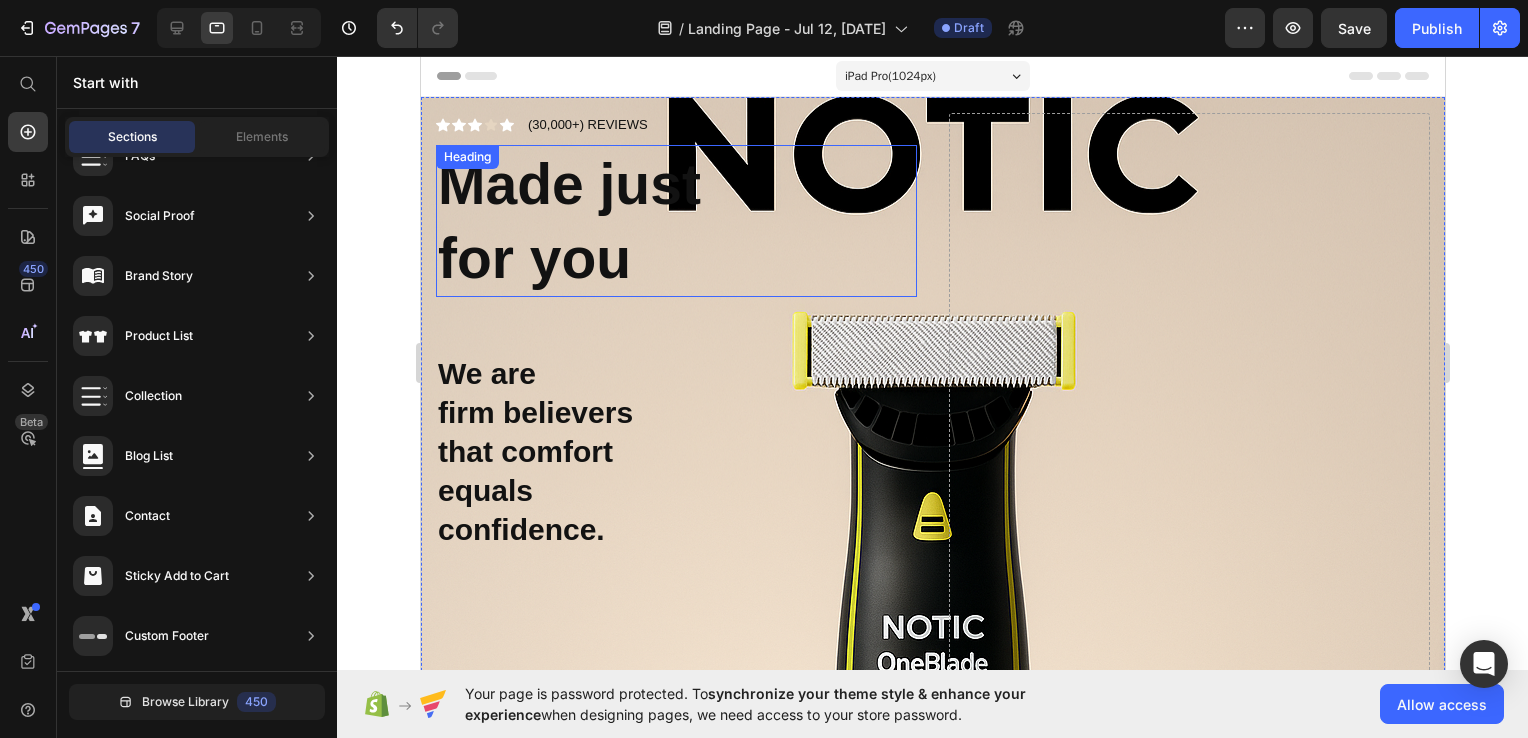 click on "⁠⁠⁠⁠⁠⁠⁠ Made just  for you Heading" at bounding box center [675, 221] 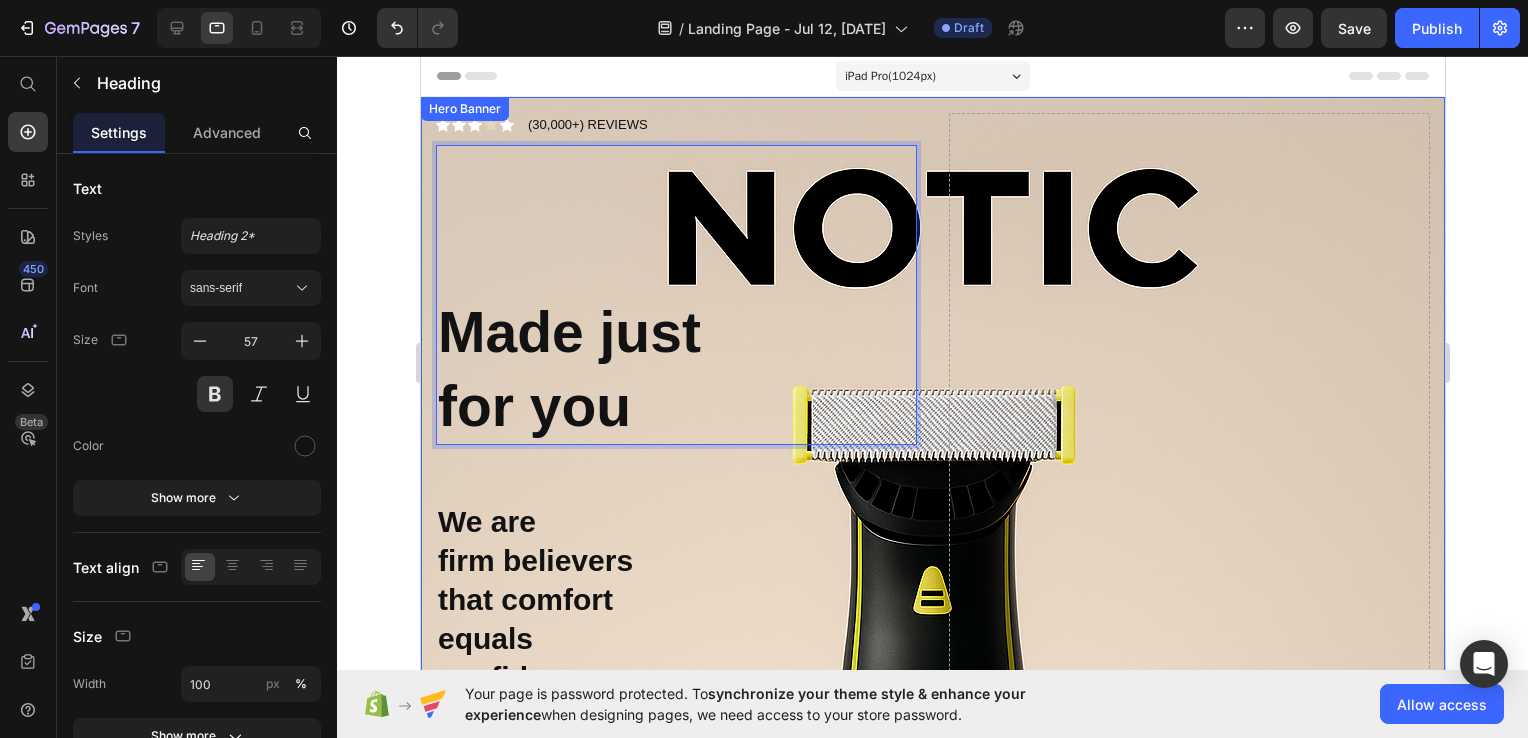 click 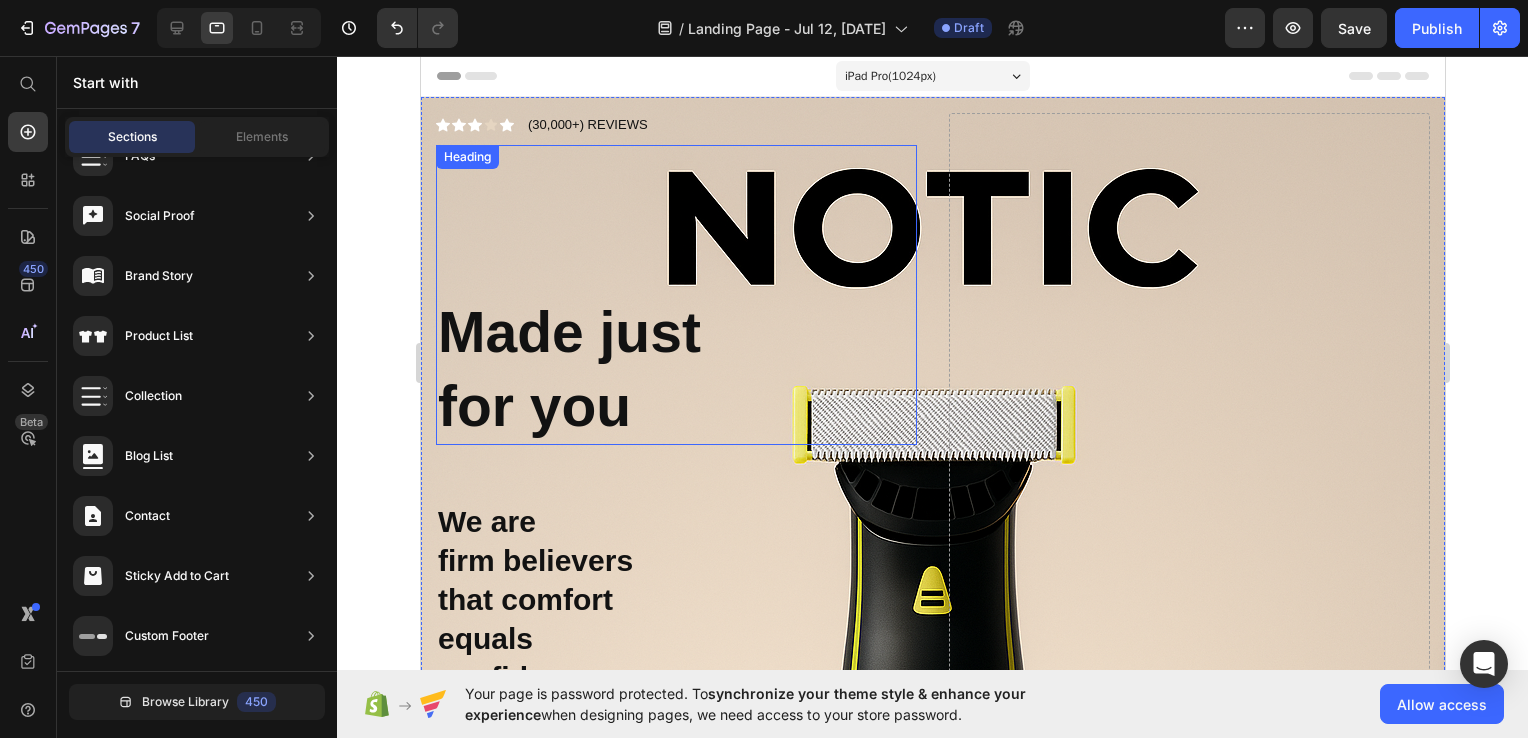 click on "⁠⁠⁠⁠⁠⁠⁠ Made just  for you" at bounding box center (675, 295) 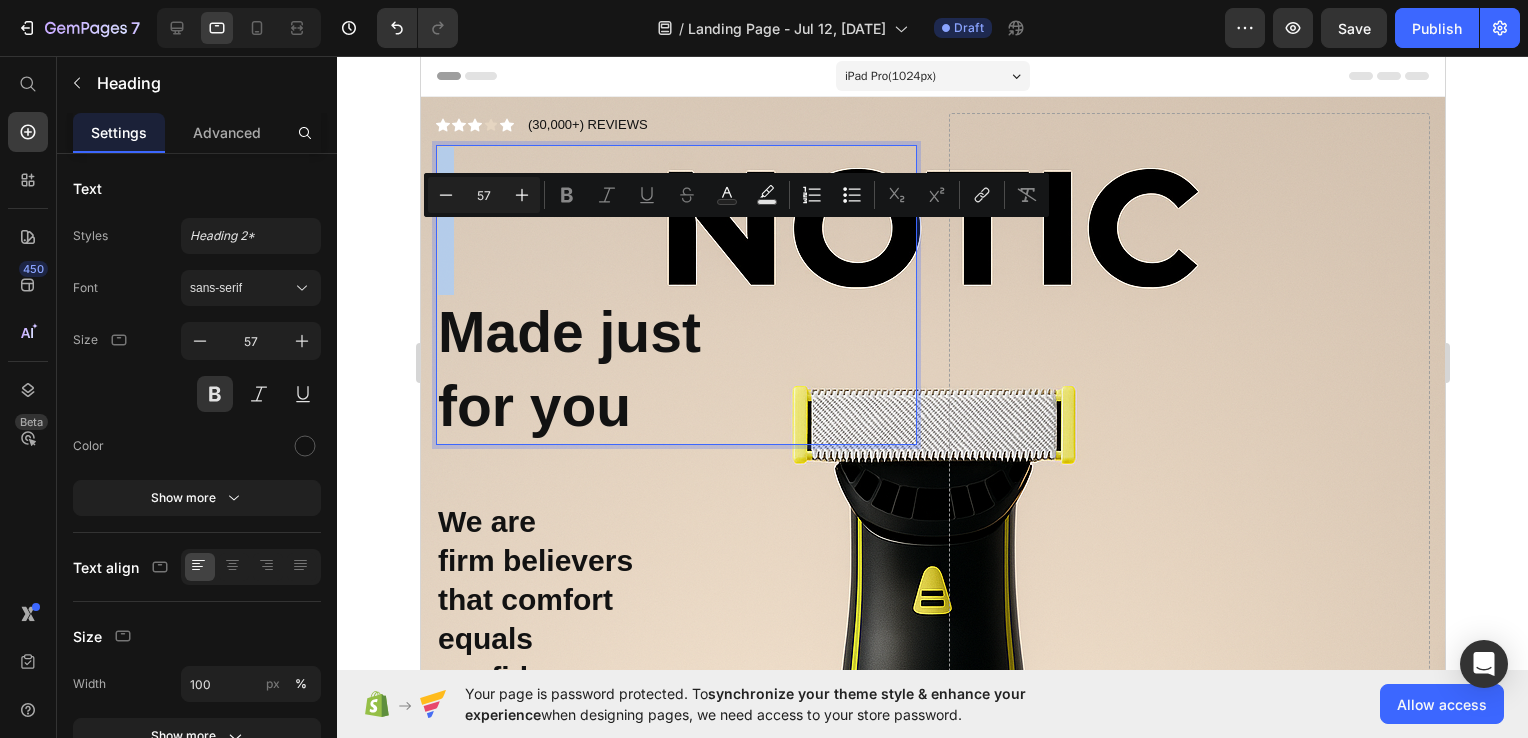 click on "Made just  for you" at bounding box center (675, 295) 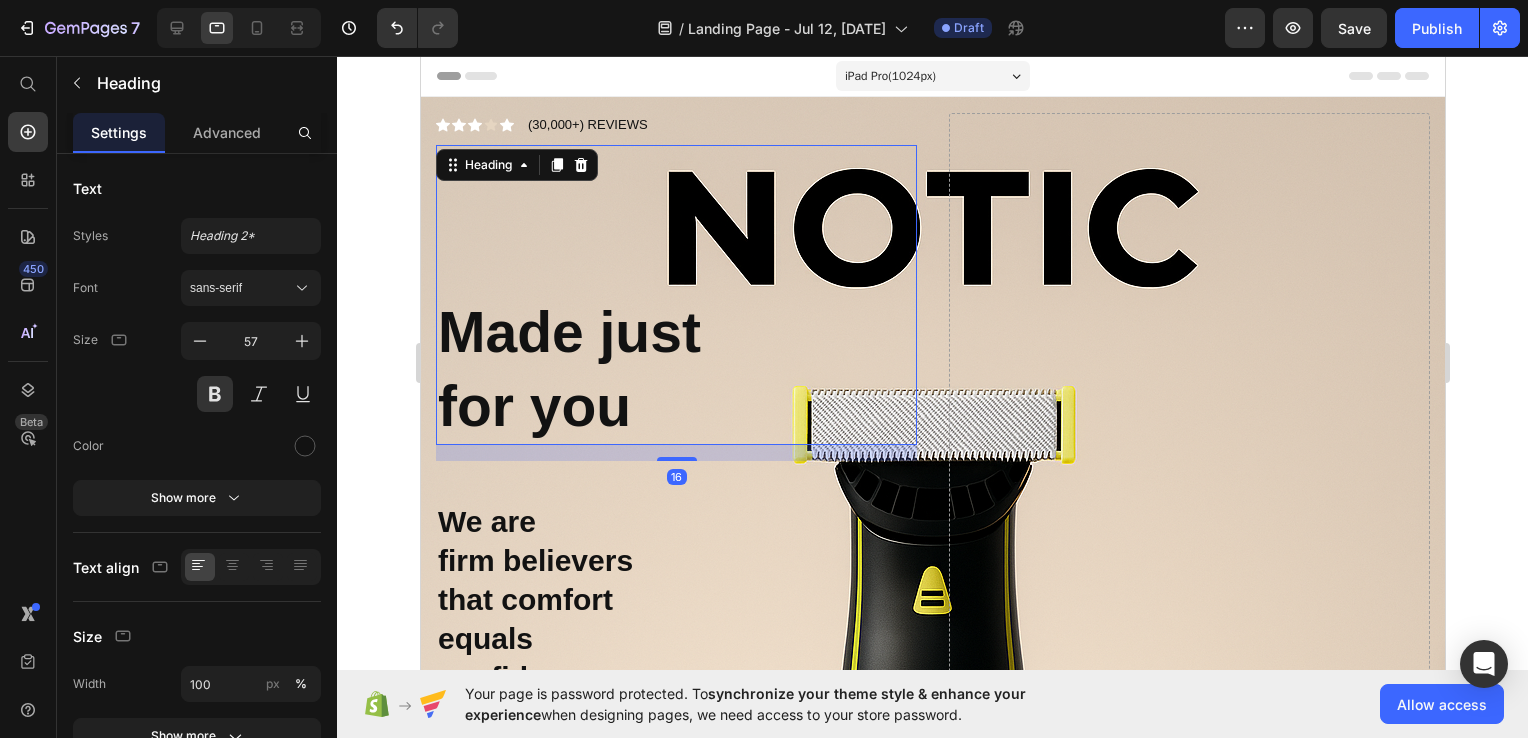 click 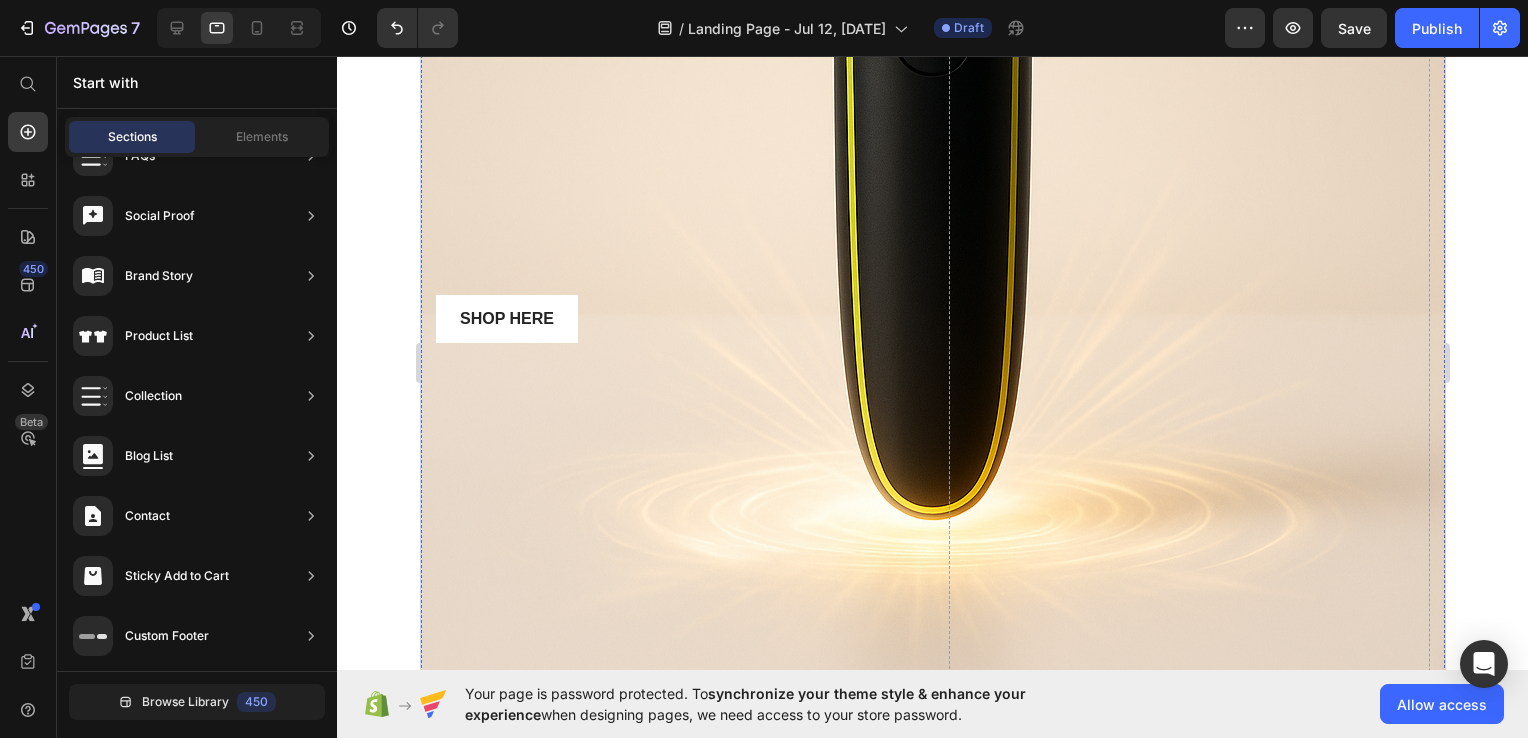 scroll, scrollTop: 834, scrollLeft: 0, axis: vertical 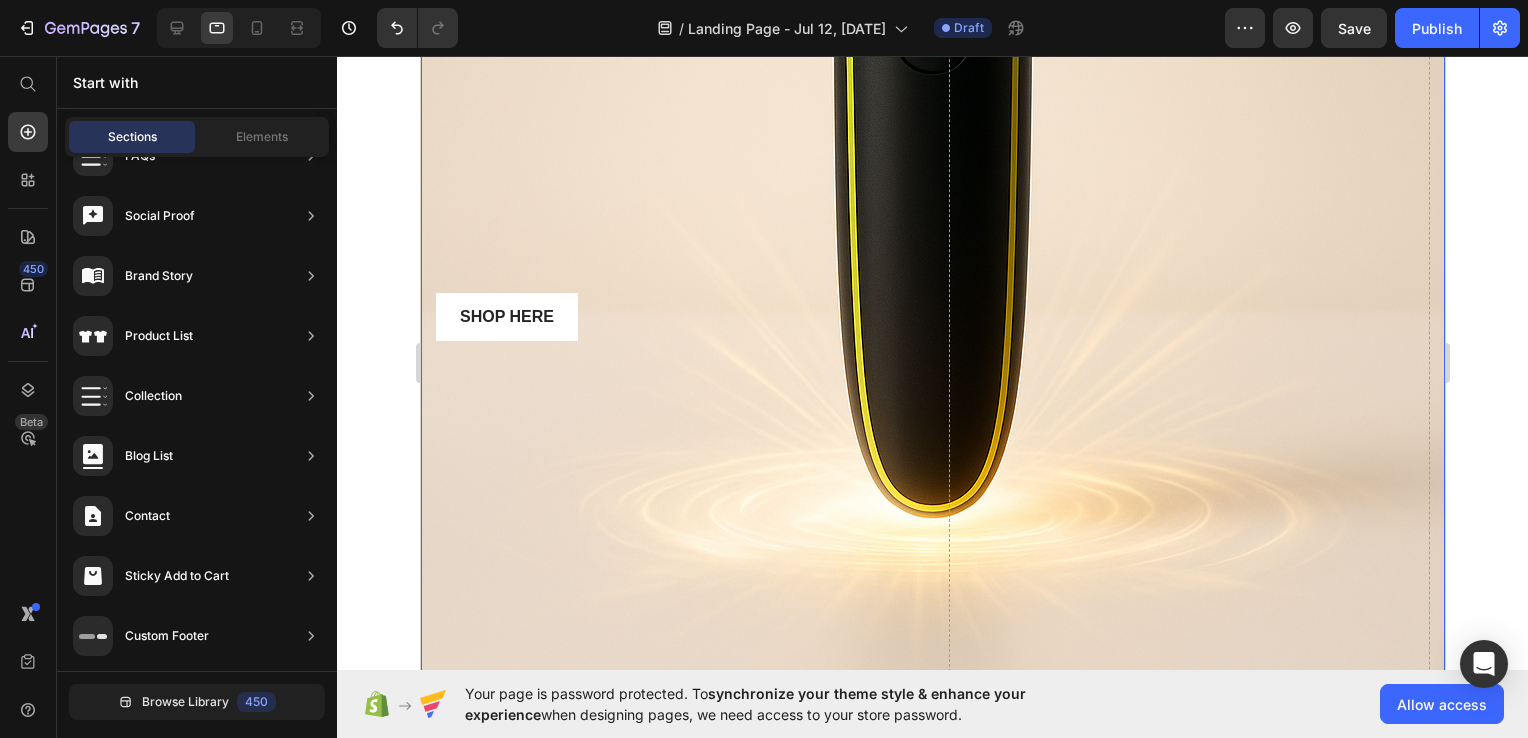 click on "Shop Here Button" at bounding box center (675, 317) 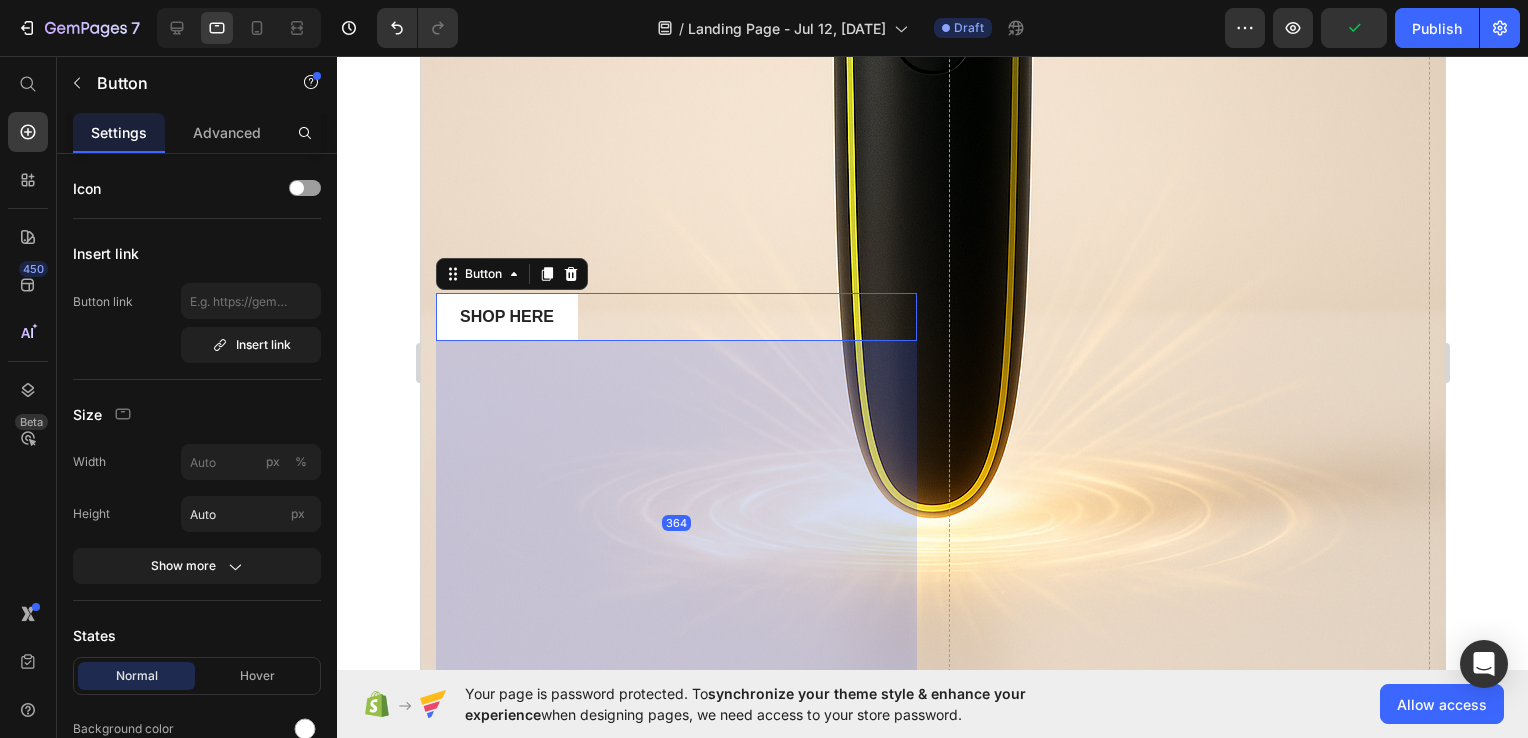 scroll, scrollTop: 1019, scrollLeft: 0, axis: vertical 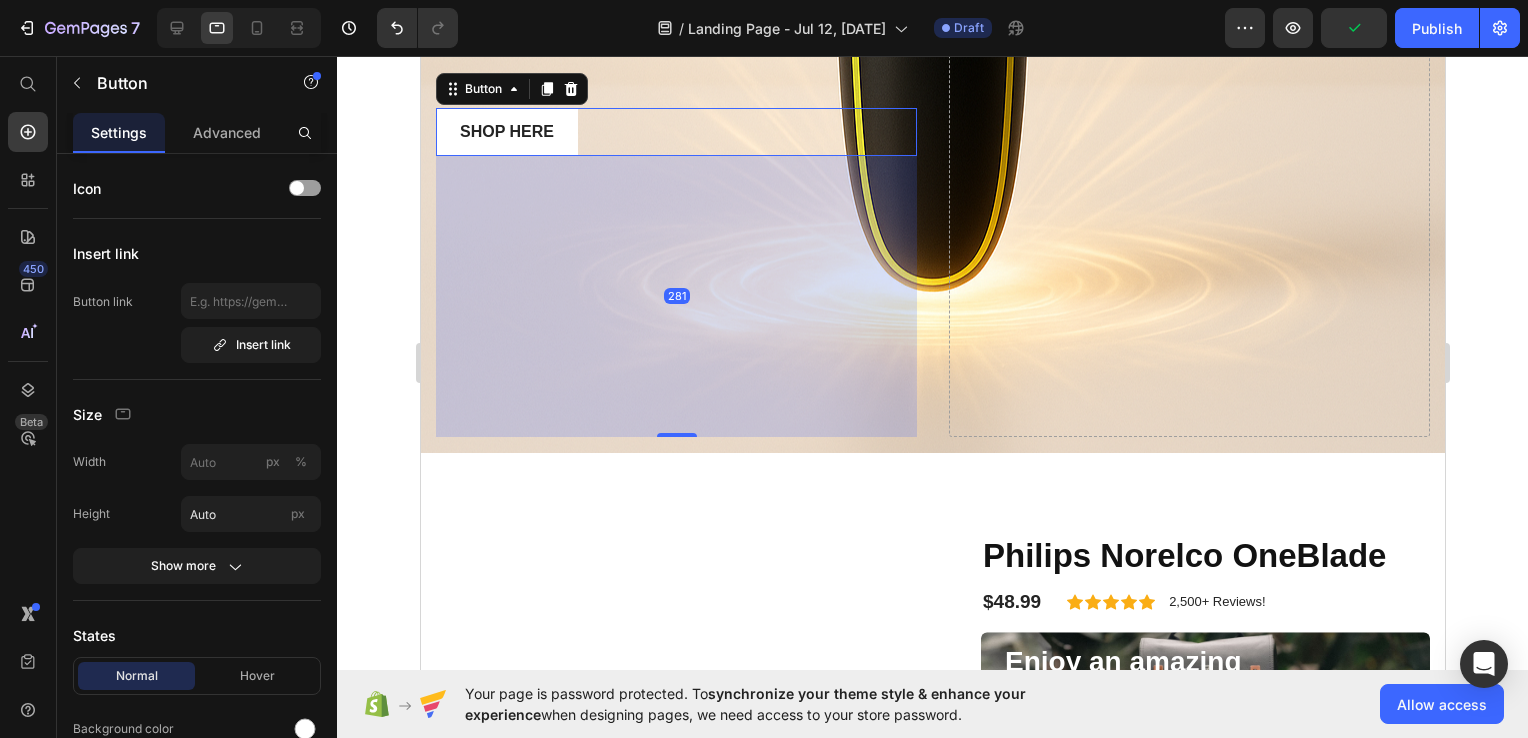 drag, startPoint x: 677, startPoint y: 516, endPoint x: 693, endPoint y: 426, distance: 91.411156 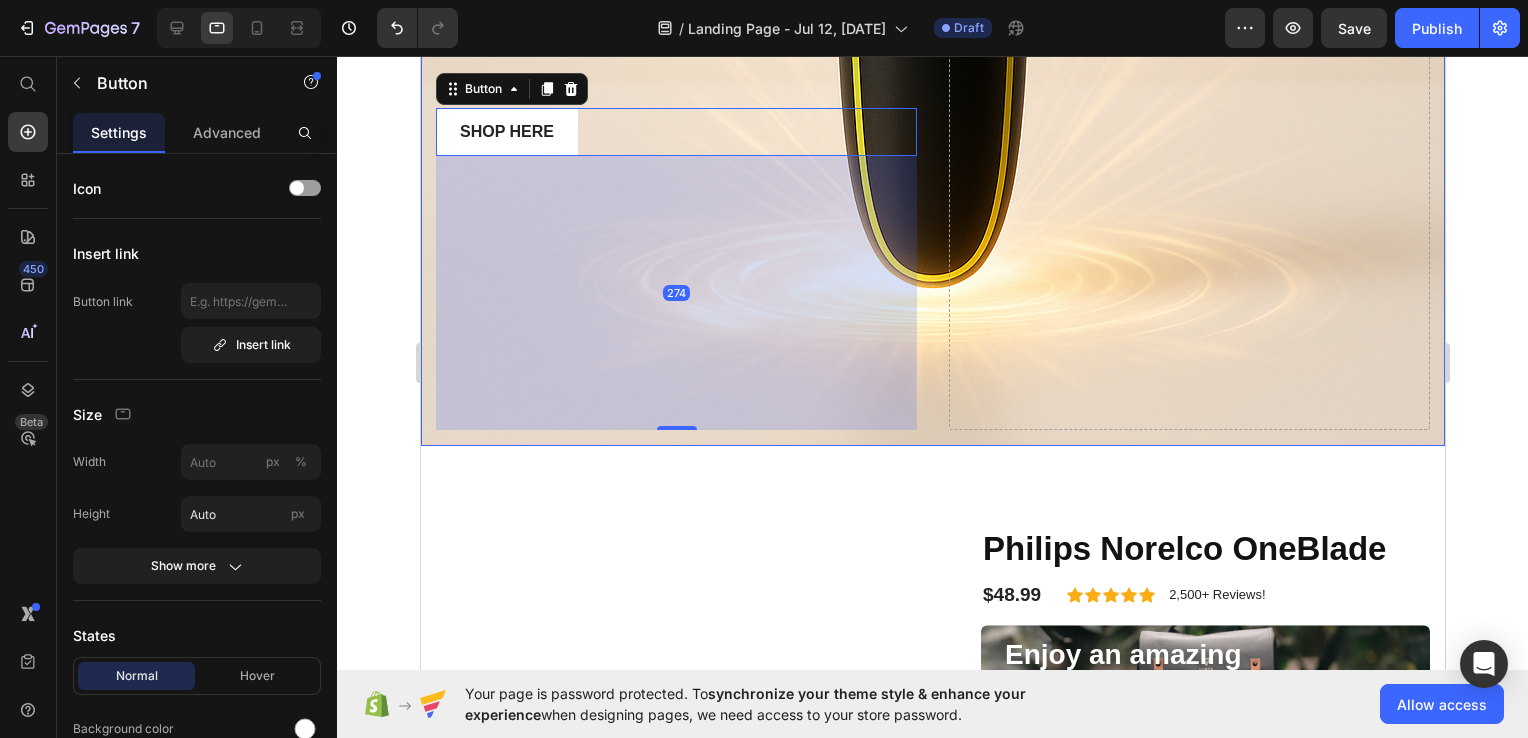click 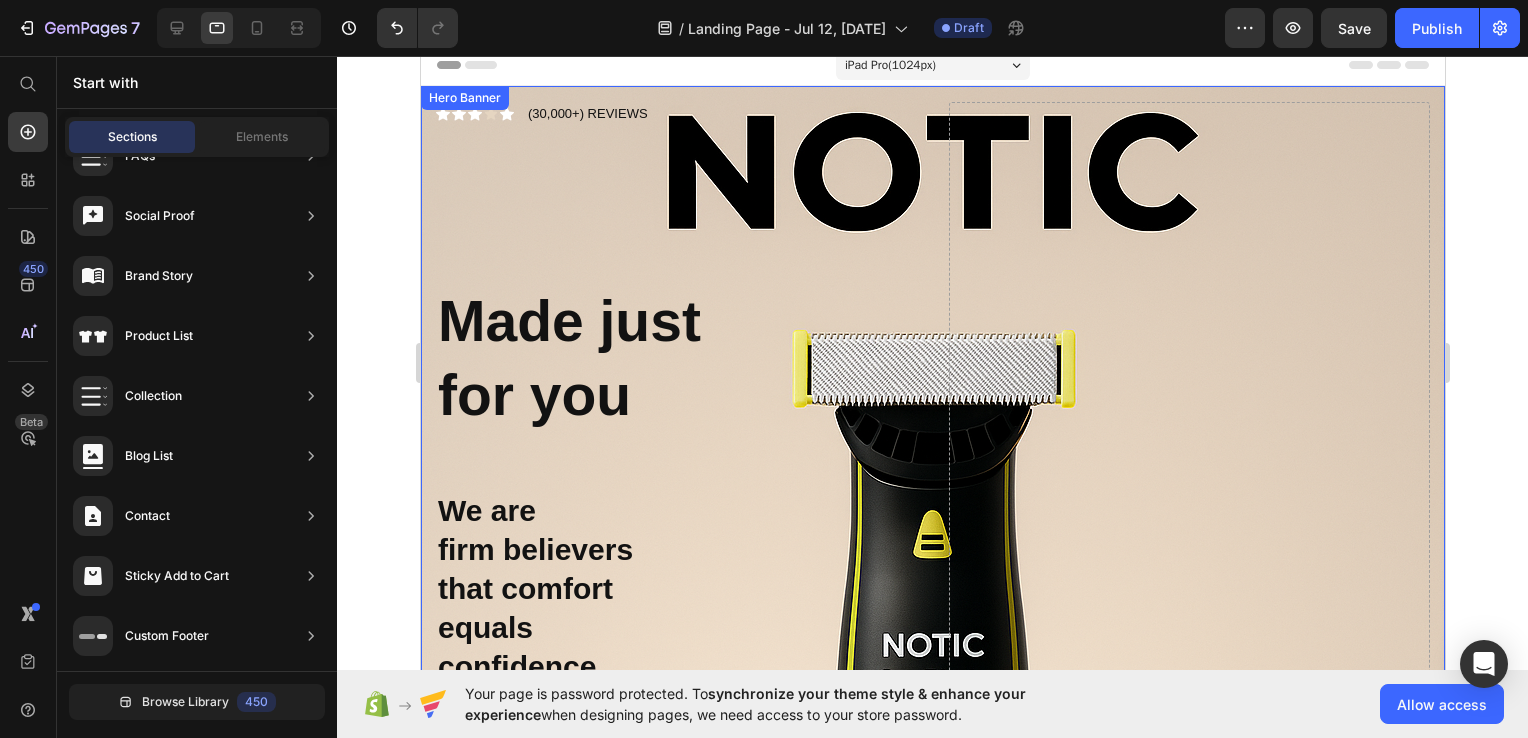 scroll, scrollTop: 0, scrollLeft: 0, axis: both 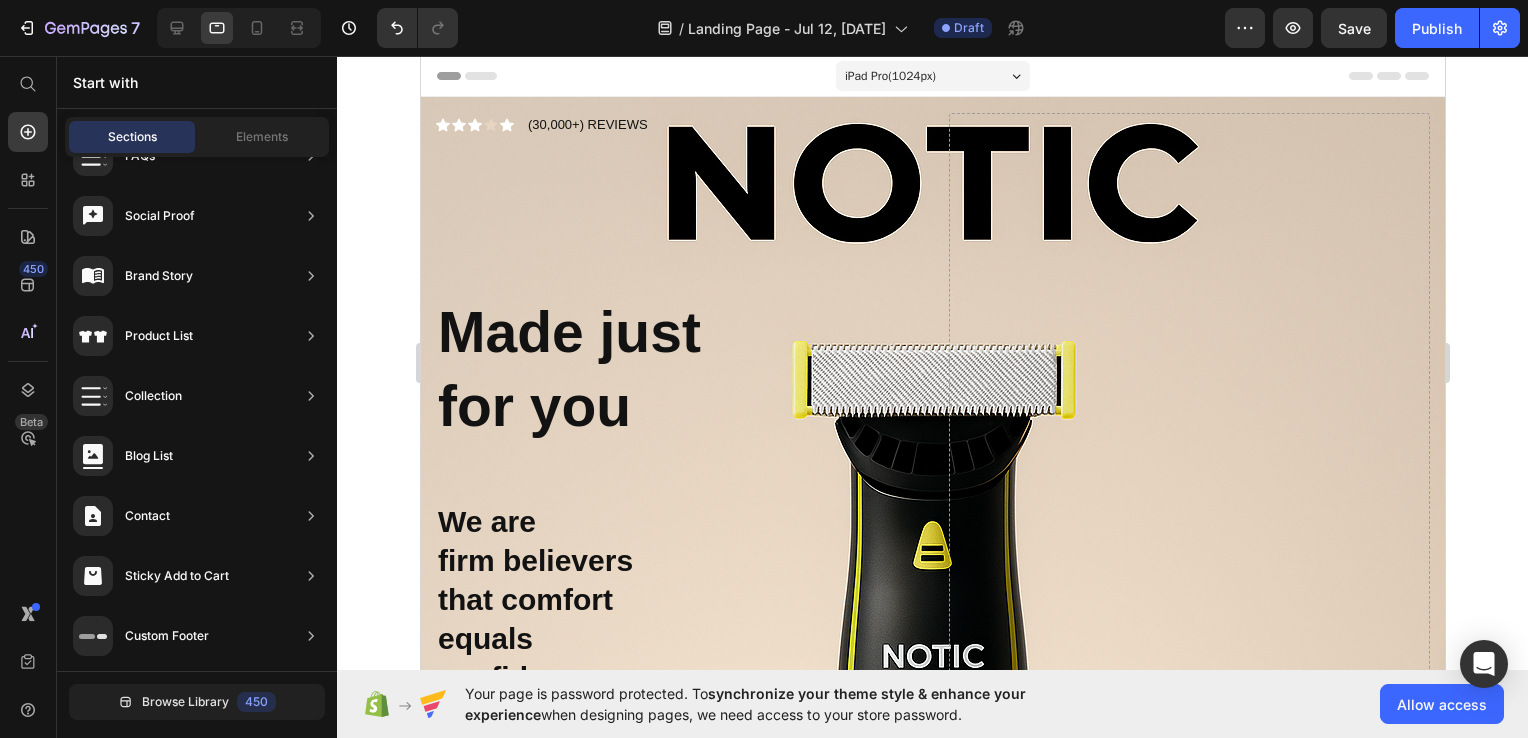 click on "iPad Pro  ( 1024 px)" at bounding box center [889, 76] 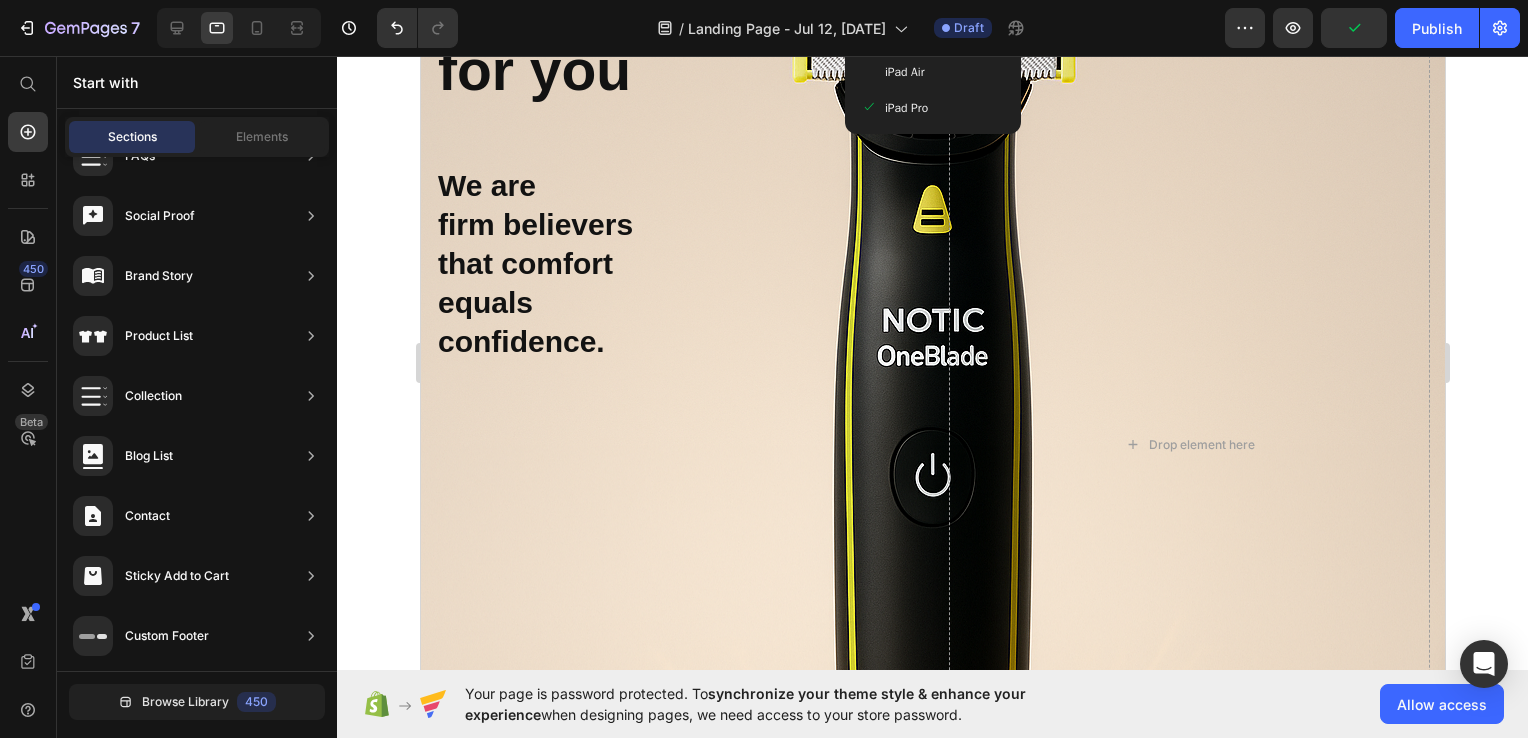 scroll, scrollTop: 0, scrollLeft: 0, axis: both 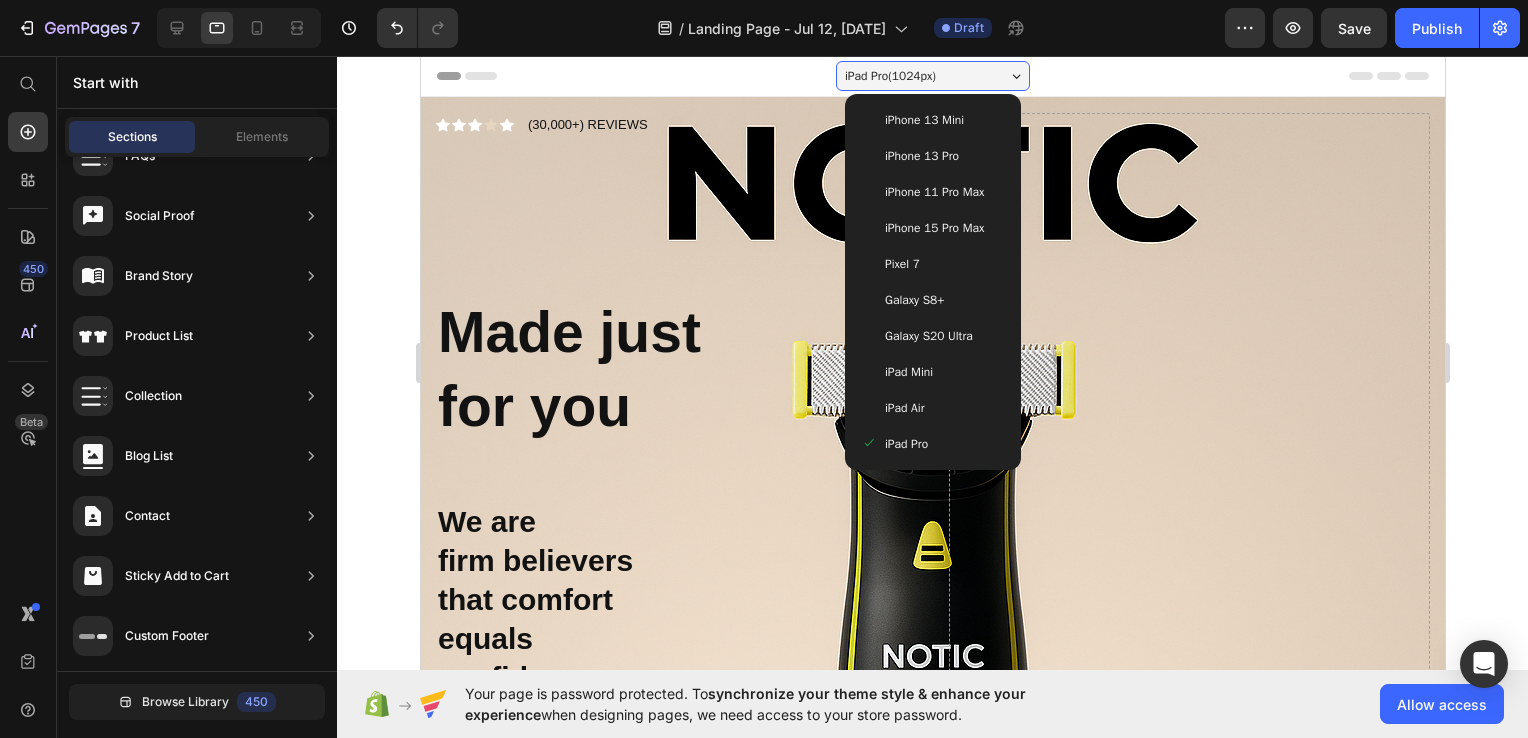 drag, startPoint x: 936, startPoint y: 146, endPoint x: 919, endPoint y: 106, distance: 43.462627 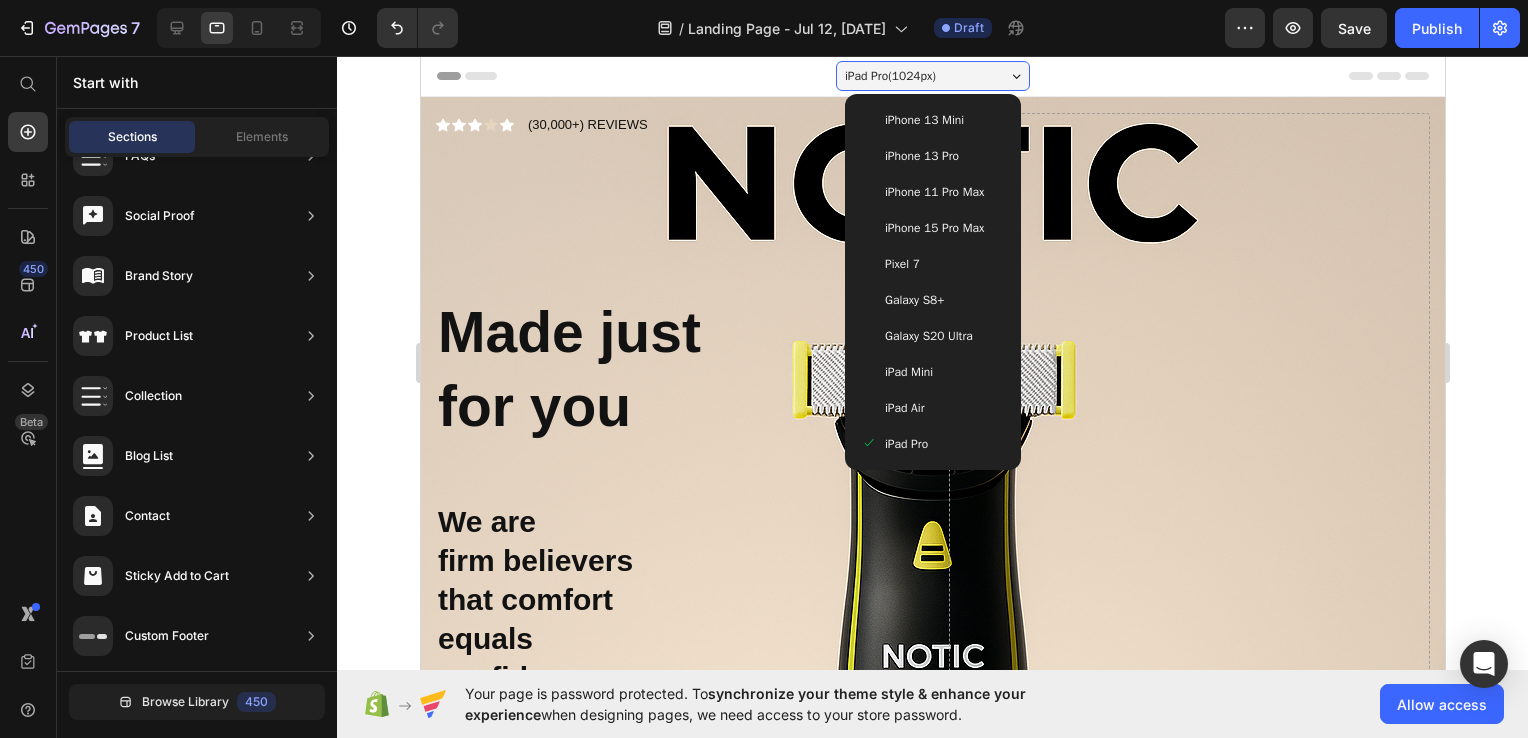 click on "iPad Pro  ( 1024 px)" at bounding box center (932, 76) 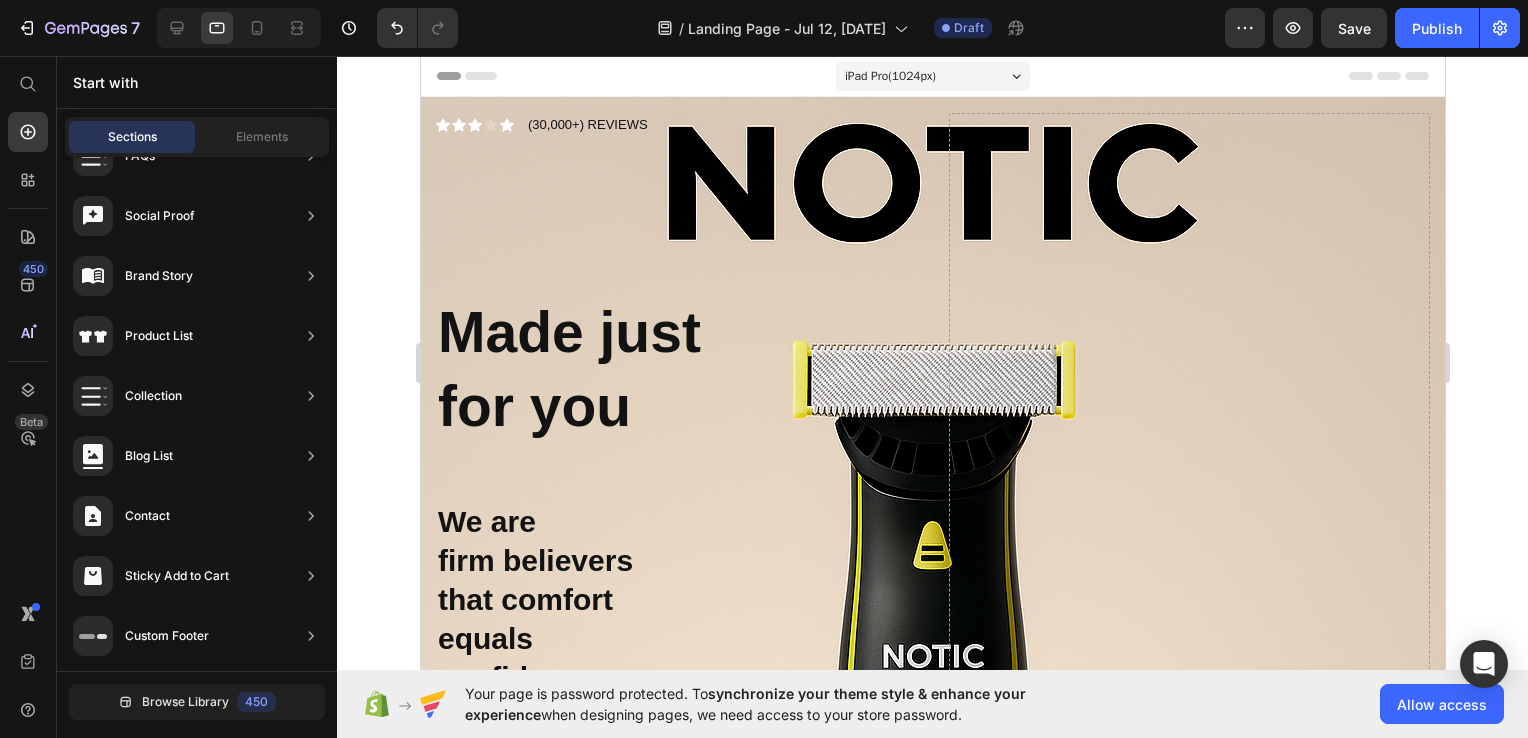 click on "iPad Pro  ( 1024 px)" at bounding box center [932, 76] 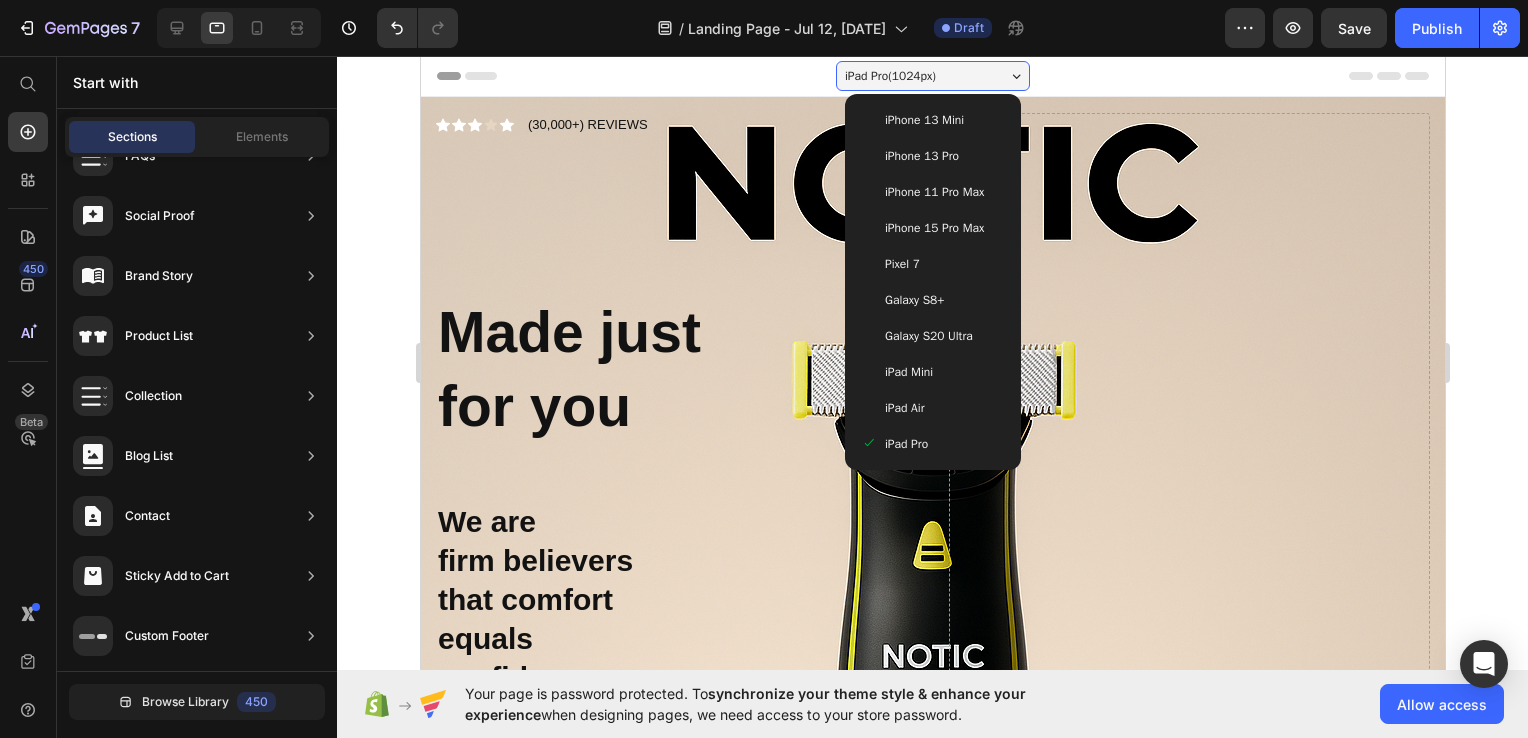 click on "iPhone 13 Mini" at bounding box center (923, 120) 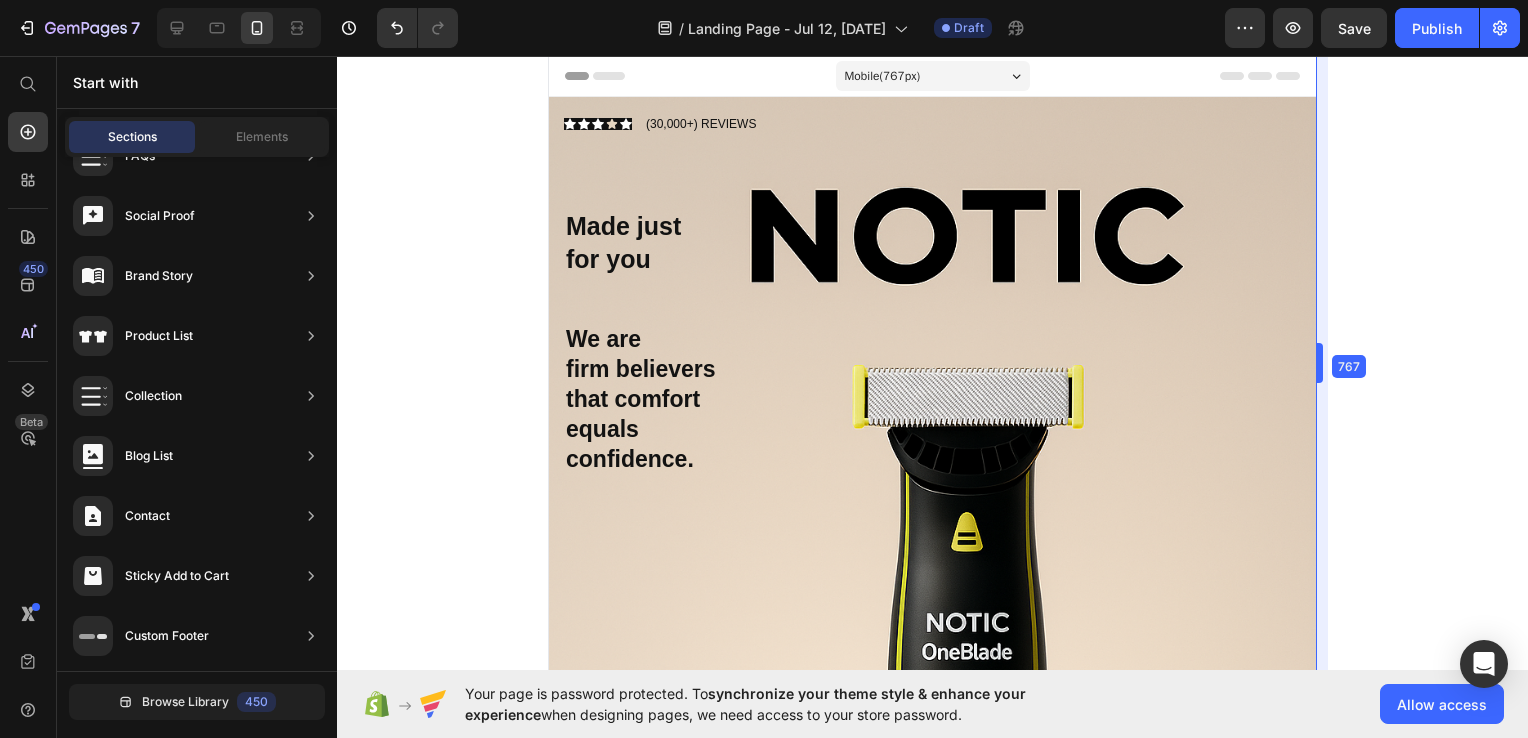 drag, startPoint x: 1123, startPoint y: 358, endPoint x: 1516, endPoint y: 300, distance: 397.25684 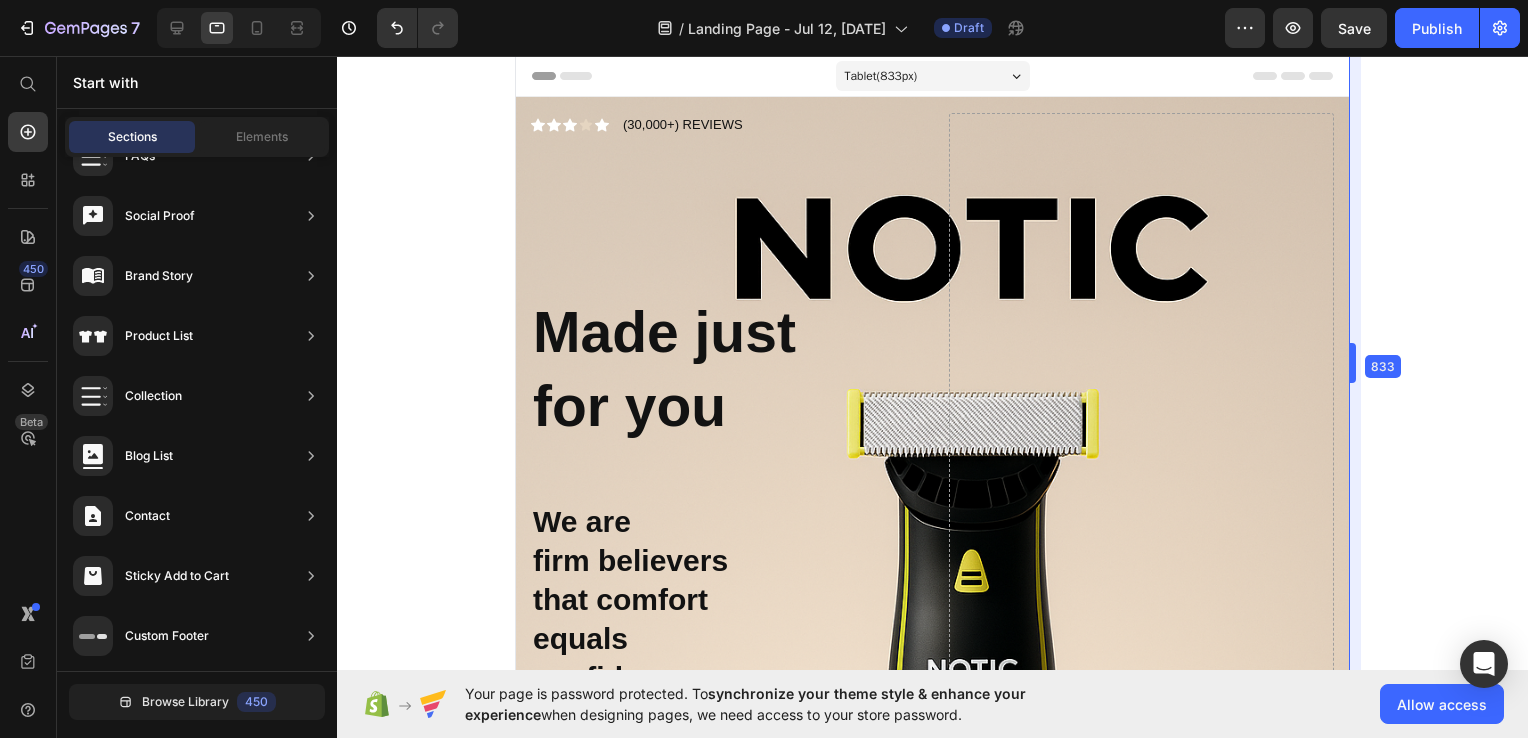 drag, startPoint x: 1317, startPoint y: 369, endPoint x: 1385, endPoint y: 354, distance: 69.63476 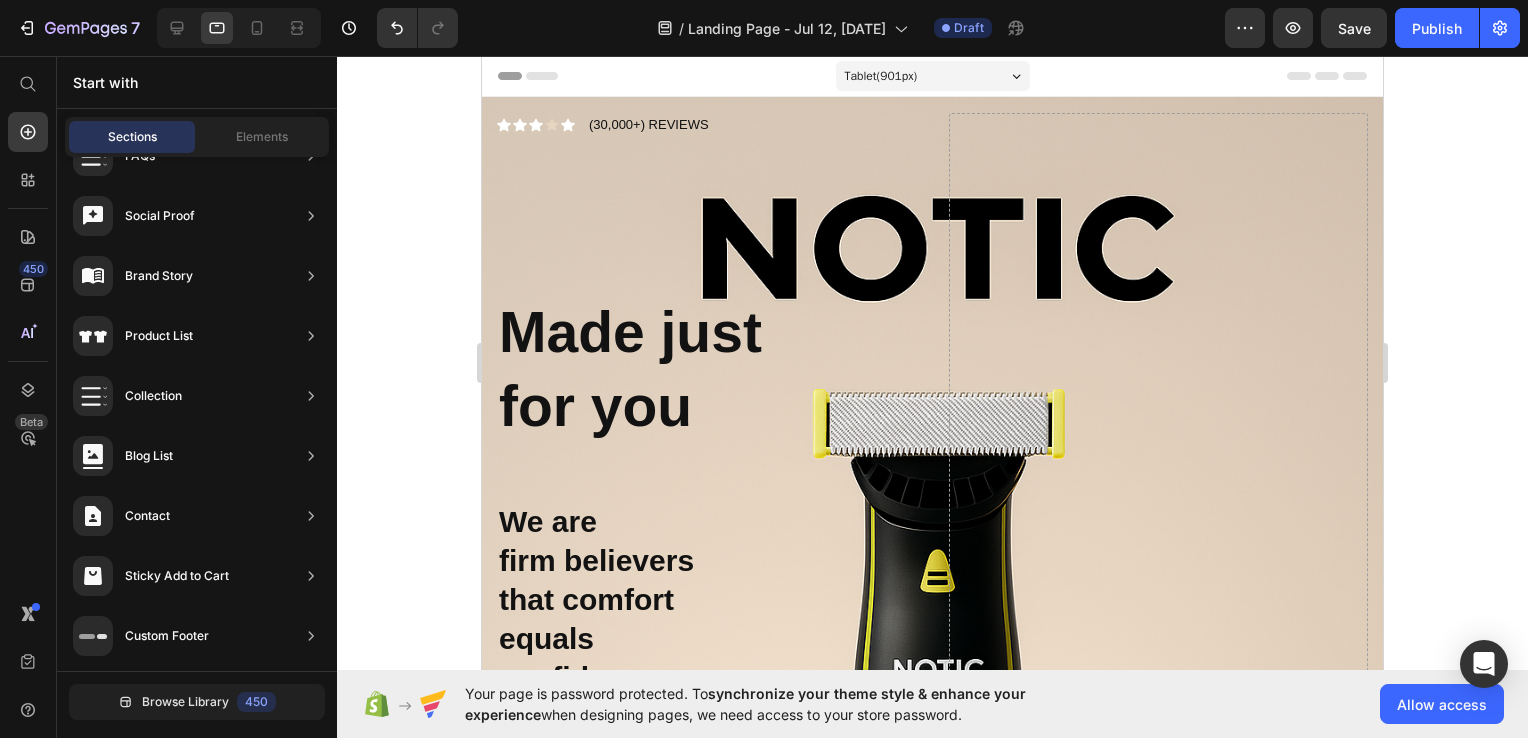 click on "Tablet  ( 901 px)" at bounding box center (933, 76) 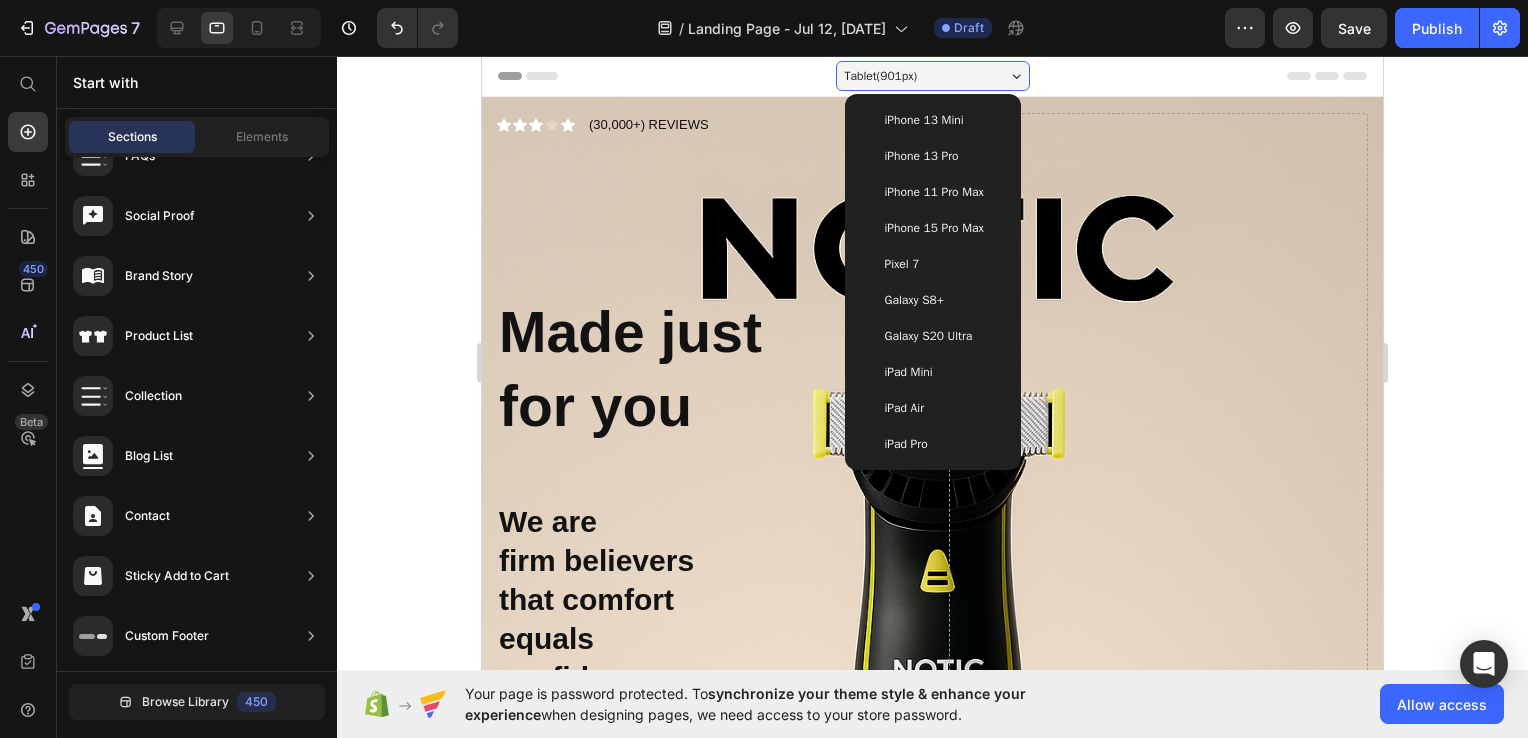 click on "iPhone 13 Mini" at bounding box center [924, 120] 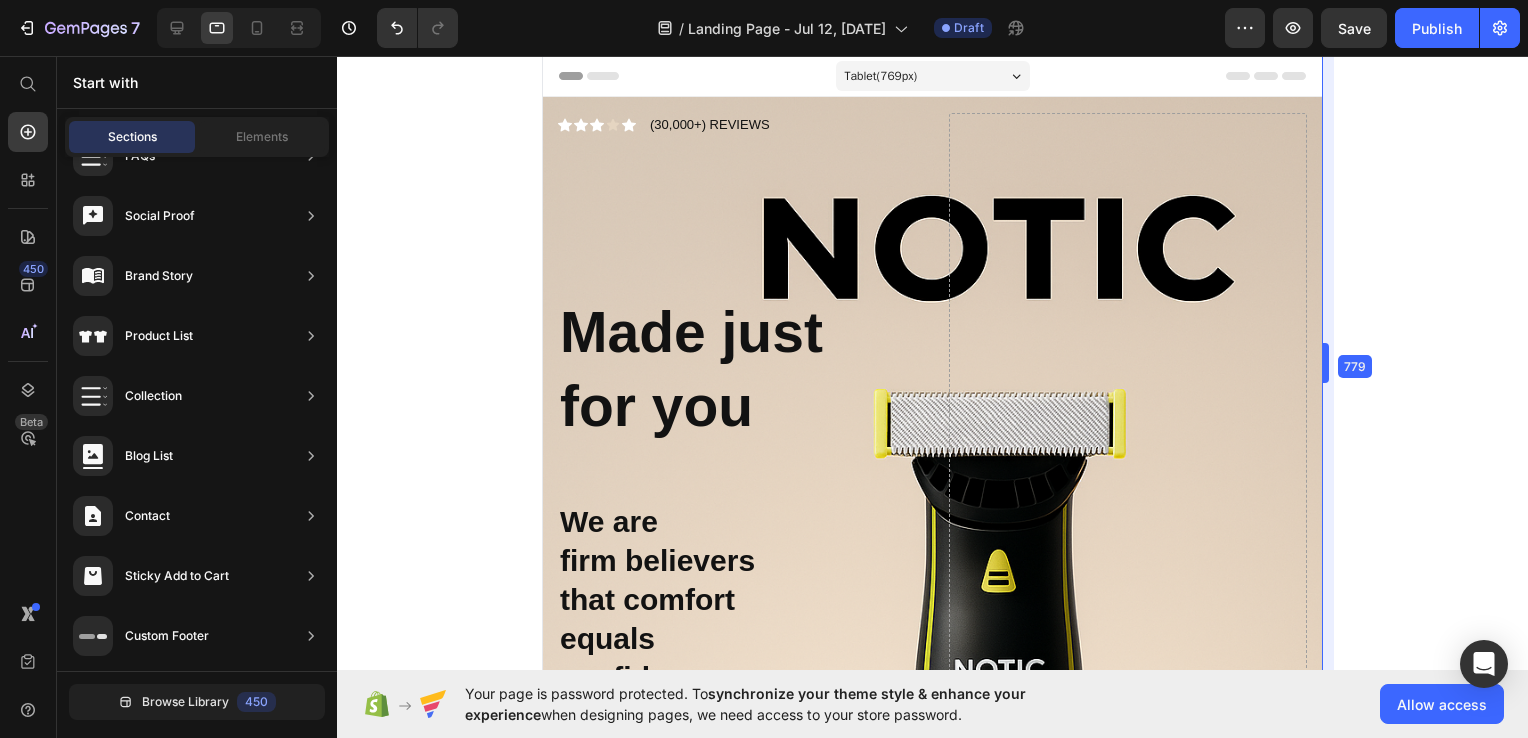 drag, startPoint x: 1127, startPoint y: 345, endPoint x: 1531, endPoint y: 345, distance: 404 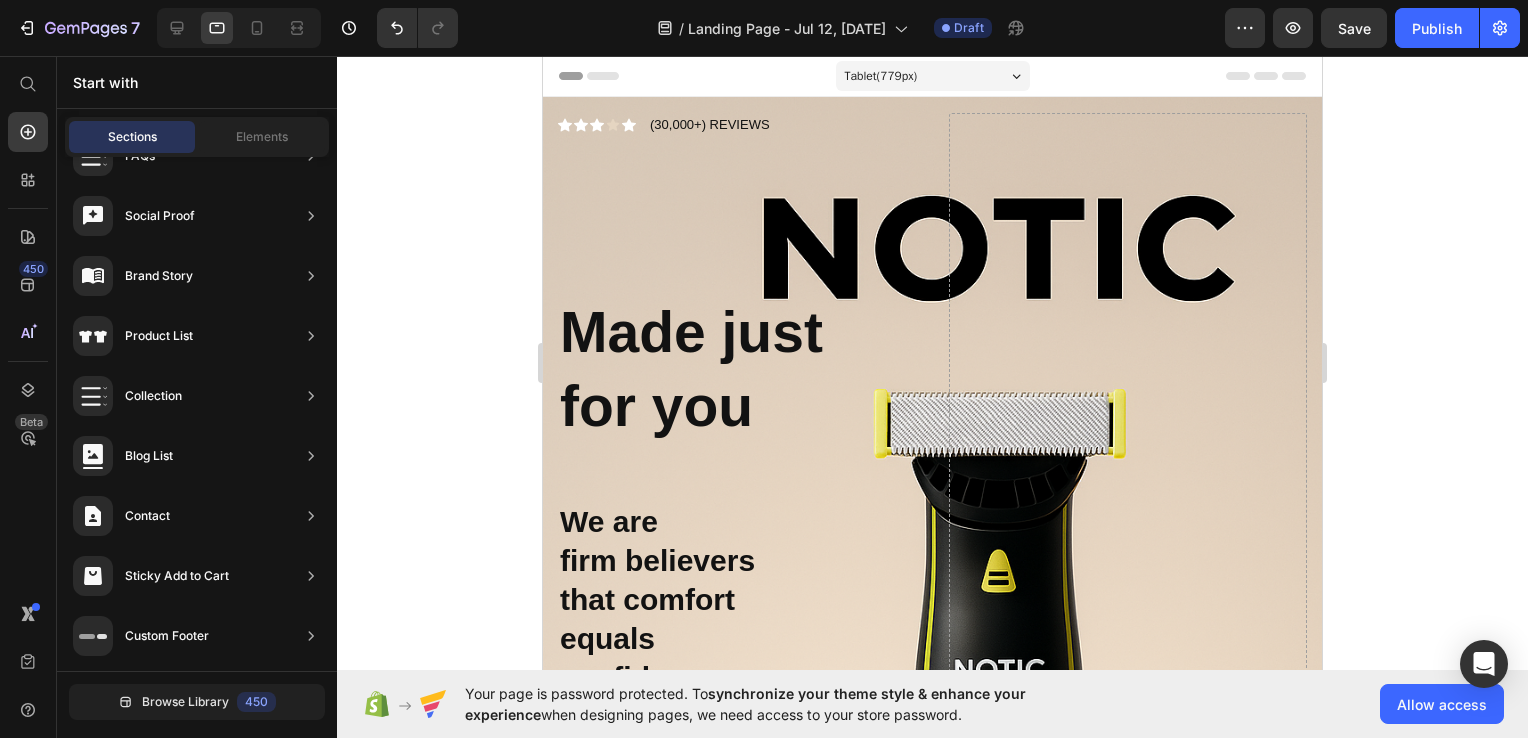 click 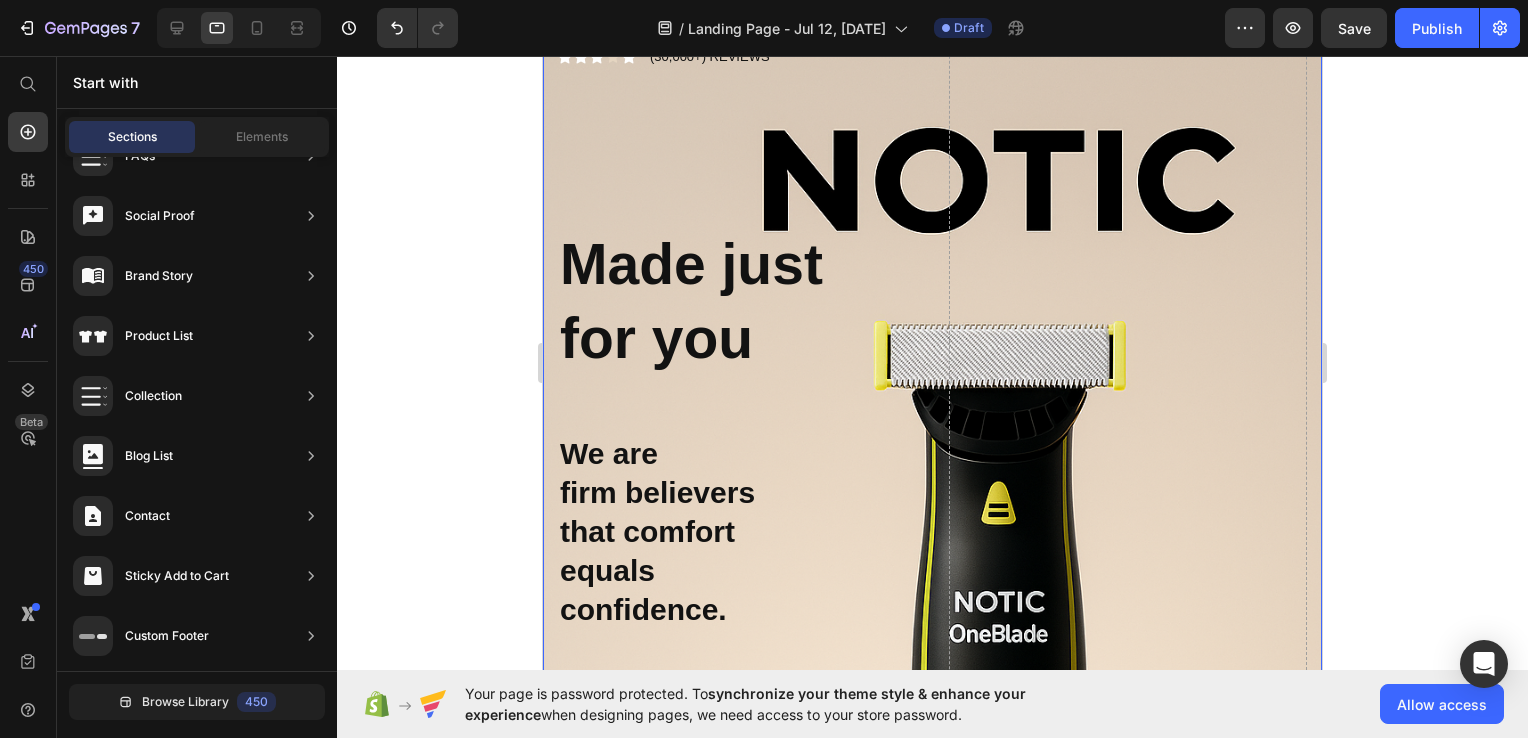 scroll, scrollTop: 36, scrollLeft: 0, axis: vertical 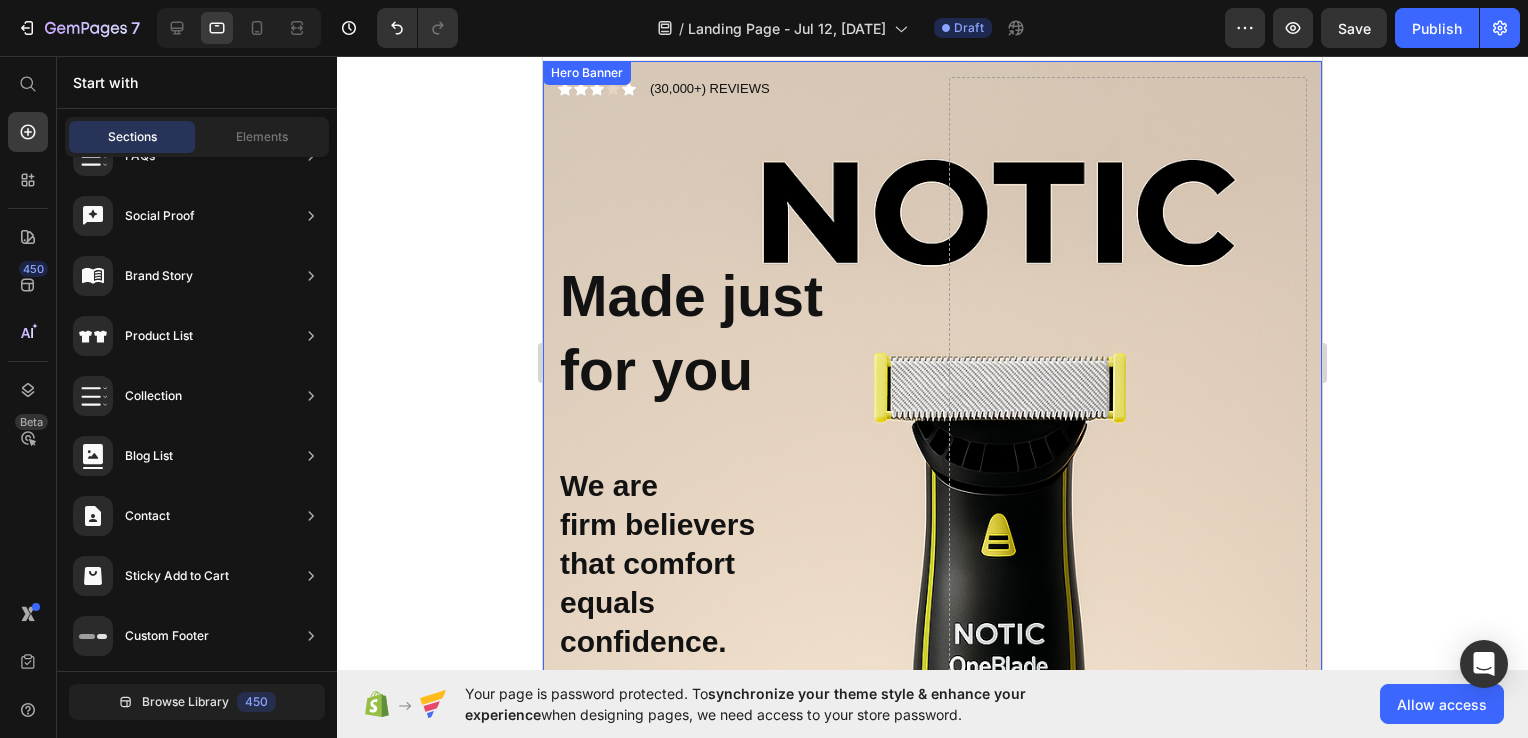 click on "Icon Icon Icon
Icon Icon Icon List (30,000+) REVIEWS Text Block Row ⁠⁠⁠⁠⁠⁠⁠ Made just  for you Heading We are  firm believers  that comfort  equals  confidence. Text Block Shop Here Button
Drop element here" at bounding box center [932, 745] 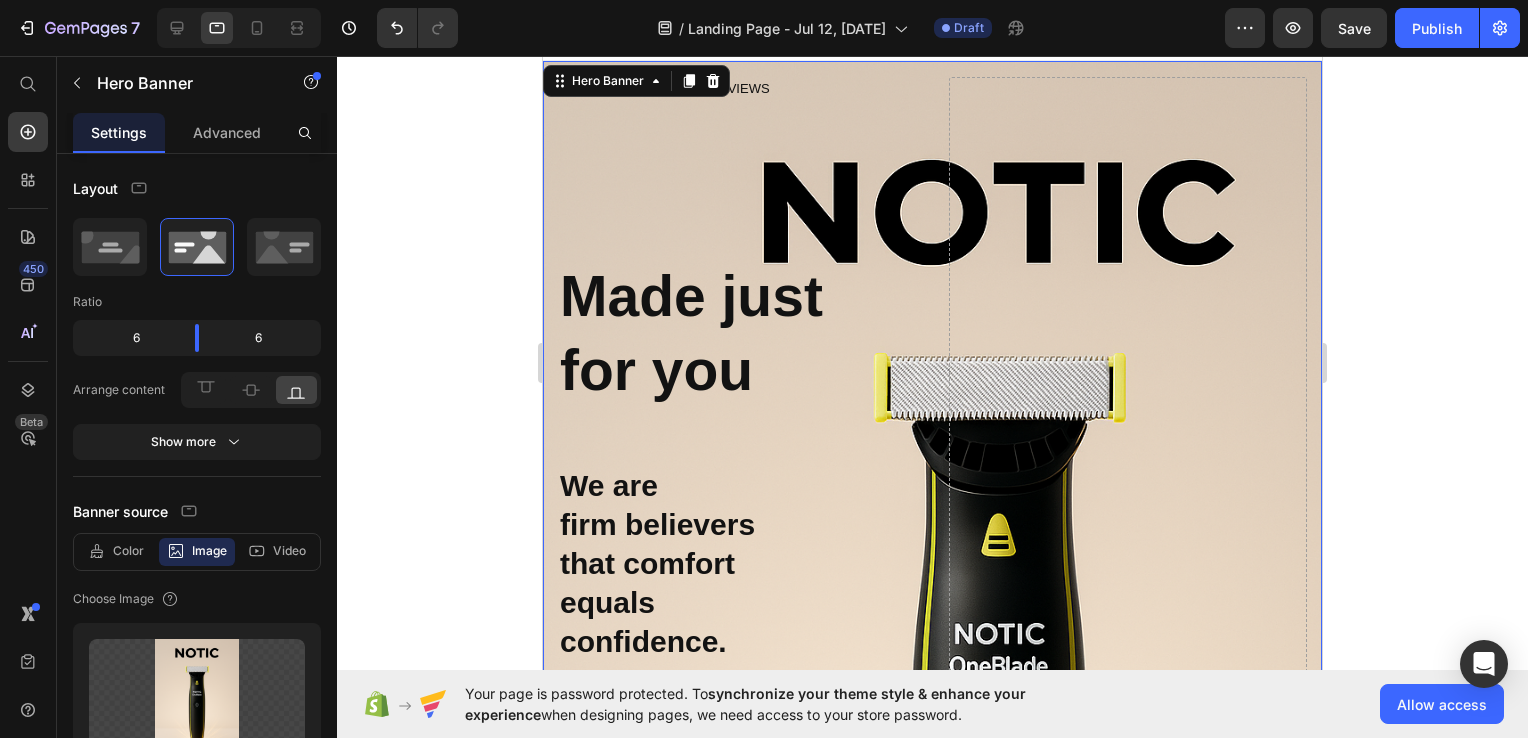 click 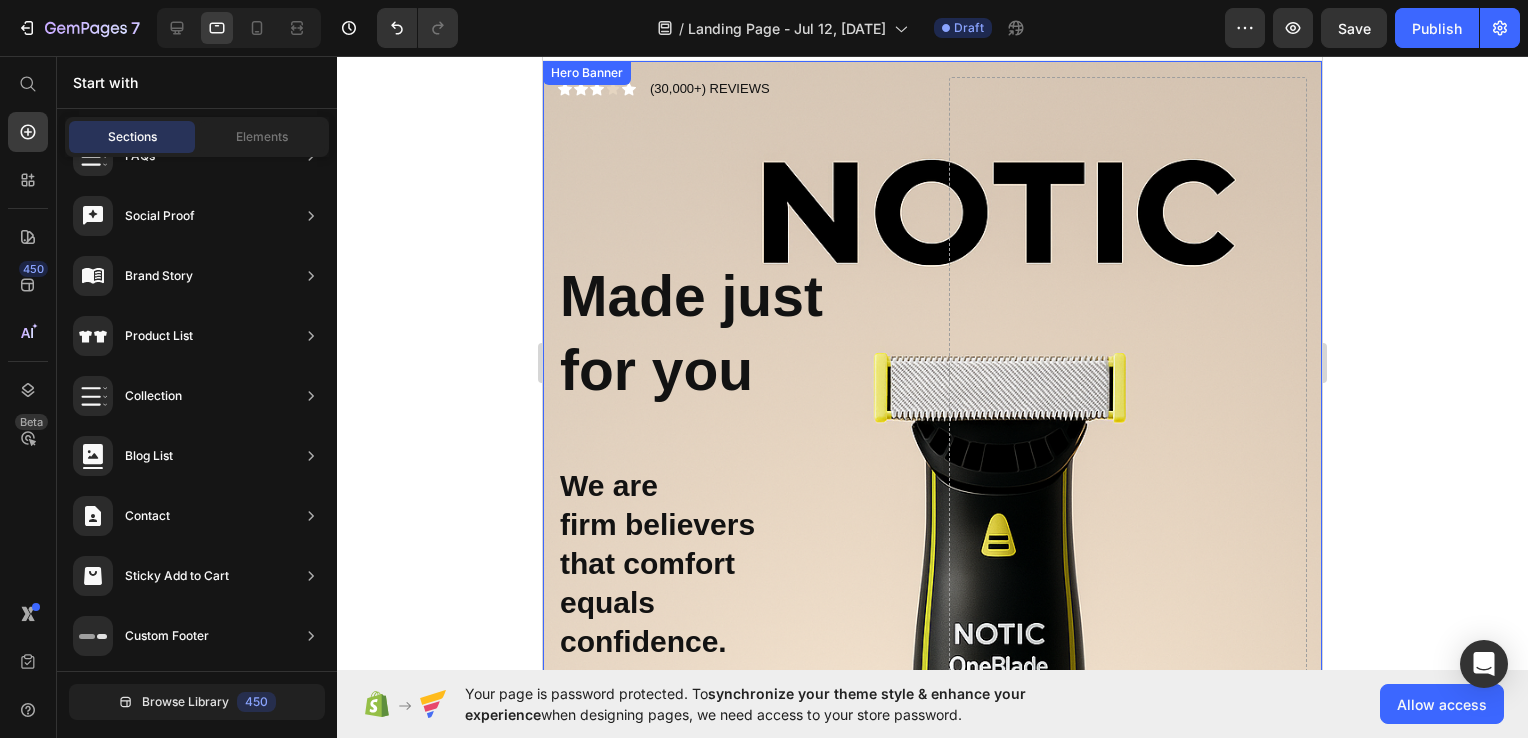 click on "Drop element here" at bounding box center (1128, 745) 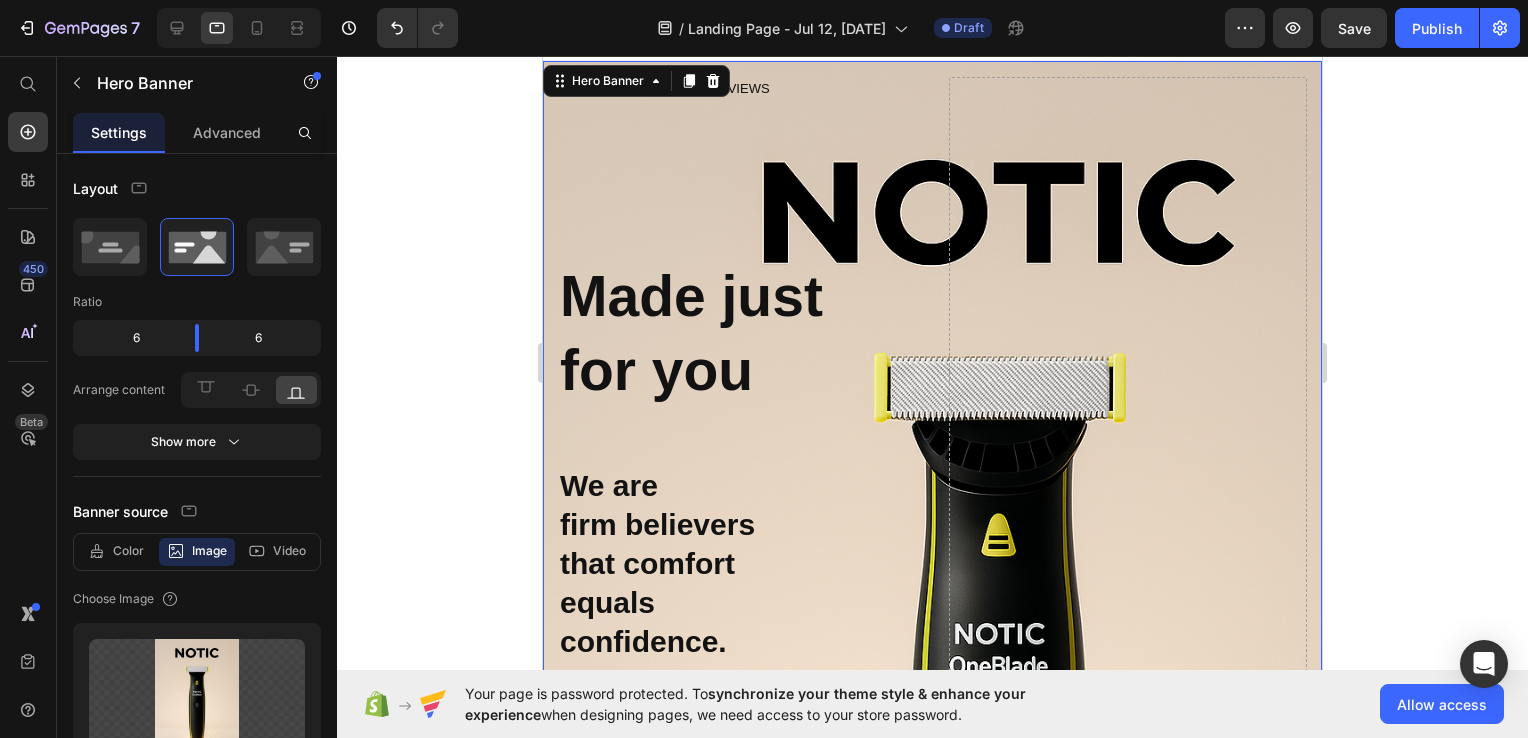 click on "Icon Icon Icon
Icon Icon Icon List (30,000+) REVIEWS Text Block Row ⁠⁠⁠⁠⁠⁠⁠ Made just  for you Heading We are  firm believers  that comfort  equals  confidence. Text Block Shop Here Button
Drop element here" at bounding box center (932, 745) 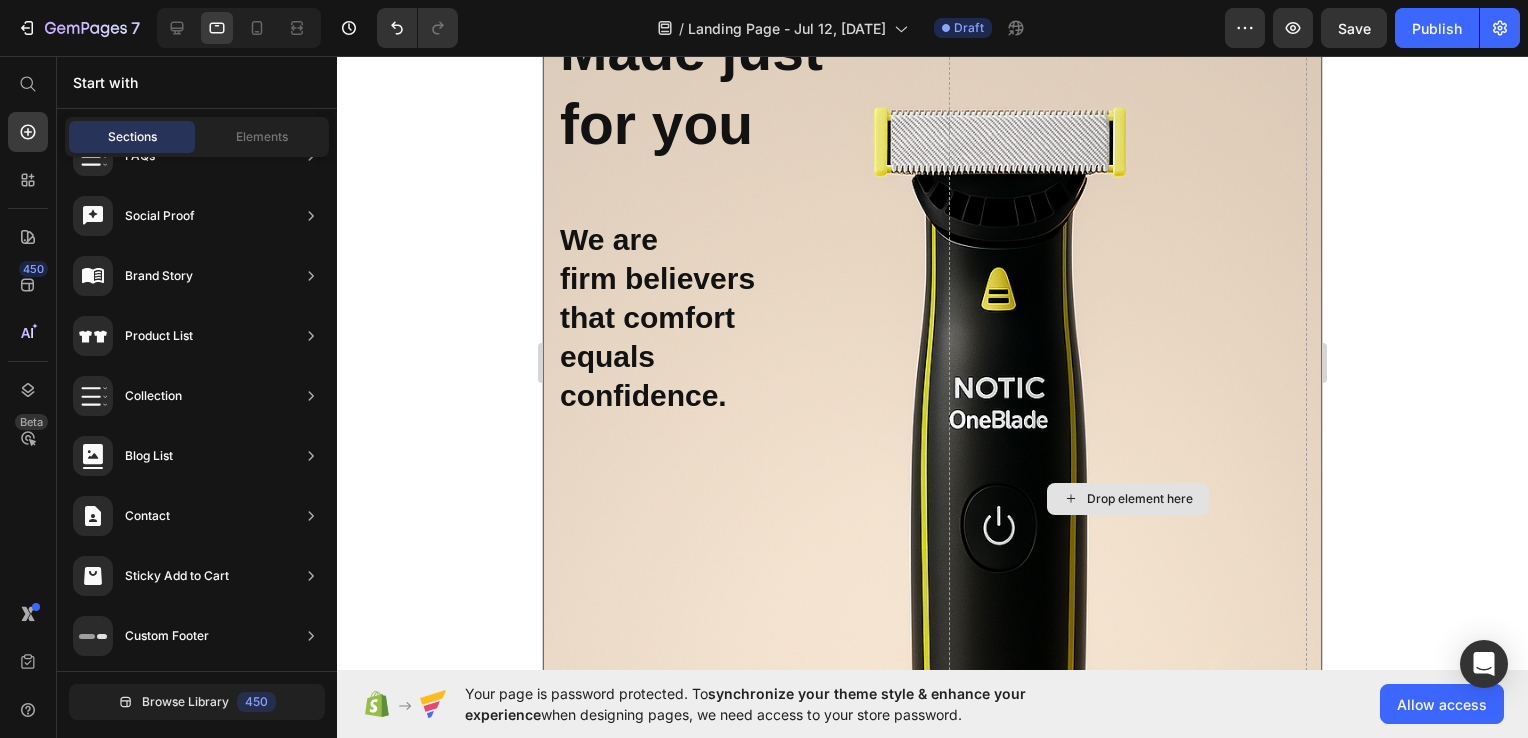 scroll, scrollTop: 0, scrollLeft: 0, axis: both 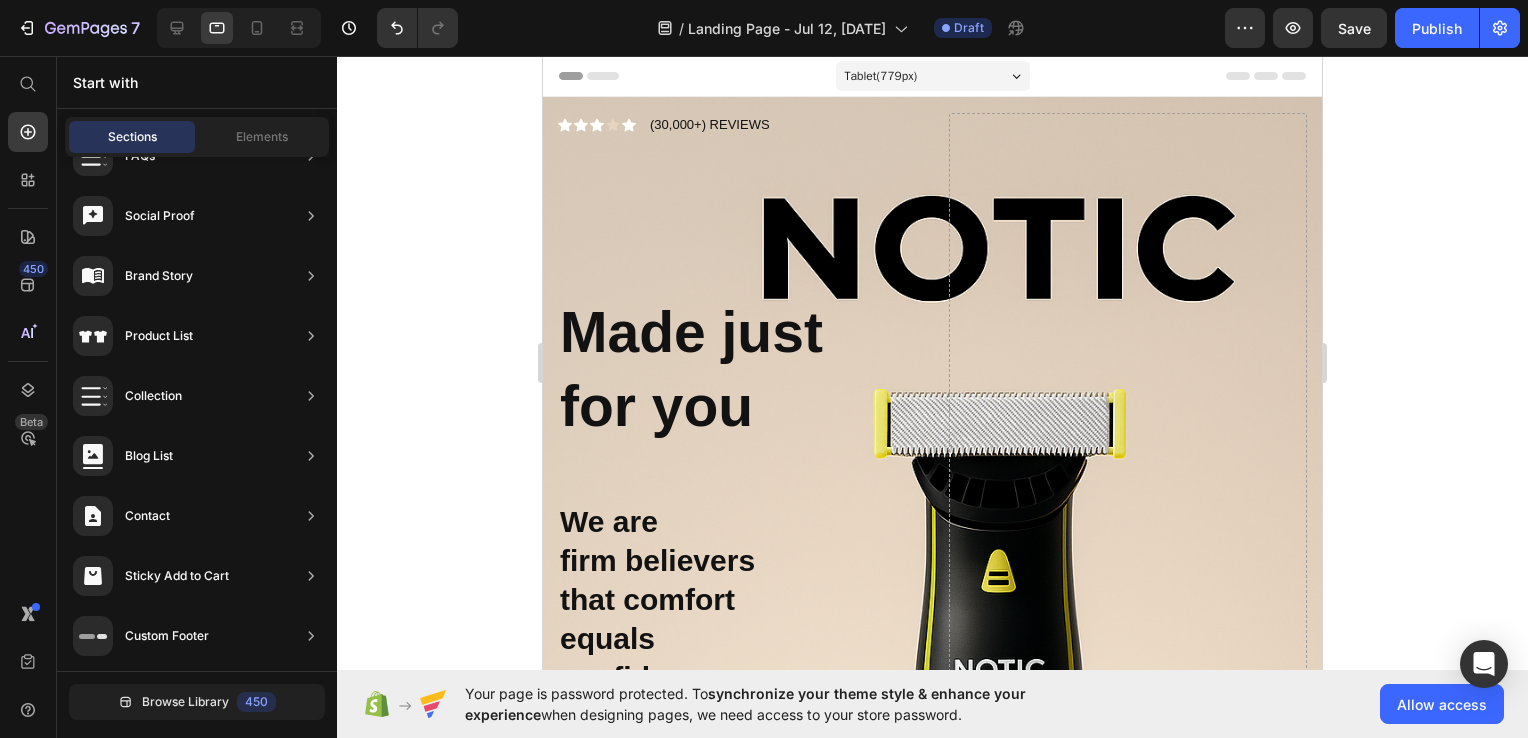 click on "Tablet  ( 779 px)" at bounding box center (933, 76) 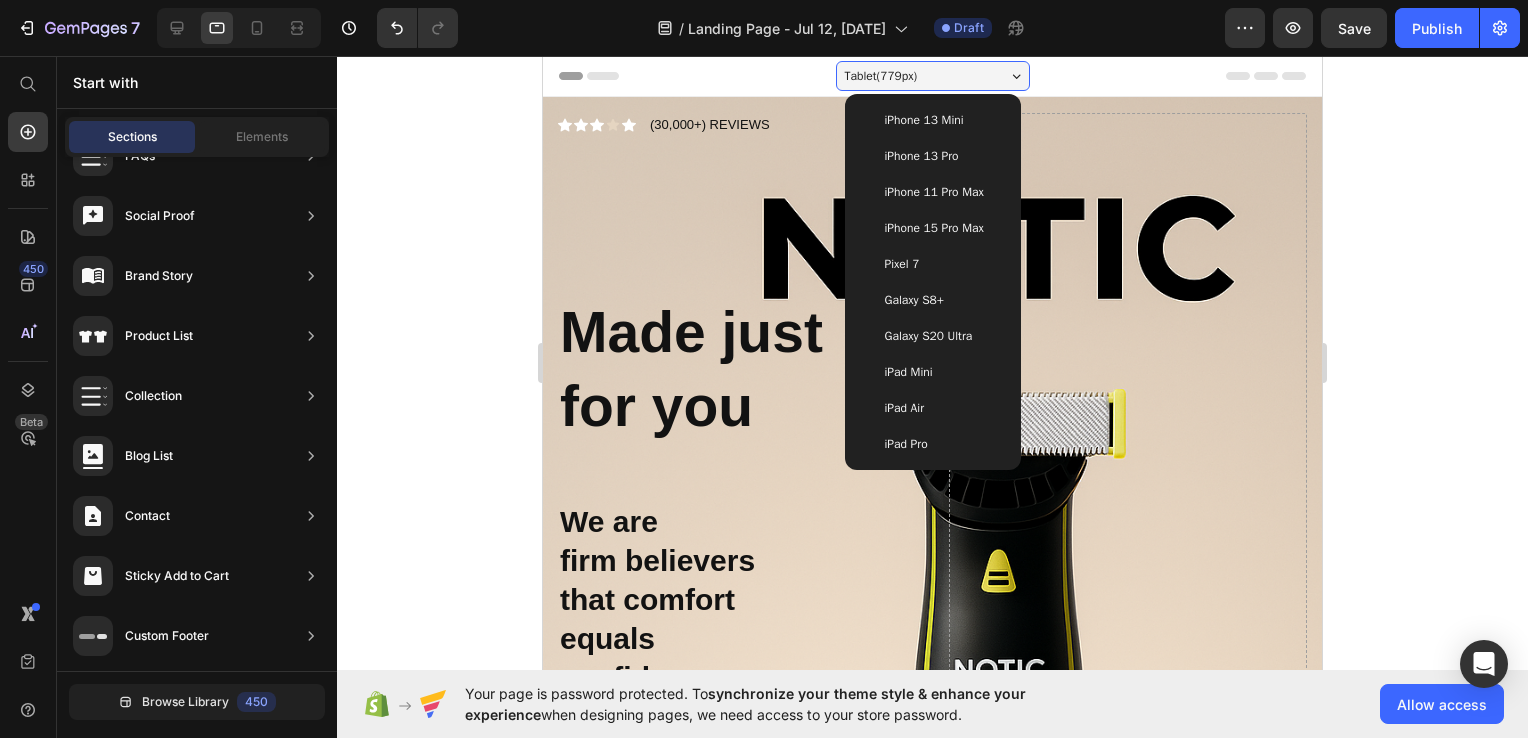 click on "iPhone 11 Pro Max" at bounding box center [933, 192] 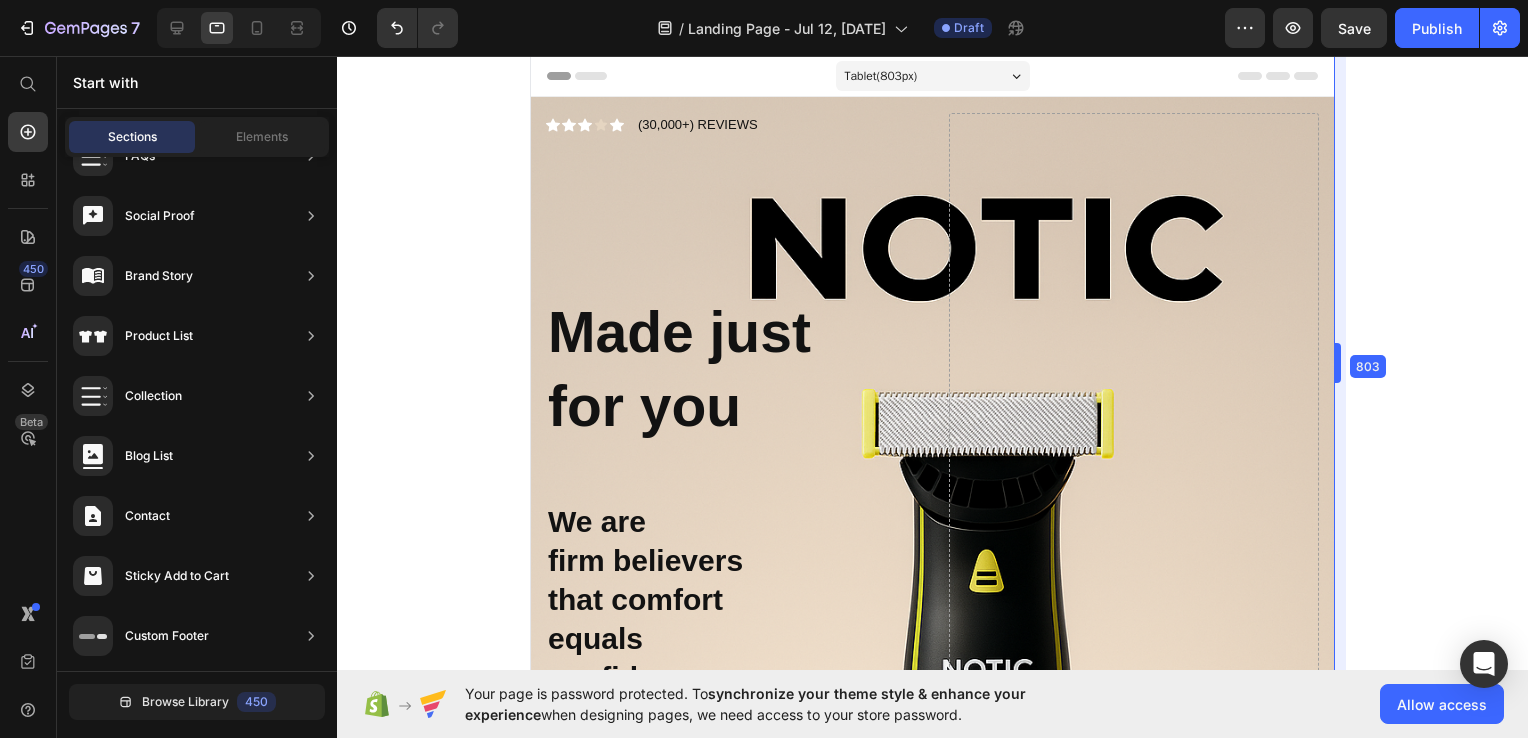 drag, startPoint x: 1142, startPoint y: 352, endPoint x: 1531, endPoint y: 370, distance: 389.41623 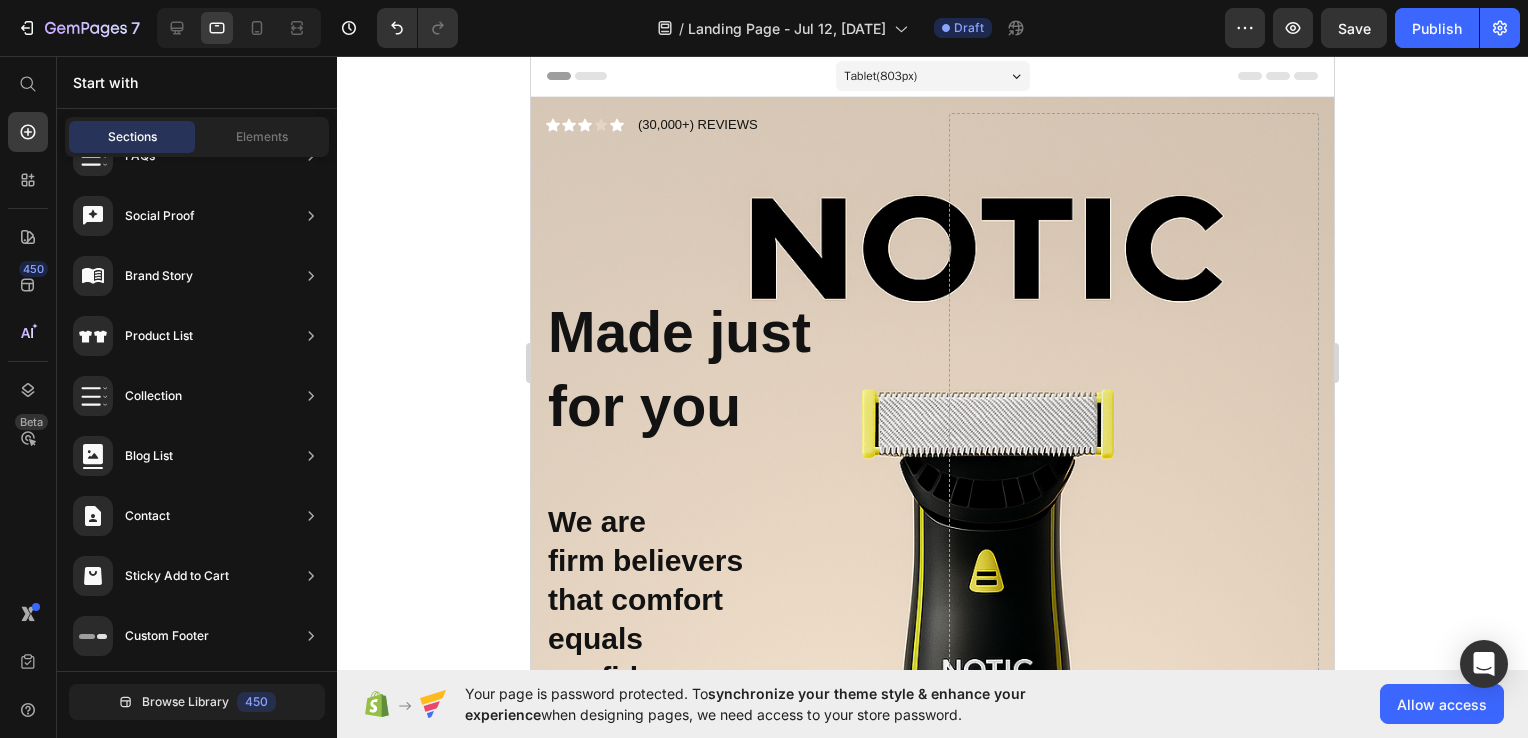 click on "Tablet  ( 803 px)" at bounding box center (933, 76) 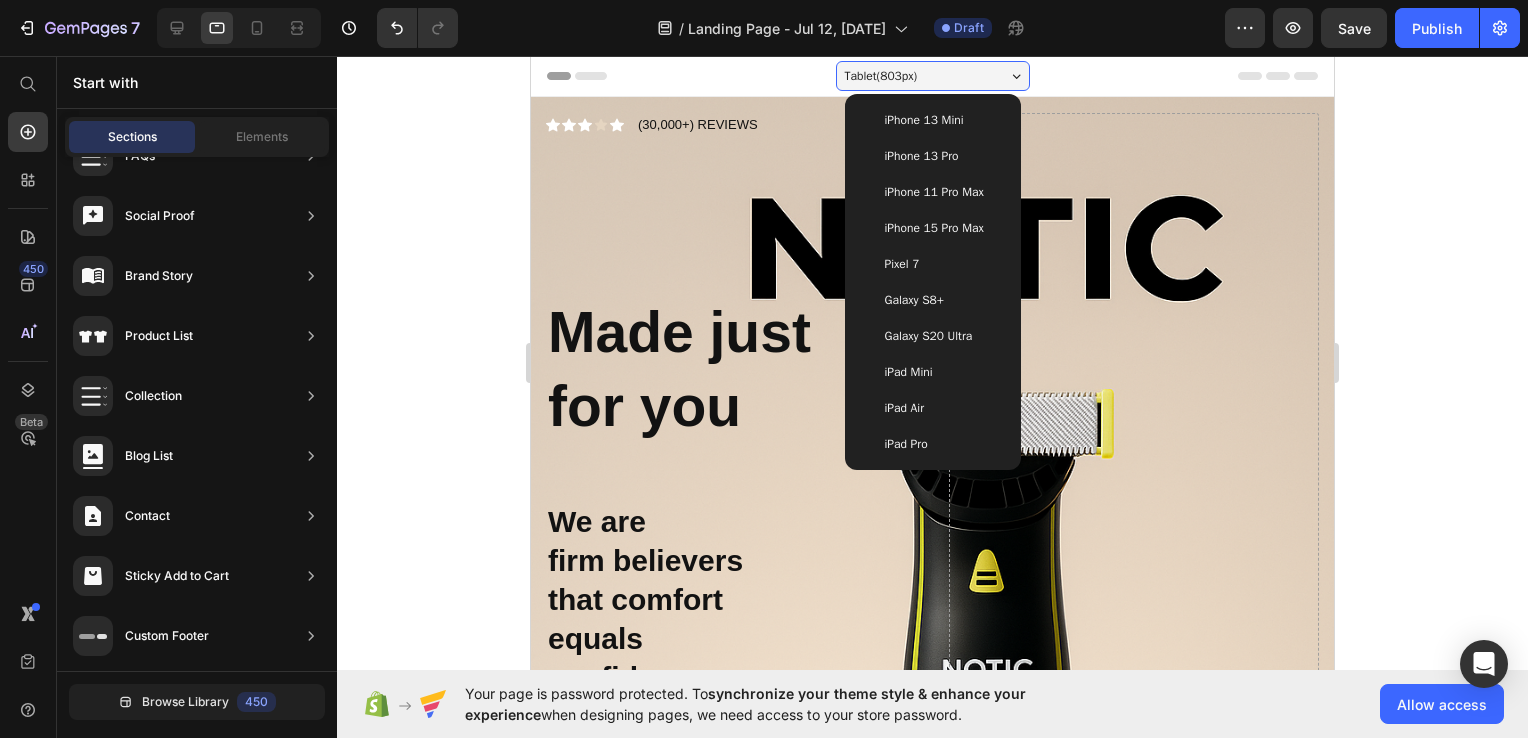 click on "Pixel 7" at bounding box center (933, 264) 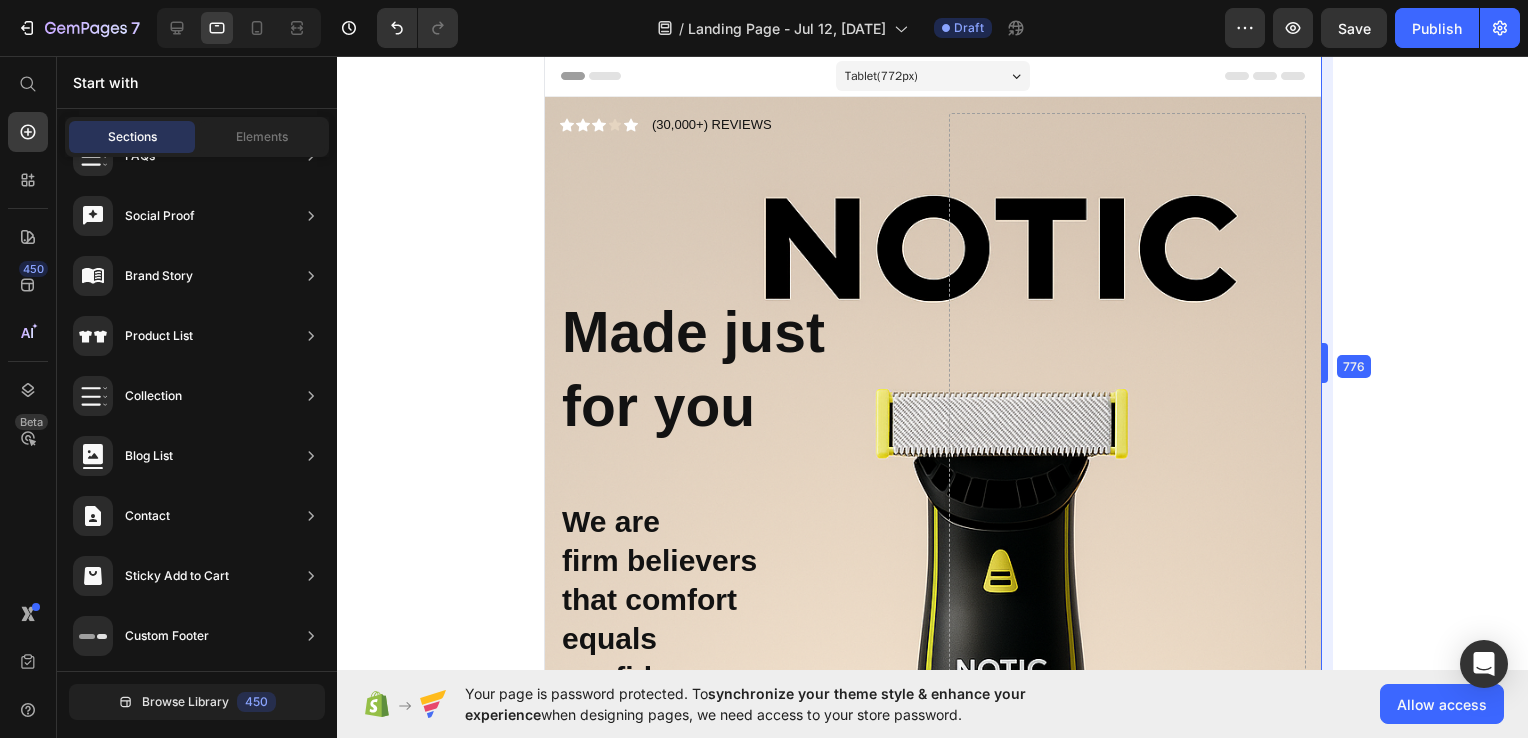 drag, startPoint x: 1140, startPoint y: 352, endPoint x: 1507, endPoint y: 322, distance: 368.22412 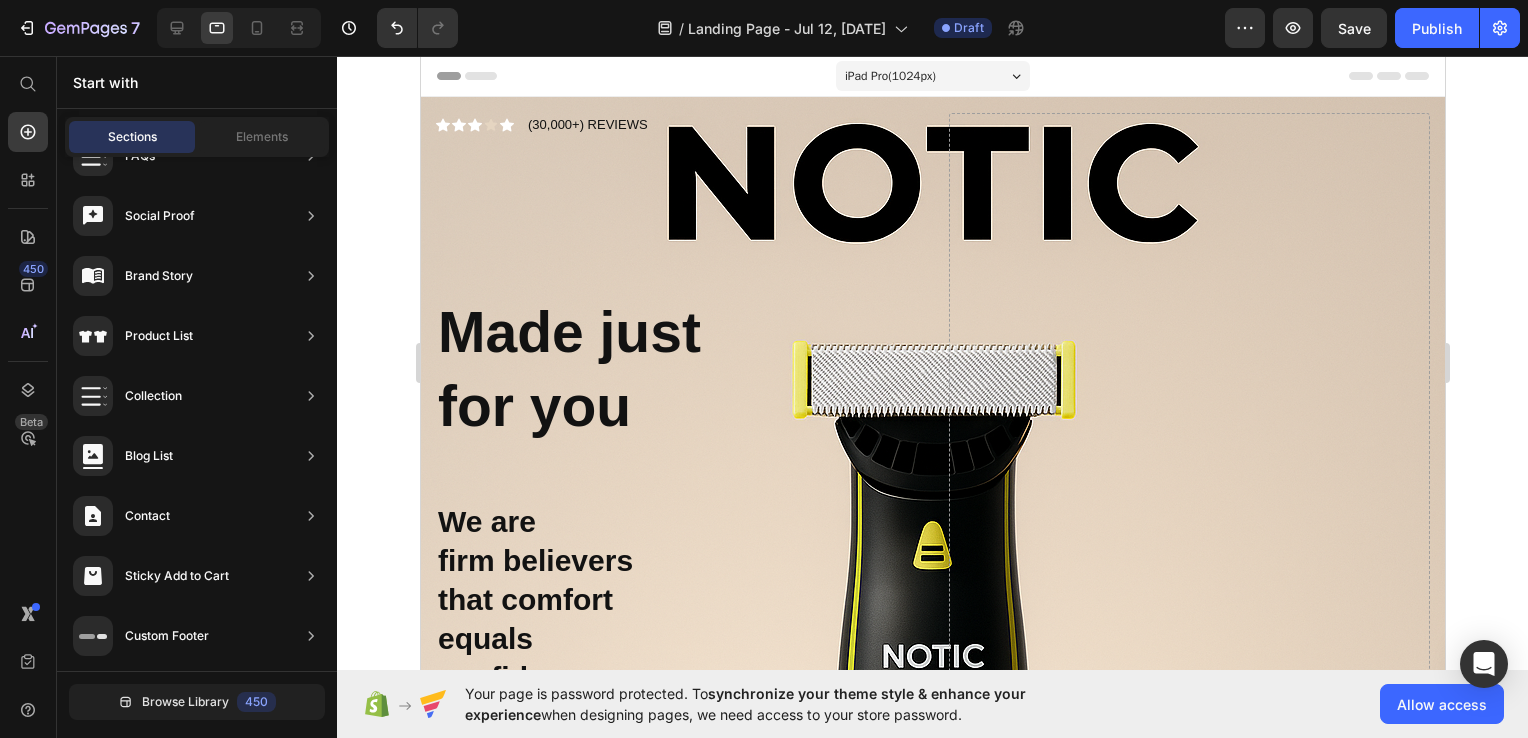 click on "iPad Pro  ( 1024 px)" at bounding box center (932, 76) 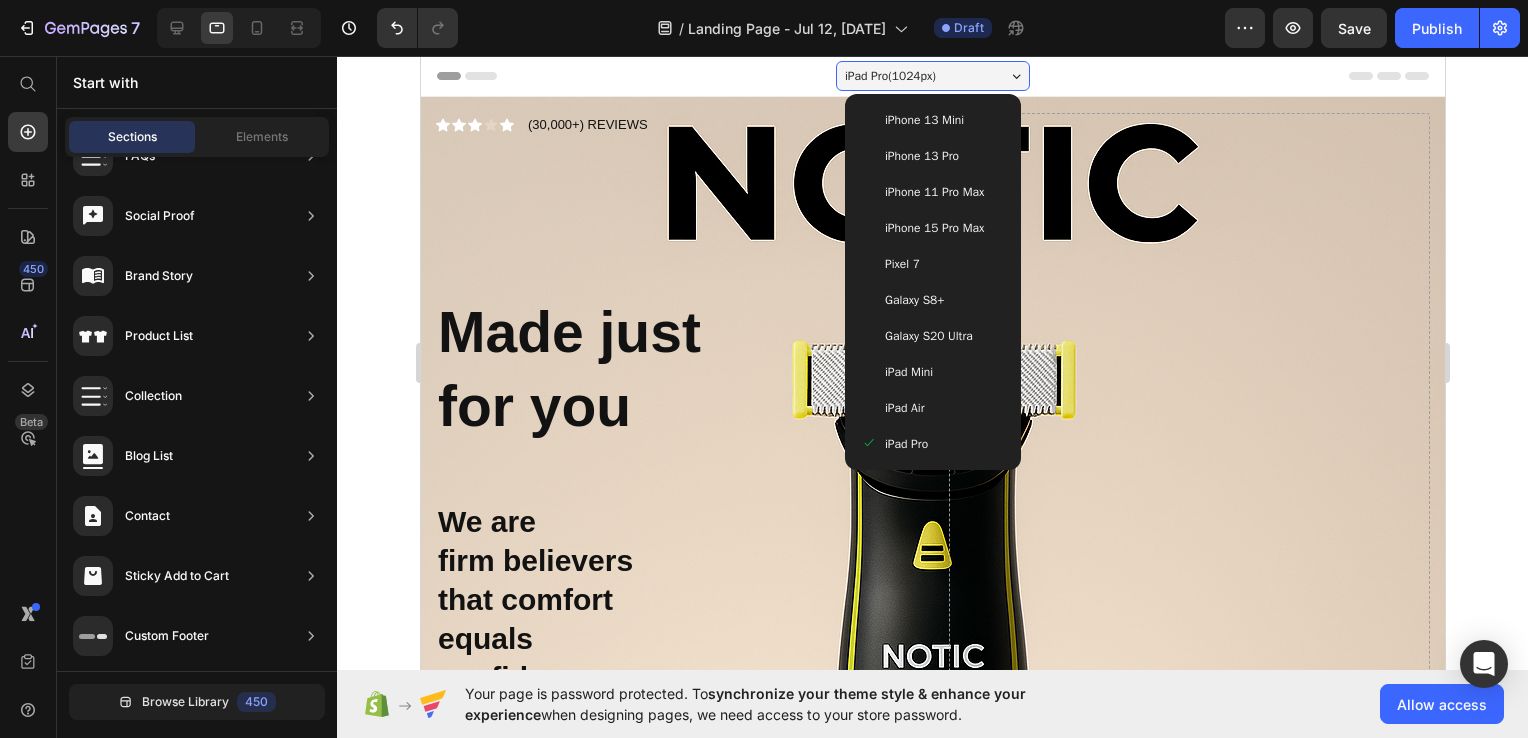 click on "iPhone 13 Mini" at bounding box center [923, 120] 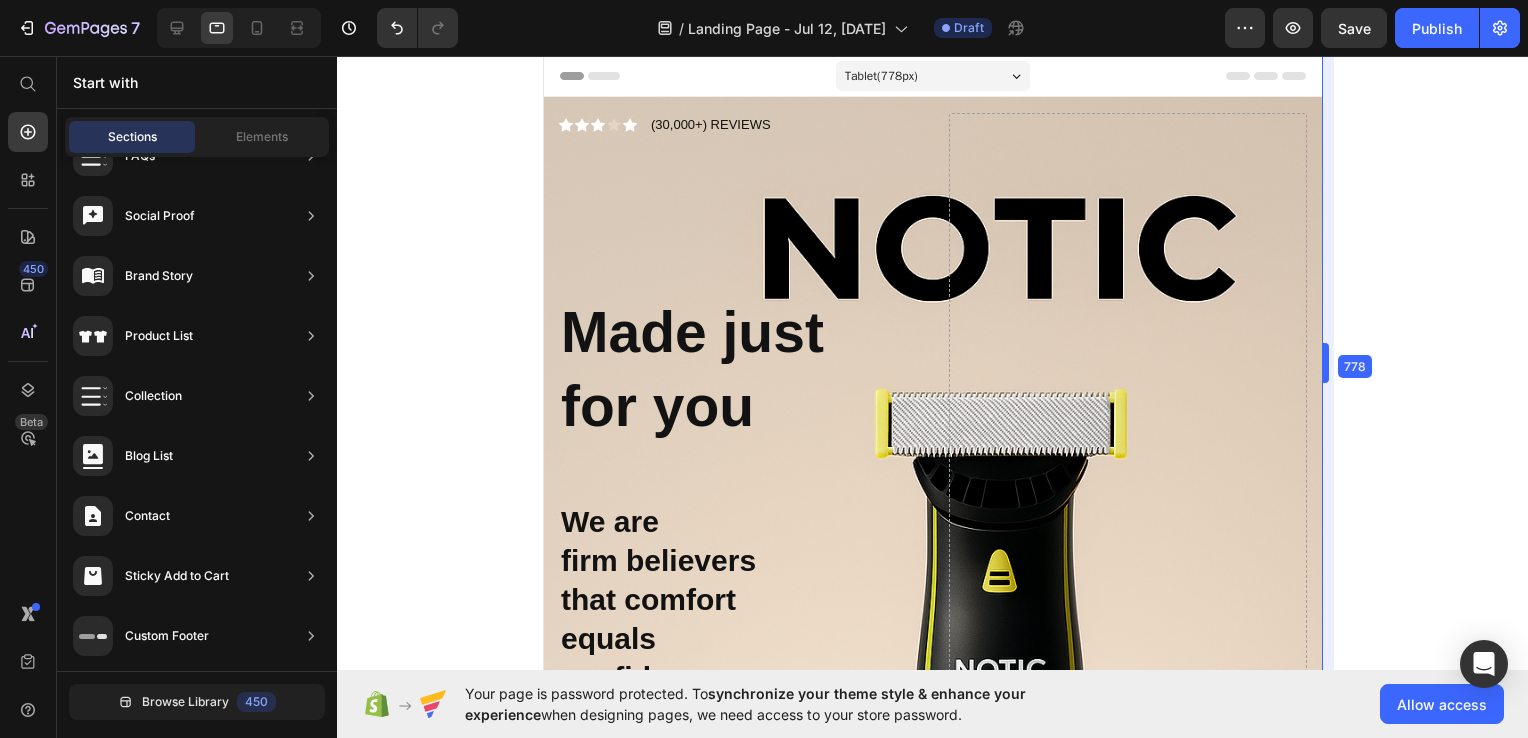drag, startPoint x: 1128, startPoint y: 365, endPoint x: 1531, endPoint y: 329, distance: 404.60474 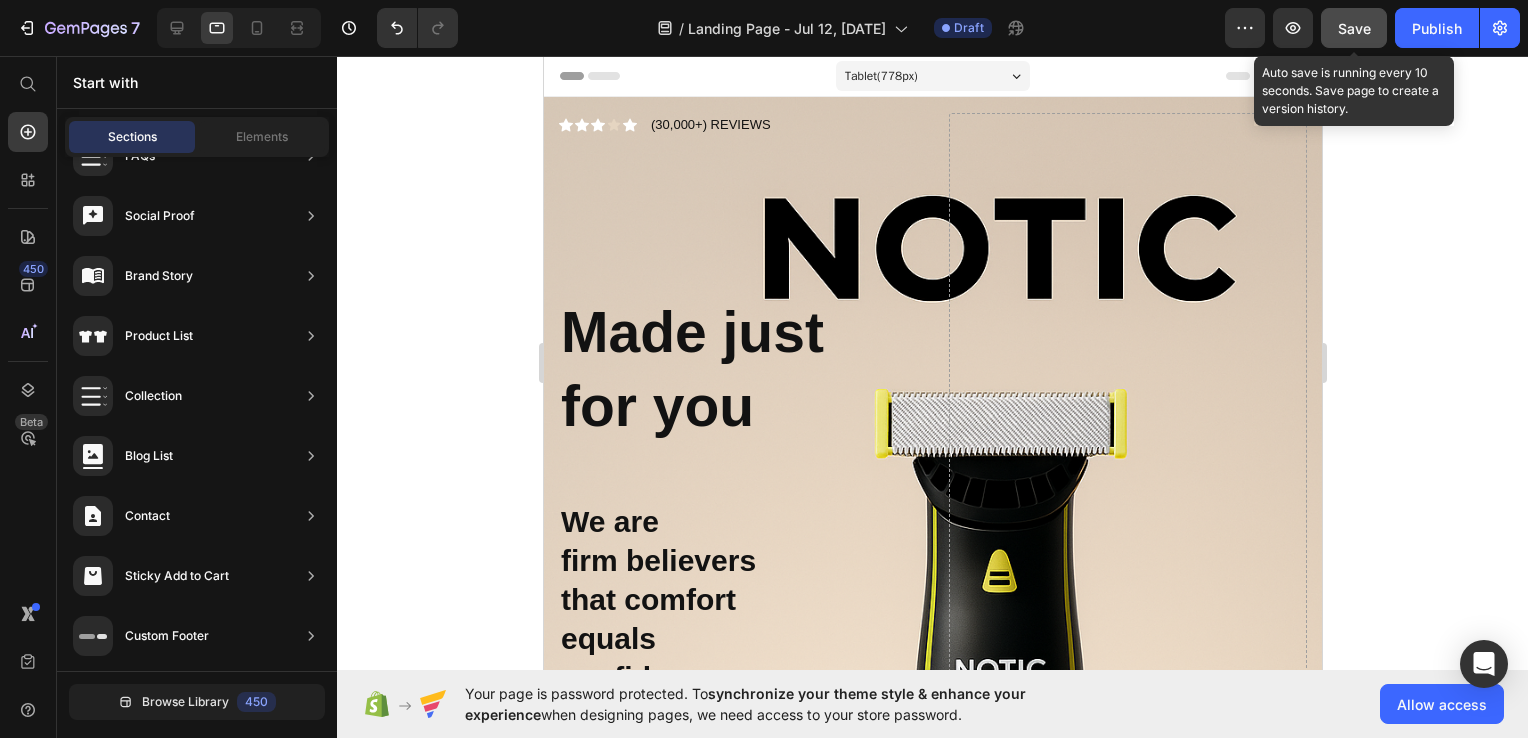 click on "Save" at bounding box center (1354, 28) 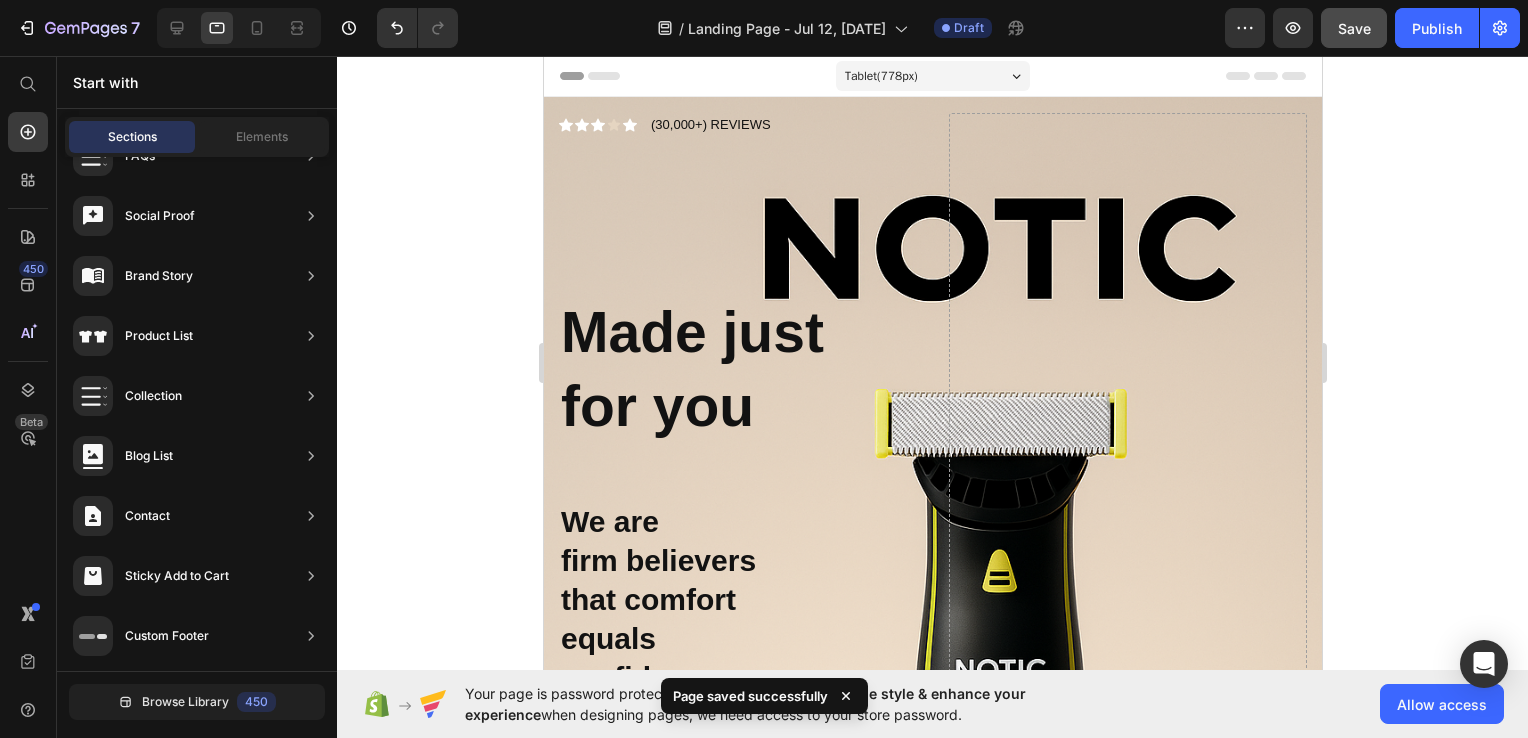 click on "Tablet  ( 778 px)" at bounding box center (932, 76) 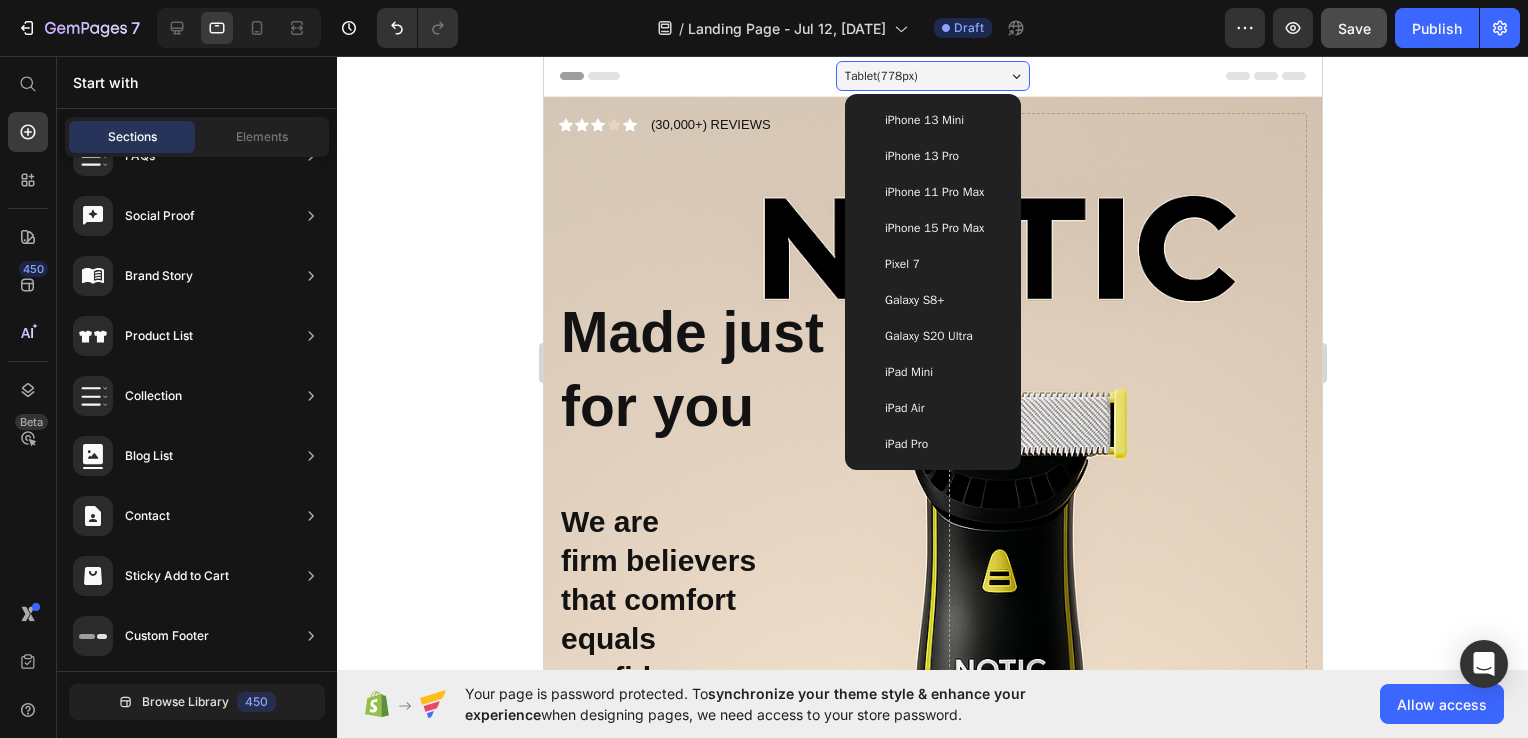 drag, startPoint x: 941, startPoint y: 130, endPoint x: 899, endPoint y: 126, distance: 42.190044 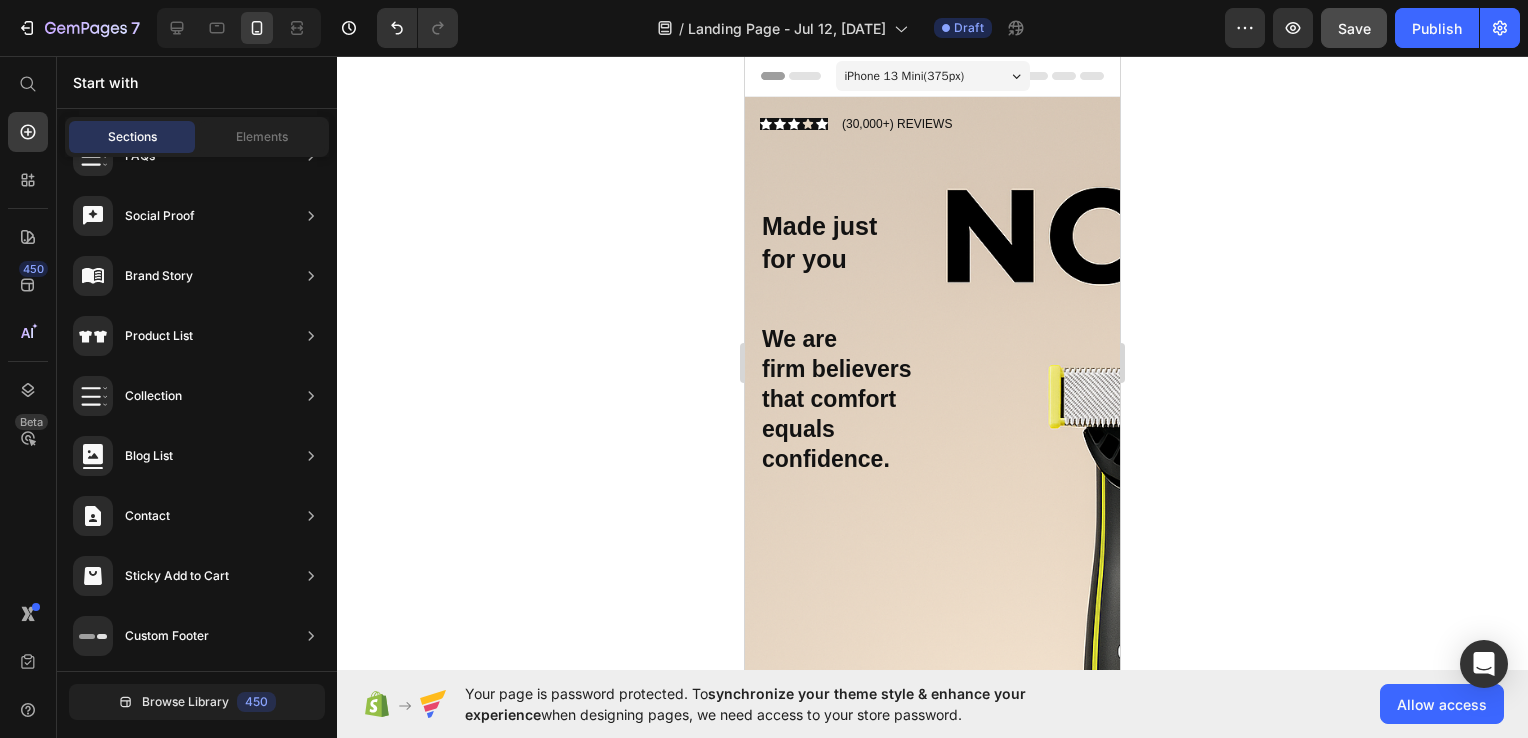 click on "iPhone 13 Mini  ( 375 px)" at bounding box center (905, 76) 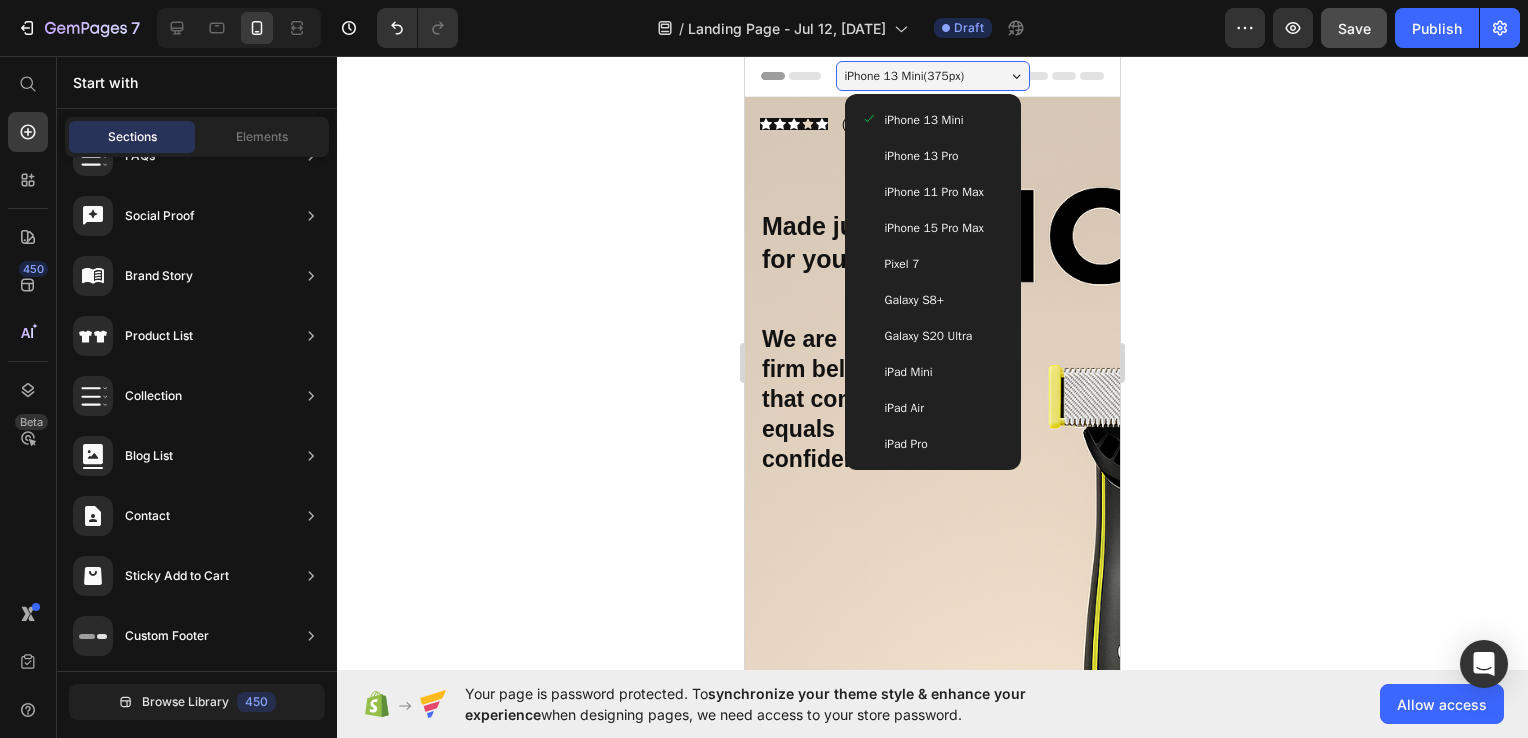 click on "iPhone 13 Mini" at bounding box center (933, 120) 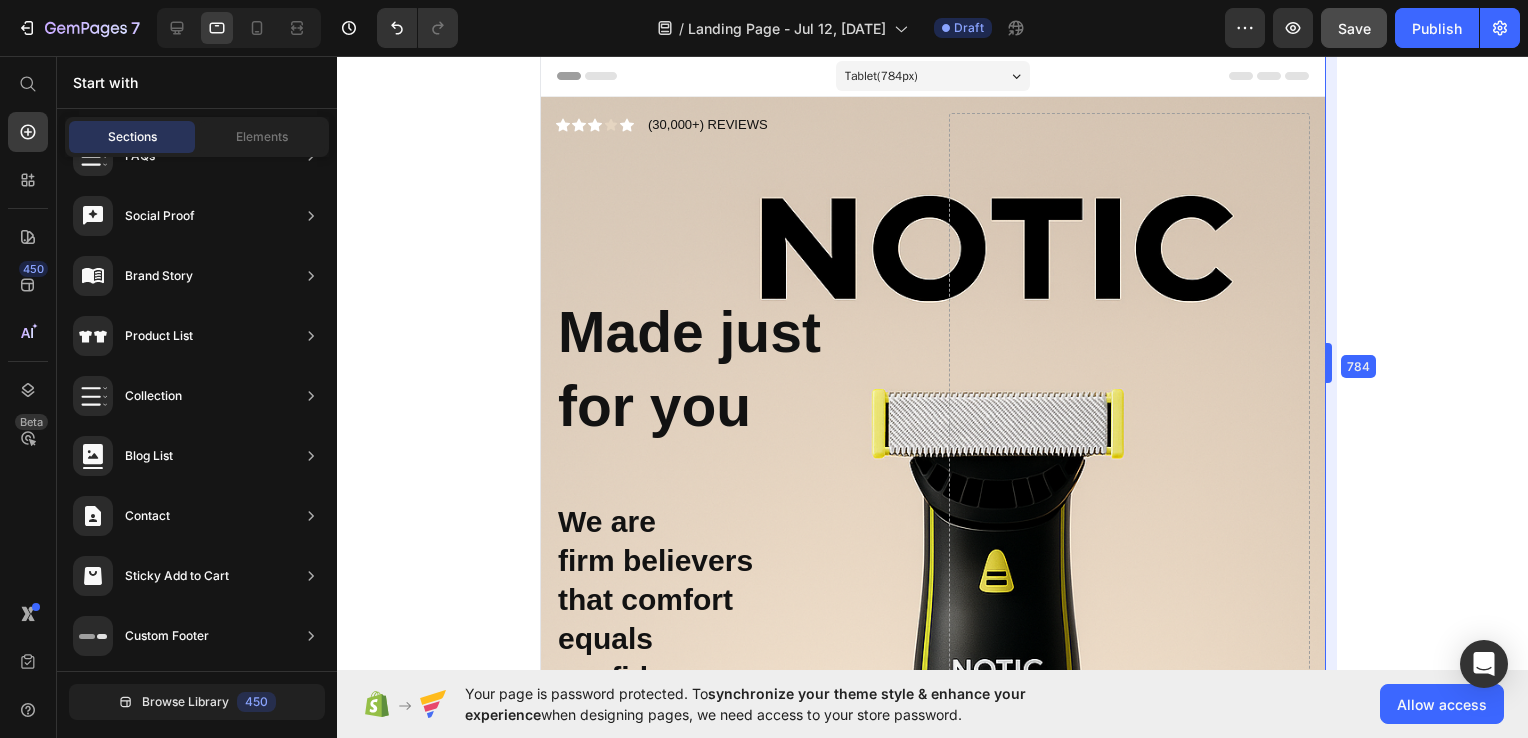 drag, startPoint x: 1122, startPoint y: 359, endPoint x: 1528, endPoint y: 310, distance: 408.9462 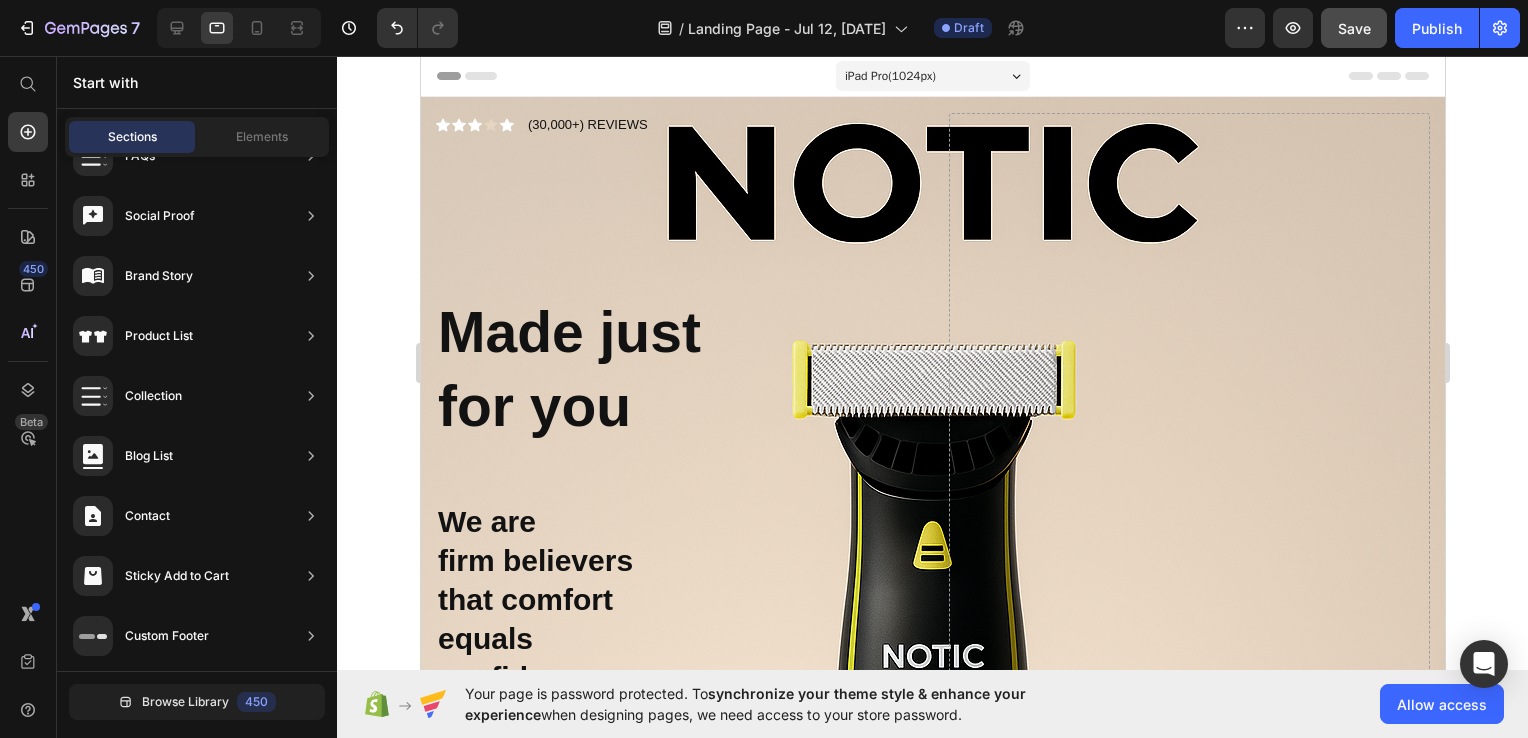 click on "iPad Pro  ( 1024 px)" at bounding box center (889, 76) 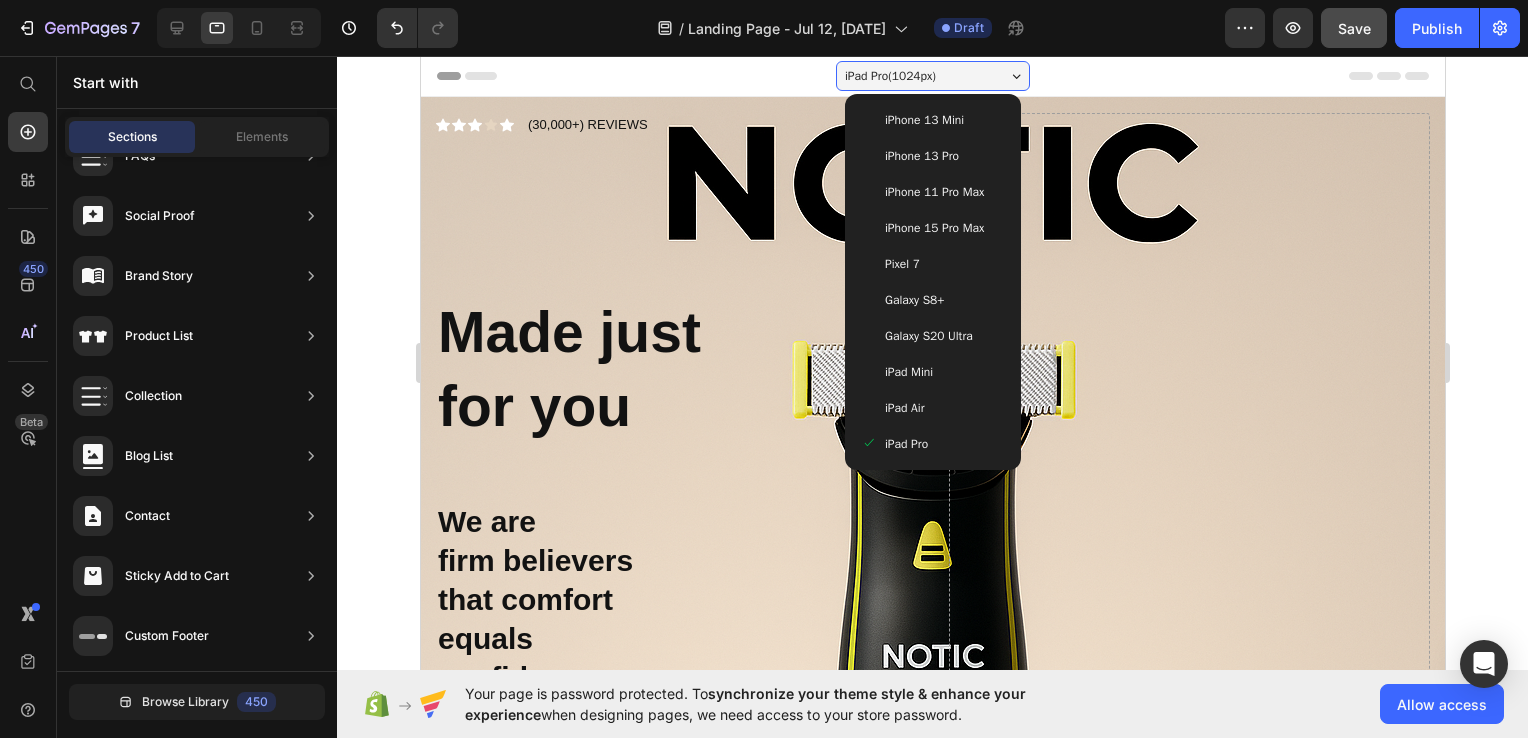 click 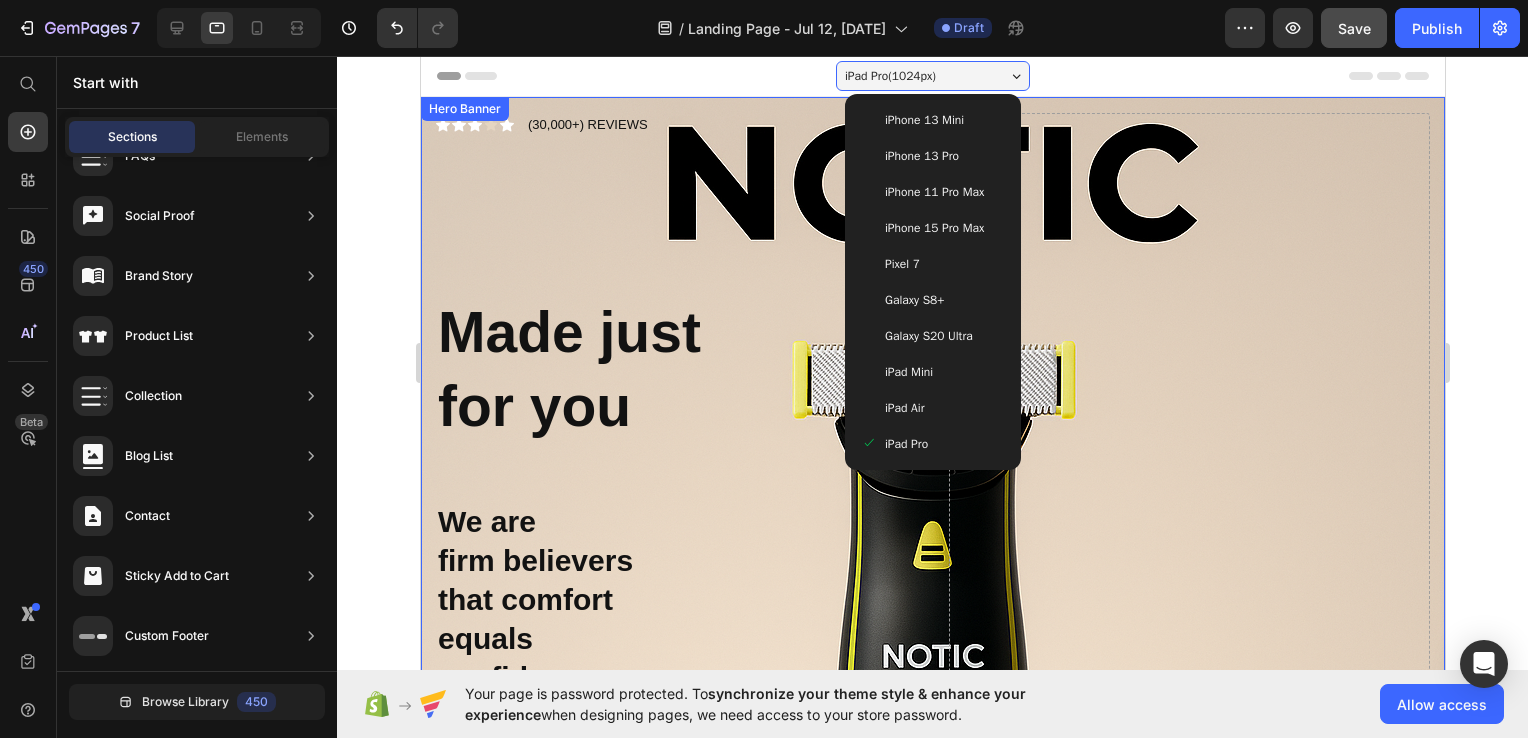 click on "Drop element here" at bounding box center (1188, 781) 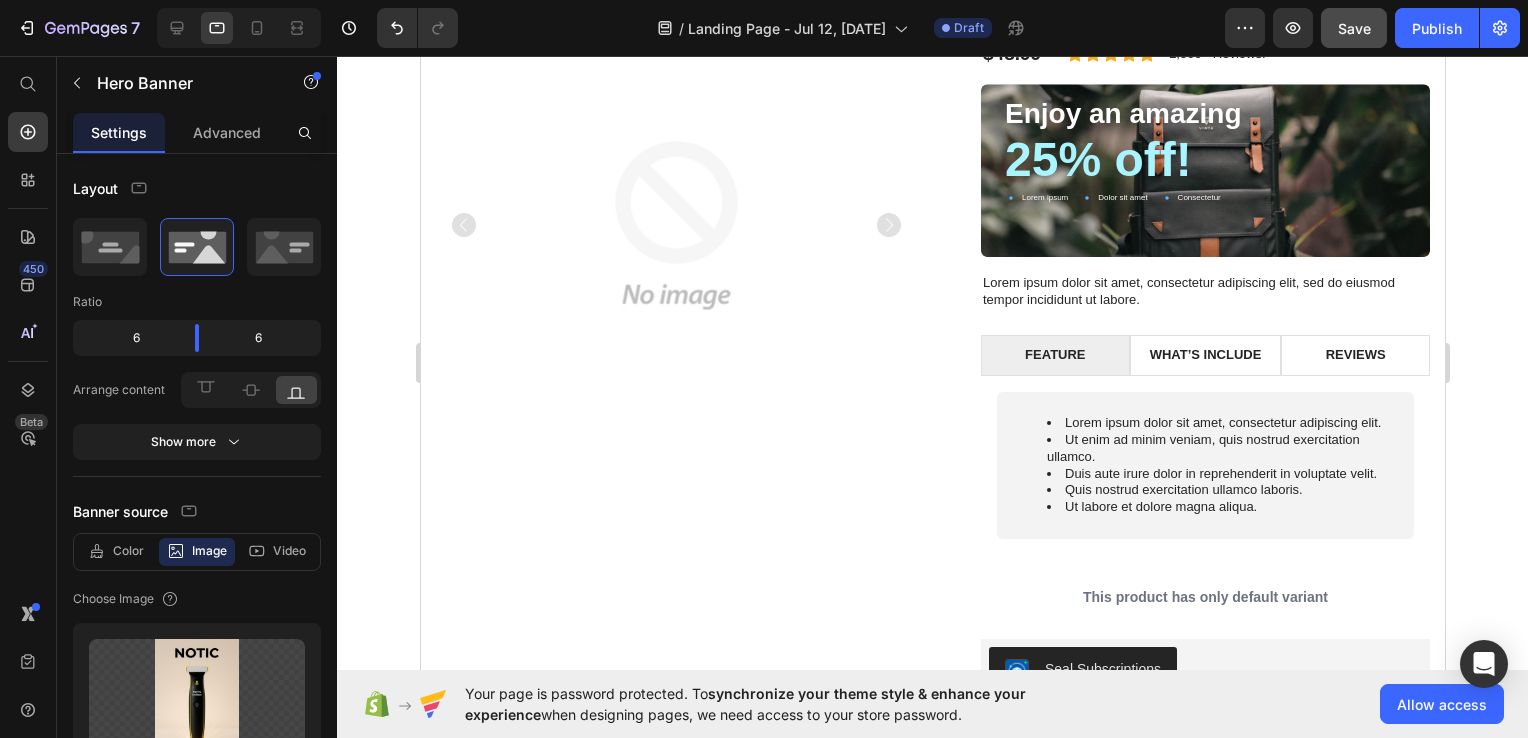 scroll, scrollTop: 1470, scrollLeft: 0, axis: vertical 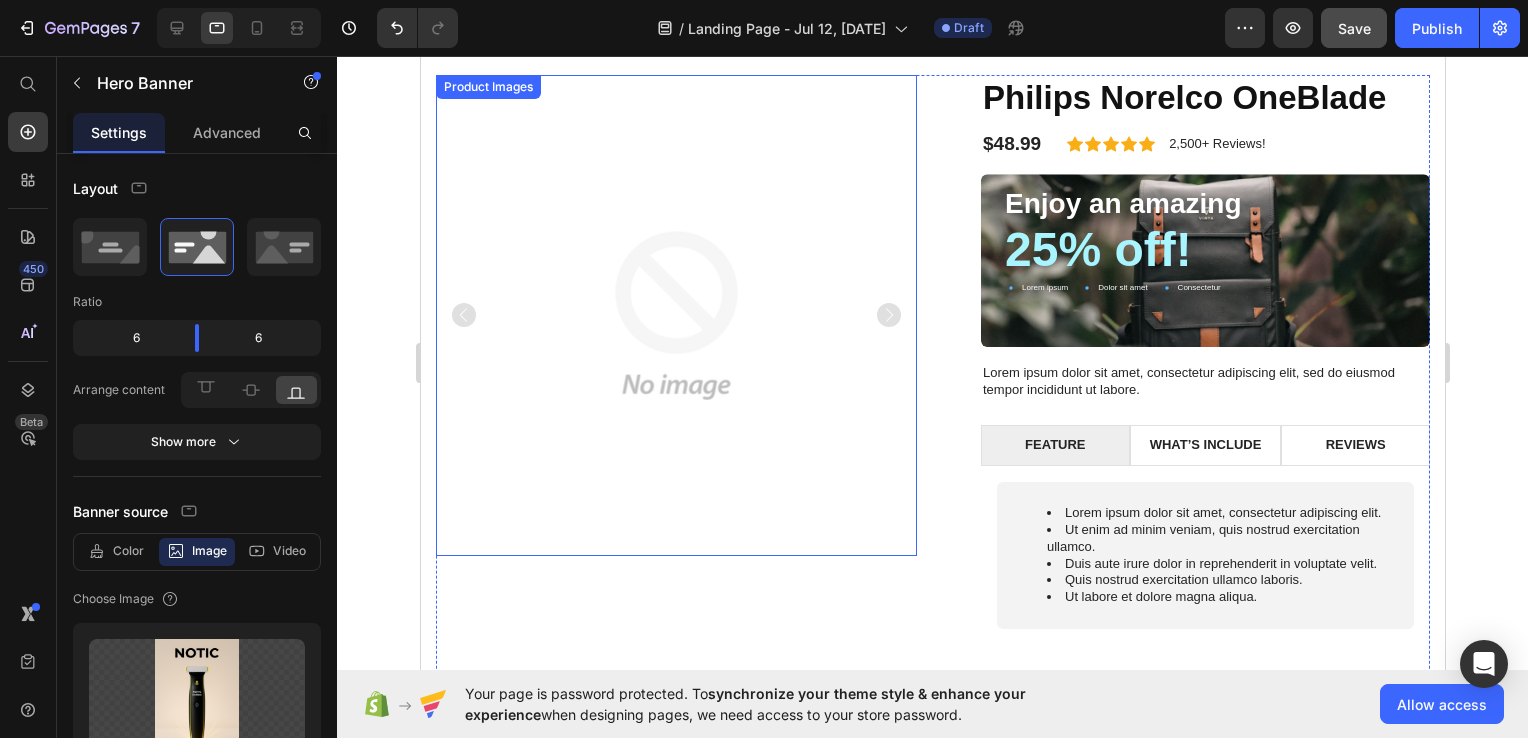 click at bounding box center (675, 315) 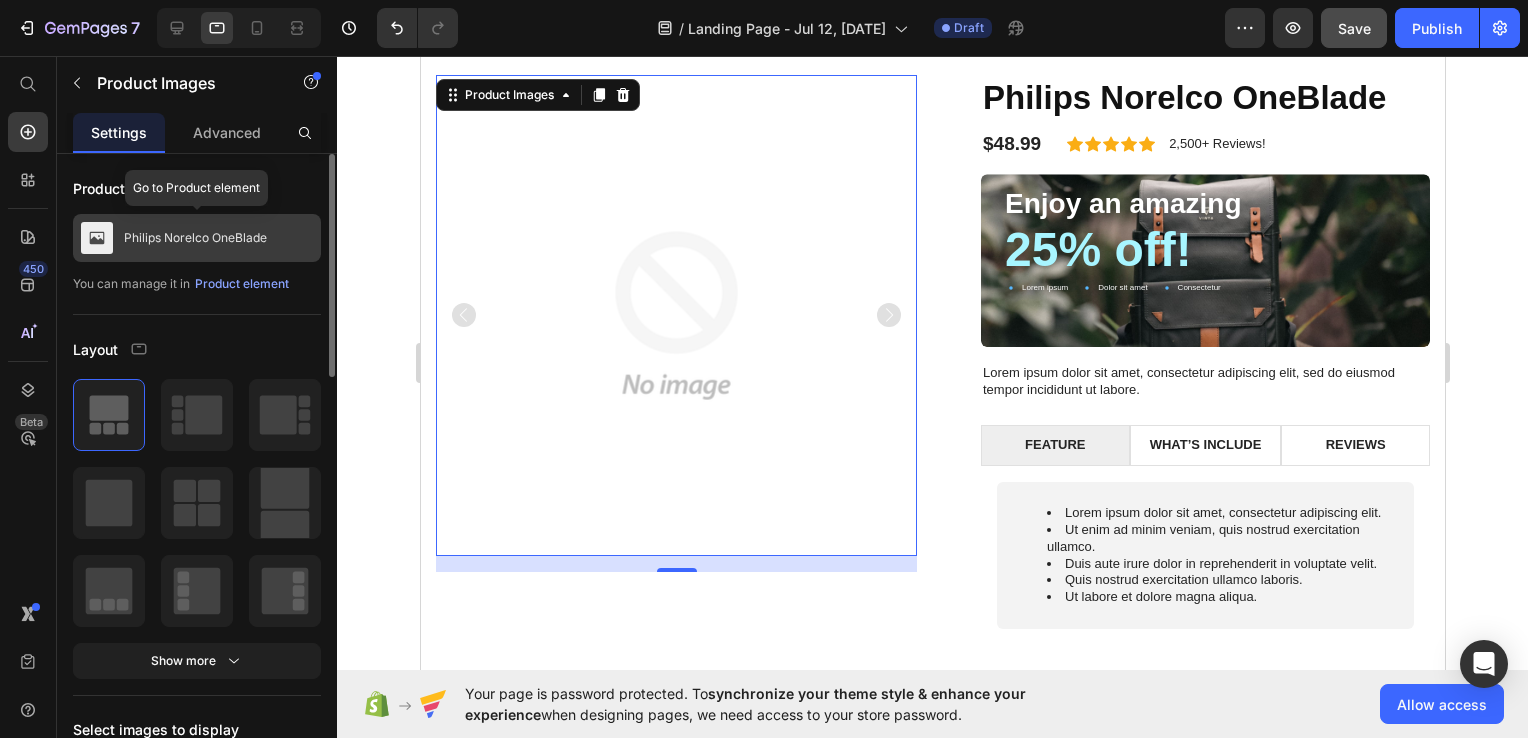 click on "Philips Norelco OneBlade" 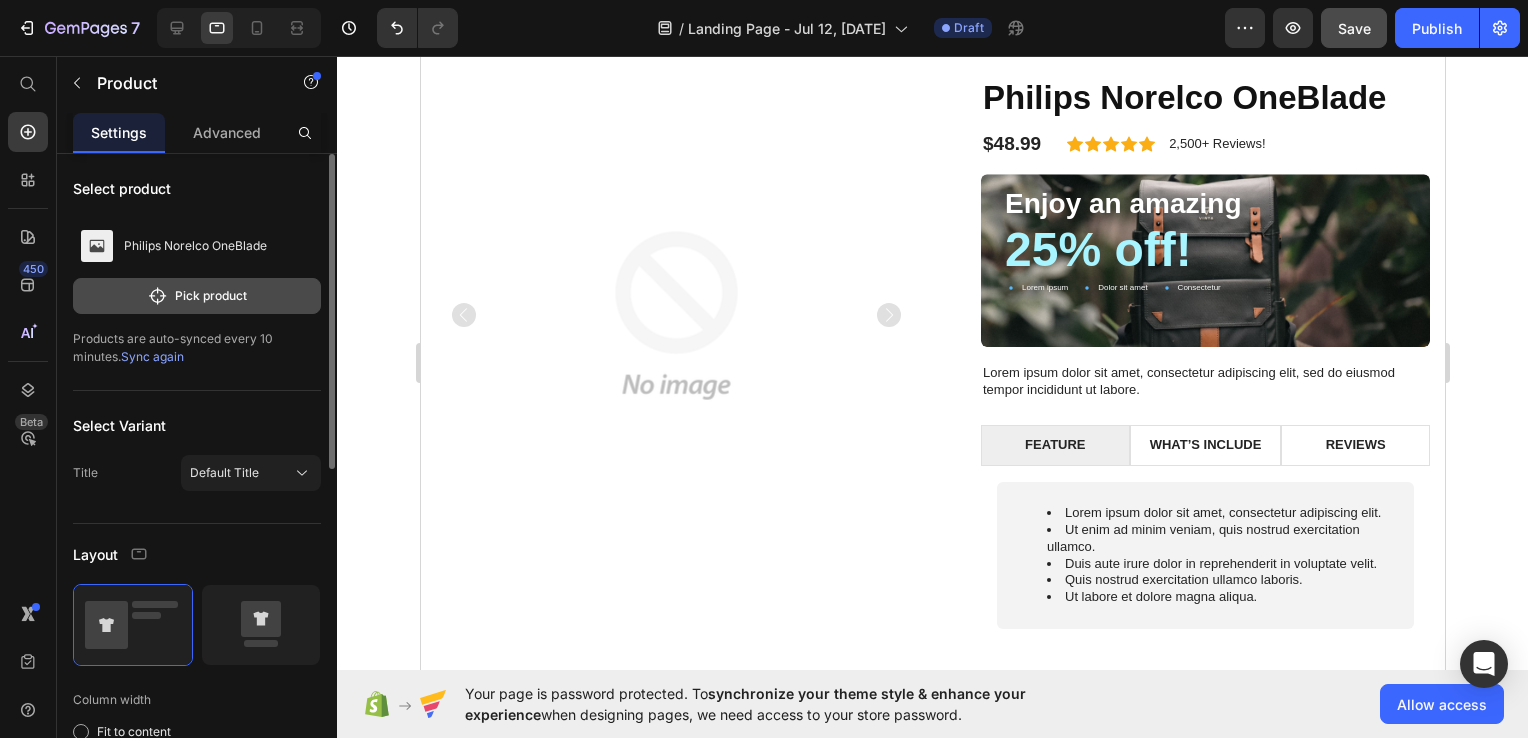 click on "Pick product" 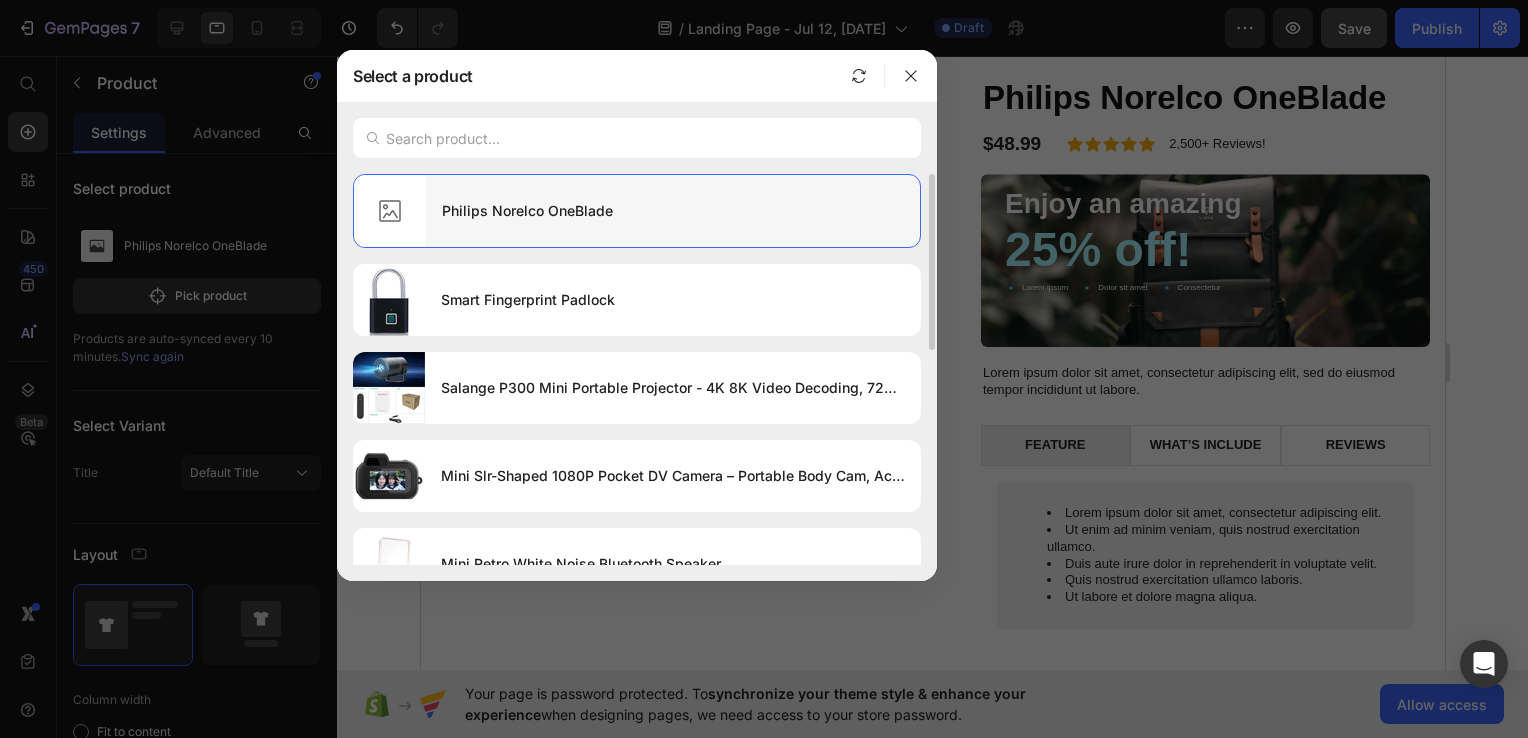 click on "Philips Norelco OneBlade" at bounding box center [673, 211] 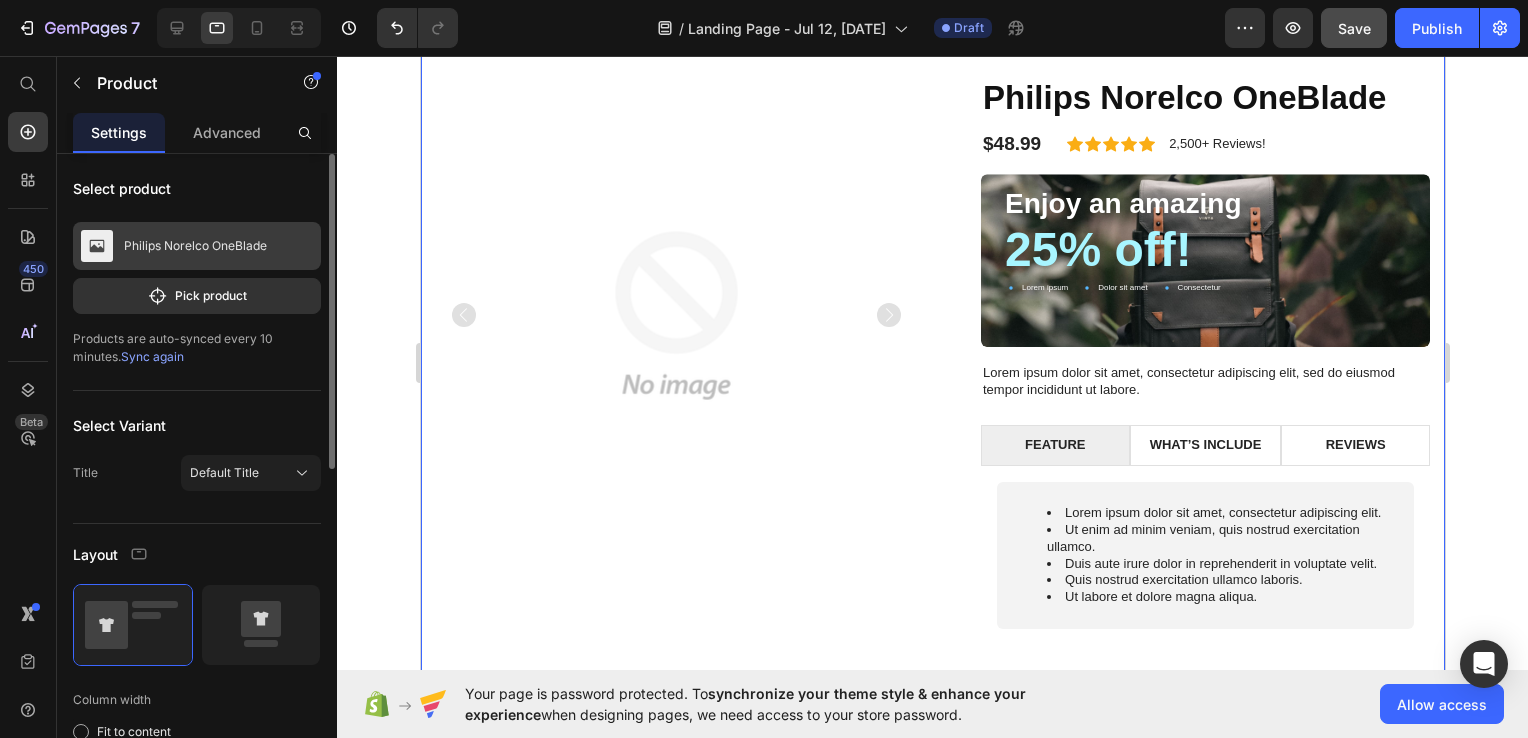 click on "Philips Norelco OneBlade" at bounding box center [197, 246] 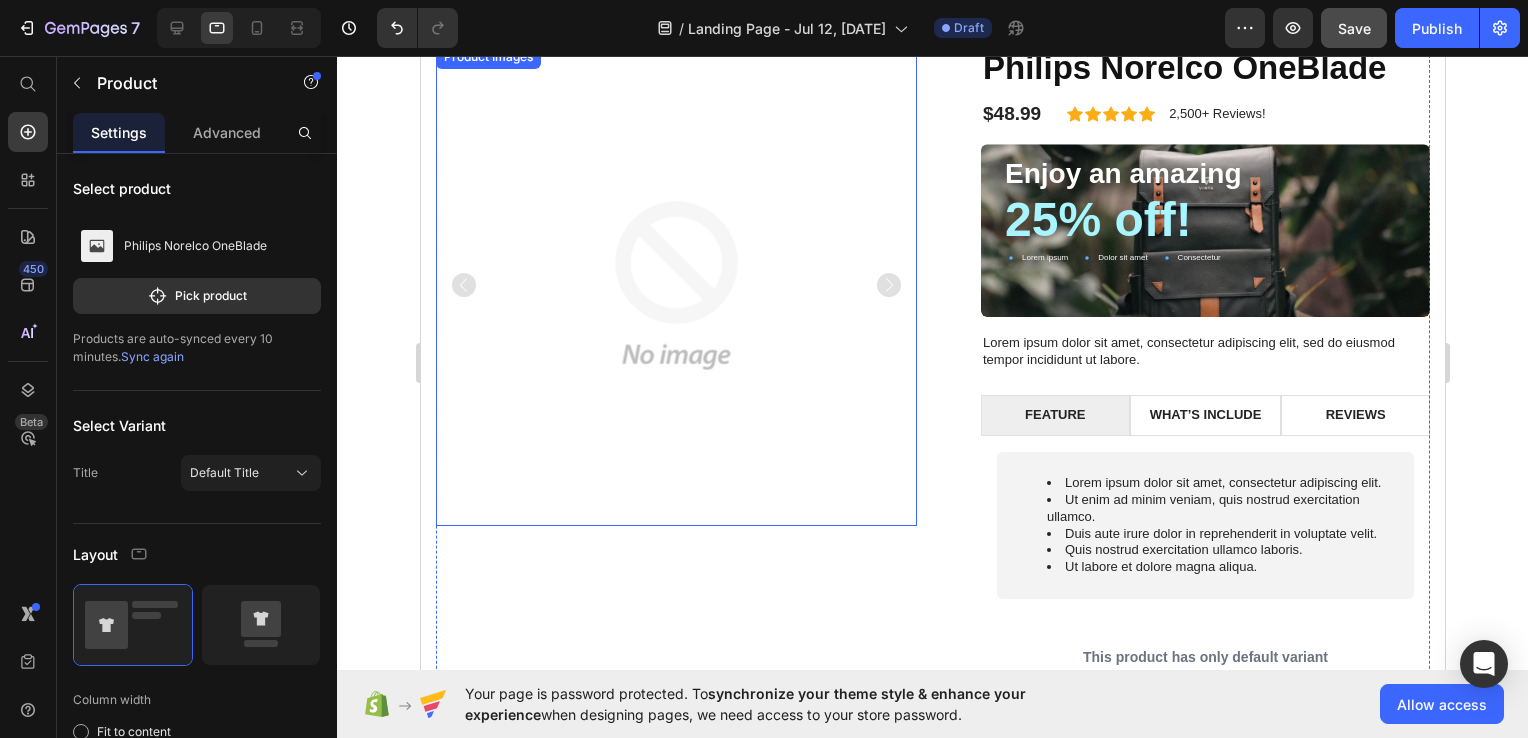 scroll, scrollTop: 1500, scrollLeft: 0, axis: vertical 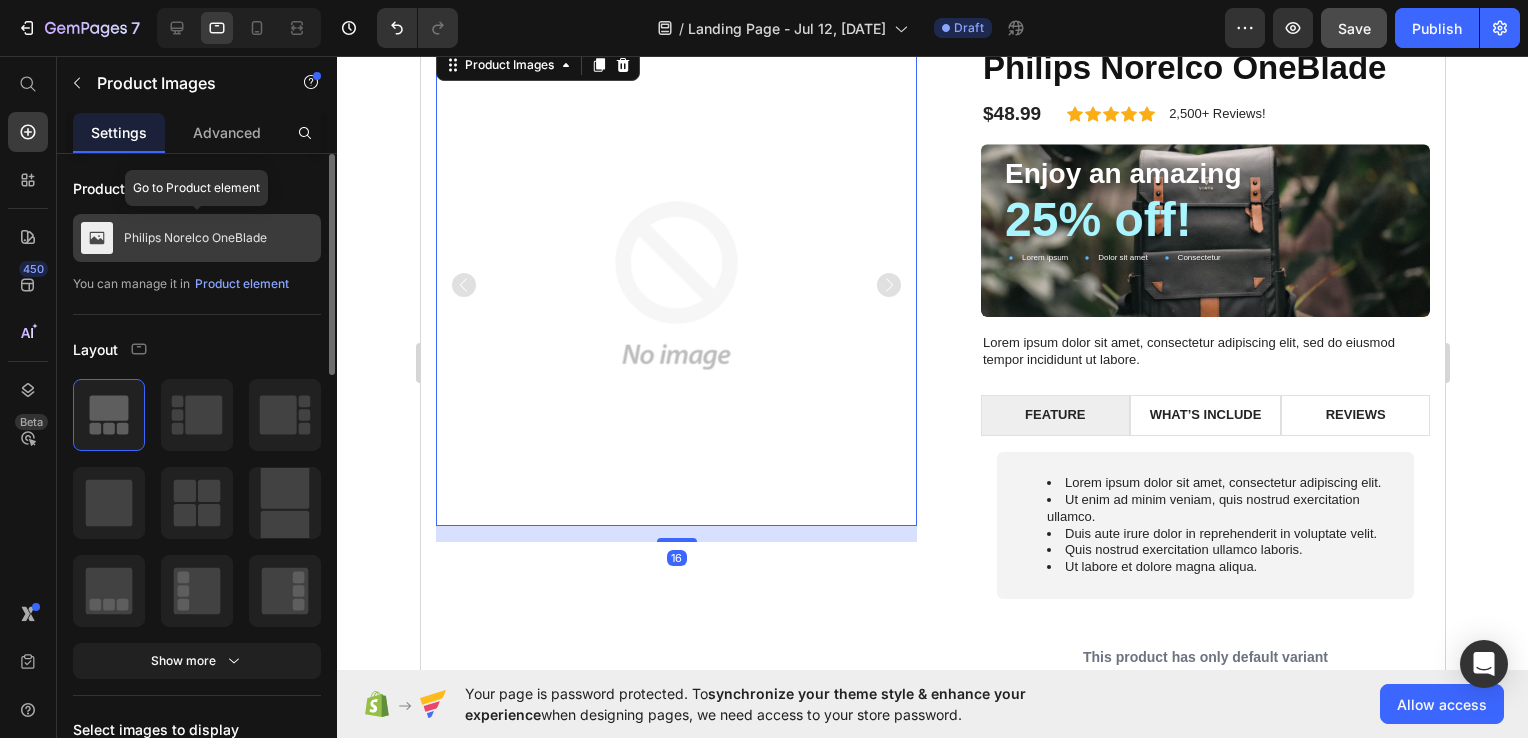 click on "Philips Norelco OneBlade" at bounding box center (197, 238) 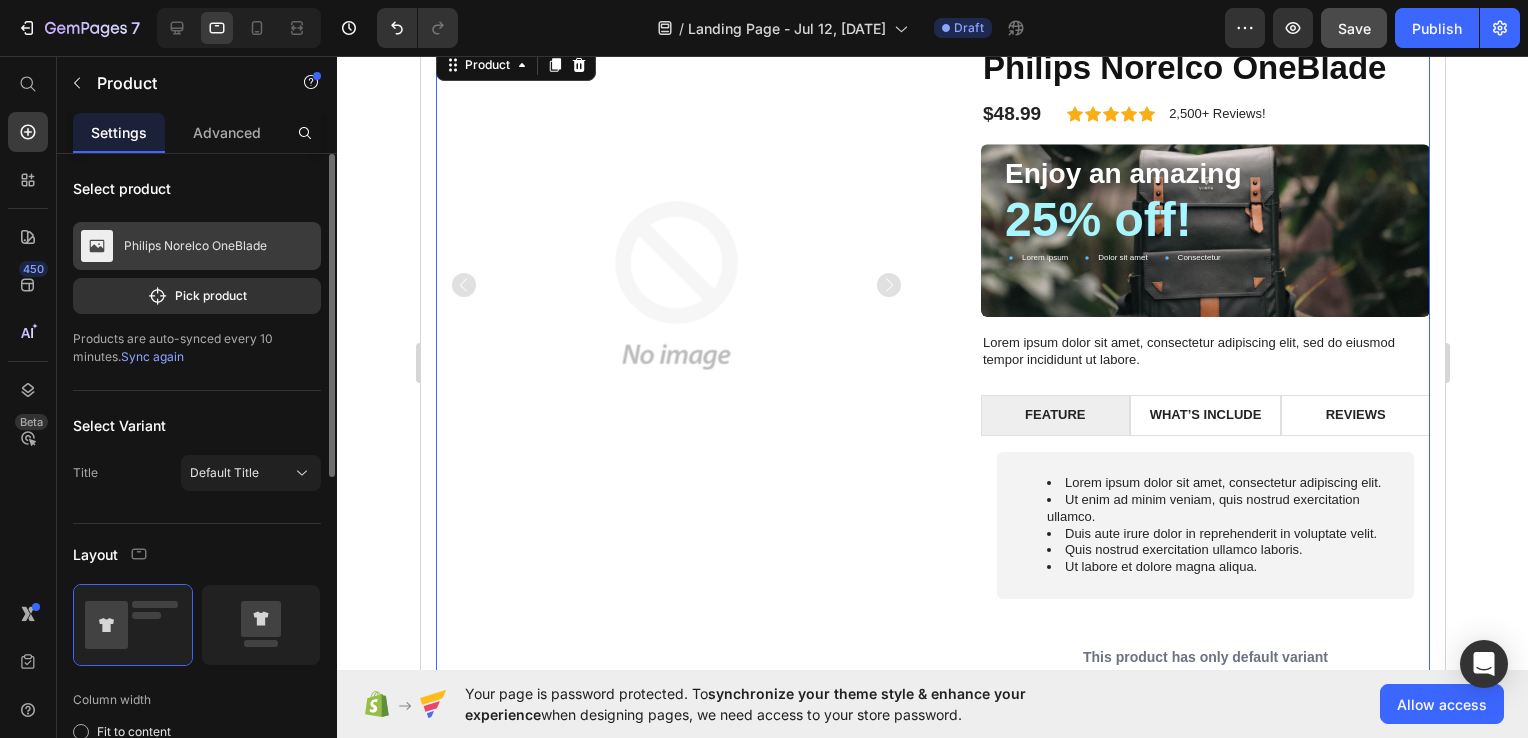 click on "Philips Norelco OneBlade" at bounding box center (195, 246) 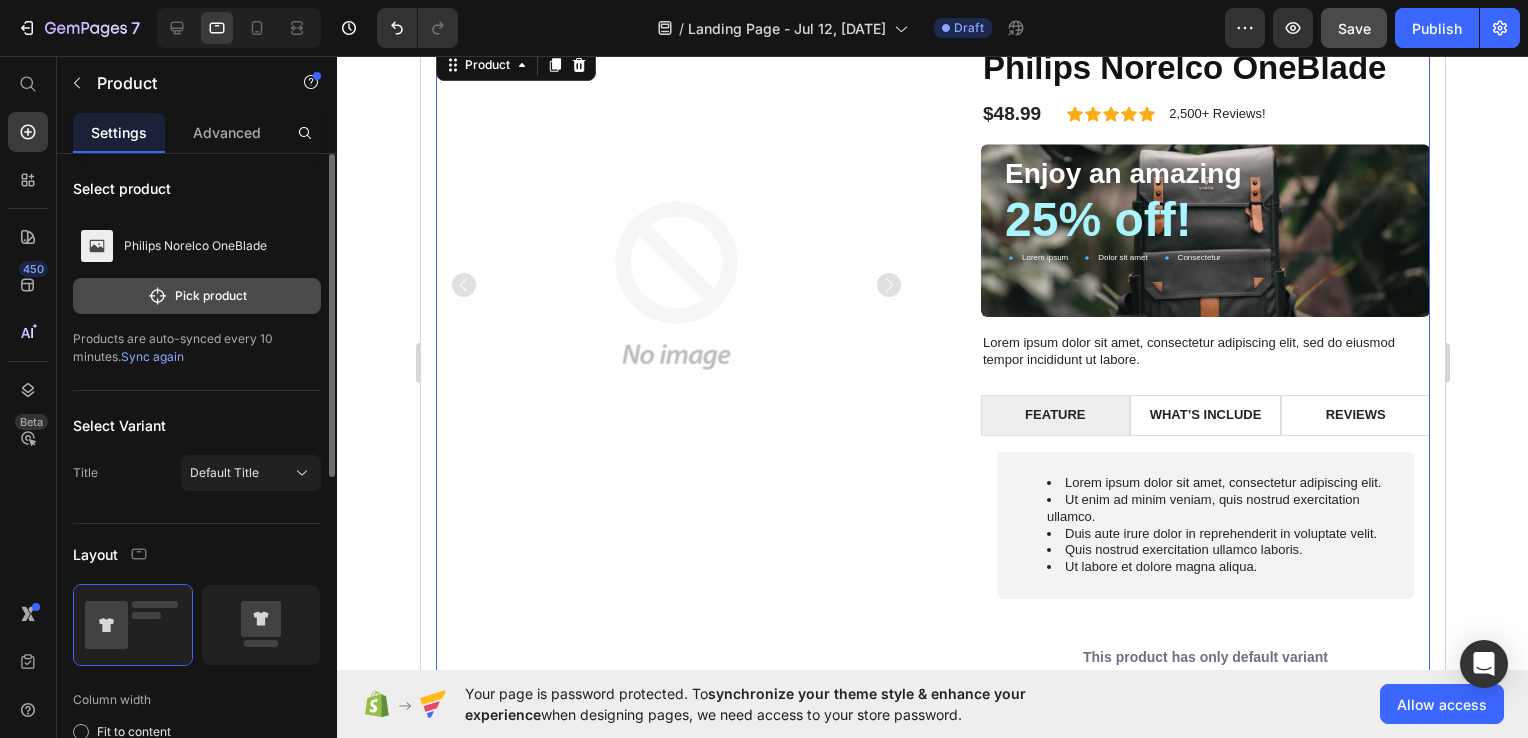 click on "Pick product" 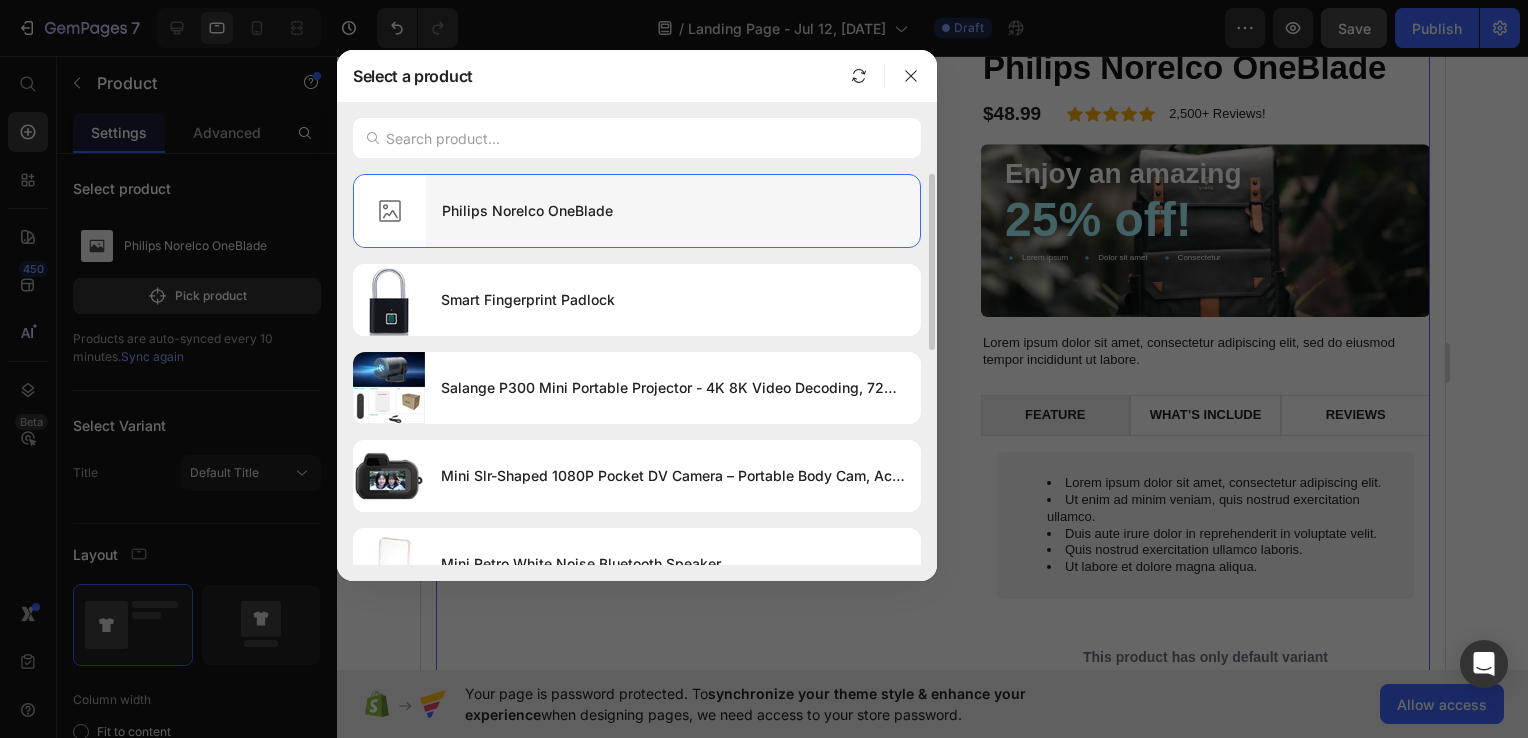 click on "Philips Norelco OneBlade" at bounding box center (673, 211) 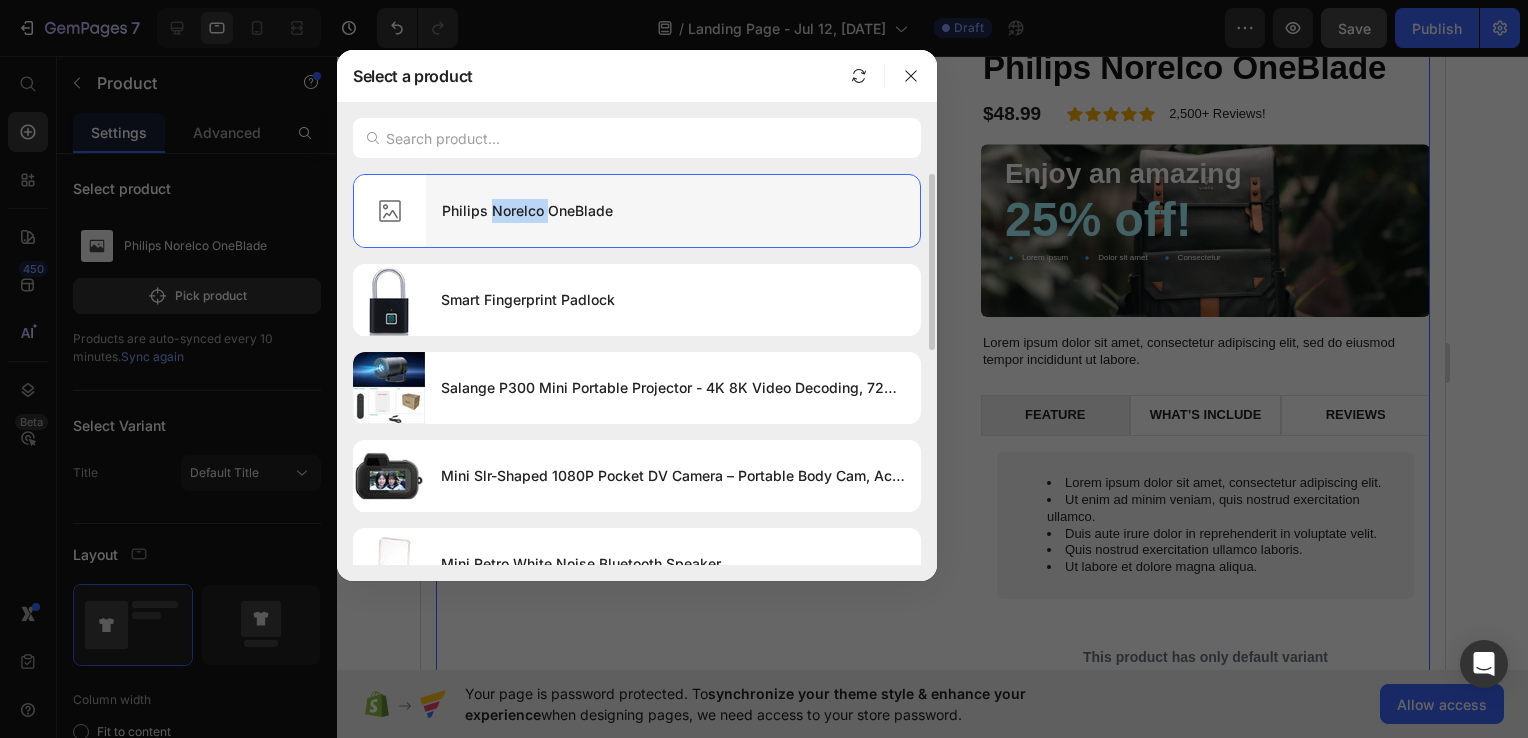 click on "Philips Norelco OneBlade" at bounding box center (673, 211) 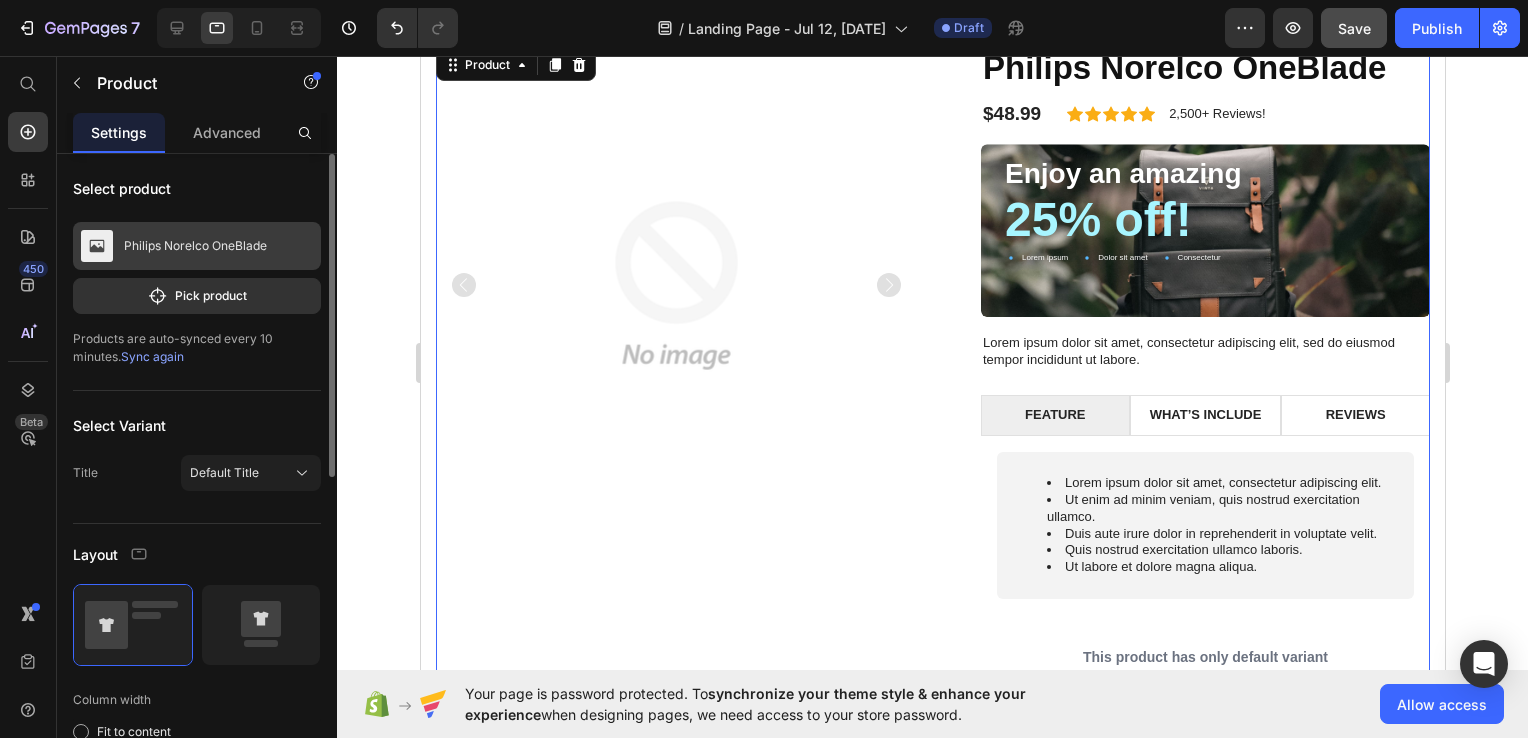 click on "Philips Norelco OneBlade" at bounding box center (195, 246) 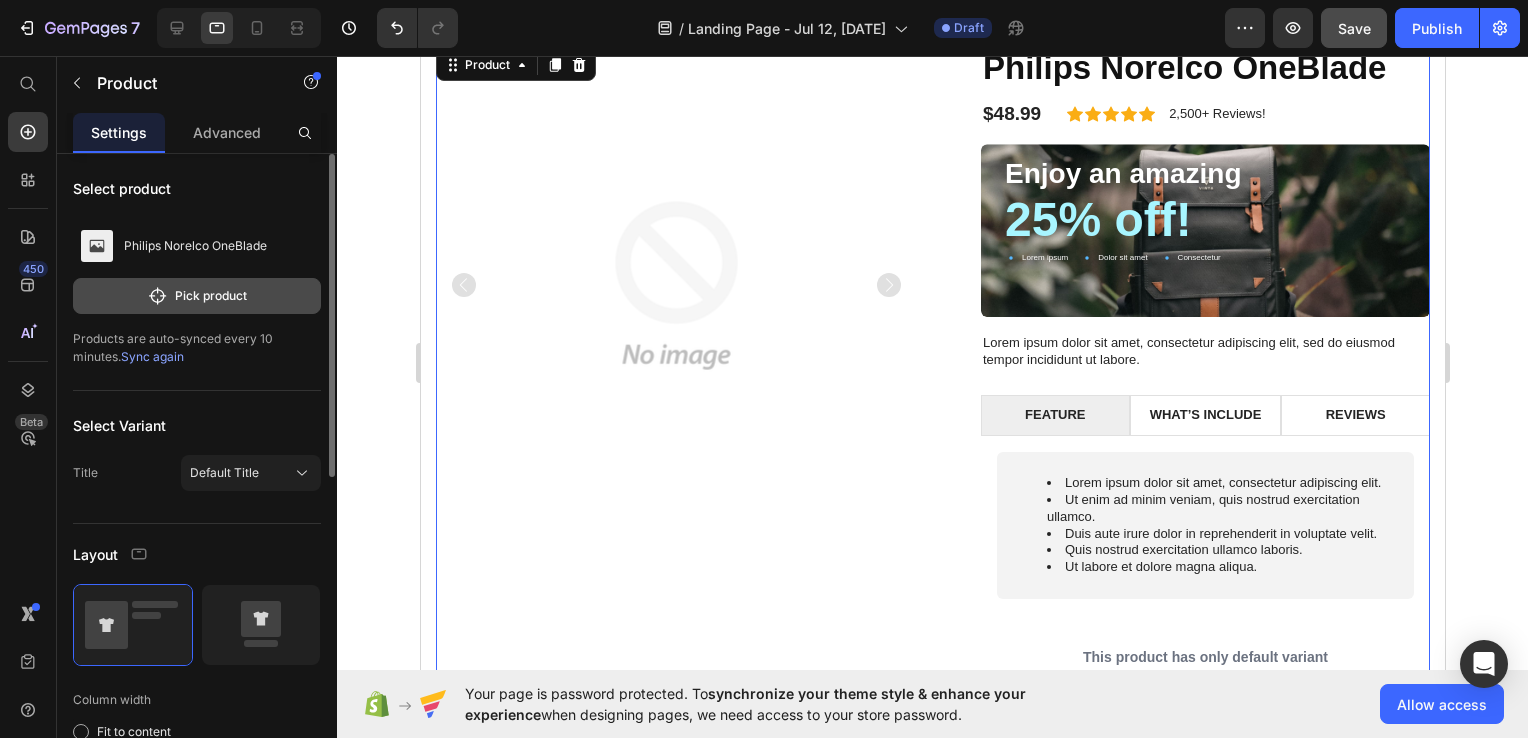 click on "Pick product" 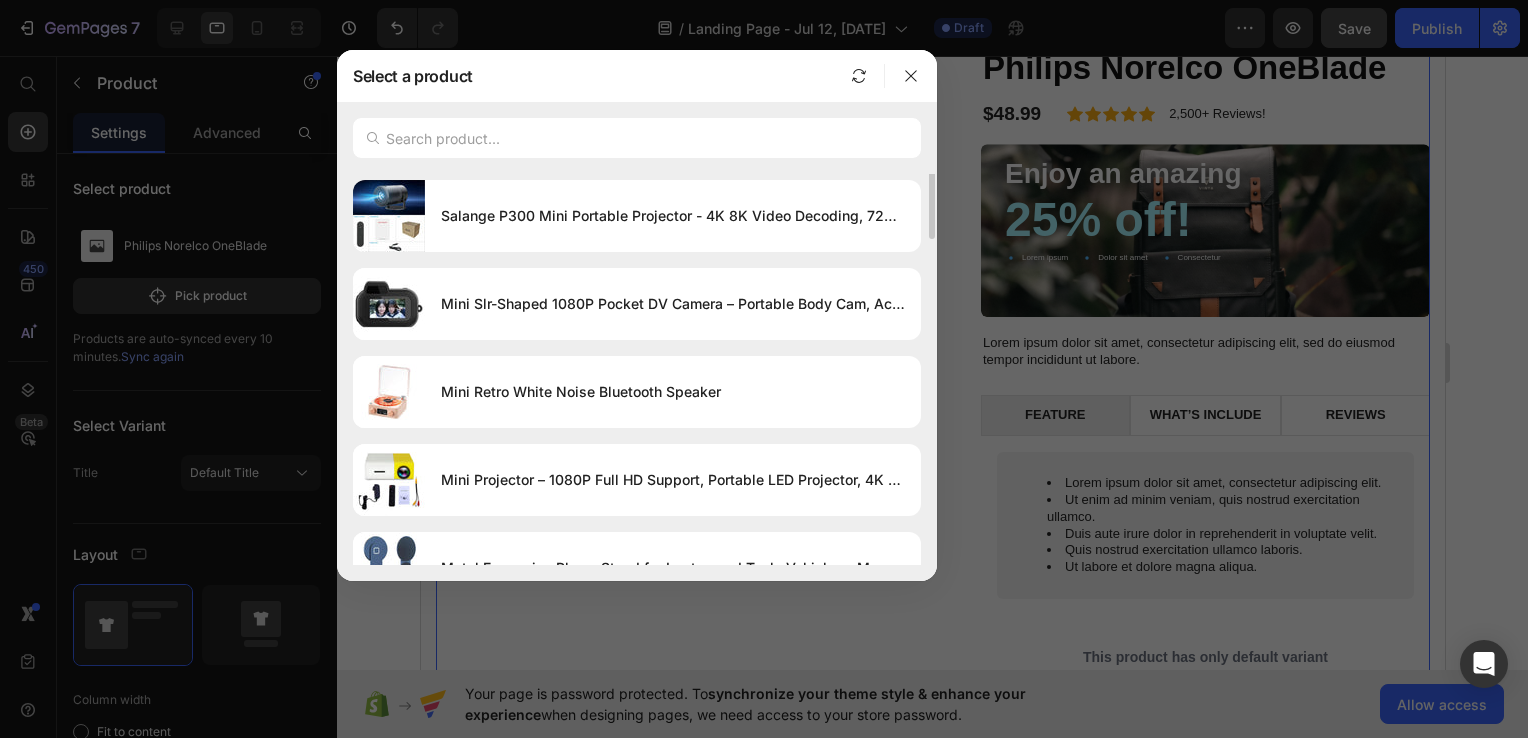 scroll, scrollTop: 0, scrollLeft: 0, axis: both 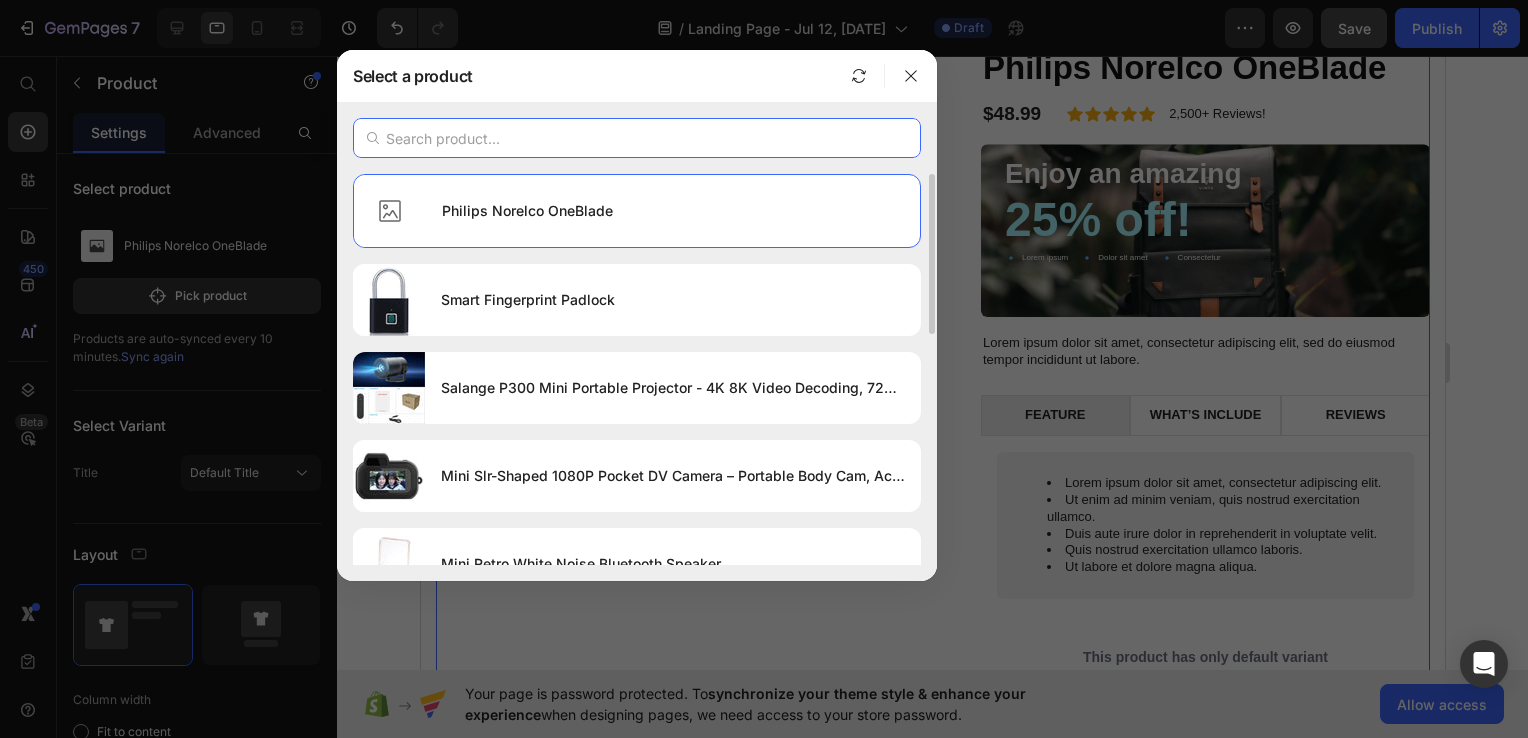 click at bounding box center [637, 138] 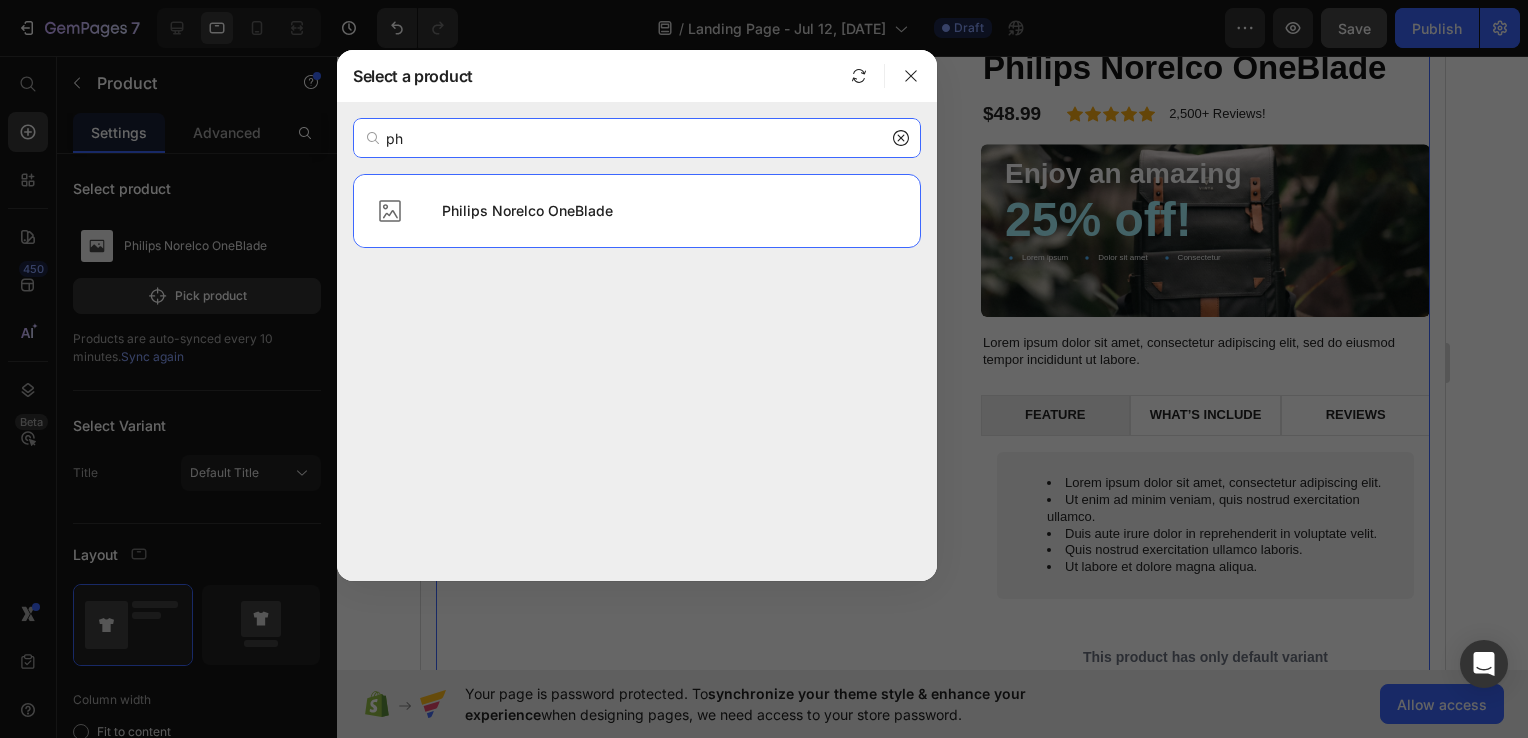 type on "p" 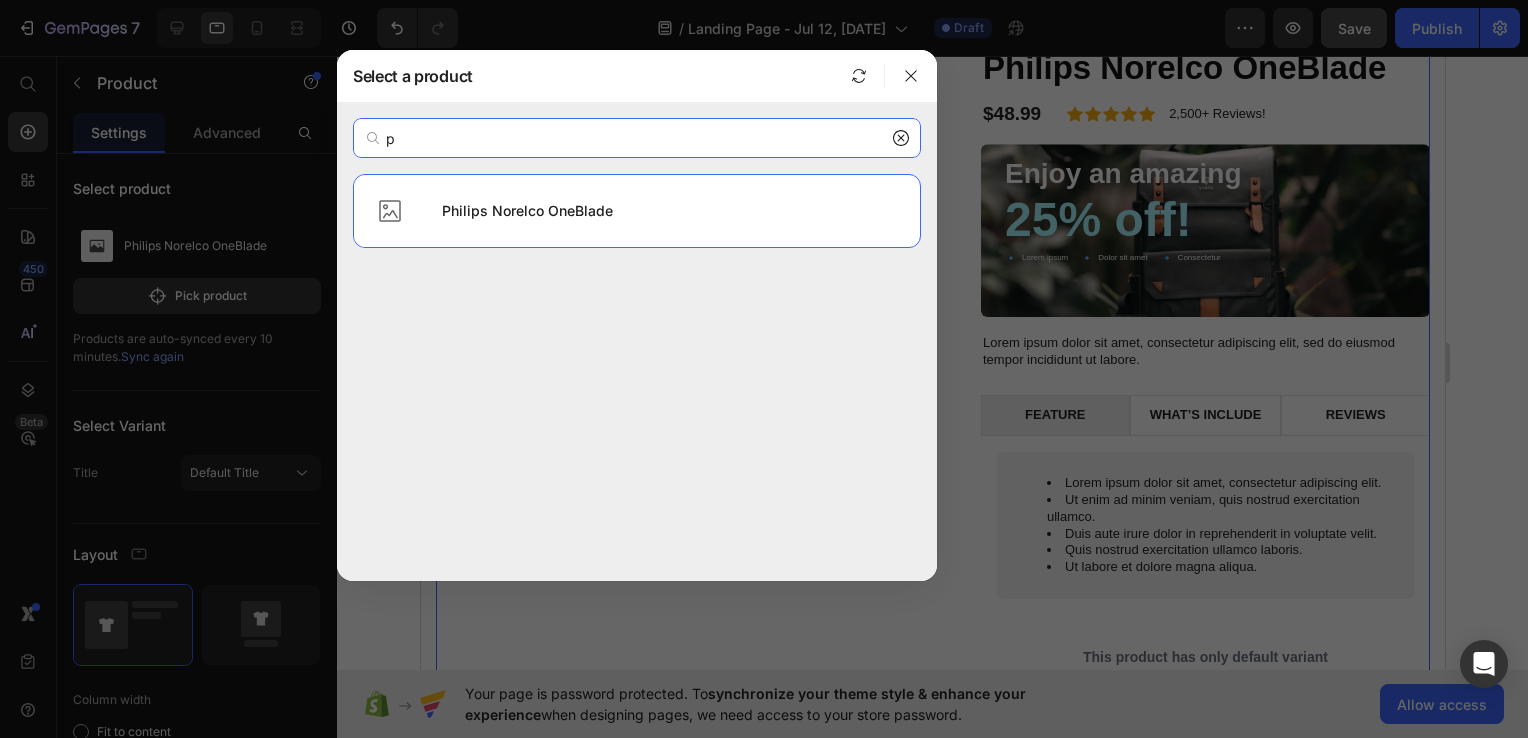 type 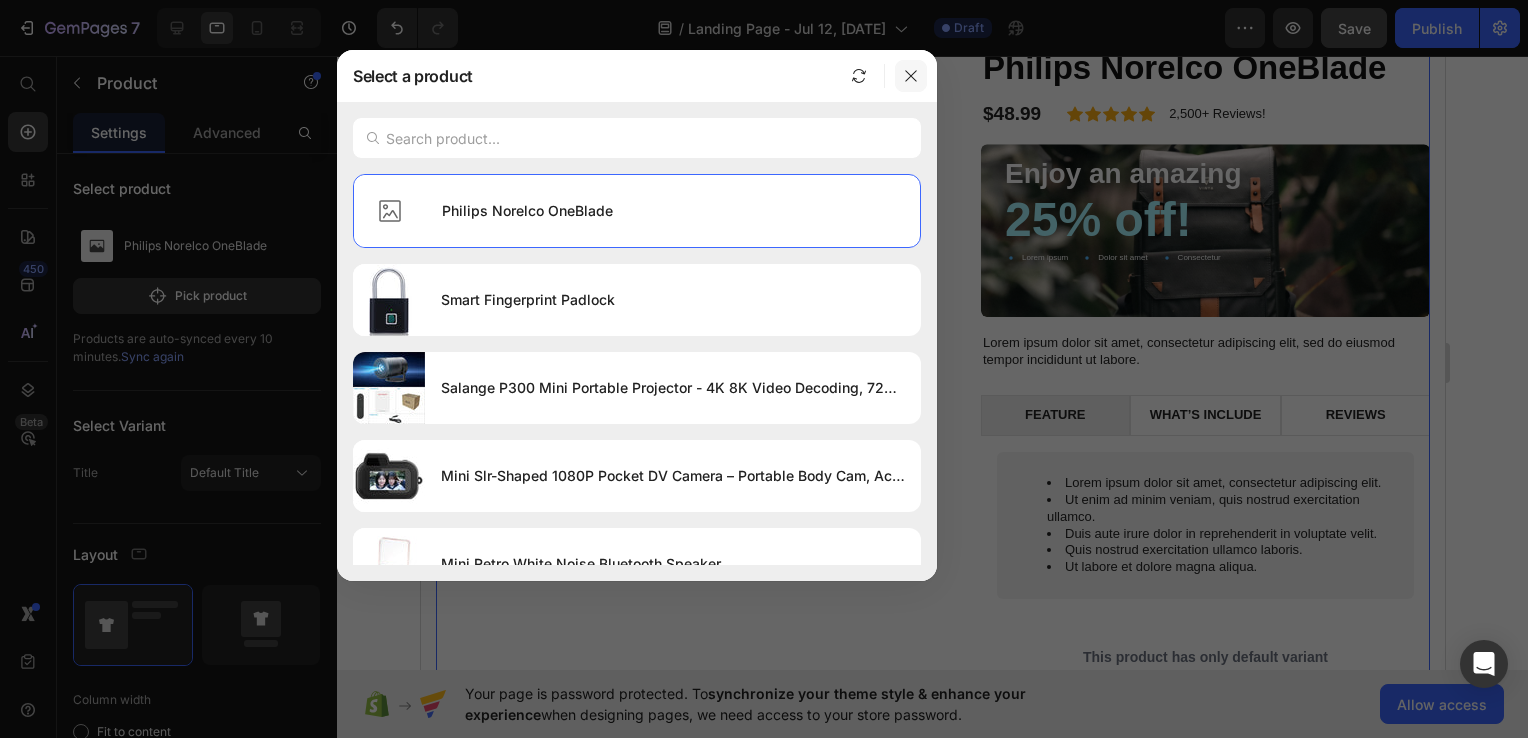 click 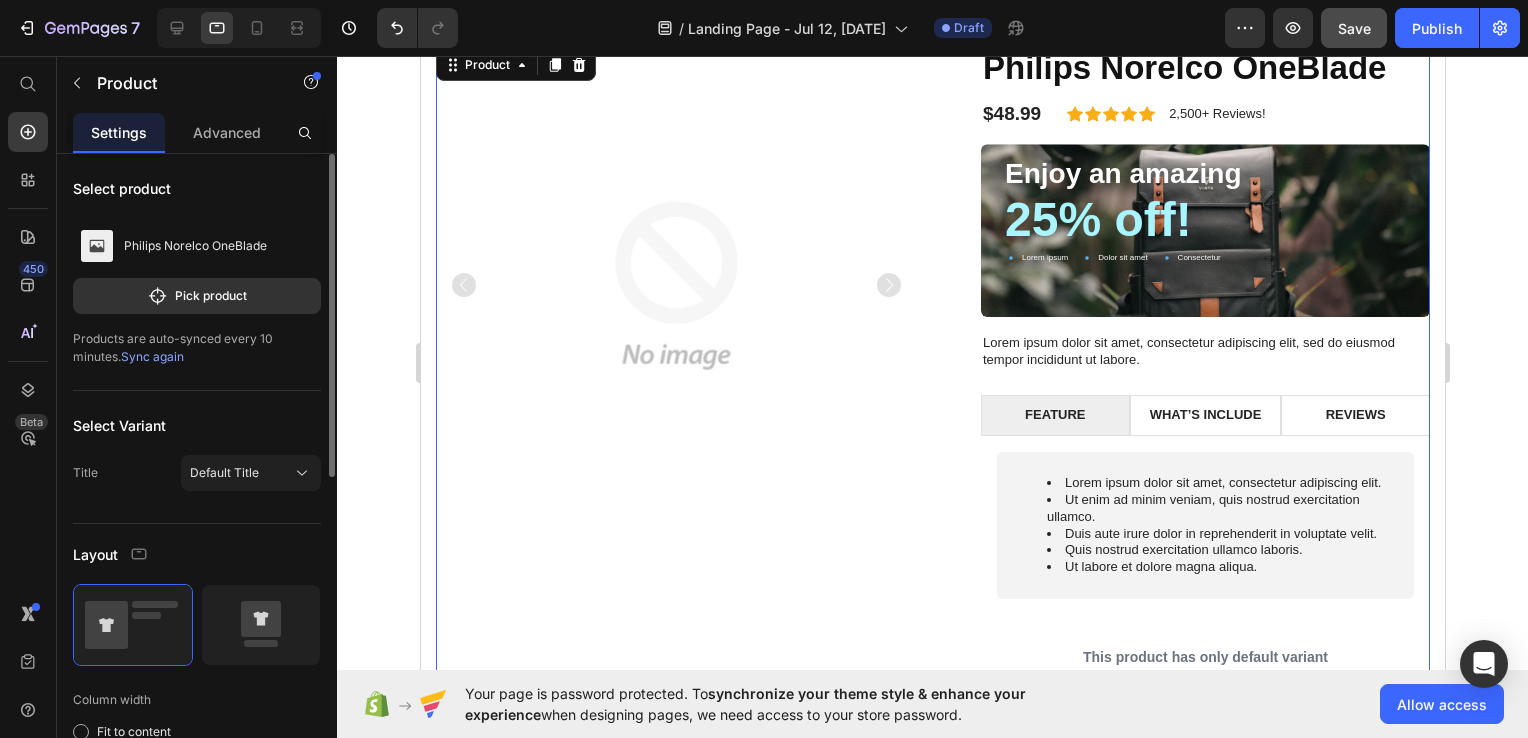click on "Sync again" at bounding box center (152, 356) 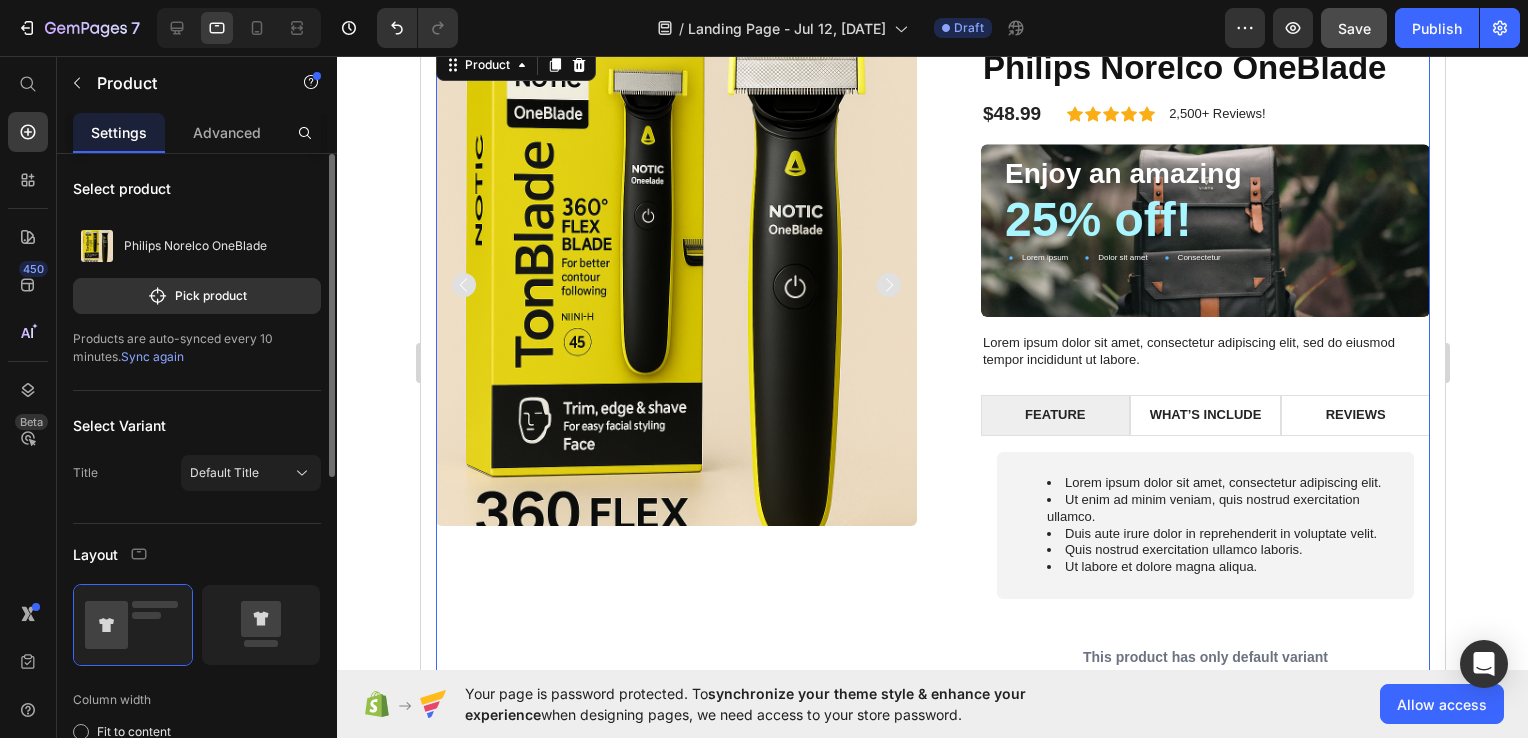 click 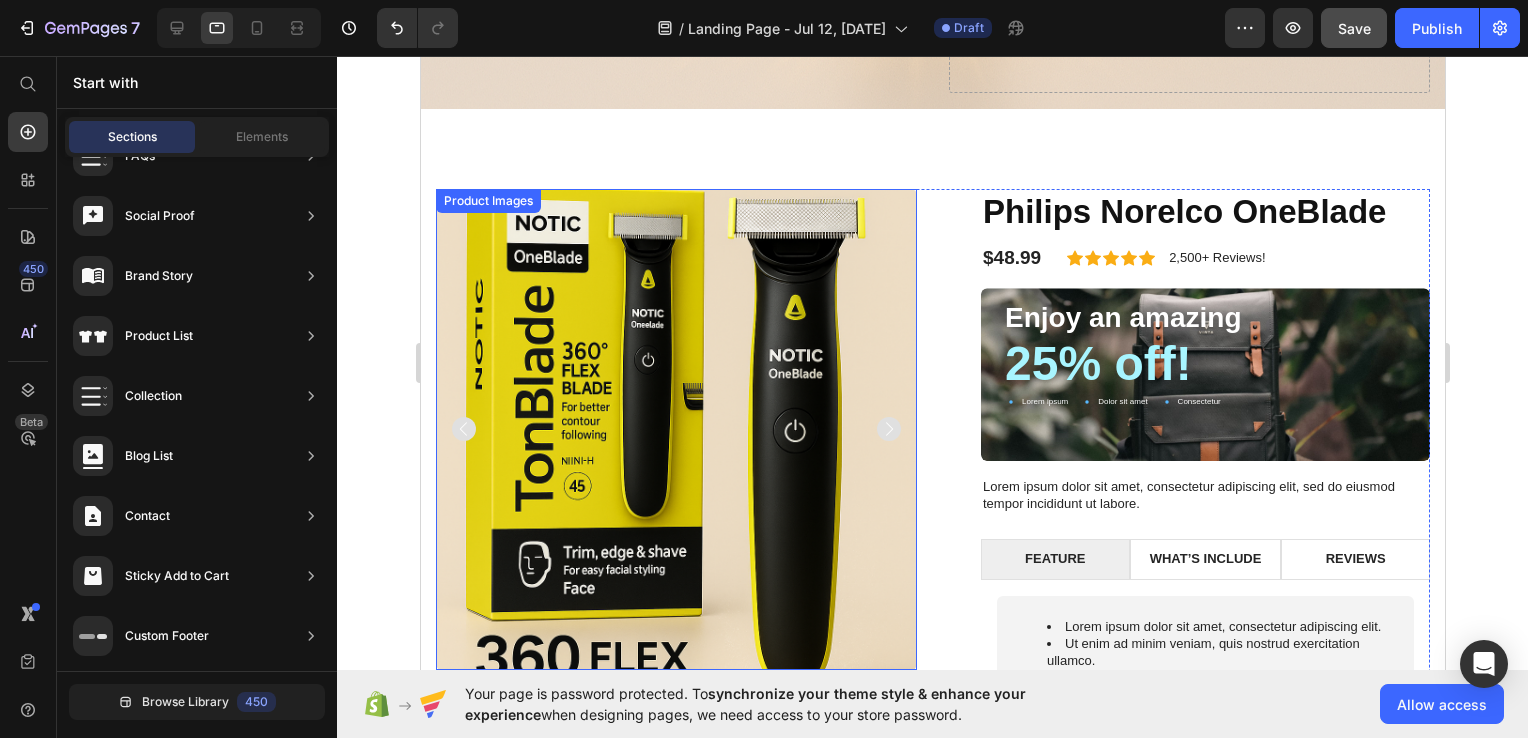 scroll, scrollTop: 1487, scrollLeft: 0, axis: vertical 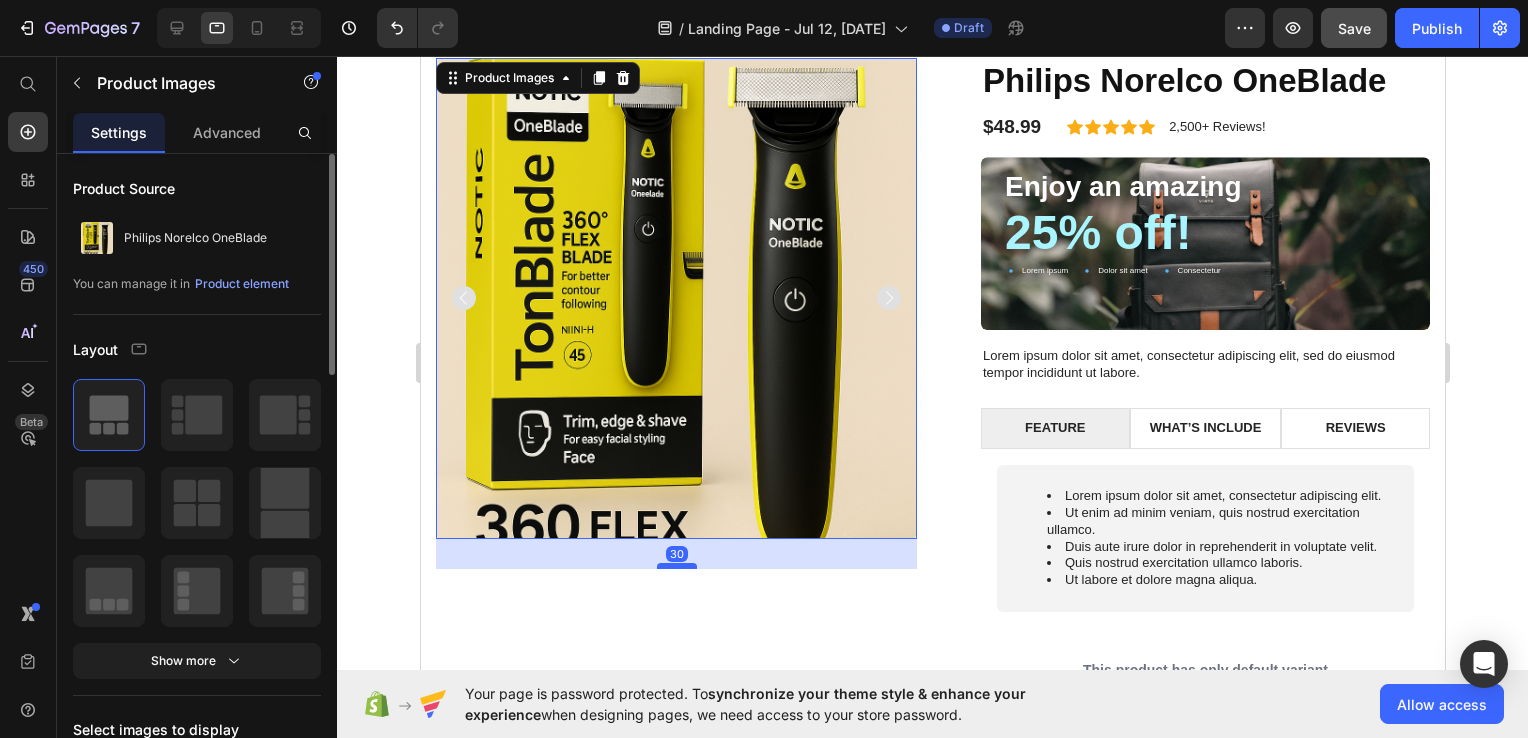drag, startPoint x: 674, startPoint y: 542, endPoint x: 672, endPoint y: 556, distance: 14.142136 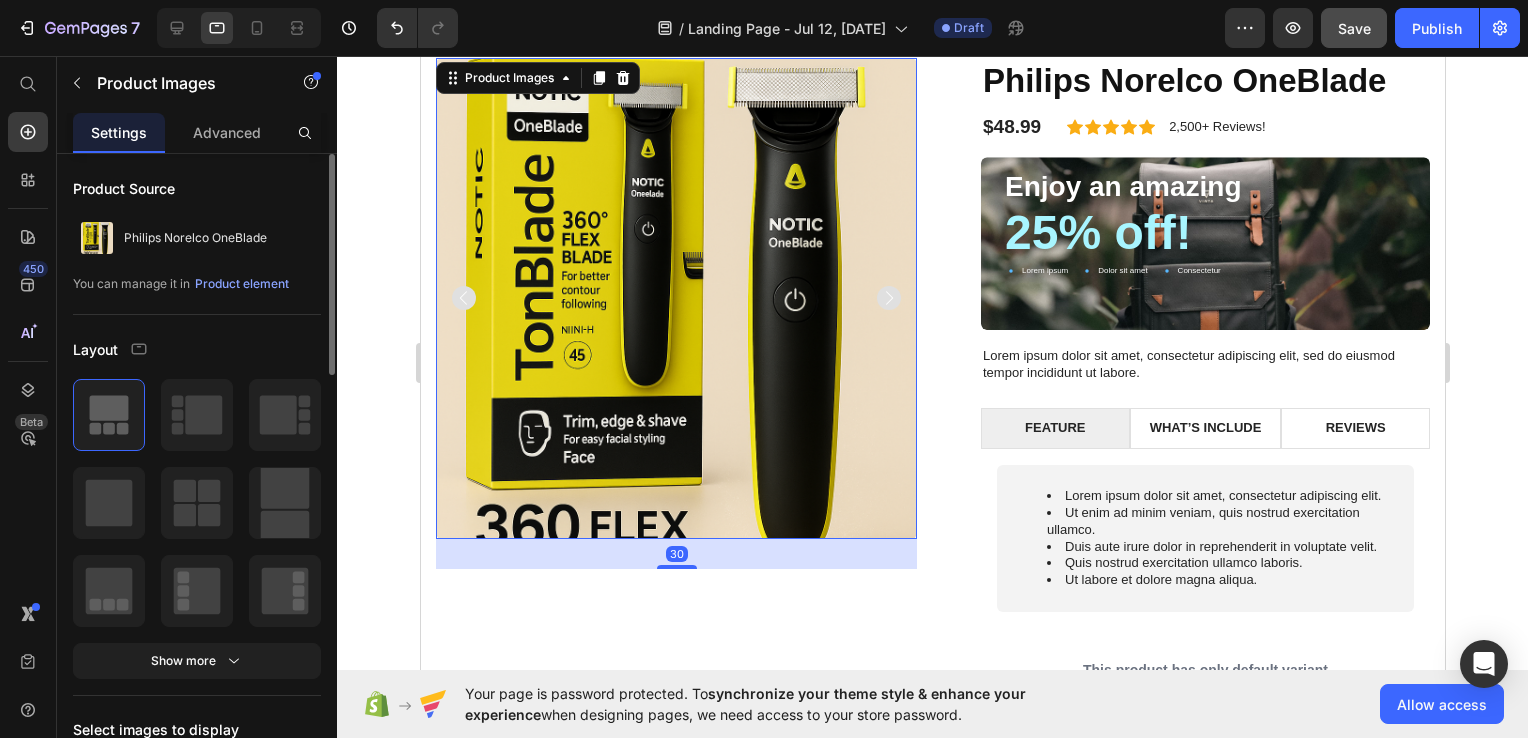click at bounding box center (675, 298) 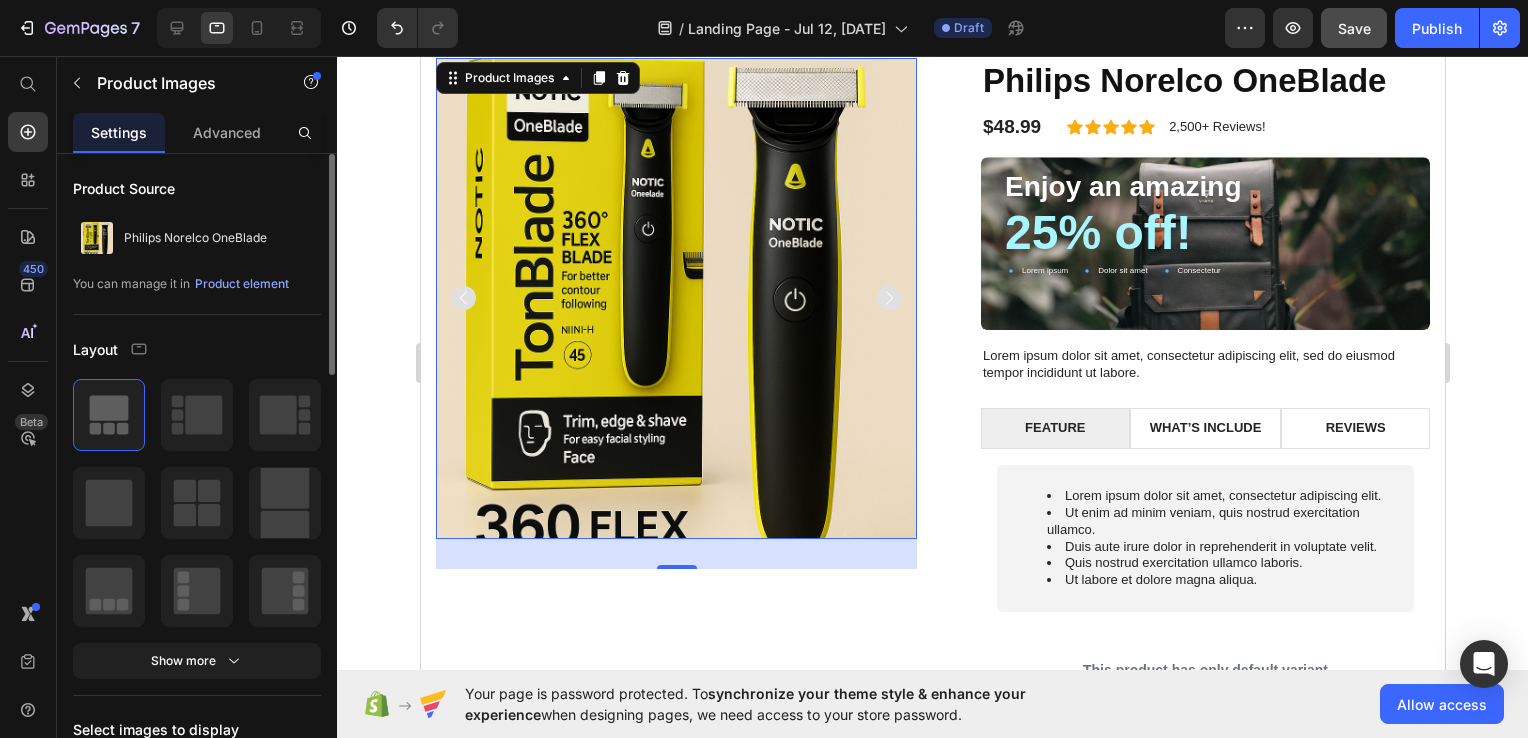 click at bounding box center (675, 298) 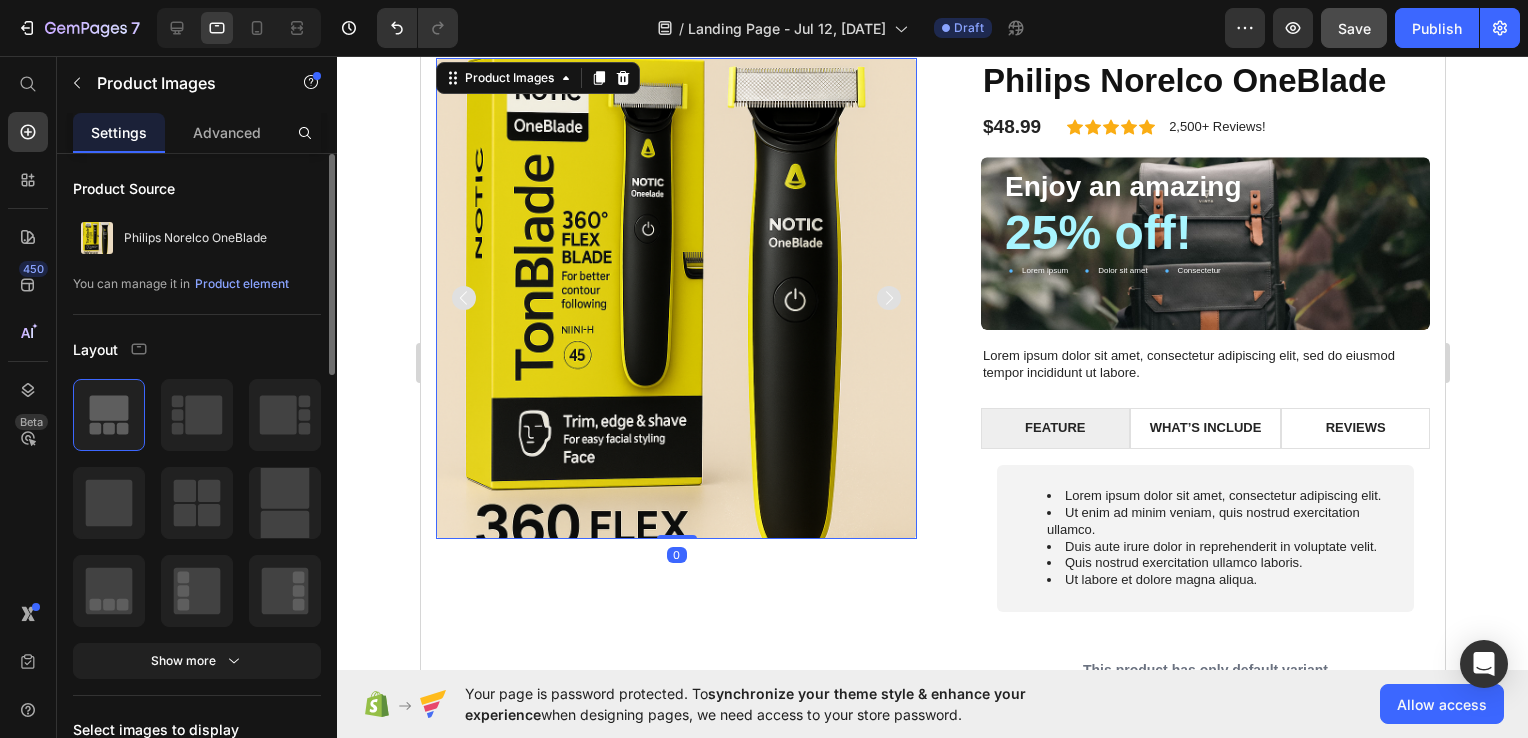 drag, startPoint x: 671, startPoint y: 559, endPoint x: 677, endPoint y: 522, distance: 37.48333 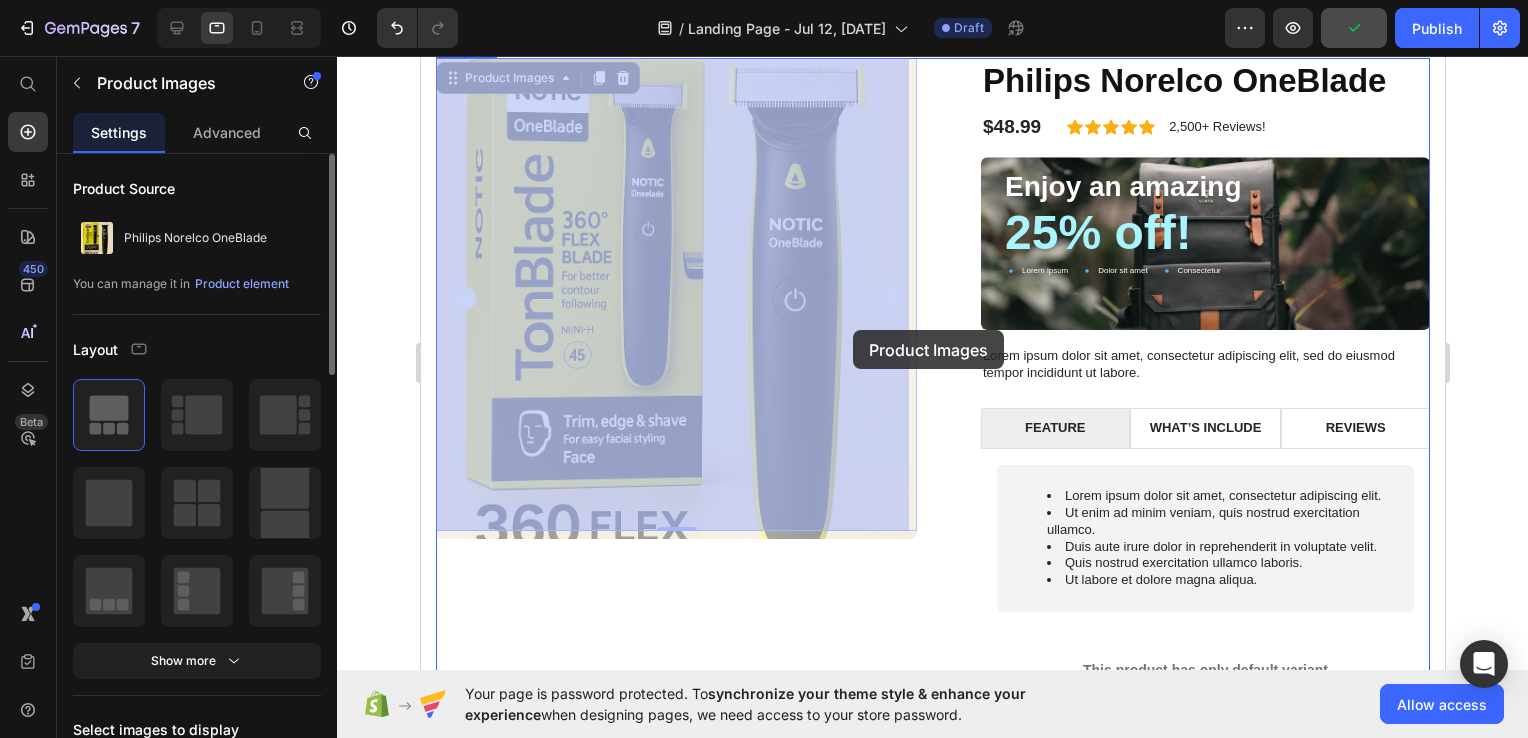 drag, startPoint x: 857, startPoint y: 297, endPoint x: 852, endPoint y: 331, distance: 34.36568 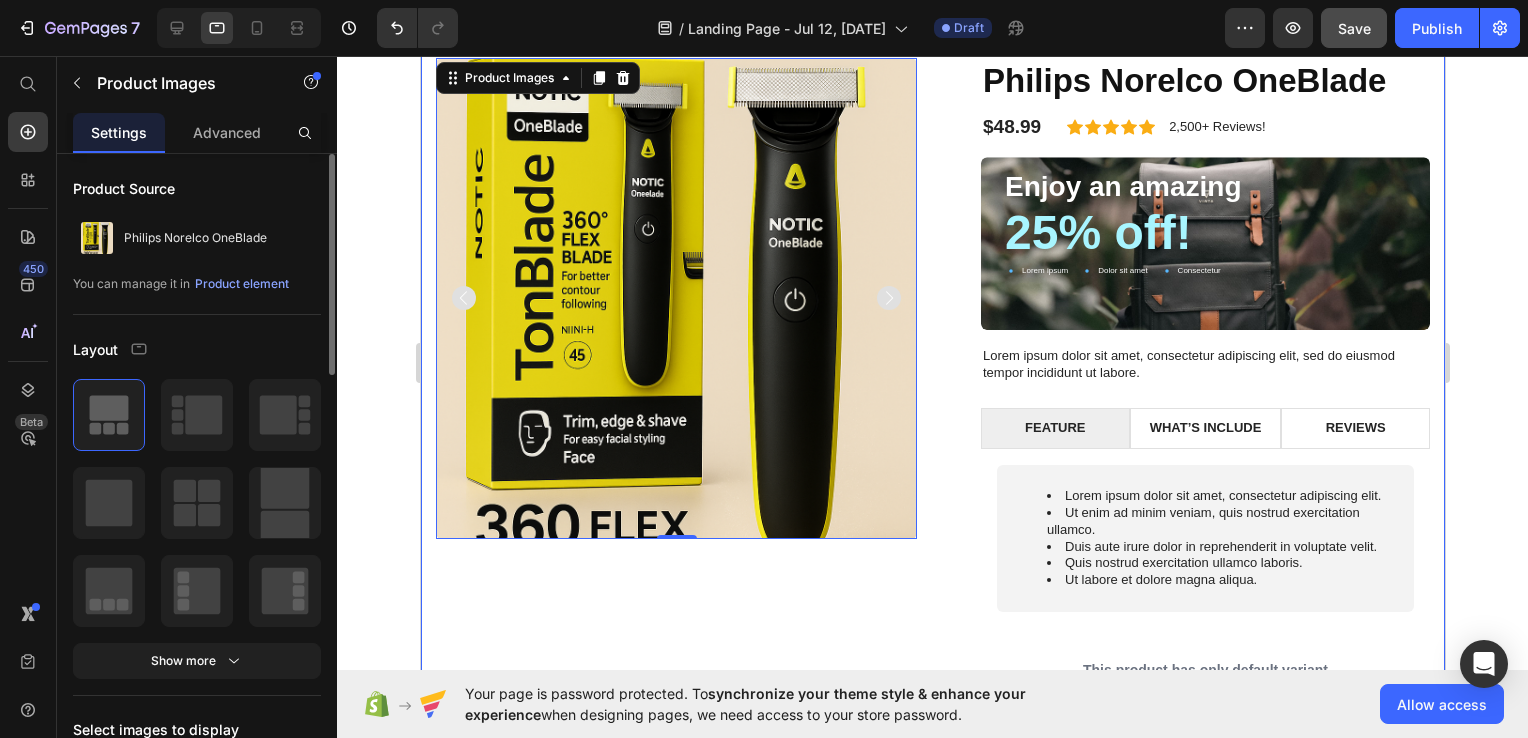 click 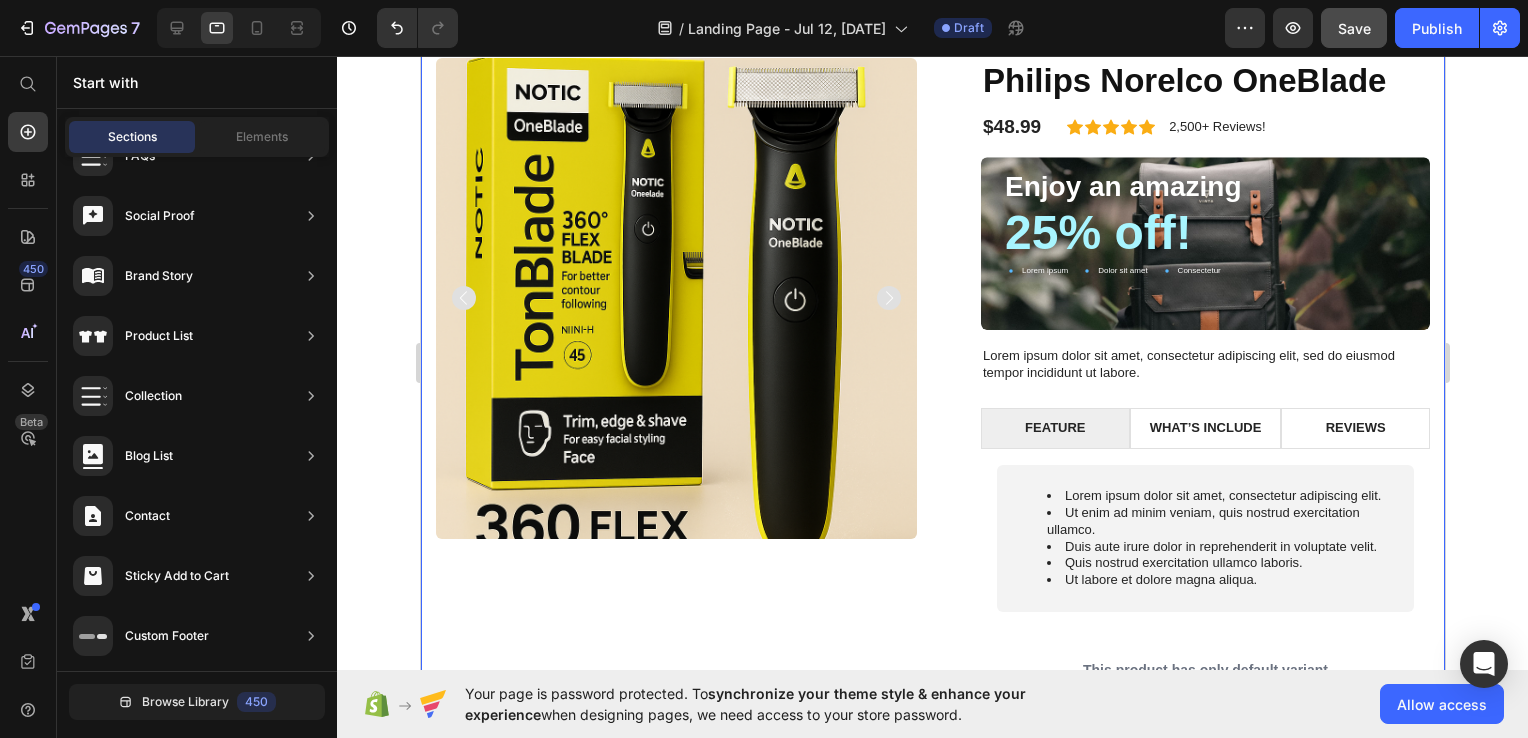 click at bounding box center (675, 298) 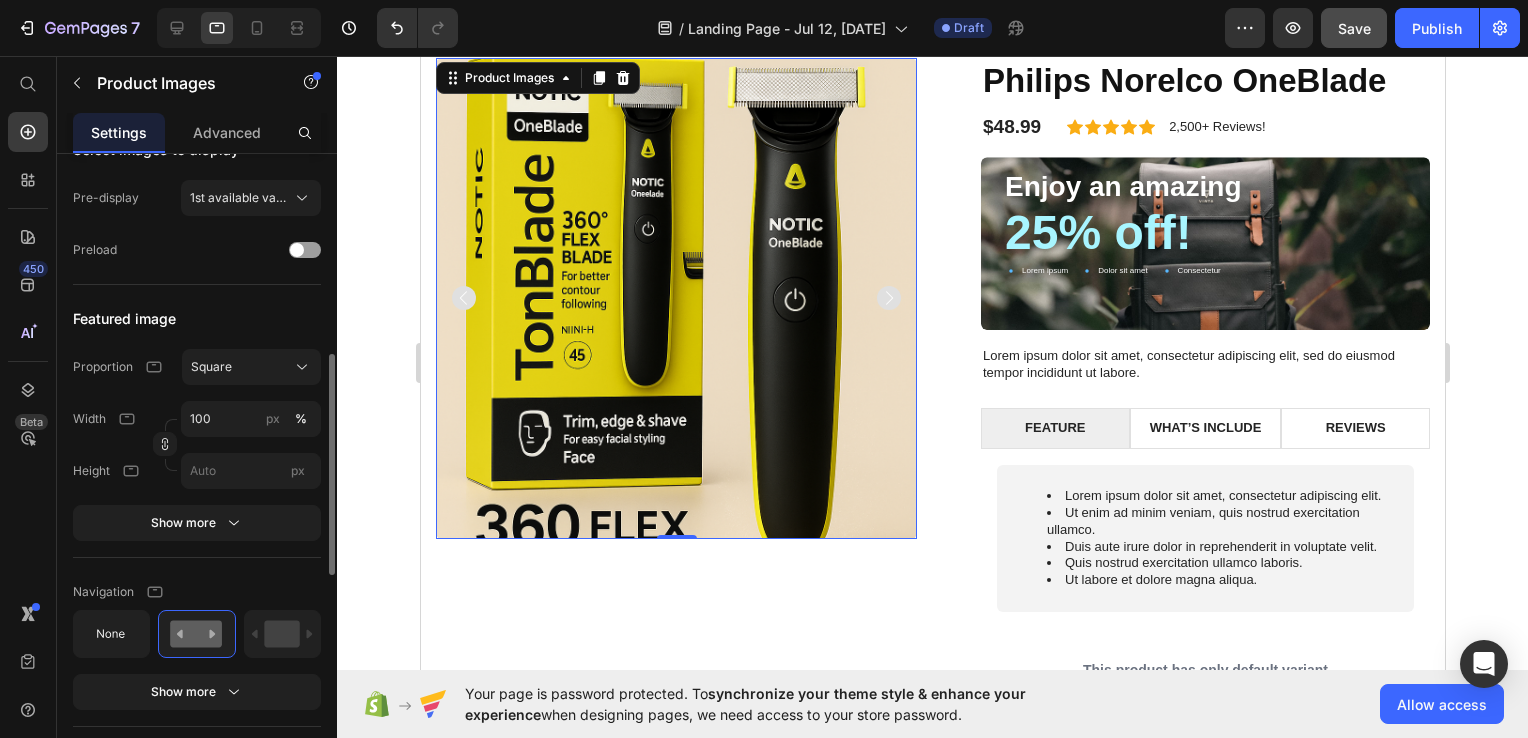 scroll, scrollTop: 580, scrollLeft: 0, axis: vertical 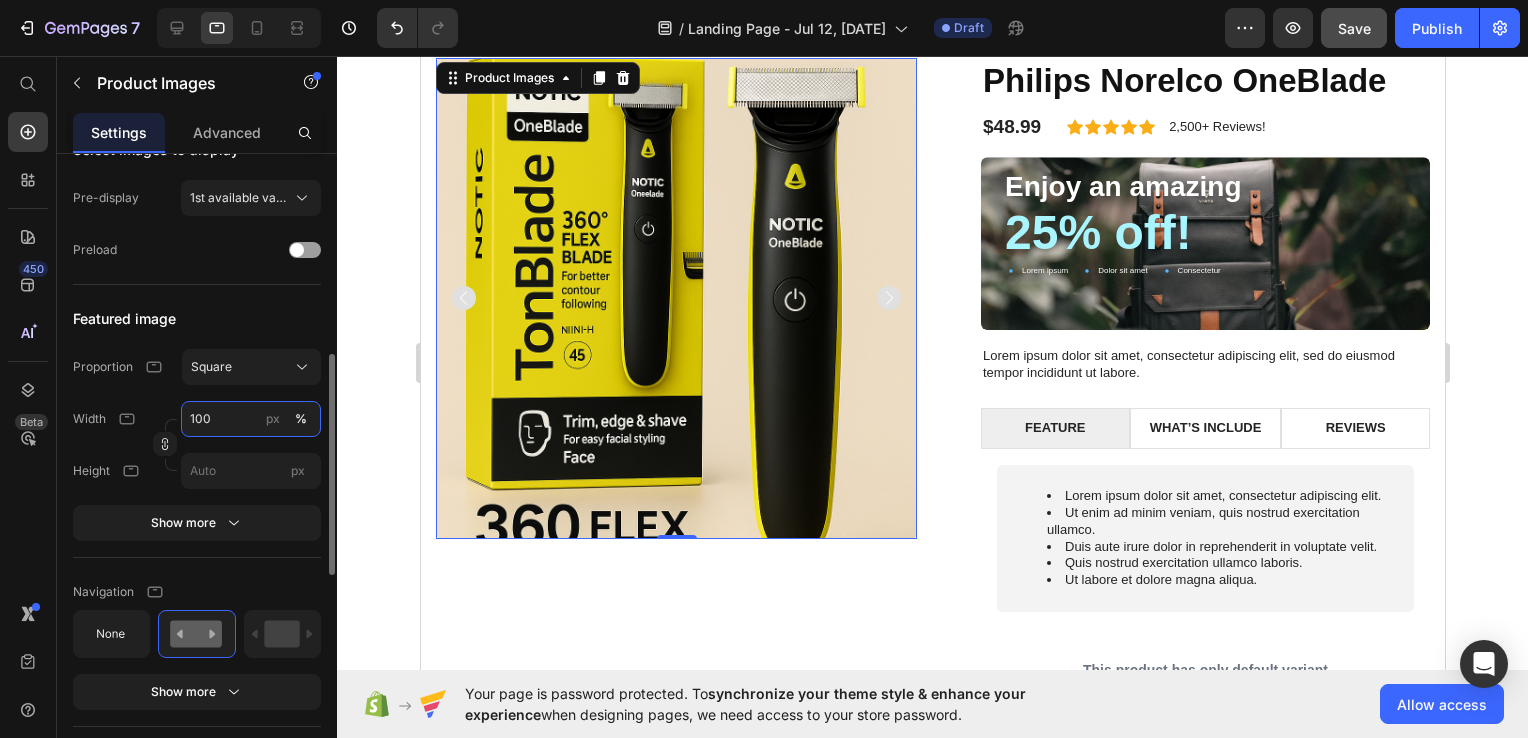 click on "100" at bounding box center [251, 419] 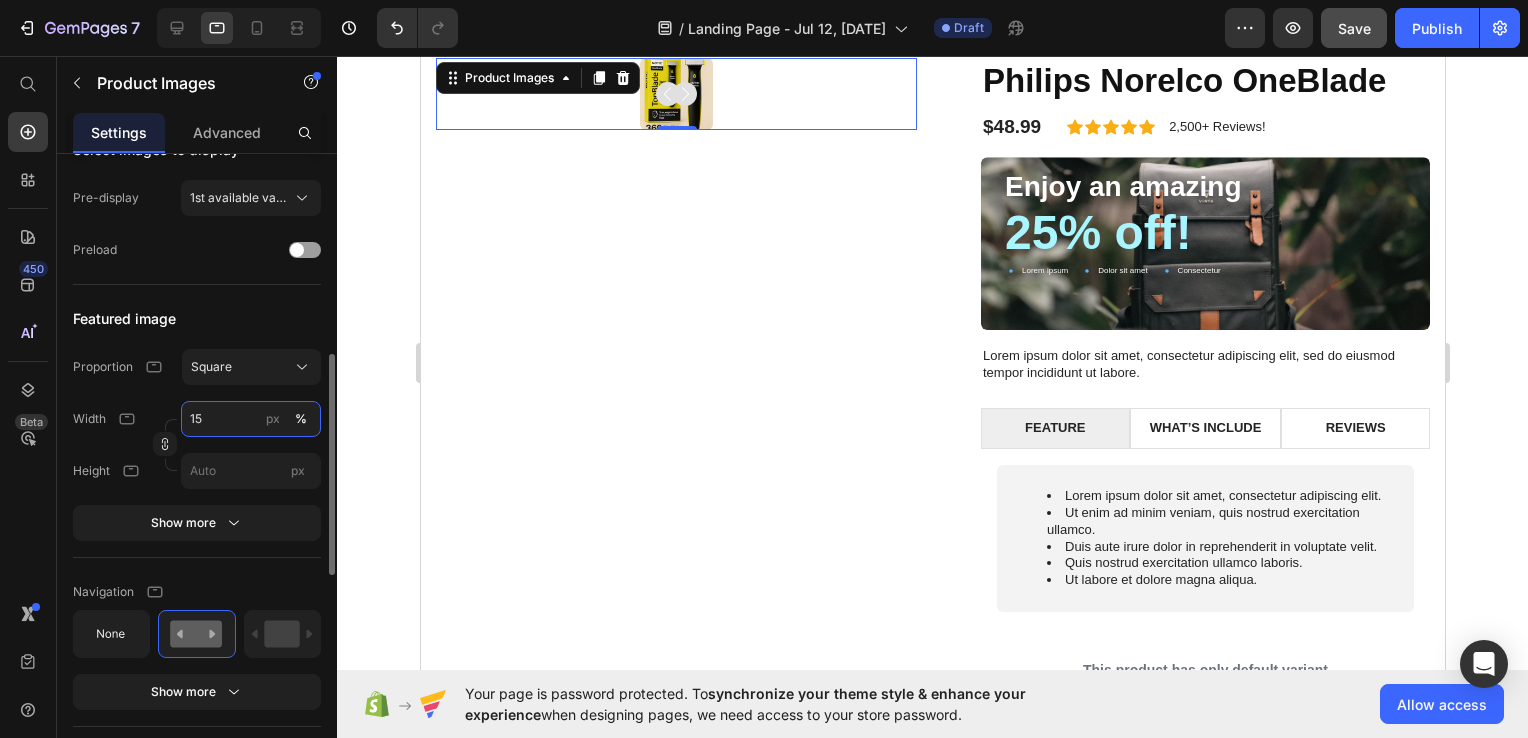 type on "1" 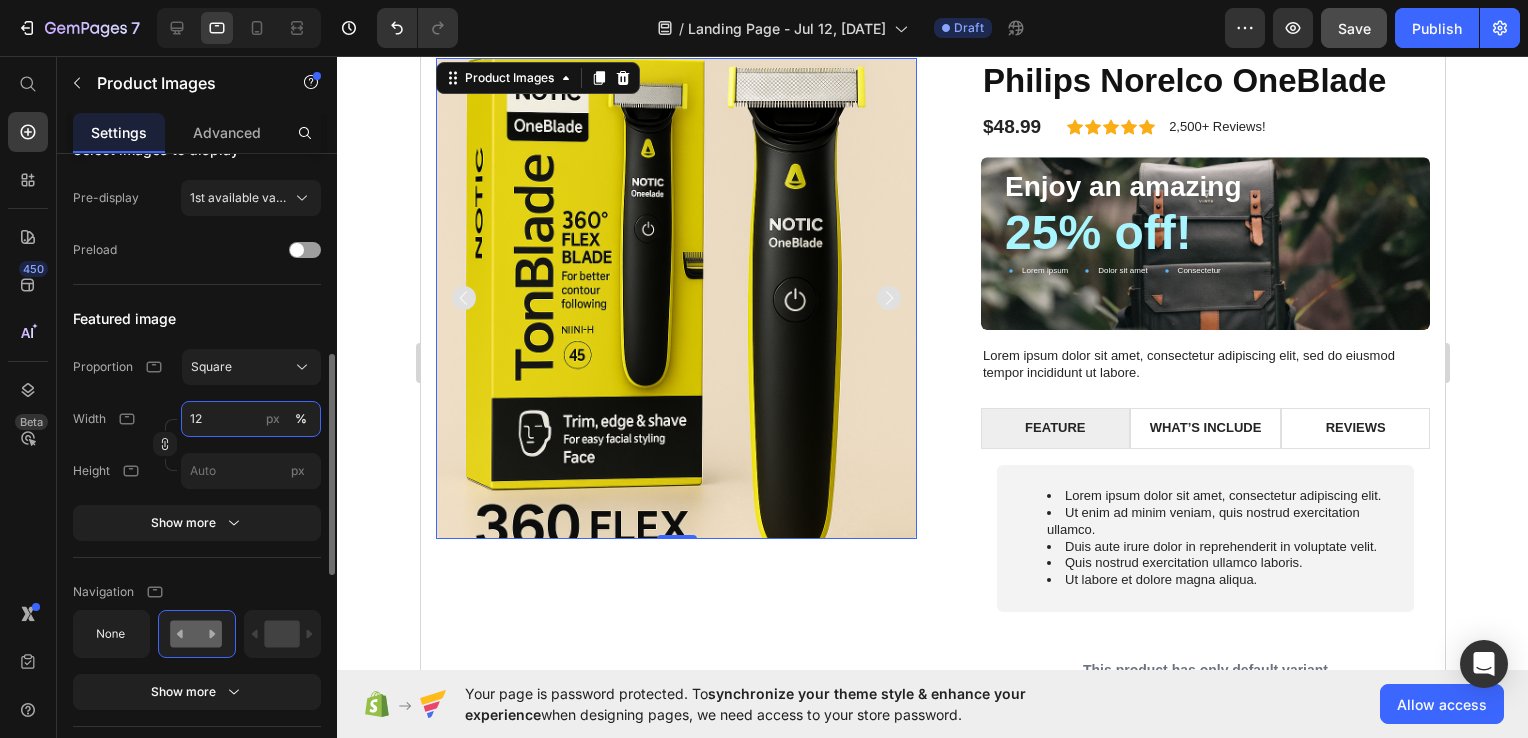 type on "1" 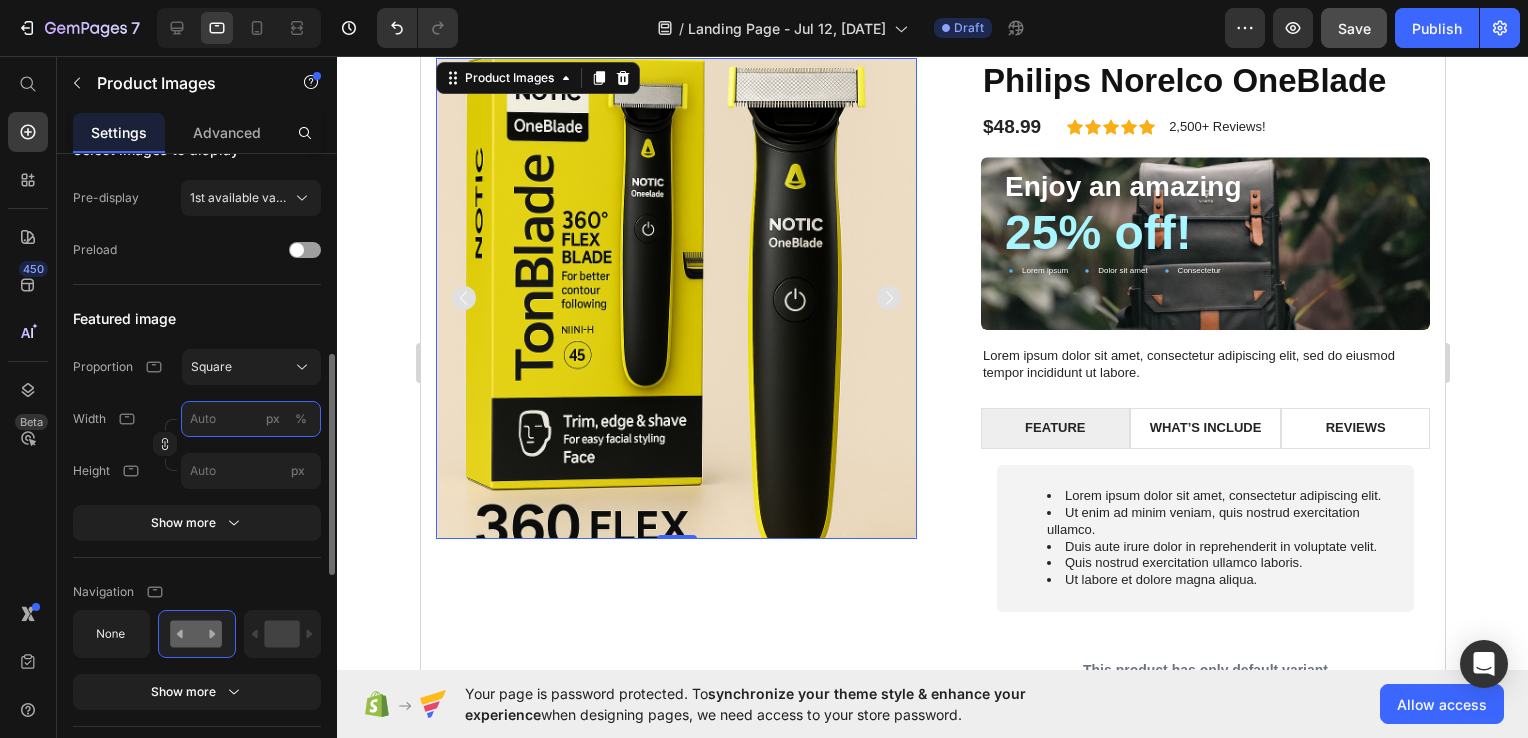 type on "2" 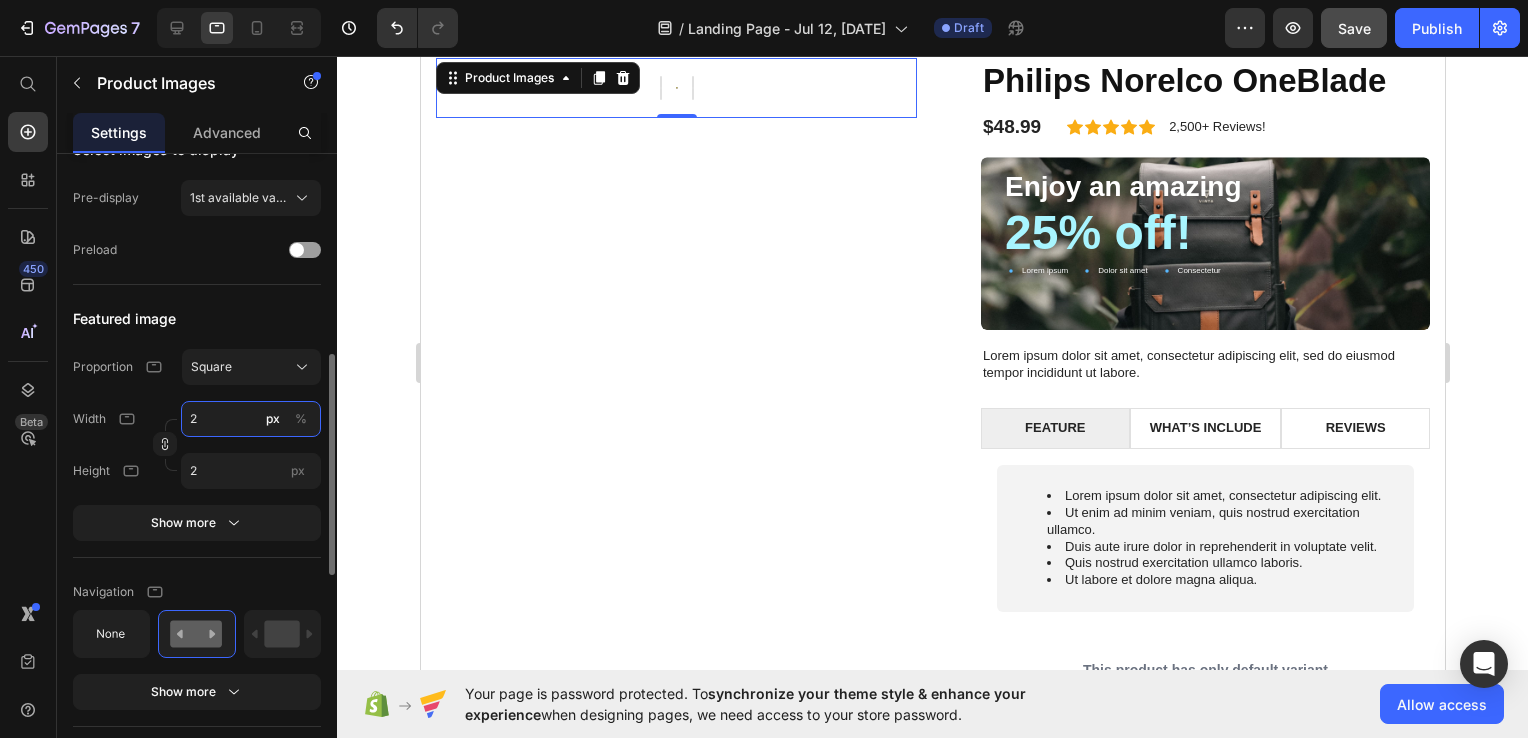 type on "20" 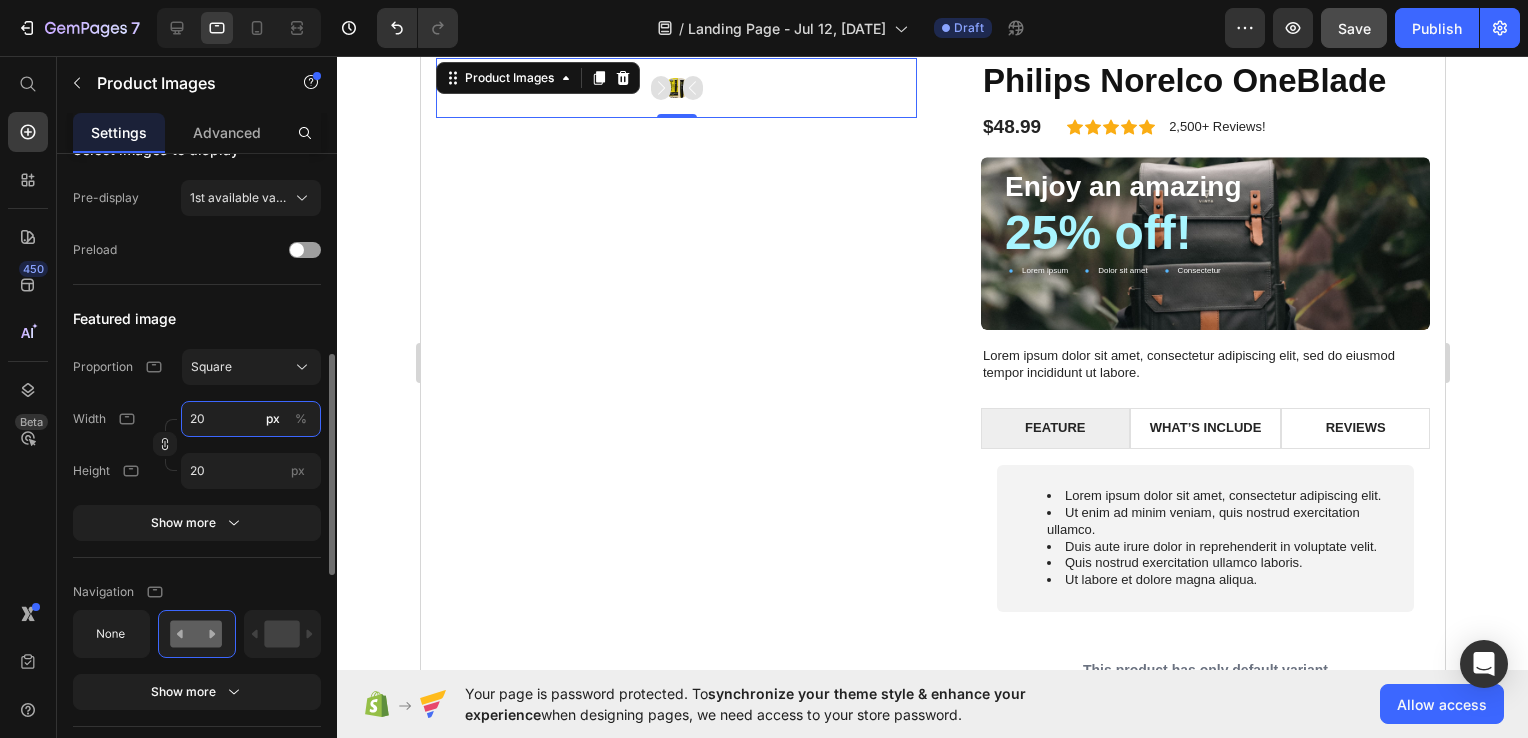 type on "200" 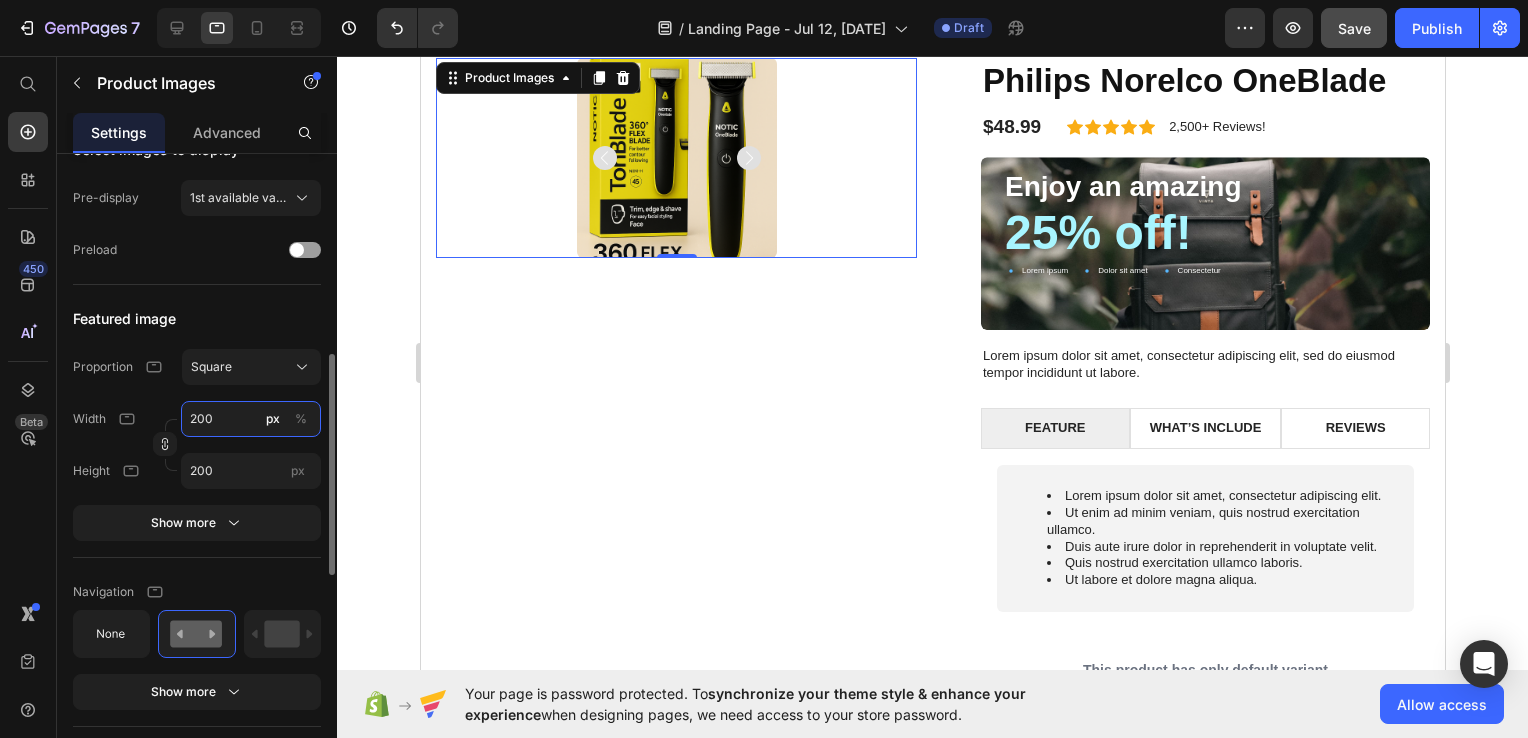 type on "20" 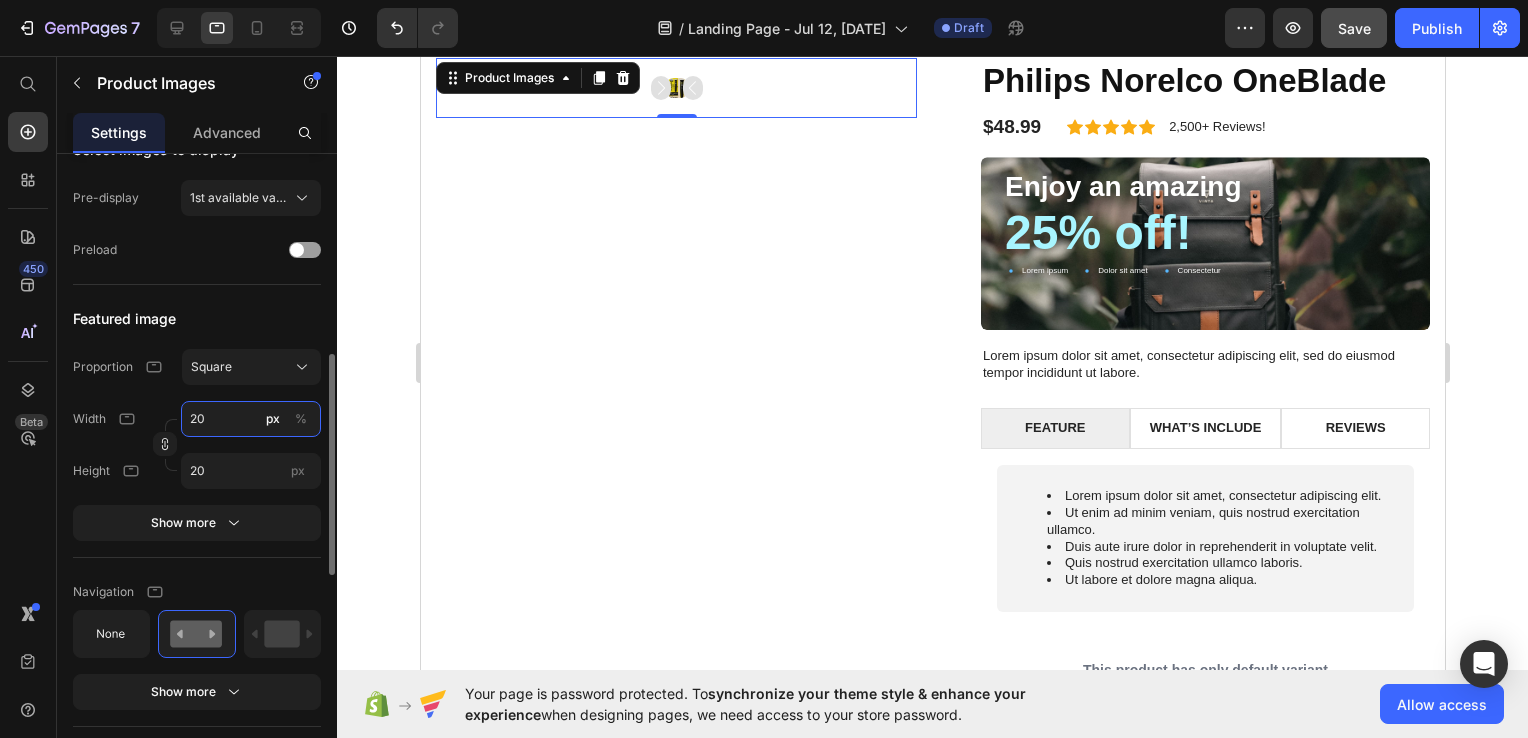 type on "2" 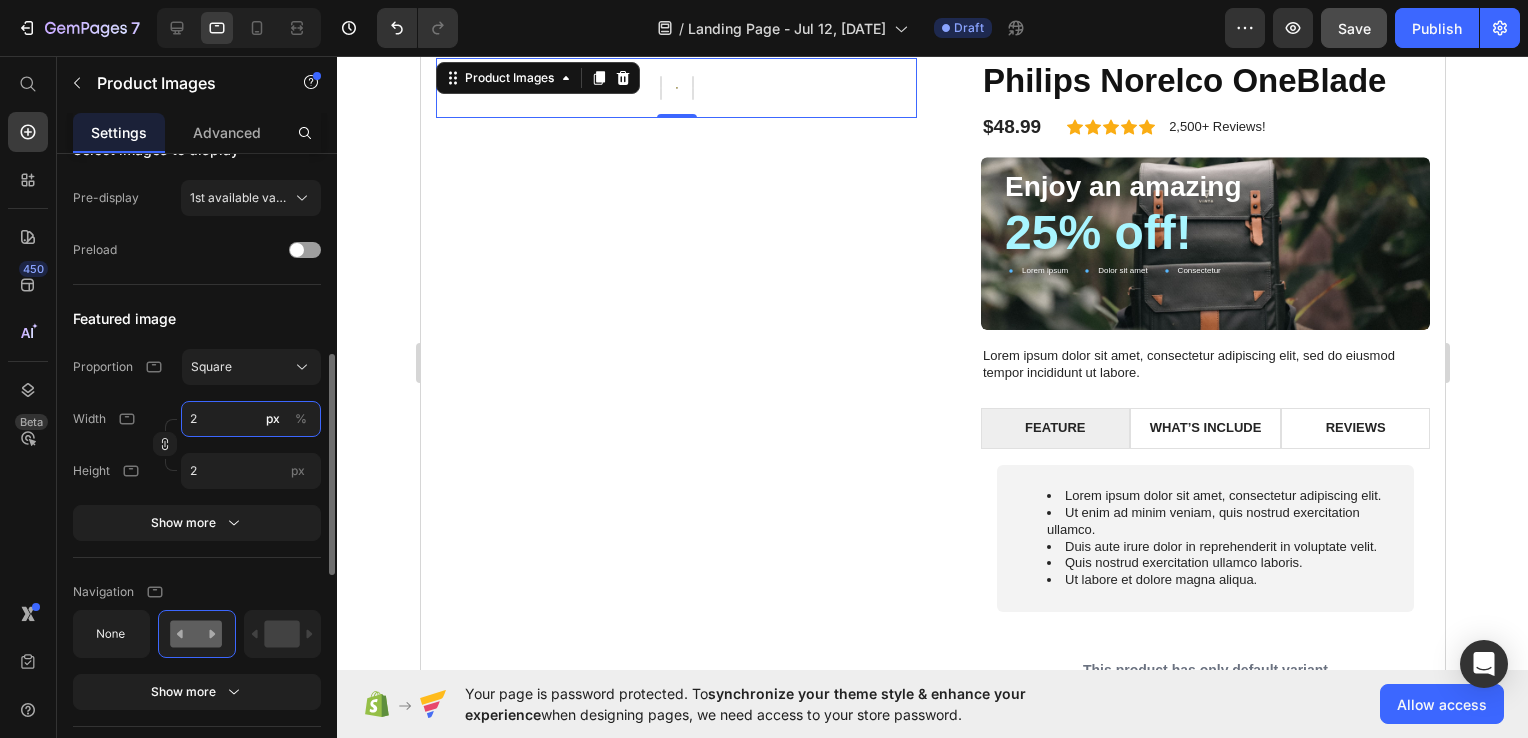 type 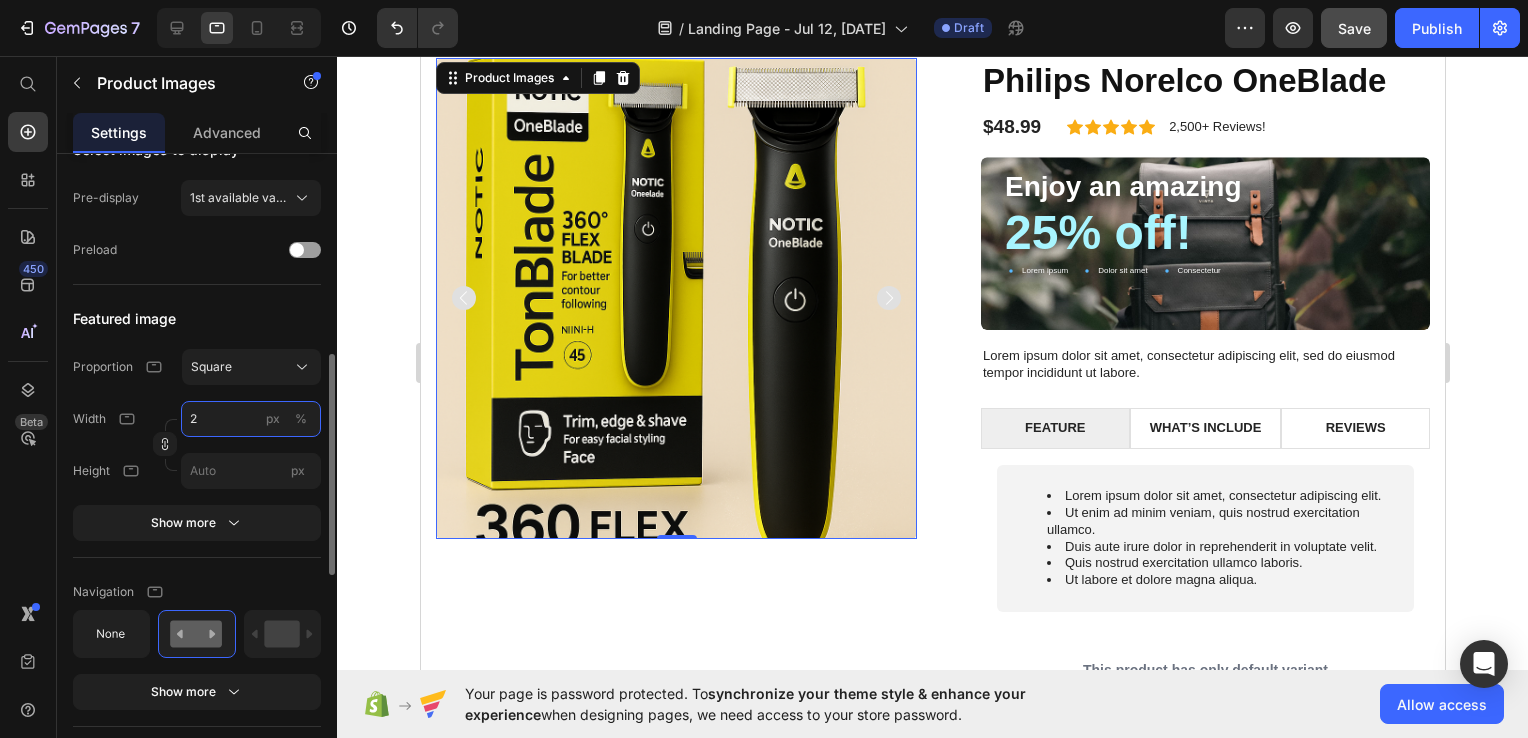 type on "21" 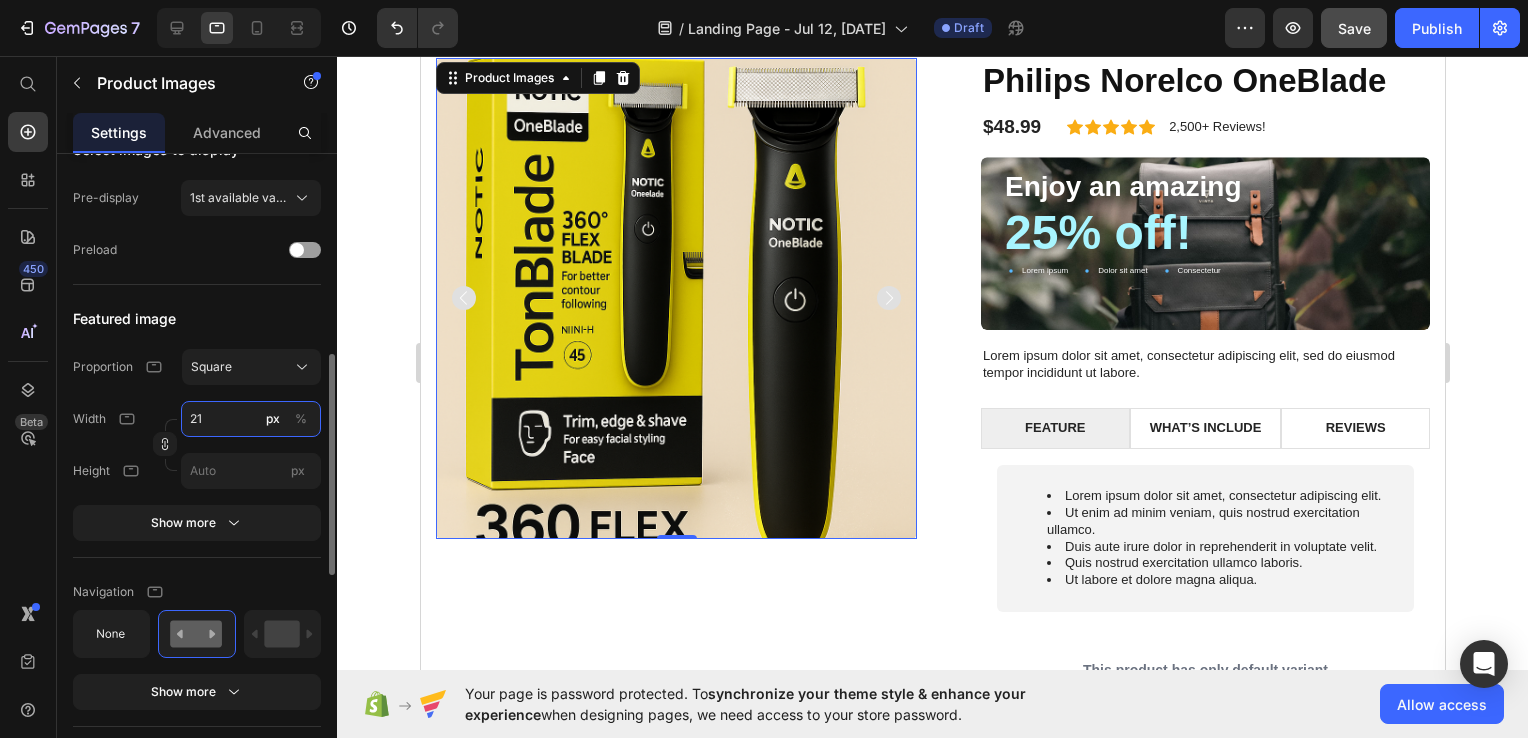 type on "21" 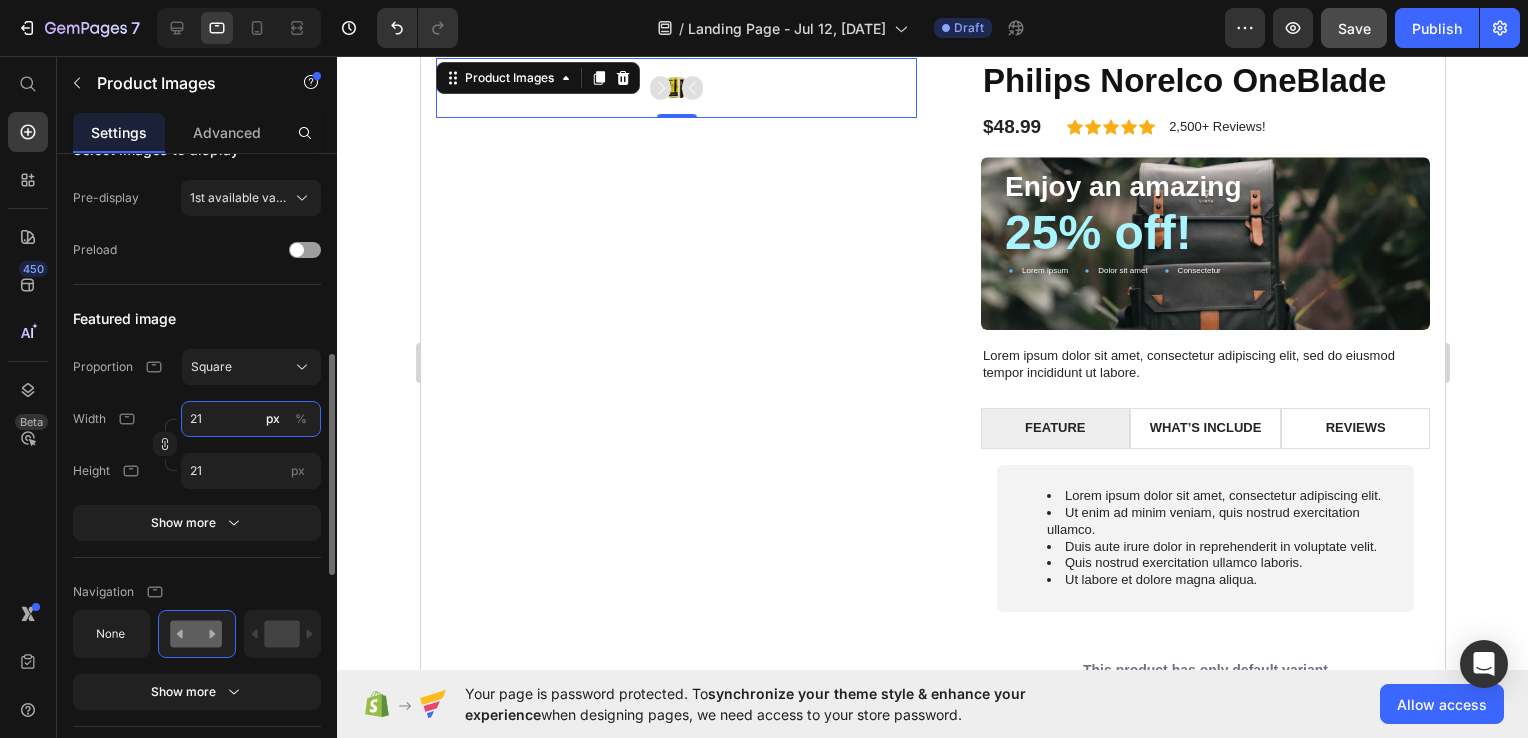 type on "210" 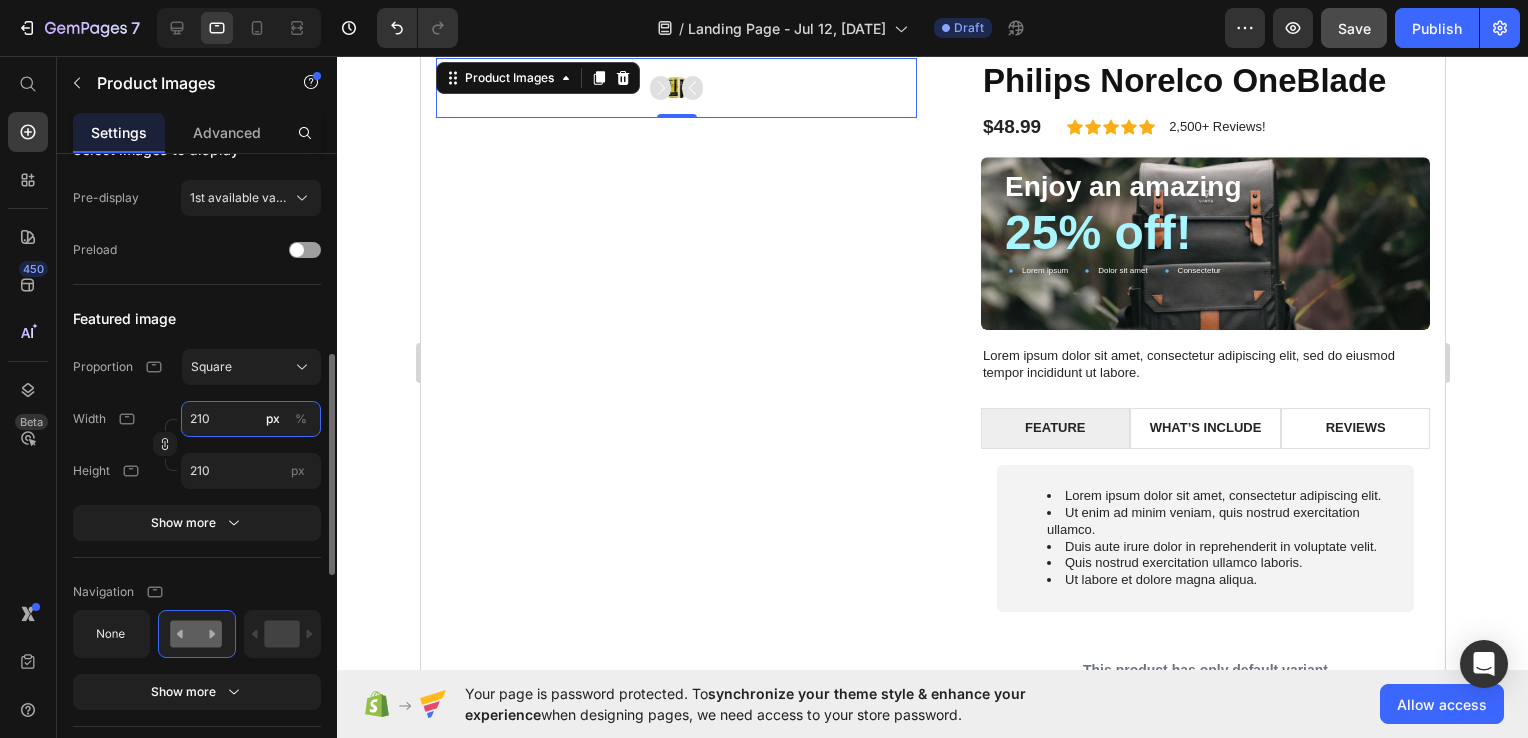 type on "2100" 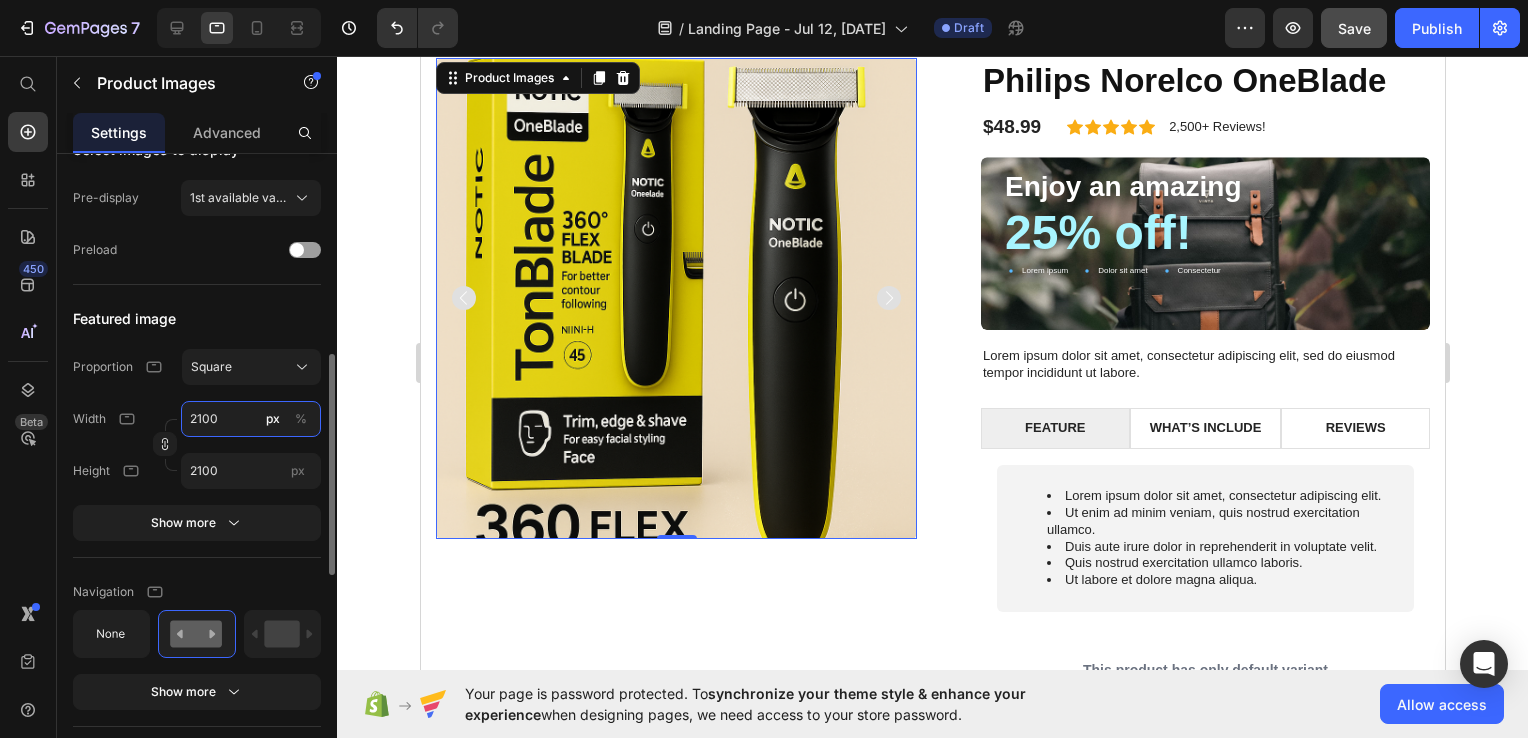 type on "210" 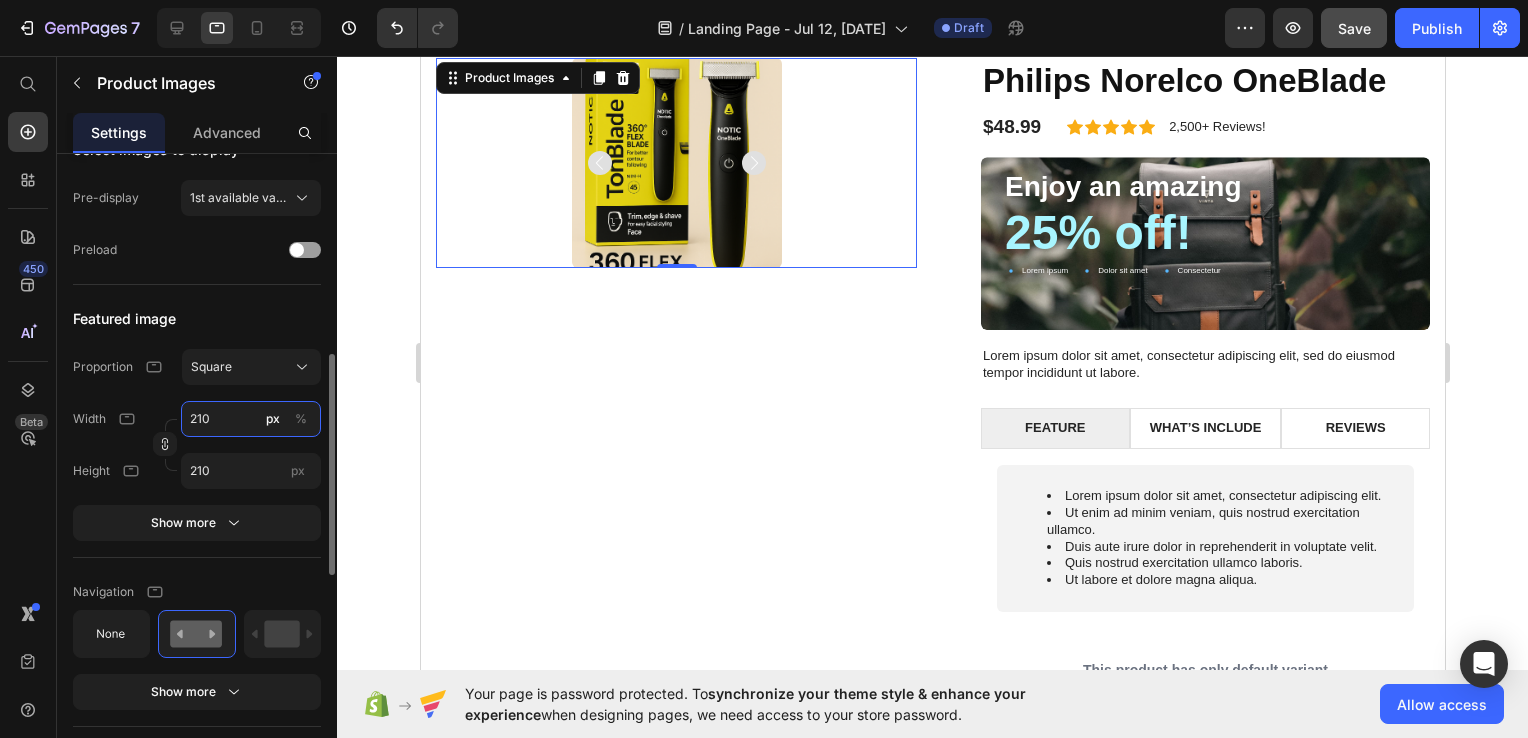 type on "21" 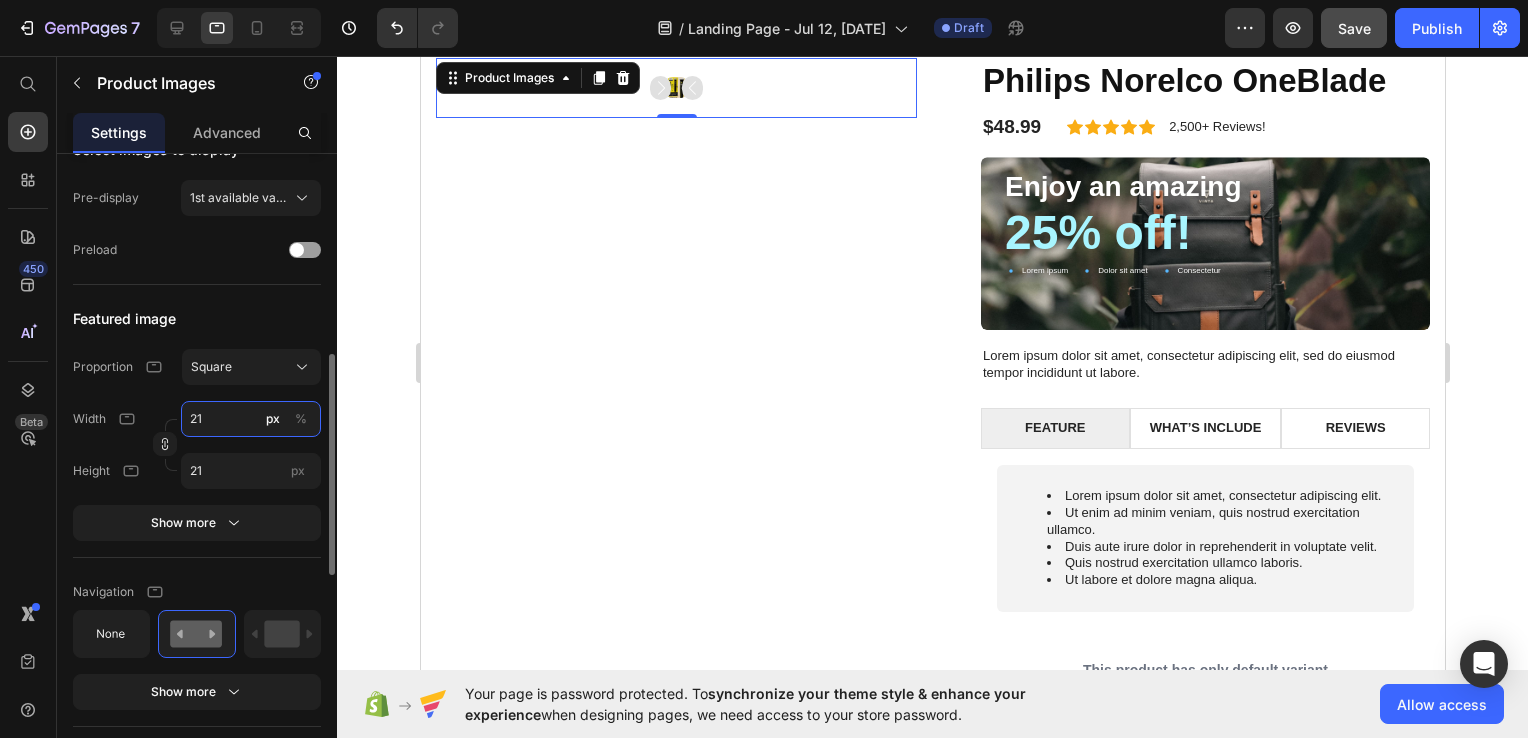 type on "2" 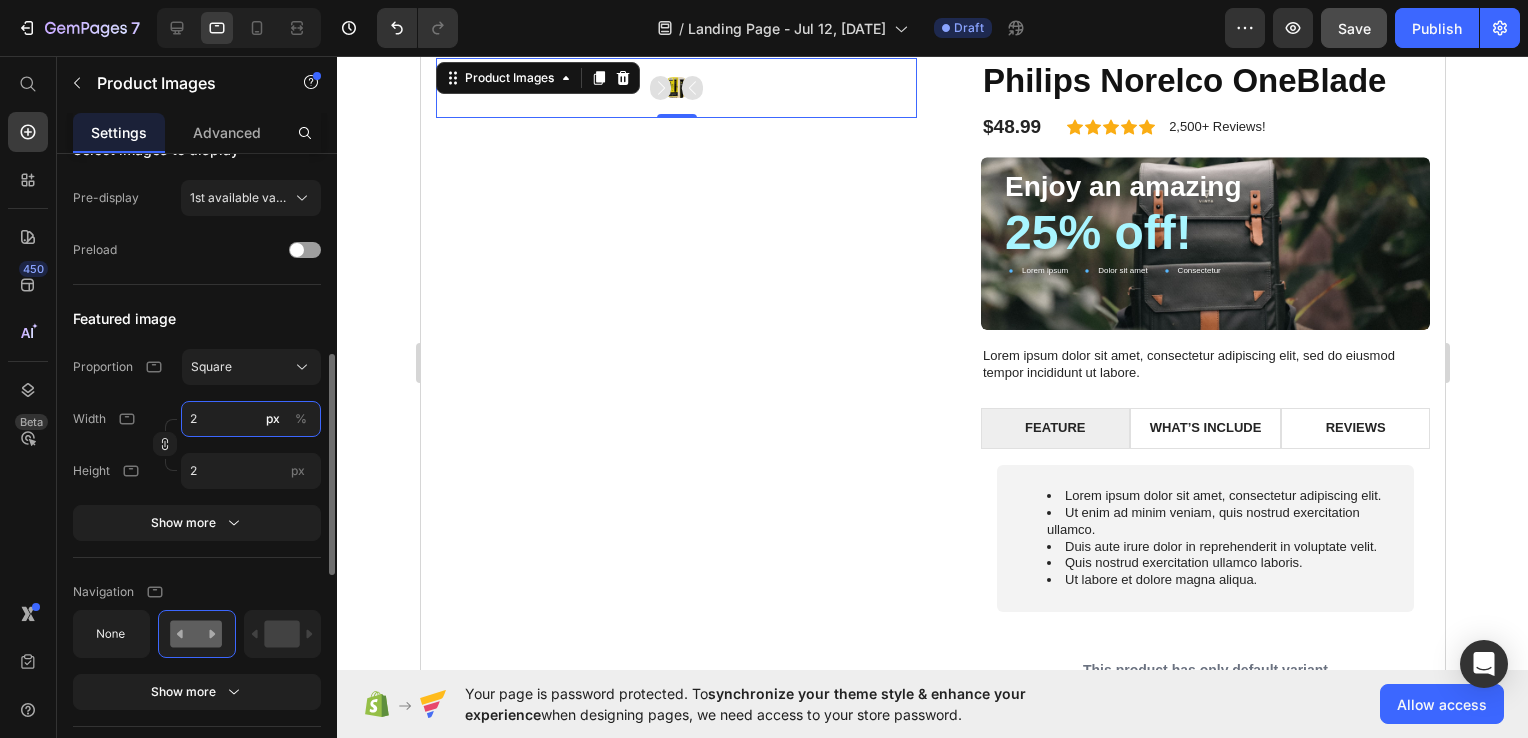 type 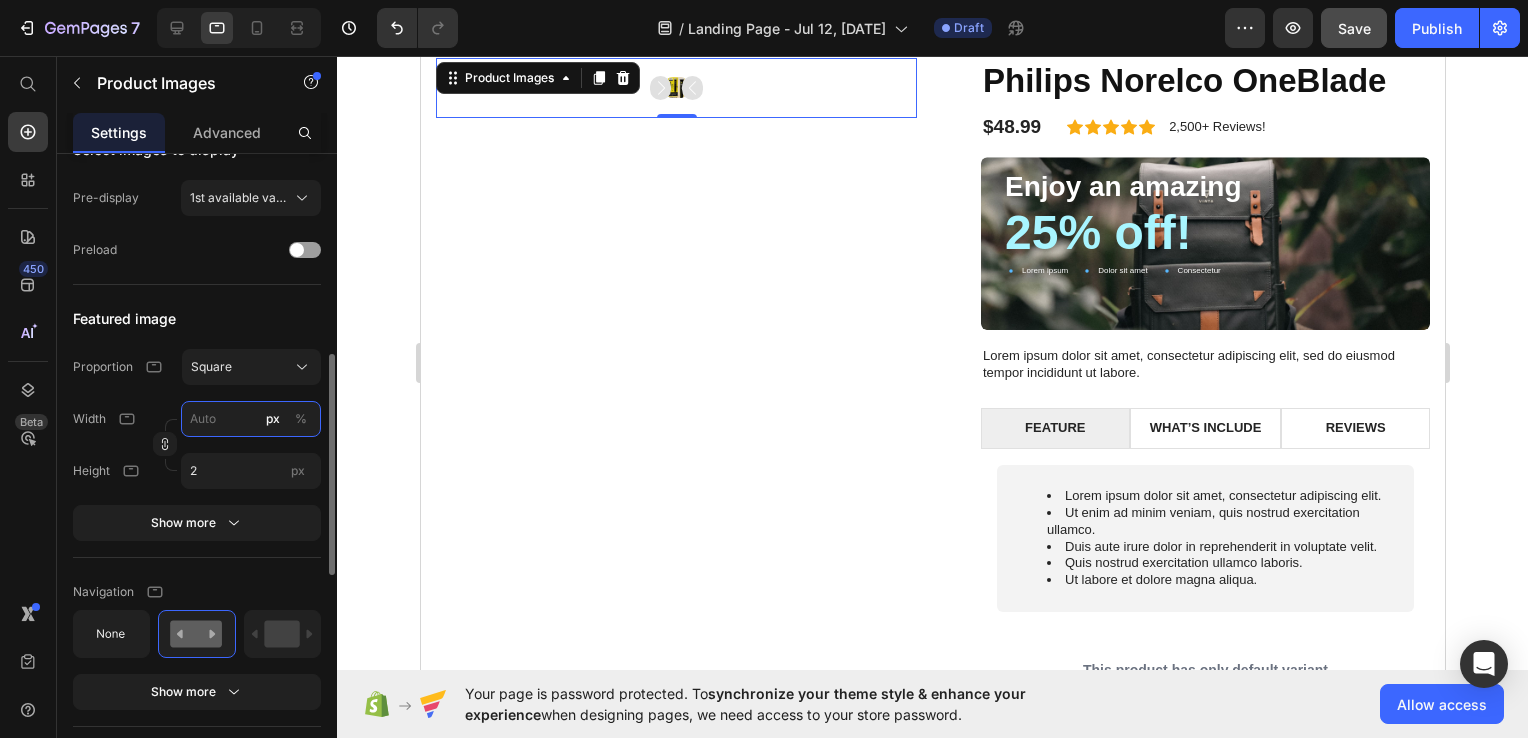 type 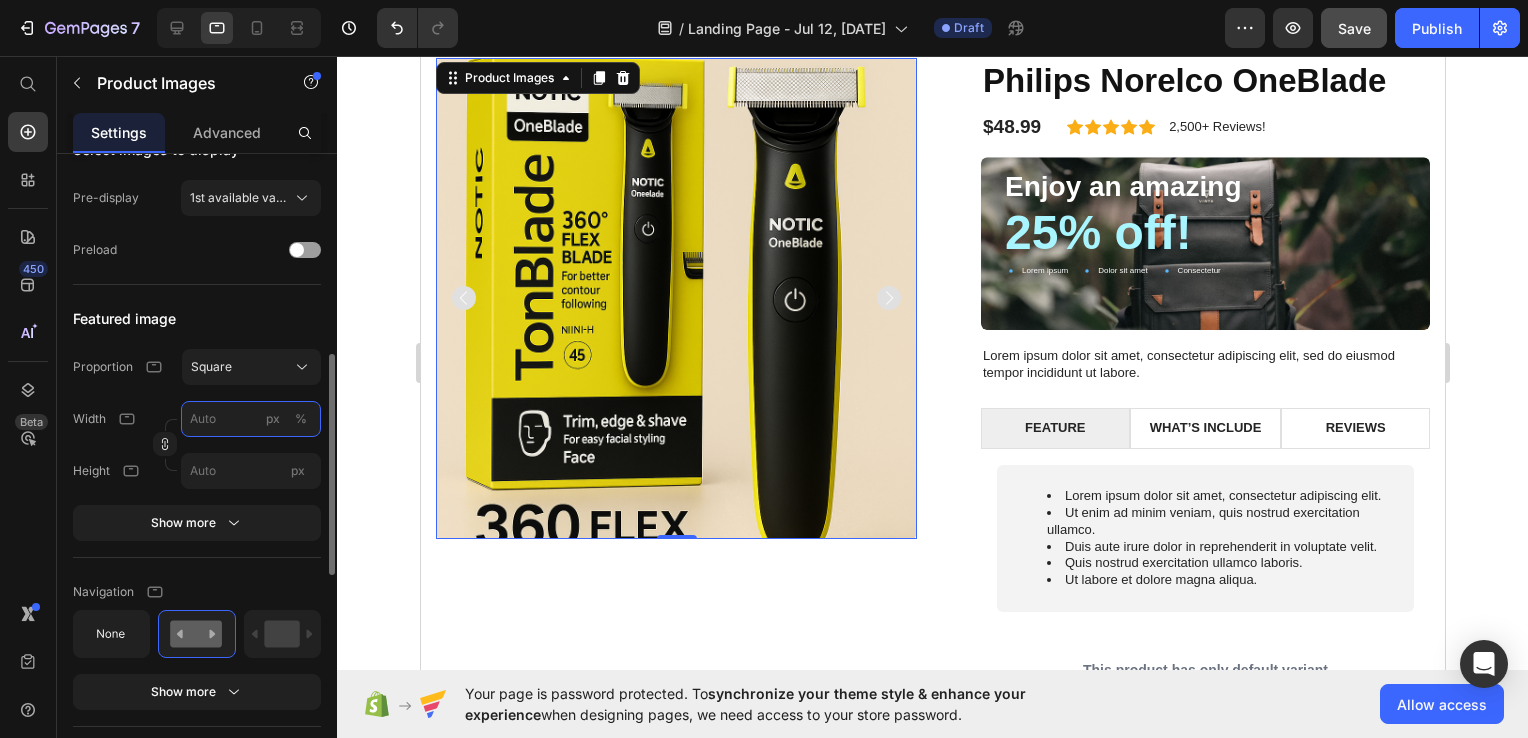 type on "2" 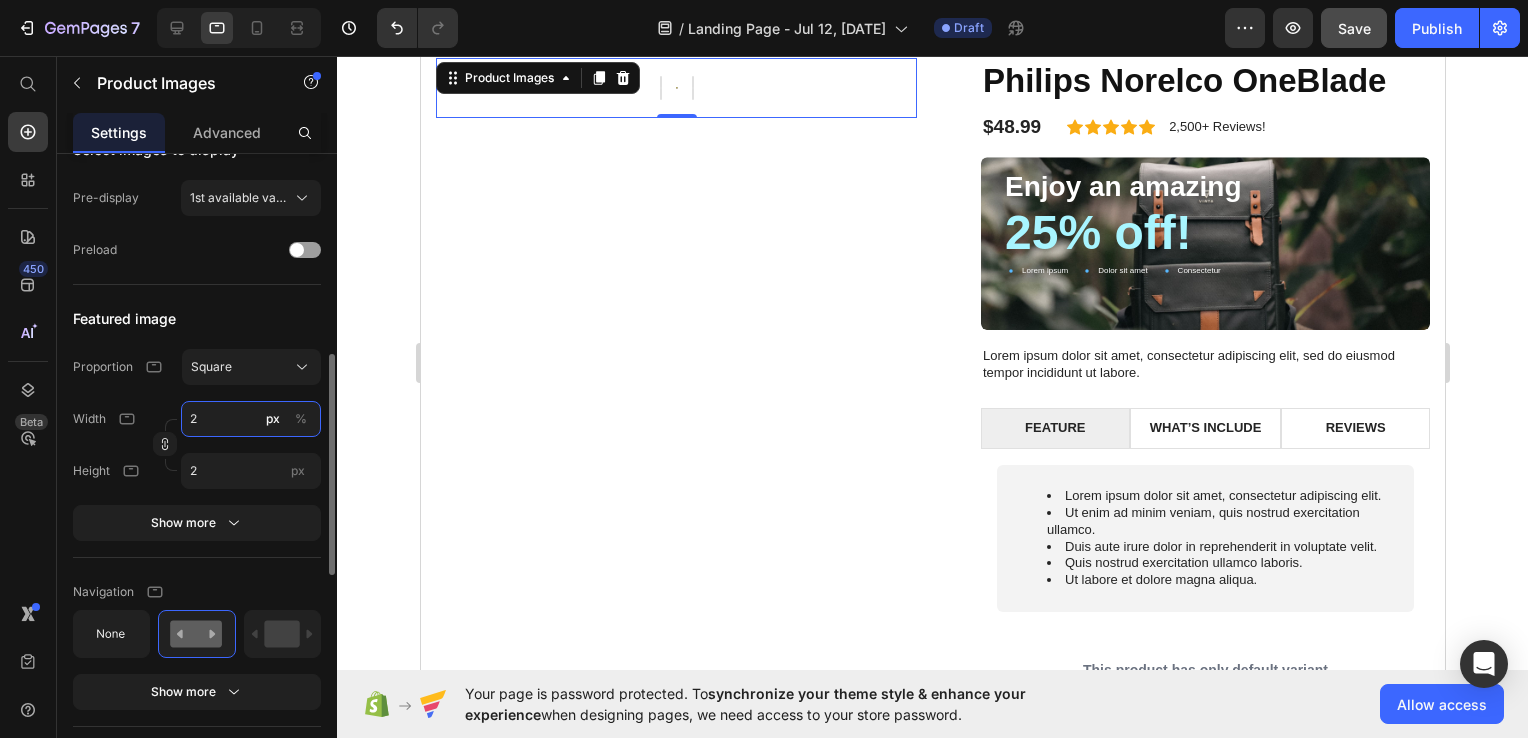type on "29" 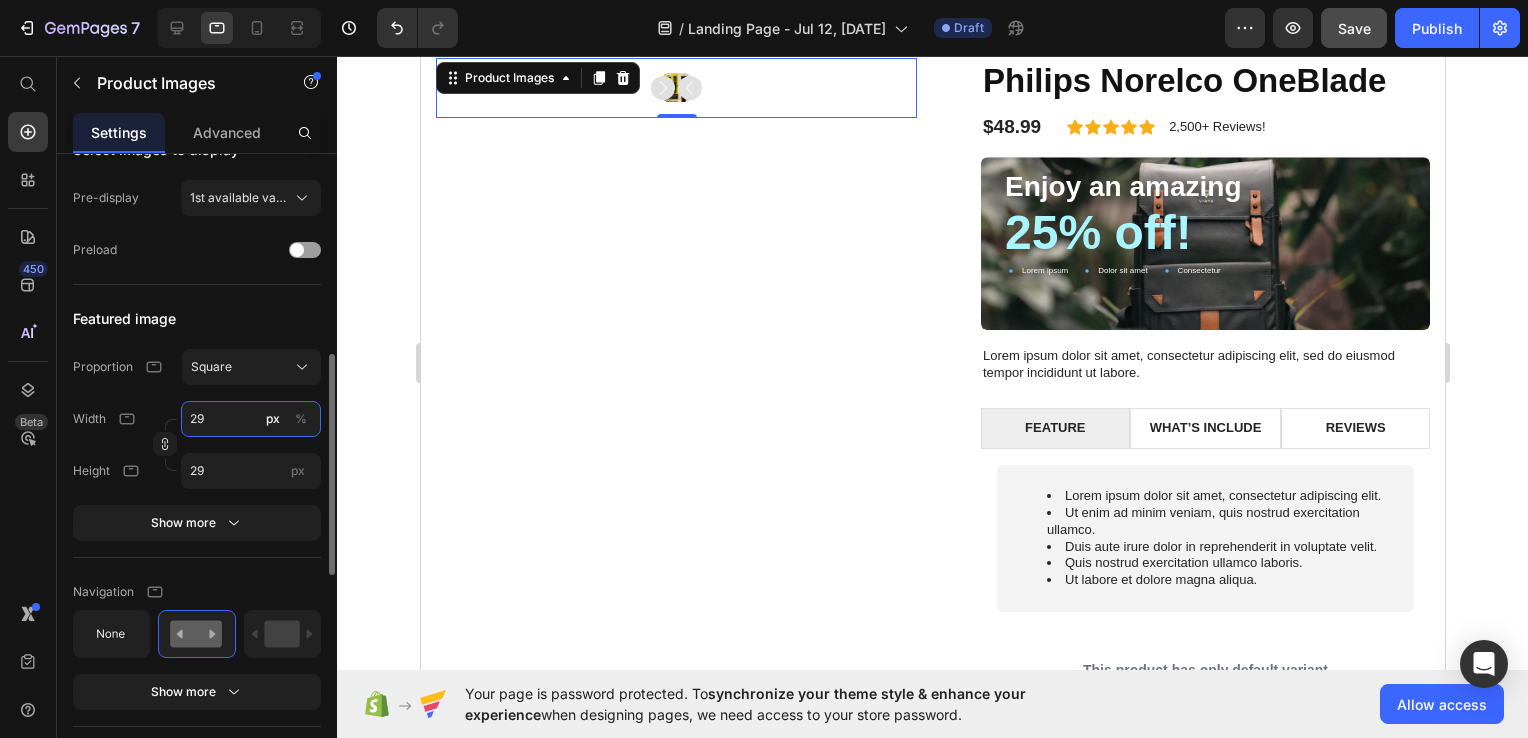 type on "290" 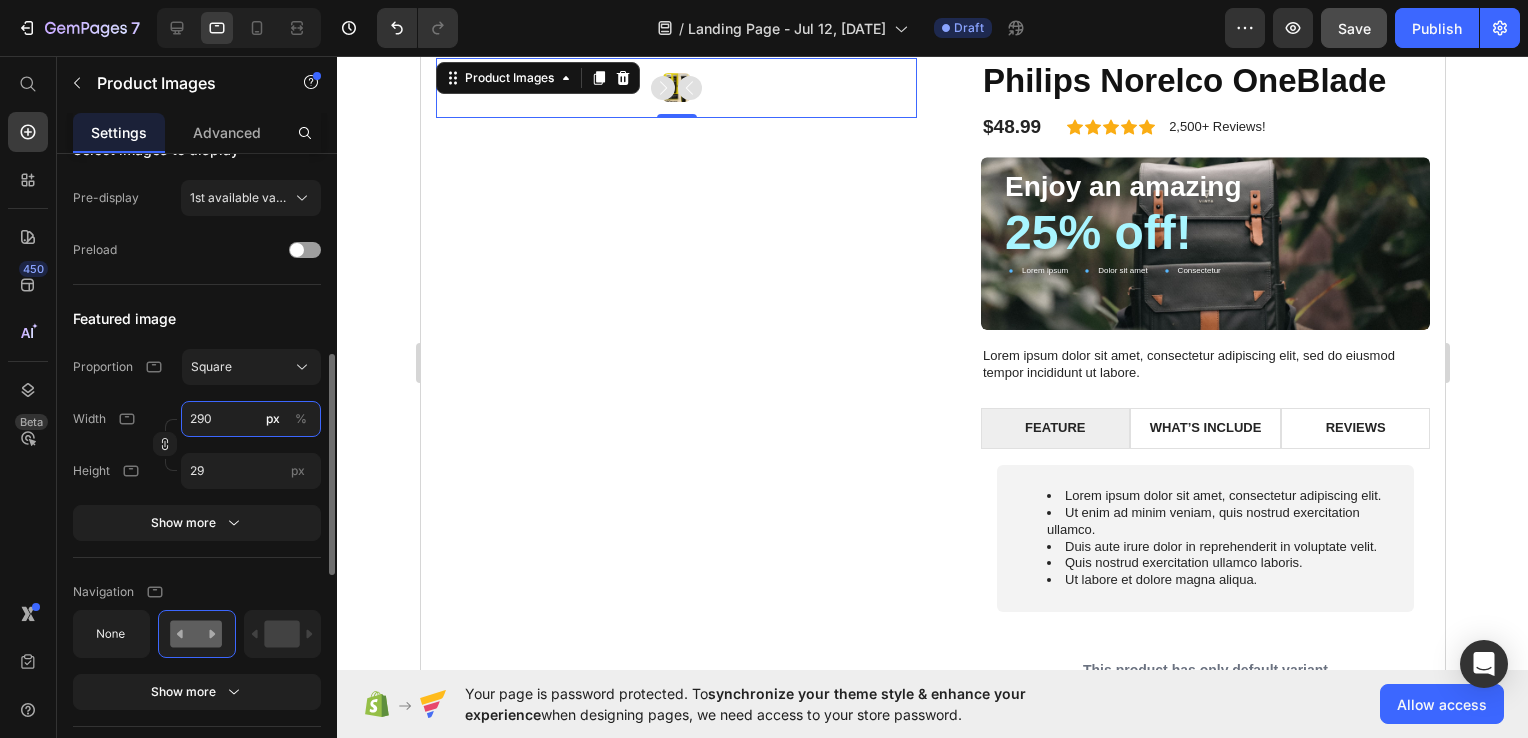 type on "290" 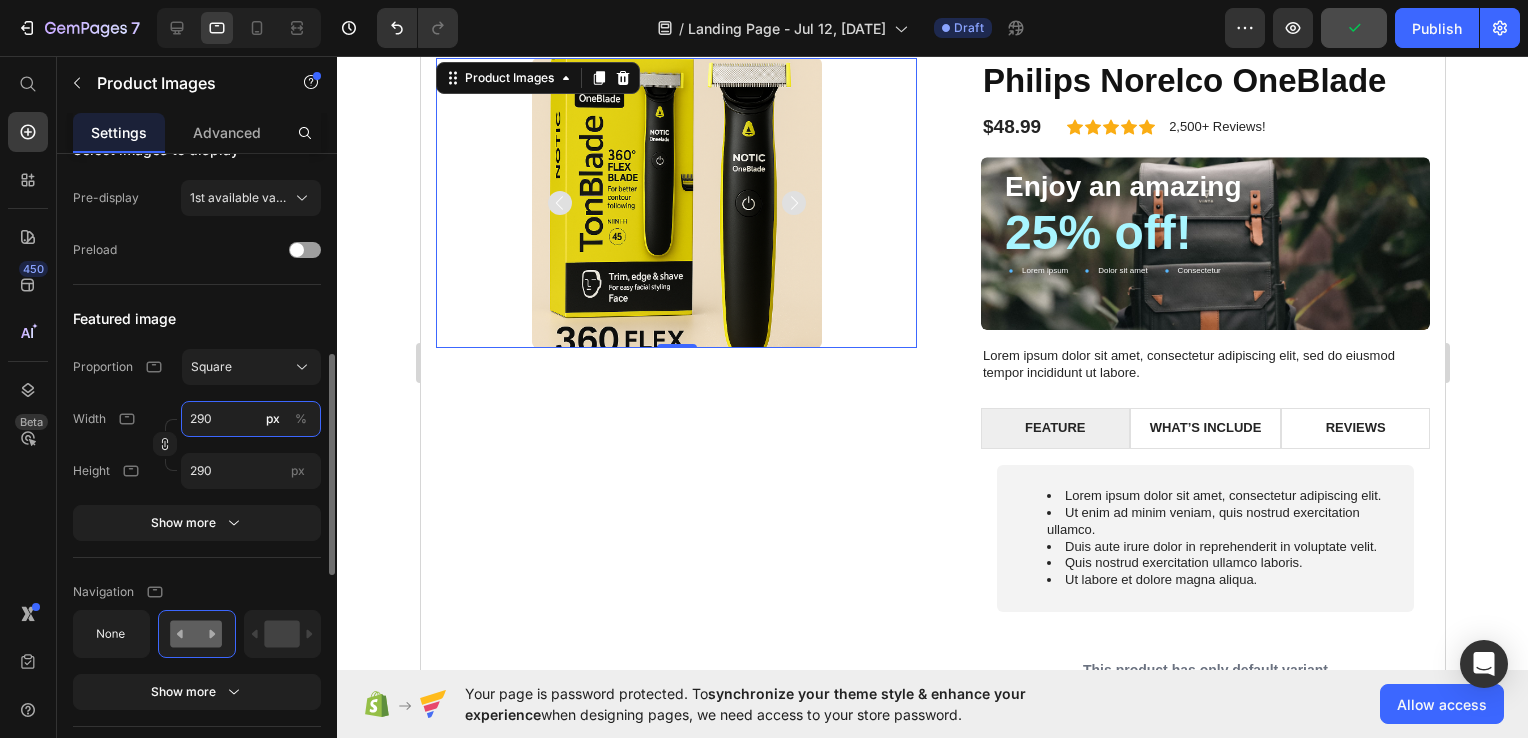 type on "29" 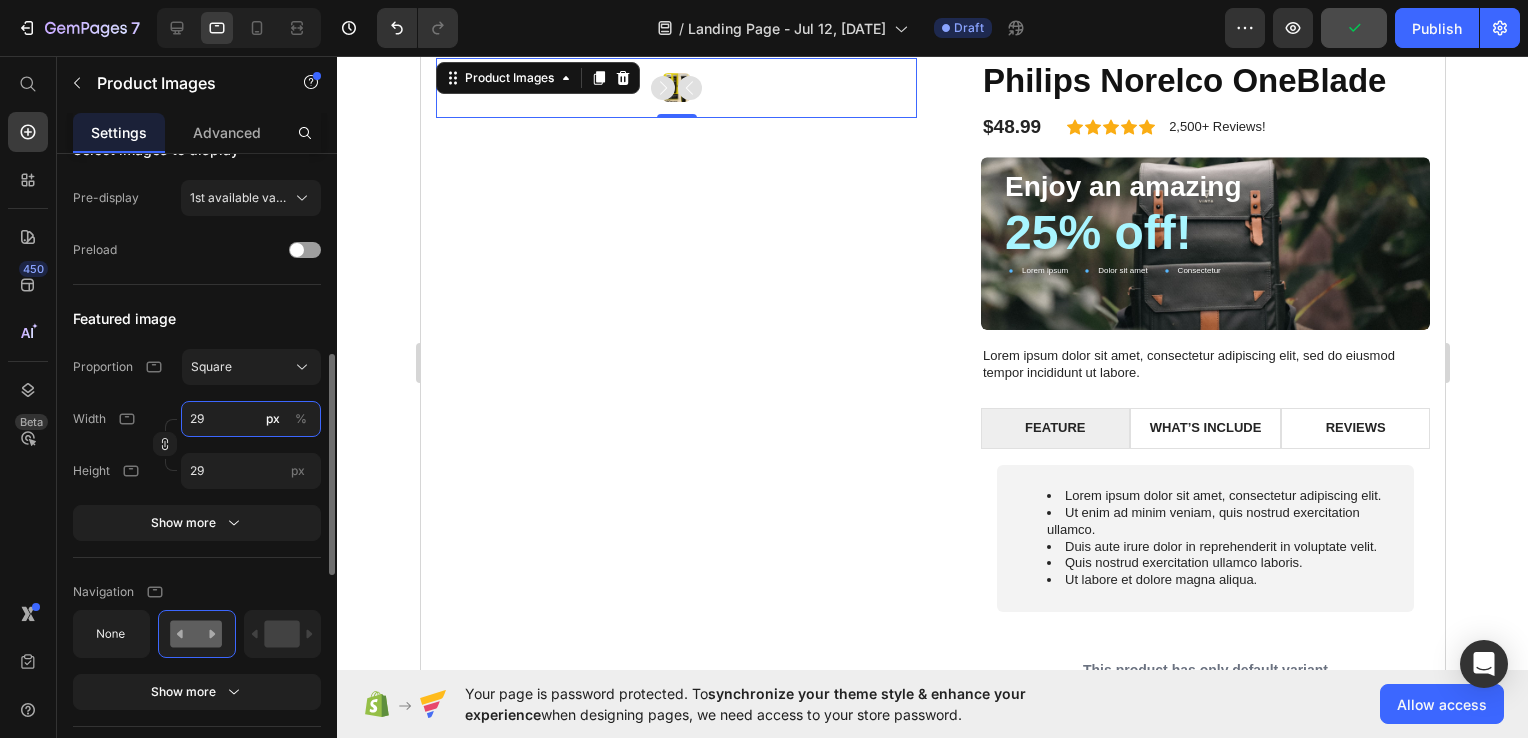 type on "2" 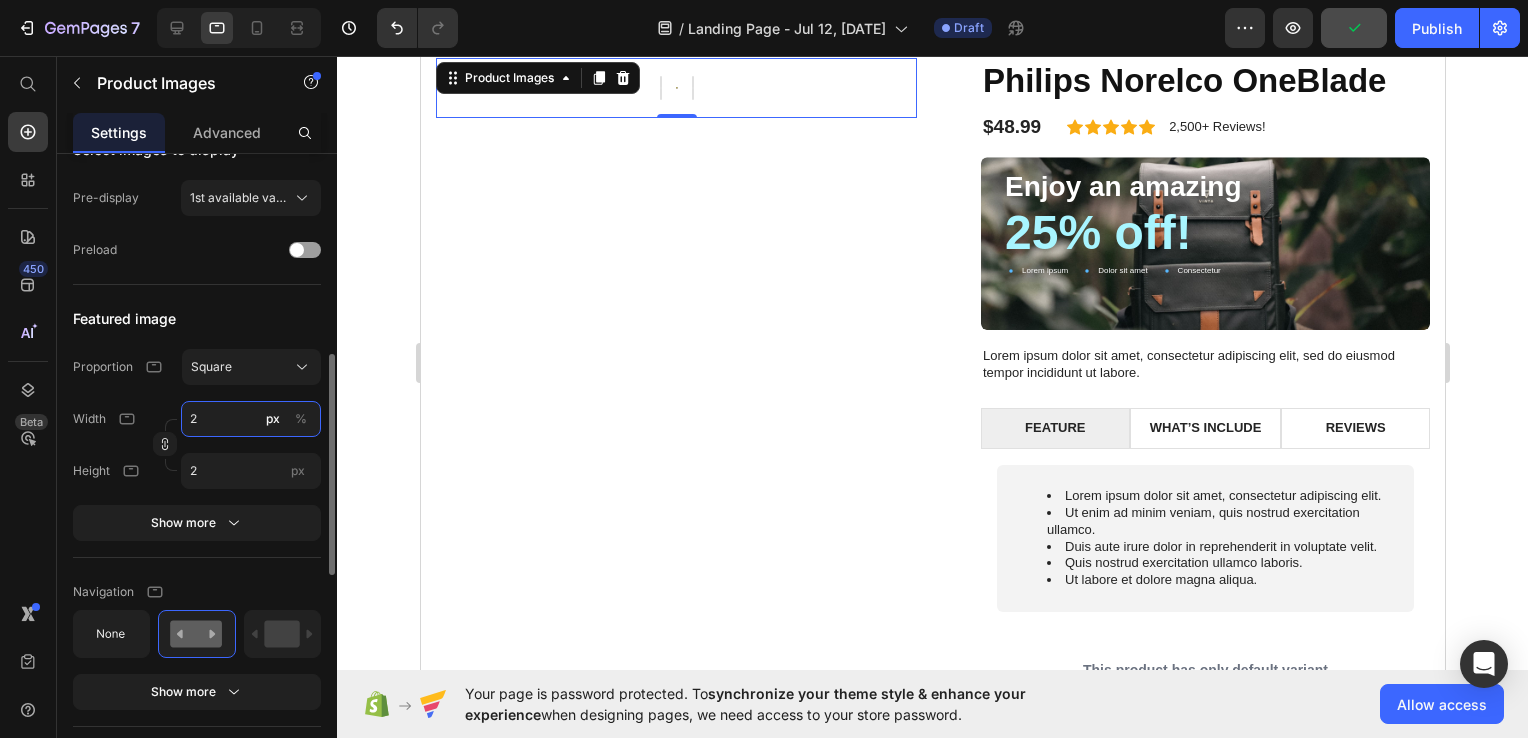 type 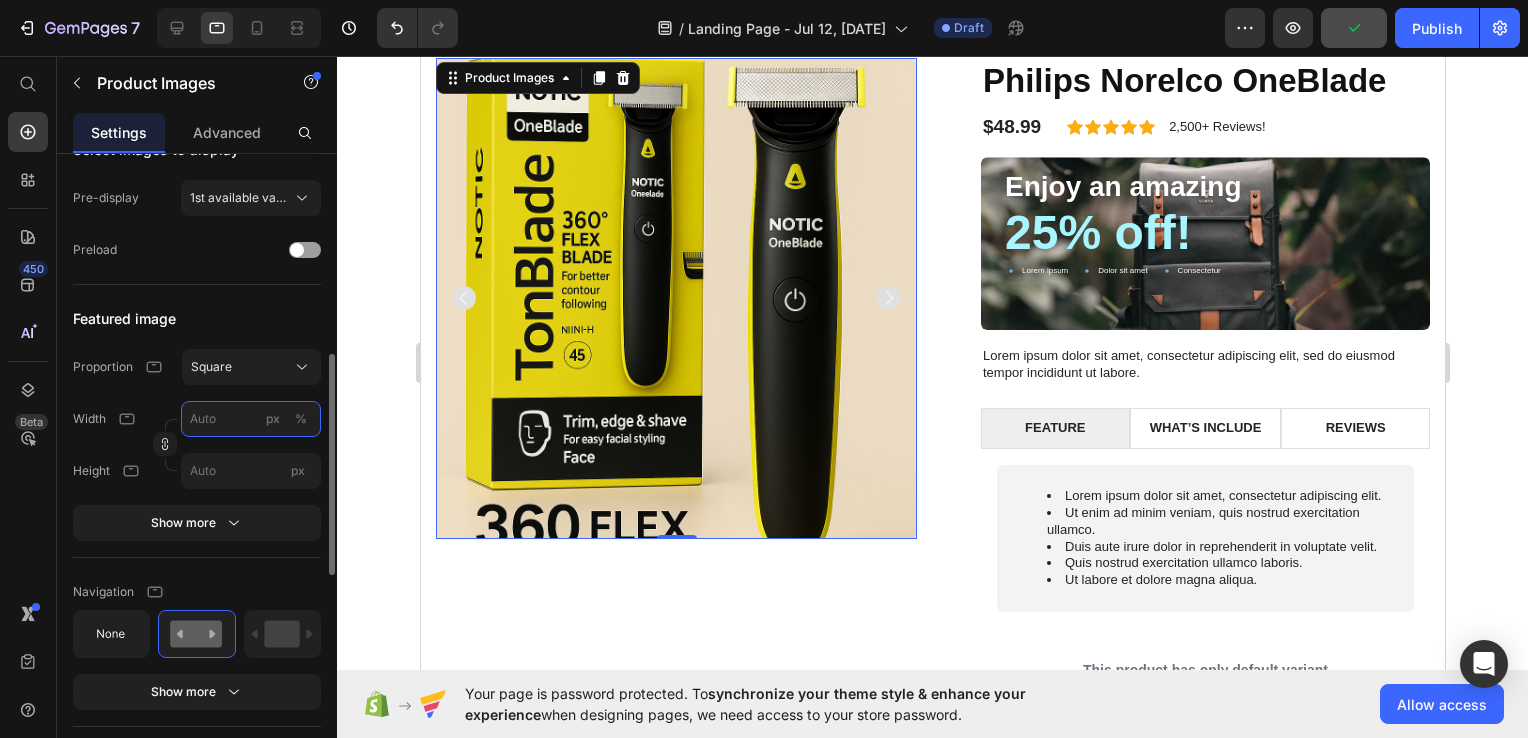 type on "2" 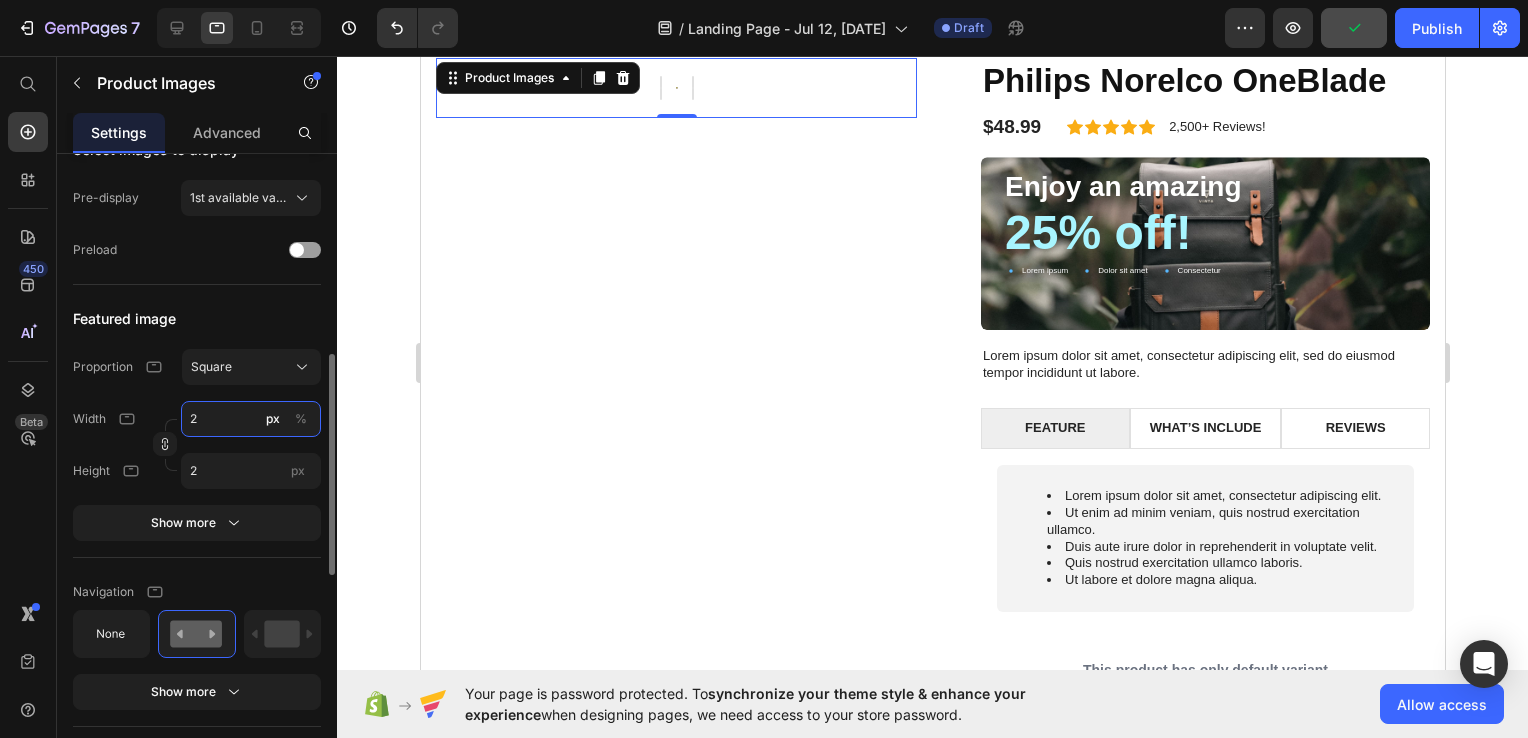 type on "29" 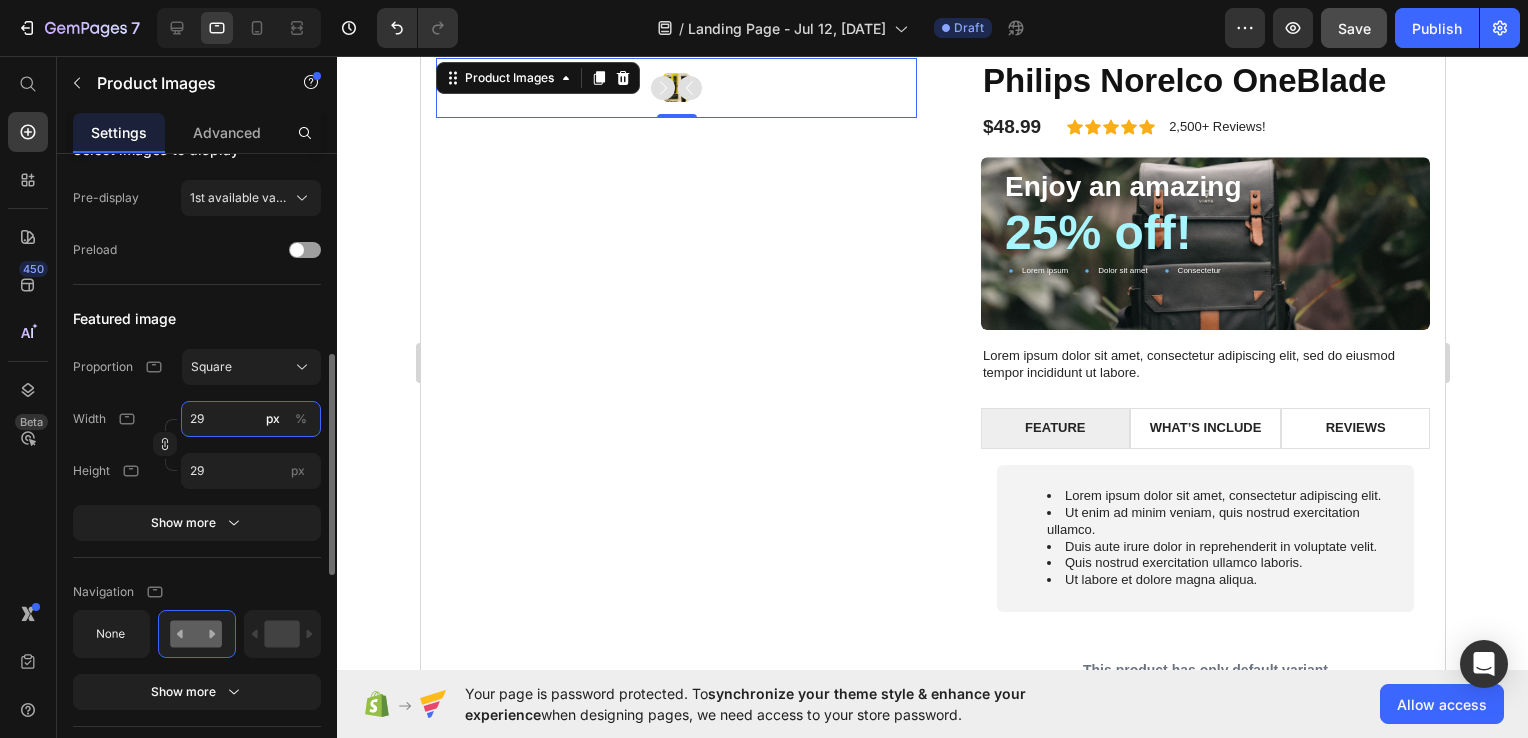 type on "2" 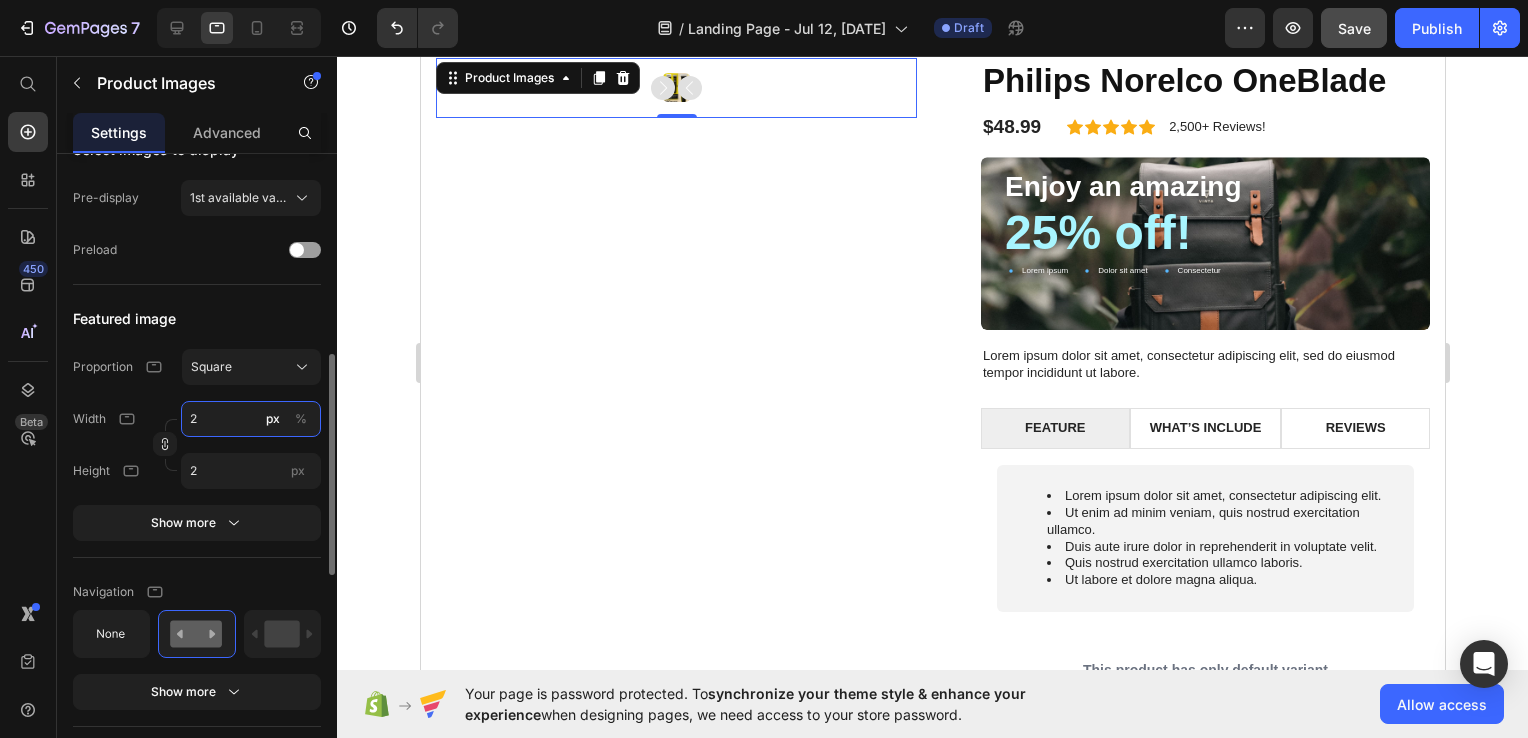 type 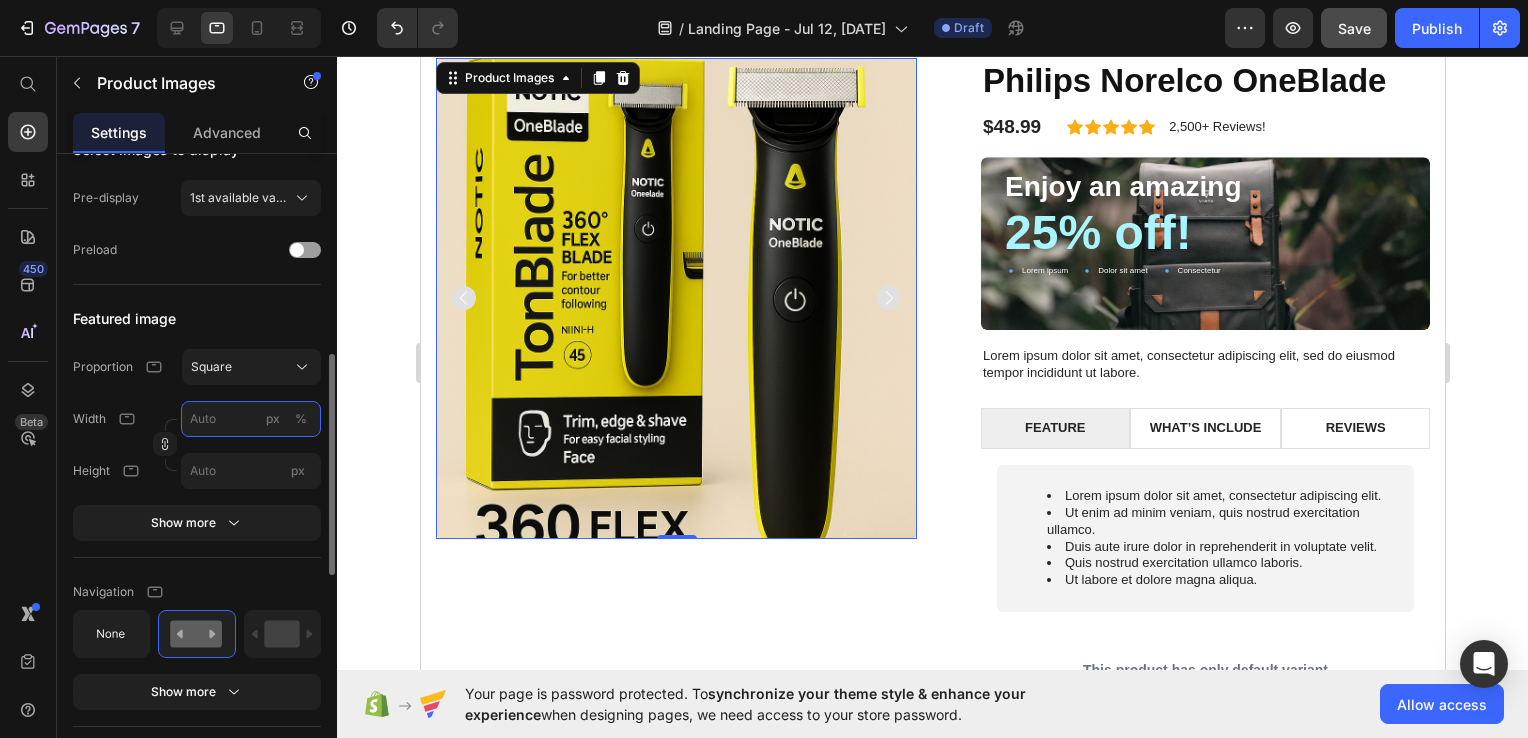 type on "9" 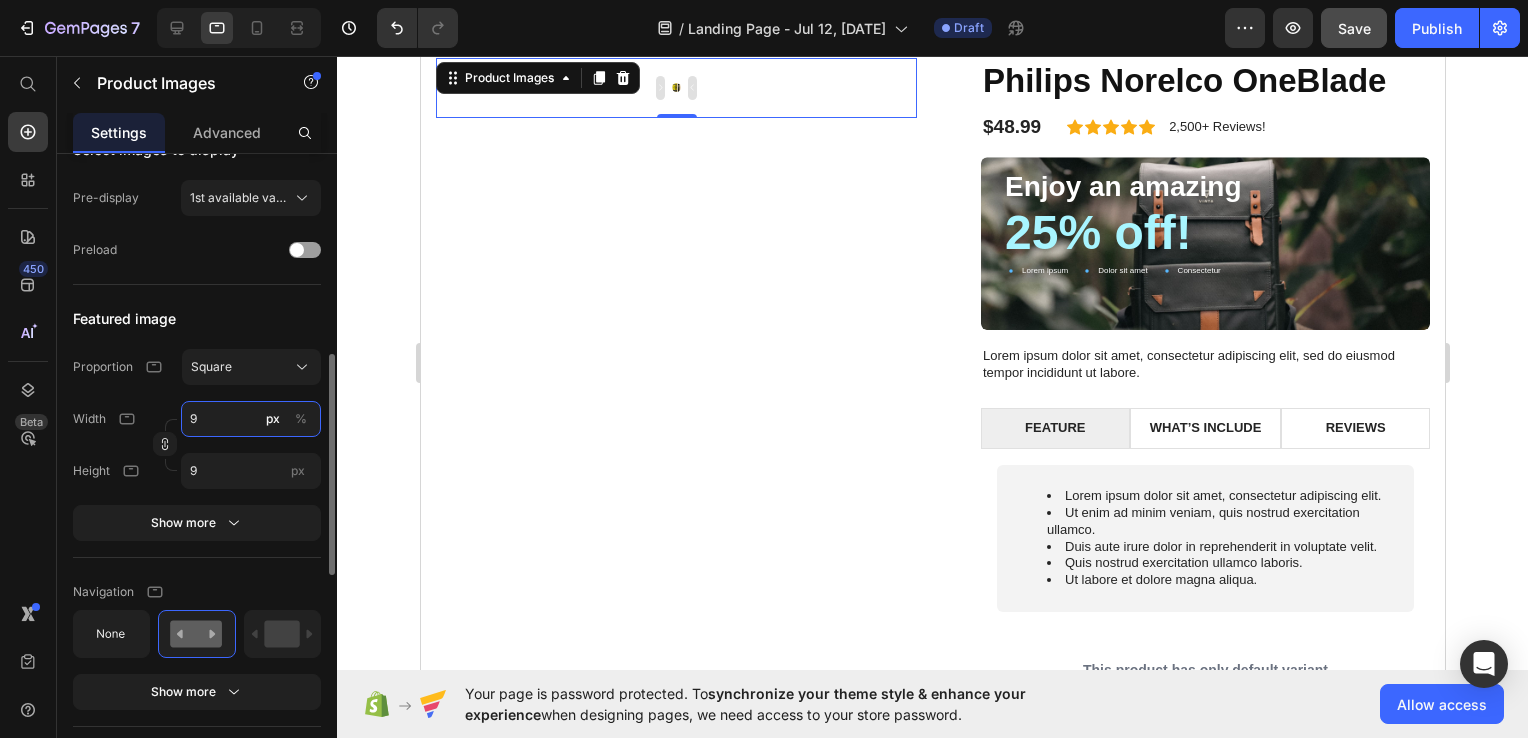 type on "90" 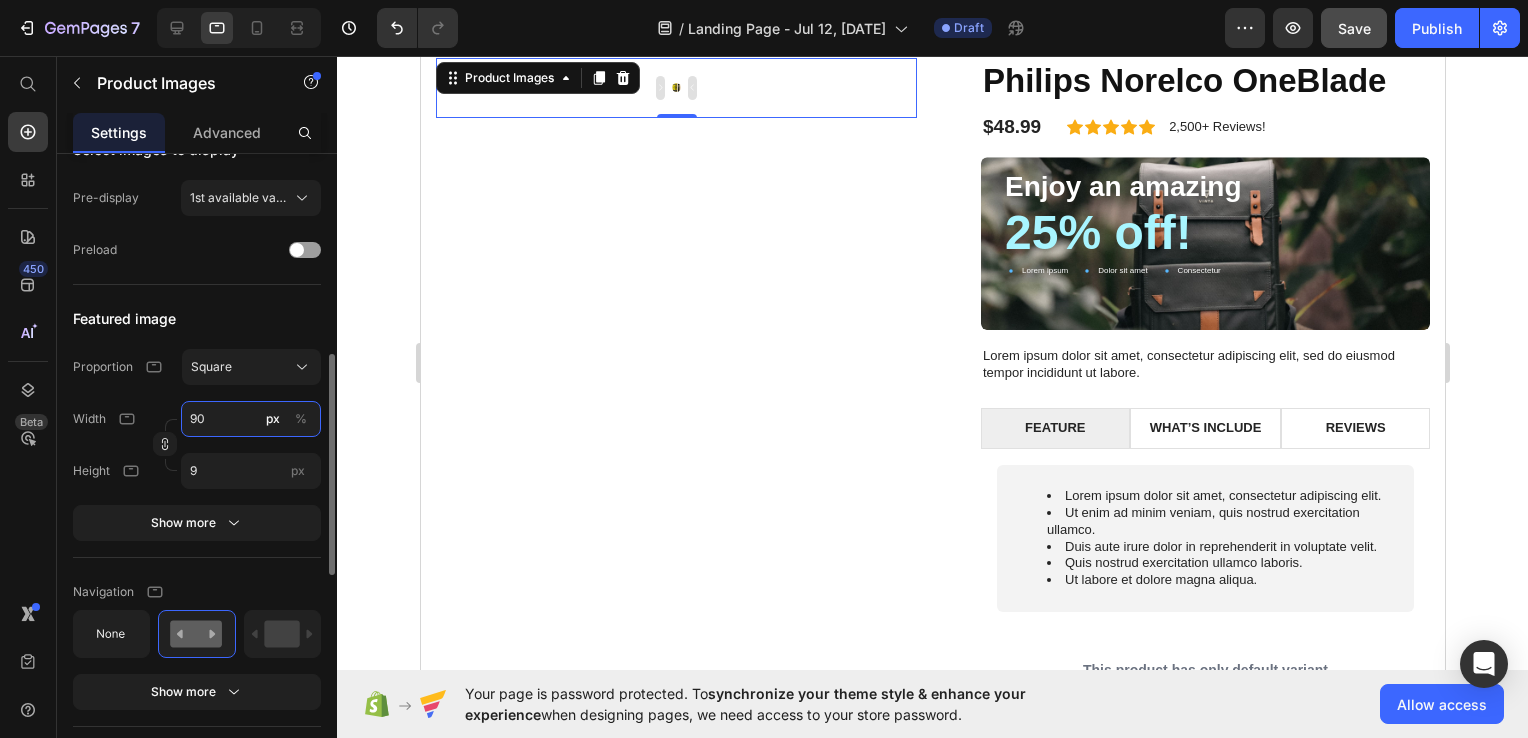 type on "90" 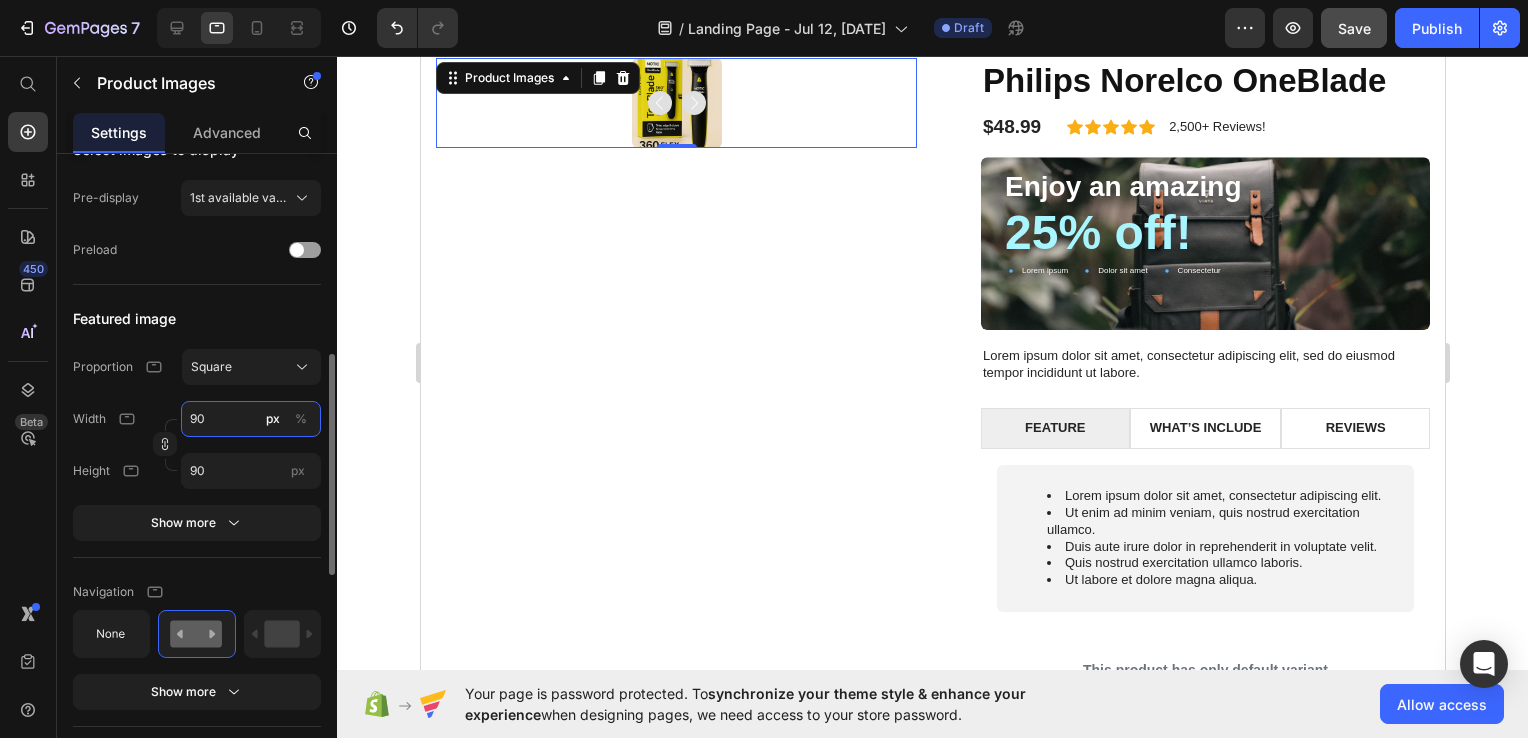 type on "9" 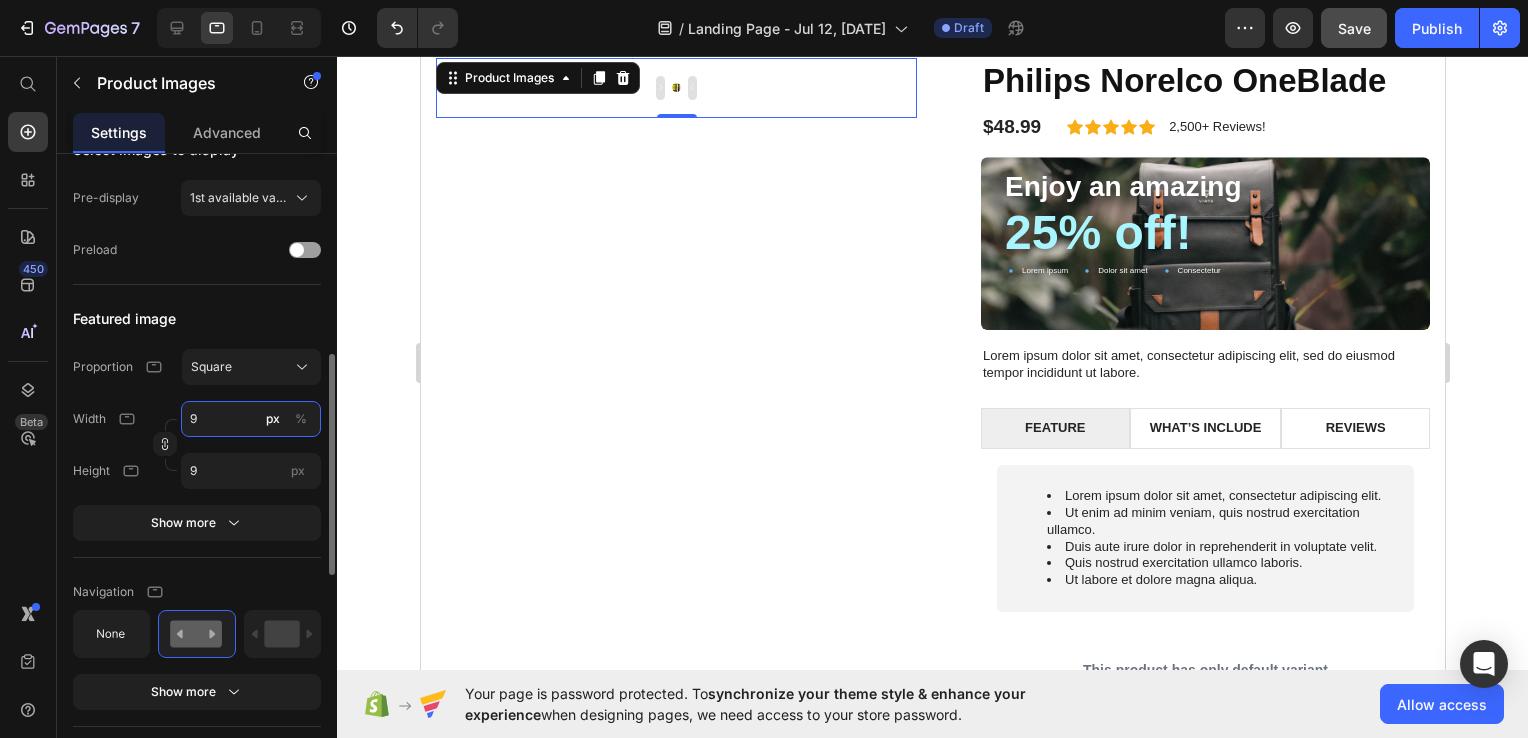 type 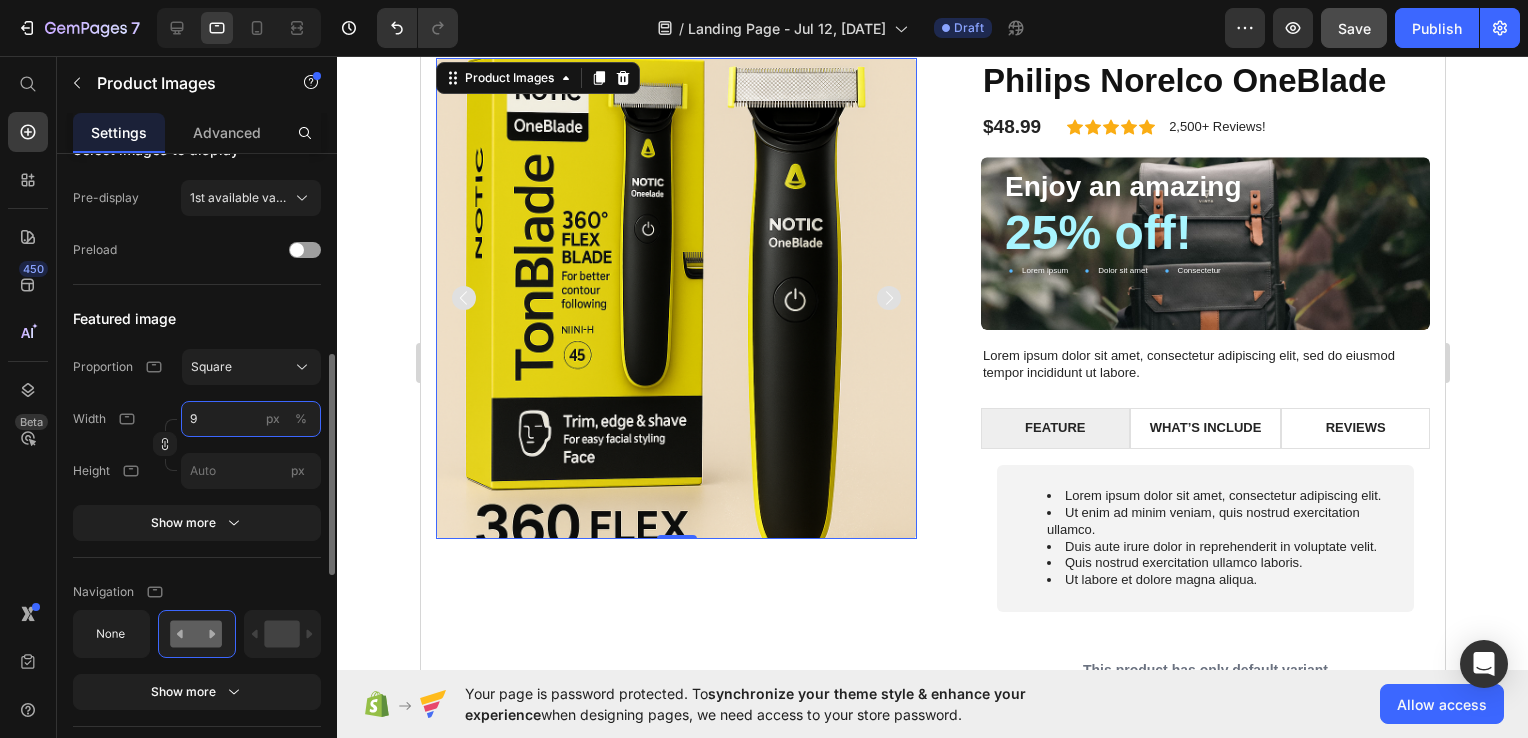 type on "91" 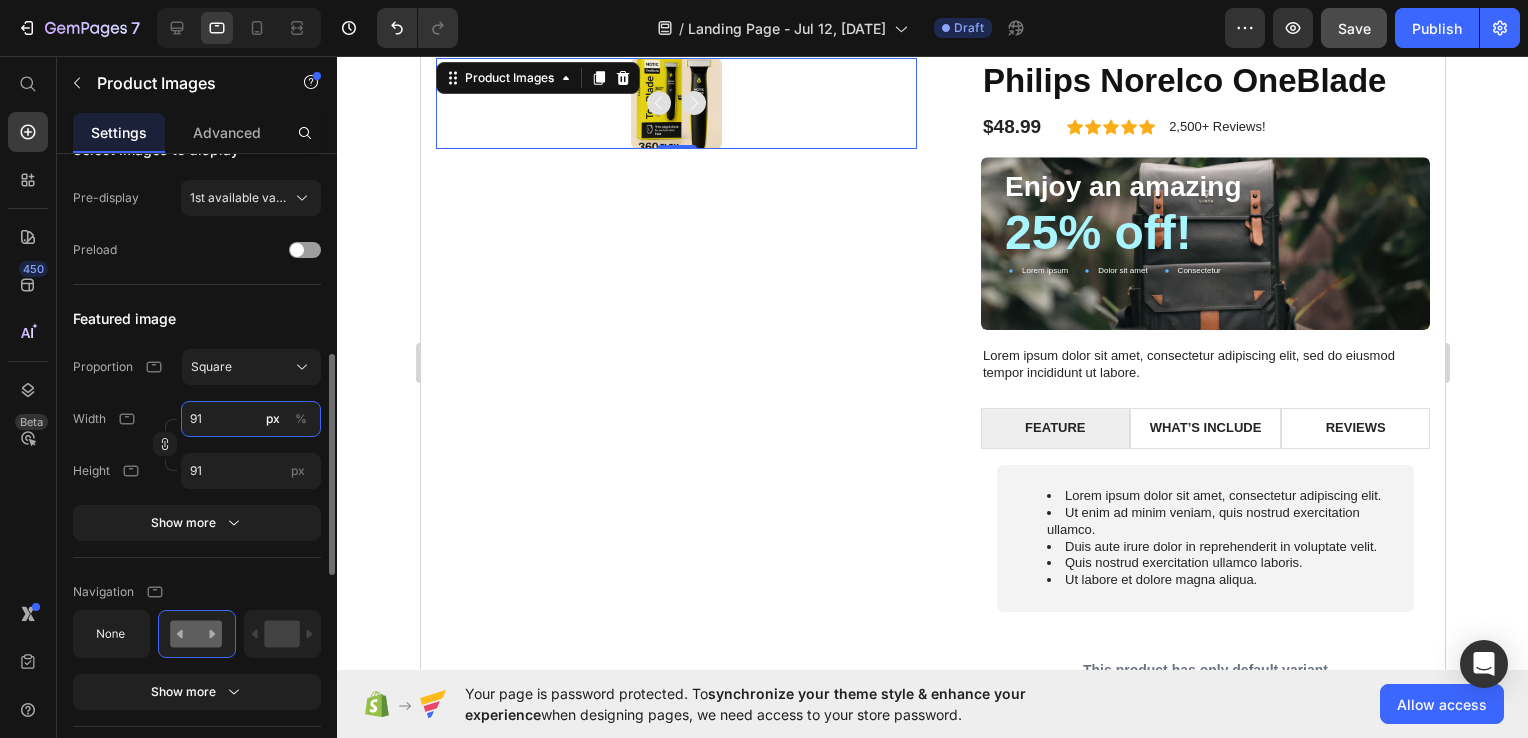 type on "910" 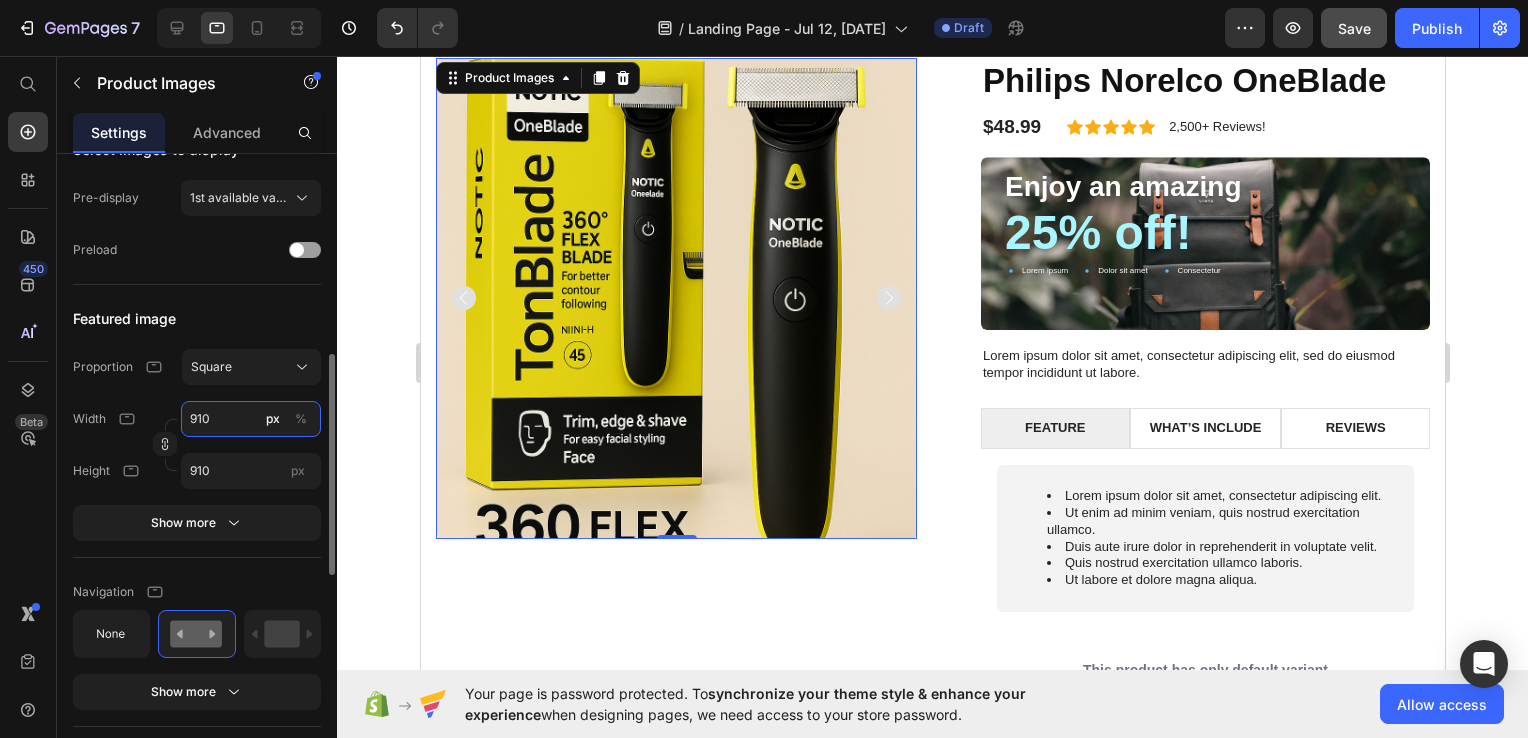 type on "9100" 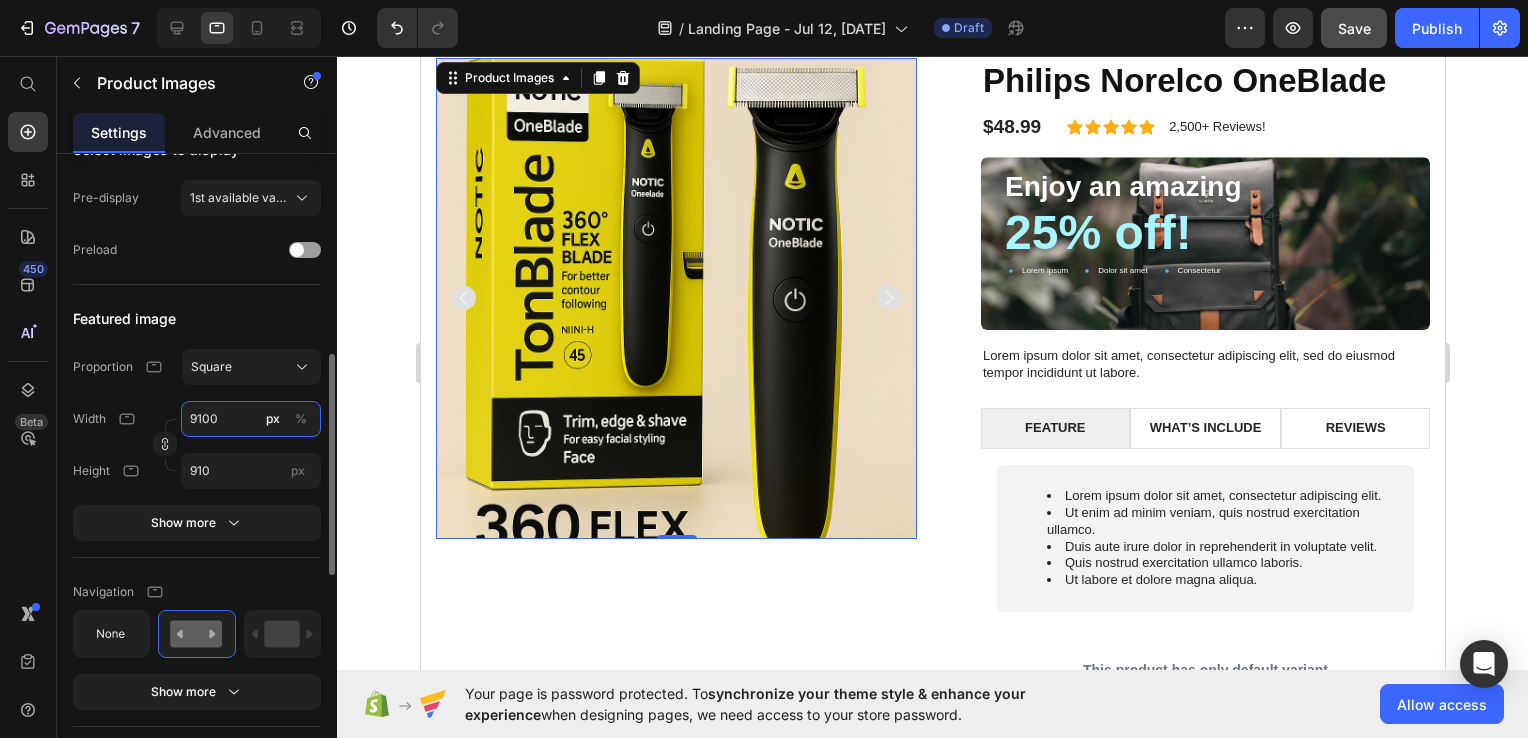 type on "9100" 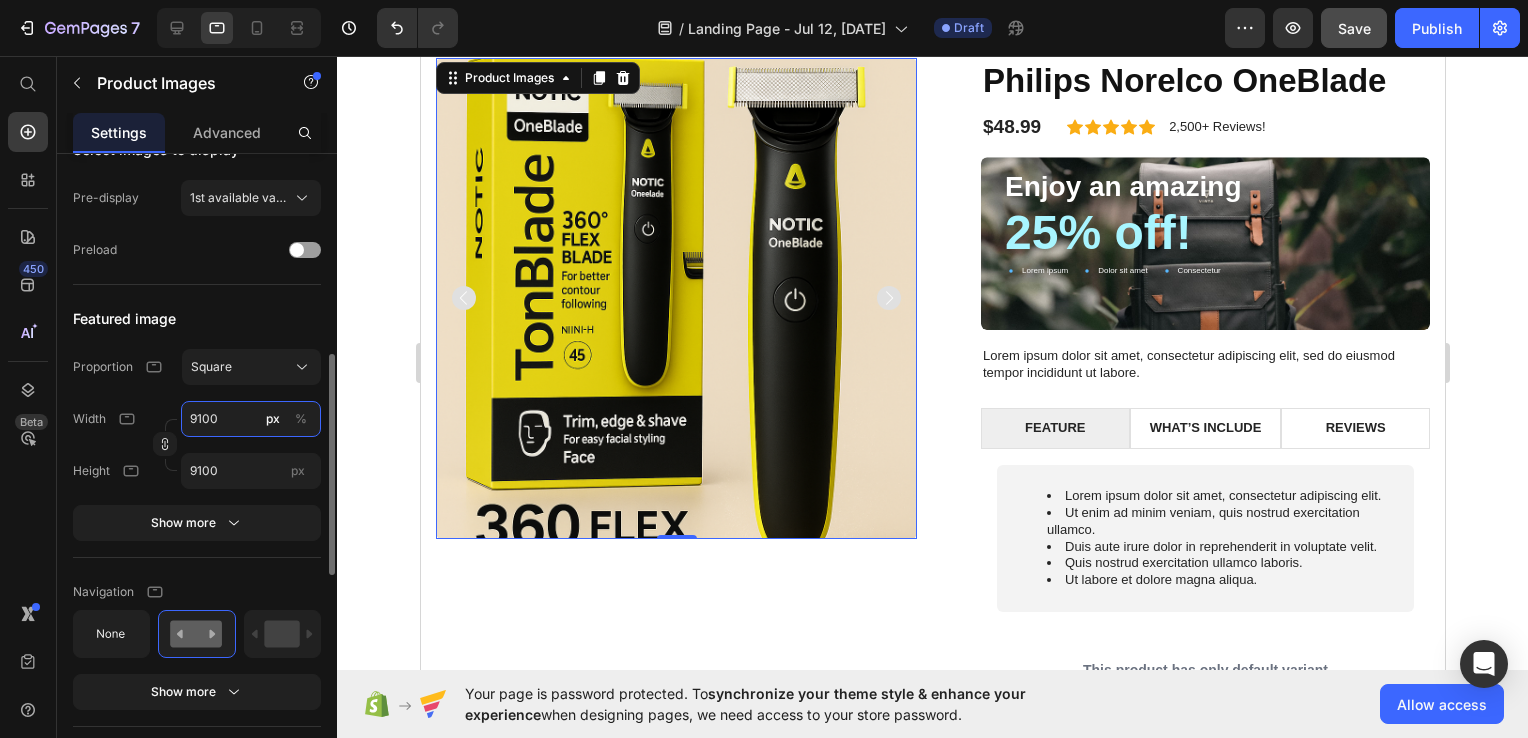 type on "910" 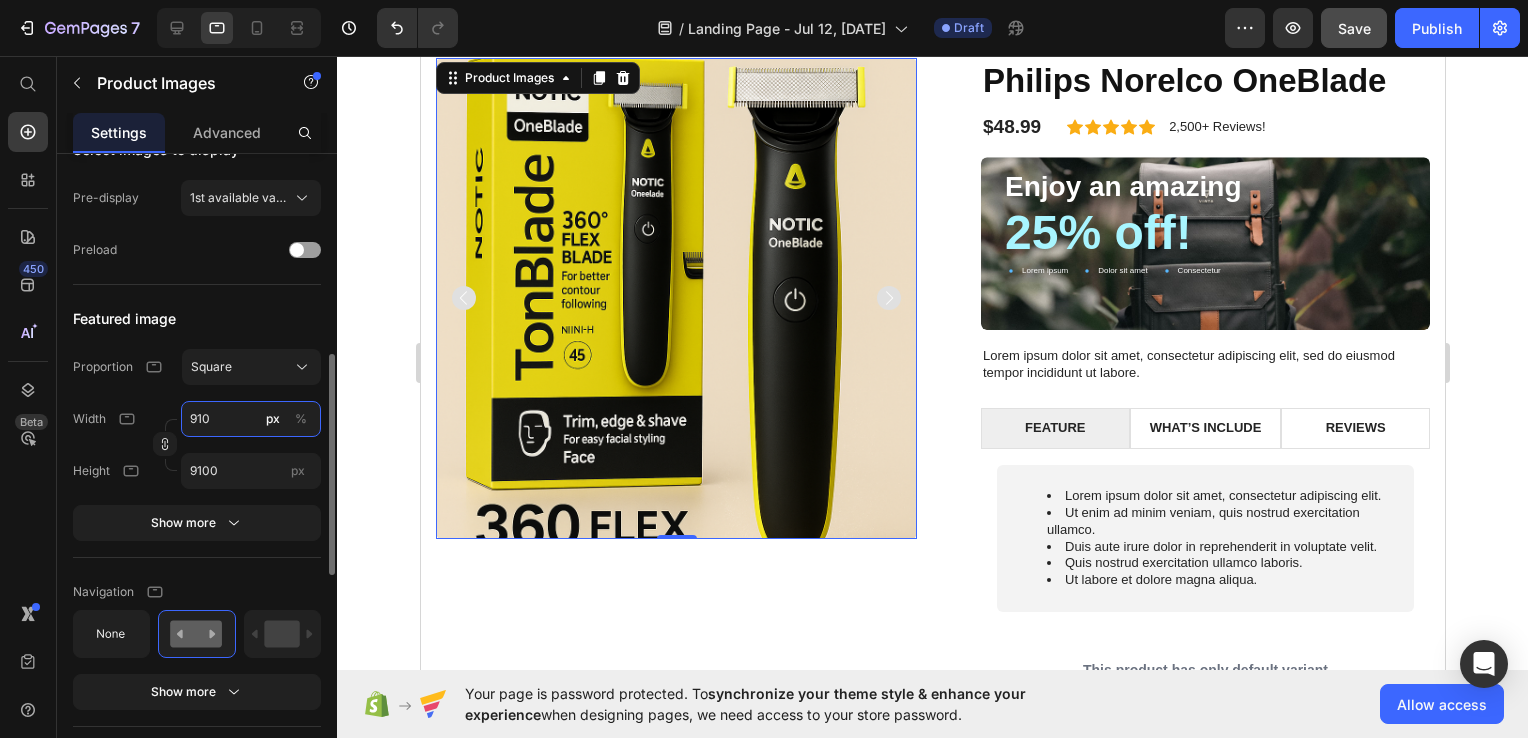 type on "910" 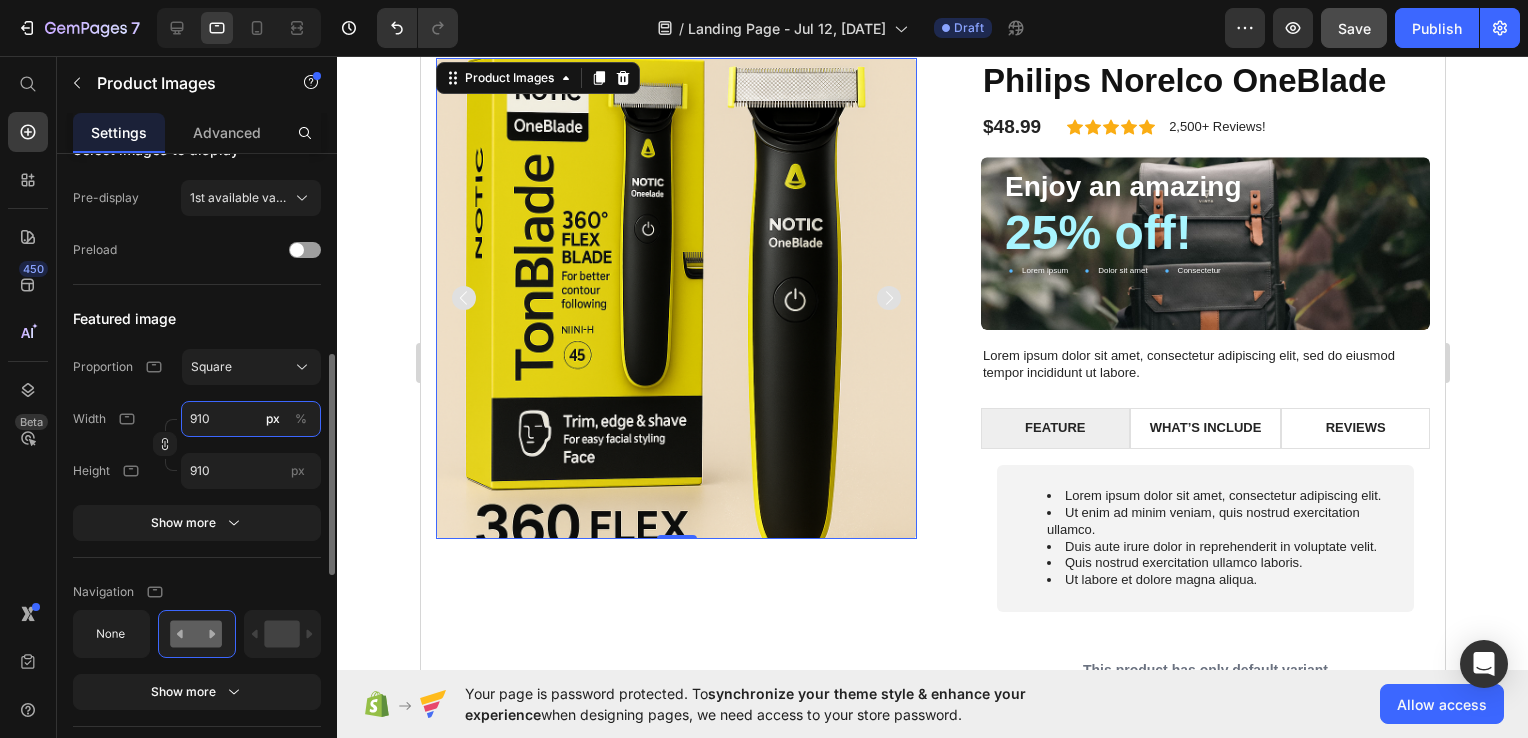 type on "91" 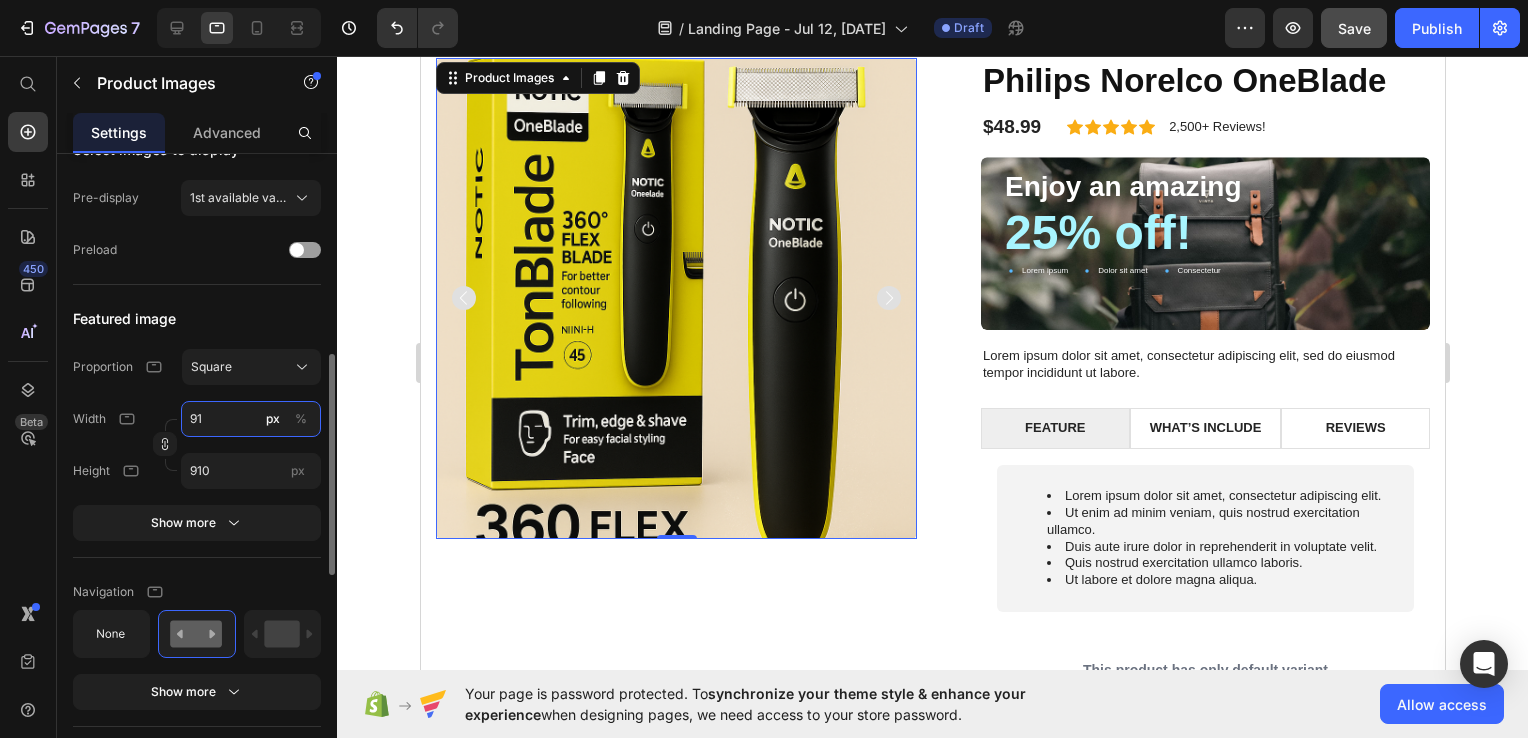 type on "91" 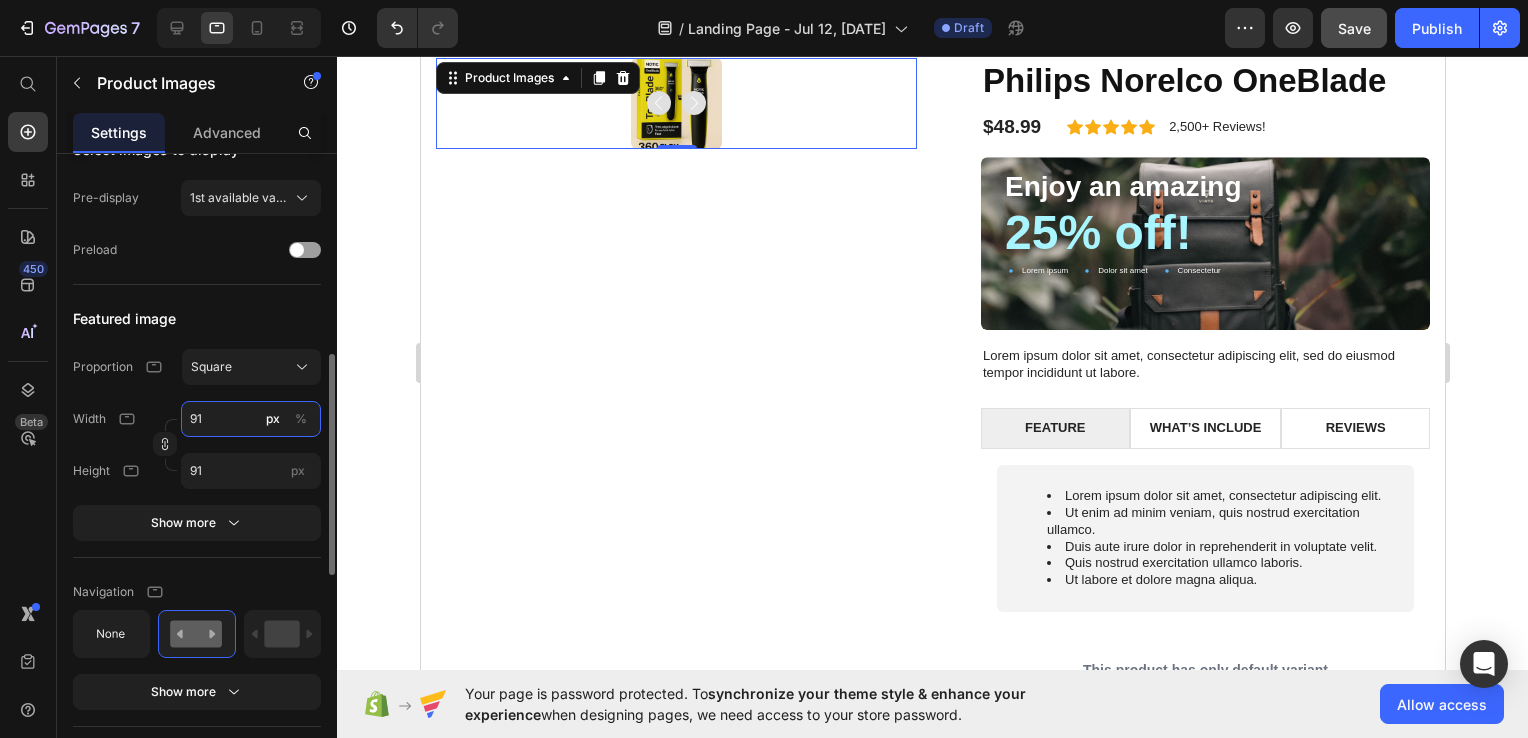 type on "9" 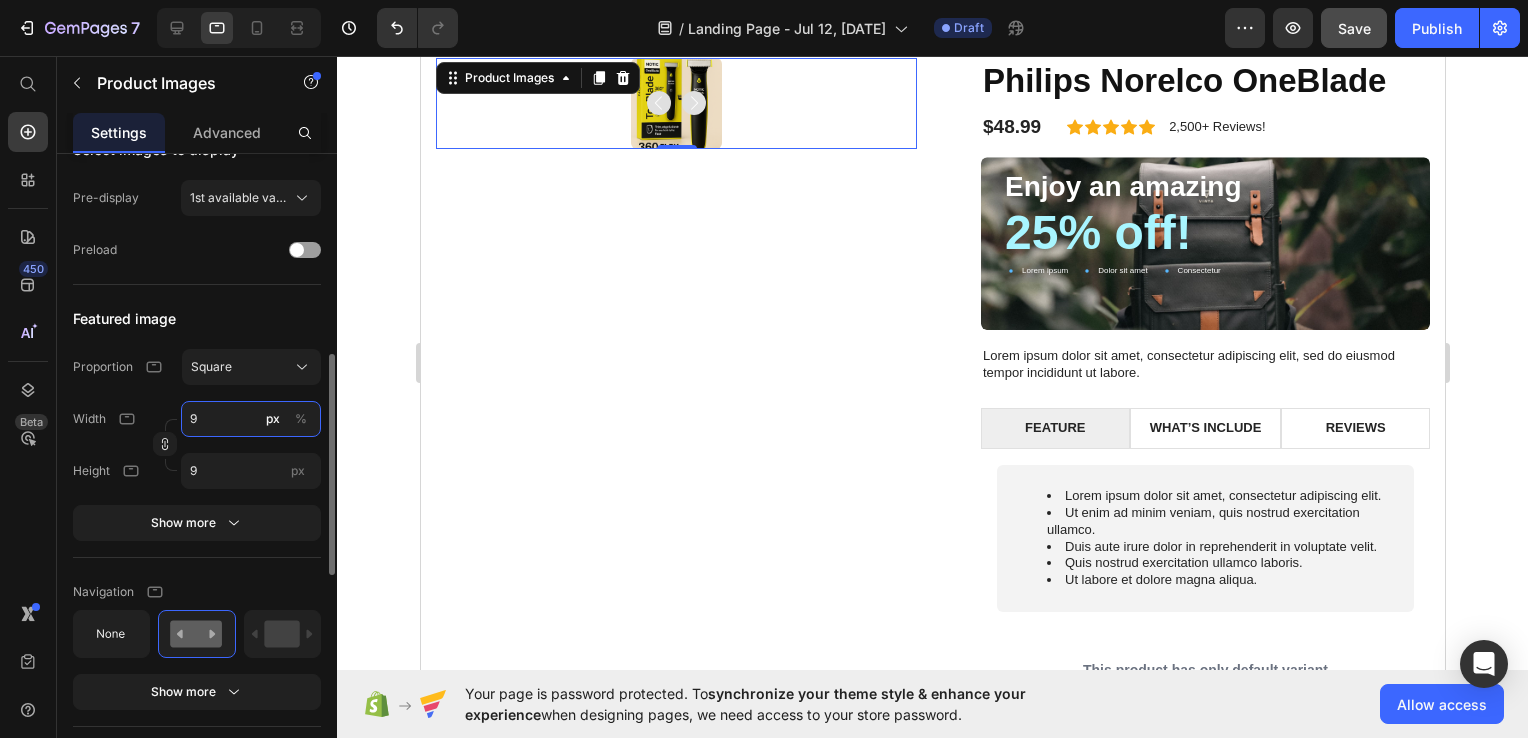 type 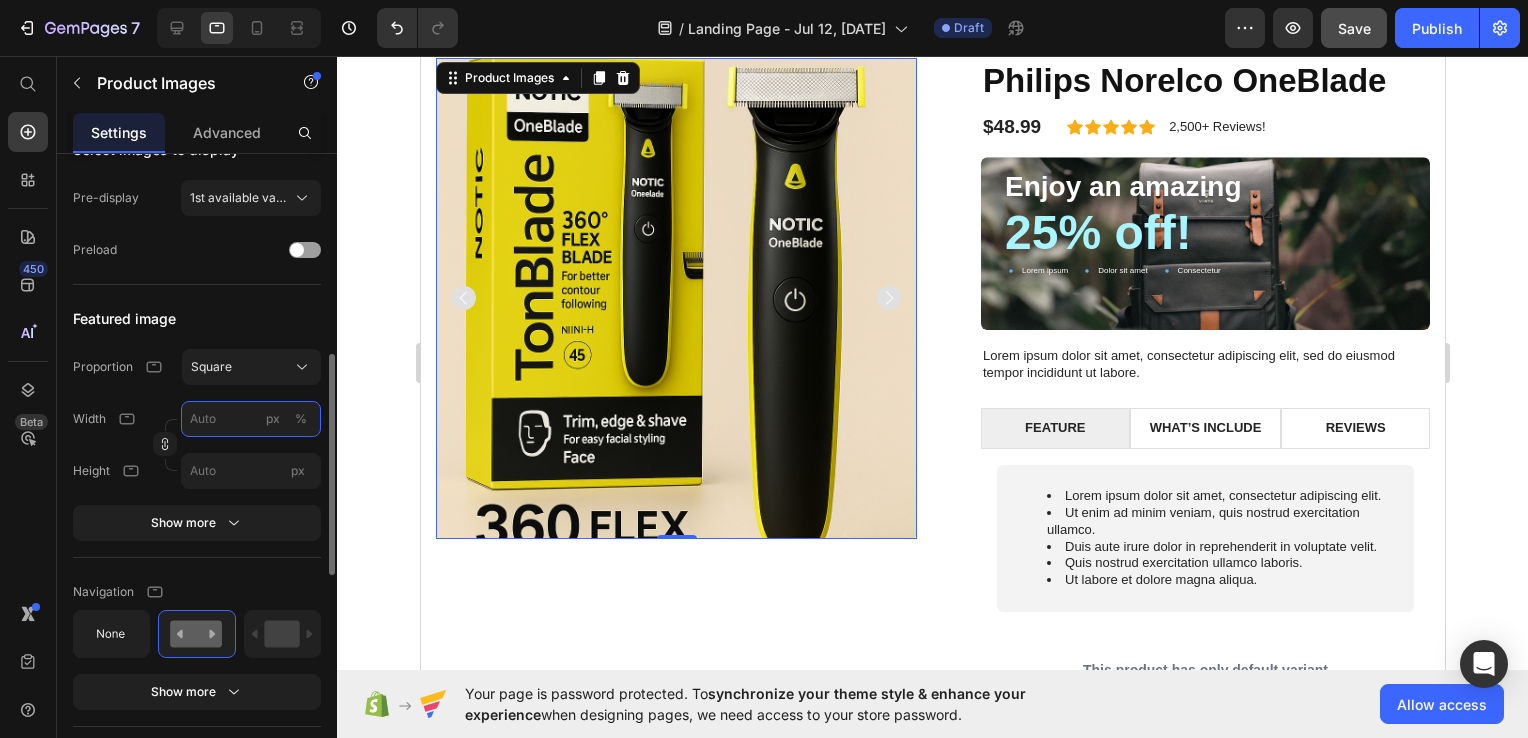 type on "1" 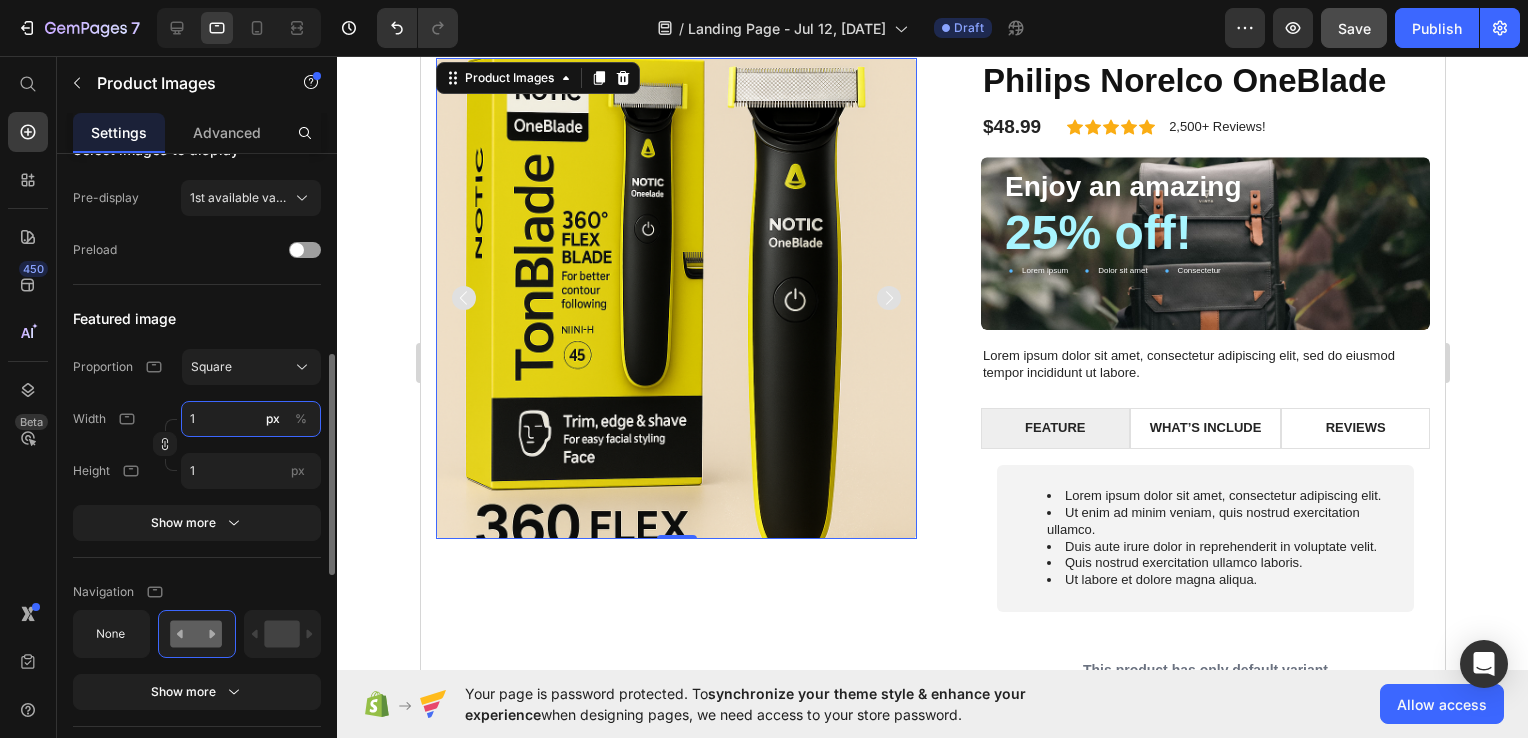 type on "10" 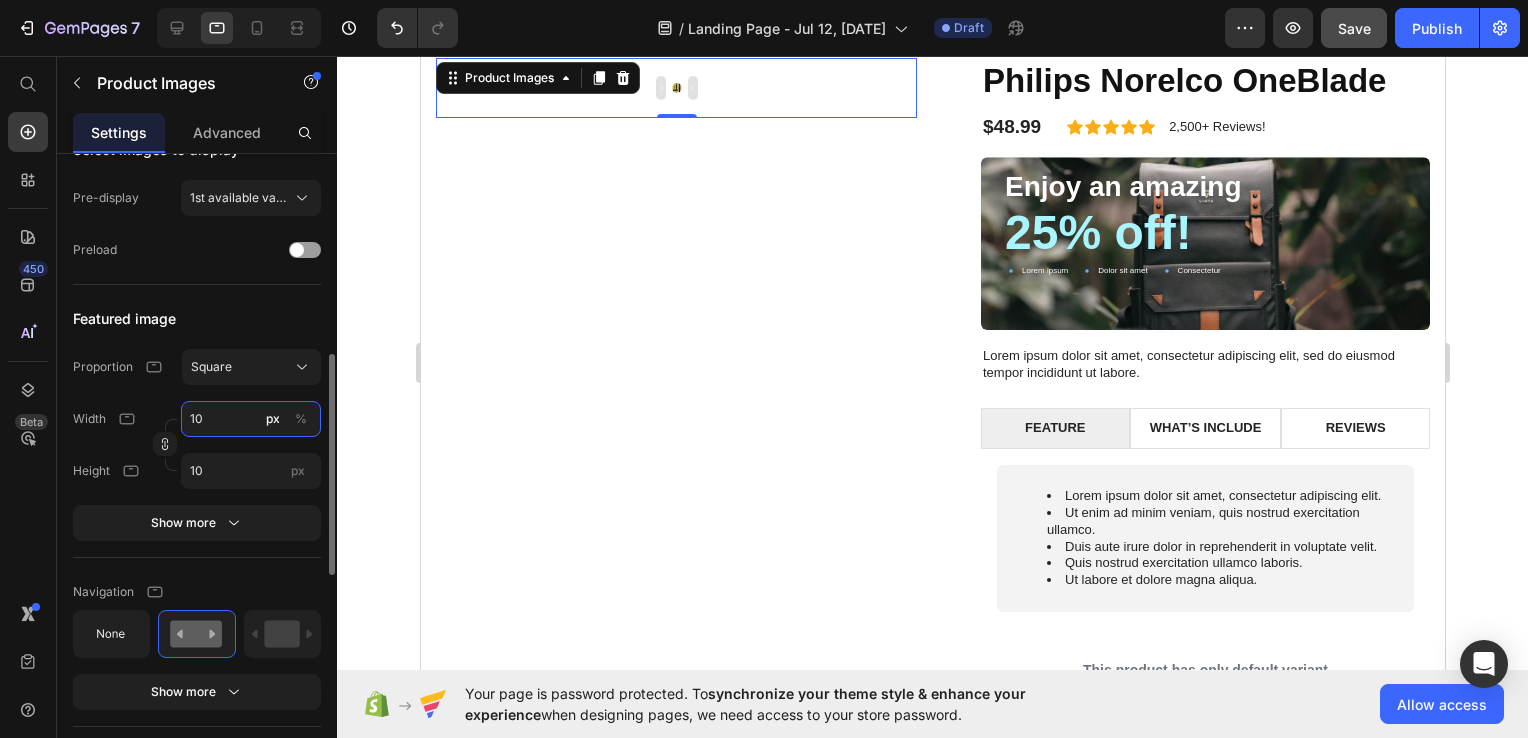 type on "100" 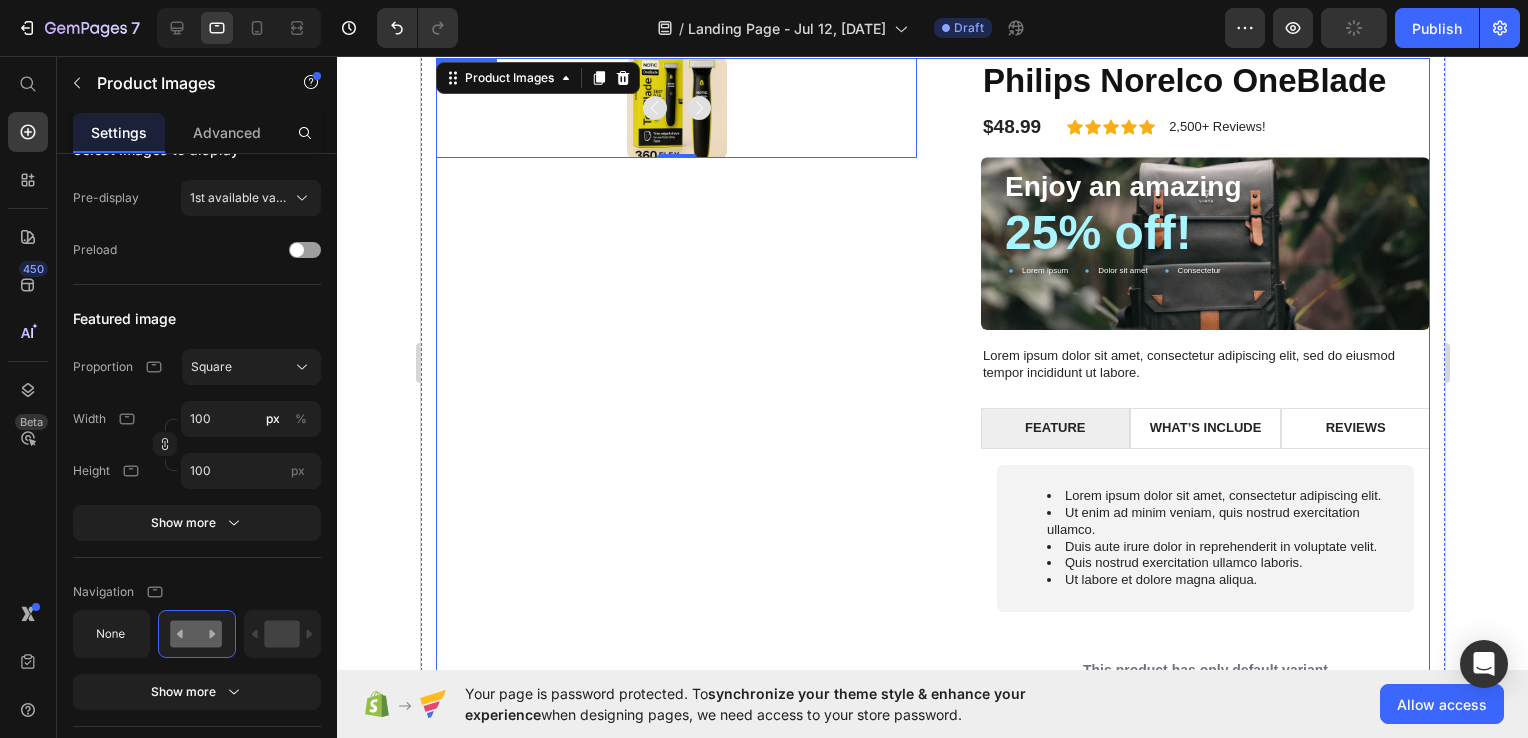 click on "Product Images   0" at bounding box center [675, 450] 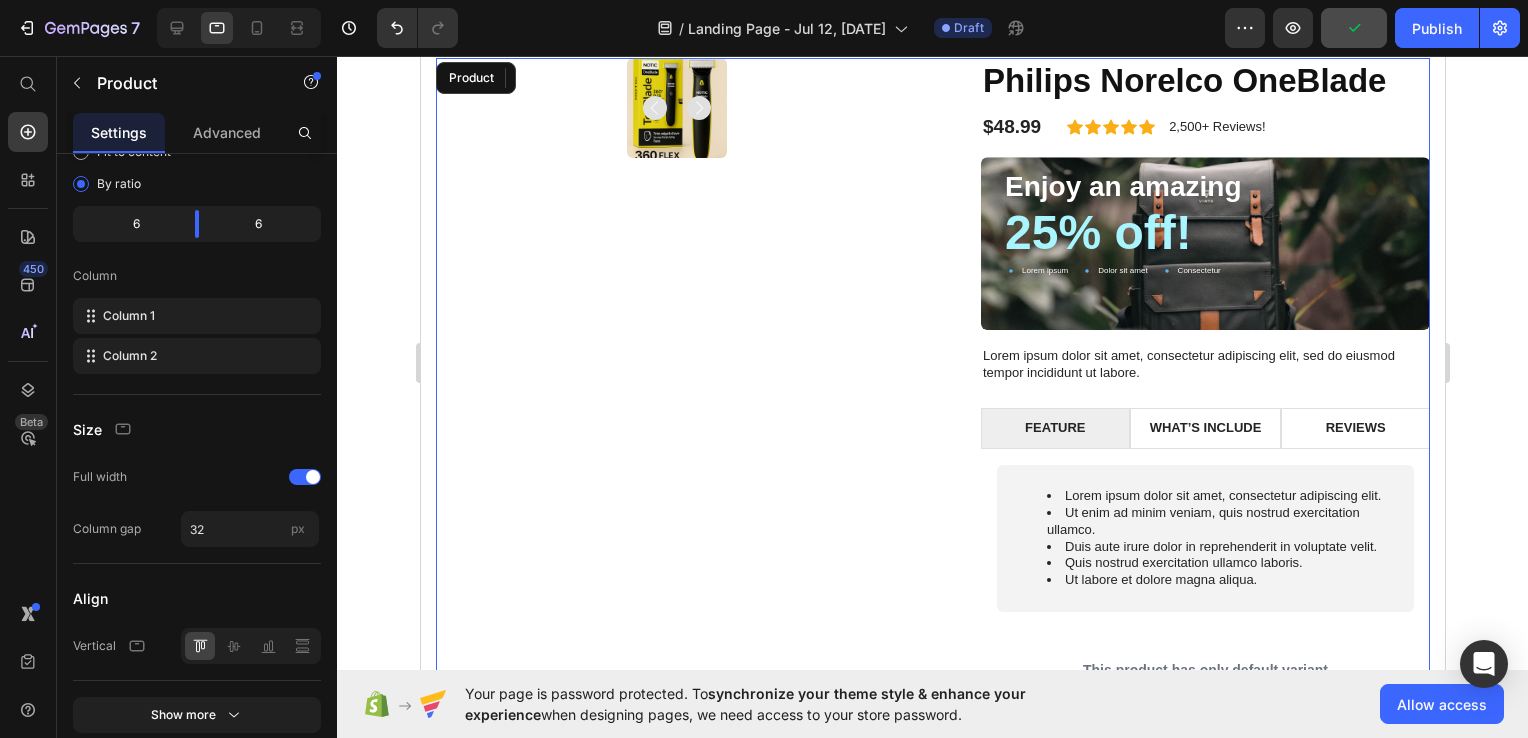 scroll, scrollTop: 0, scrollLeft: 0, axis: both 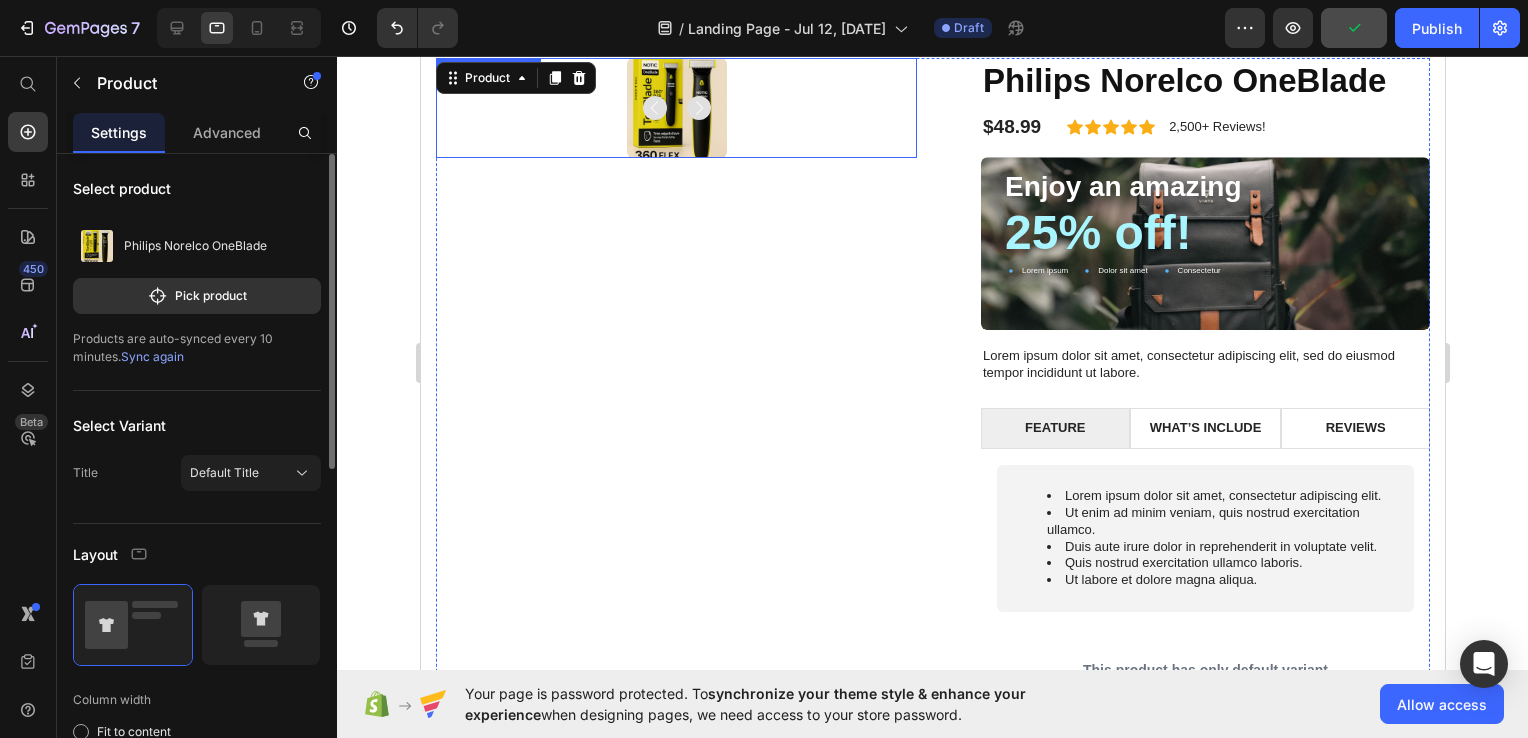 click at bounding box center (676, 108) 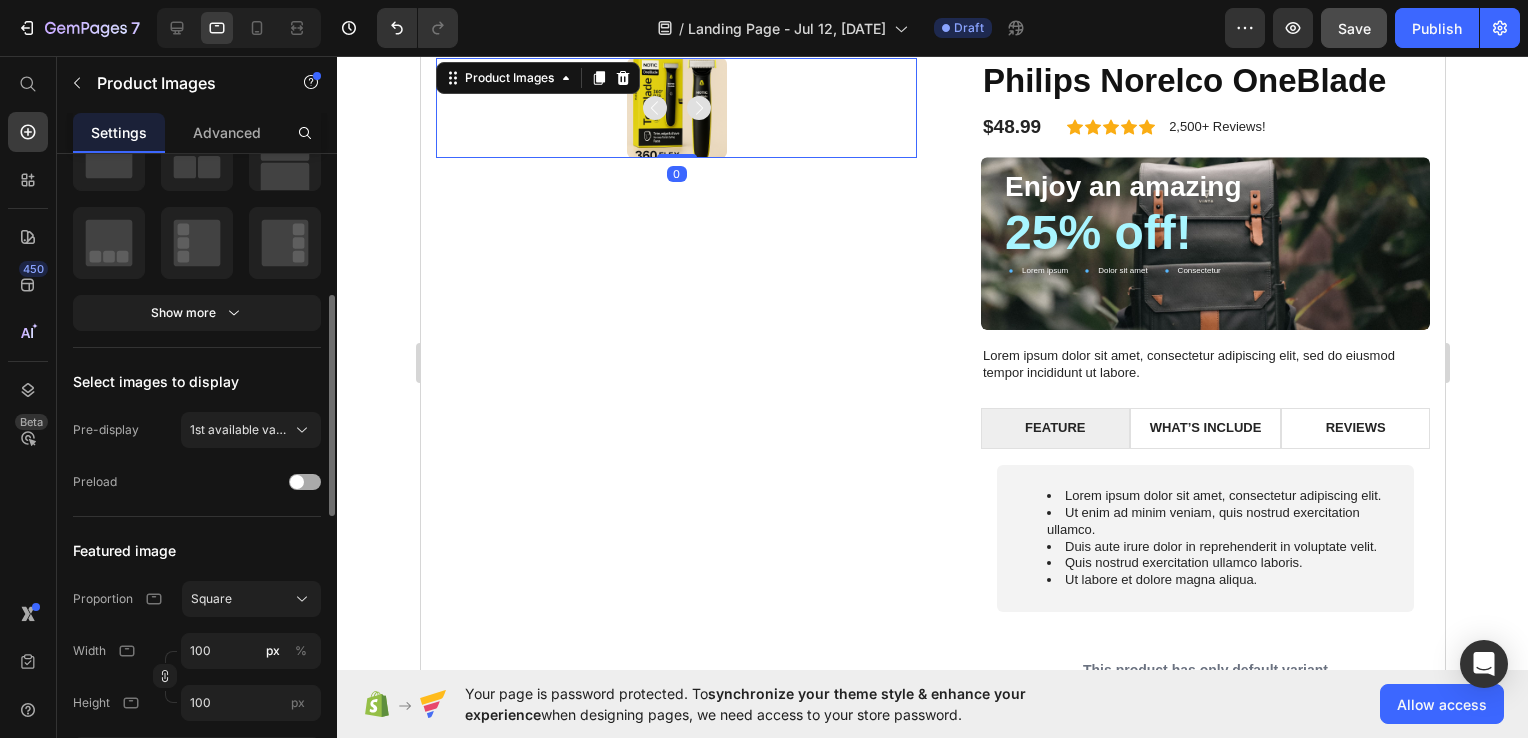 scroll, scrollTop: 433, scrollLeft: 0, axis: vertical 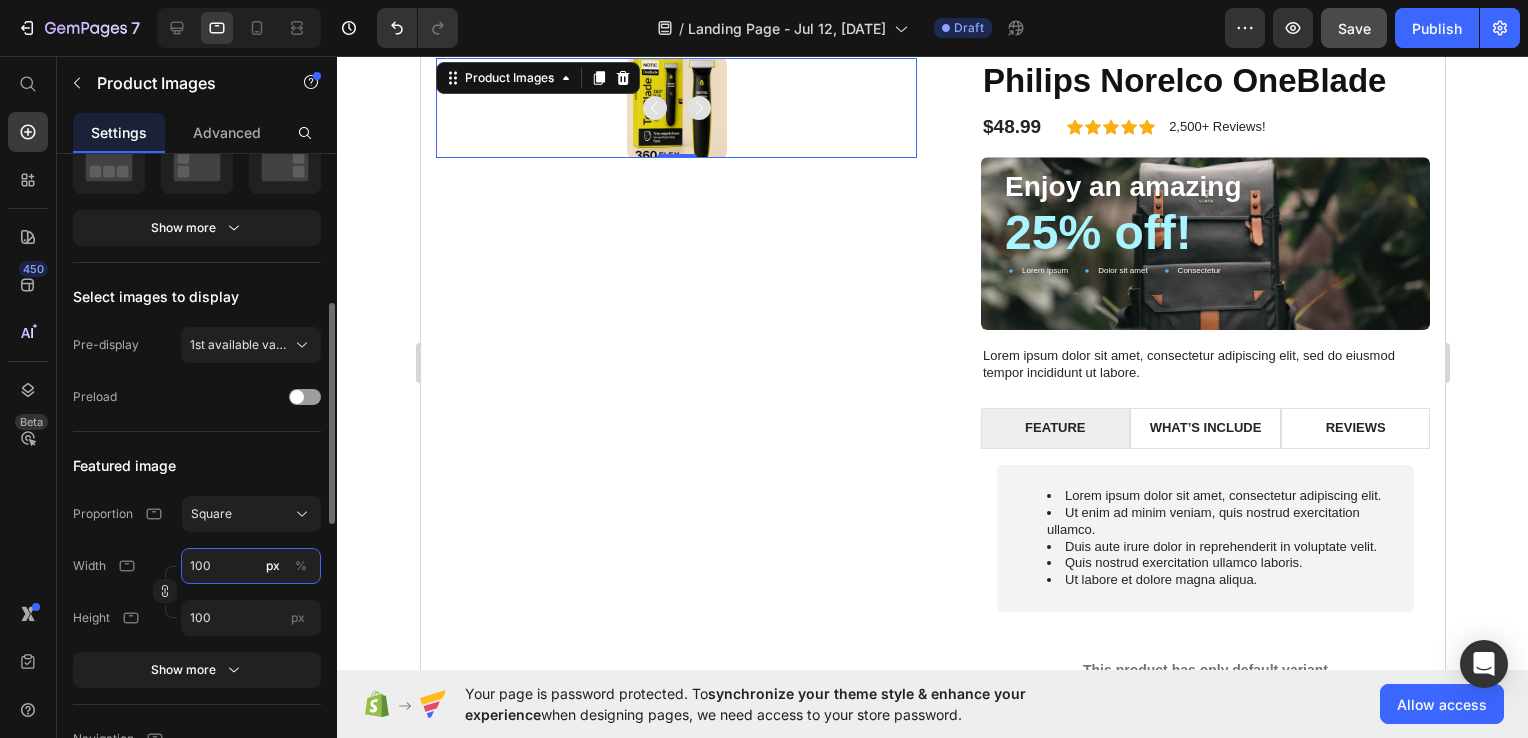 click on "100" at bounding box center [251, 566] 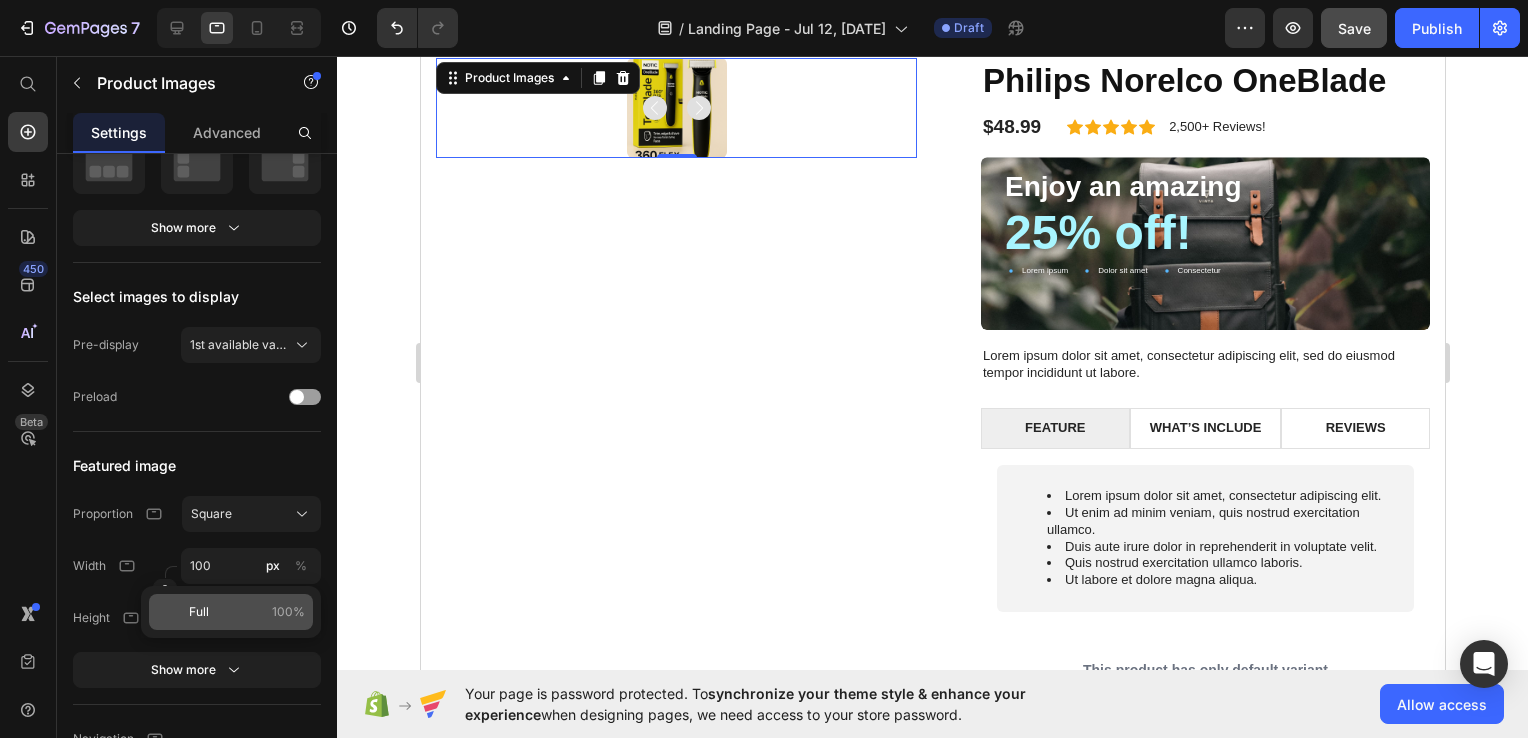 click on "Full" at bounding box center [199, 612] 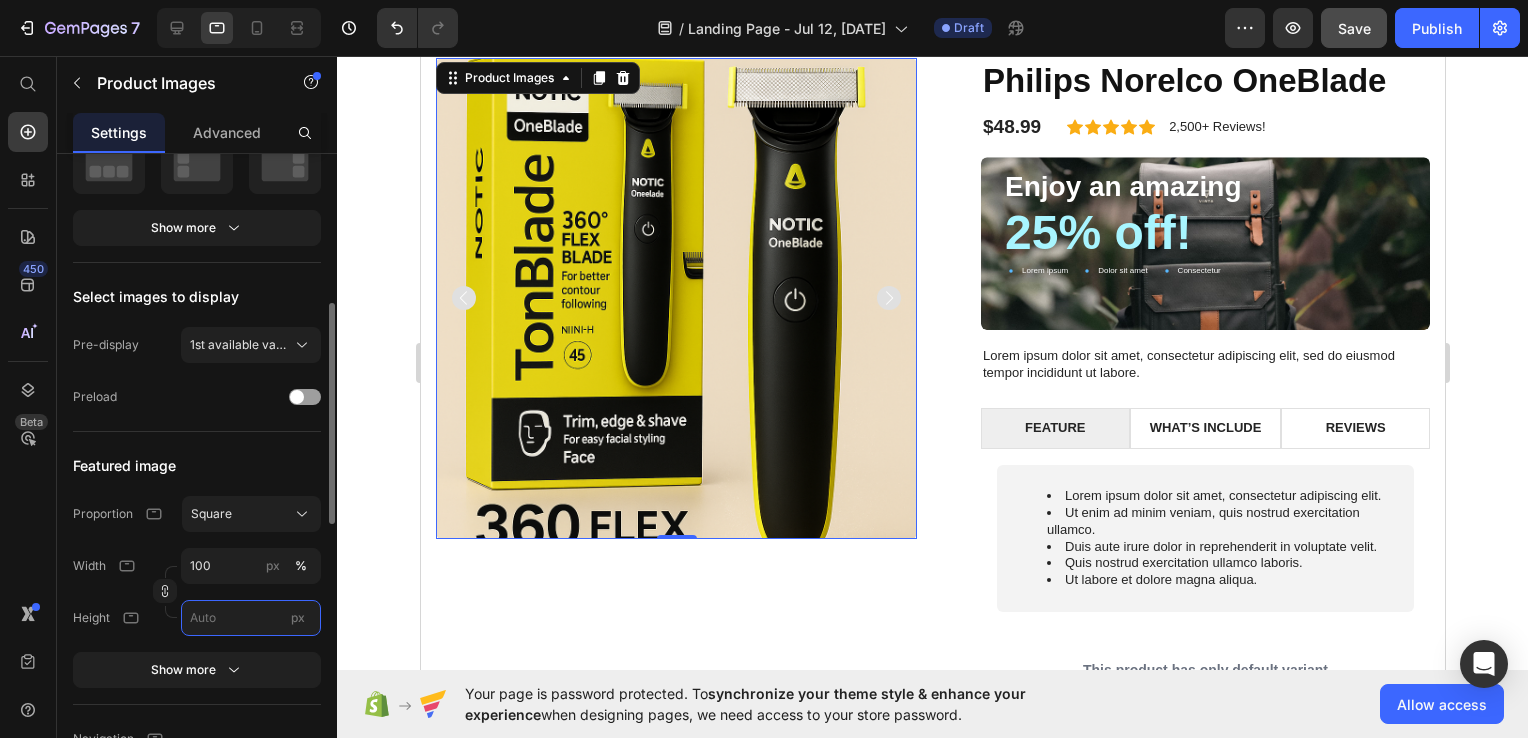 click on "px" at bounding box center [251, 618] 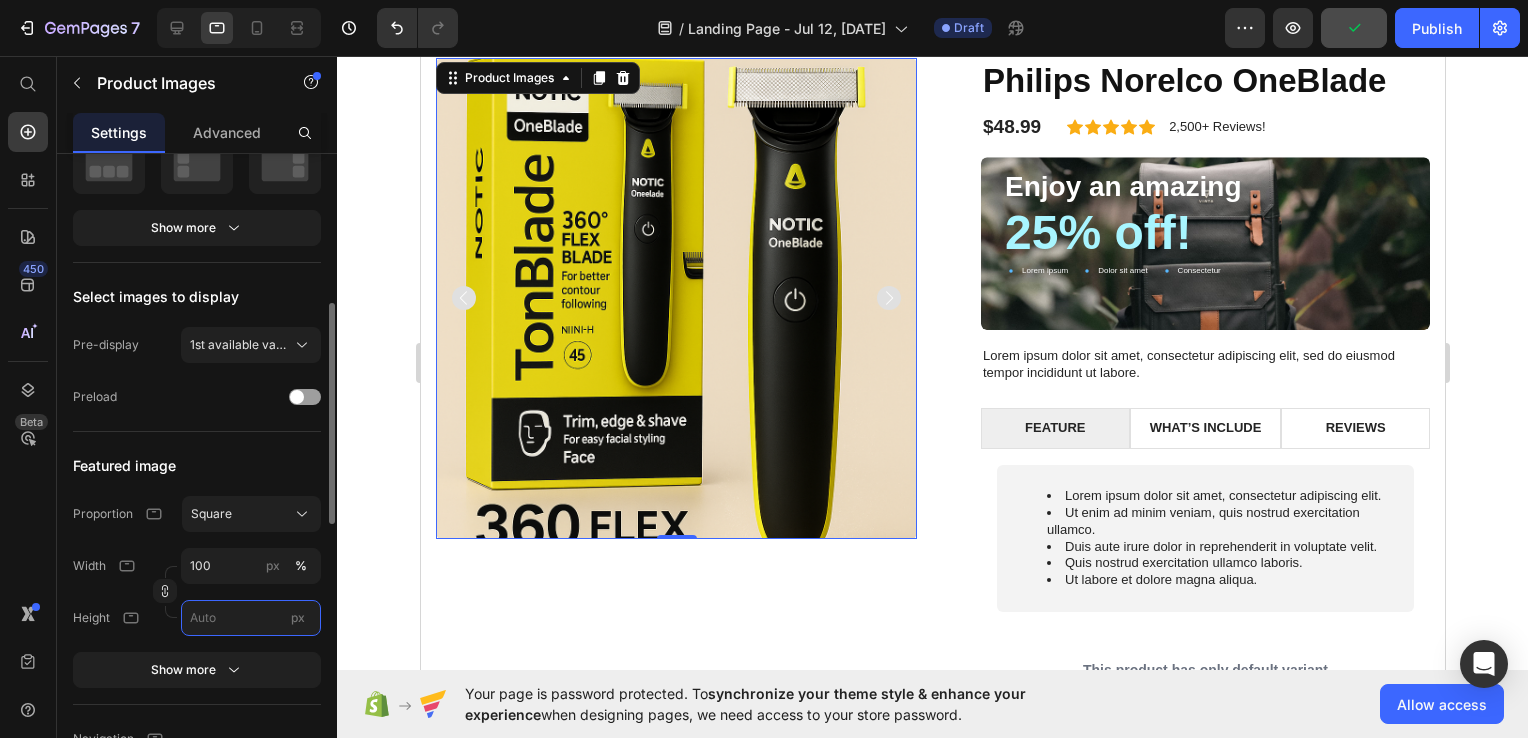 type on "2" 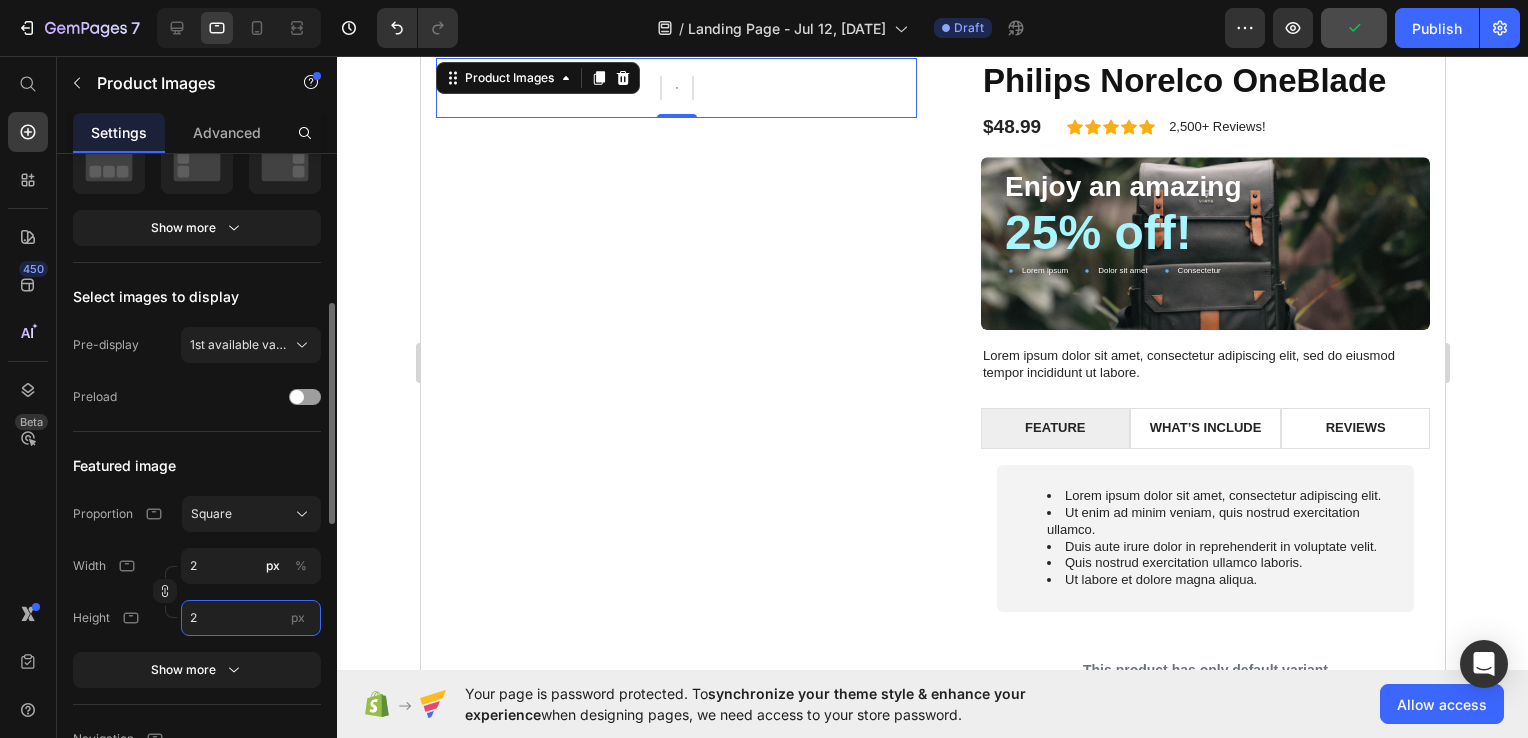 type on "20" 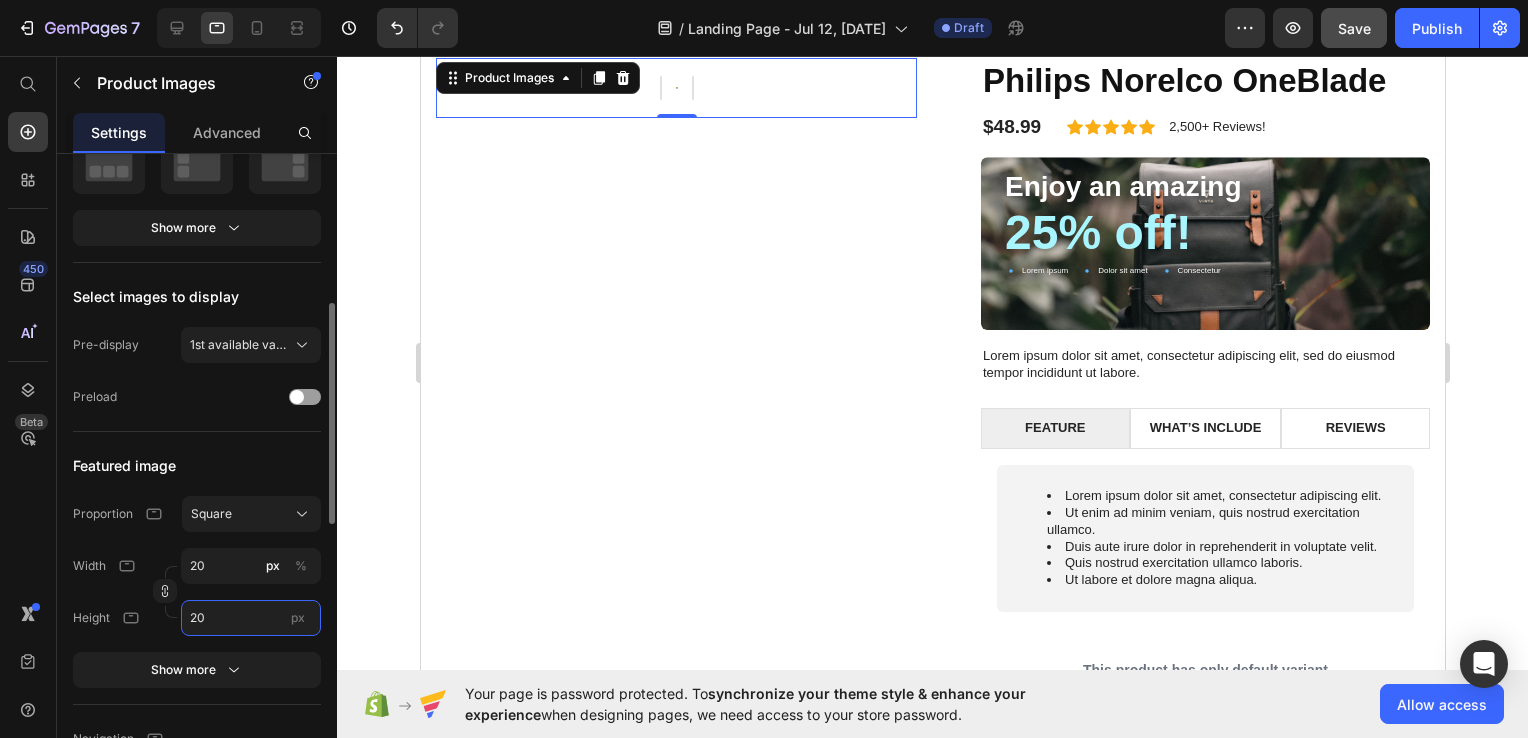 type on "2" 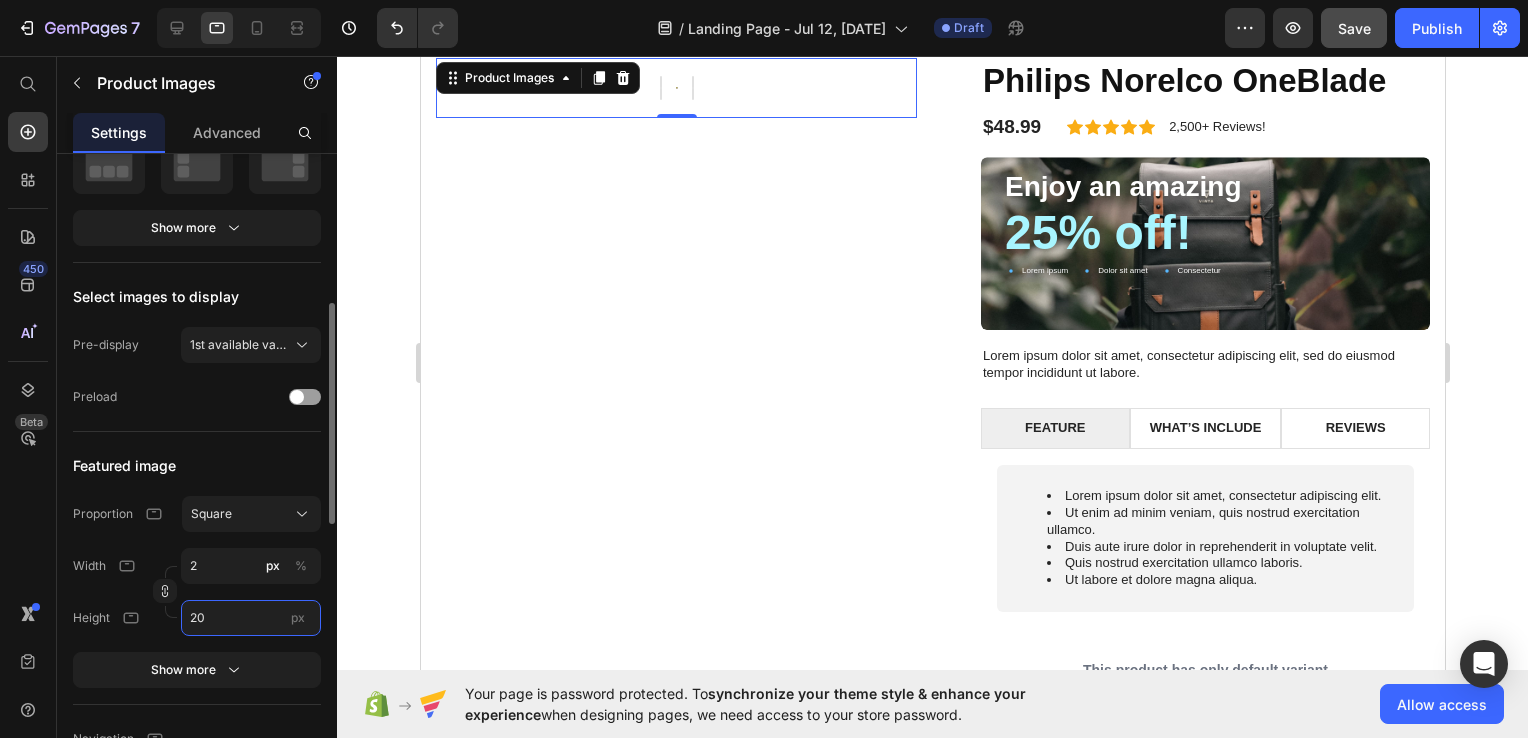 type on "2" 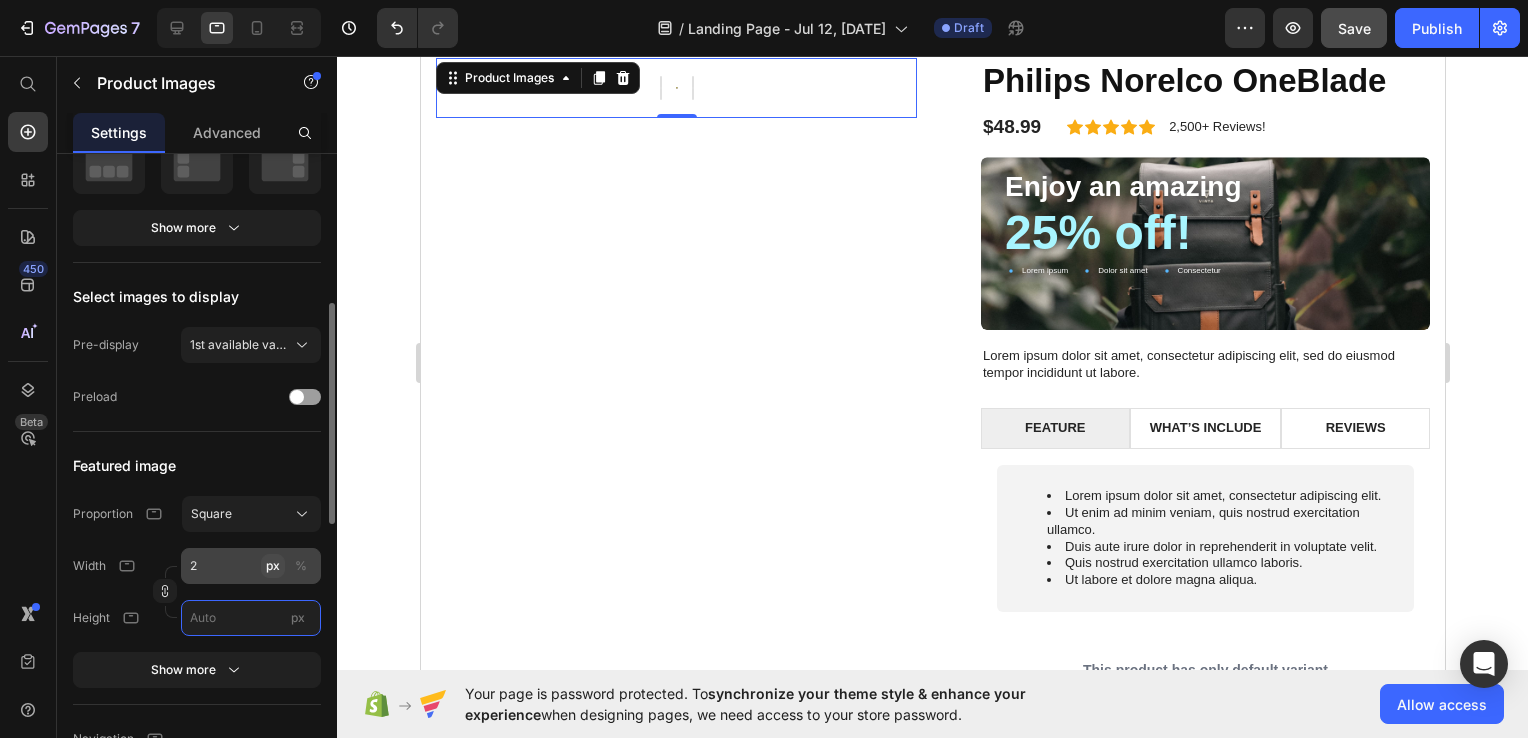 type on "2" 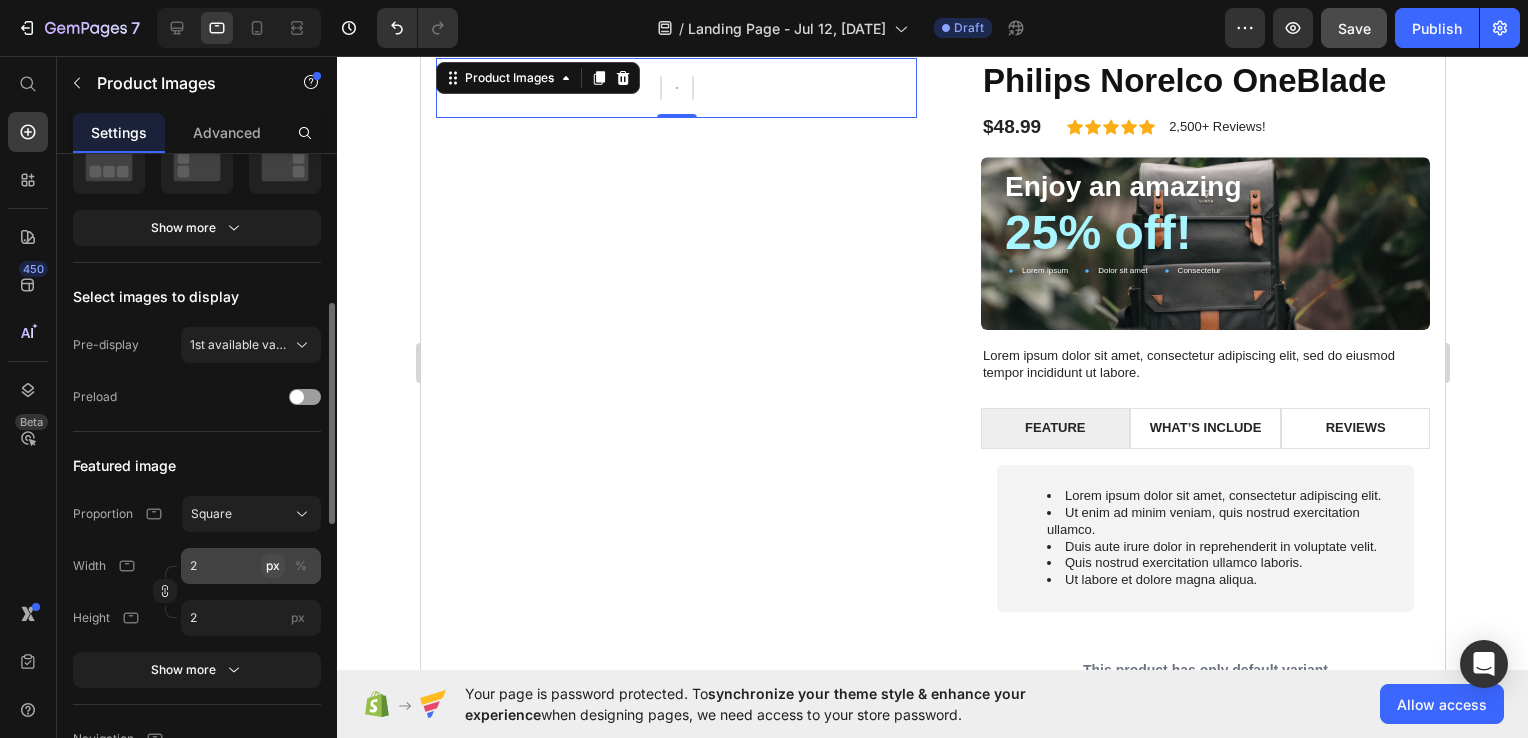 click on "px" at bounding box center [273, 566] 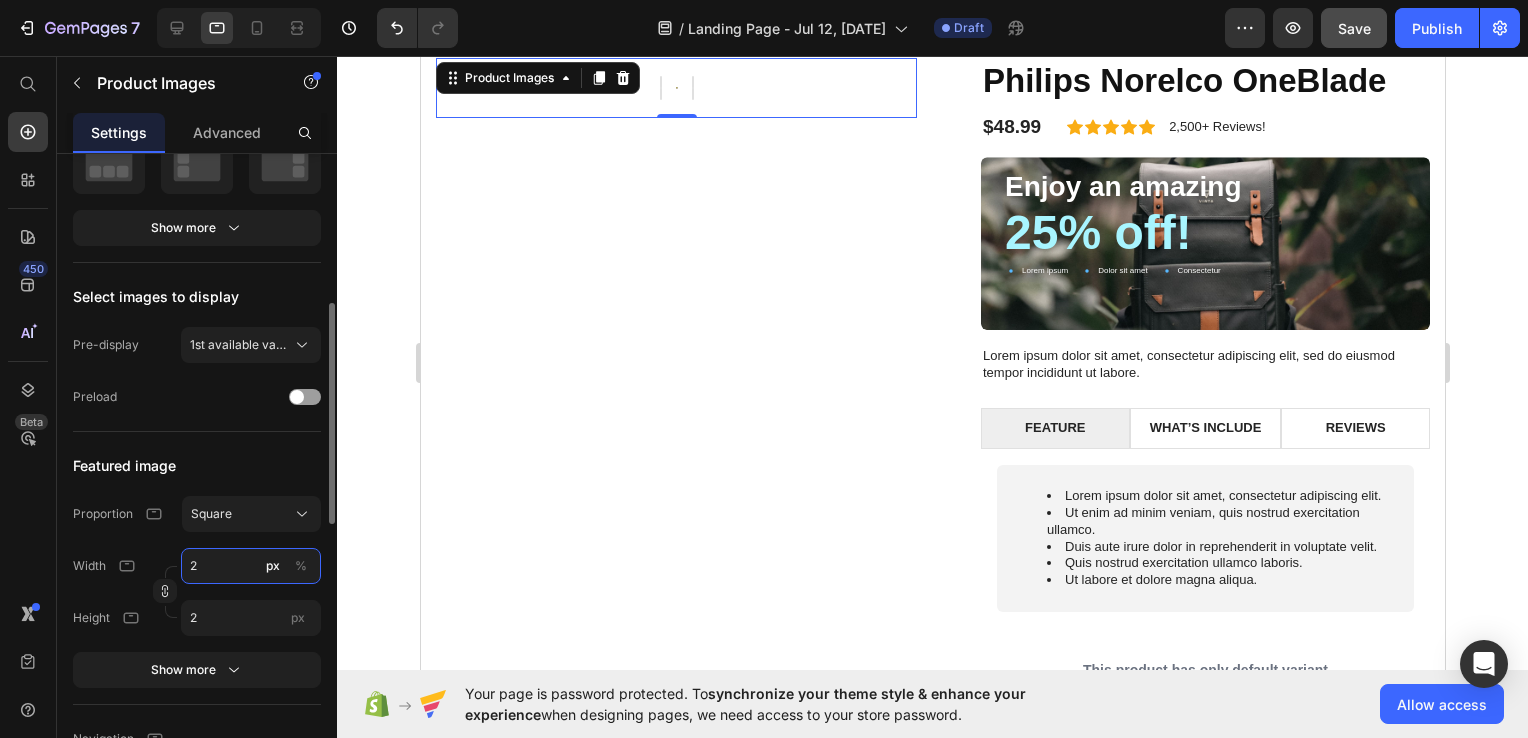 click on "2" at bounding box center [251, 566] 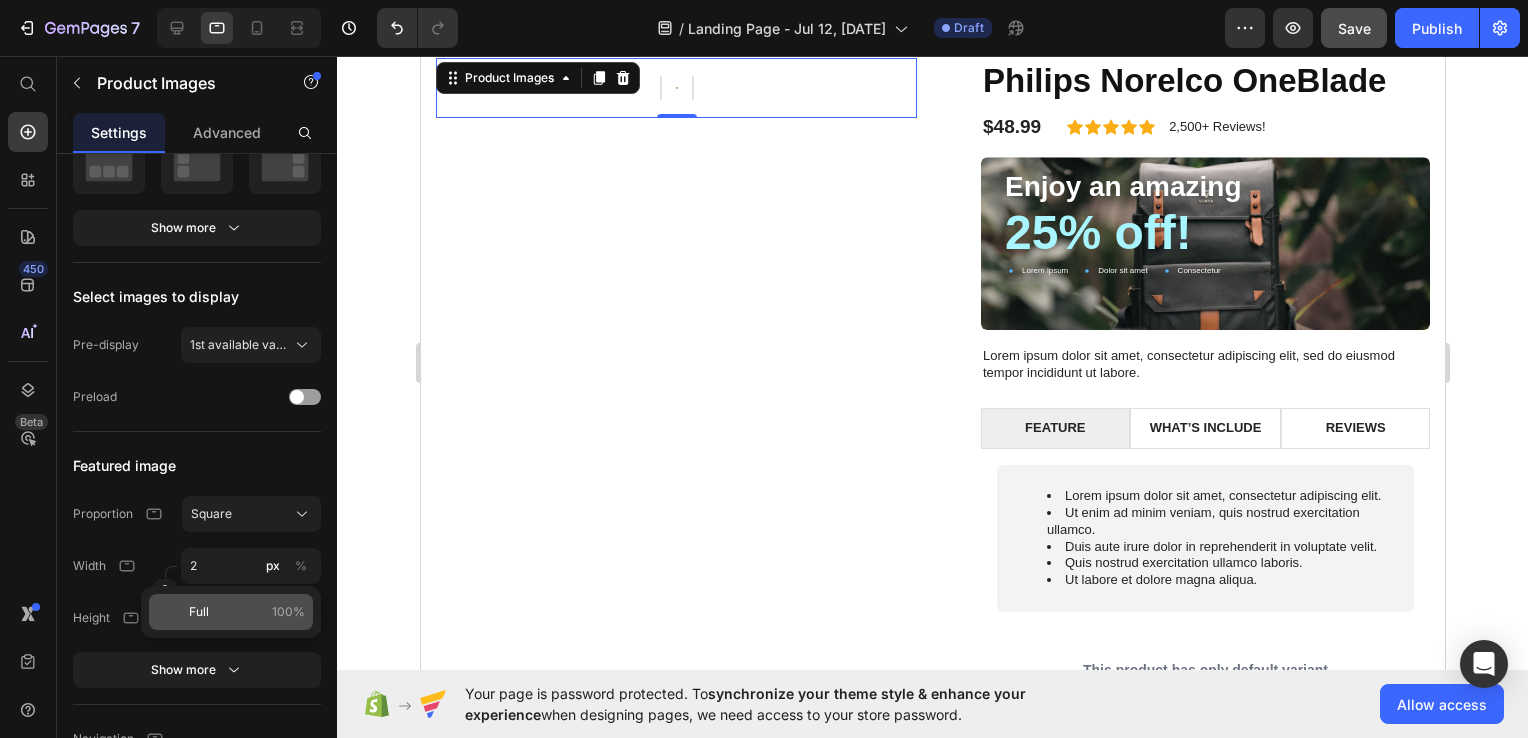 click on "Full 100%" 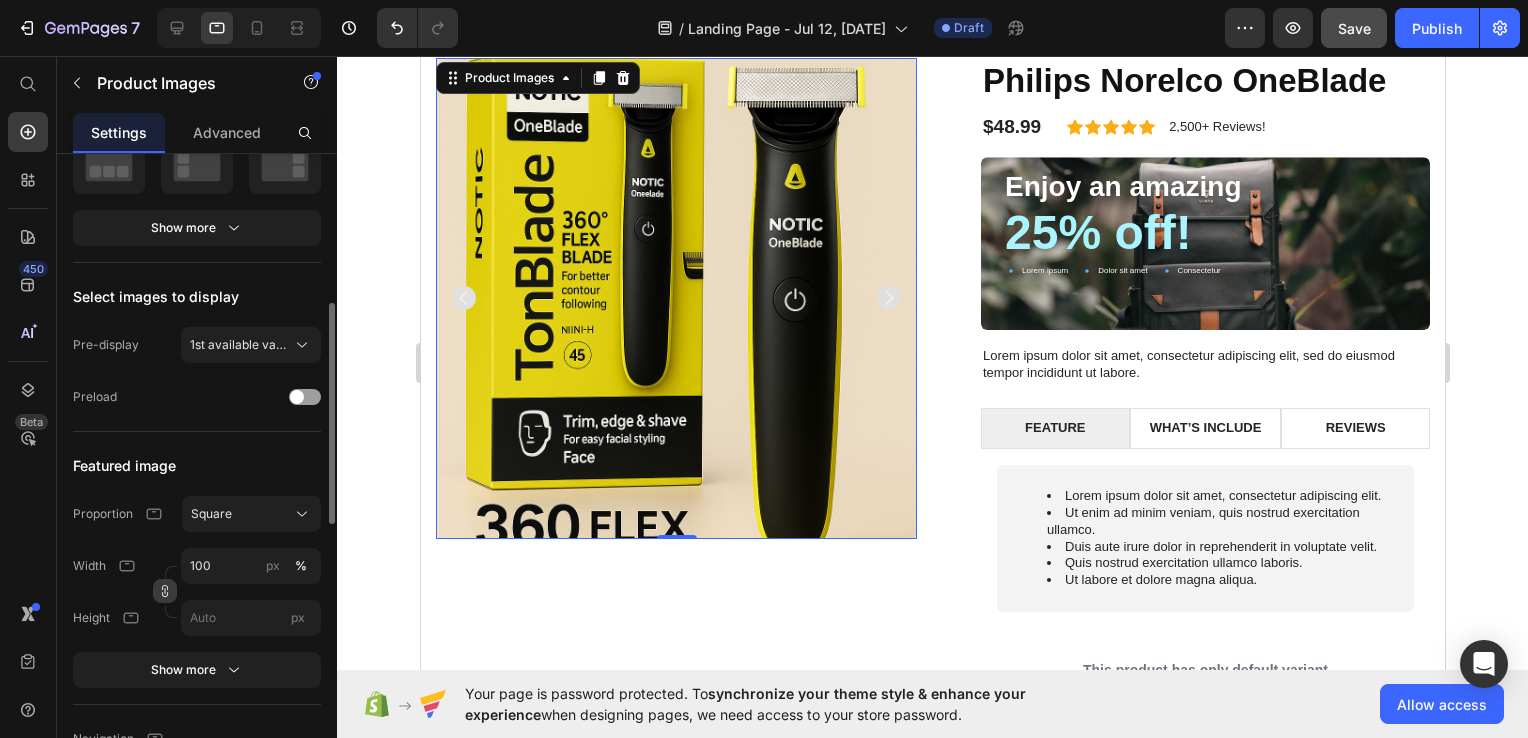 click 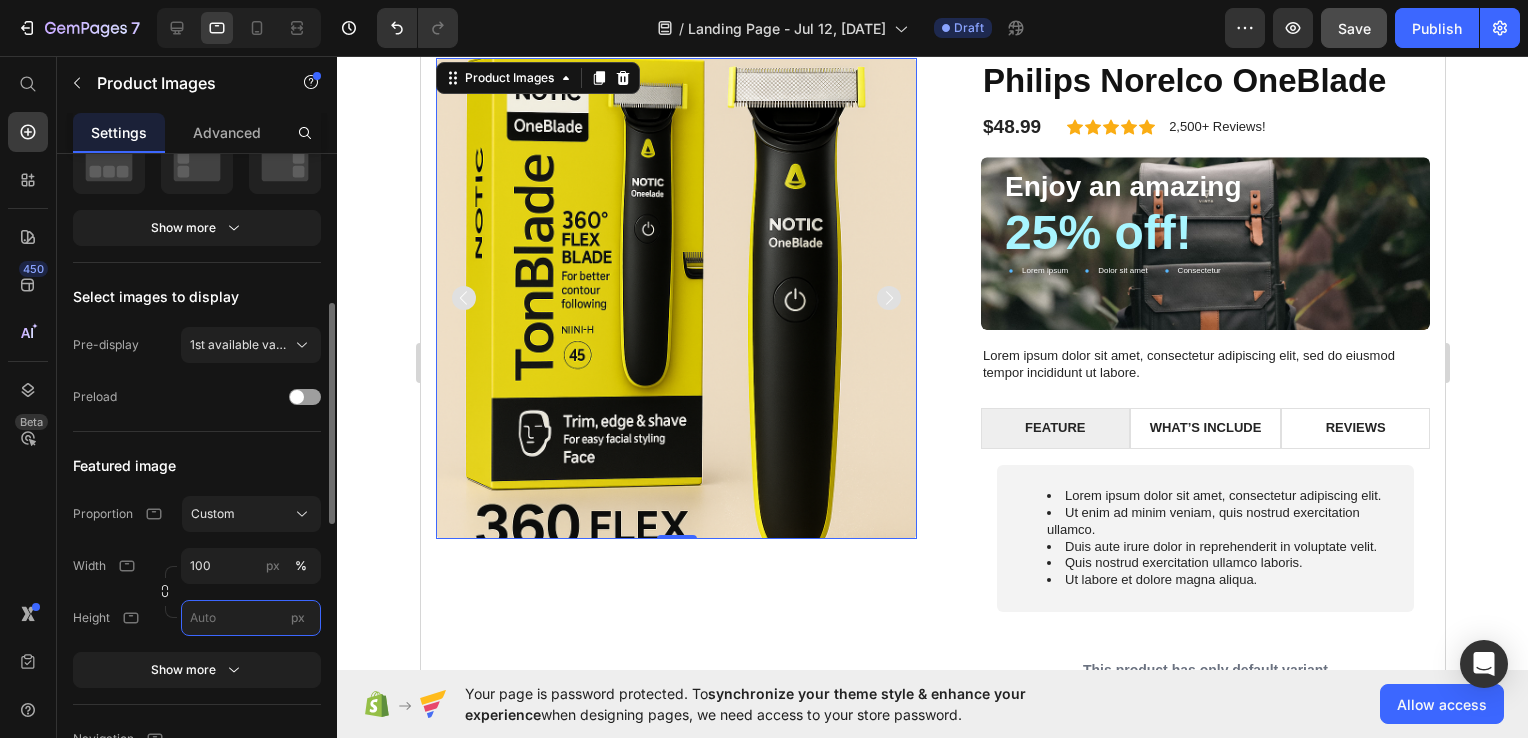 click on "px" at bounding box center (251, 618) 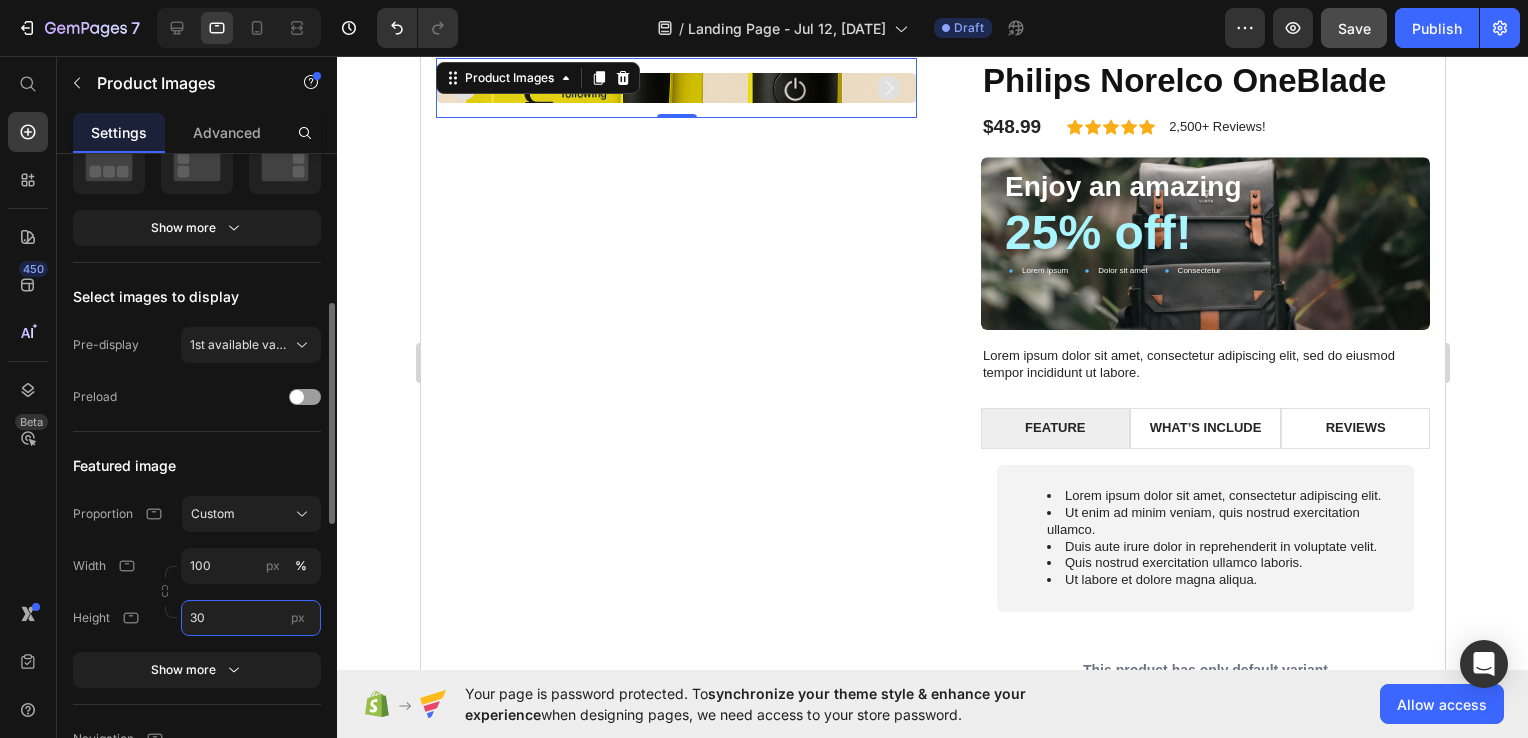 type on "3" 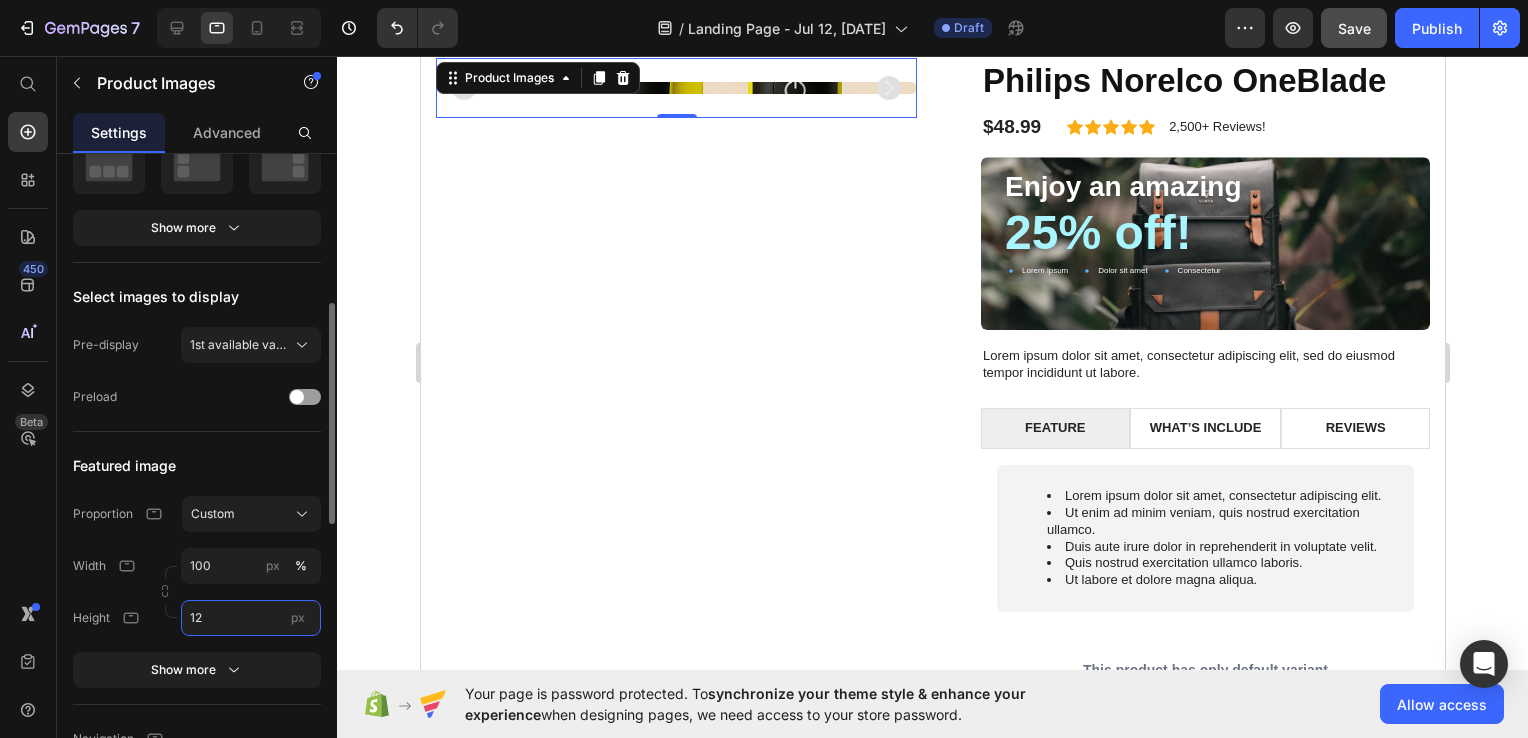type on "1" 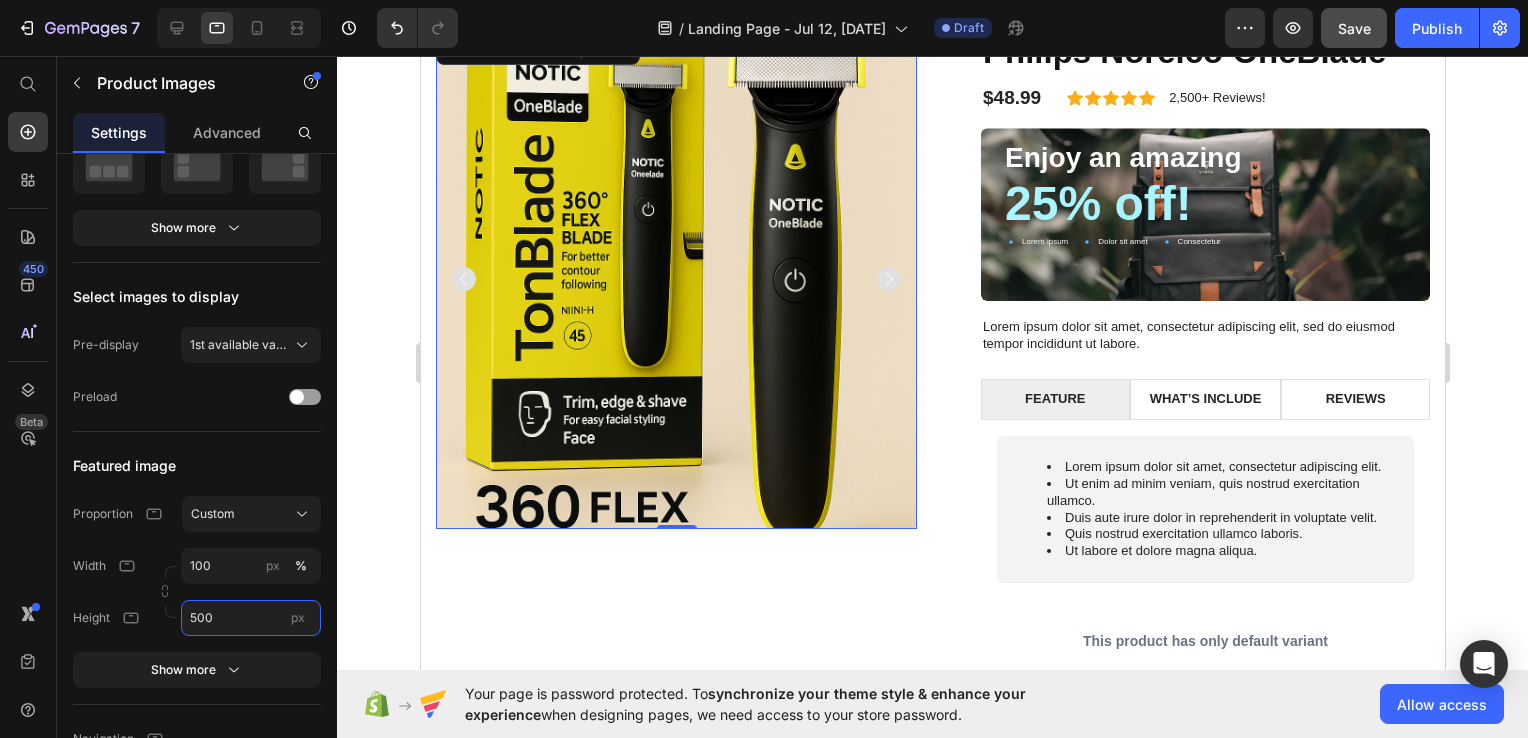 scroll, scrollTop: 1555, scrollLeft: 0, axis: vertical 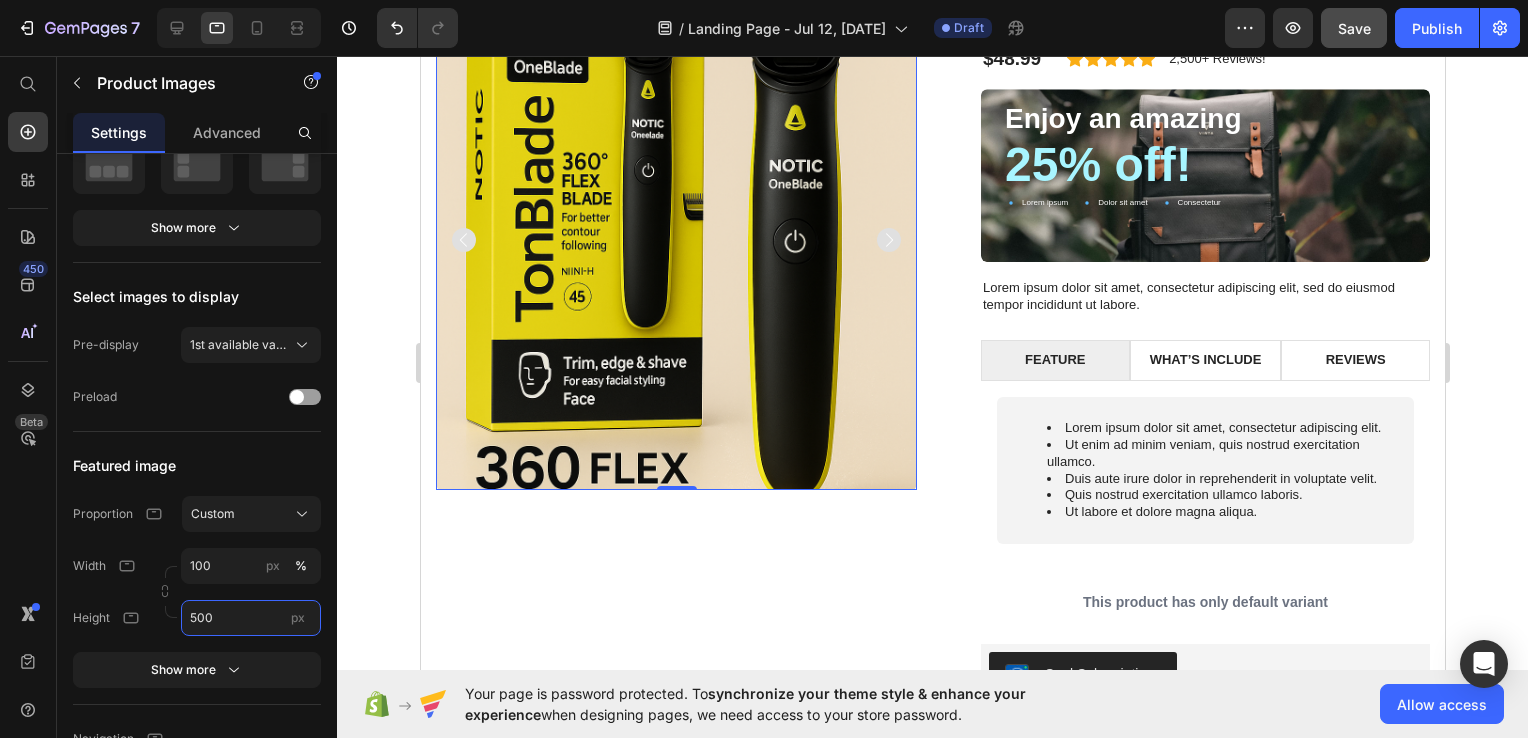 type on "500" 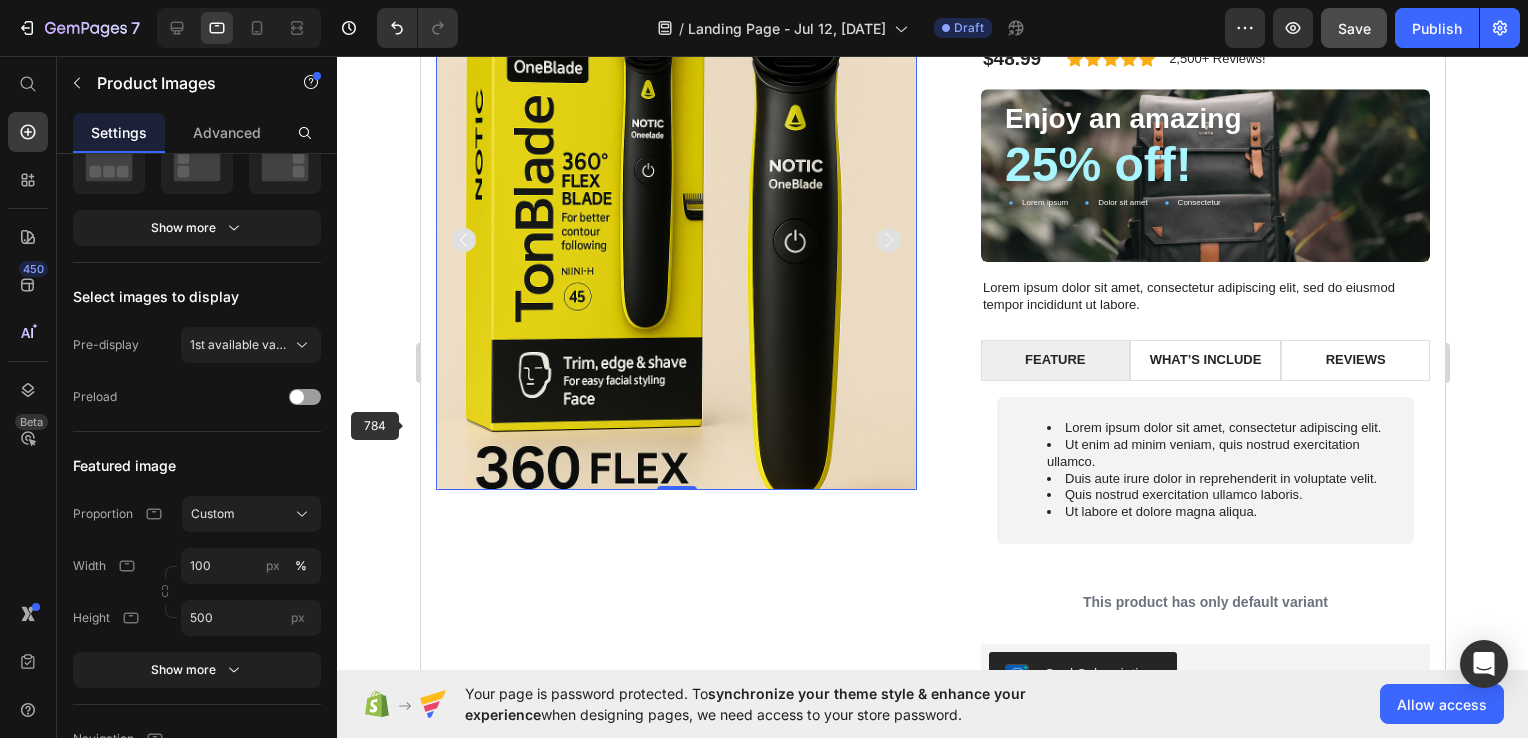 drag, startPoint x: 836, startPoint y: 481, endPoint x: 668, endPoint y: 559, distance: 185.22418 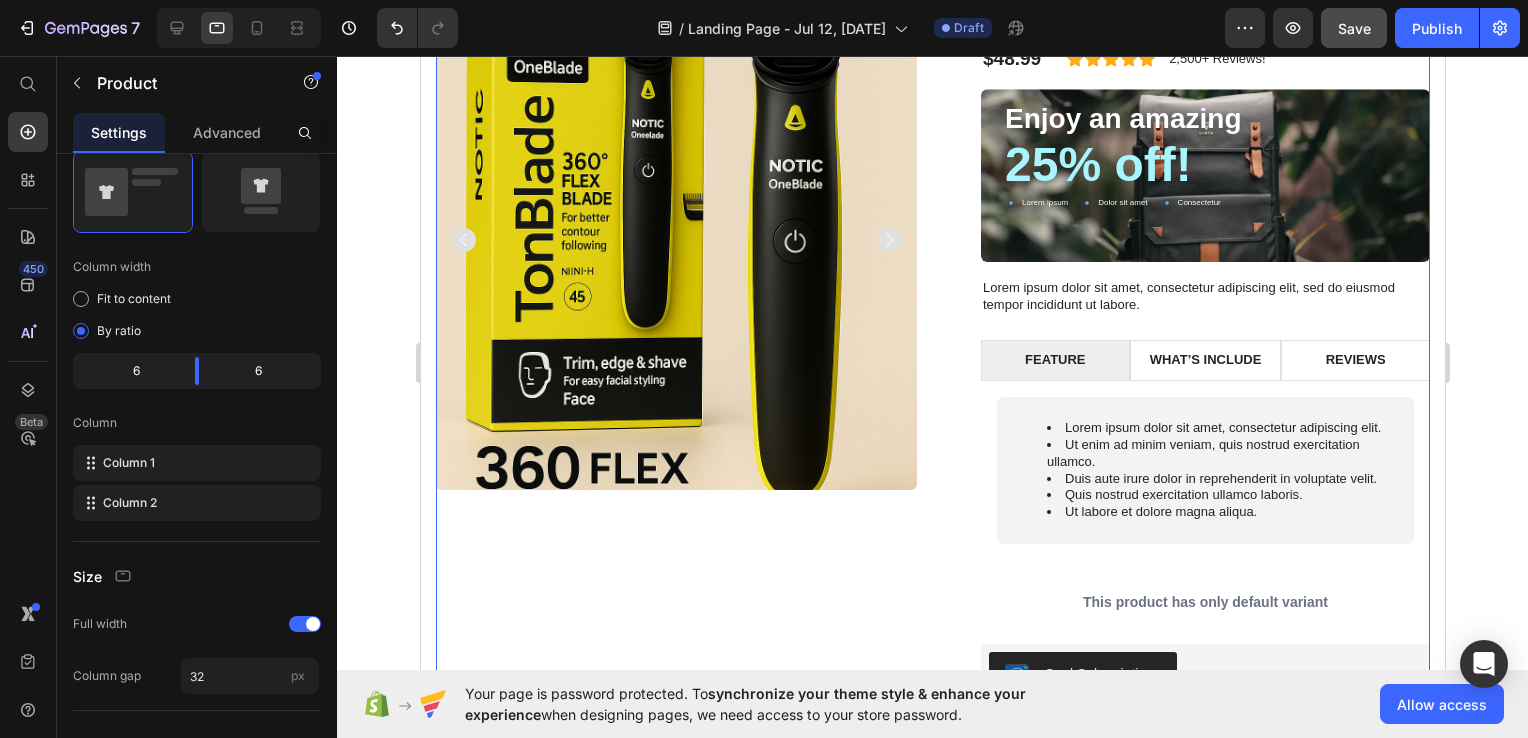 scroll, scrollTop: 0, scrollLeft: 0, axis: both 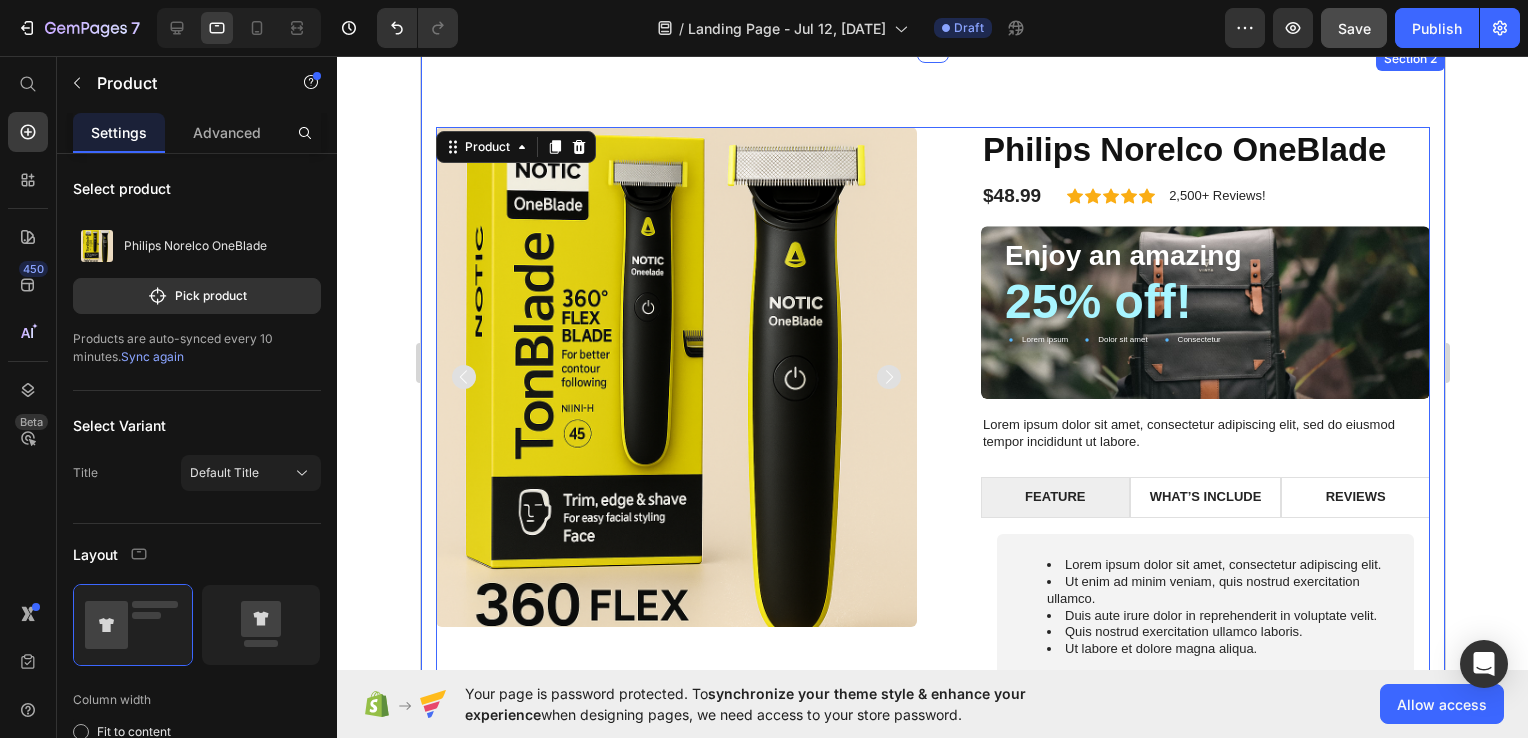 click on "Product Images Philips Norelco OneBlade Product Title $48.99 Product Price Icon Icon Icon Icon Icon Icon List 2,500+ Reviews! Text Block Row Row Enjoy an amazing Text Block 25% off! Text Block
Lorem ipsum Item List
Dolor sit amet Item List
Consectetur Item List Row Hero Banner Lorem ipsum dolor sit amet, consectetur adipiscing elit, sed do eiusmod tempor incididunt ut labore. Text Block FEATURE WHAT’S INCLUDE Reviews Lorem ipsum dolor sit amet, consectetur adipiscing elit. Ut enim ad minim veniam, quis nostrud exercitation ullamco. Duis aute irure dolor in reprehenderit in voluptate velit. Quis nostrud exercitation ullamco laboris.  Ut labore et dolore magna aliqua. Text Block Row Lorem ipsum dolor sit amet, consectetur adipiscing elit, sed do eiusmod tempor incididunt ut labore et dolore magna aliqua. Ut enim ad minim veniam, quis nostrud exercitation ullamco laboris nisi ut aliquip ex ea commodo consequat. Text Block Tab 1" at bounding box center (932, 511) 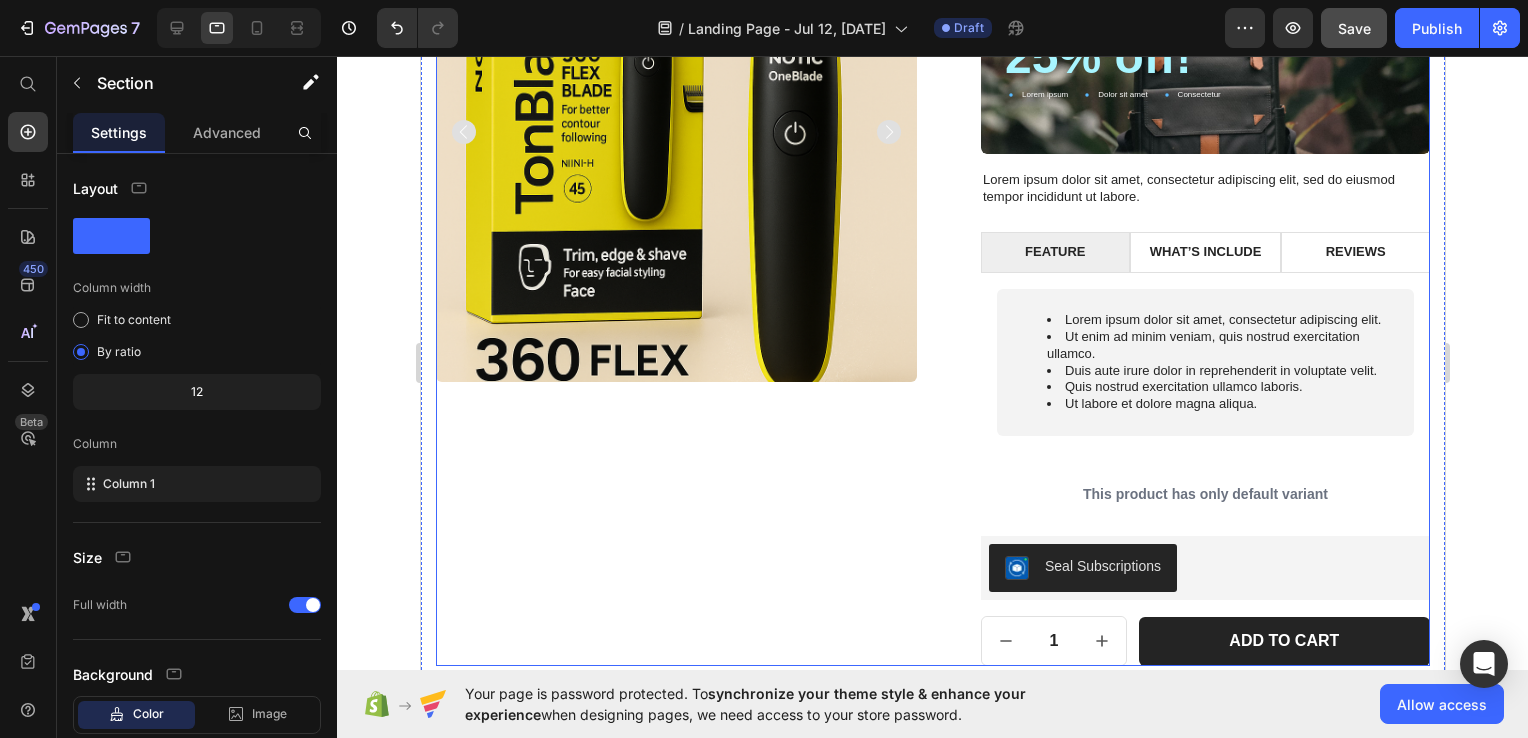 scroll, scrollTop: 1626, scrollLeft: 0, axis: vertical 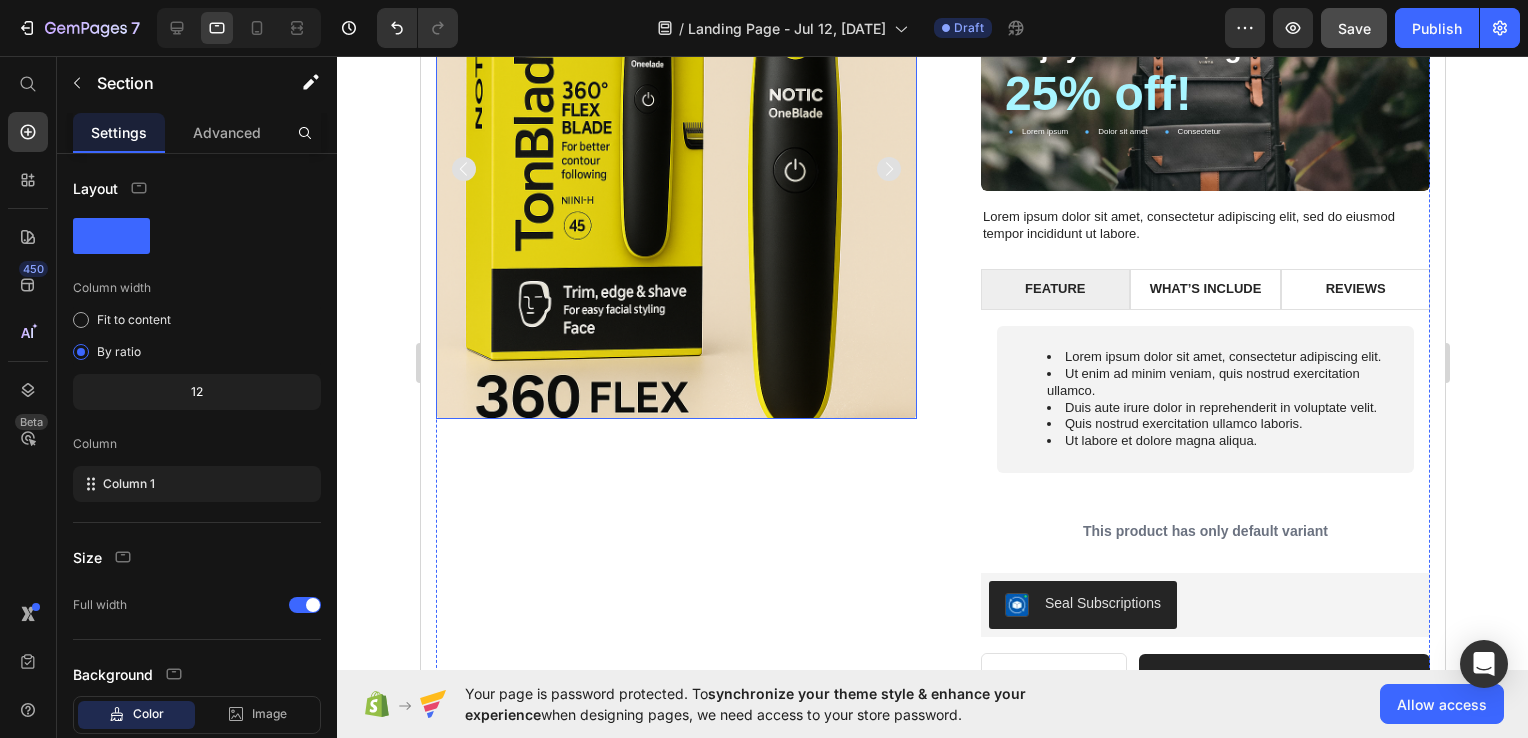 click at bounding box center [675, 169] 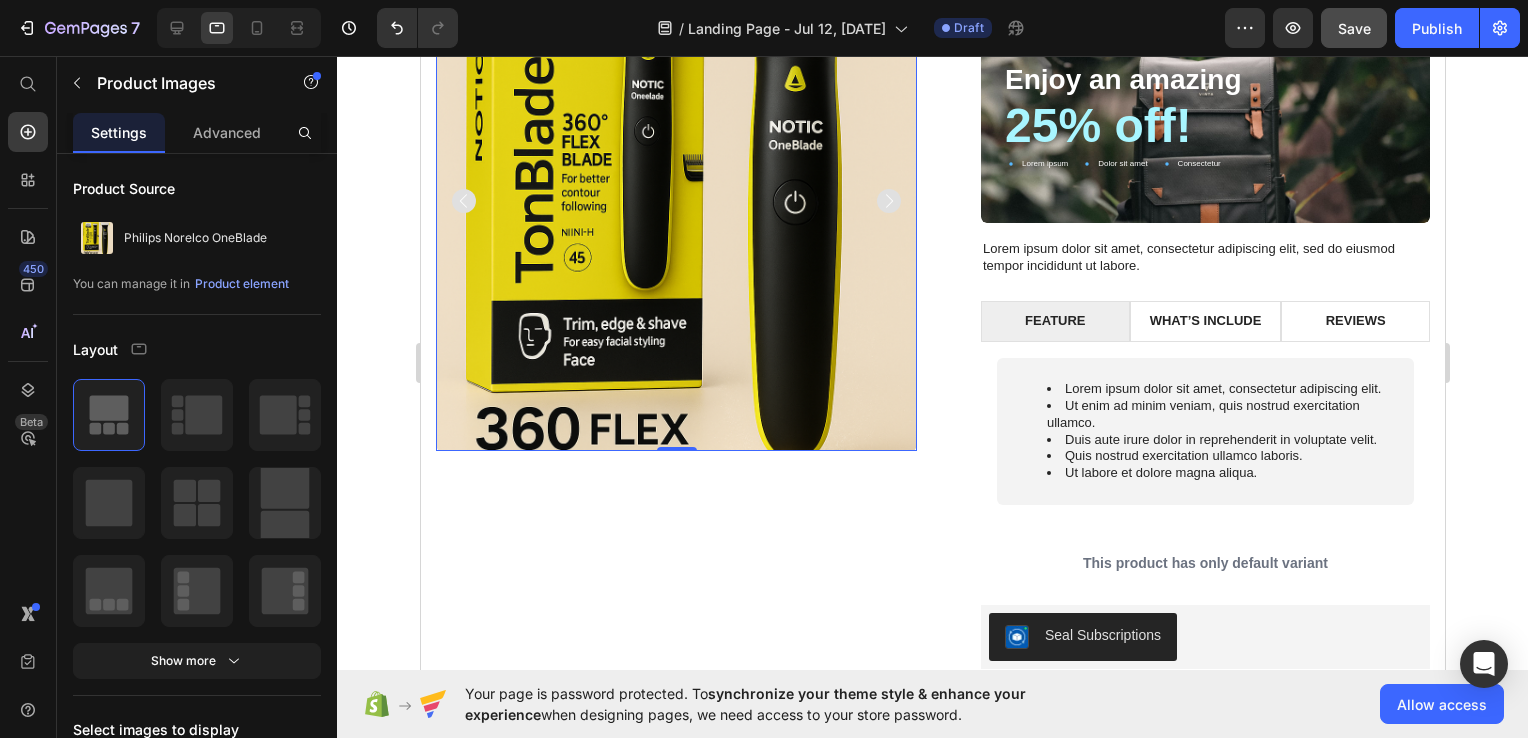 scroll, scrollTop: 1595, scrollLeft: 0, axis: vertical 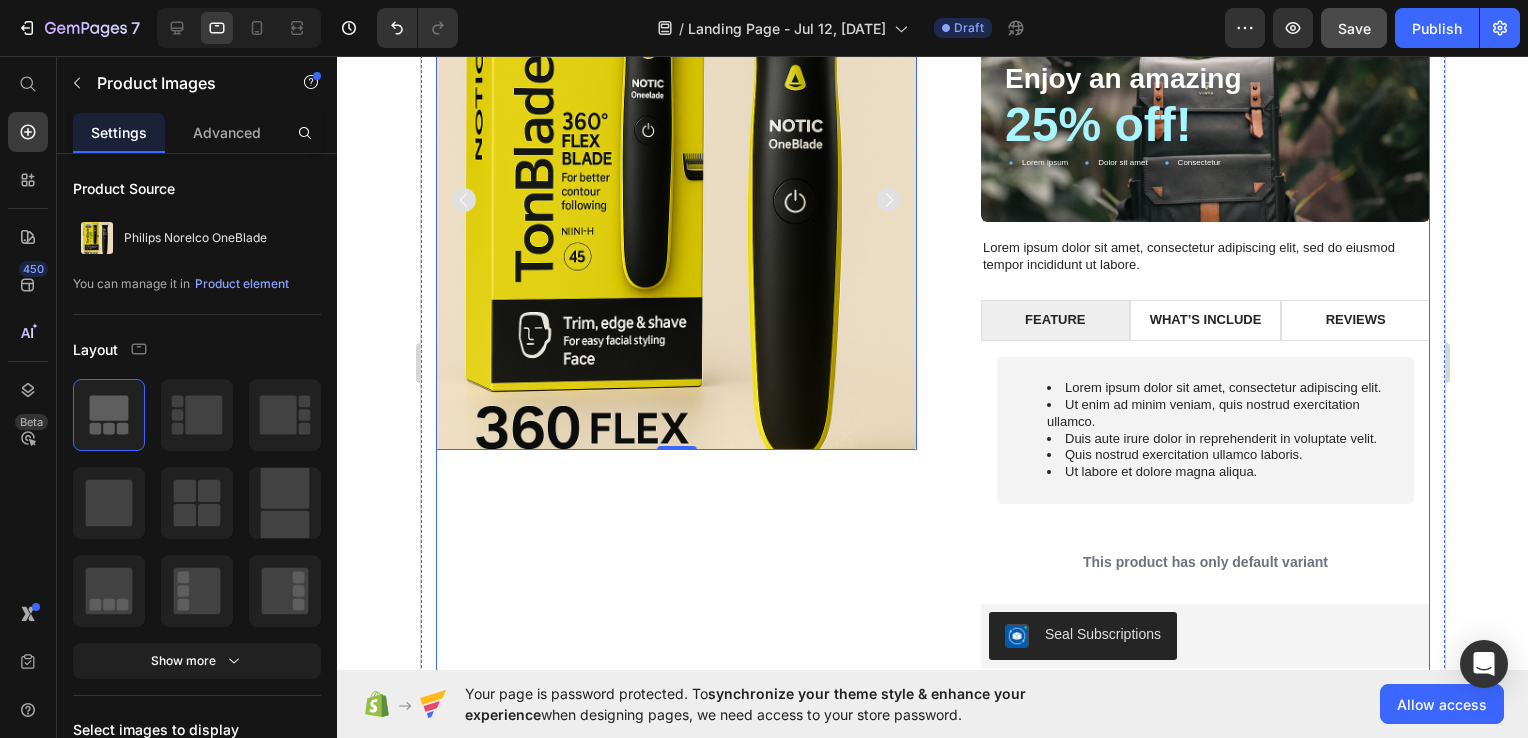 click on "Product Images   0" at bounding box center (675, 342) 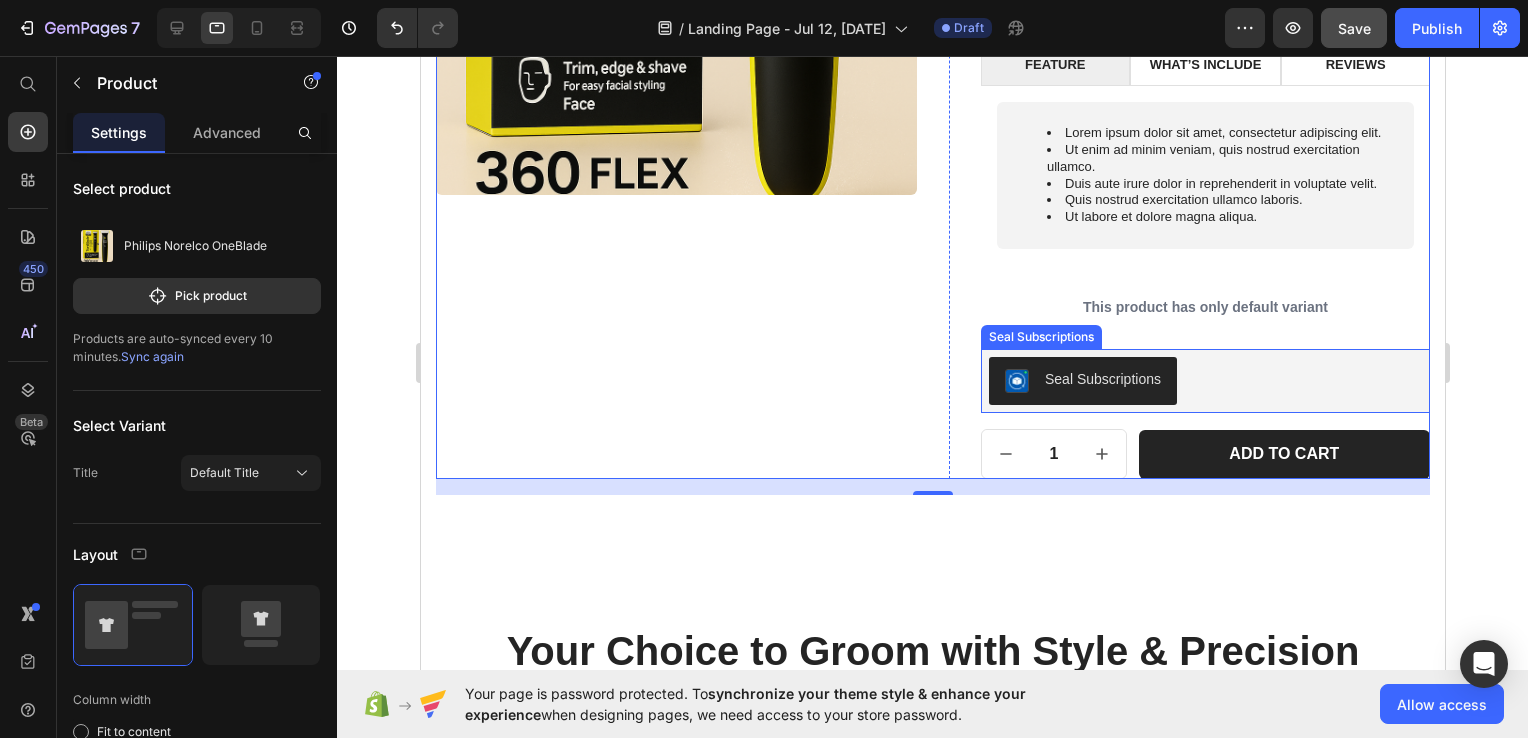 scroll, scrollTop: 1848, scrollLeft: 0, axis: vertical 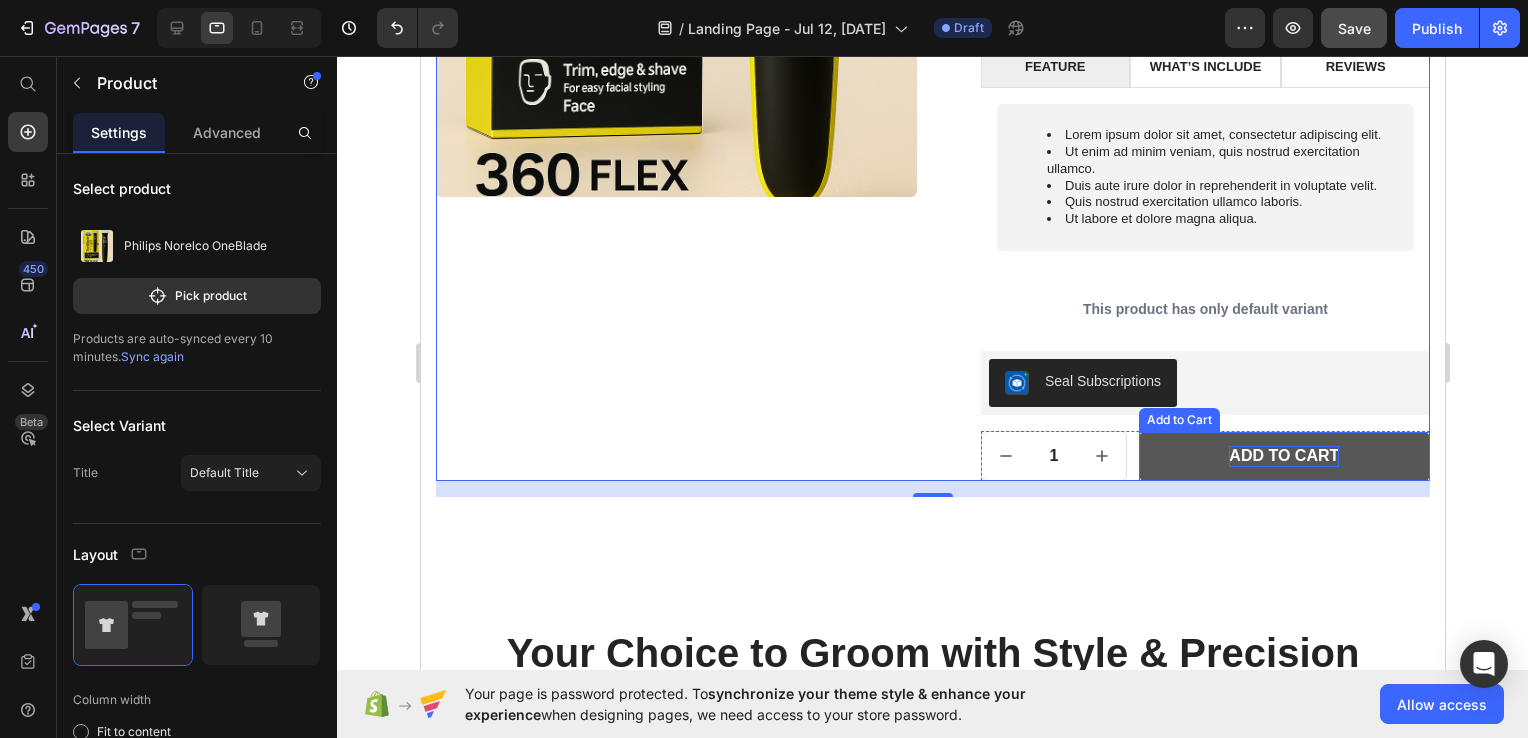click on "Add to cart" at bounding box center (1283, 456) 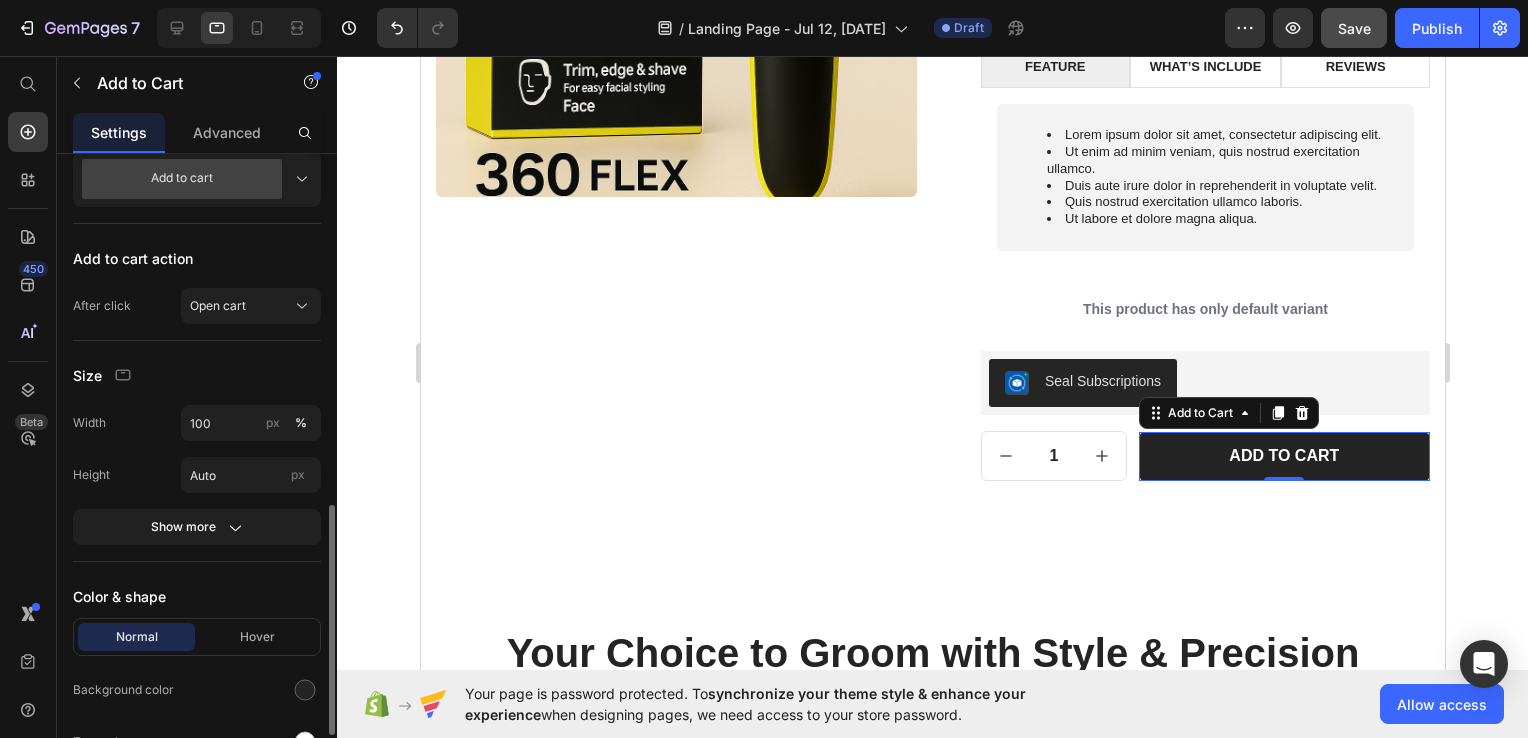 scroll, scrollTop: 708, scrollLeft: 0, axis: vertical 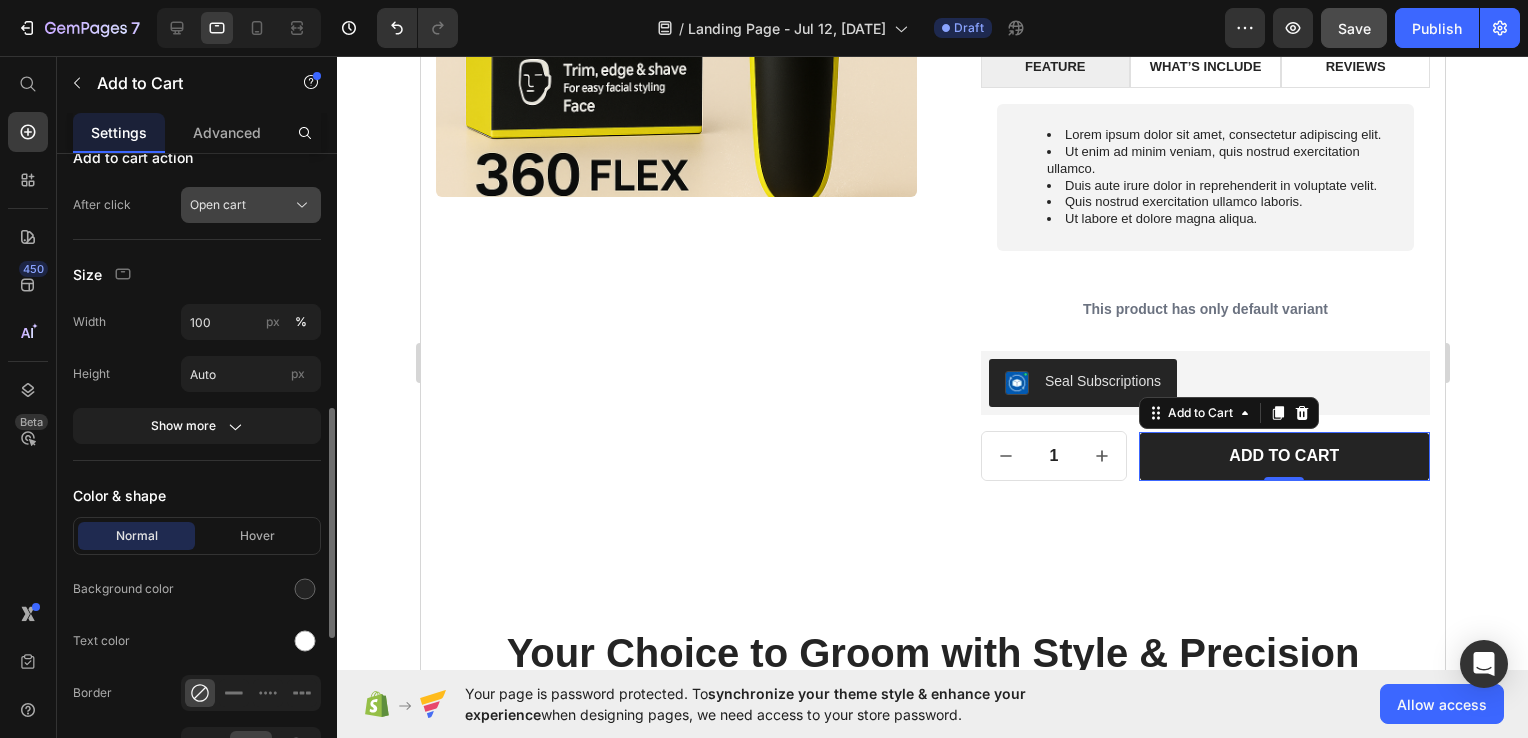 click 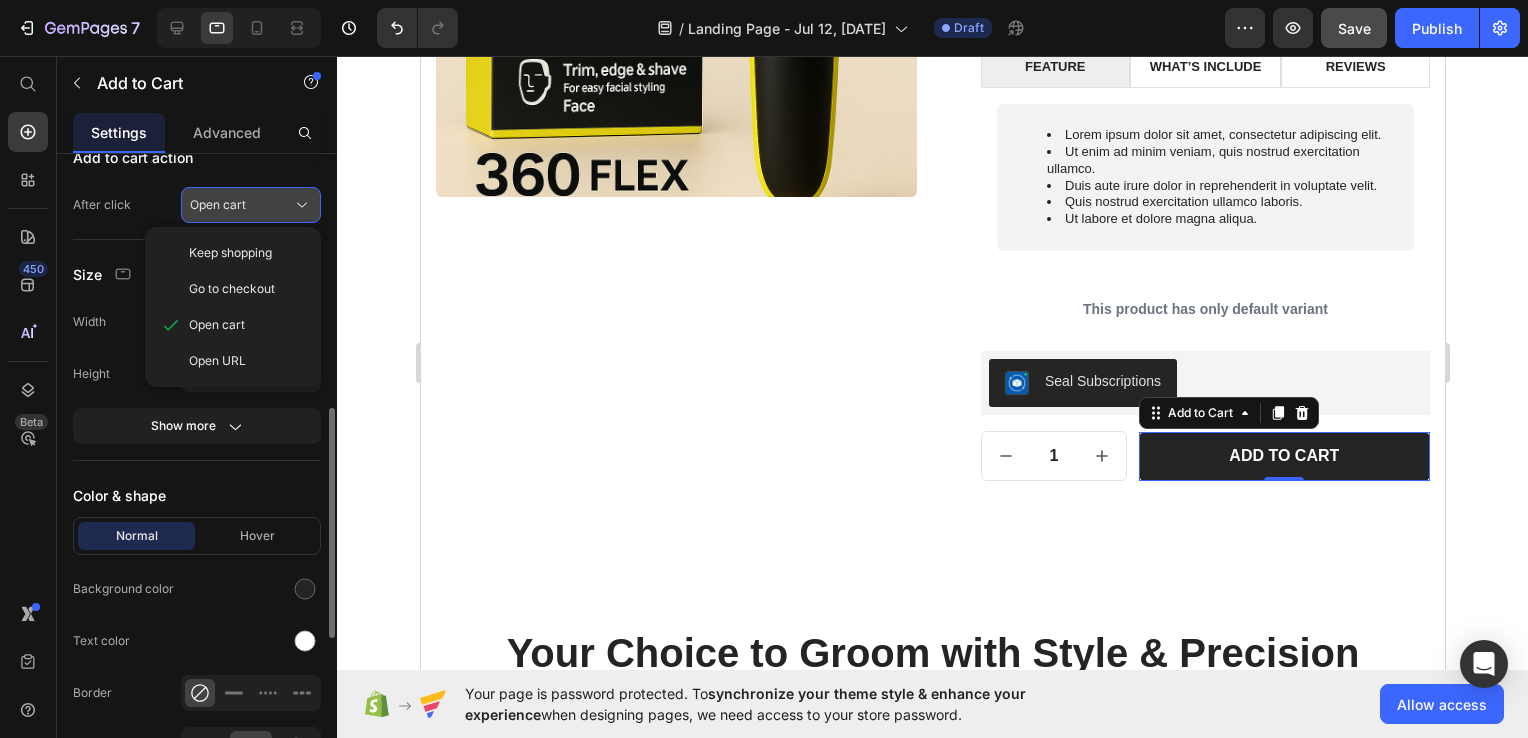 click 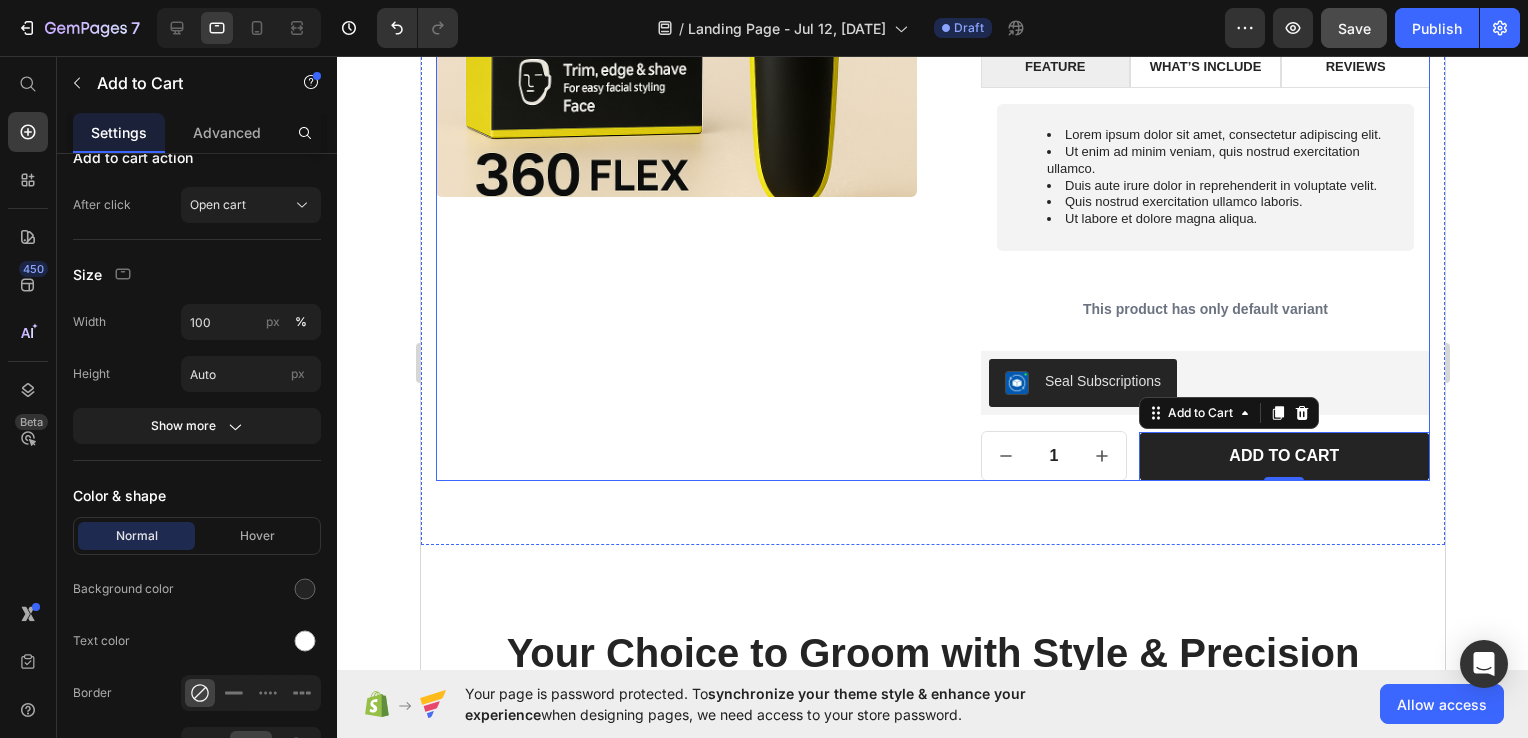click on "Product Images" at bounding box center [675, 89] 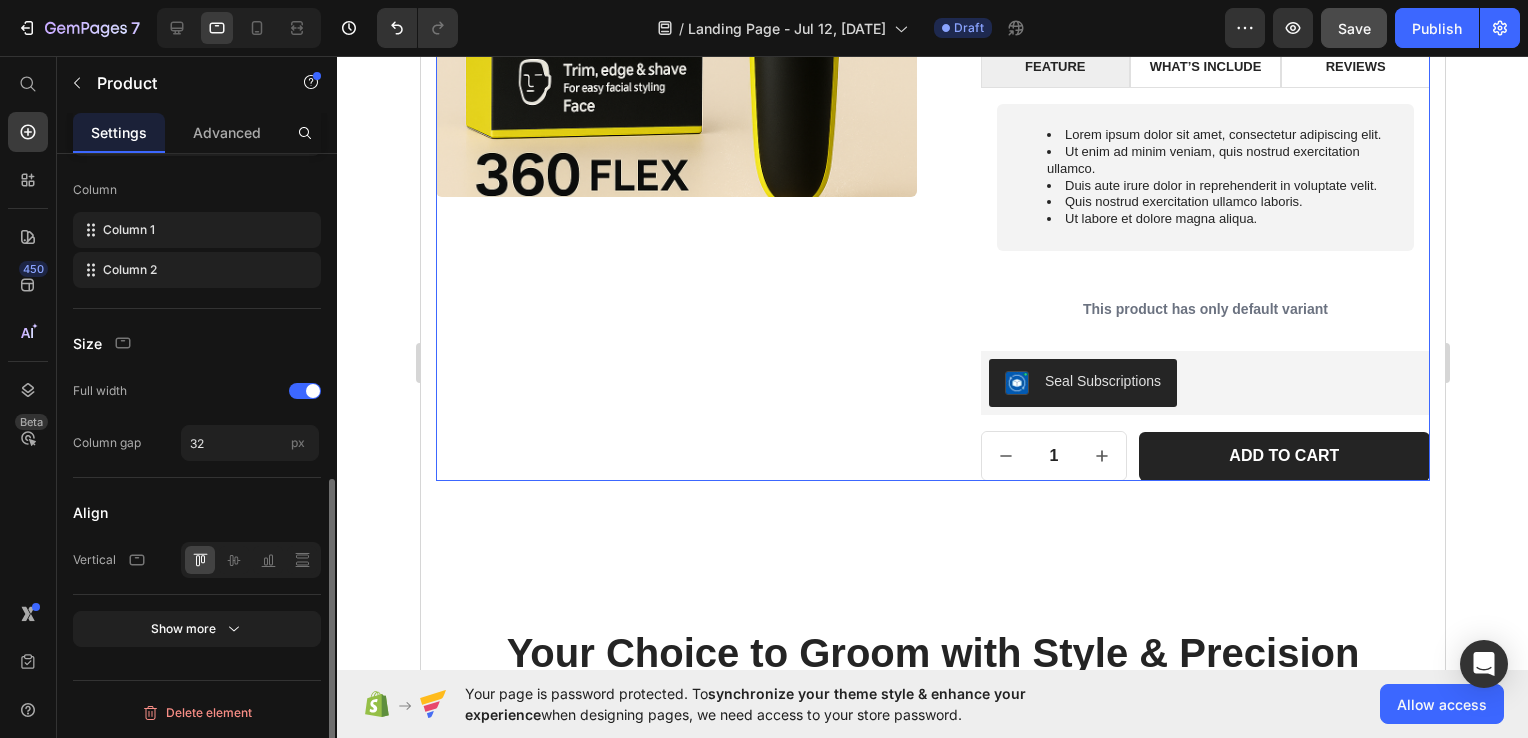 scroll, scrollTop: 0, scrollLeft: 0, axis: both 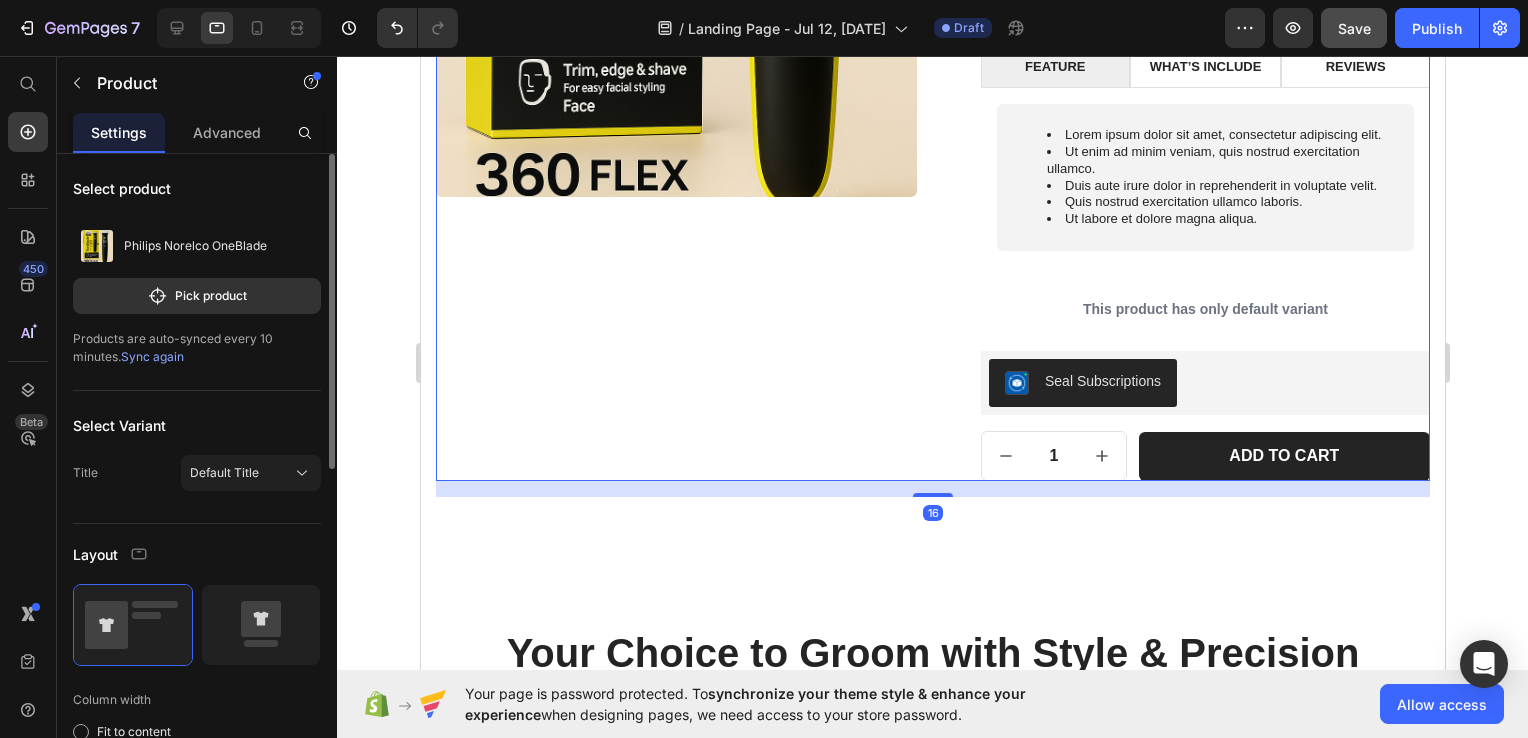 click 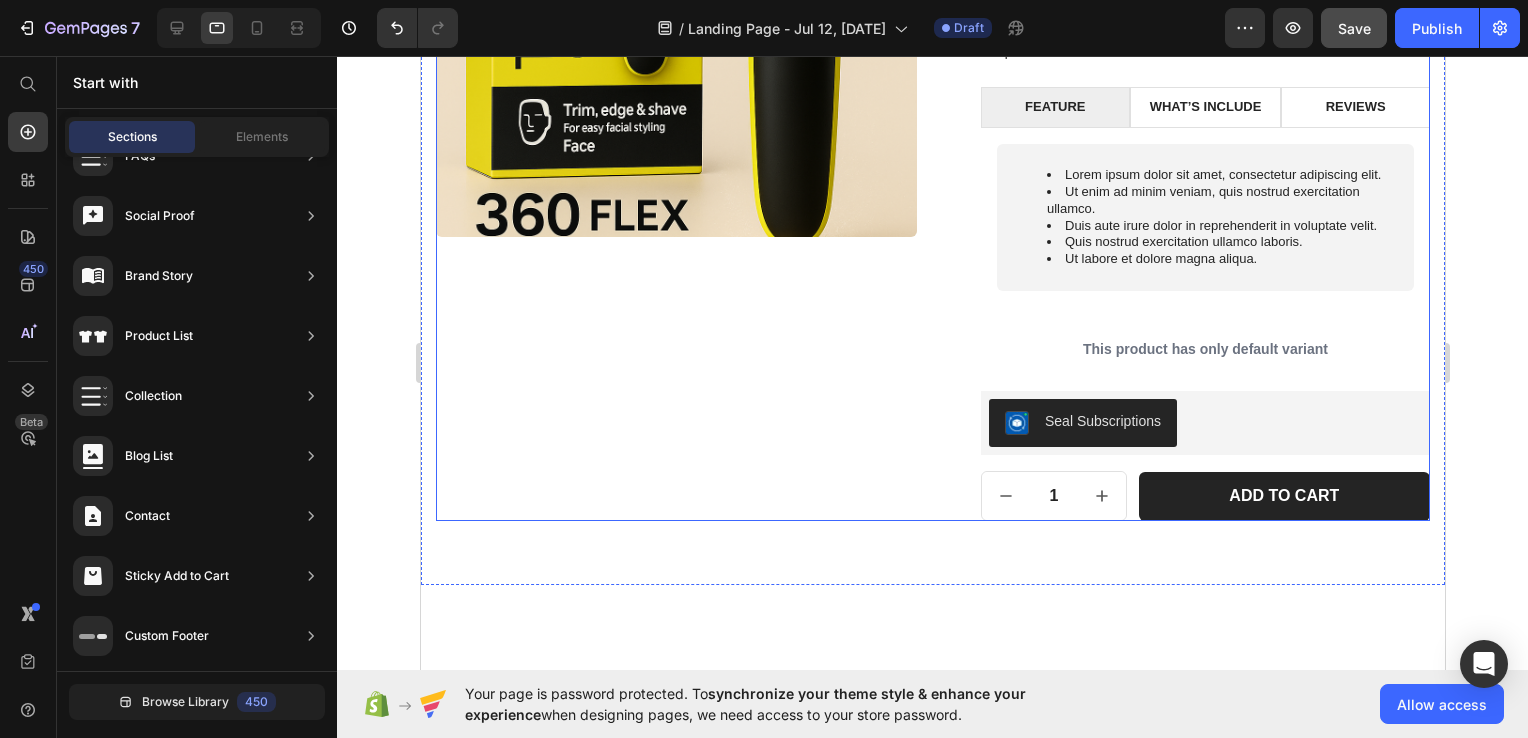 scroll, scrollTop: 1808, scrollLeft: 0, axis: vertical 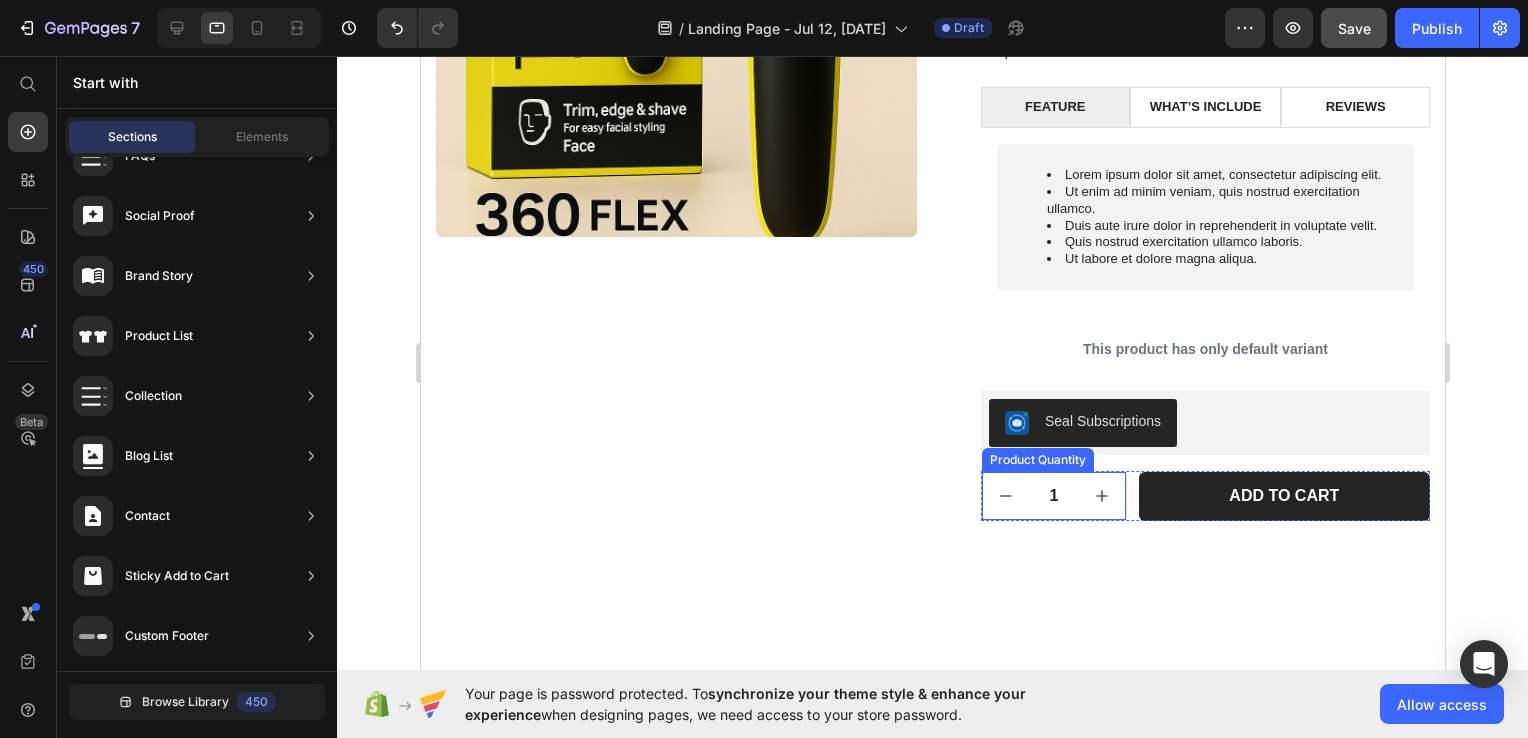 click 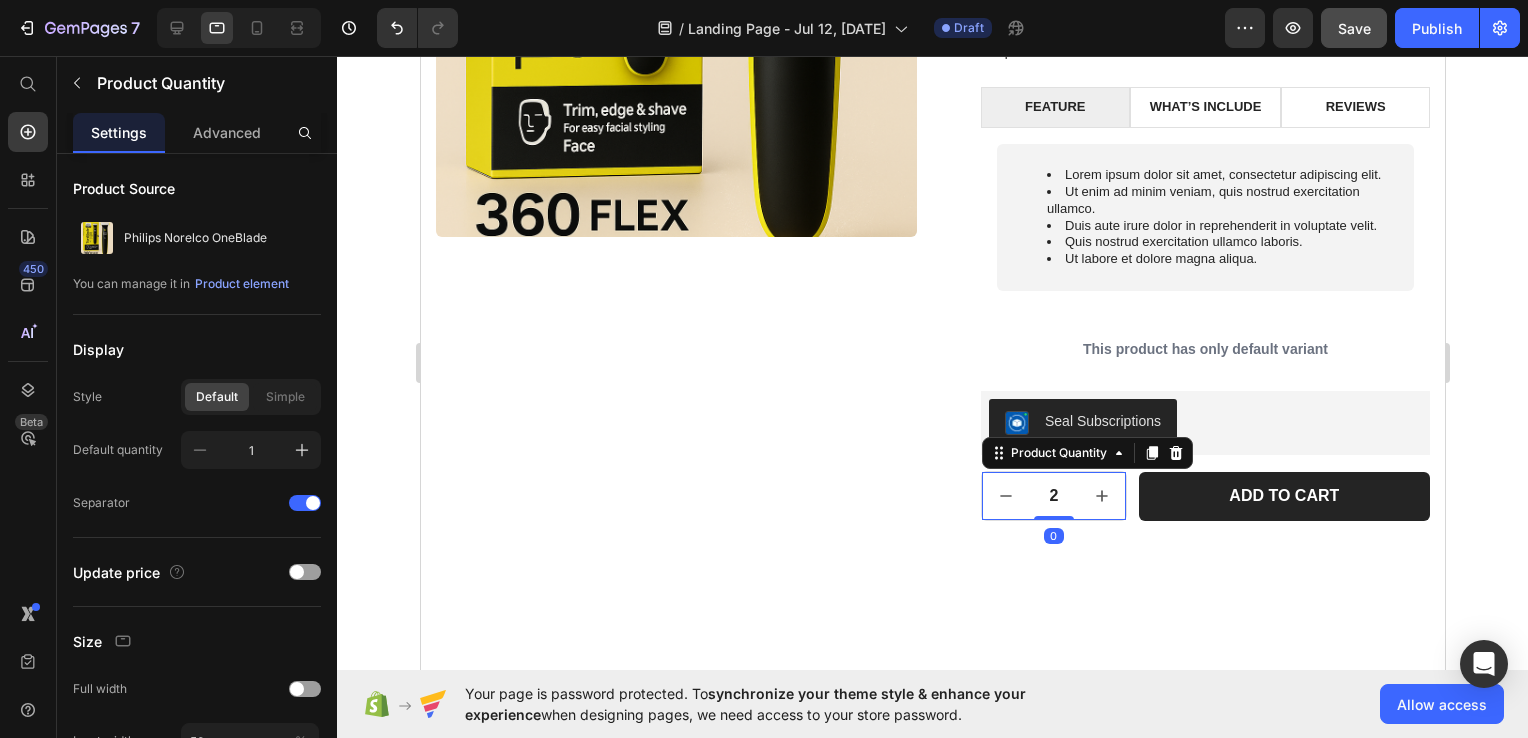 click 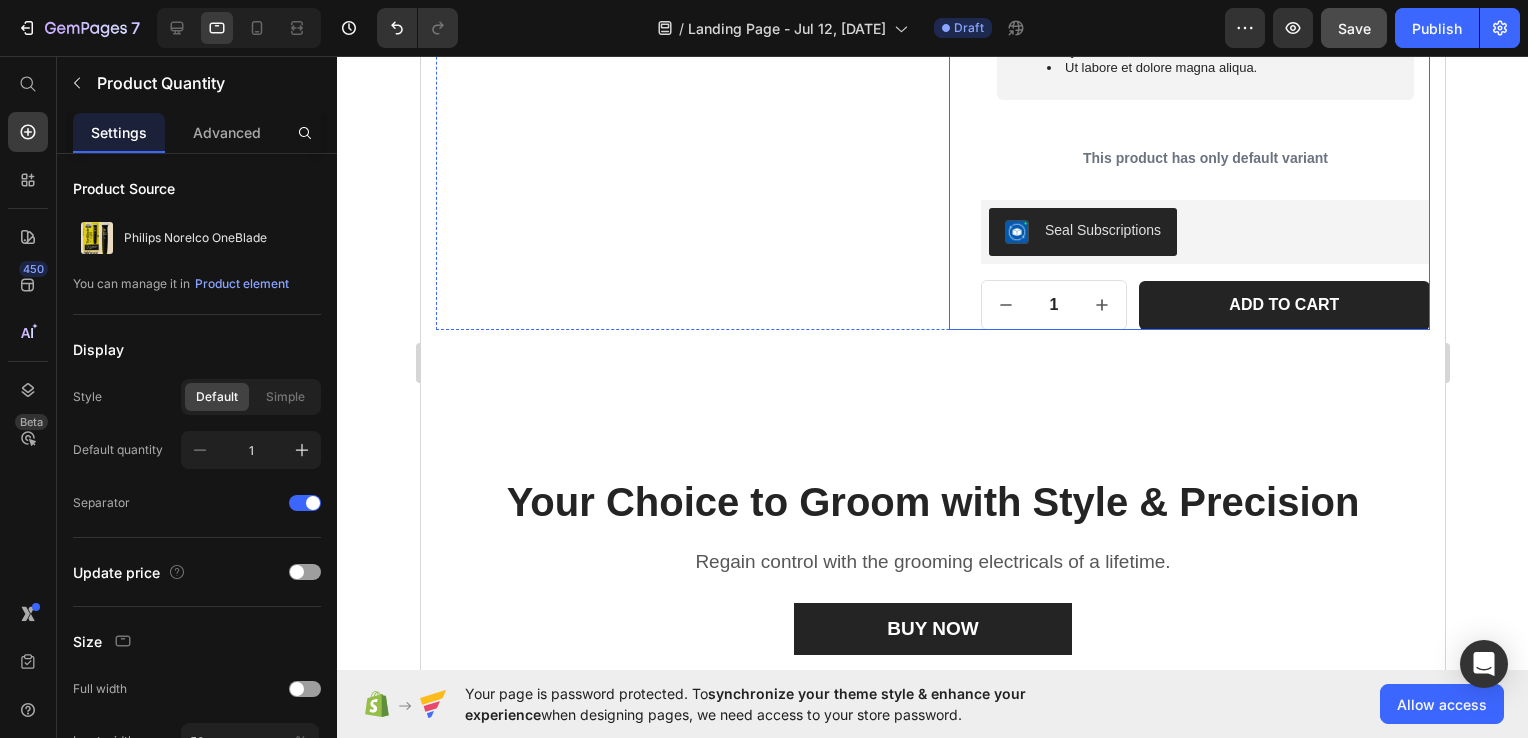 scroll, scrollTop: 1654, scrollLeft: 0, axis: vertical 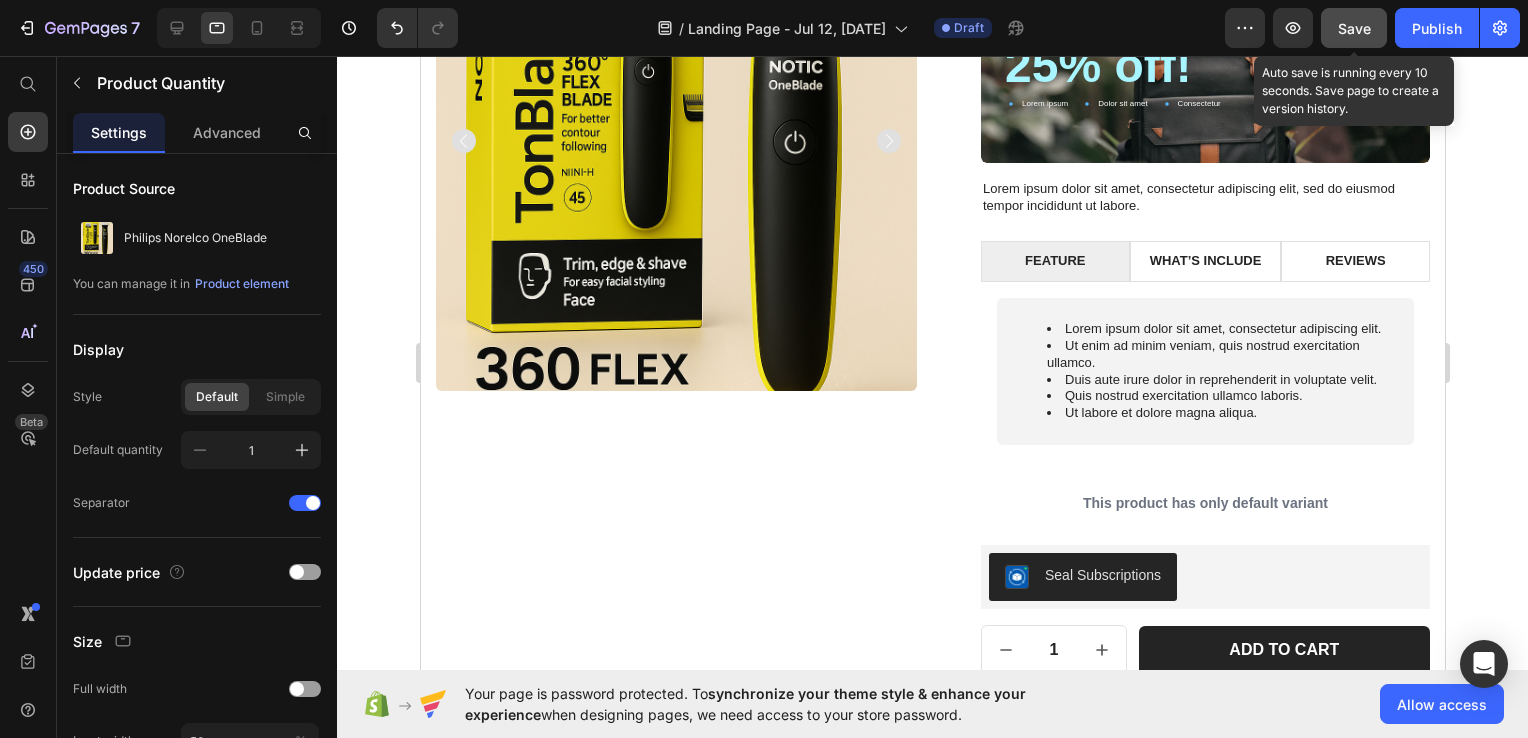 click on "Save" at bounding box center (1354, 28) 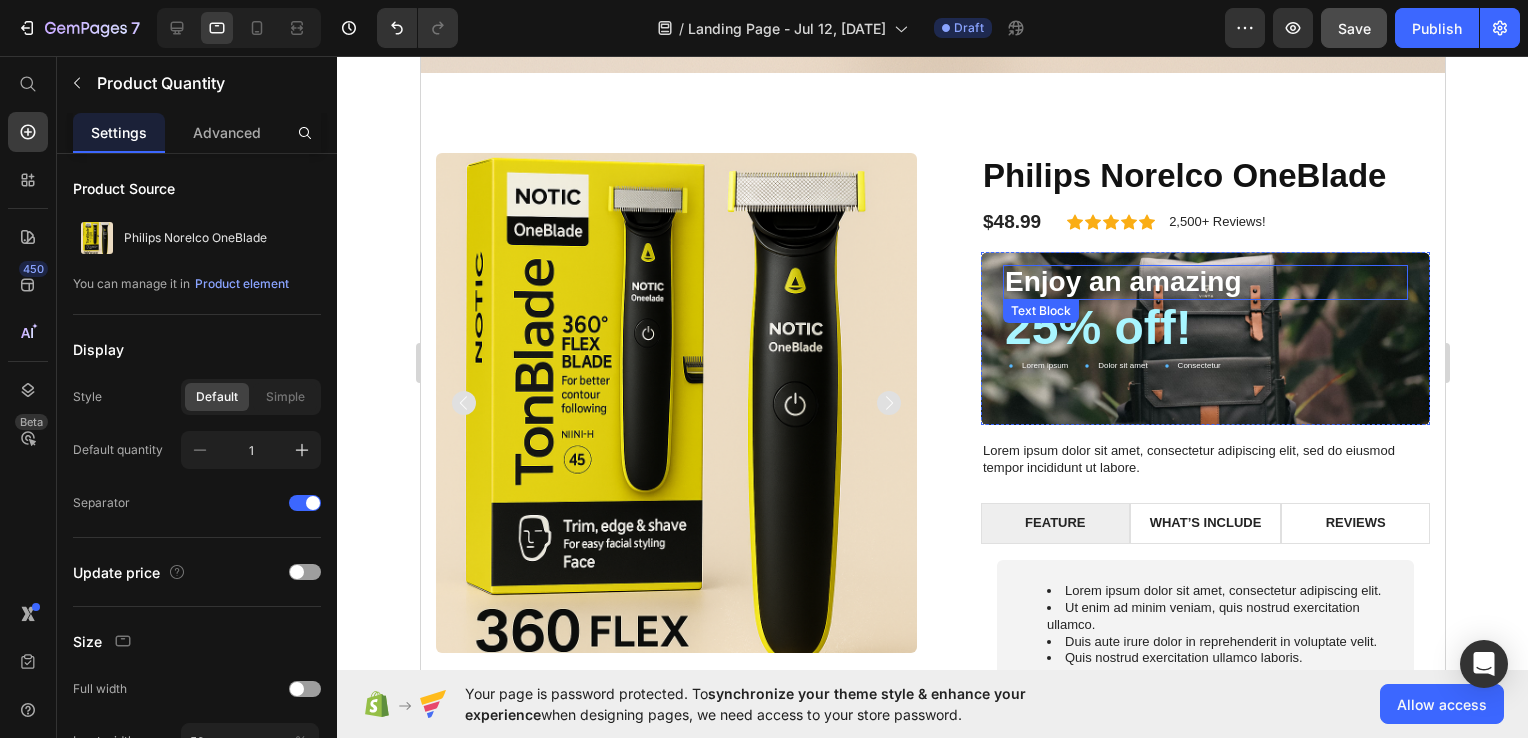 scroll, scrollTop: 1463, scrollLeft: 0, axis: vertical 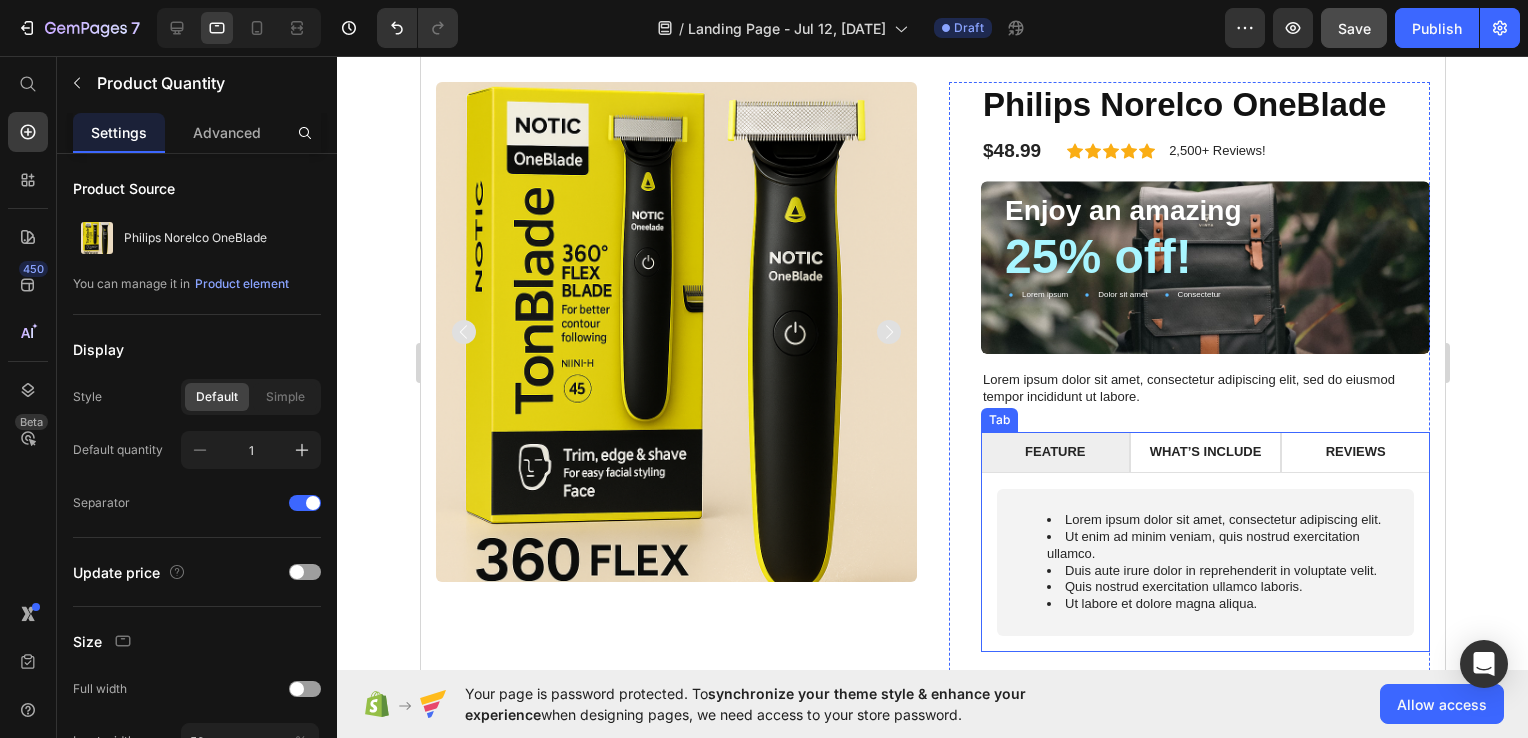 click on "WHAT’S INCLUDE" at bounding box center [1205, 452] 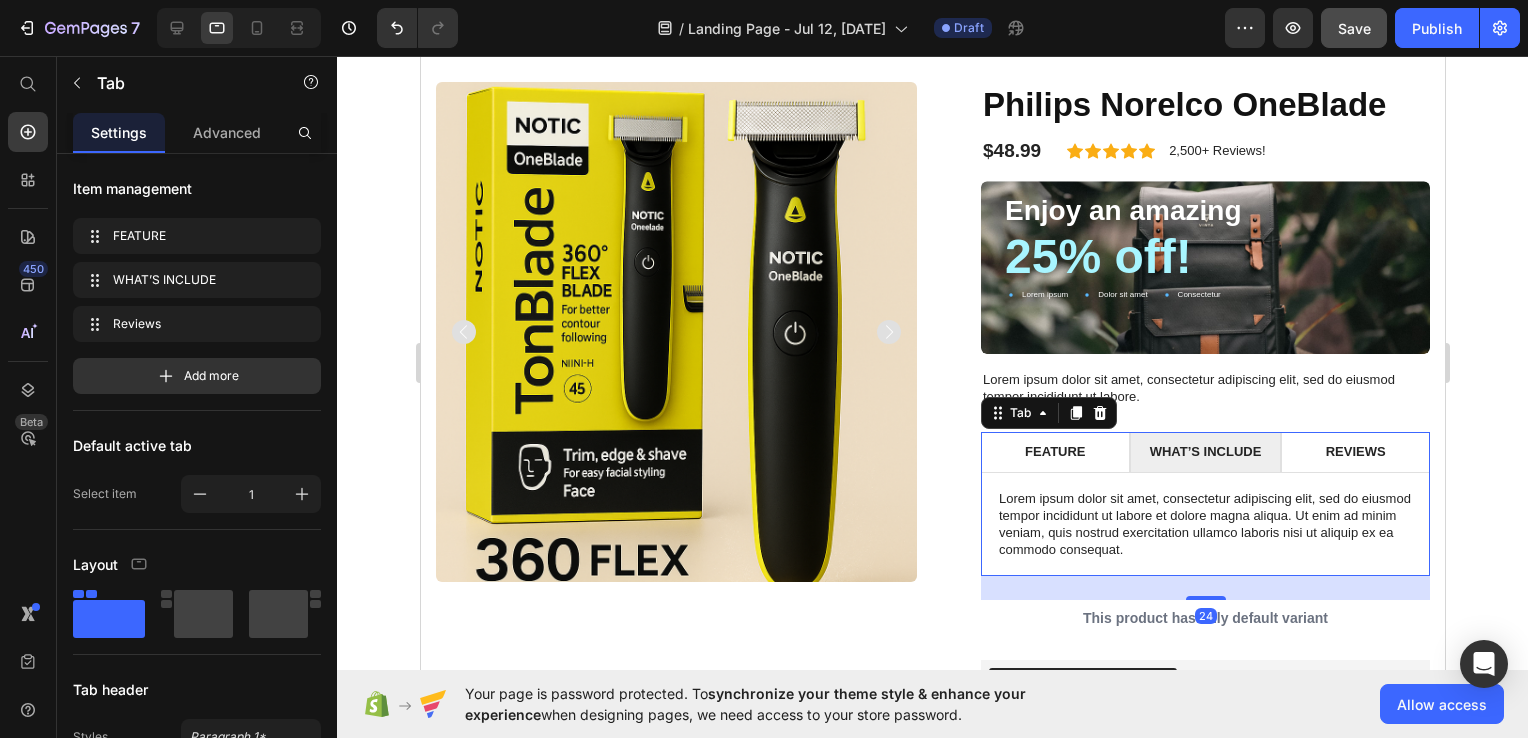 click on "Reviews" at bounding box center [1354, 452] 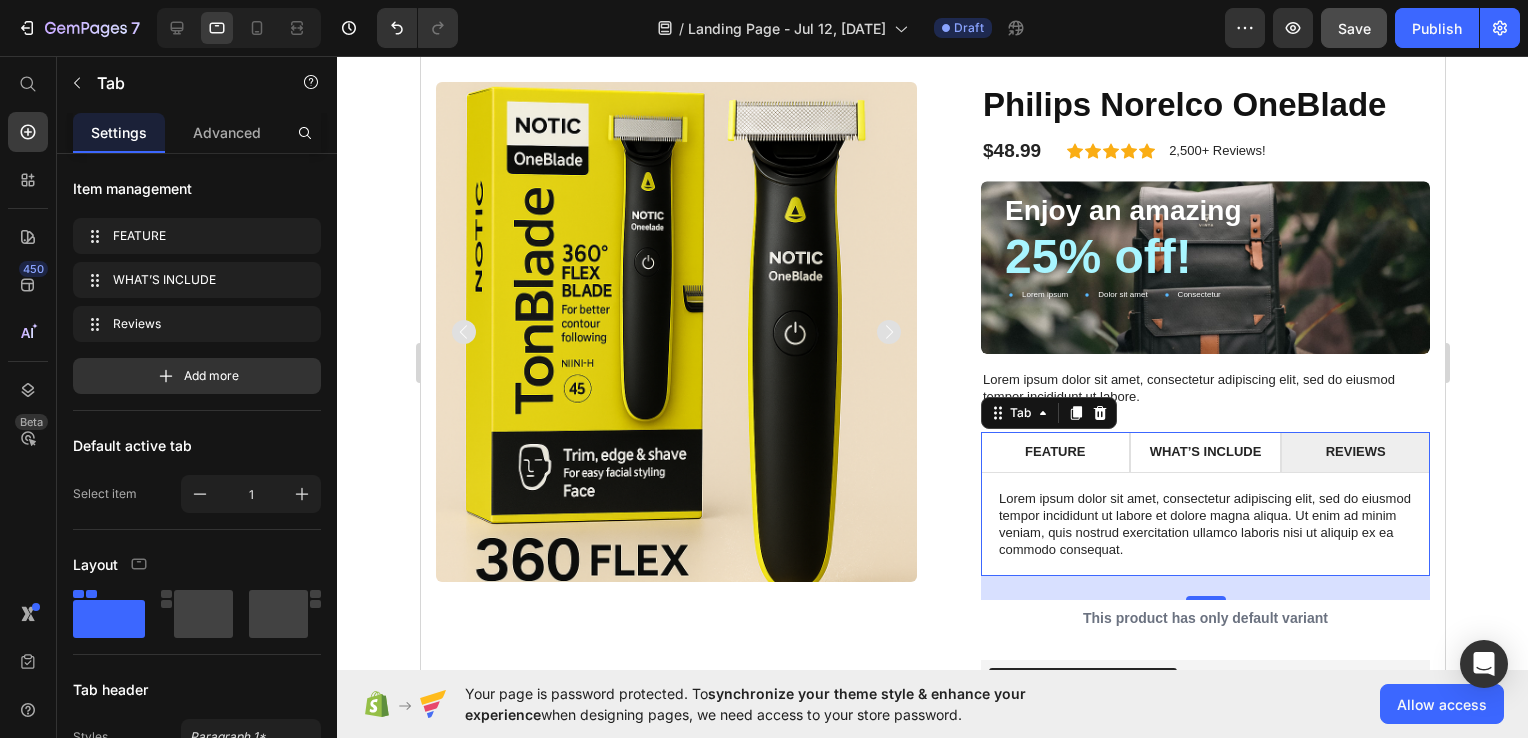 click on "FEATURE" at bounding box center [1054, 452] 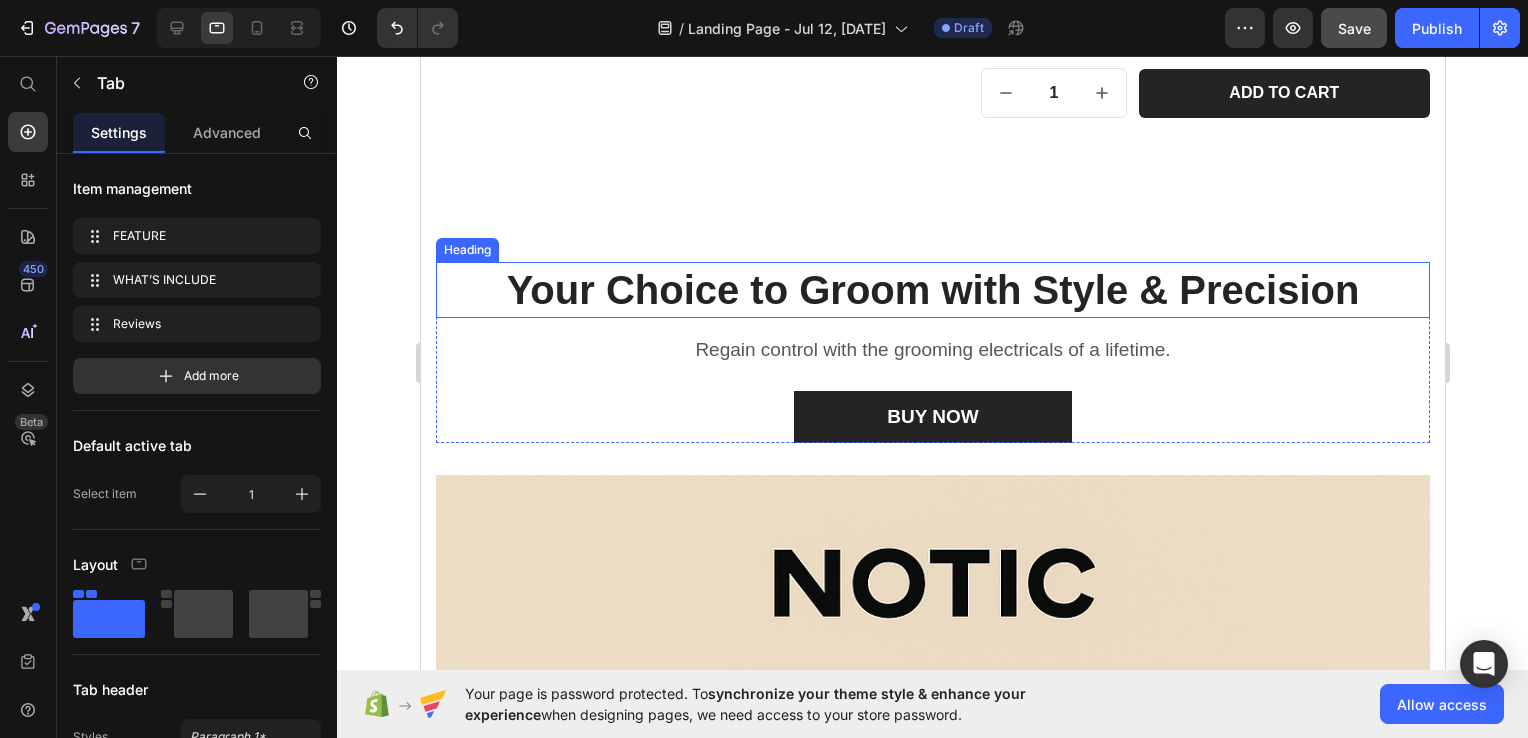 scroll, scrollTop: 2119, scrollLeft: 0, axis: vertical 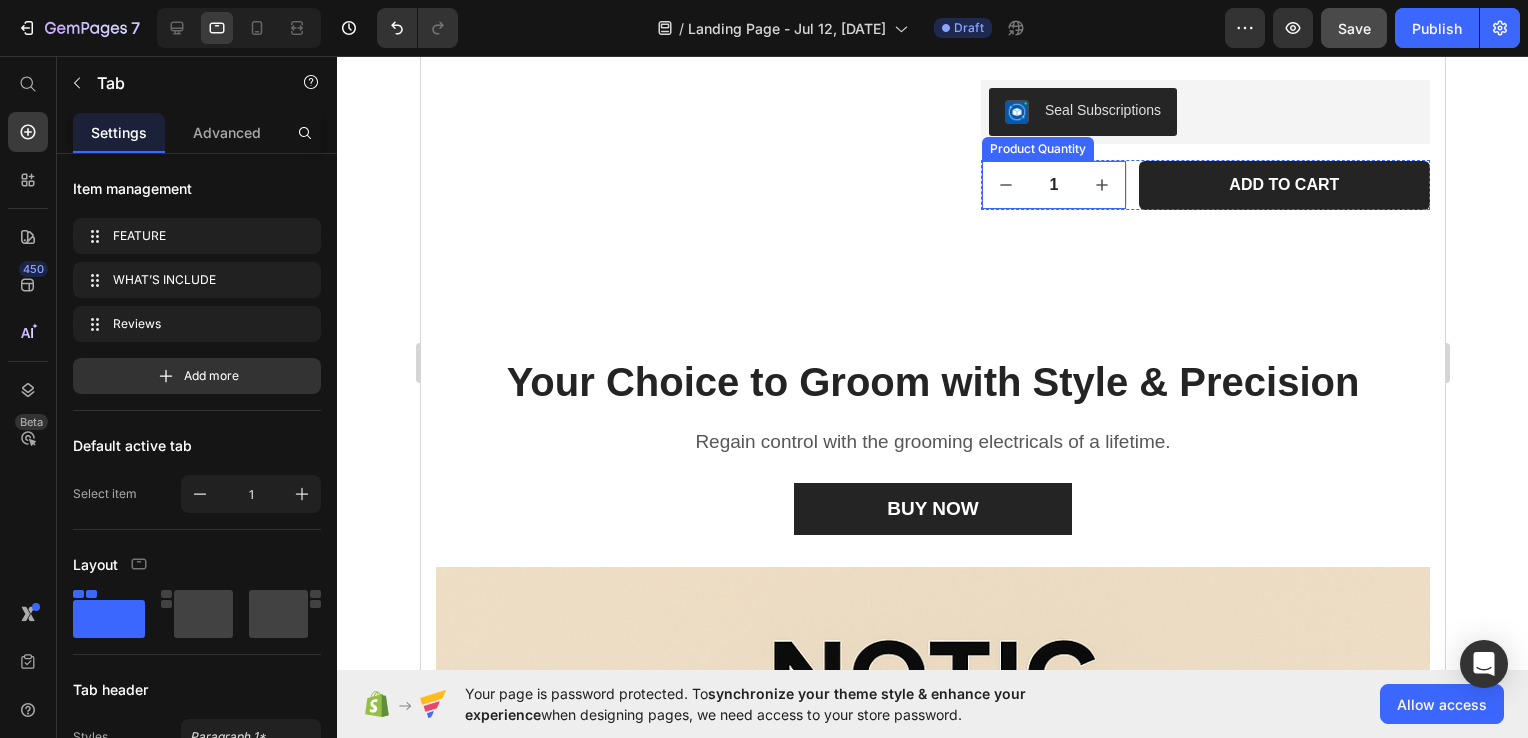 click 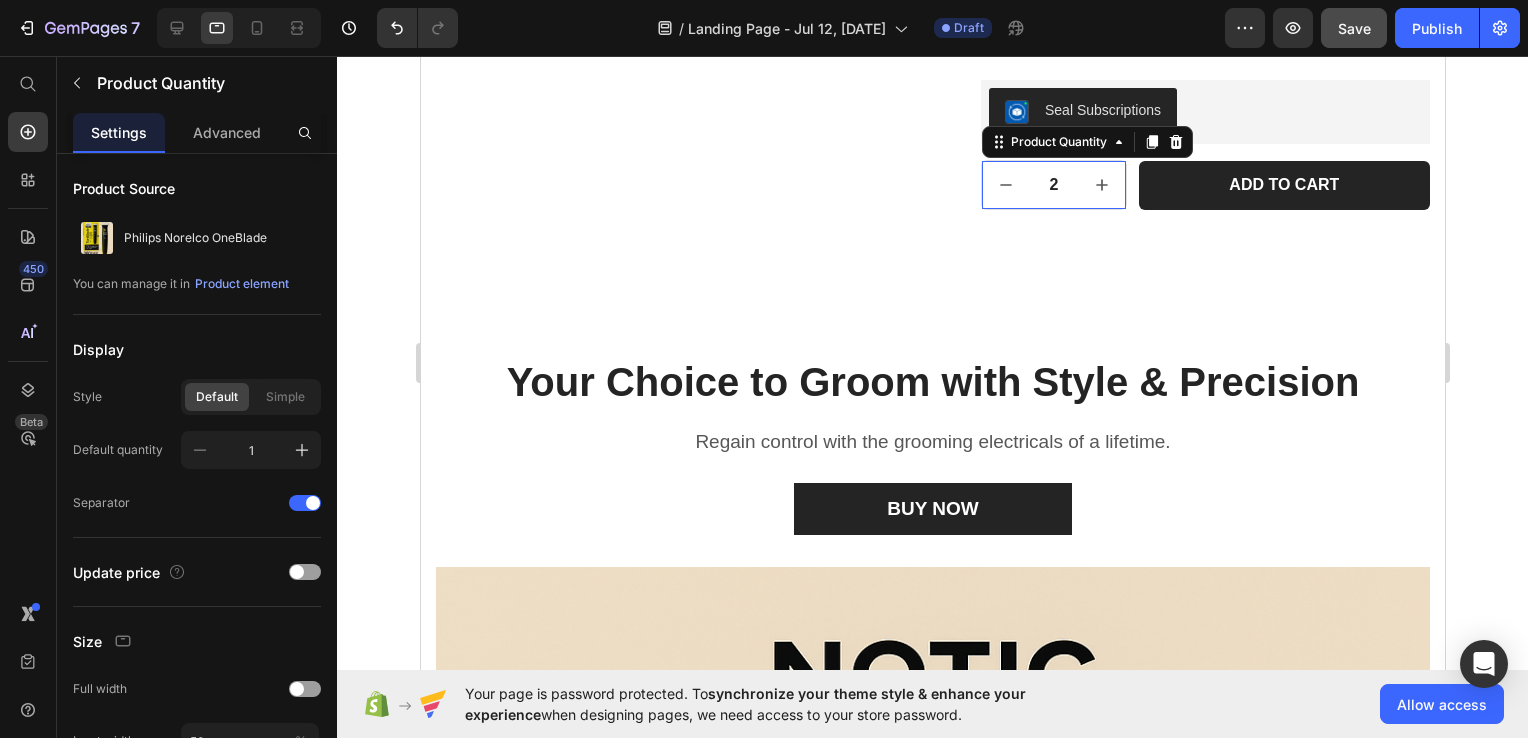 click 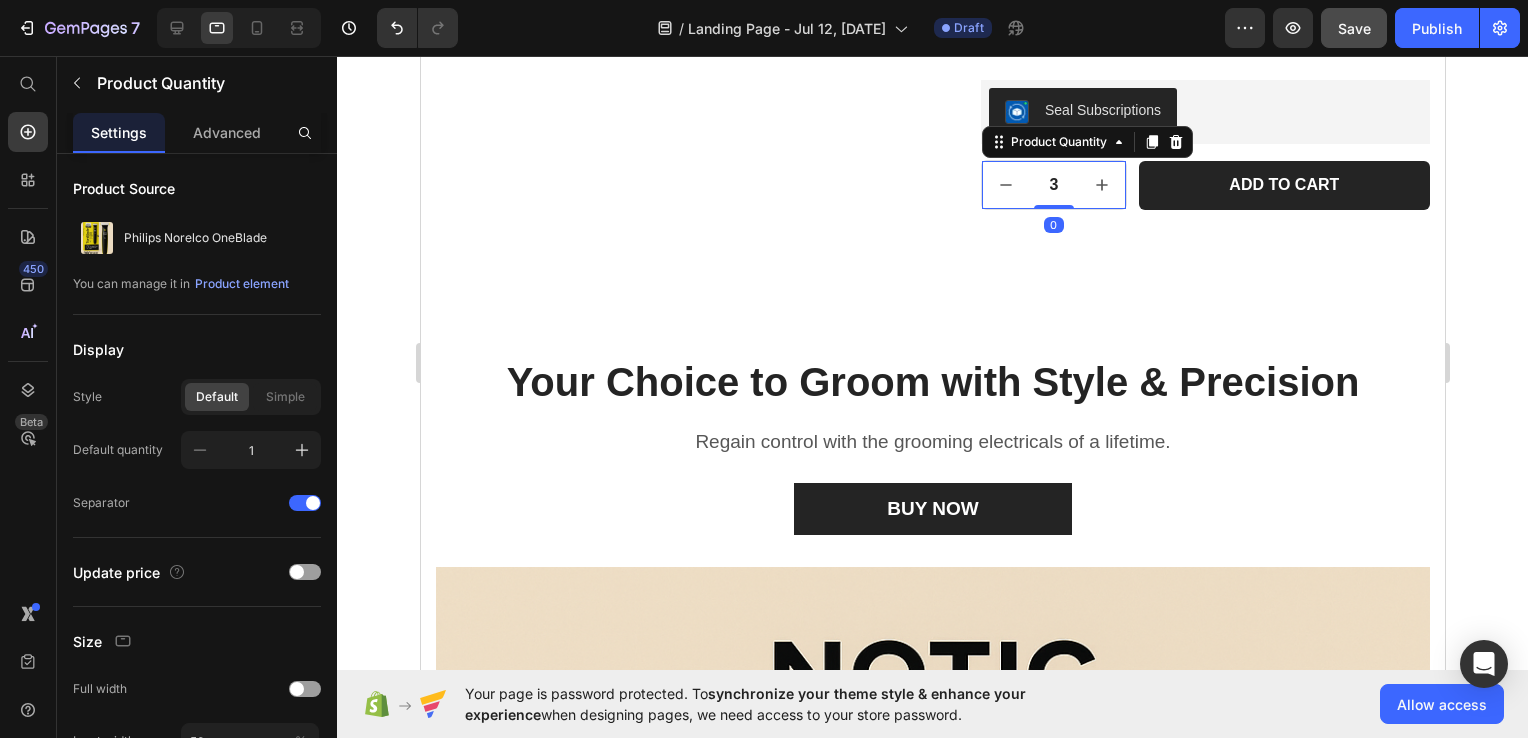 click 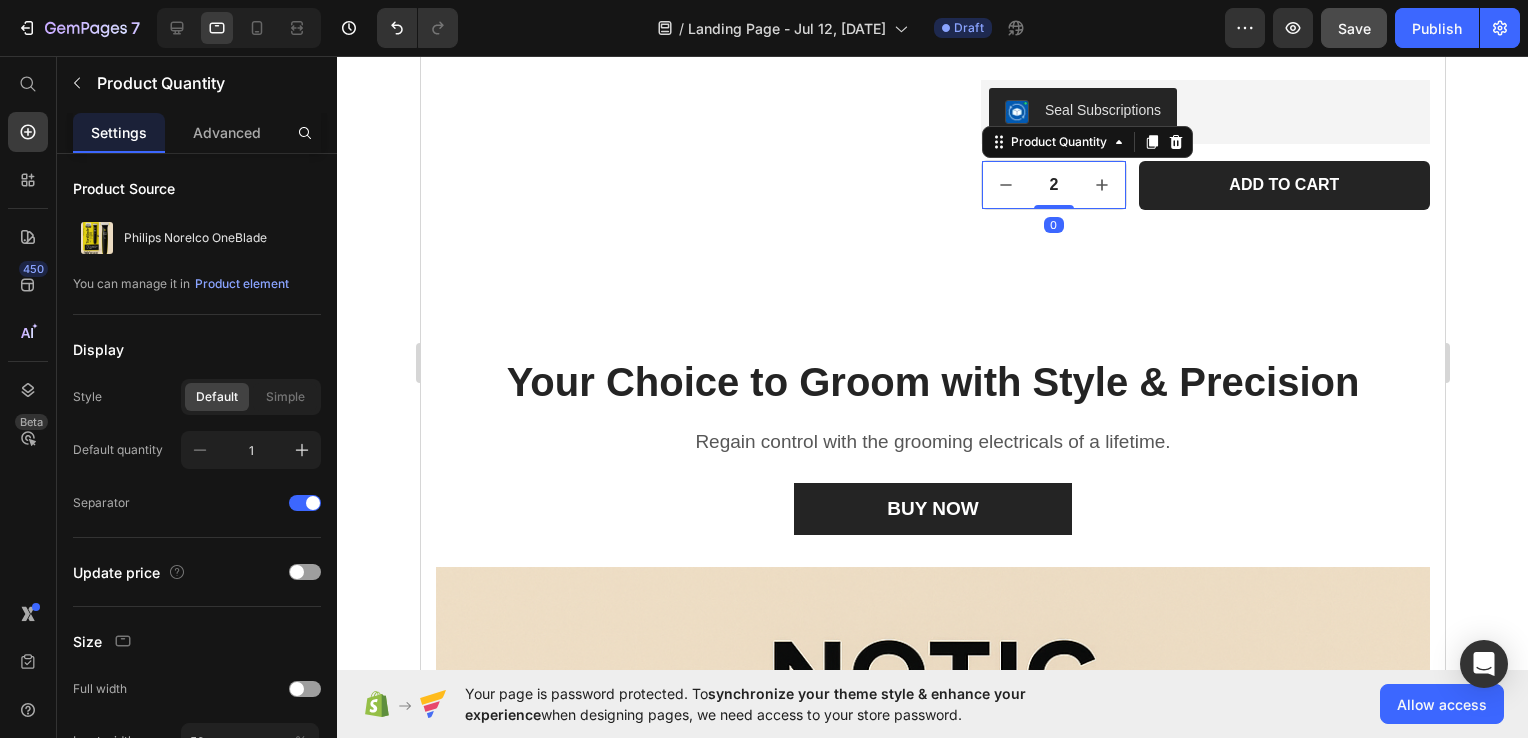 click 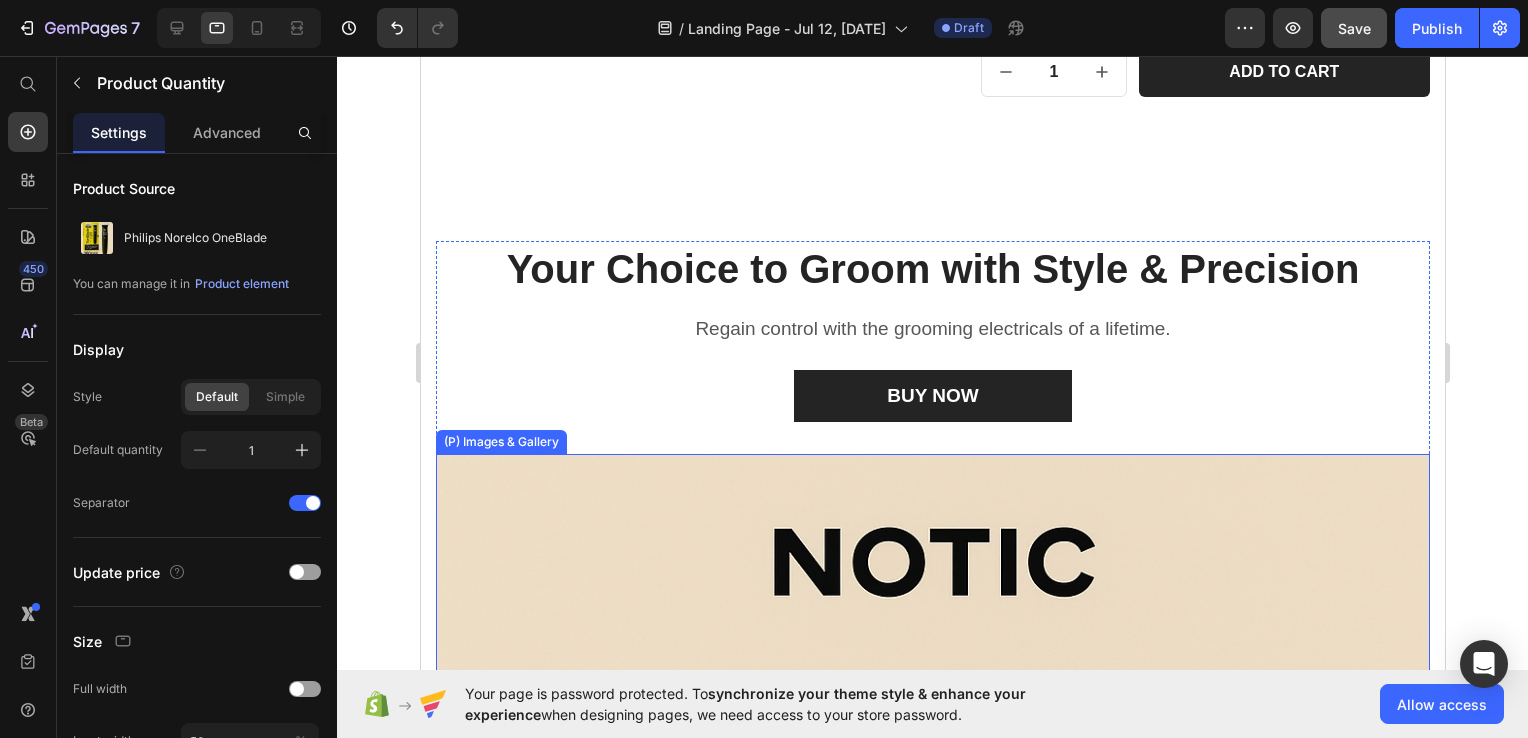 scroll, scrollTop: 2231, scrollLeft: 0, axis: vertical 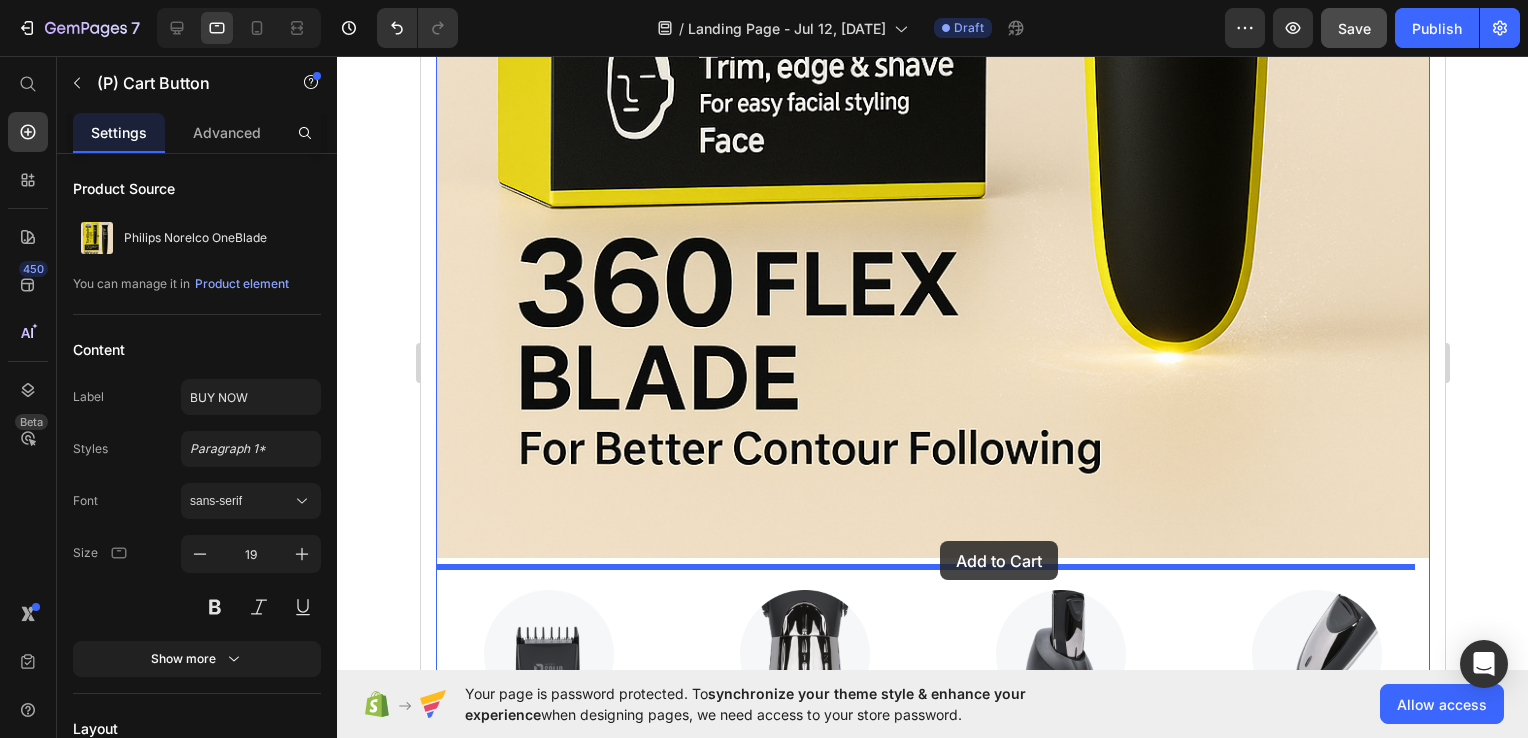 drag, startPoint x: 997, startPoint y: 384, endPoint x: 939, endPoint y: 541, distance: 167.37085 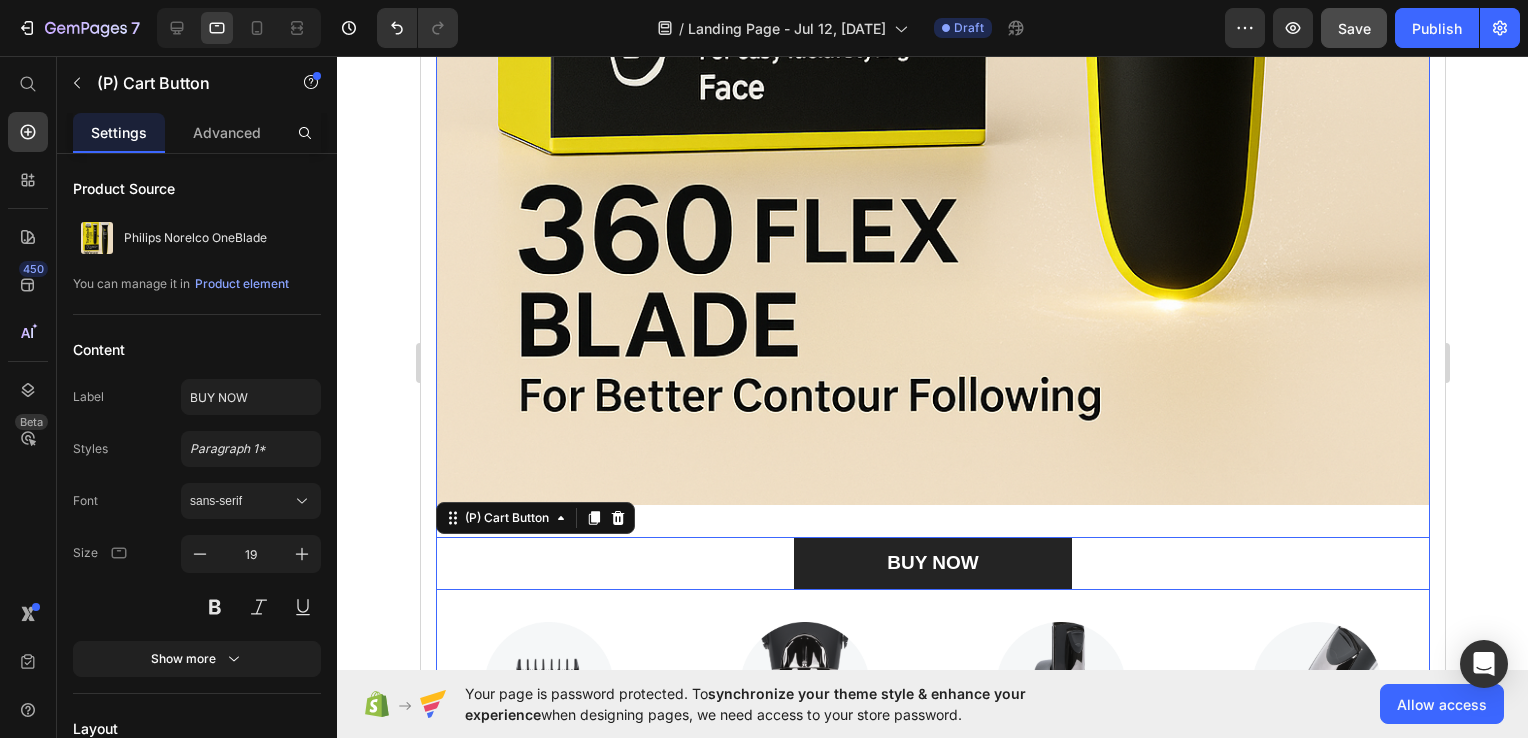 scroll, scrollTop: 3565, scrollLeft: 0, axis: vertical 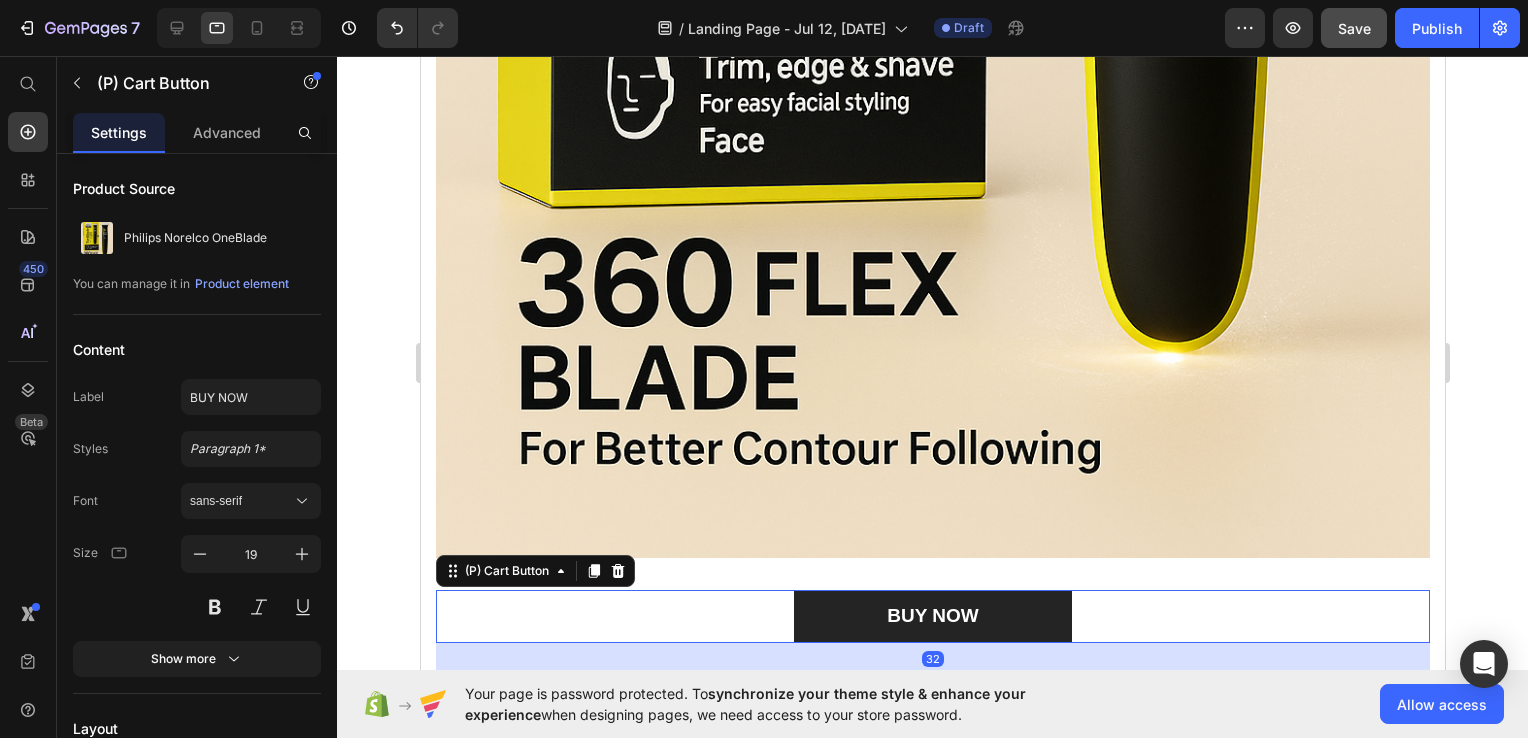 click 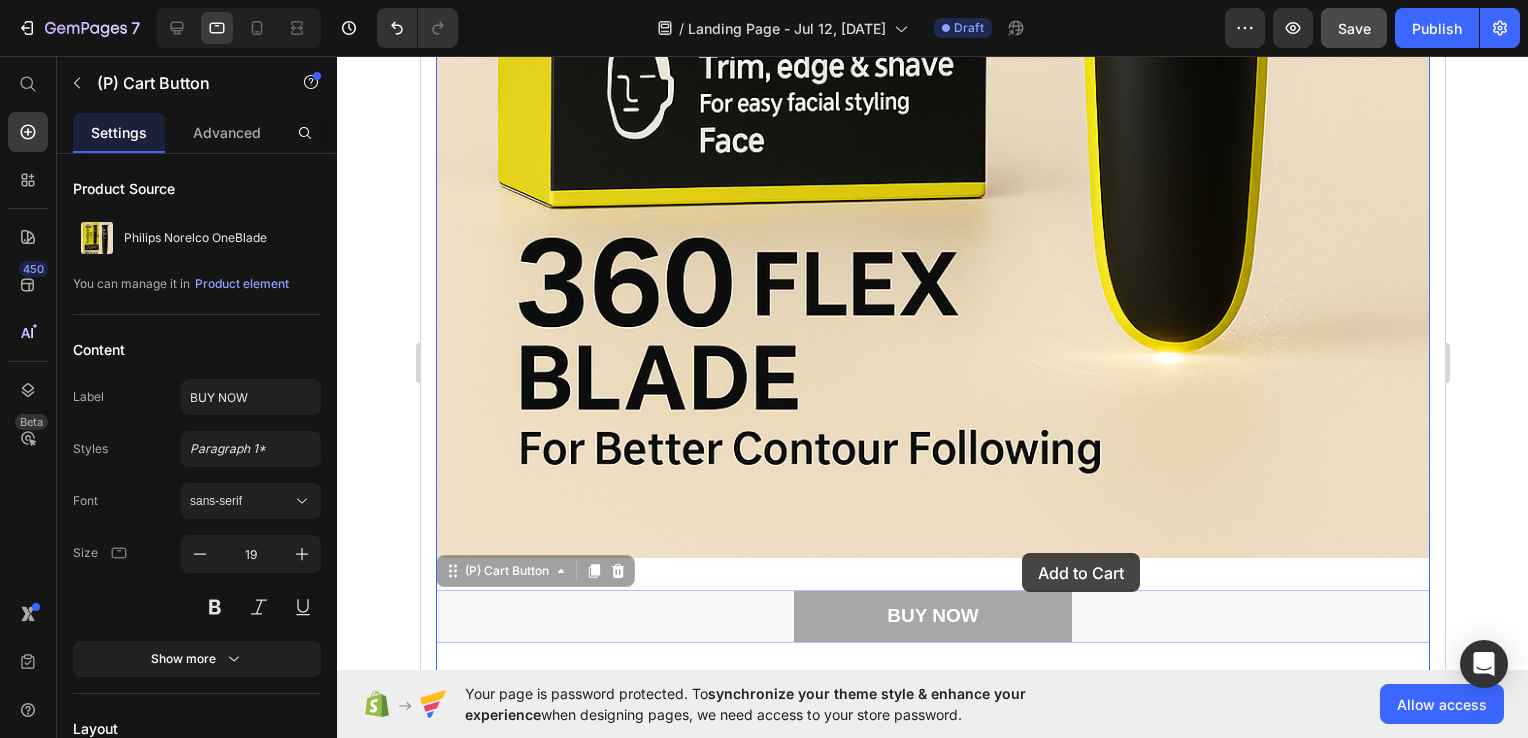 drag, startPoint x: 1028, startPoint y: 594, endPoint x: 1021, endPoint y: 553, distance: 41.59327 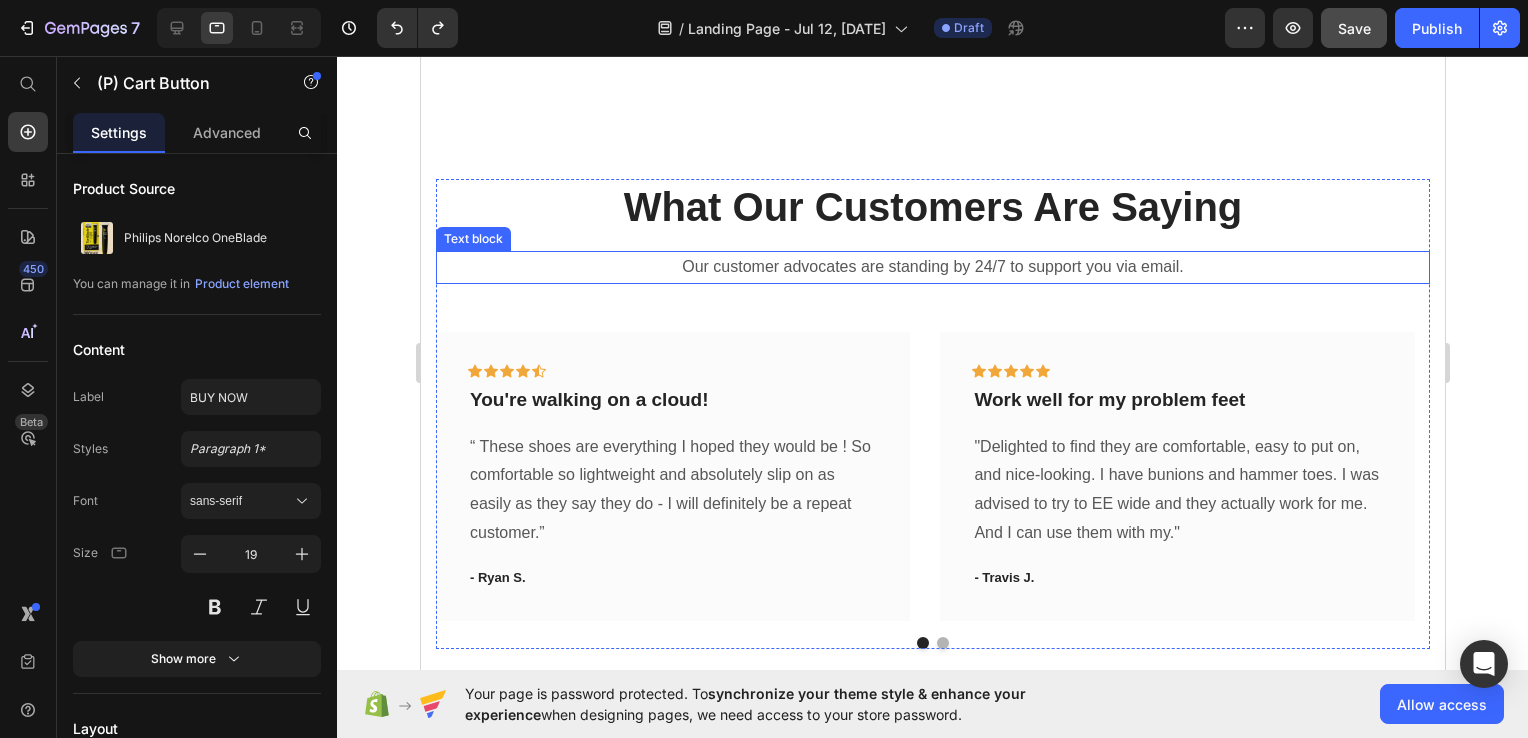 scroll, scrollTop: 4592, scrollLeft: 0, axis: vertical 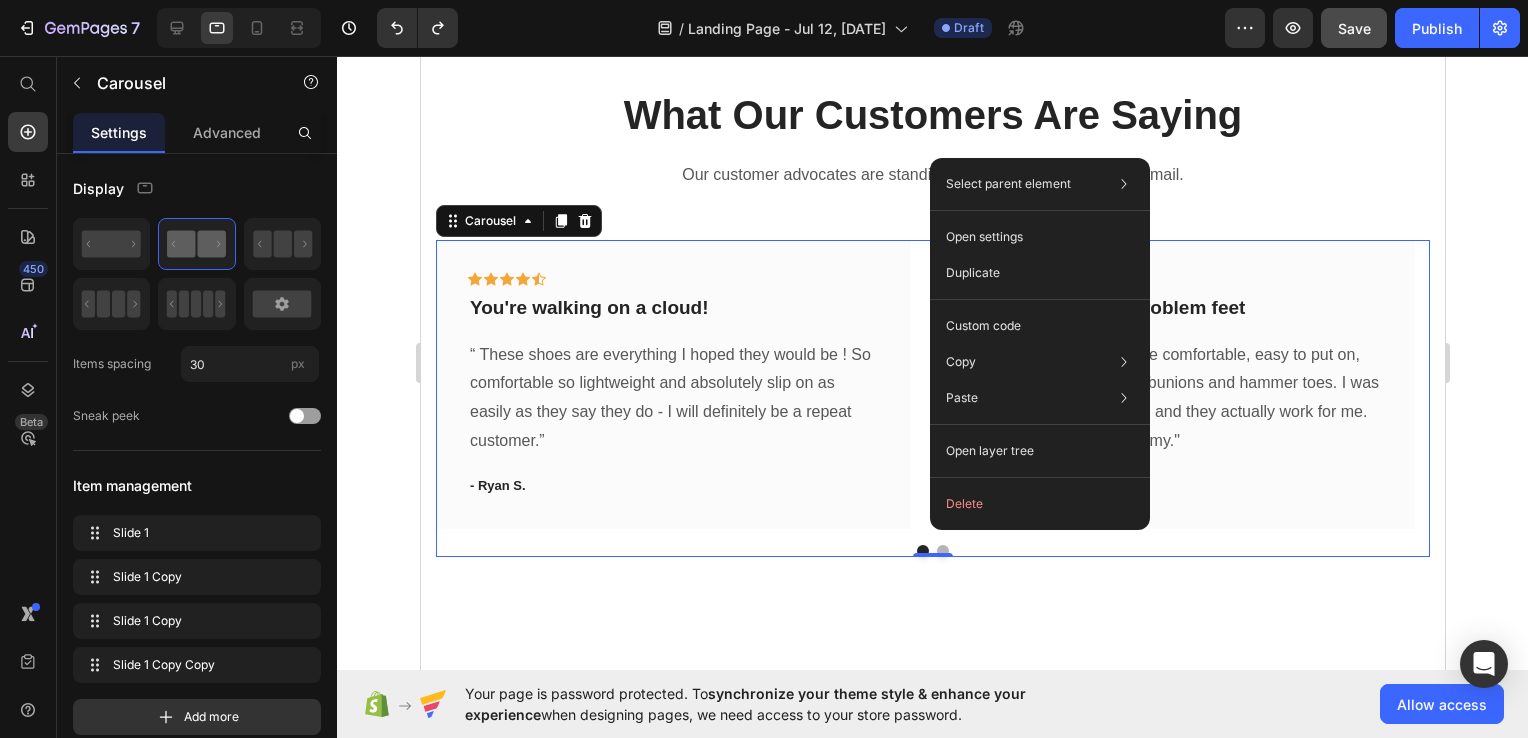 click on "Icon
Icon
Icon
Icon
Icon Row You're walking on a cloud! Text block “ These shoes are everything I hoped they would be ! So comfortable so lightweight and absolutely slip on as easily as they say they do - I will definitely be a repeat customer.” Text block - Ryan S. Text block Row" at bounding box center (672, 384) 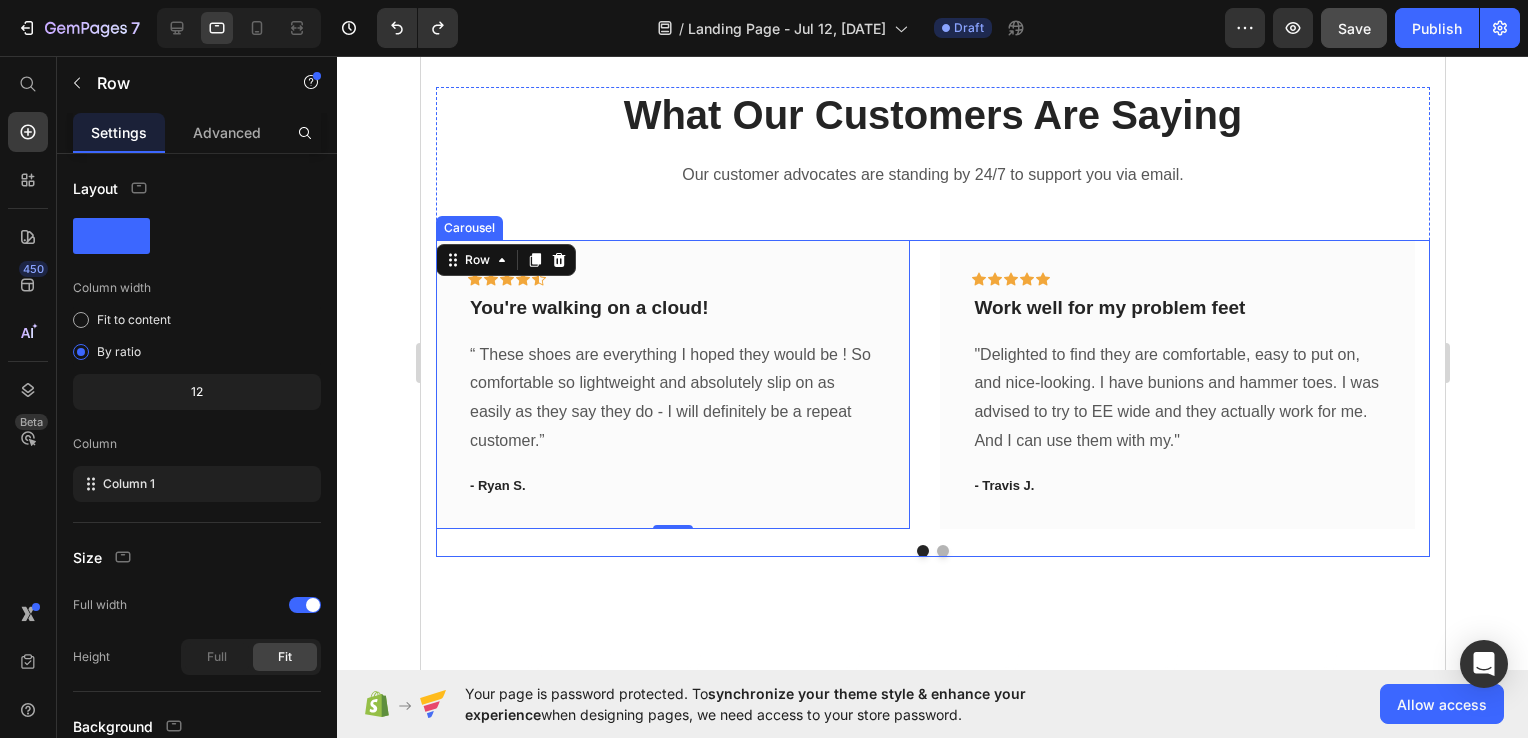 click at bounding box center (942, 551) 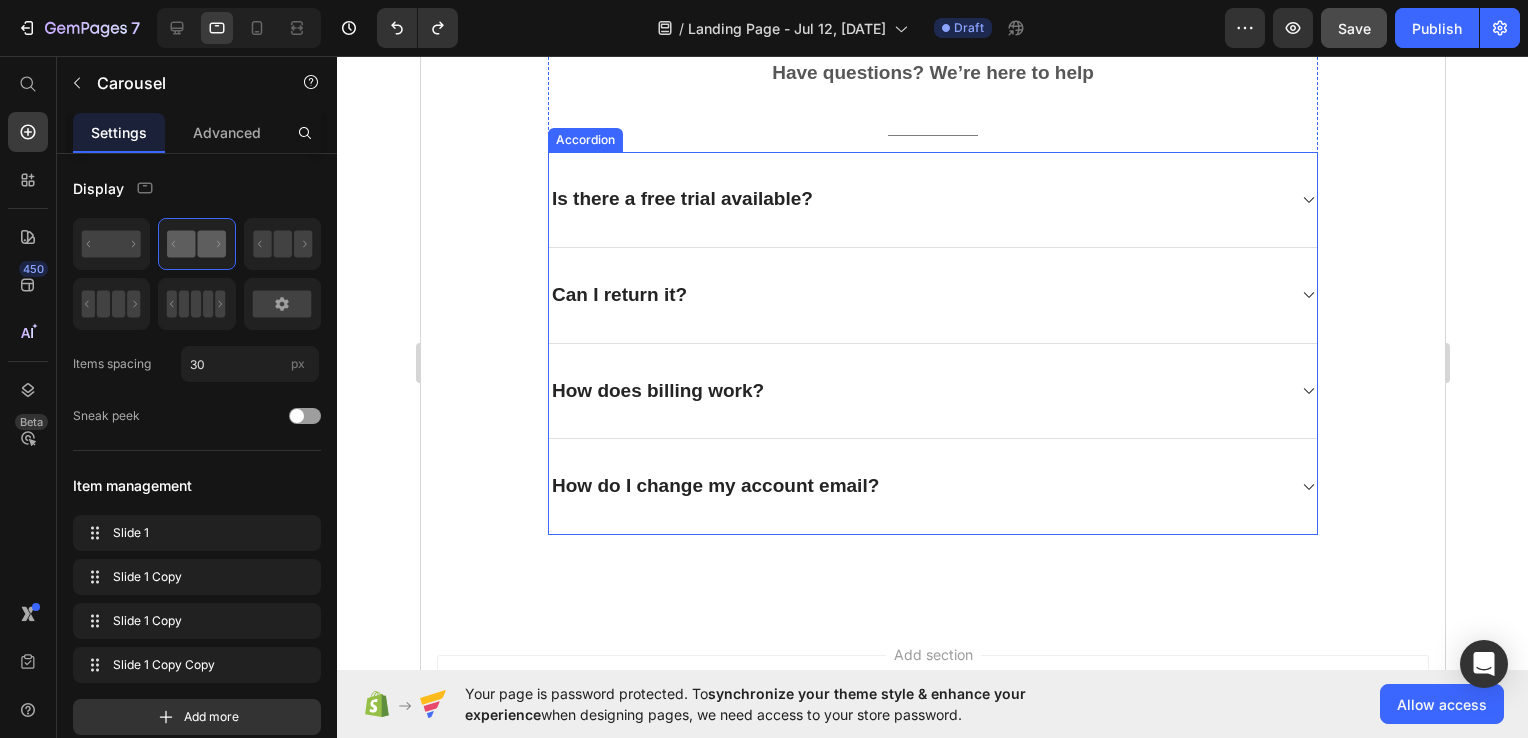 scroll, scrollTop: 5892, scrollLeft: 0, axis: vertical 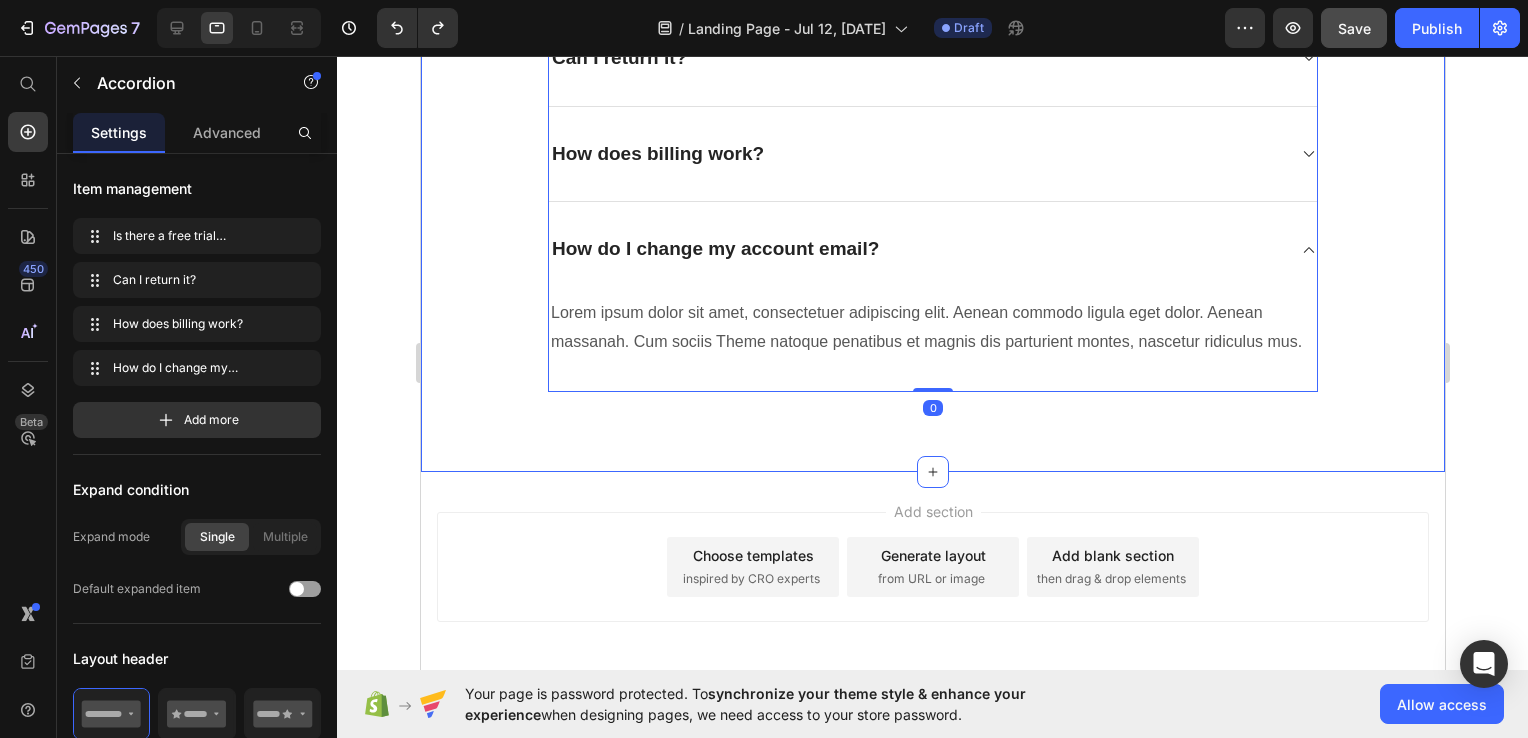 click on "Frequently asked questions Heading Have questions? We’re here to help Text block                Title Line
Is there a free trial available?
Can I return it?
How does billing work?
How do I change my account email? Lorem ipsum dolor sit amet, consectetuer adipiscing elit. Aenean commodo ligula eget dolor. Aenean massanah. Cum sociis Theme natoque penatibus et magnis dis parturient montes, nascetur ridiculus mus. Text block Accordion   0 Row Section 7" at bounding box center [932, 71] 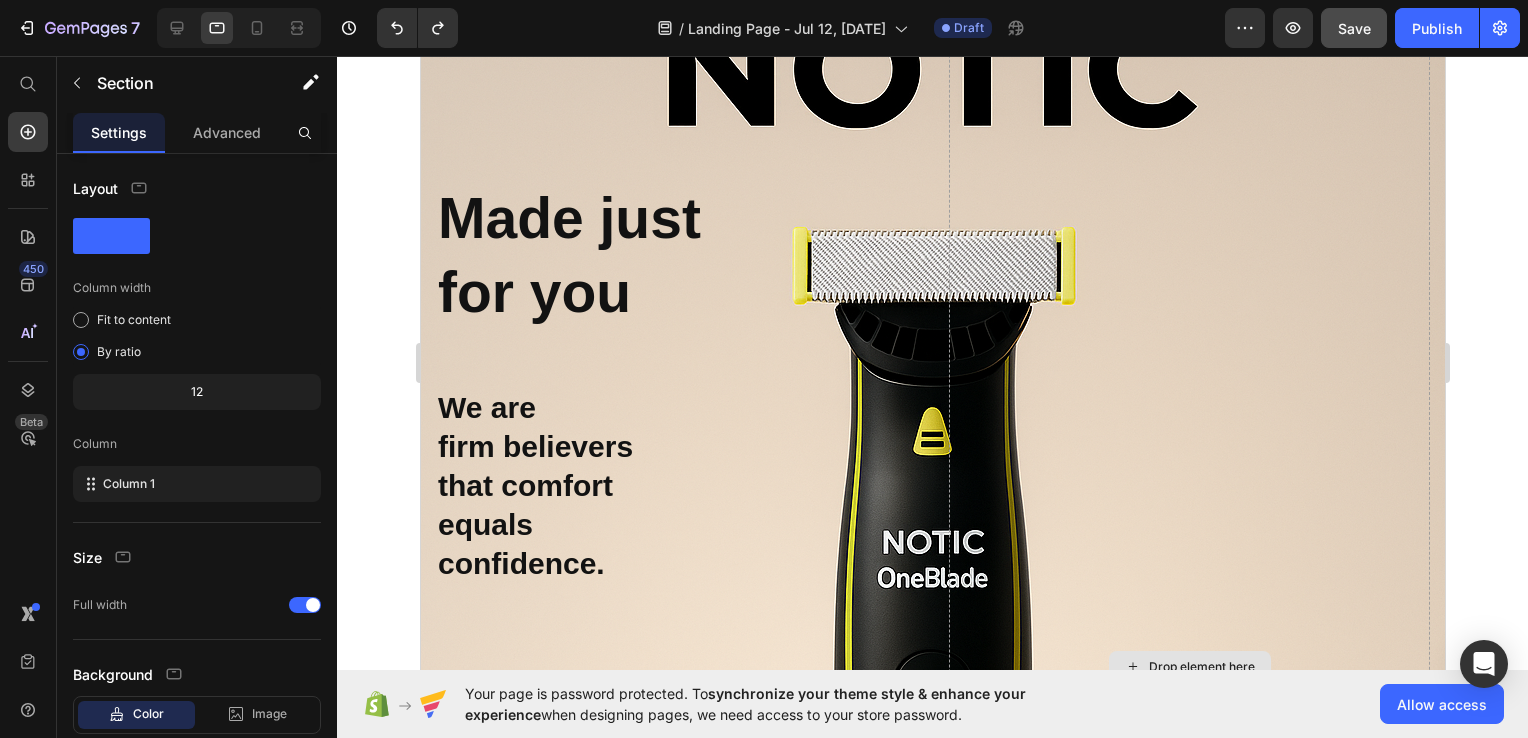 scroll, scrollTop: 0, scrollLeft: 0, axis: both 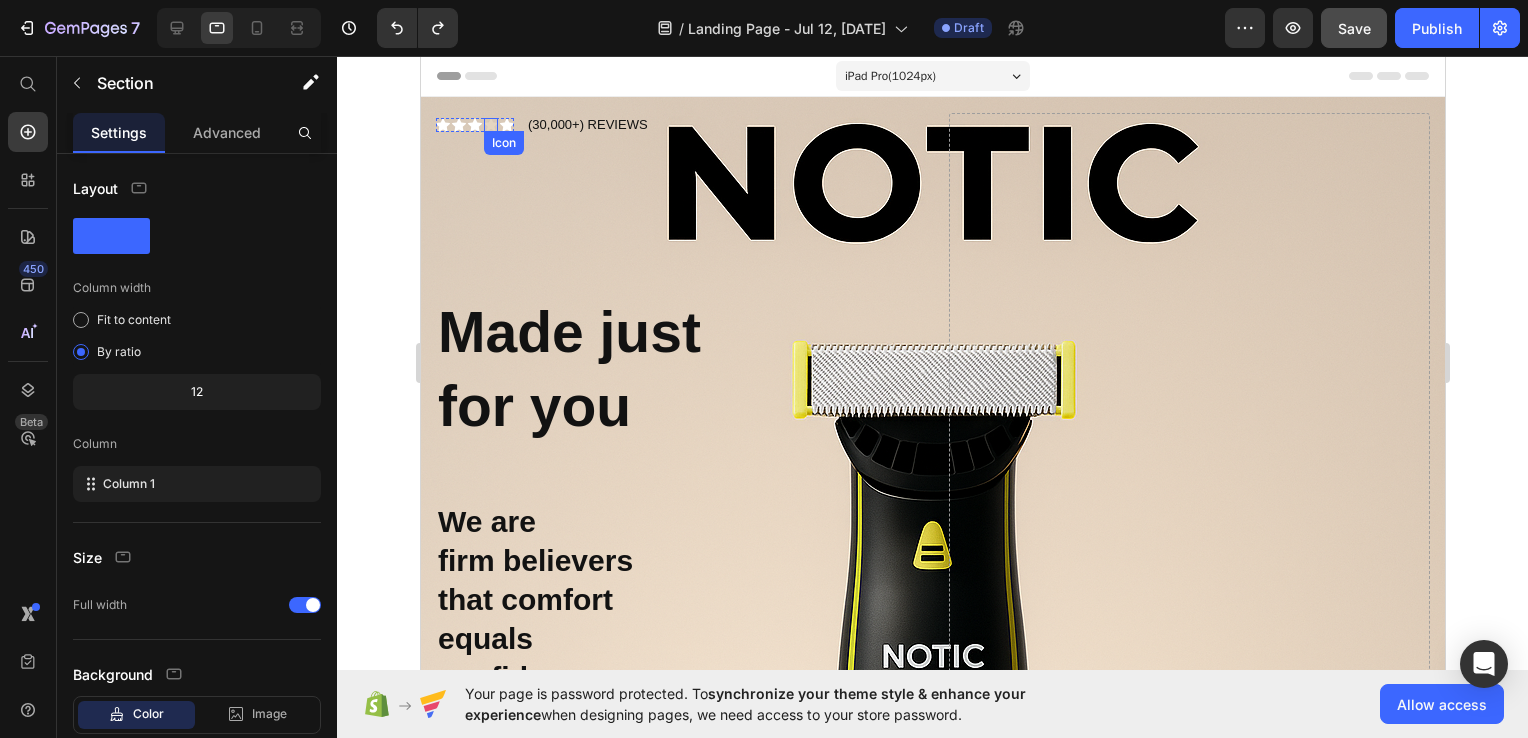 click 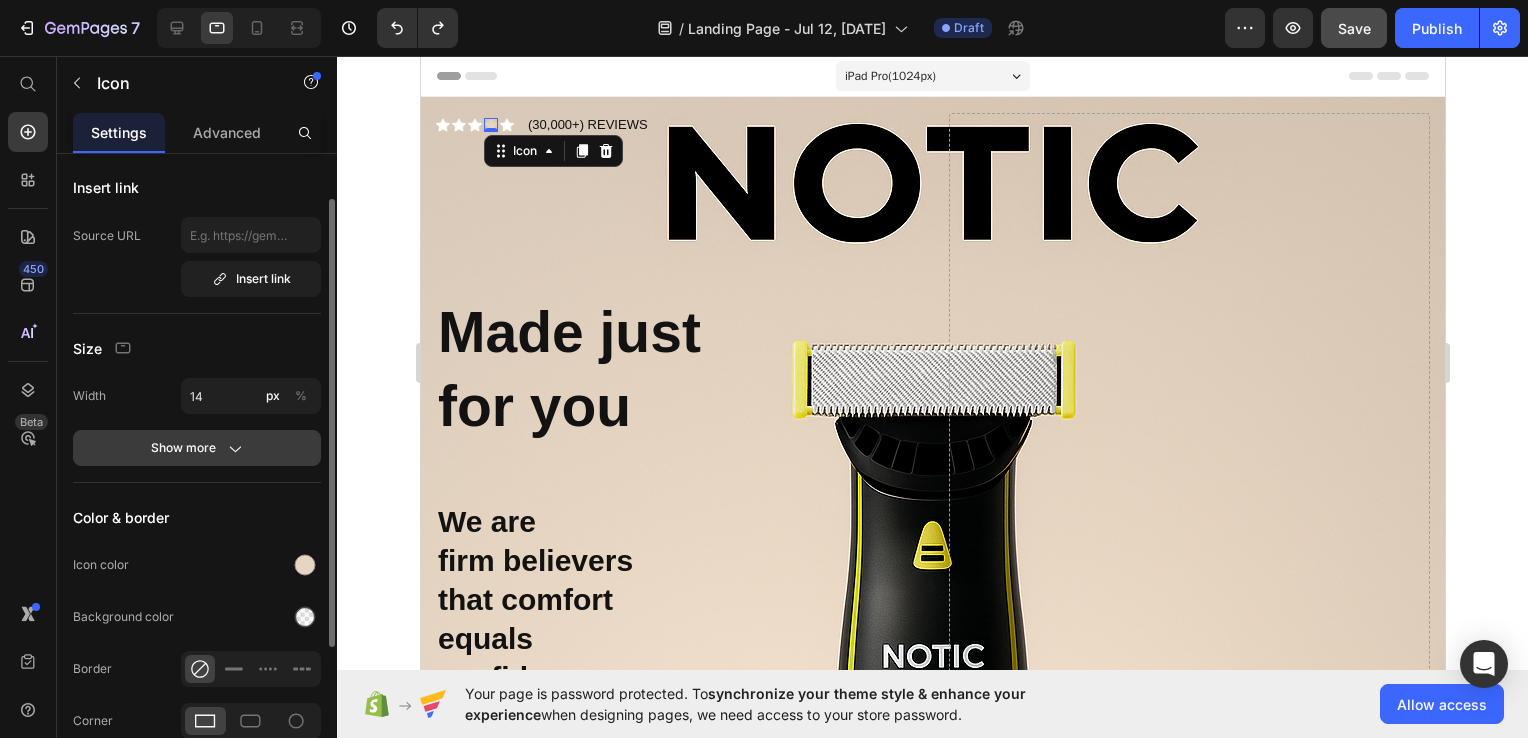 scroll, scrollTop: 95, scrollLeft: 0, axis: vertical 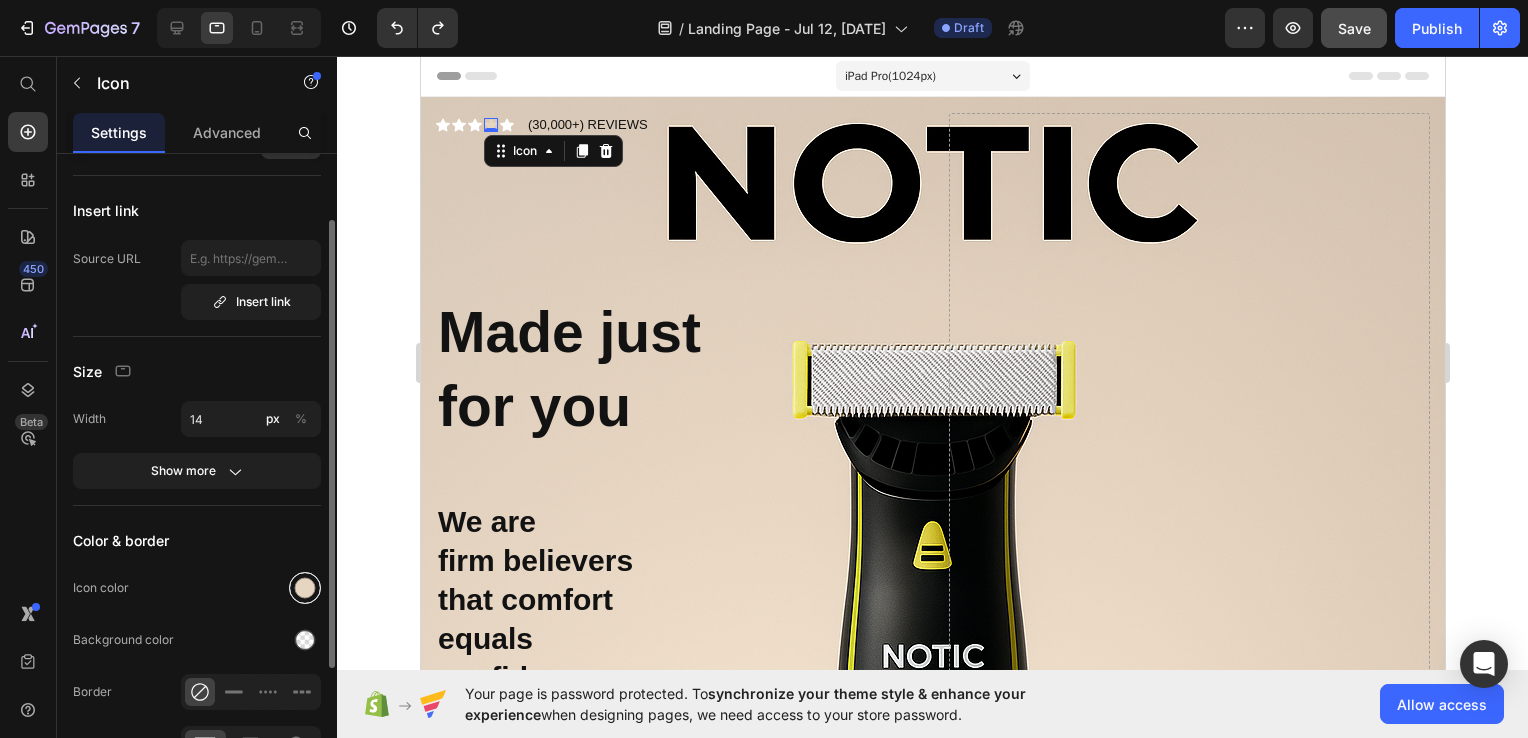 click at bounding box center [305, 588] 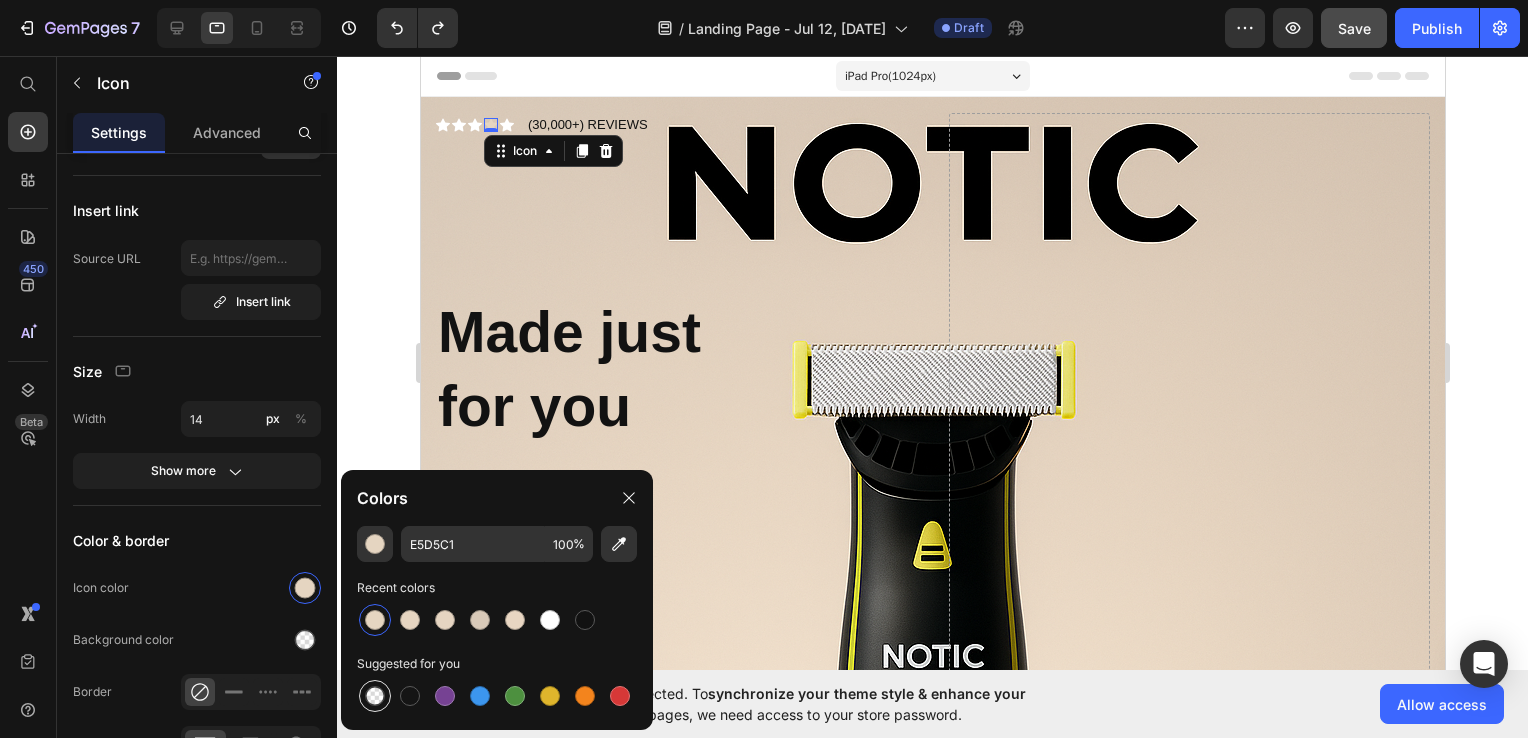 click at bounding box center [375, 696] 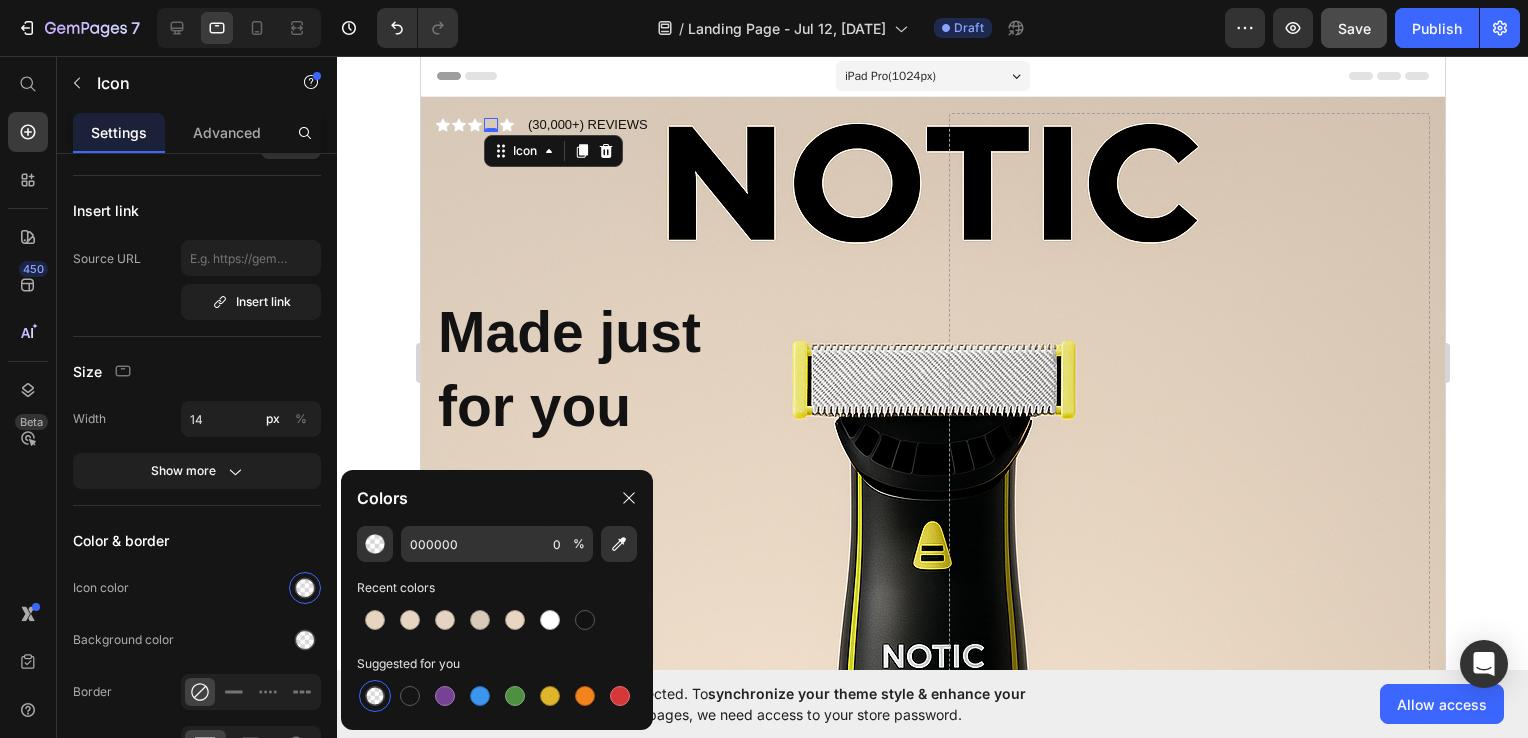 click 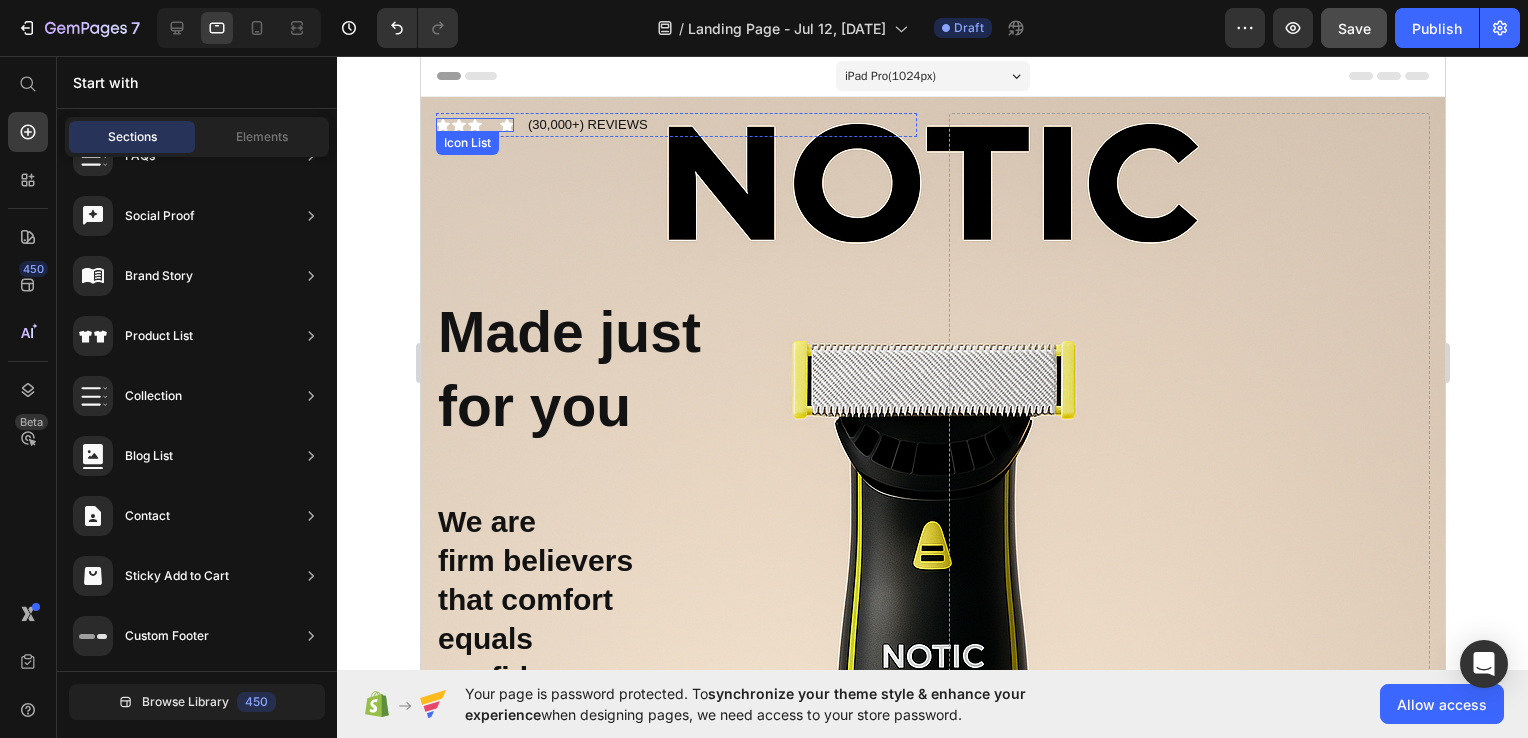 click on "Icon Icon Icon
Icon Icon Icon List" at bounding box center [474, 125] 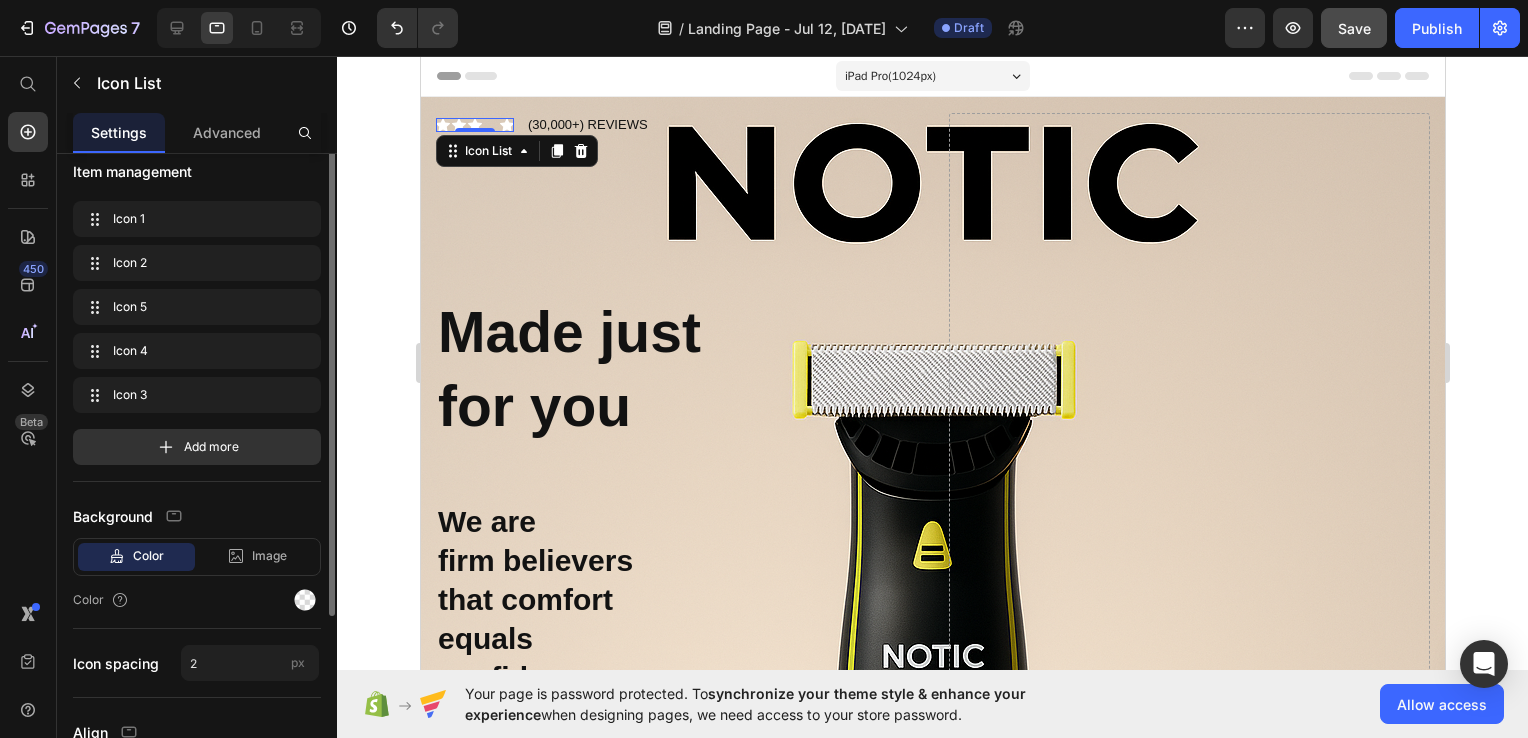 scroll, scrollTop: 0, scrollLeft: 0, axis: both 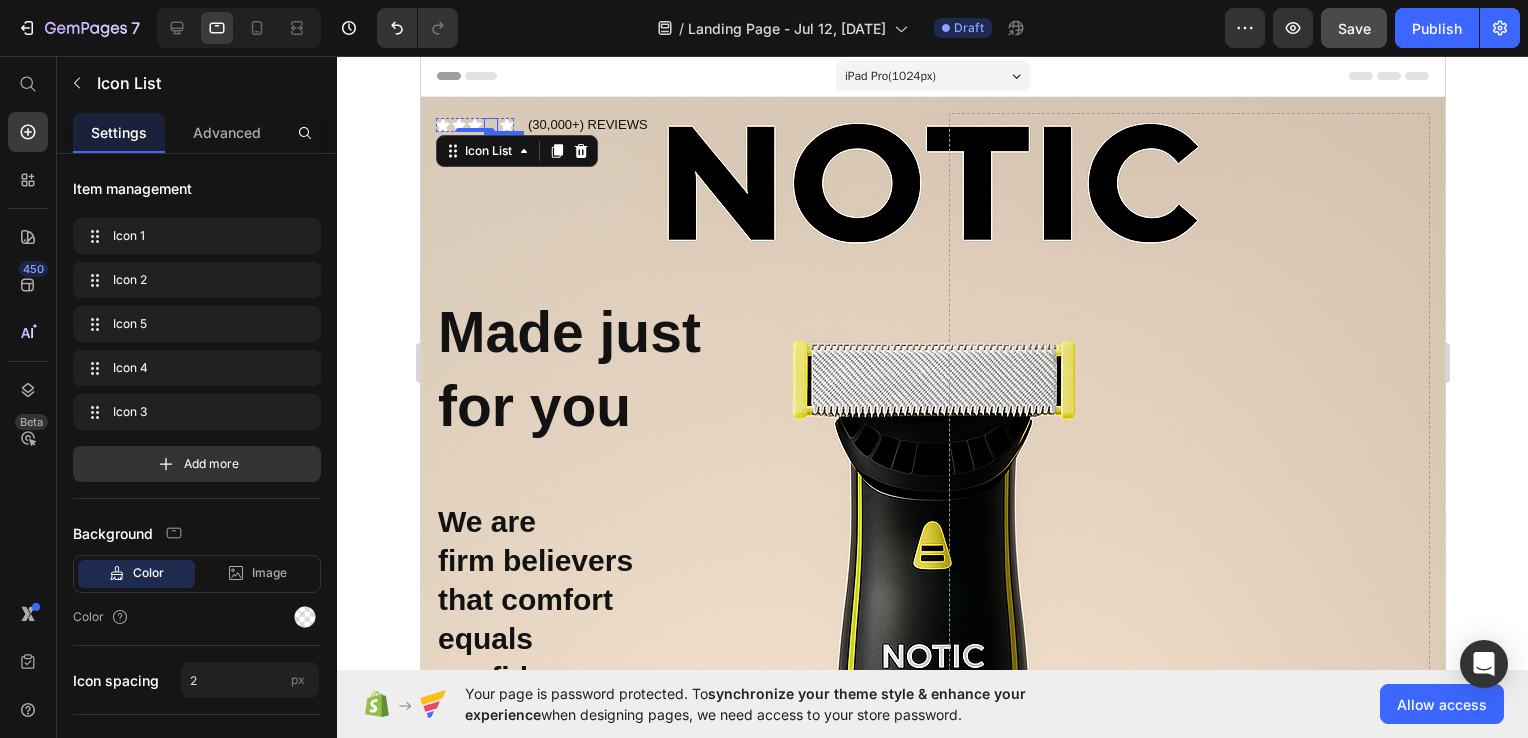 click on "Icon Icon Icon
Icon Icon Icon List   0" at bounding box center [474, 125] 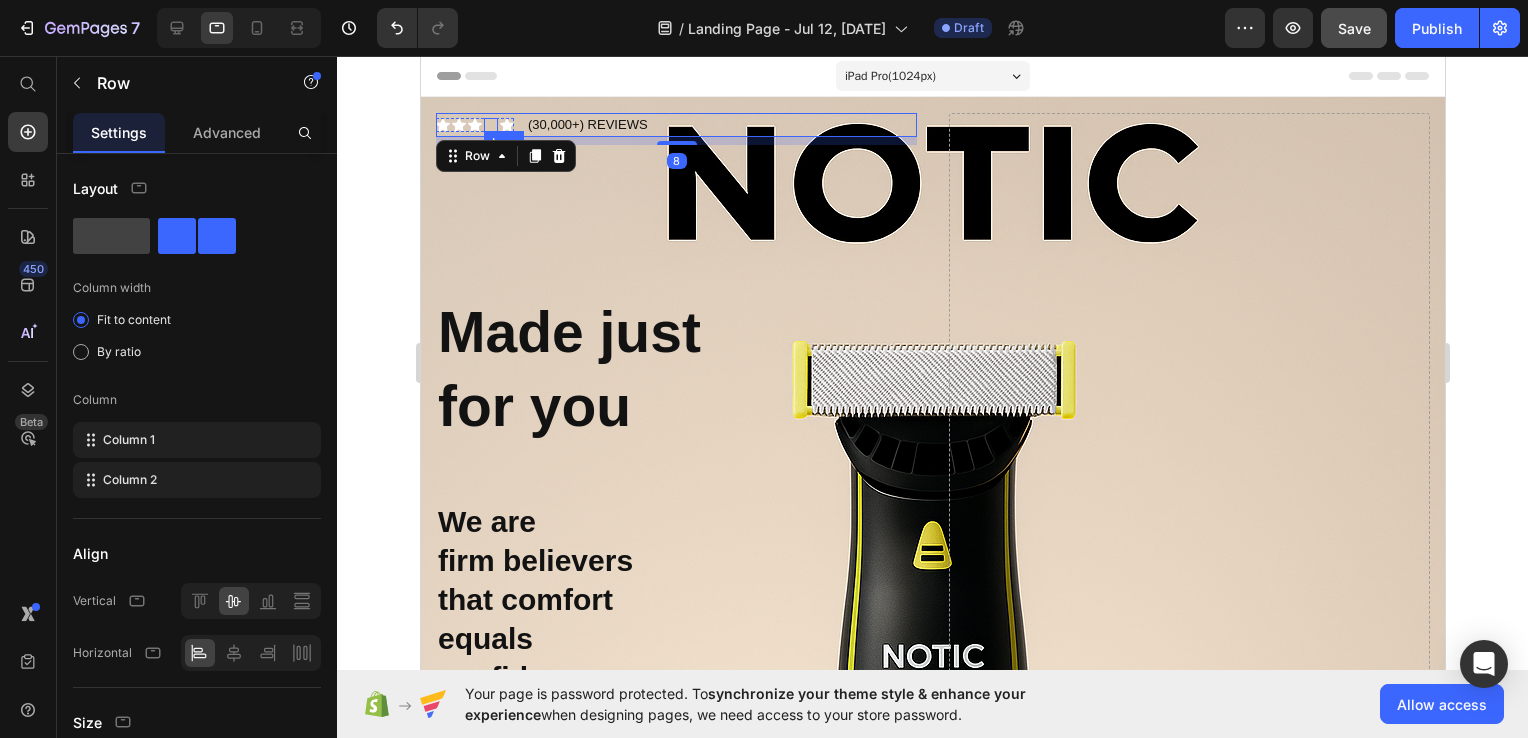 click 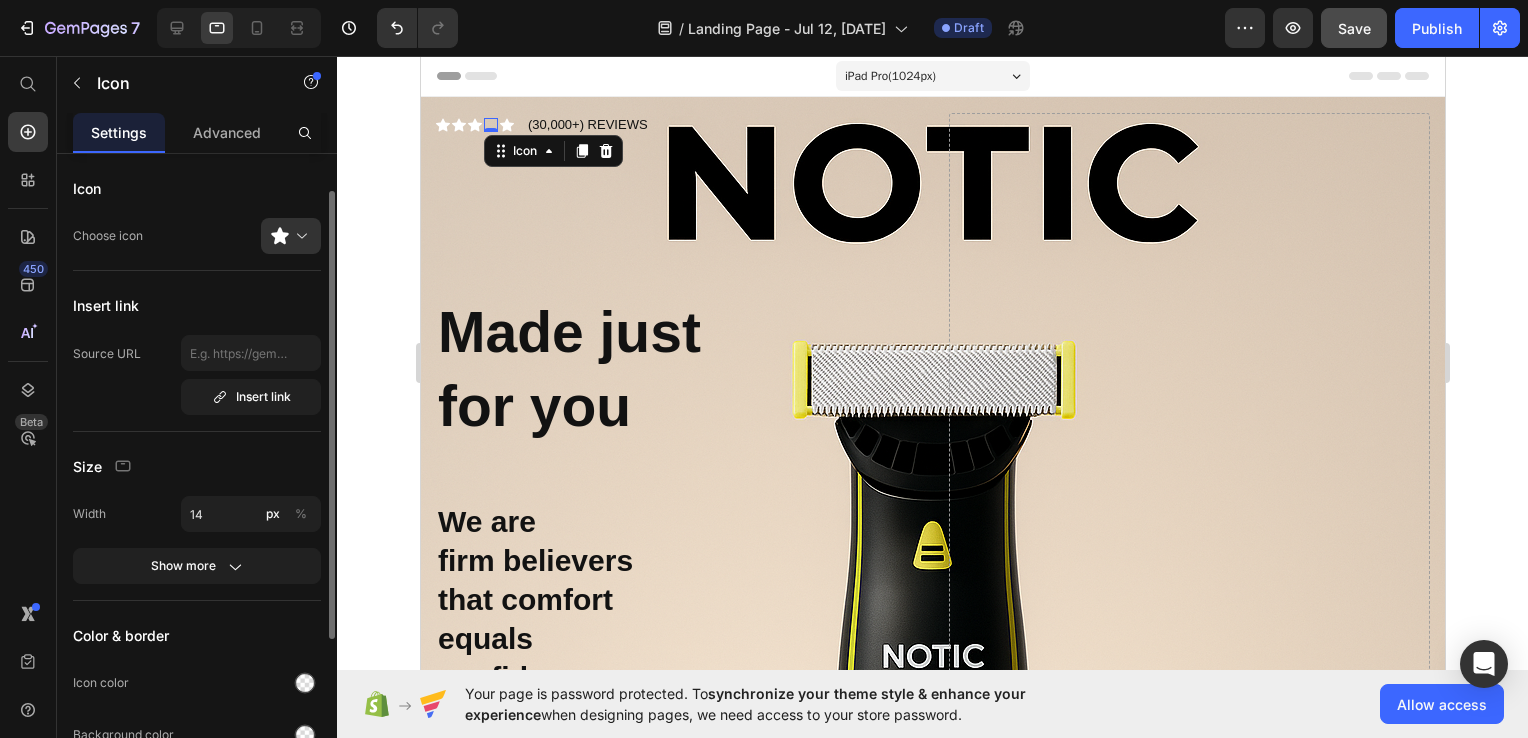 scroll, scrollTop: 277, scrollLeft: 0, axis: vertical 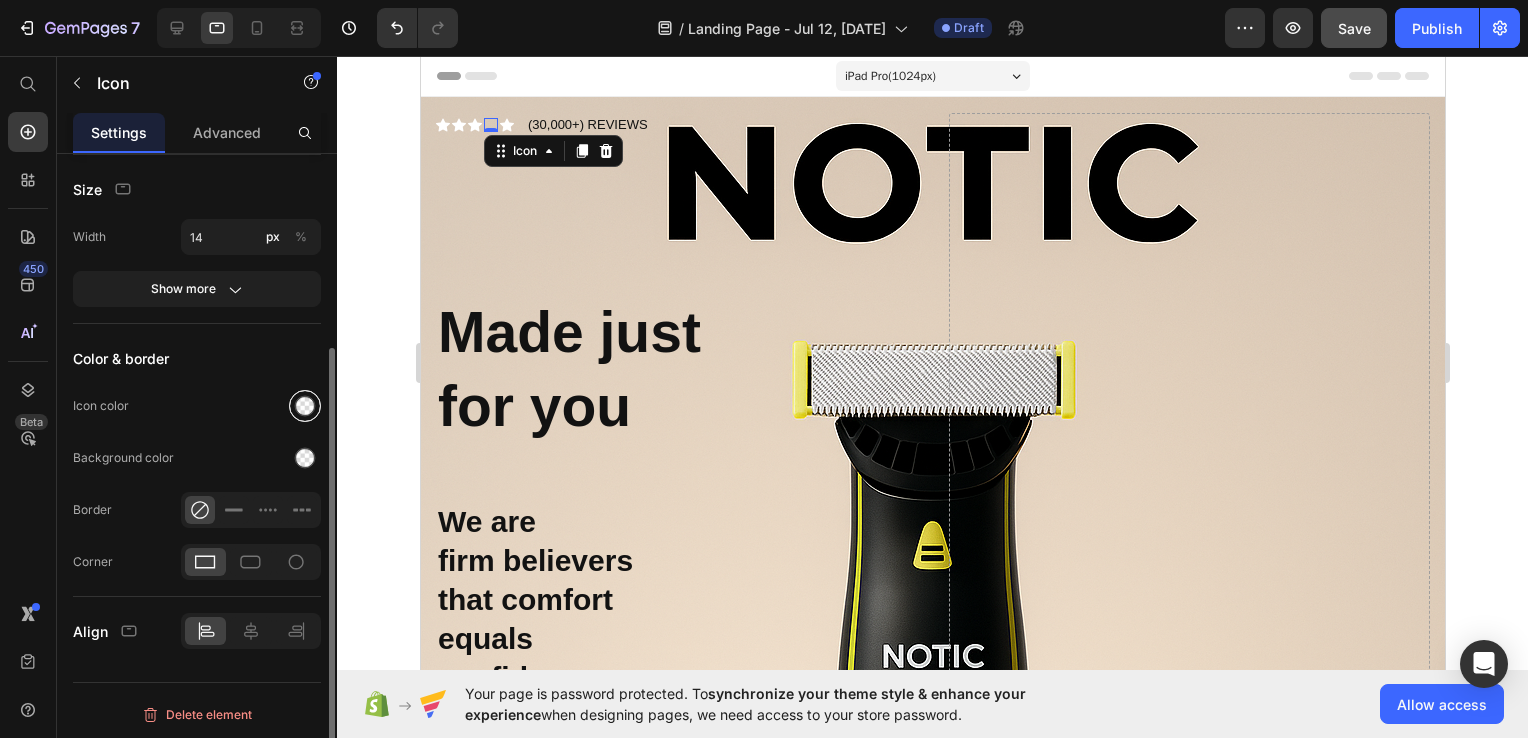 click at bounding box center [305, 406] 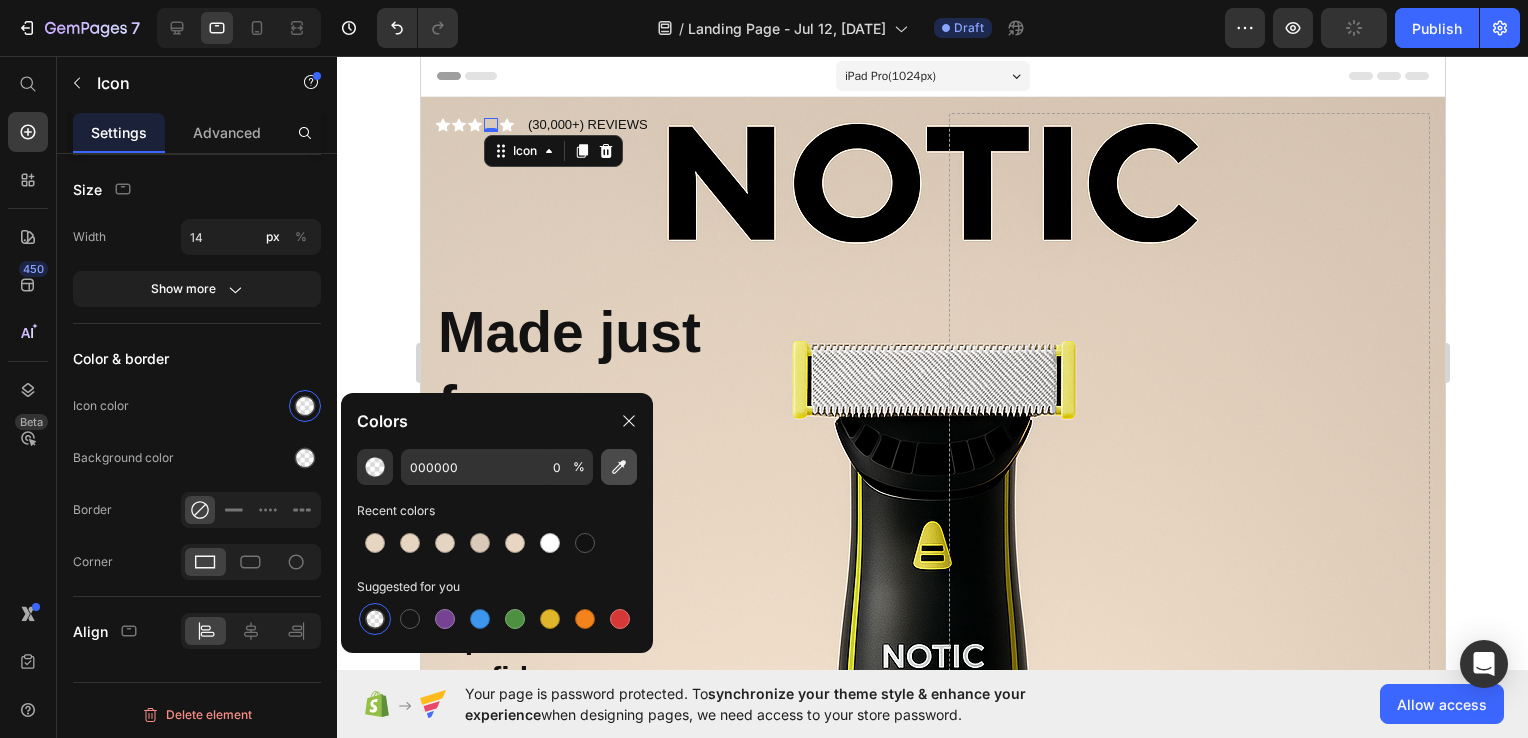 click 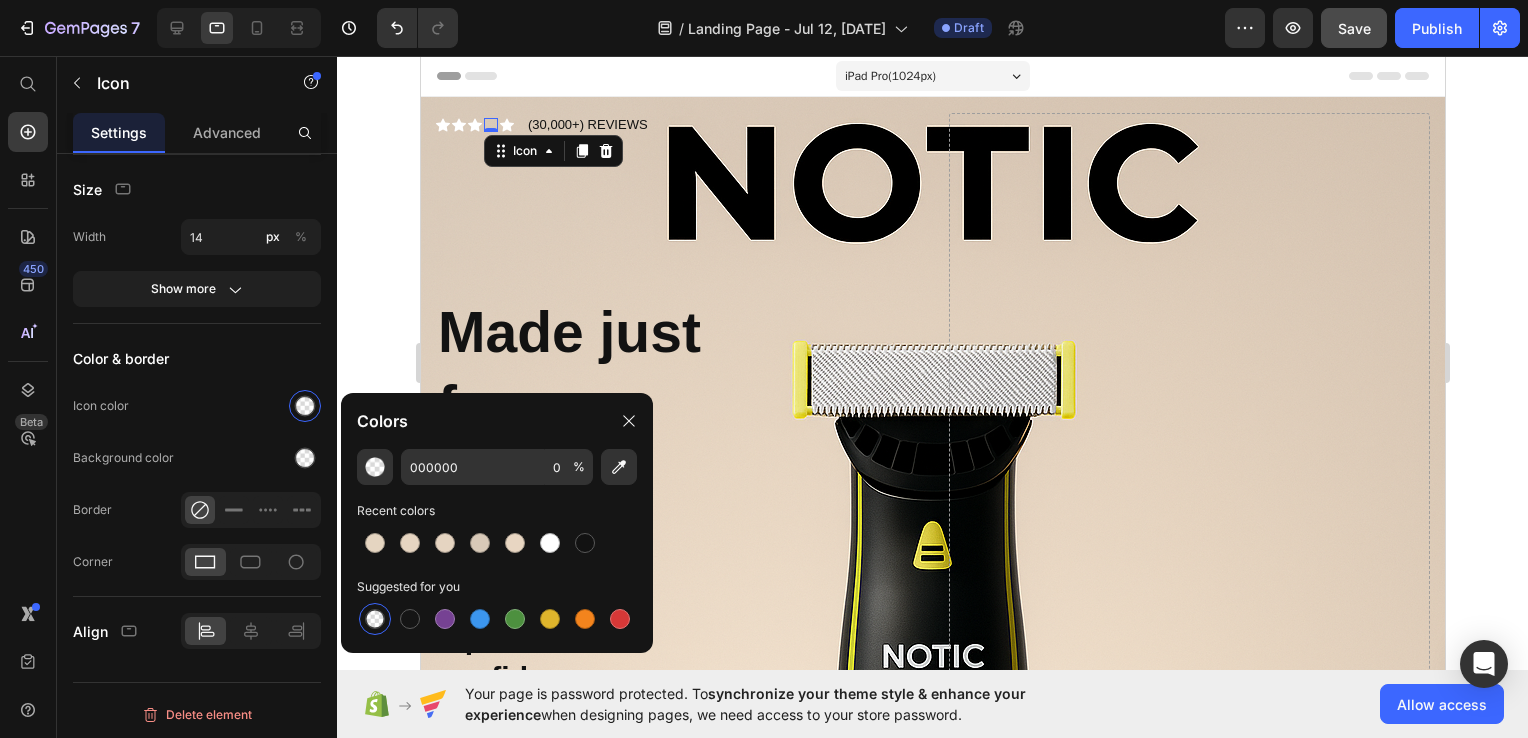 type on "FFFFFF" 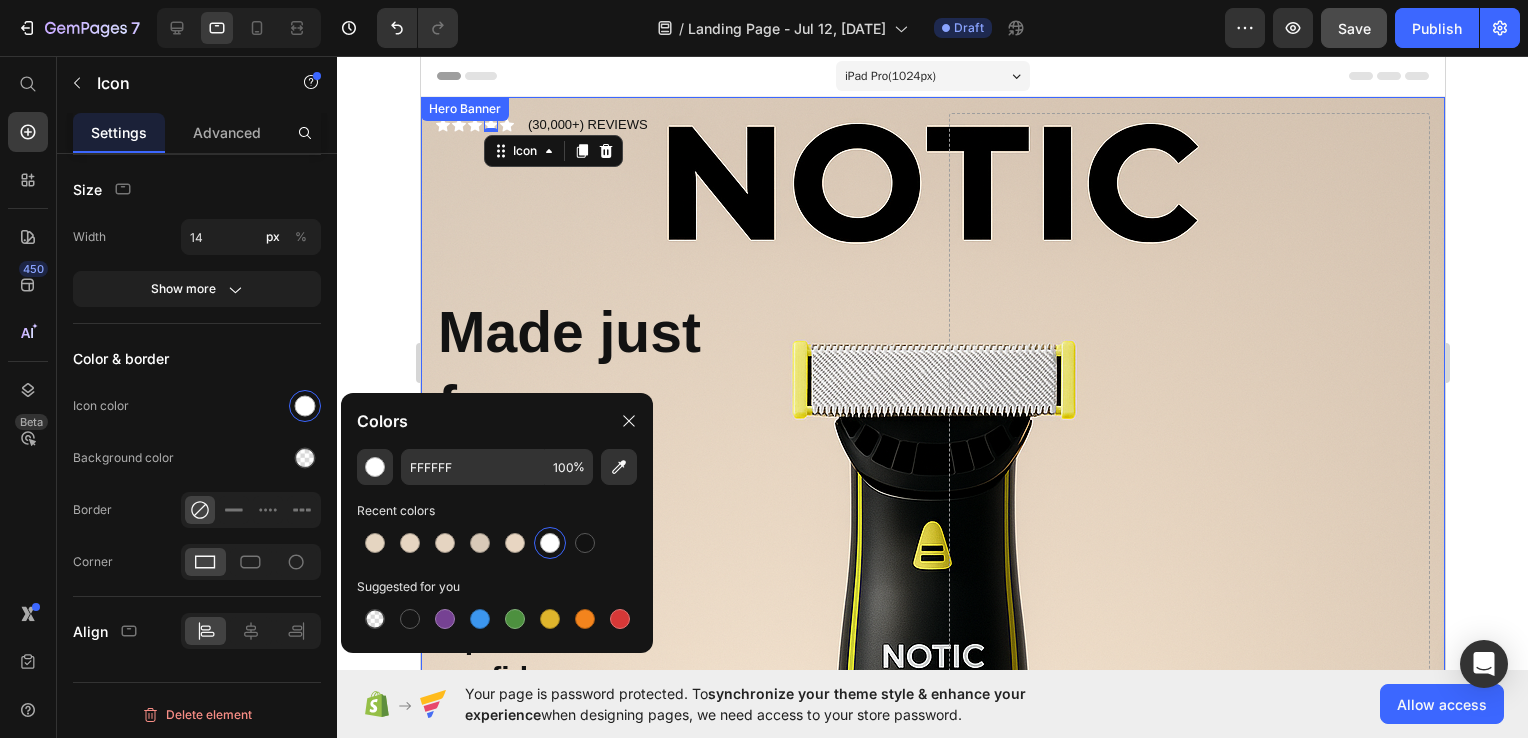 click 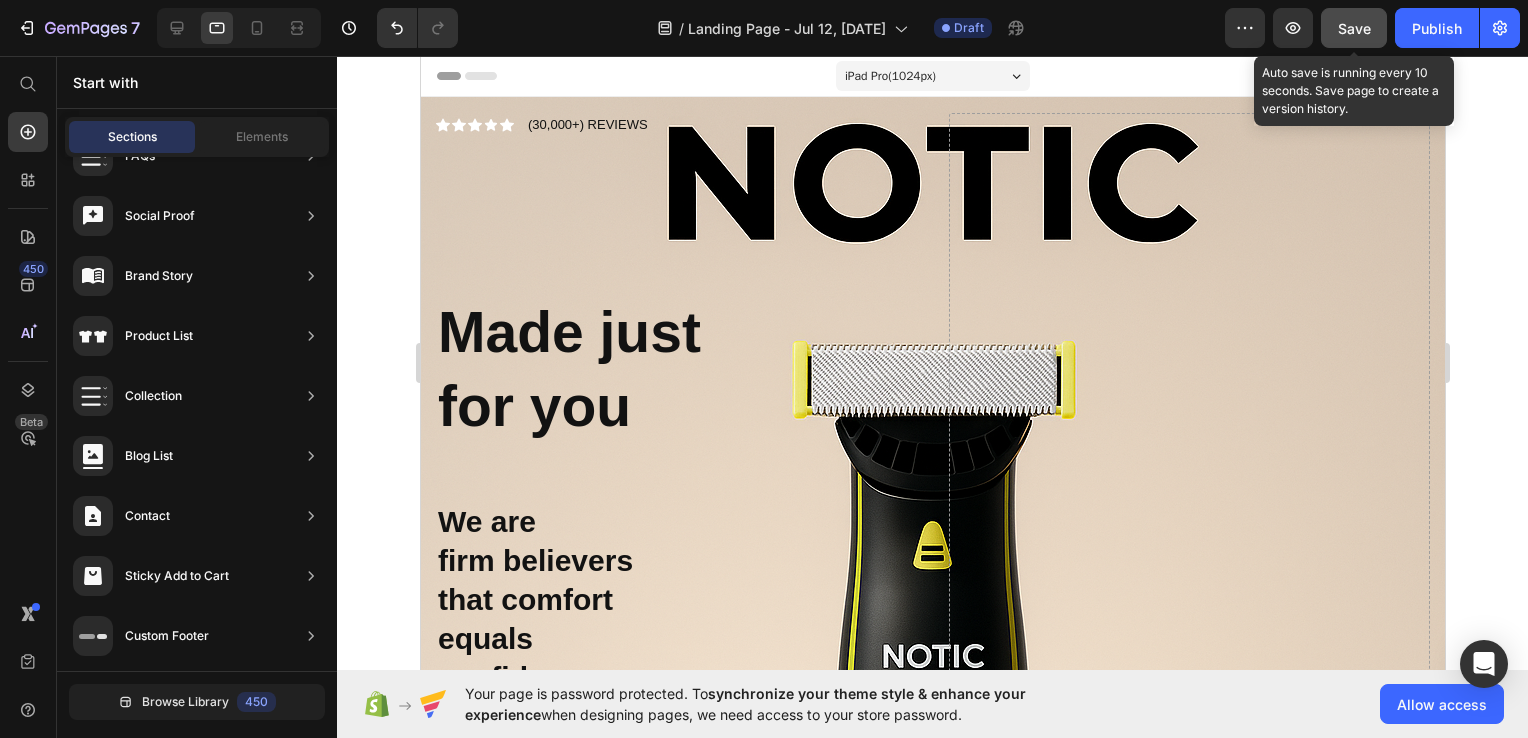 click on "Save" at bounding box center (1354, 28) 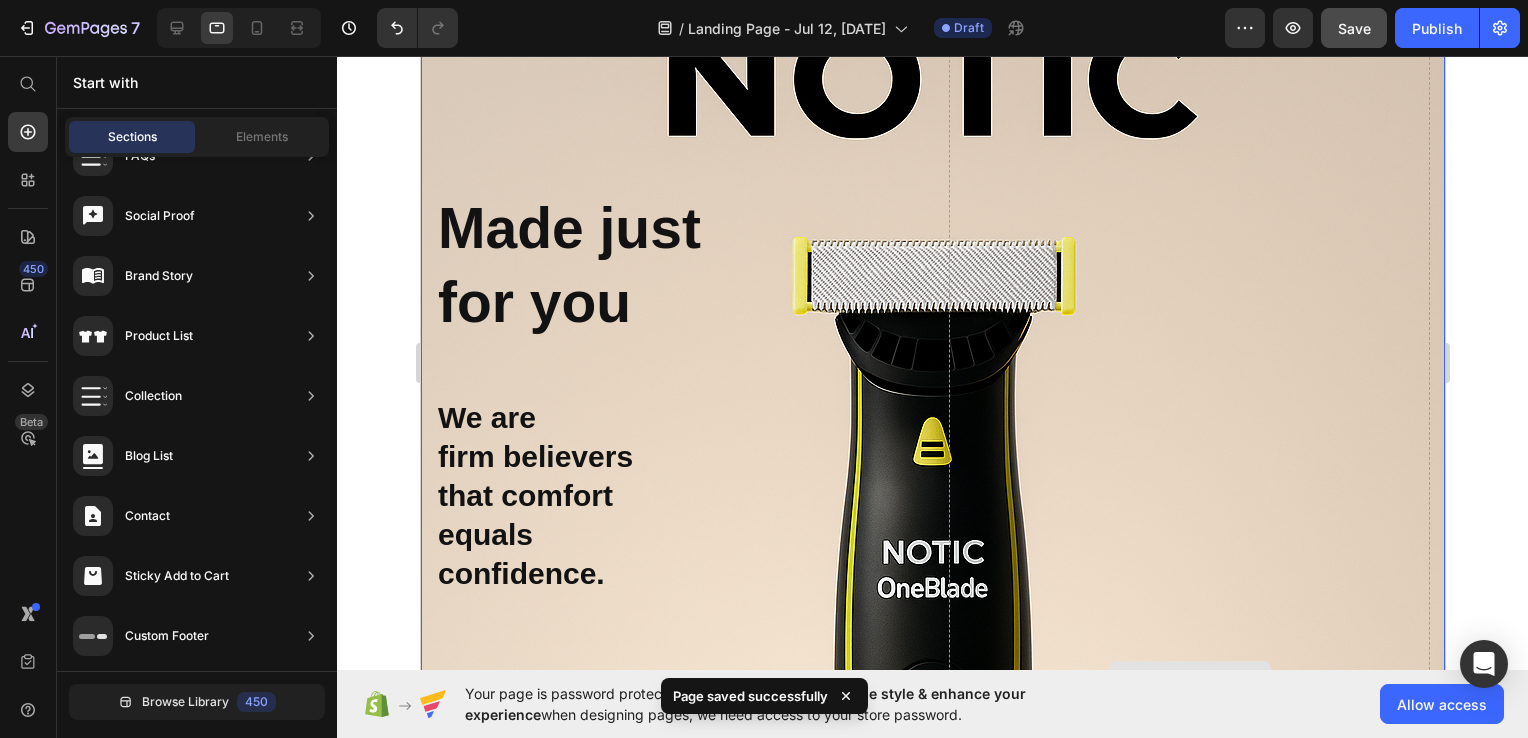 scroll, scrollTop: 0, scrollLeft: 0, axis: both 